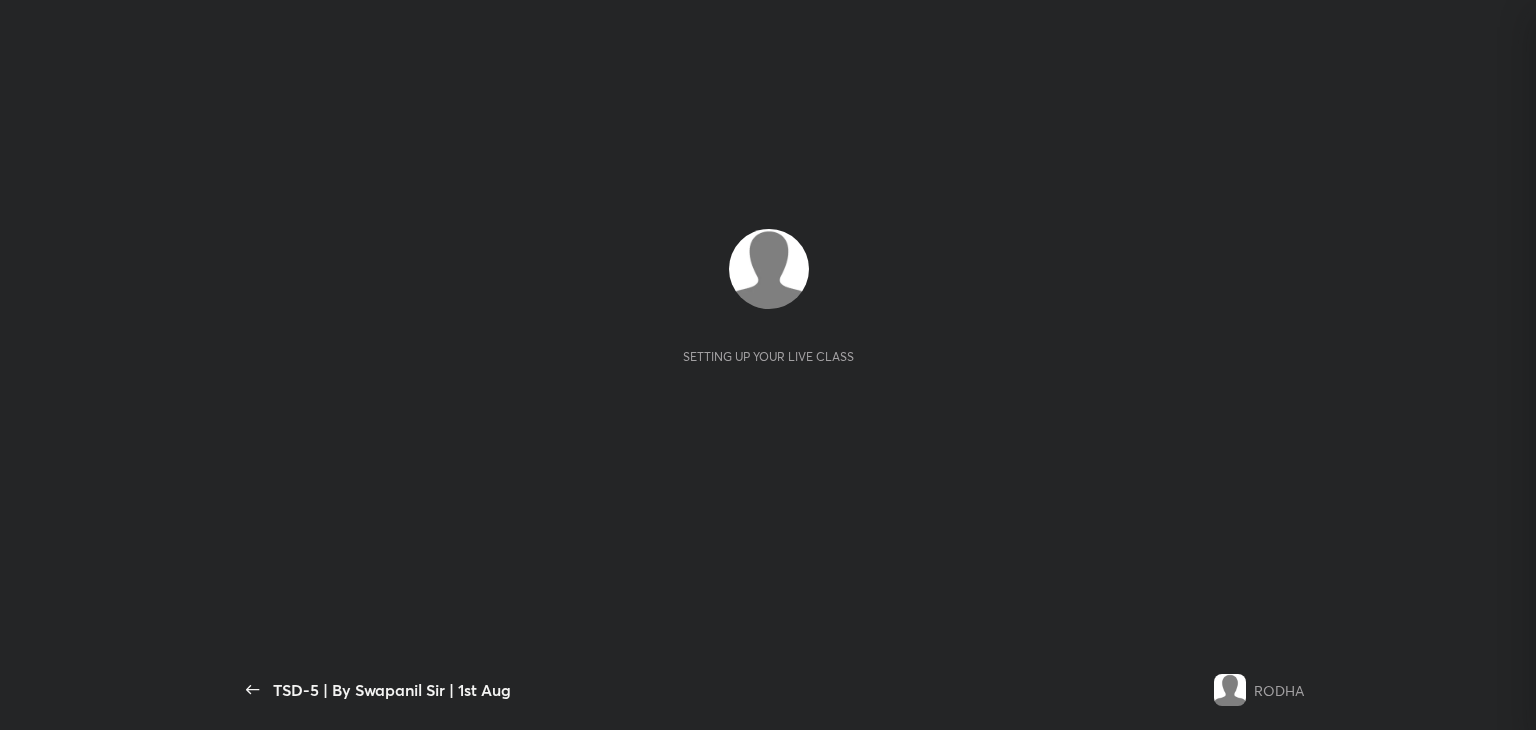 scroll, scrollTop: 0, scrollLeft: 0, axis: both 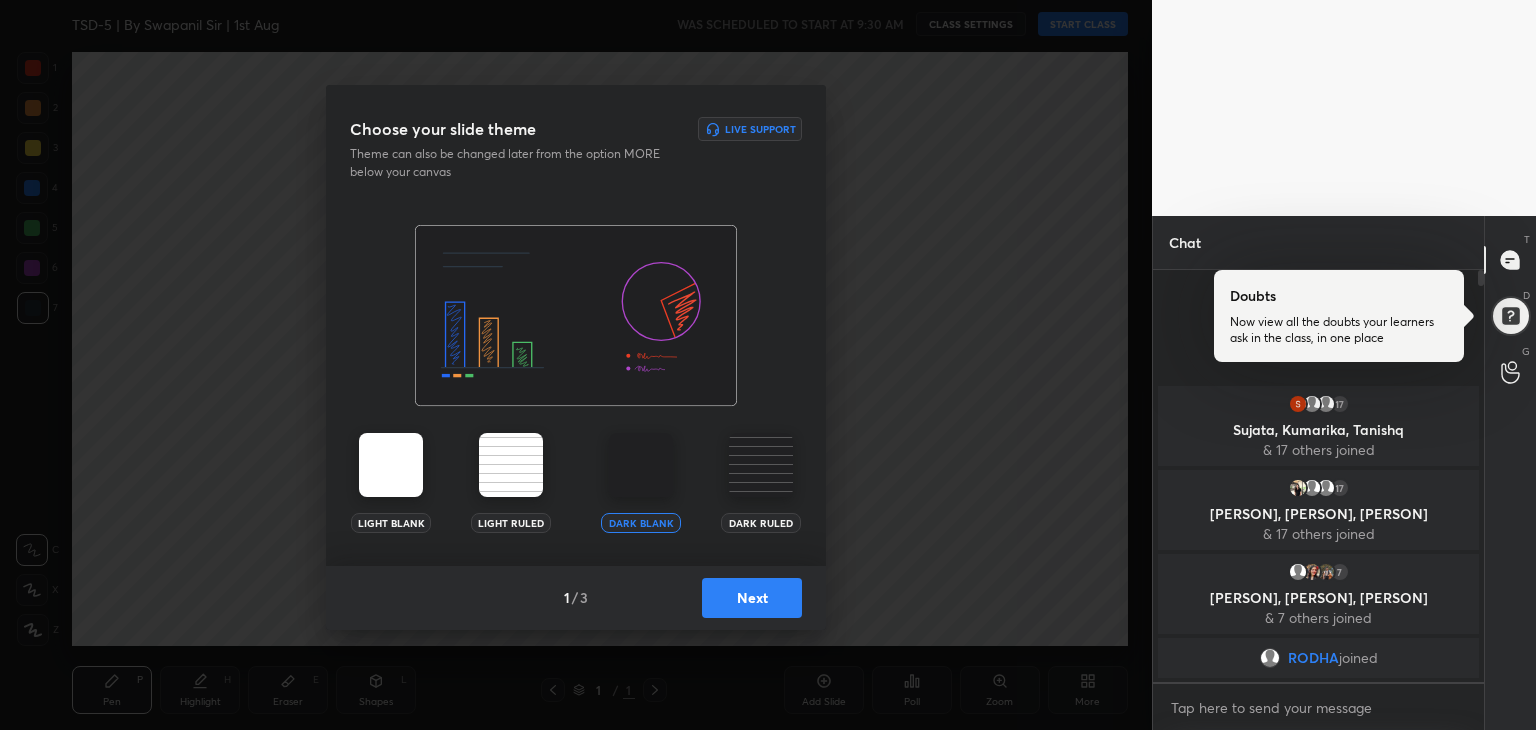 click on "Next" at bounding box center [752, 598] 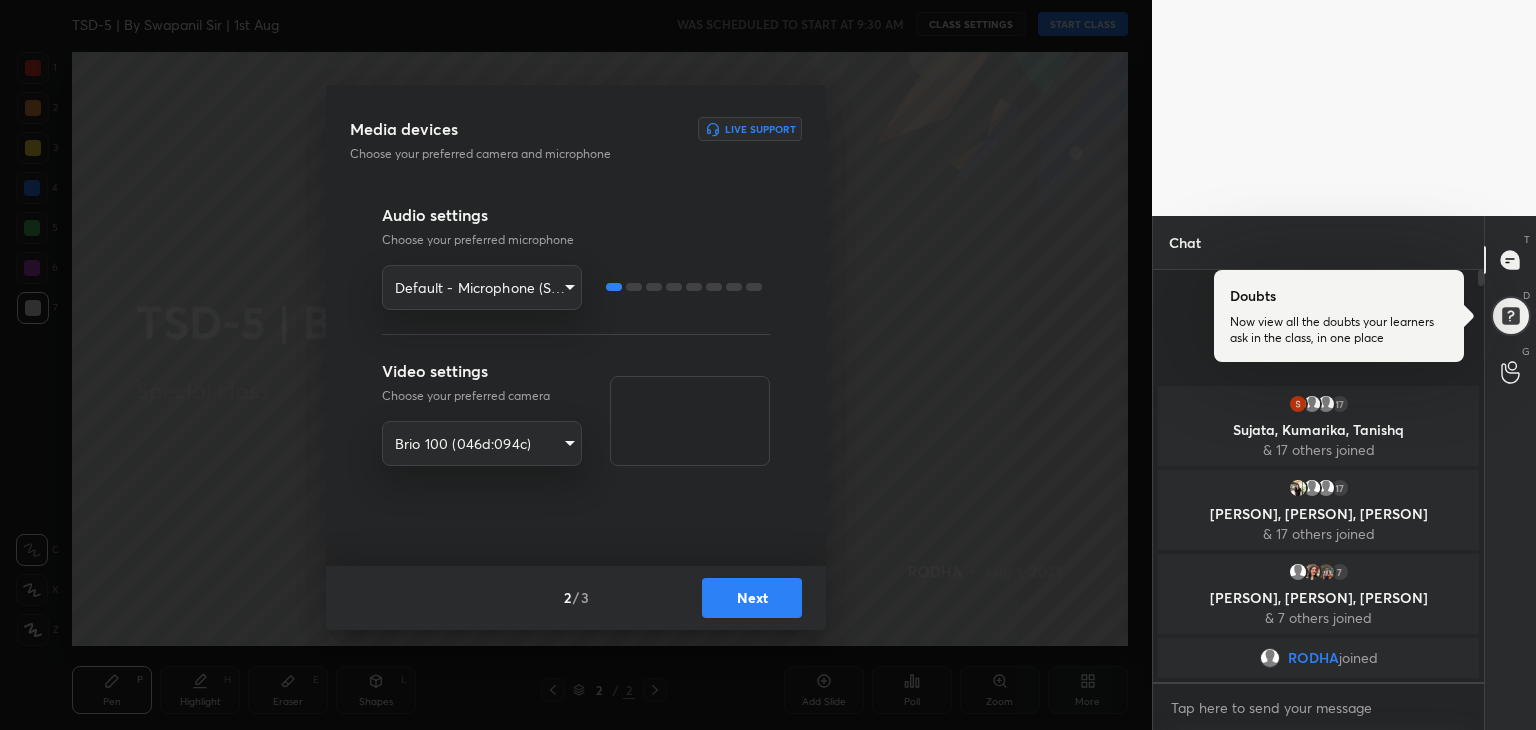 click on "Next" at bounding box center [752, 598] 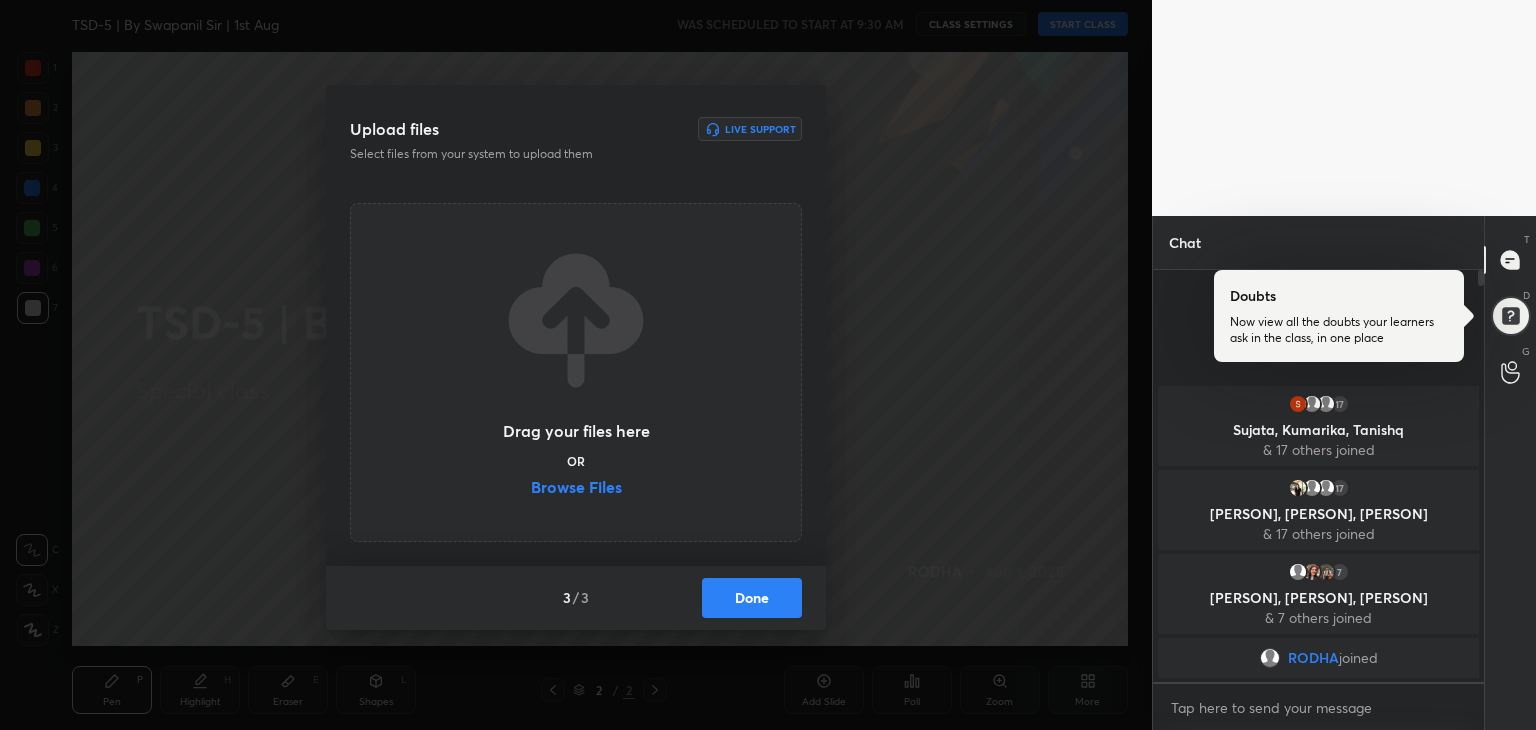 click on "Browse Files" at bounding box center [576, 489] 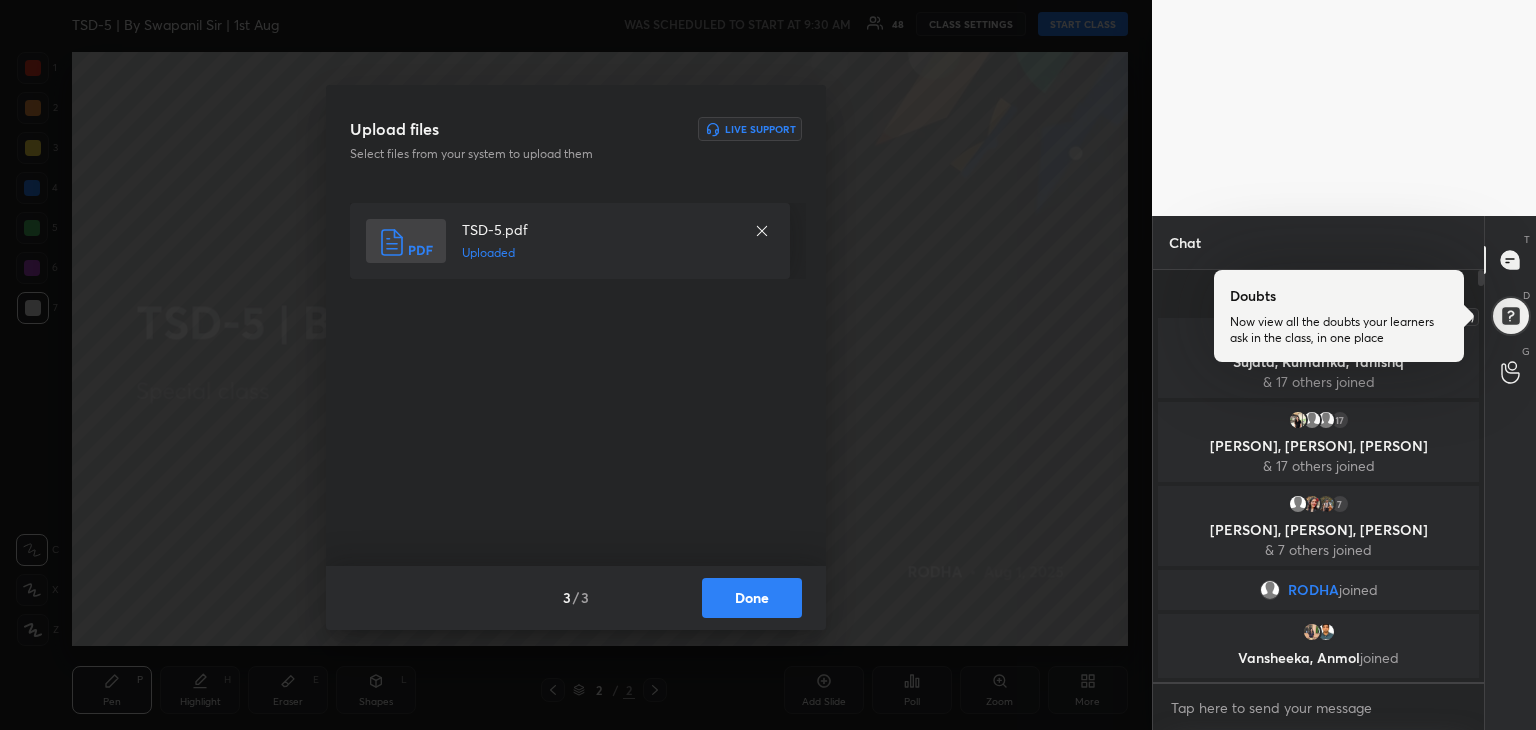 click at bounding box center [1511, 316] 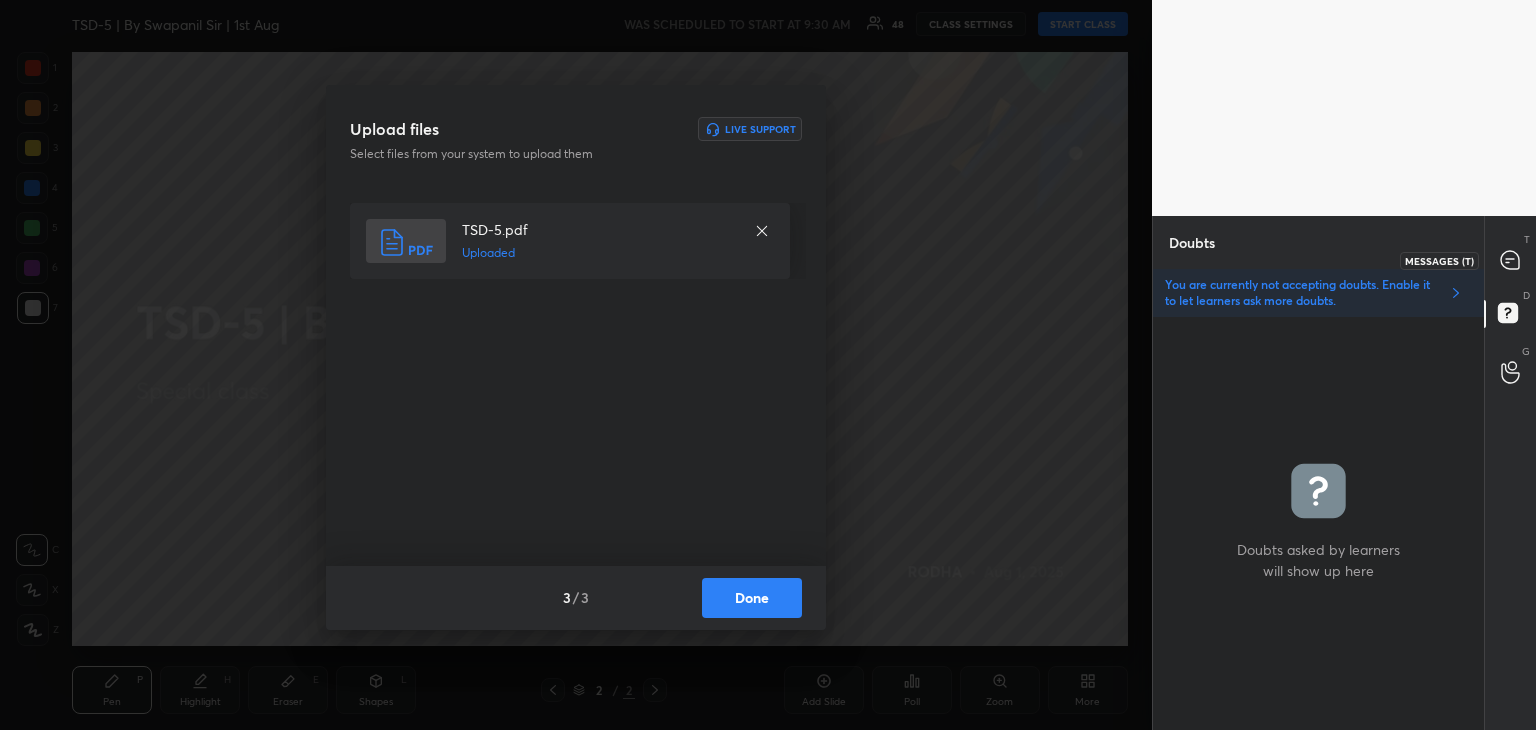 click 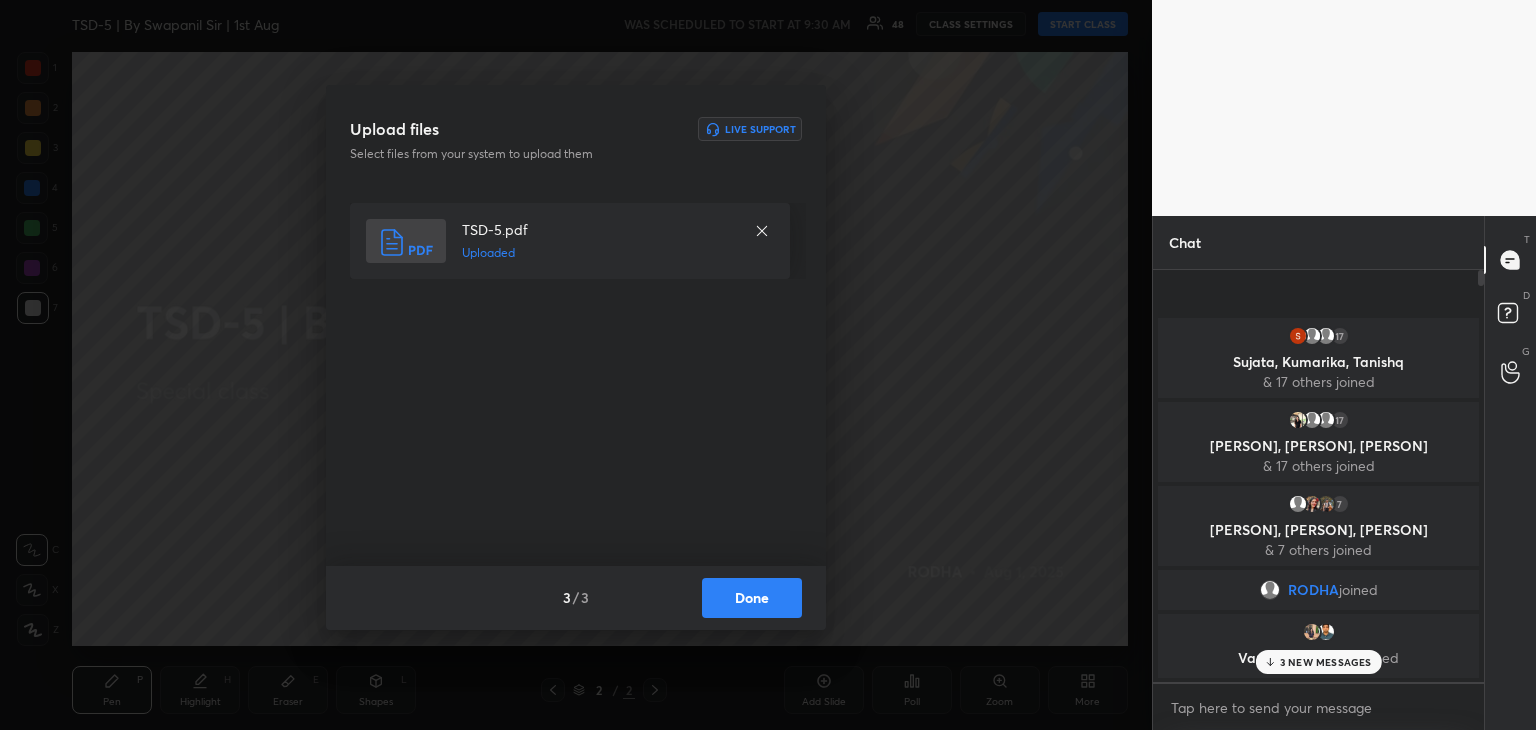 scroll, scrollTop: 5, scrollLeft: 6, axis: both 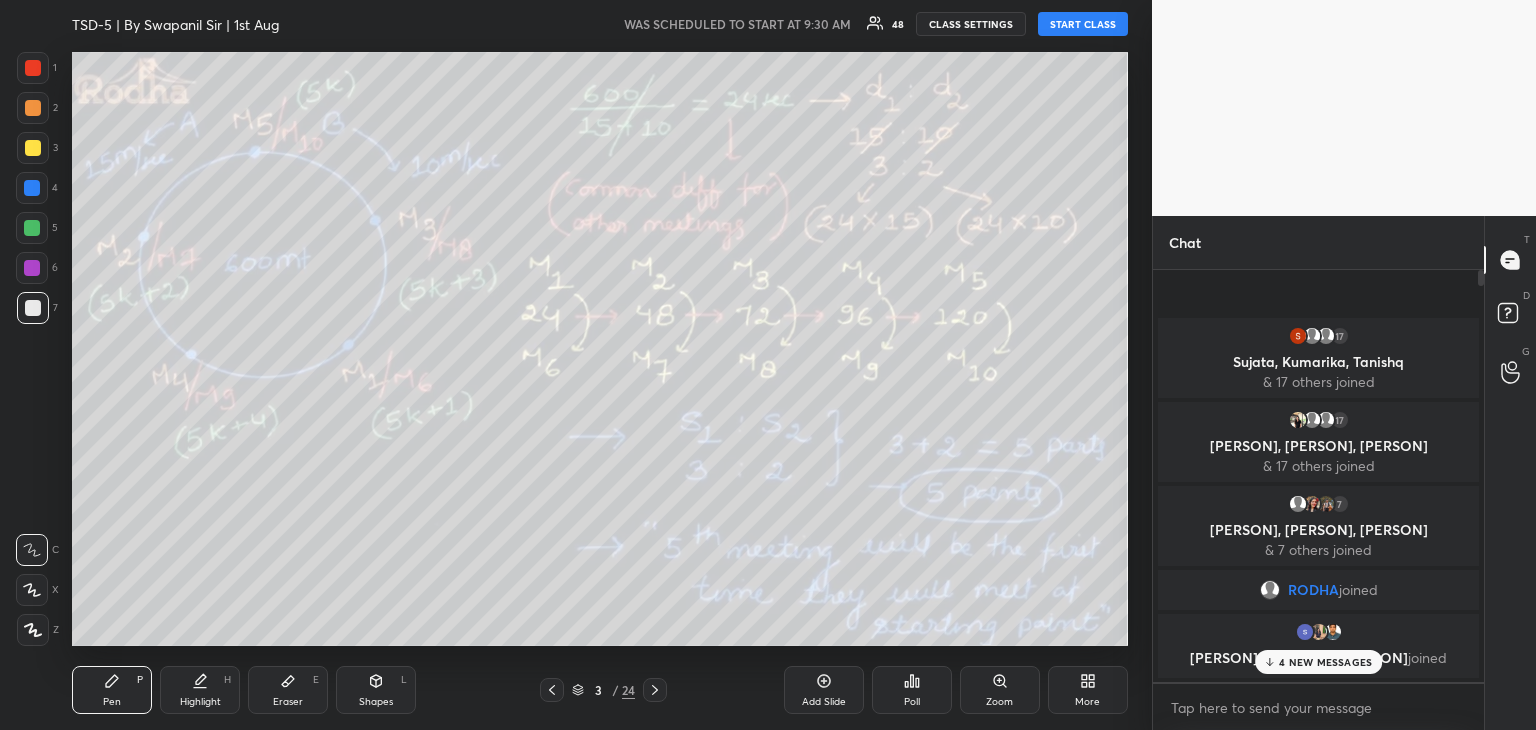 click on "START CLASS" at bounding box center [1083, 24] 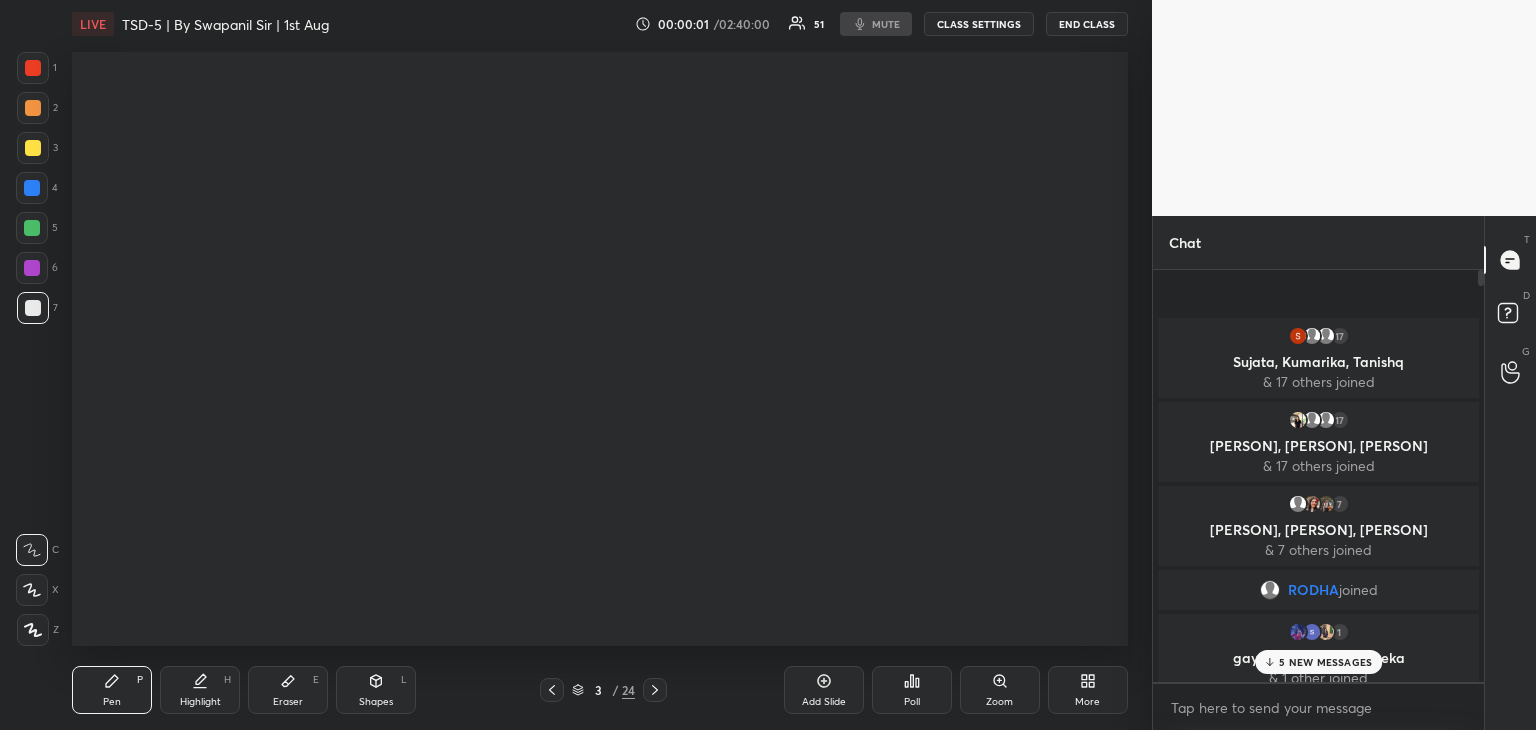 click on "5 NEW MESSAGES" at bounding box center (1325, 662) 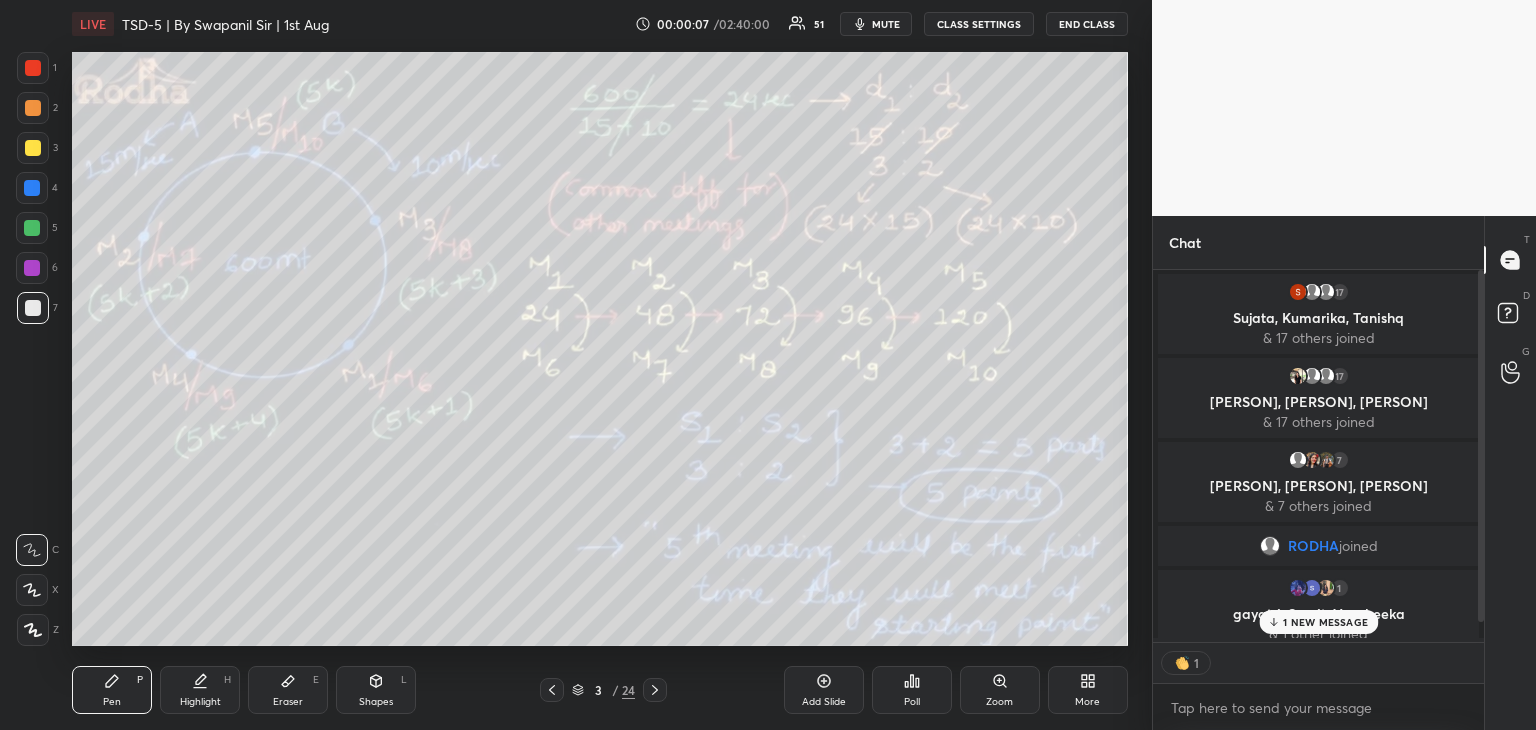 scroll, scrollTop: 366, scrollLeft: 325, axis: both 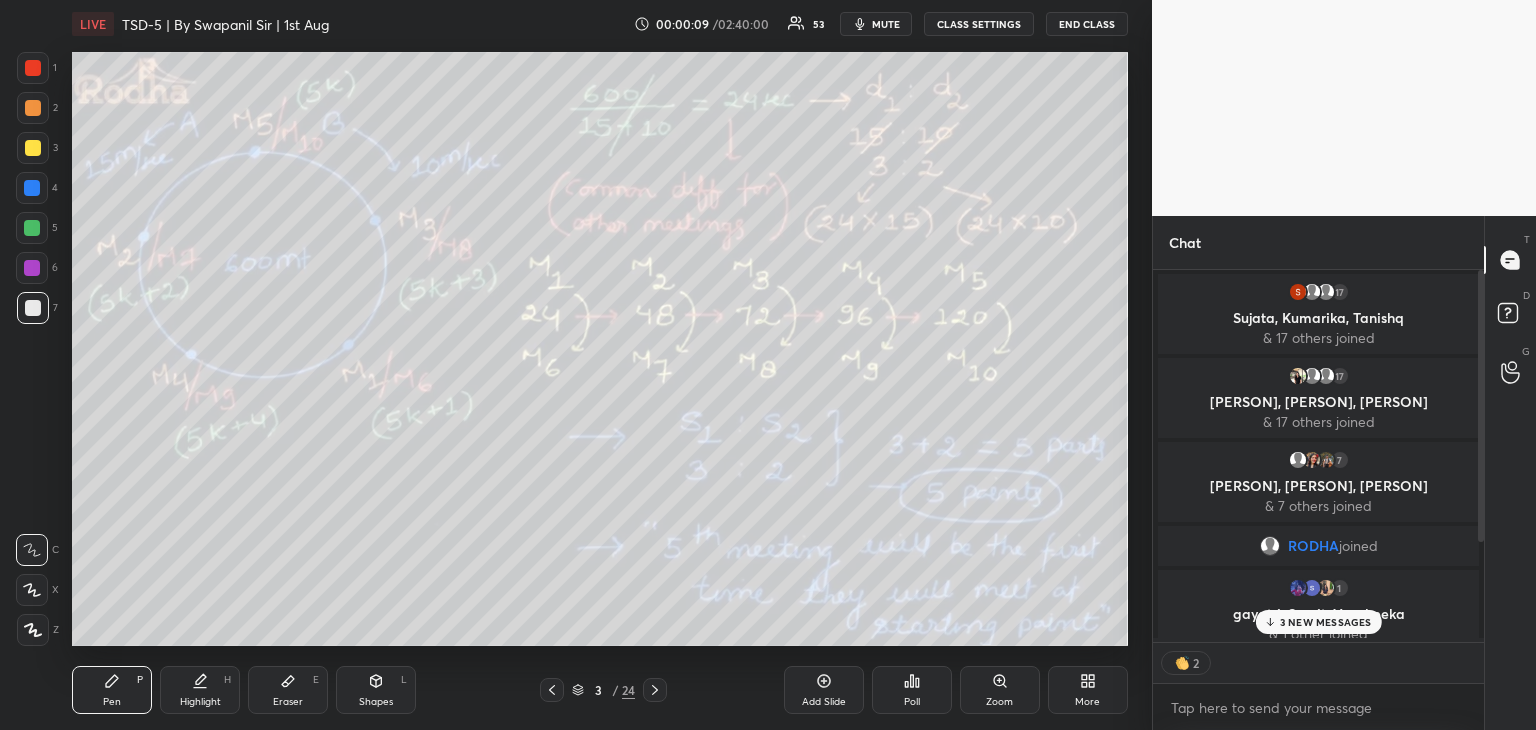 click on "3 NEW MESSAGES" at bounding box center (1326, 622) 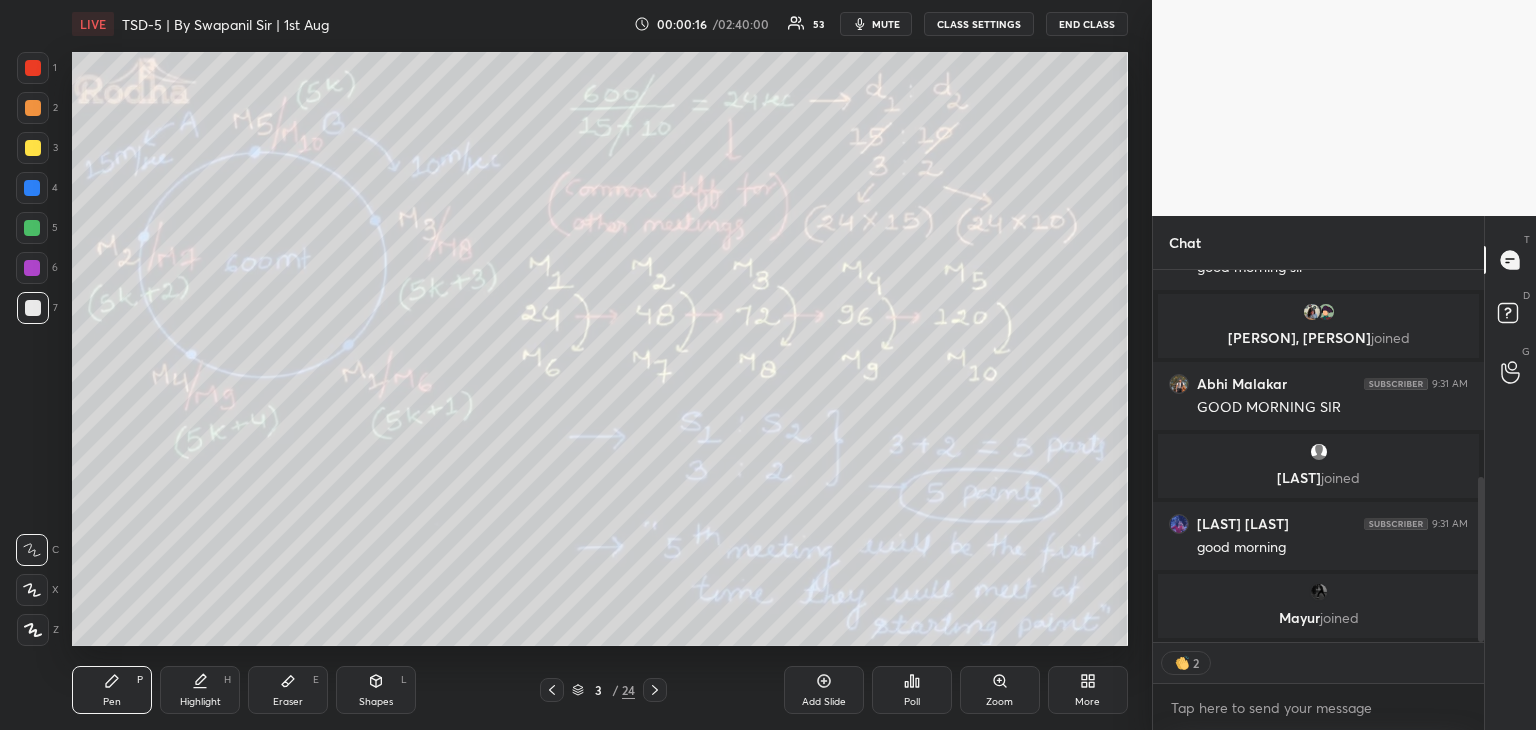 scroll, scrollTop: 560, scrollLeft: 0, axis: vertical 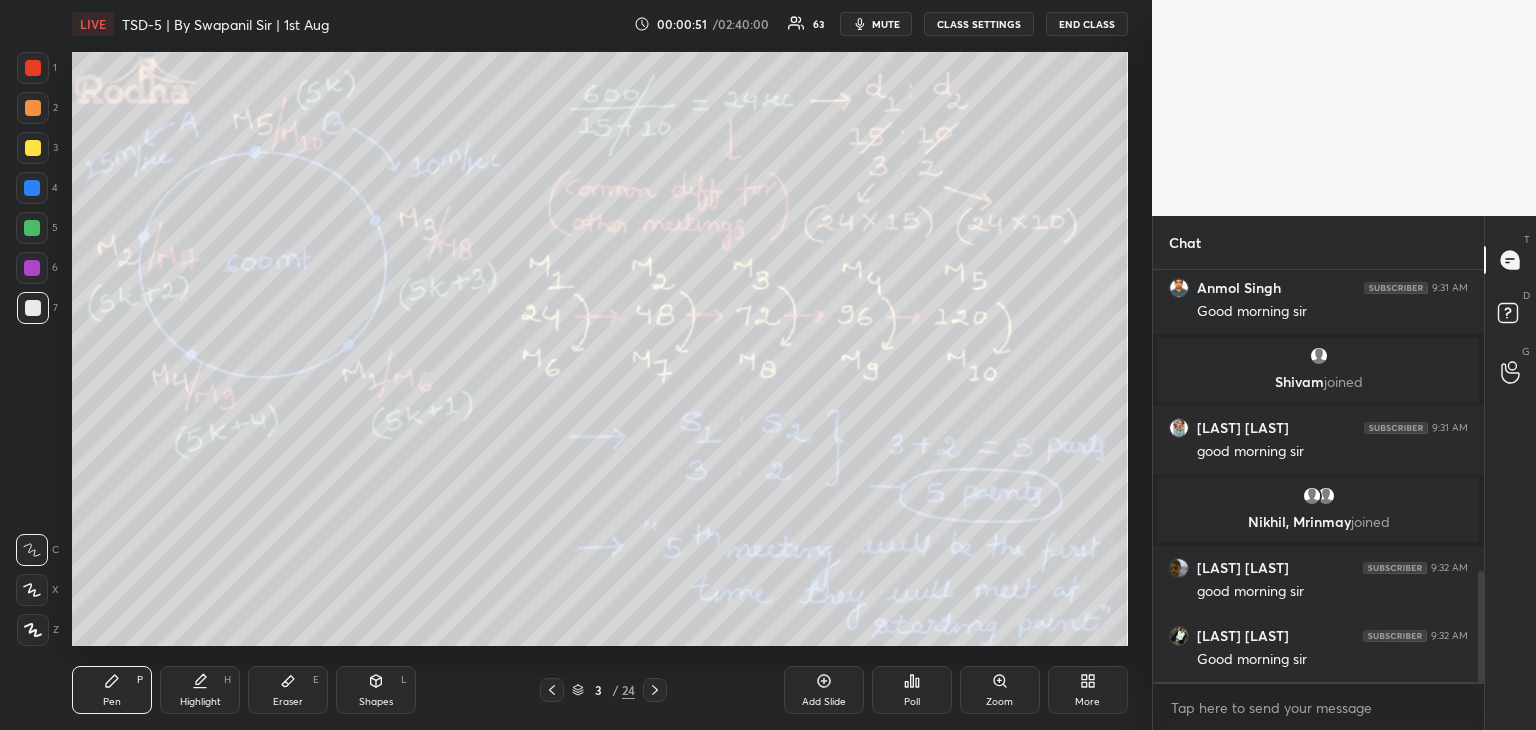 click at bounding box center [33, 148] 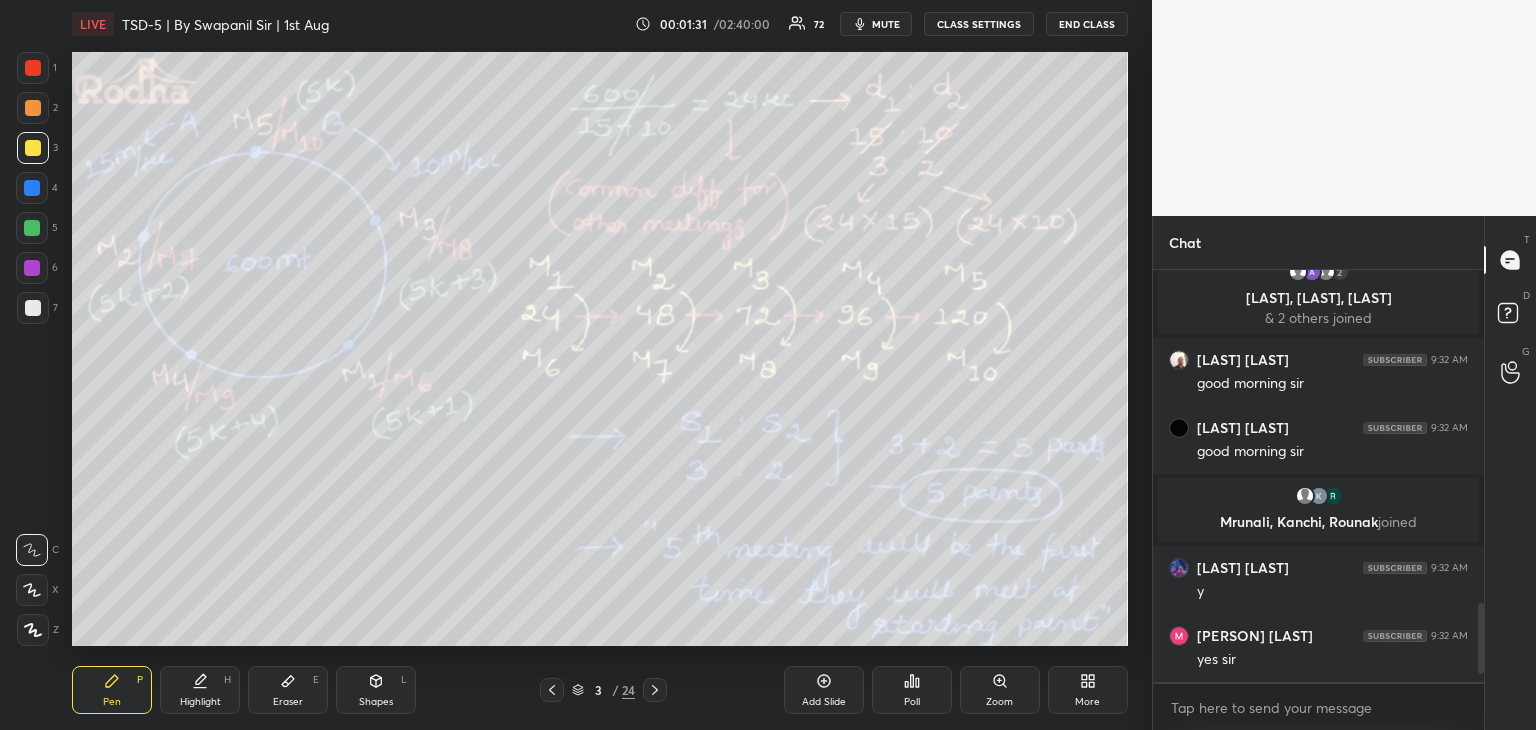 scroll, scrollTop: 2074, scrollLeft: 0, axis: vertical 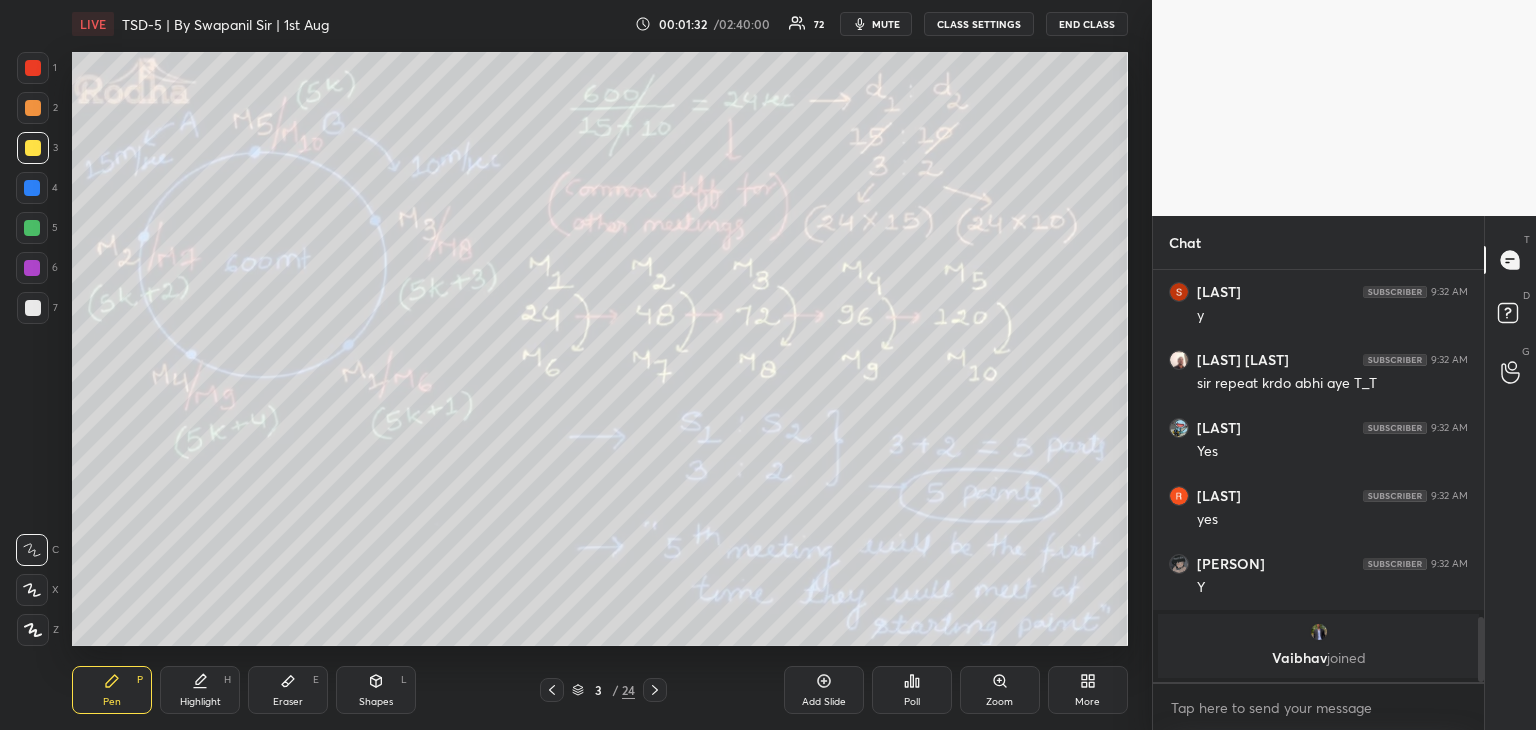 click 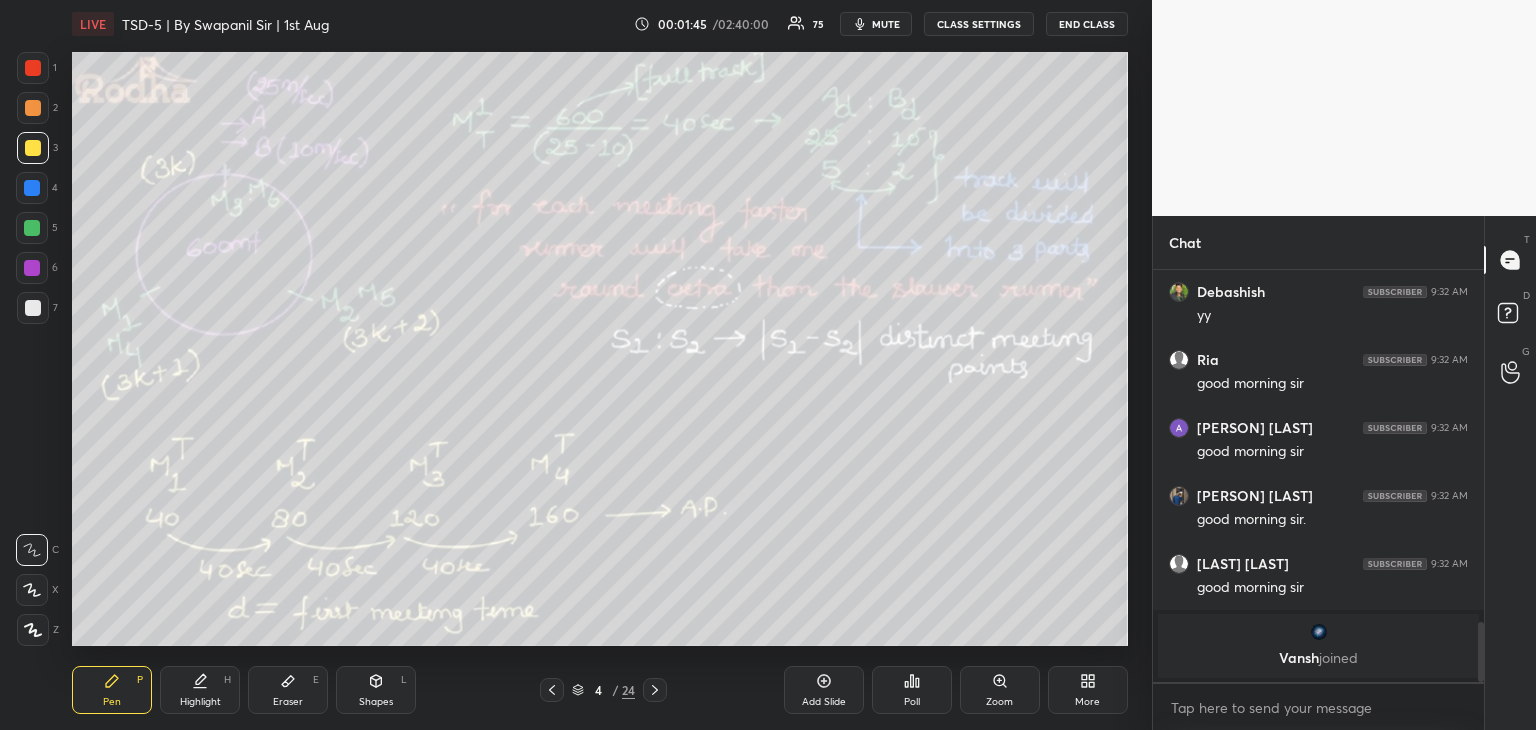 scroll, scrollTop: 2410, scrollLeft: 0, axis: vertical 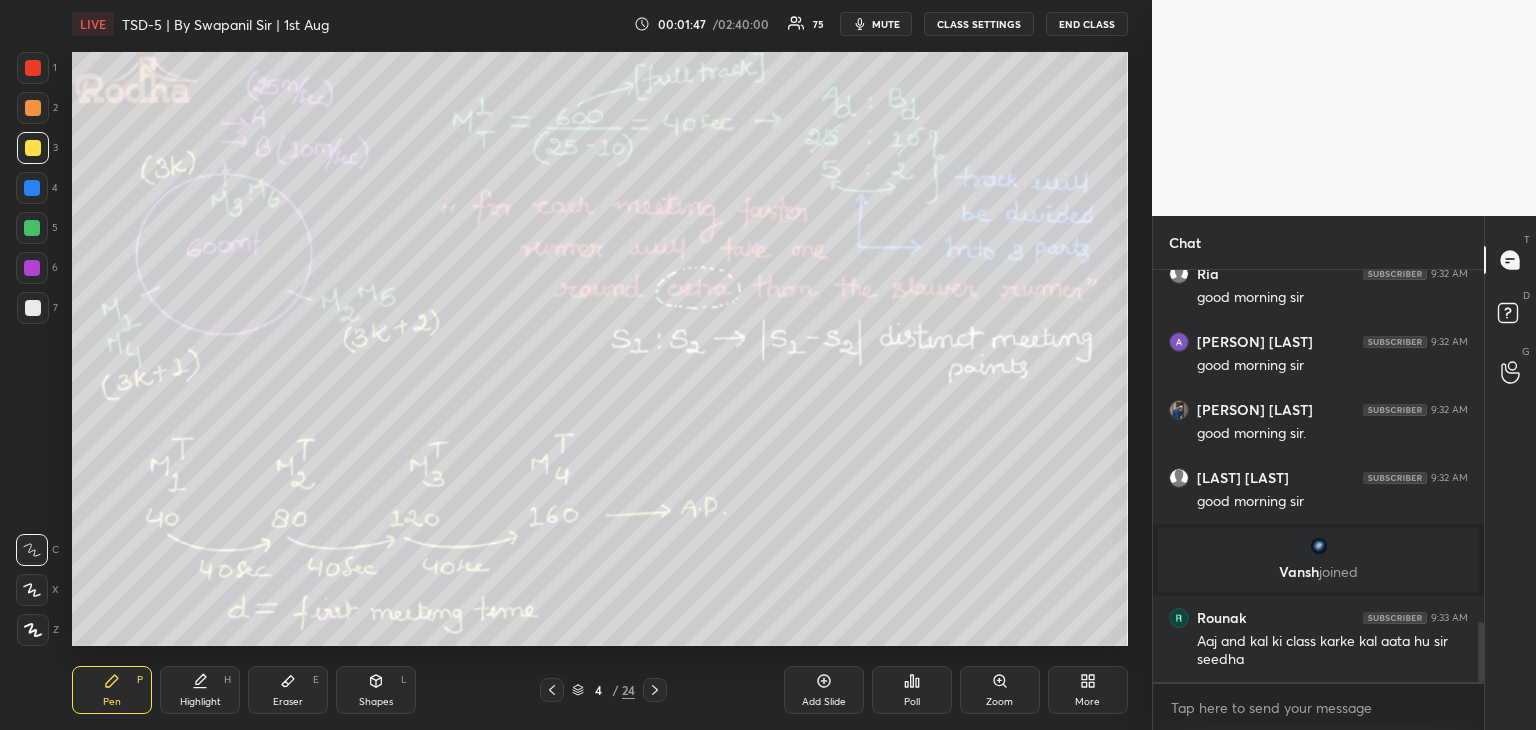 click 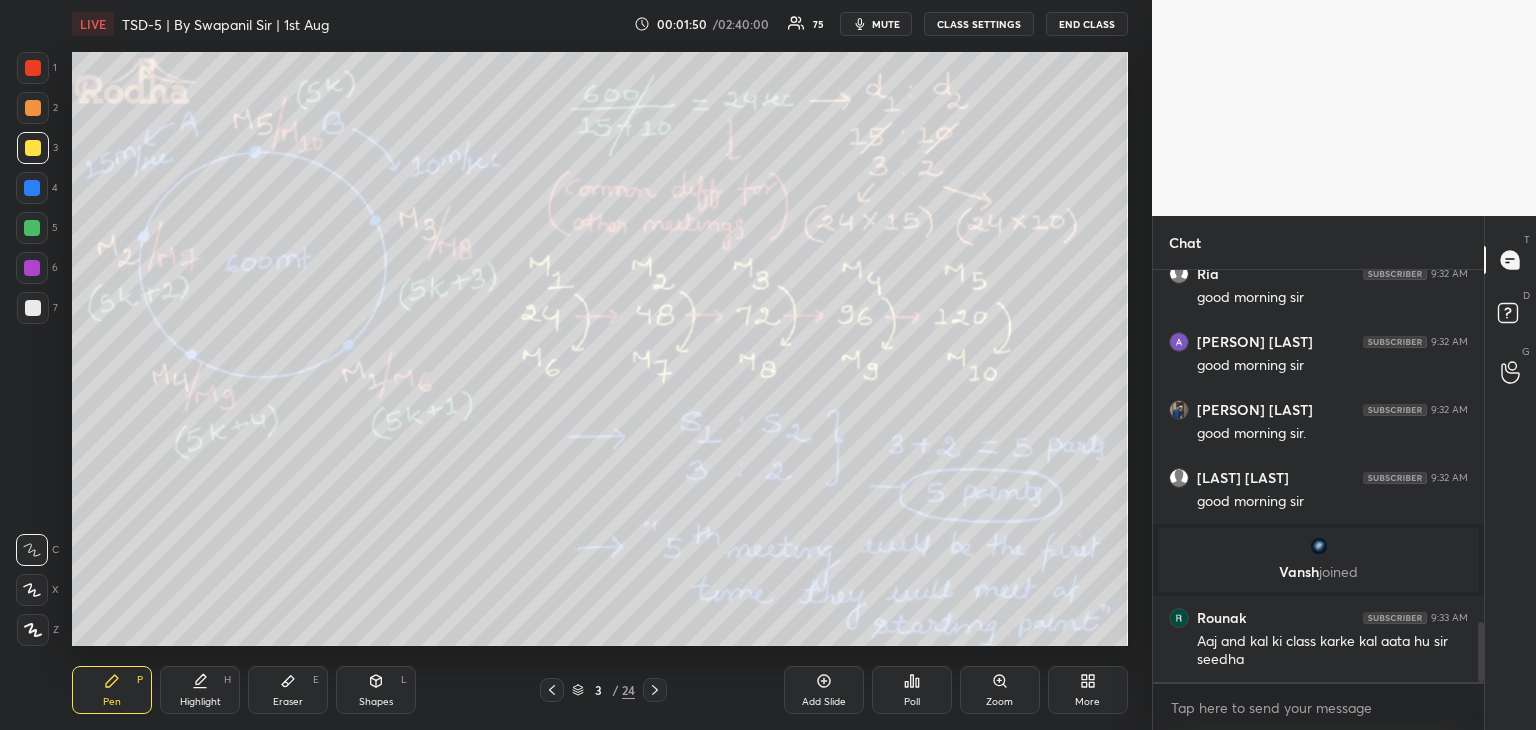 drag, startPoint x: 659, startPoint y: 691, endPoint x: 658, endPoint y: 661, distance: 30.016663 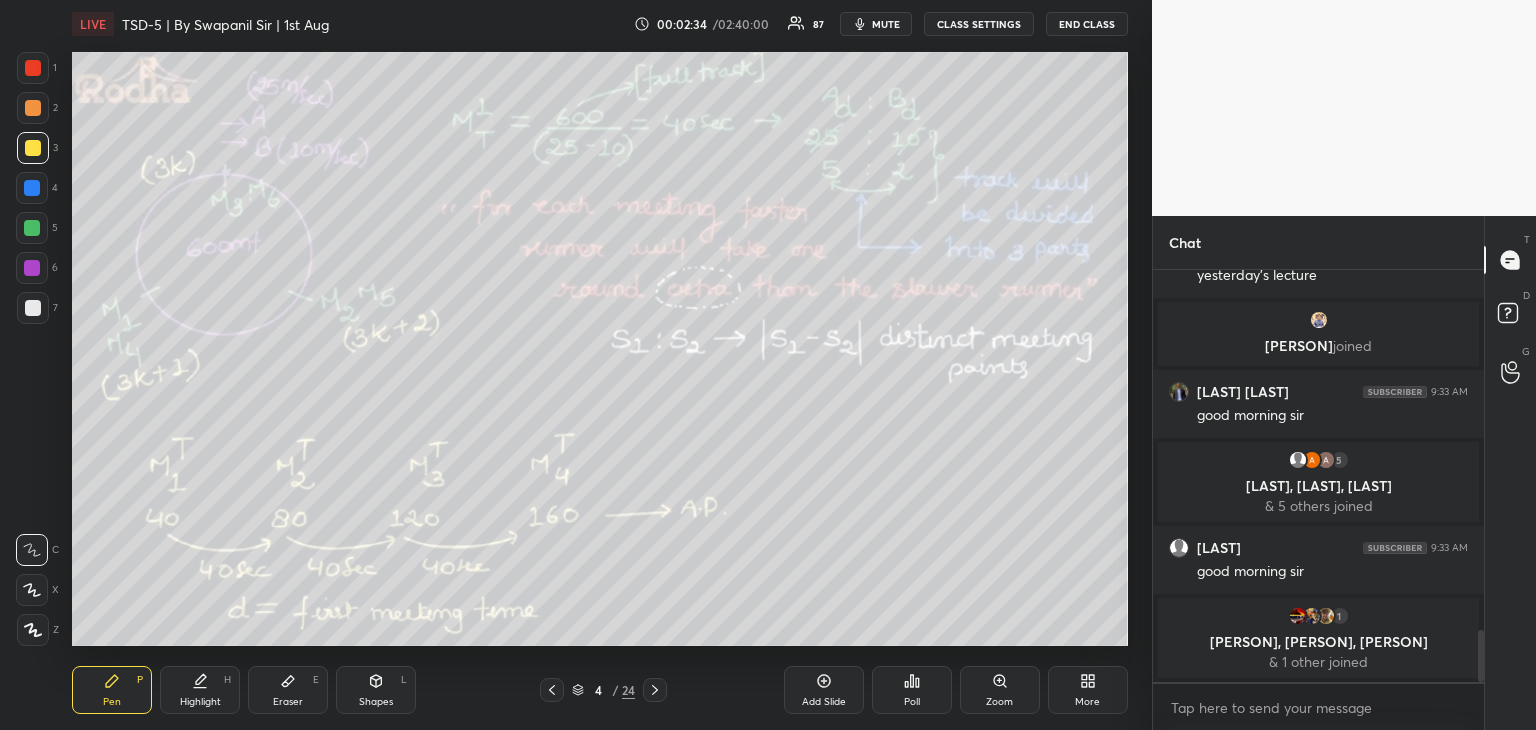 scroll, scrollTop: 2872, scrollLeft: 0, axis: vertical 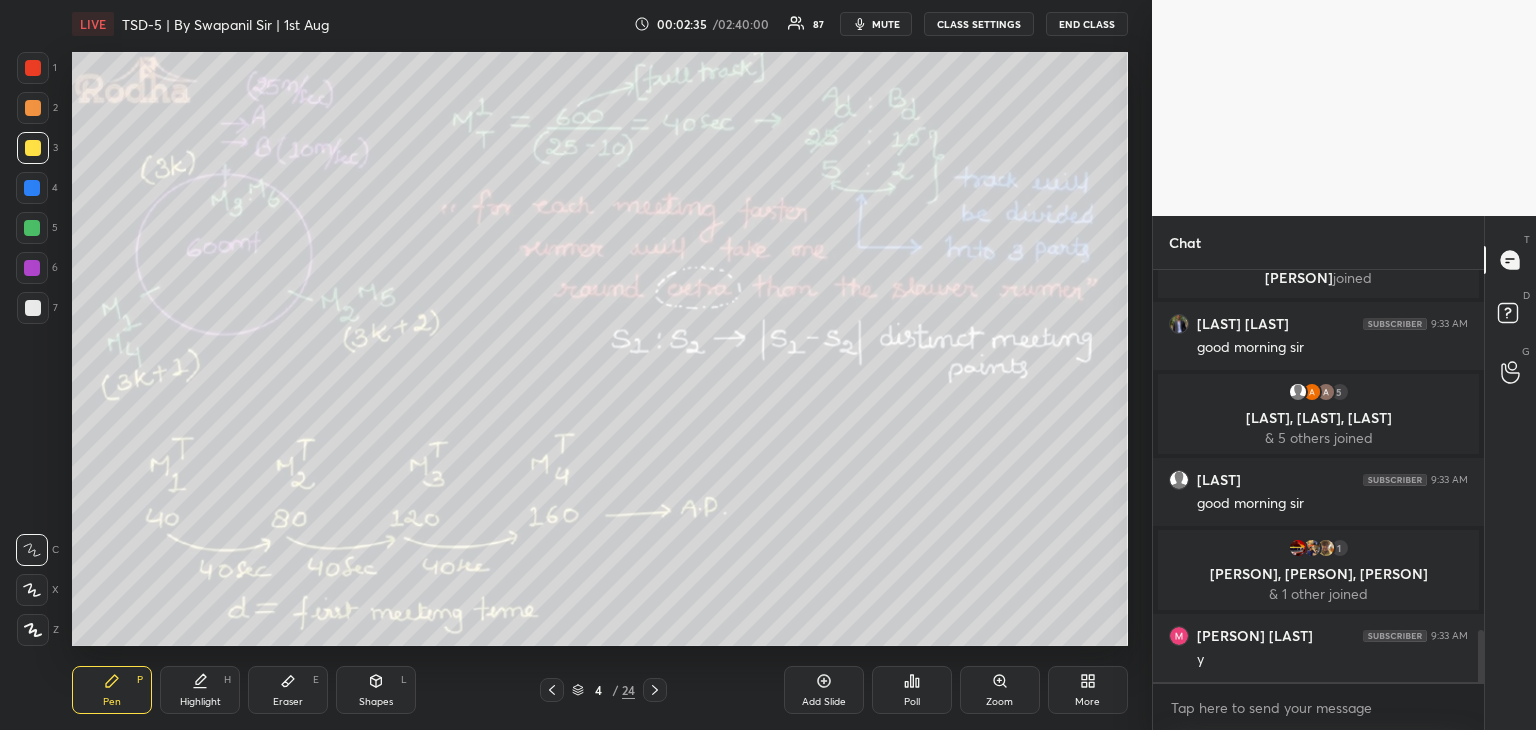 drag, startPoint x: 292, startPoint y: 688, endPoint x: 300, endPoint y: 680, distance: 11.313708 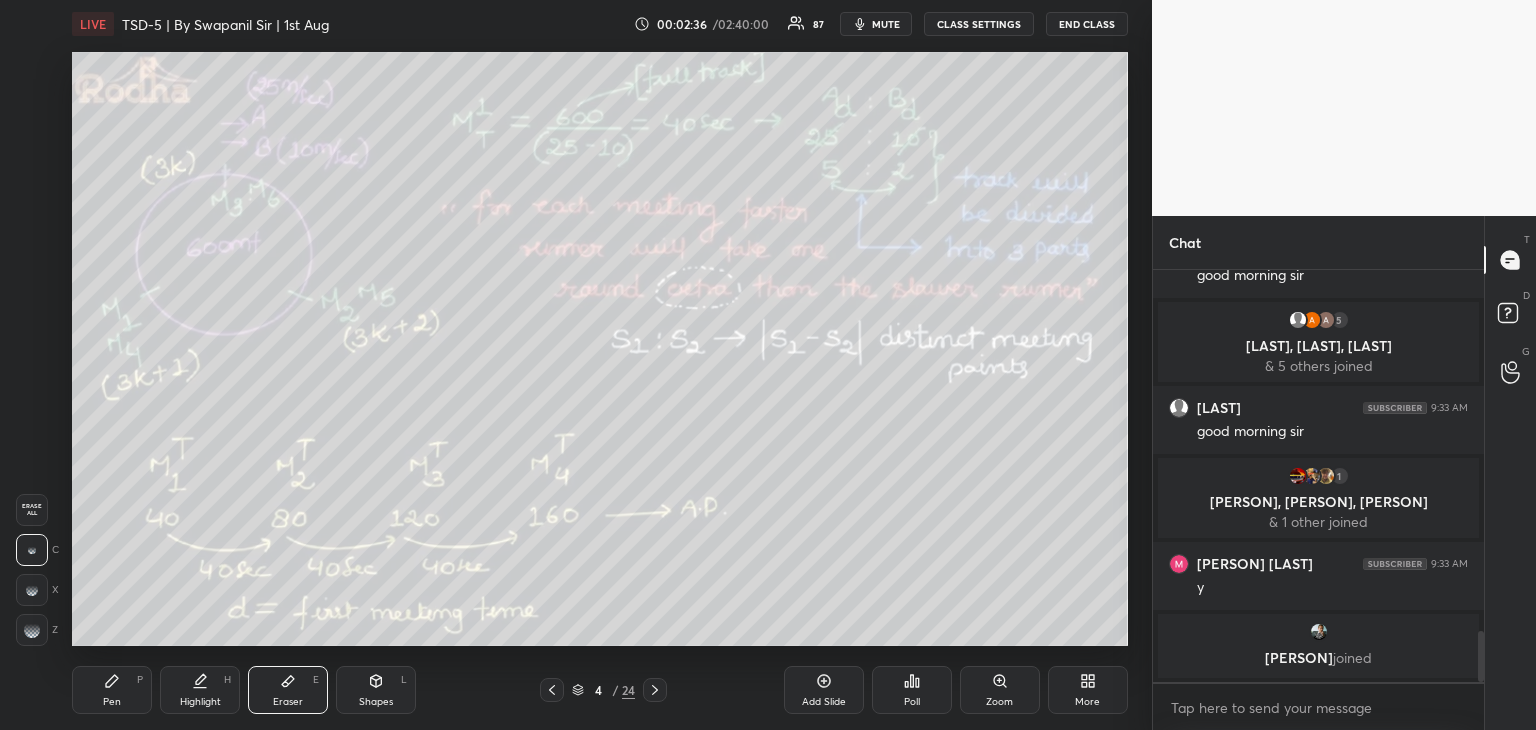 click 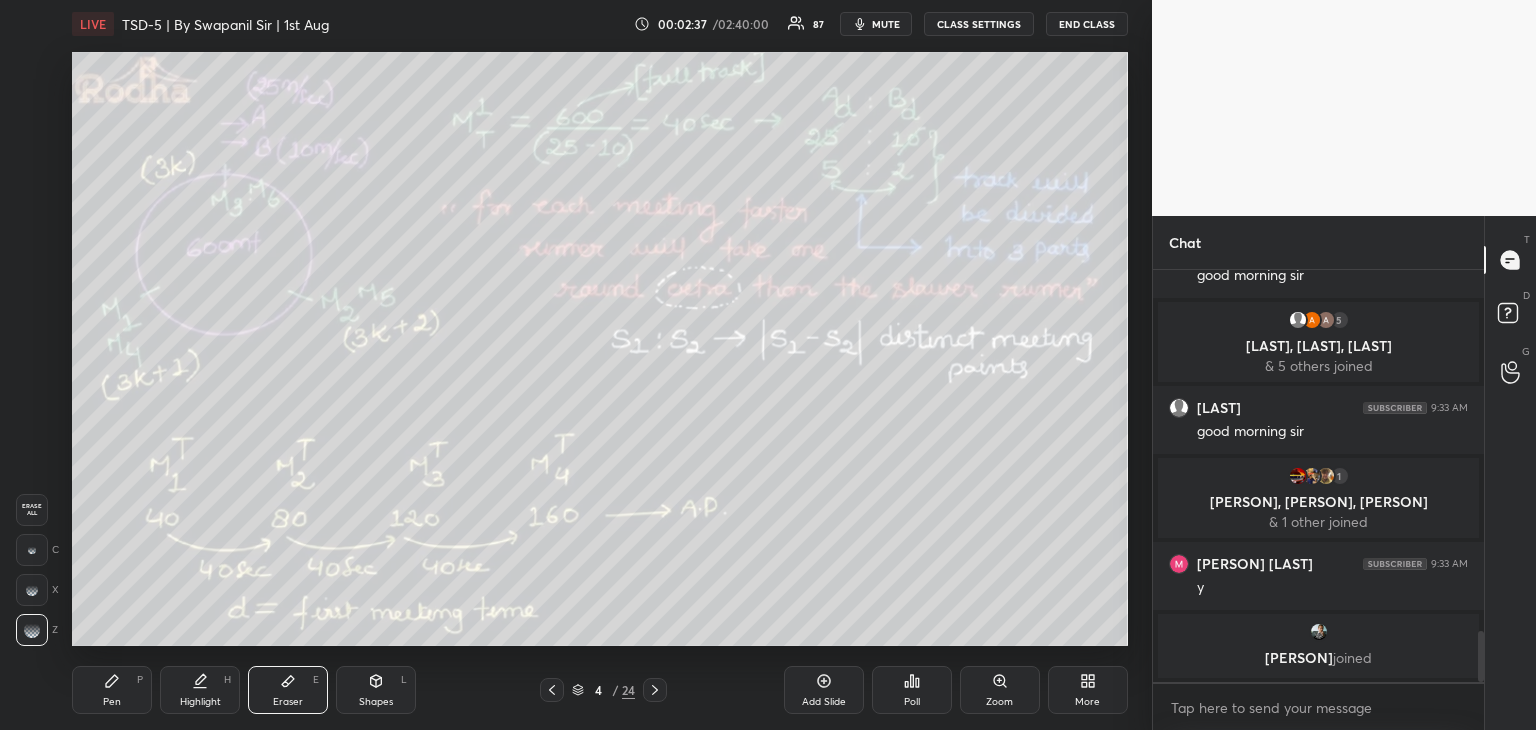 scroll, scrollTop: 3008, scrollLeft: 0, axis: vertical 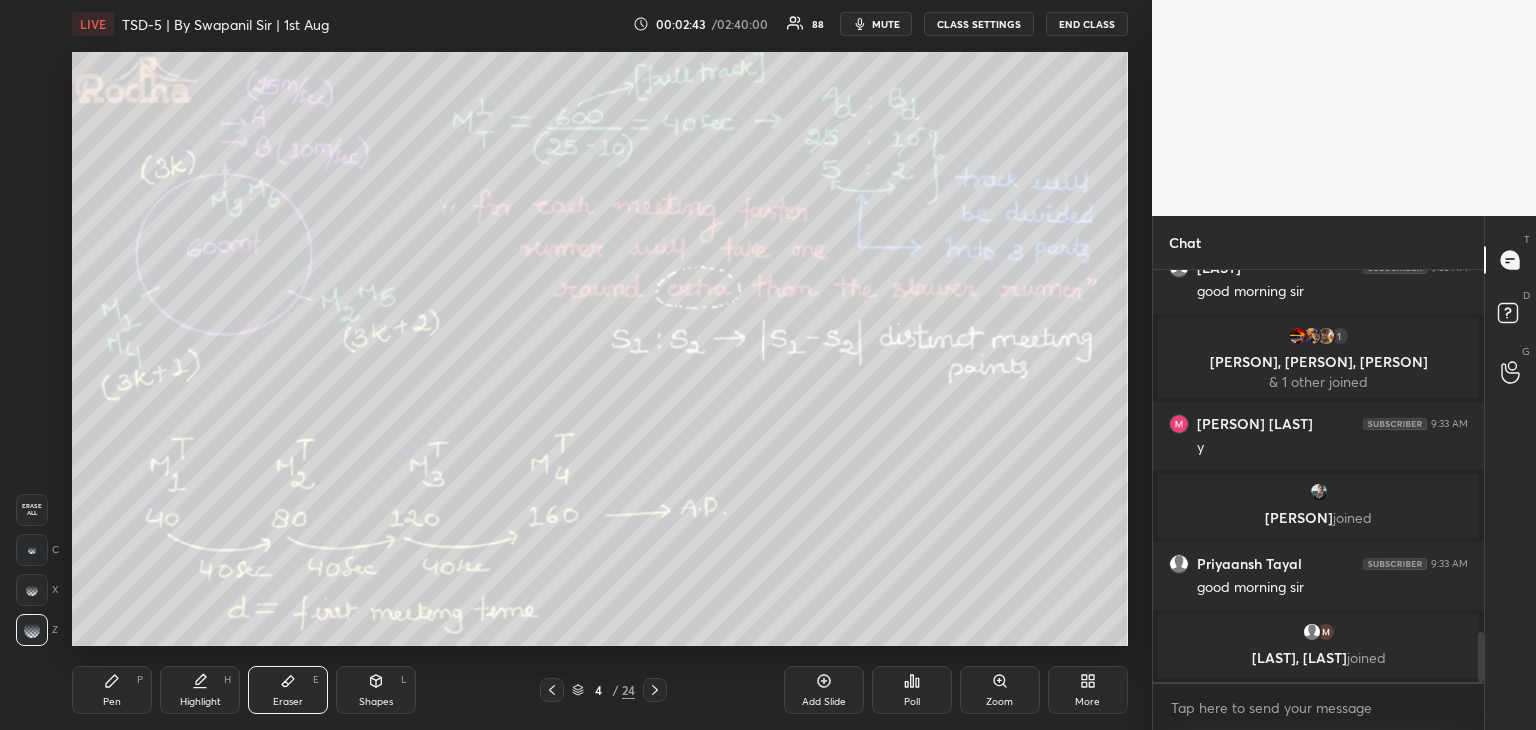 click on "Pen" at bounding box center [112, 702] 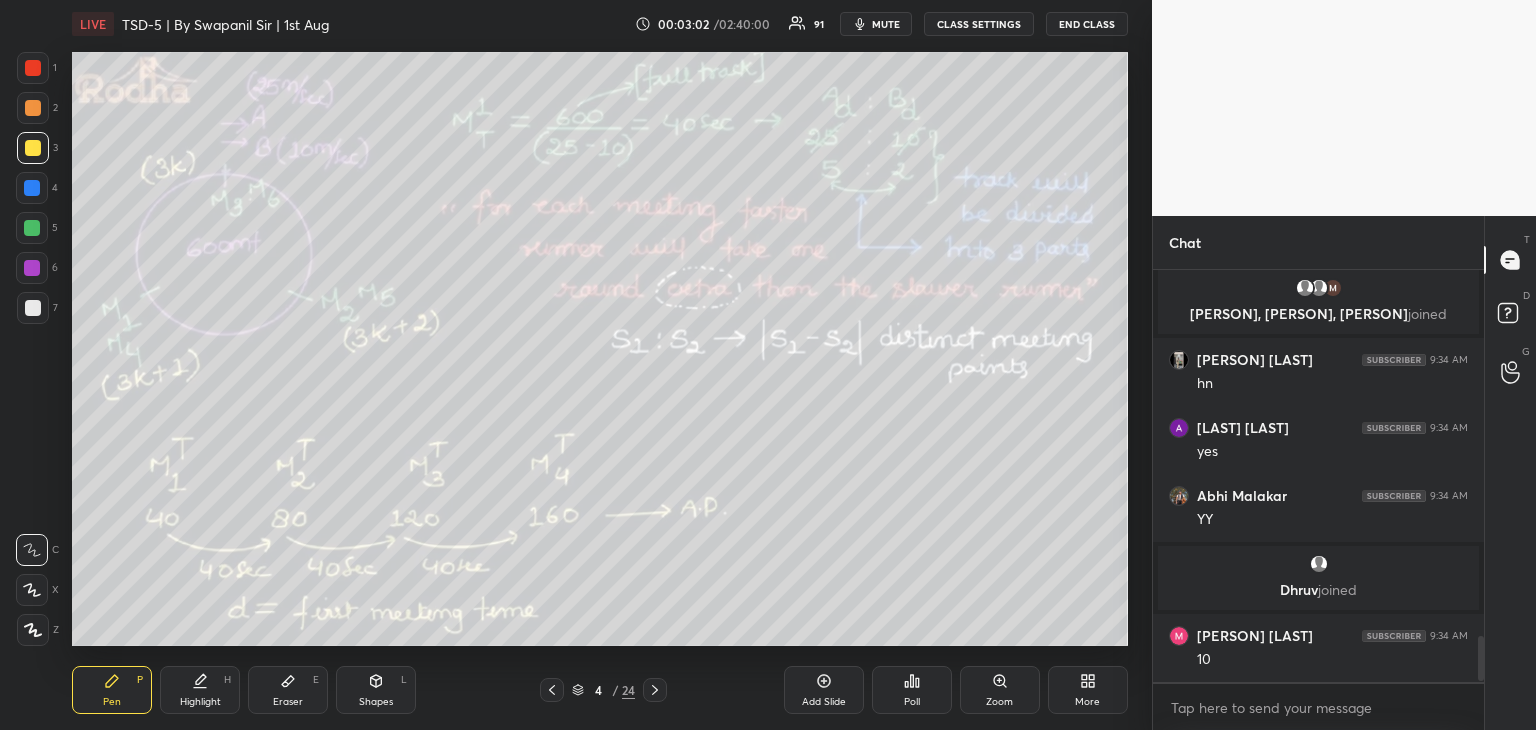 scroll, scrollTop: 3370, scrollLeft: 0, axis: vertical 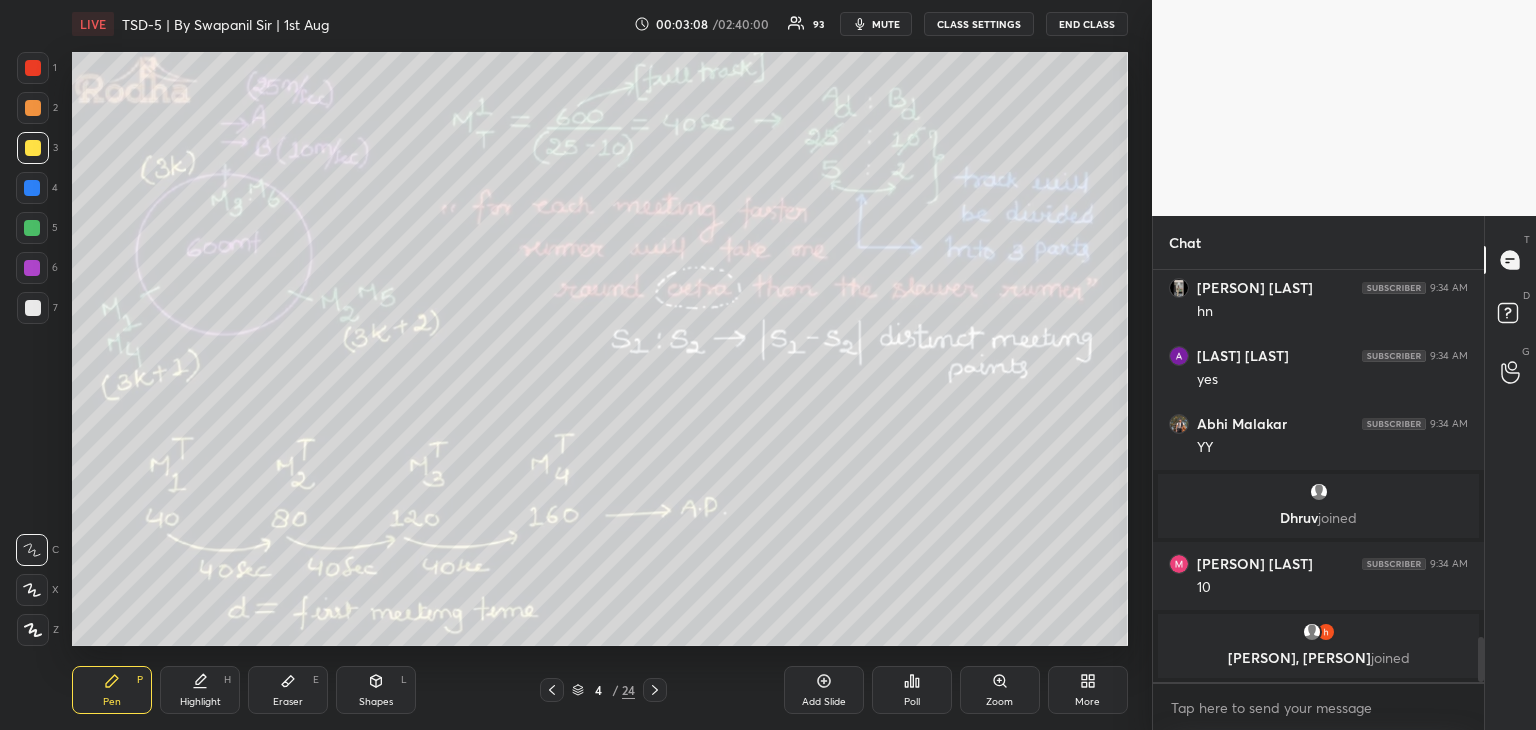 drag, startPoint x: 280, startPoint y: 701, endPoint x: 315, endPoint y: 680, distance: 40.81666 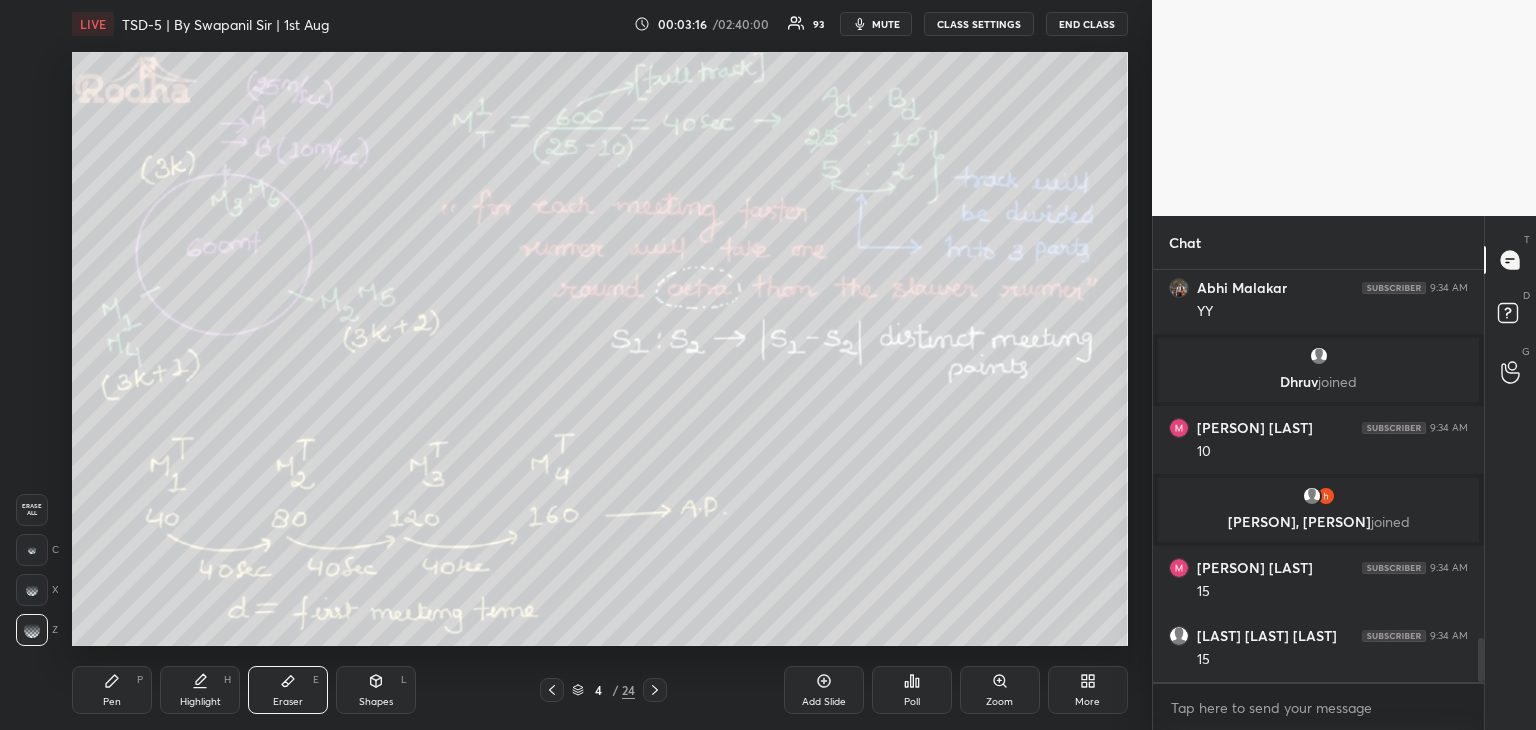 scroll, scrollTop: 3480, scrollLeft: 0, axis: vertical 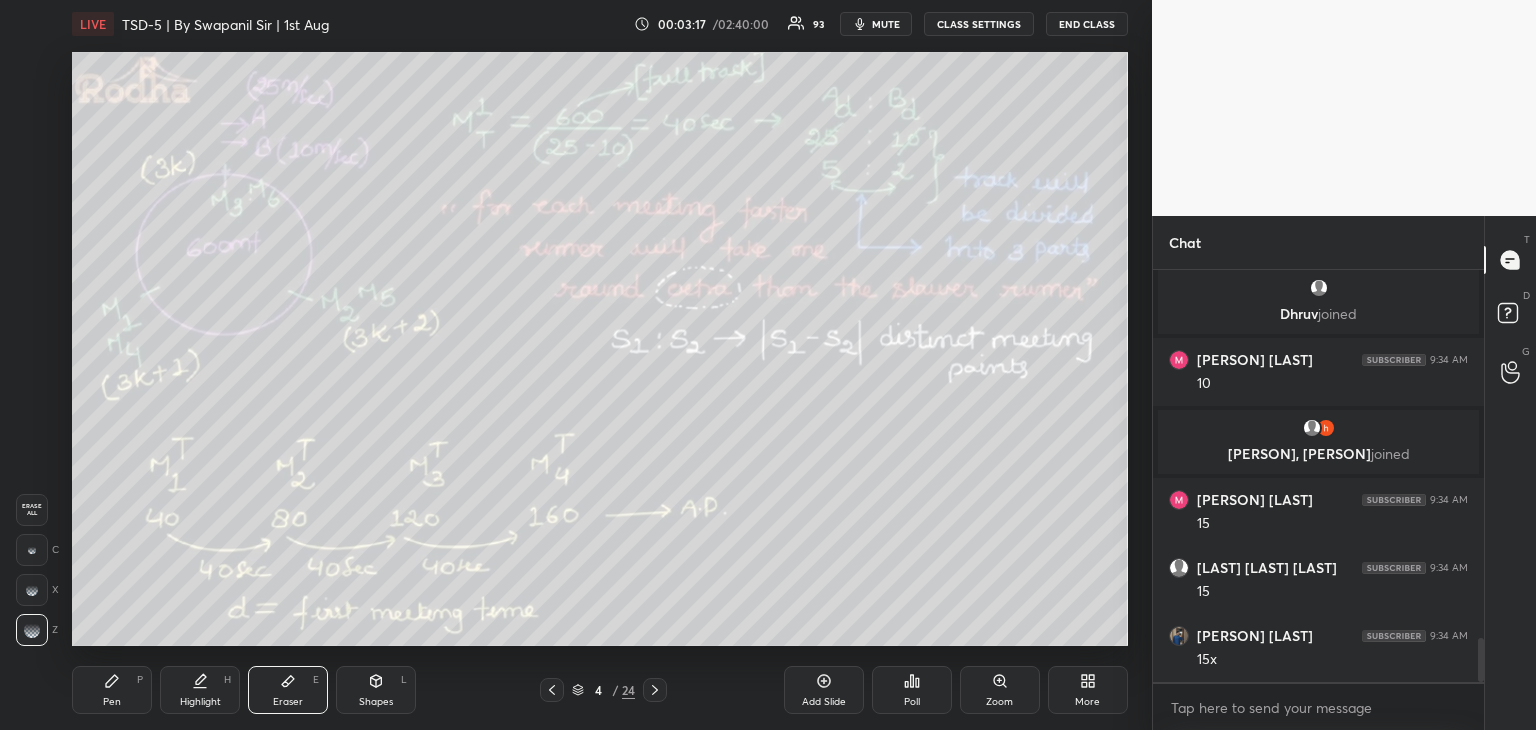 click on "Pen P" at bounding box center [112, 690] 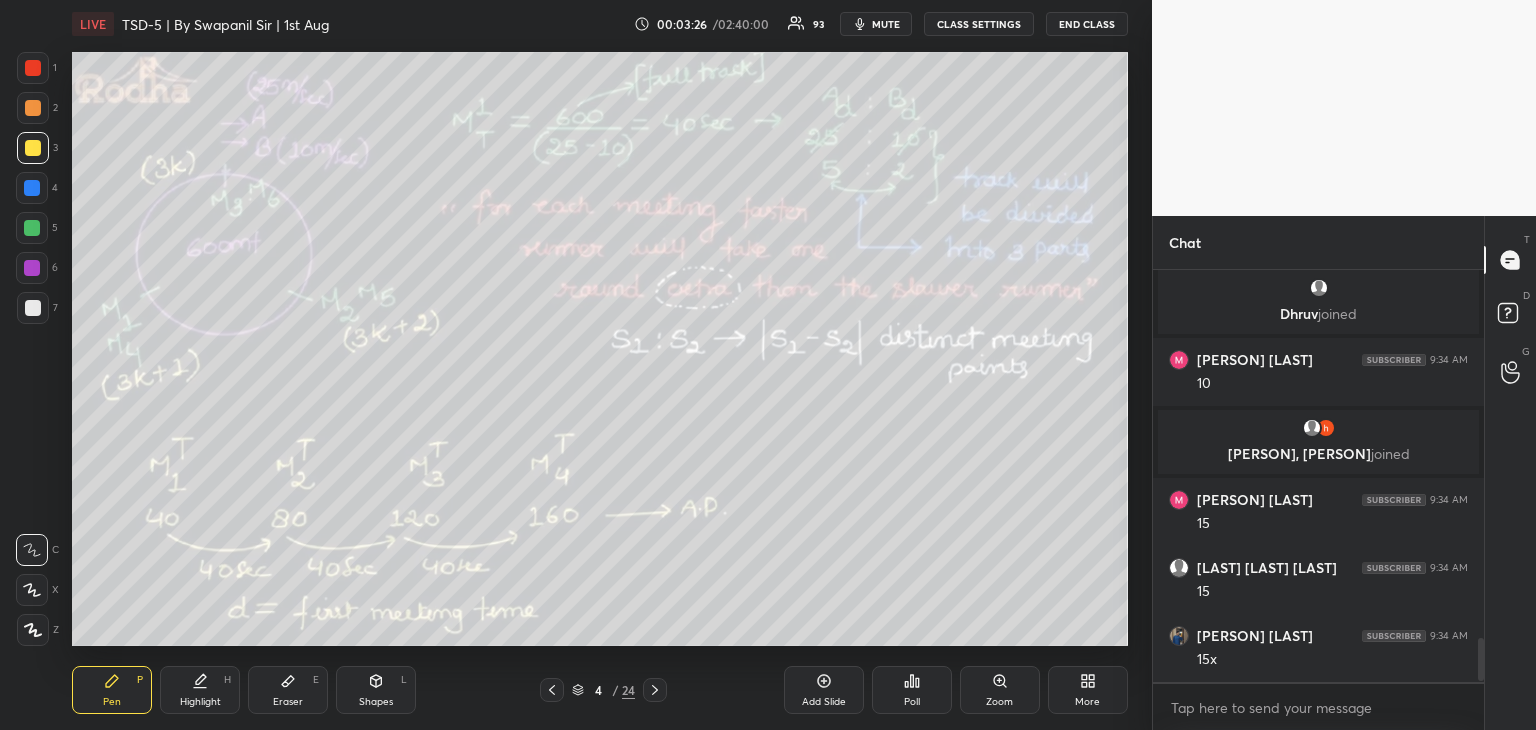 scroll, scrollTop: 3552, scrollLeft: 0, axis: vertical 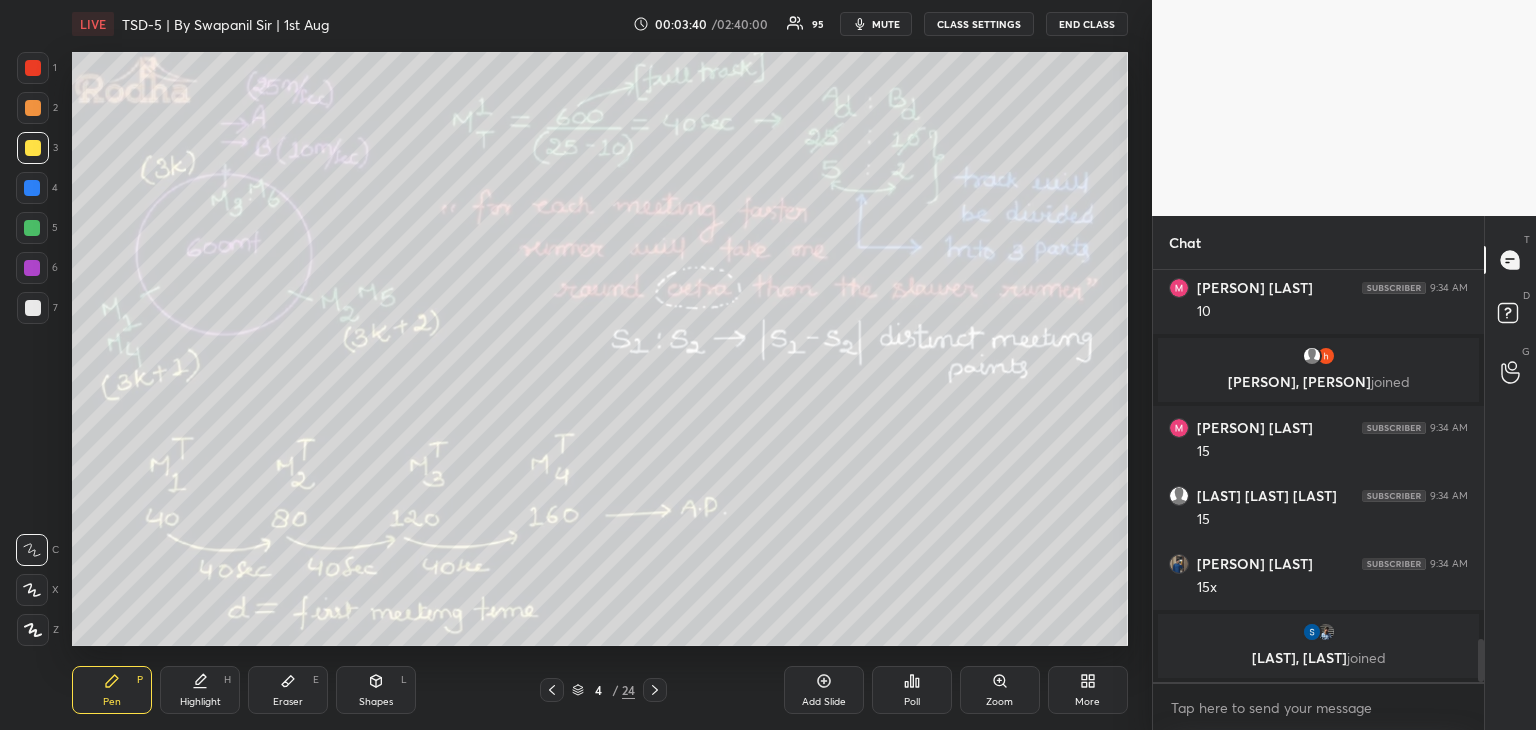 click at bounding box center [33, 308] 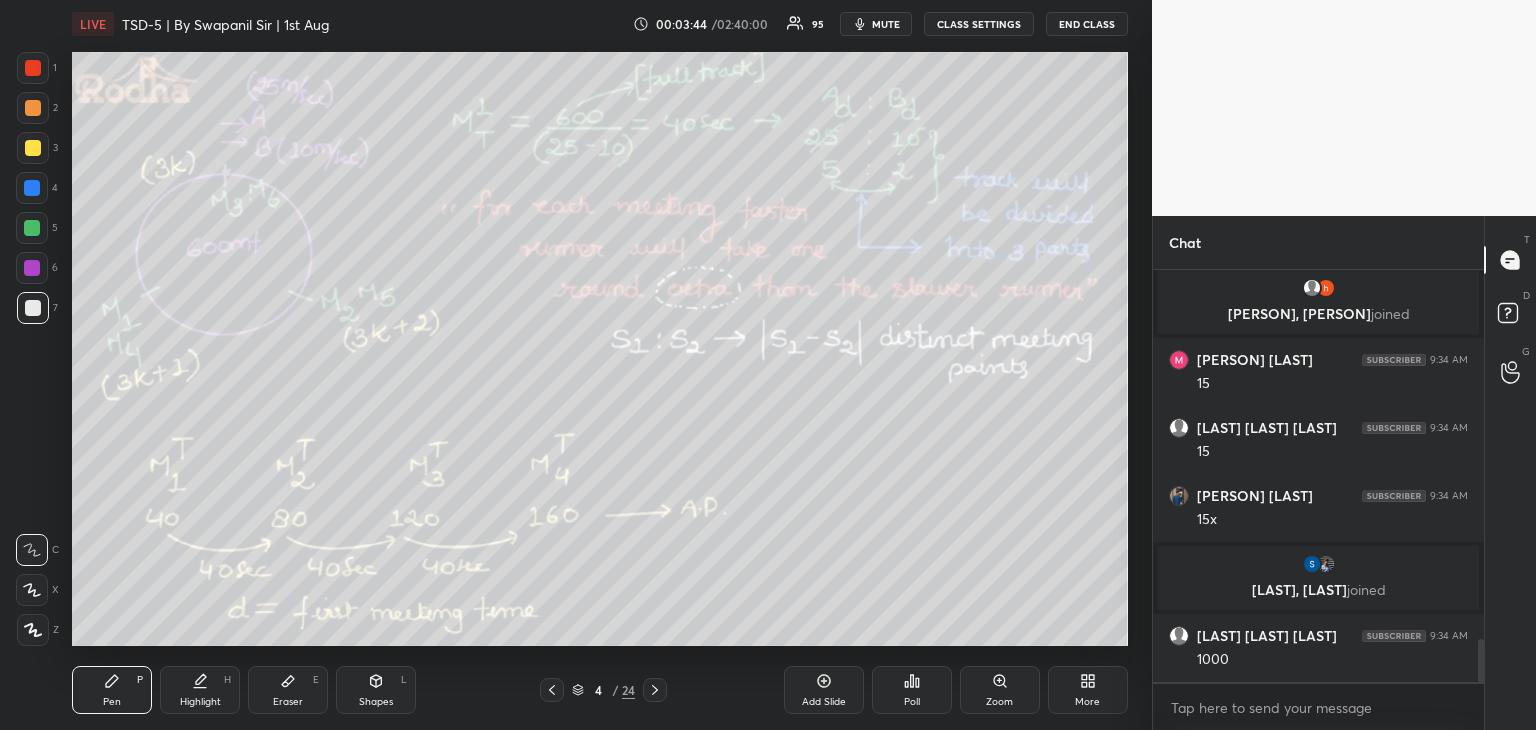 scroll, scrollTop: 3630, scrollLeft: 0, axis: vertical 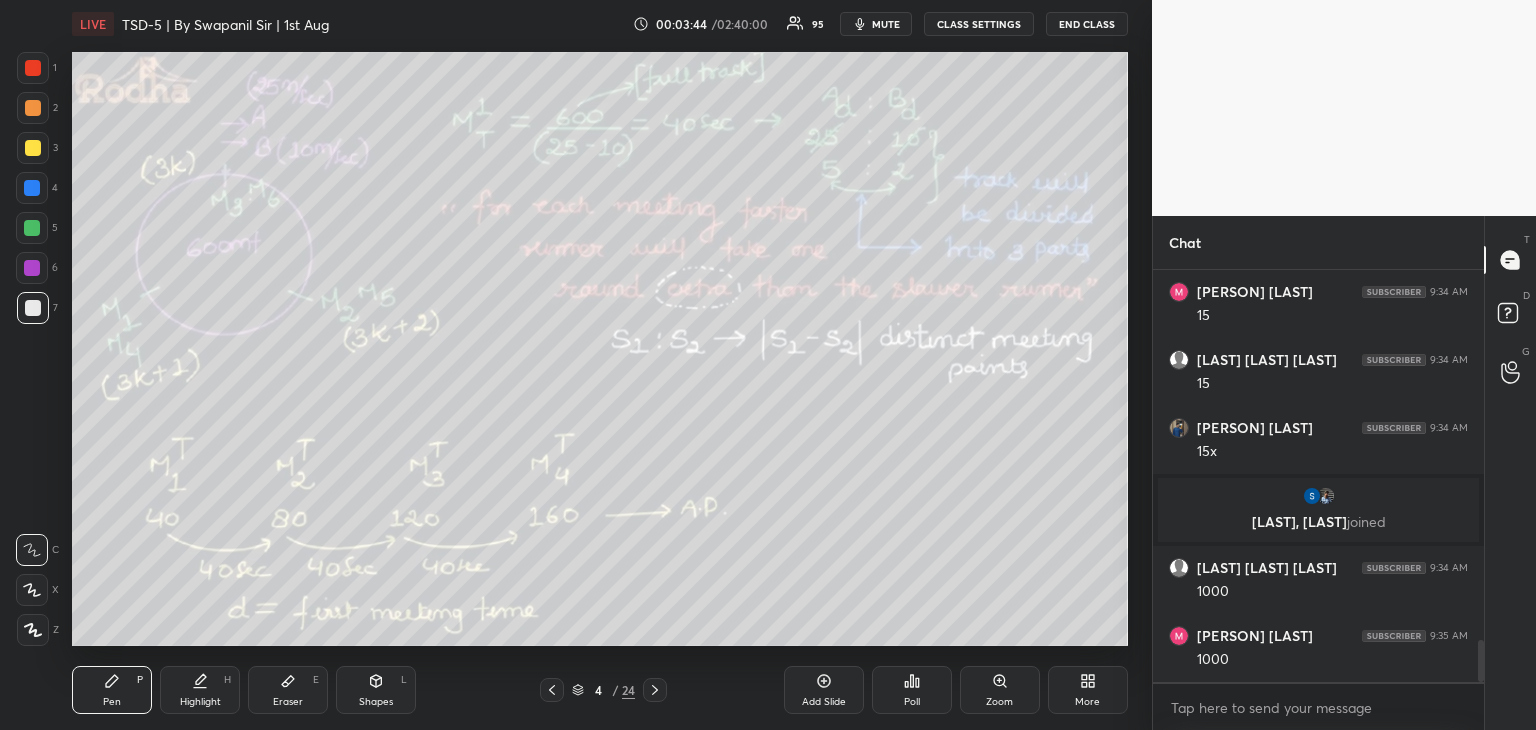 click at bounding box center (32, 228) 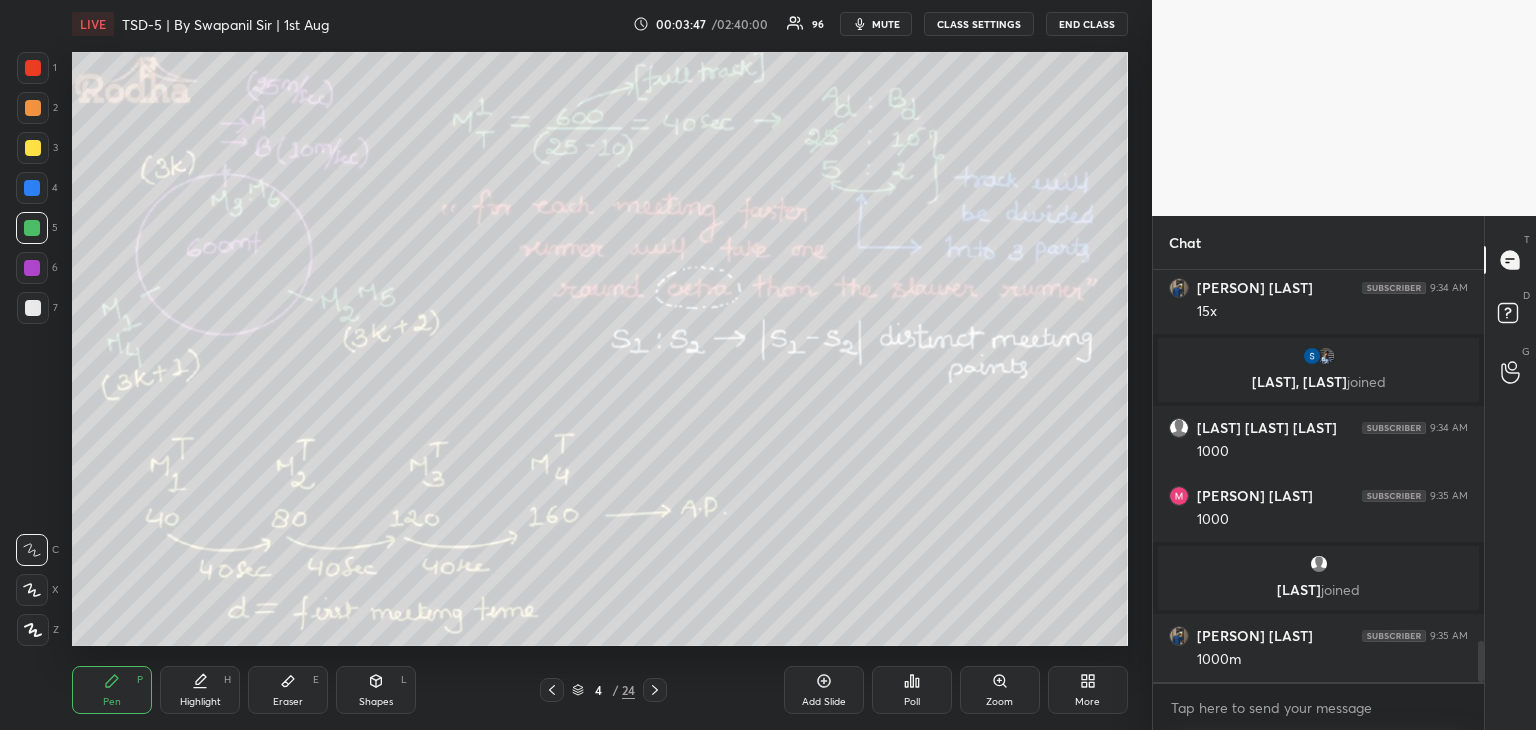 scroll, scrollTop: 3838, scrollLeft: 0, axis: vertical 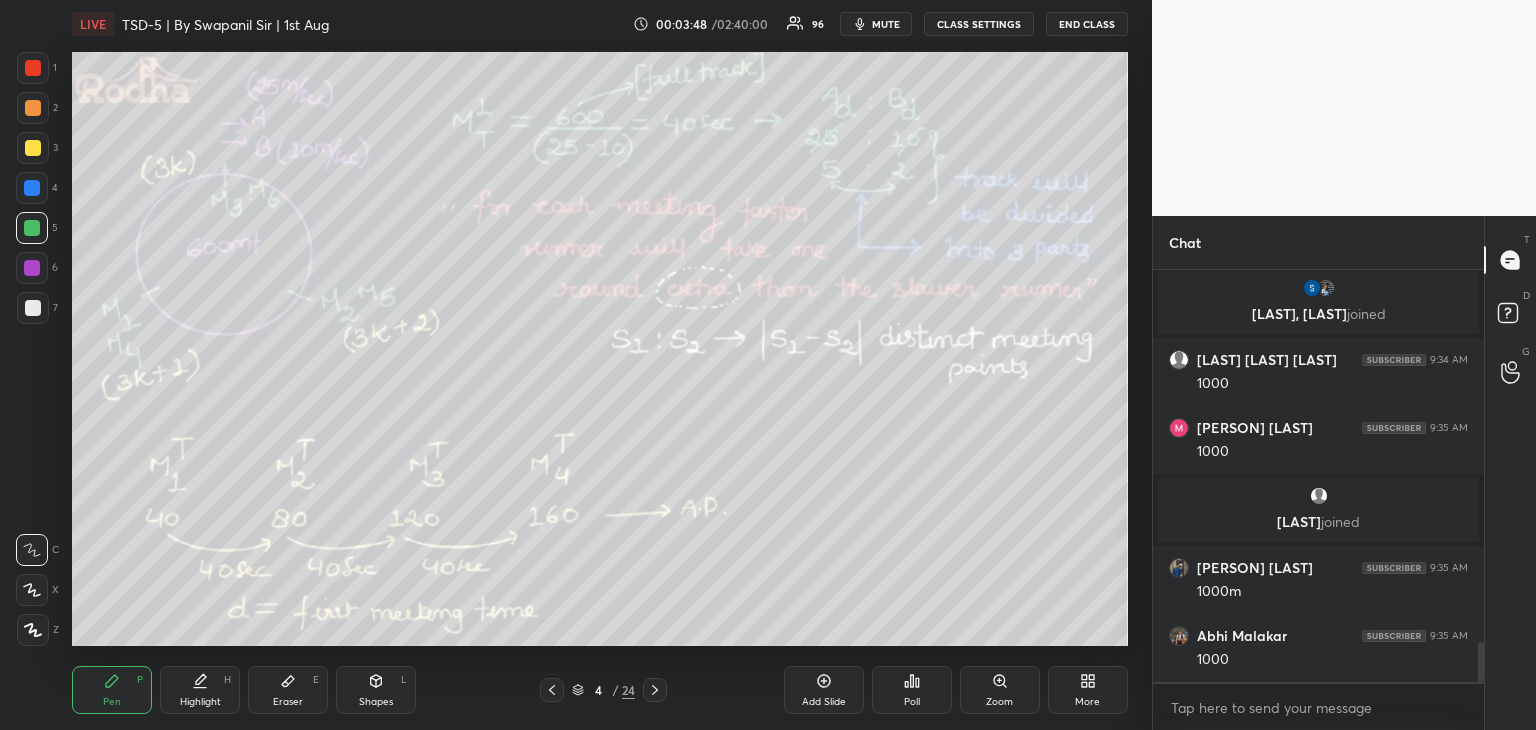 drag, startPoint x: 36, startPoint y: 589, endPoint x: 54, endPoint y: 579, distance: 20.59126 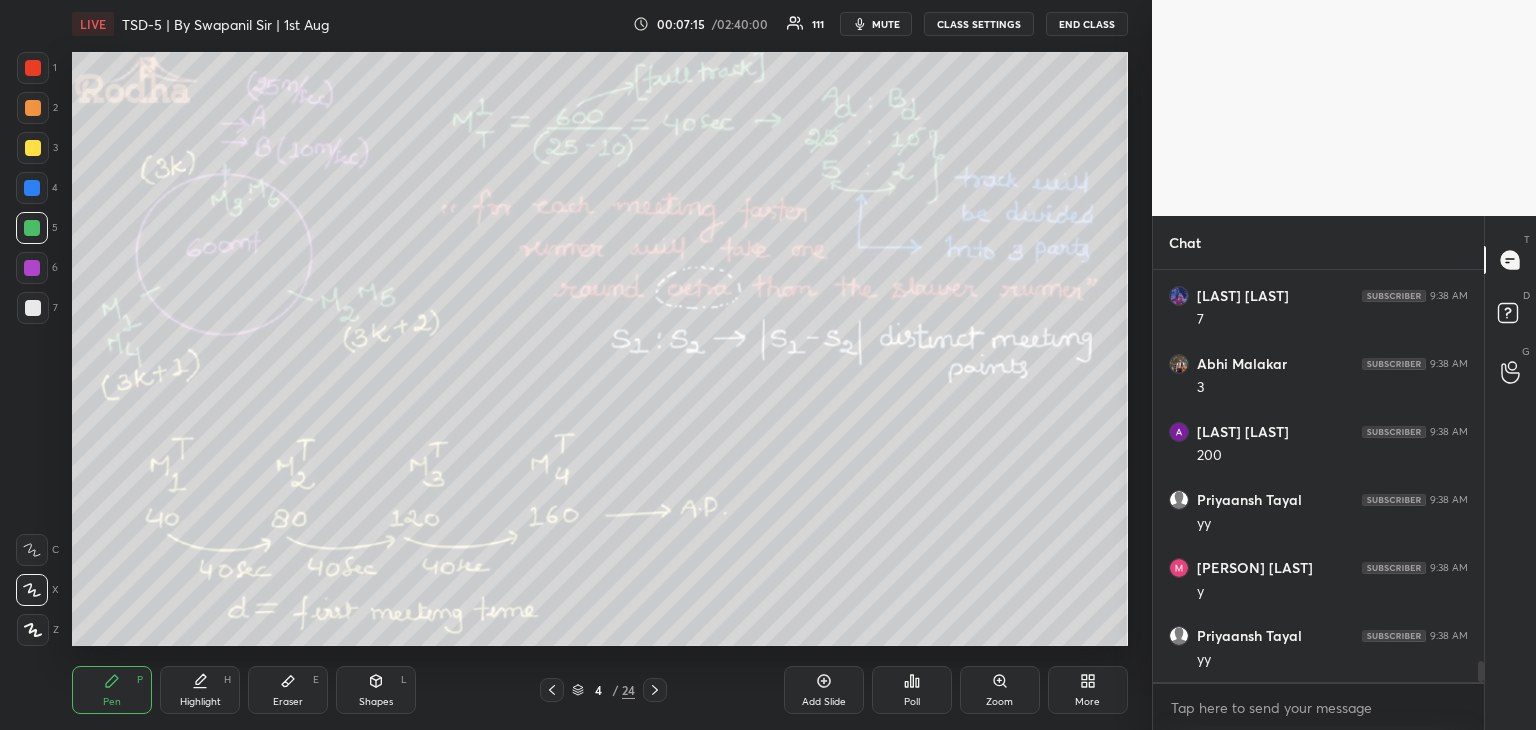 scroll, scrollTop: 7580, scrollLeft: 0, axis: vertical 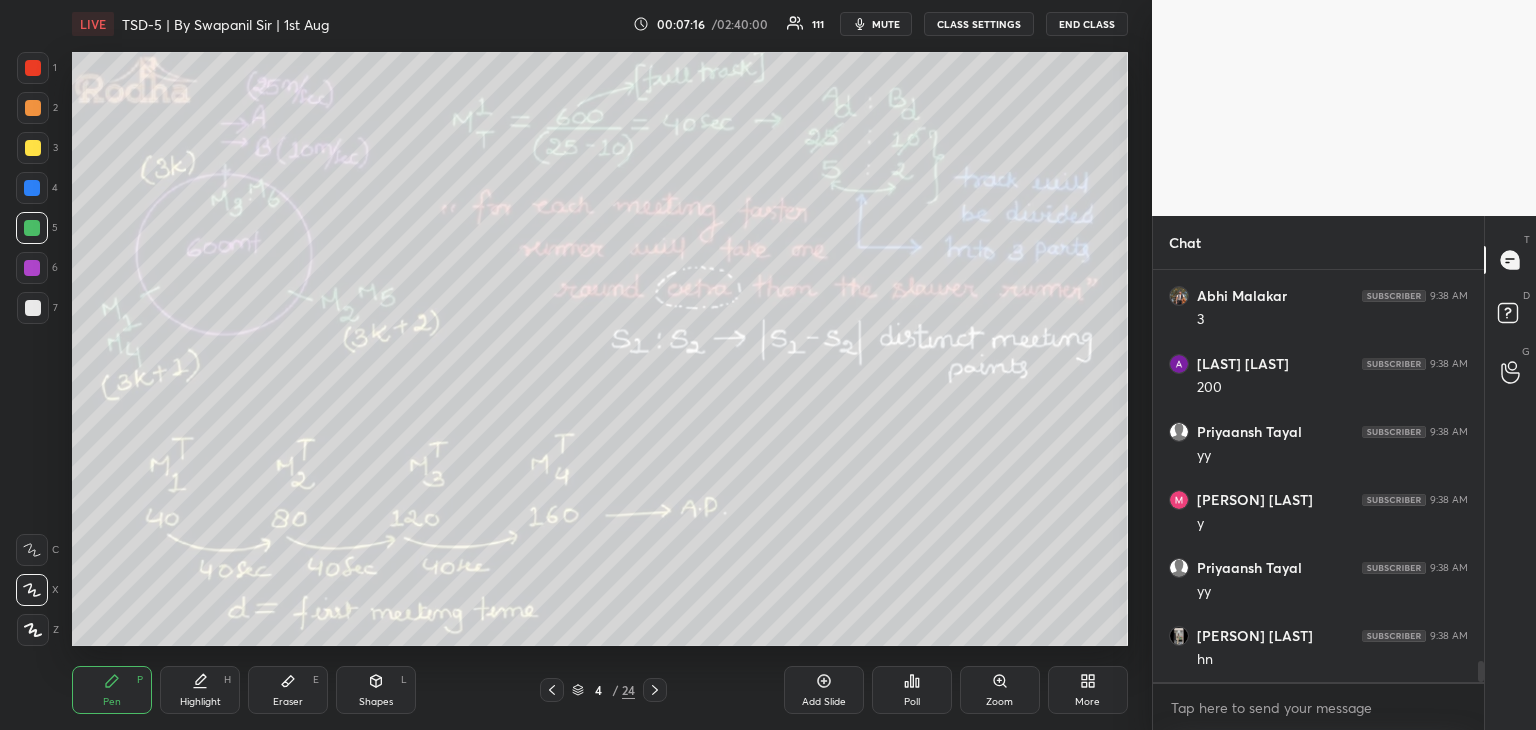 click at bounding box center (33, 108) 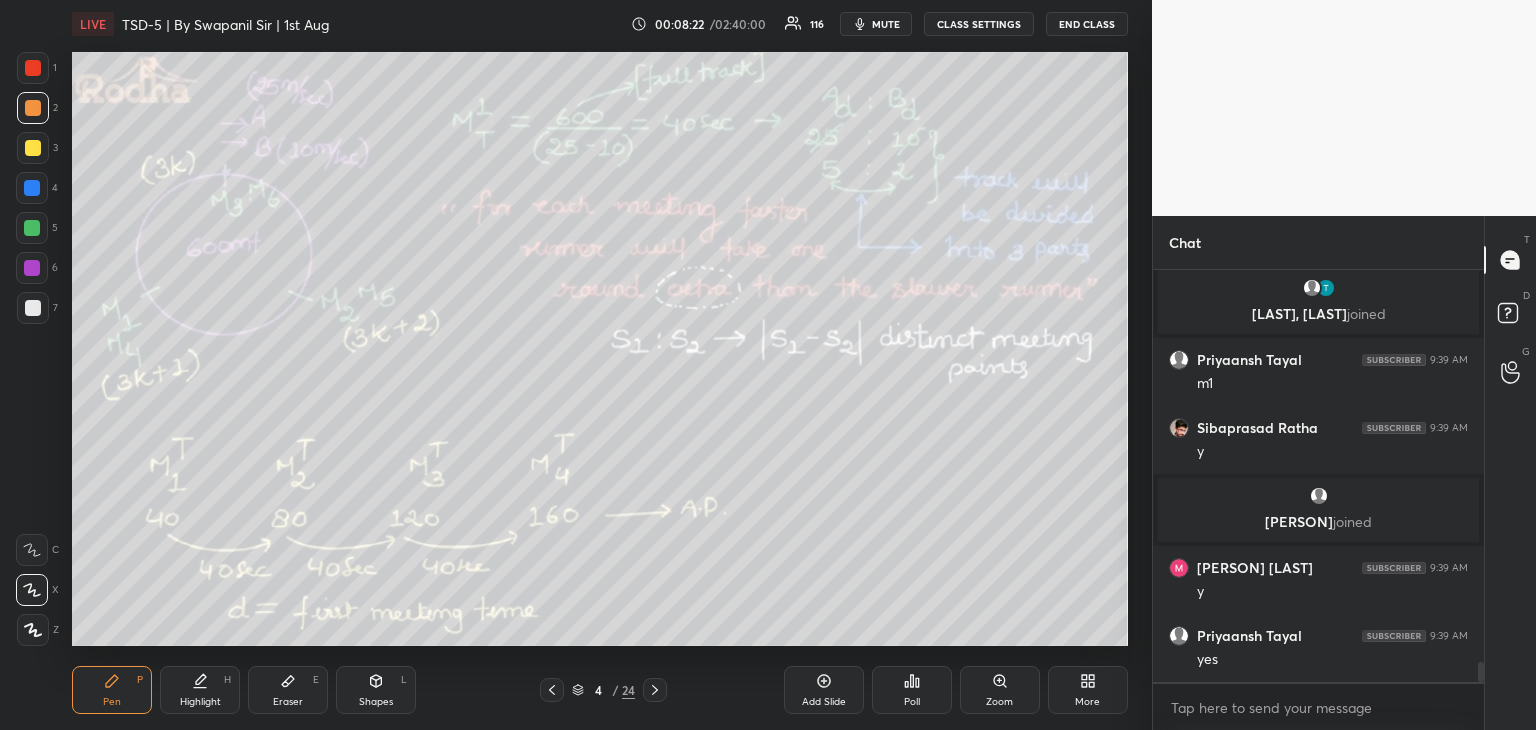 scroll, scrollTop: 8128, scrollLeft: 0, axis: vertical 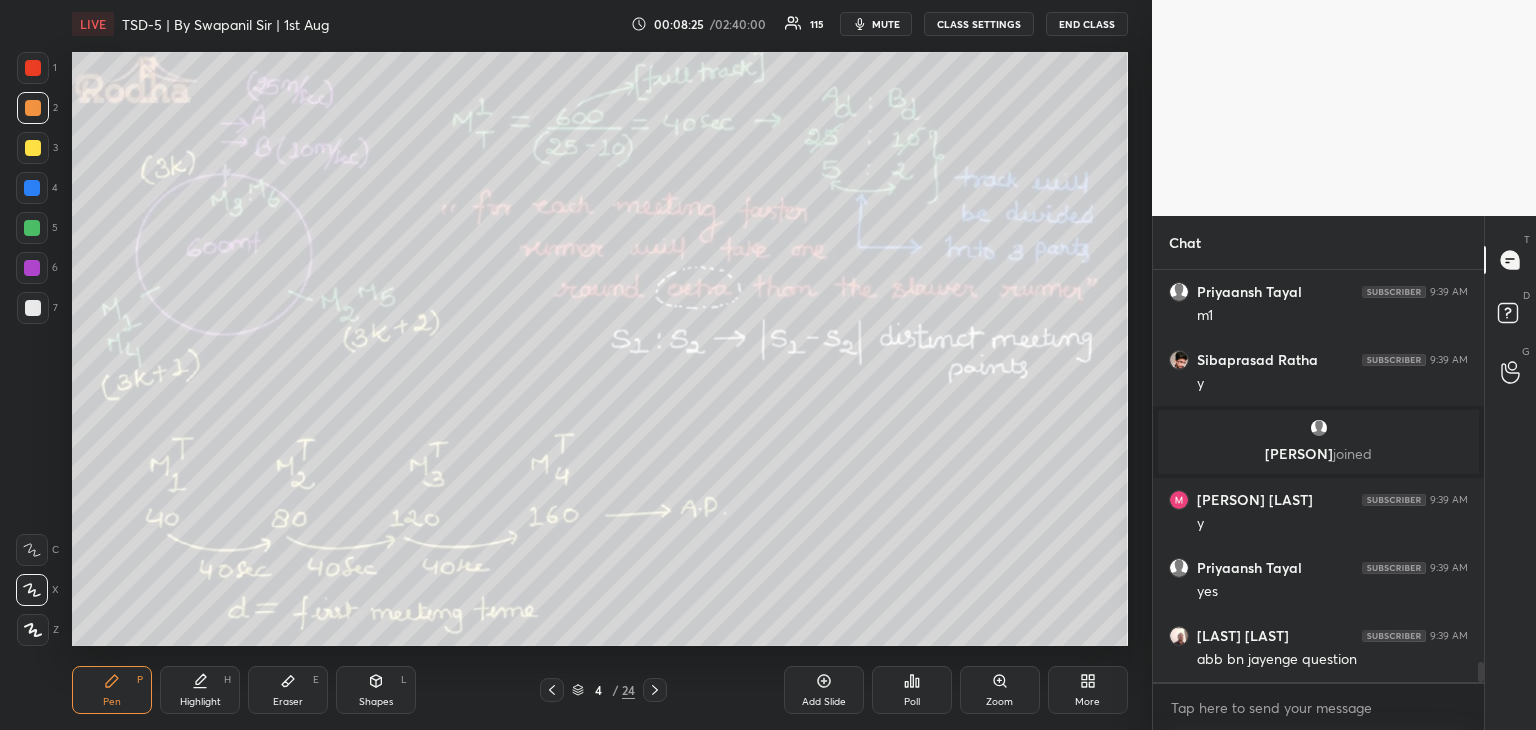 click at bounding box center (32, 188) 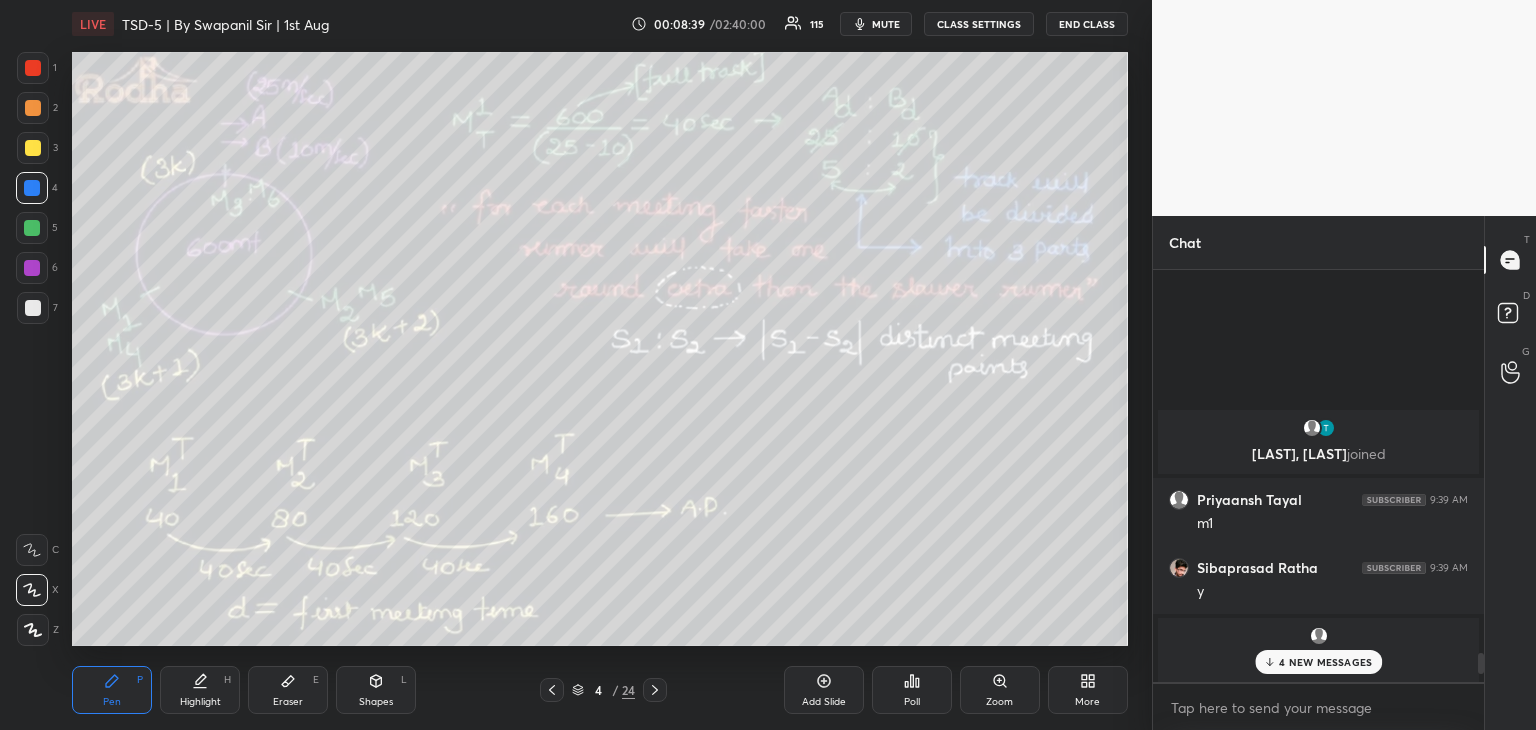 drag, startPoint x: 1480, startPoint y: 677, endPoint x: 1474, endPoint y: 709, distance: 32.55764 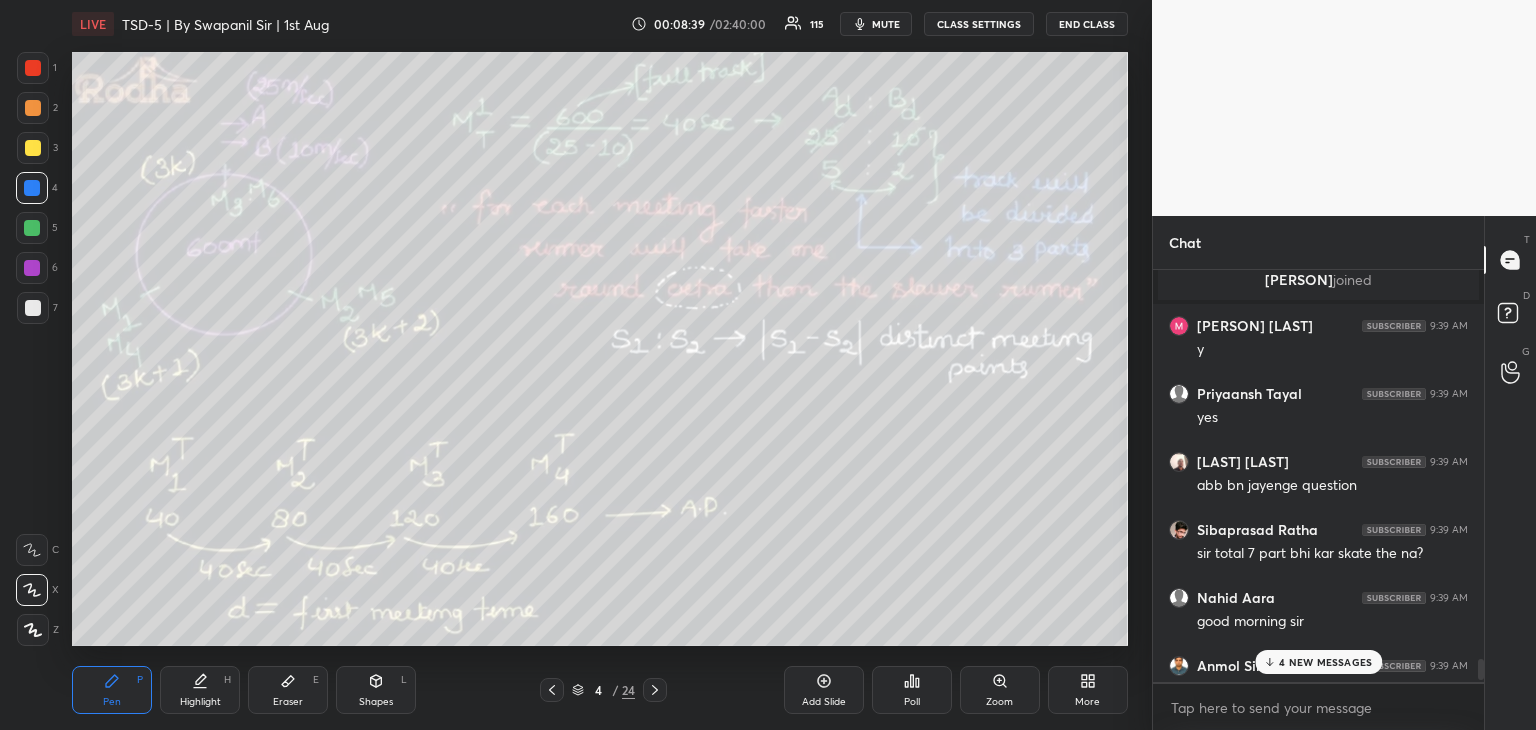 click on "4 NEW MESSAGES" at bounding box center [1325, 662] 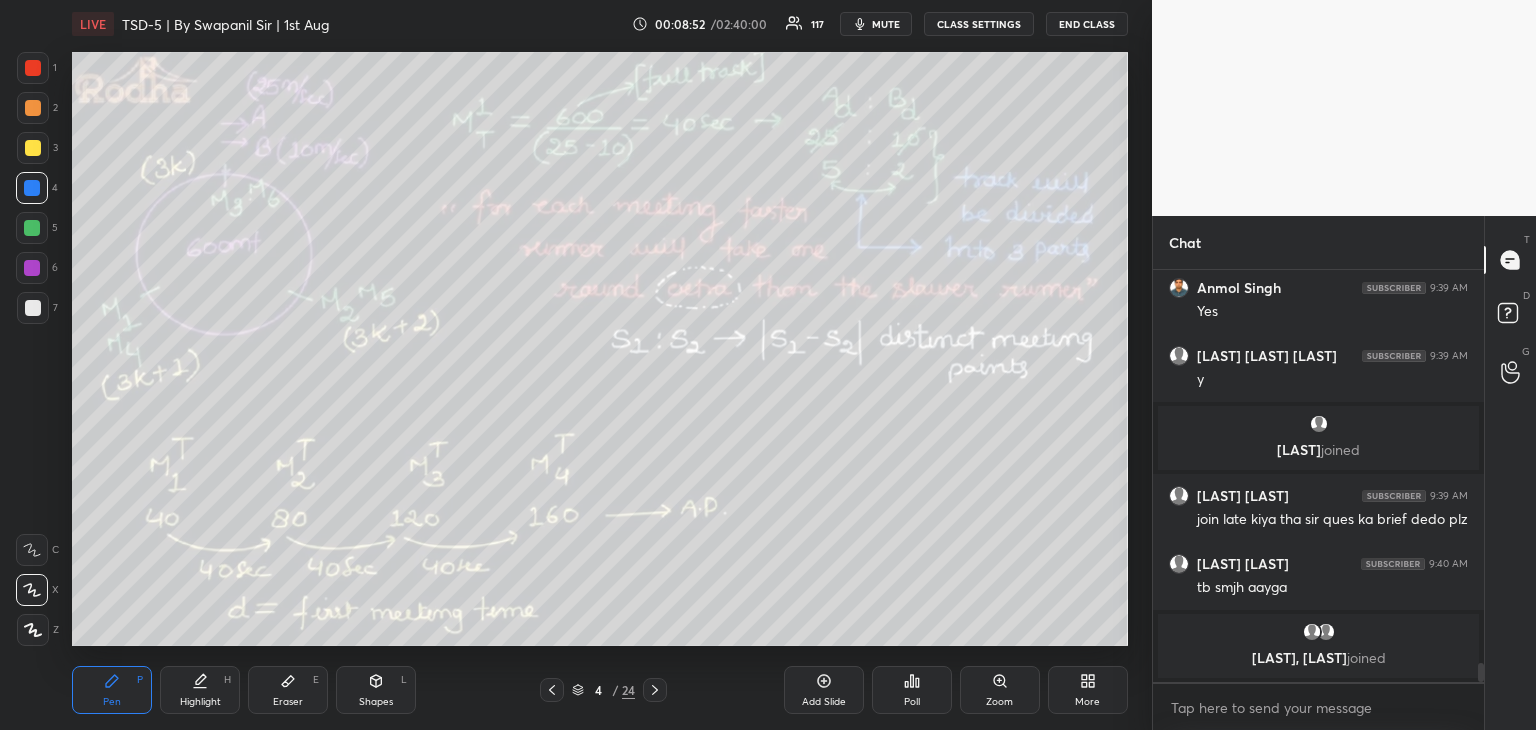 scroll, scrollTop: 8550, scrollLeft: 0, axis: vertical 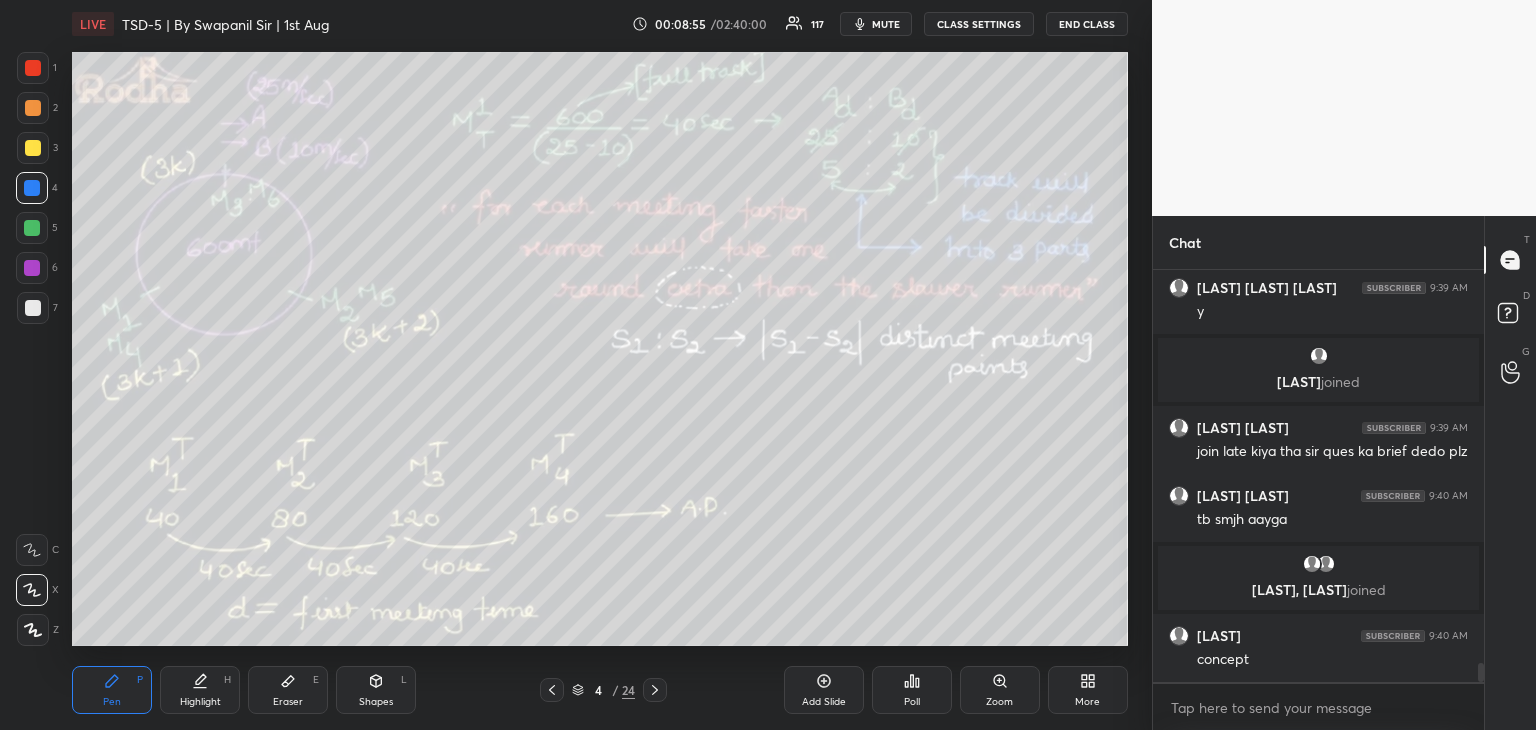 click at bounding box center [32, 268] 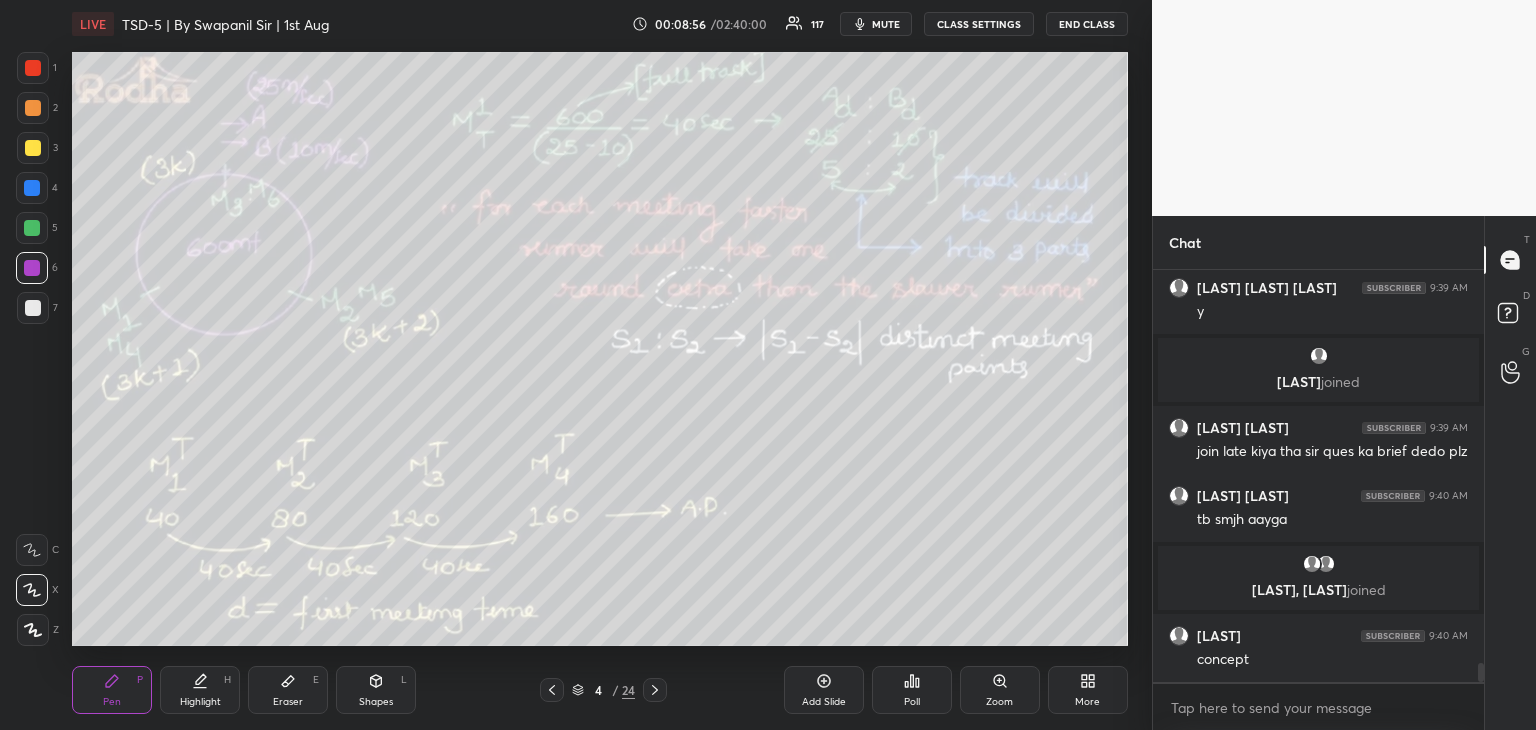 scroll, scrollTop: 8622, scrollLeft: 0, axis: vertical 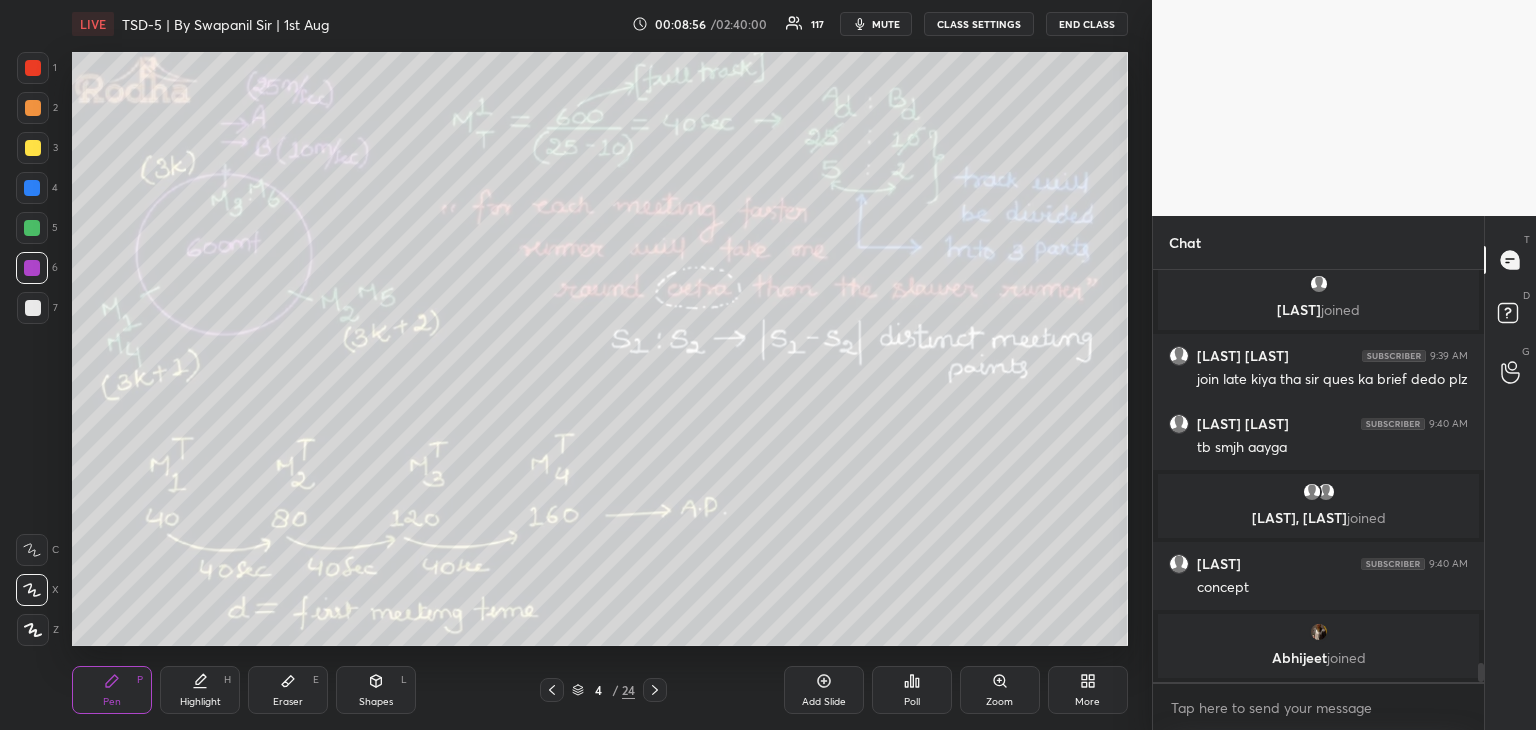 click at bounding box center (32, 228) 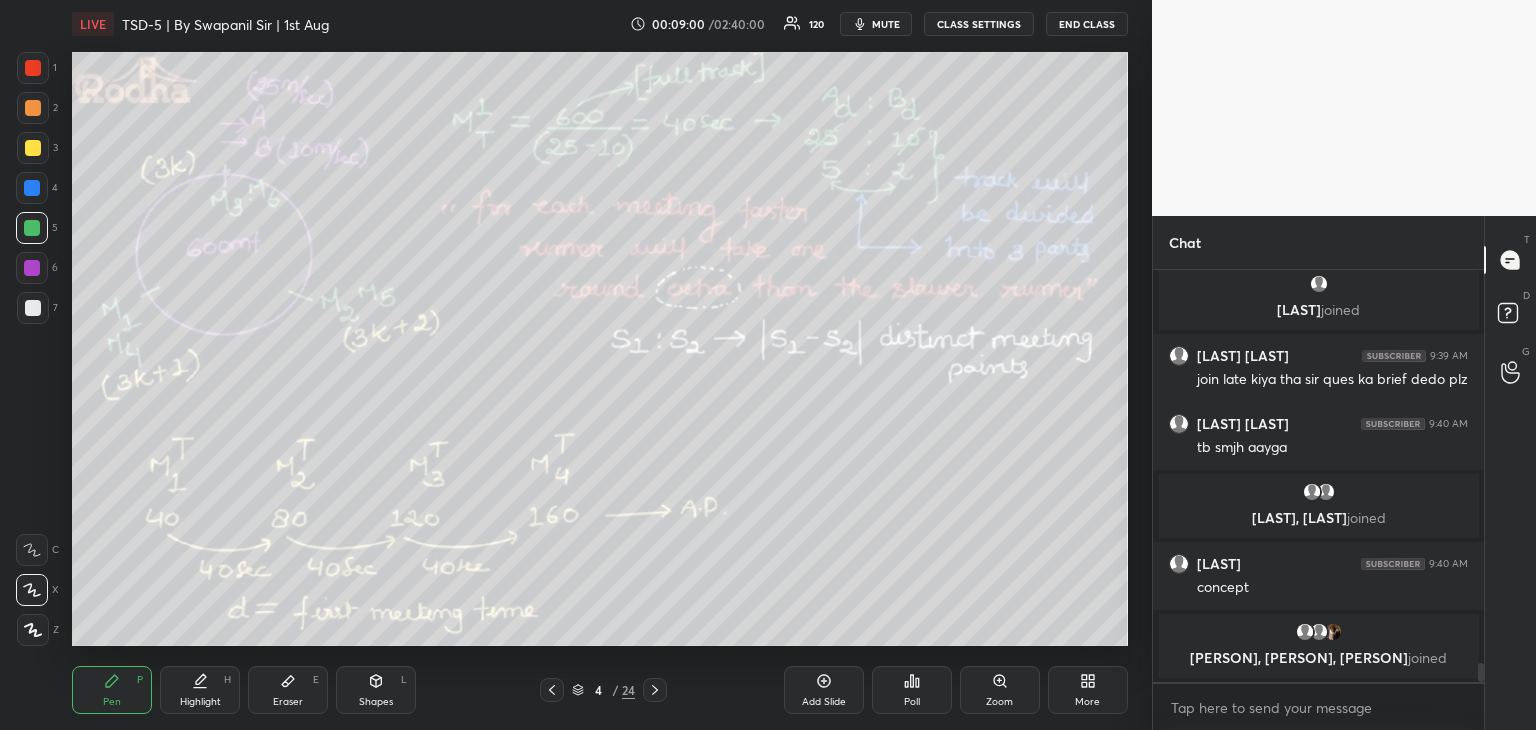 scroll, scrollTop: 8650, scrollLeft: 0, axis: vertical 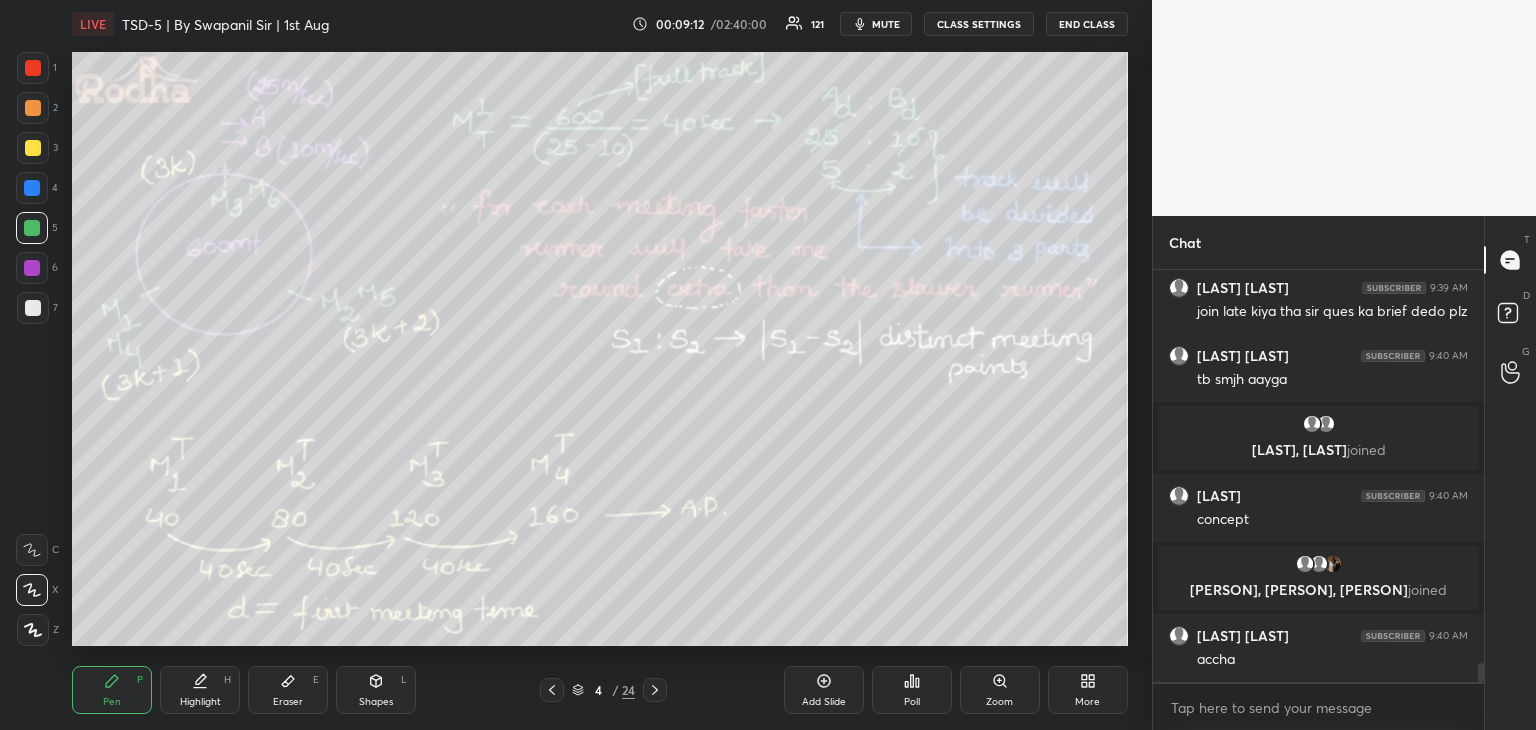click at bounding box center [32, 188] 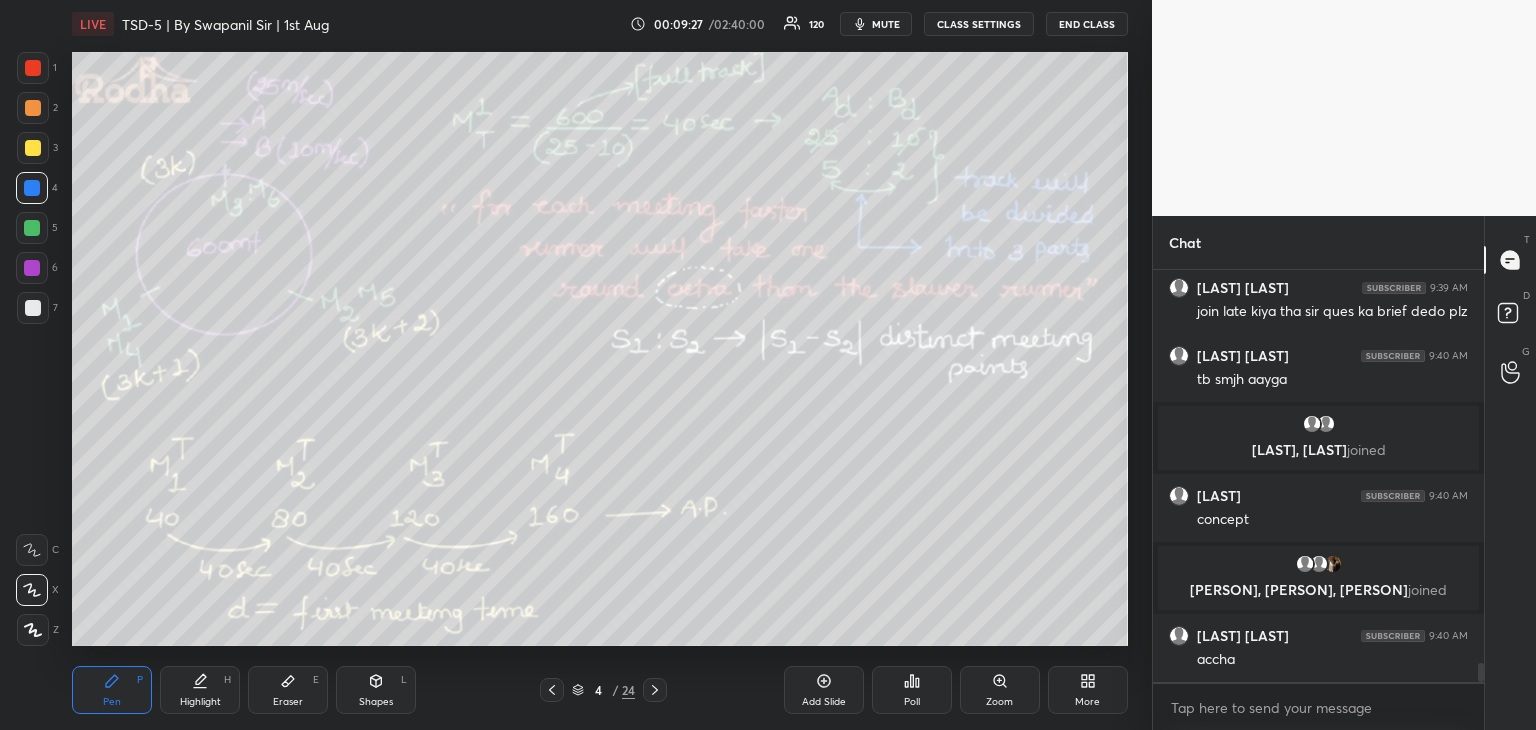 click at bounding box center [33, 148] 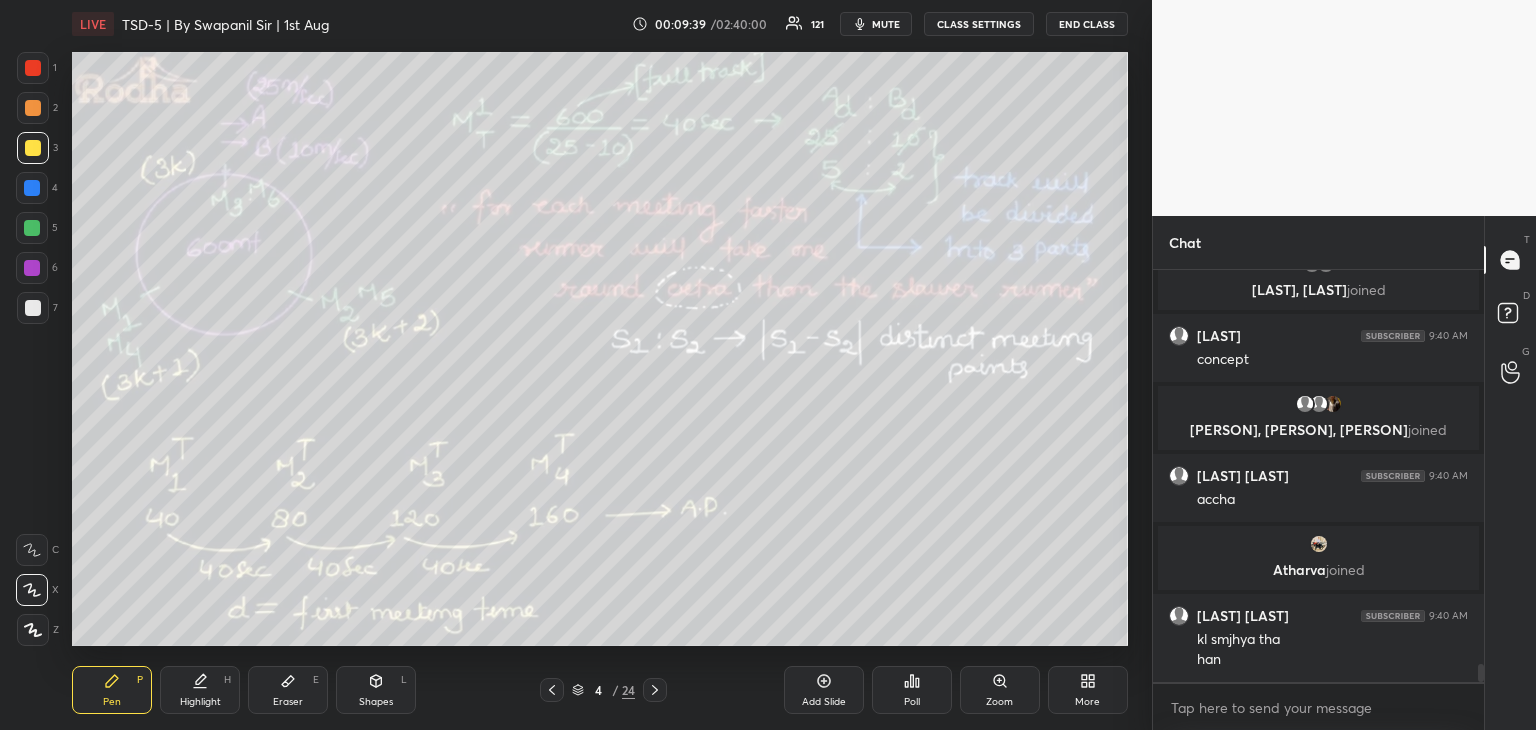 scroll, scrollTop: 8820, scrollLeft: 0, axis: vertical 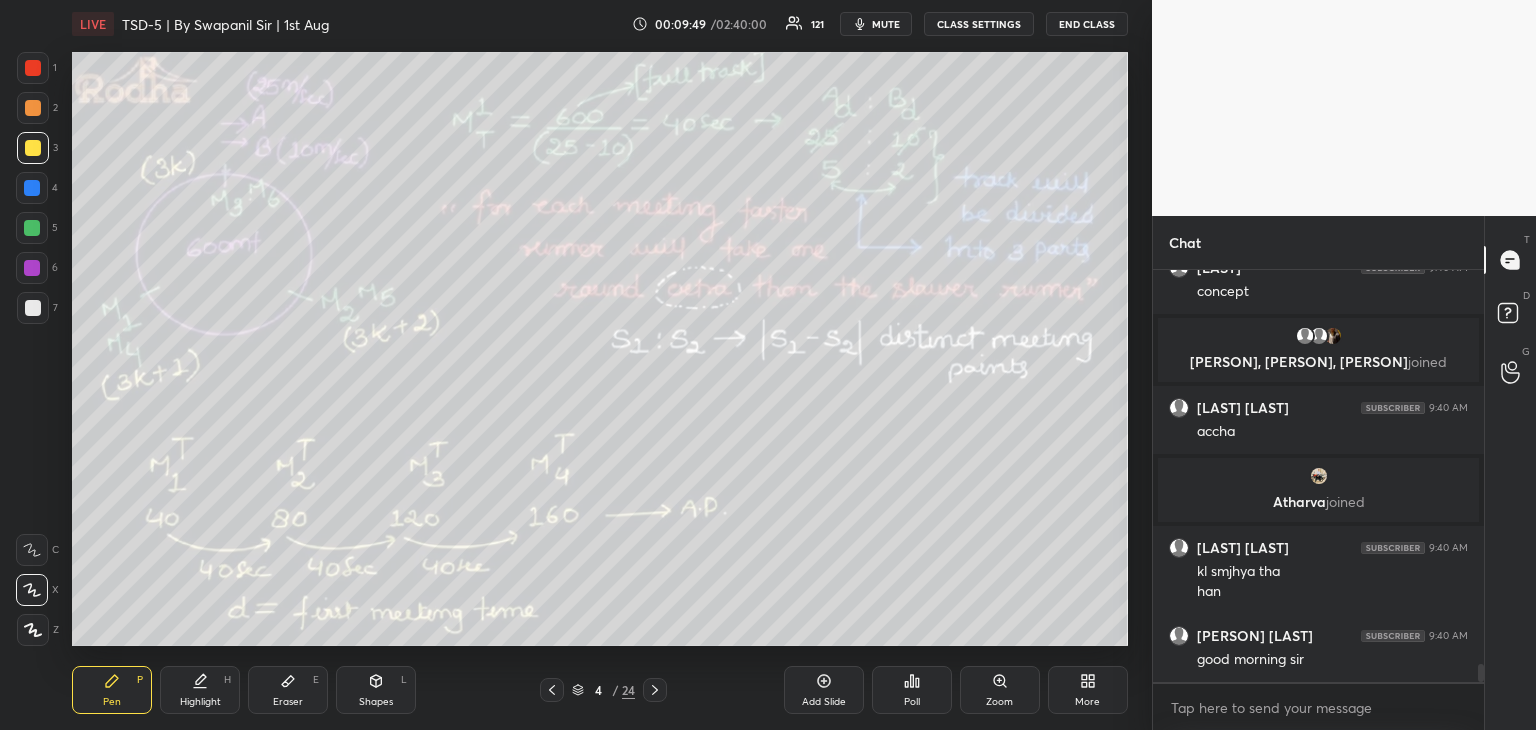 drag, startPoint x: 31, startPoint y: 71, endPoint x: 69, endPoint y: 98, distance: 46.615448 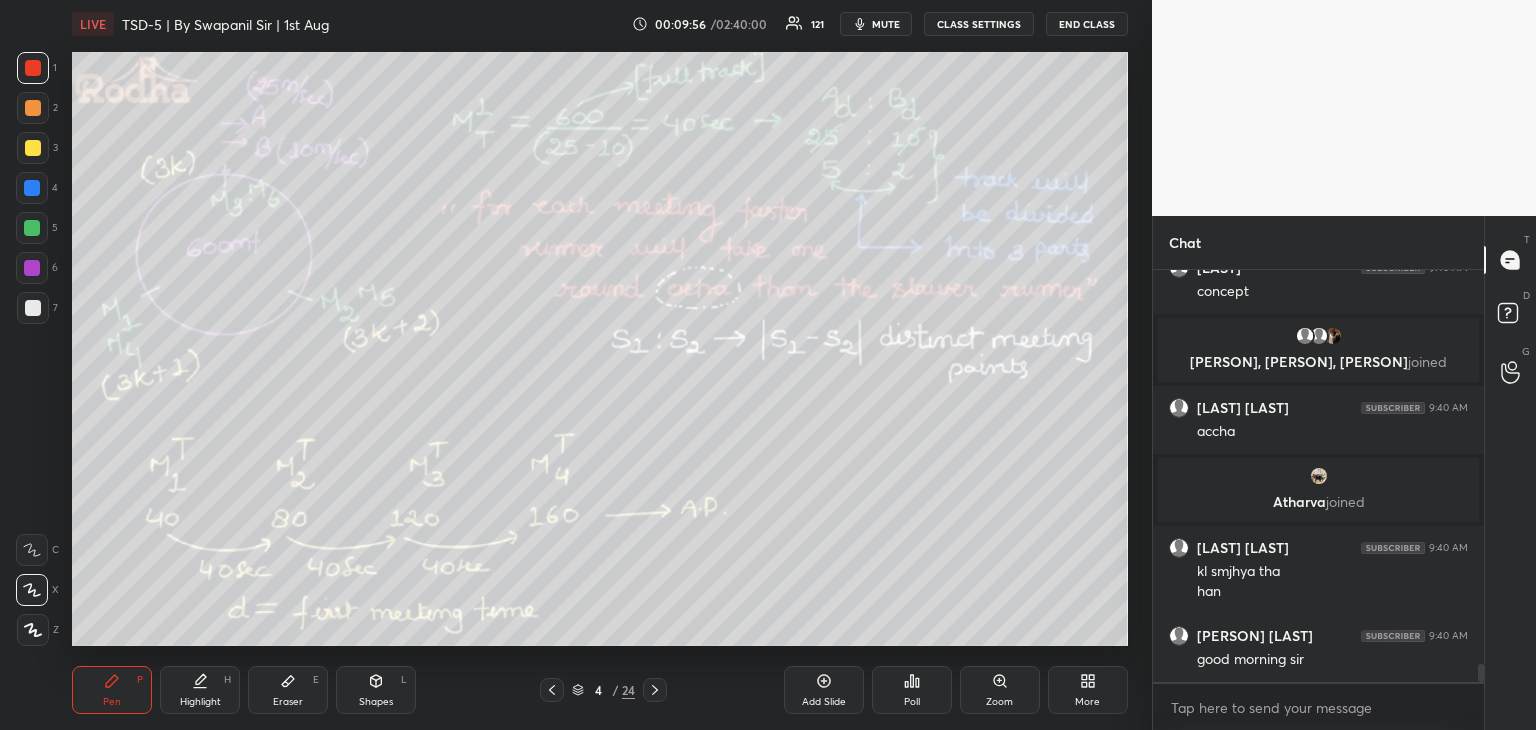click at bounding box center [32, 228] 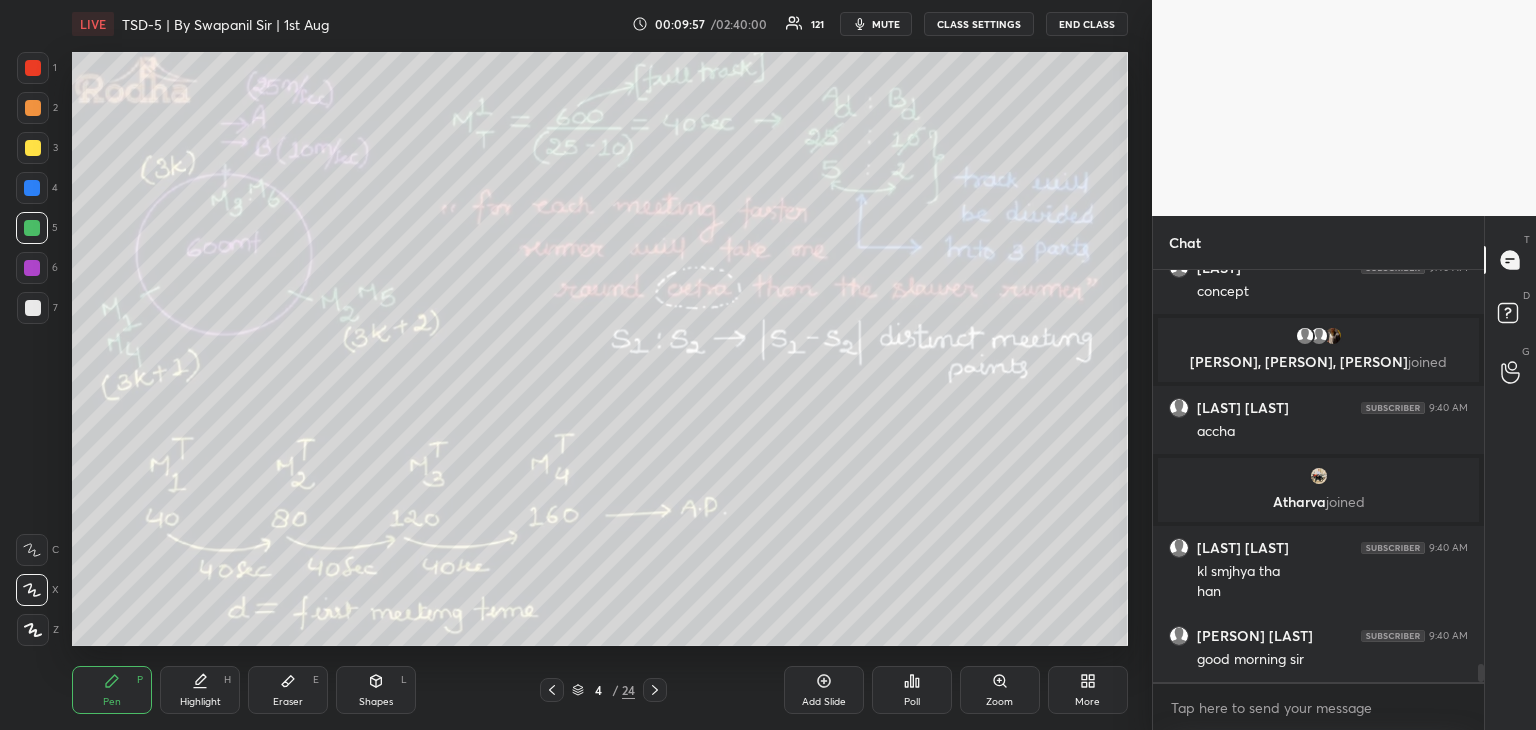 scroll, scrollTop: 8888, scrollLeft: 0, axis: vertical 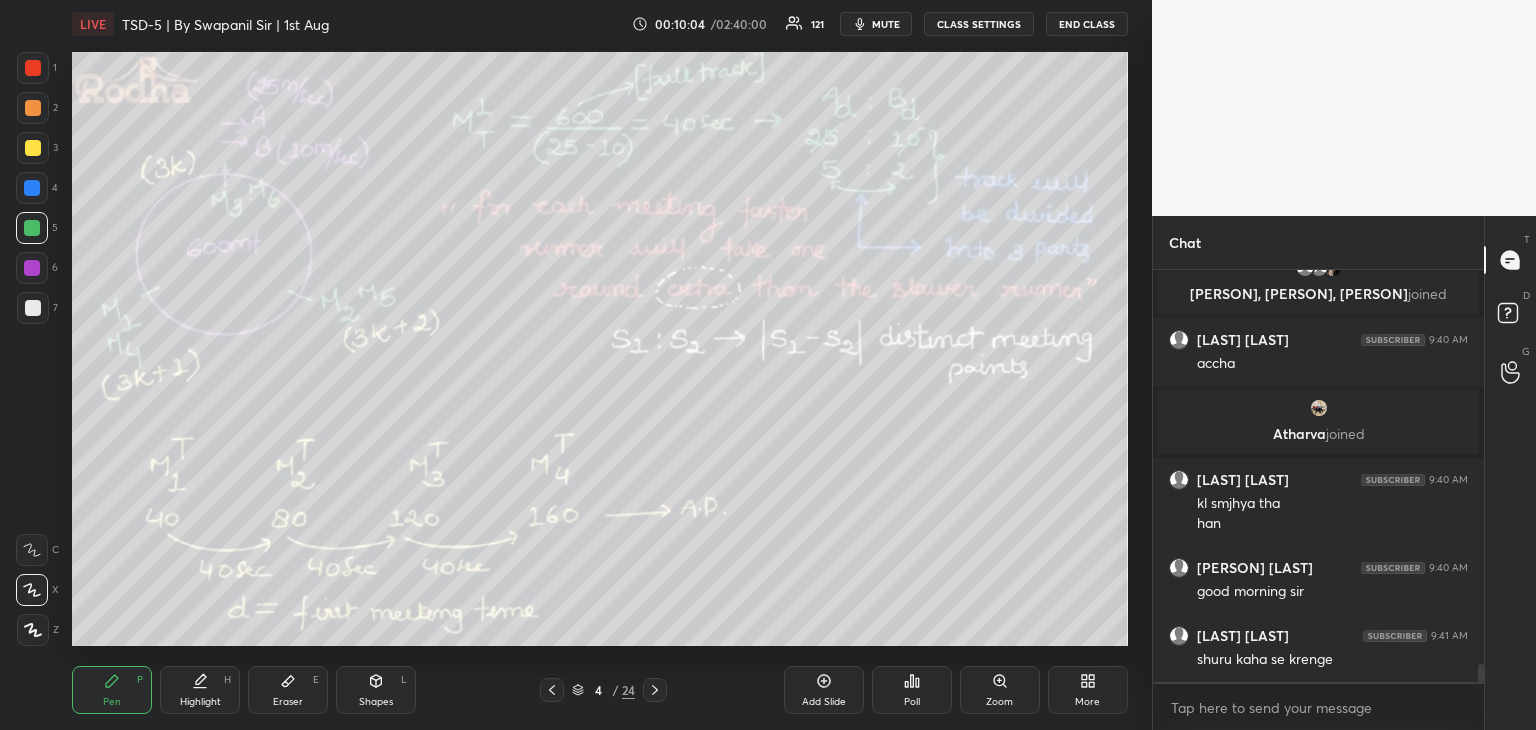 click at bounding box center [32, 188] 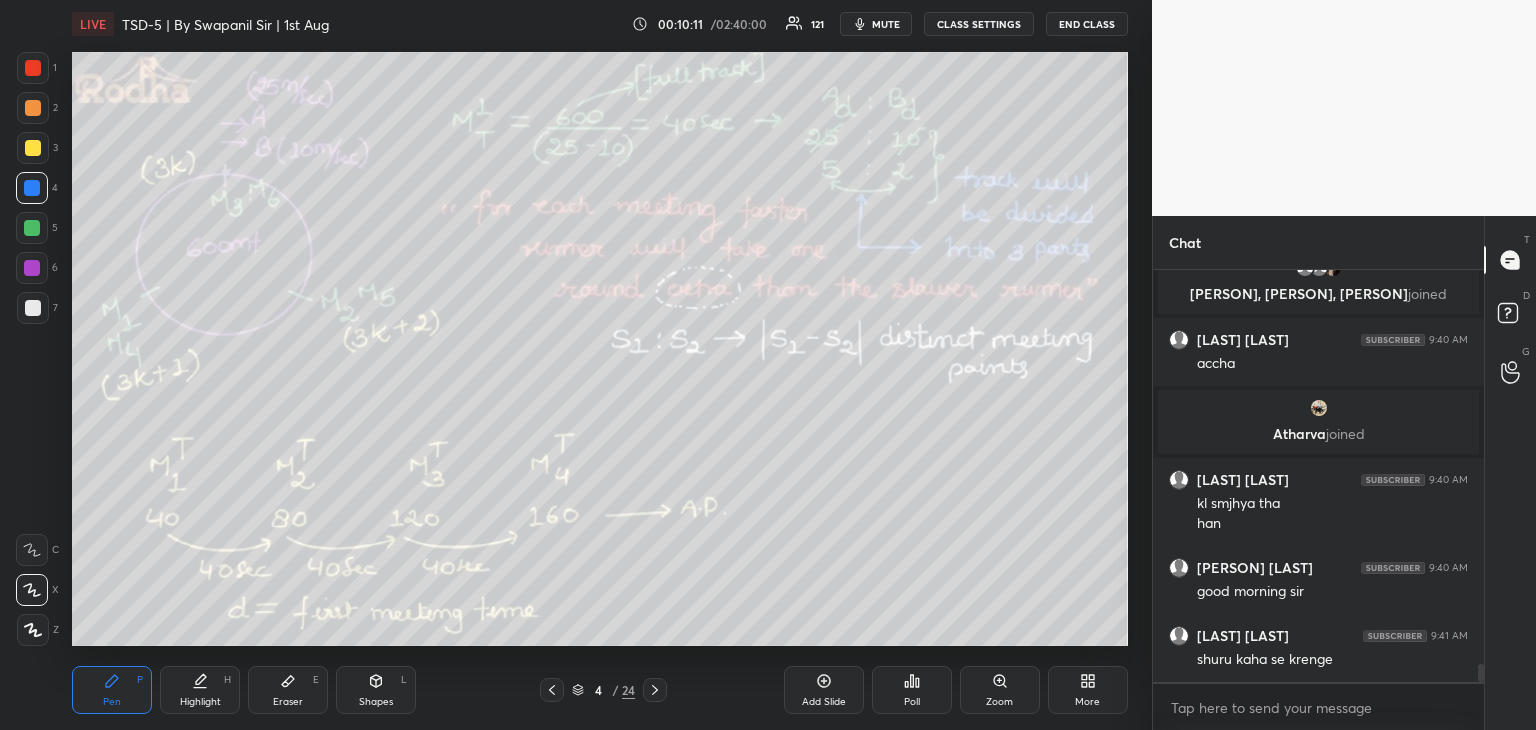 drag, startPoint x: 32, startPoint y: 225, endPoint x: 55, endPoint y: 229, distance: 23.345236 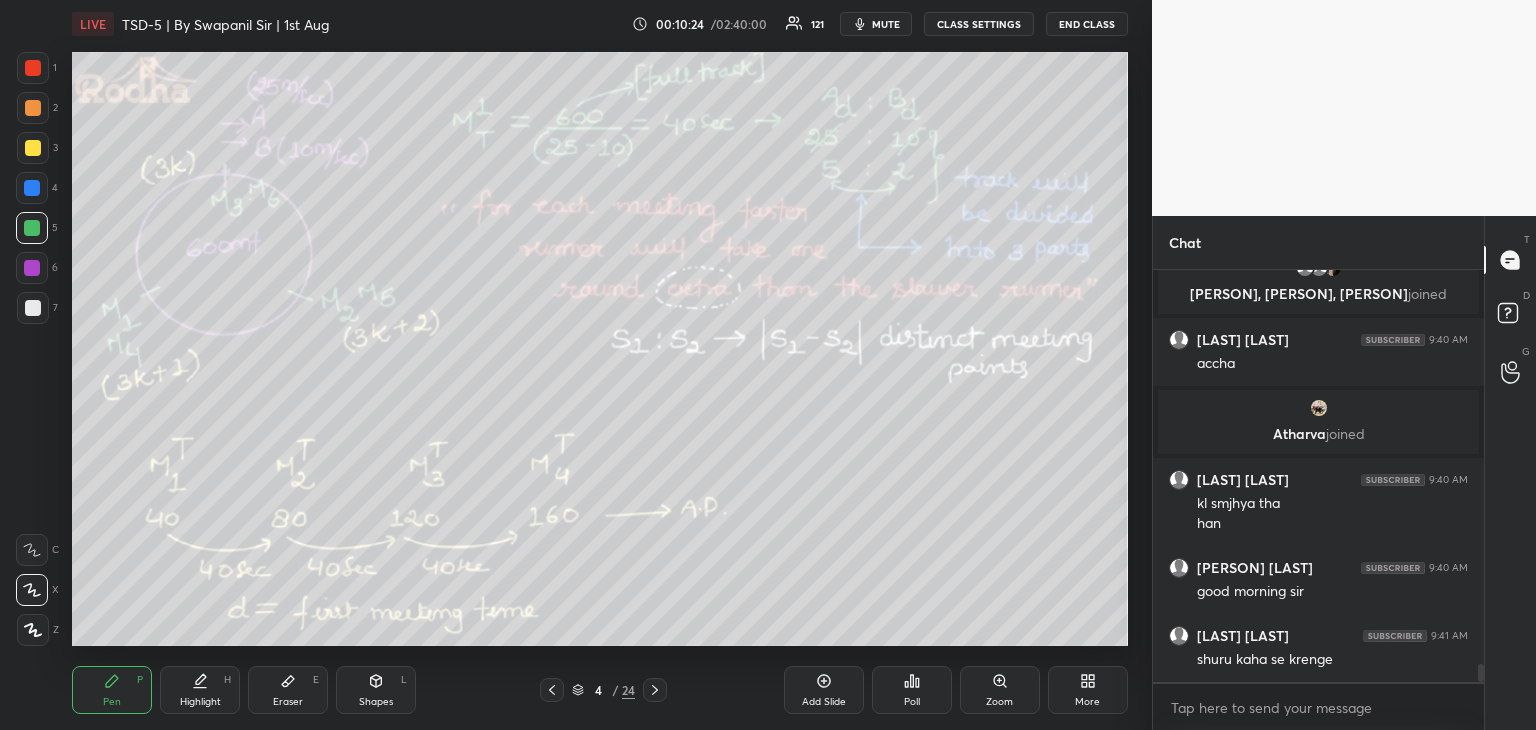 scroll, scrollTop: 8960, scrollLeft: 0, axis: vertical 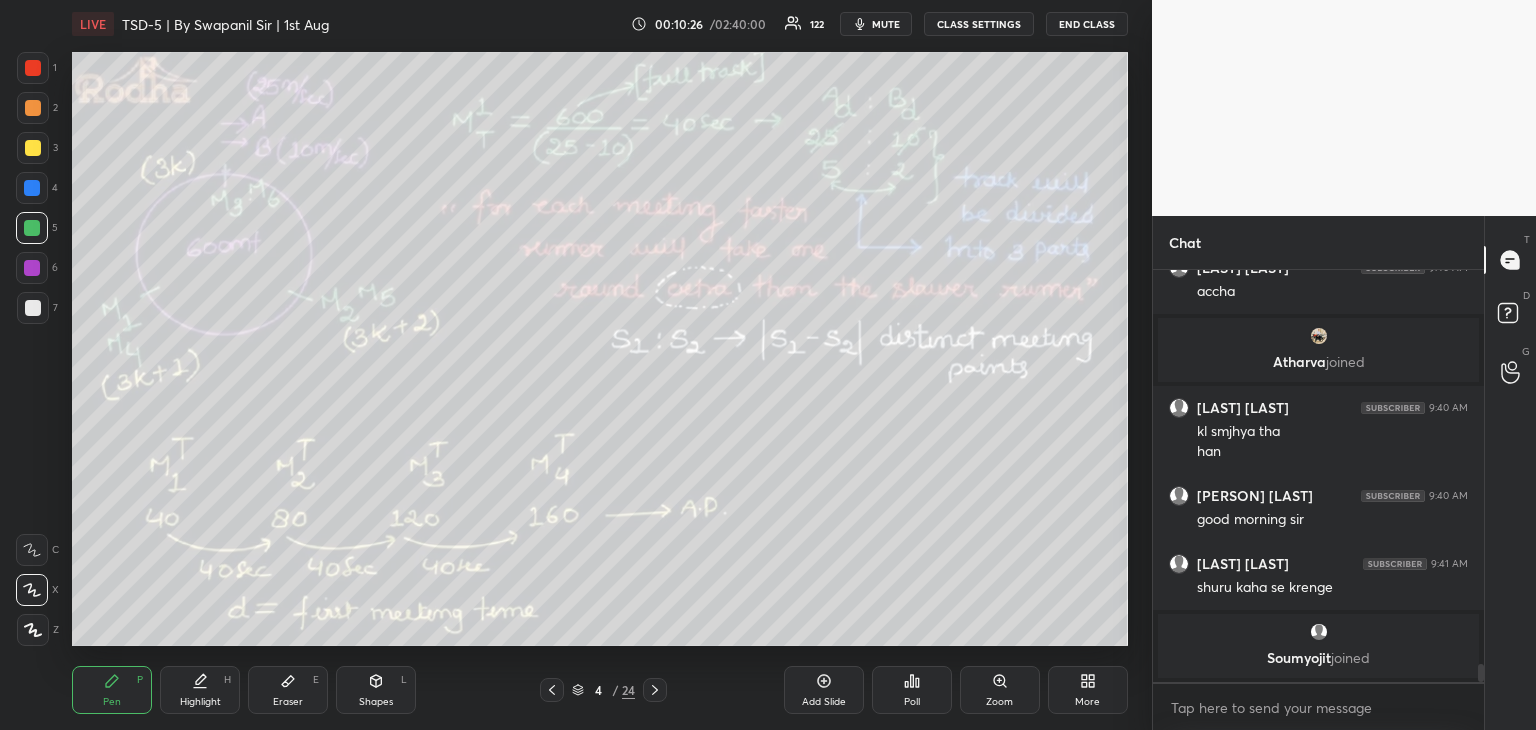 click at bounding box center (33, 68) 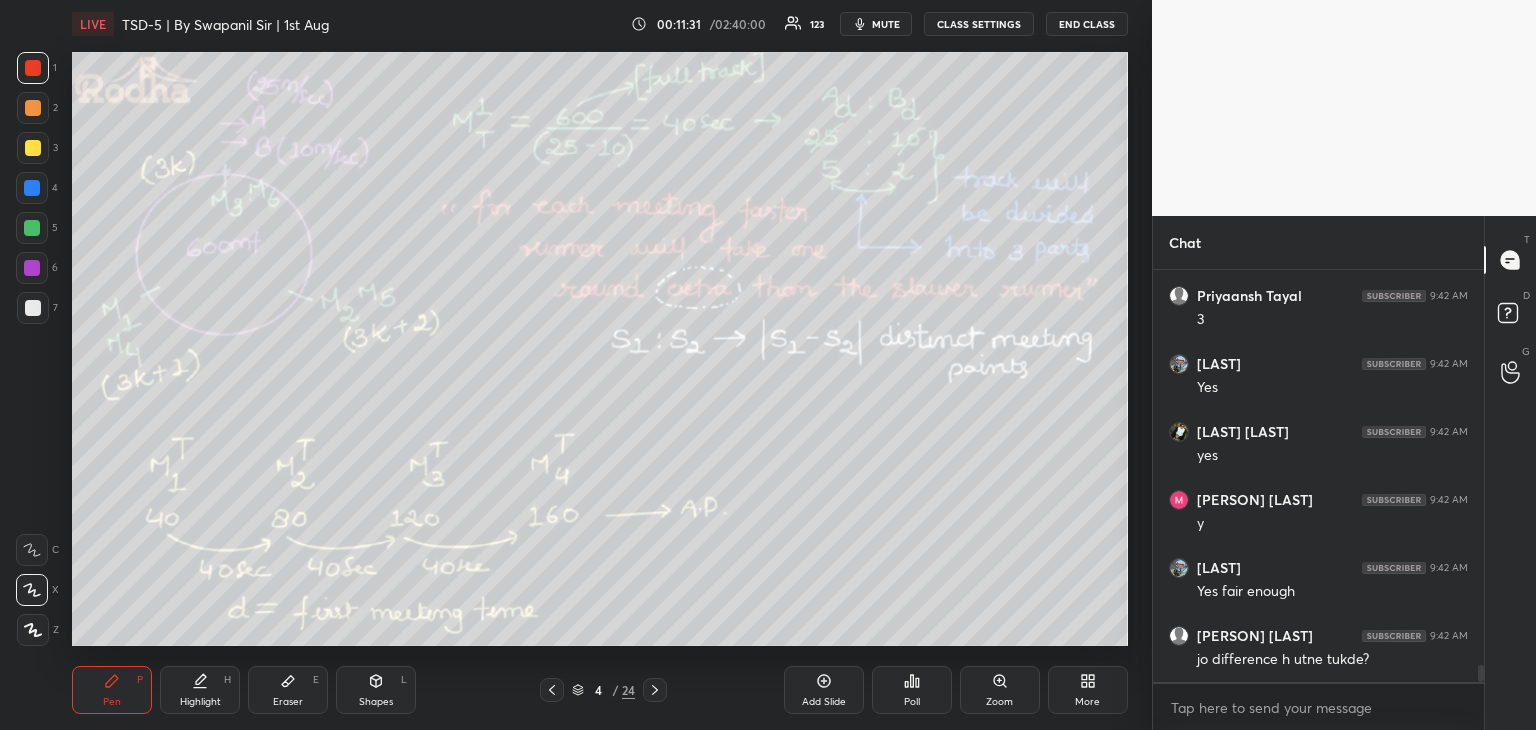 scroll, scrollTop: 9690, scrollLeft: 0, axis: vertical 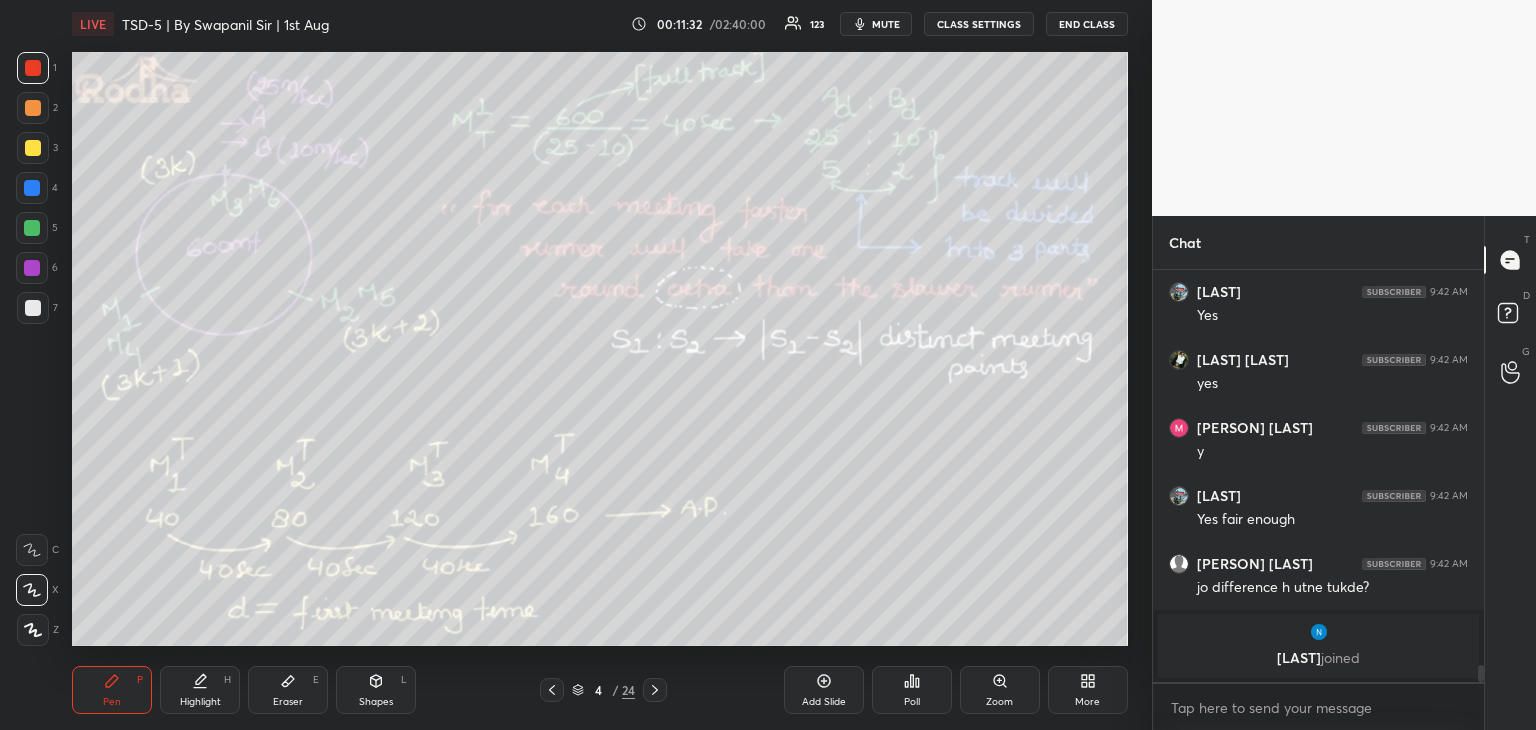 click 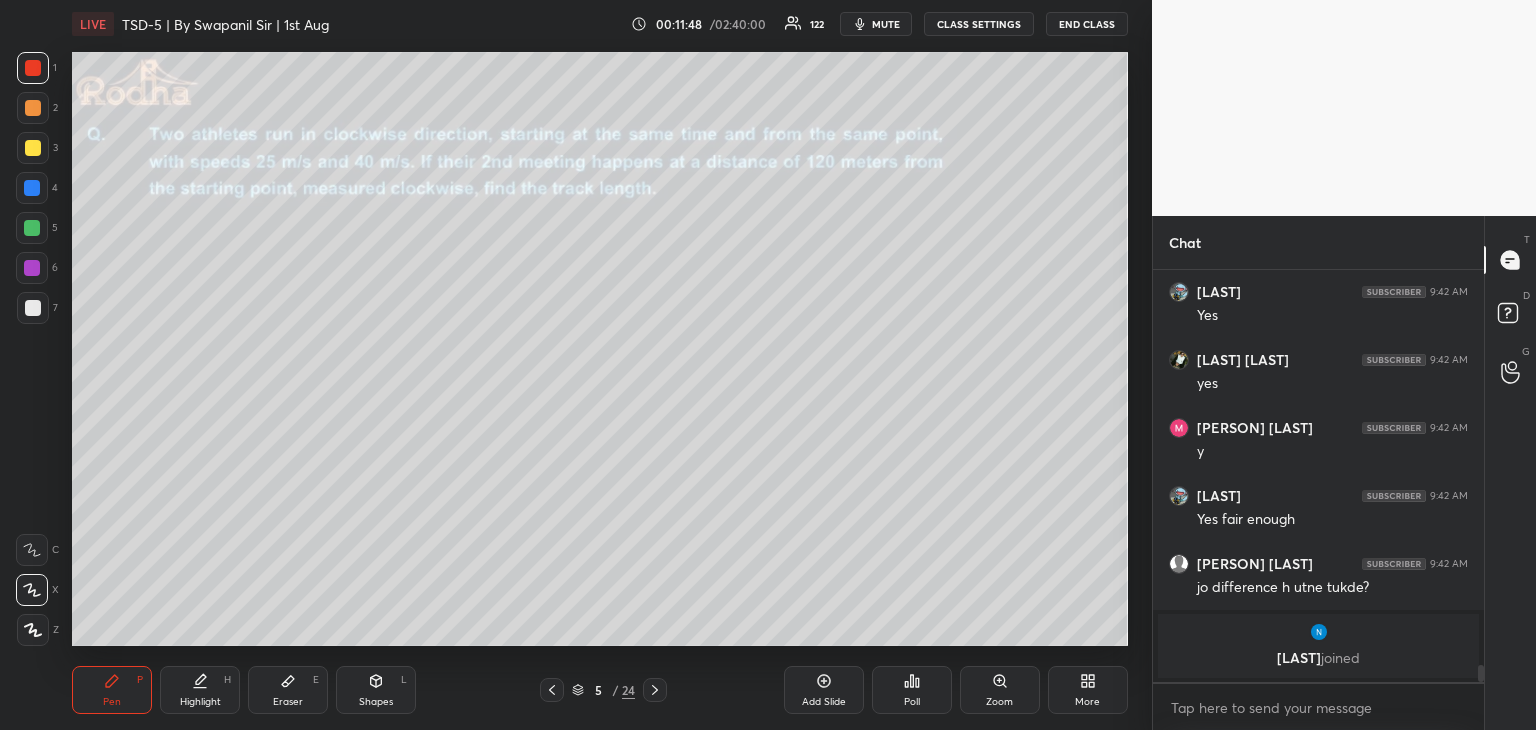 click on "Eraser" at bounding box center (288, 702) 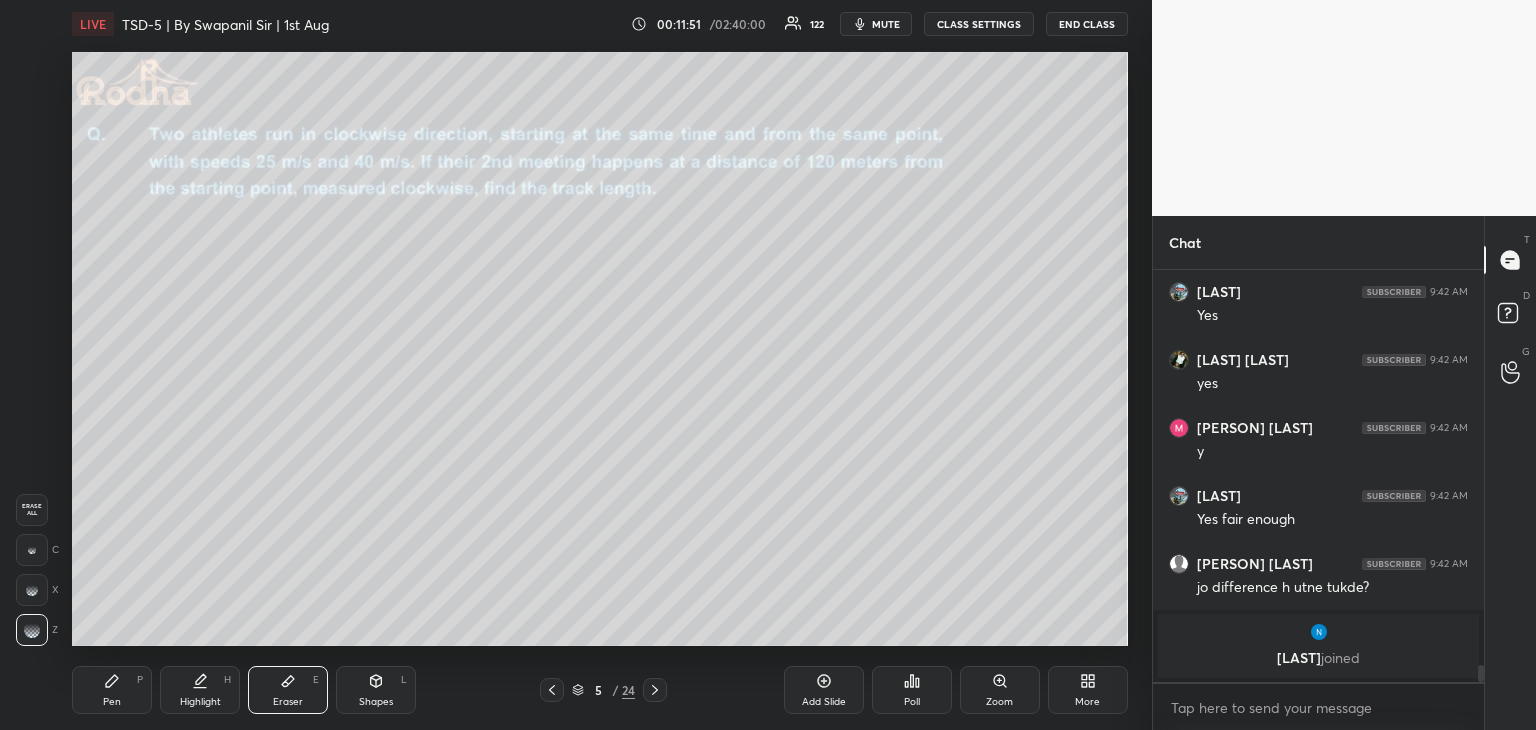 scroll, scrollTop: 9606, scrollLeft: 0, axis: vertical 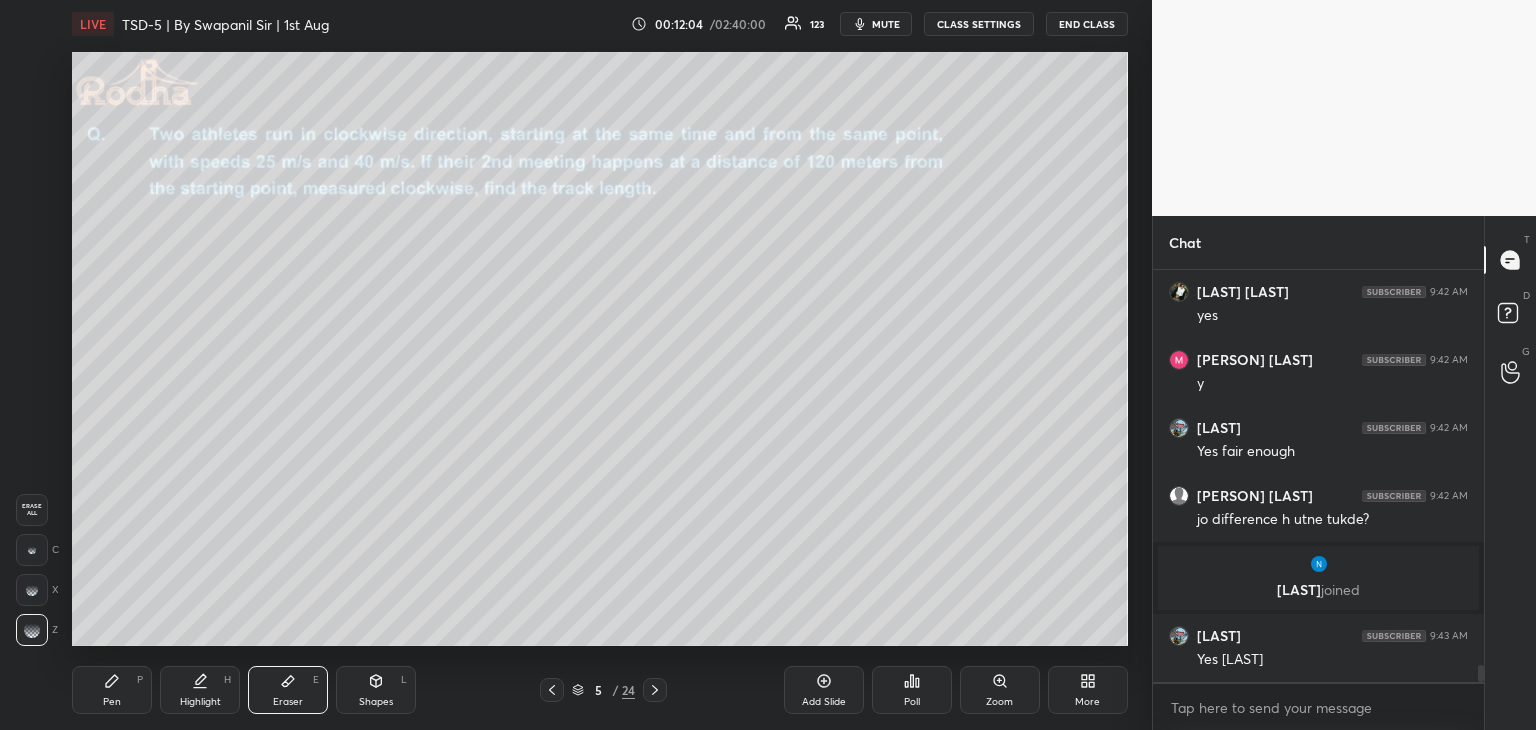 drag, startPoint x: 554, startPoint y: 691, endPoint x: 564, endPoint y: 689, distance: 10.198039 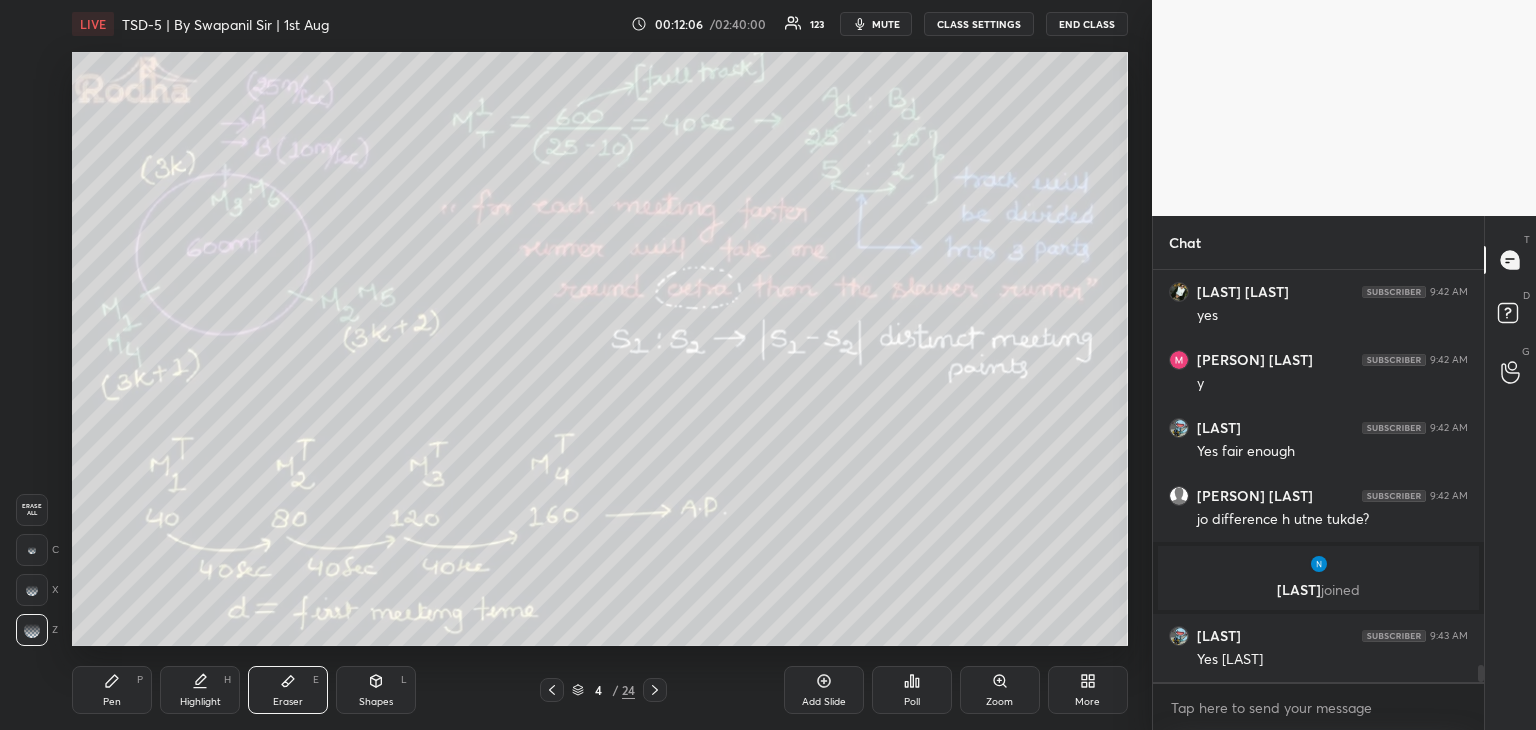 scroll, scrollTop: 9626, scrollLeft: 0, axis: vertical 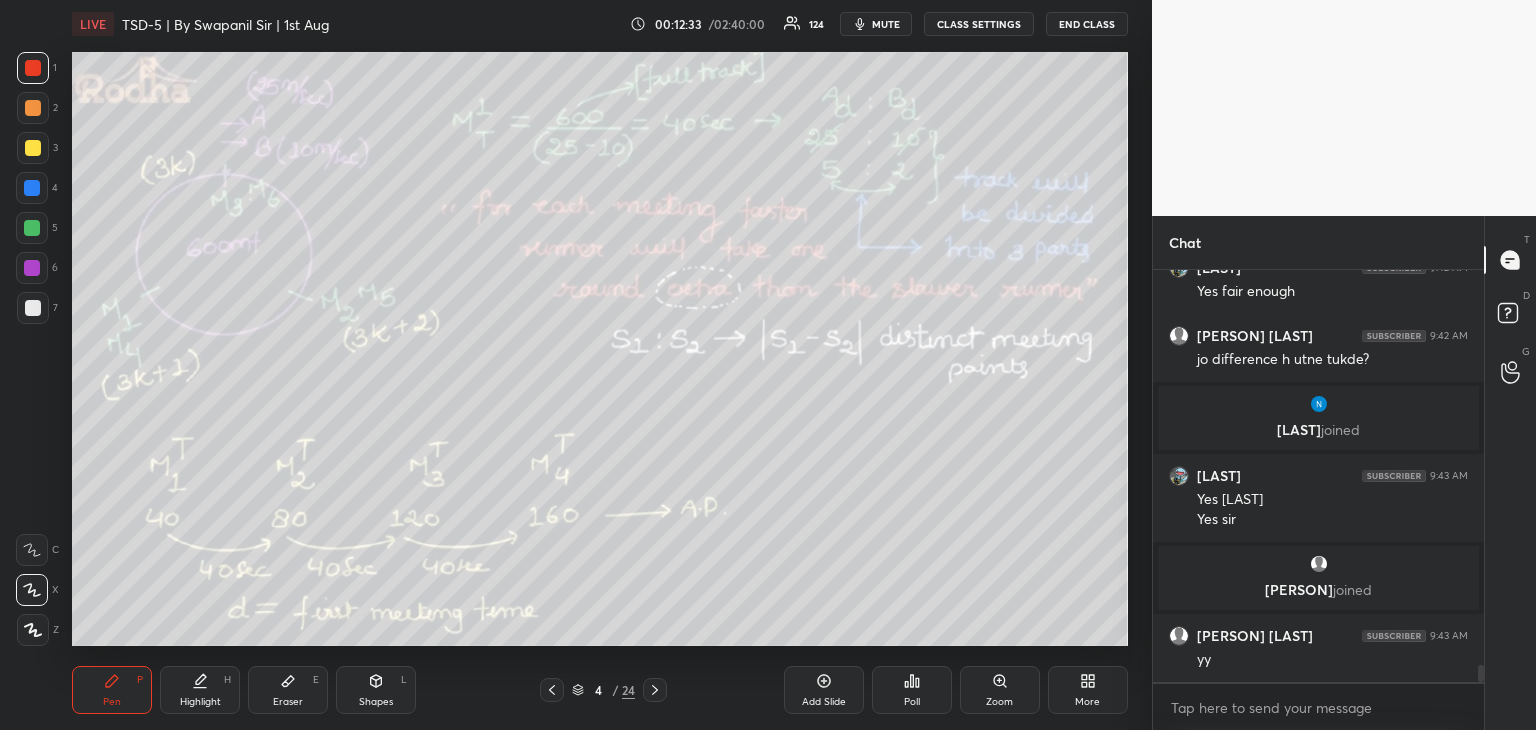 click on "Eraser E" at bounding box center (288, 690) 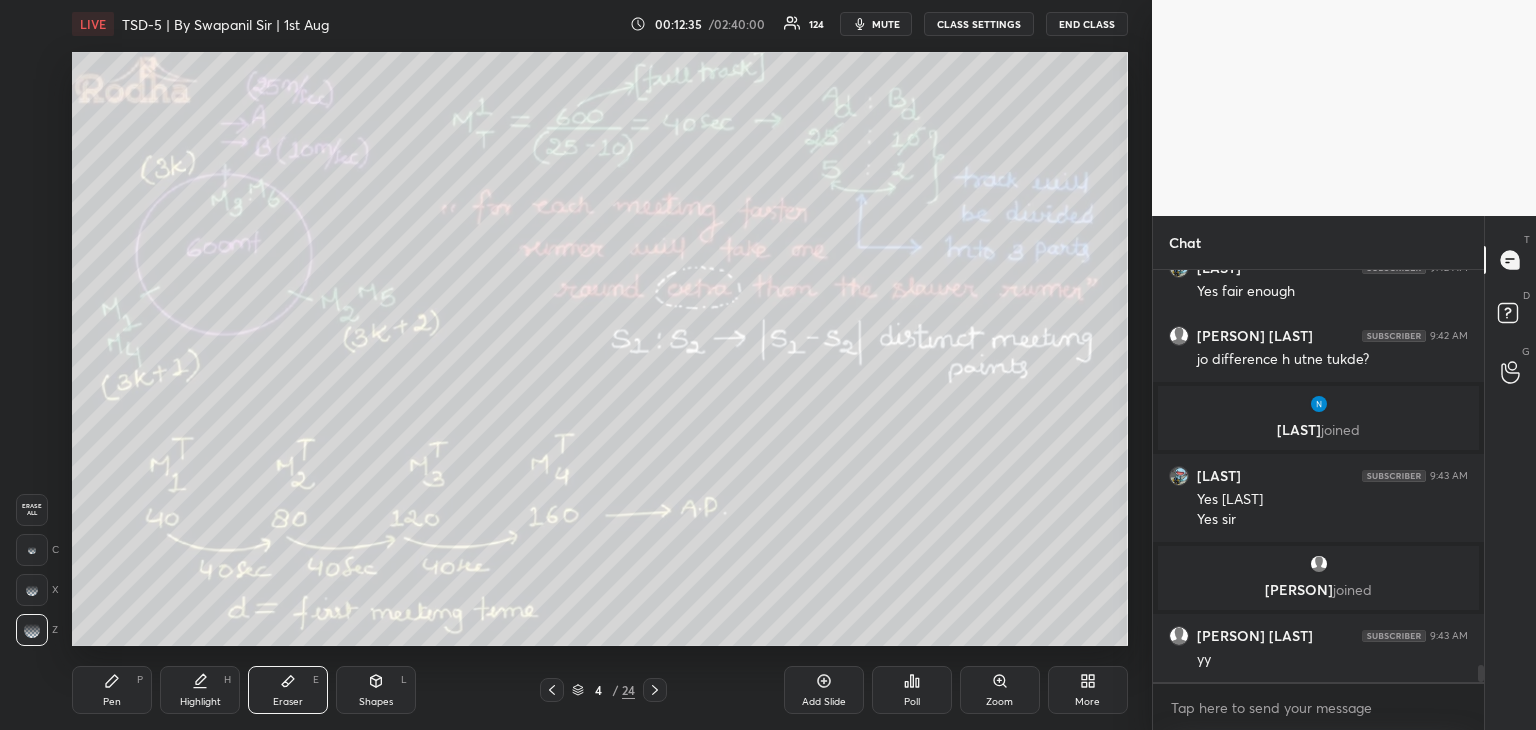 click on "Pen P" at bounding box center [112, 690] 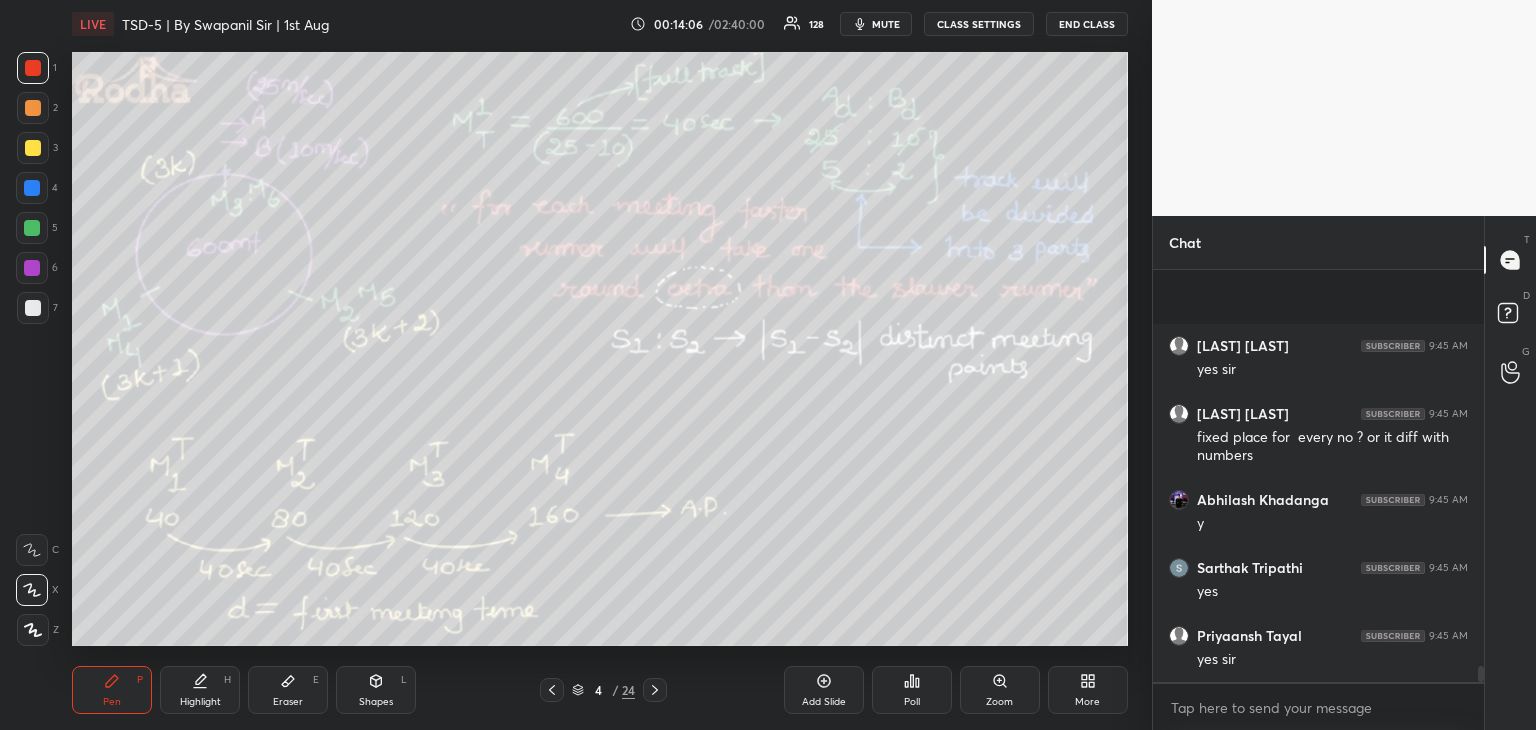 scroll, scrollTop: 10450, scrollLeft: 0, axis: vertical 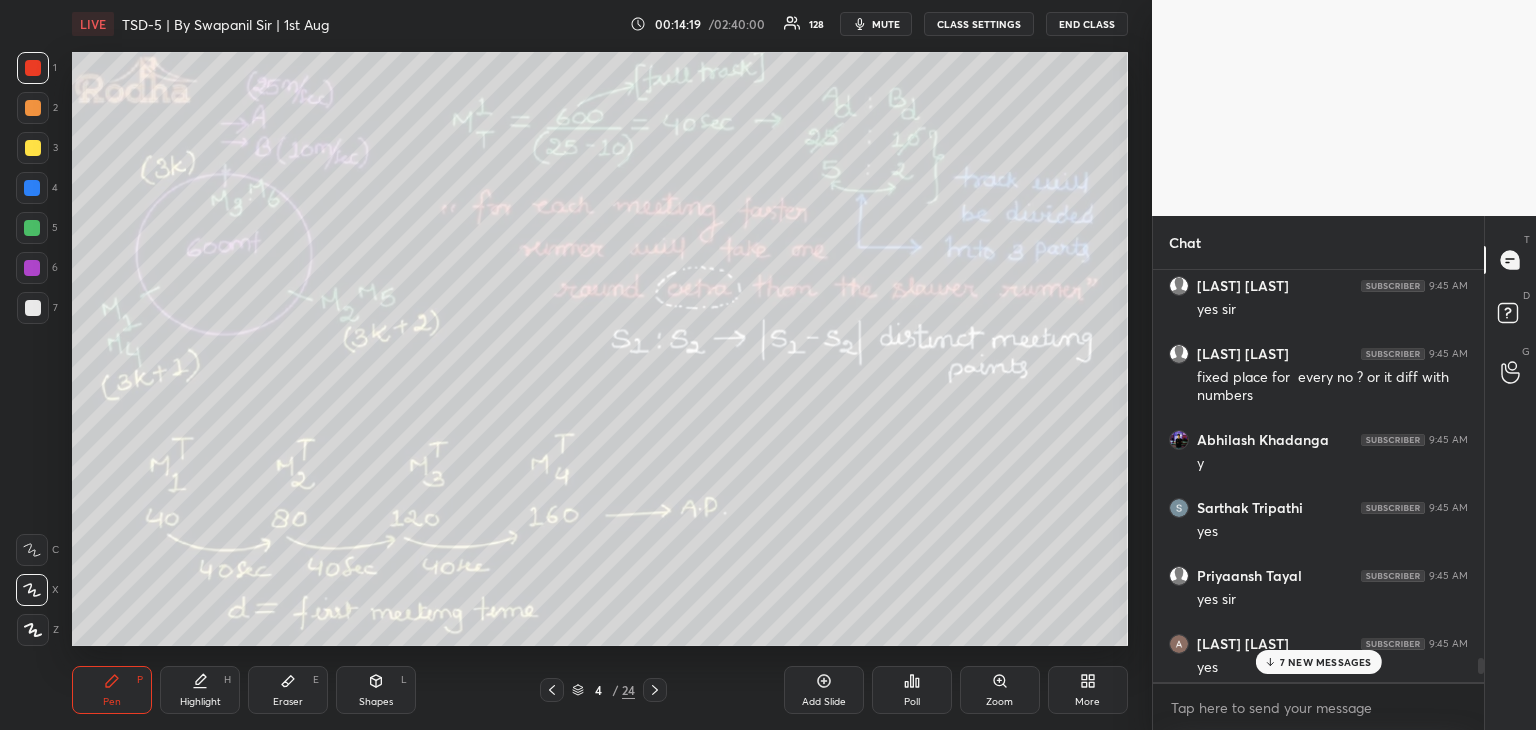 click at bounding box center [1481, 666] 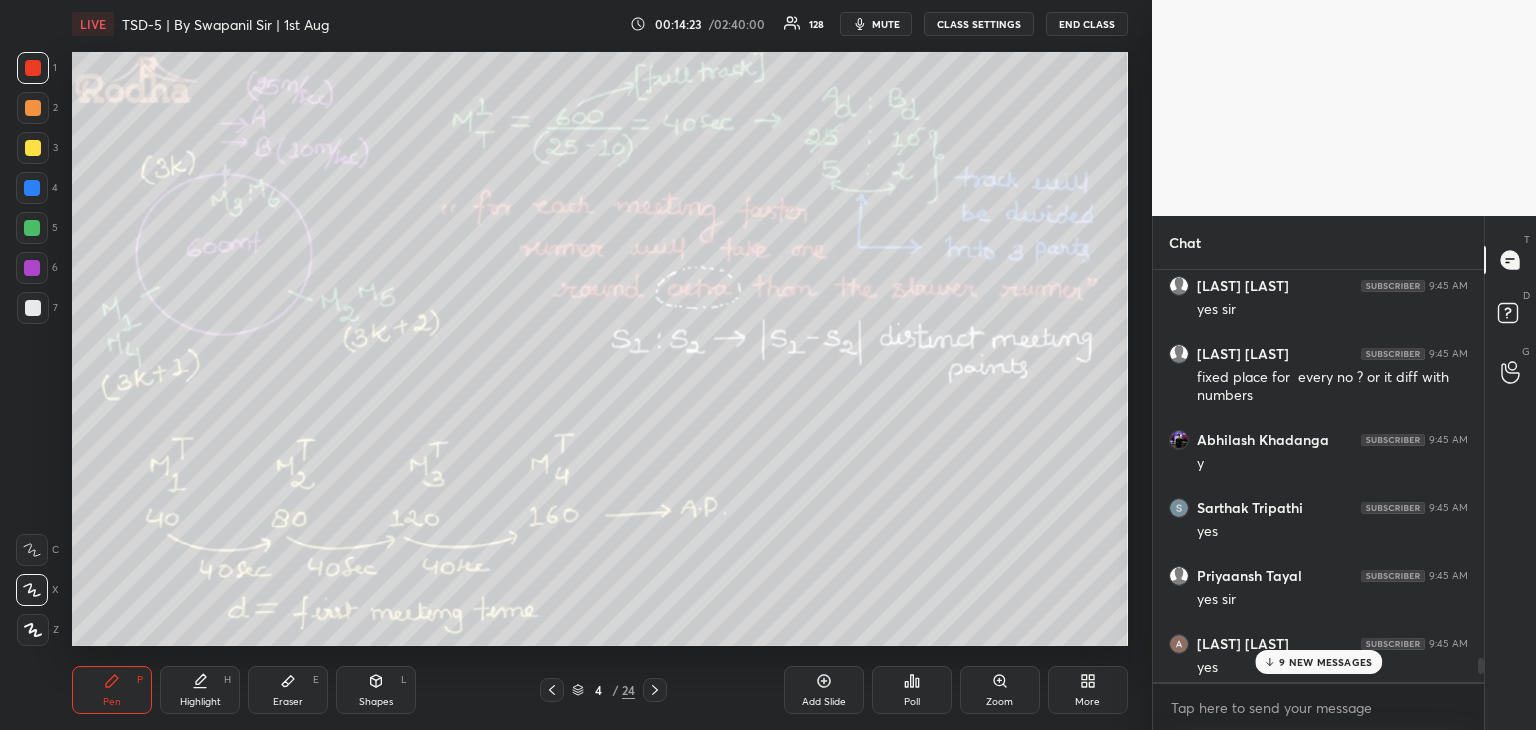 click on "9 NEW MESSAGES" at bounding box center (1325, 662) 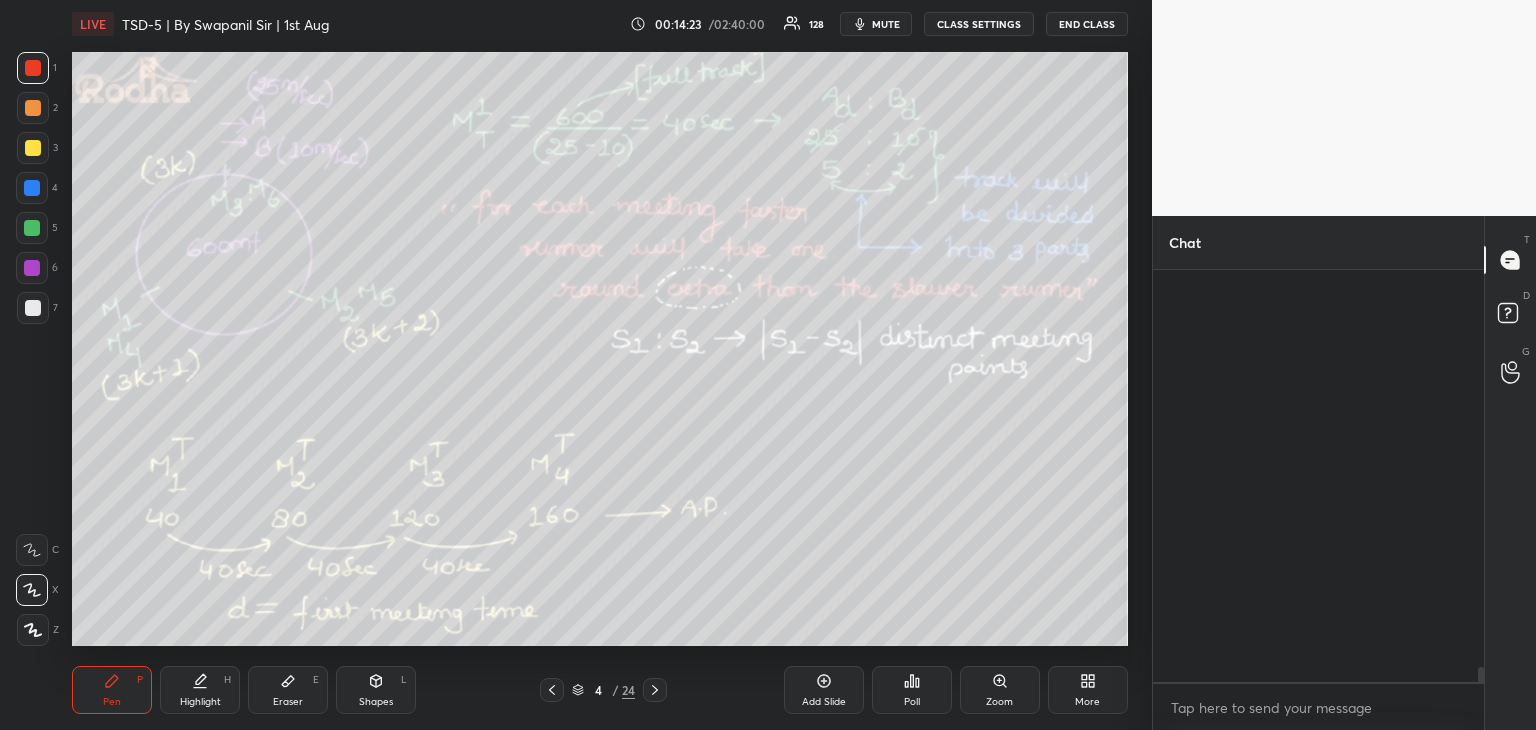scroll, scrollTop: 11130, scrollLeft: 0, axis: vertical 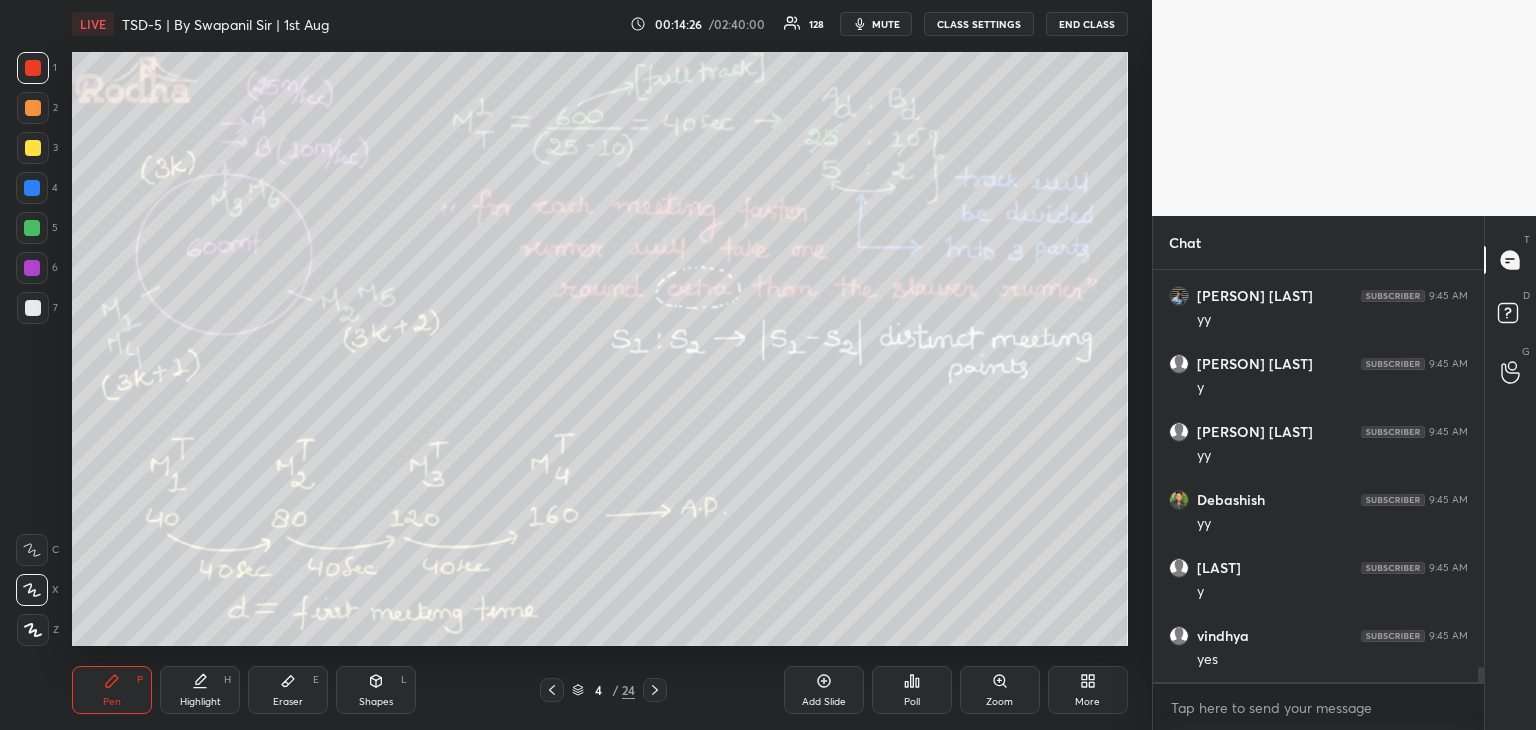 click 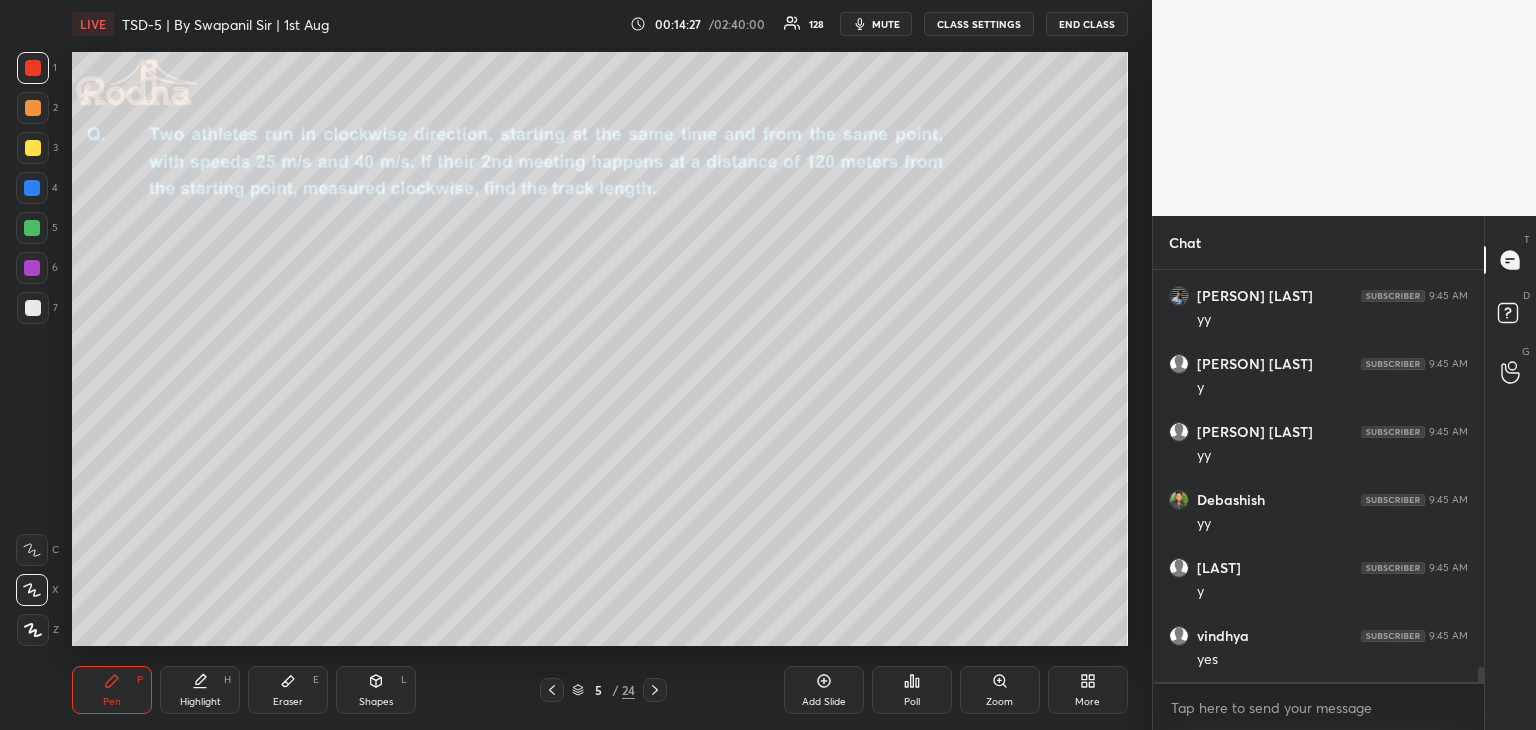 click on "Shapes L" at bounding box center [376, 690] 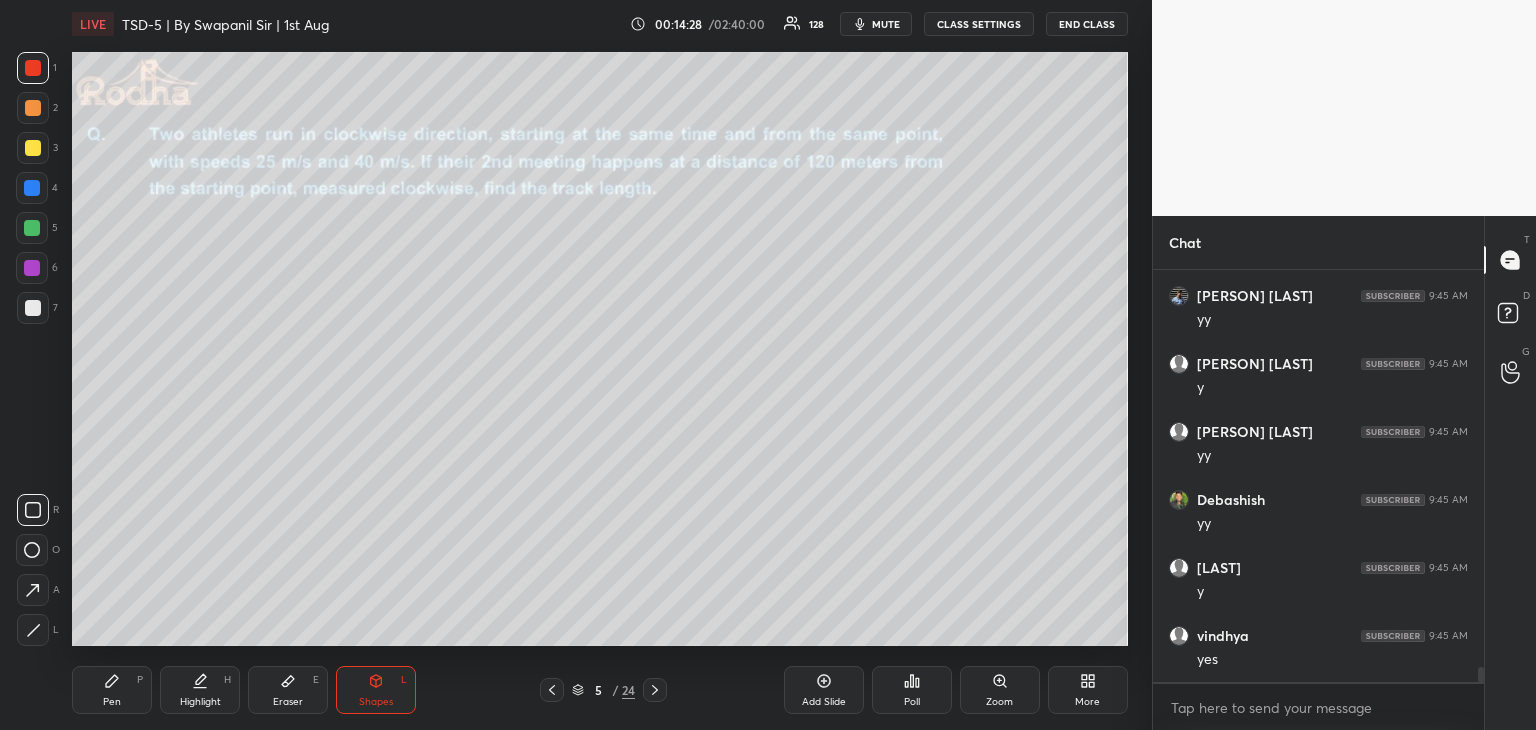 click at bounding box center [32, 550] 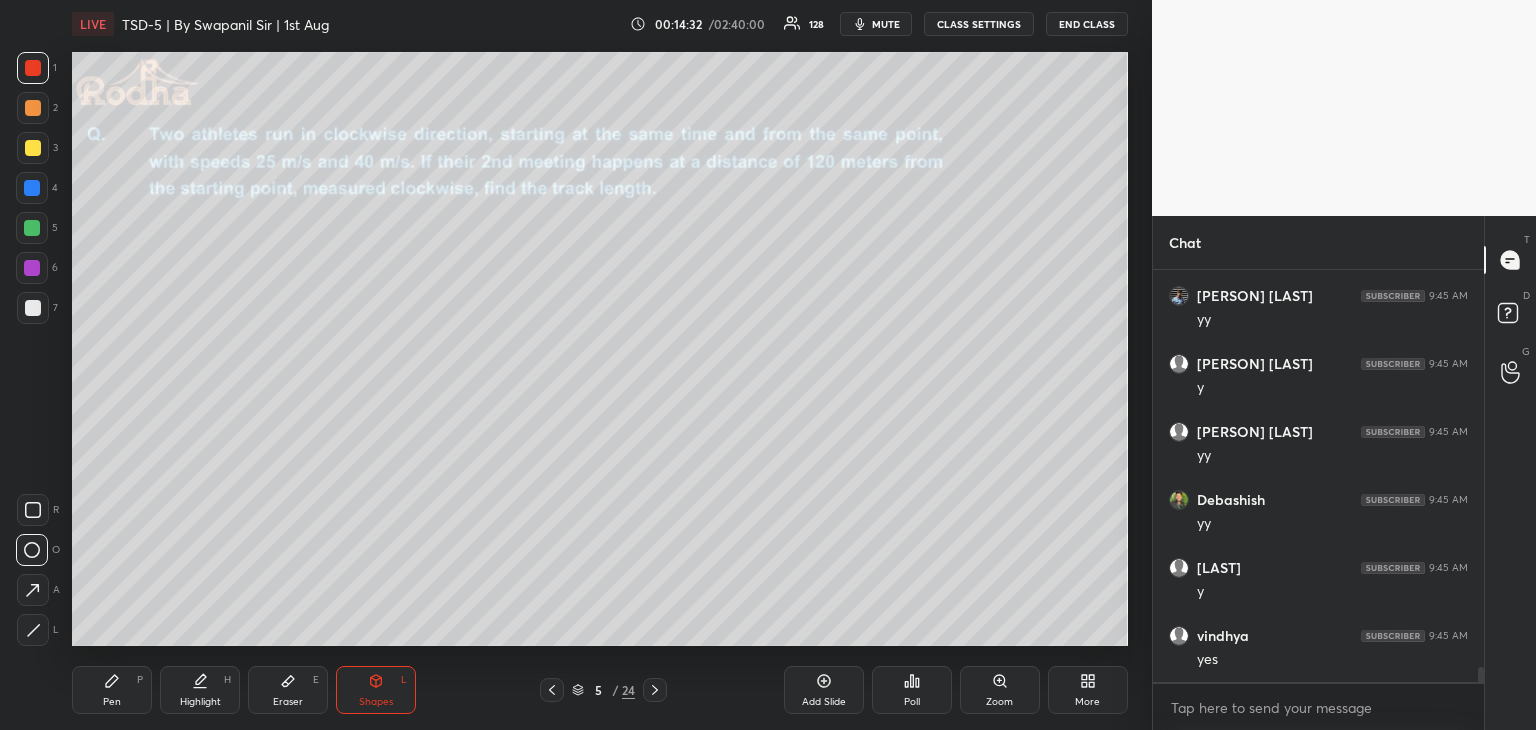 click at bounding box center (32, 188) 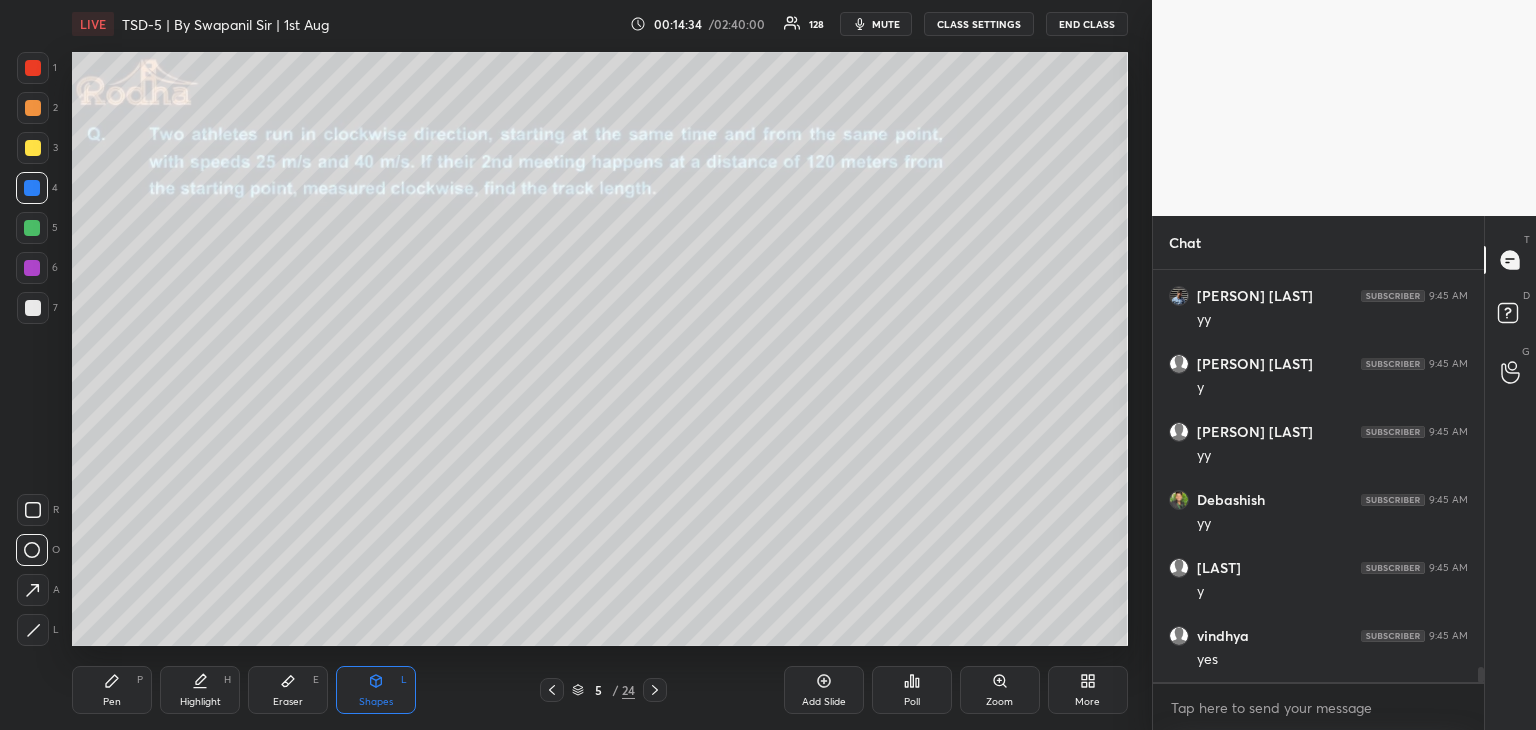 click on "Pen P" at bounding box center [112, 690] 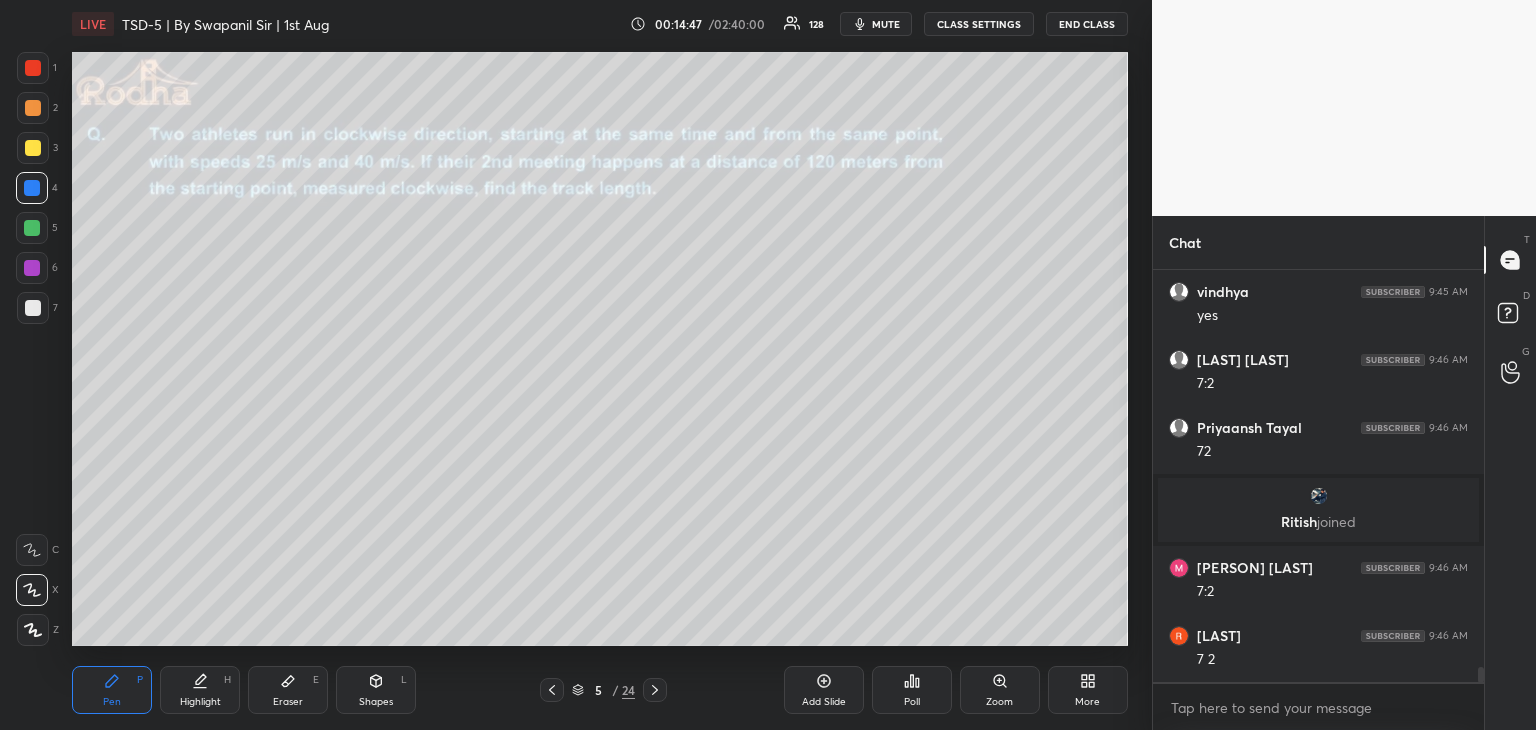 scroll, scrollTop: 10984, scrollLeft: 0, axis: vertical 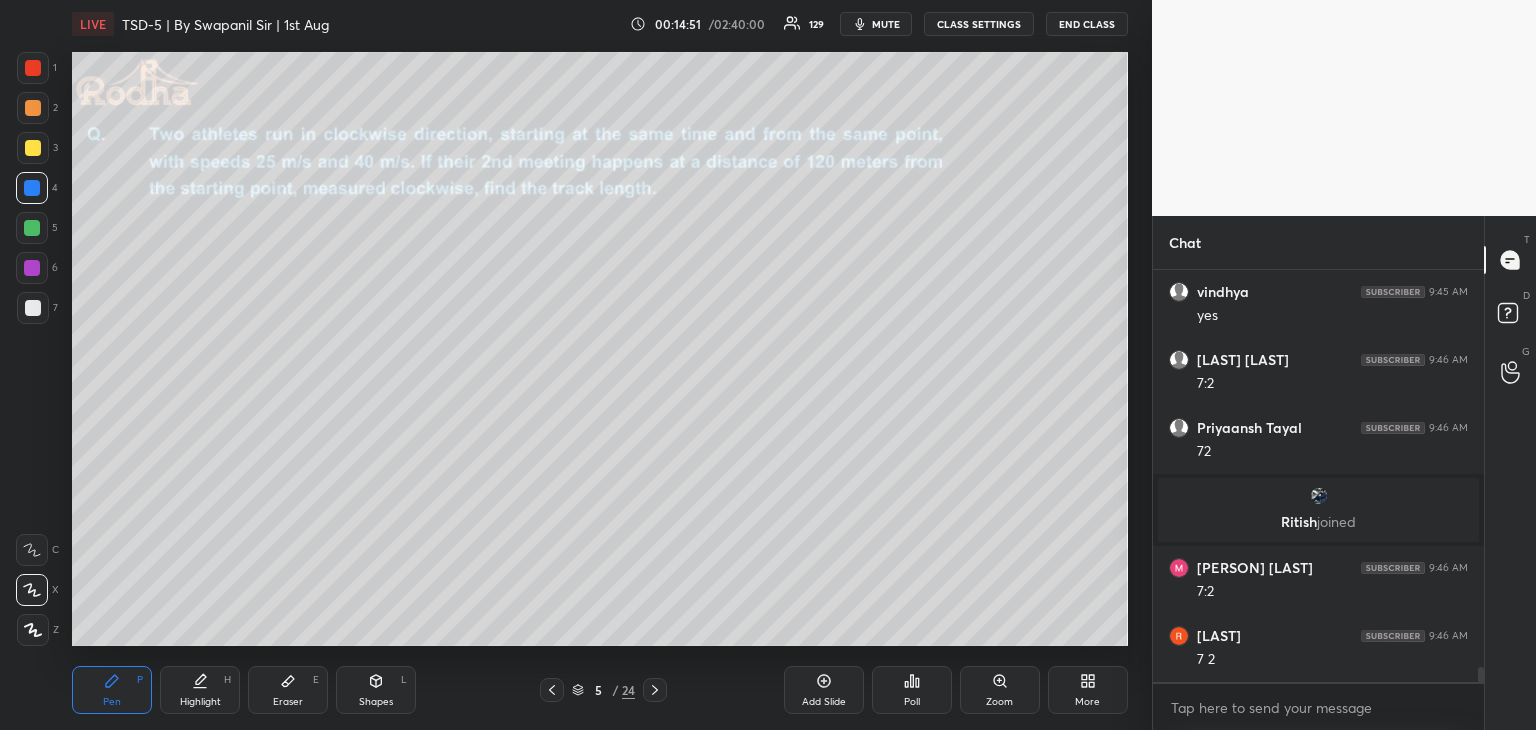 click at bounding box center (33, 68) 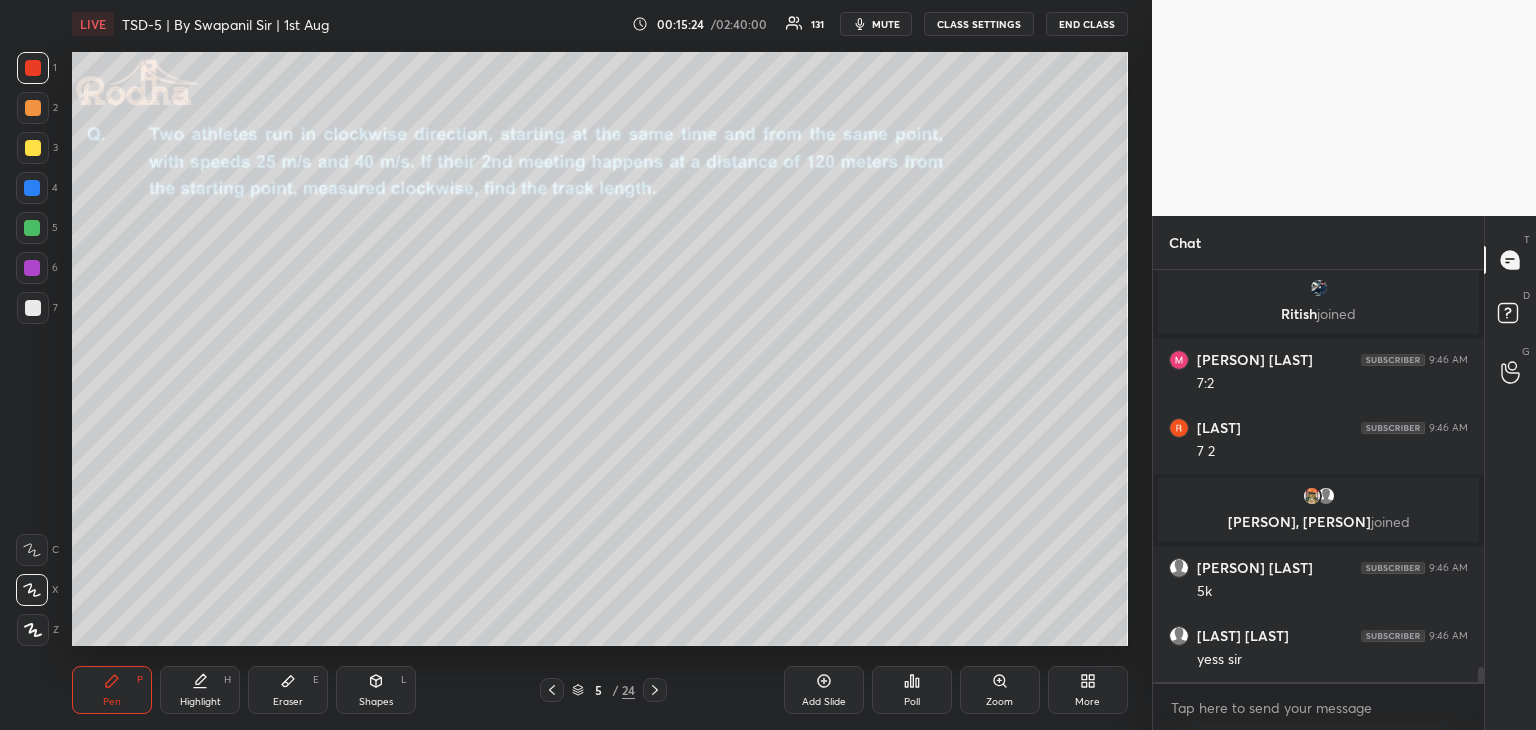 scroll, scrollTop: 11228, scrollLeft: 0, axis: vertical 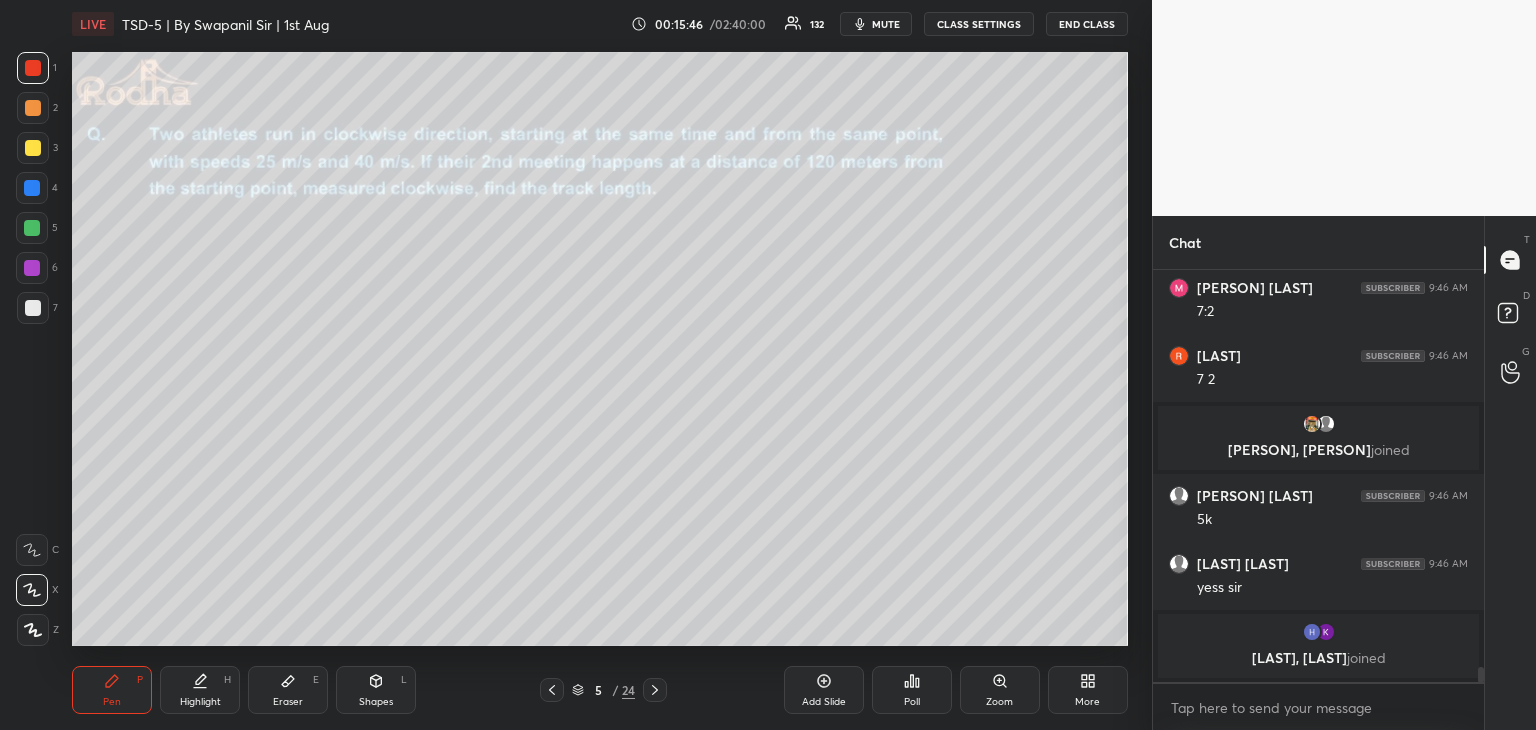 drag, startPoint x: 30, startPoint y: 308, endPoint x: 61, endPoint y: 320, distance: 33.24154 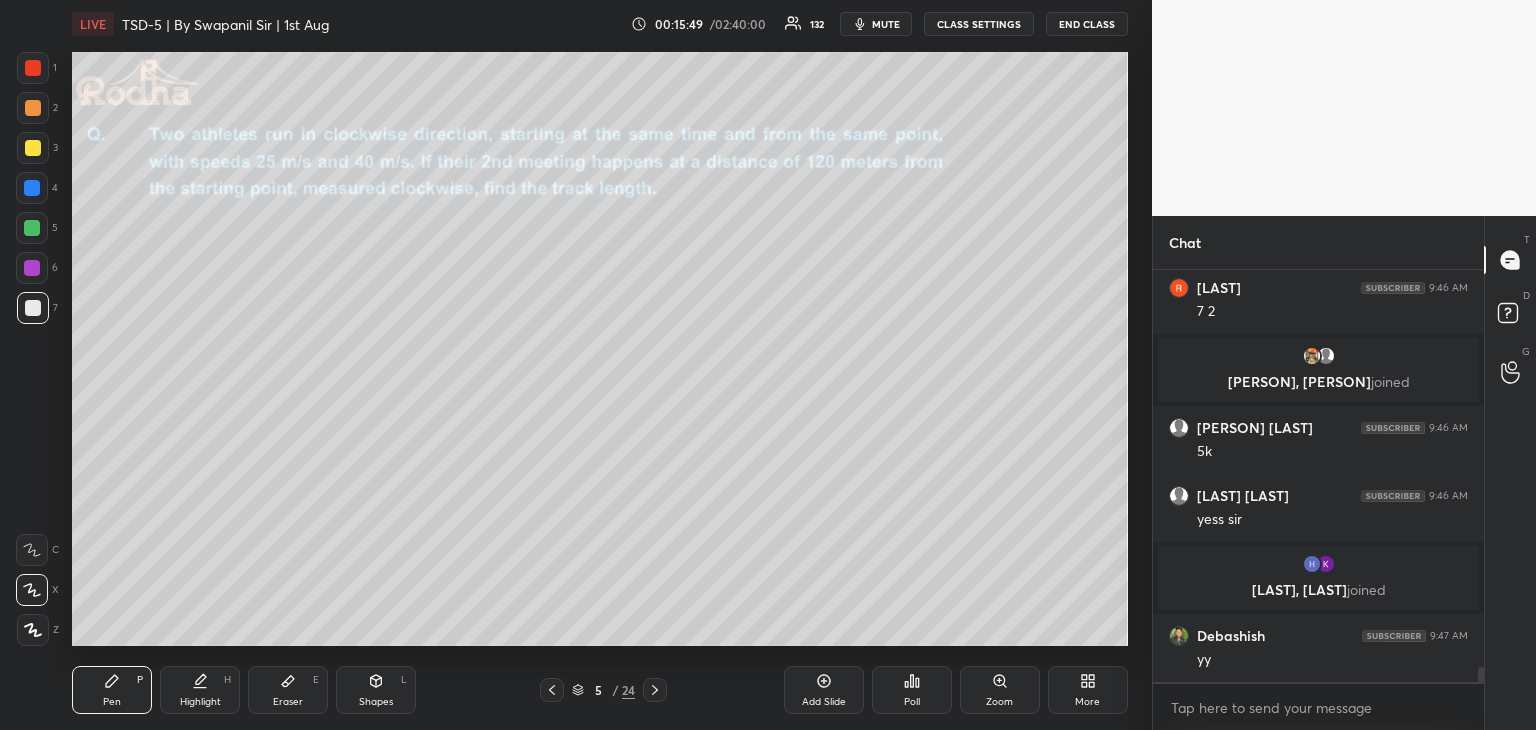 drag, startPoint x: 296, startPoint y: 694, endPoint x: 296, endPoint y: 659, distance: 35 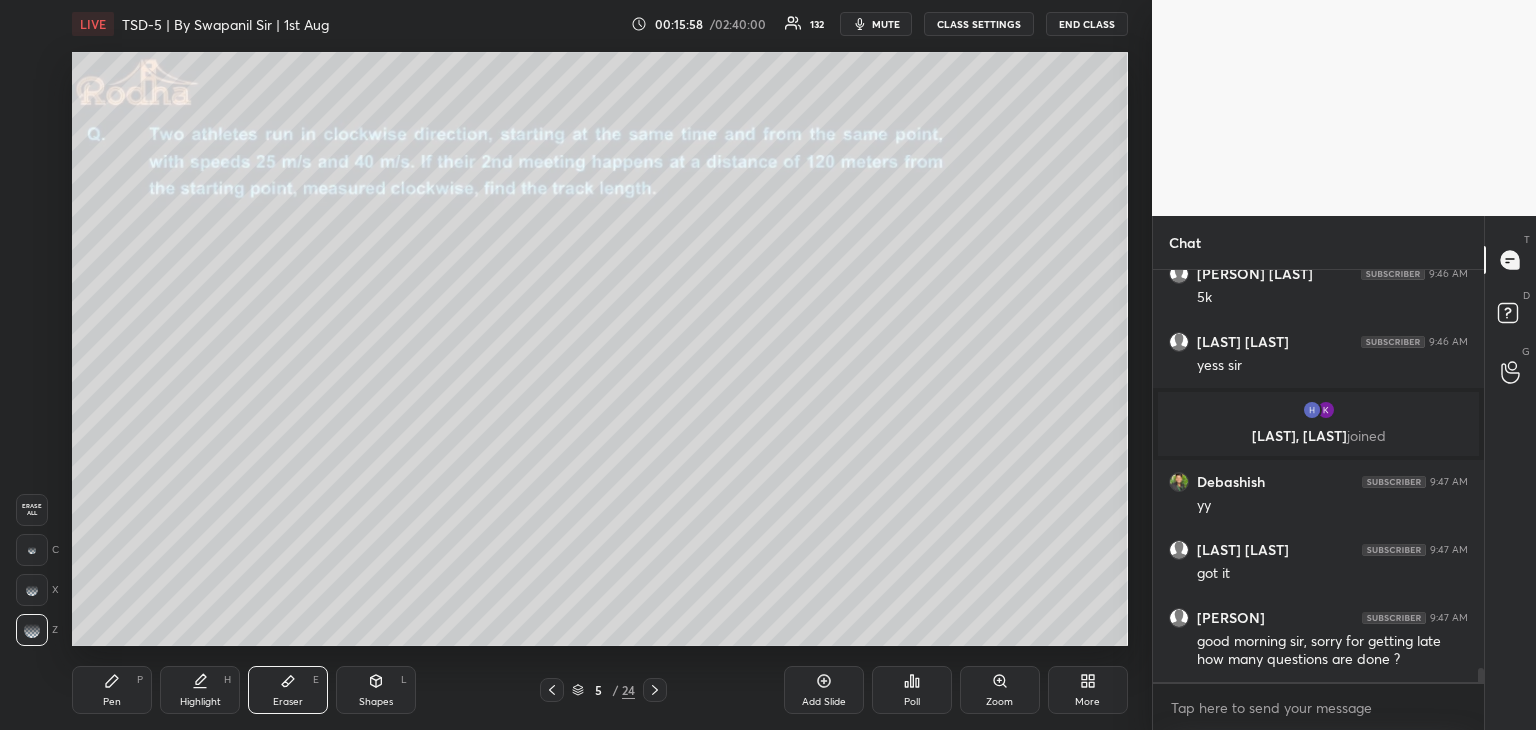 scroll, scrollTop: 11464, scrollLeft: 0, axis: vertical 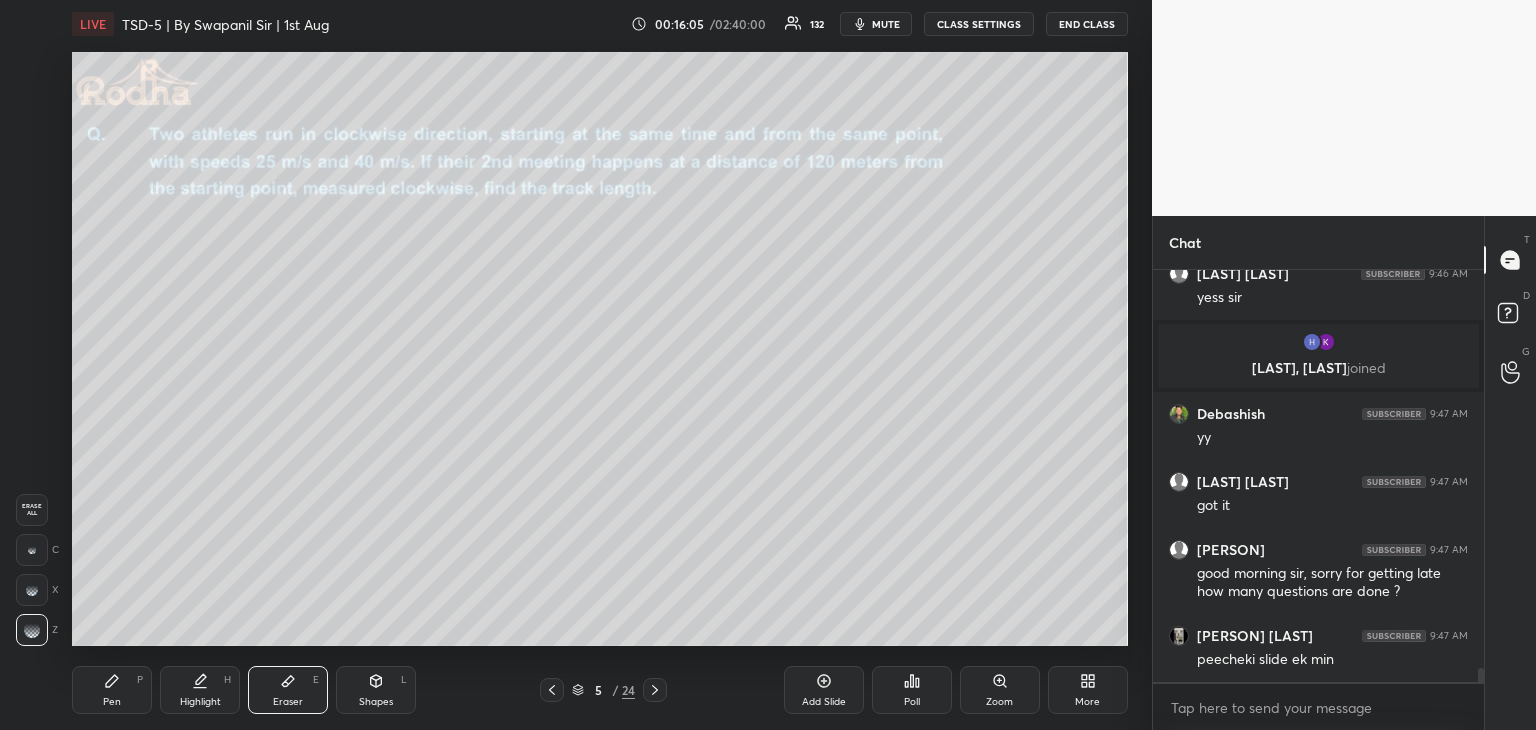 click 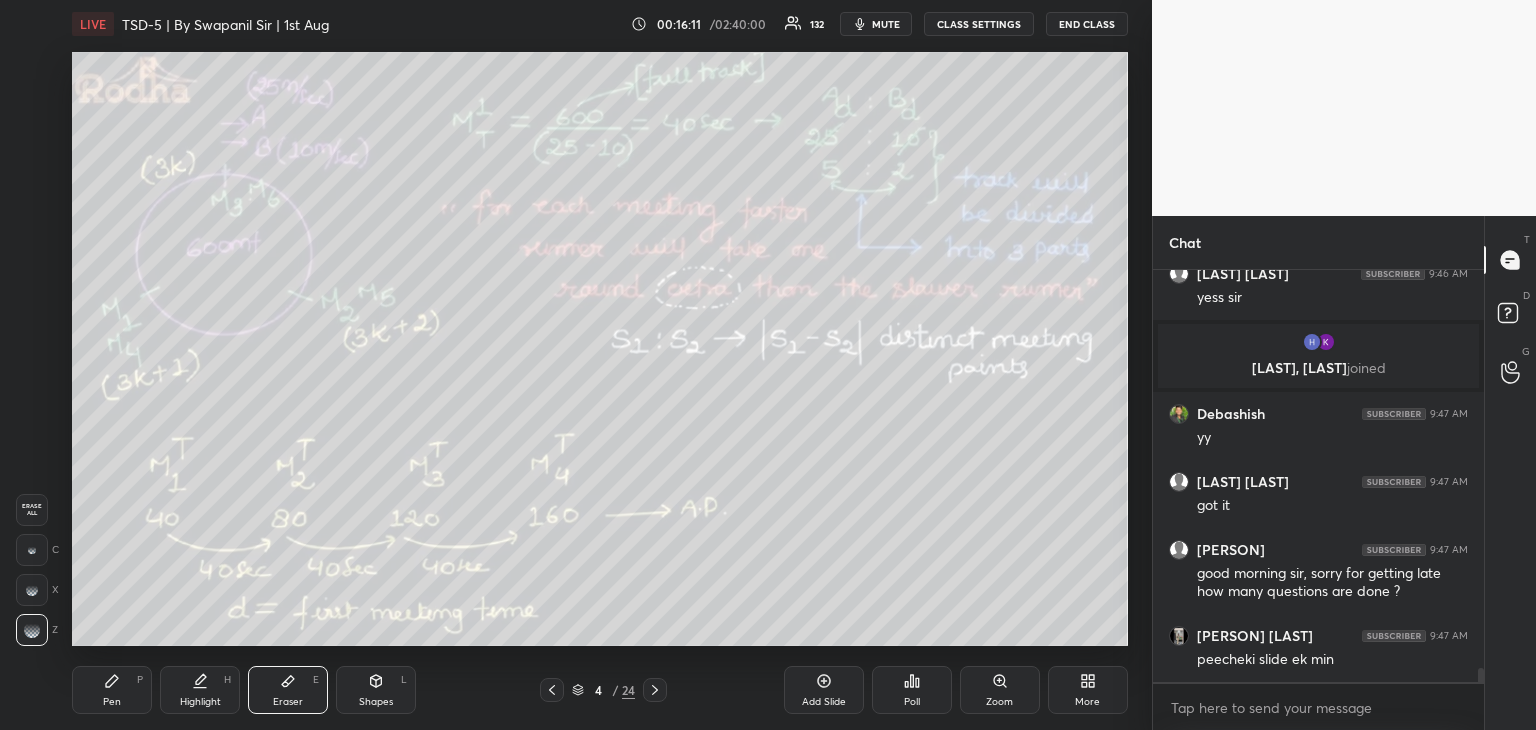click on "Pen" at bounding box center (112, 702) 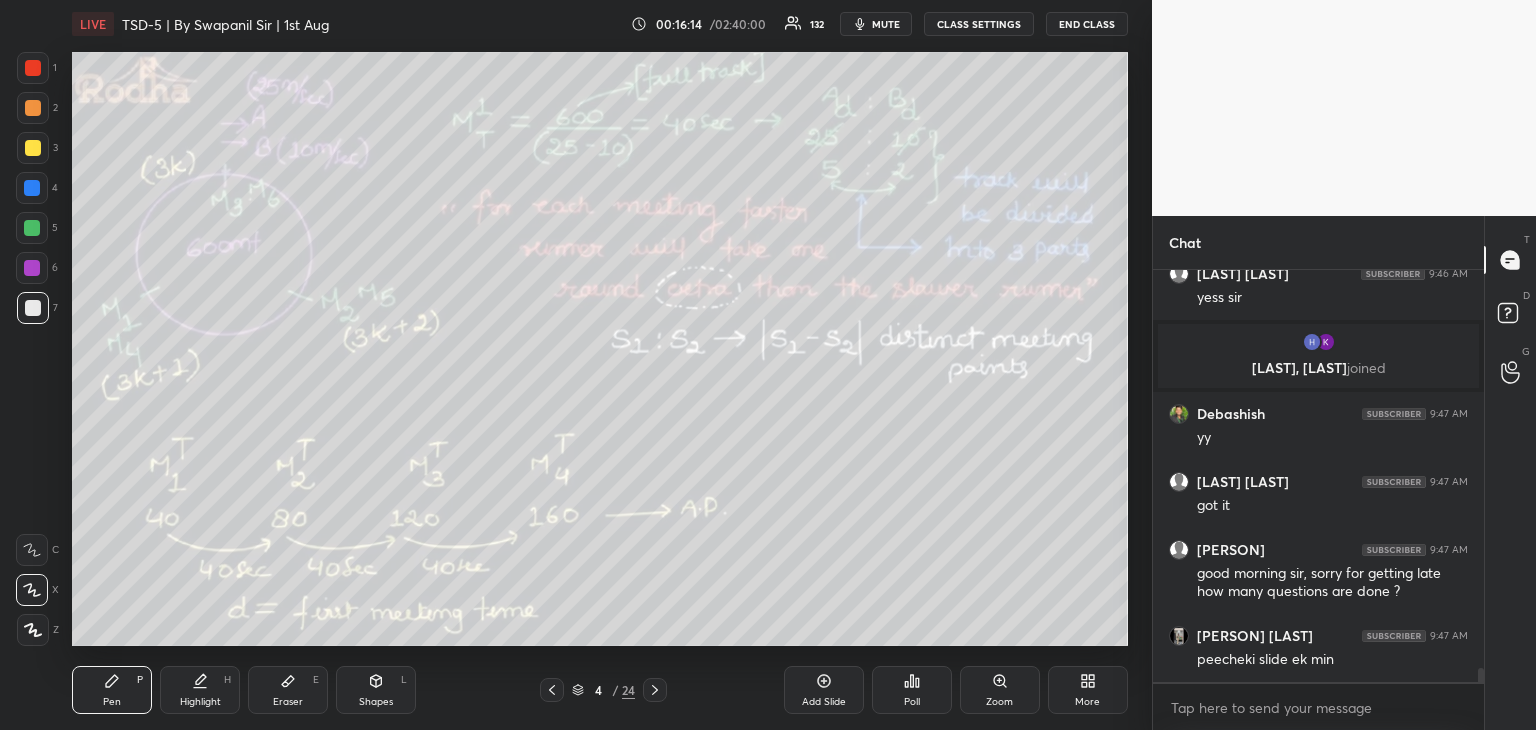 scroll, scrollTop: 11532, scrollLeft: 0, axis: vertical 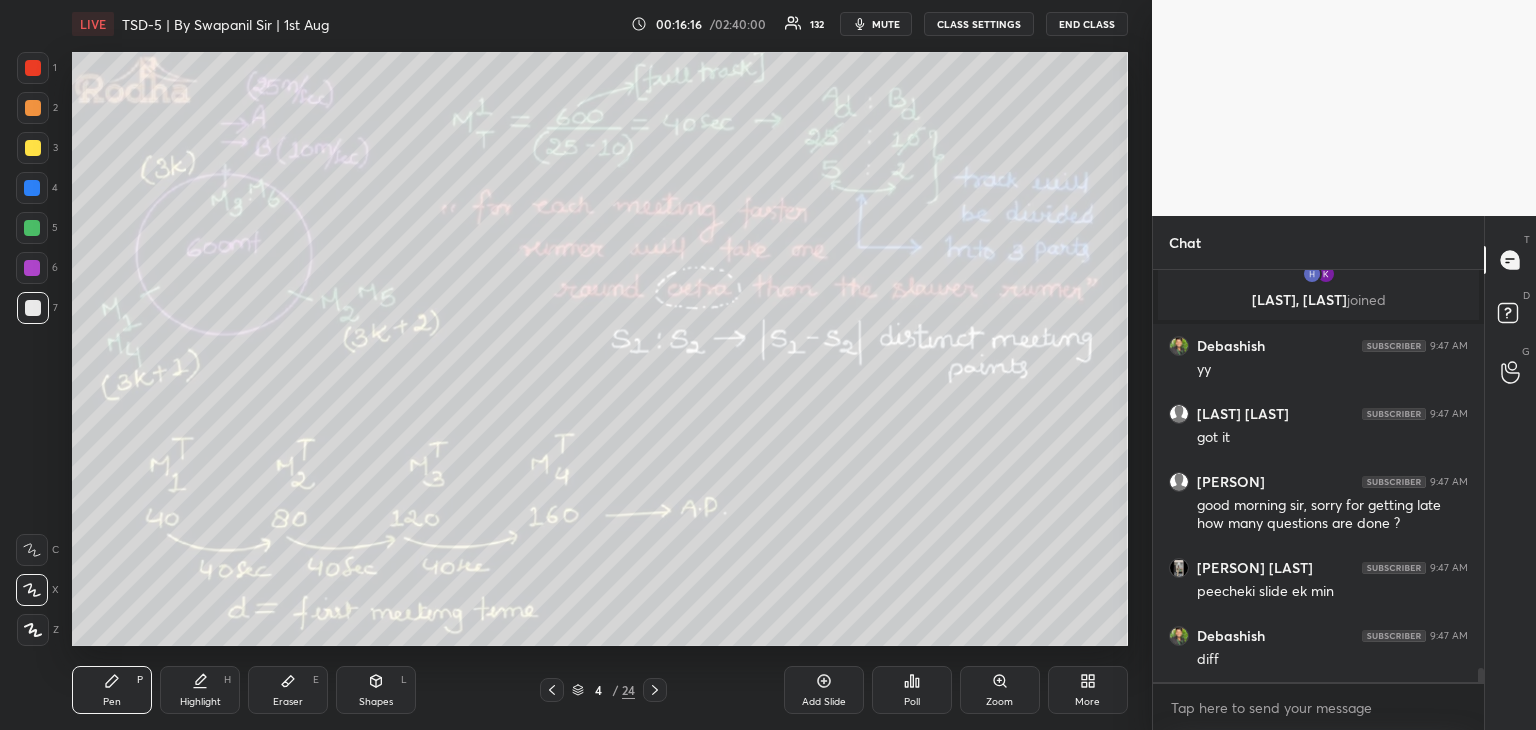 click 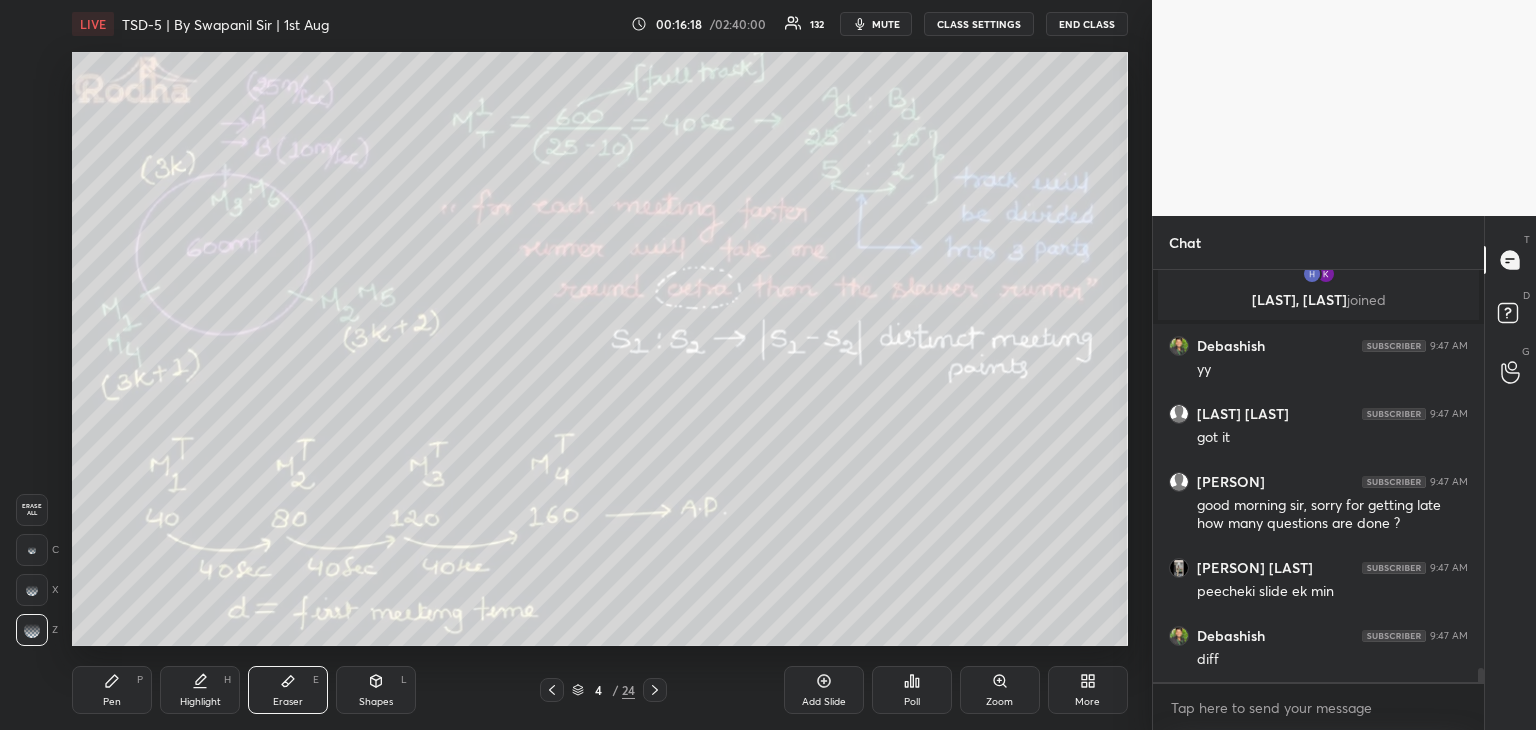 drag, startPoint x: 83, startPoint y: 701, endPoint x: 122, endPoint y: 646, distance: 67.424034 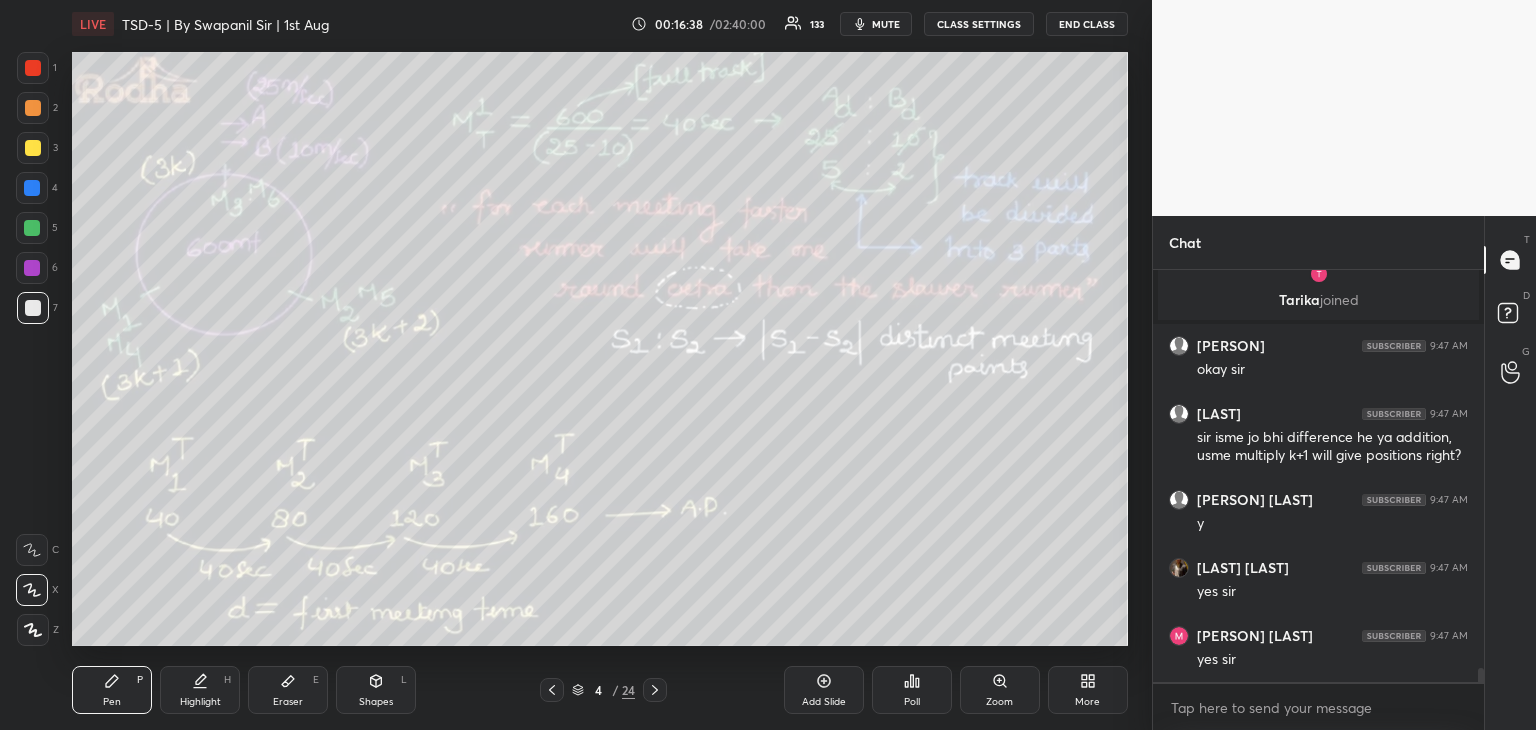 scroll, scrollTop: 11922, scrollLeft: 0, axis: vertical 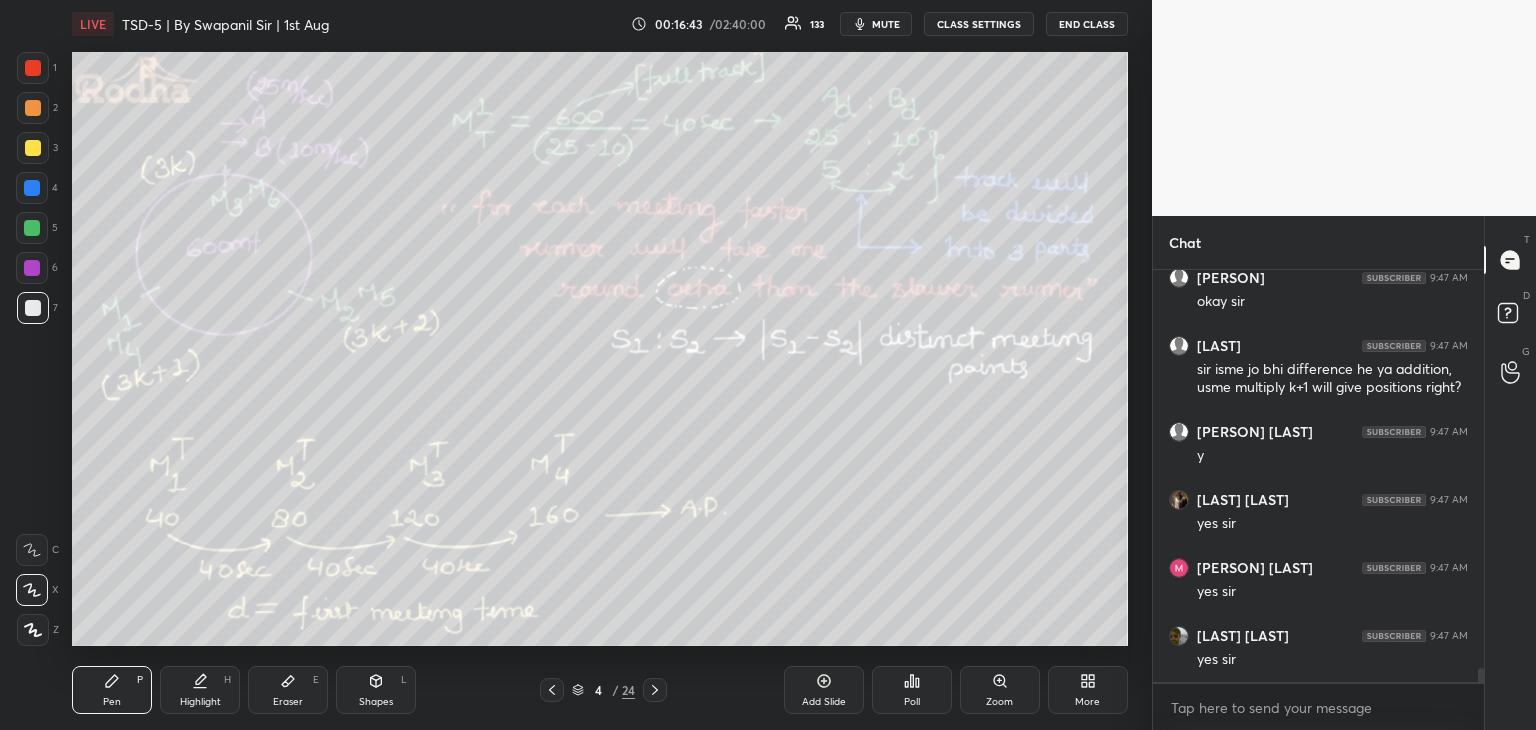 click 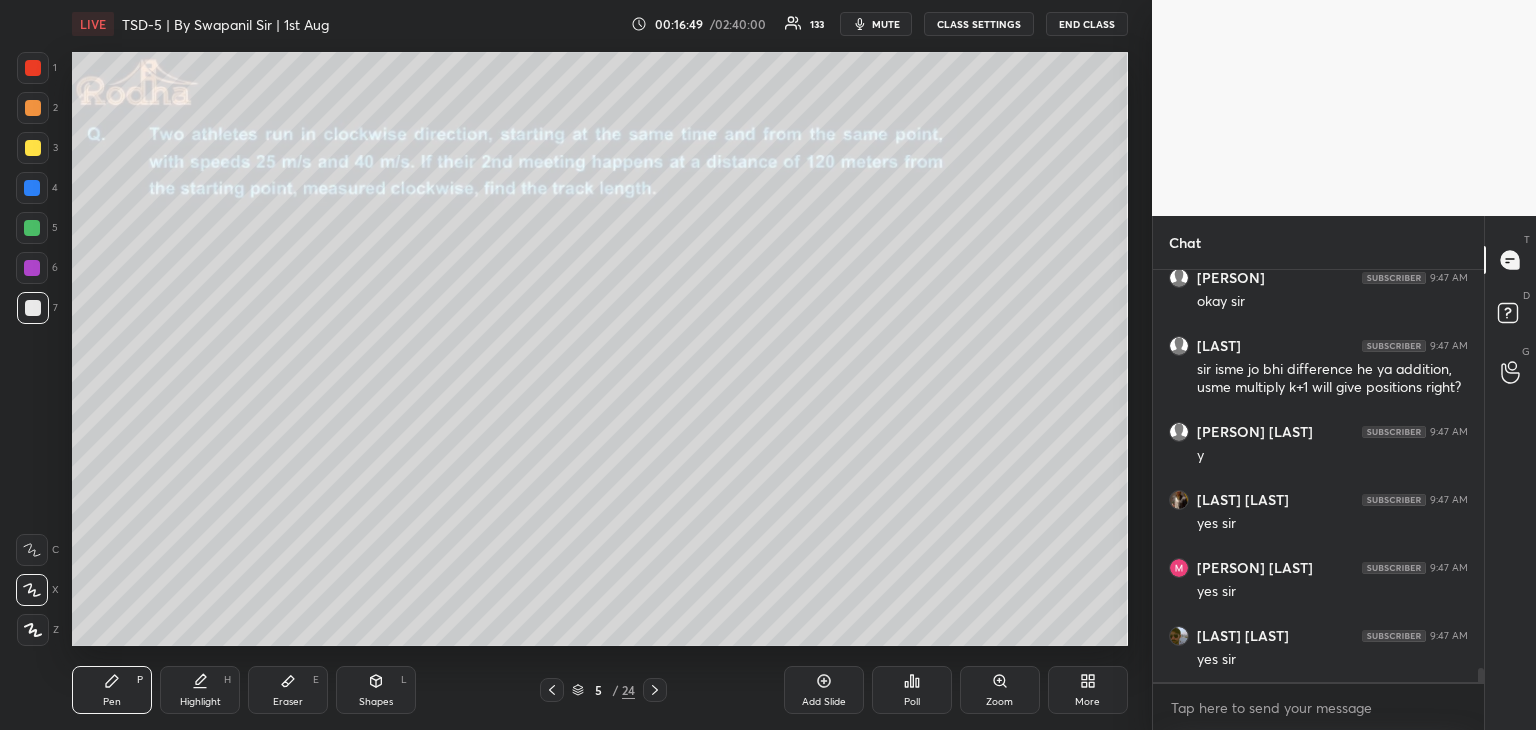 click 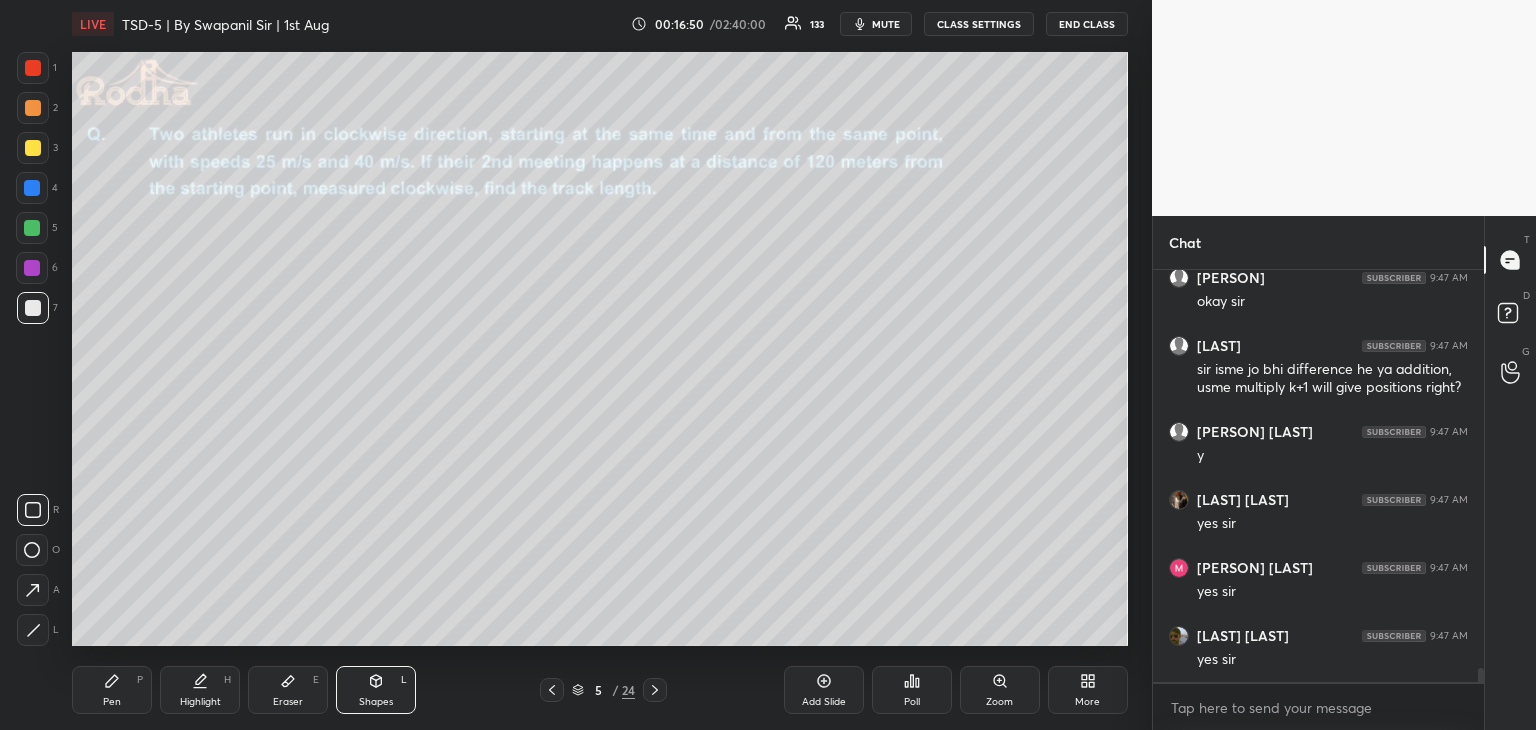 click 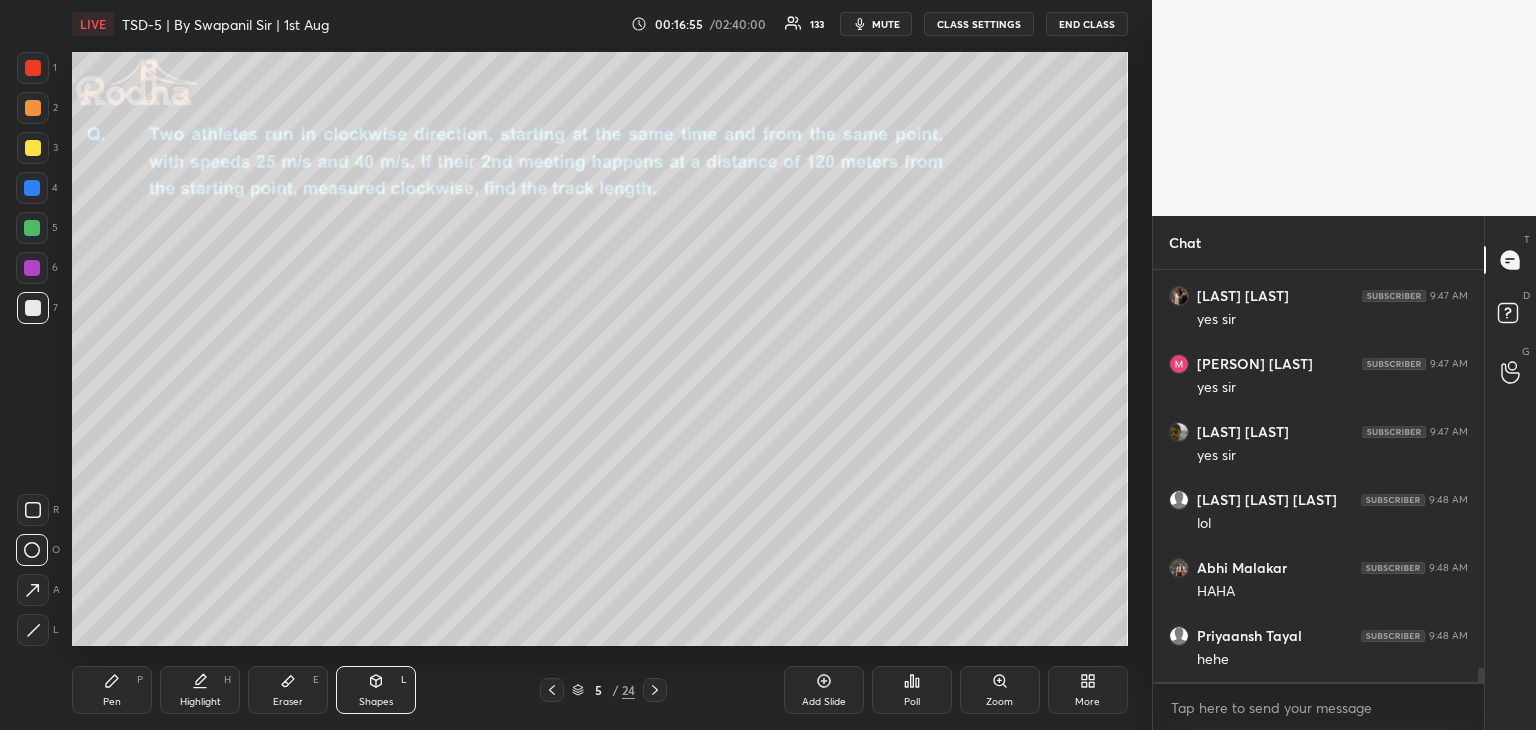 scroll, scrollTop: 12194, scrollLeft: 0, axis: vertical 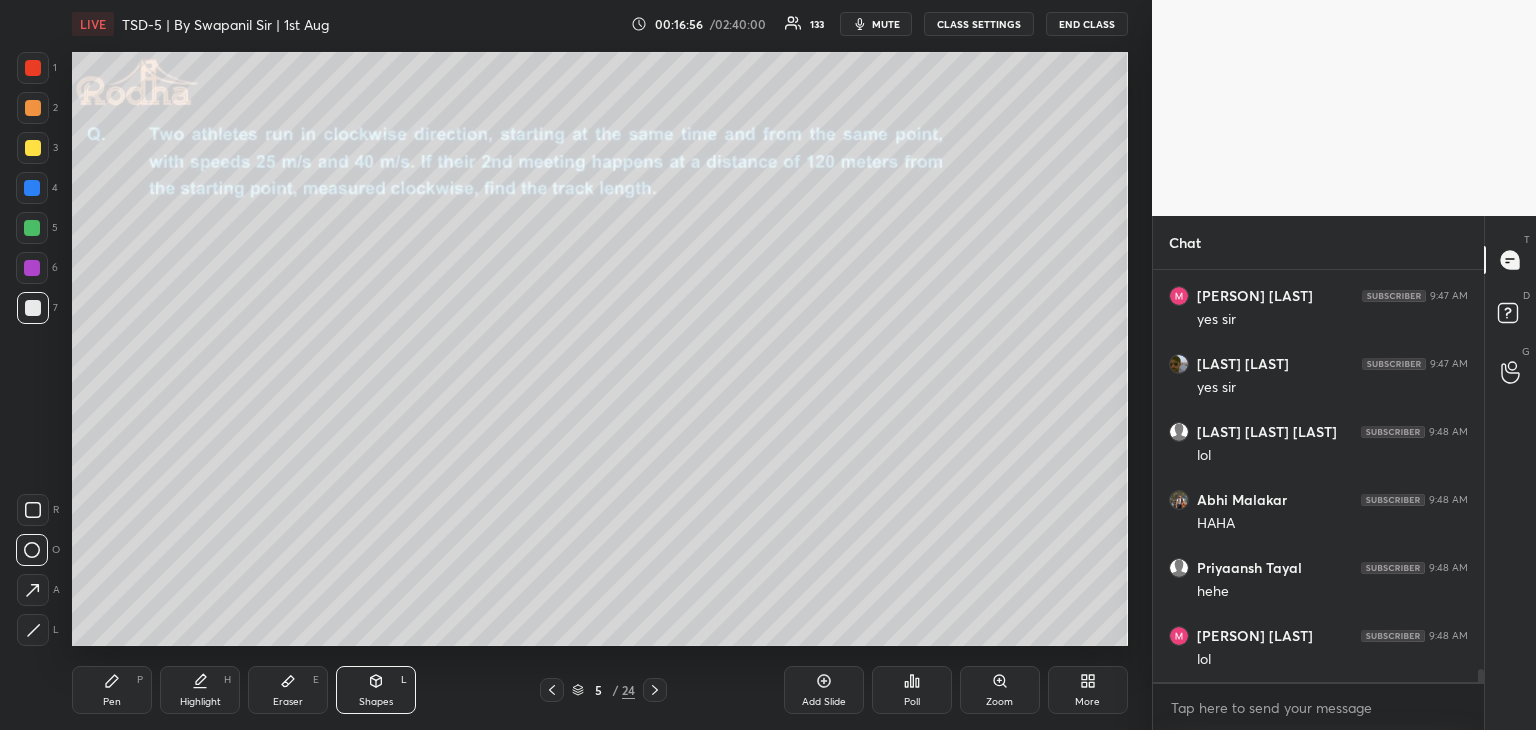 click on "Pen P" at bounding box center (112, 690) 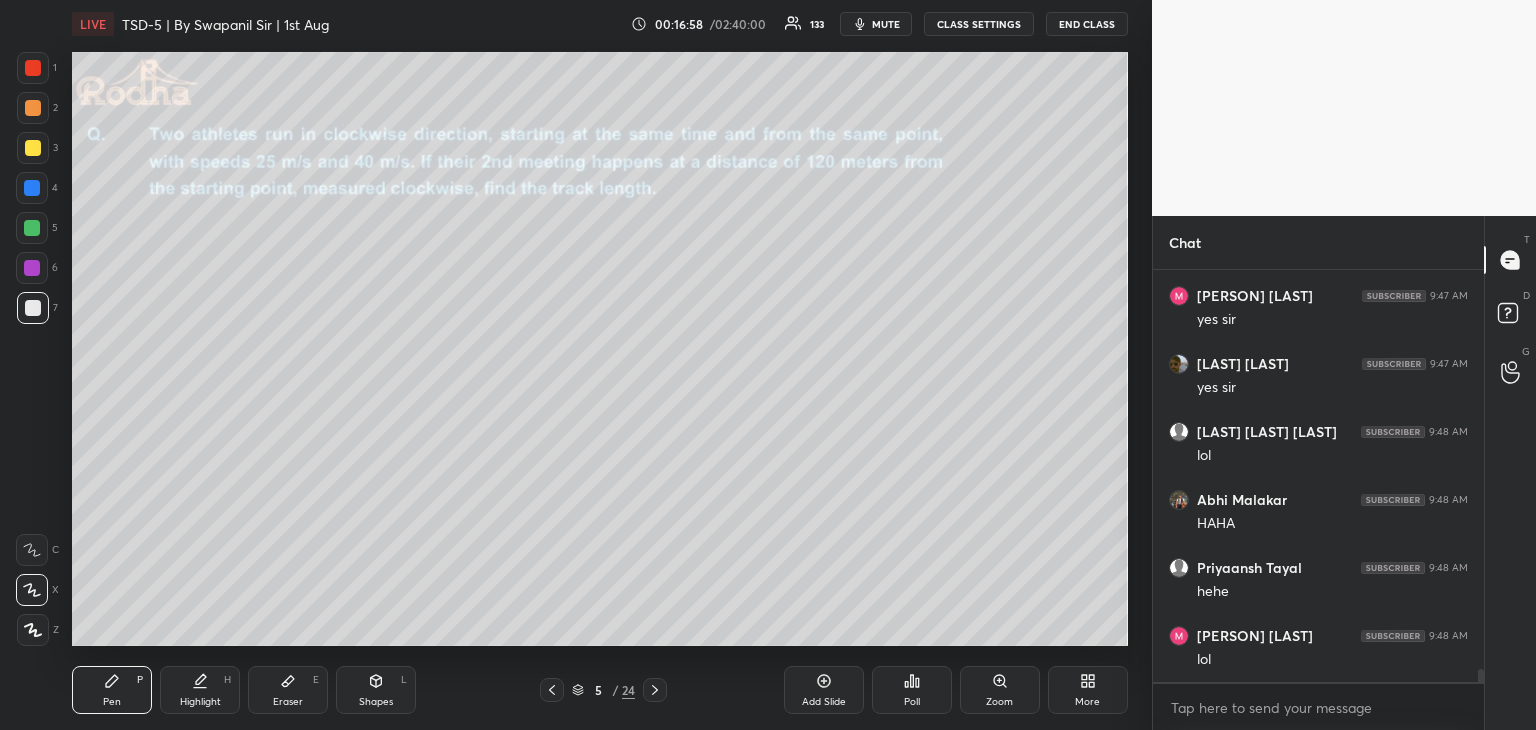 drag, startPoint x: 35, startPoint y: 67, endPoint x: 62, endPoint y: 82, distance: 30.88689 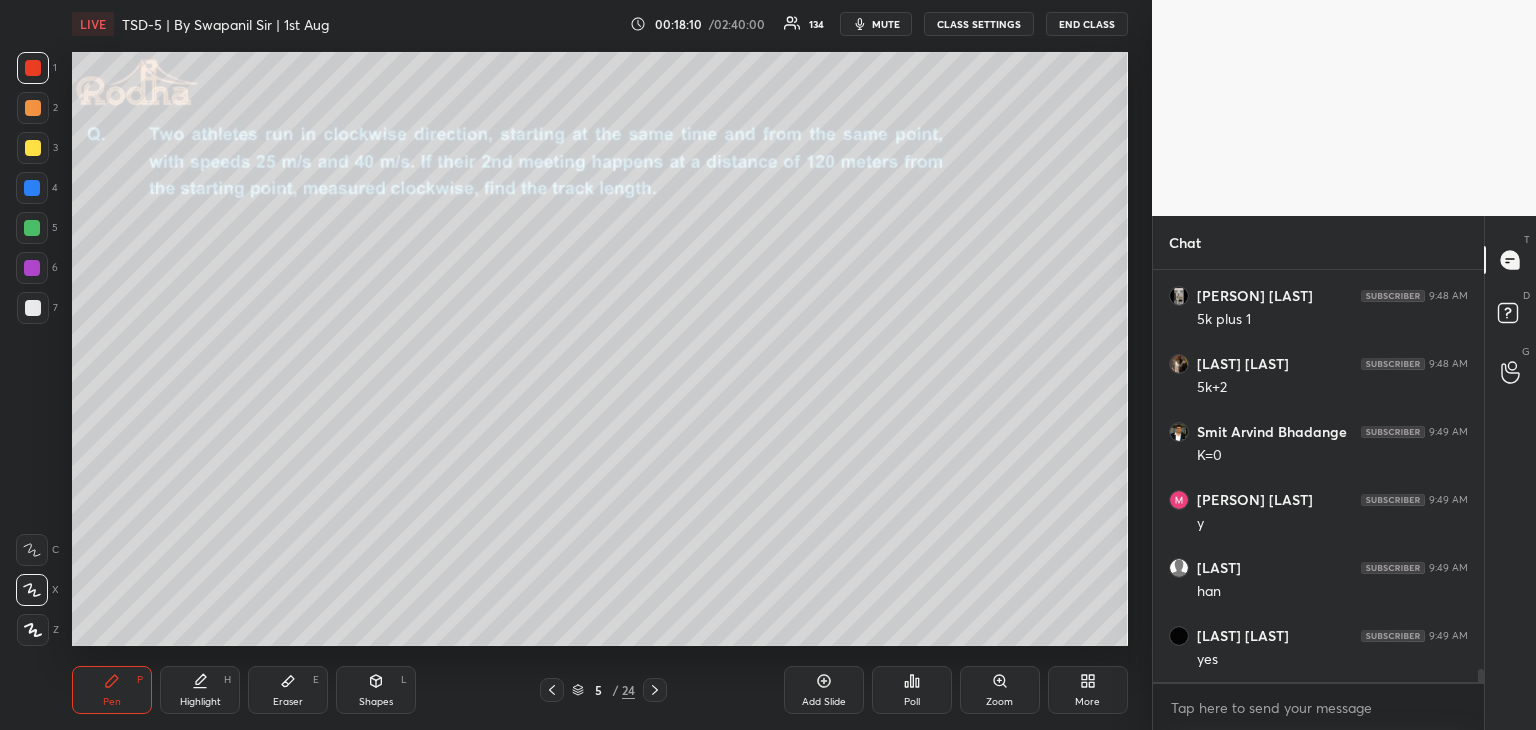 scroll, scrollTop: 13086, scrollLeft: 0, axis: vertical 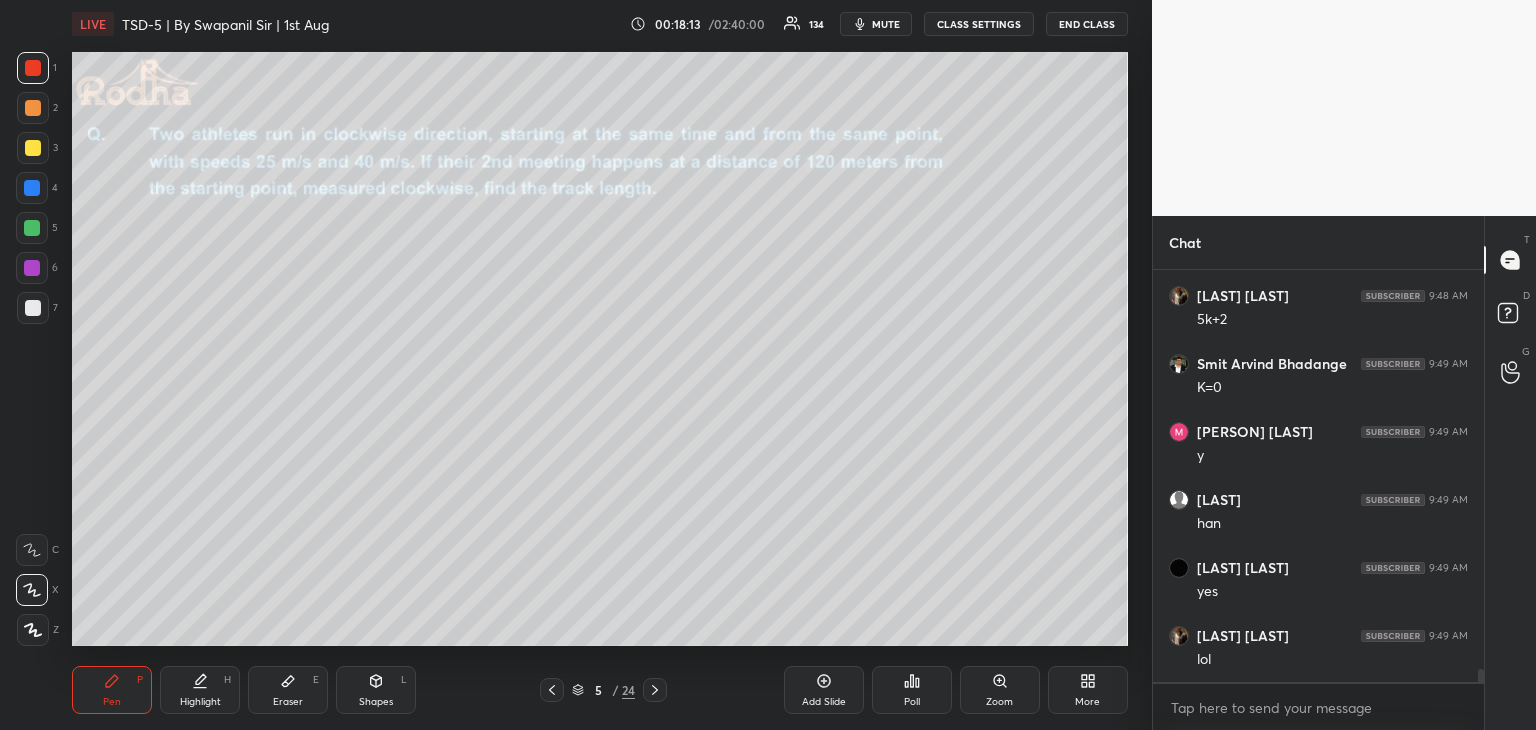 click at bounding box center (32, 228) 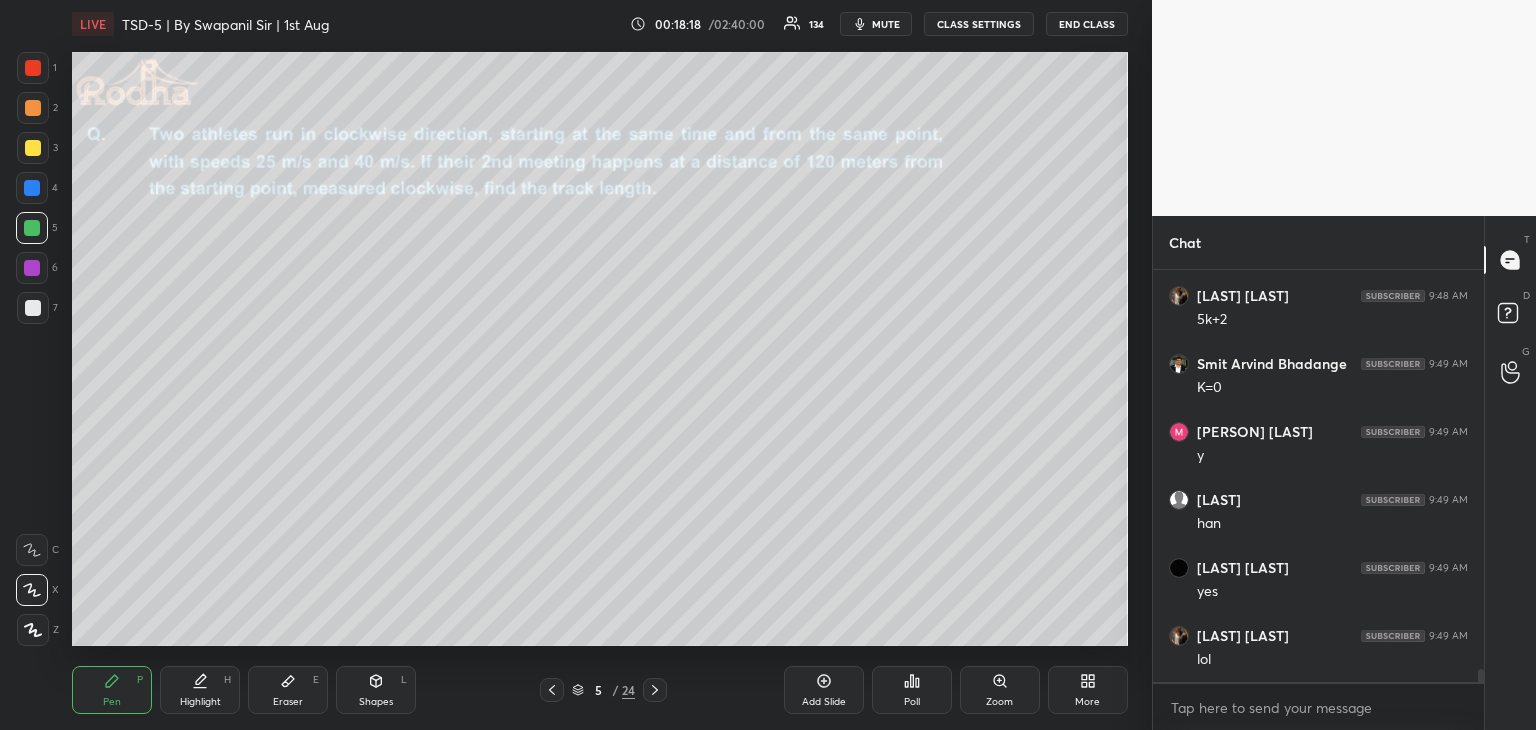 scroll, scrollTop: 13154, scrollLeft: 0, axis: vertical 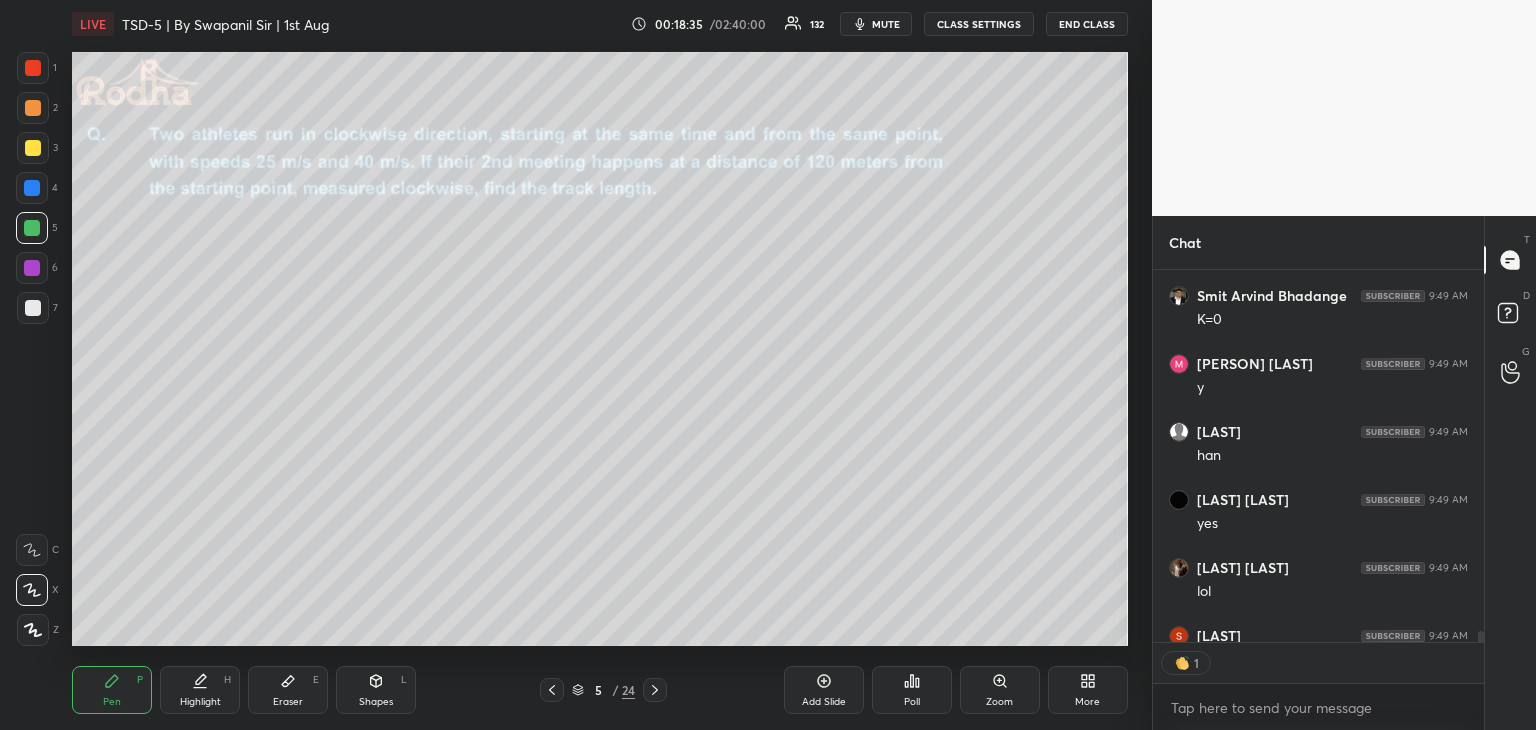 drag, startPoint x: 28, startPoint y: 68, endPoint x: 56, endPoint y: 89, distance: 35 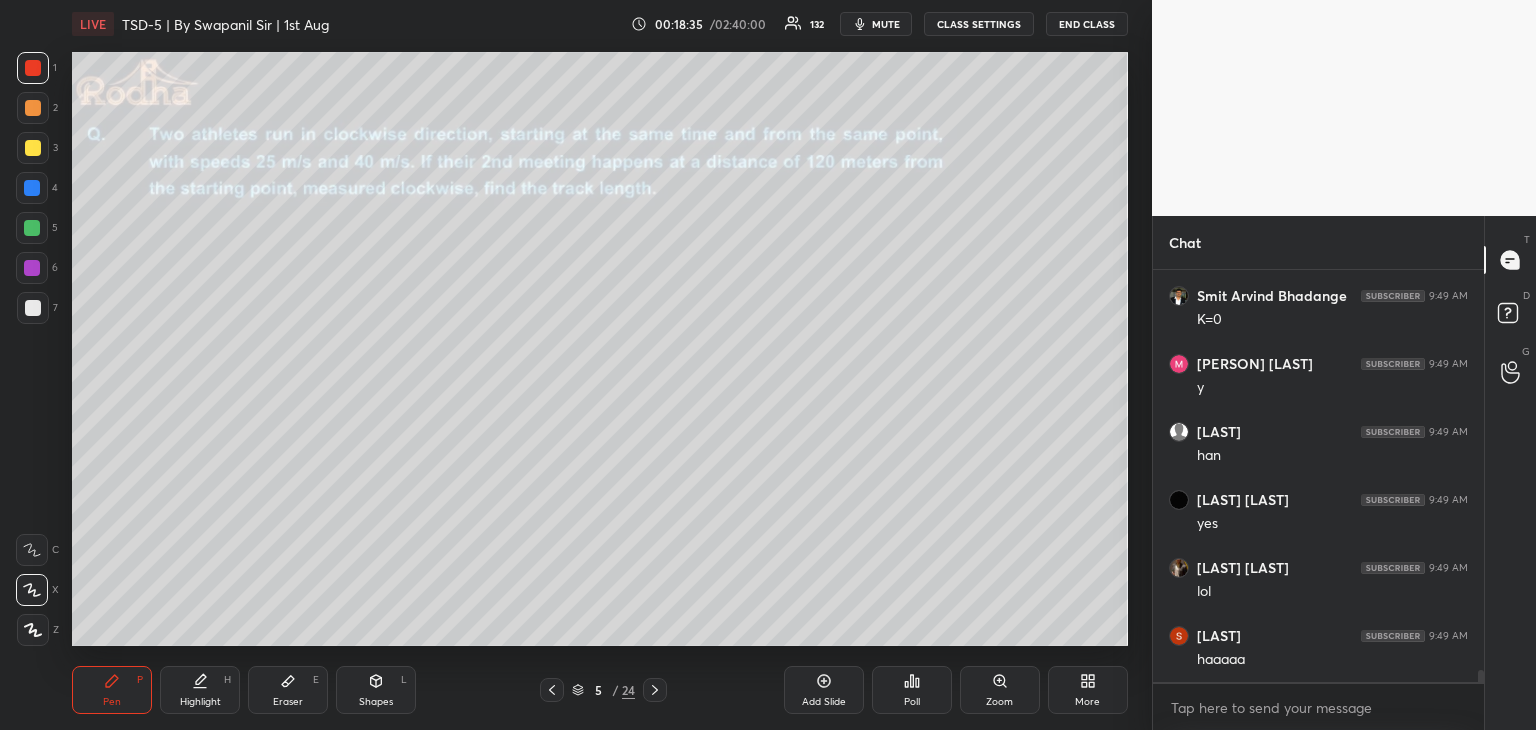 scroll, scrollTop: 13154, scrollLeft: 0, axis: vertical 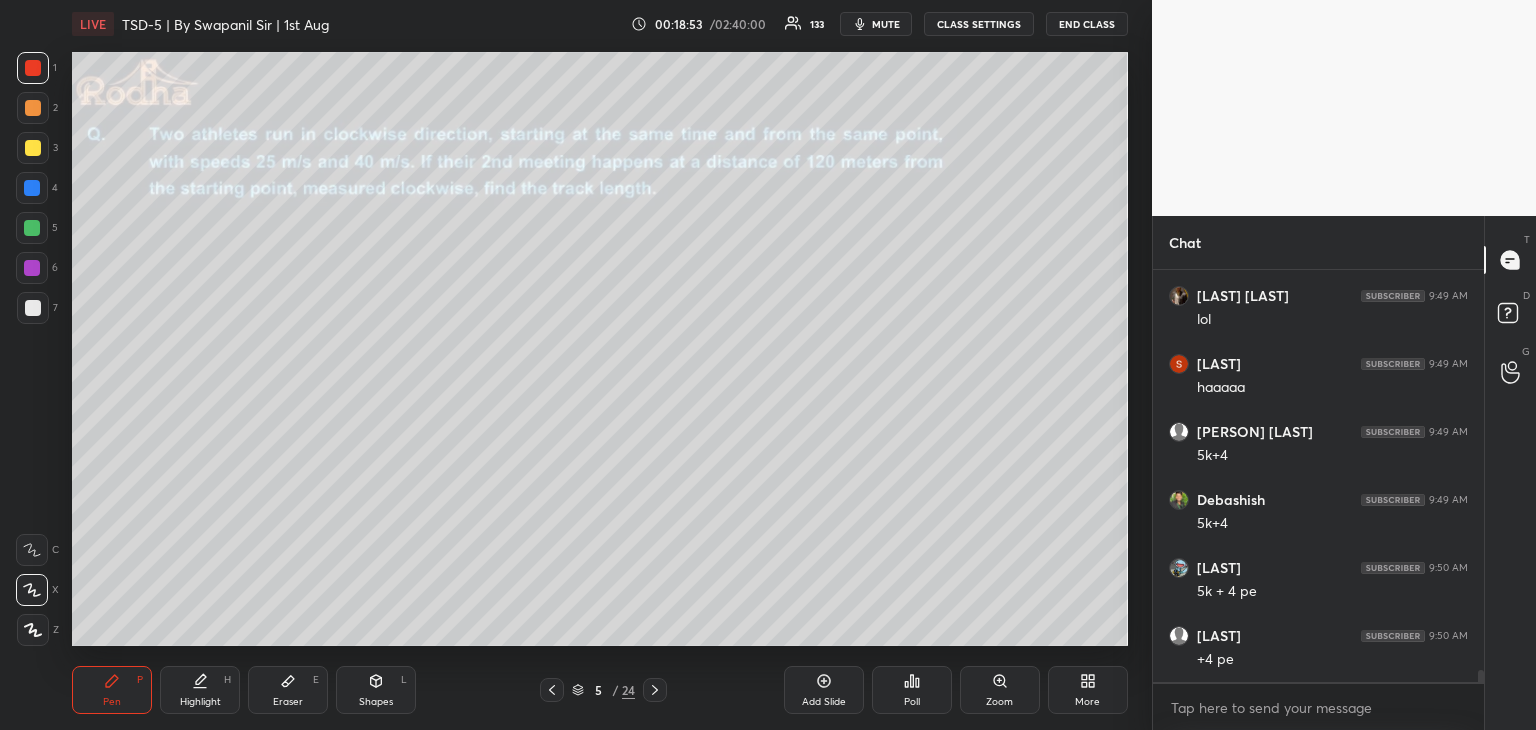 click at bounding box center [32, 228] 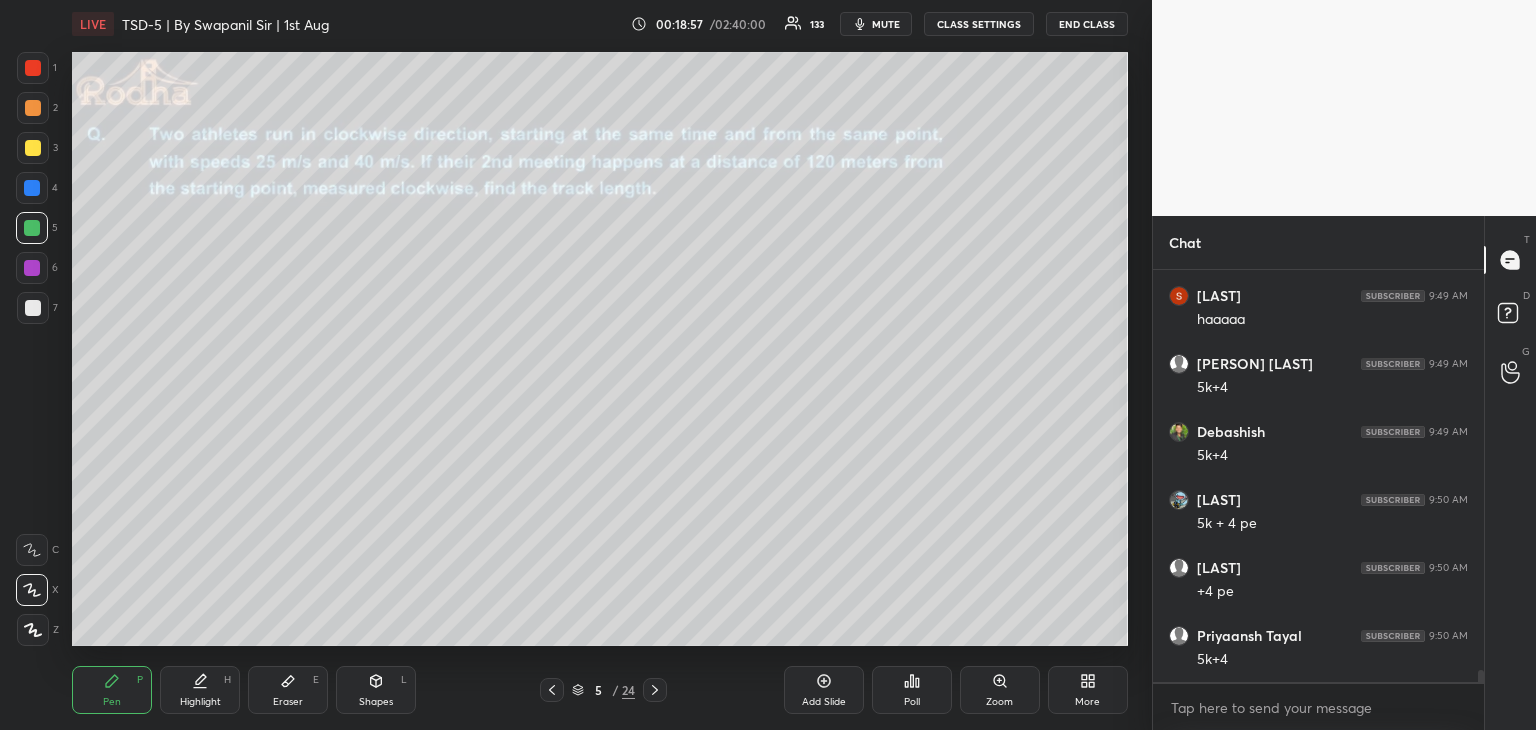 click on "Eraser" at bounding box center (288, 702) 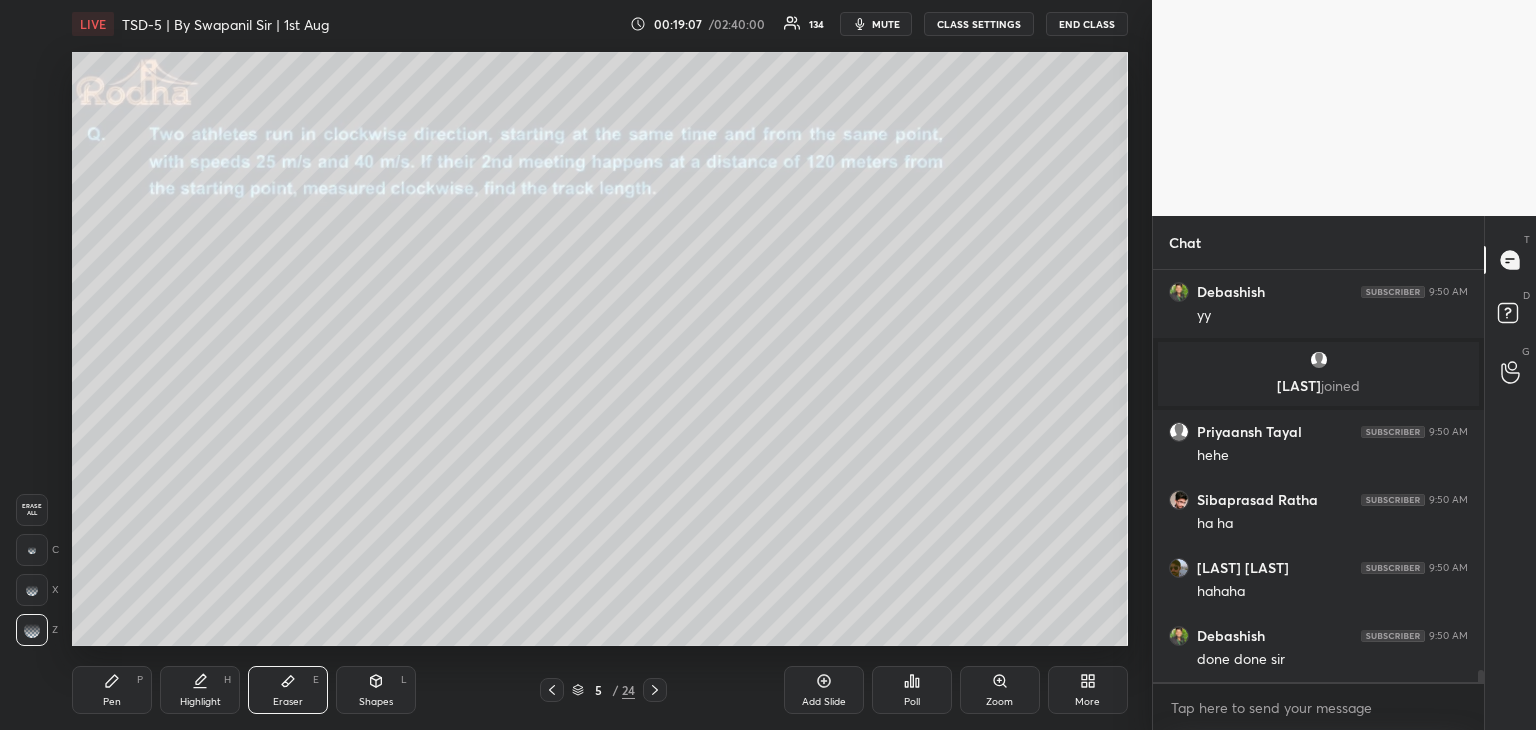 scroll, scrollTop: 13756, scrollLeft: 0, axis: vertical 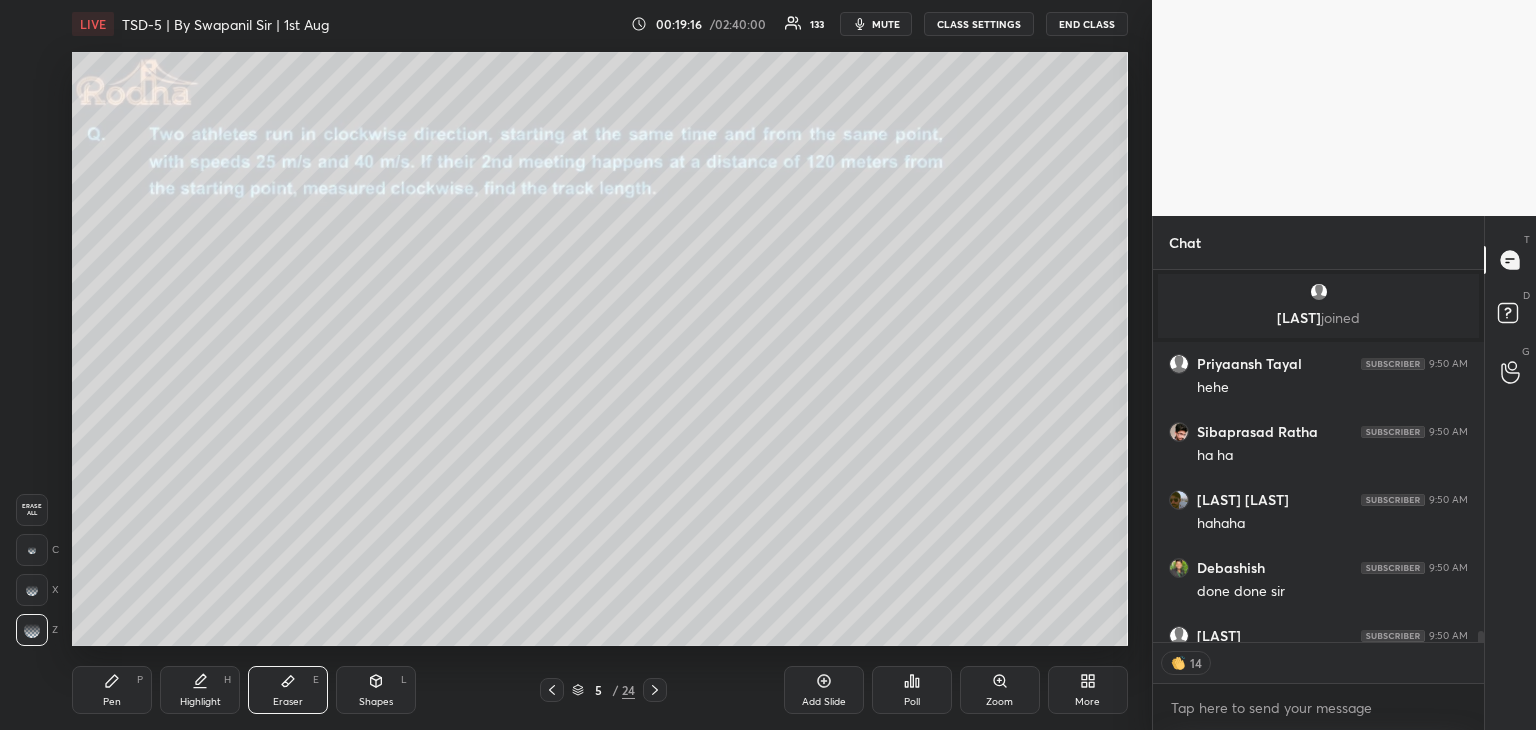 click on "Pen P" at bounding box center [112, 690] 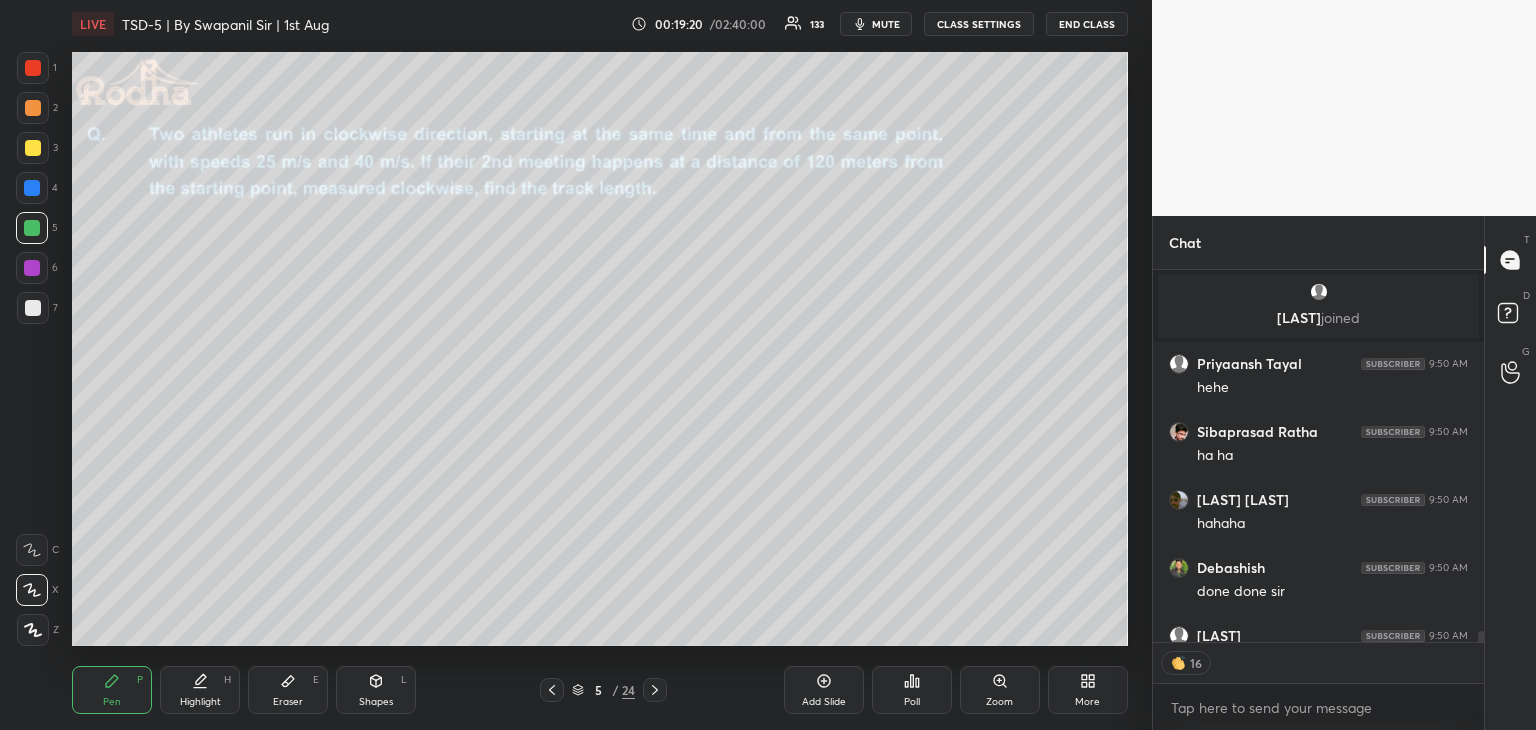 click on "Eraser E" at bounding box center (288, 690) 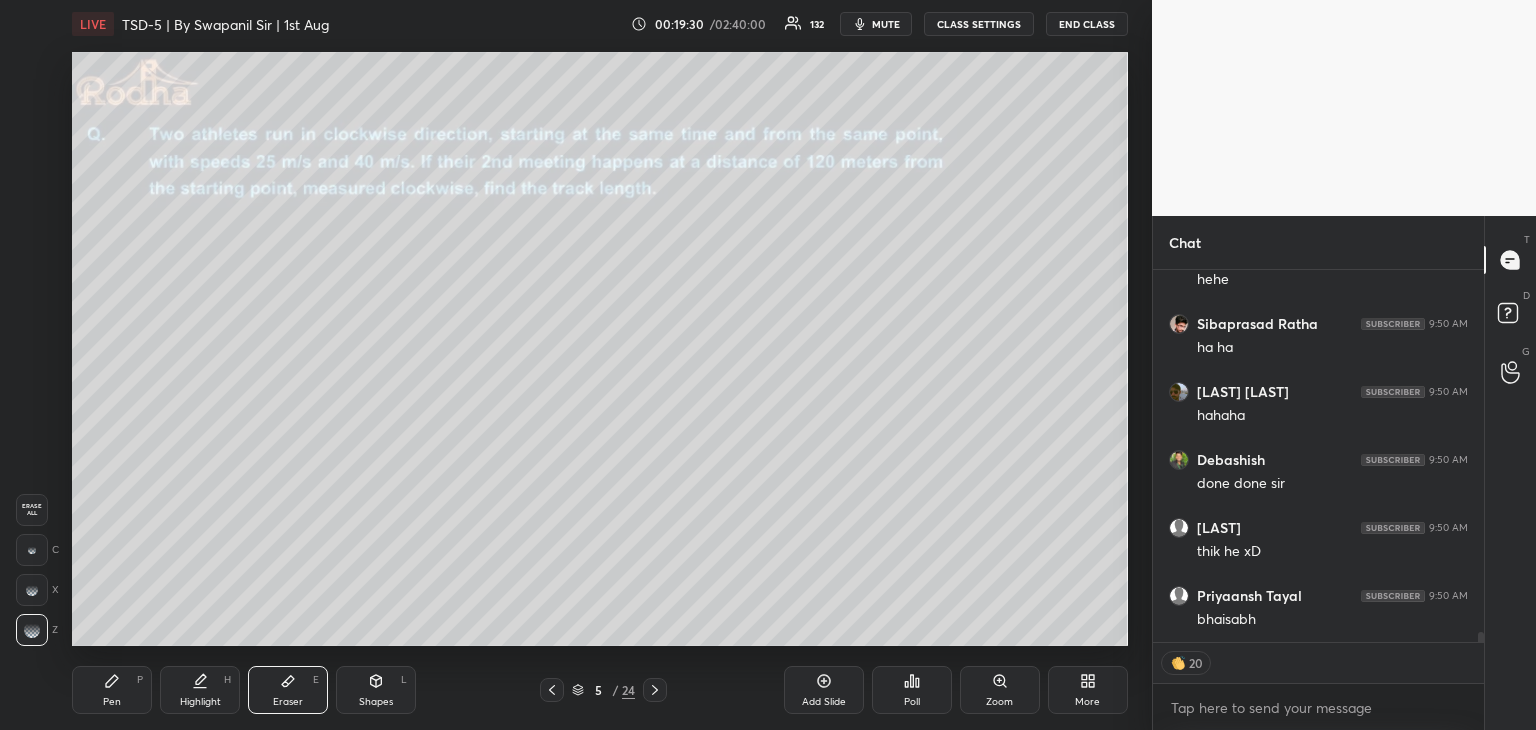 scroll, scrollTop: 13936, scrollLeft: 0, axis: vertical 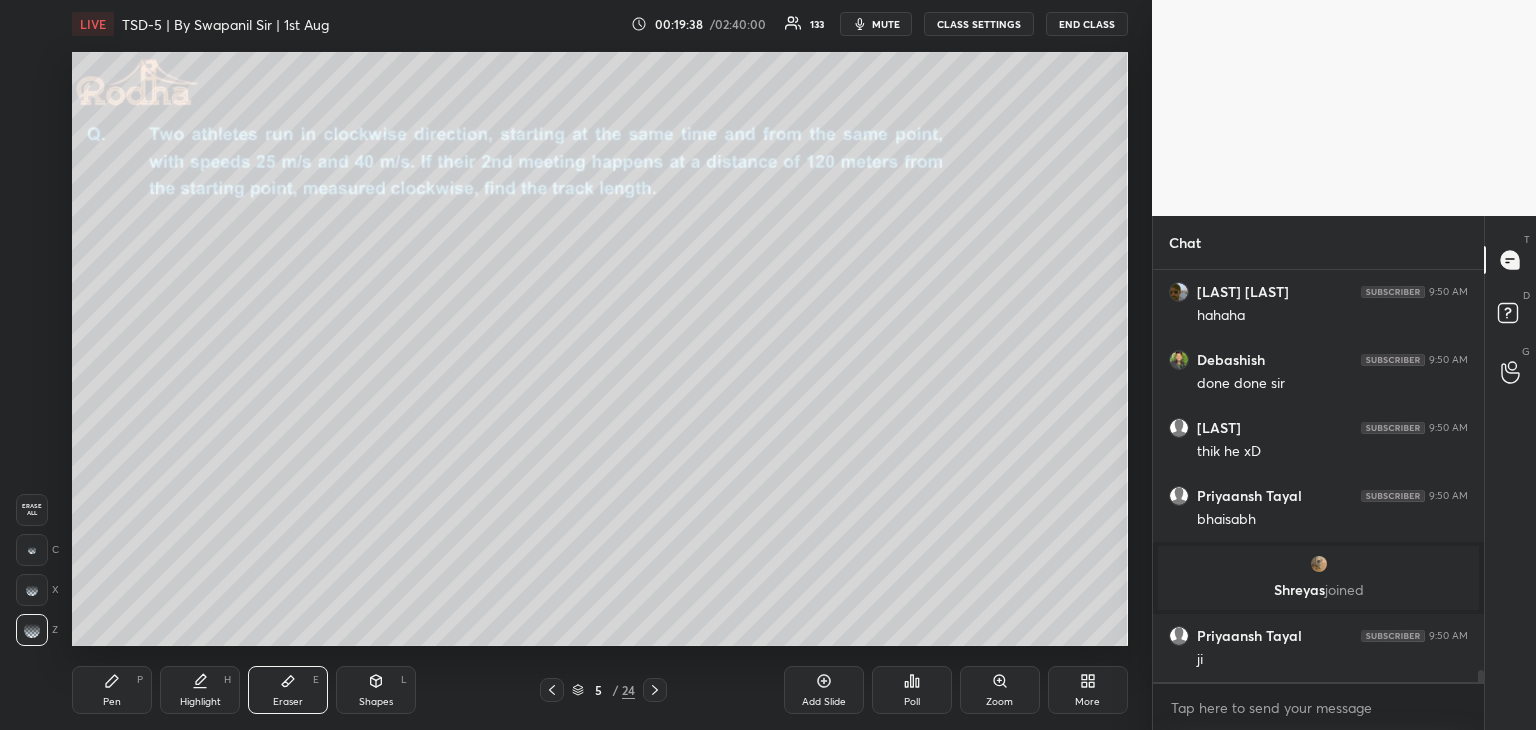 click on "Shapes" at bounding box center [376, 702] 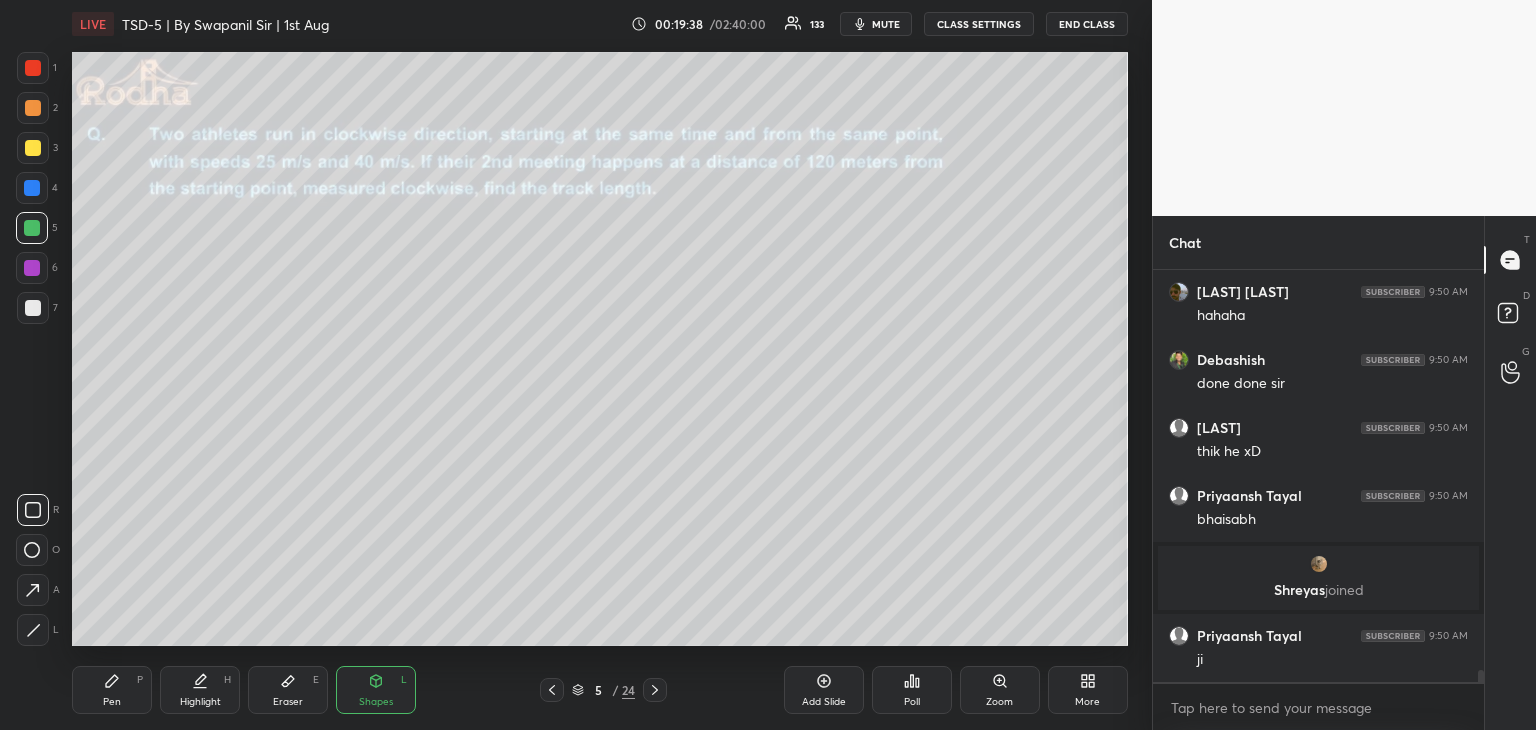 scroll, scrollTop: 13870, scrollLeft: 0, axis: vertical 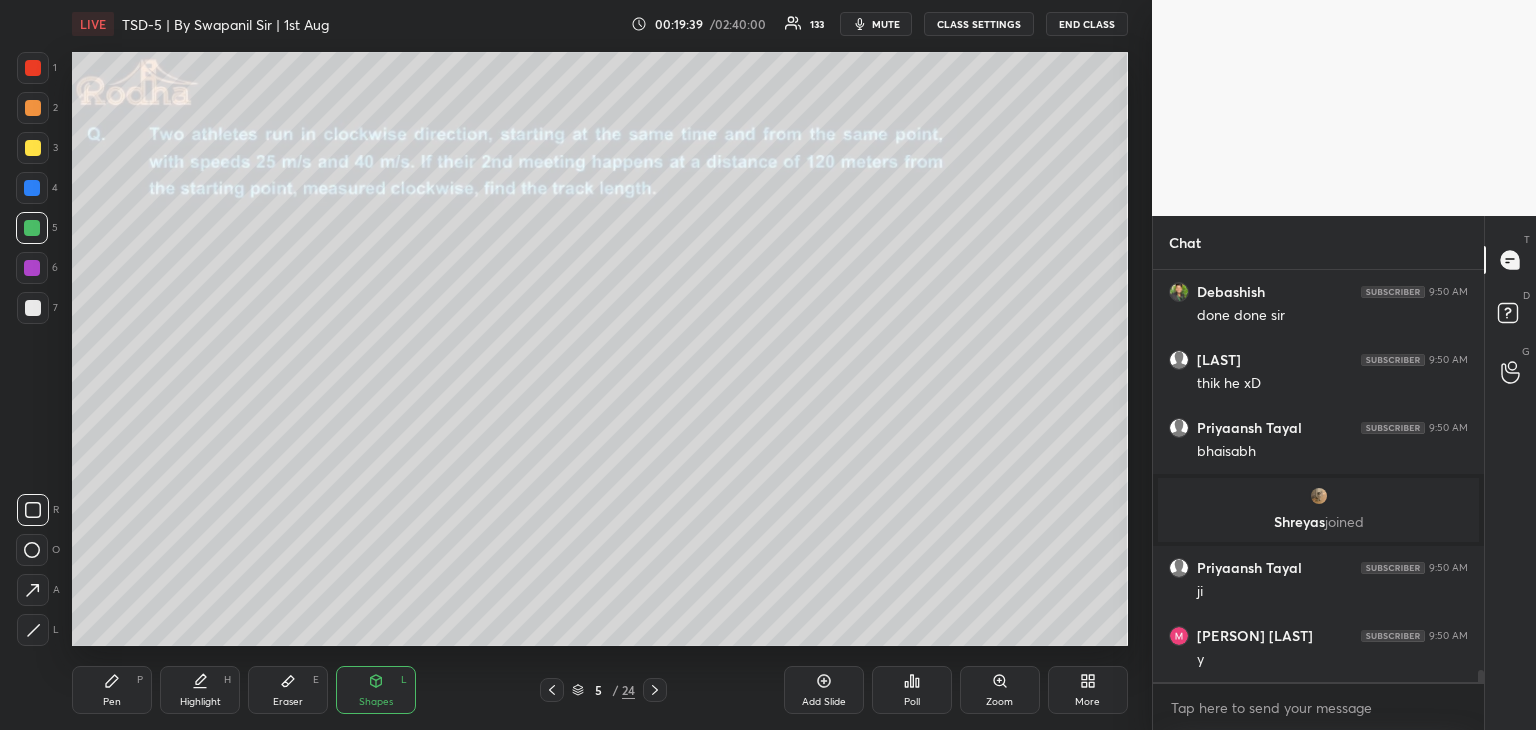 drag, startPoint x: 41, startPoint y: 547, endPoint x: 68, endPoint y: 529, distance: 32.449963 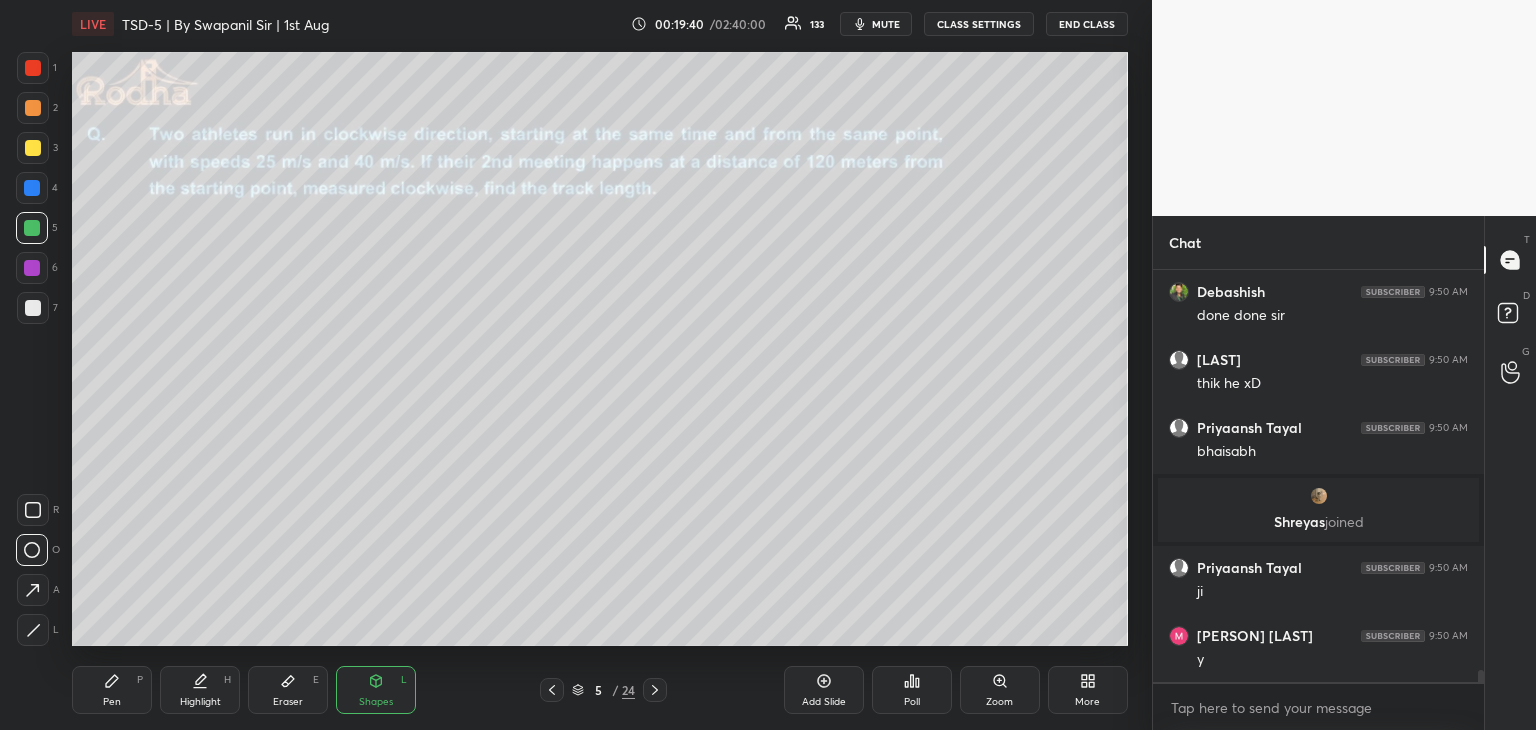 scroll, scrollTop: 13938, scrollLeft: 0, axis: vertical 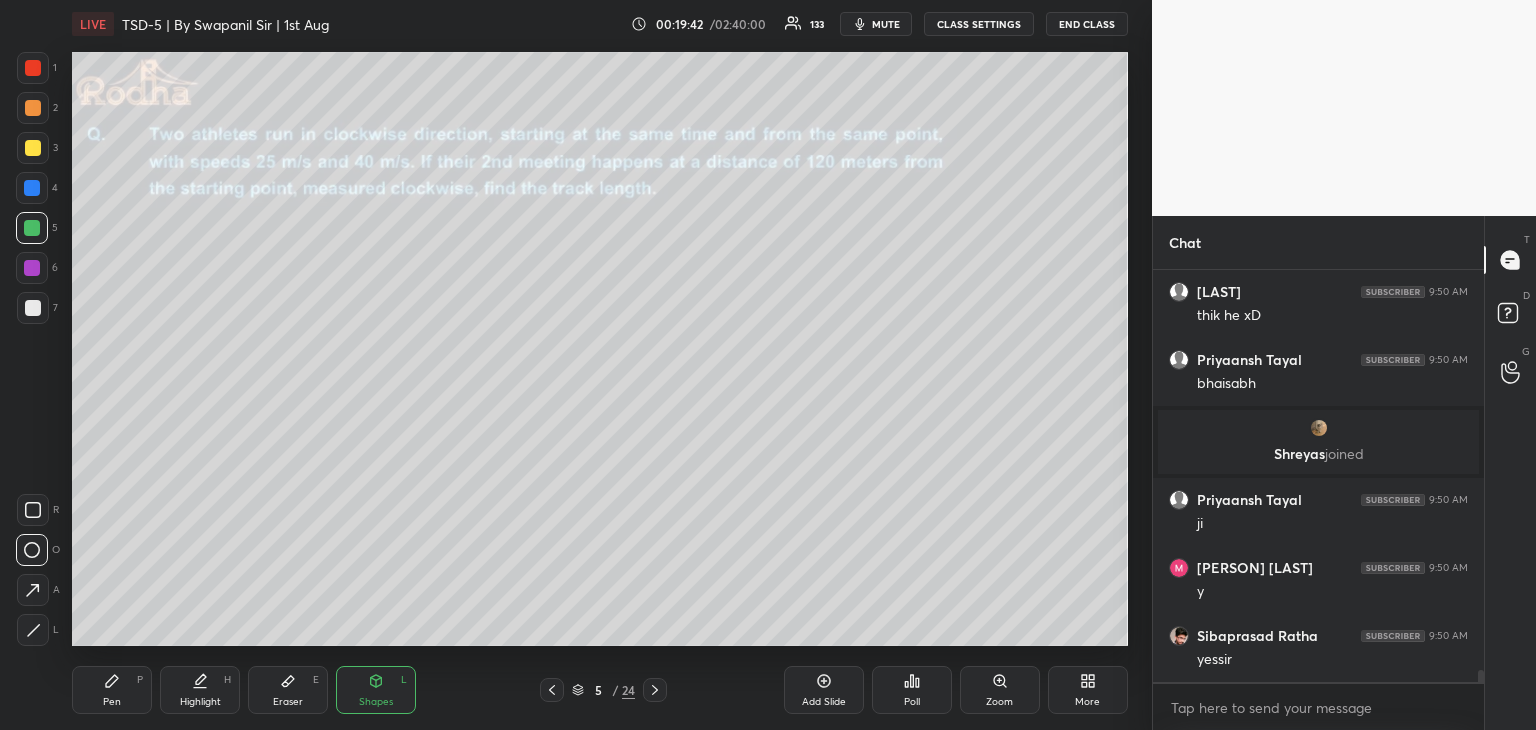drag, startPoint x: 32, startPoint y: 190, endPoint x: 64, endPoint y: 201, distance: 33.83785 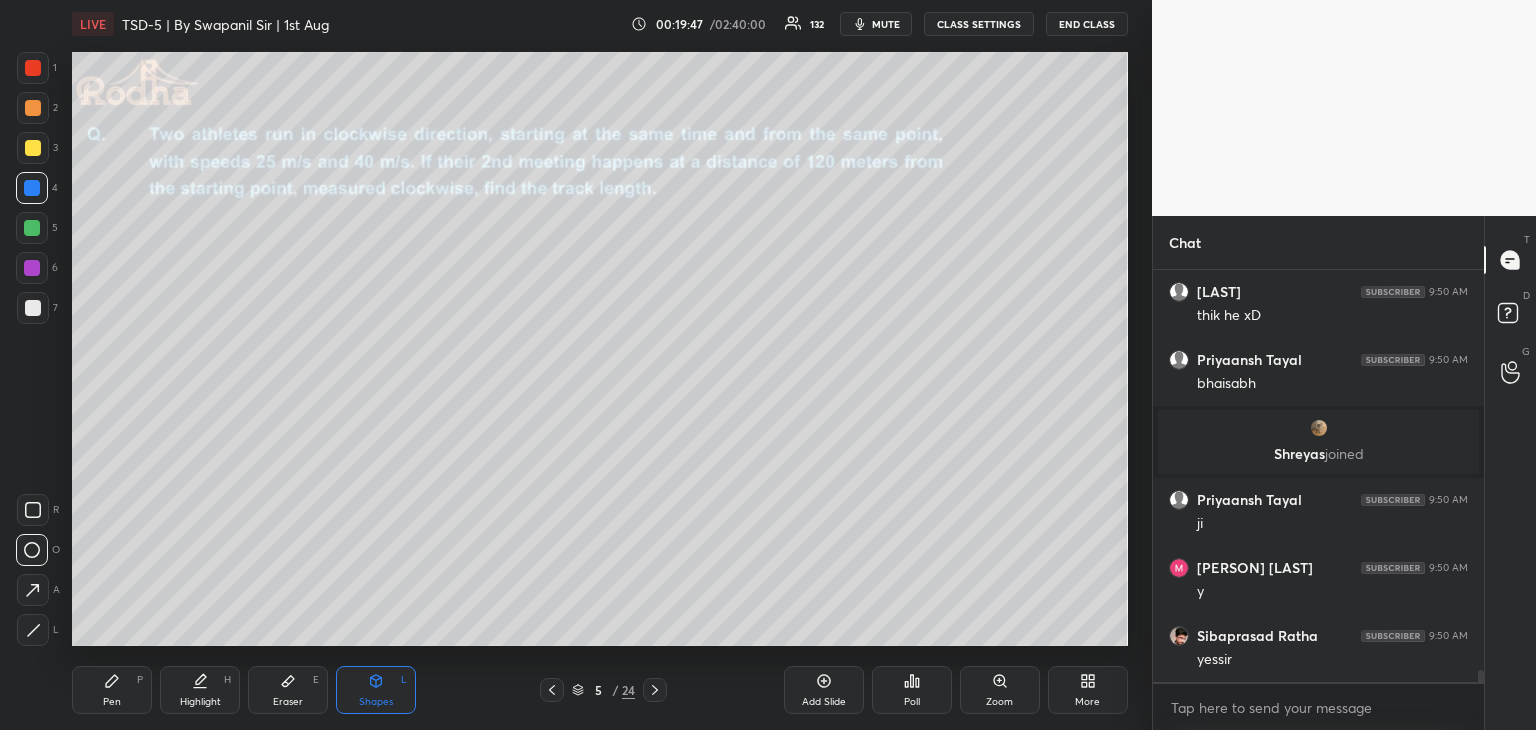 click on "Pen P" at bounding box center [112, 690] 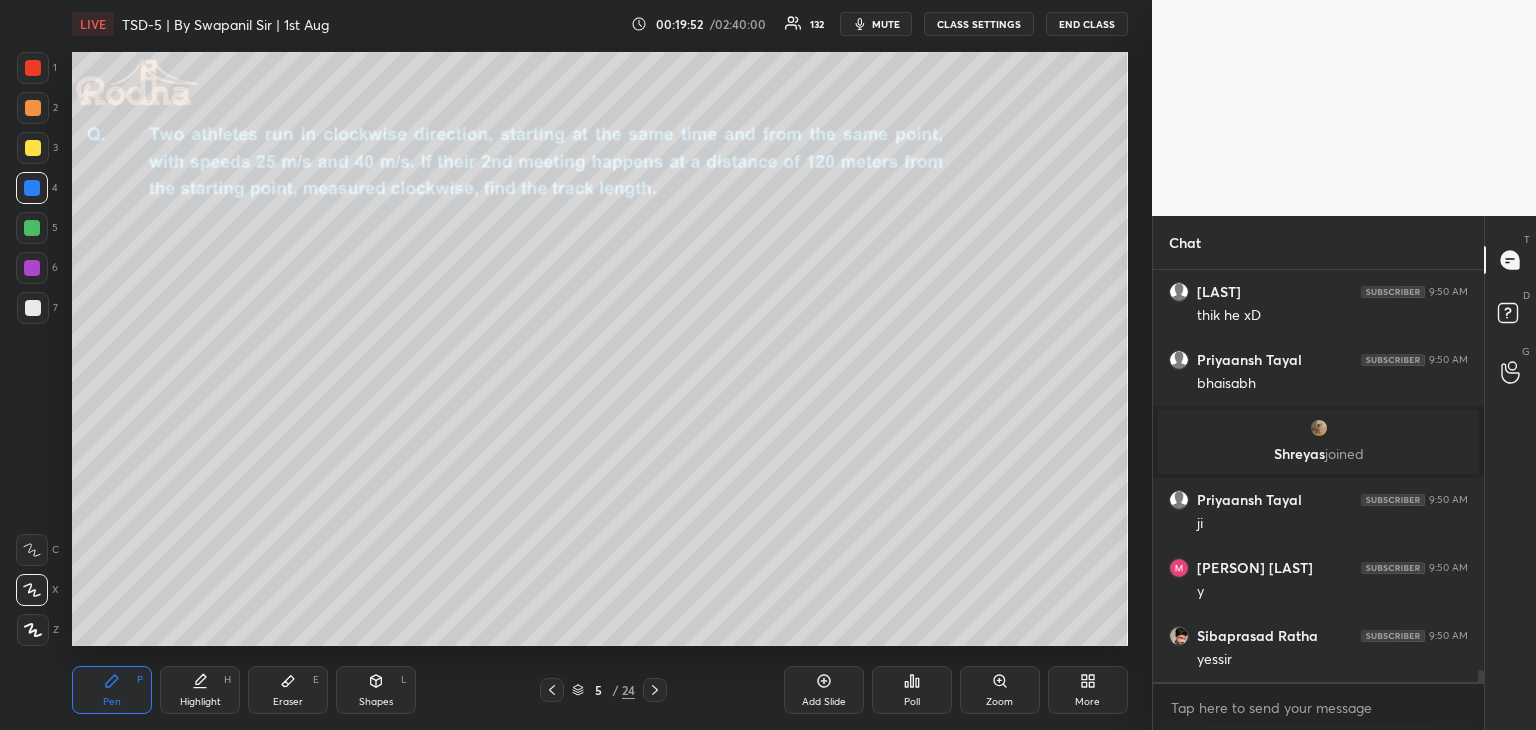 click at bounding box center [33, 68] 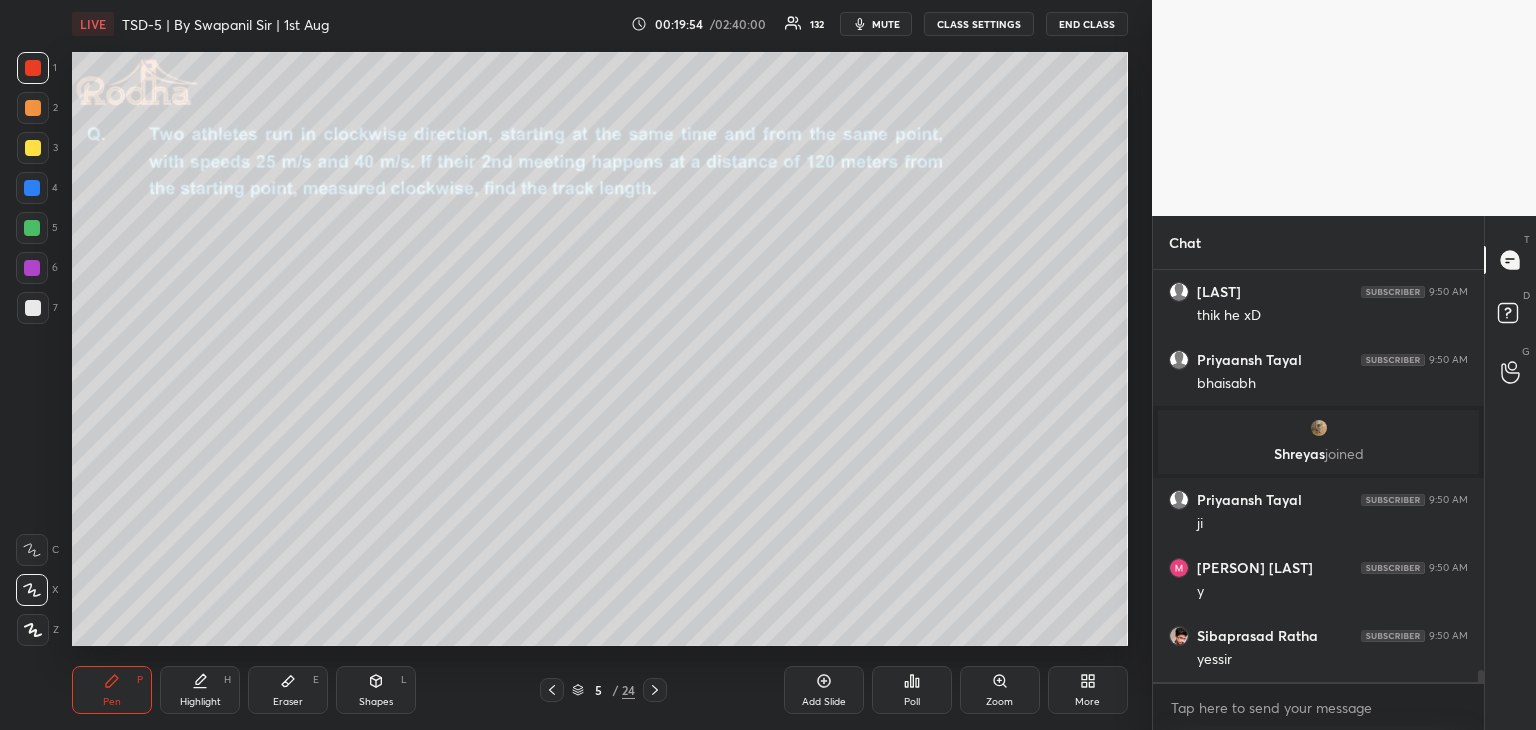 click at bounding box center (552, 690) 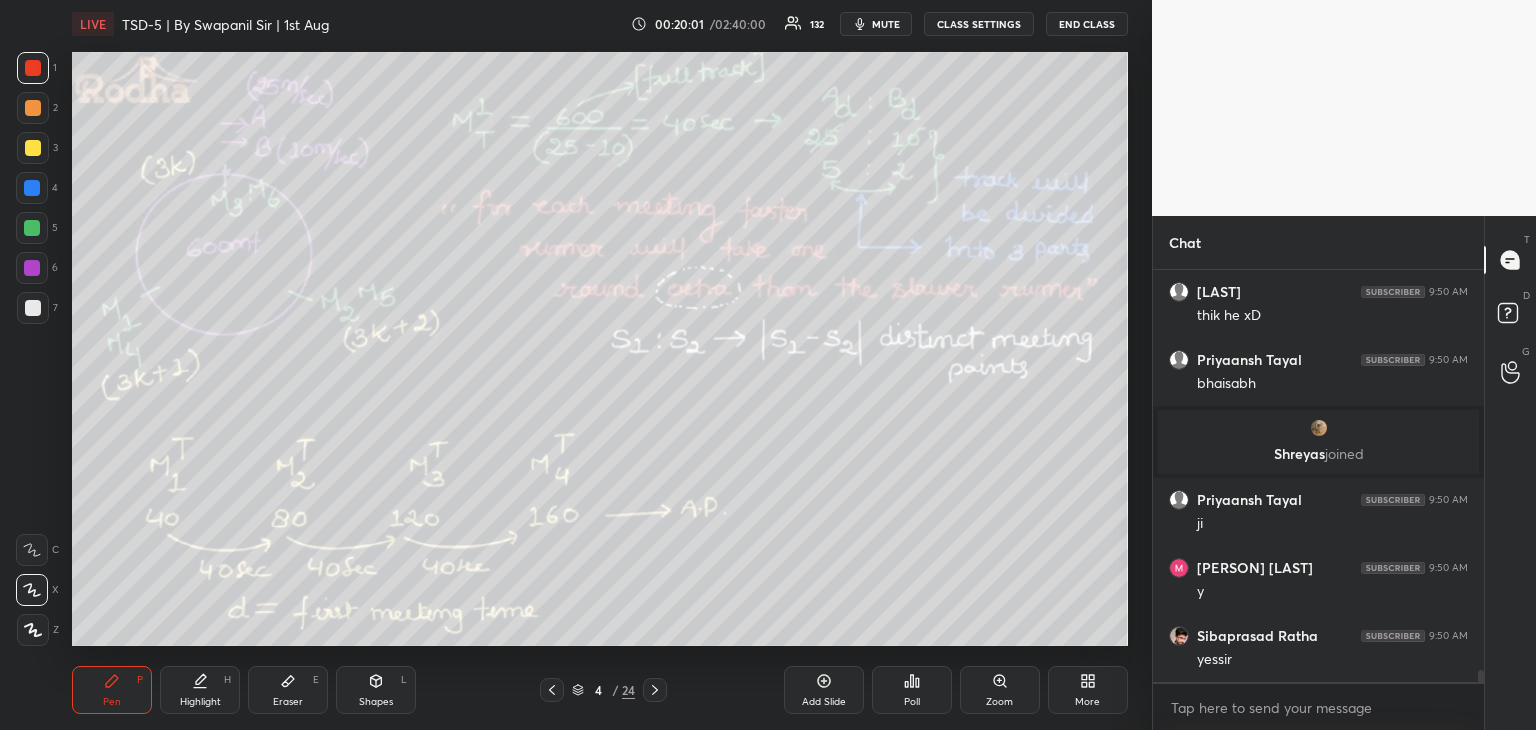 scroll, scrollTop: 14006, scrollLeft: 0, axis: vertical 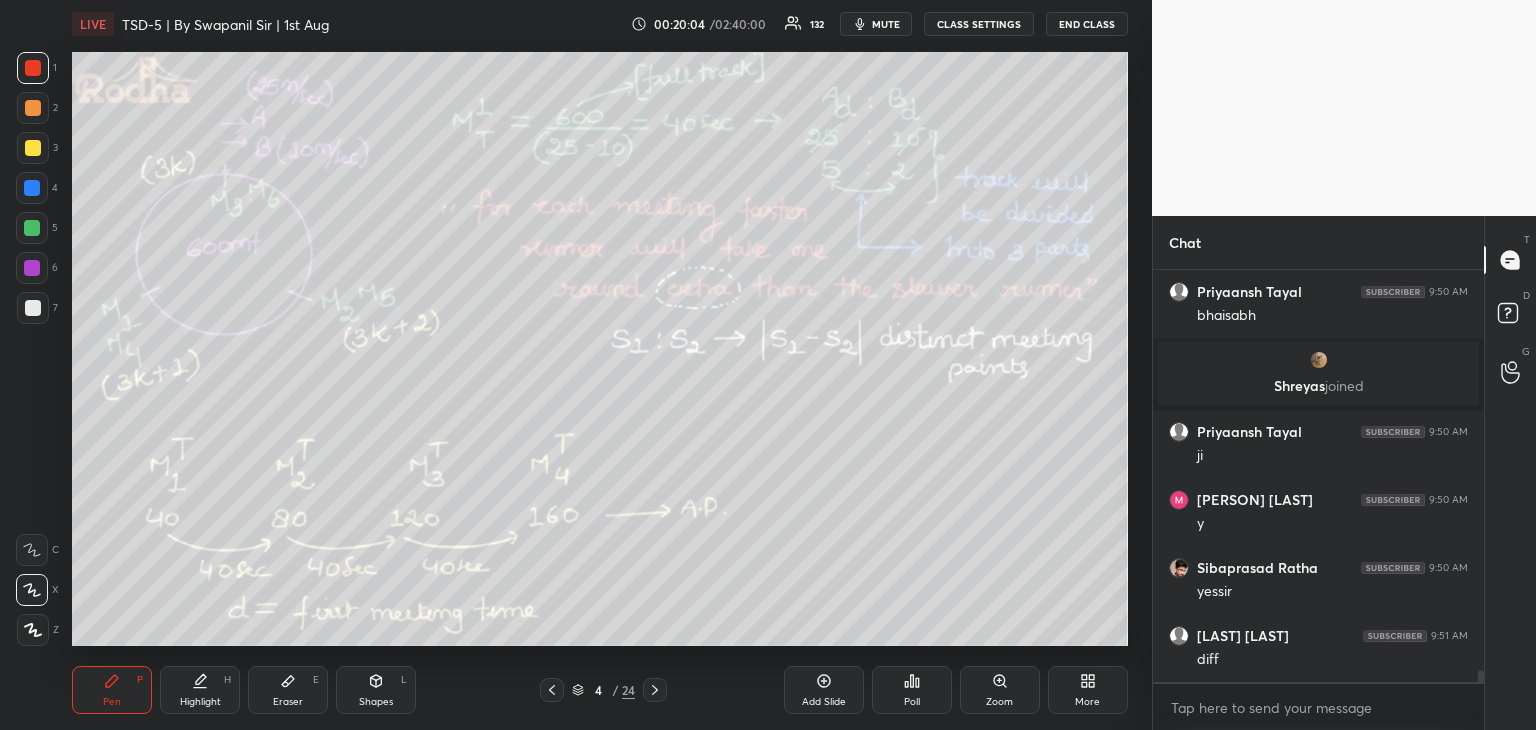 click on "Shapes L" at bounding box center [376, 690] 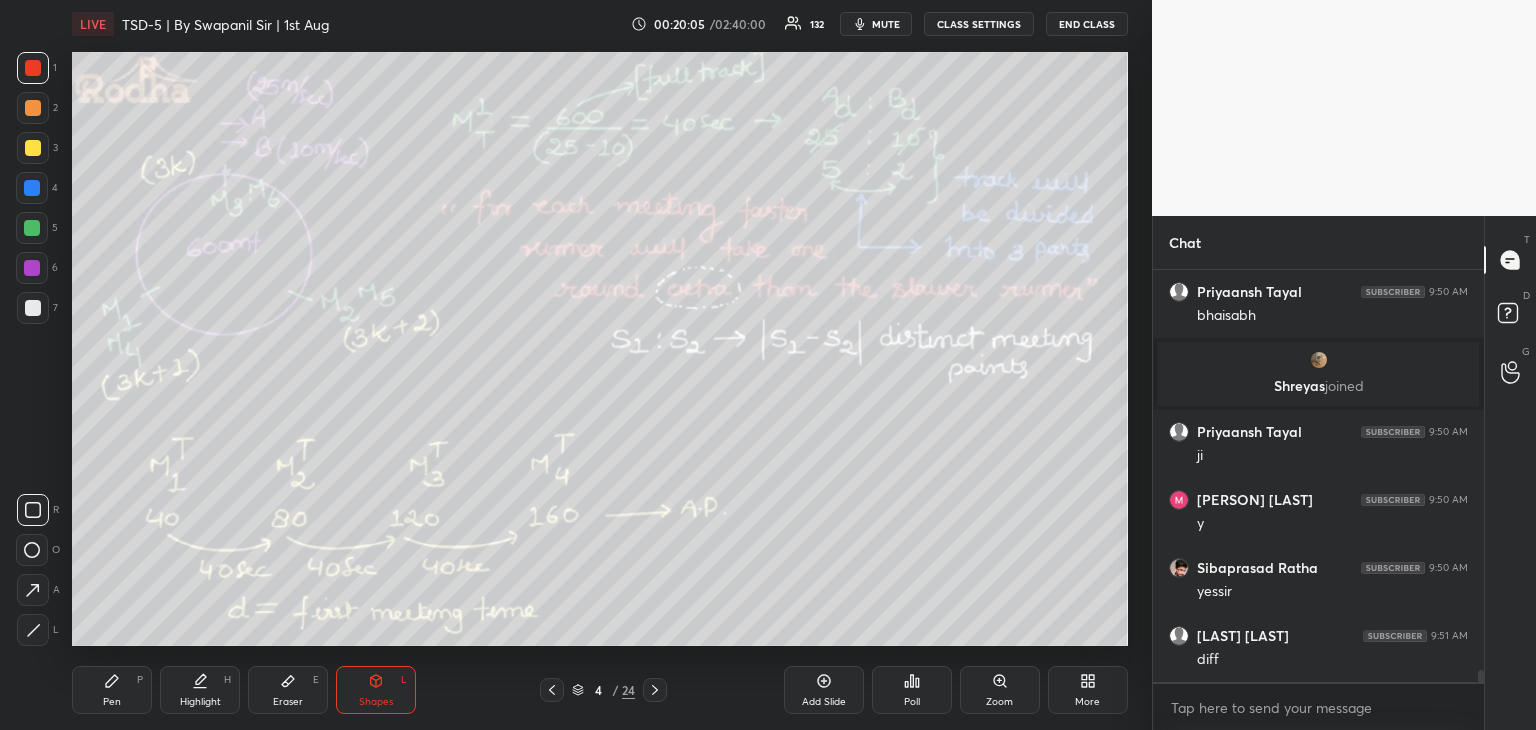click at bounding box center (33, 630) 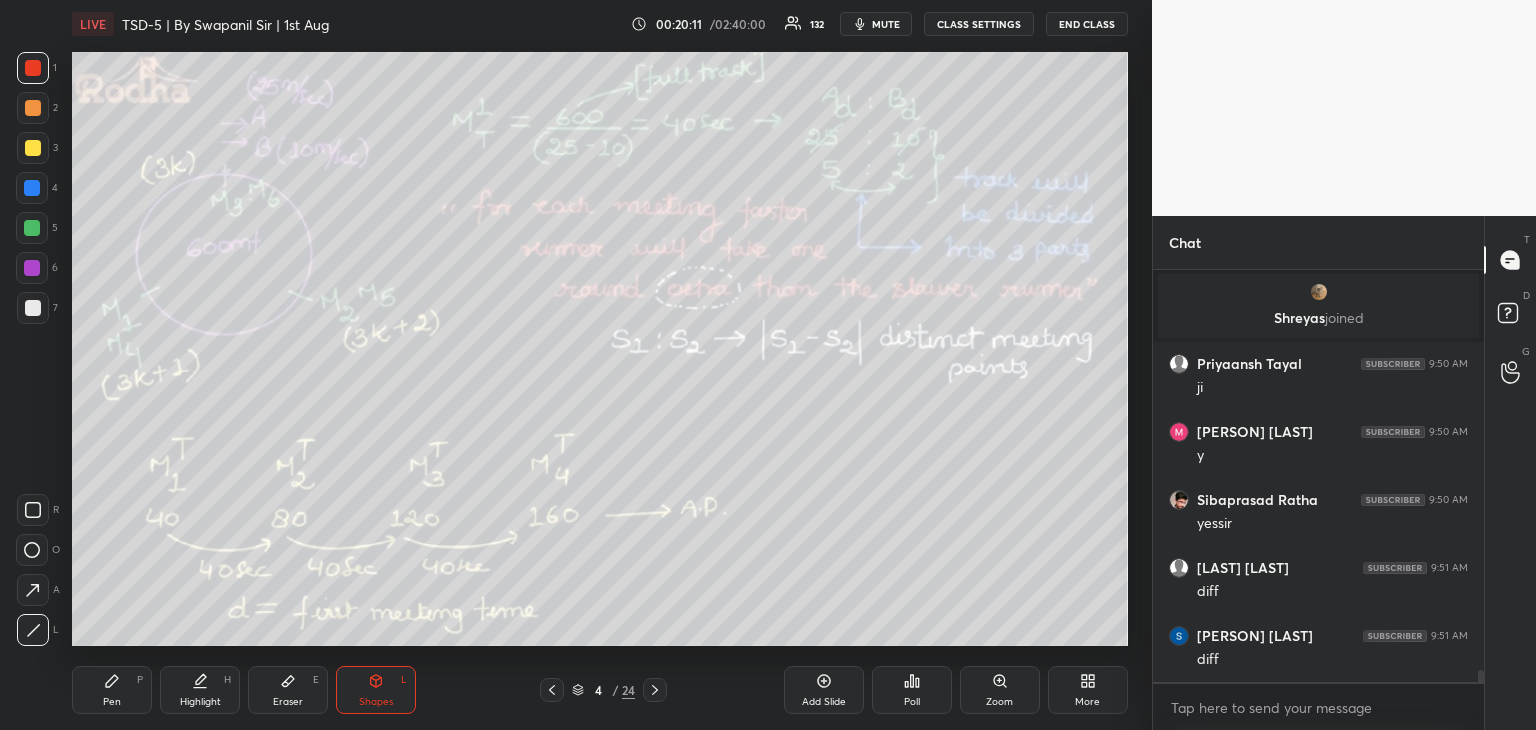 scroll, scrollTop: 14142, scrollLeft: 0, axis: vertical 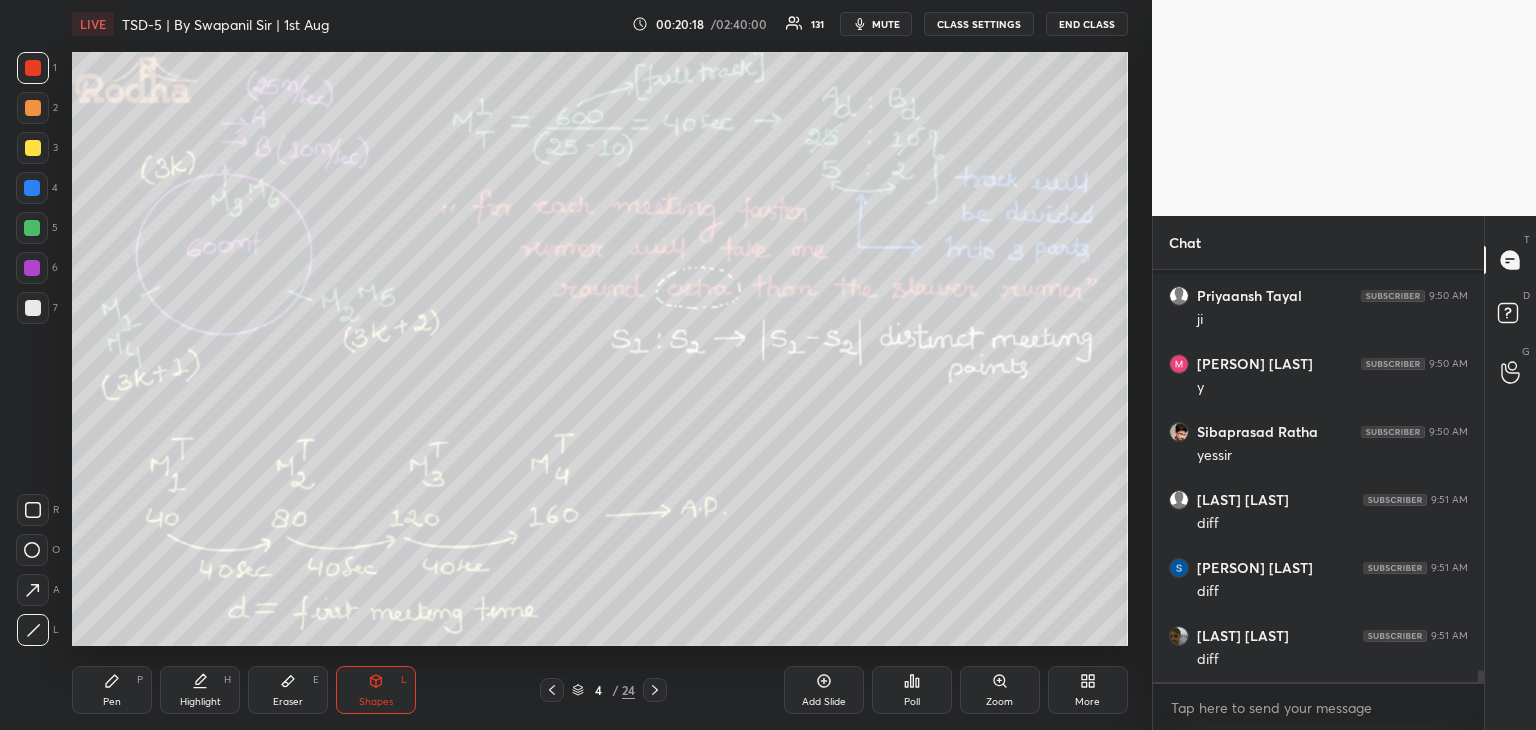 click at bounding box center [33, 68] 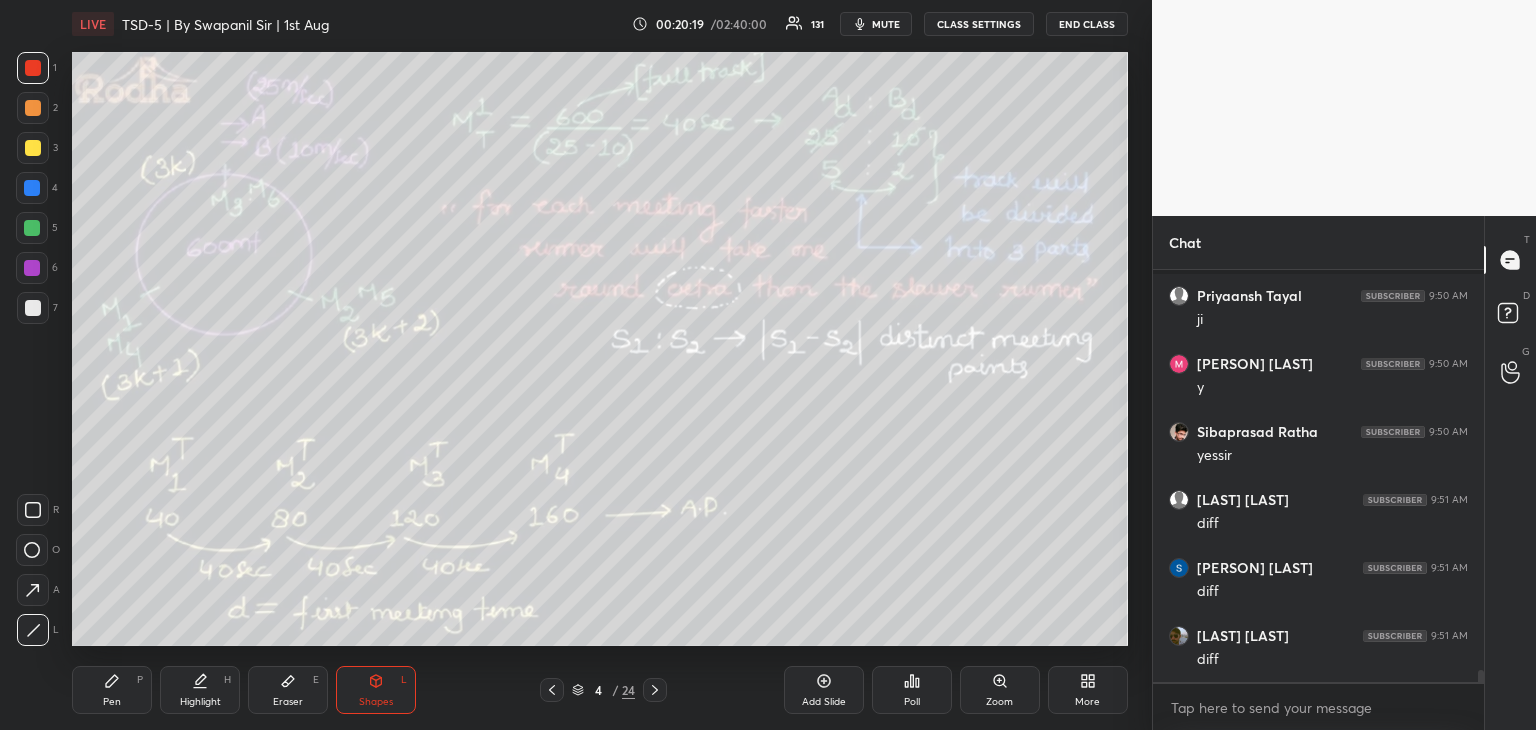 click on "Pen P" at bounding box center (112, 690) 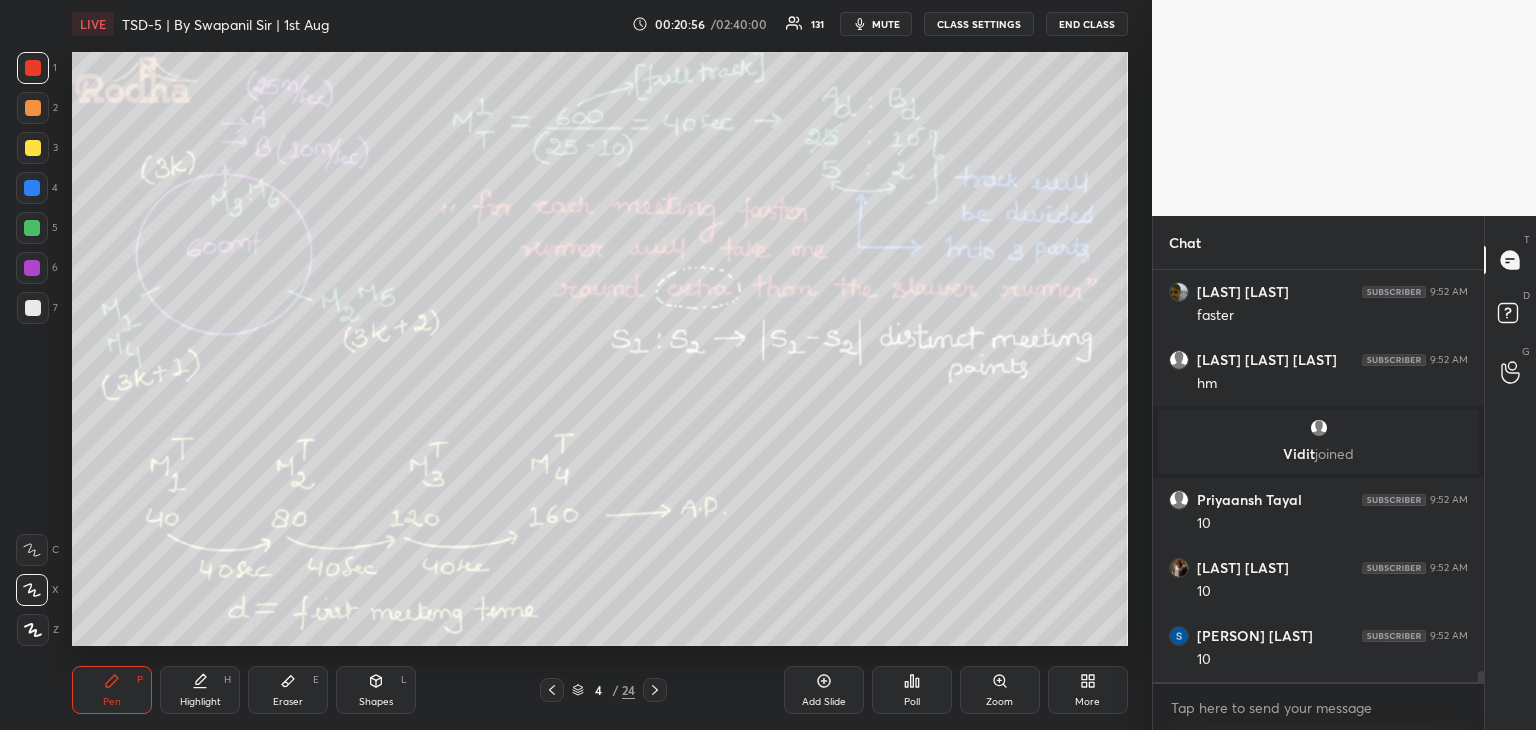 scroll, scrollTop: 14832, scrollLeft: 0, axis: vertical 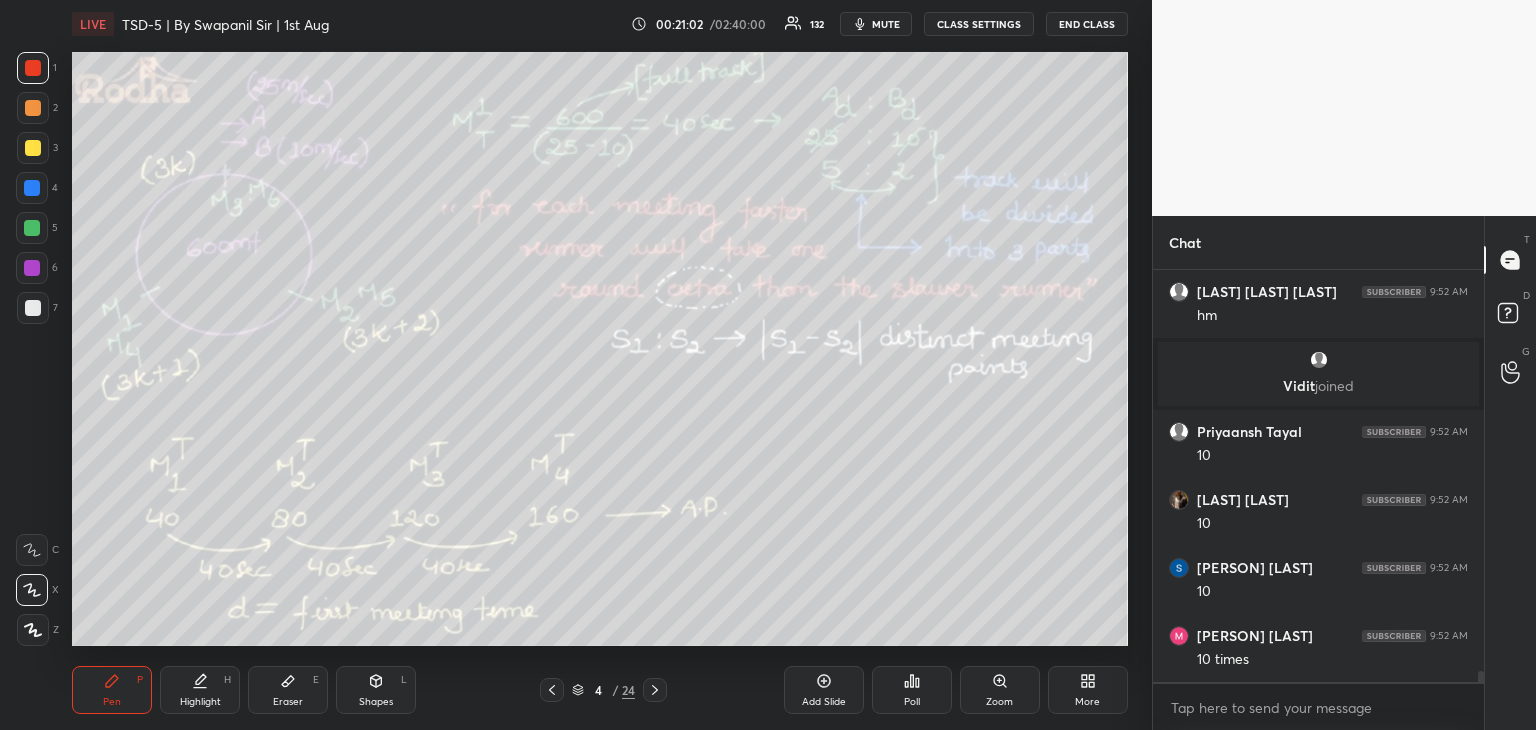 click on "Eraser E" at bounding box center [288, 690] 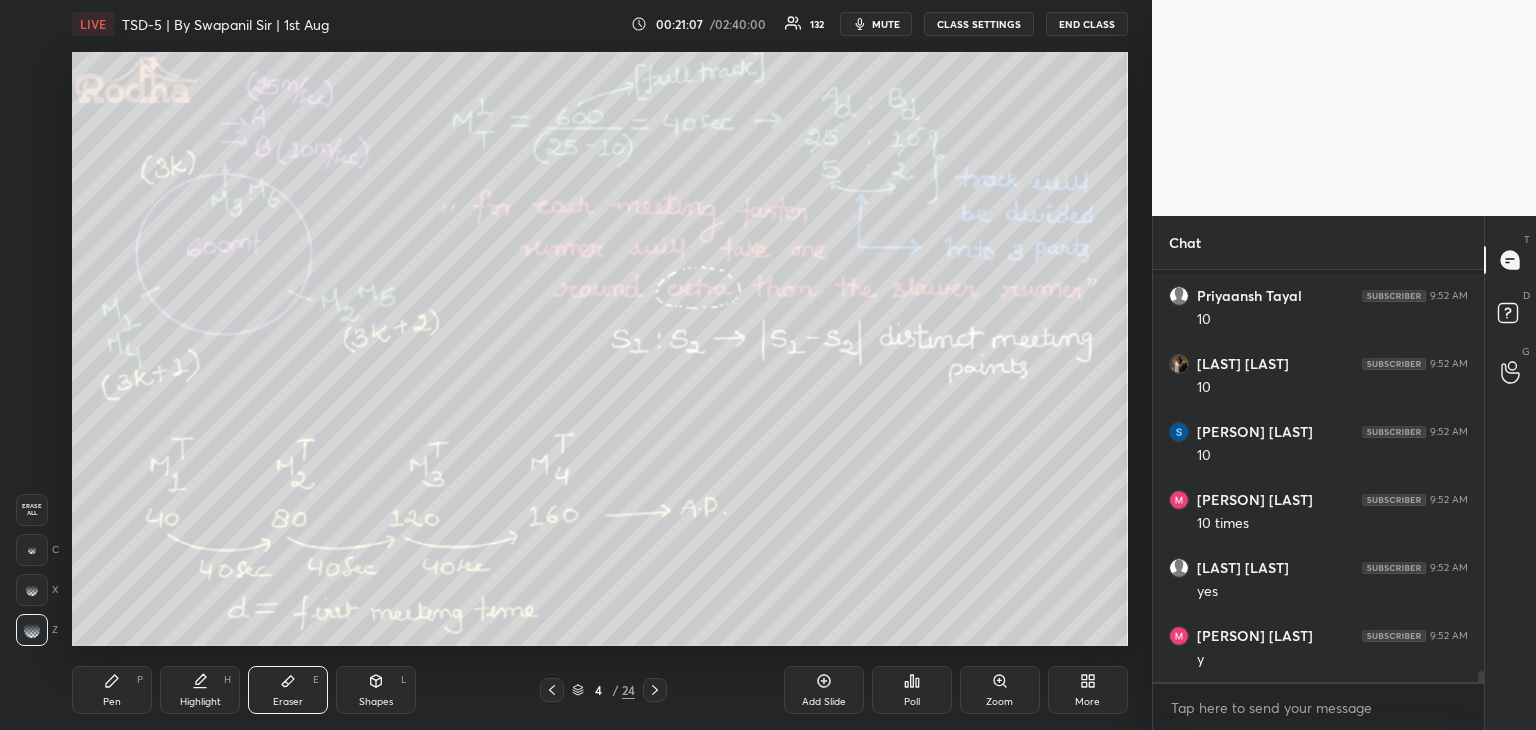 scroll, scrollTop: 15036, scrollLeft: 0, axis: vertical 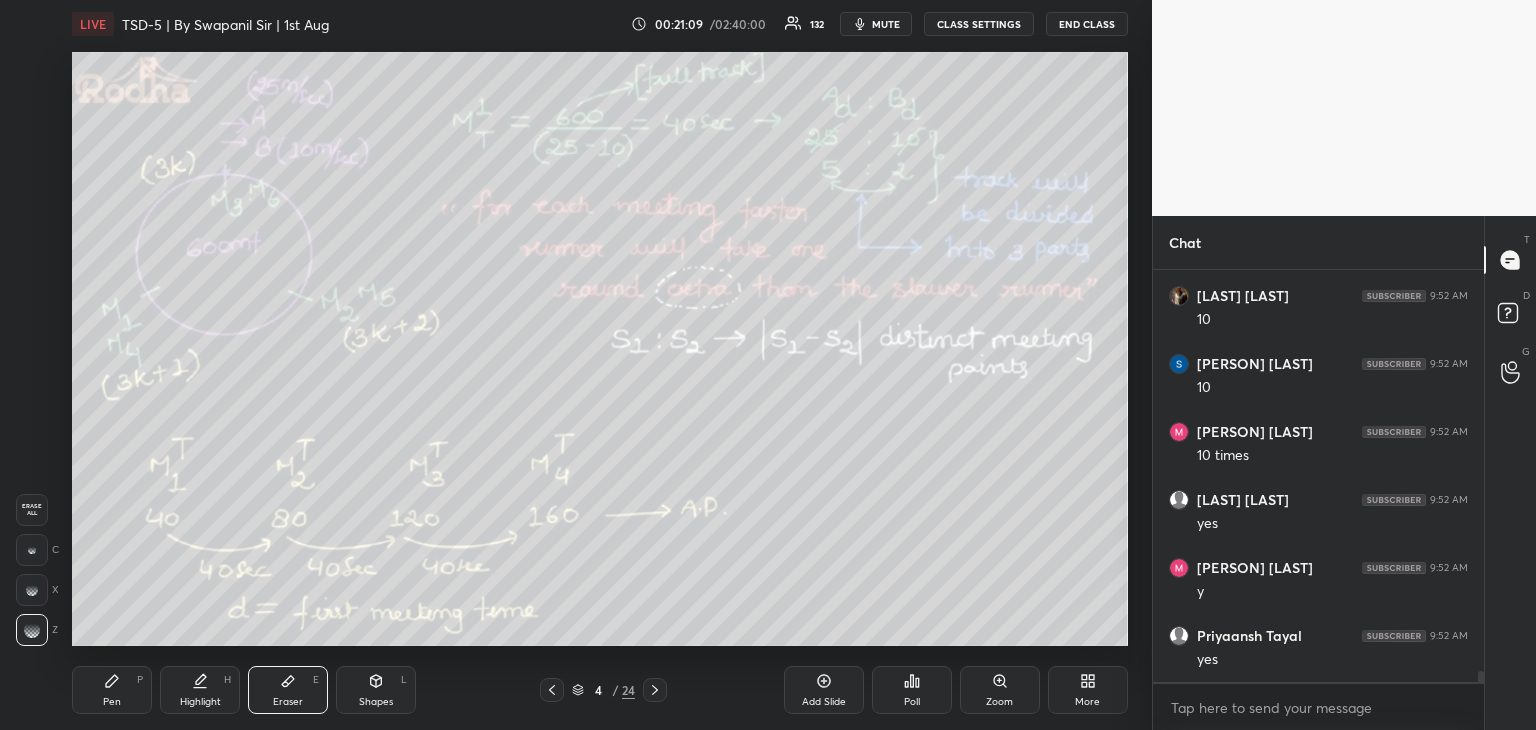 click on "4 / 24" at bounding box center [603, 690] 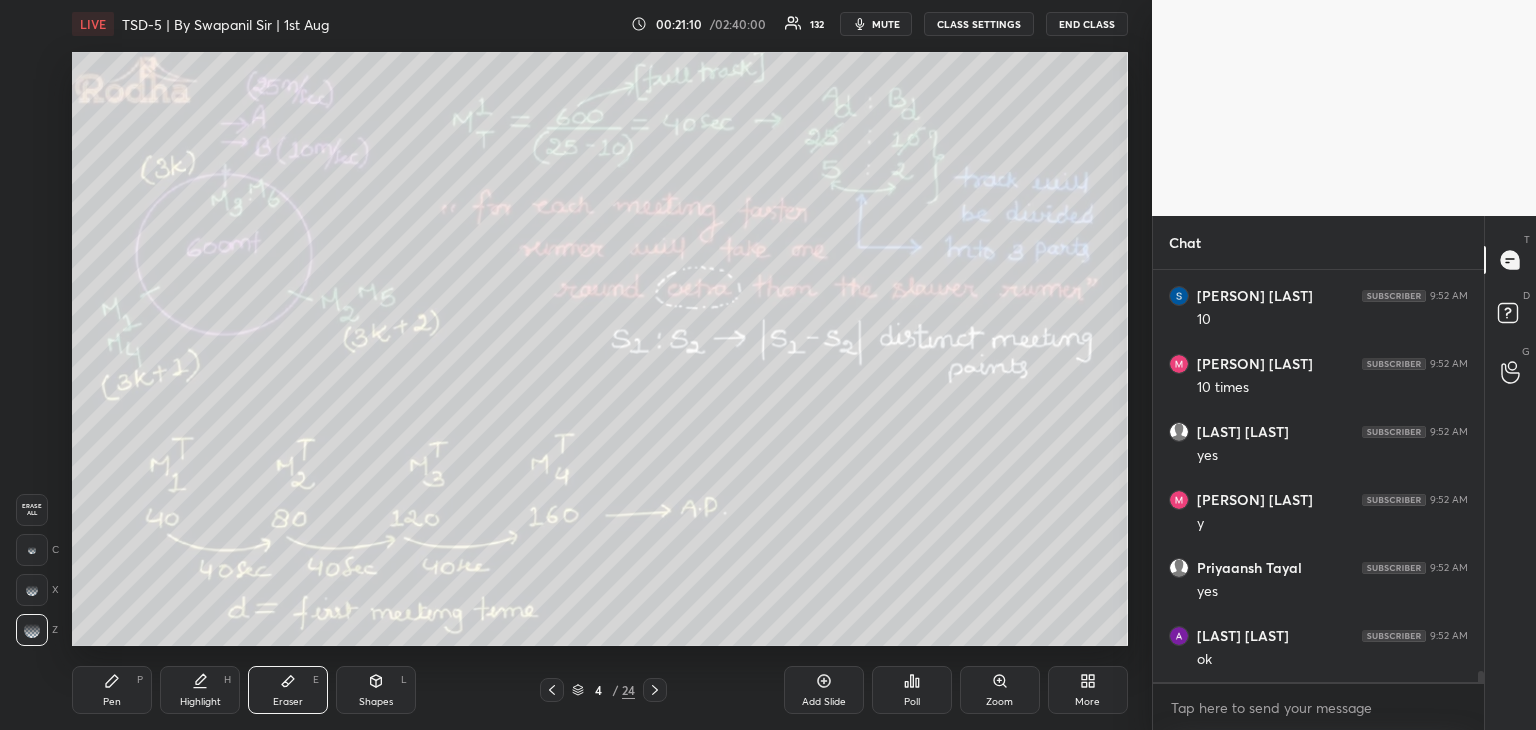 scroll, scrollTop: 15240, scrollLeft: 0, axis: vertical 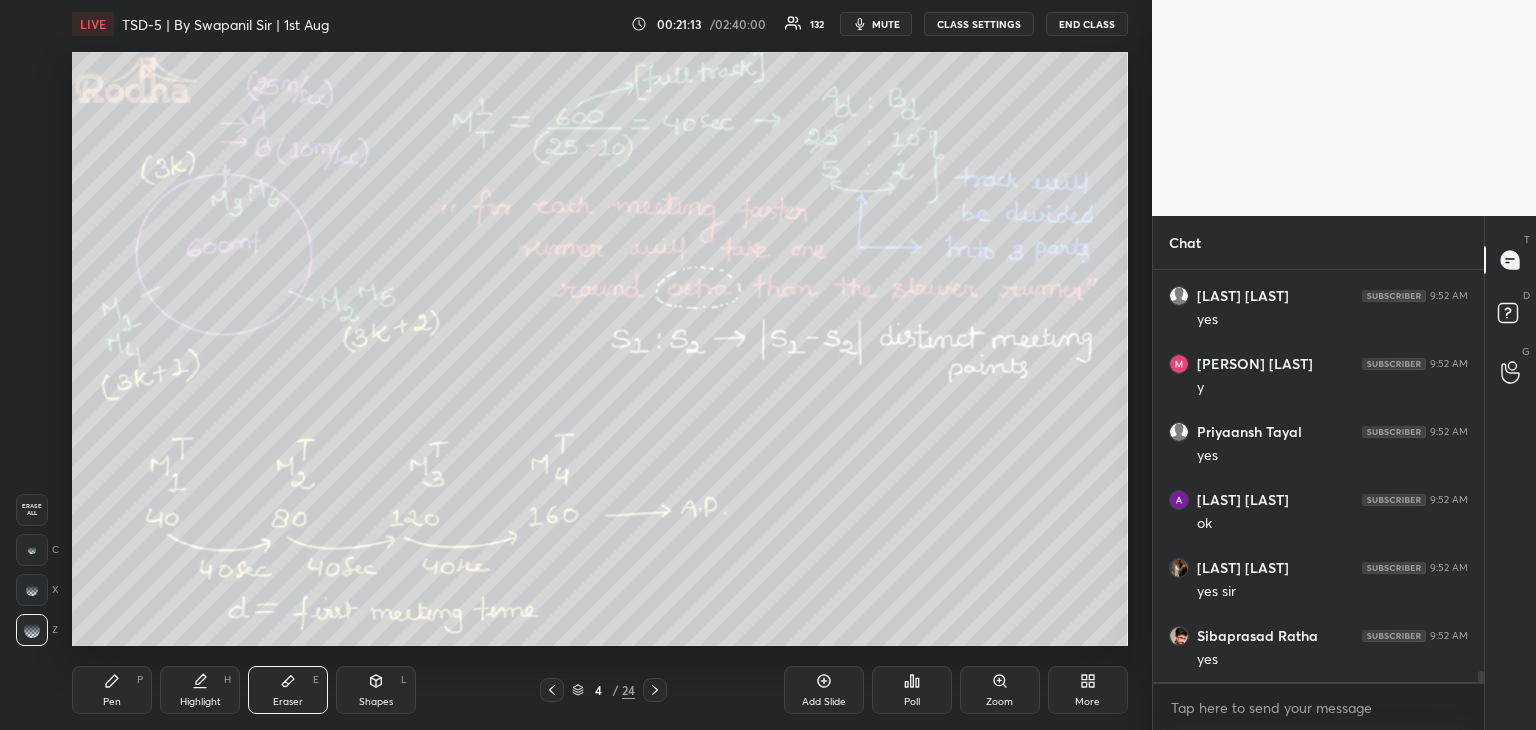 click 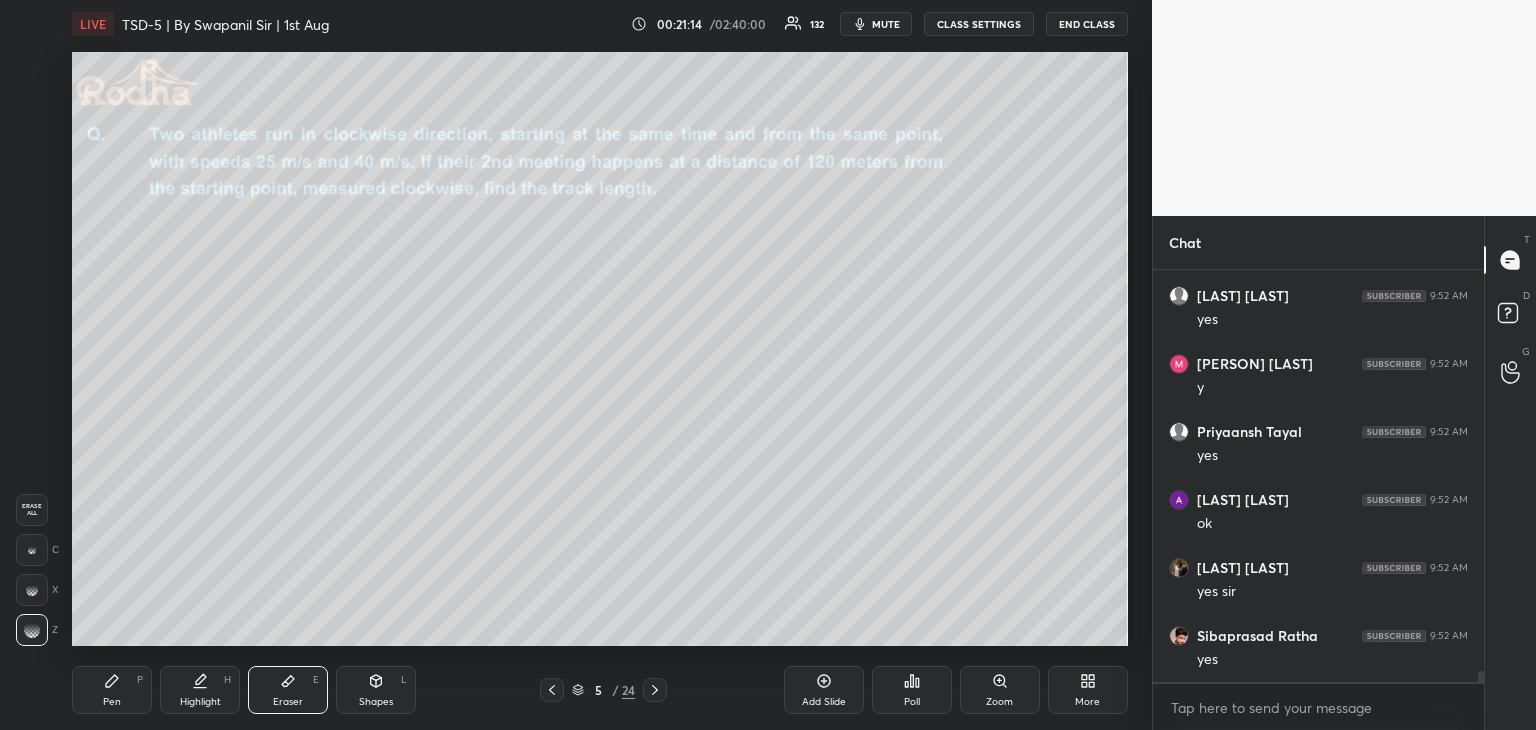 scroll, scrollTop: 15308, scrollLeft: 0, axis: vertical 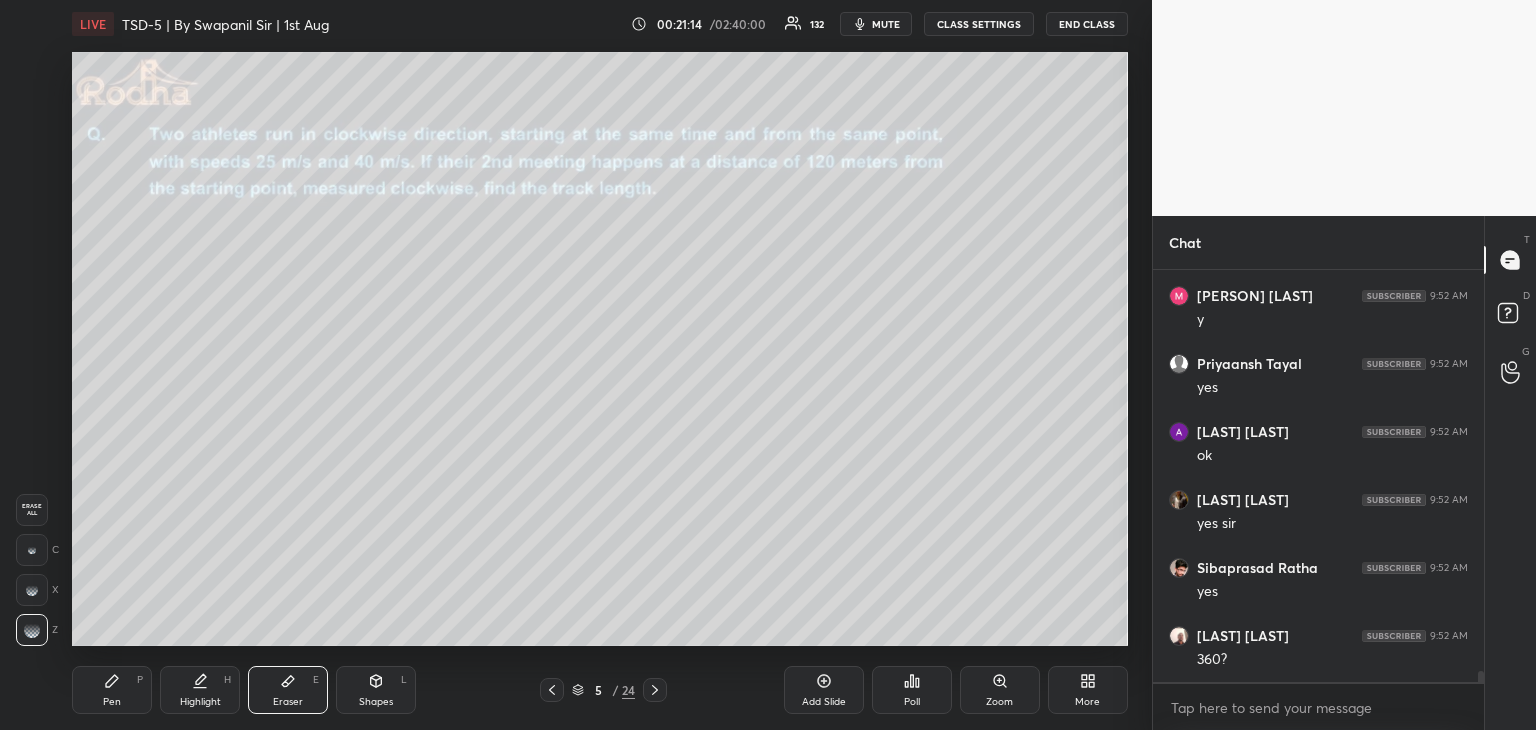 click on "Pen P" at bounding box center [112, 690] 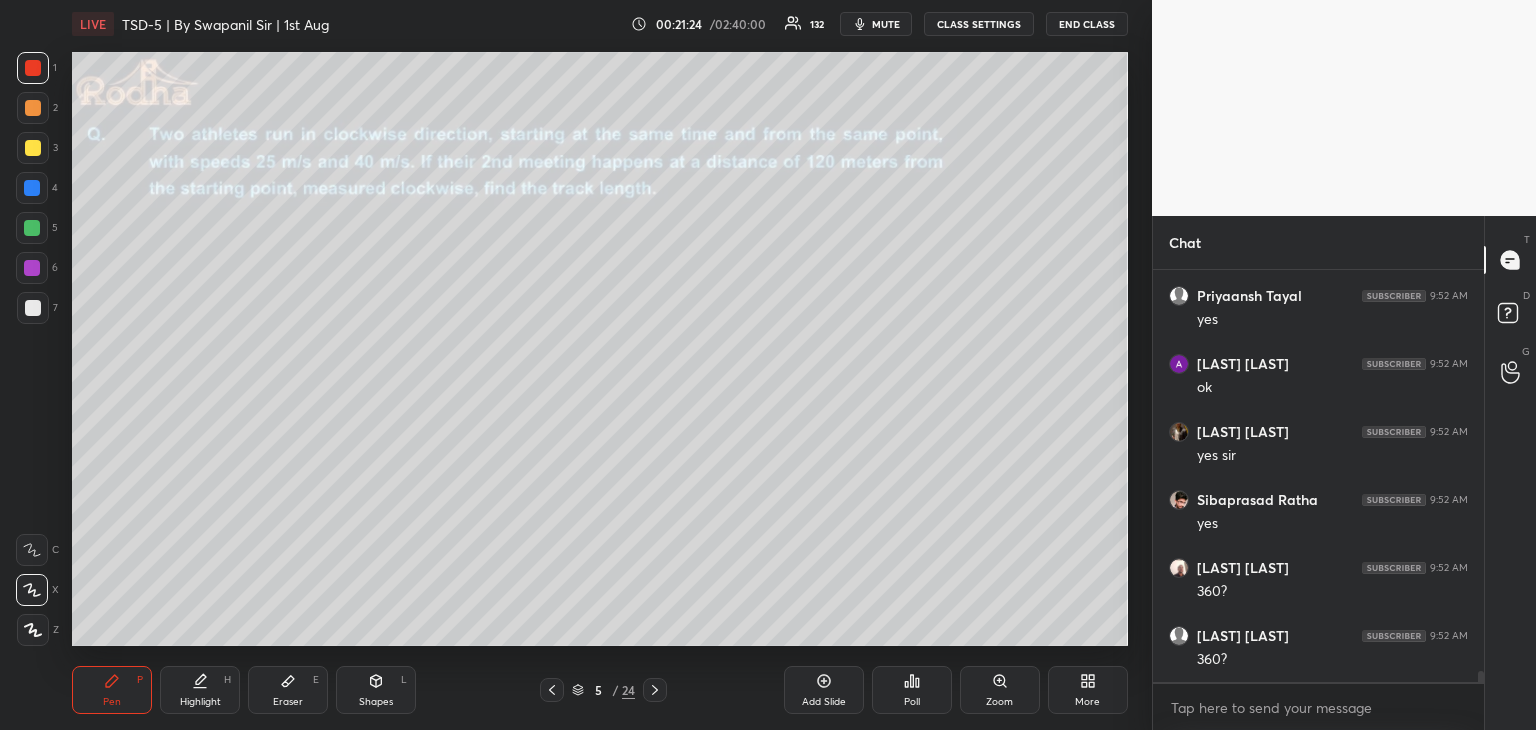 scroll, scrollTop: 15444, scrollLeft: 0, axis: vertical 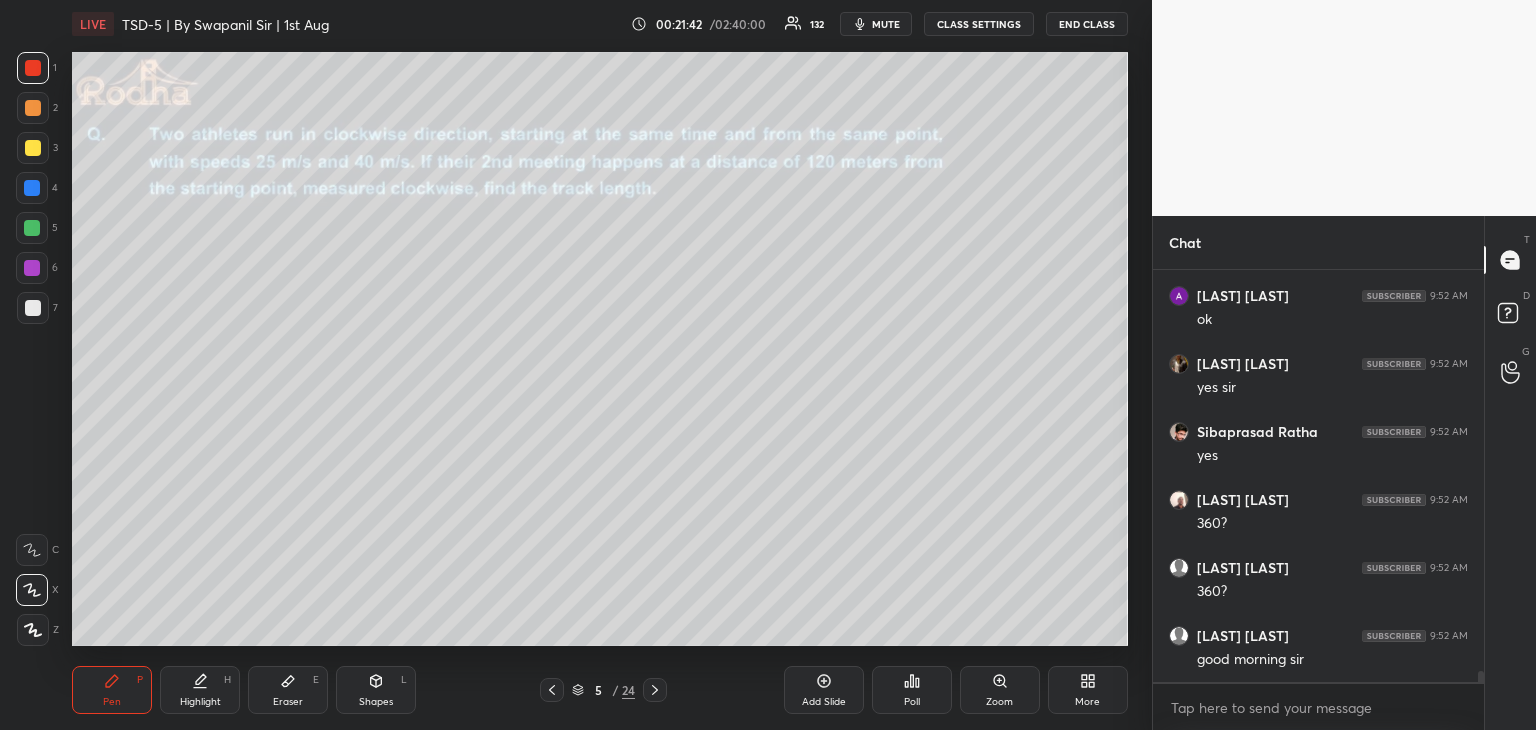 drag, startPoint x: 28, startPoint y: 200, endPoint x: 62, endPoint y: 200, distance: 34 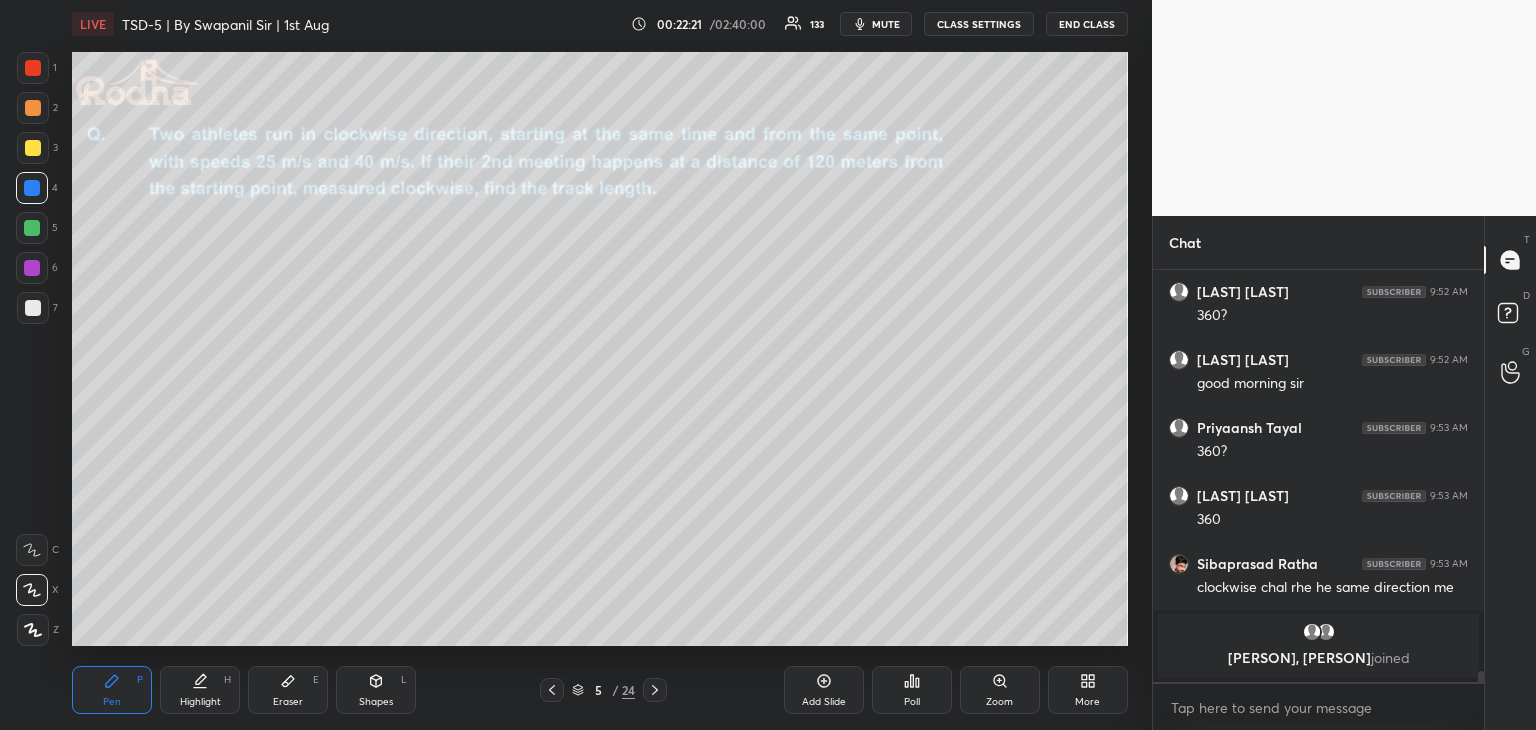 scroll, scrollTop: 15438, scrollLeft: 0, axis: vertical 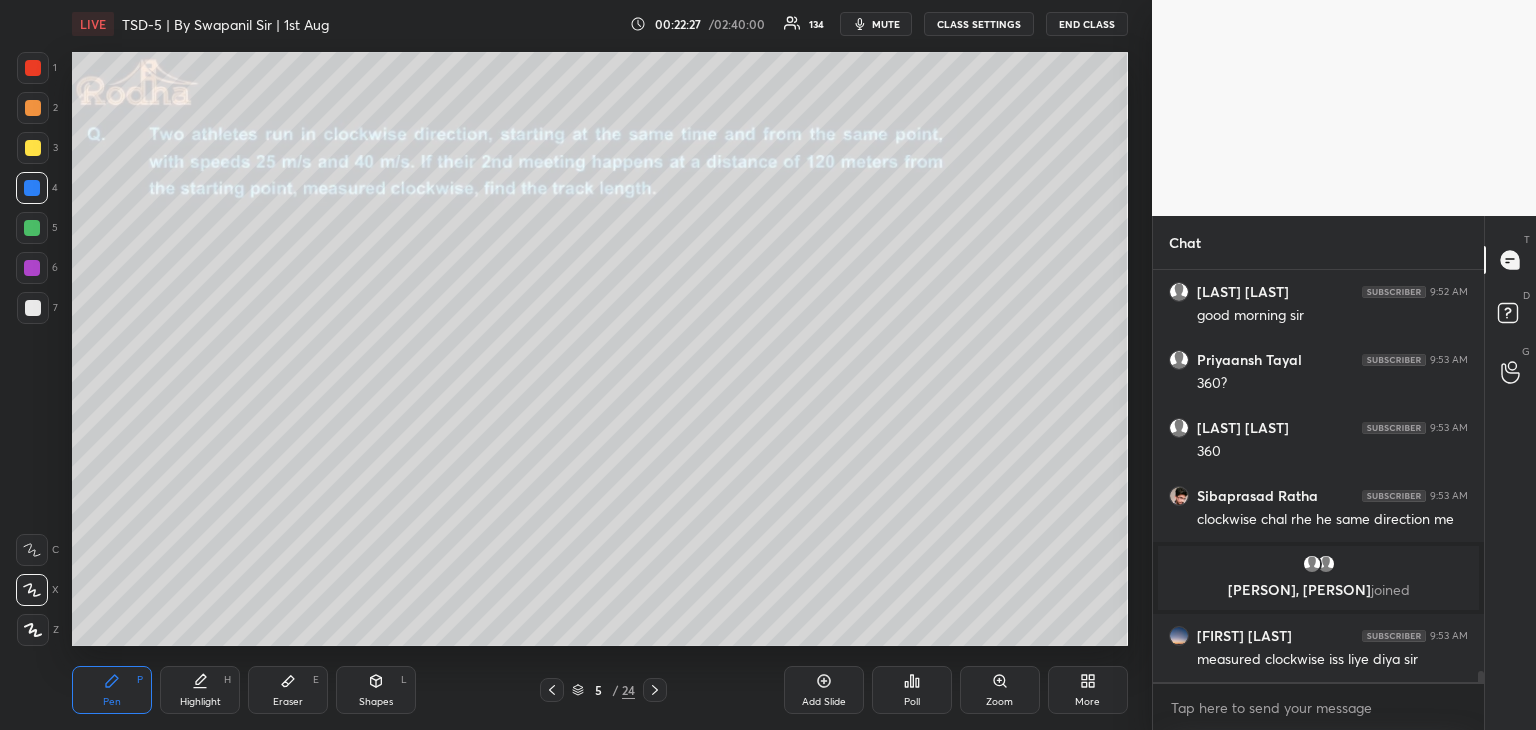 click at bounding box center (32, 228) 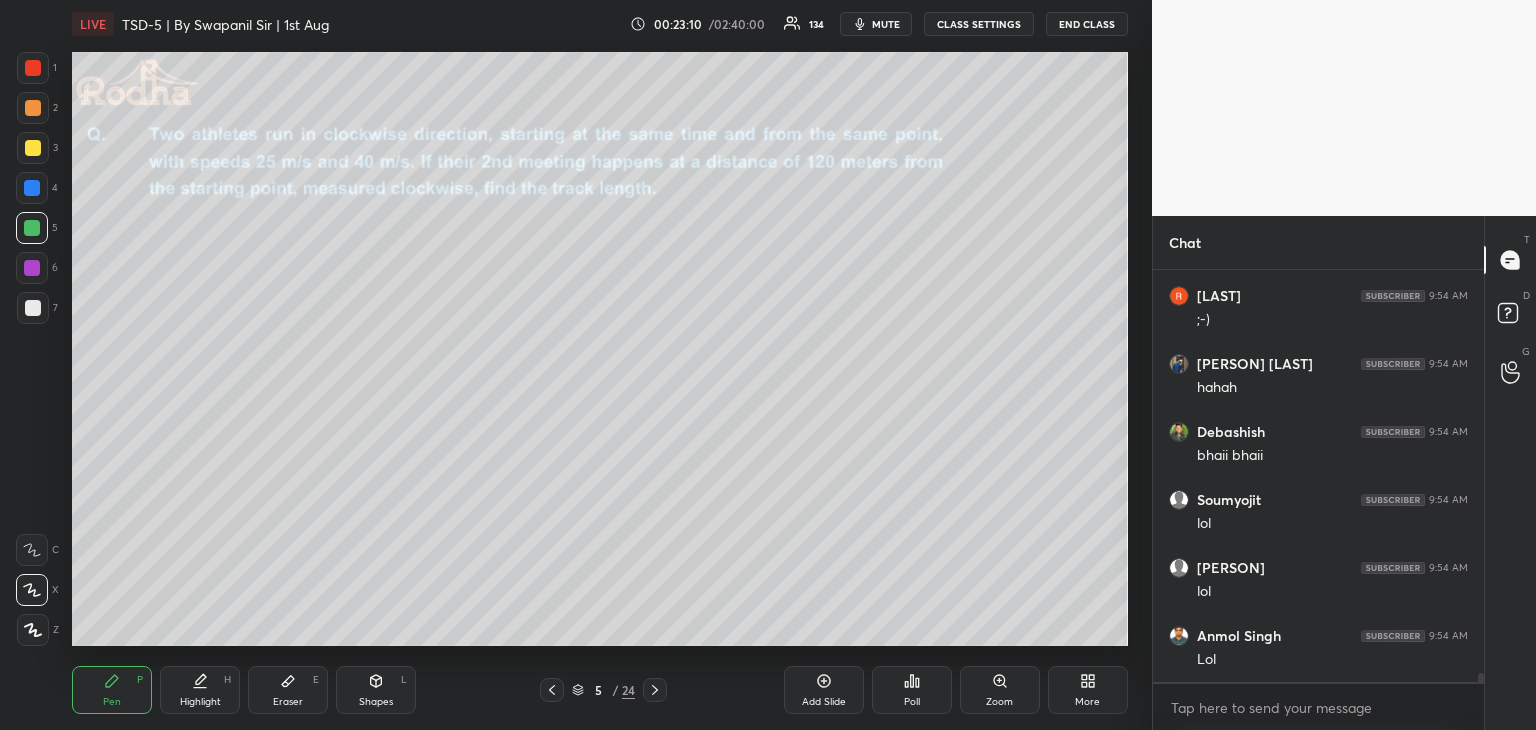 scroll, scrollTop: 17682, scrollLeft: 0, axis: vertical 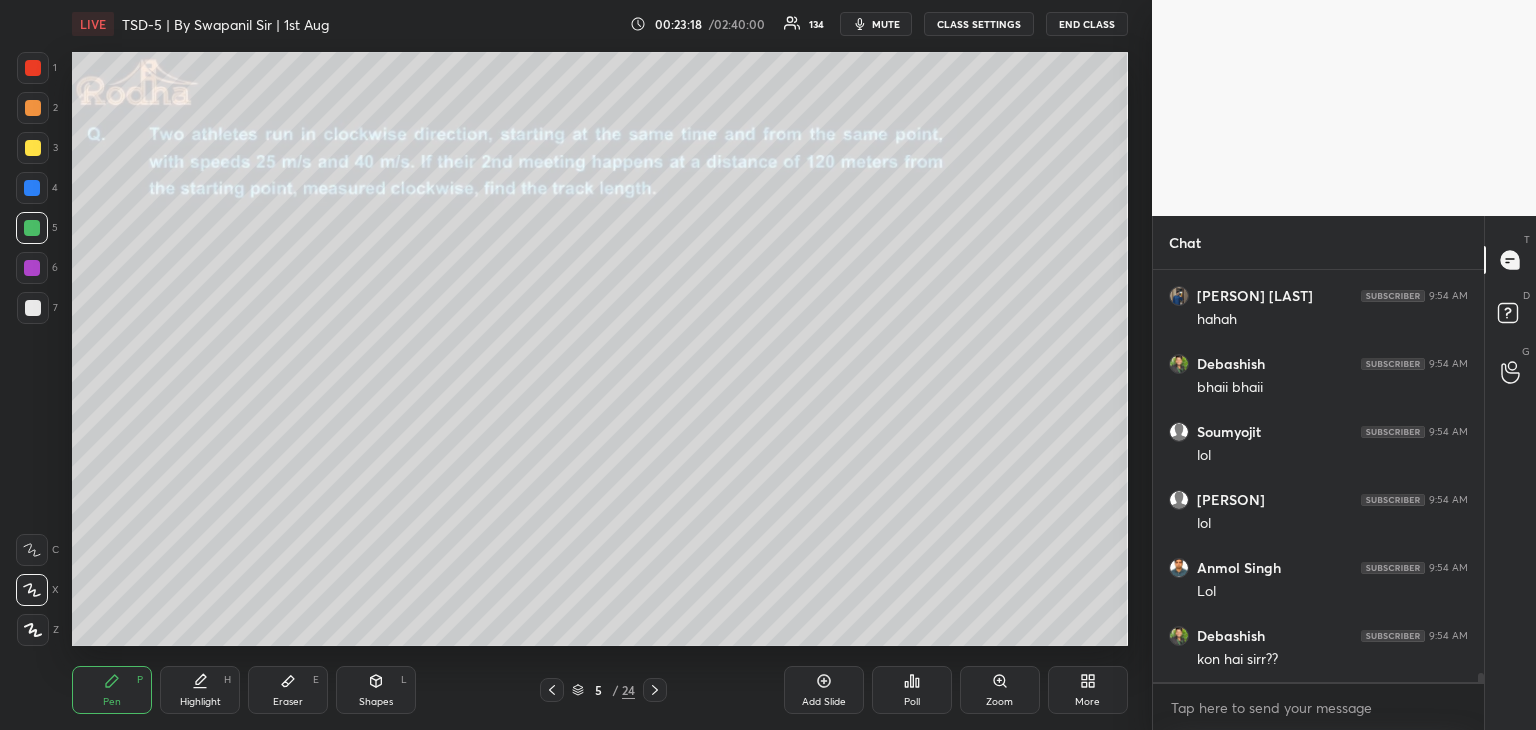 click at bounding box center (33, 108) 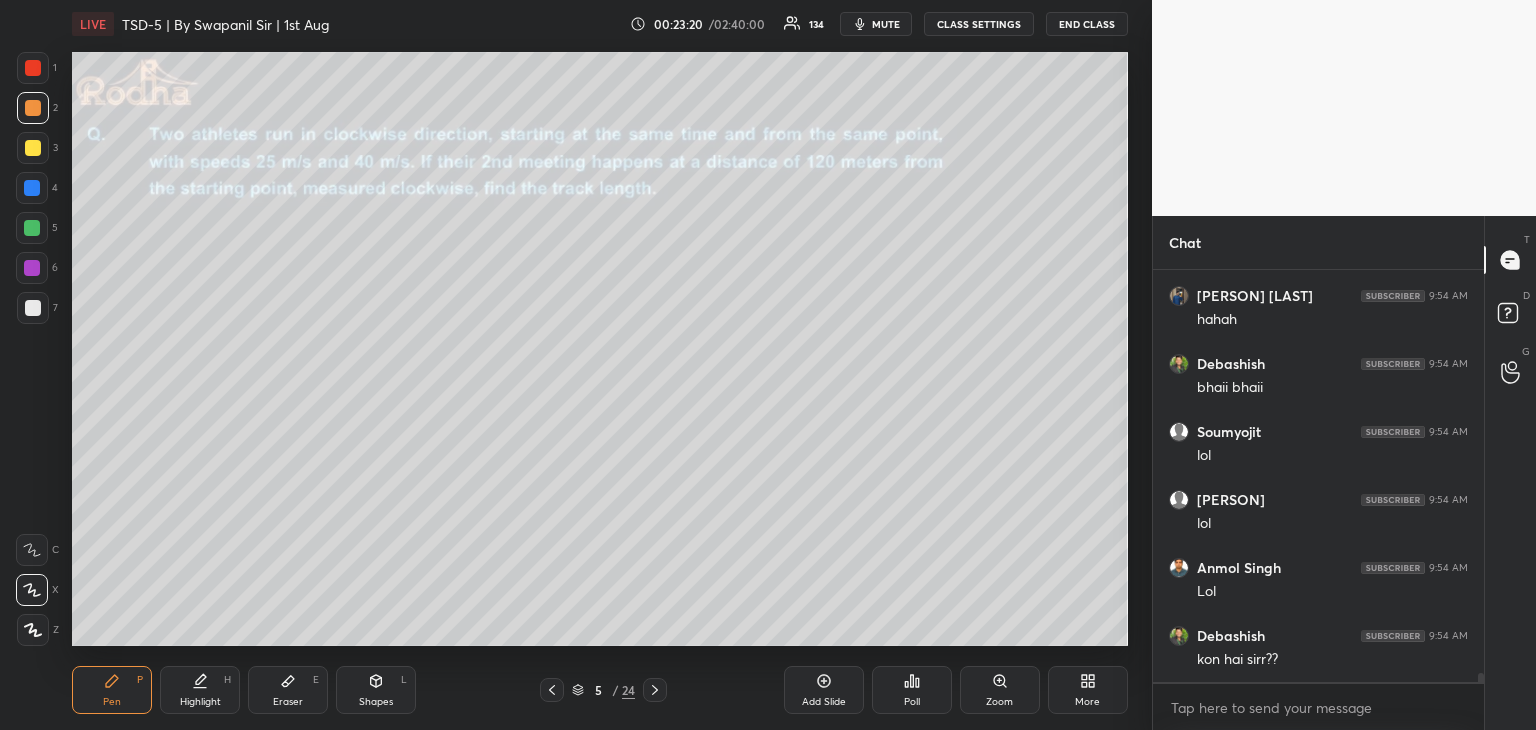 click at bounding box center [32, 188] 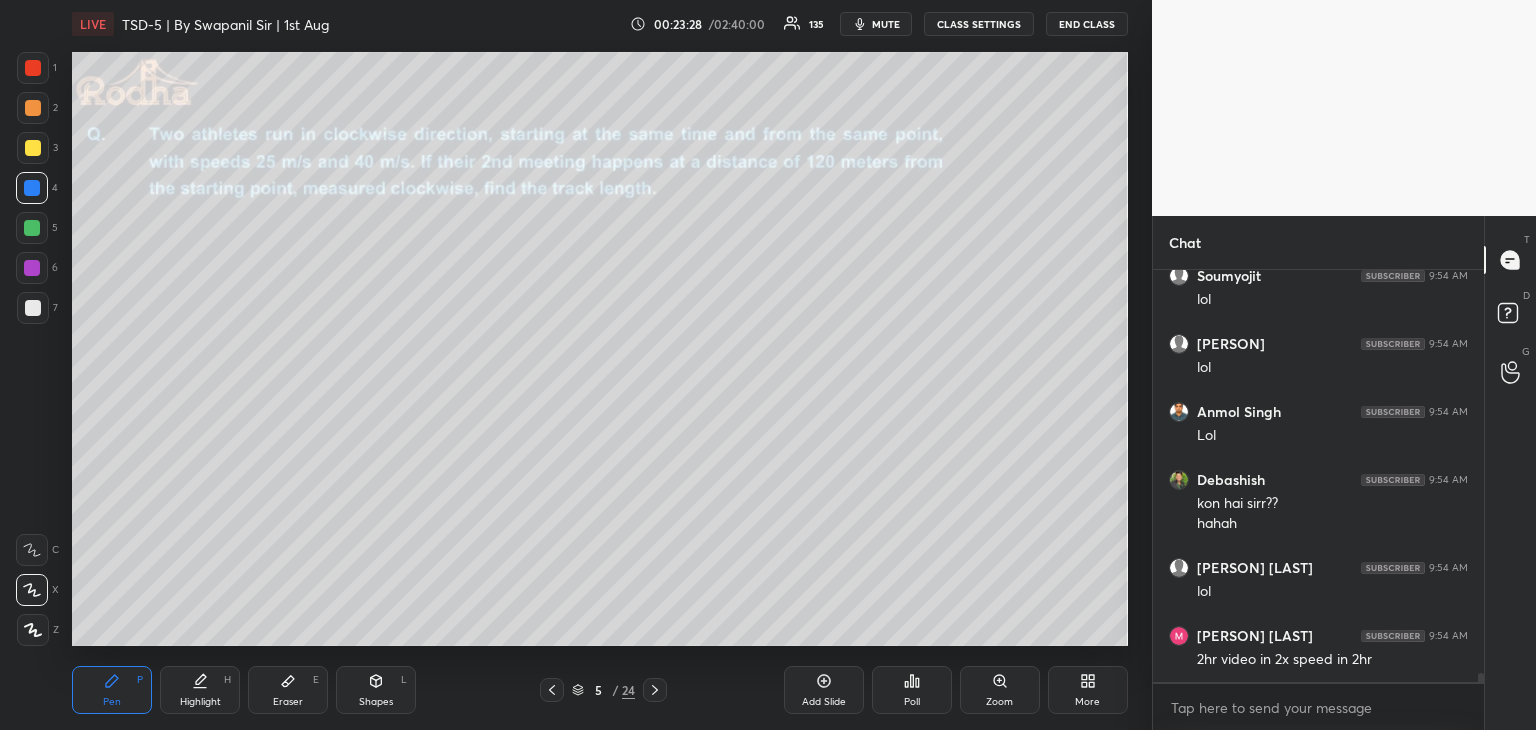 scroll, scrollTop: 17924, scrollLeft: 0, axis: vertical 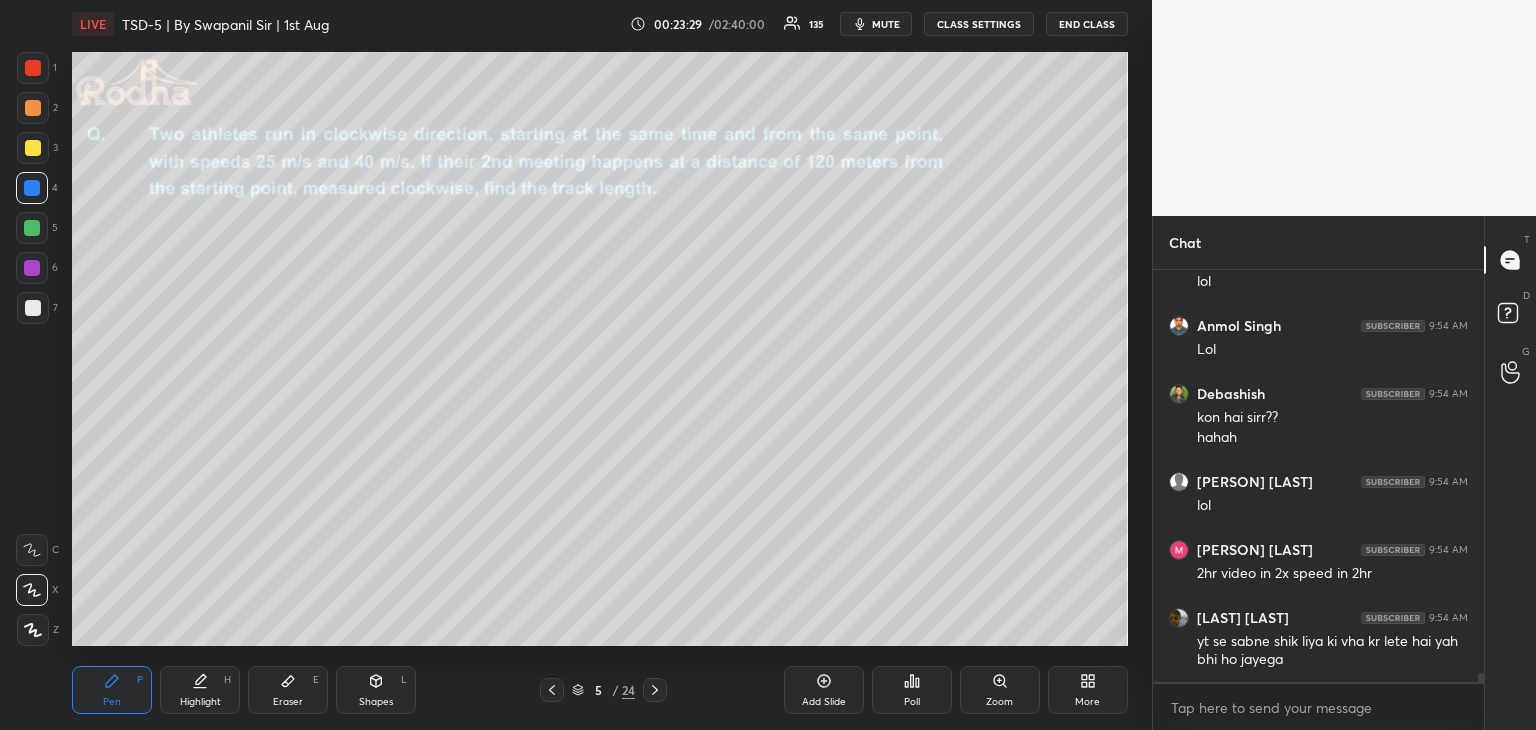 click at bounding box center (33, 108) 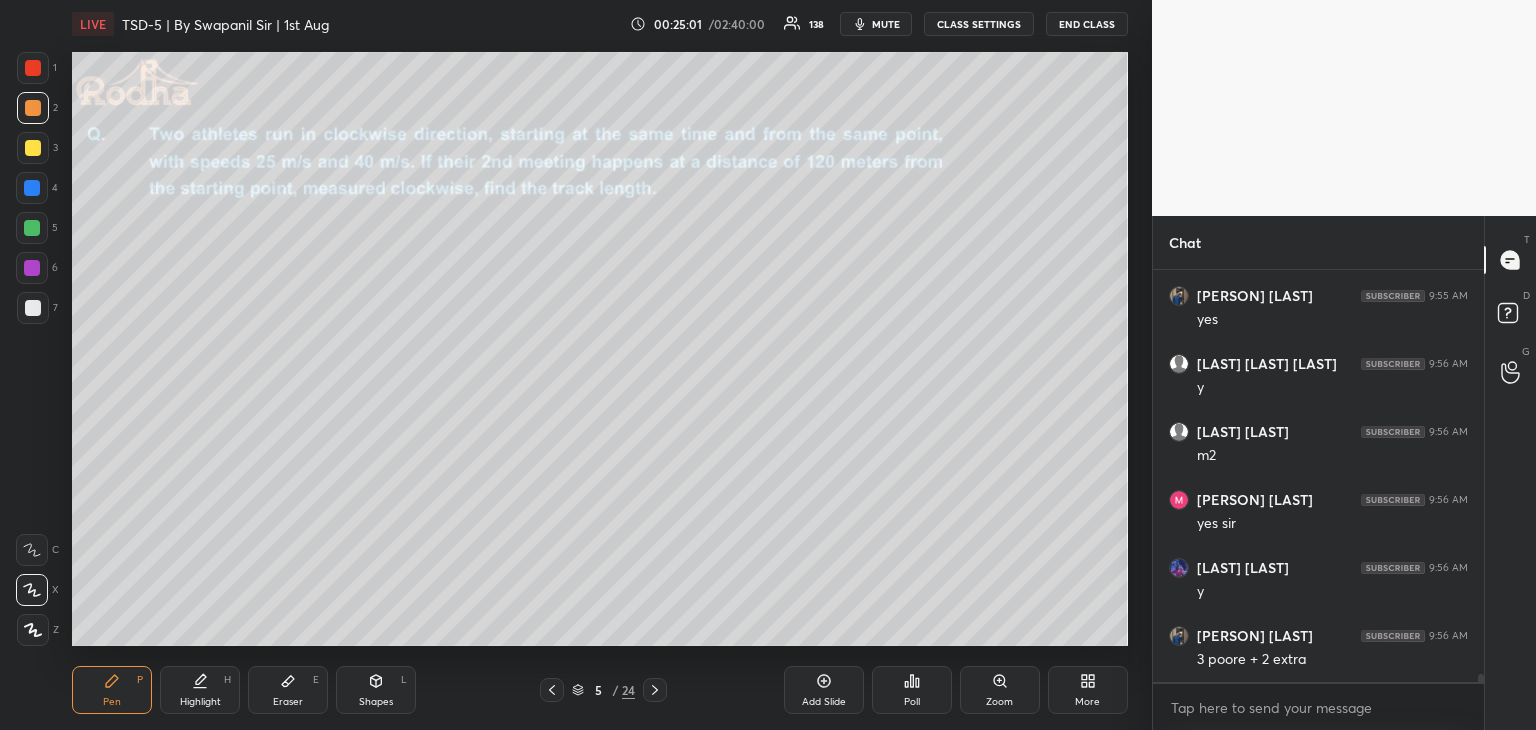 scroll, scrollTop: 20894, scrollLeft: 0, axis: vertical 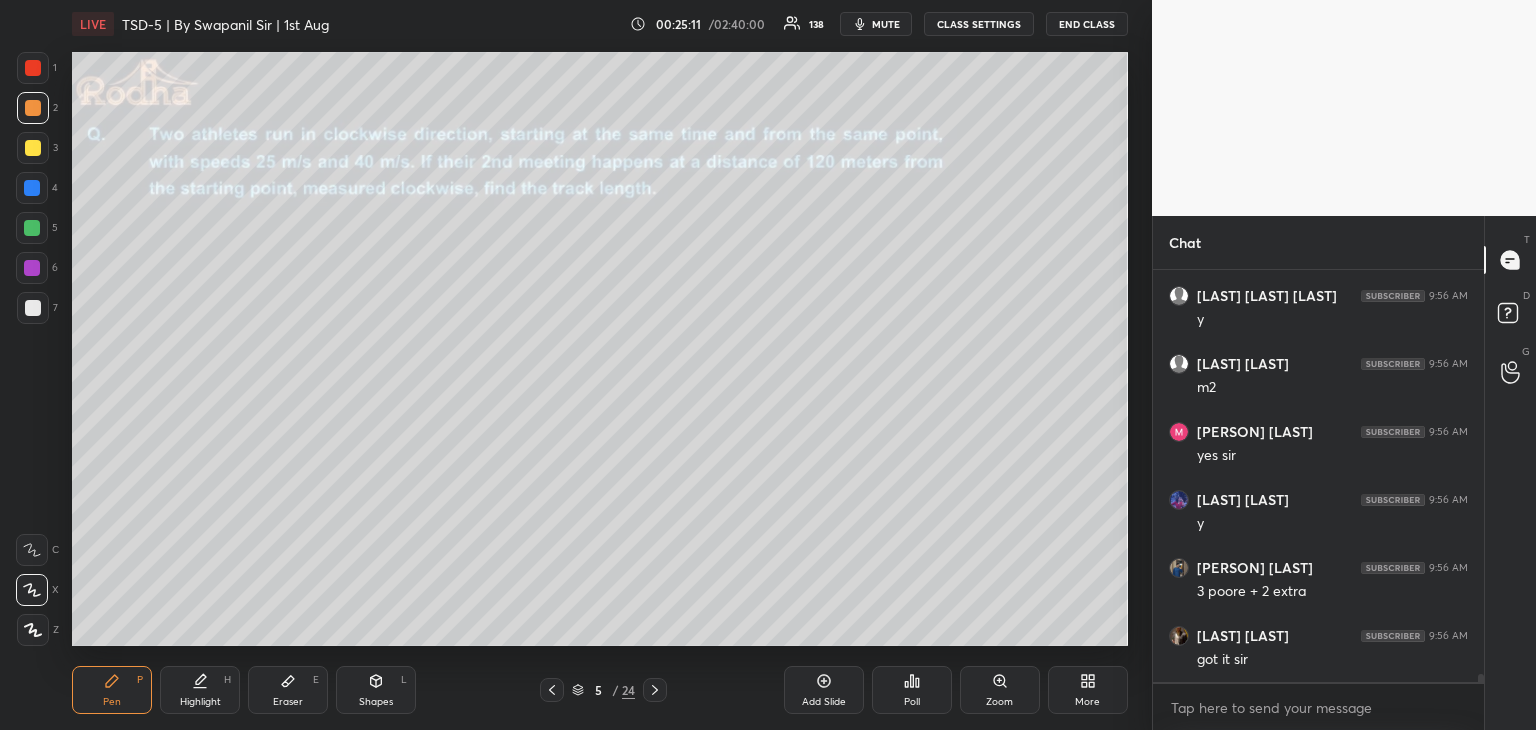 click at bounding box center (32, 228) 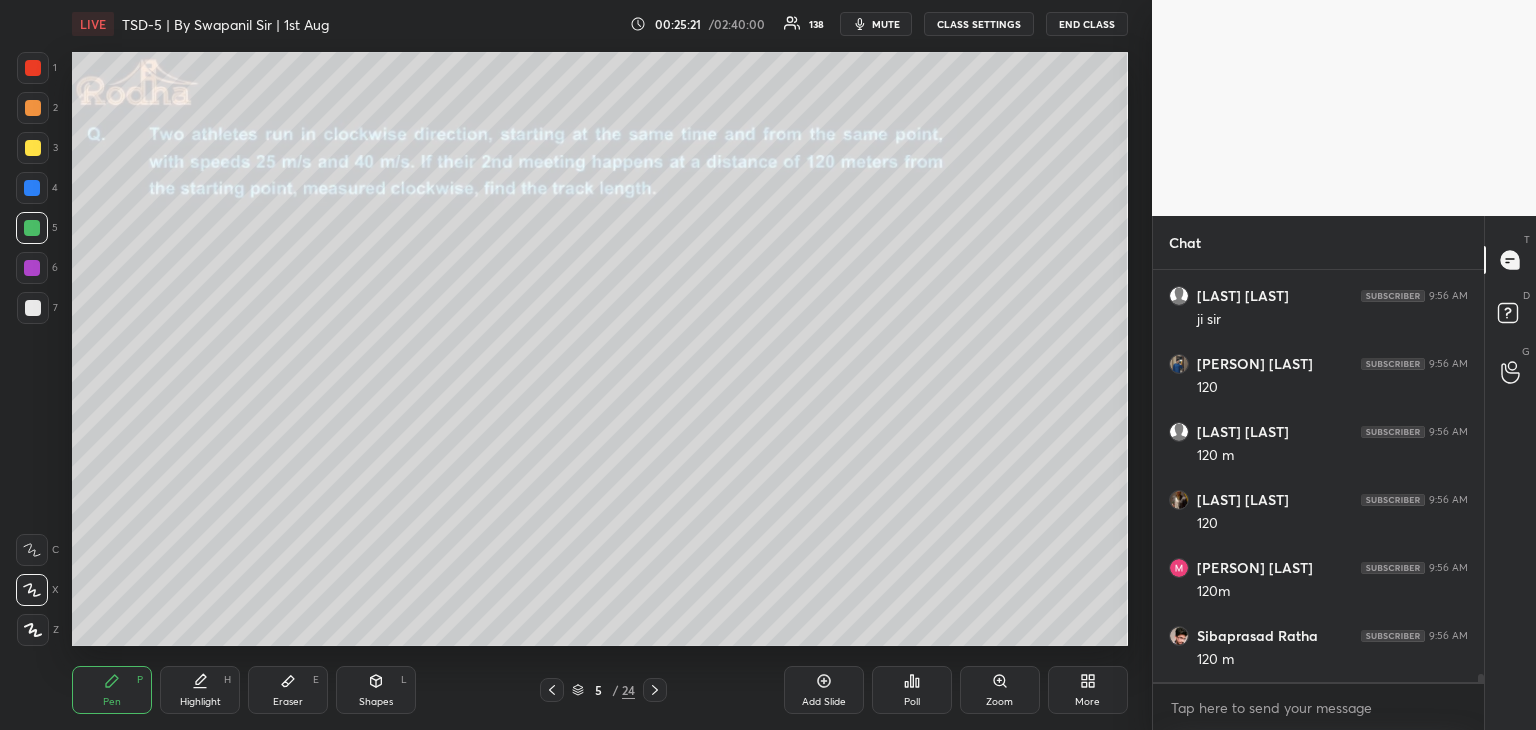 scroll, scrollTop: 21370, scrollLeft: 0, axis: vertical 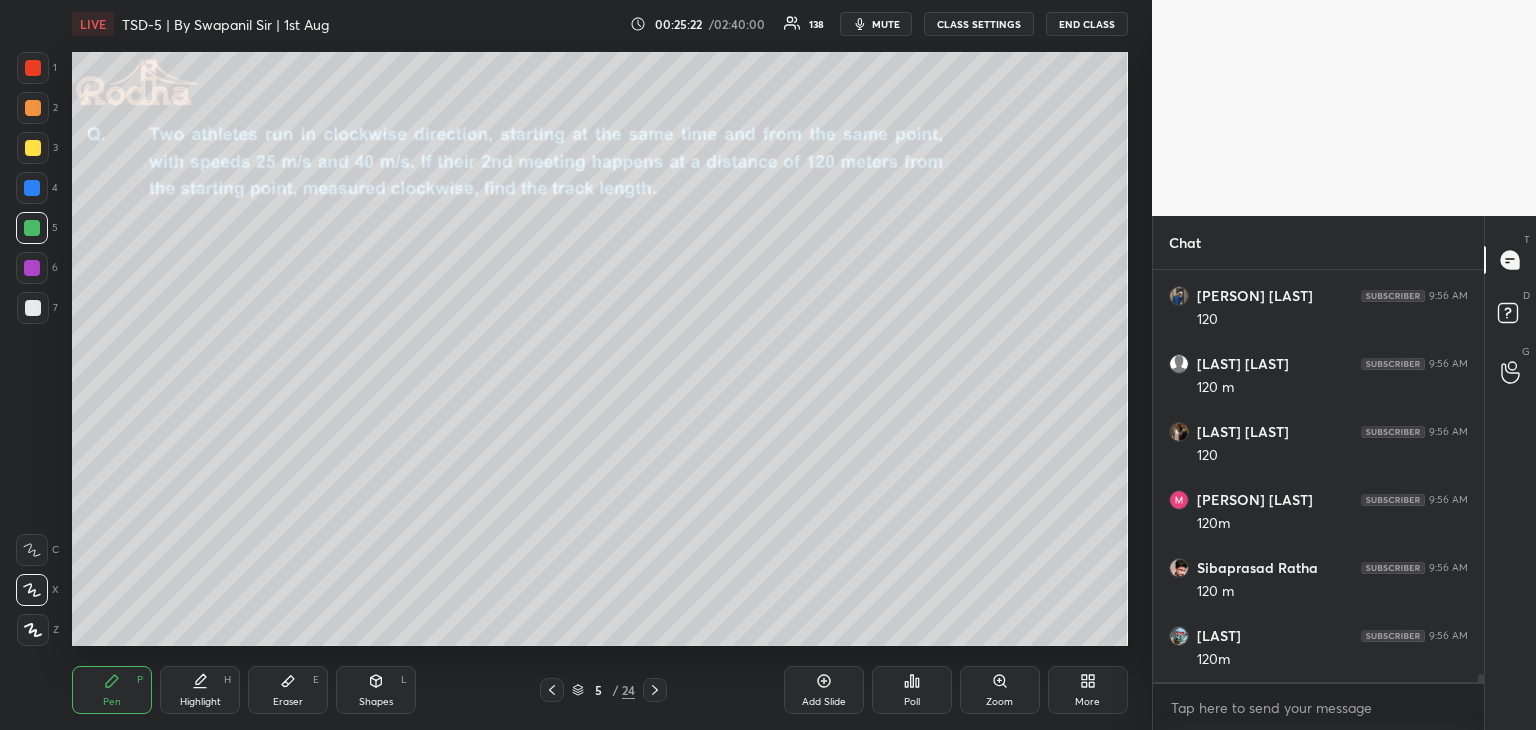 click on "Eraser E" at bounding box center (288, 690) 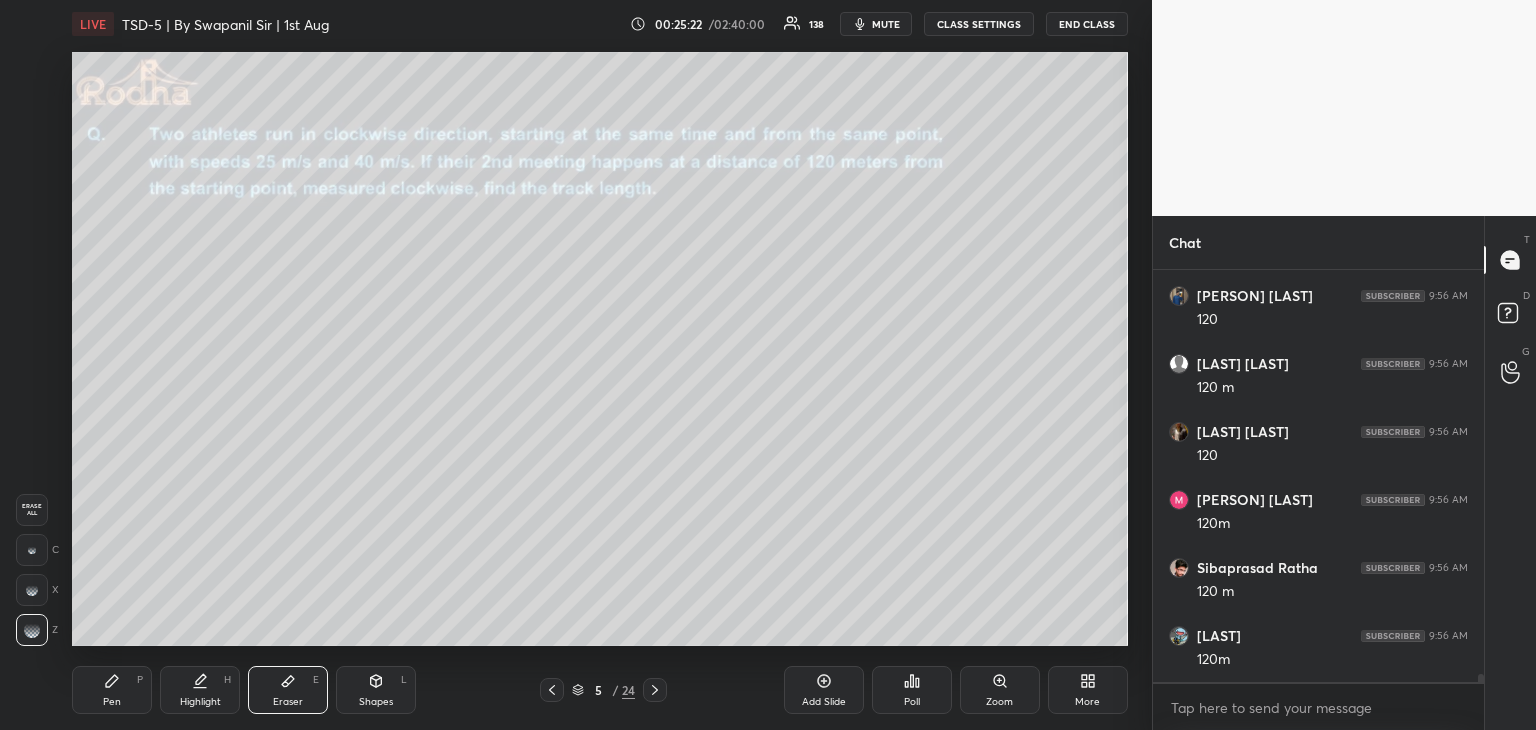 scroll, scrollTop: 21438, scrollLeft: 0, axis: vertical 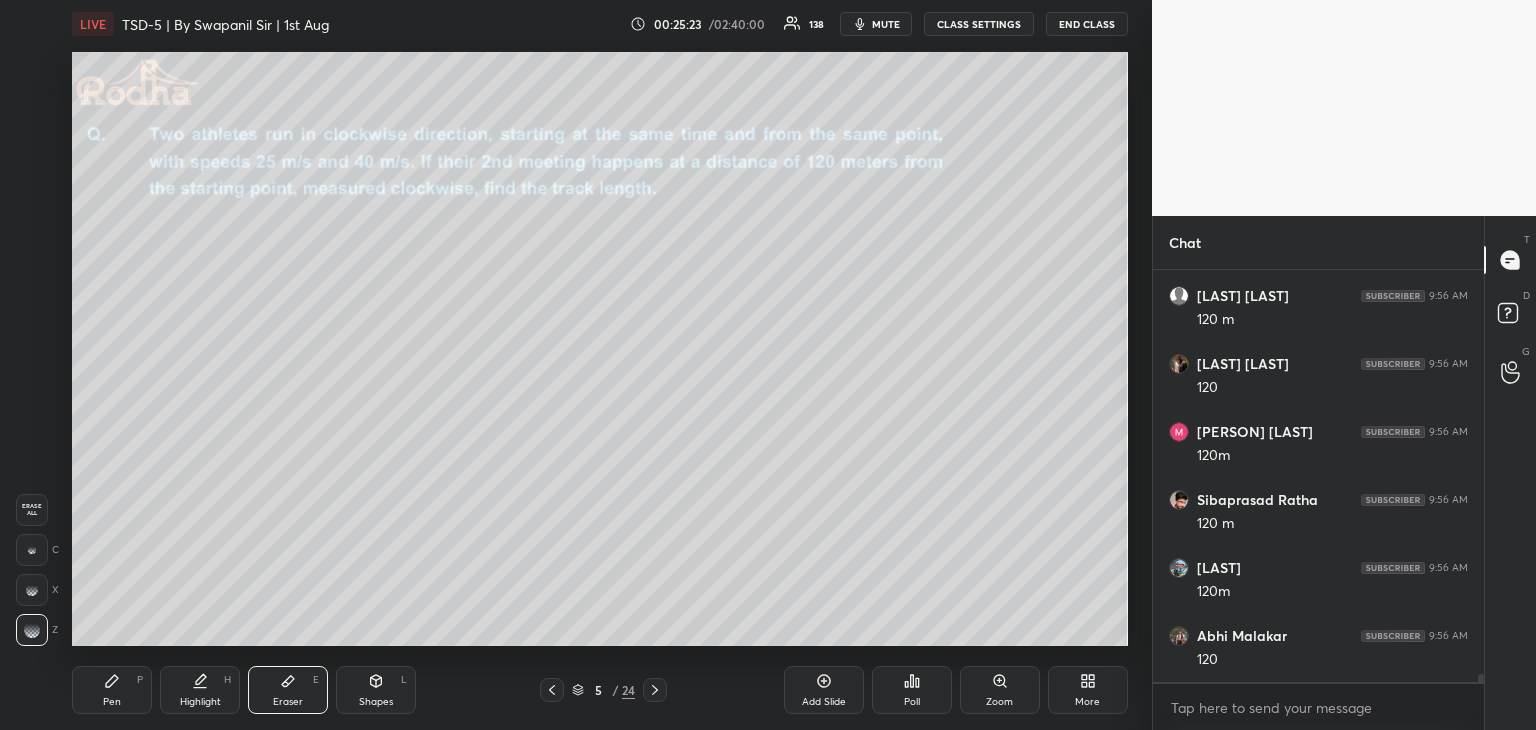 click on "Pen" at bounding box center (112, 702) 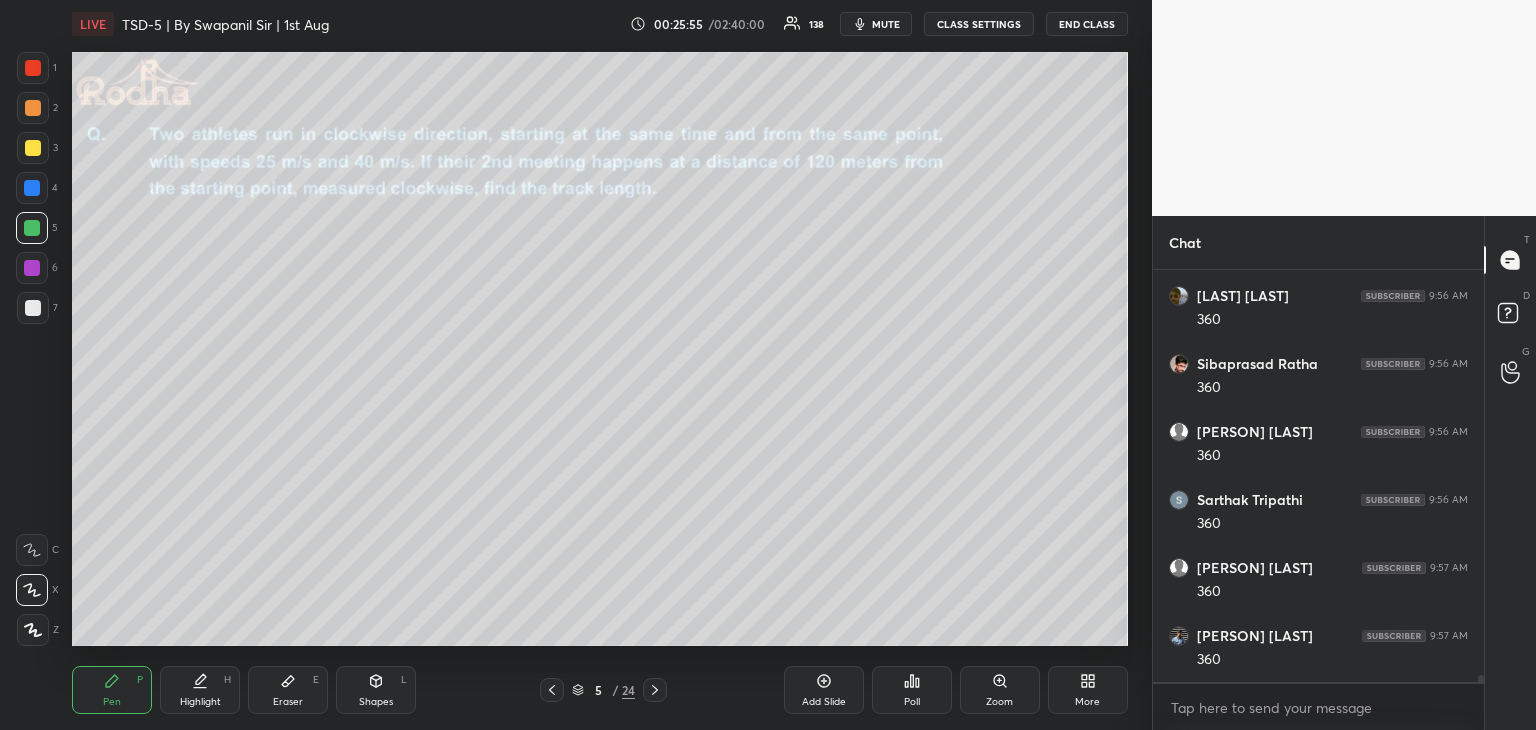 scroll, scrollTop: 22730, scrollLeft: 0, axis: vertical 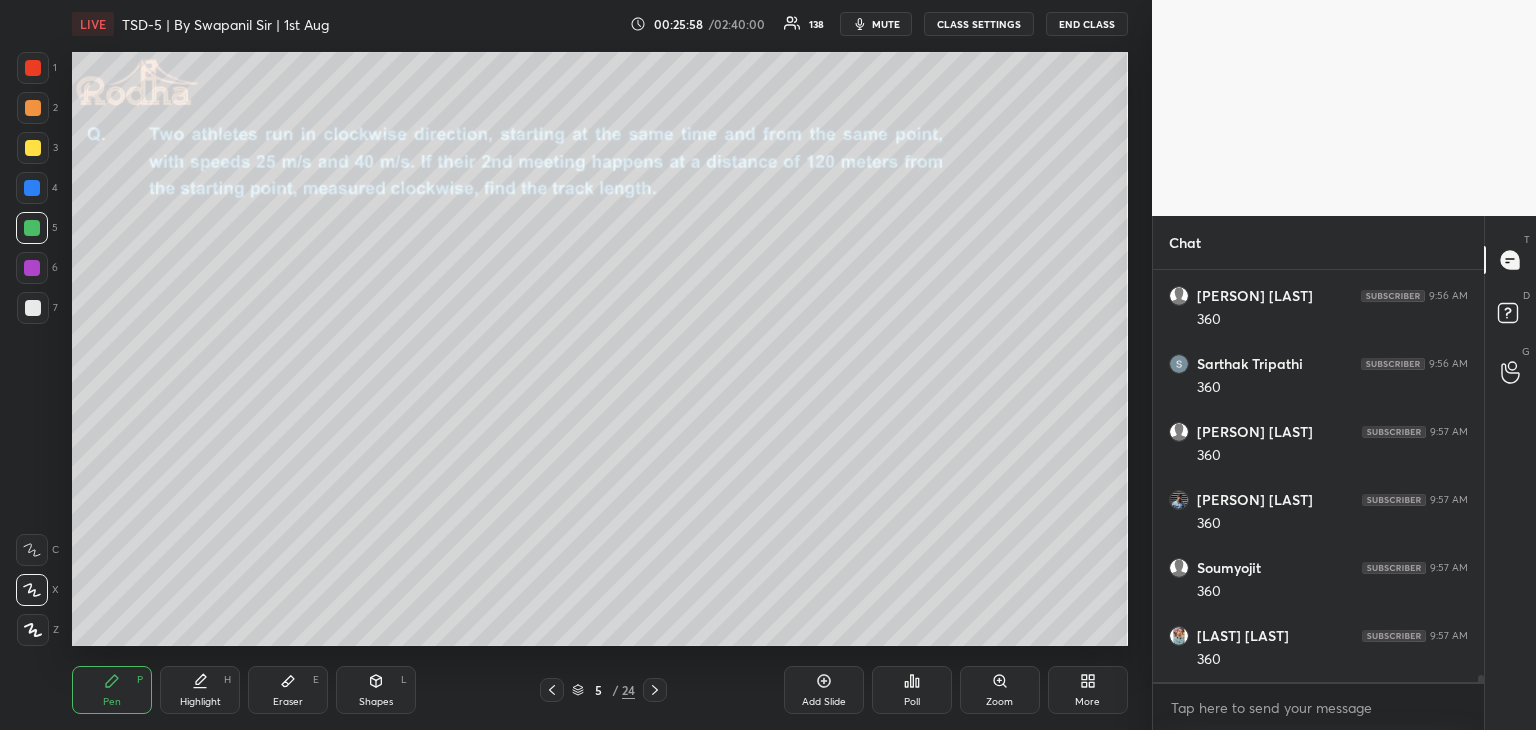 click 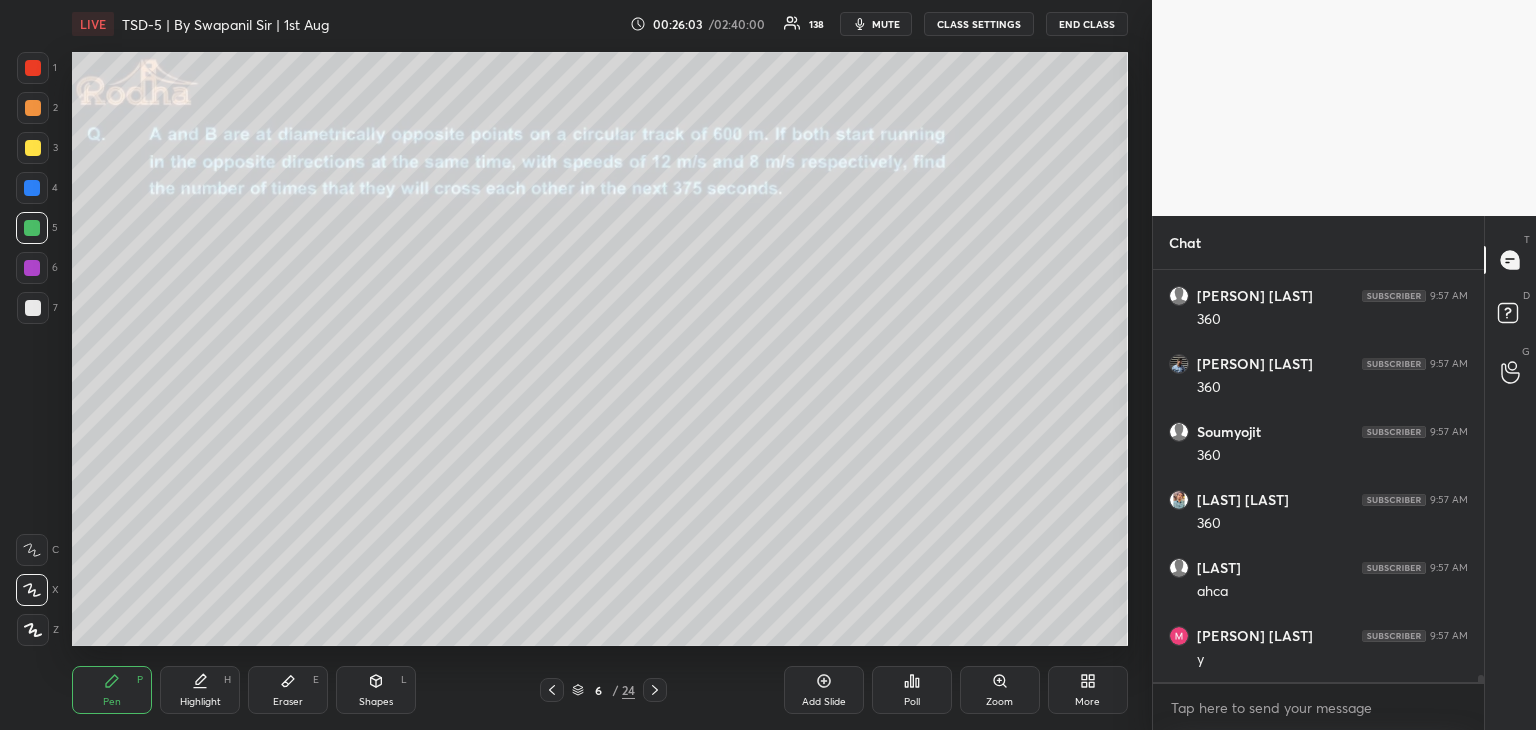 scroll, scrollTop: 22934, scrollLeft: 0, axis: vertical 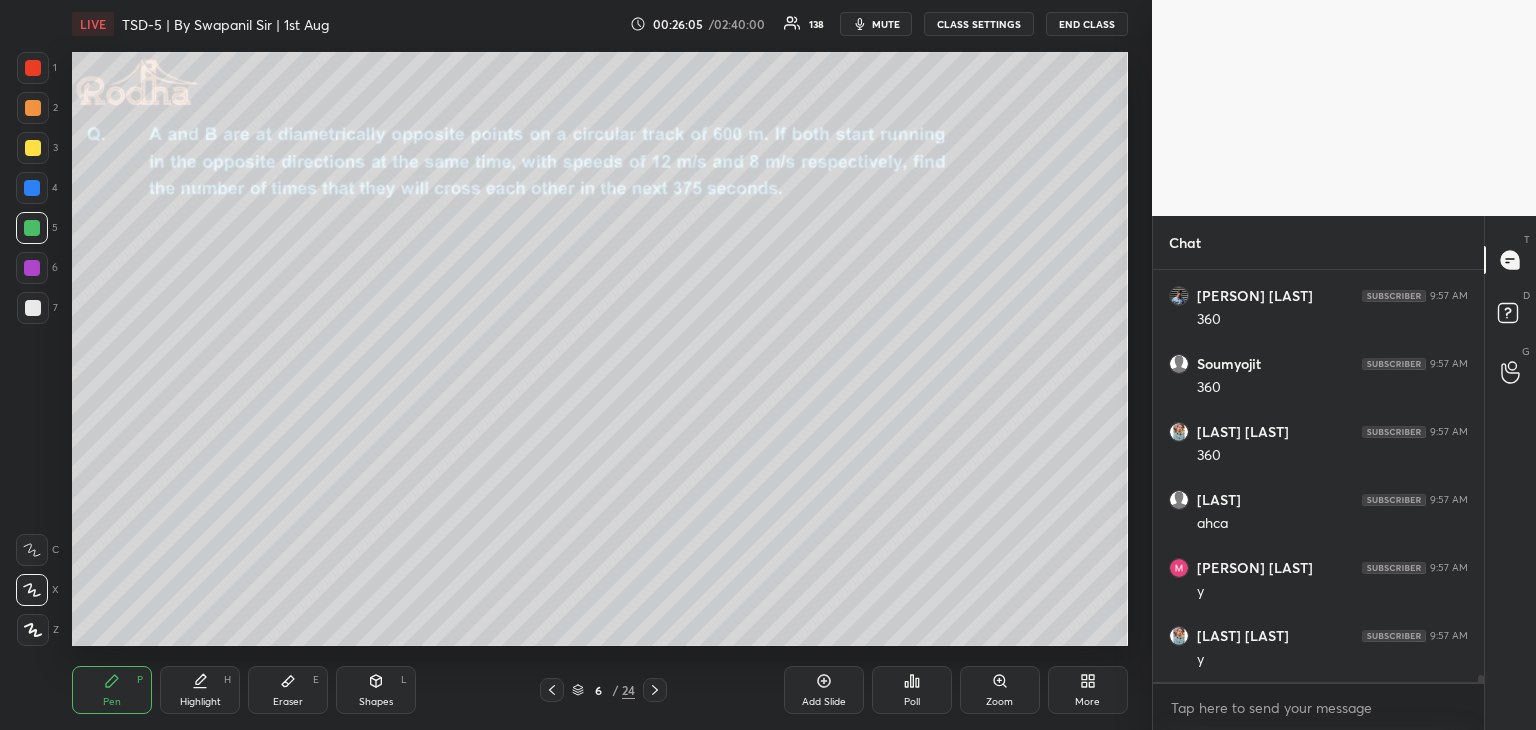 click at bounding box center (552, 690) 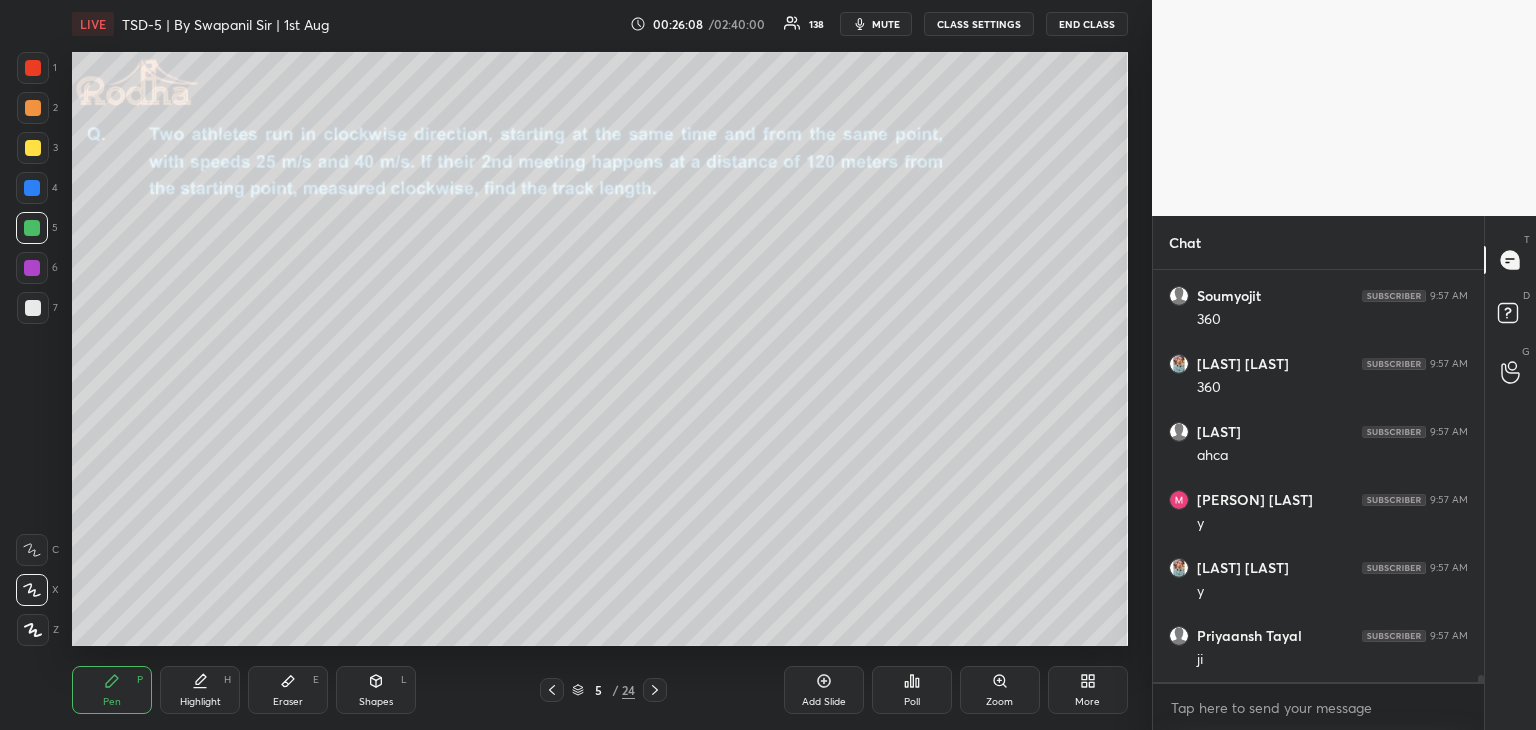 scroll, scrollTop: 23070, scrollLeft: 0, axis: vertical 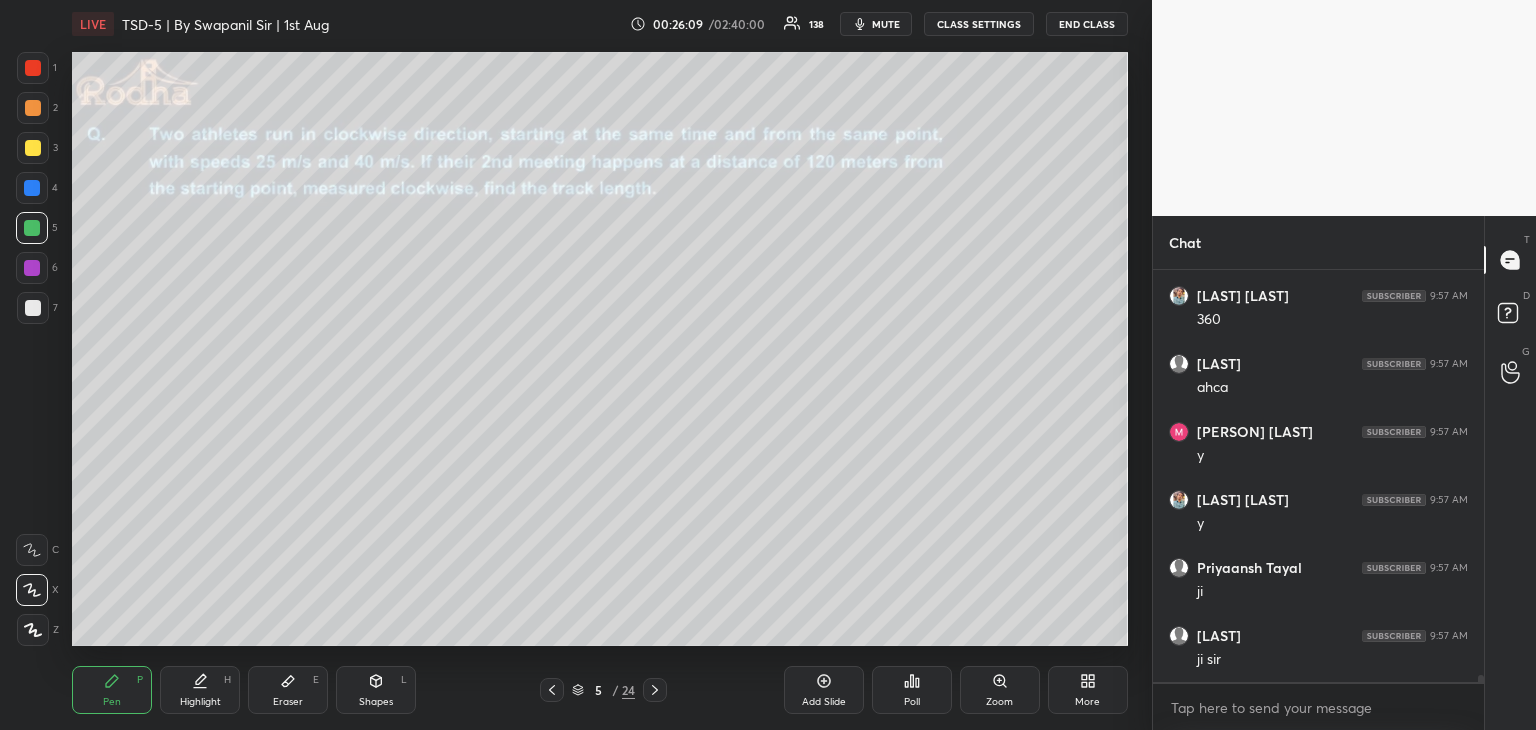 click at bounding box center [655, 690] 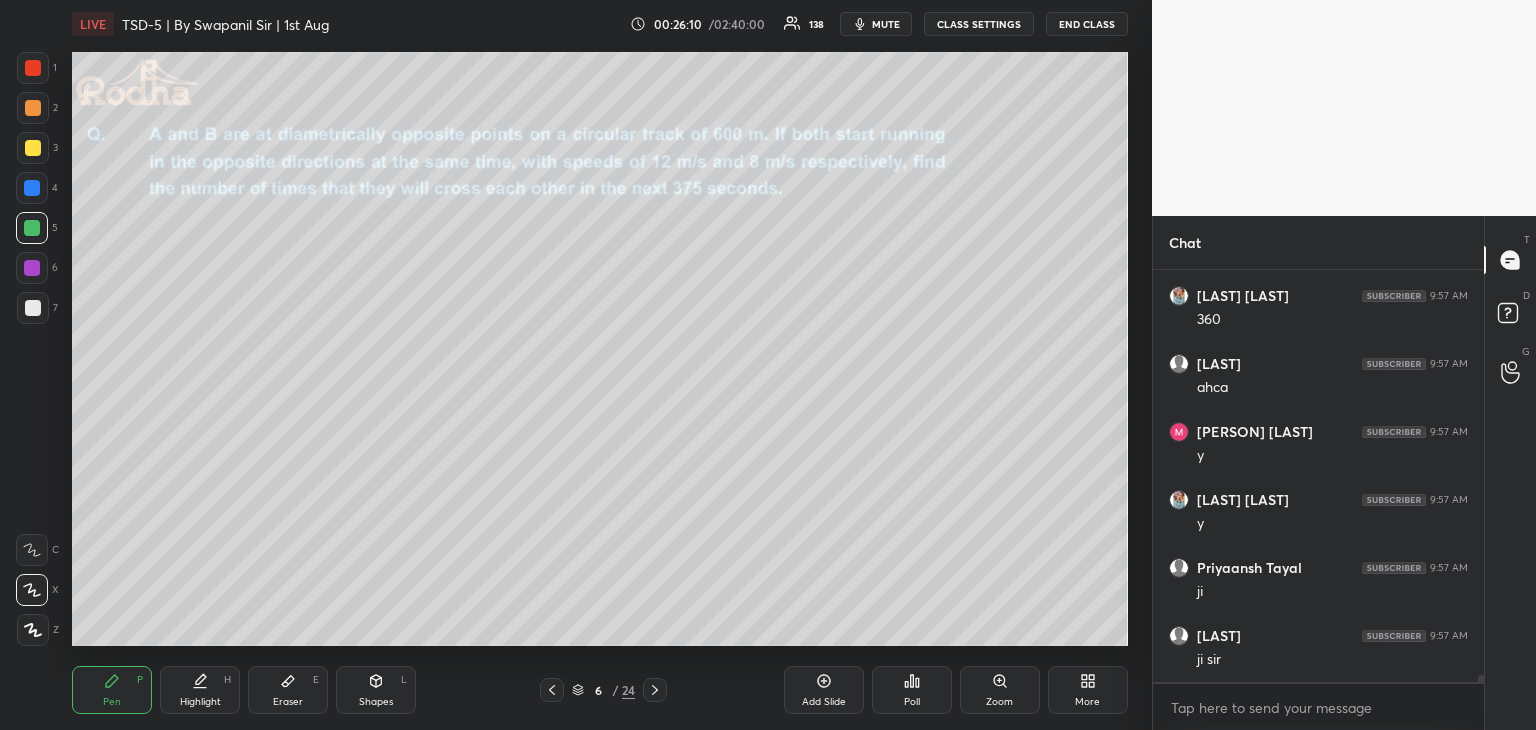 scroll, scrollTop: 23138, scrollLeft: 0, axis: vertical 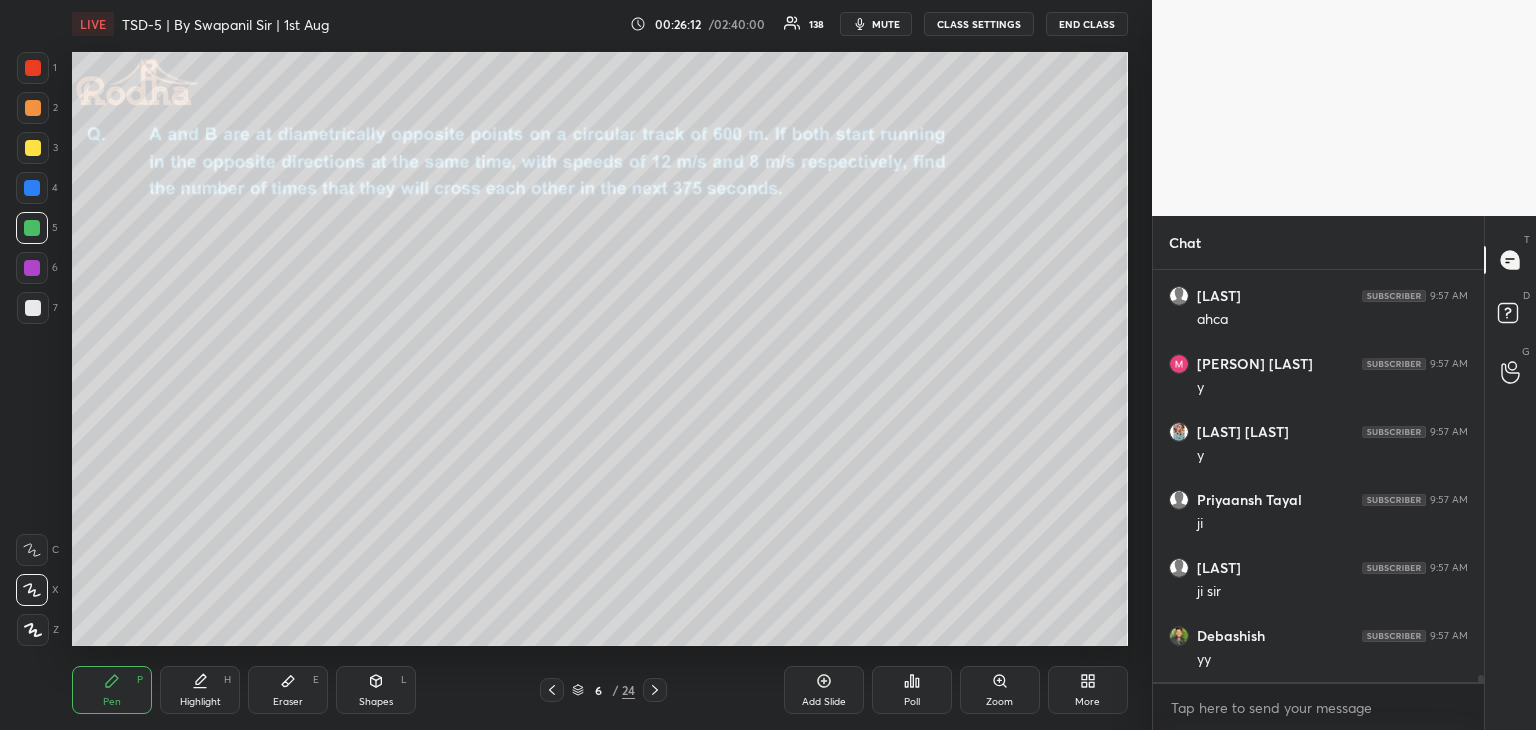 click 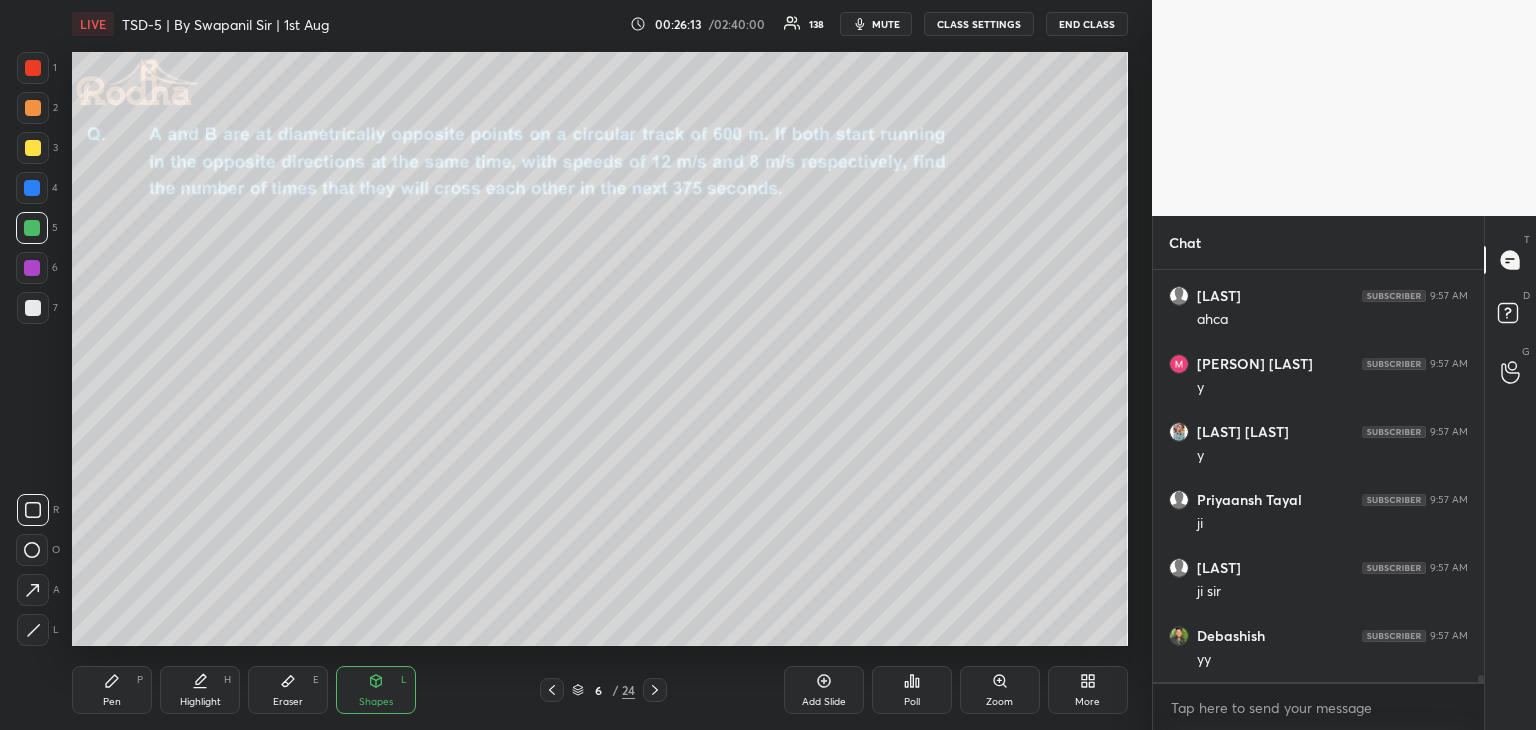 click 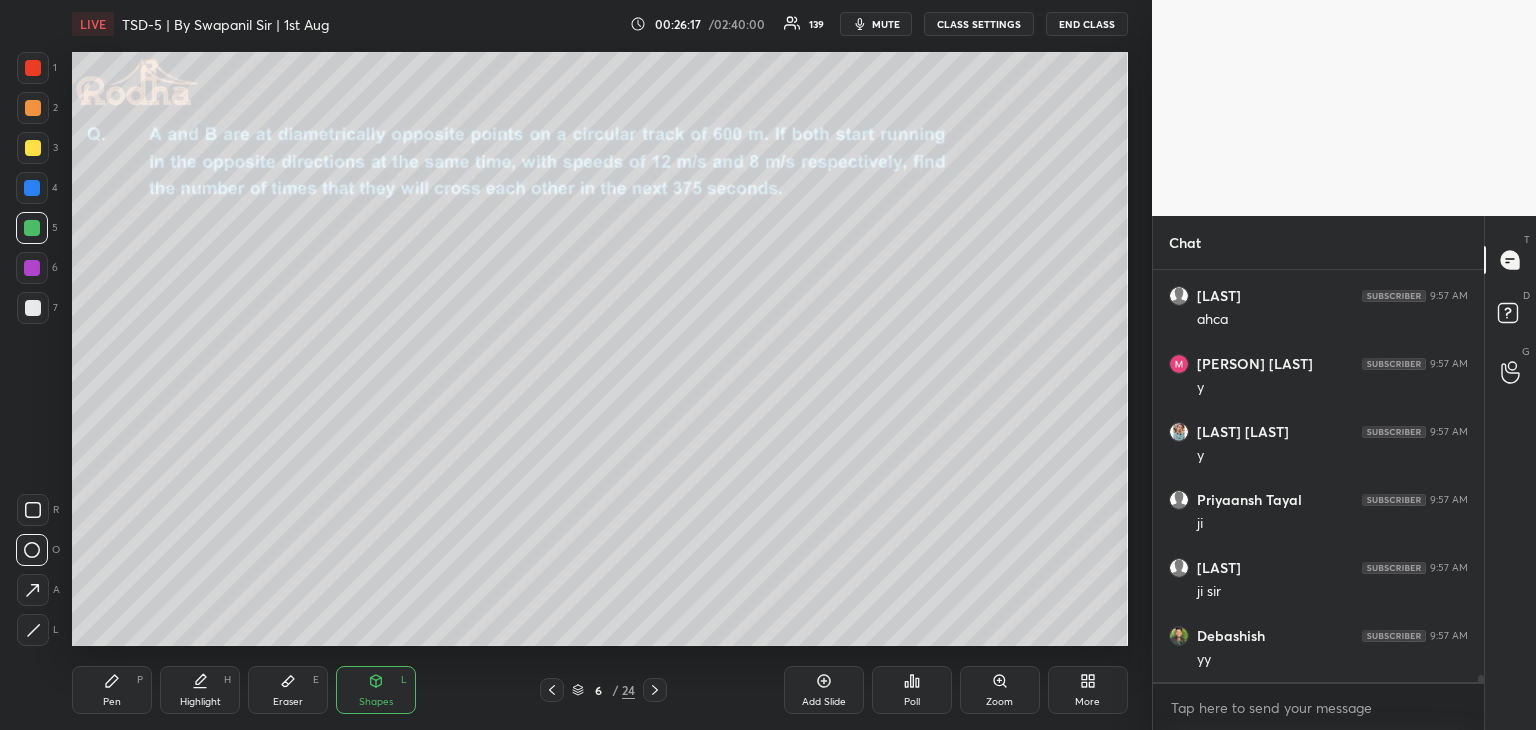 click at bounding box center [32, 188] 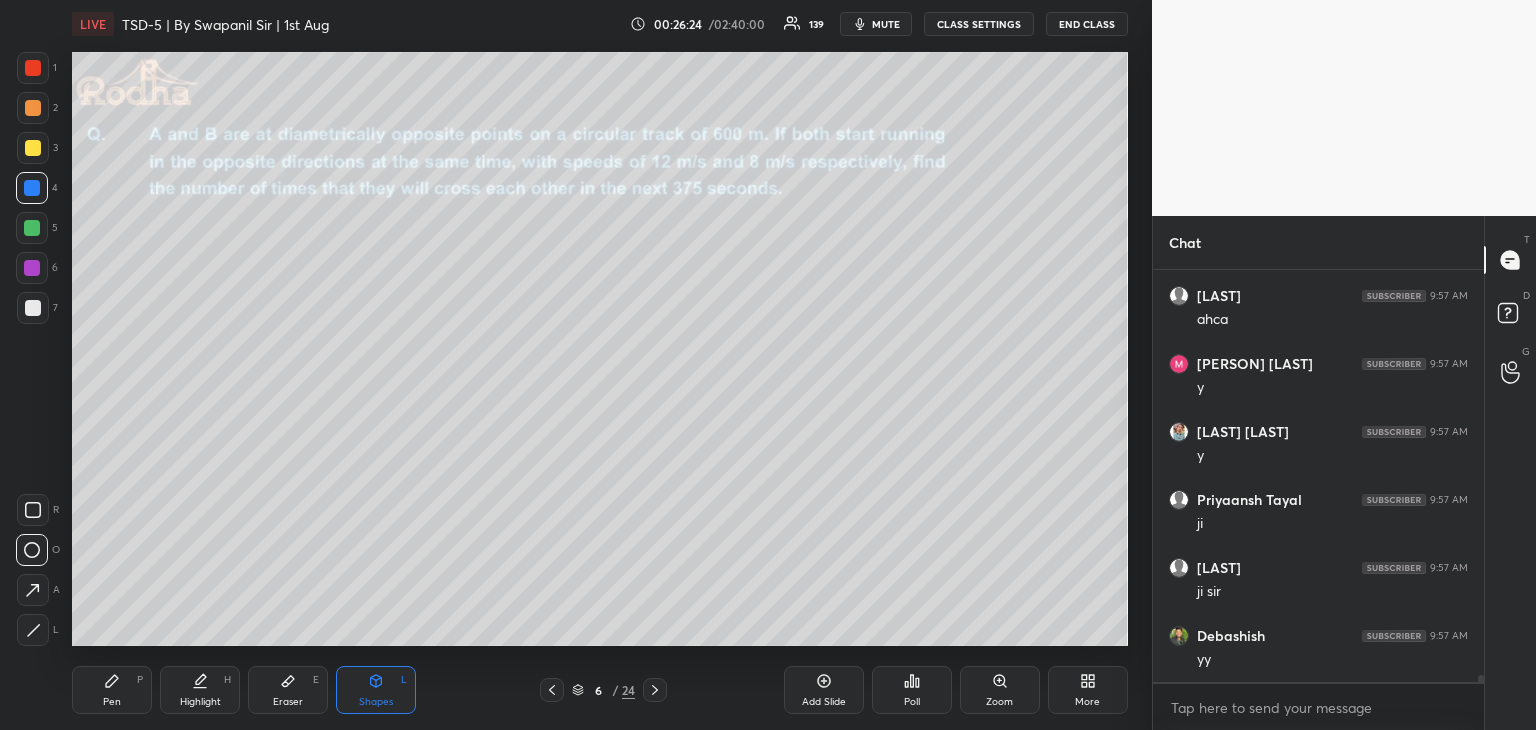 click at bounding box center (33, 630) 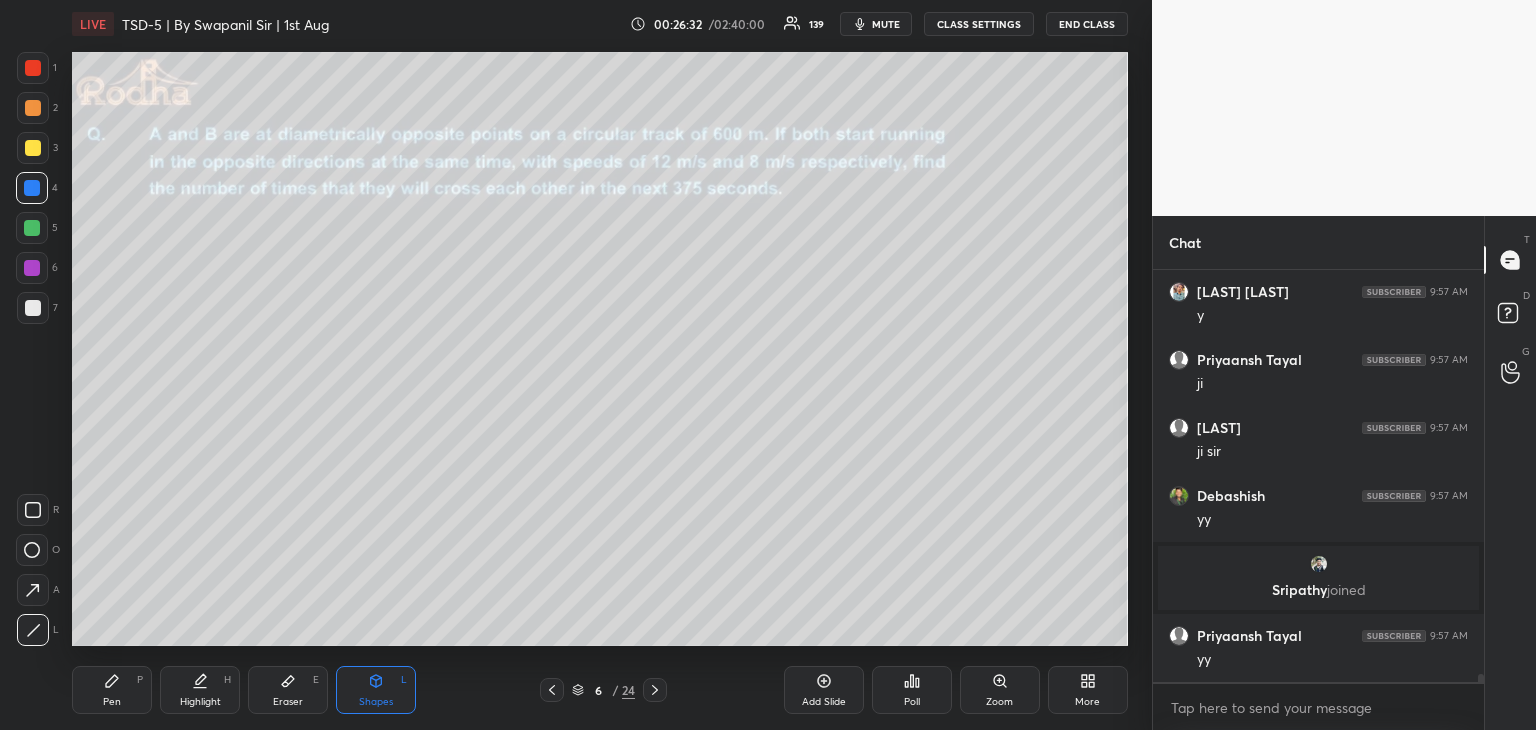 scroll, scrollTop: 21802, scrollLeft: 0, axis: vertical 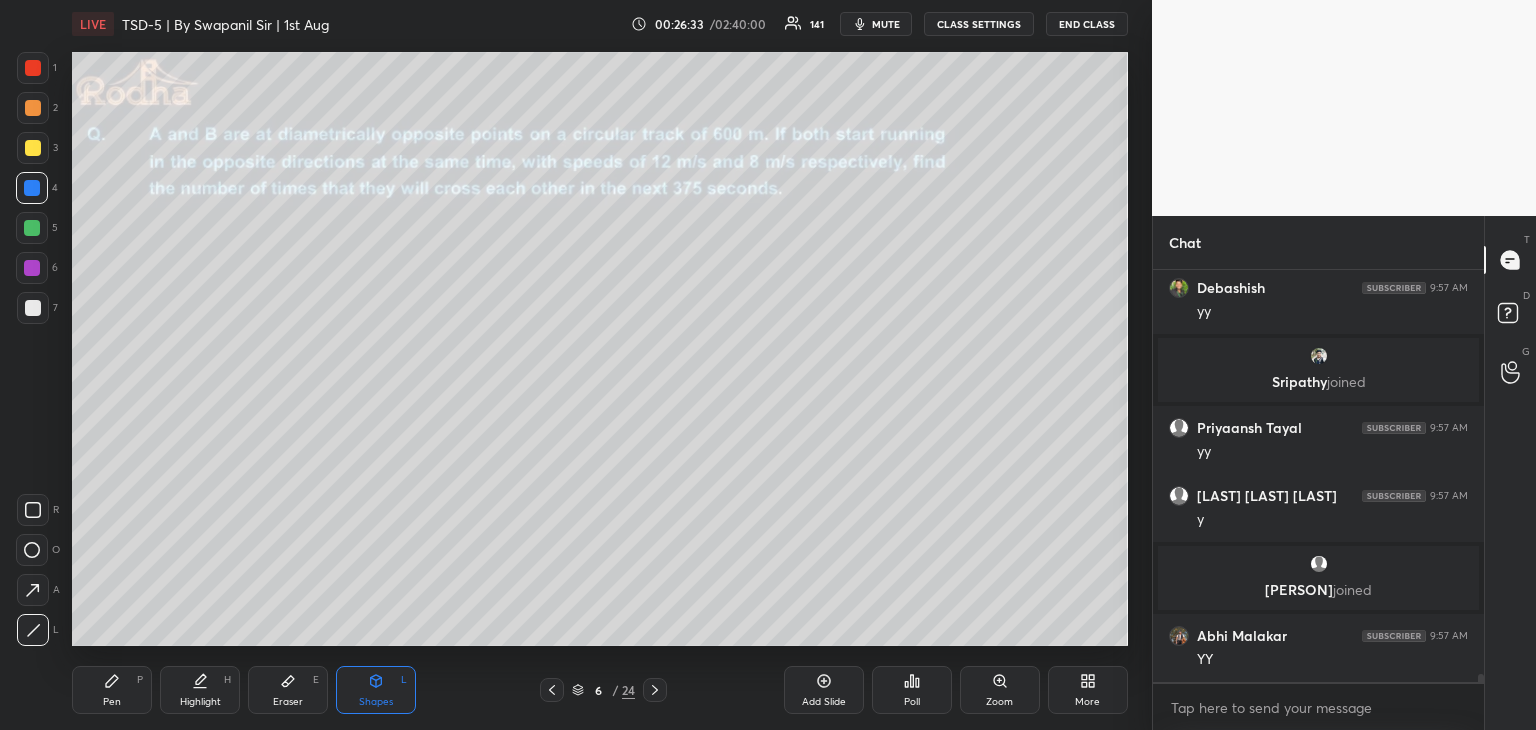 click on "Pen" at bounding box center [112, 702] 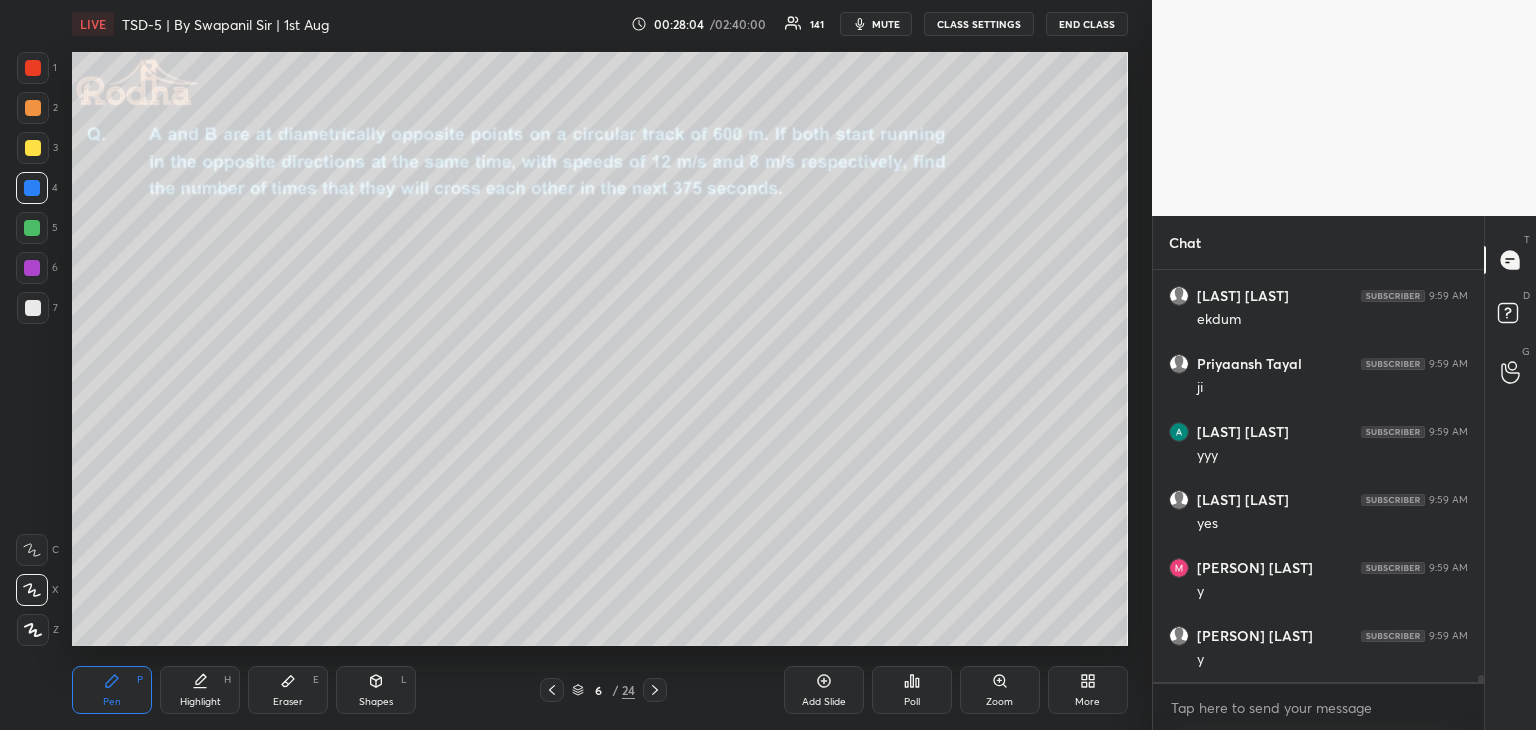 scroll, scrollTop: 23778, scrollLeft: 0, axis: vertical 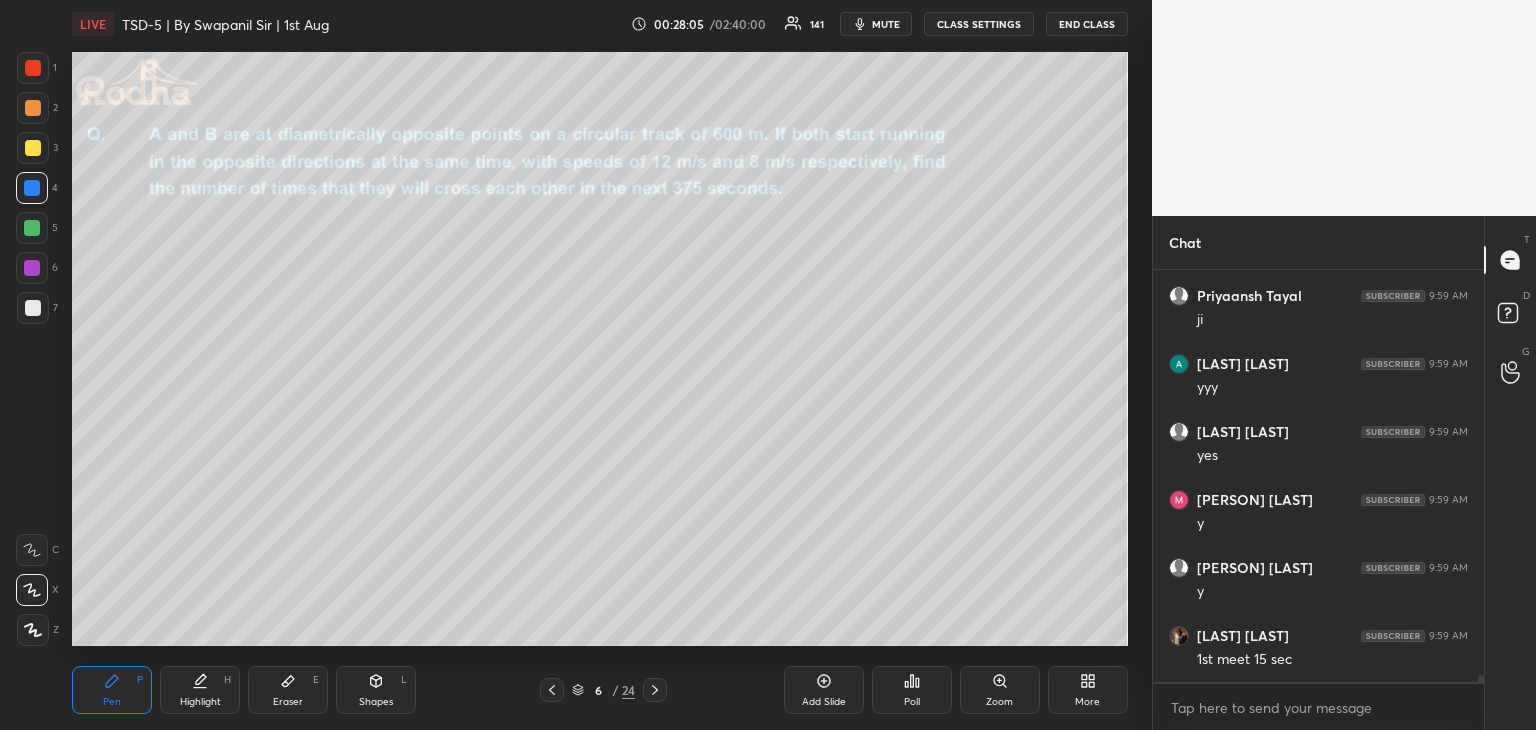 click at bounding box center [32, 228] 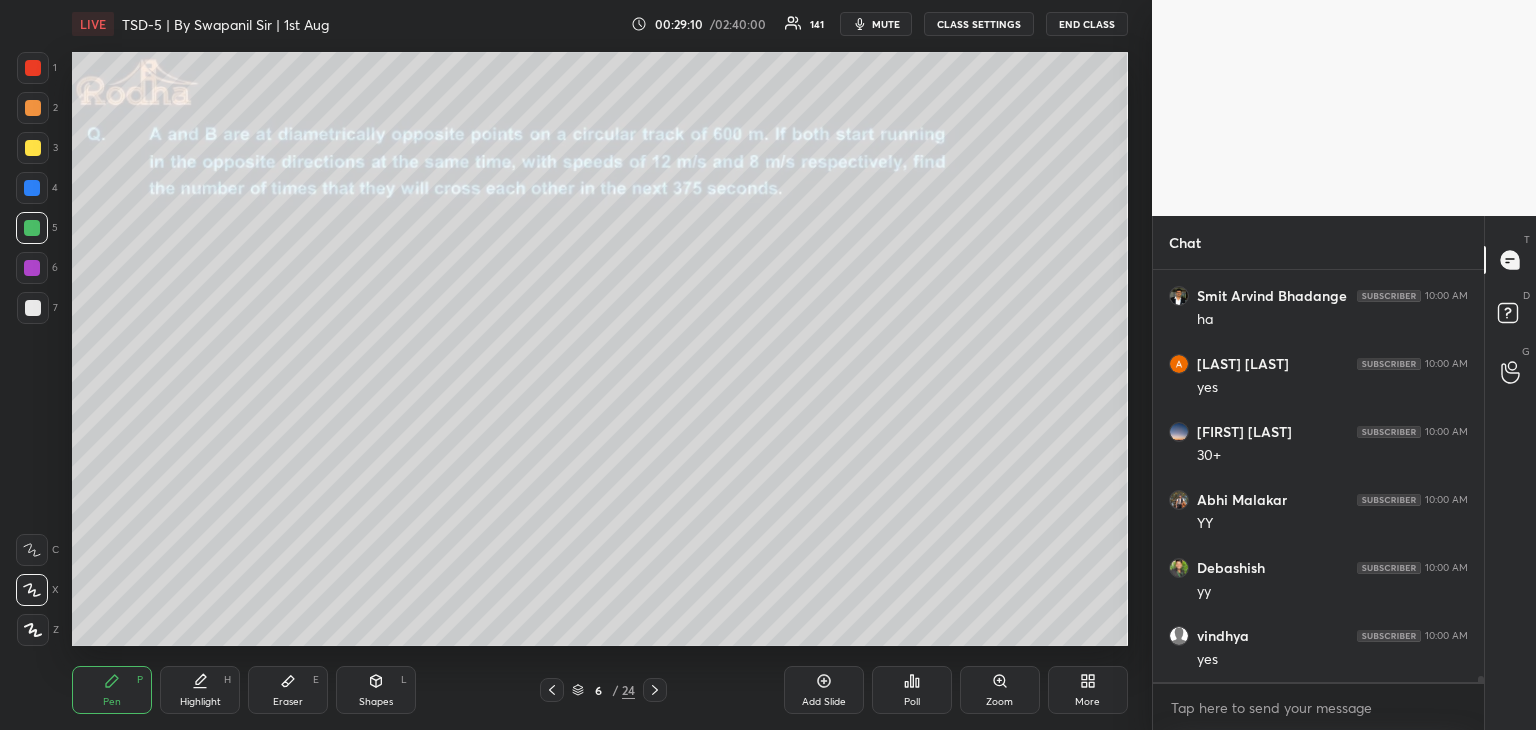 scroll, scrollTop: 26634, scrollLeft: 0, axis: vertical 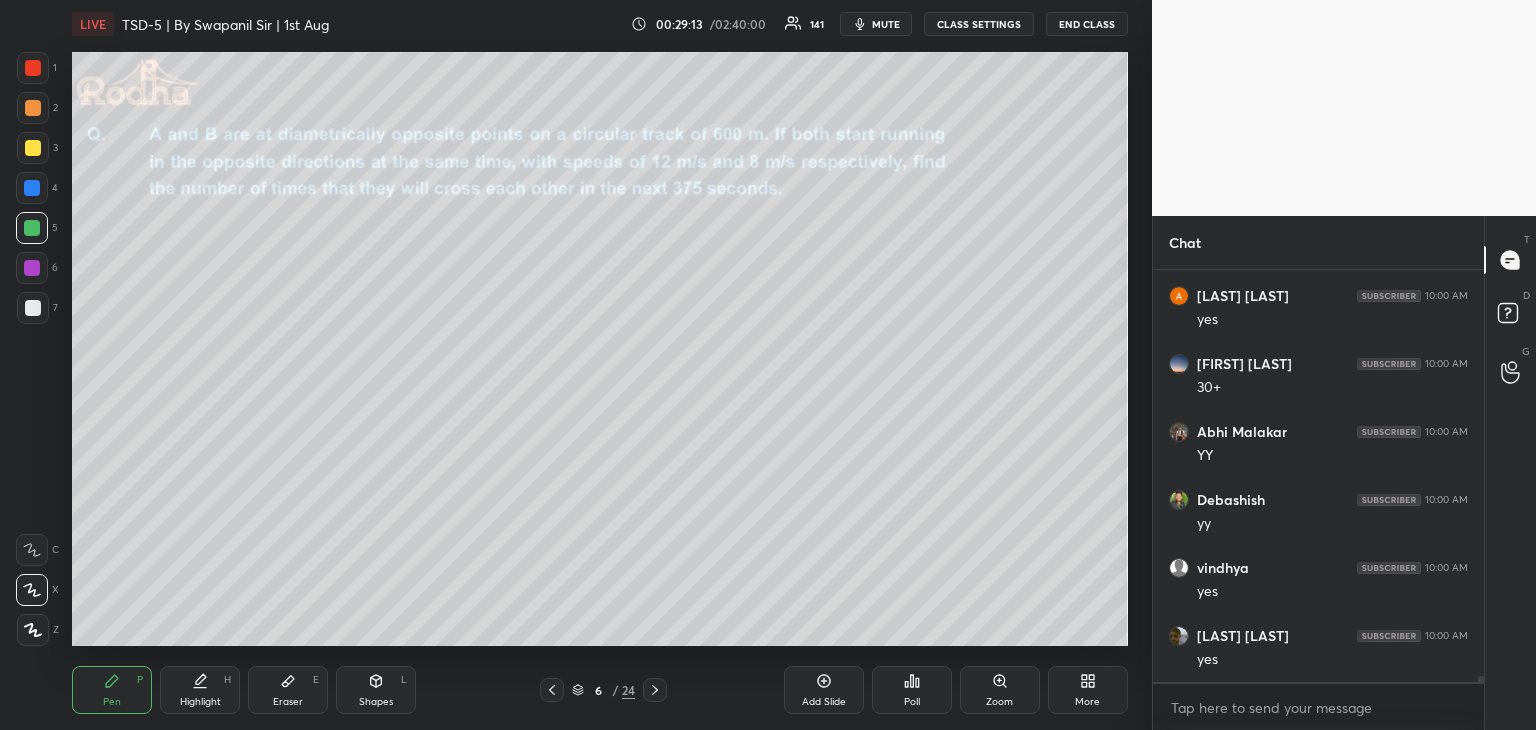 click at bounding box center [33, 148] 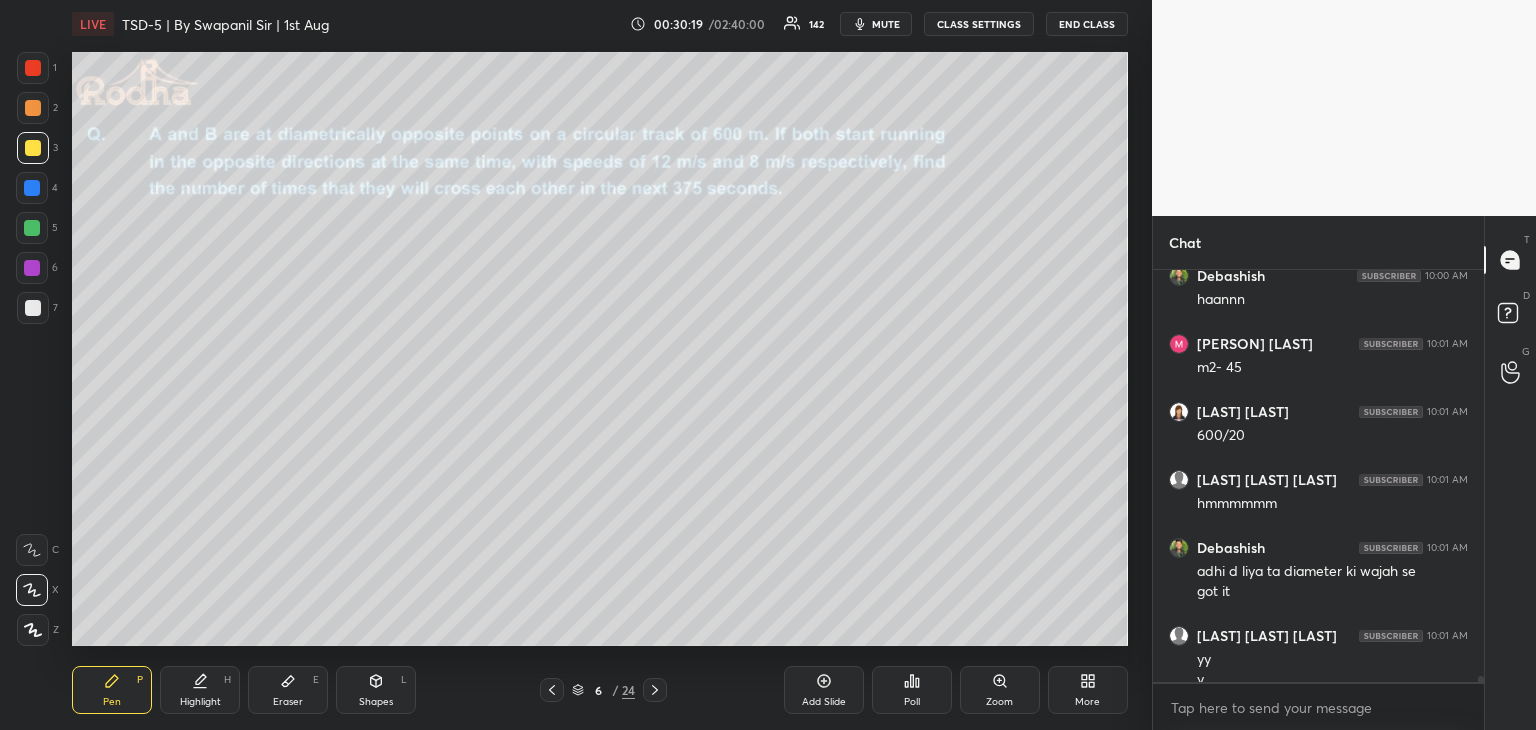 scroll, scrollTop: 26408, scrollLeft: 0, axis: vertical 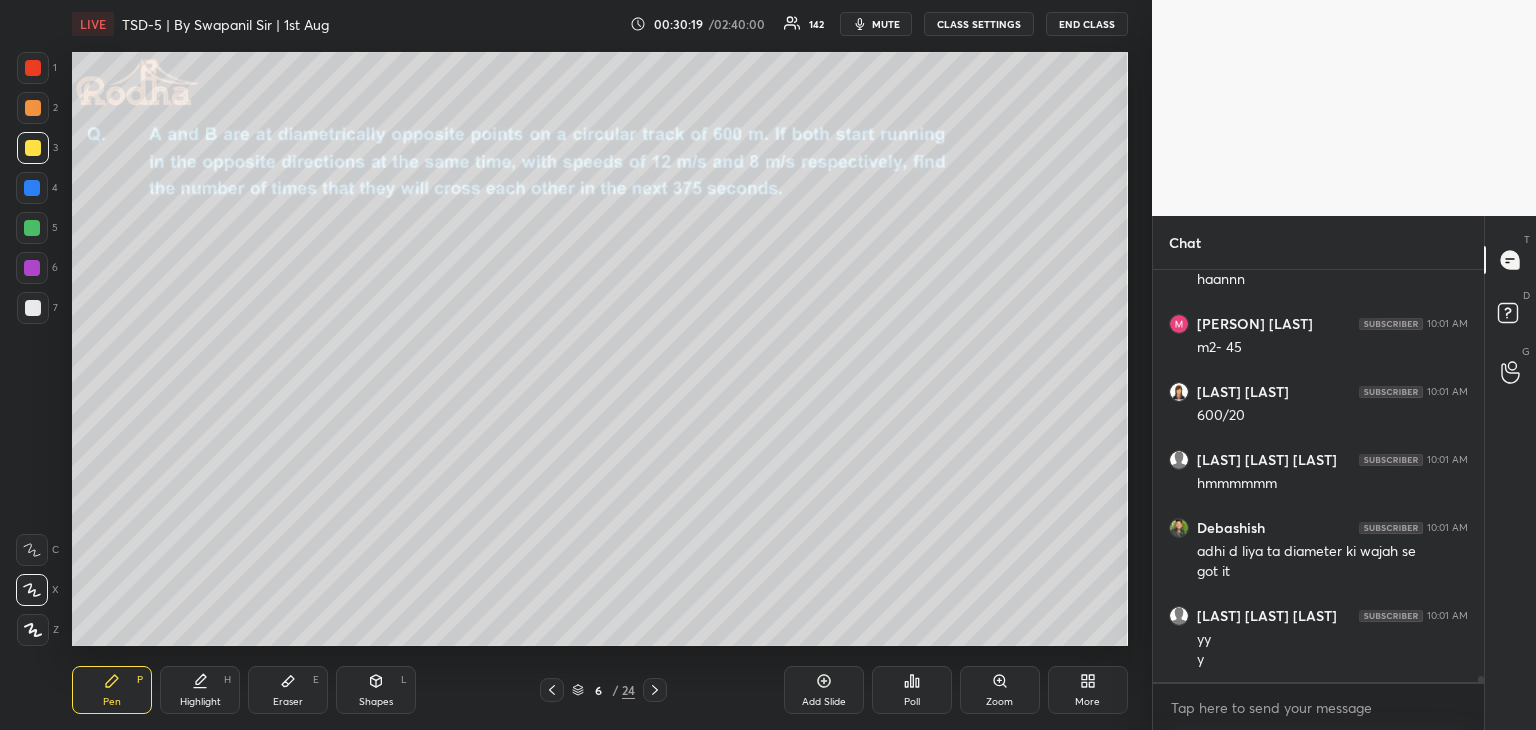 click on "Eraser E" at bounding box center (288, 690) 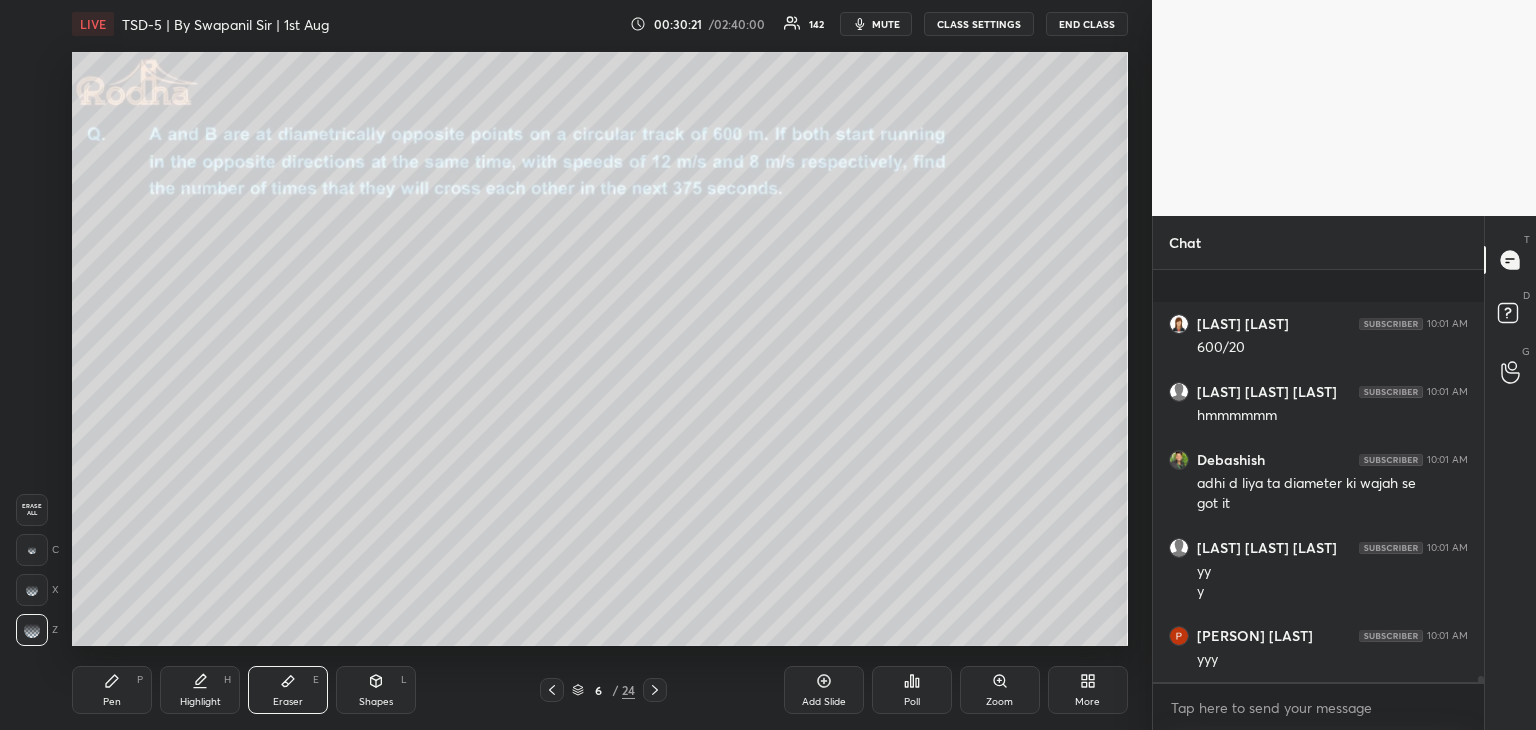 click 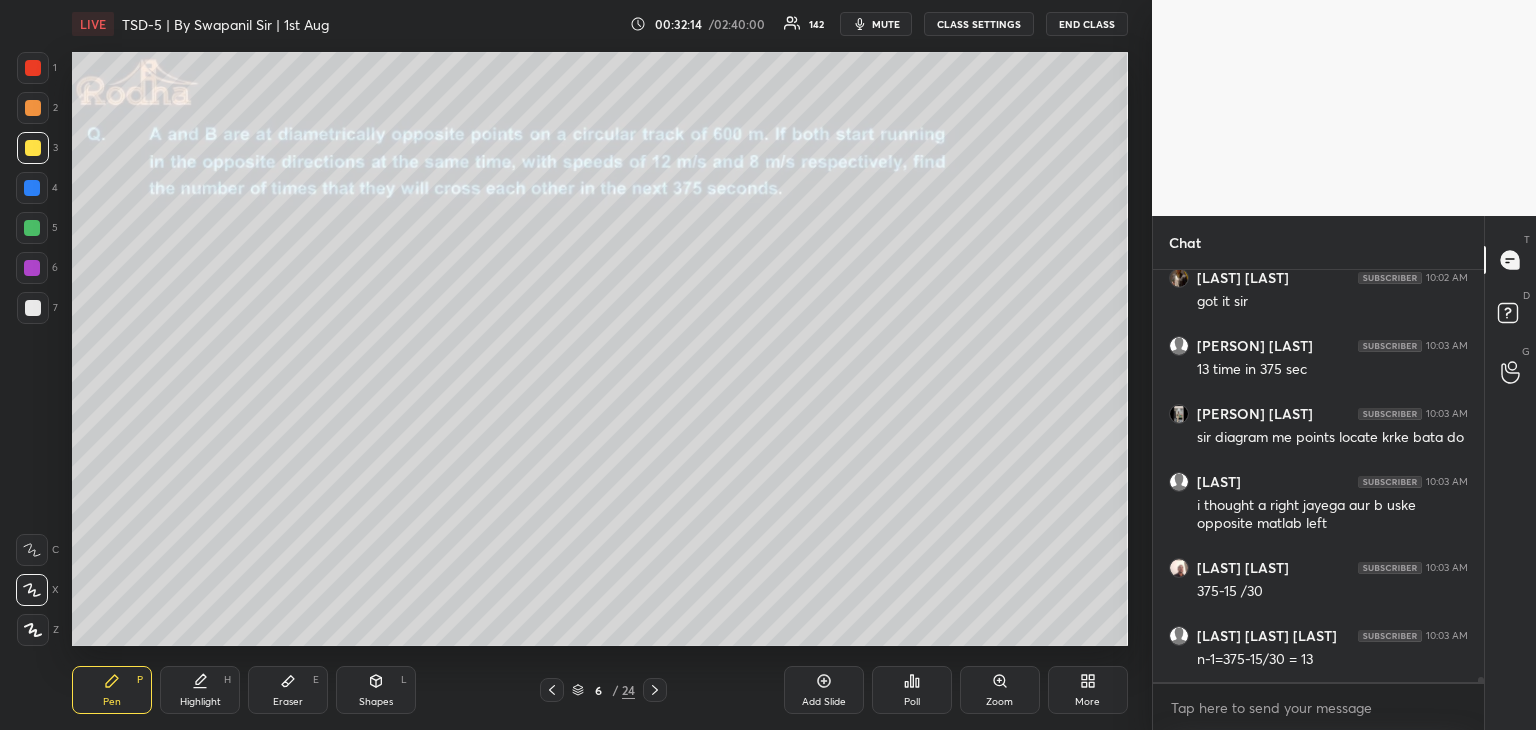 scroll, scrollTop: 31004, scrollLeft: 0, axis: vertical 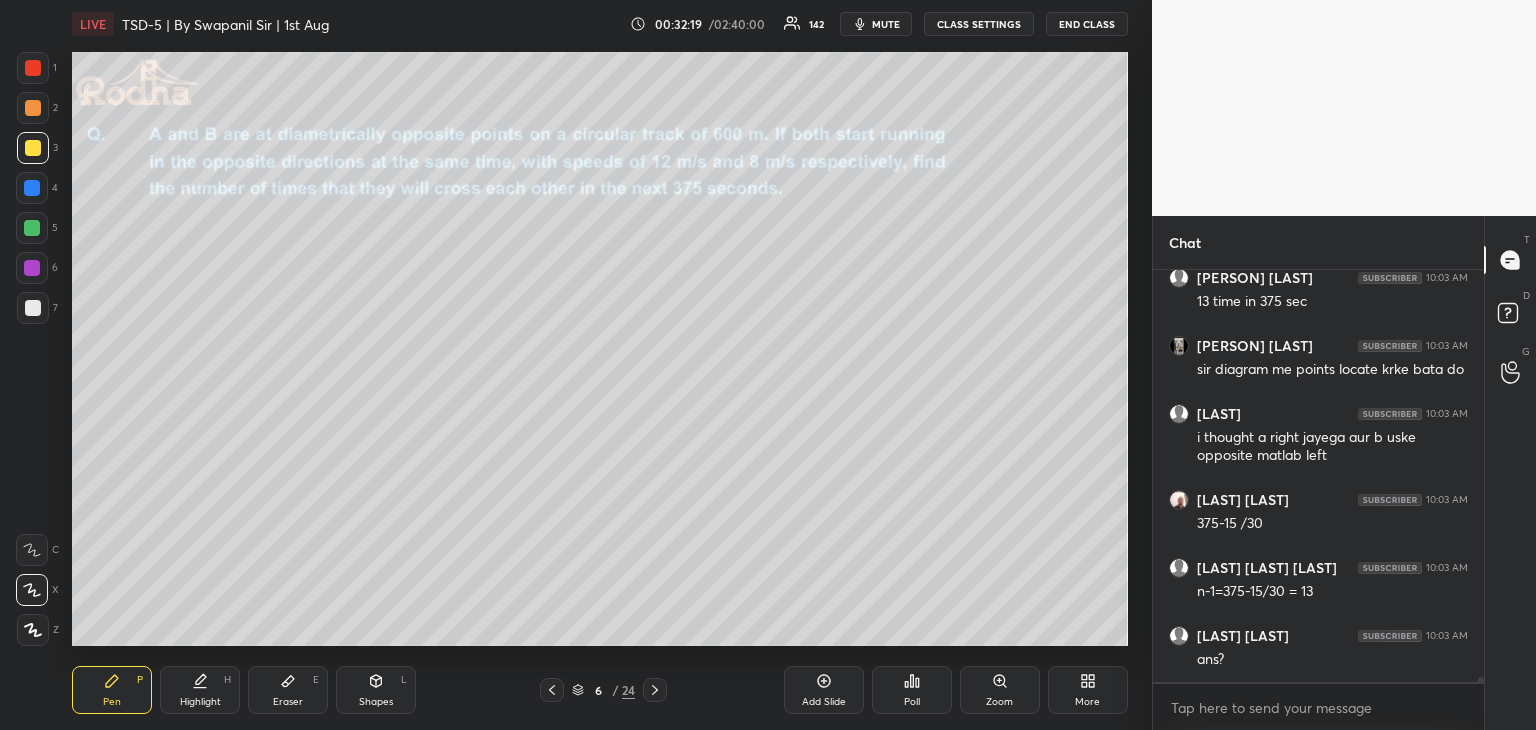 click 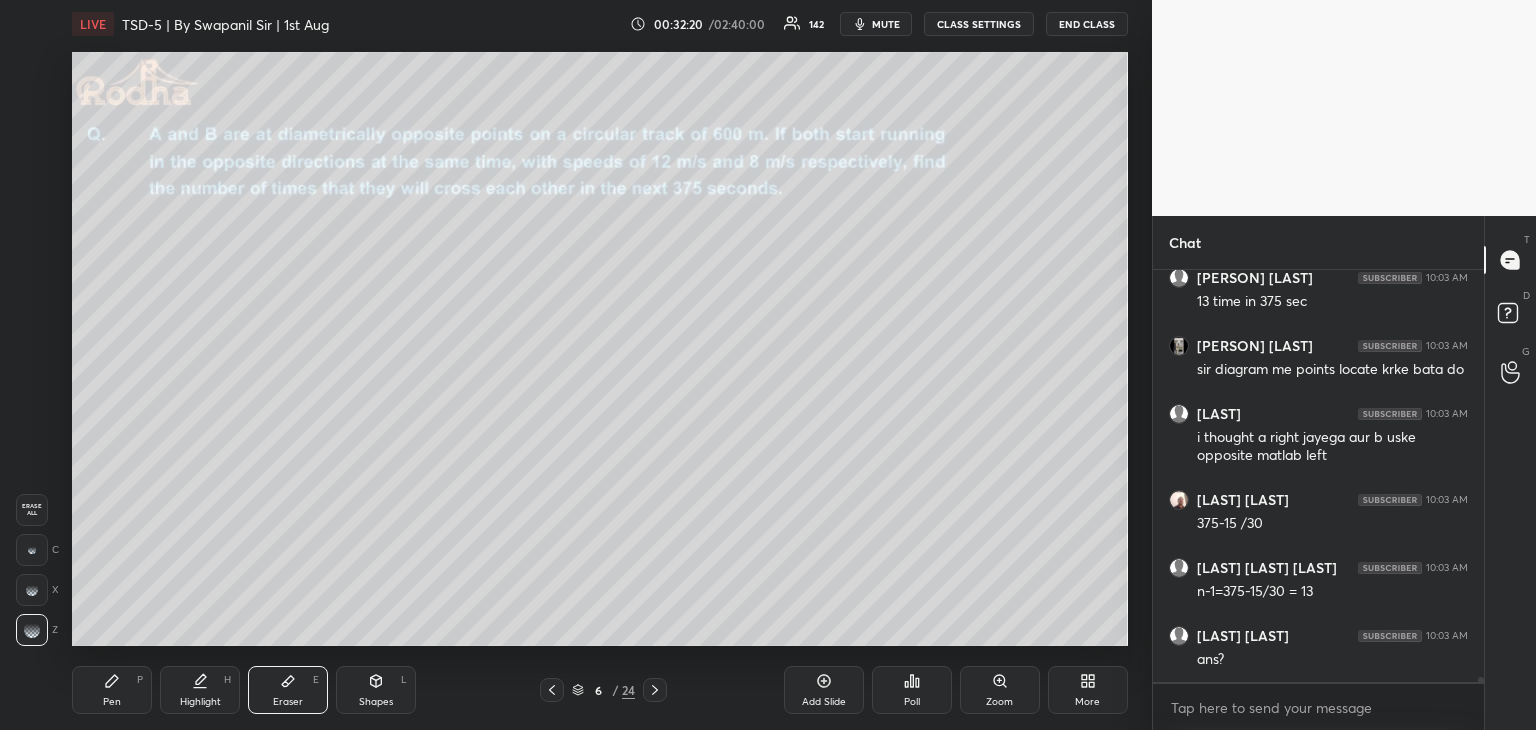 scroll, scrollTop: 31072, scrollLeft: 0, axis: vertical 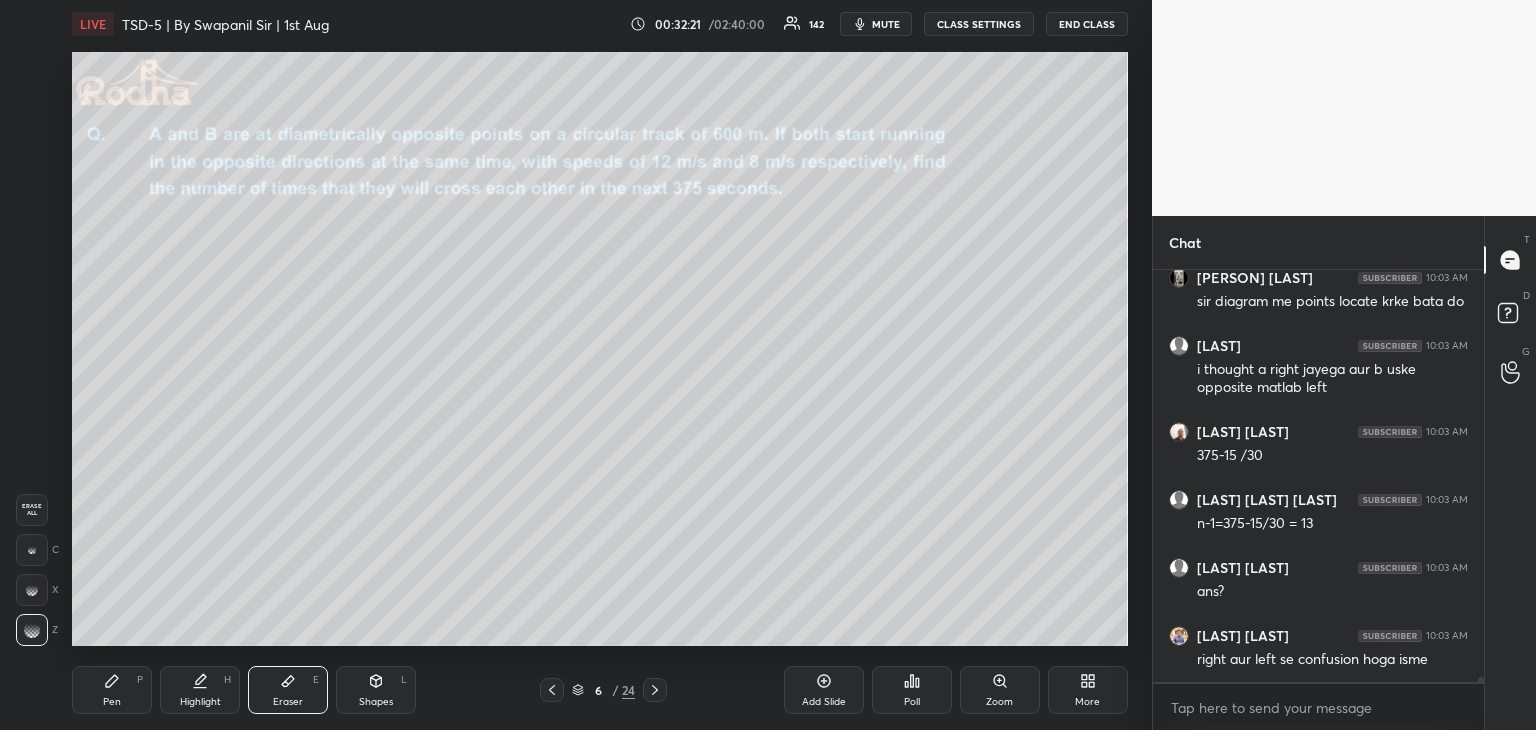 drag, startPoint x: 92, startPoint y: 690, endPoint x: 145, endPoint y: 653, distance: 64.63745 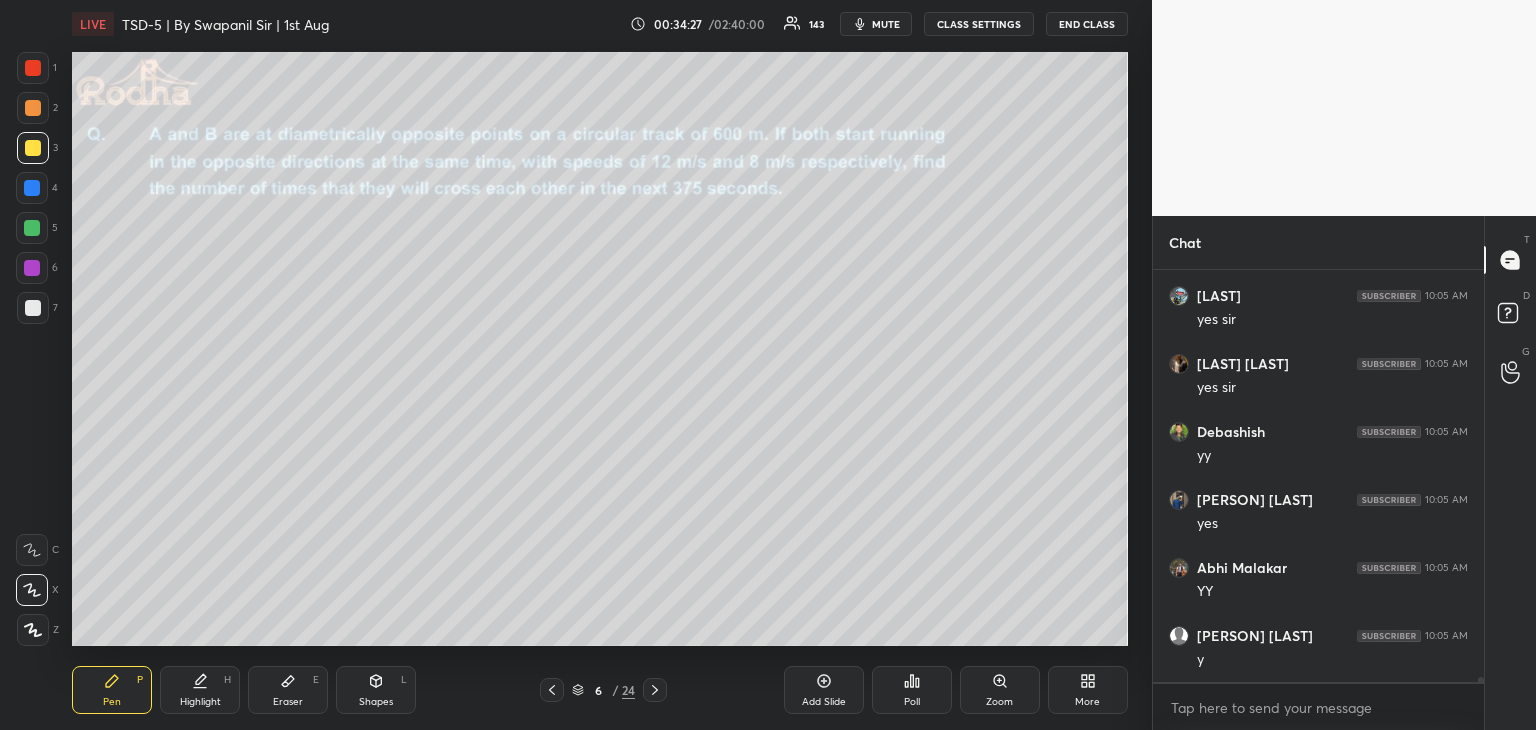 scroll, scrollTop: 33152, scrollLeft: 0, axis: vertical 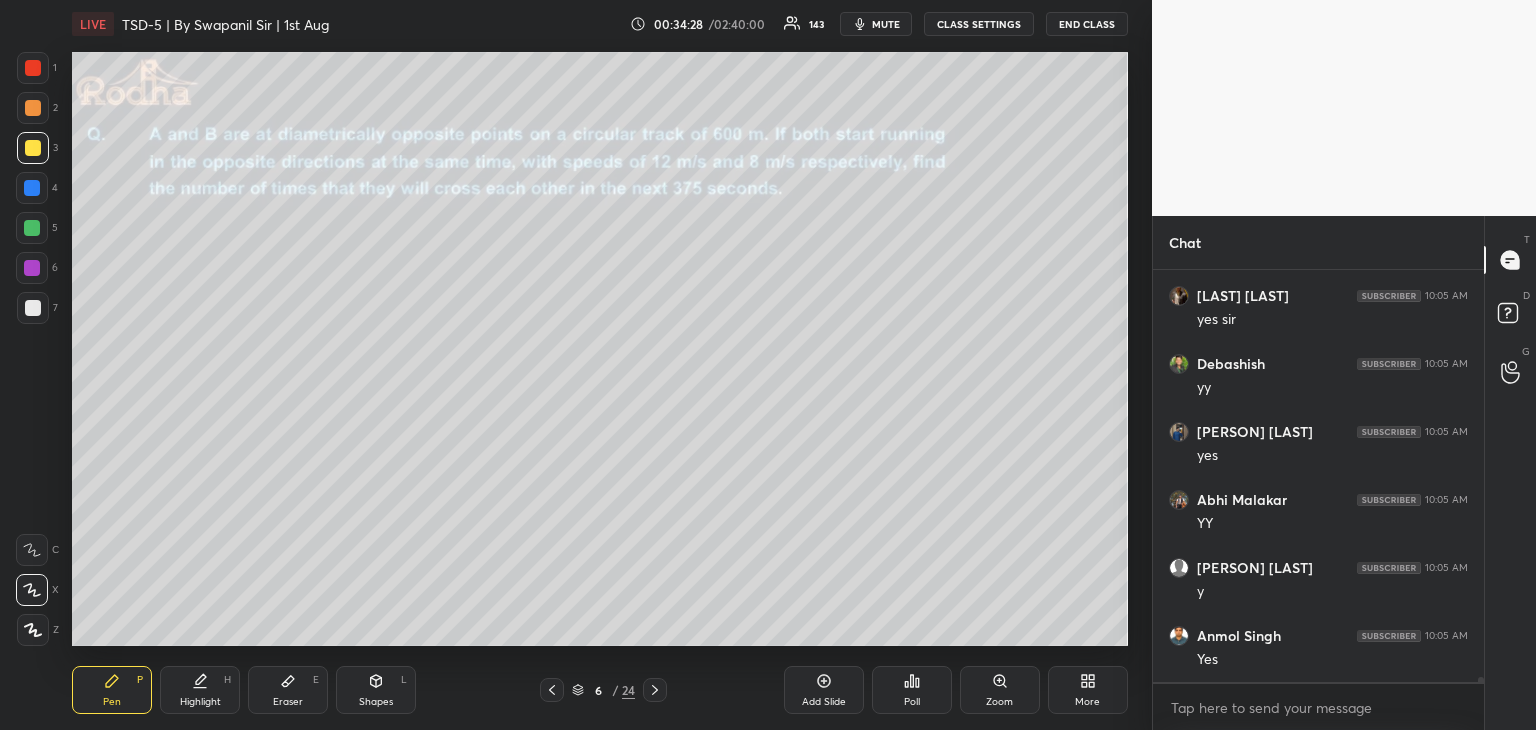 click at bounding box center [33, 68] 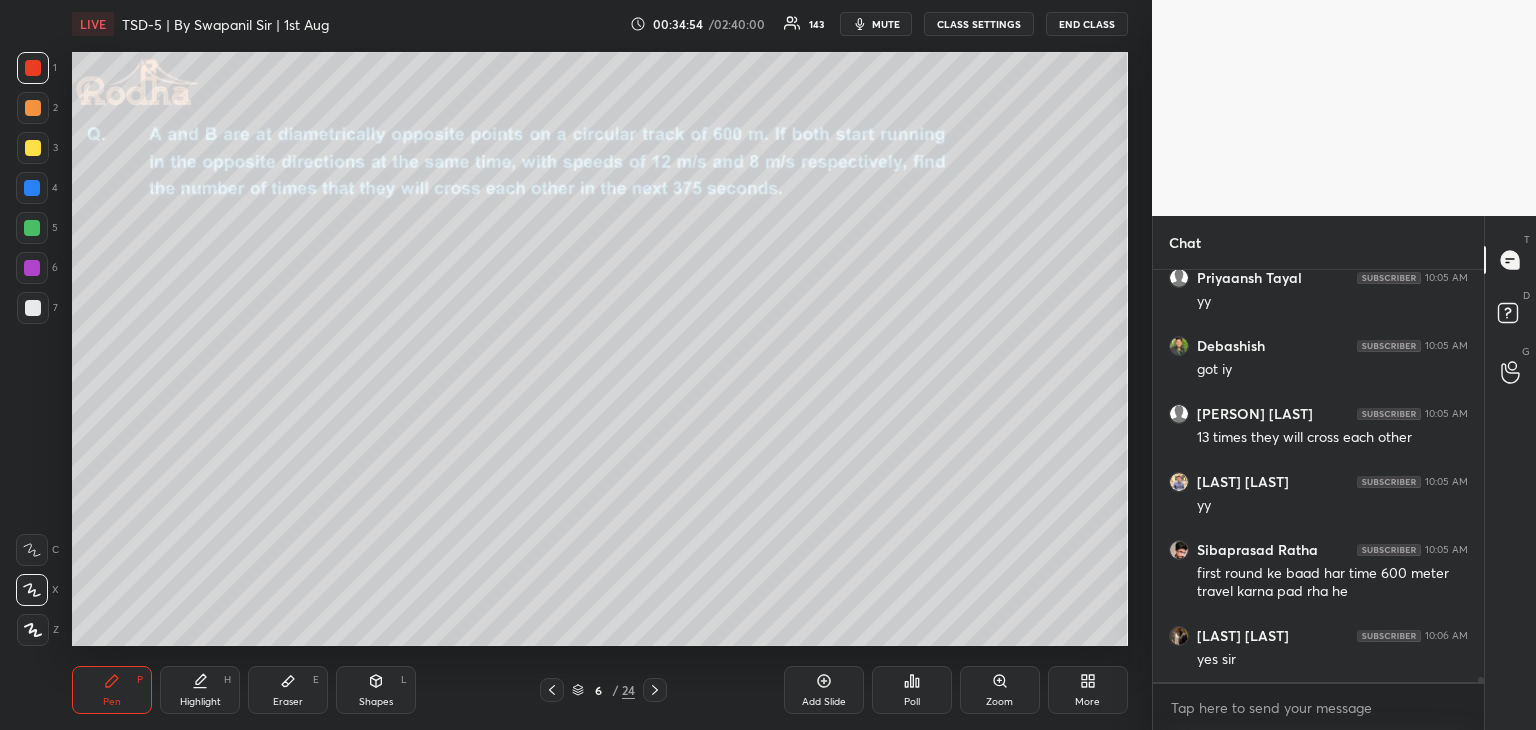 scroll, scrollTop: 33646, scrollLeft: 0, axis: vertical 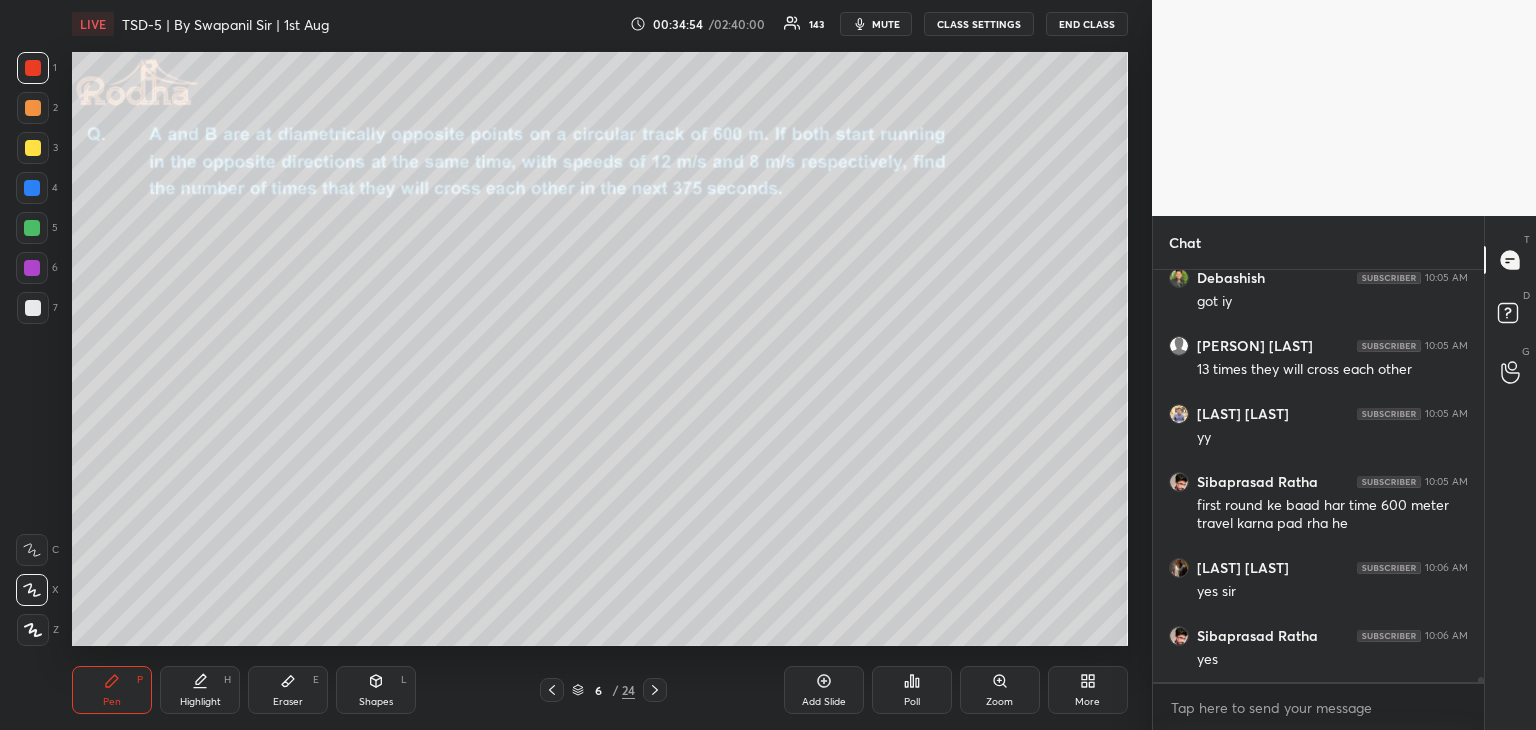 click 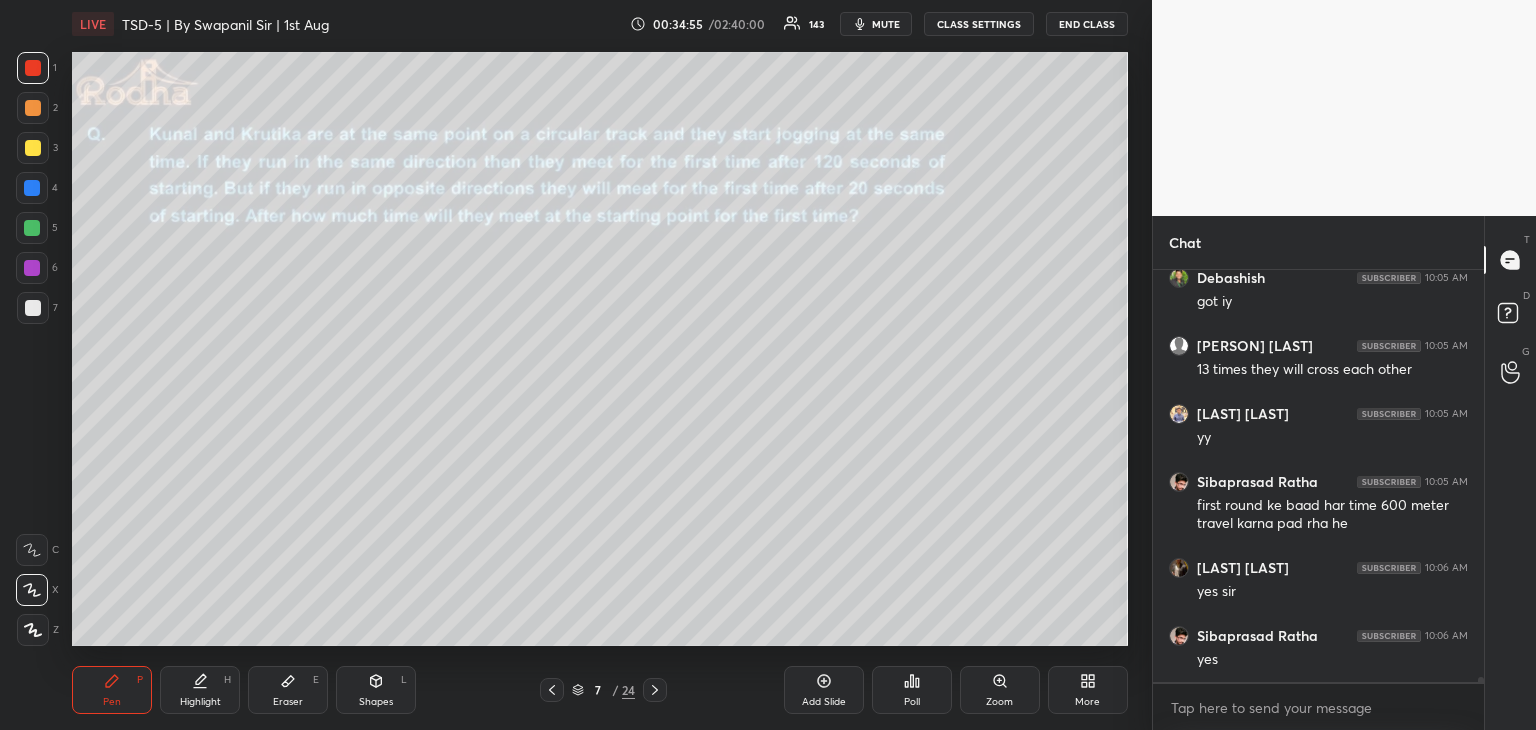 scroll, scrollTop: 33714, scrollLeft: 0, axis: vertical 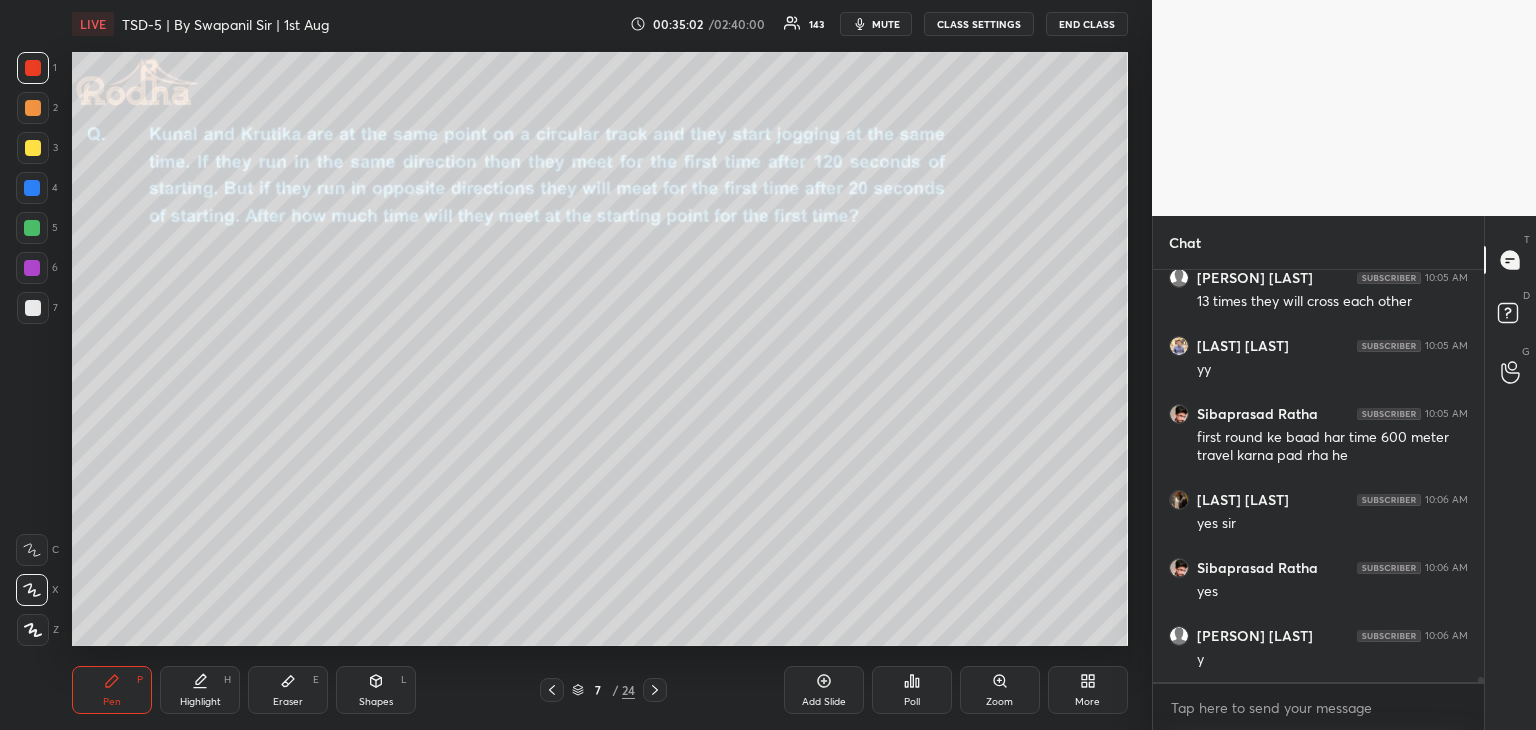click on "Shapes L" at bounding box center [376, 690] 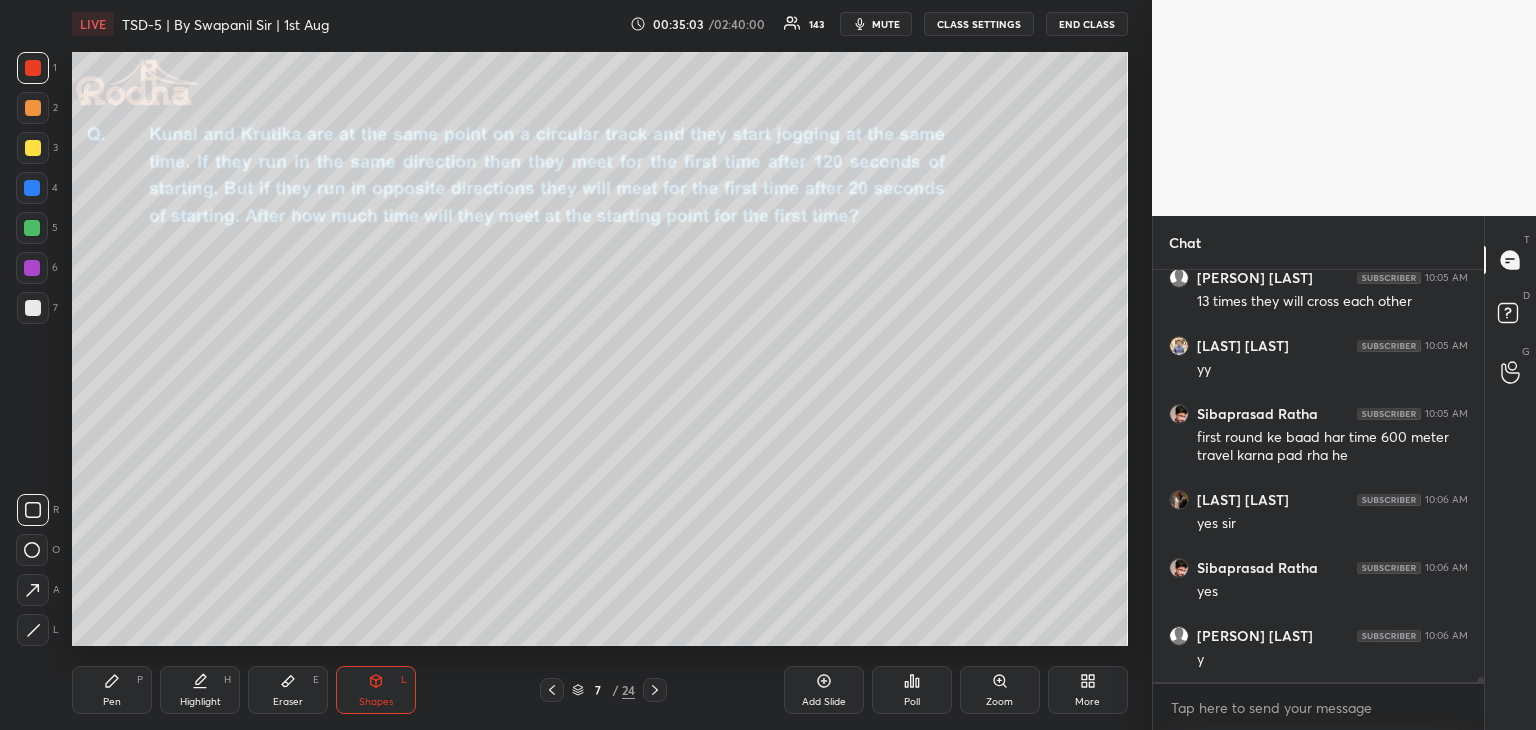 click on "R O A L" at bounding box center (38, 566) 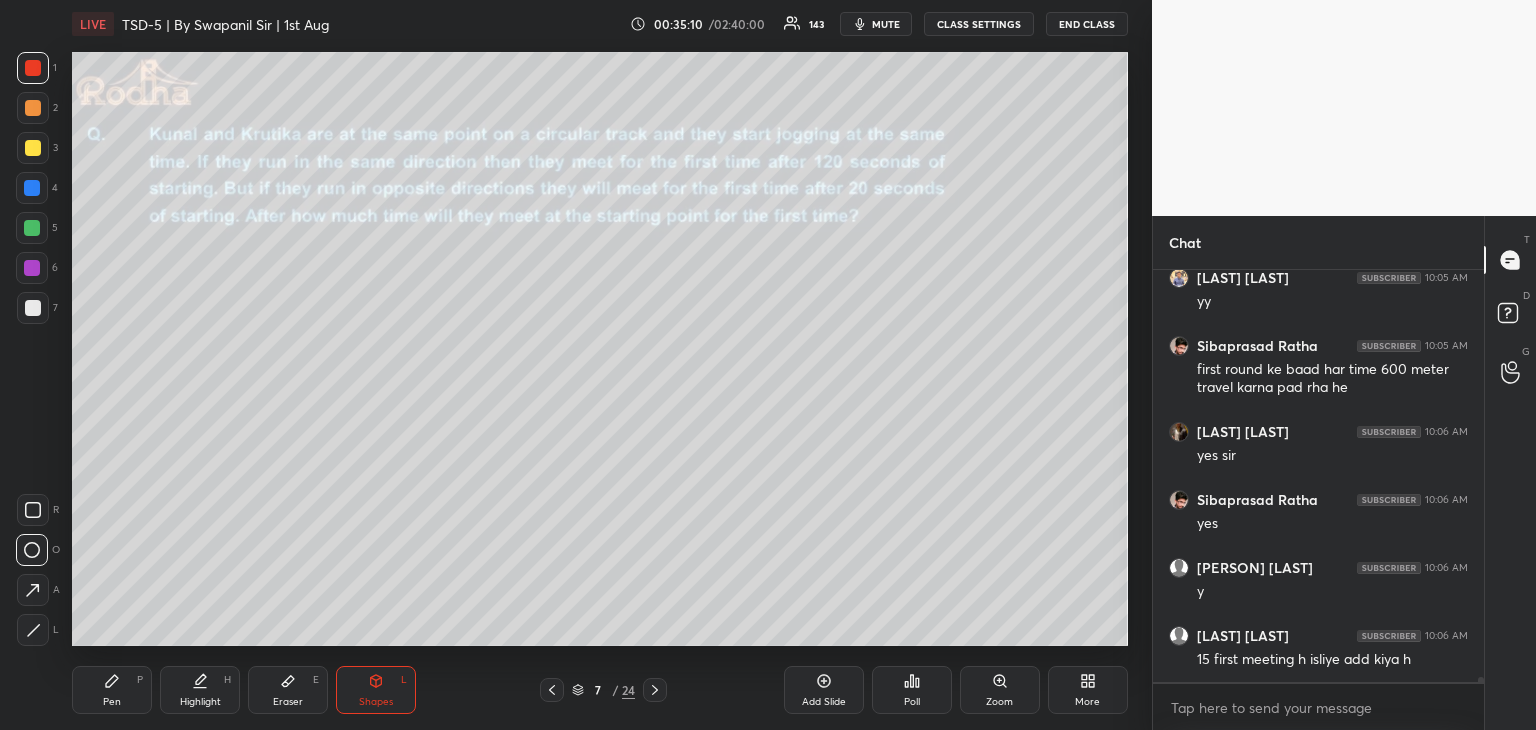 click 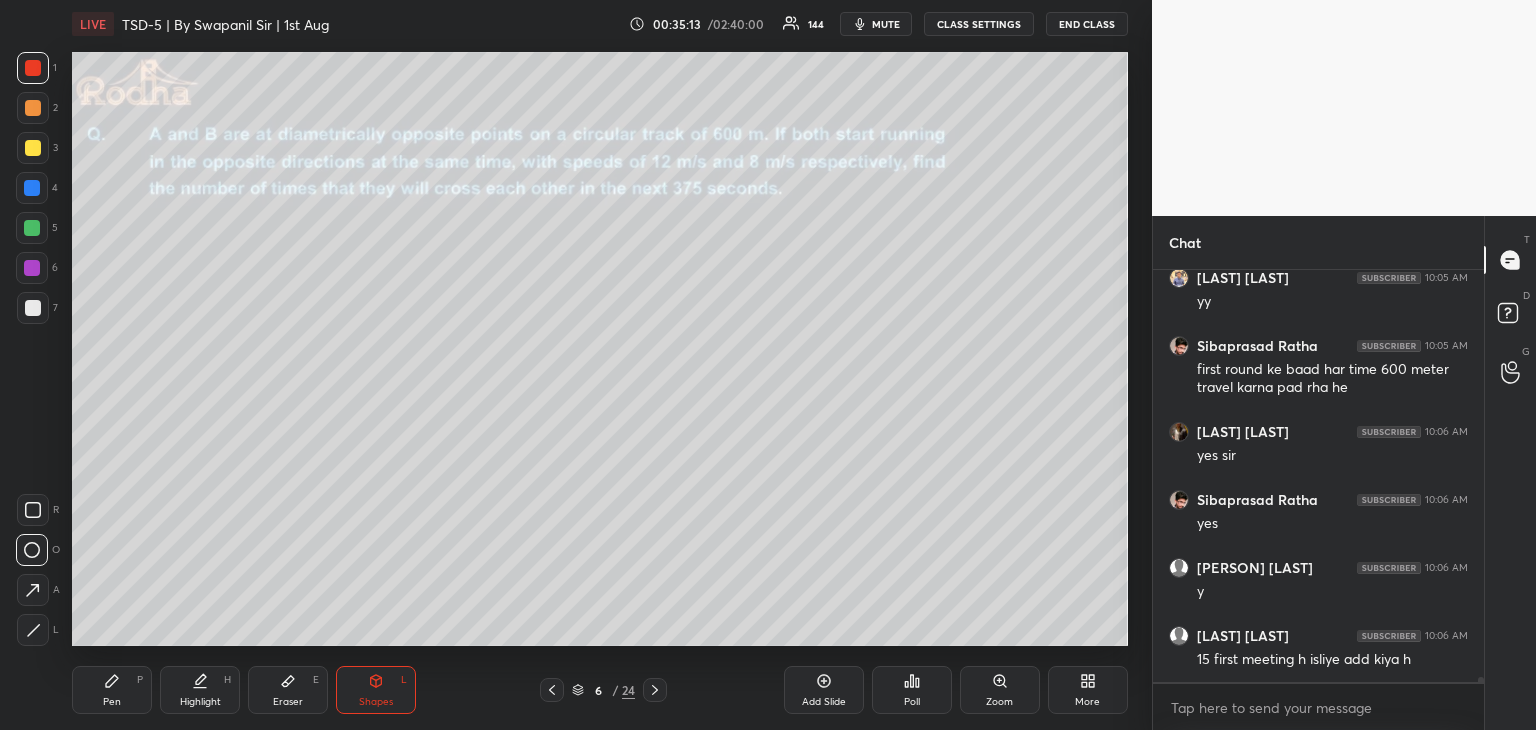 click on "Pen" at bounding box center [112, 702] 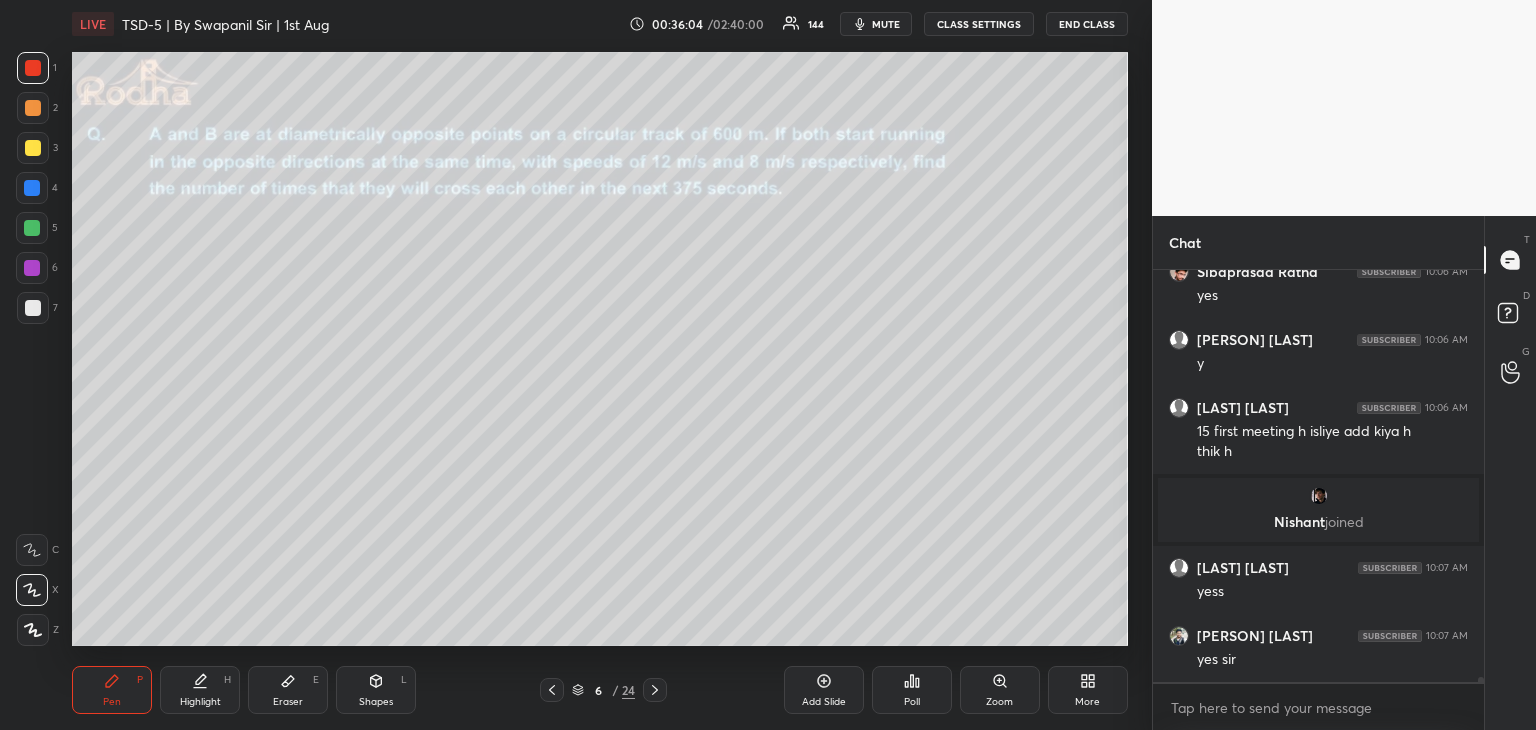 scroll, scrollTop: 32958, scrollLeft: 0, axis: vertical 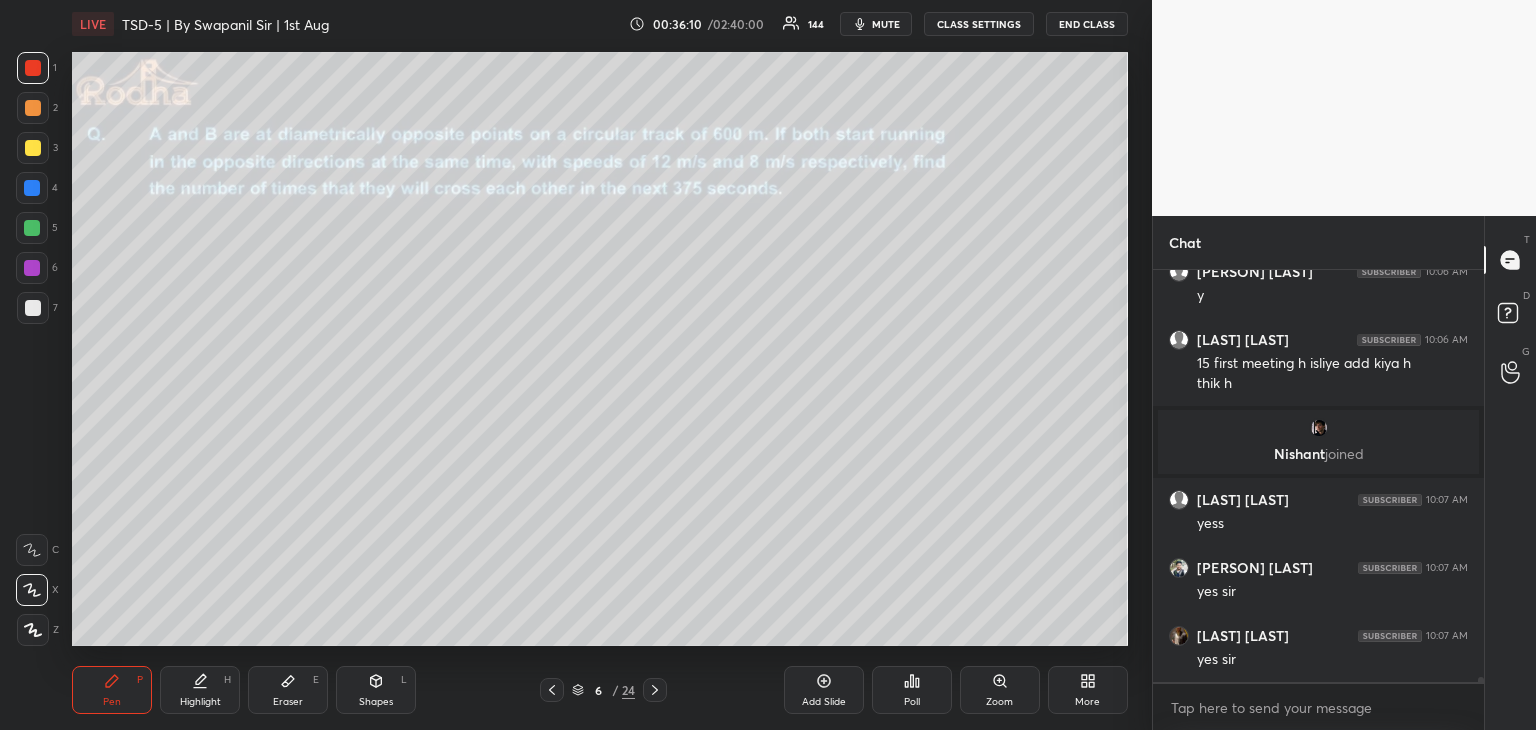 click 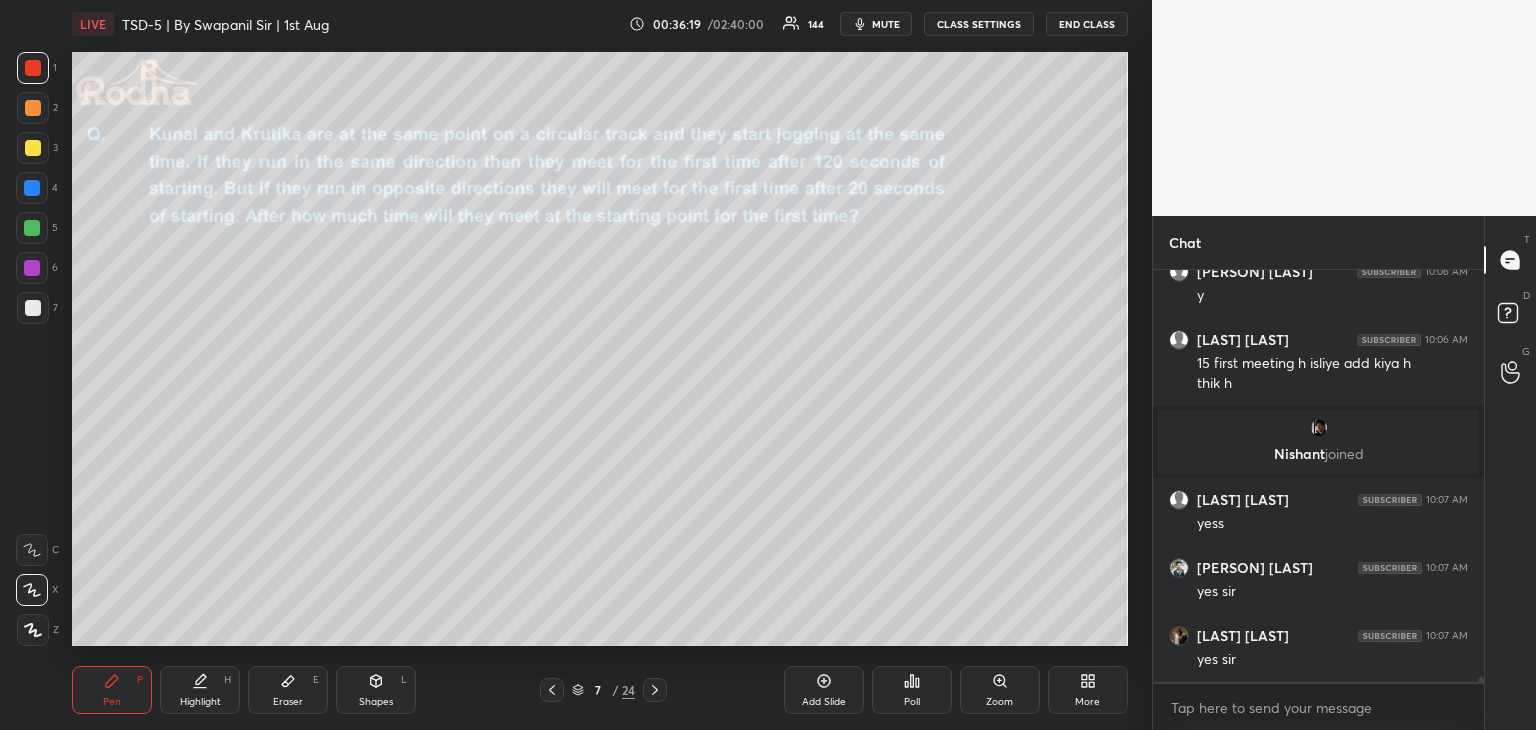 click 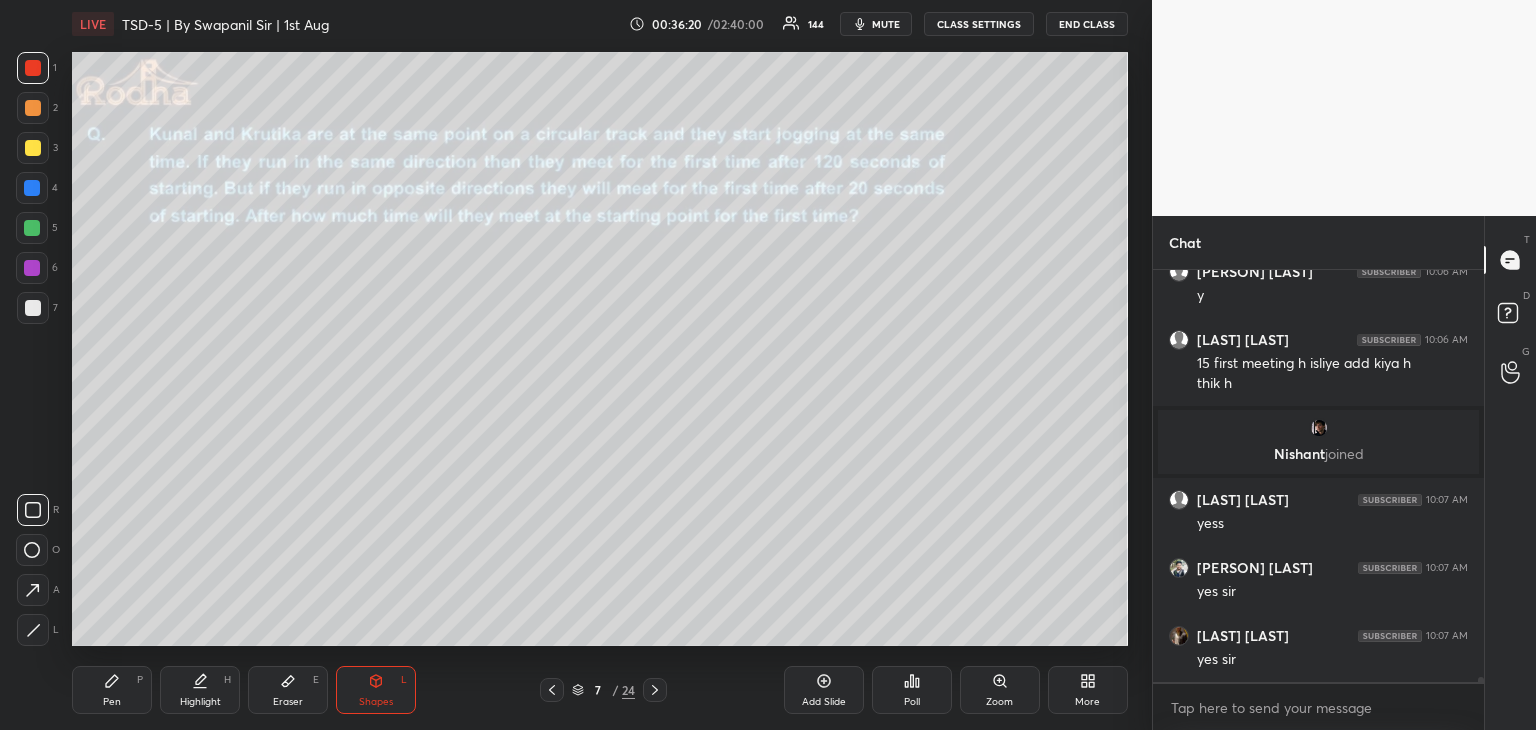click at bounding box center [32, 550] 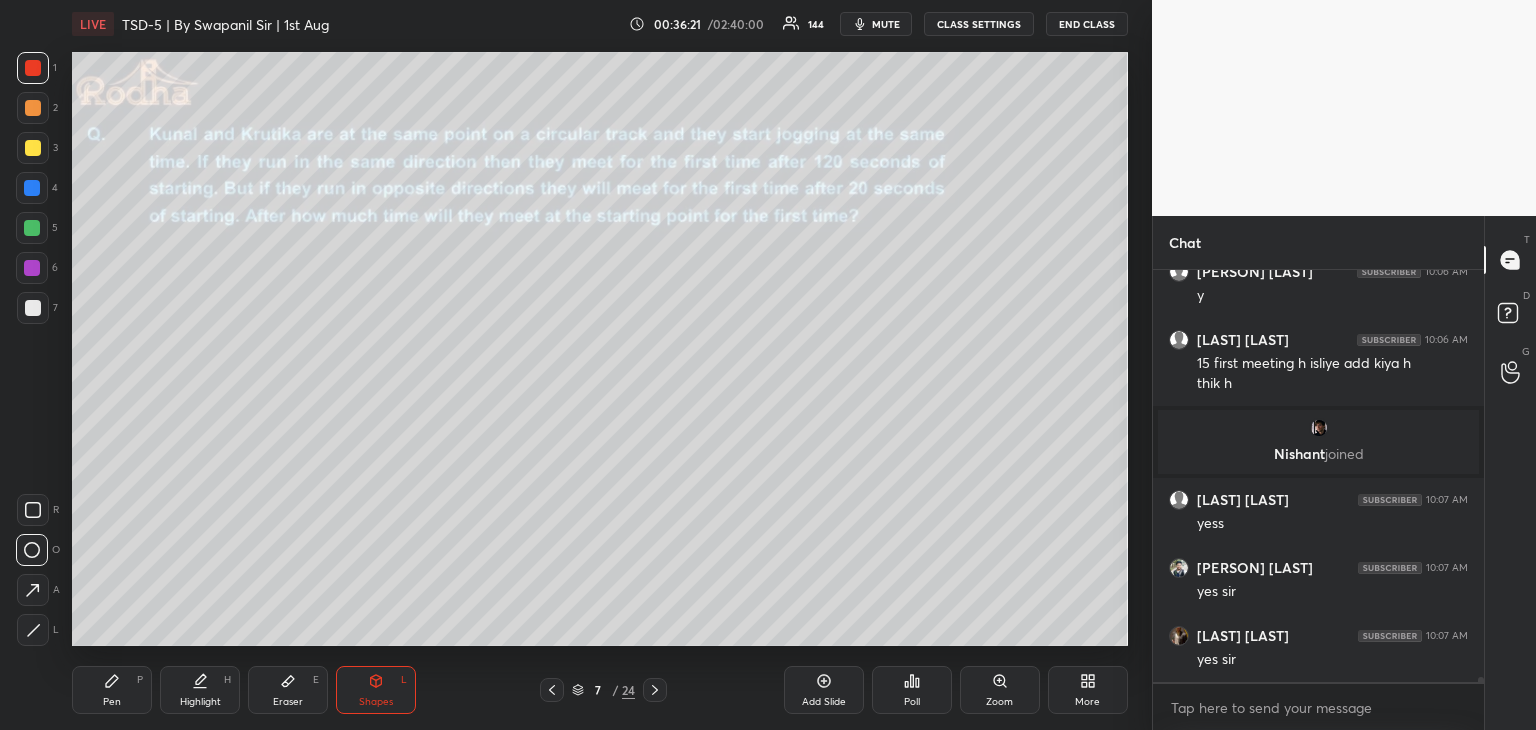 drag, startPoint x: 35, startPoint y: 183, endPoint x: 53, endPoint y: 195, distance: 21.633308 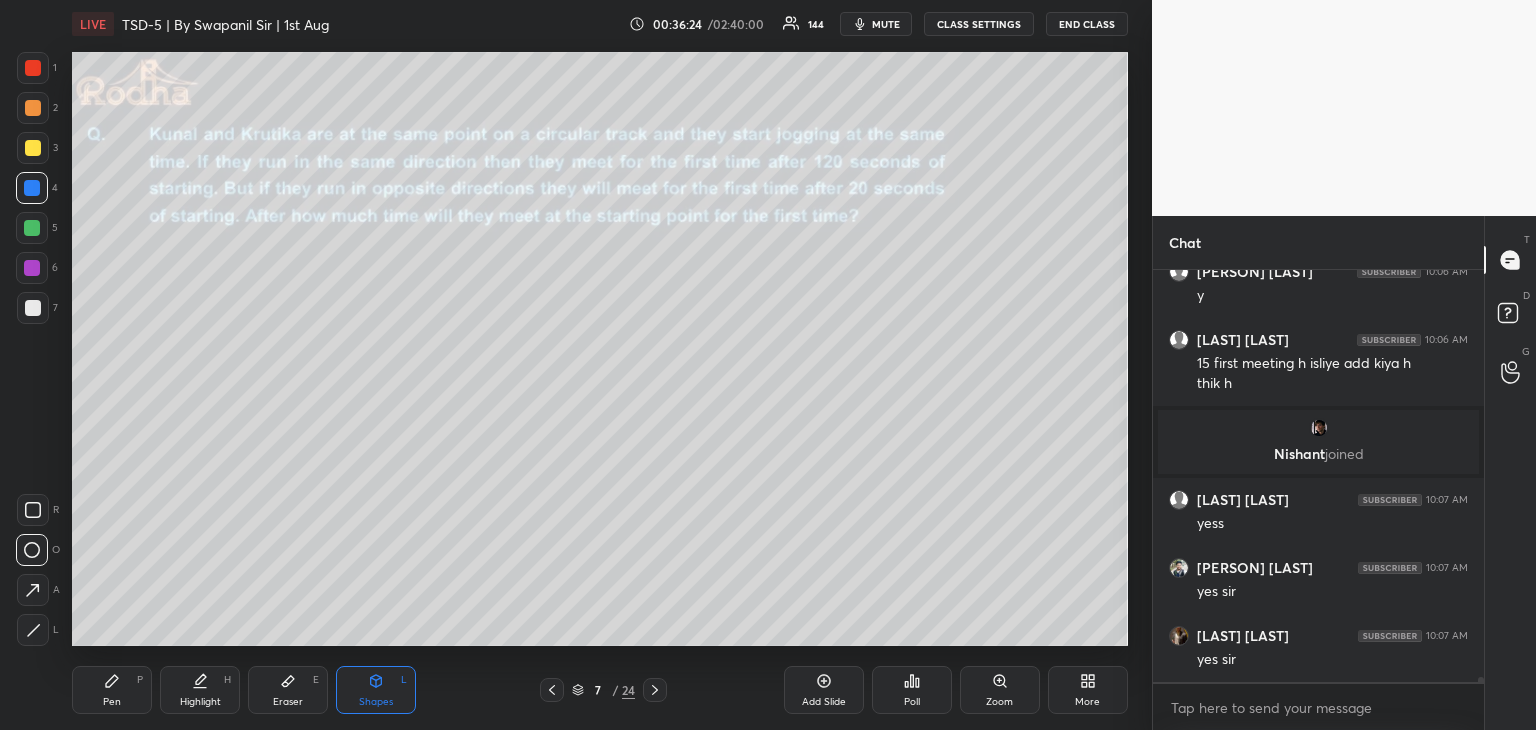 click on "Pen P" at bounding box center [112, 690] 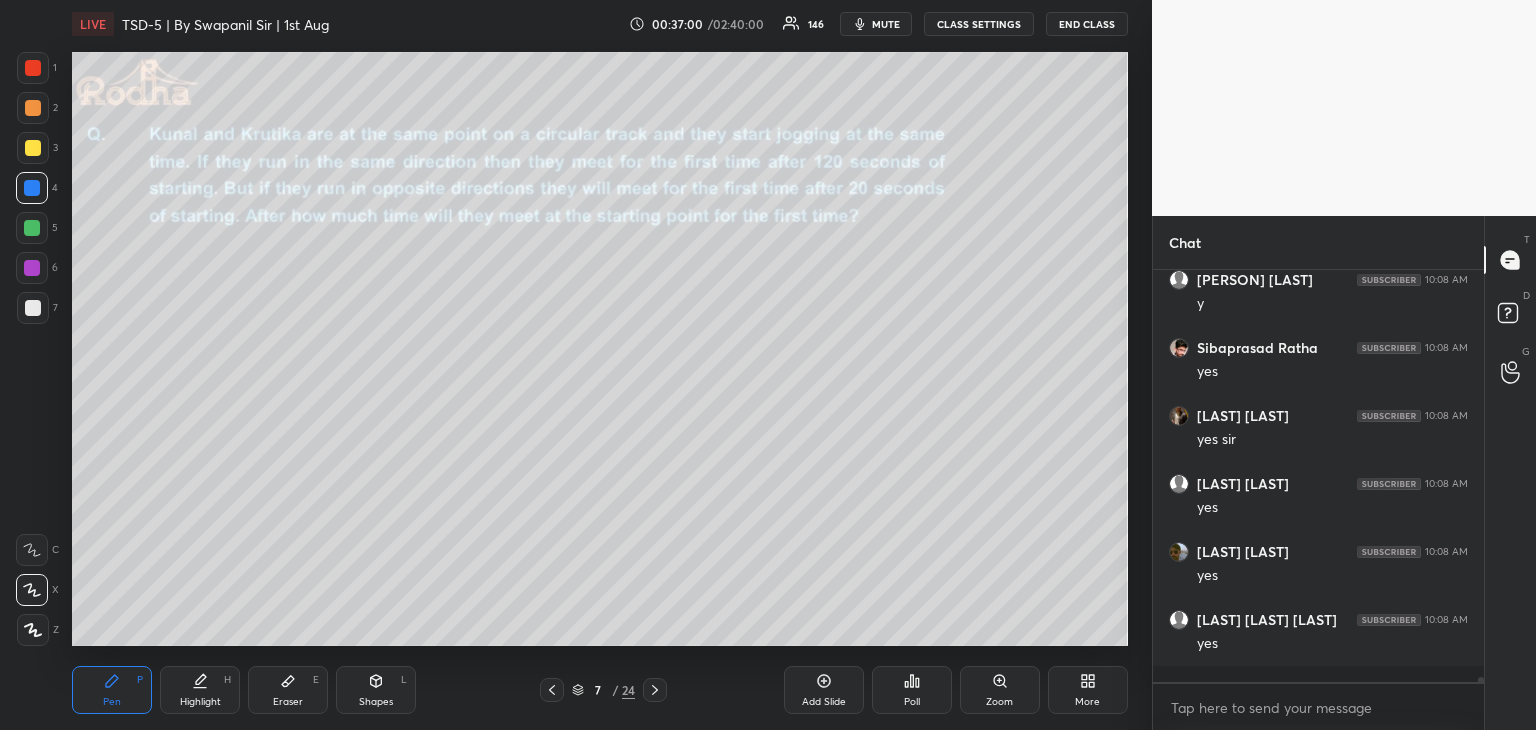 scroll, scrollTop: 33586, scrollLeft: 0, axis: vertical 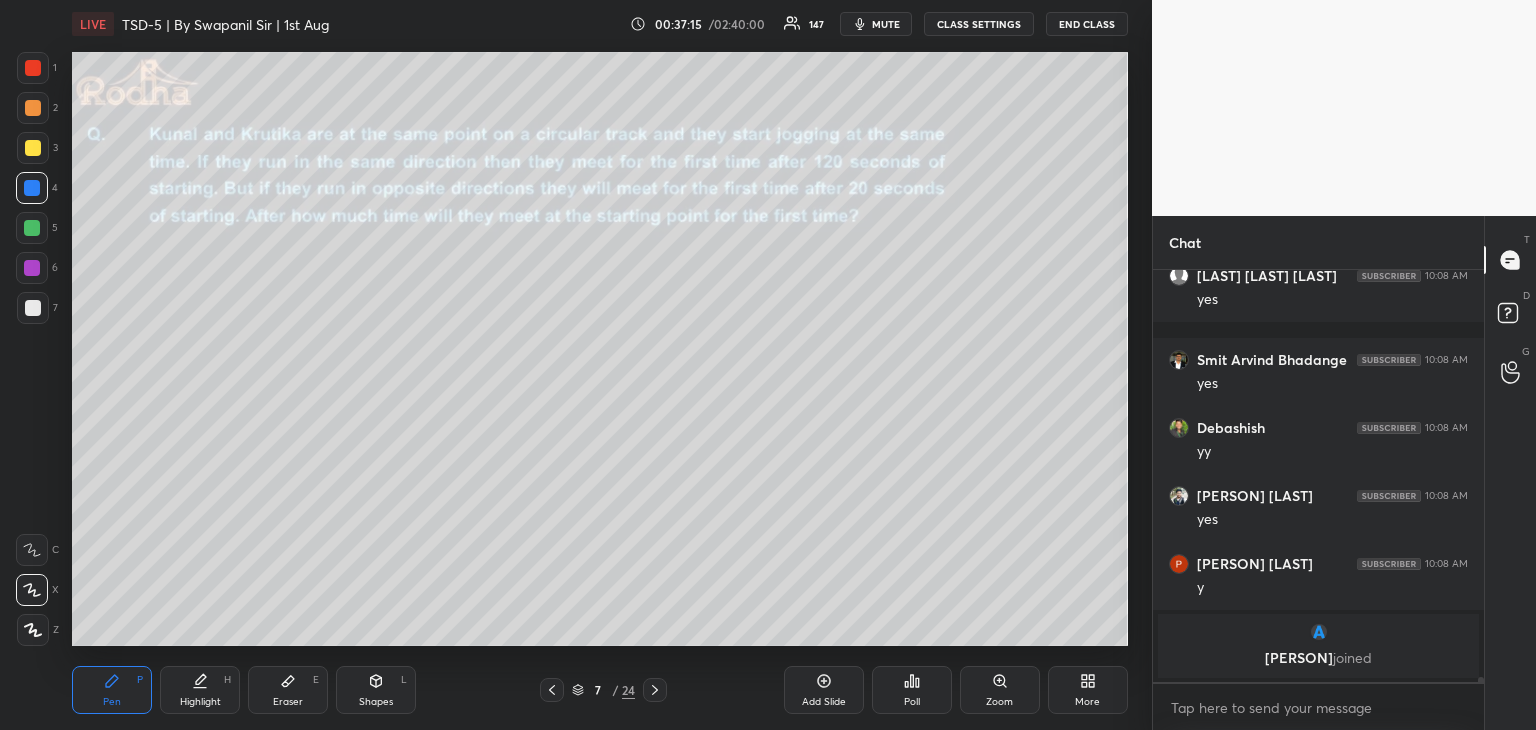 click at bounding box center [32, 268] 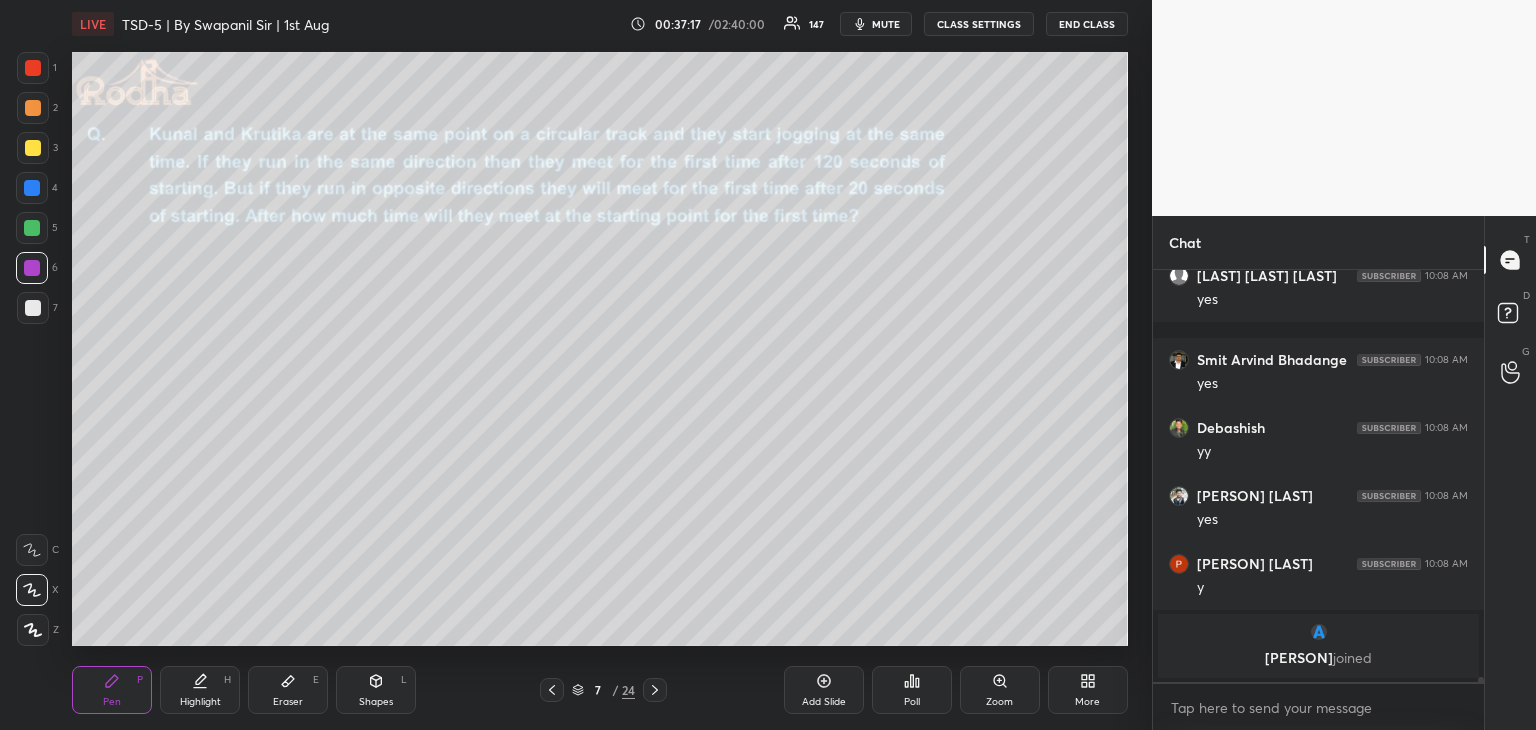 drag, startPoint x: 33, startPoint y: 146, endPoint x: 57, endPoint y: 173, distance: 36.124783 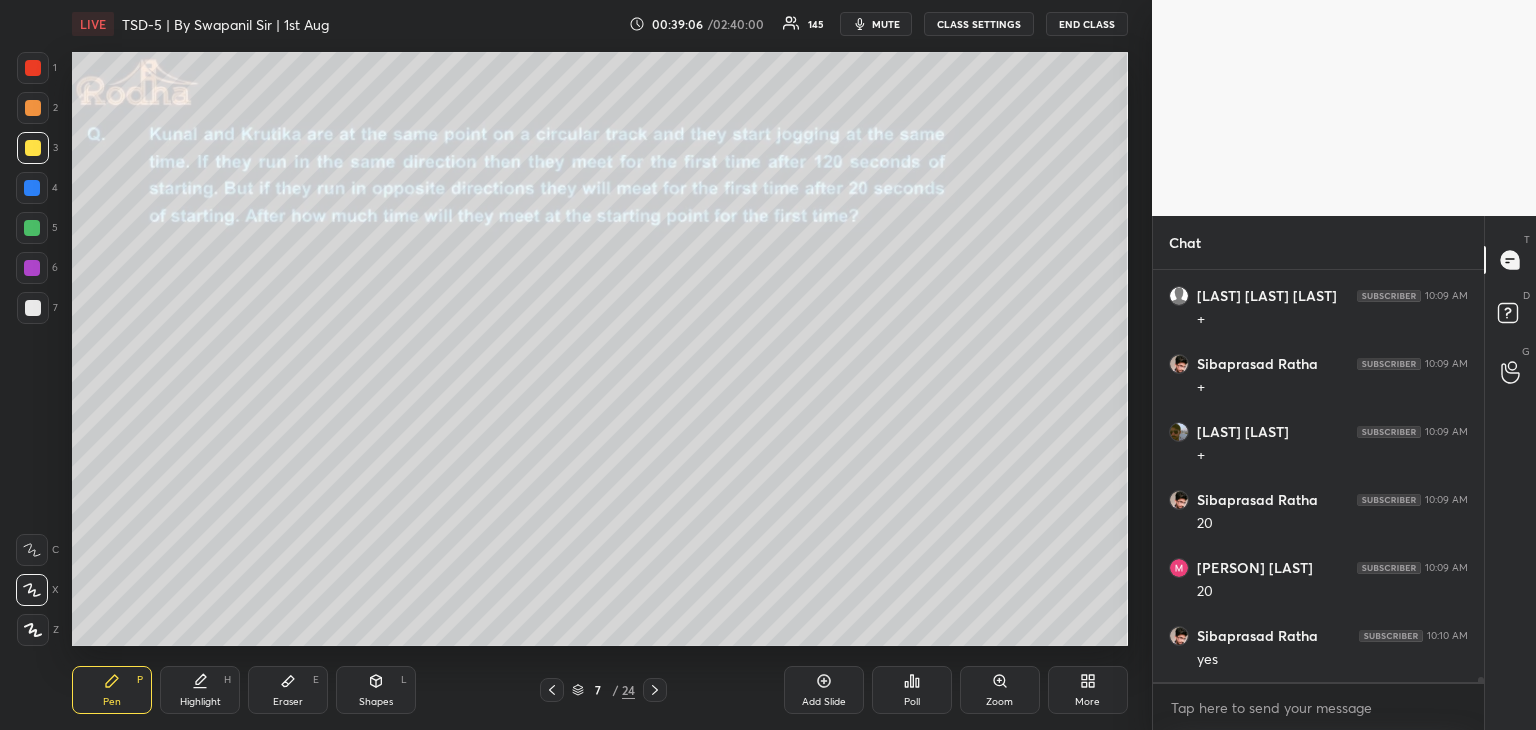 scroll, scrollTop: 34764, scrollLeft: 0, axis: vertical 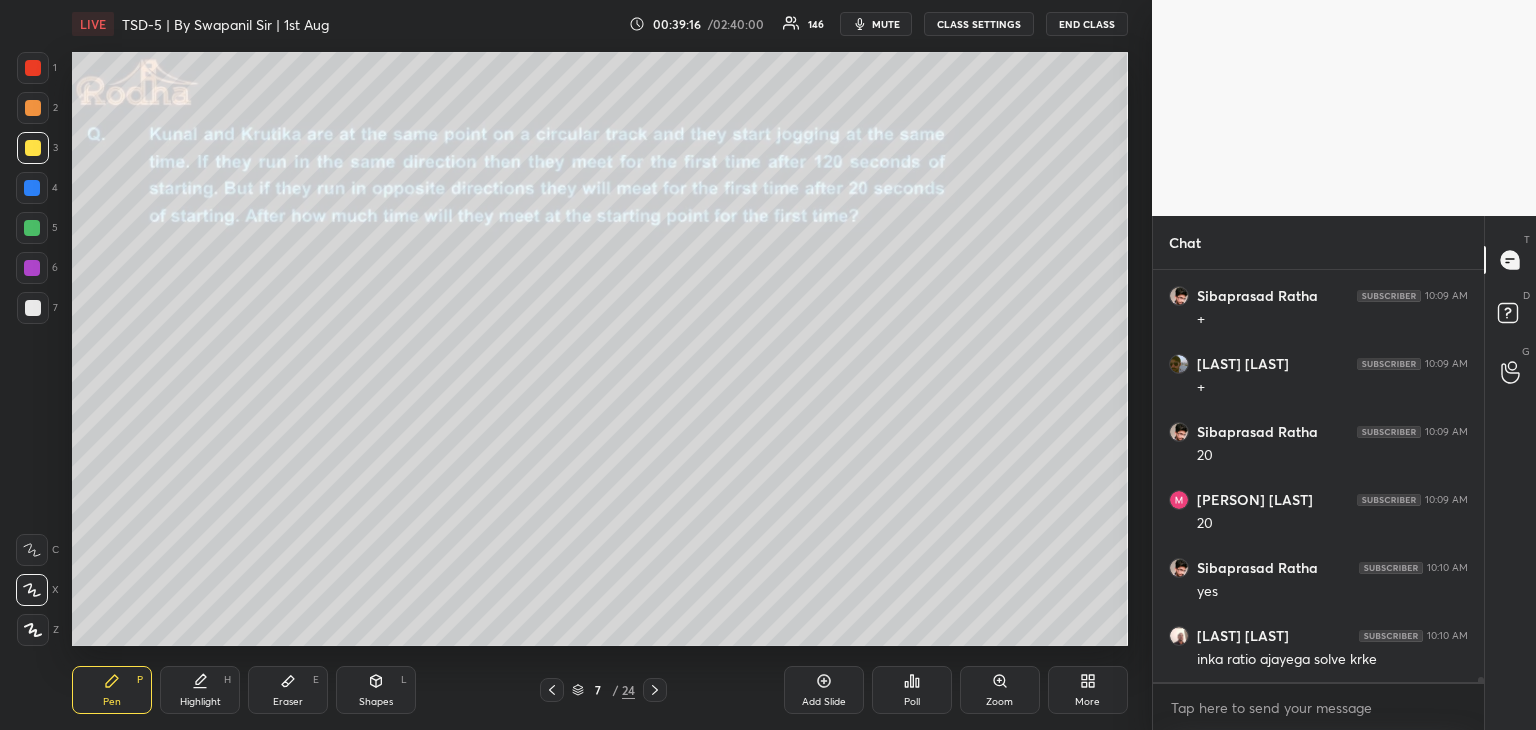 click at bounding box center [32, 268] 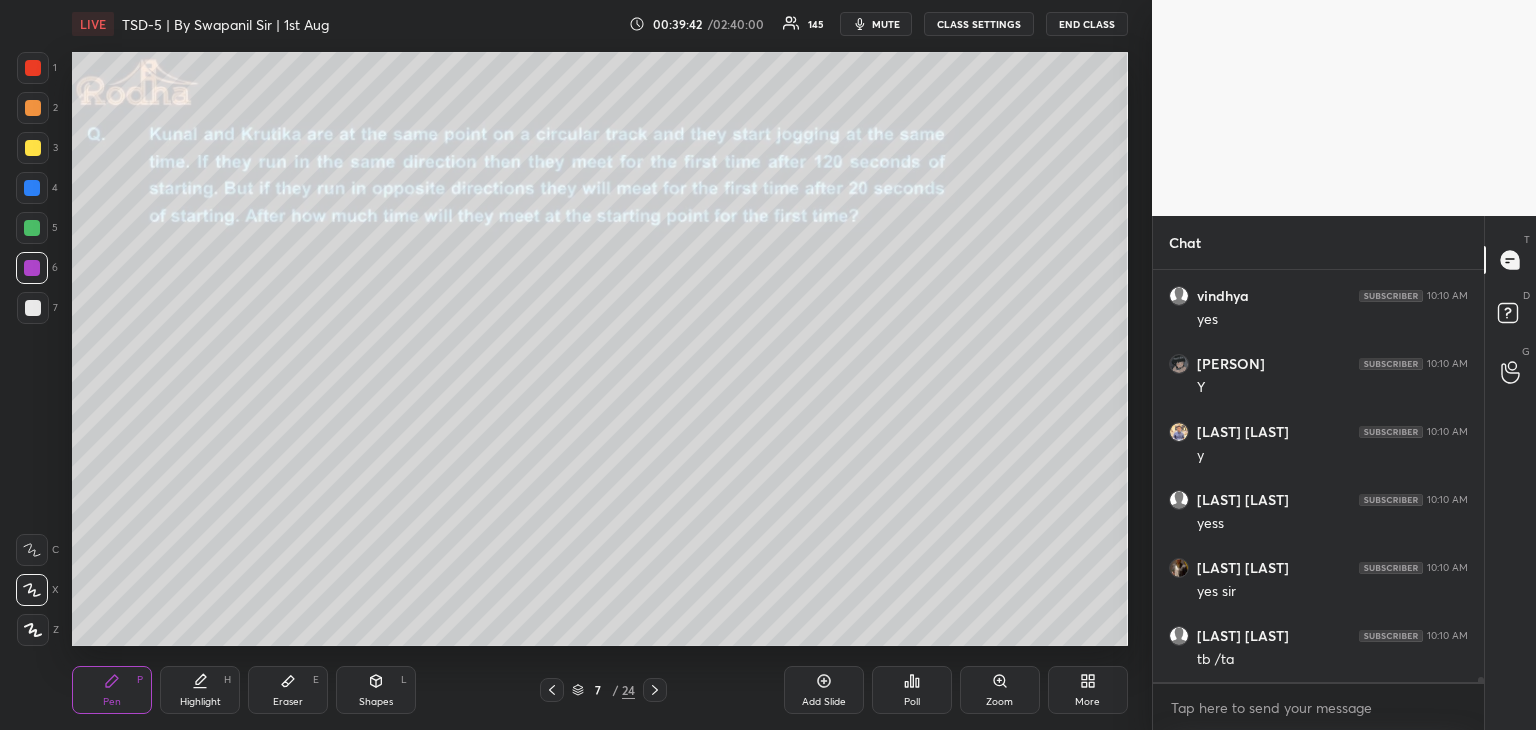 scroll, scrollTop: 35444, scrollLeft: 0, axis: vertical 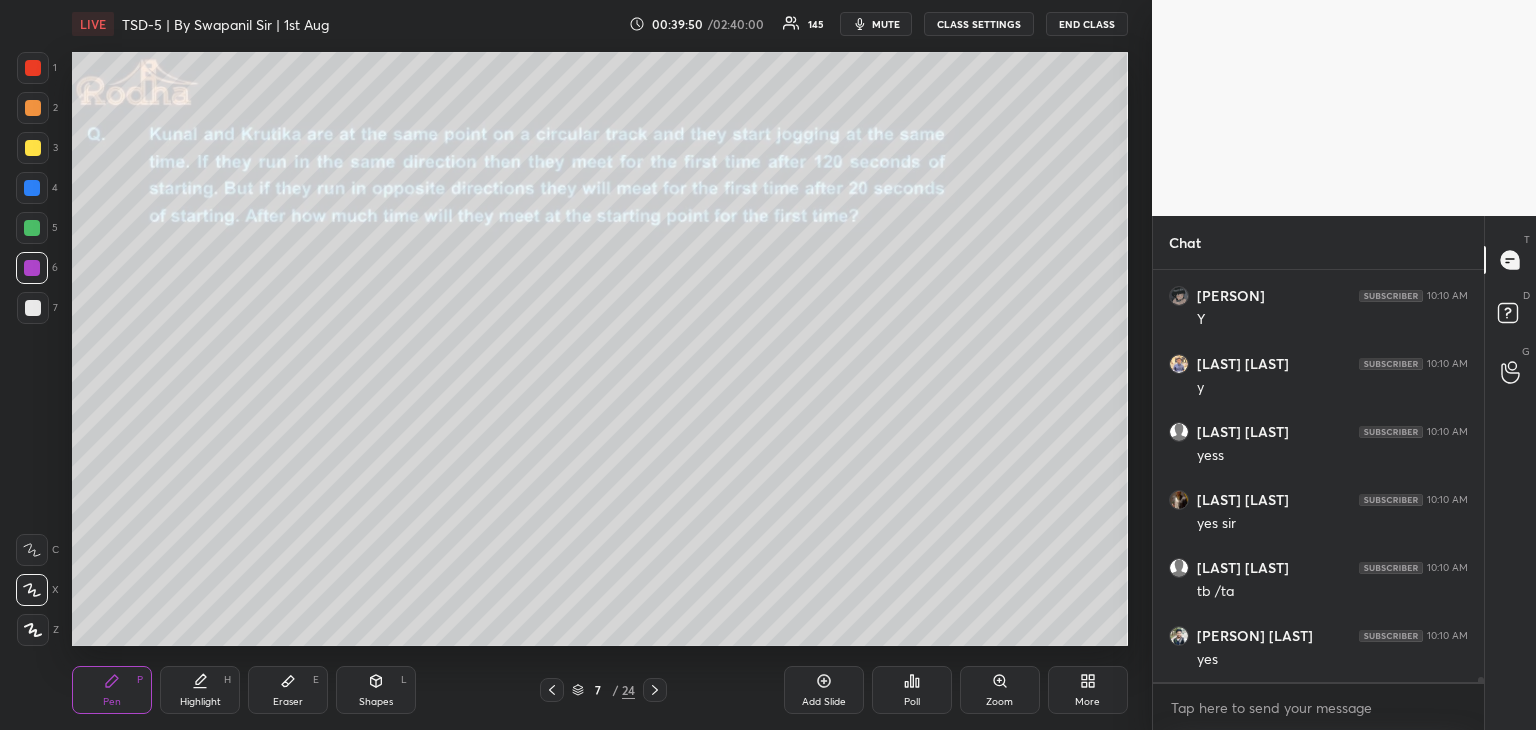 drag, startPoint x: 295, startPoint y: 690, endPoint x: 319, endPoint y: 661, distance: 37.64306 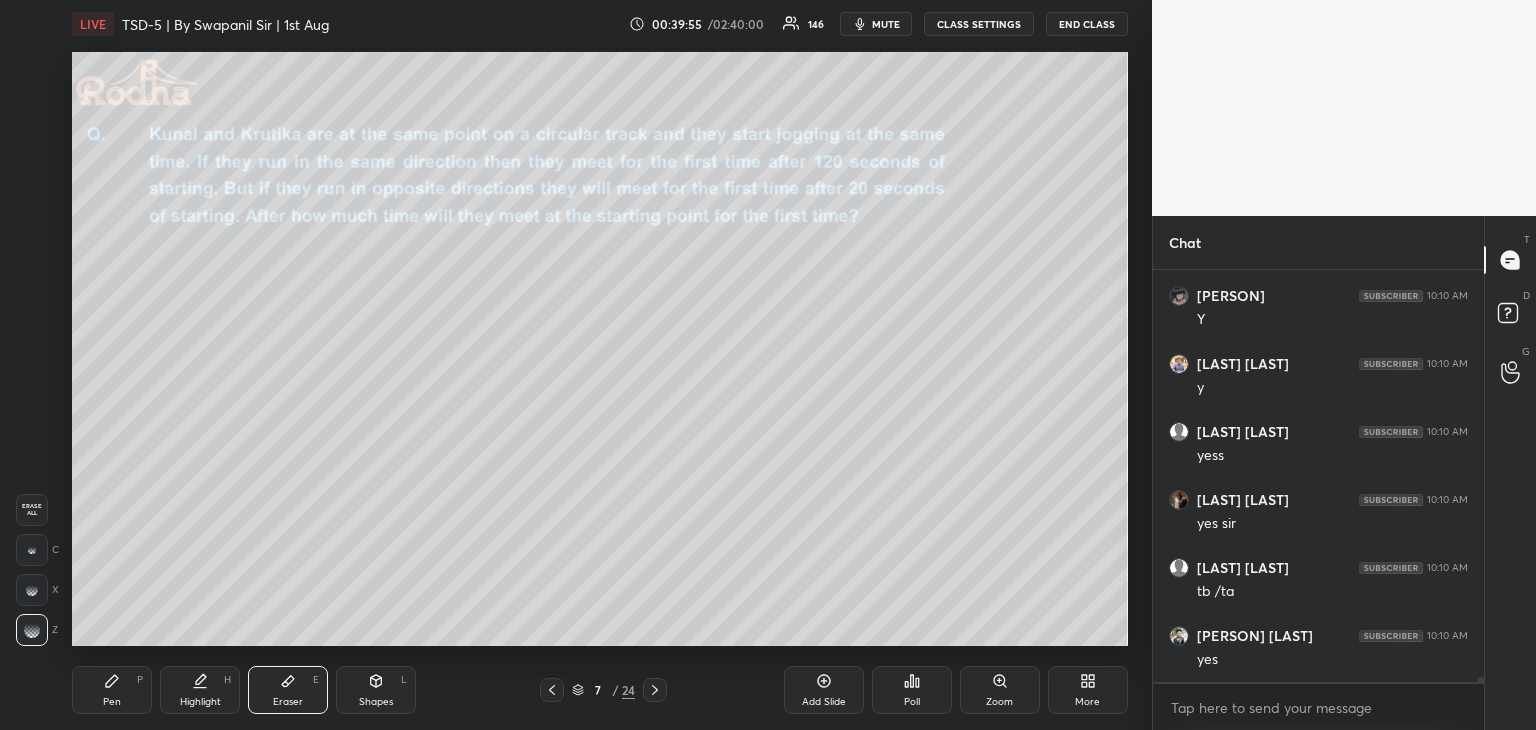 scroll, scrollTop: 35512, scrollLeft: 0, axis: vertical 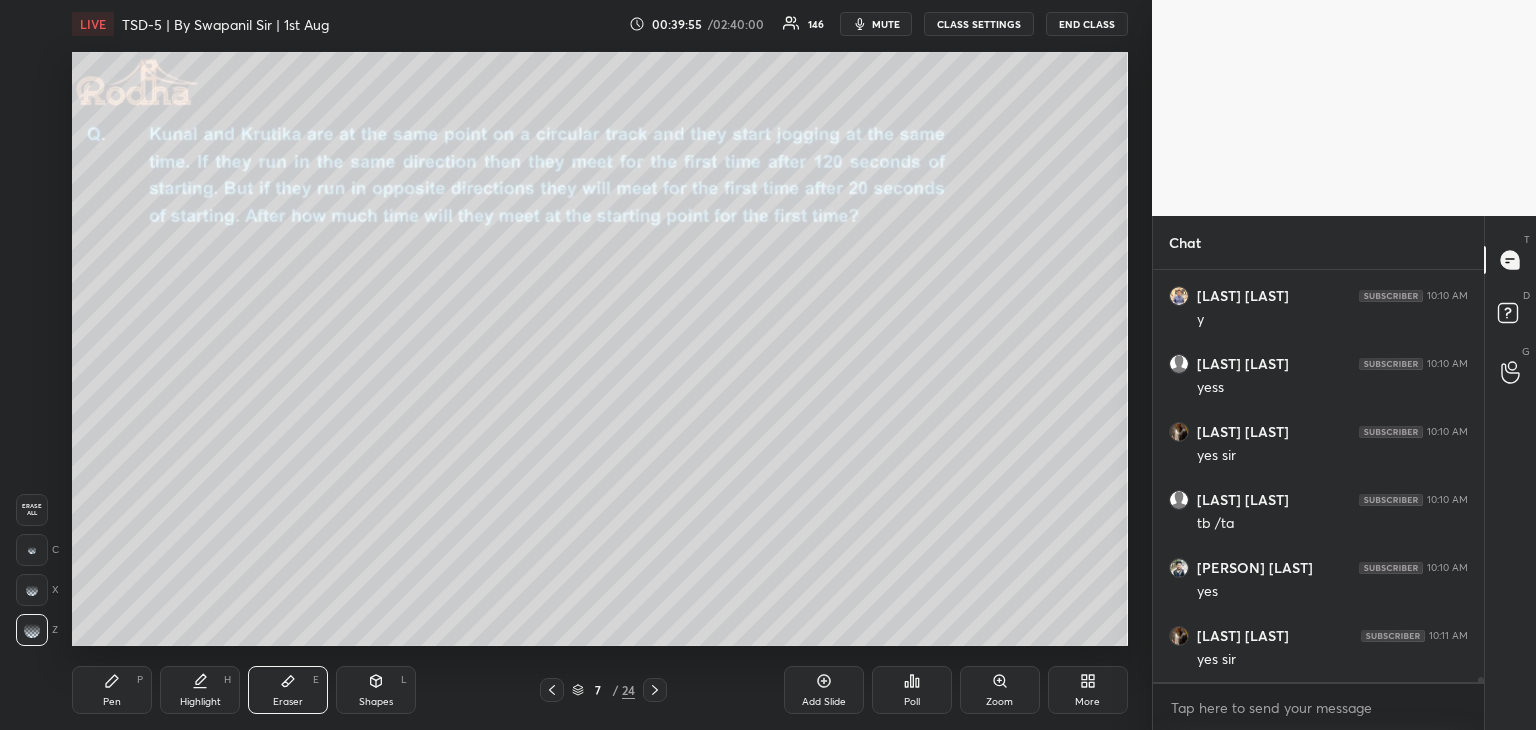 drag, startPoint x: 107, startPoint y: 698, endPoint x: 133, endPoint y: 646, distance: 58.137768 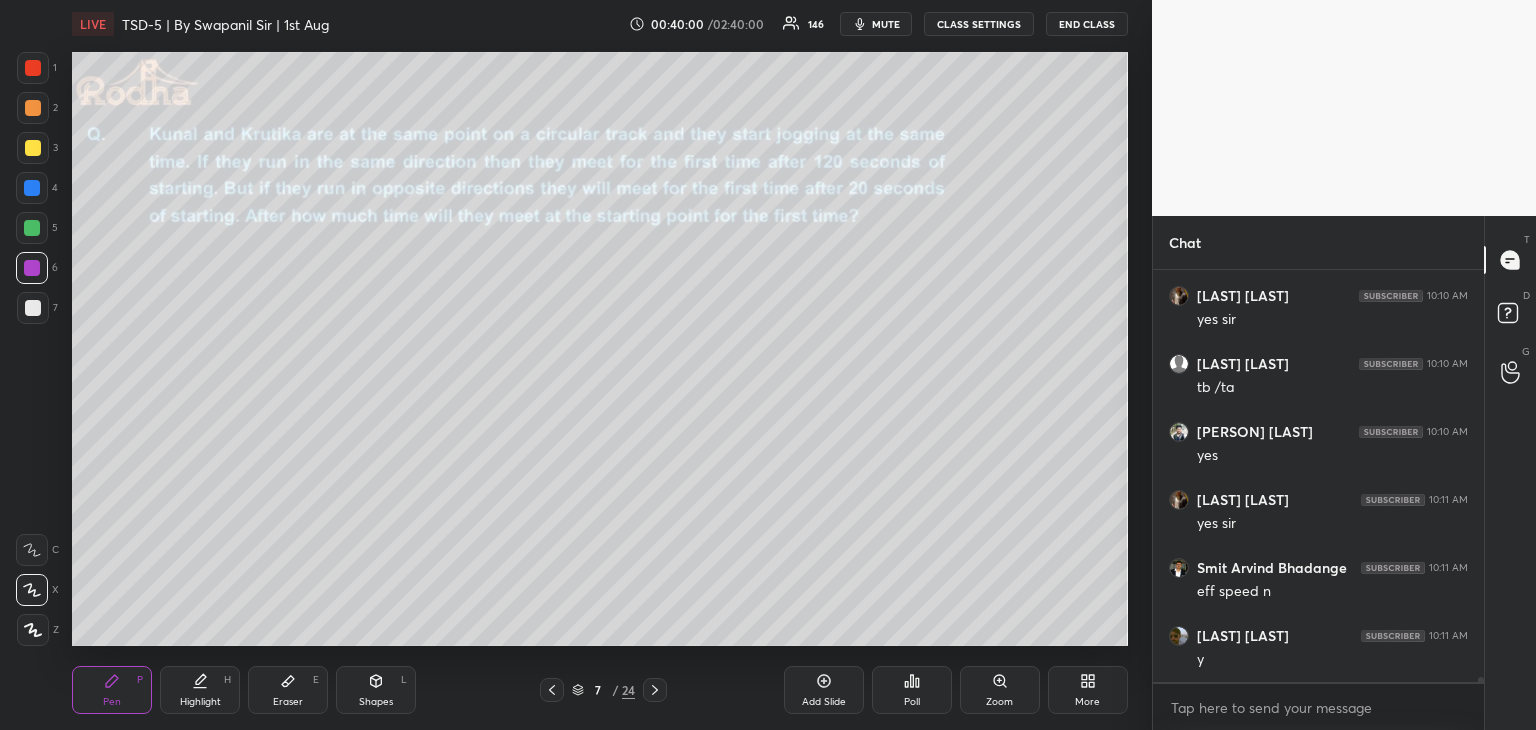 scroll, scrollTop: 35716, scrollLeft: 0, axis: vertical 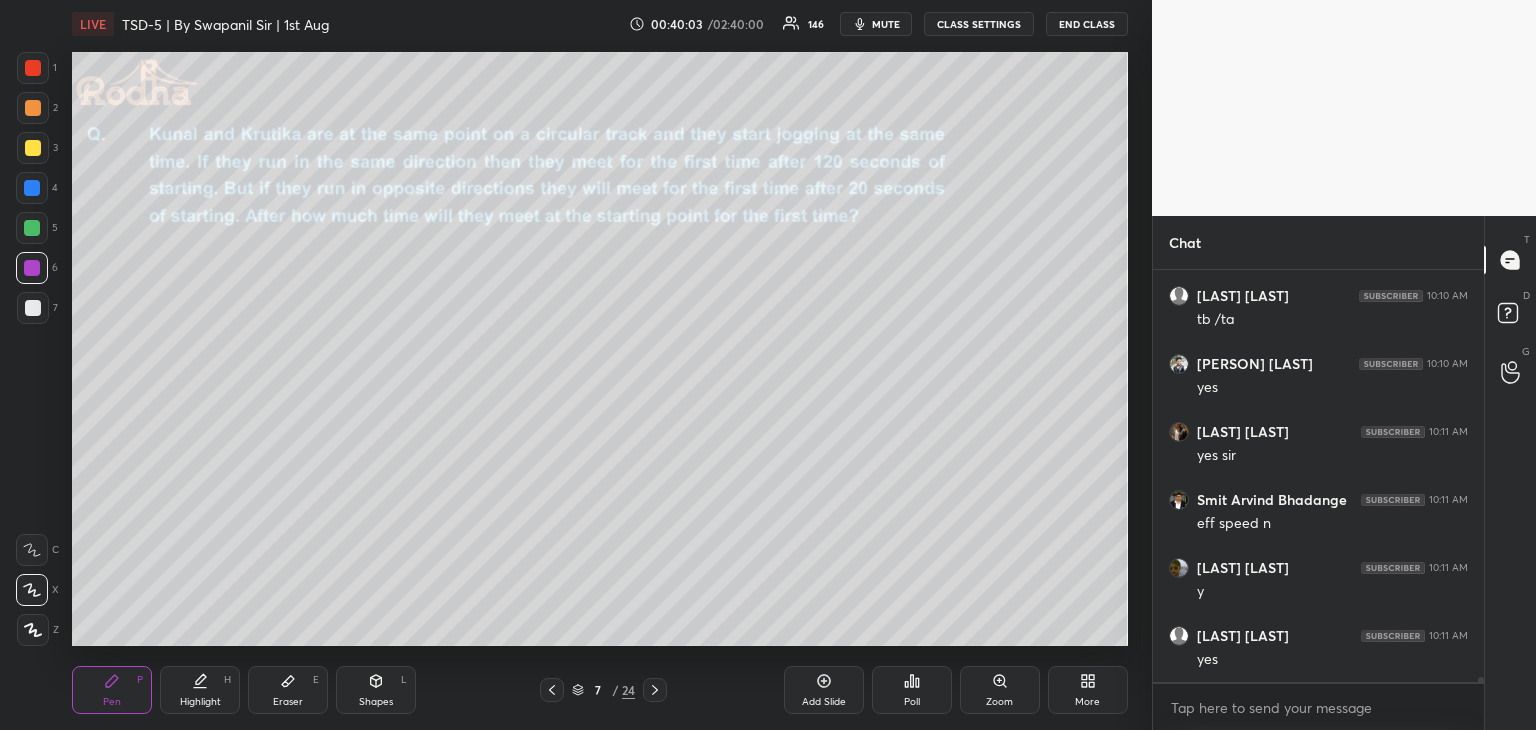 click at bounding box center (32, 228) 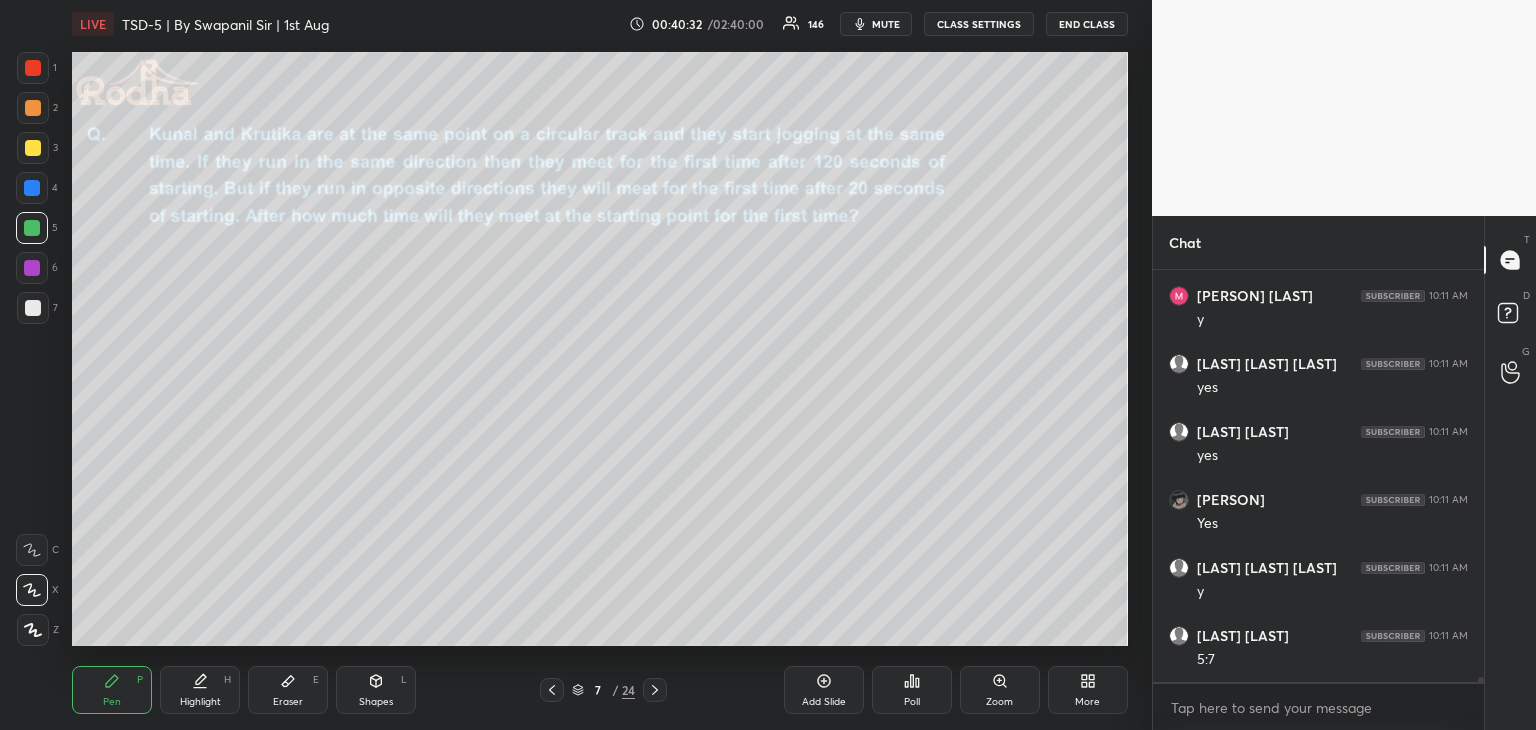 scroll, scrollTop: 36532, scrollLeft: 0, axis: vertical 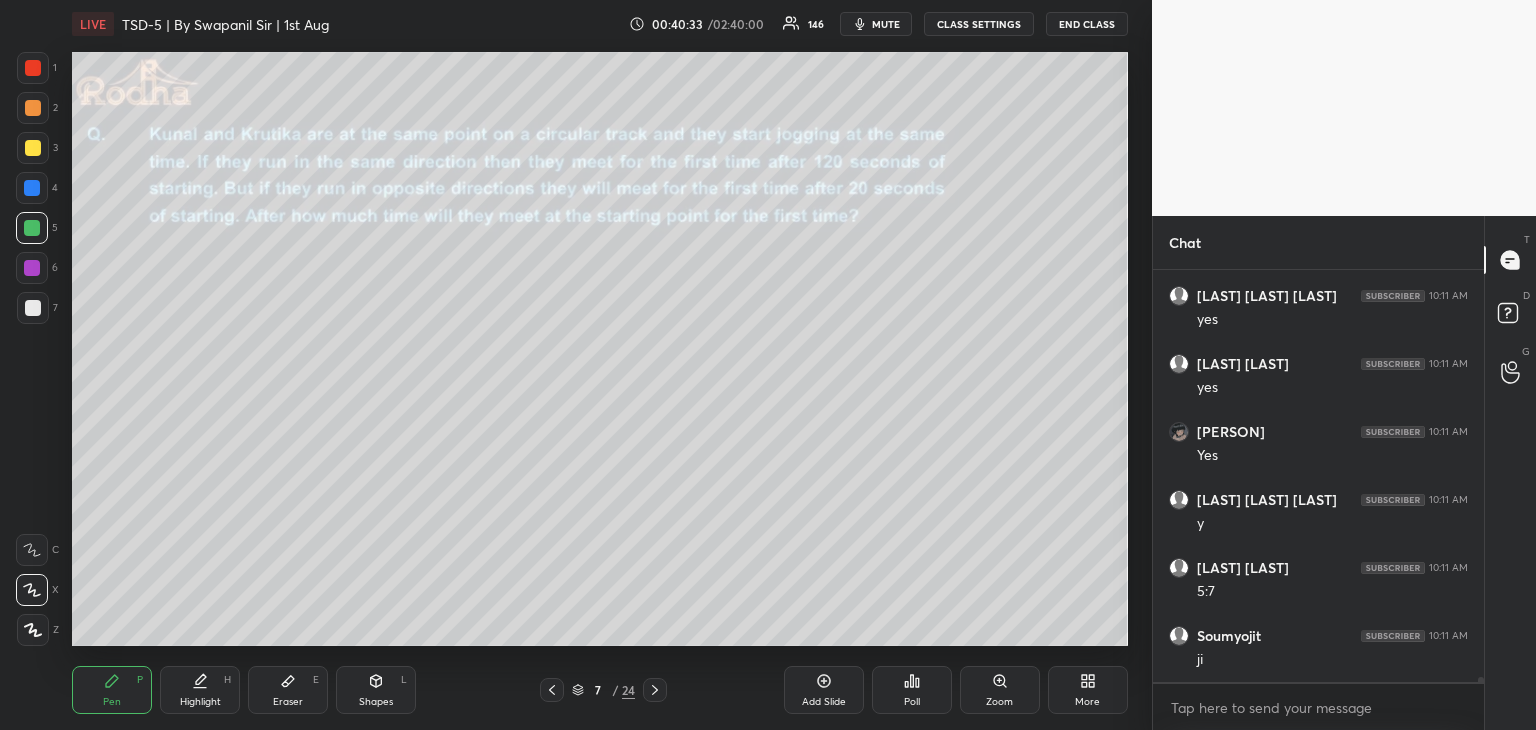 click at bounding box center (33, 148) 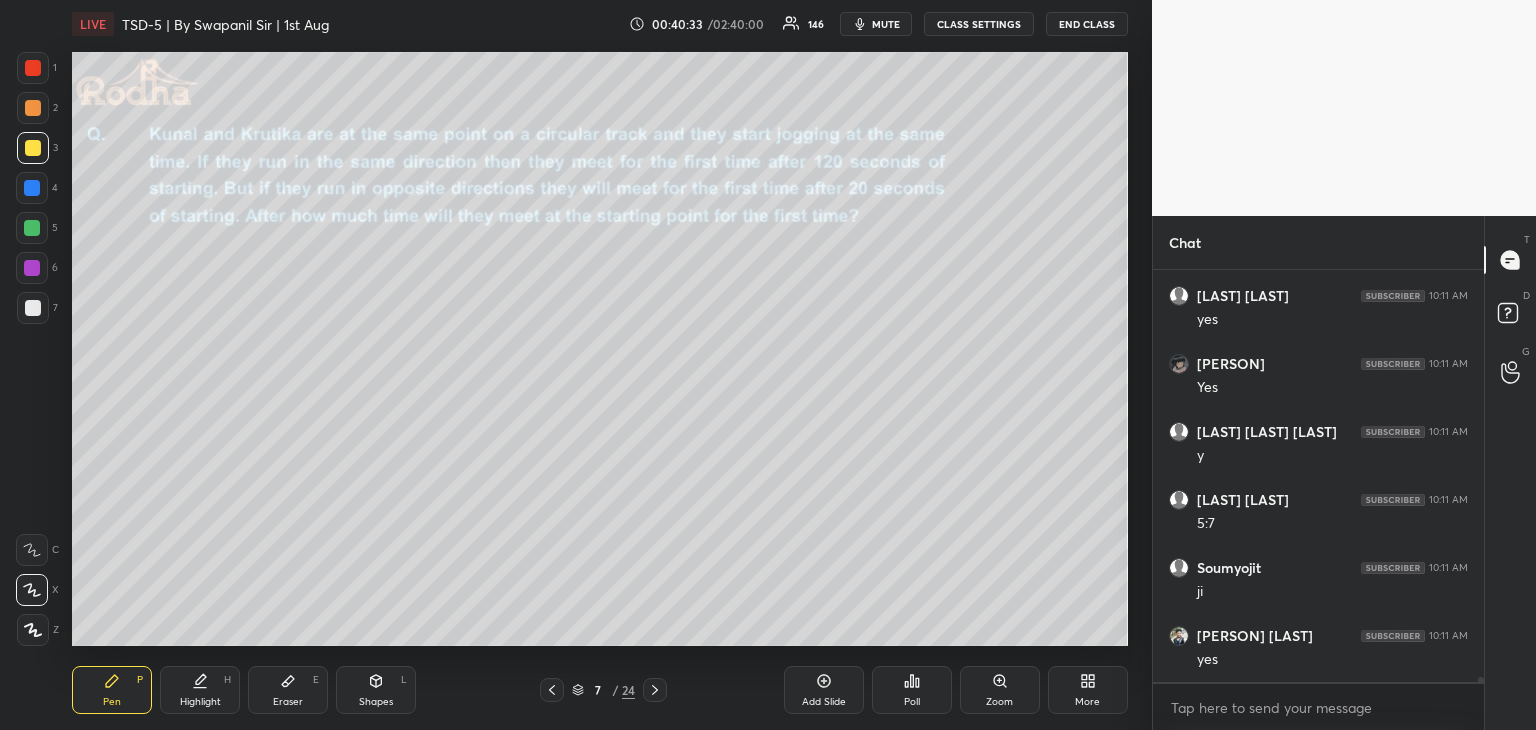 click at bounding box center [33, 148] 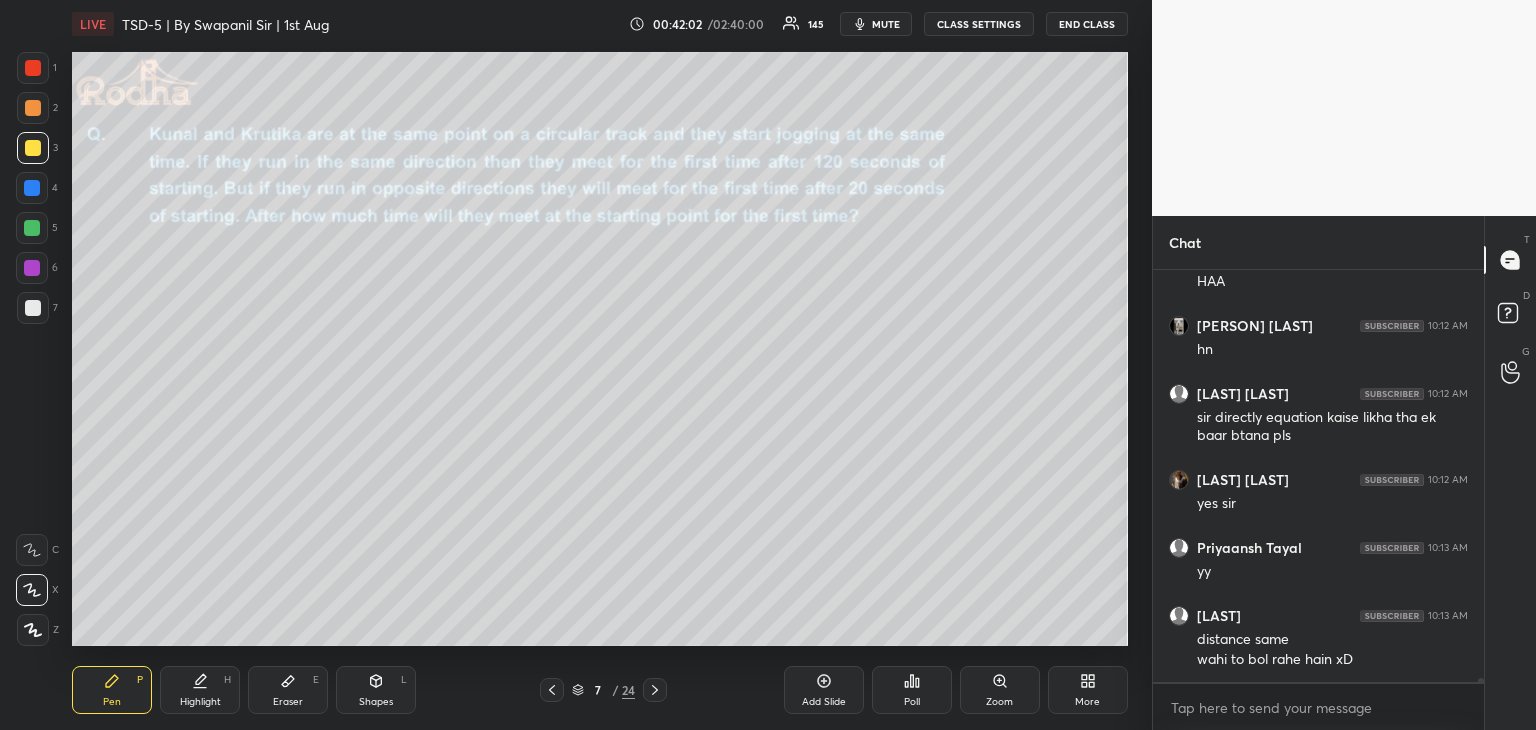 scroll, scrollTop: 38542, scrollLeft: 0, axis: vertical 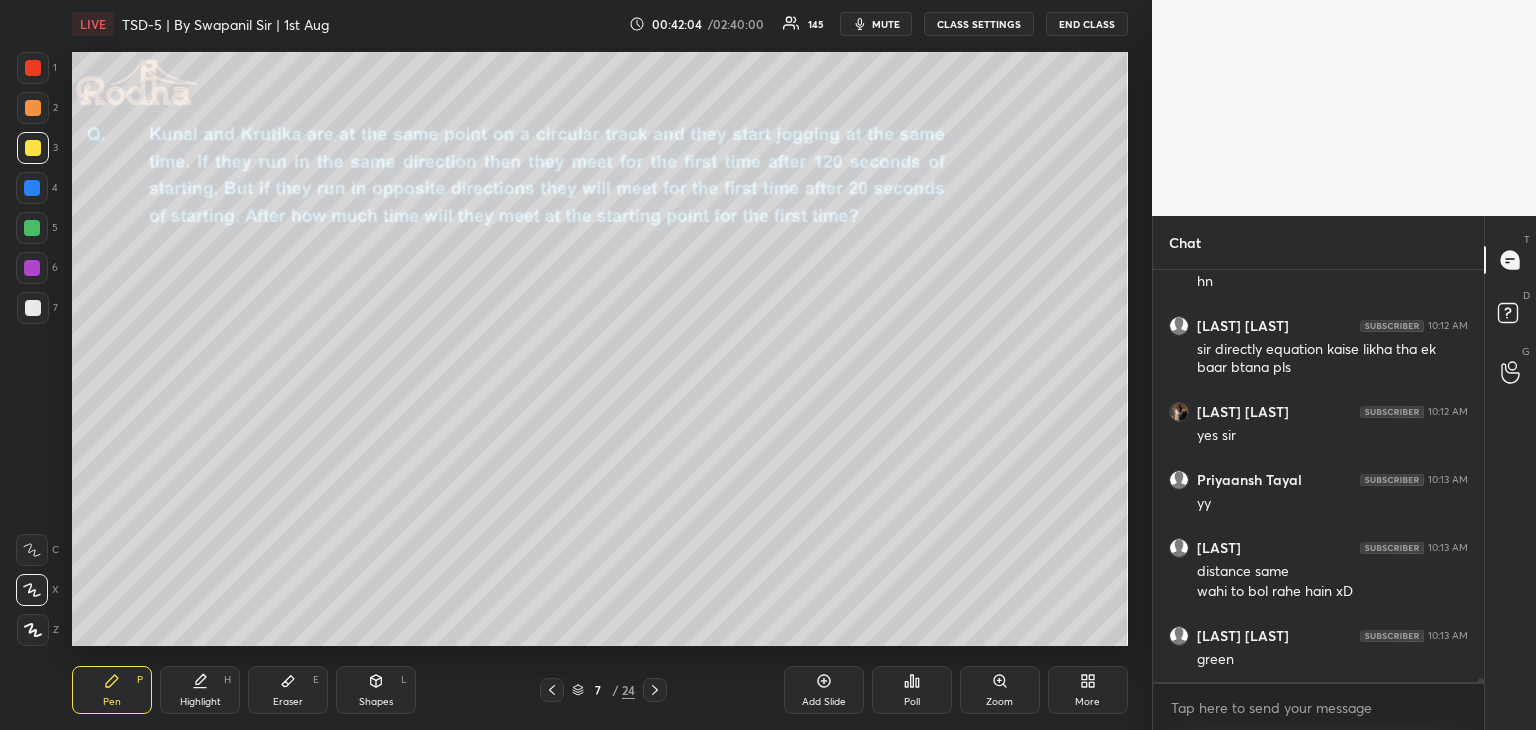 click 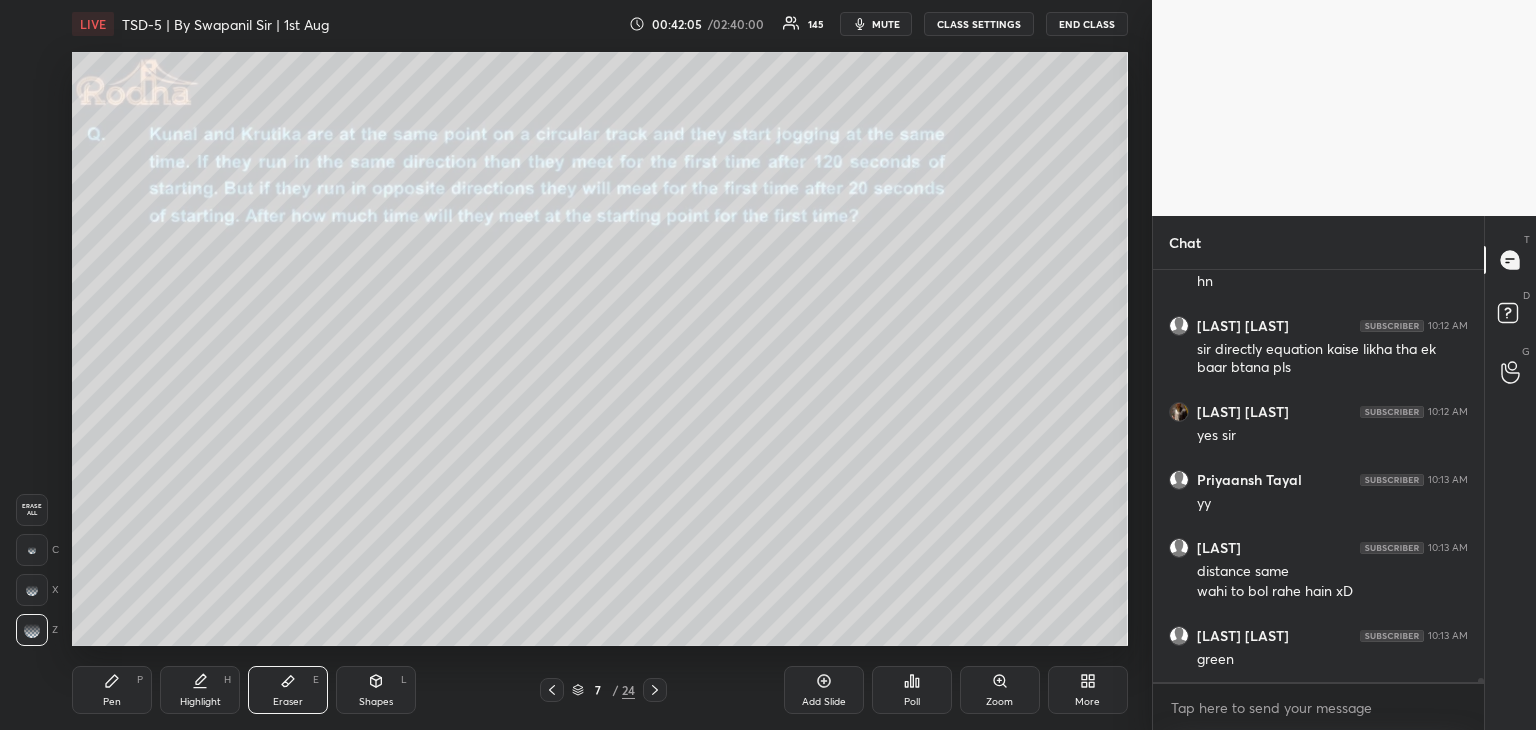 click on "Pen" at bounding box center [112, 702] 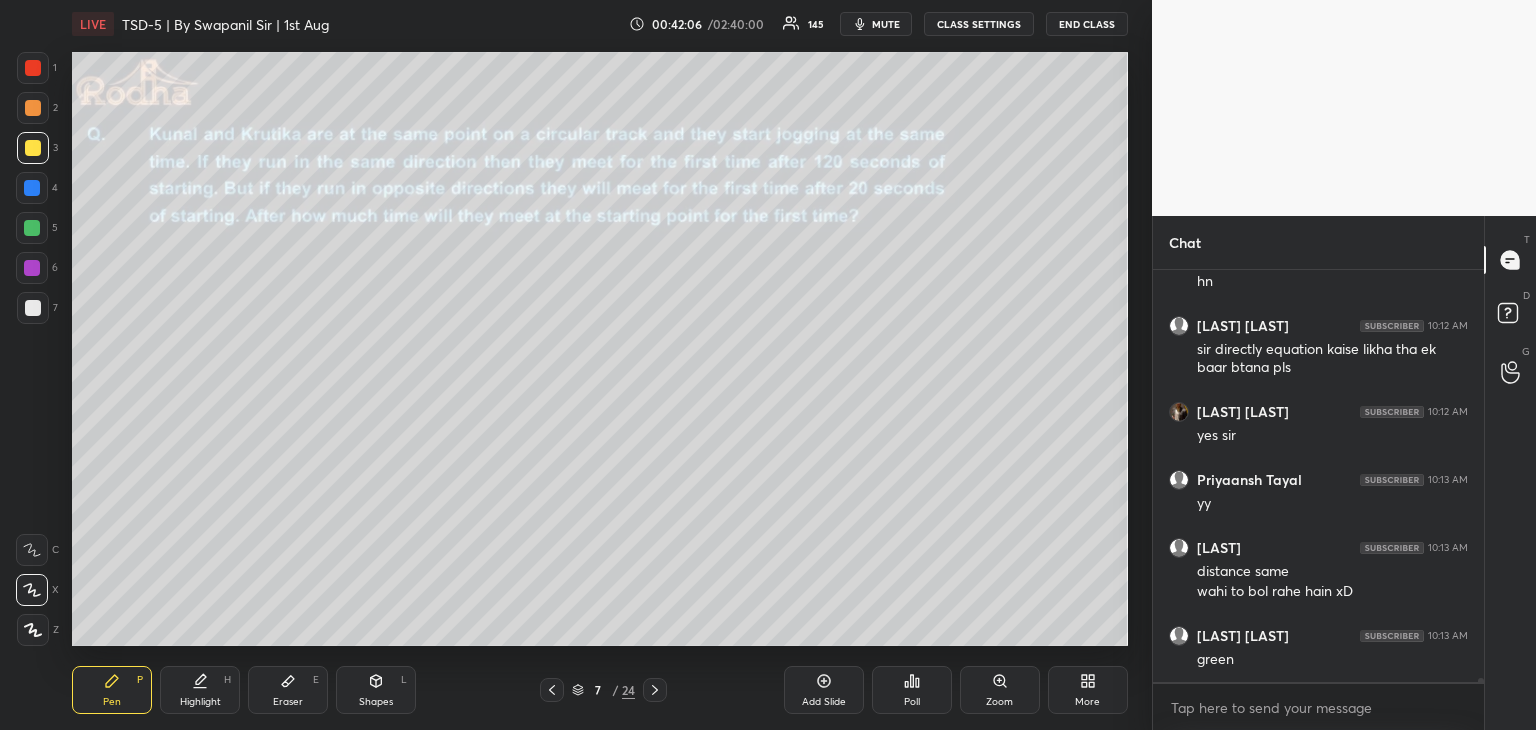 click at bounding box center (32, 268) 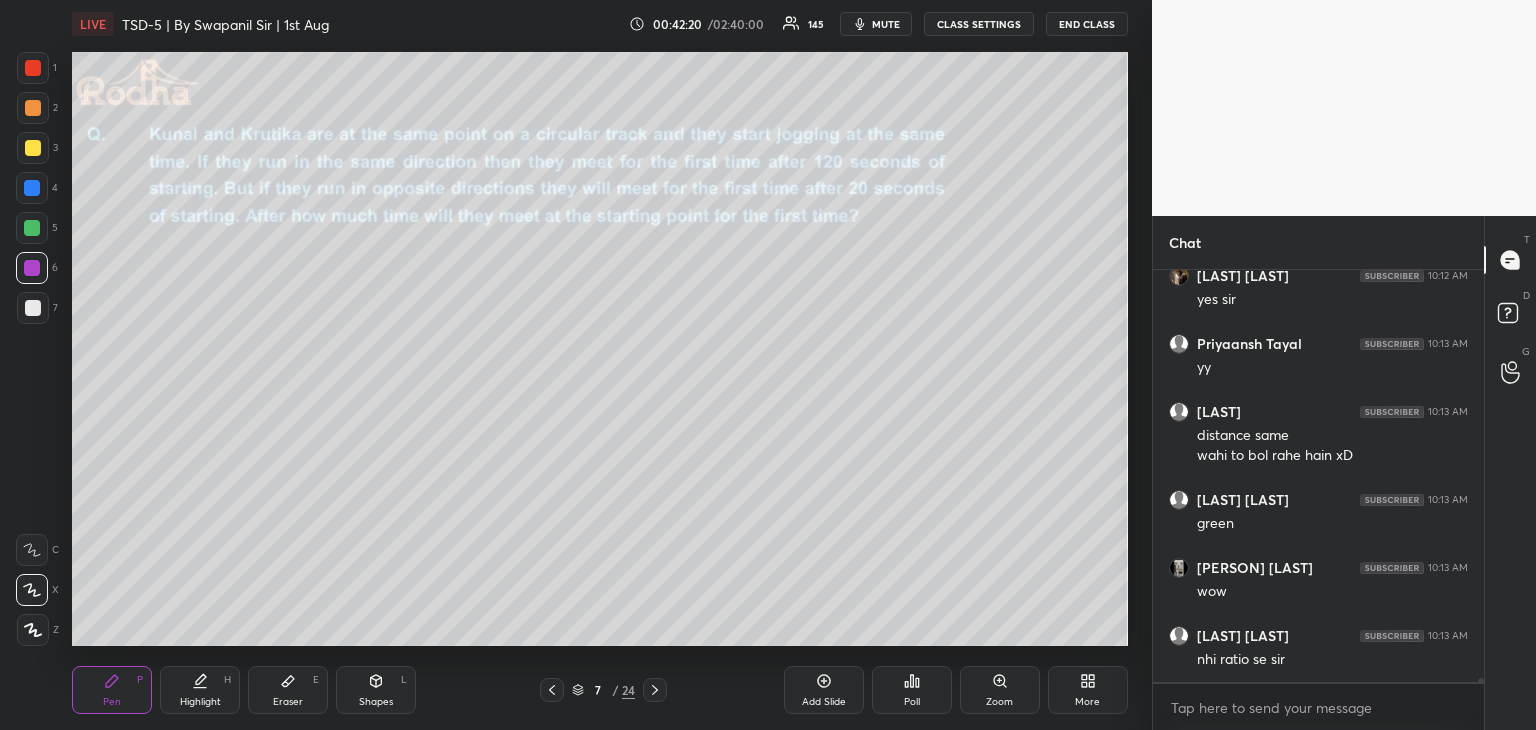 scroll, scrollTop: 38746, scrollLeft: 0, axis: vertical 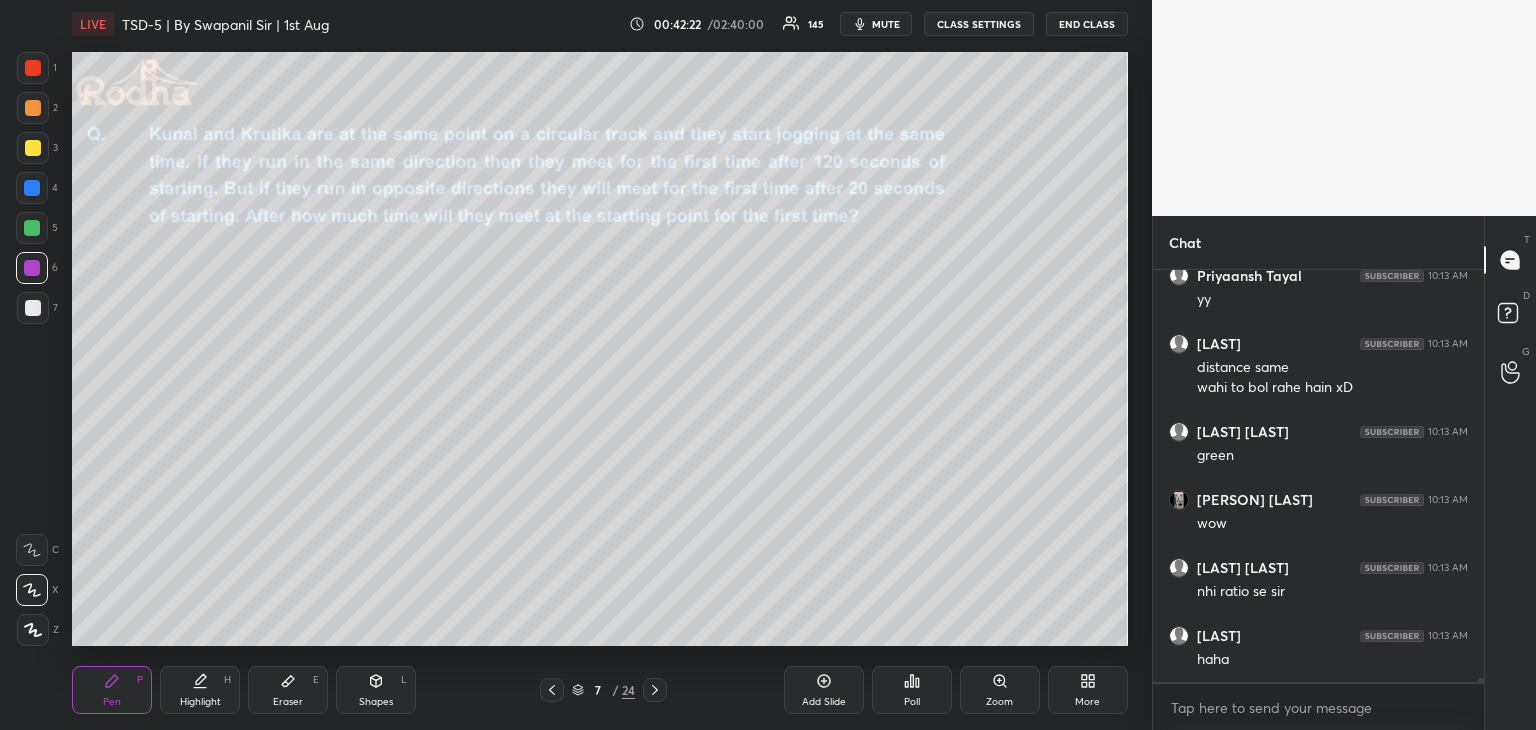 click at bounding box center (32, 228) 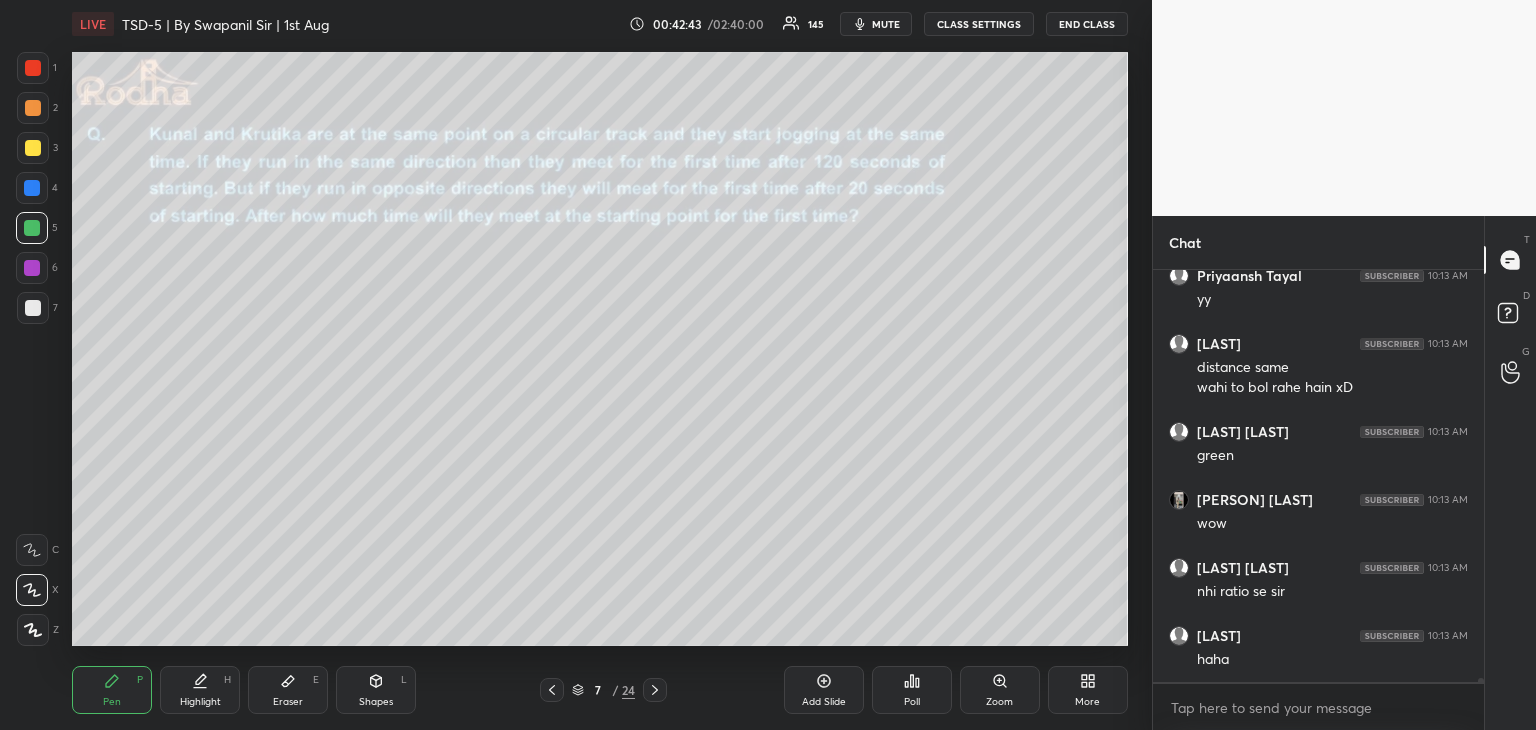 scroll, scrollTop: 38814, scrollLeft: 0, axis: vertical 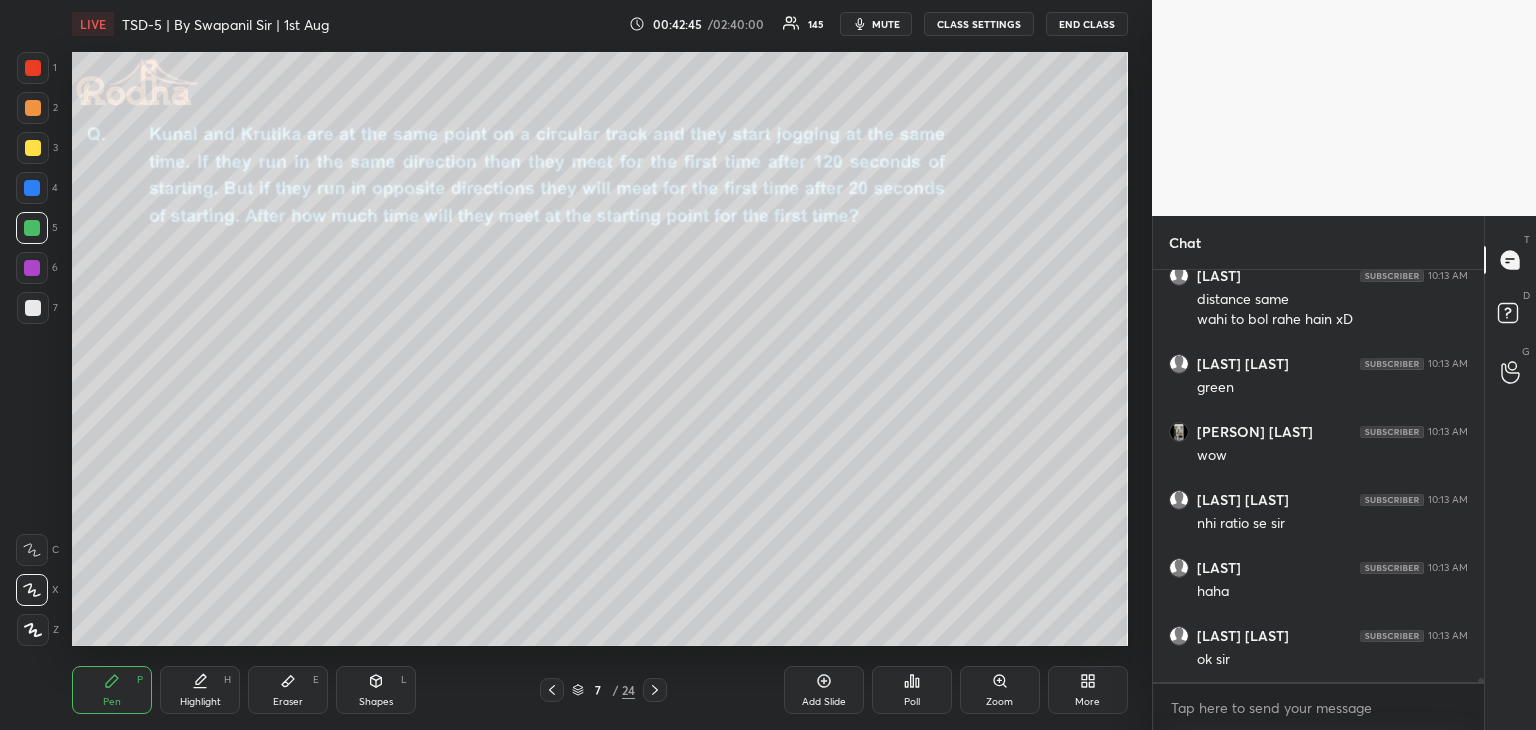 click at bounding box center [33, 148] 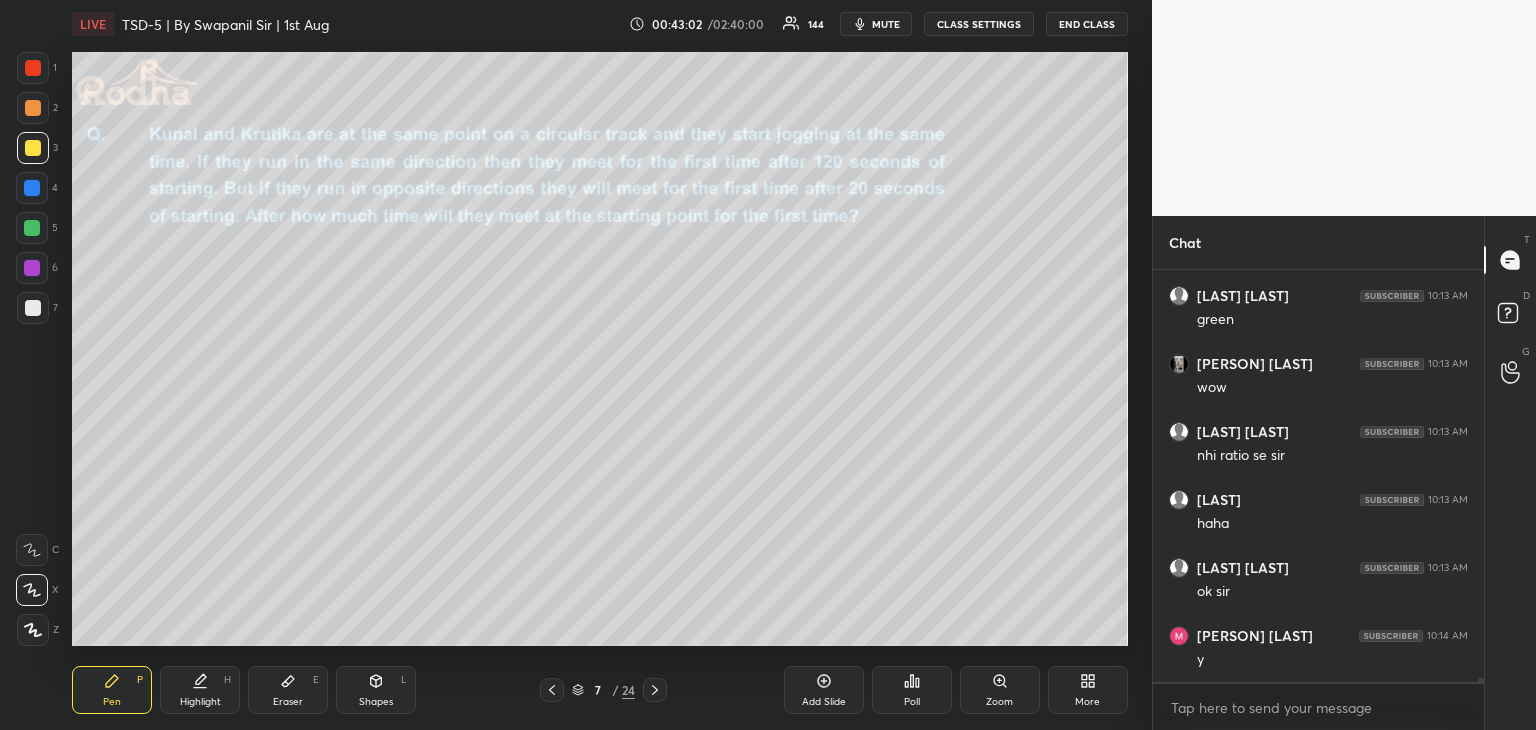 scroll, scrollTop: 38950, scrollLeft: 0, axis: vertical 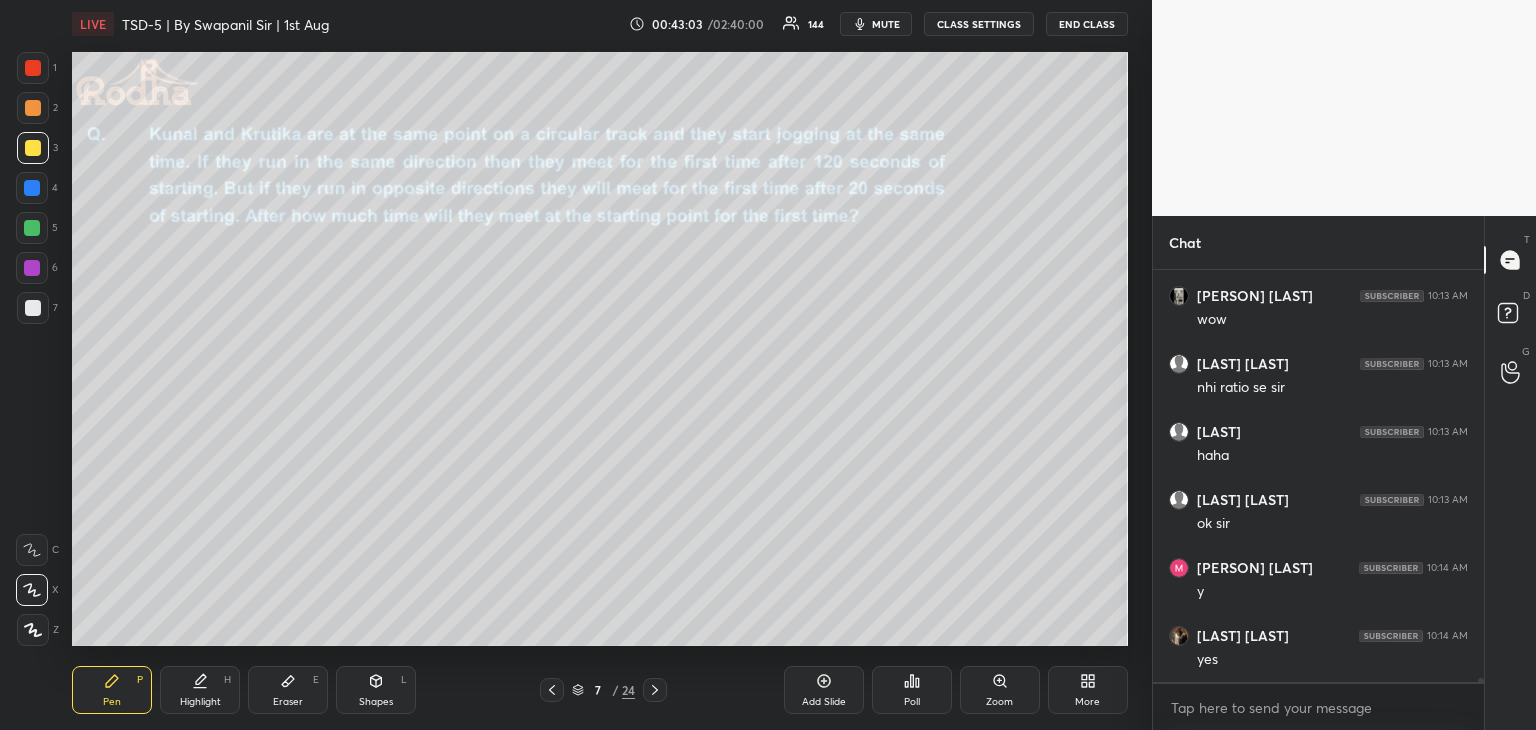 click on "Eraser E" at bounding box center [288, 690] 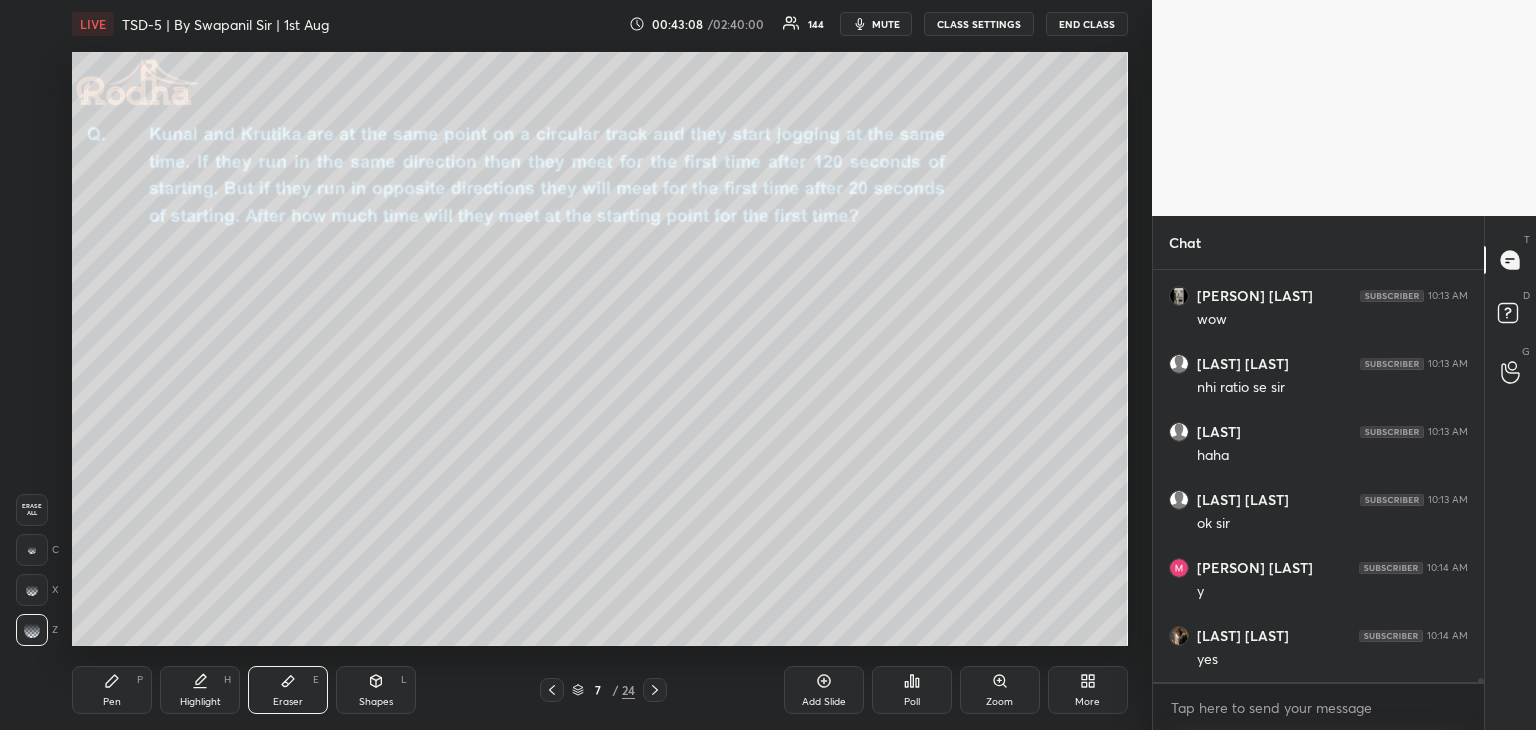 click on "Pen P" at bounding box center (112, 690) 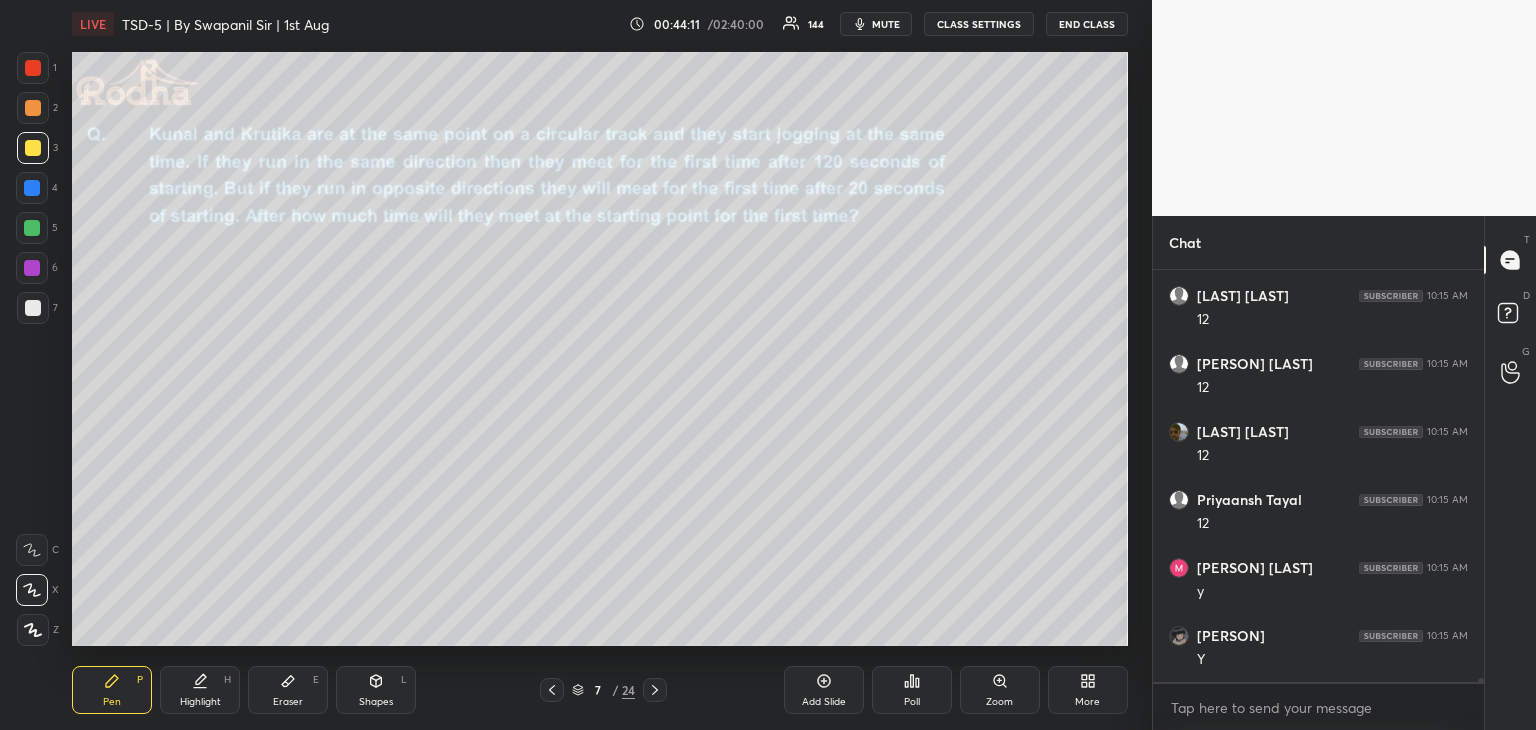 scroll, scrollTop: 40806, scrollLeft: 0, axis: vertical 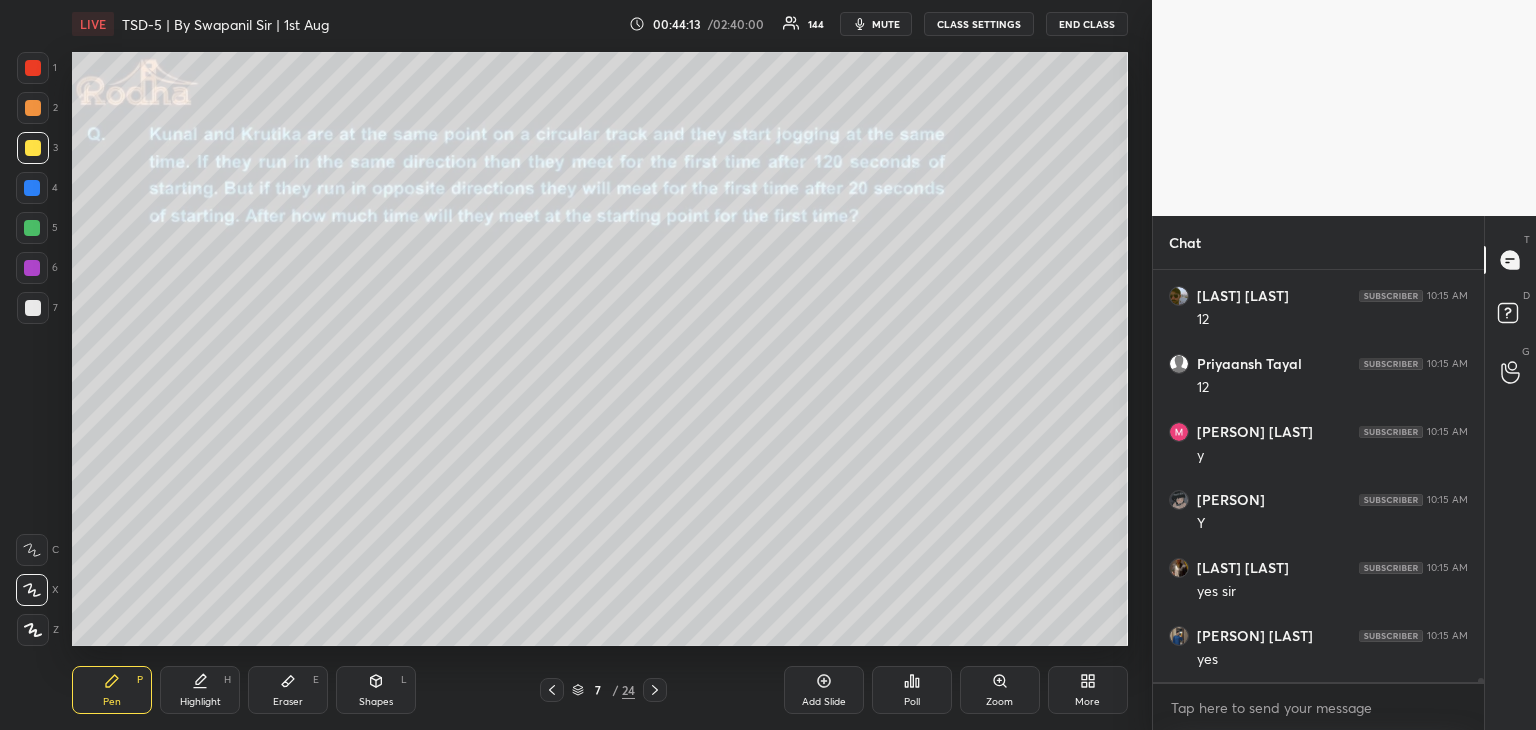 click on "mute" at bounding box center (886, 24) 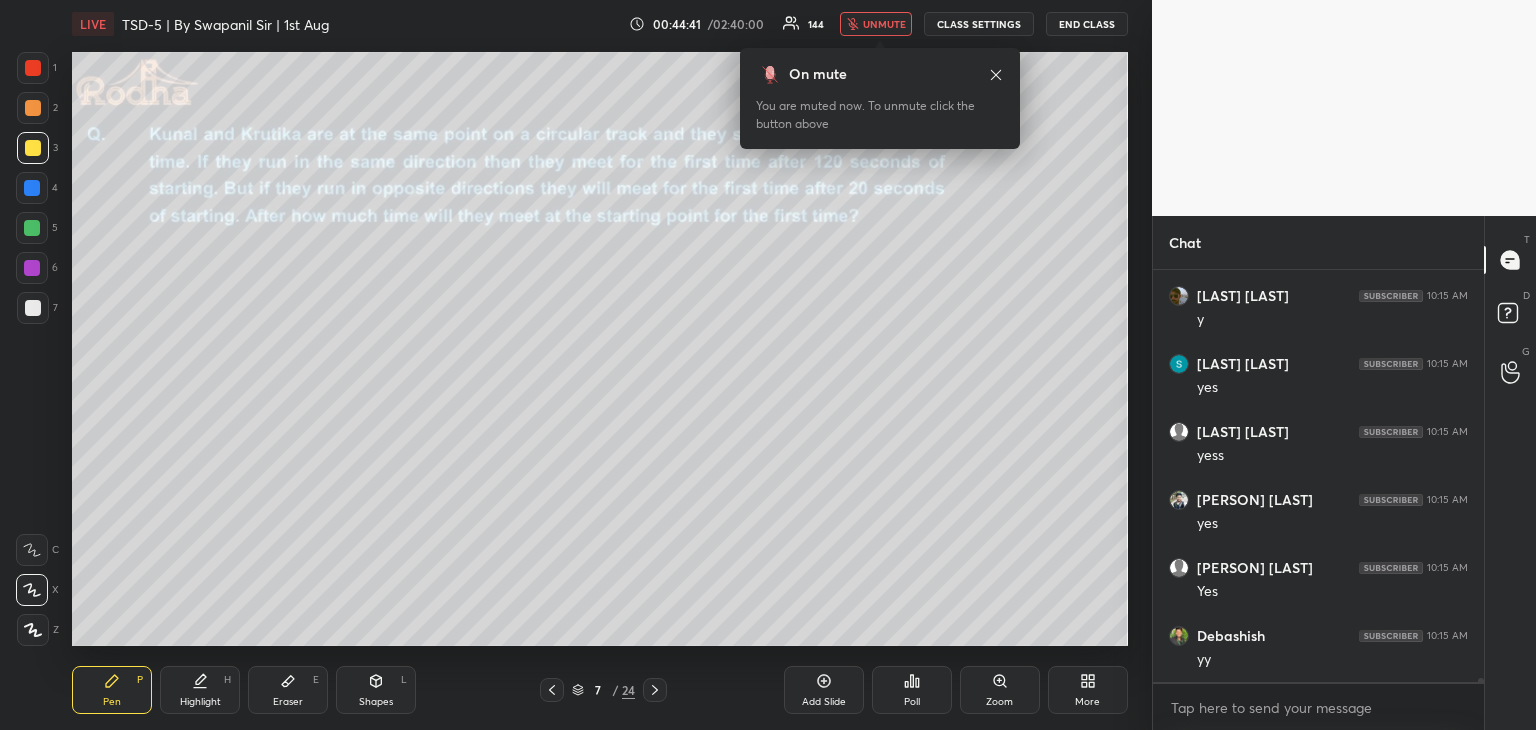 scroll, scrollTop: 41914, scrollLeft: 0, axis: vertical 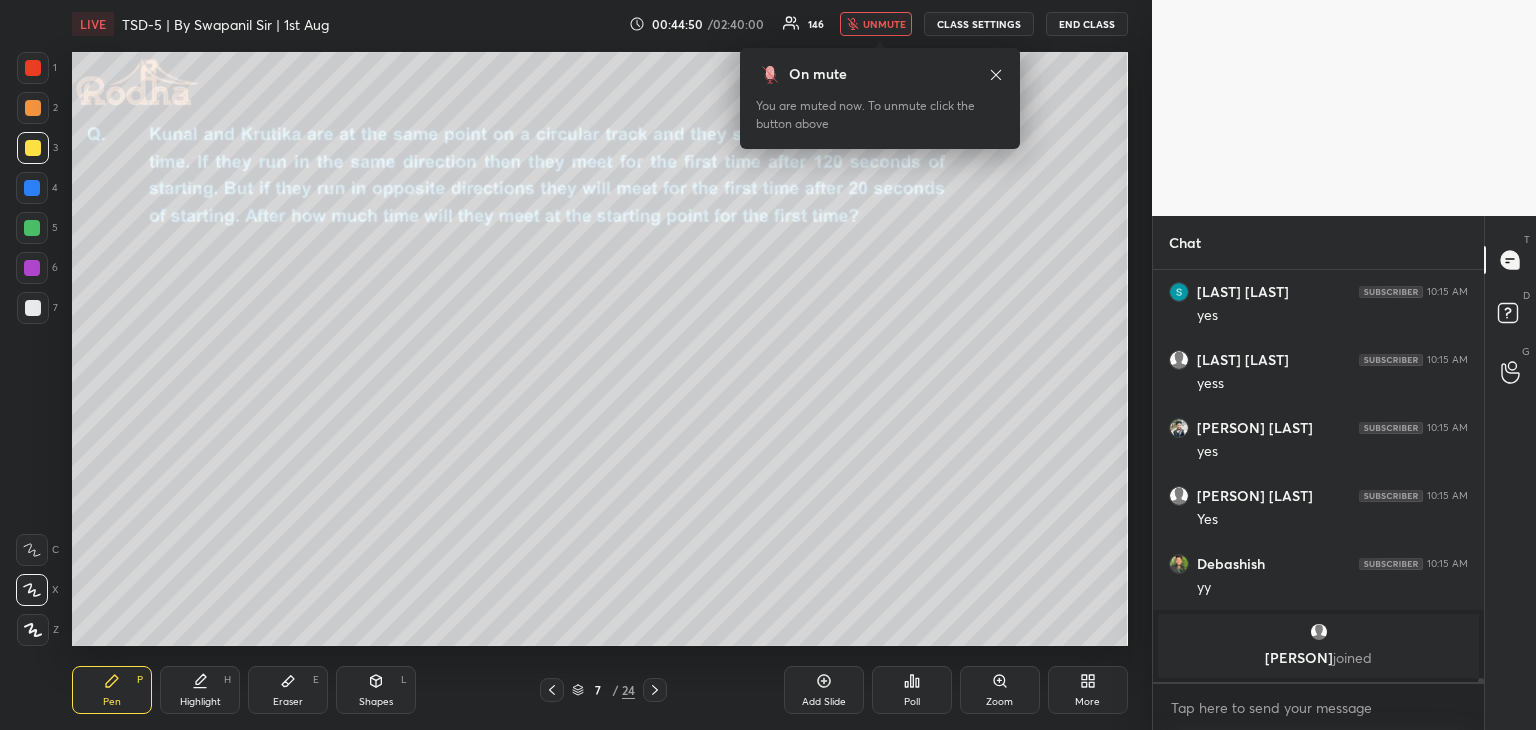 click on "unmute" at bounding box center [884, 24] 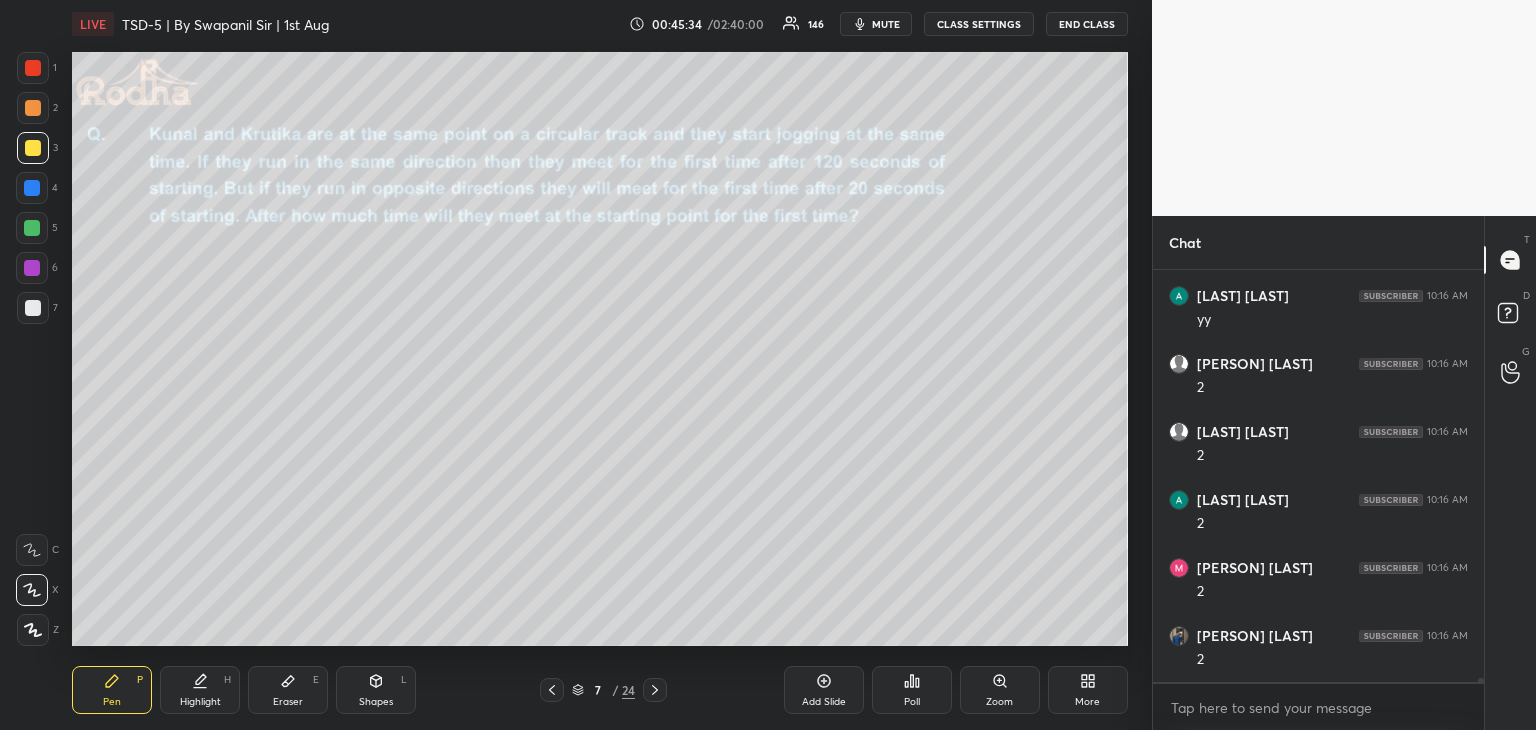 scroll, scrollTop: 40632, scrollLeft: 0, axis: vertical 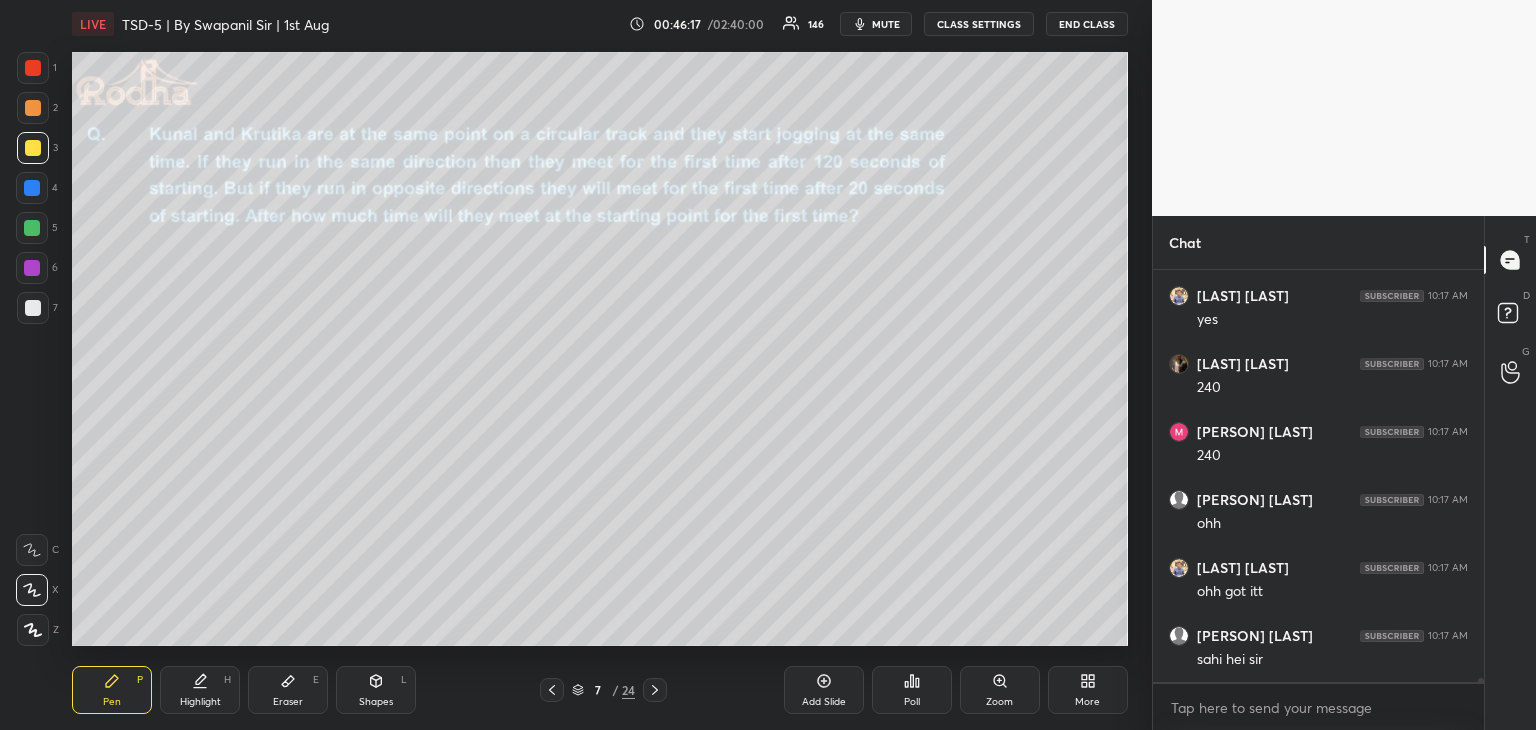 click at bounding box center (33, 308) 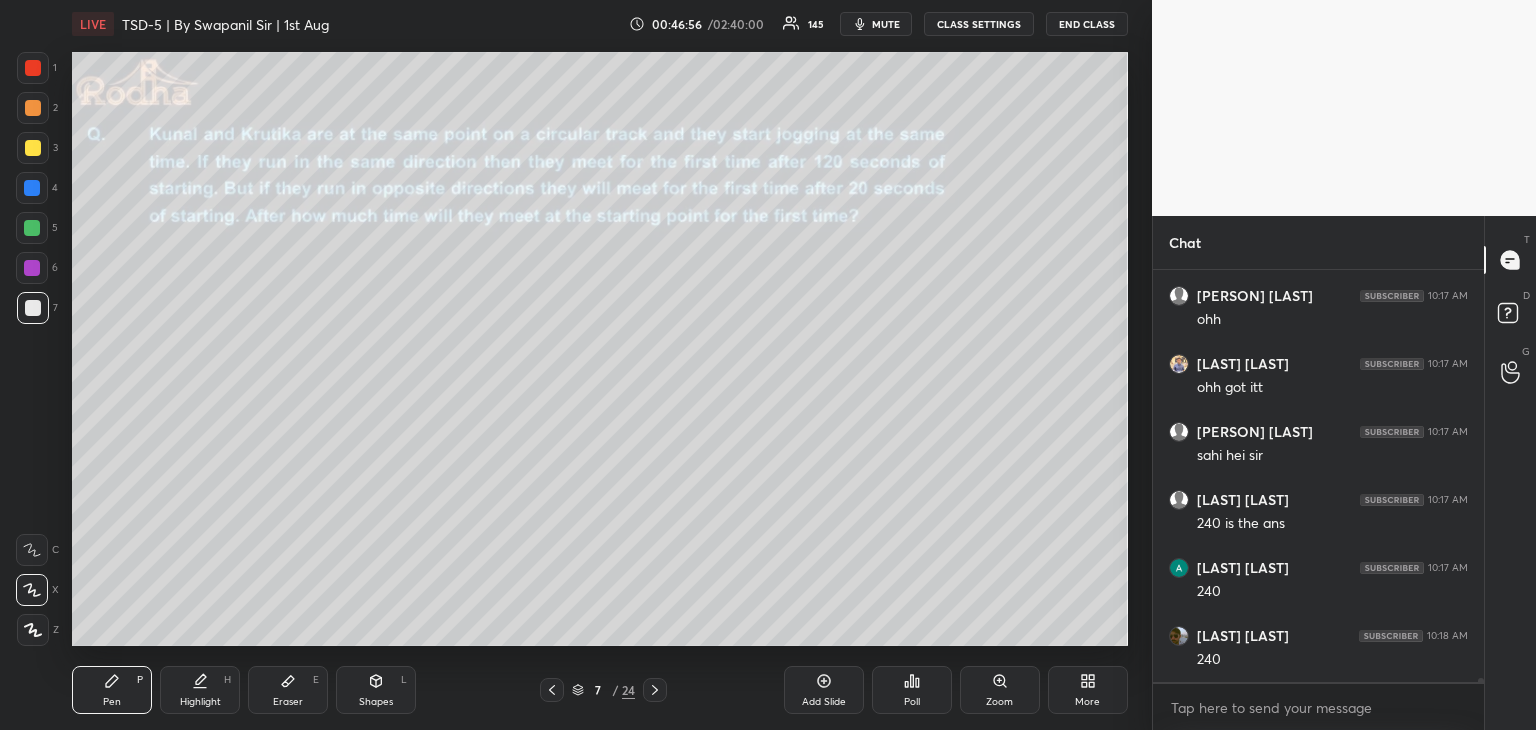 scroll, scrollTop: 41996, scrollLeft: 0, axis: vertical 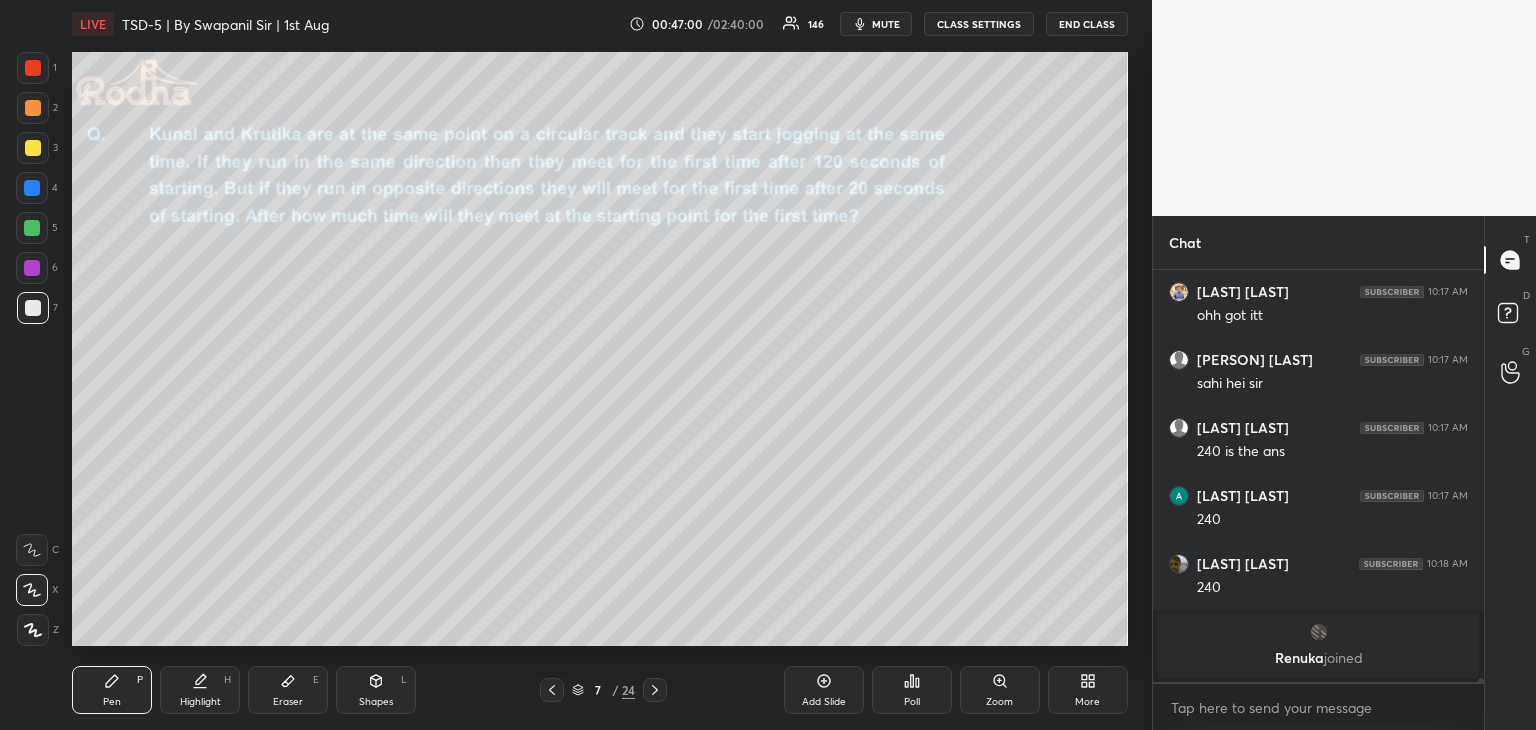 drag, startPoint x: 27, startPoint y: 224, endPoint x: 44, endPoint y: 229, distance: 17.720045 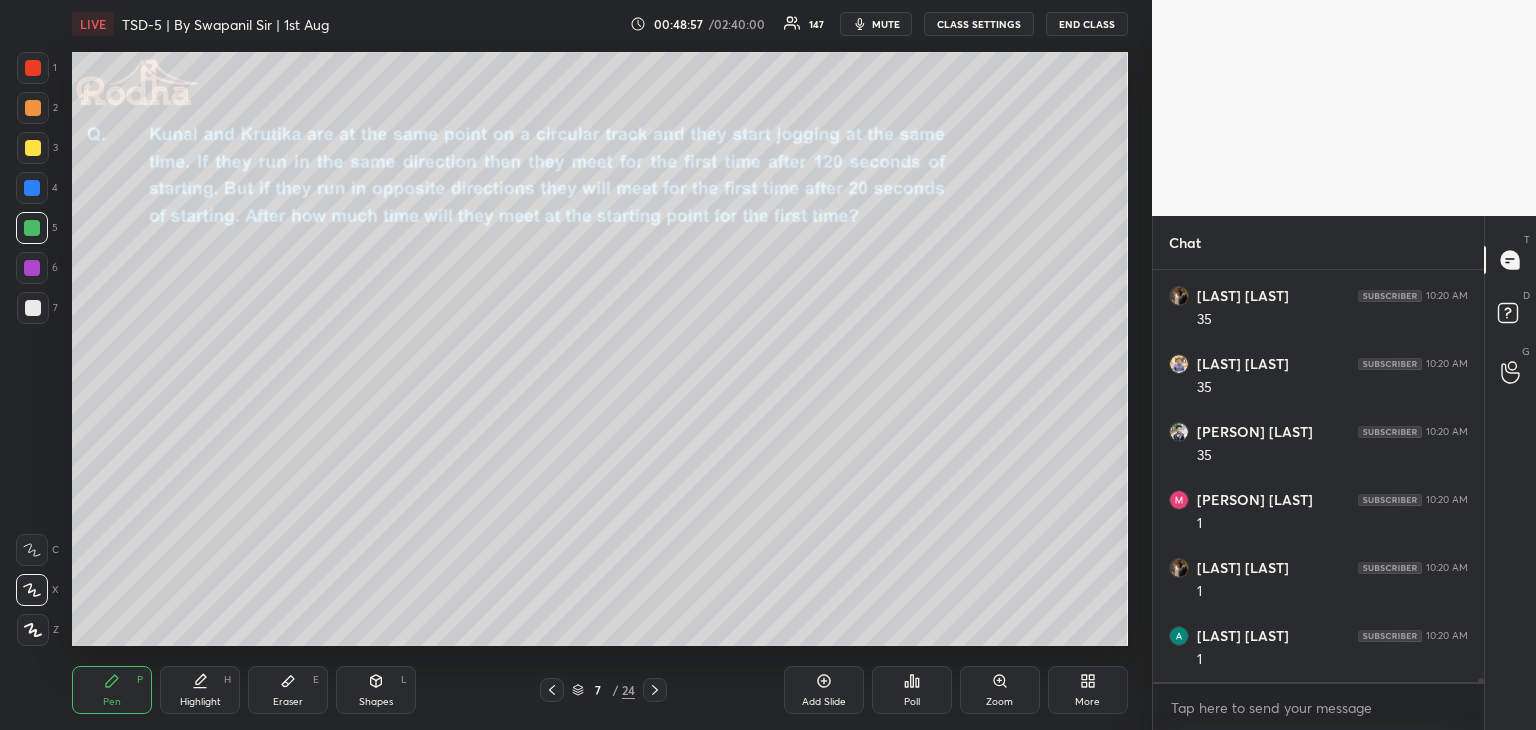 scroll, scrollTop: 44630, scrollLeft: 0, axis: vertical 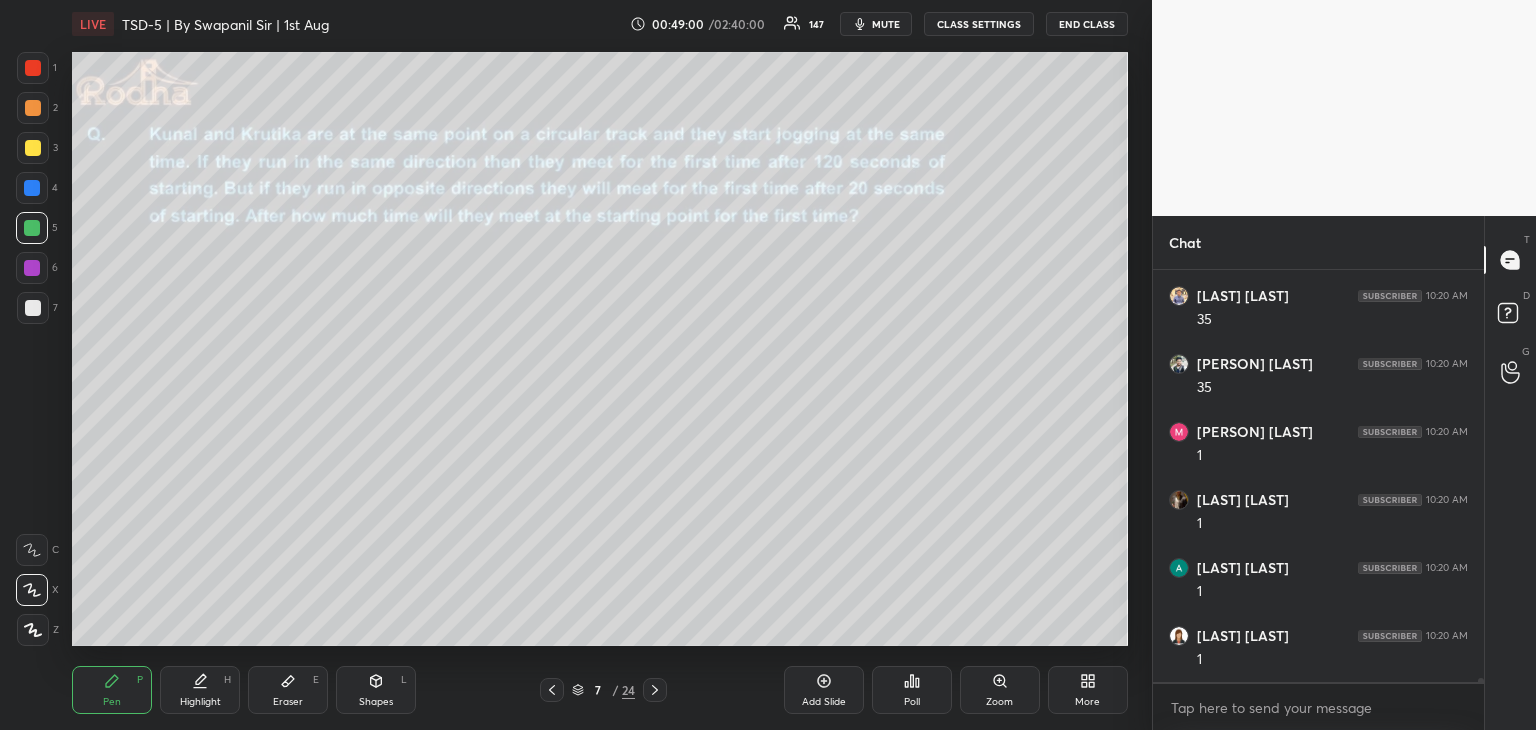 drag, startPoint x: 33, startPoint y: 263, endPoint x: 52, endPoint y: 305, distance: 46.09772 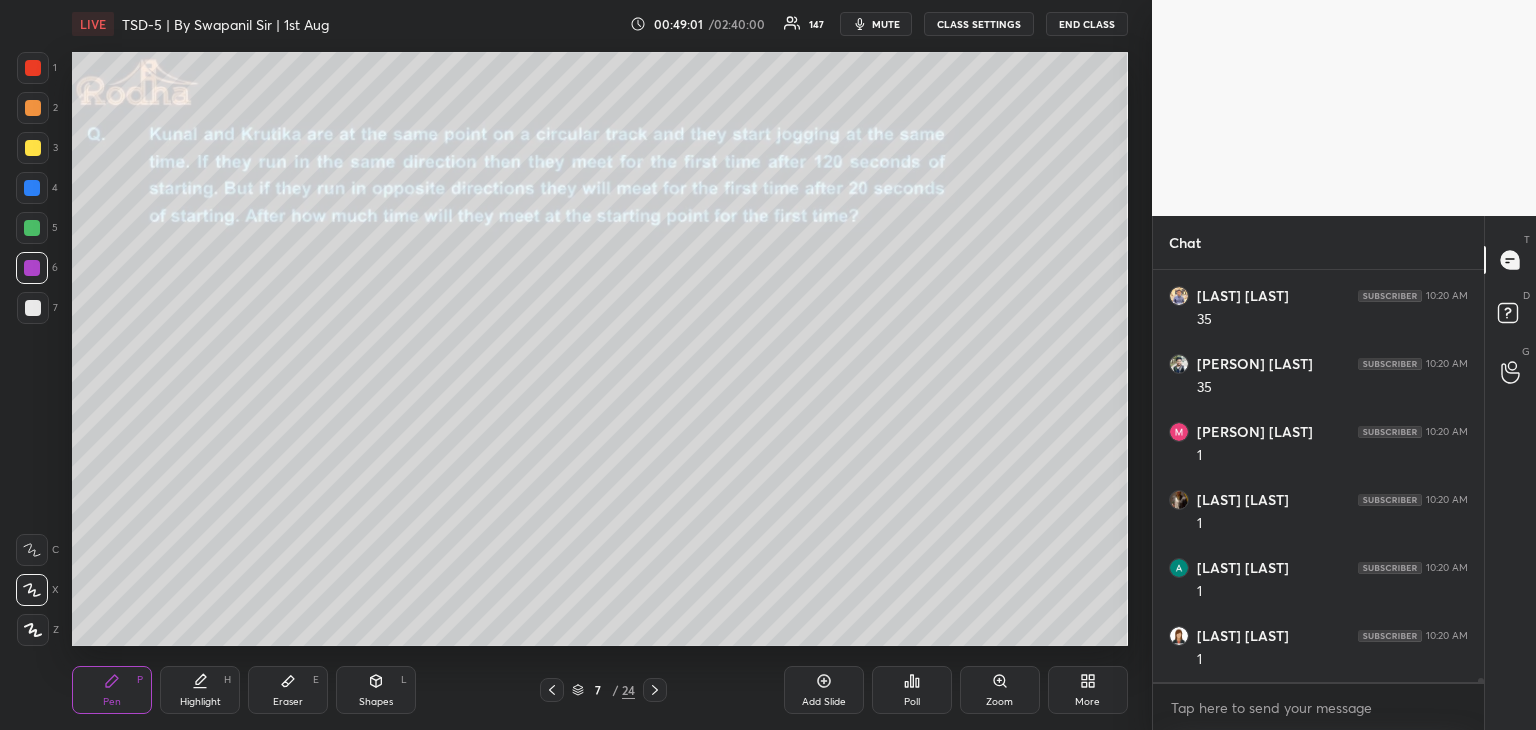 click at bounding box center [33, 68] 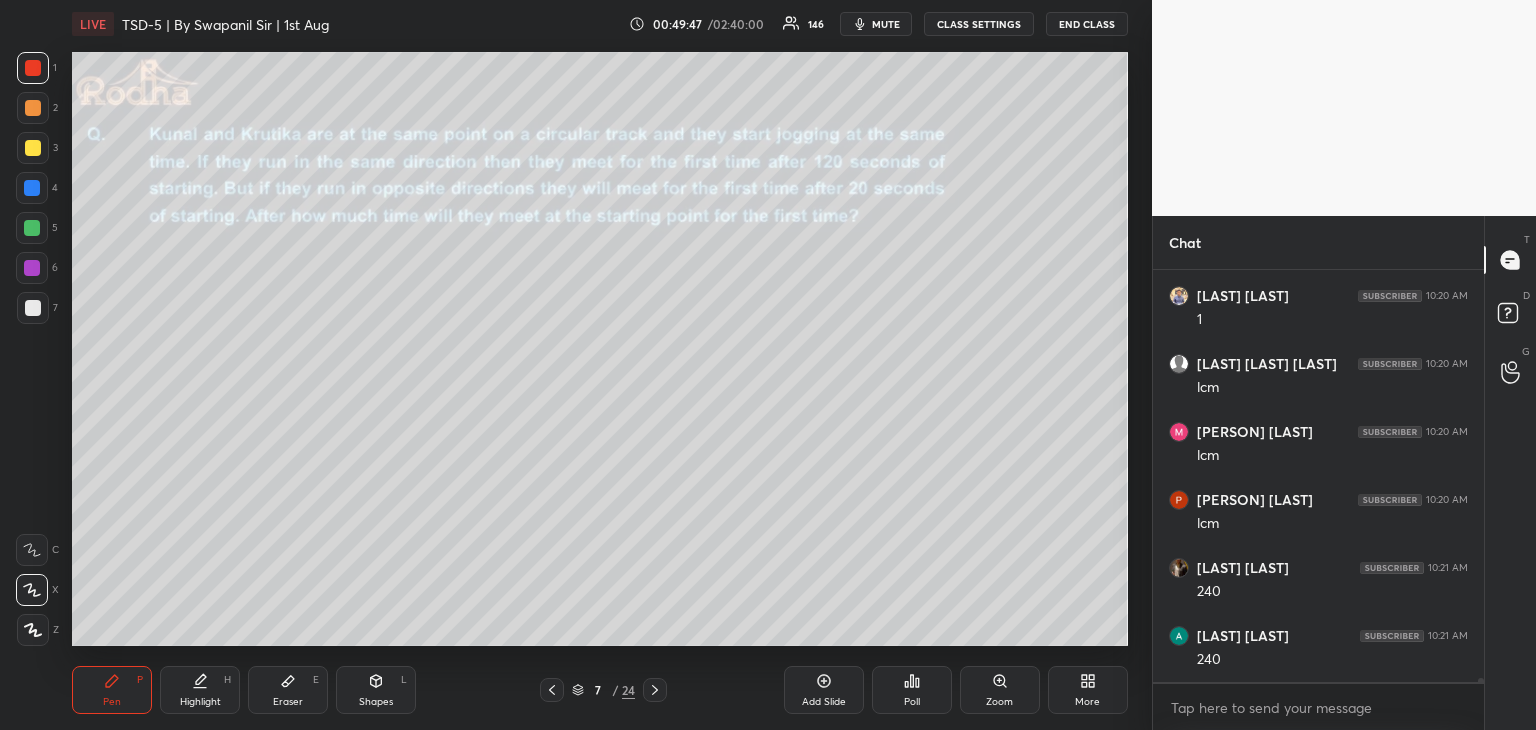 scroll, scrollTop: 45786, scrollLeft: 0, axis: vertical 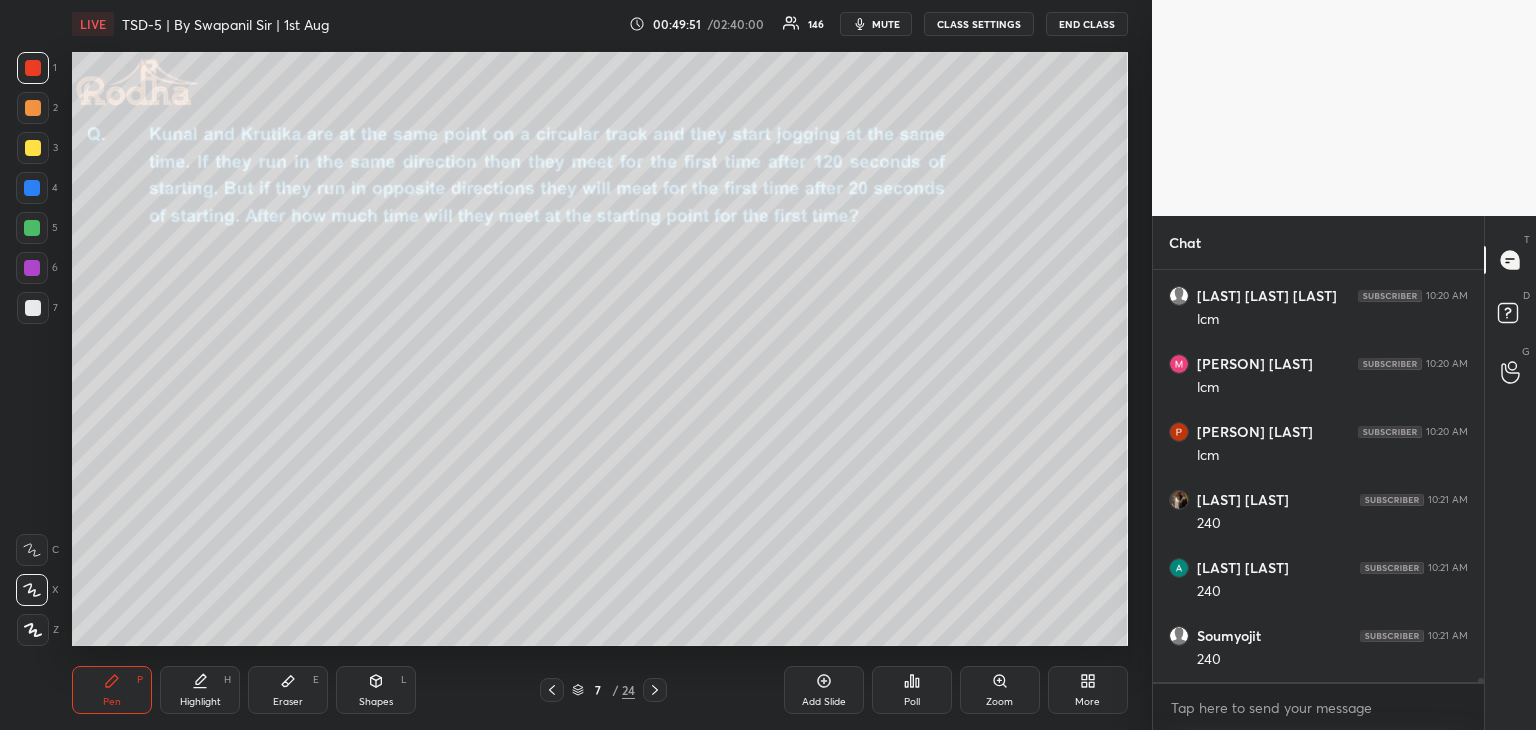 click at bounding box center [32, 228] 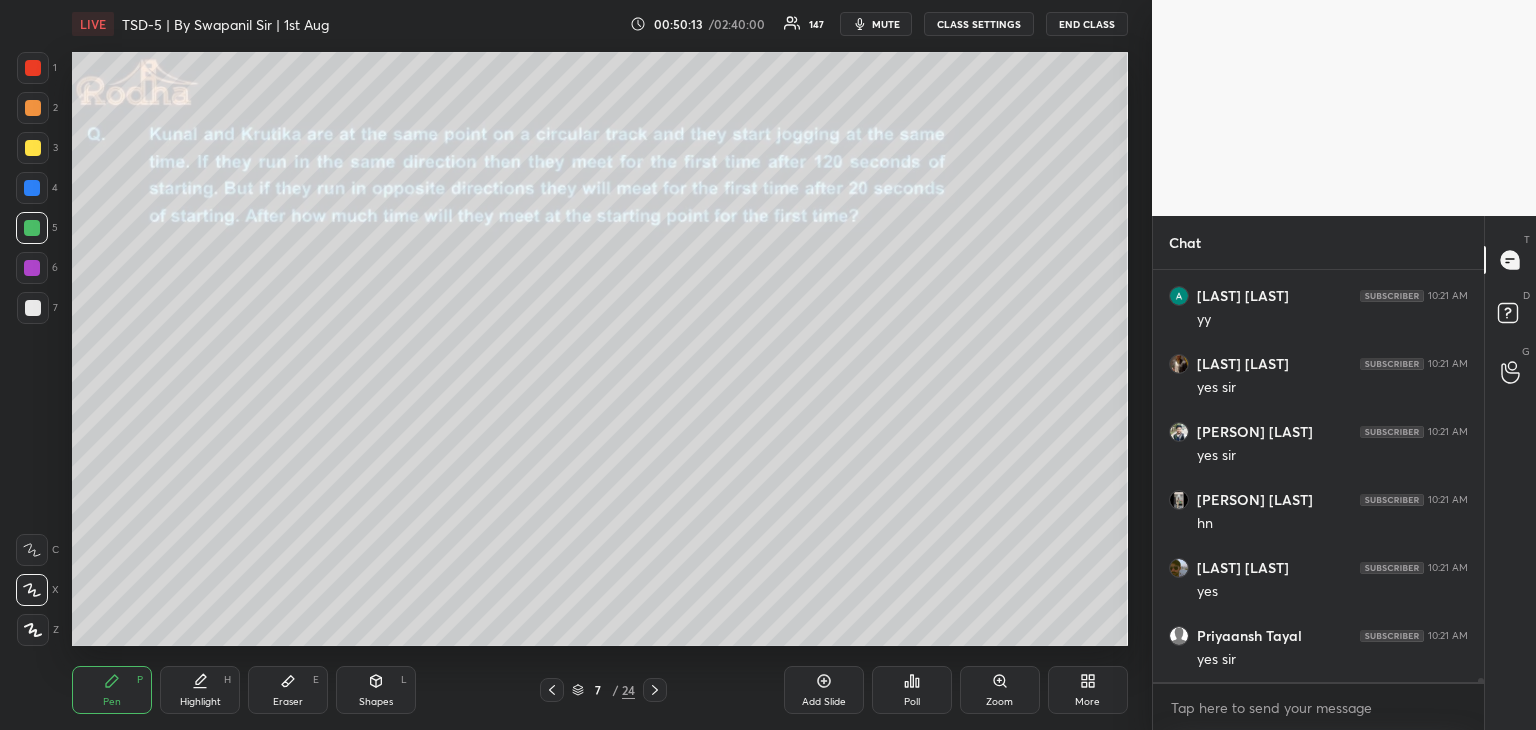 scroll, scrollTop: 45246, scrollLeft: 0, axis: vertical 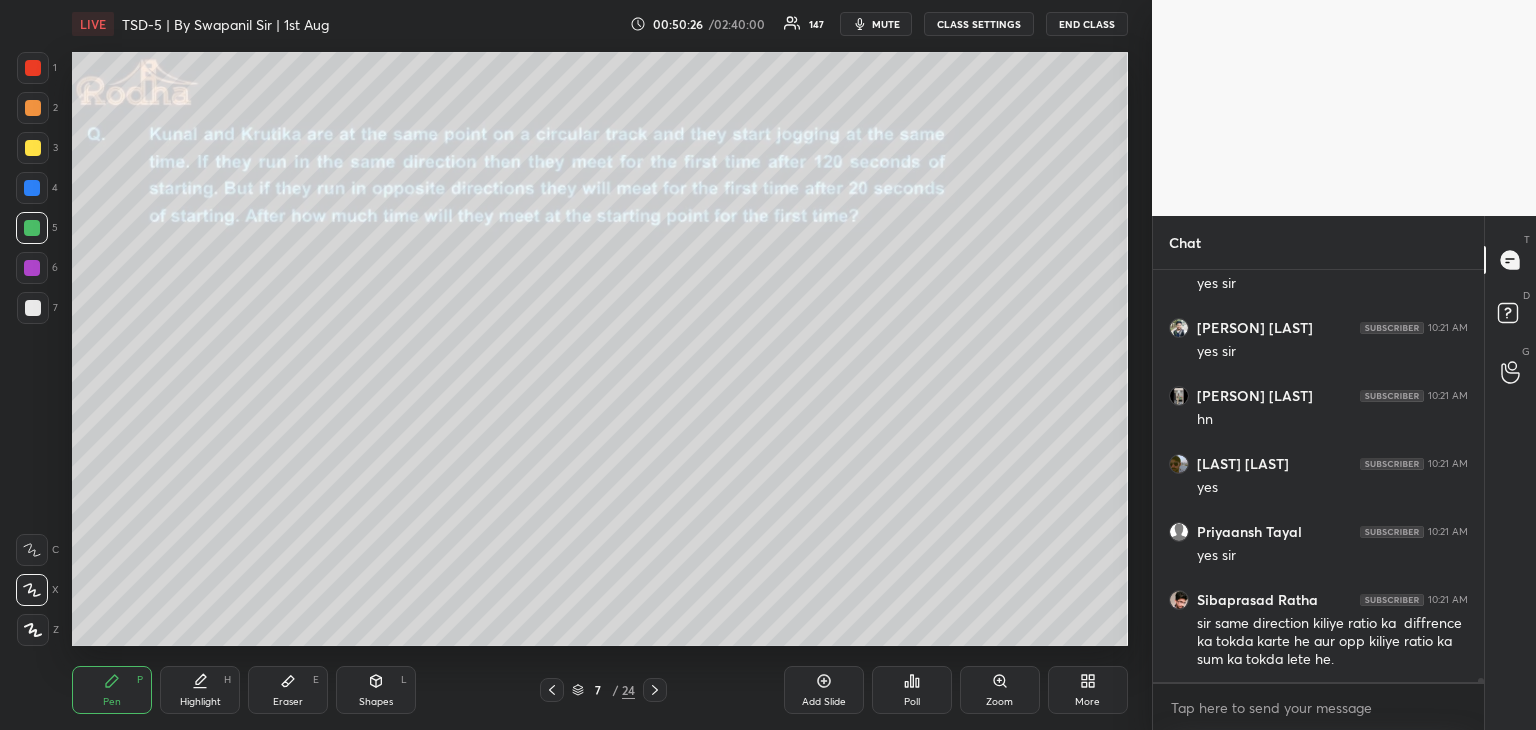 click 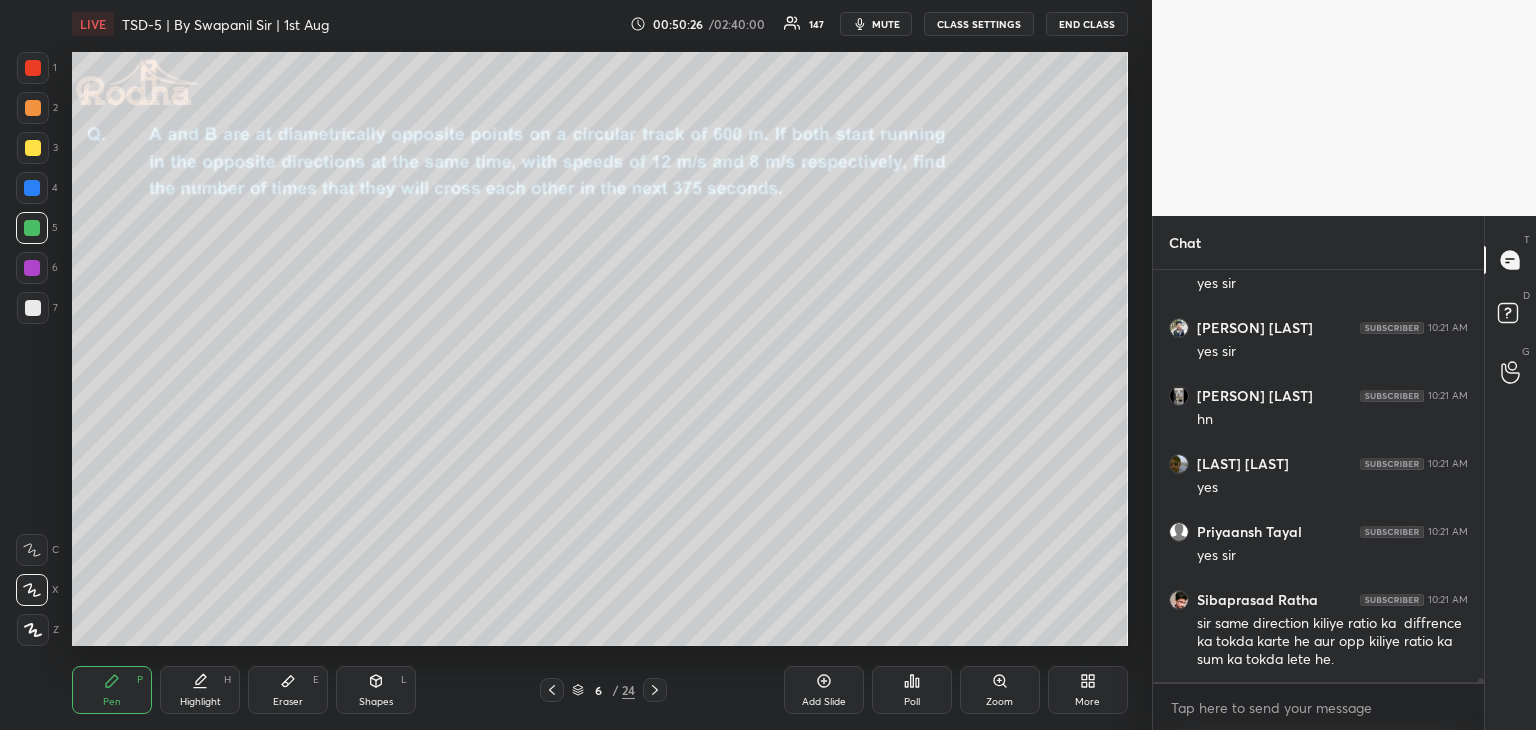 click 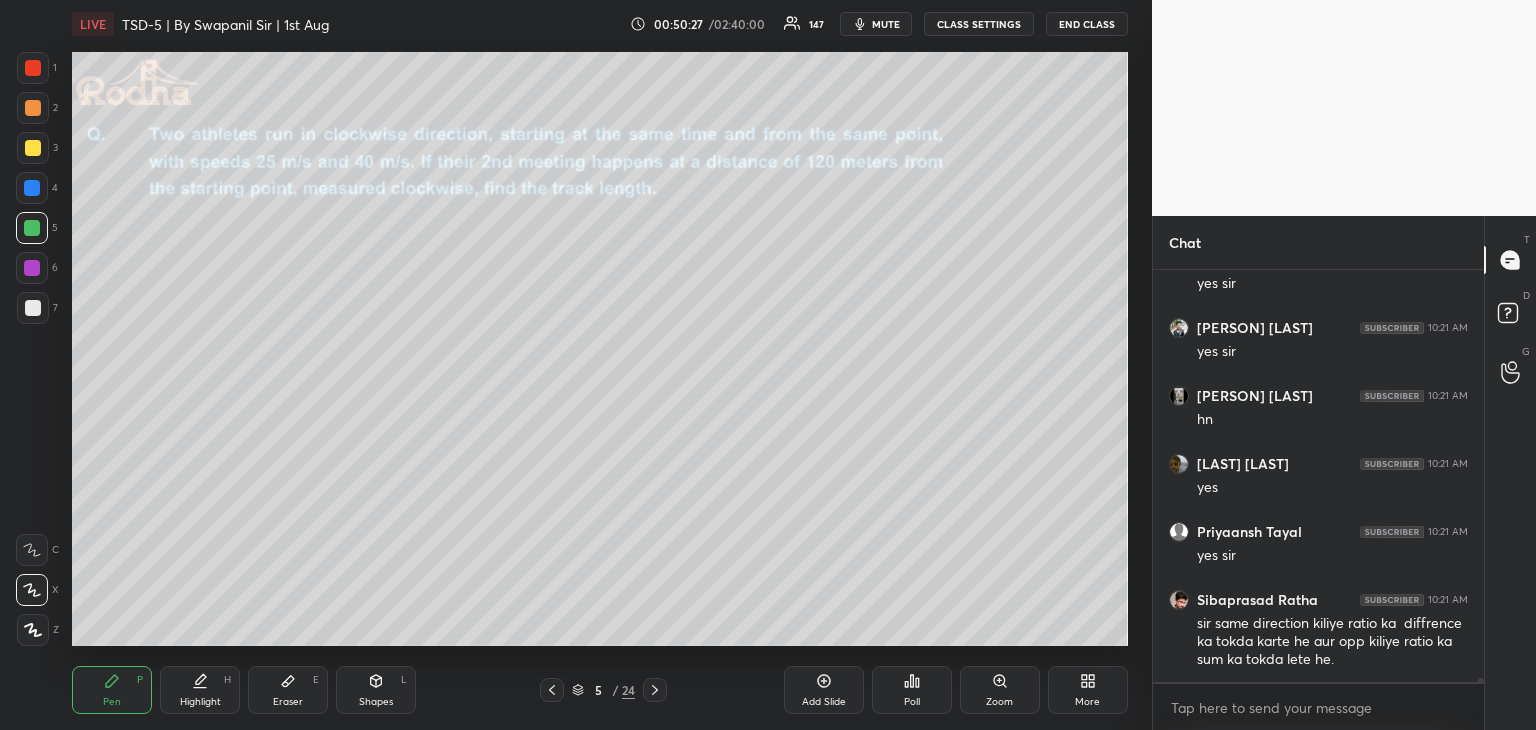 click 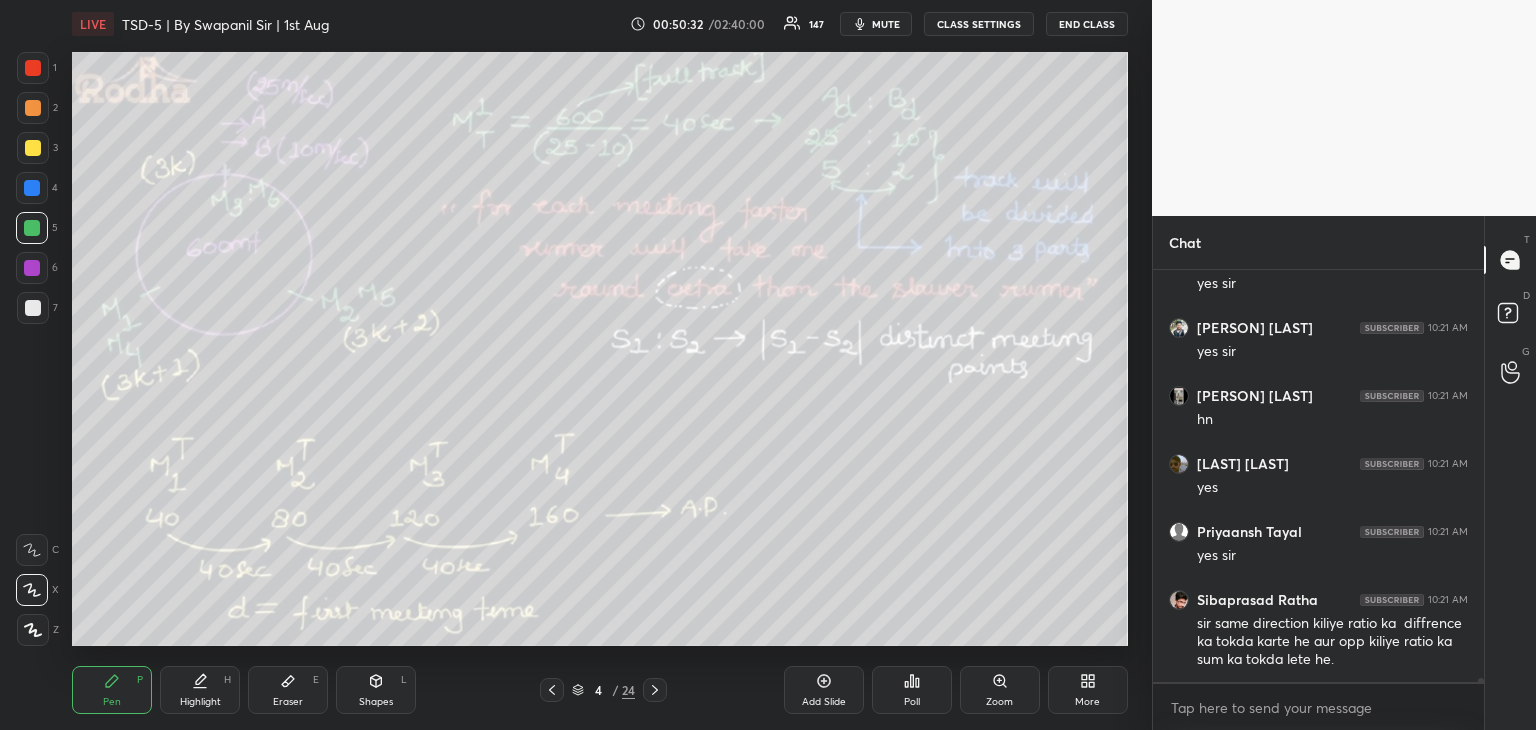 click 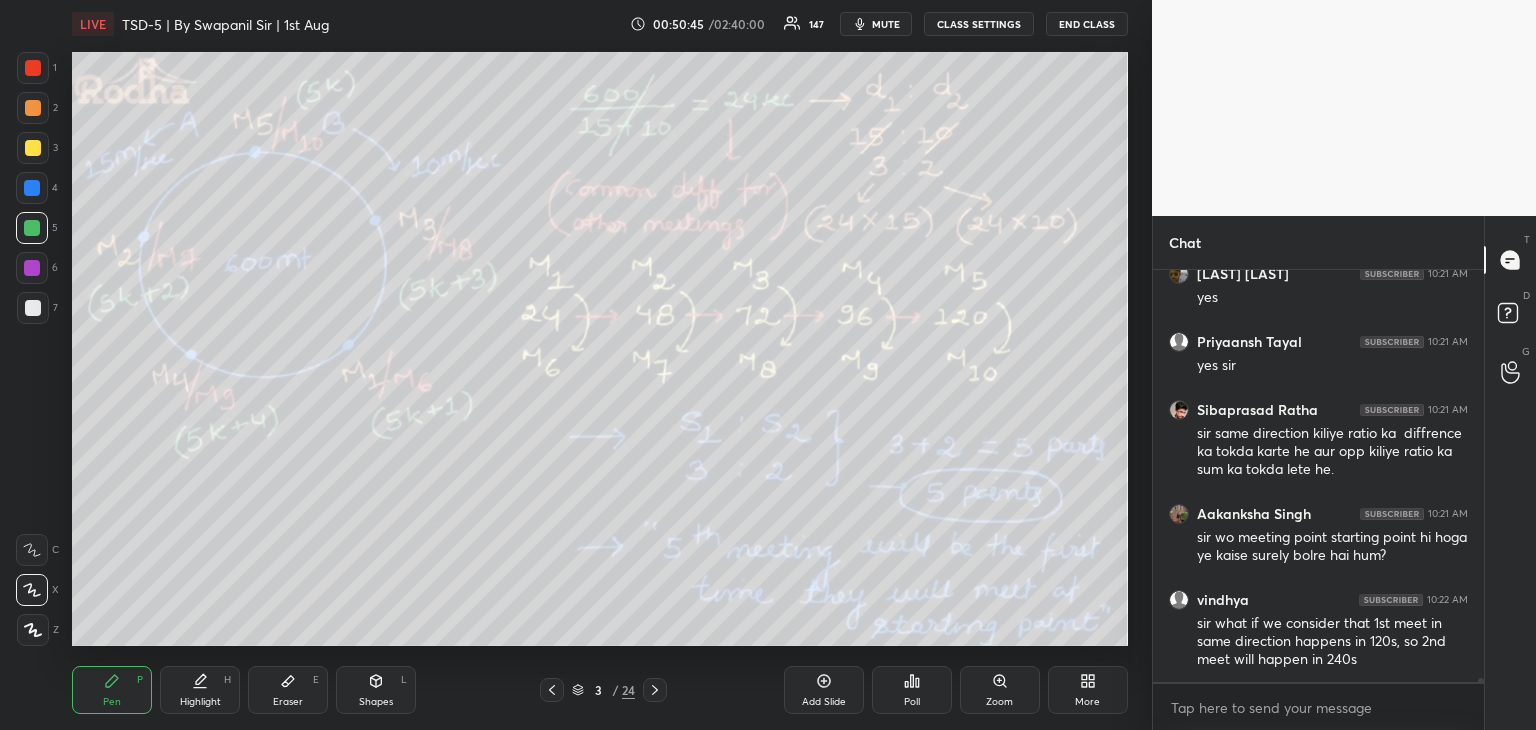 scroll, scrollTop: 45504, scrollLeft: 0, axis: vertical 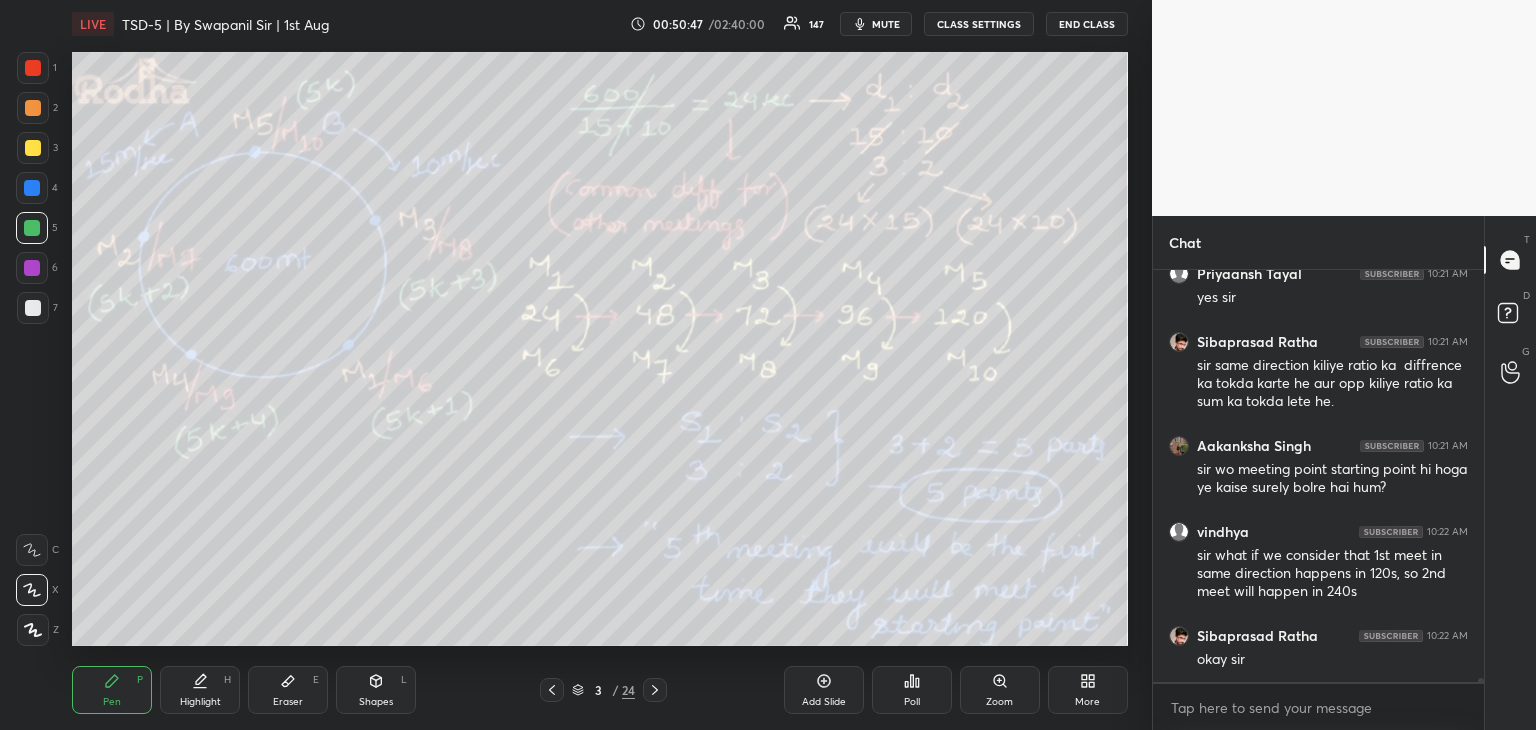 click 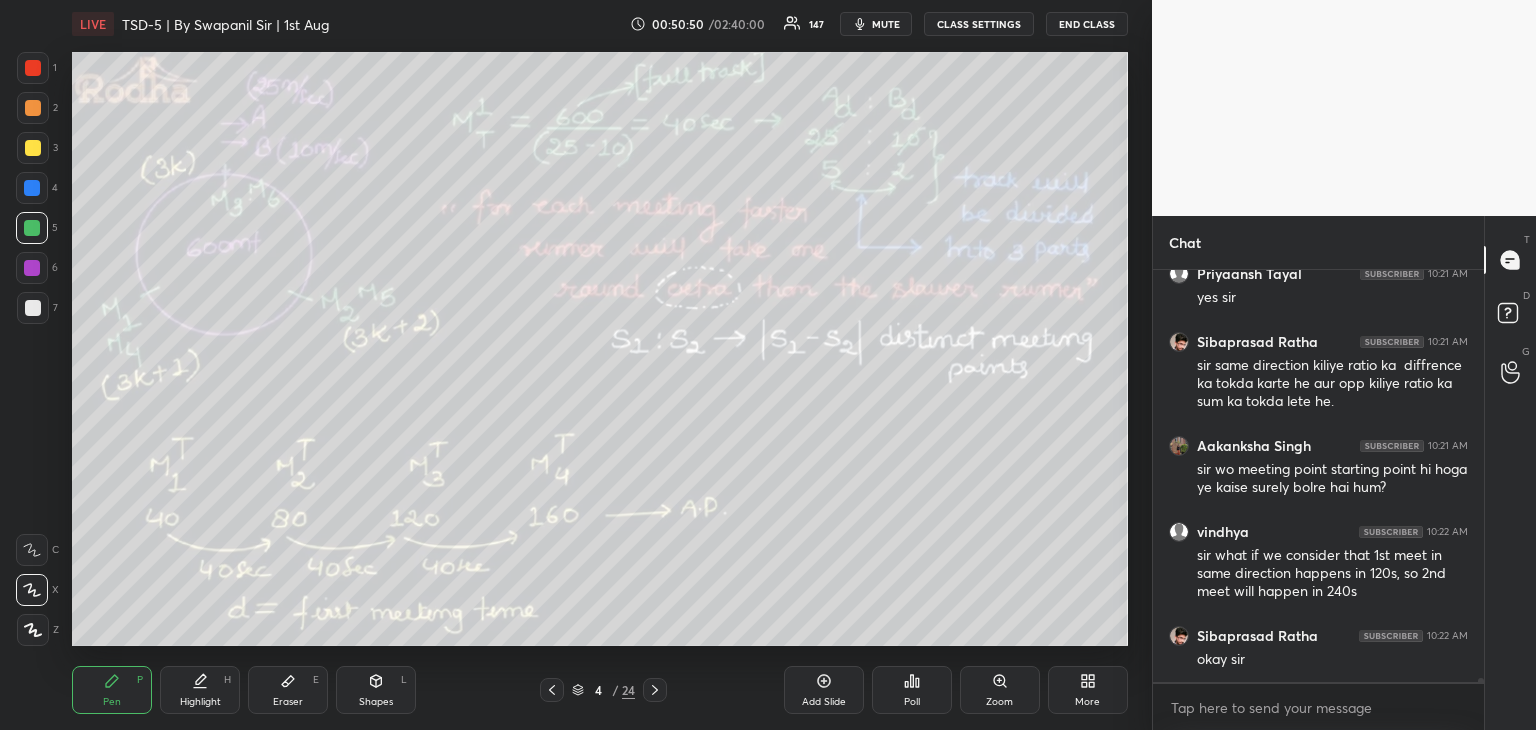 click 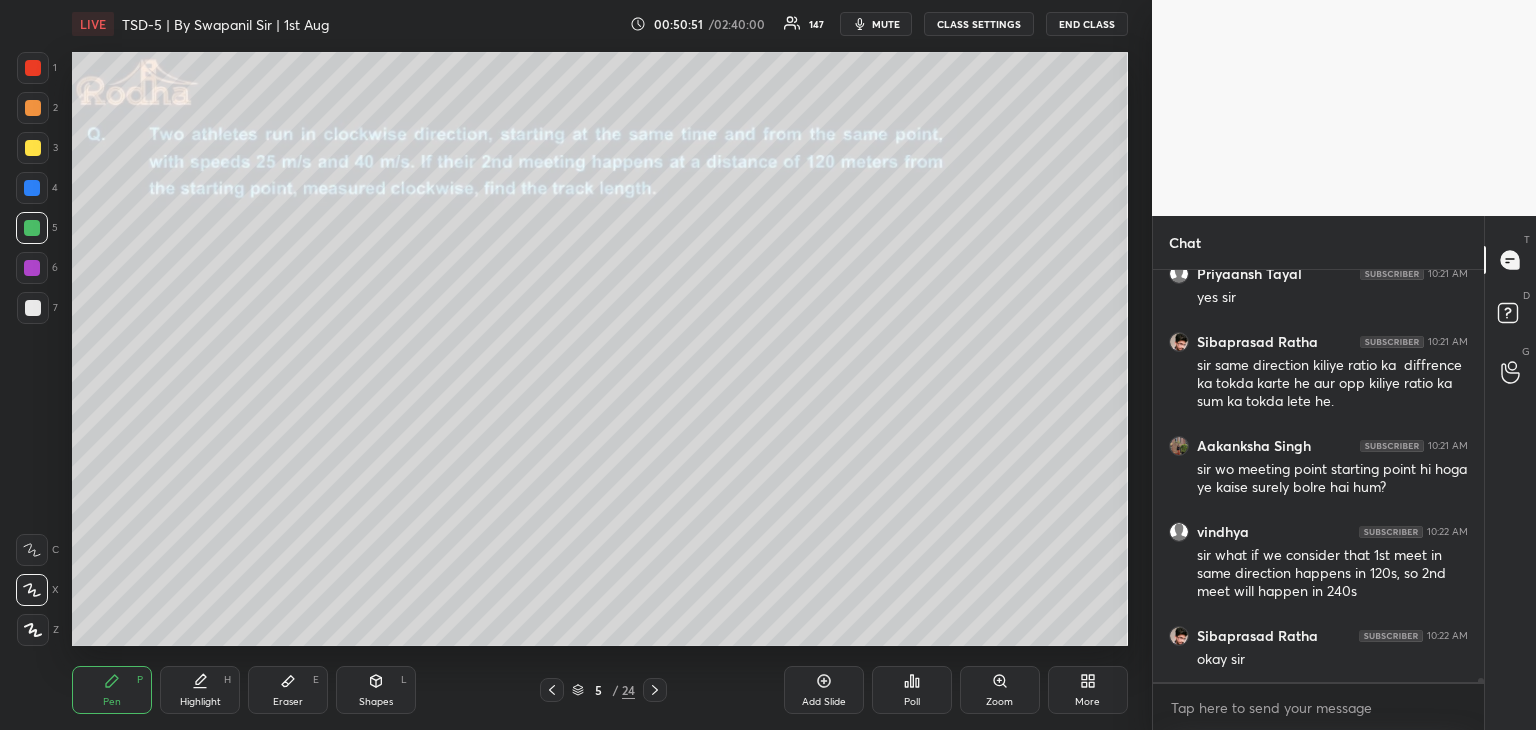 click 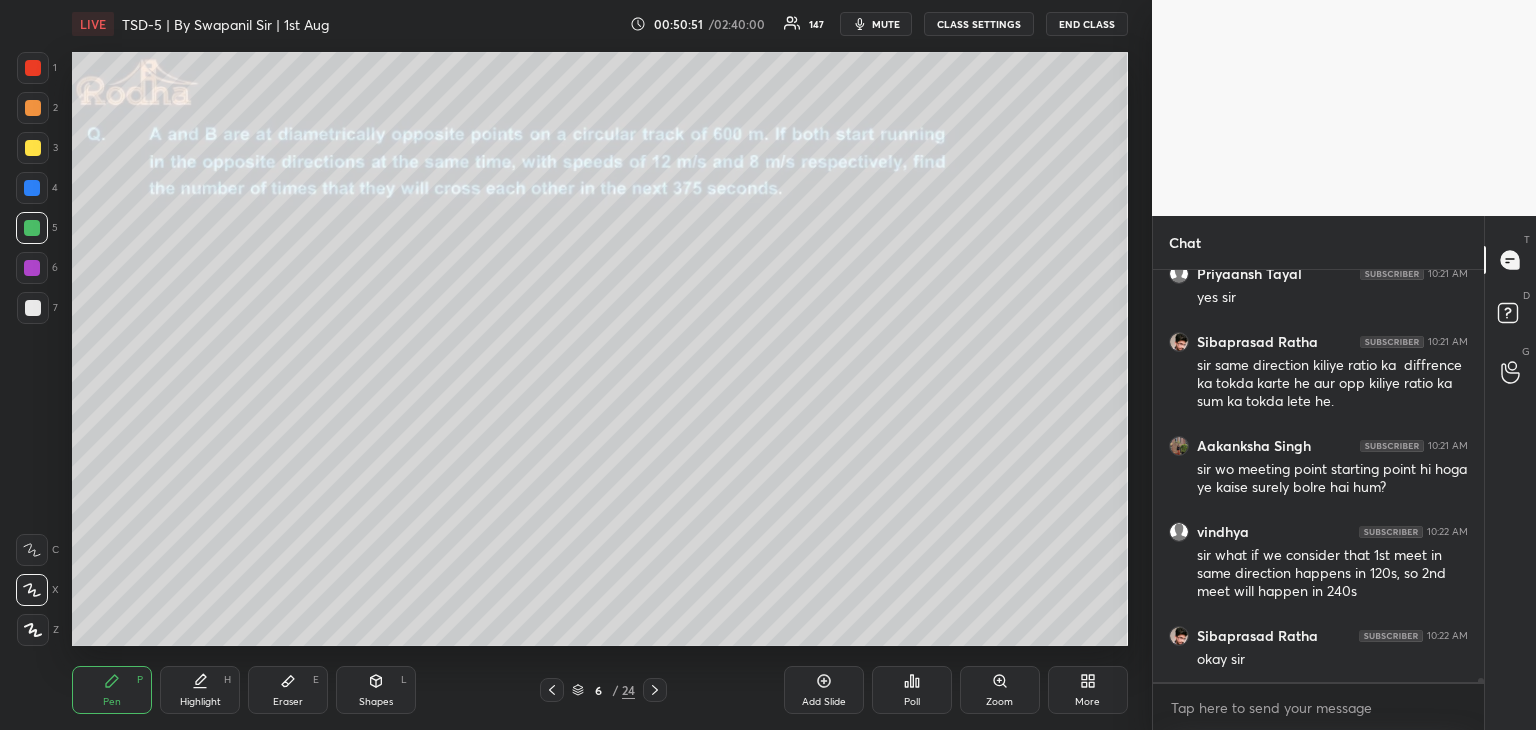 click 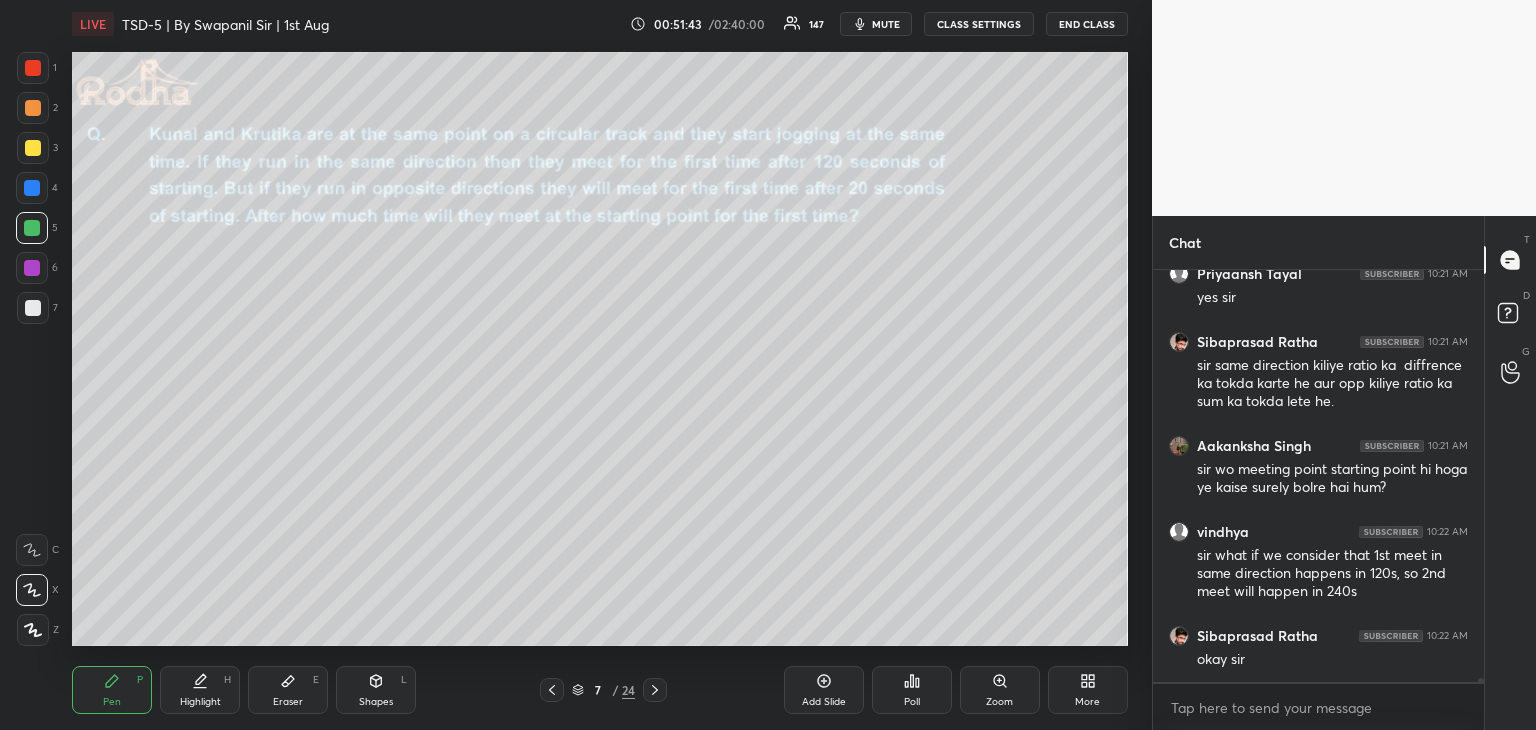 click 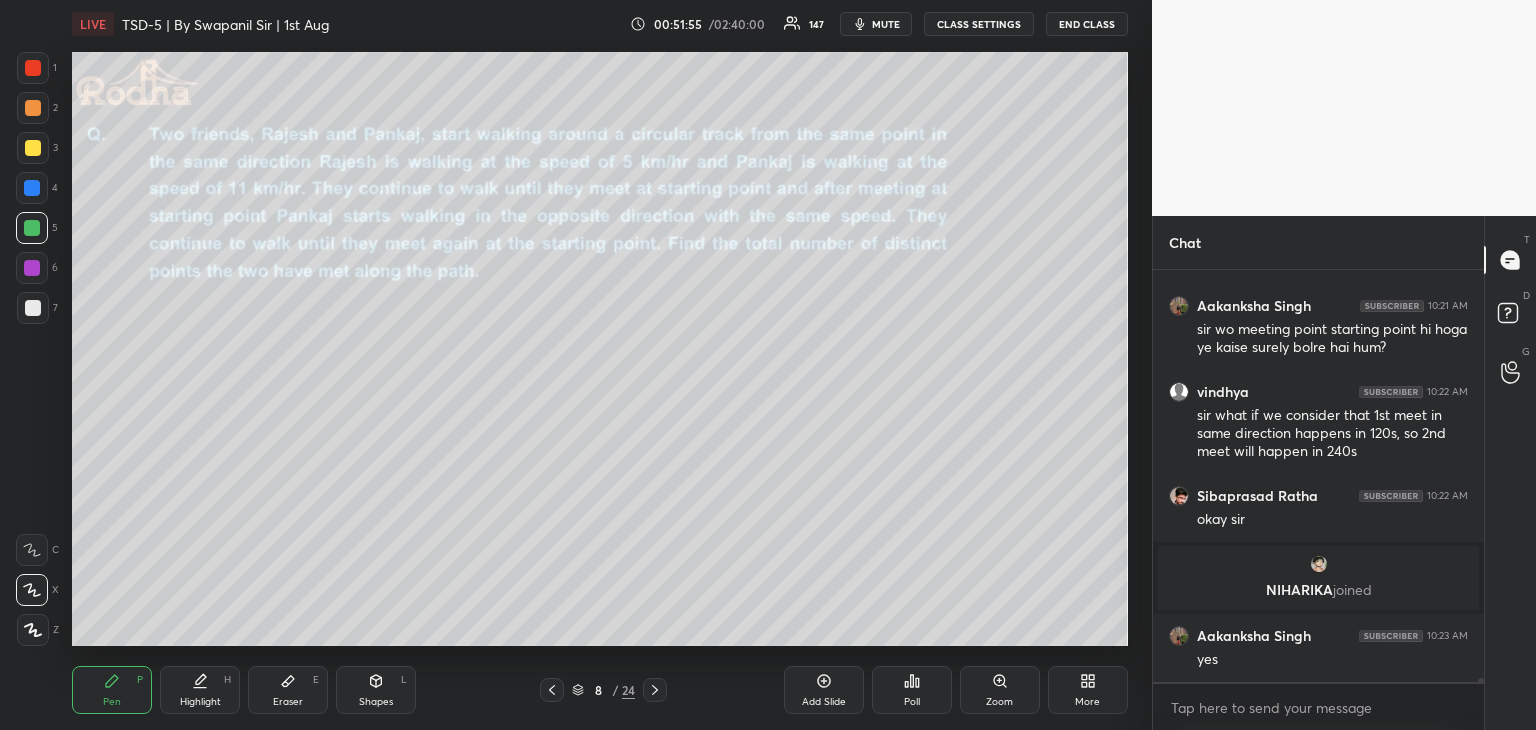 scroll, scrollTop: 45410, scrollLeft: 0, axis: vertical 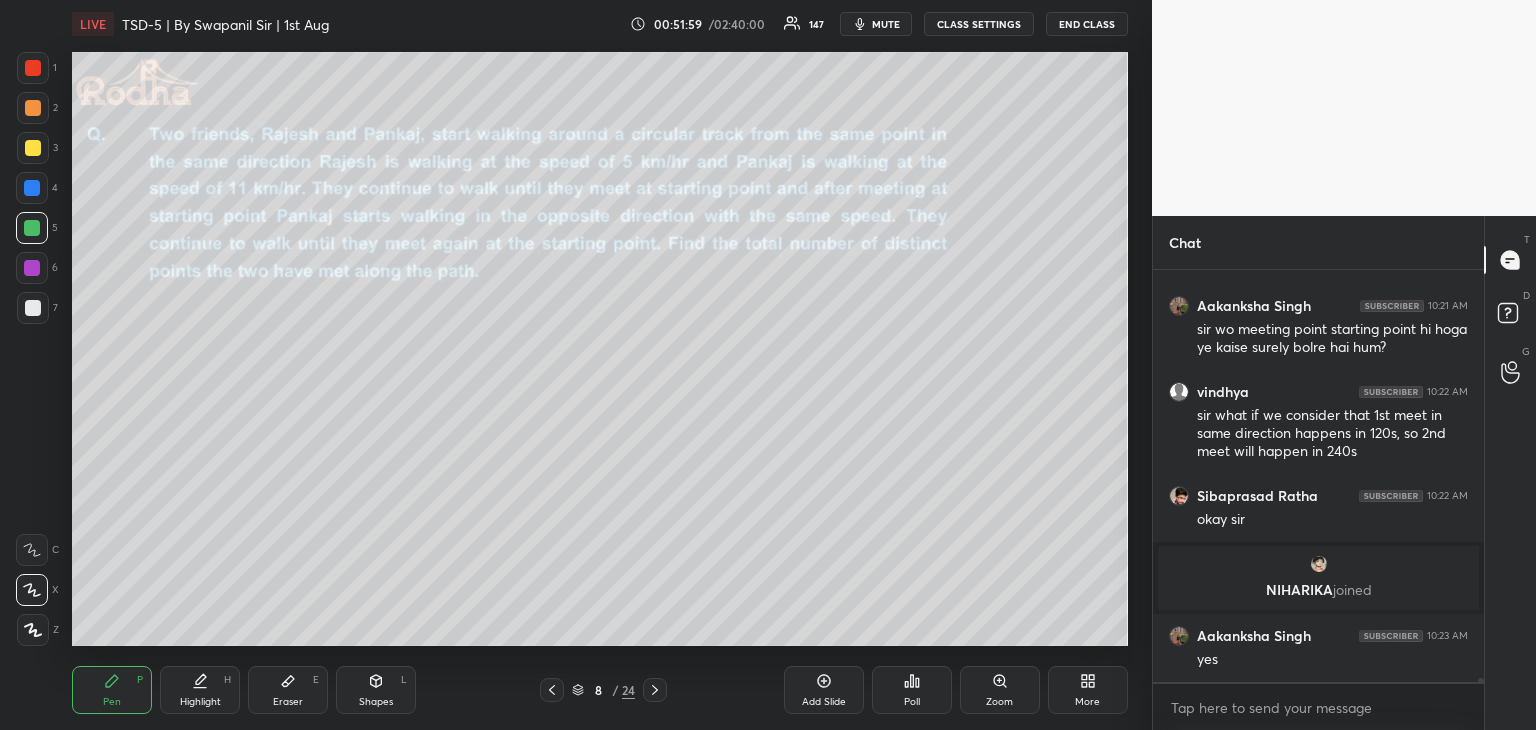 click at bounding box center (32, 228) 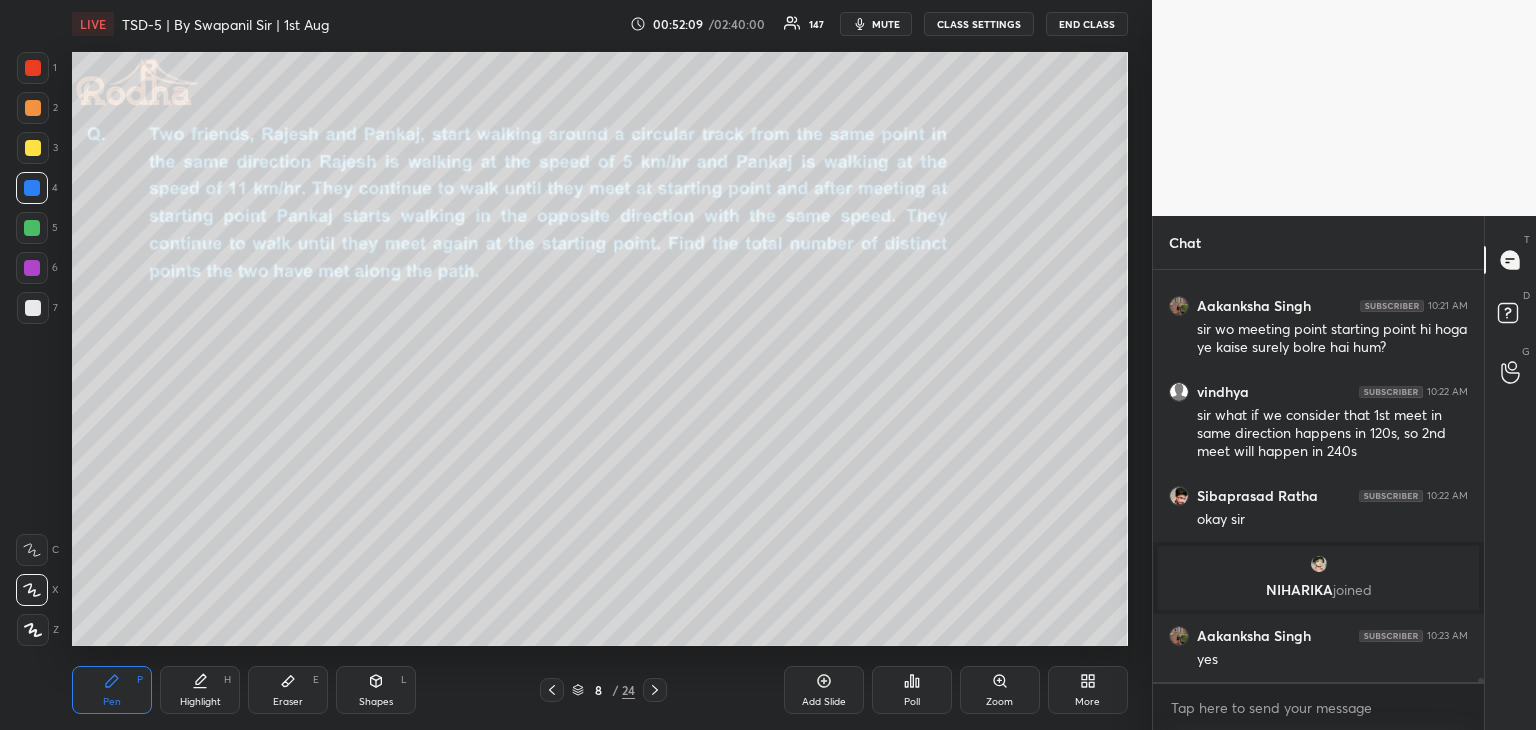 click at bounding box center [33, 148] 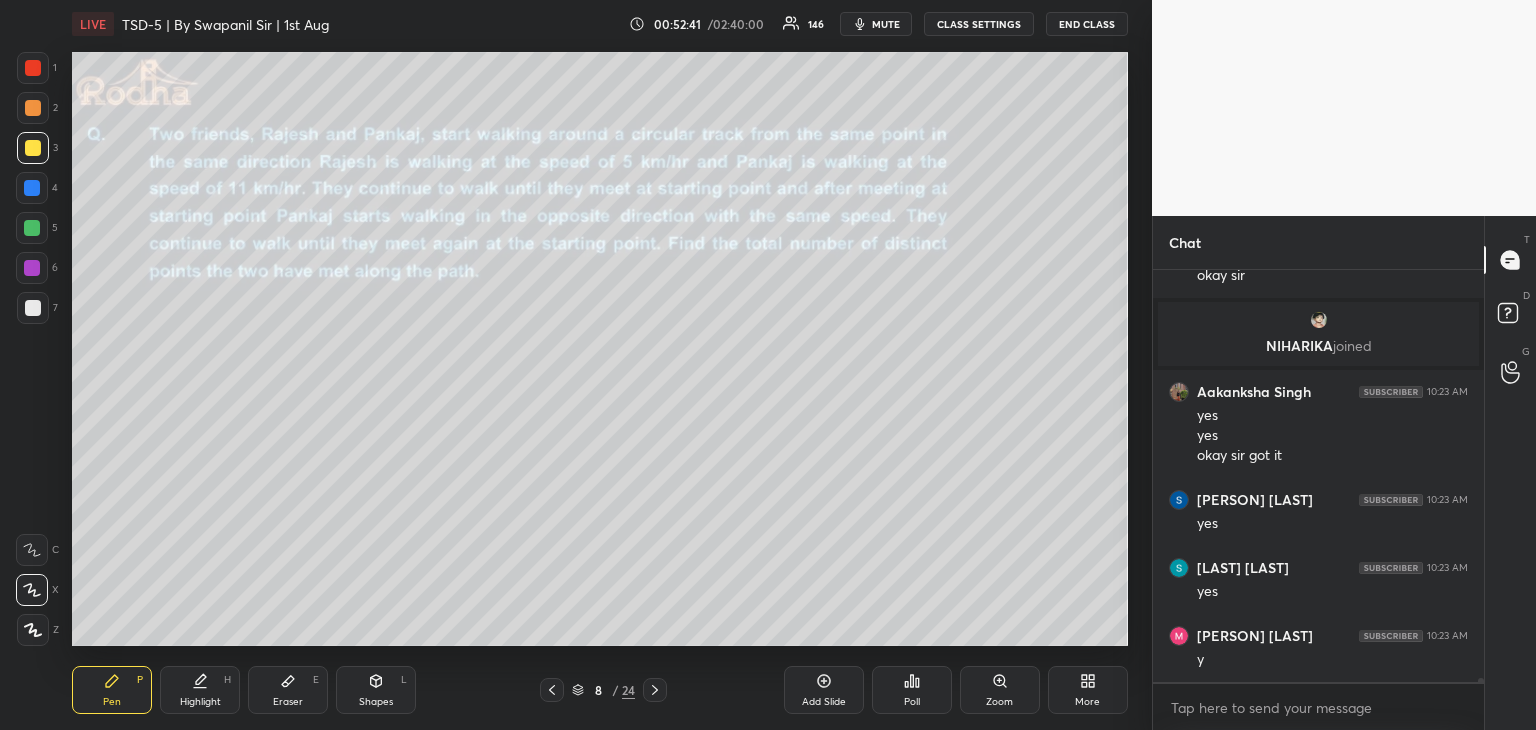 scroll, scrollTop: 45726, scrollLeft: 0, axis: vertical 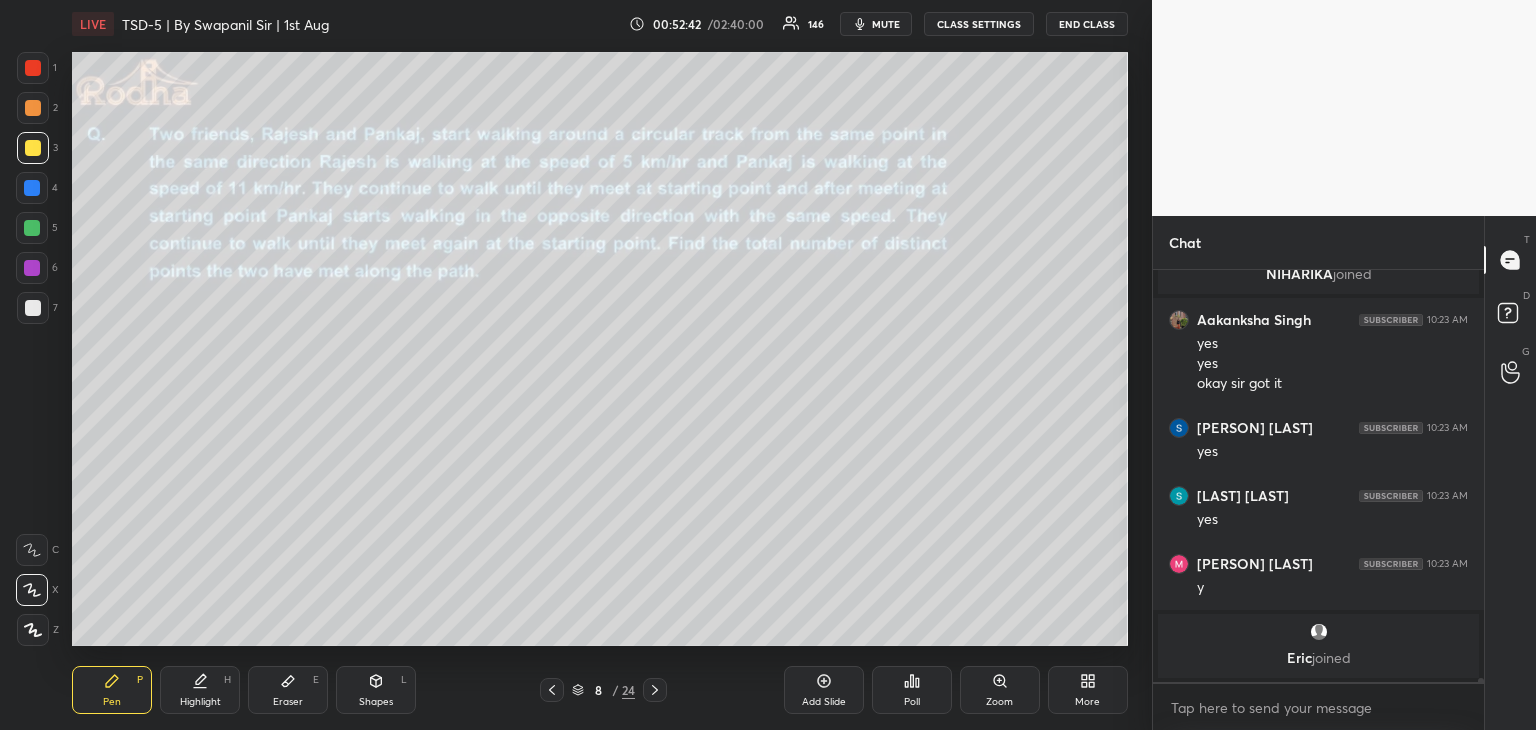 click on "Eraser E" at bounding box center (288, 690) 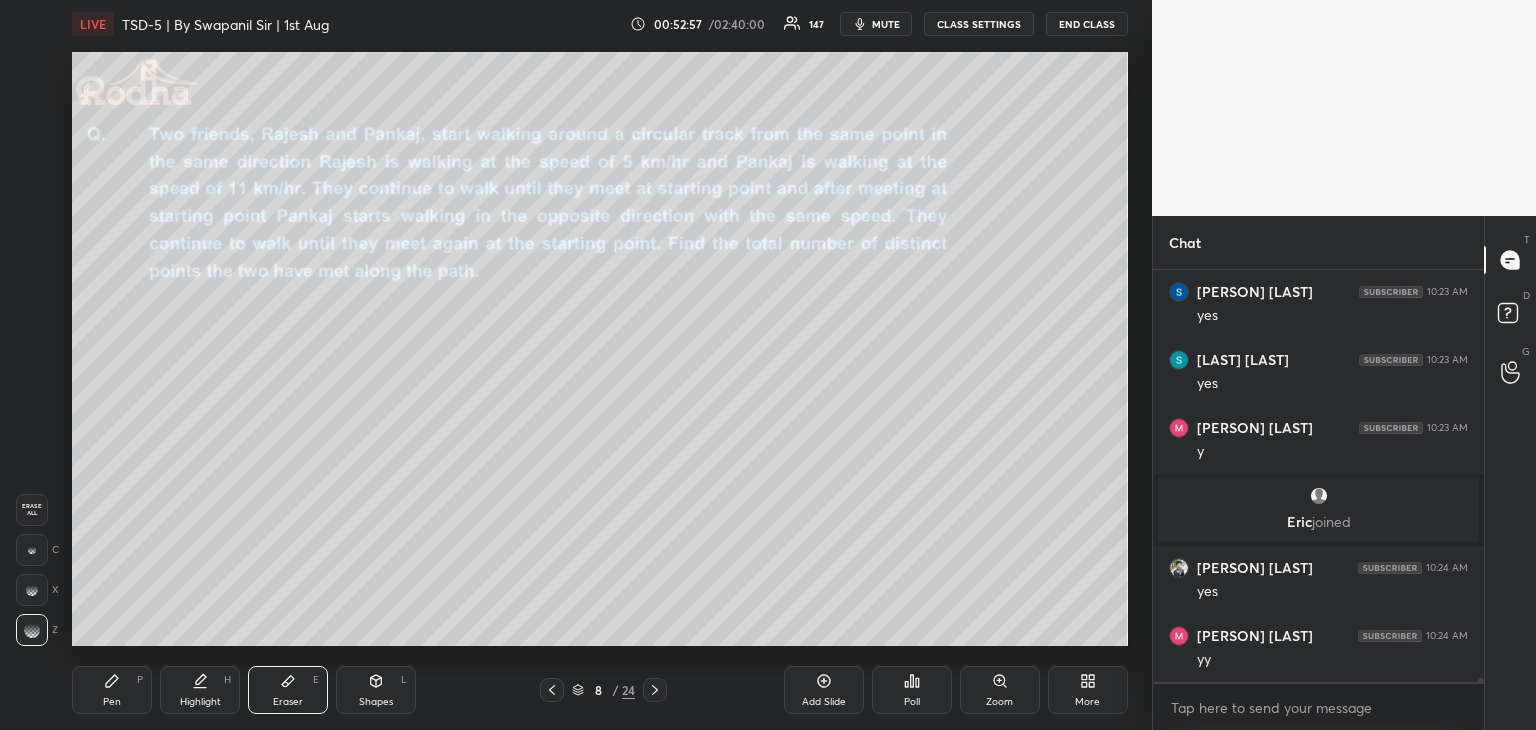 scroll, scrollTop: 45876, scrollLeft: 0, axis: vertical 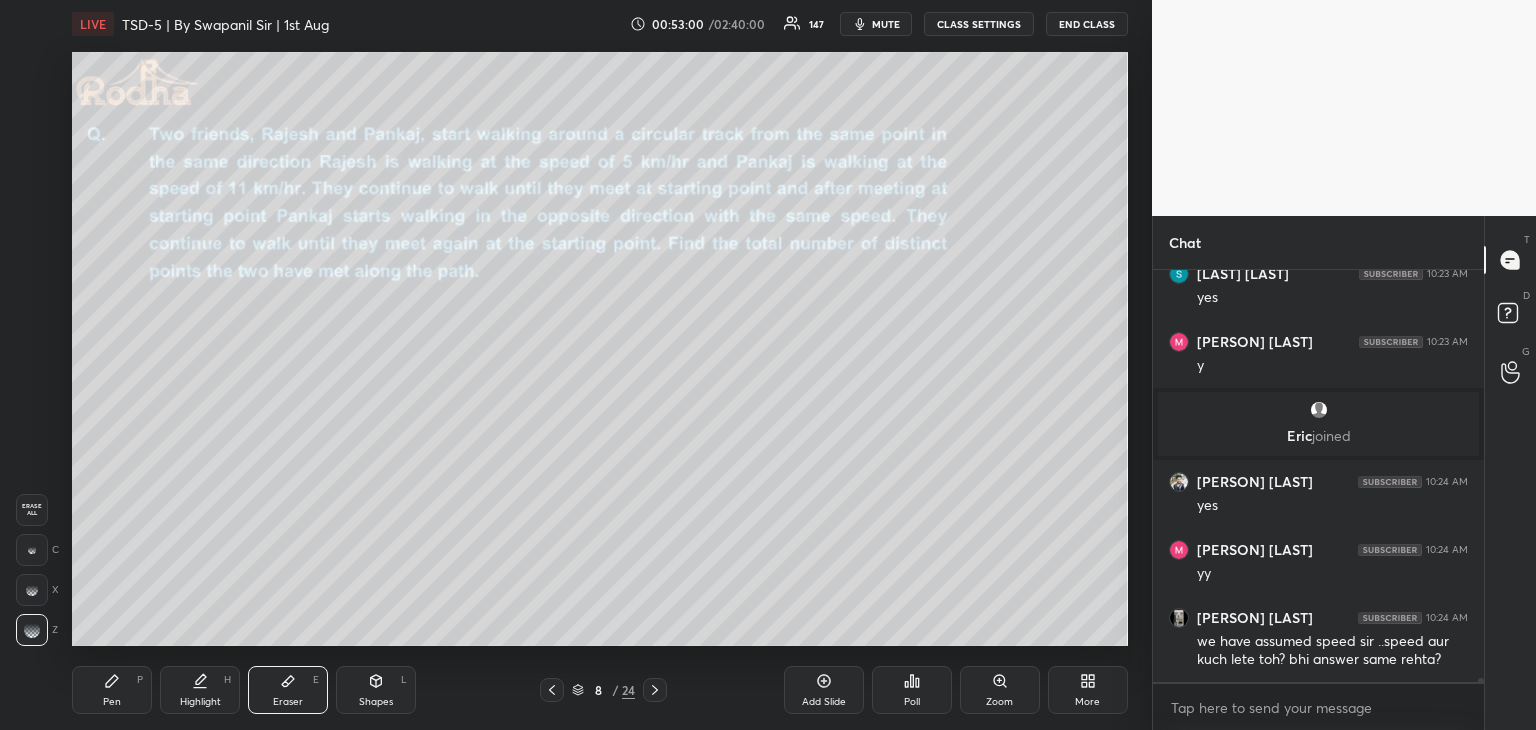 click 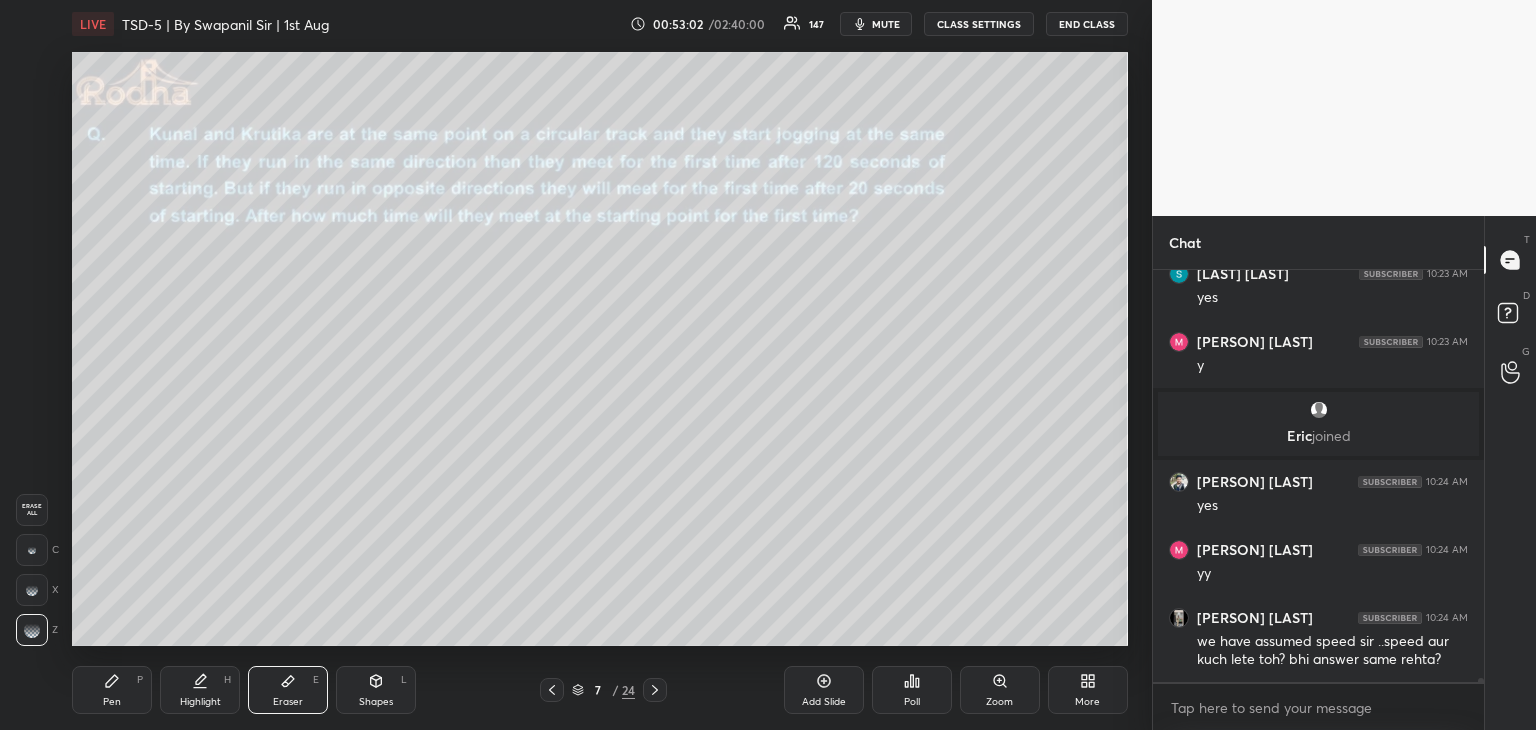 click on "Pen P" at bounding box center (112, 690) 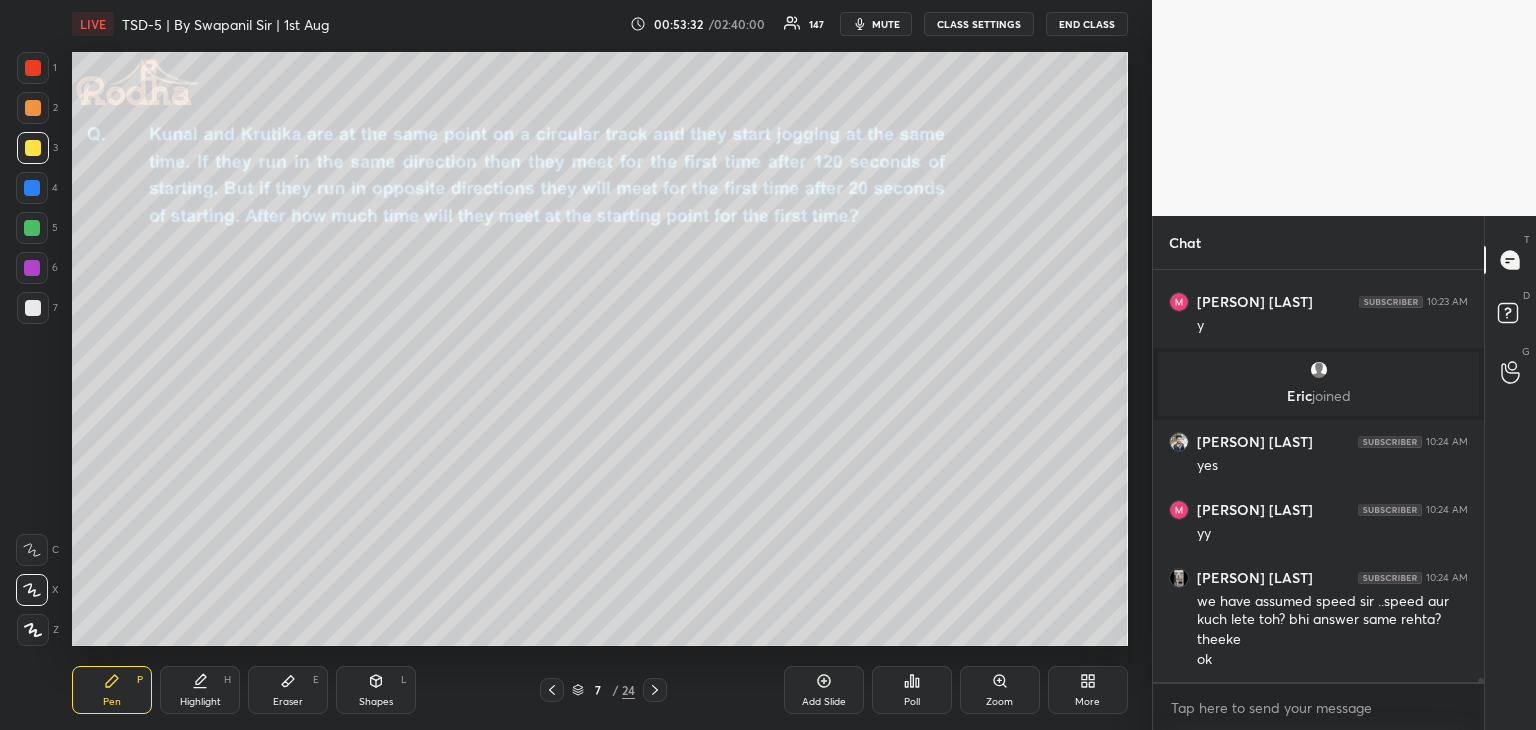scroll, scrollTop: 45984, scrollLeft: 0, axis: vertical 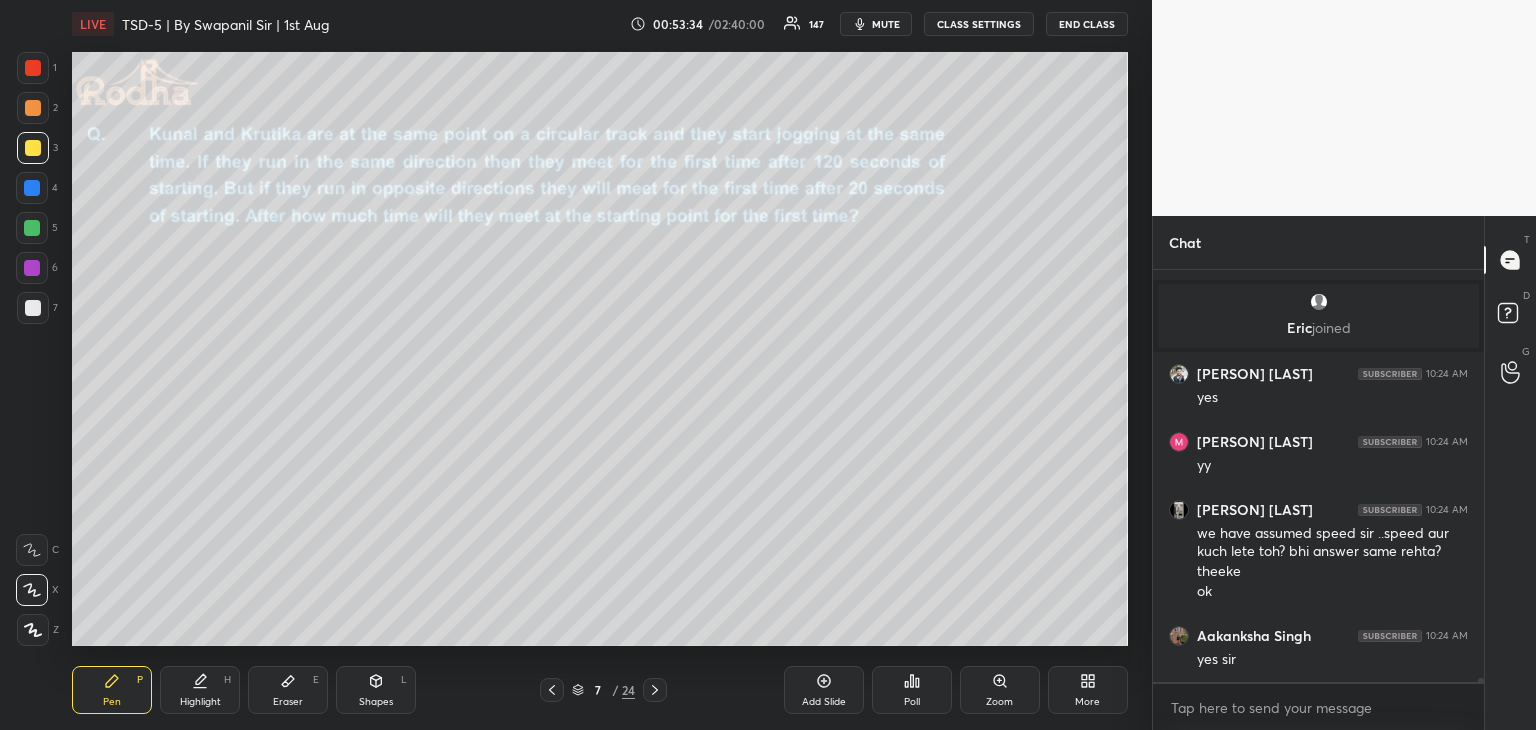 click at bounding box center [32, 228] 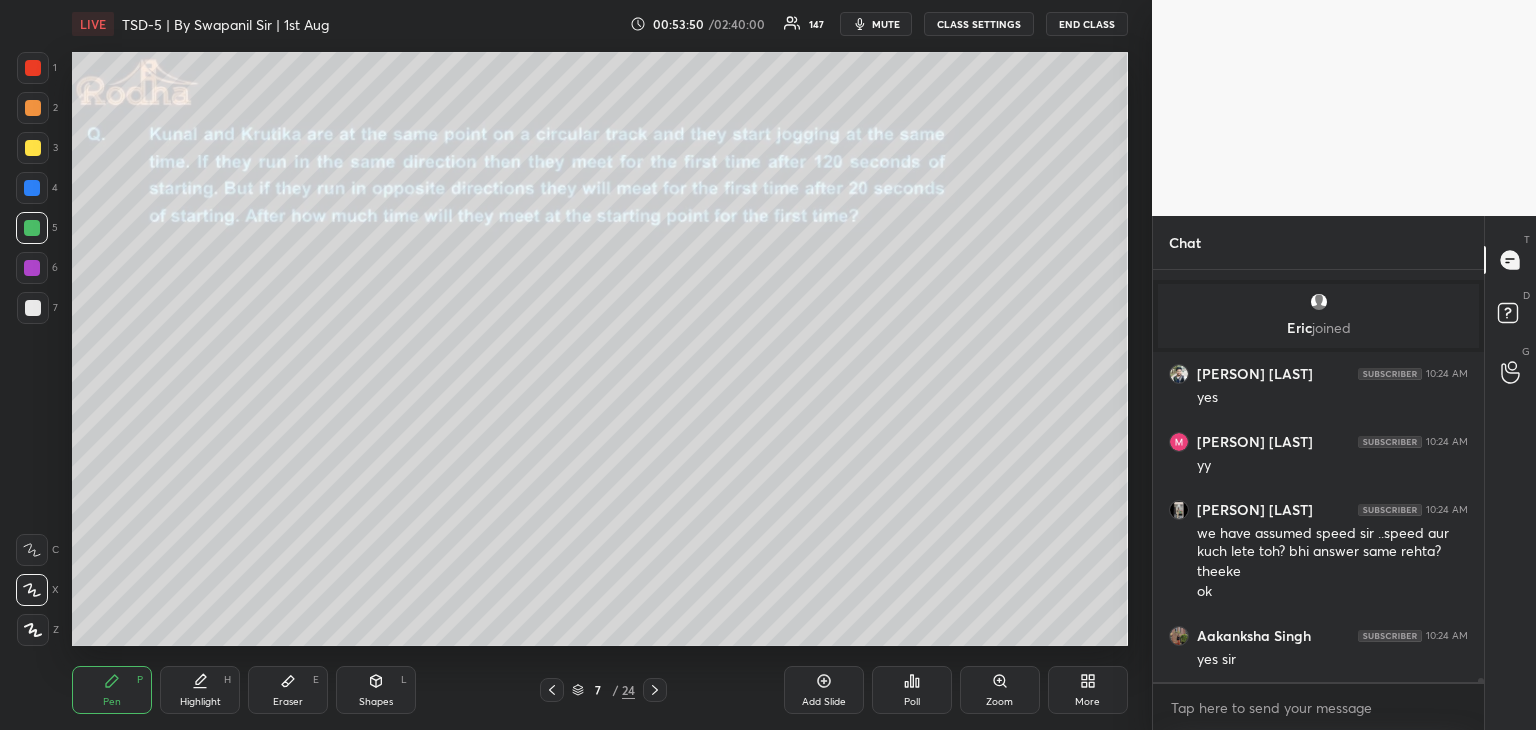 click 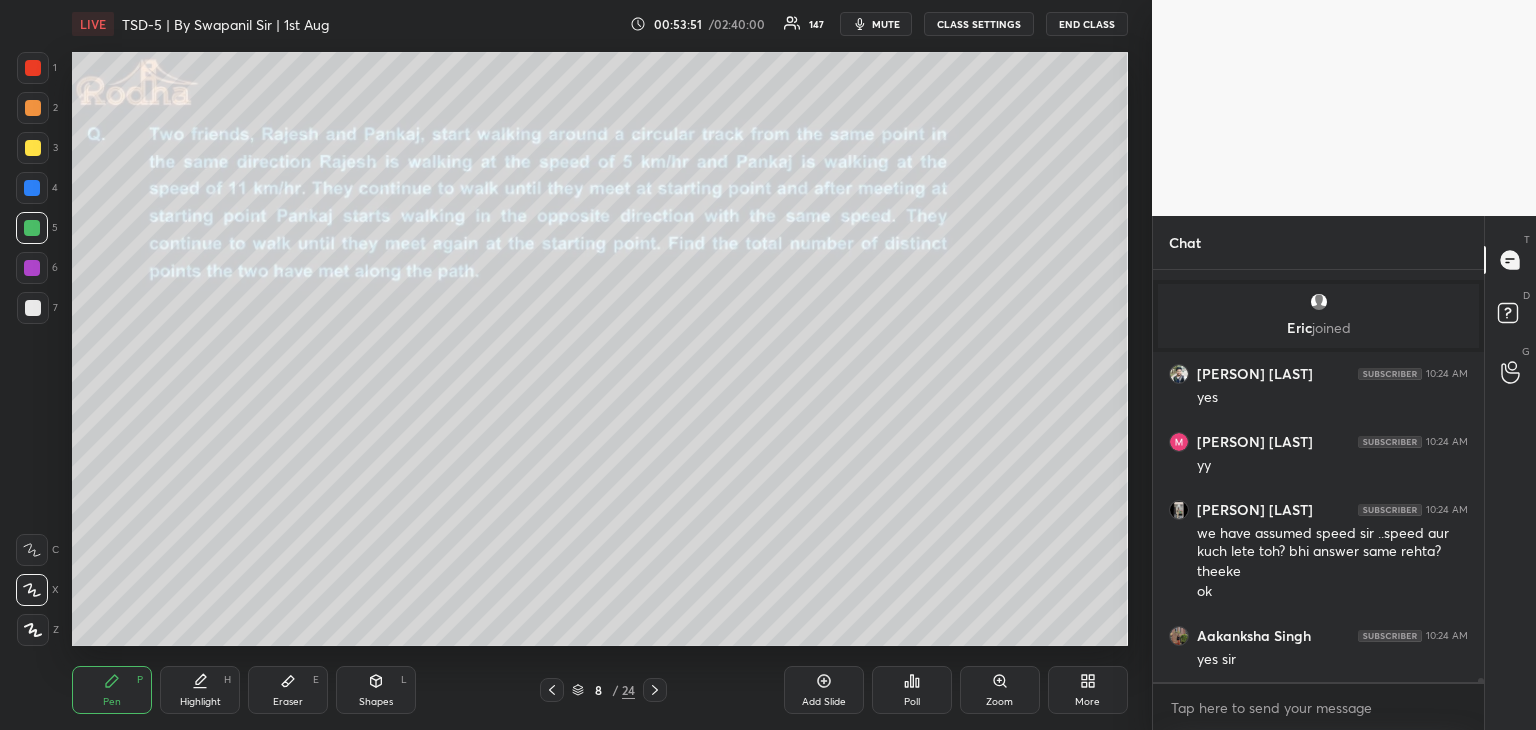click 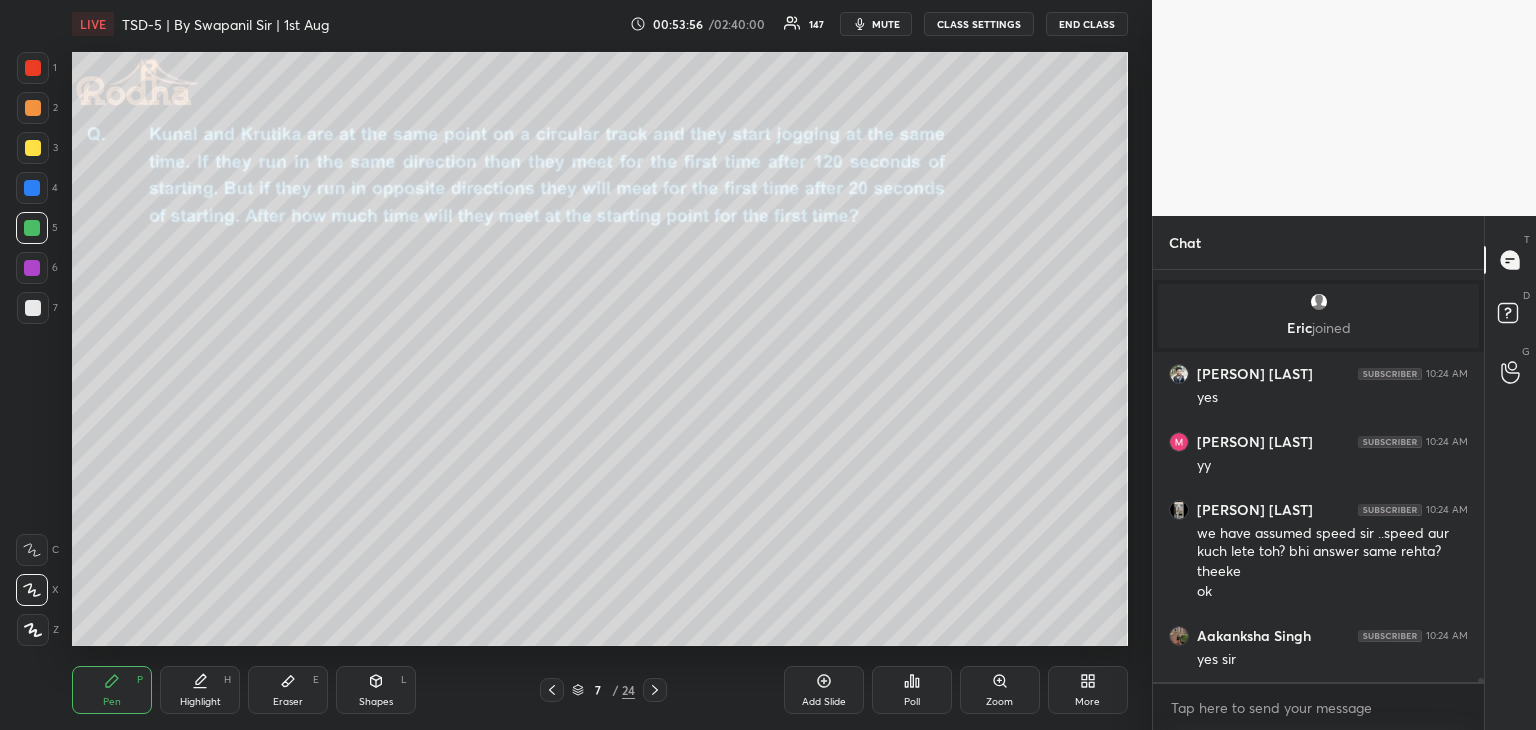 click on "Add Slide" at bounding box center [824, 702] 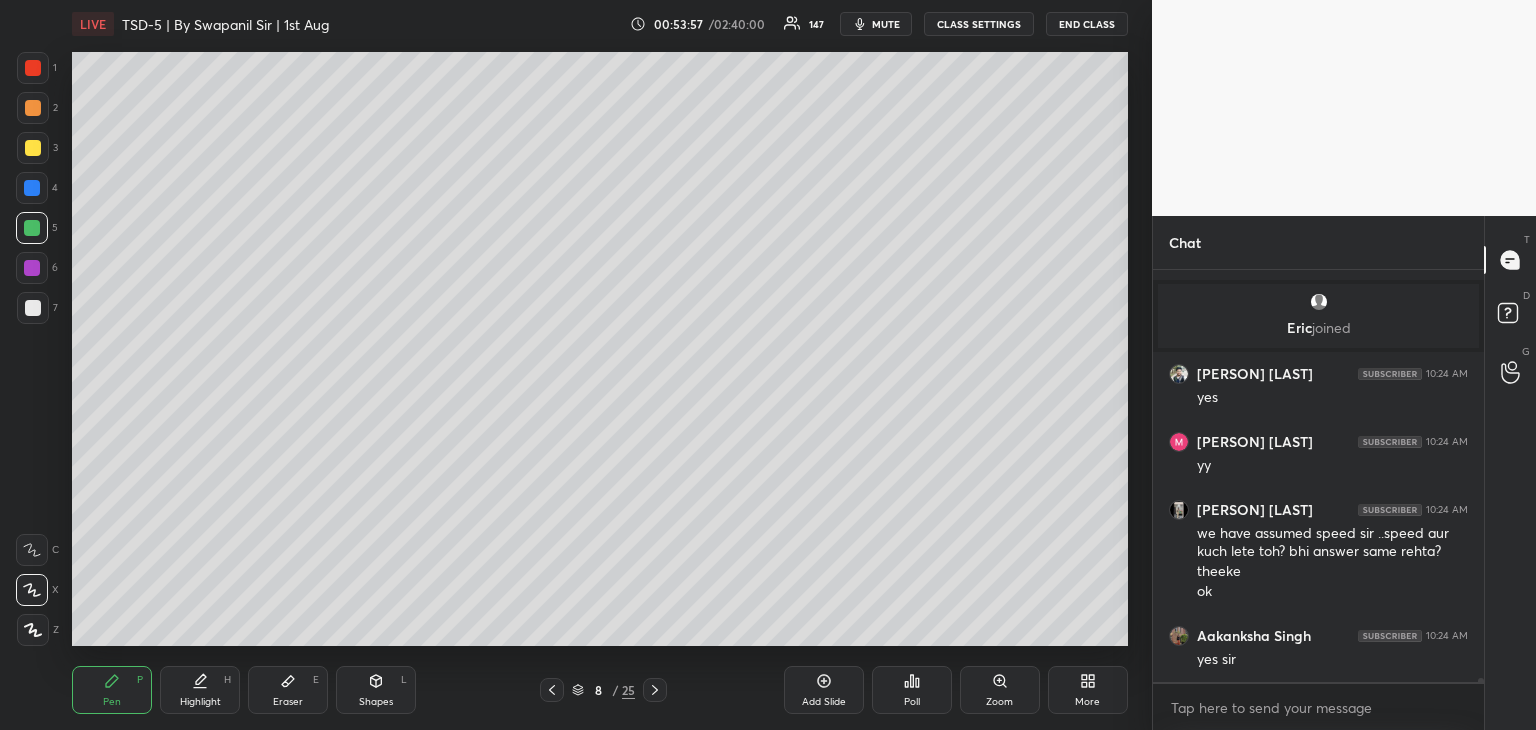 drag, startPoint x: 396, startPoint y: 677, endPoint x: 414, endPoint y: 648, distance: 34.132095 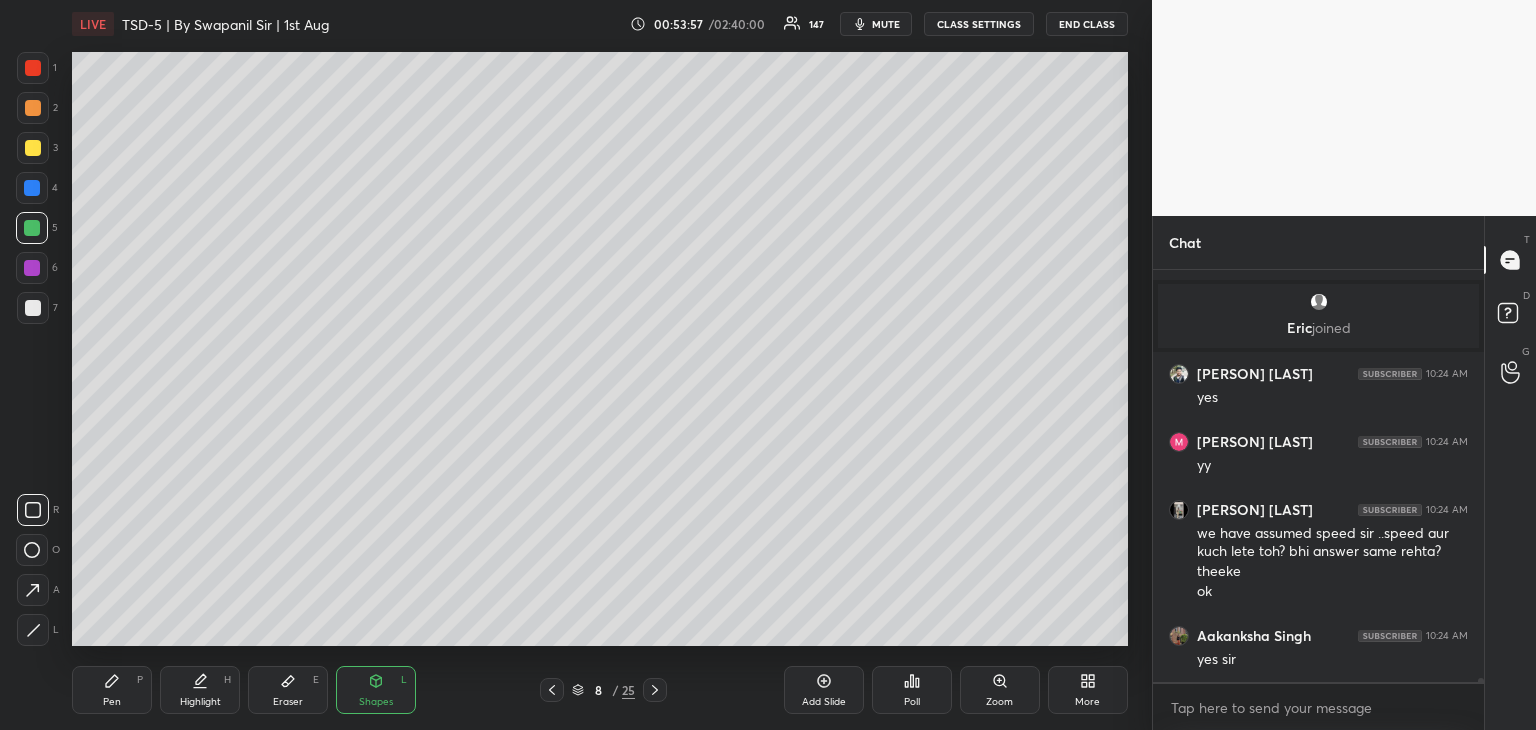click 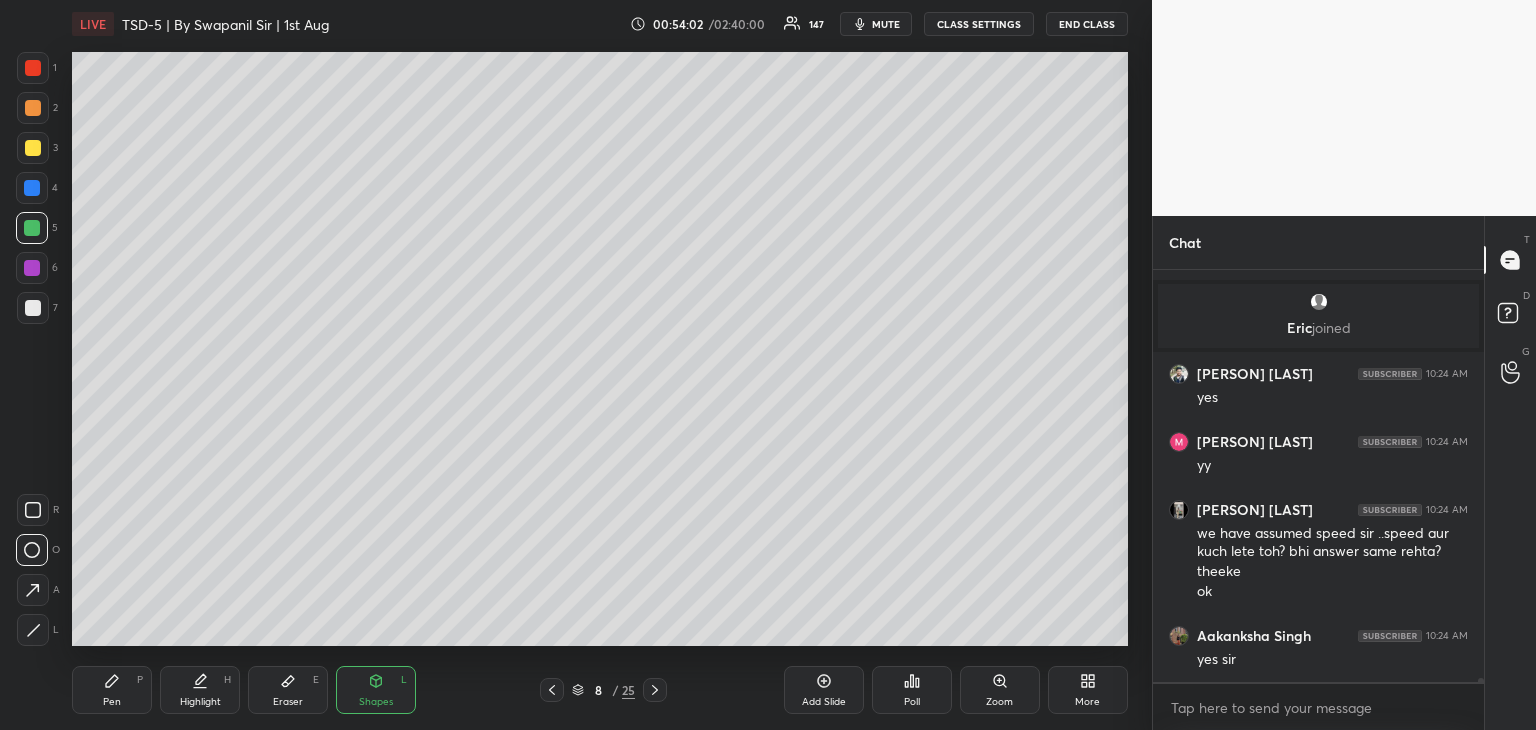 click on "Pen P" at bounding box center [112, 690] 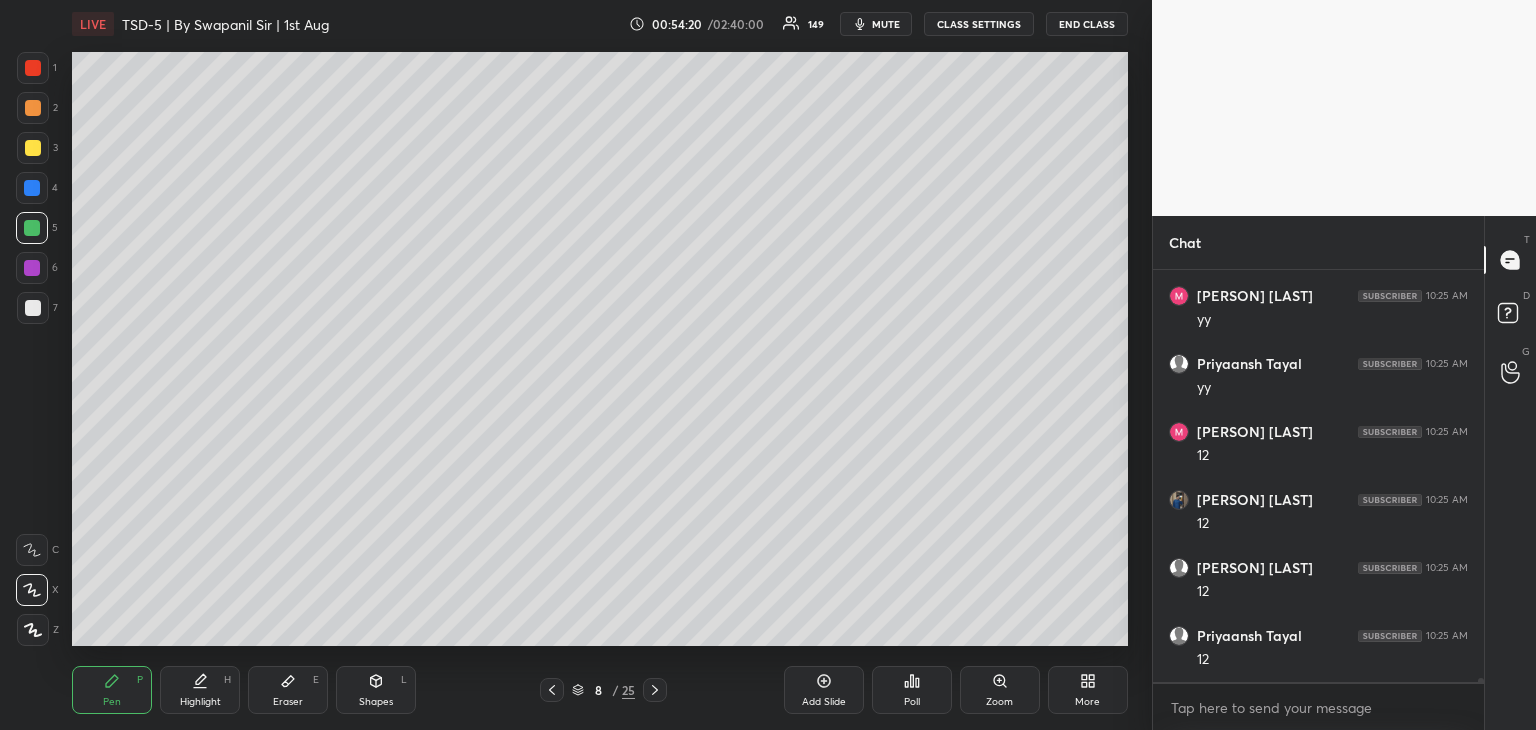 scroll, scrollTop: 46880, scrollLeft: 0, axis: vertical 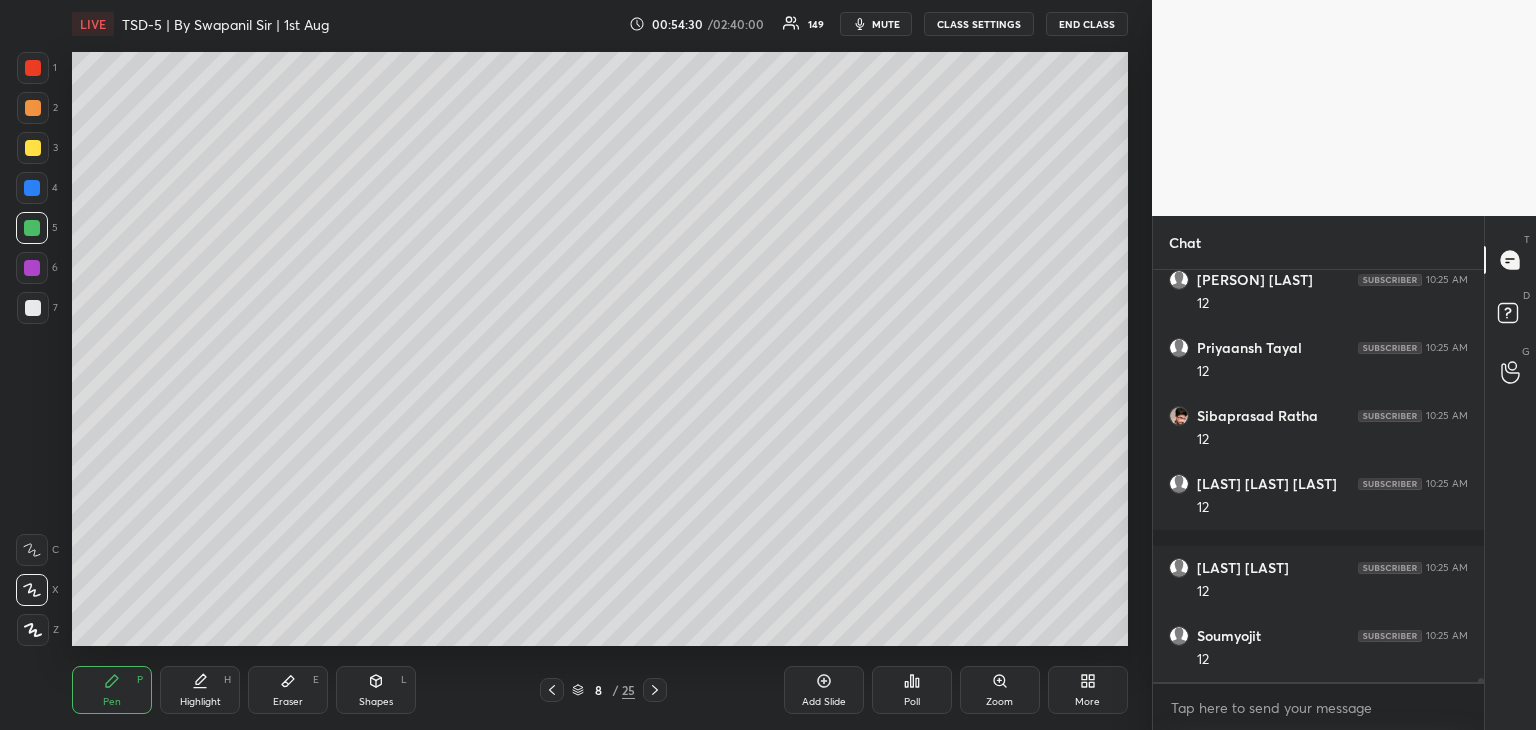 drag, startPoint x: 33, startPoint y: 193, endPoint x: 53, endPoint y: 203, distance: 22.36068 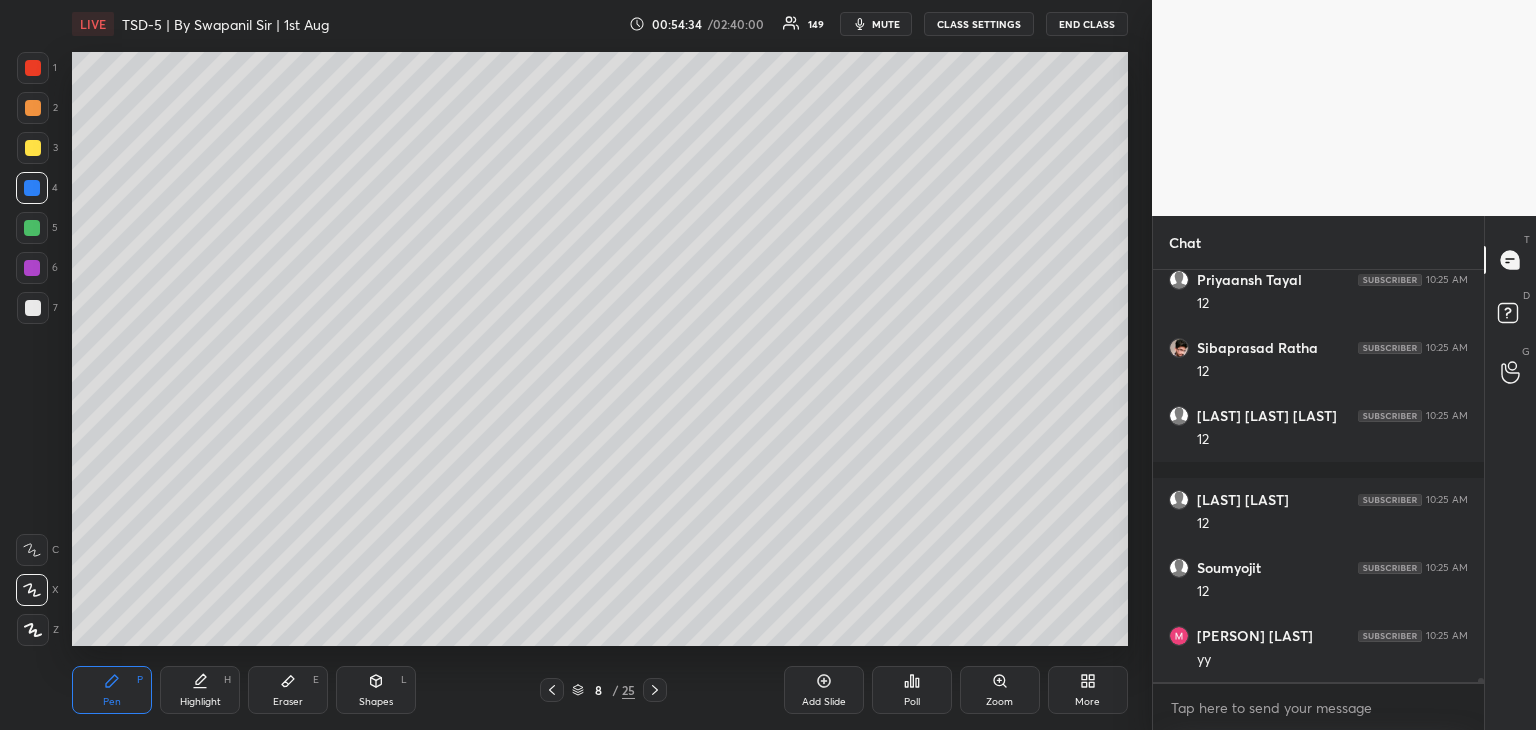 scroll, scrollTop: 47016, scrollLeft: 0, axis: vertical 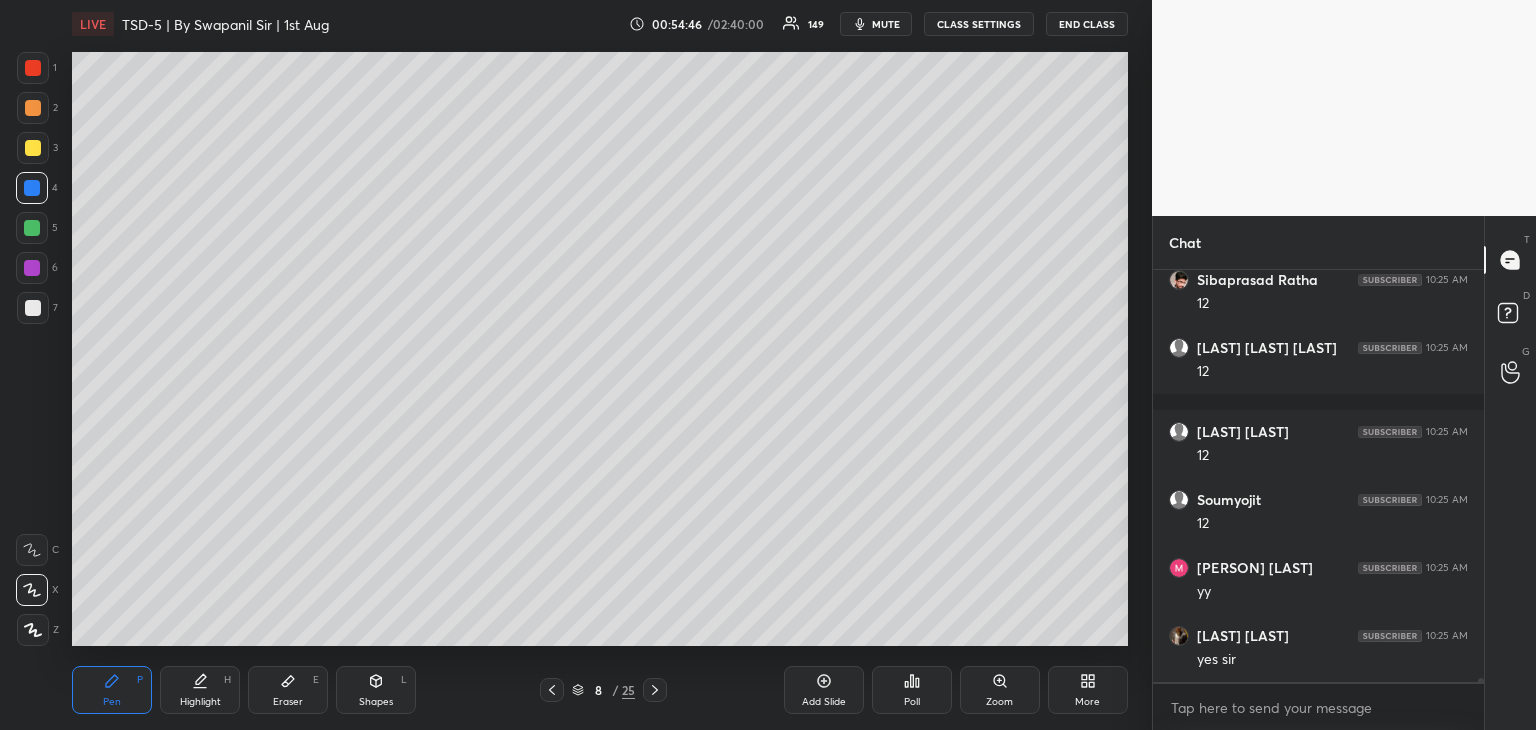 click at bounding box center (33, 108) 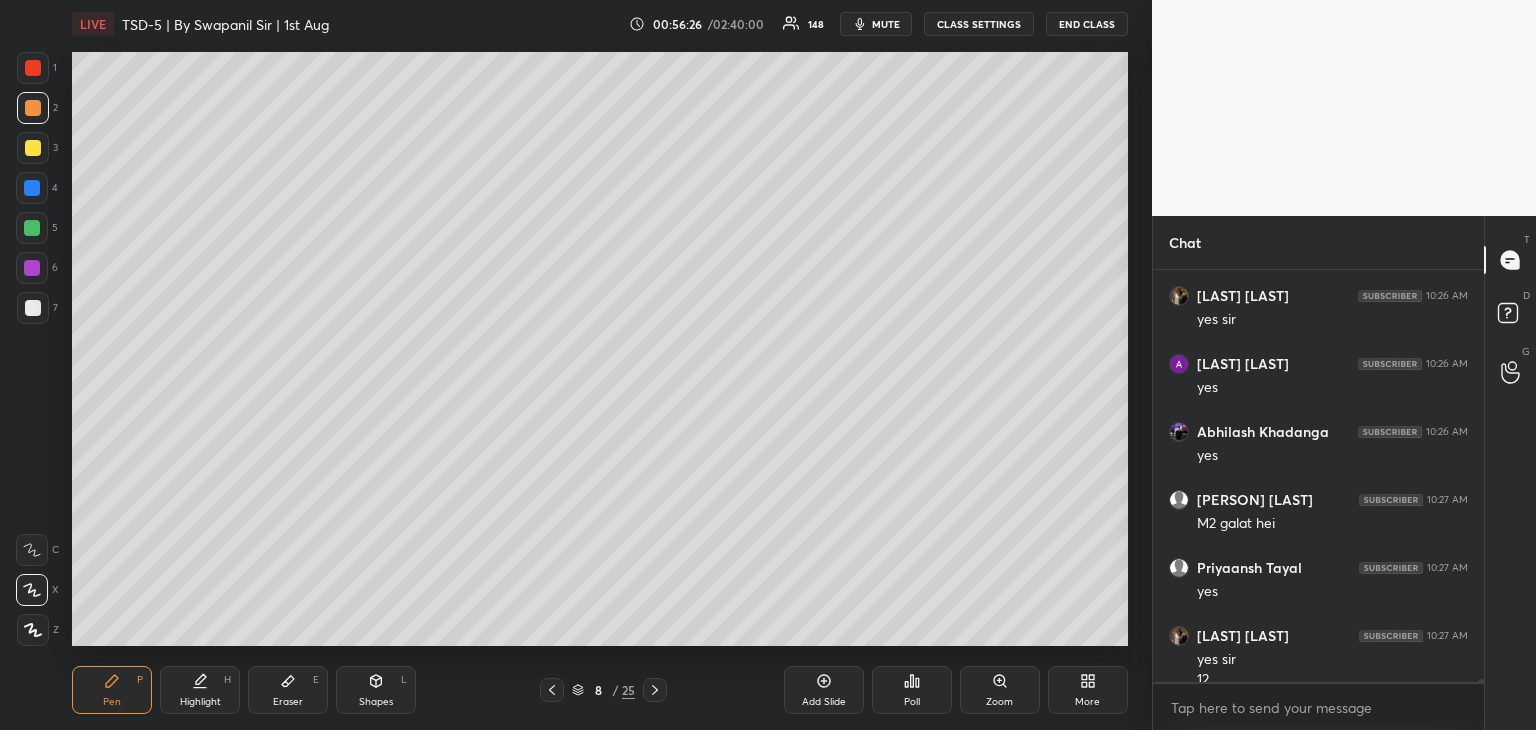 scroll, scrollTop: 48552, scrollLeft: 0, axis: vertical 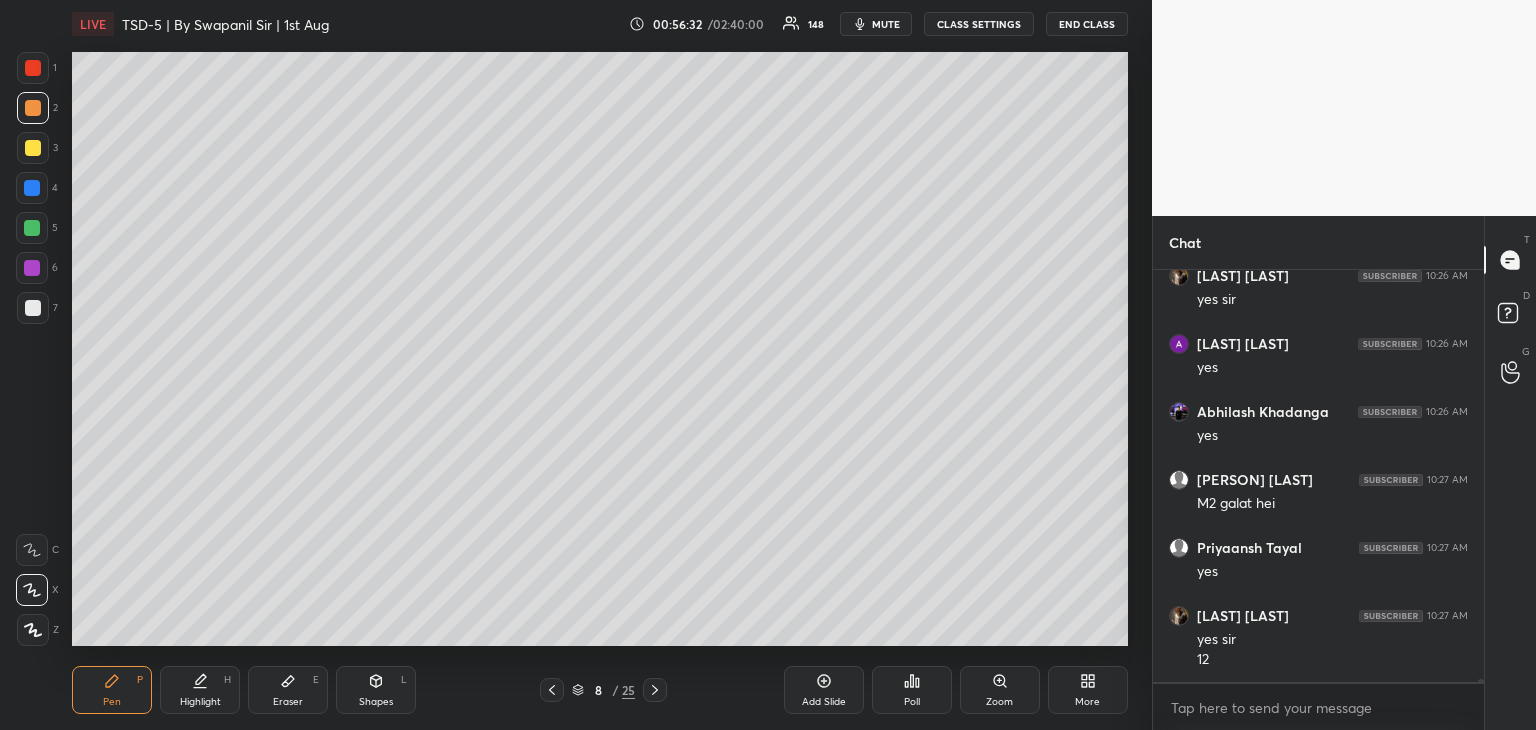 click at bounding box center [33, 68] 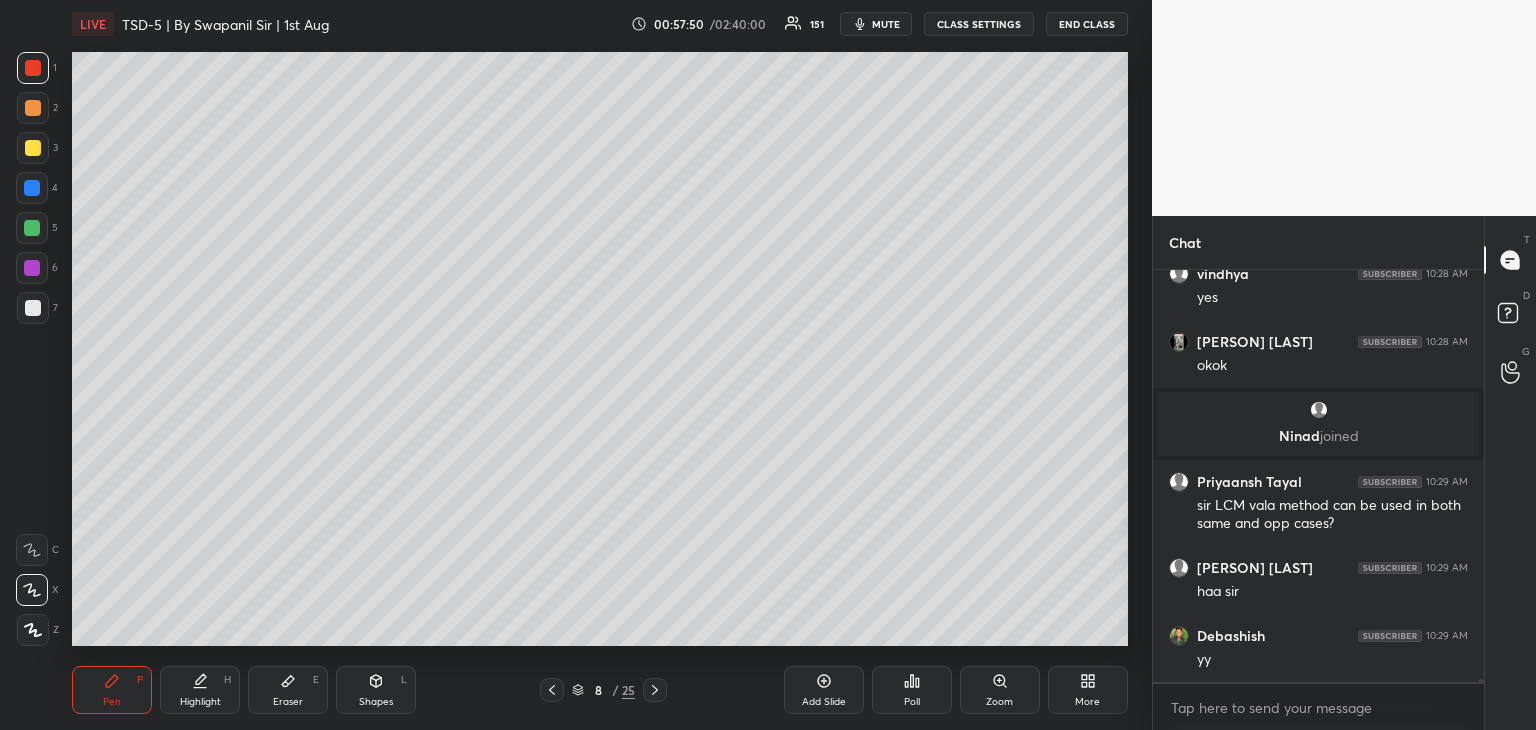 scroll, scrollTop: 49092, scrollLeft: 0, axis: vertical 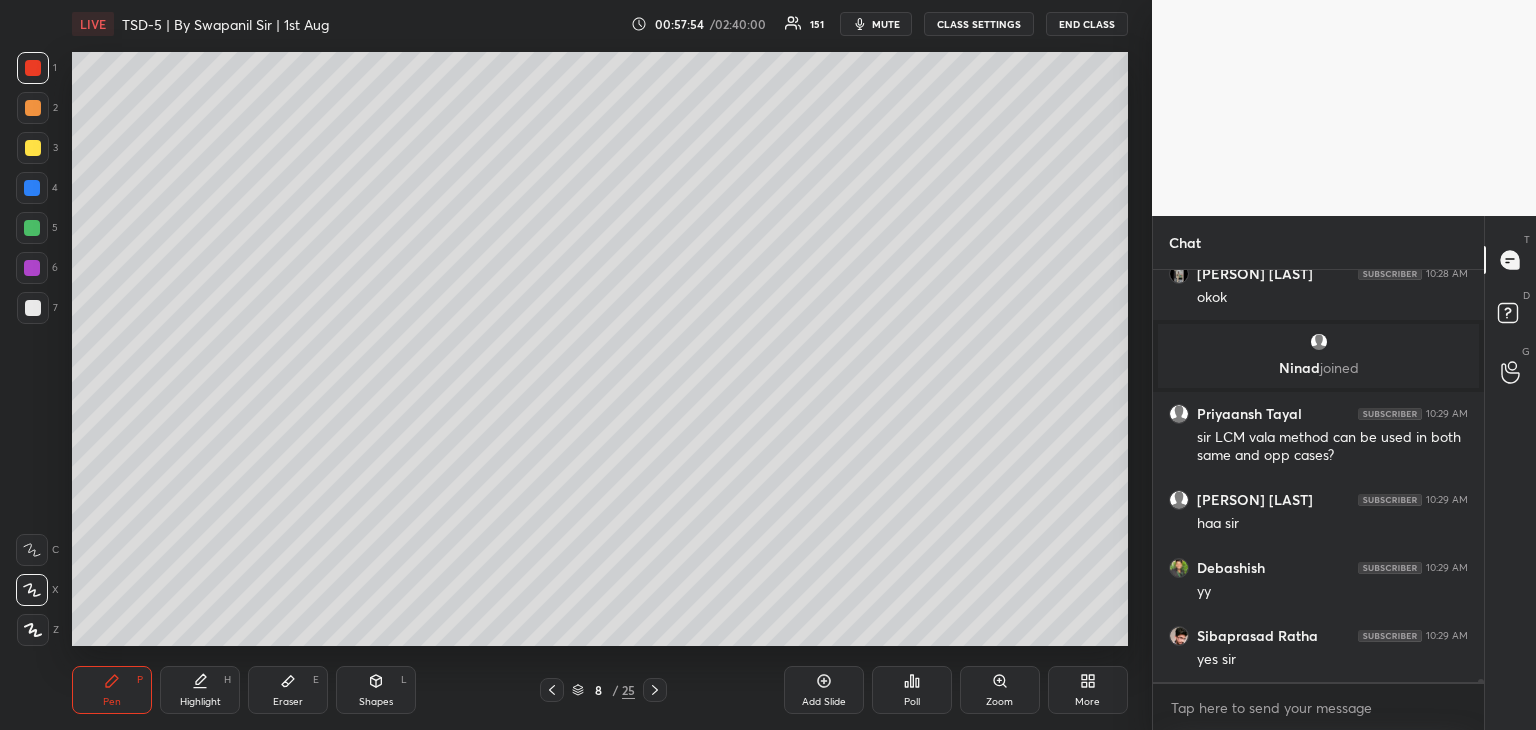 drag, startPoint x: 557, startPoint y: 698, endPoint x: 566, endPoint y: 681, distance: 19.235384 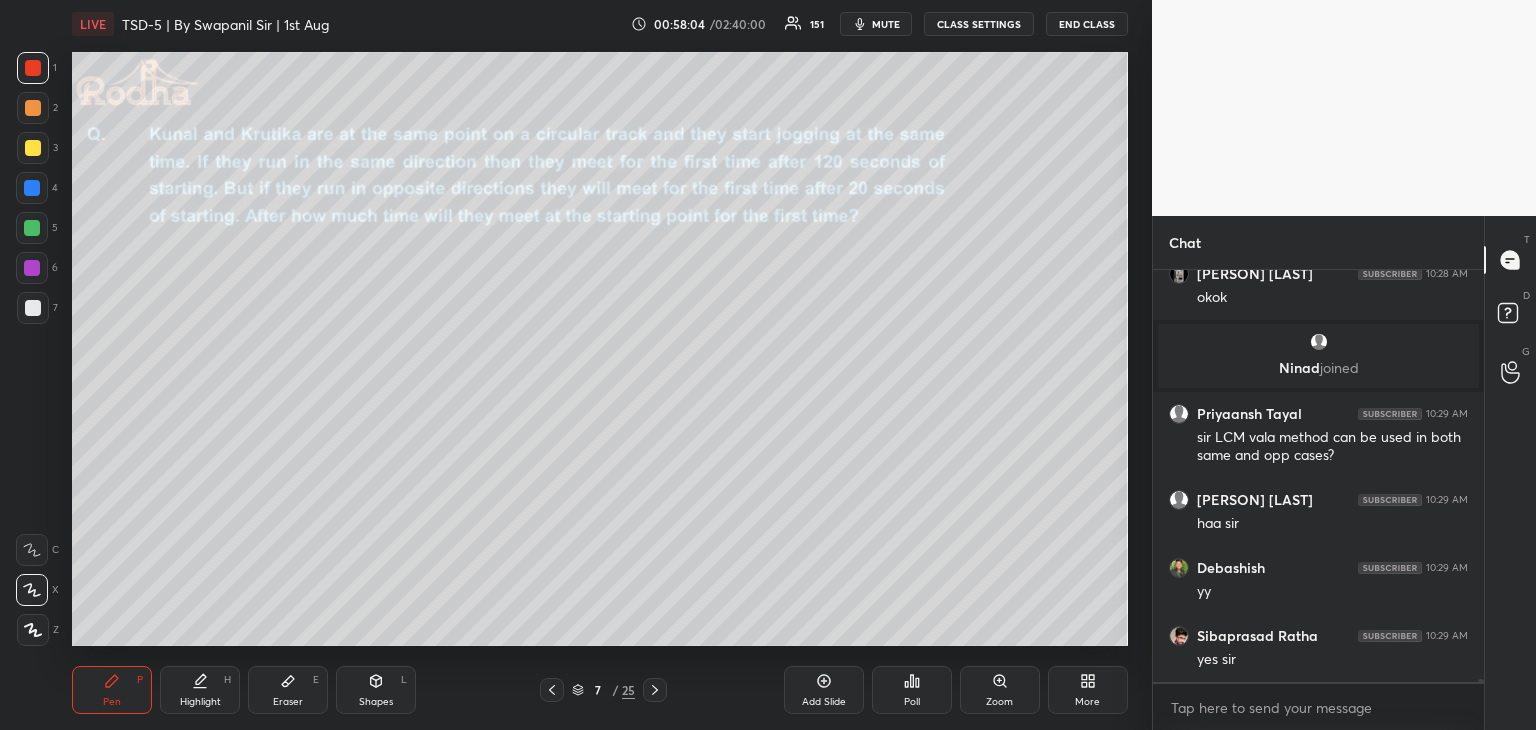 click 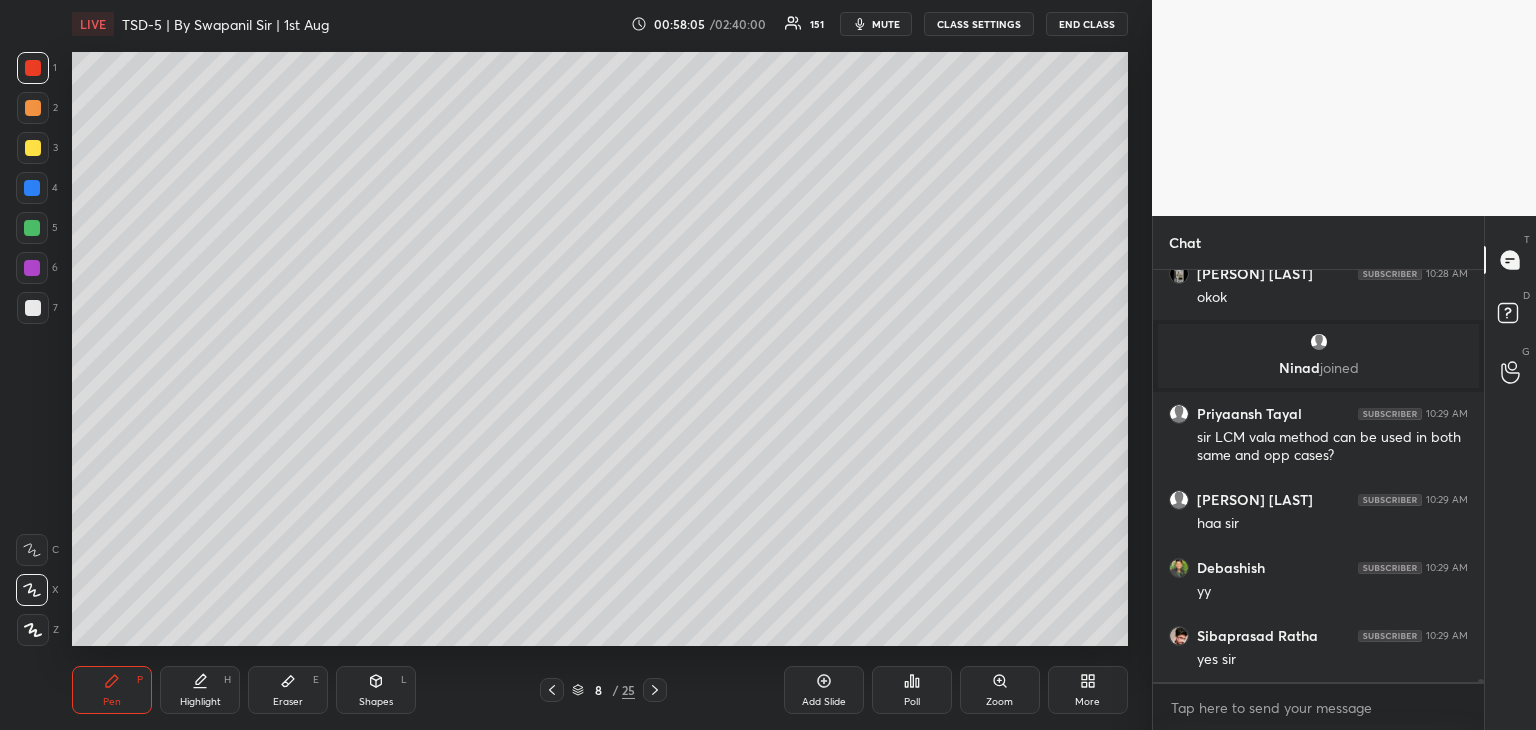 click 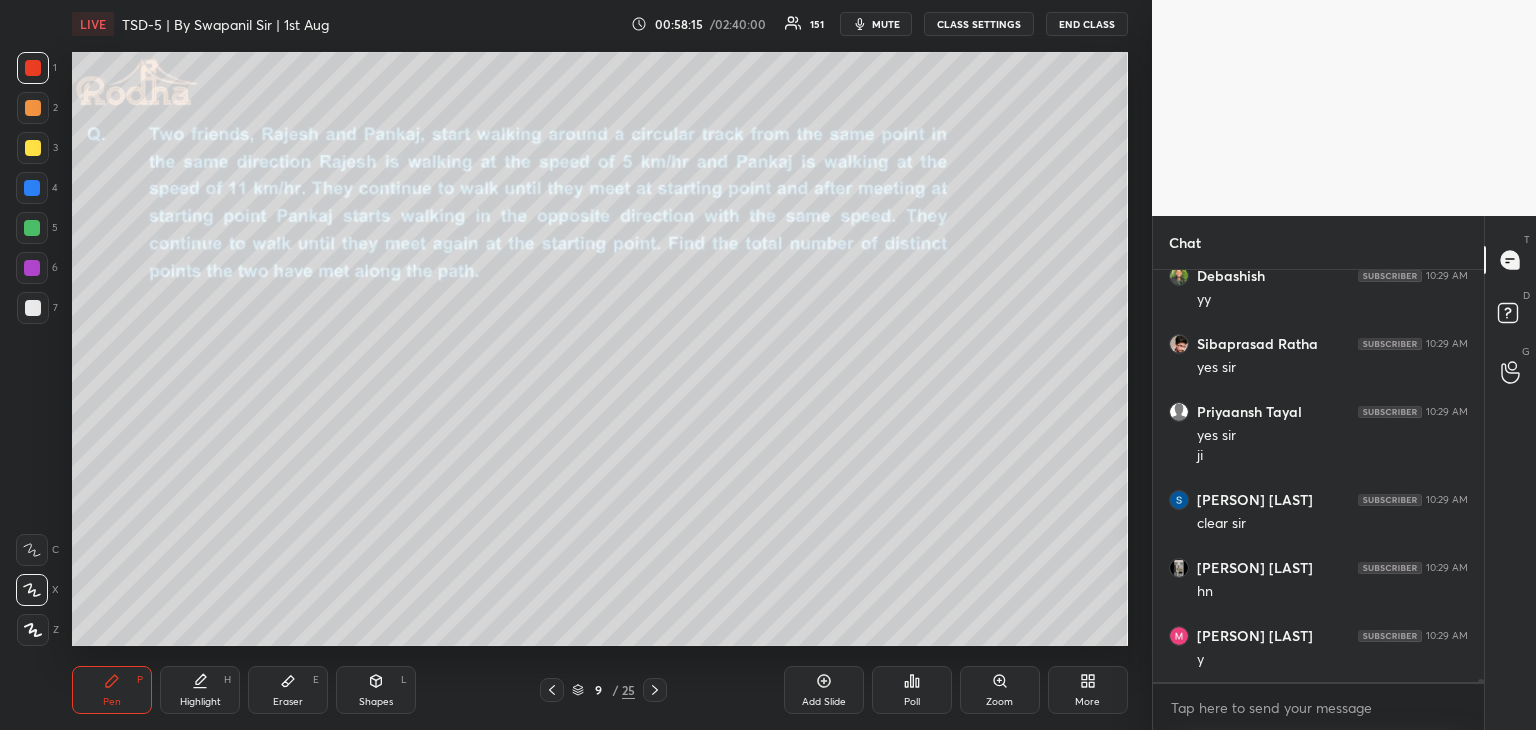 scroll, scrollTop: 49452, scrollLeft: 0, axis: vertical 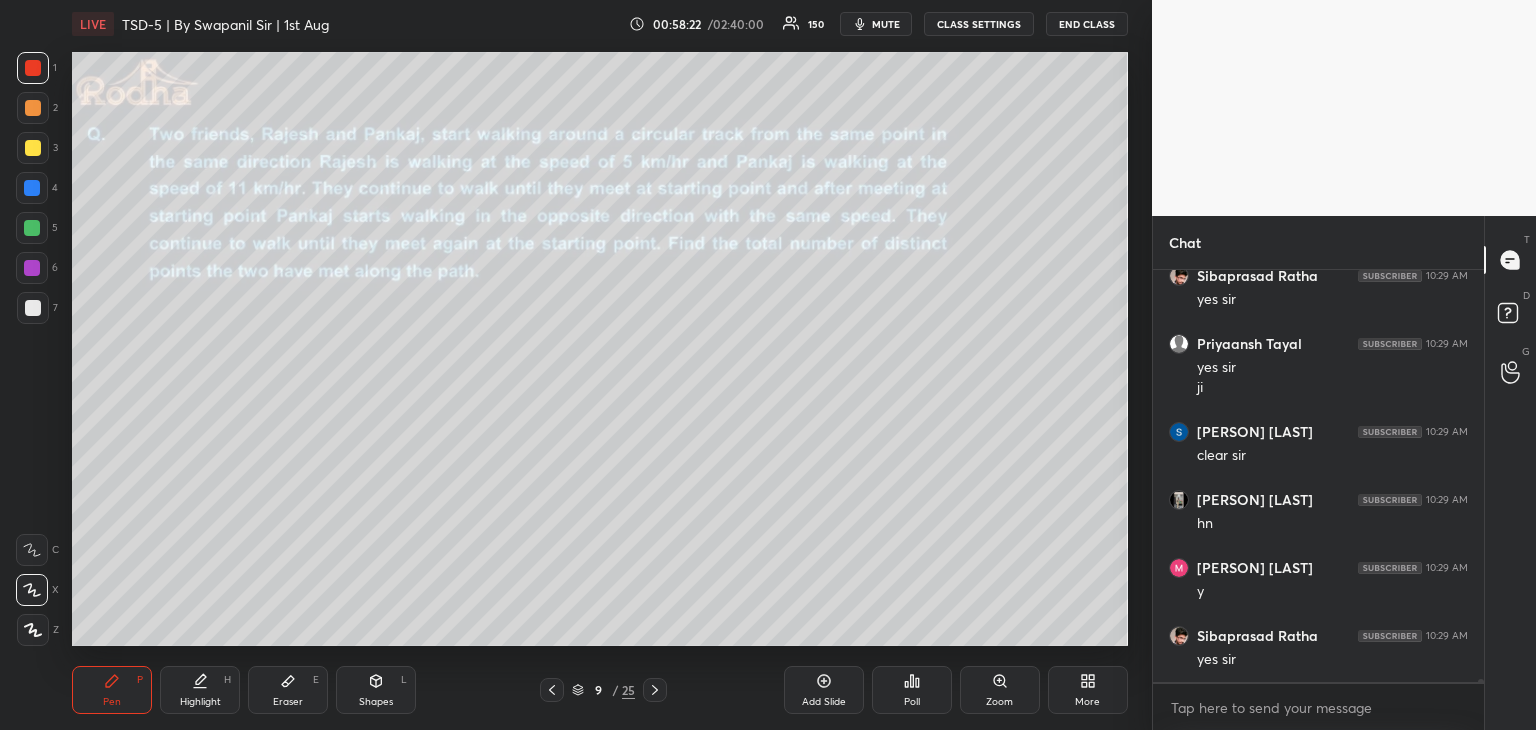 click 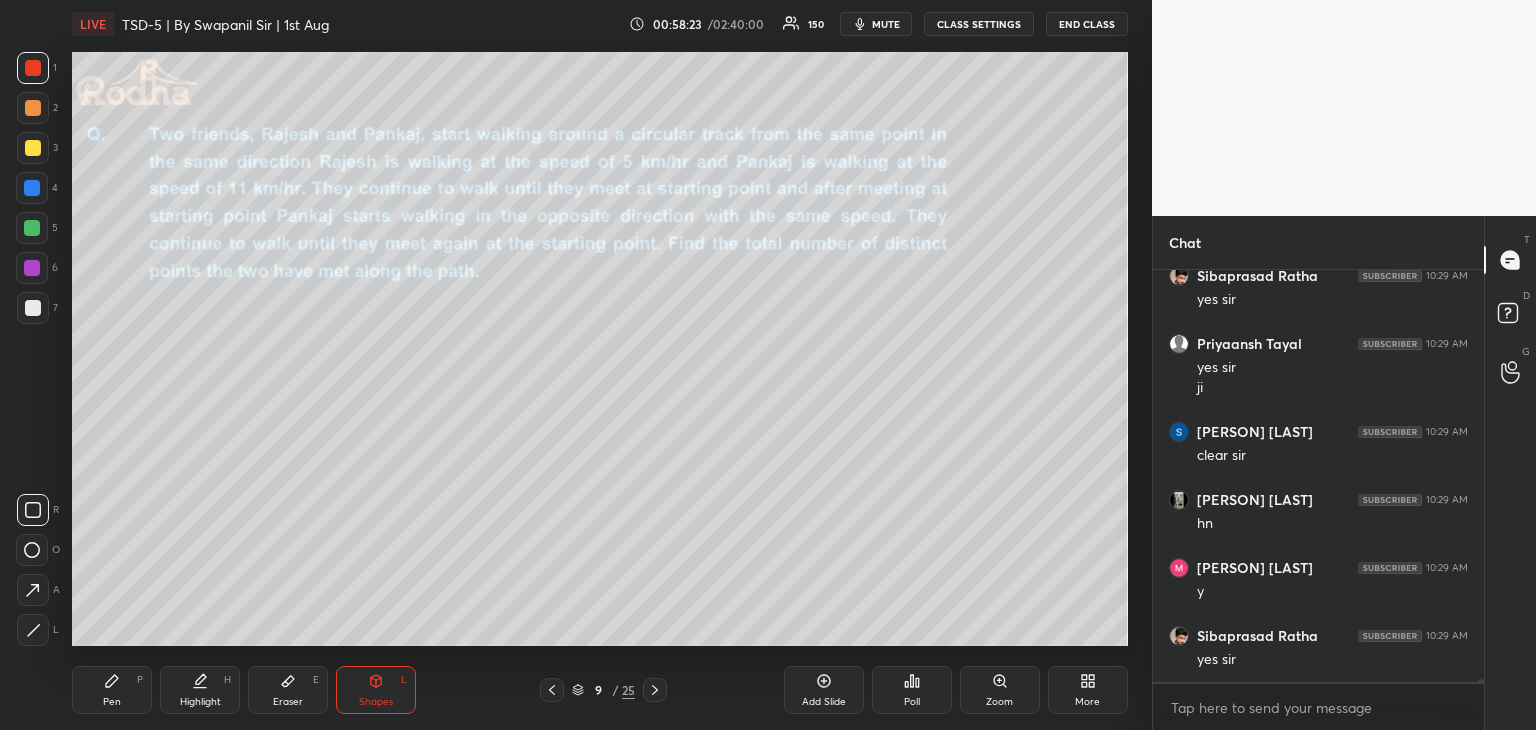 click 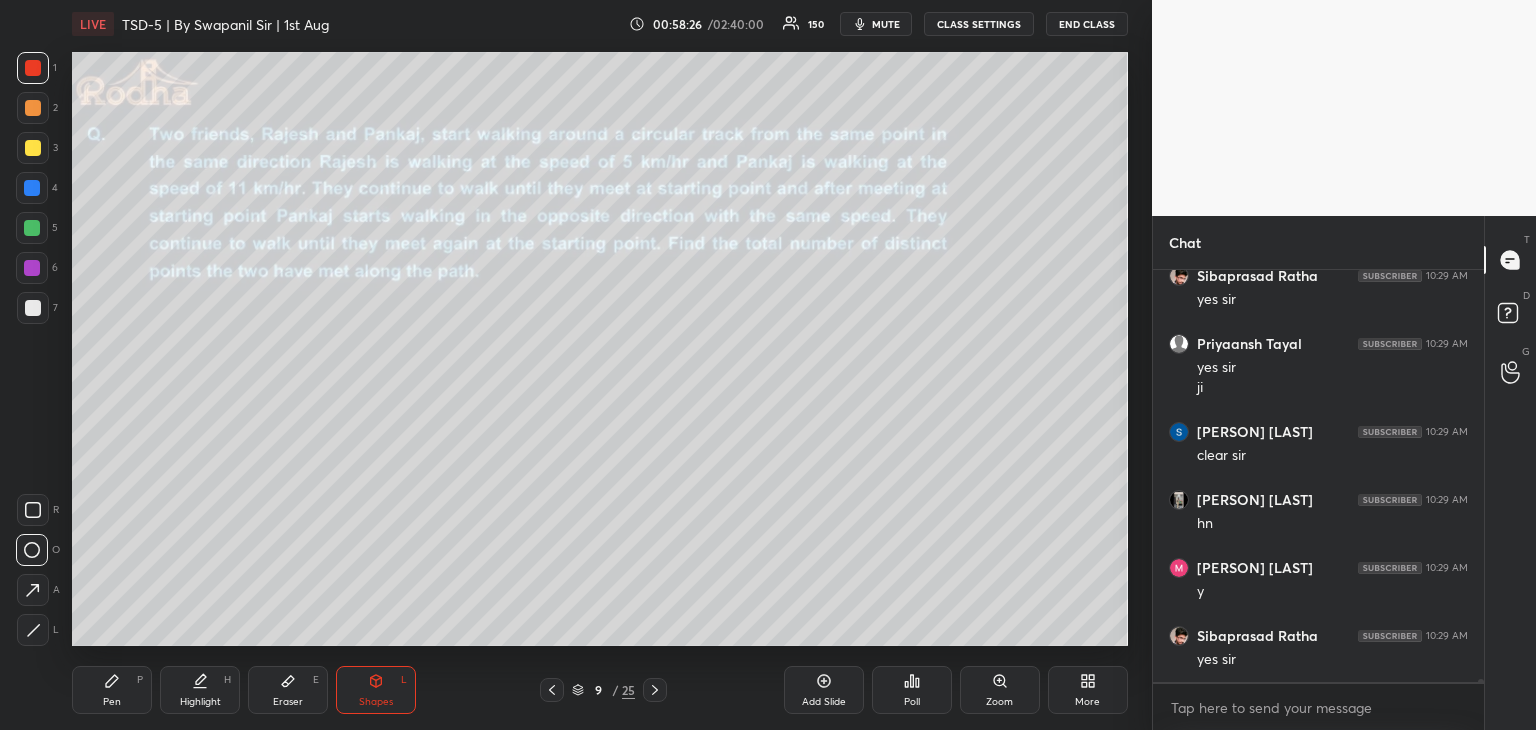click 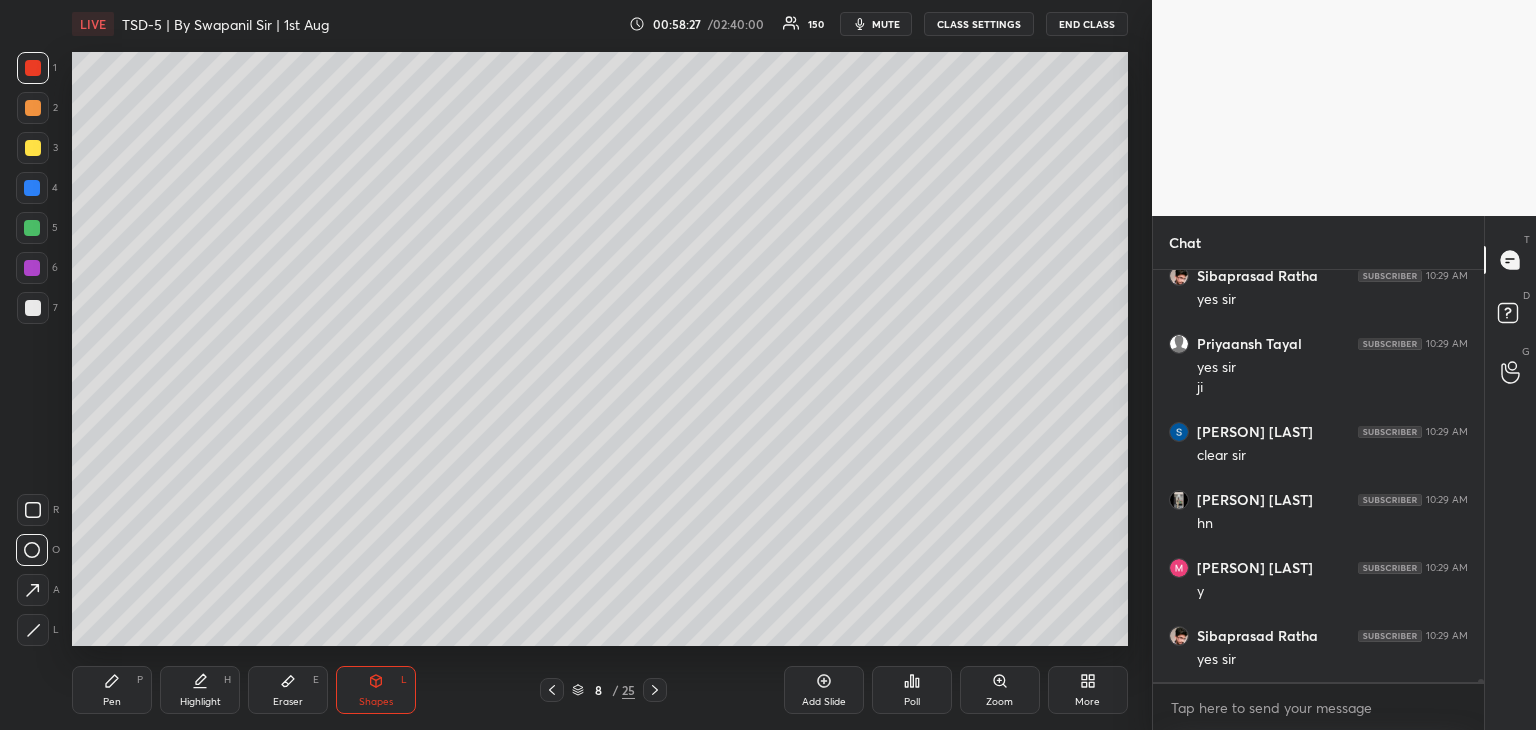 click 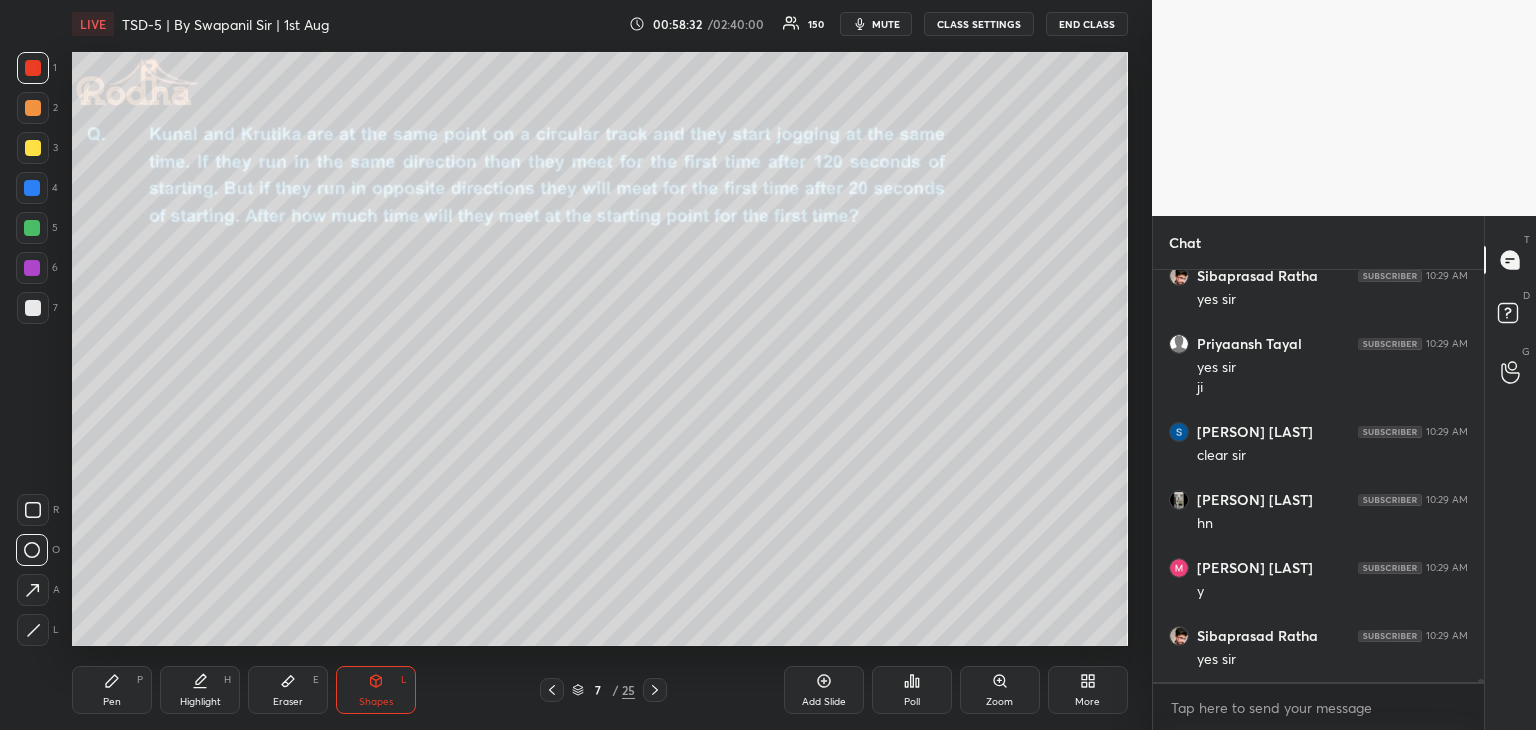 click 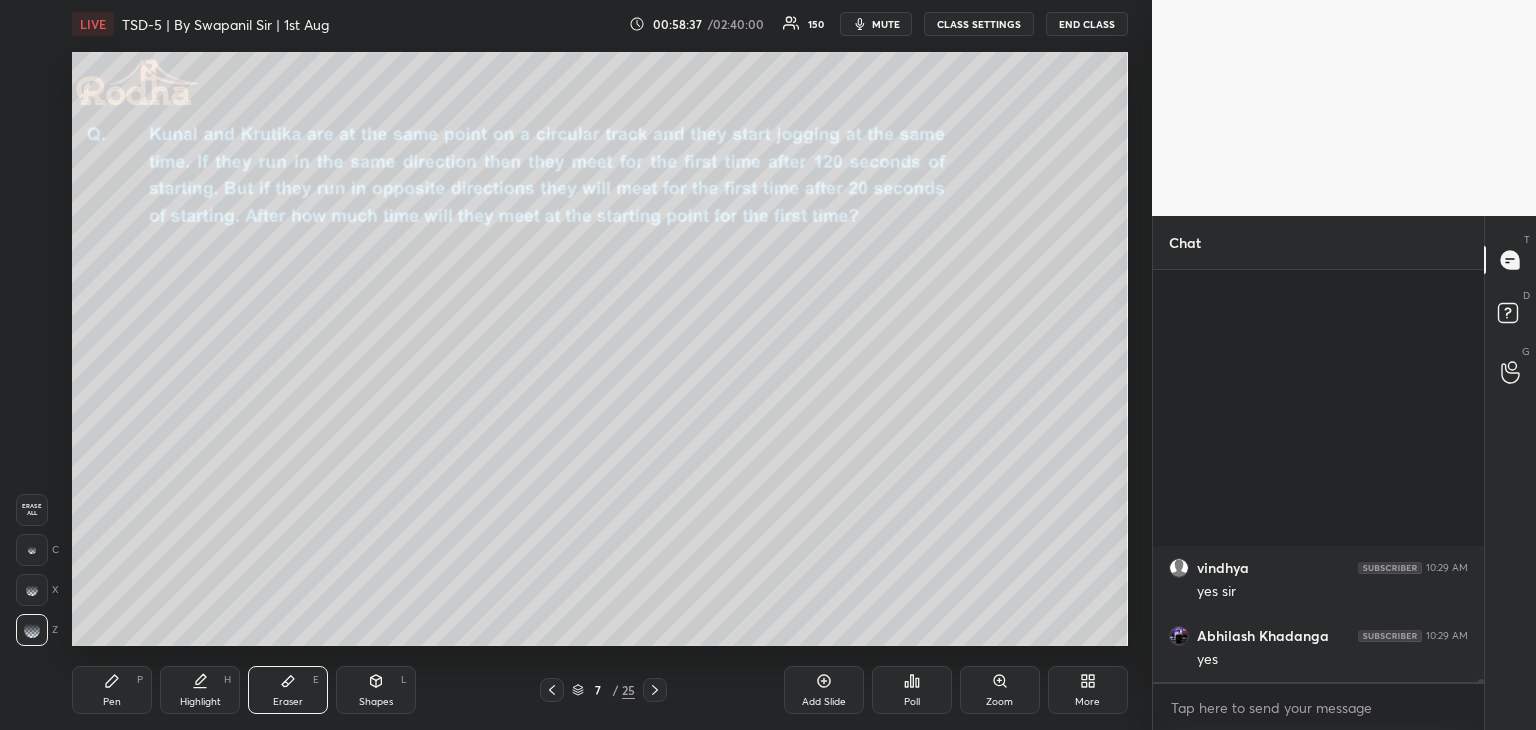 scroll, scrollTop: 50540, scrollLeft: 0, axis: vertical 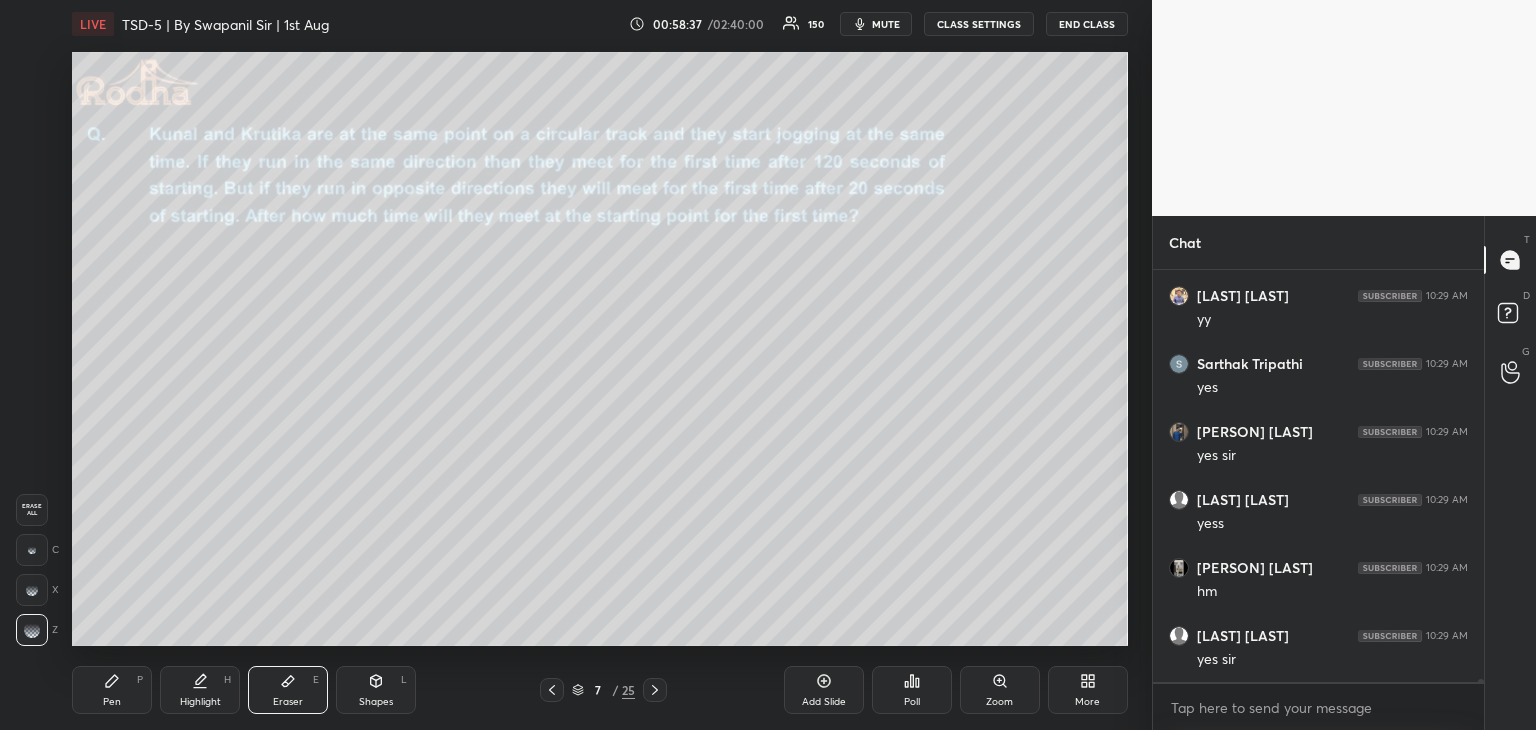click 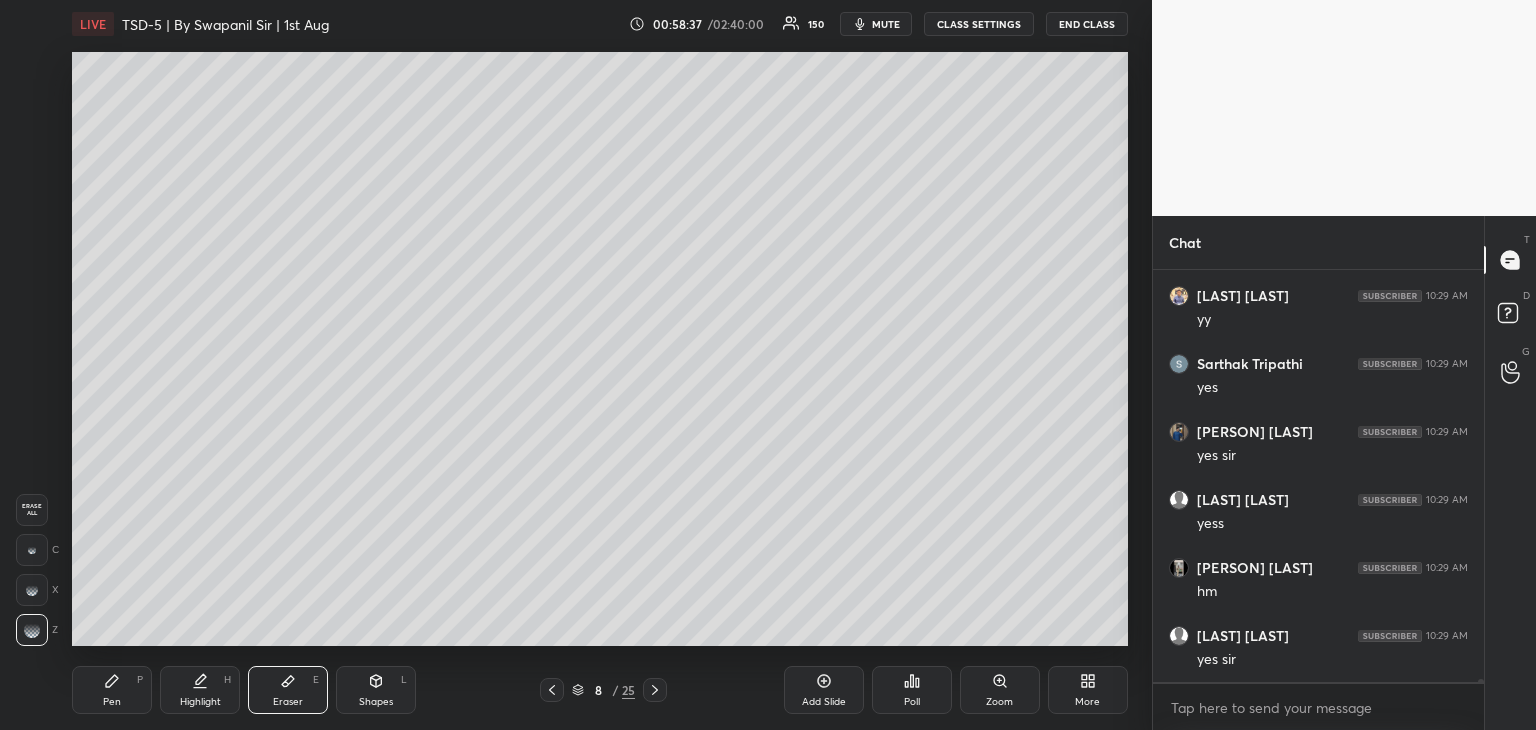 click 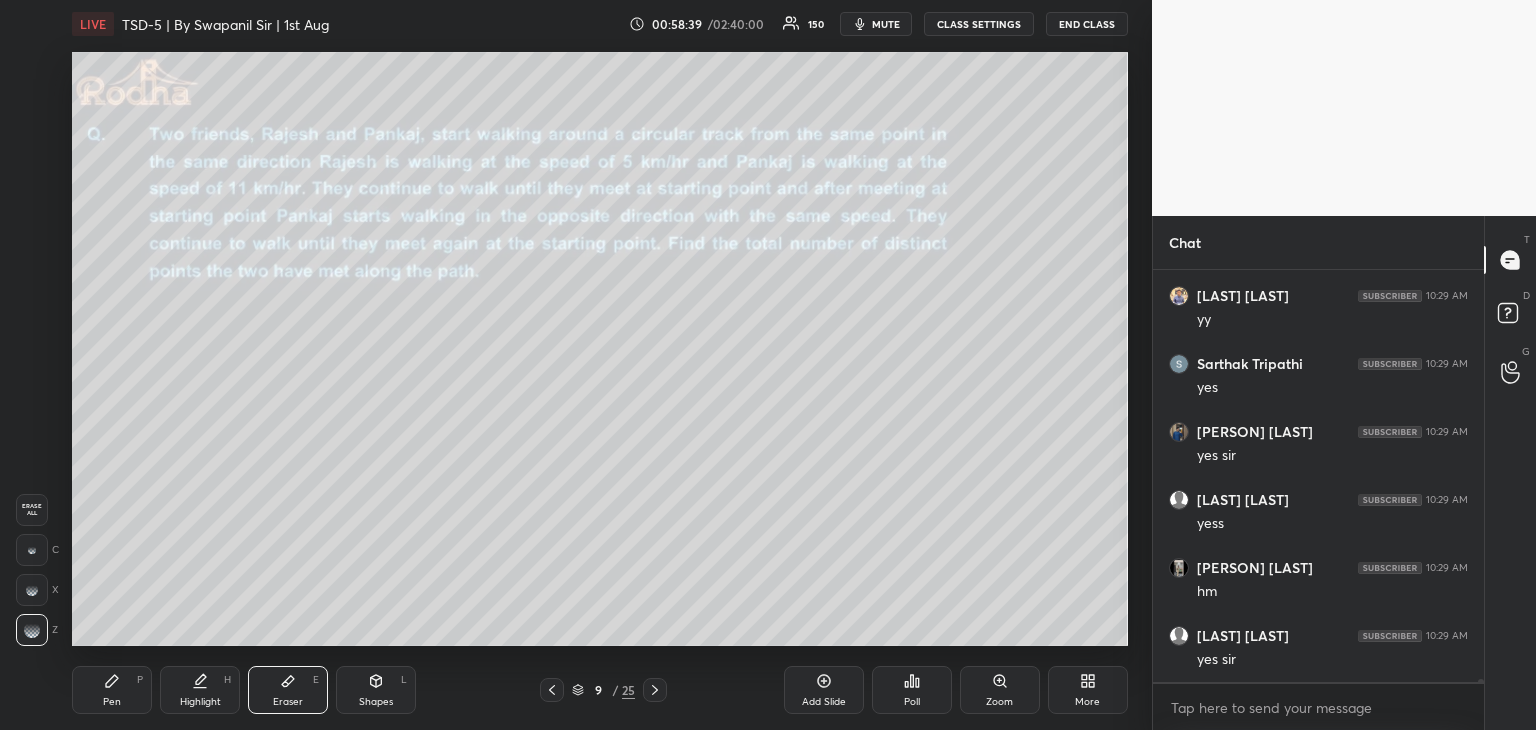click on "Shapes L" at bounding box center [376, 690] 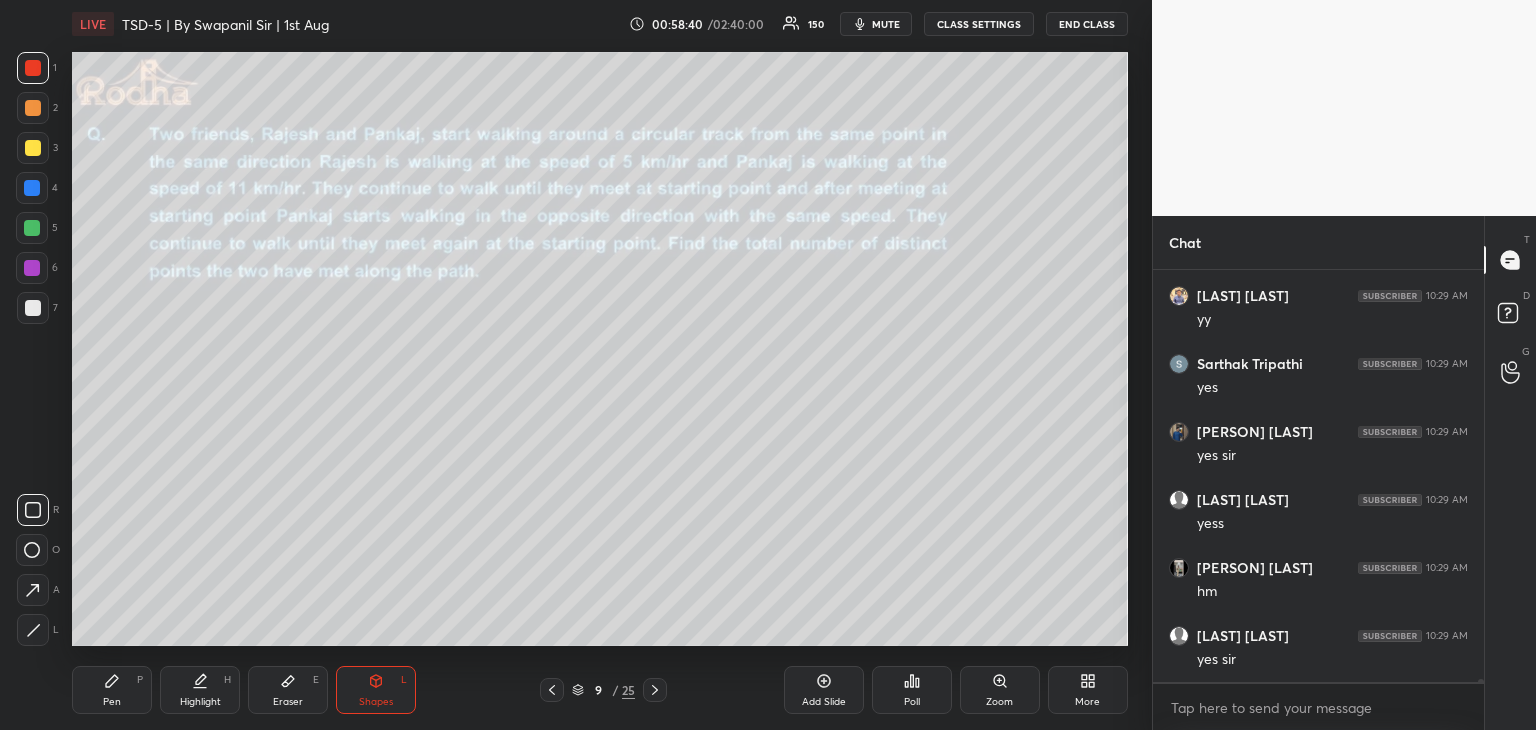click 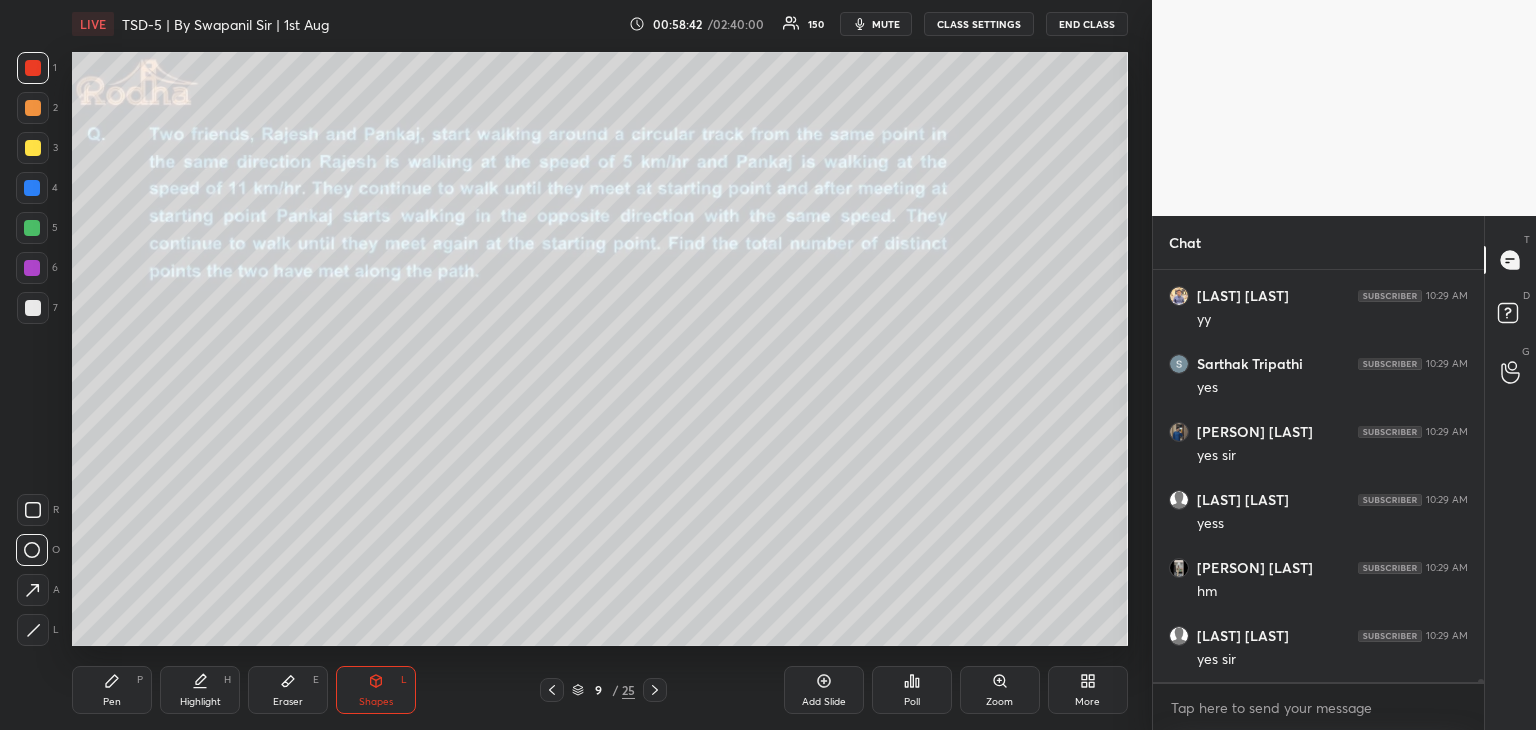 scroll, scrollTop: 50608, scrollLeft: 0, axis: vertical 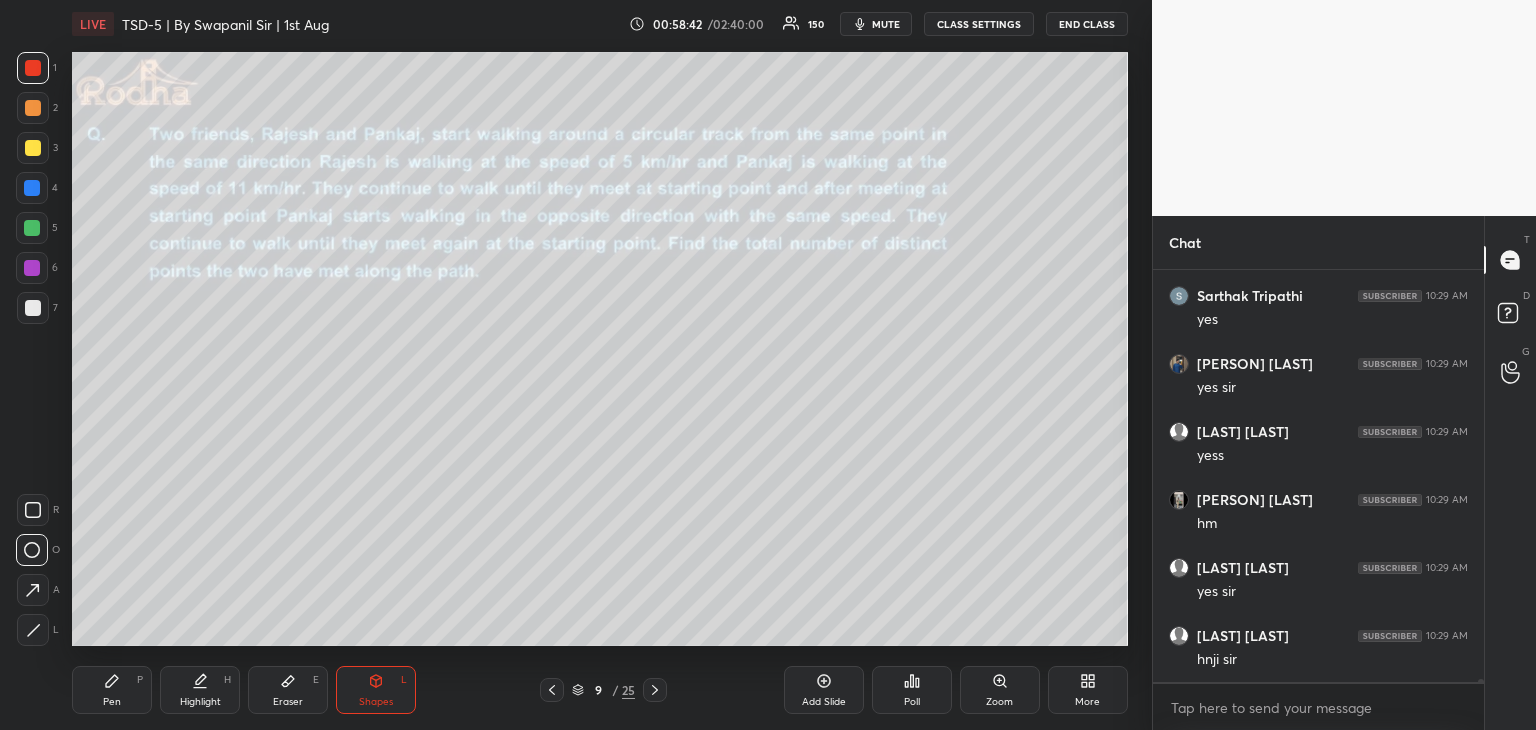 click at bounding box center (32, 188) 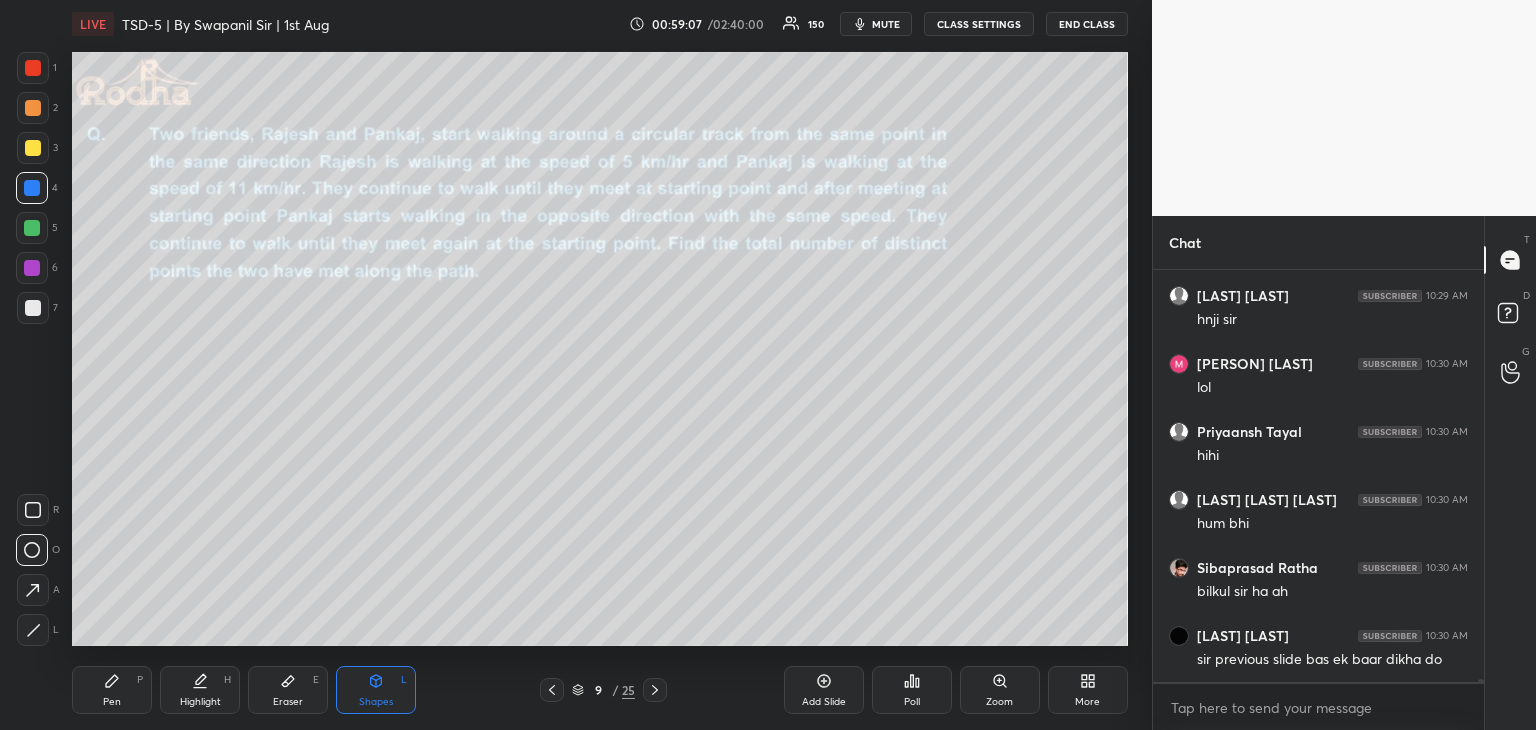 scroll, scrollTop: 51016, scrollLeft: 0, axis: vertical 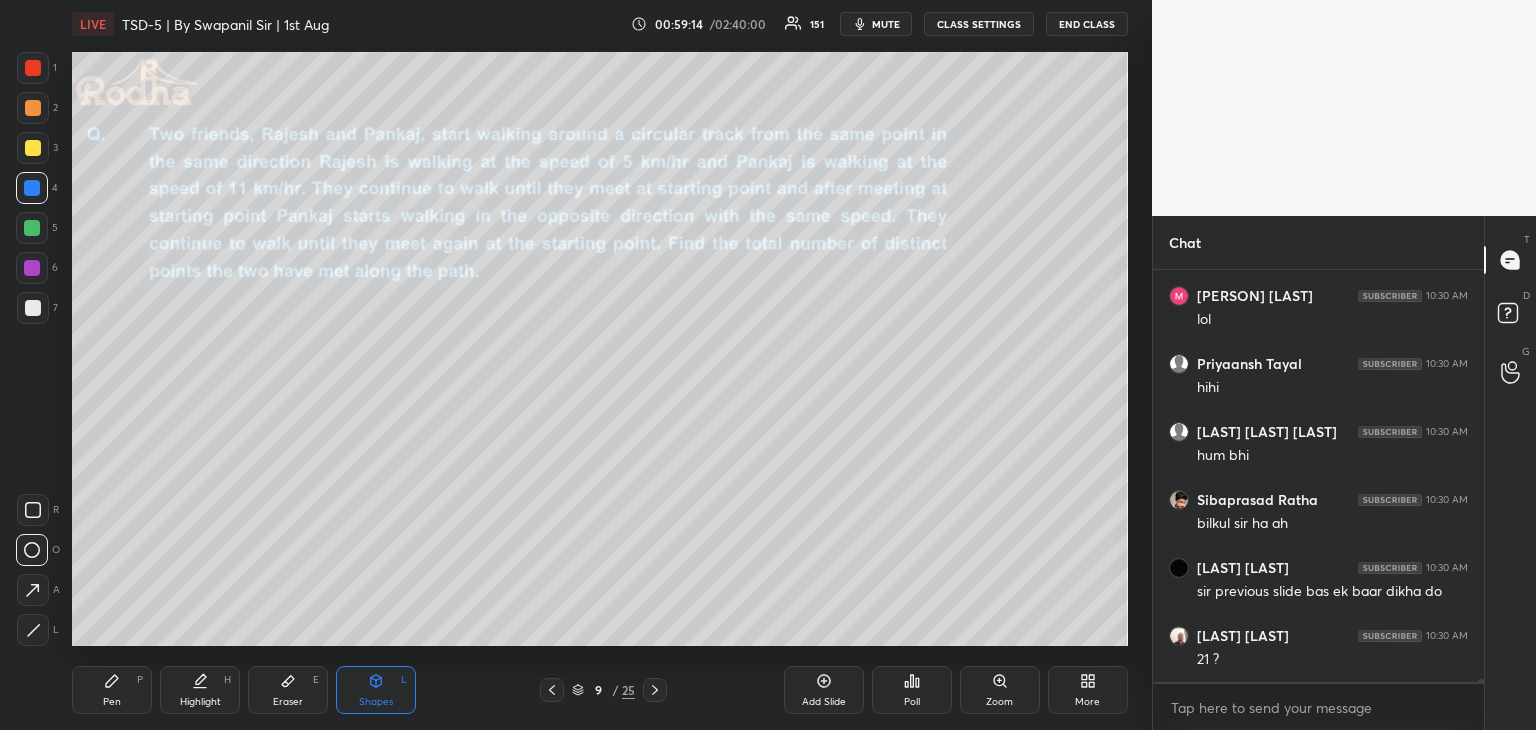 click 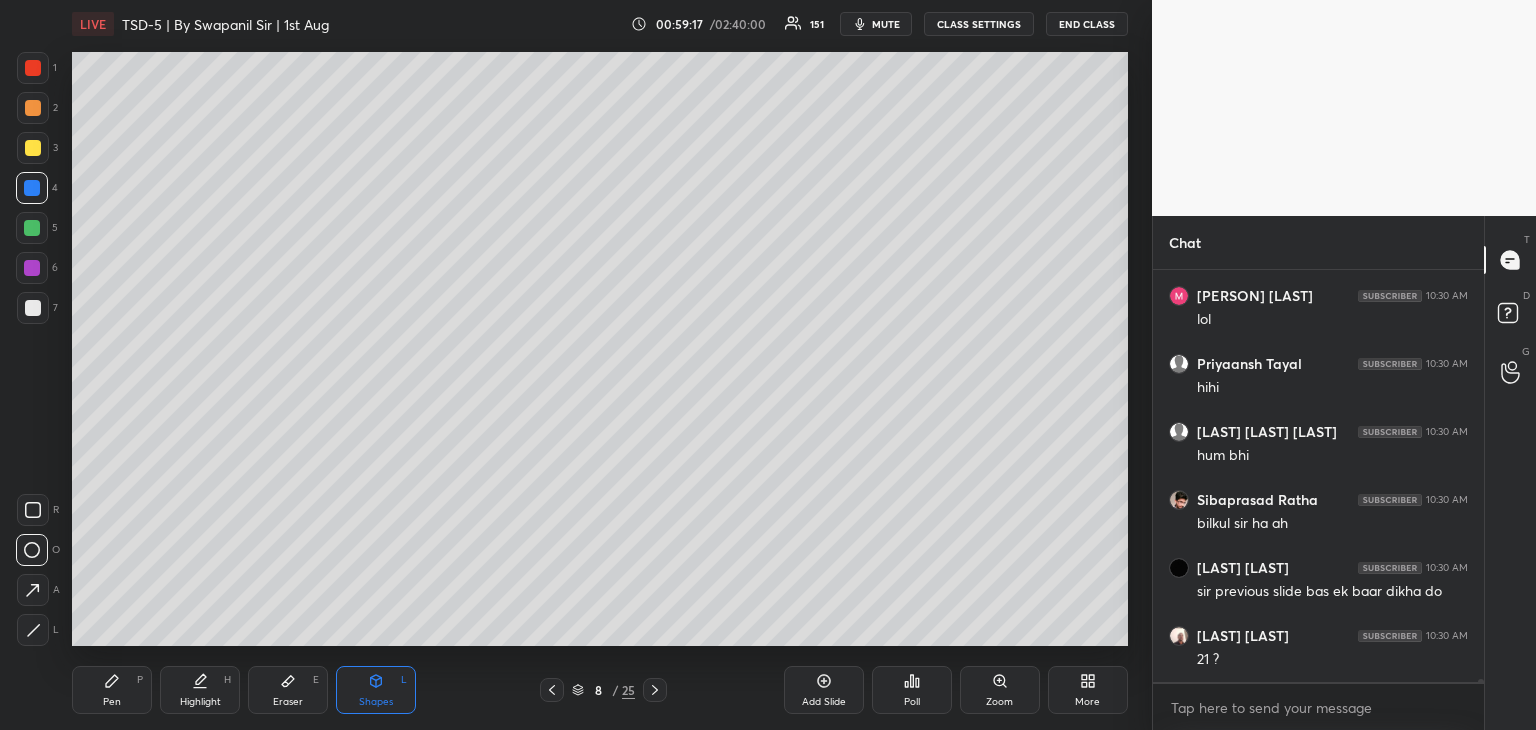 scroll, scrollTop: 51084, scrollLeft: 0, axis: vertical 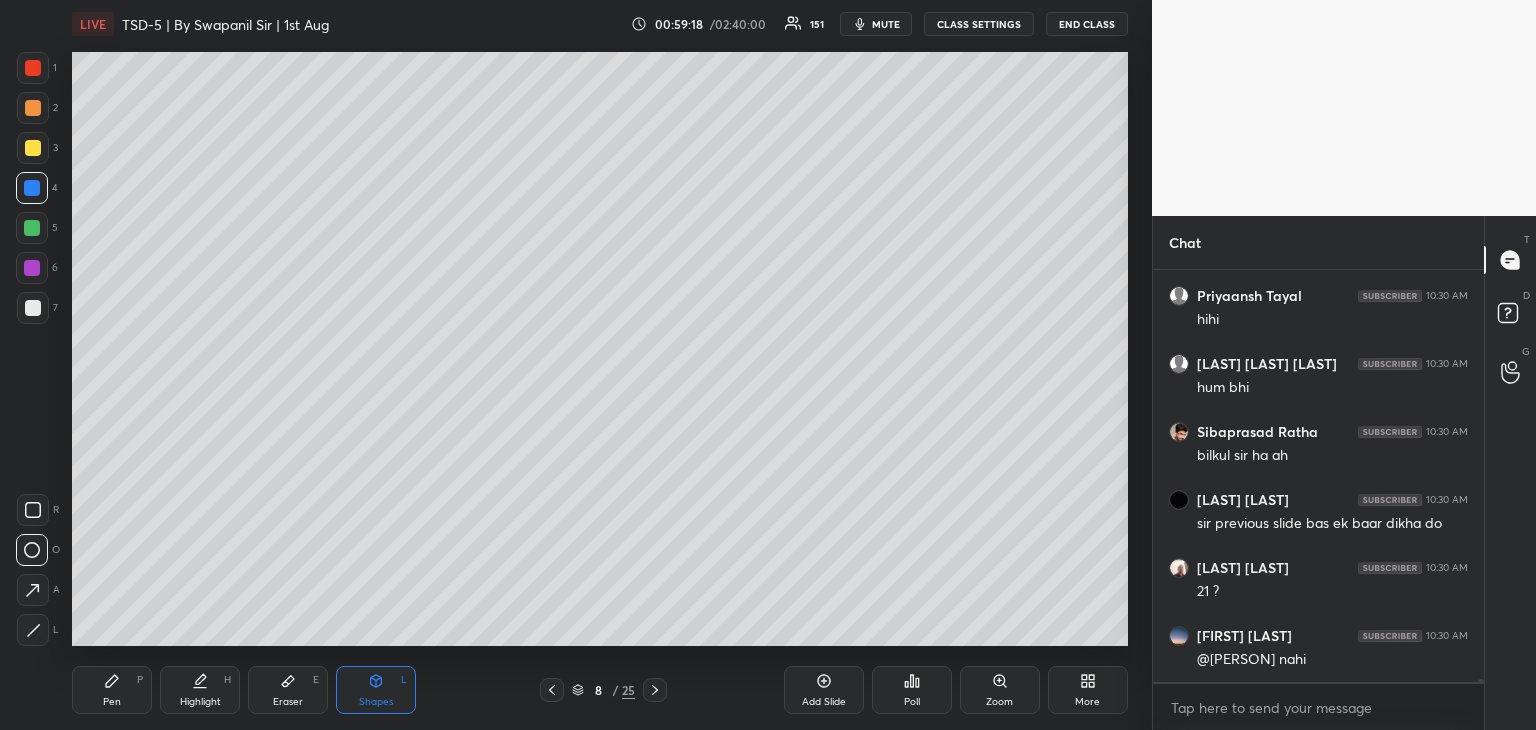 click at bounding box center [655, 690] 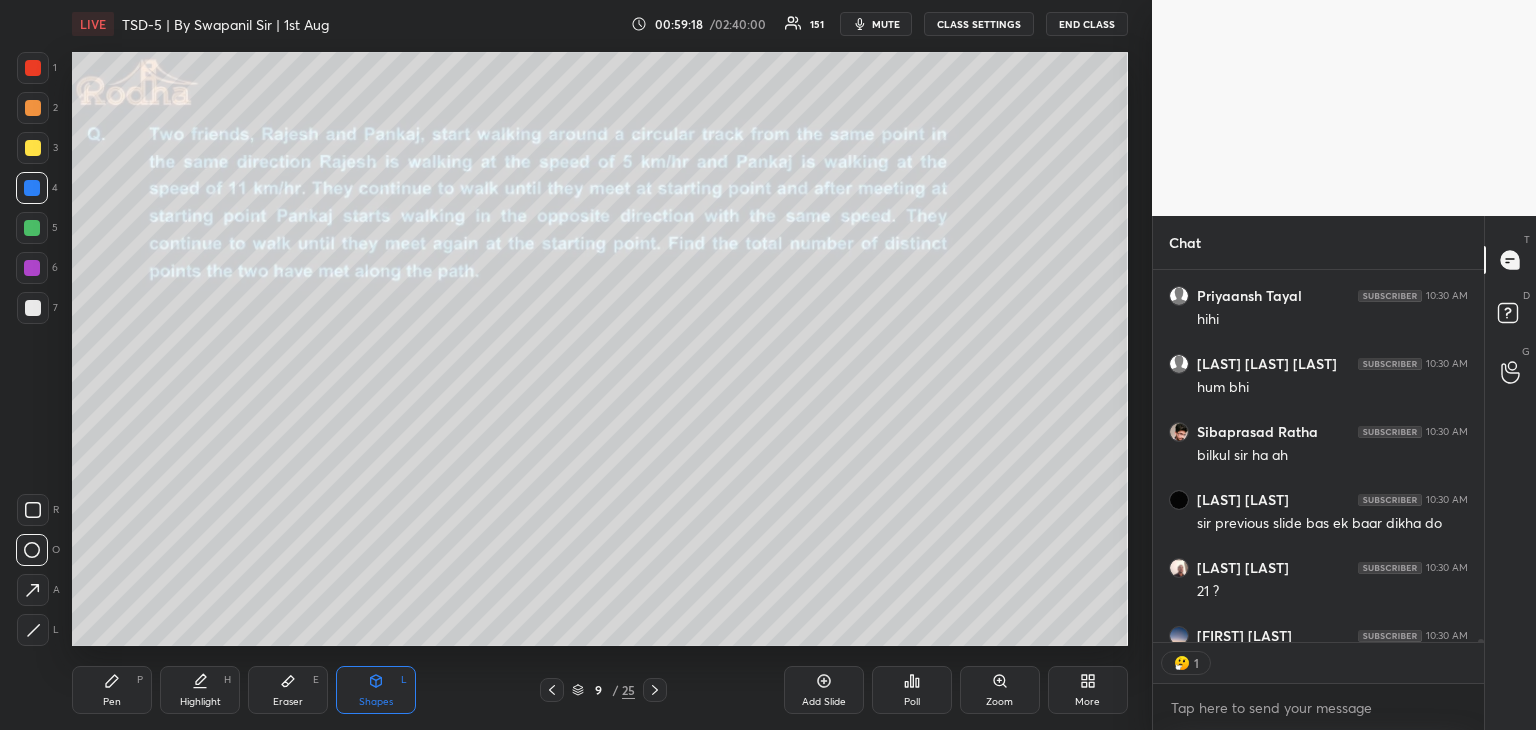 scroll, scrollTop: 366, scrollLeft: 325, axis: both 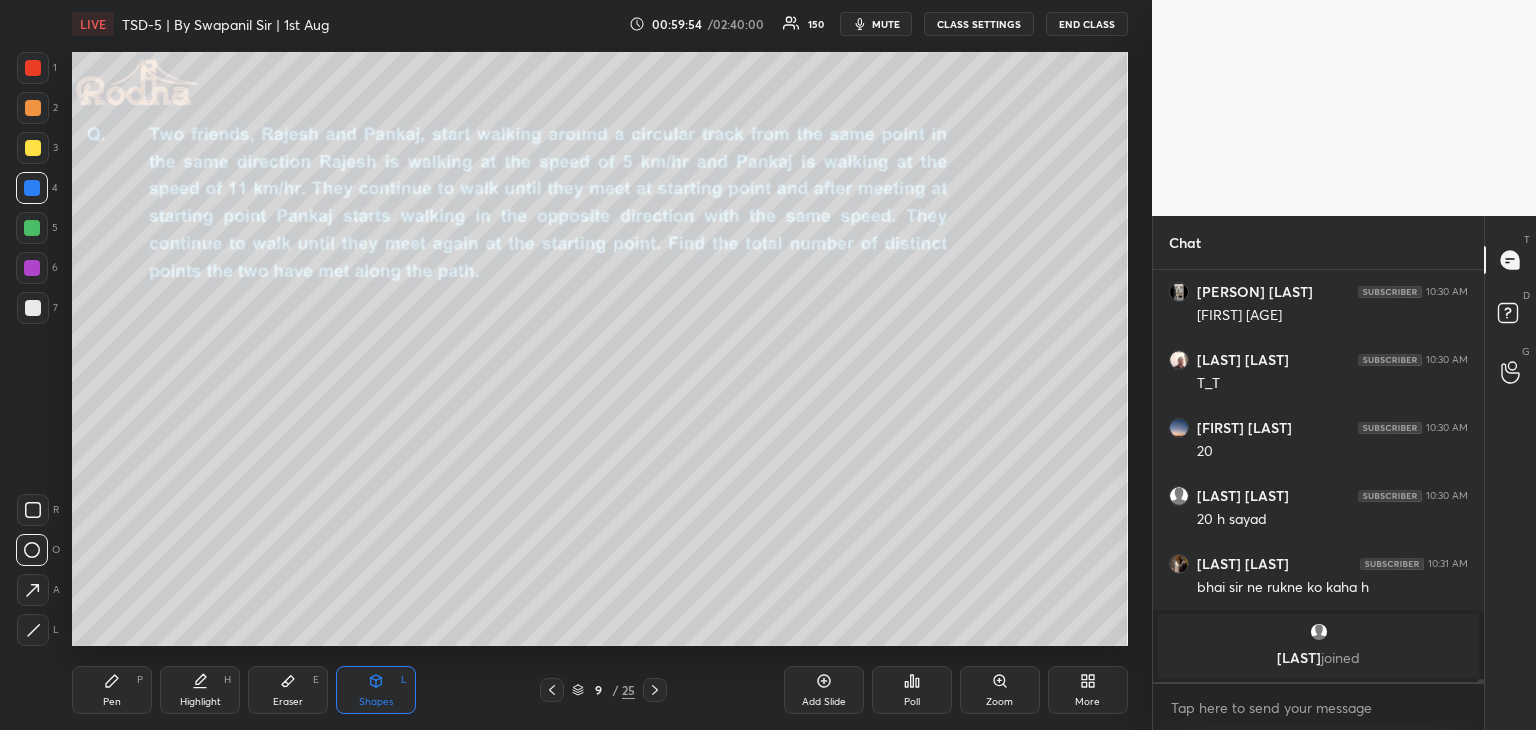 drag, startPoint x: 108, startPoint y: 696, endPoint x: 120, endPoint y: 687, distance: 15 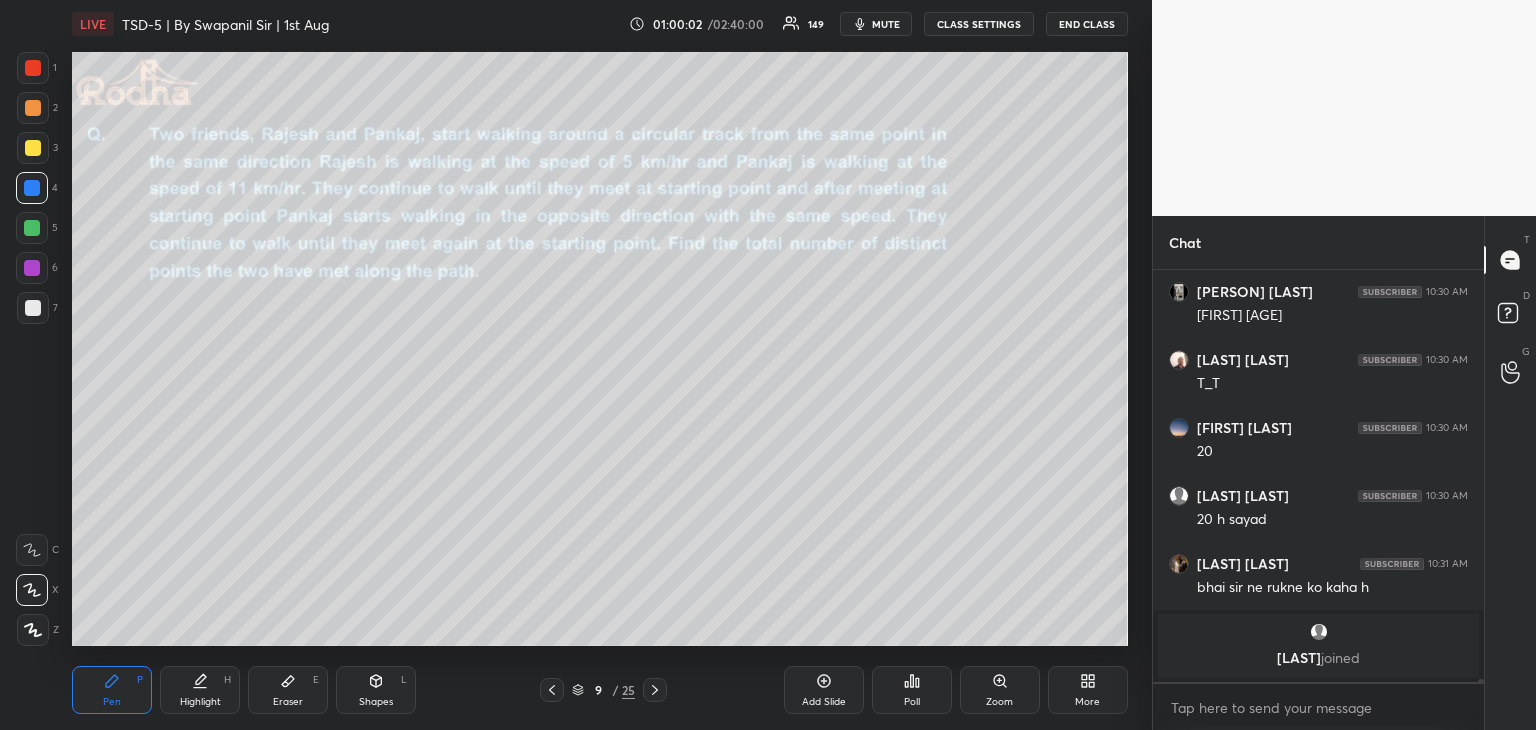 click at bounding box center [33, 148] 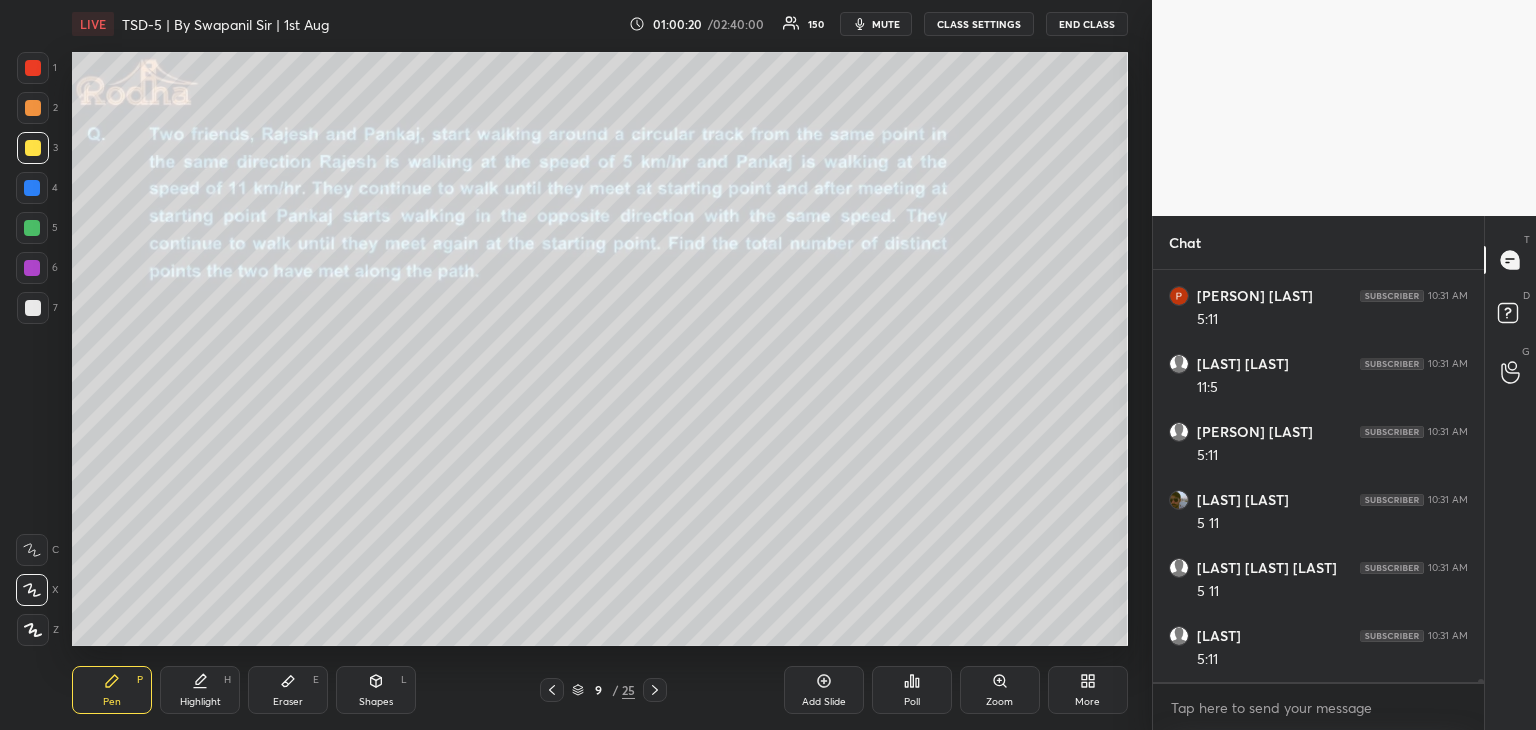 scroll, scrollTop: 51836, scrollLeft: 0, axis: vertical 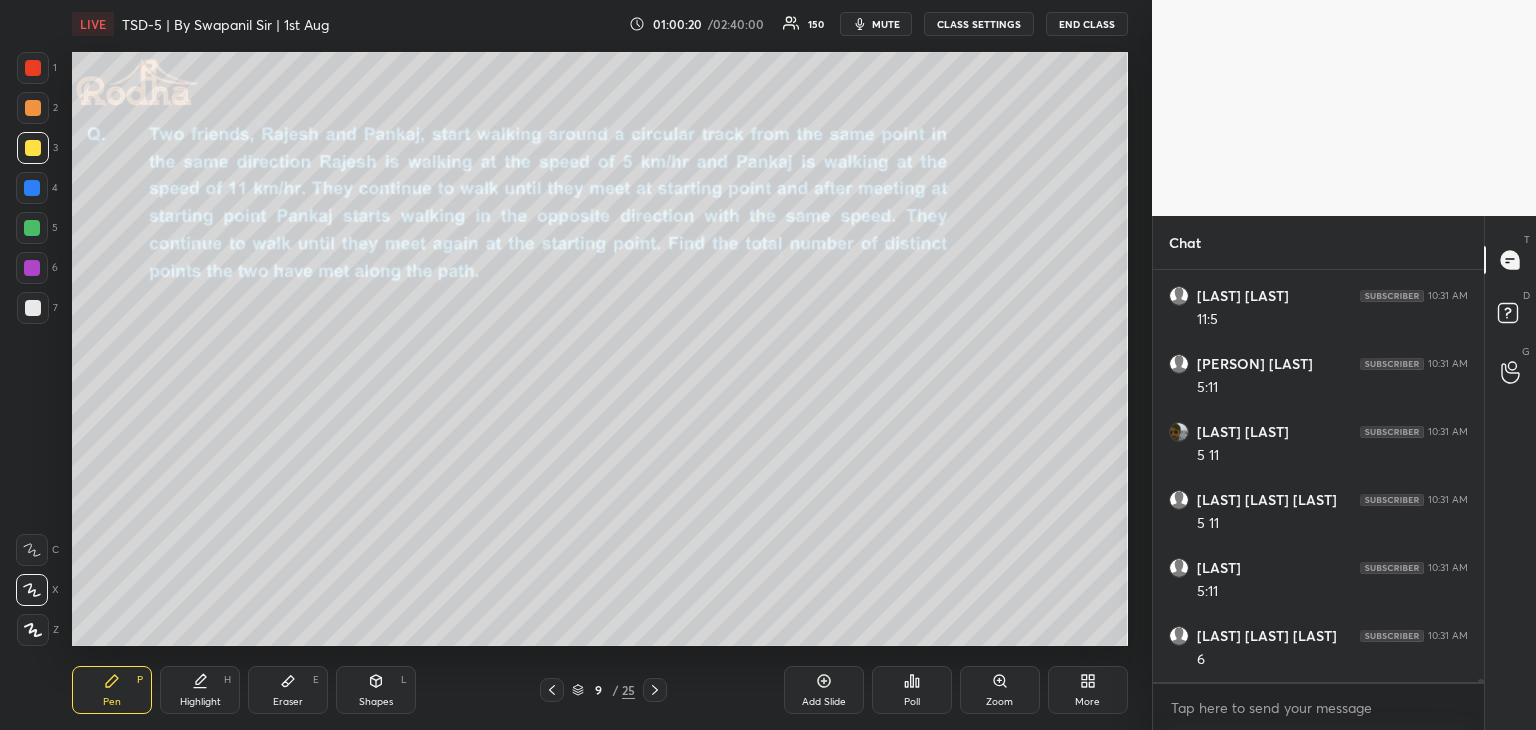drag, startPoint x: 36, startPoint y: 629, endPoint x: 50, endPoint y: 548, distance: 82.20097 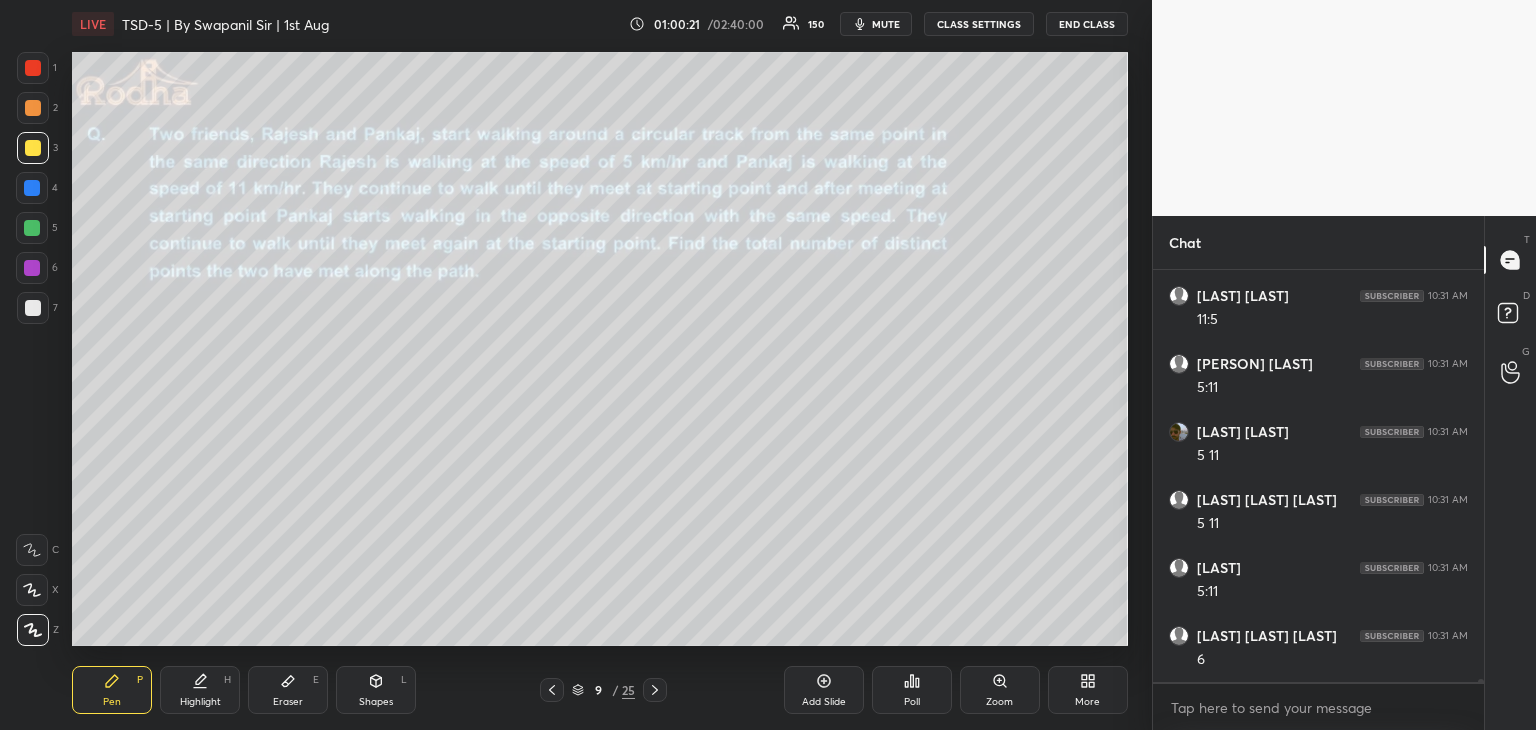 scroll, scrollTop: 51904, scrollLeft: 0, axis: vertical 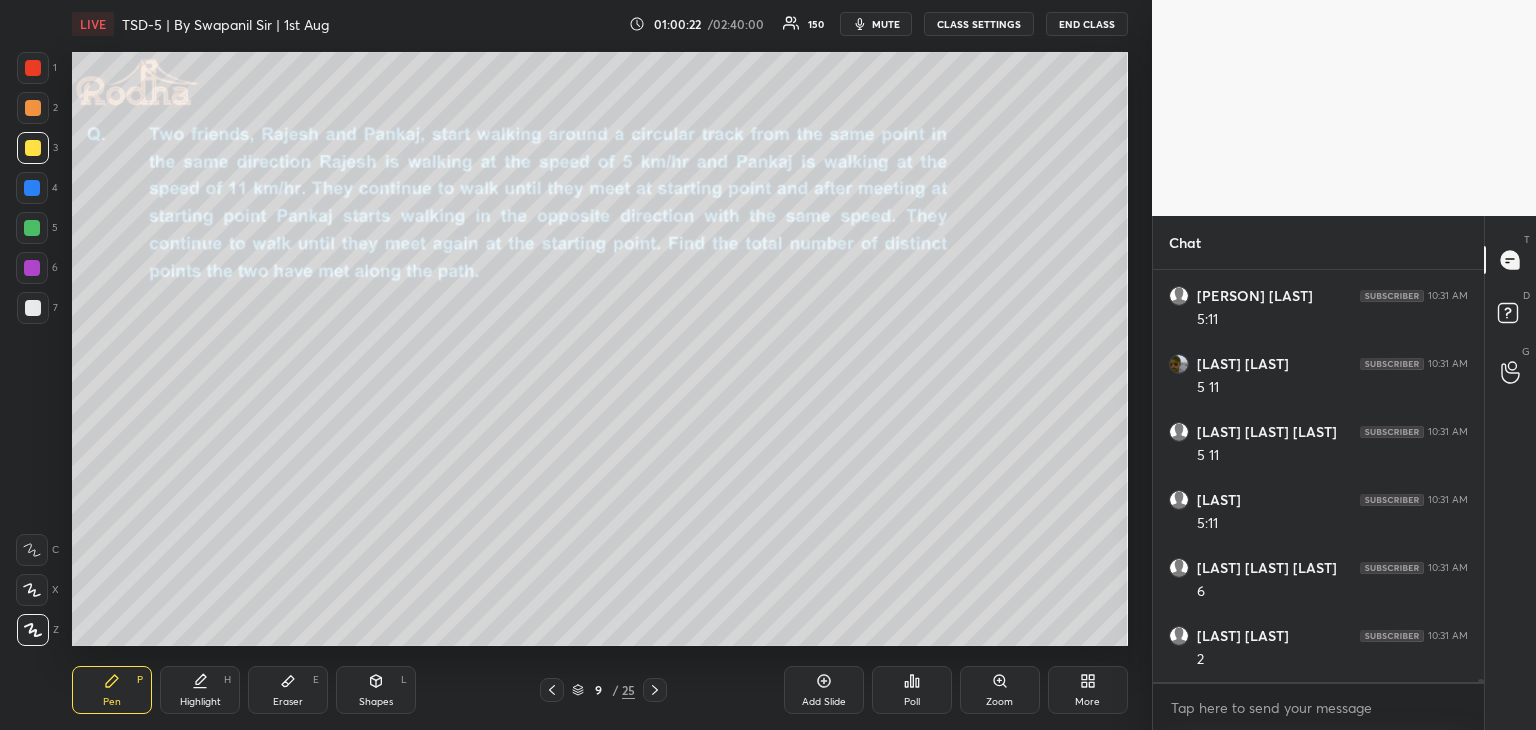 click at bounding box center (32, 268) 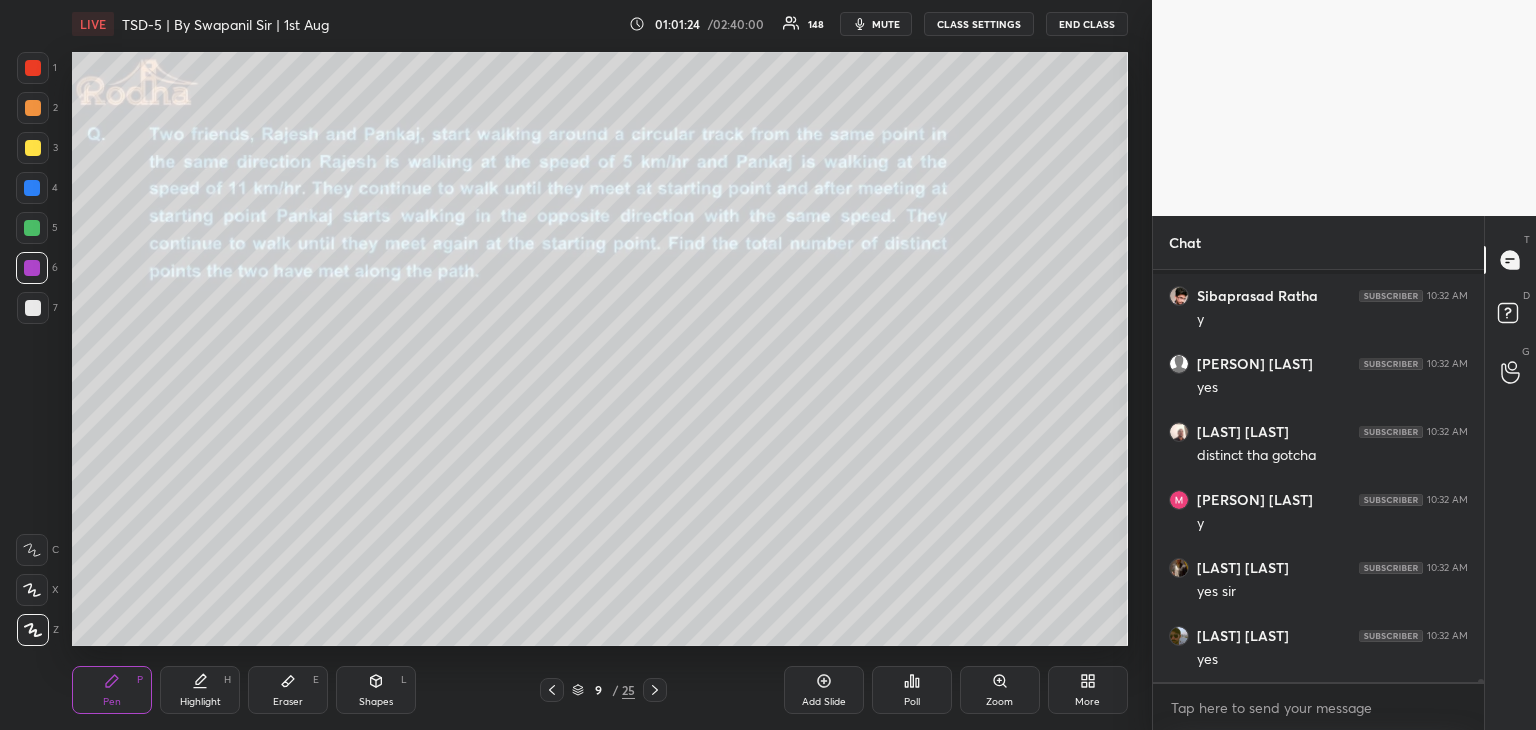 scroll, scrollTop: 53880, scrollLeft: 0, axis: vertical 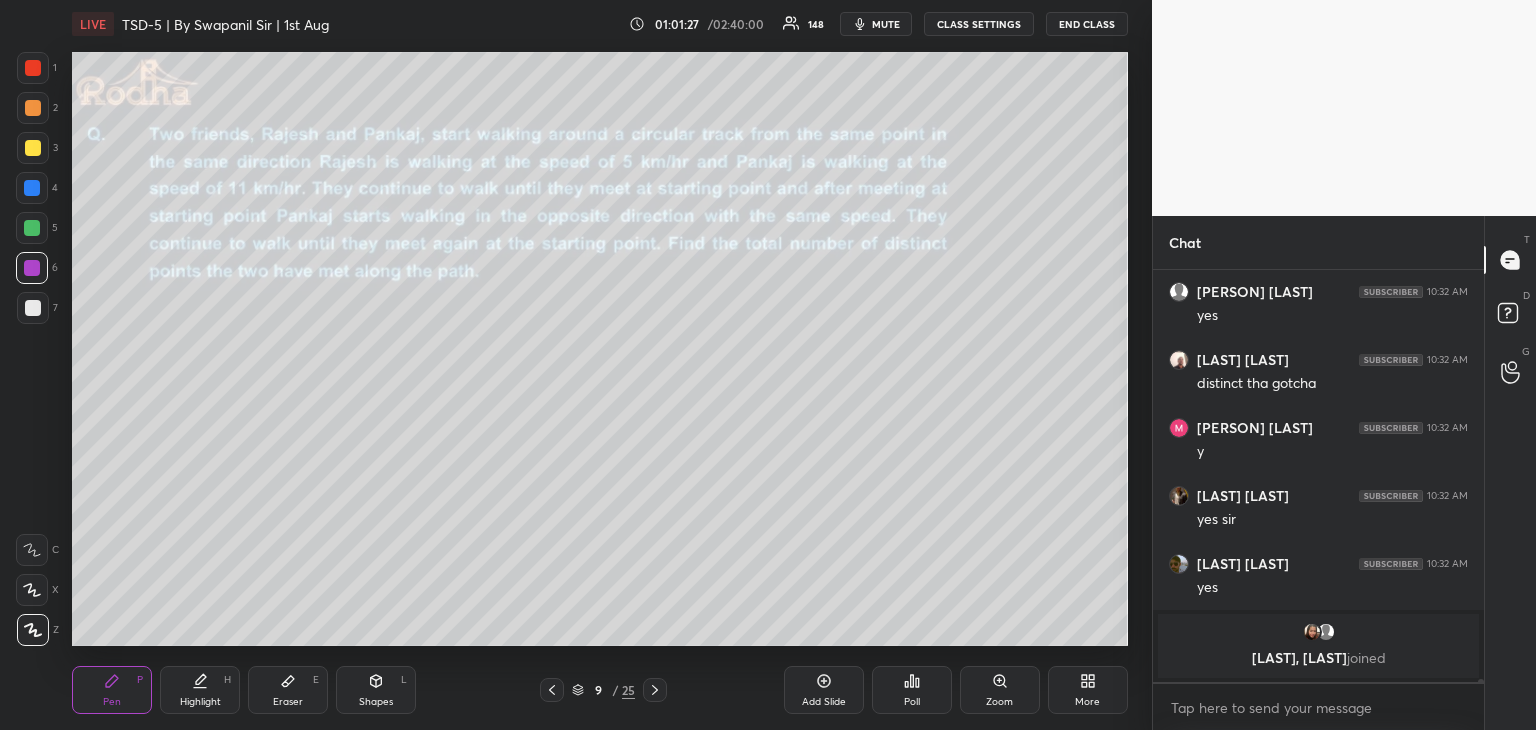click at bounding box center [32, 590] 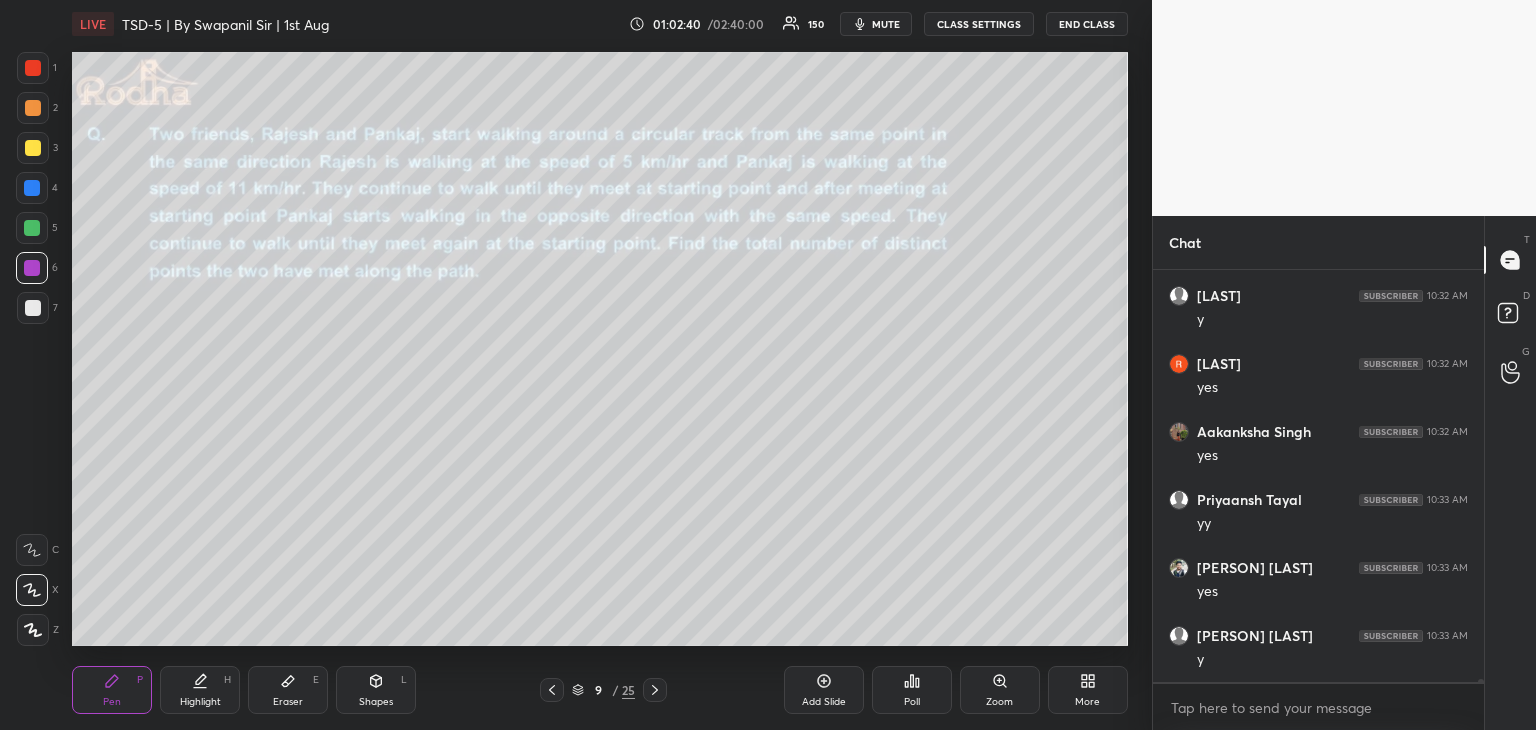scroll, scrollTop: 53814, scrollLeft: 0, axis: vertical 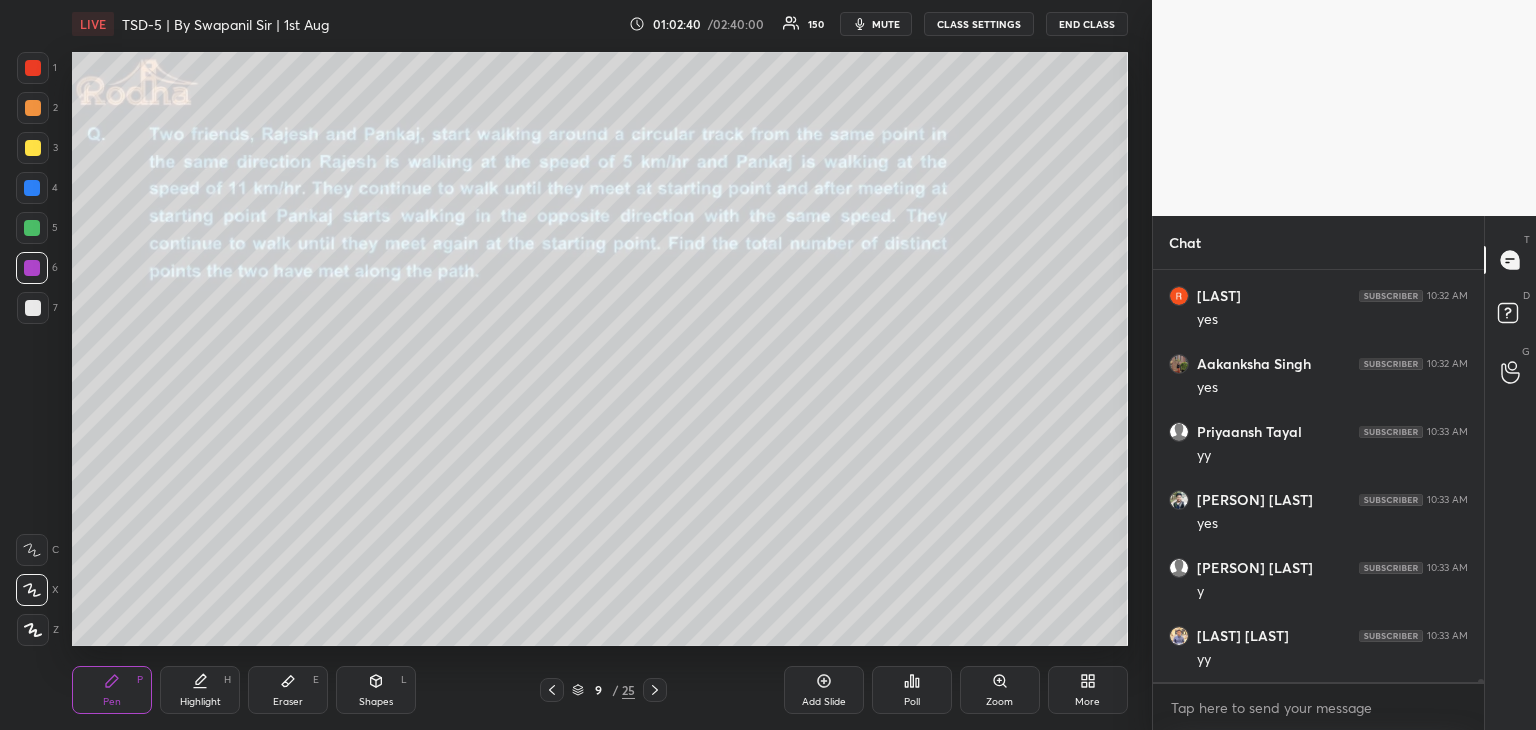 click at bounding box center [32, 228] 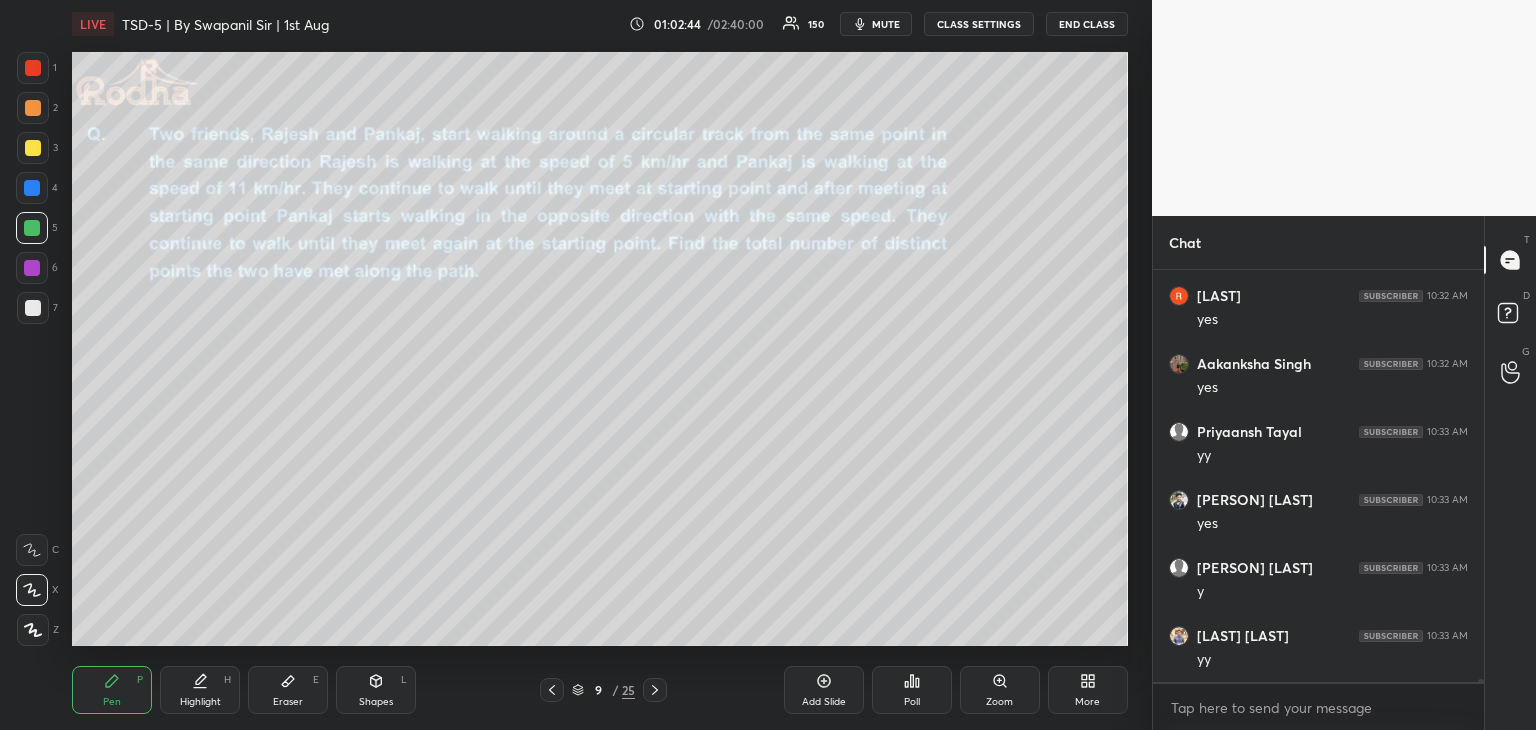 scroll, scrollTop: 53882, scrollLeft: 0, axis: vertical 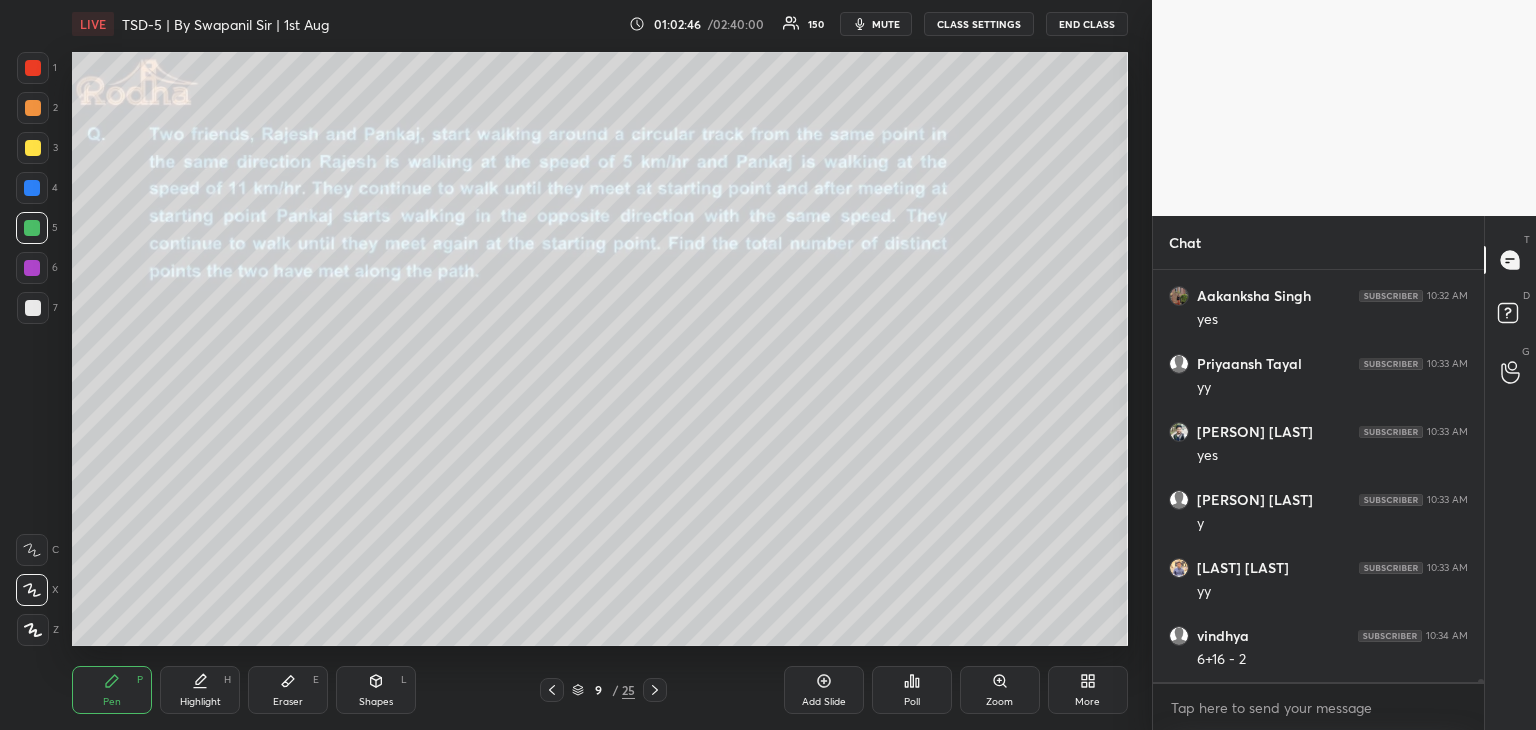 click at bounding box center [33, 308] 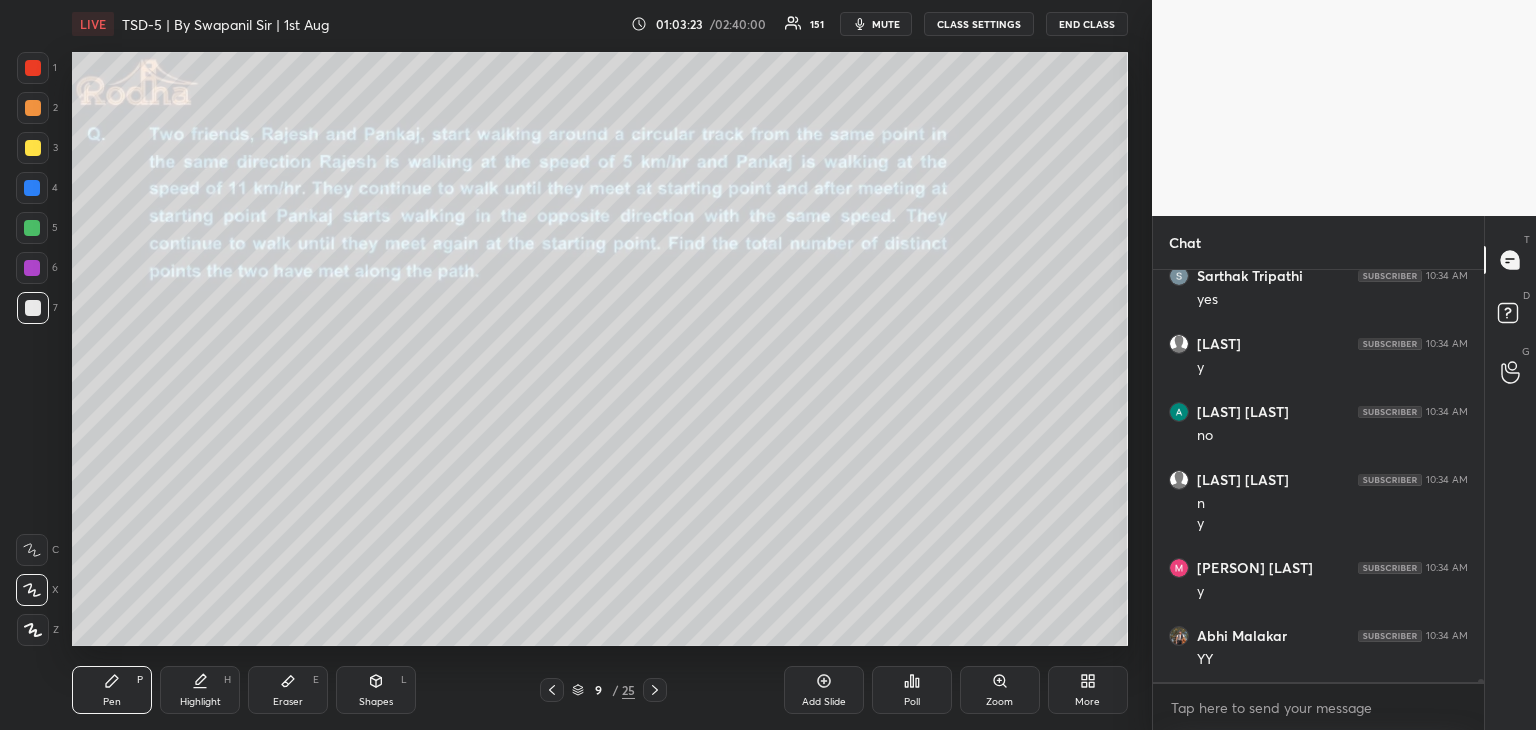 scroll, scrollTop: 54990, scrollLeft: 0, axis: vertical 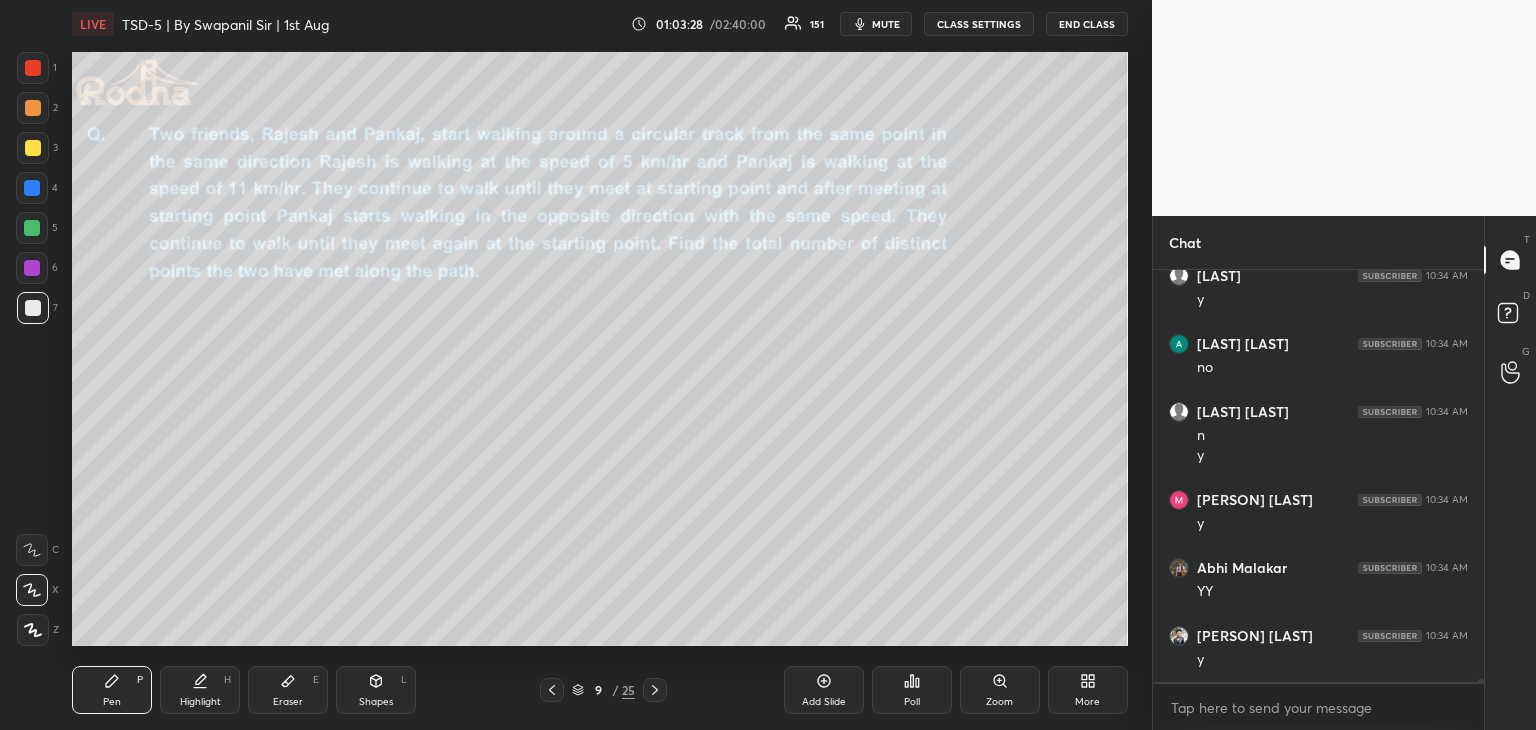 click 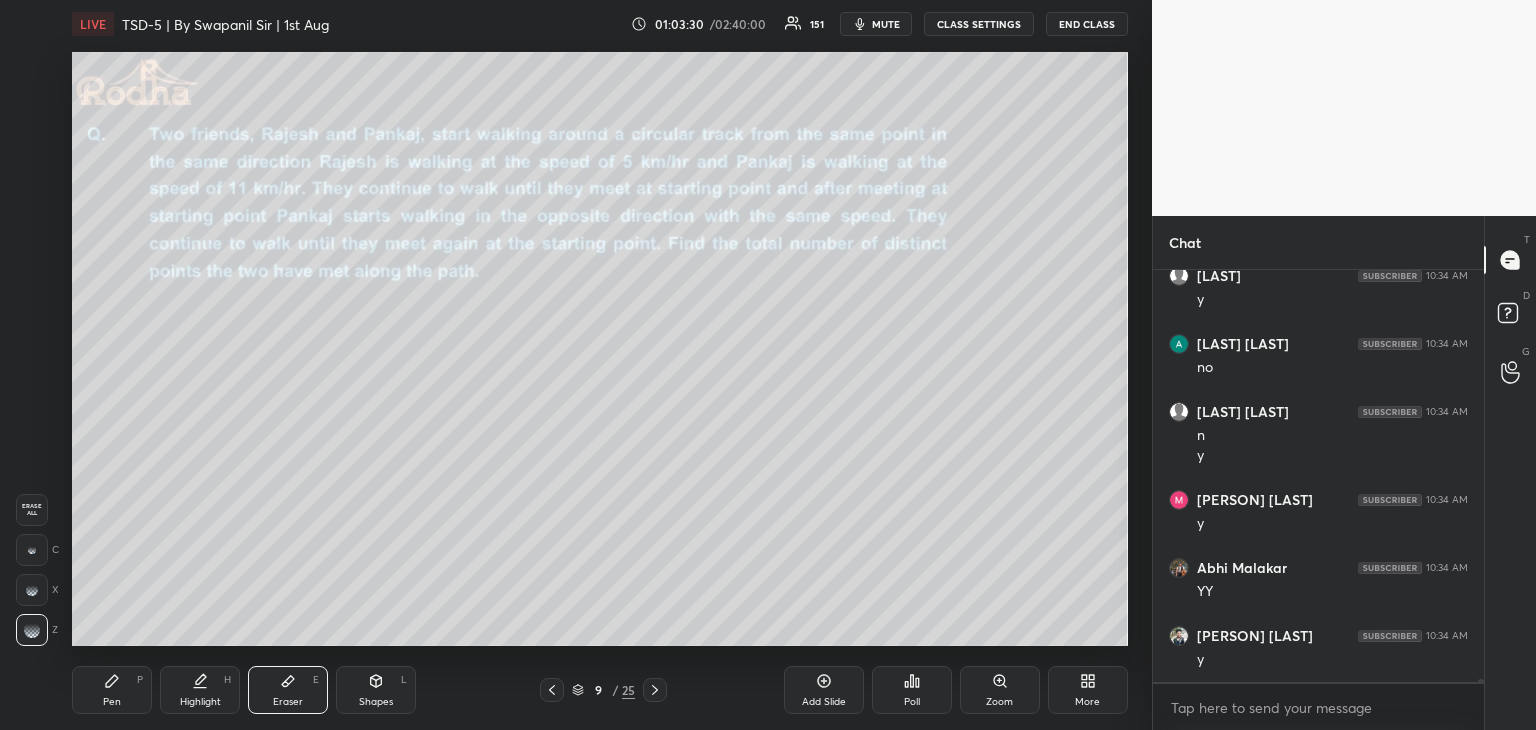 click on "Pen" at bounding box center (112, 702) 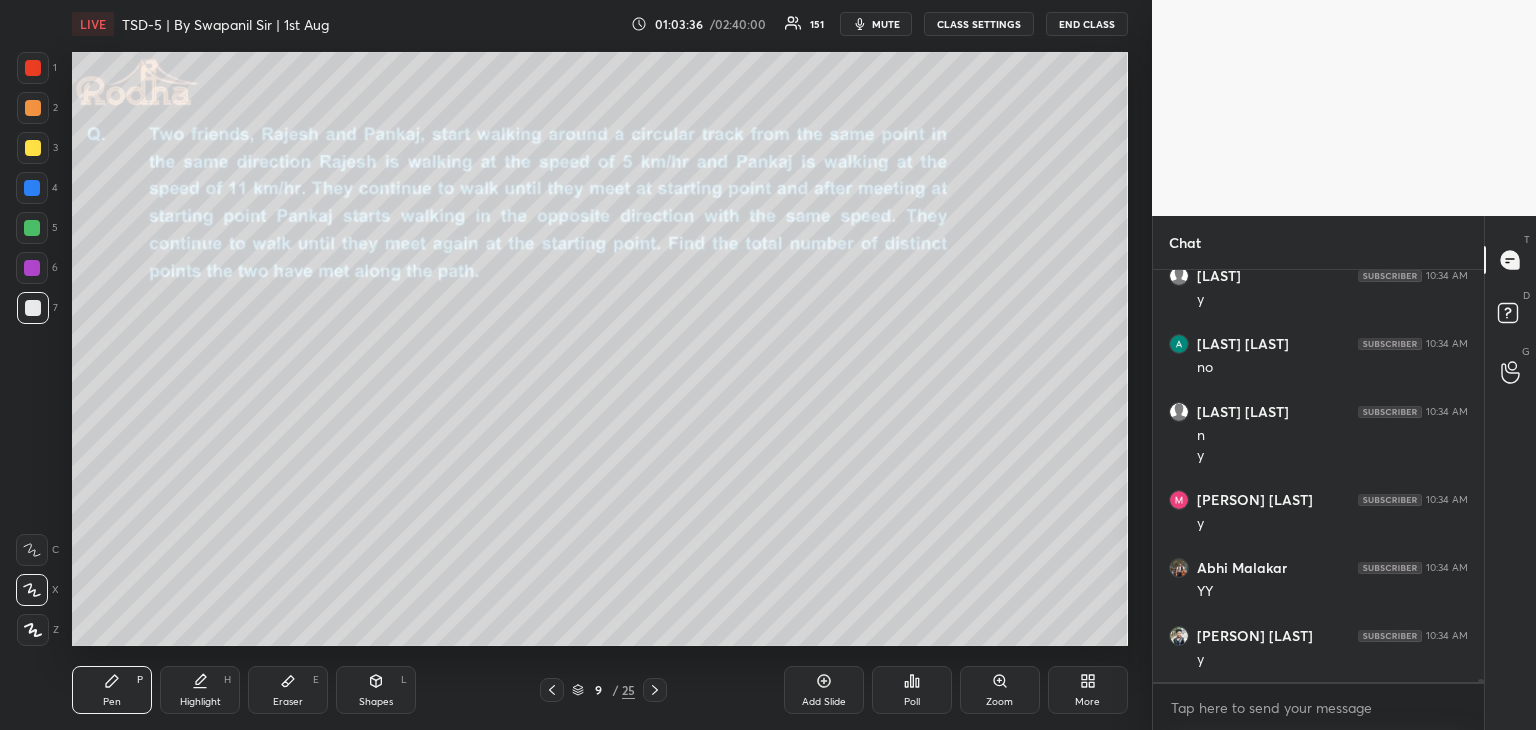drag, startPoint x: 291, startPoint y: 681, endPoint x: 292, endPoint y: 661, distance: 20.024984 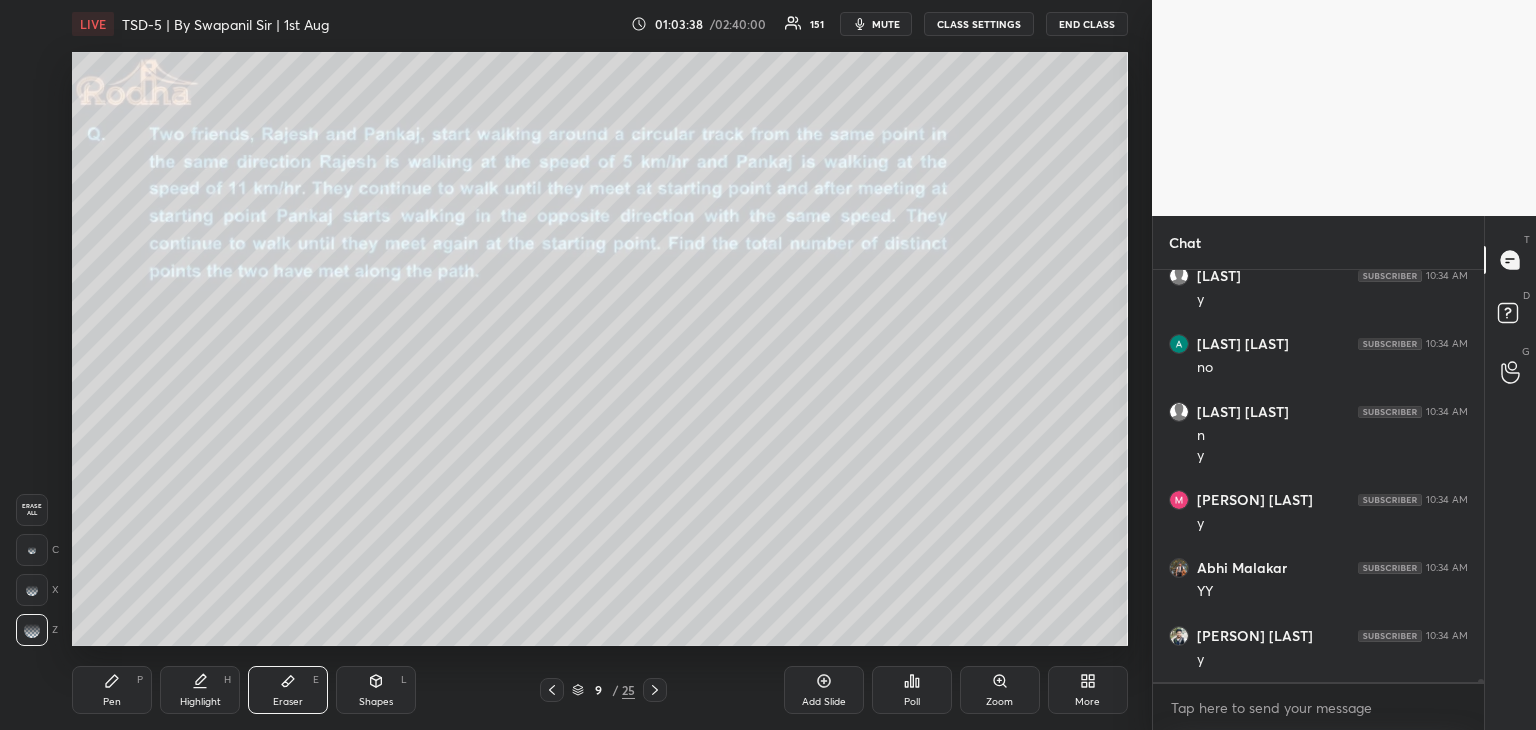 click on "Pen P" at bounding box center (112, 690) 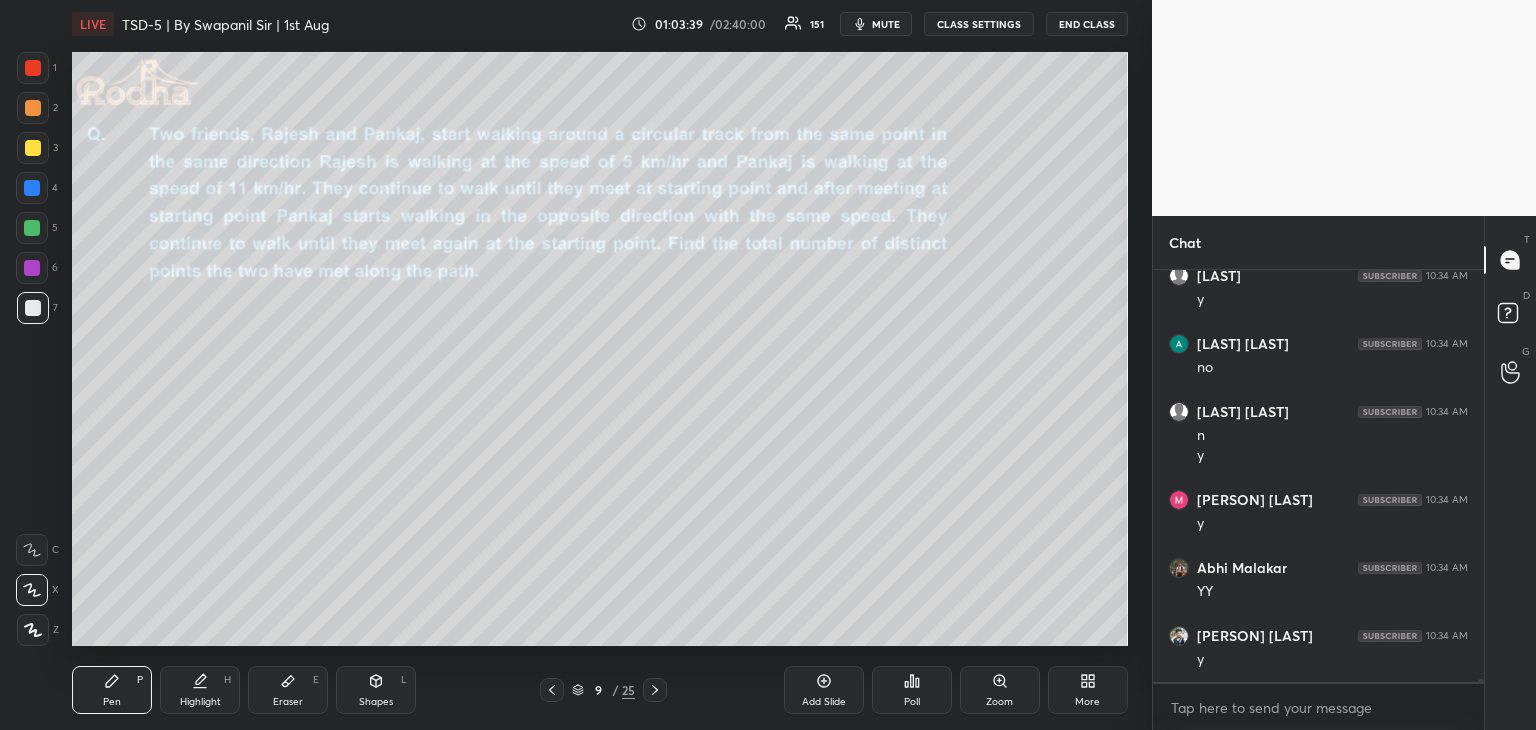 drag, startPoint x: 376, startPoint y: 685, endPoint x: 372, endPoint y: 668, distance: 17.464249 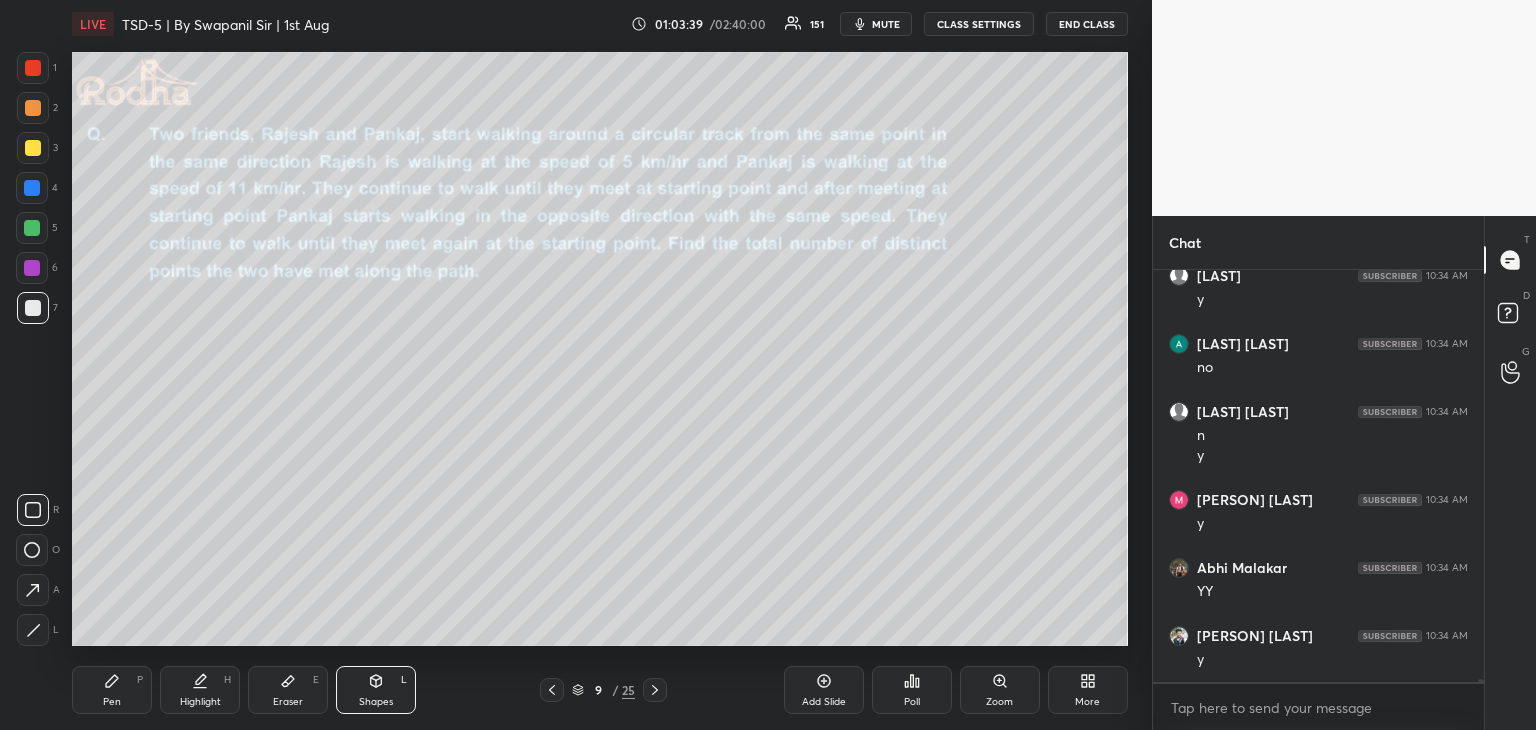 drag, startPoint x: 30, startPoint y: 593, endPoint x: 48, endPoint y: 581, distance: 21.633308 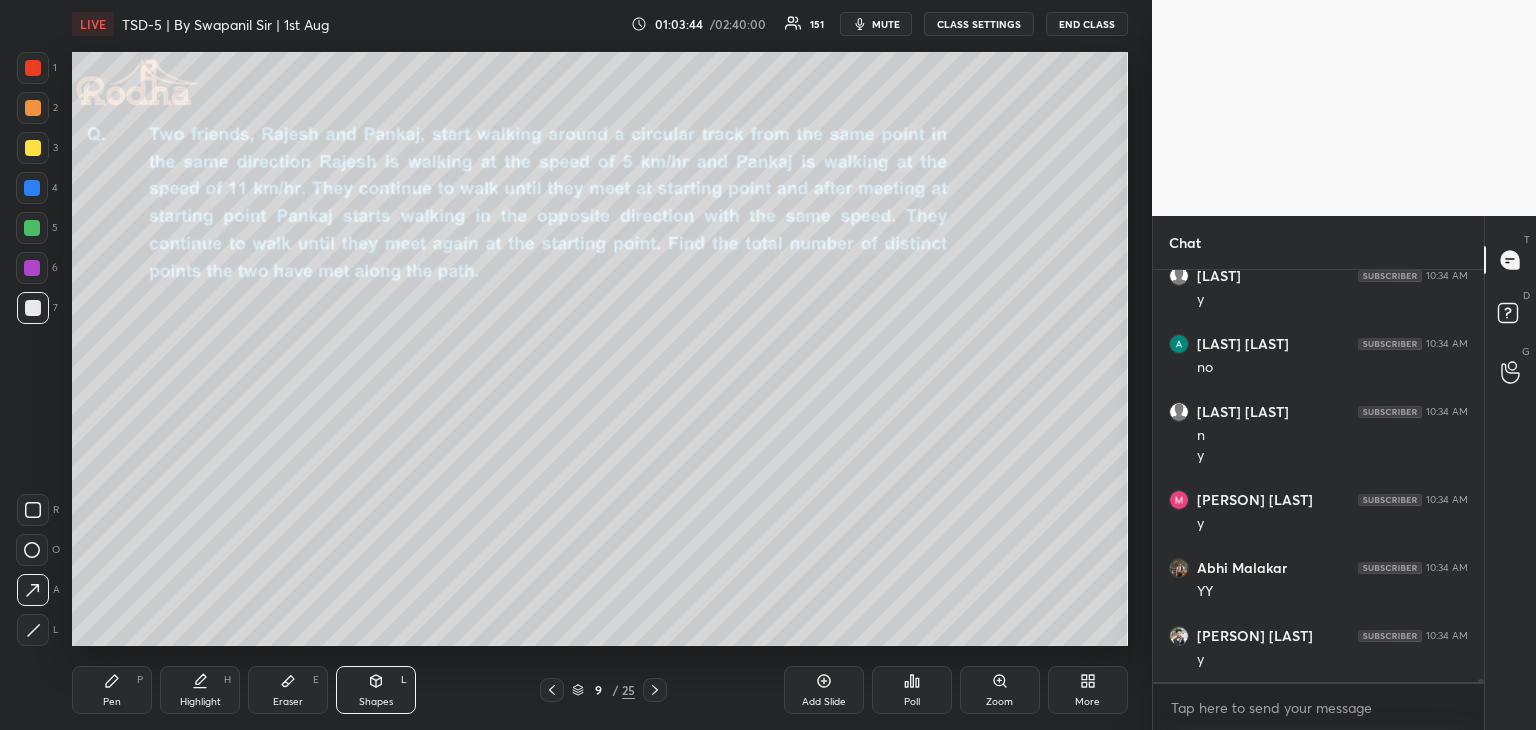 drag, startPoint x: 80, startPoint y: 691, endPoint x: 103, endPoint y: 684, distance: 24.04163 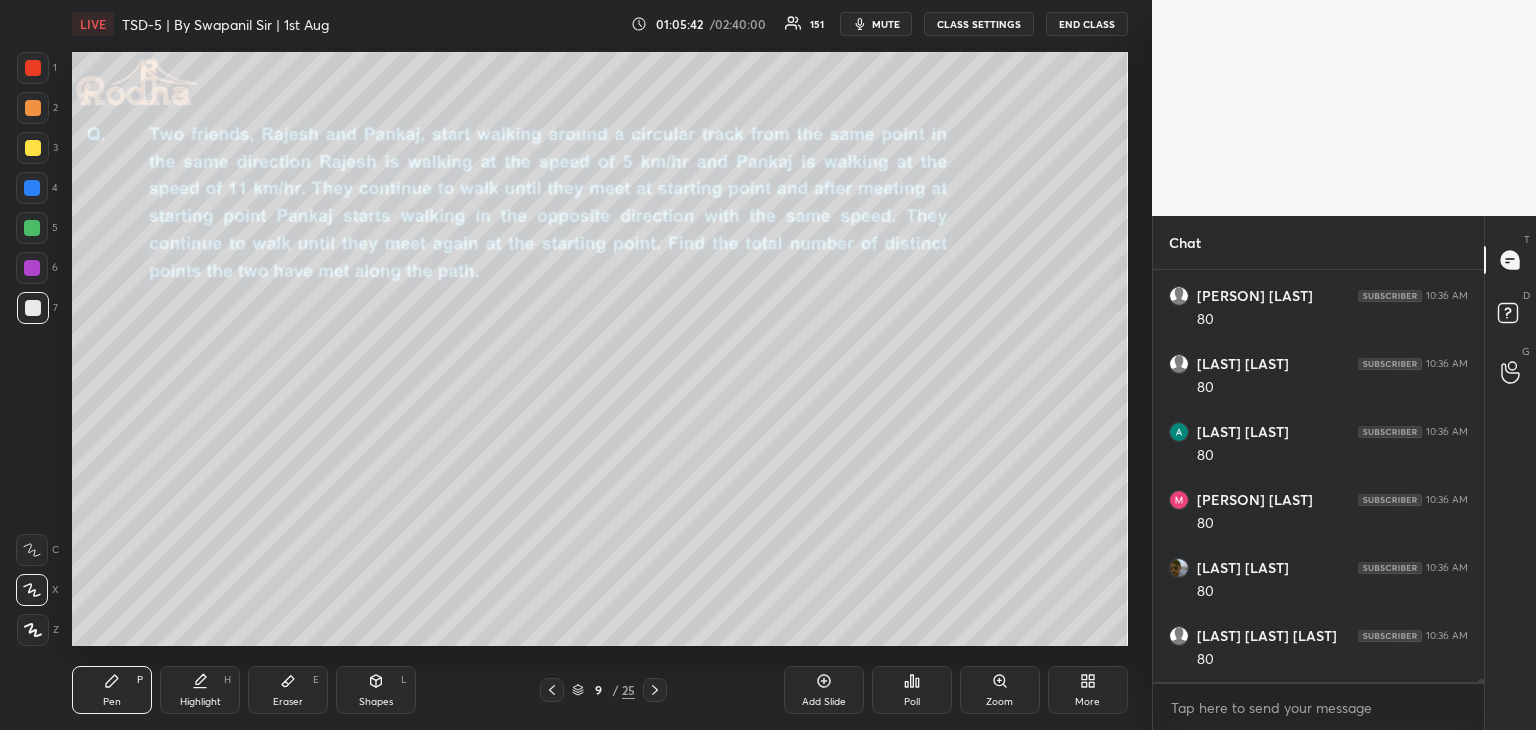scroll, scrollTop: 56778, scrollLeft: 0, axis: vertical 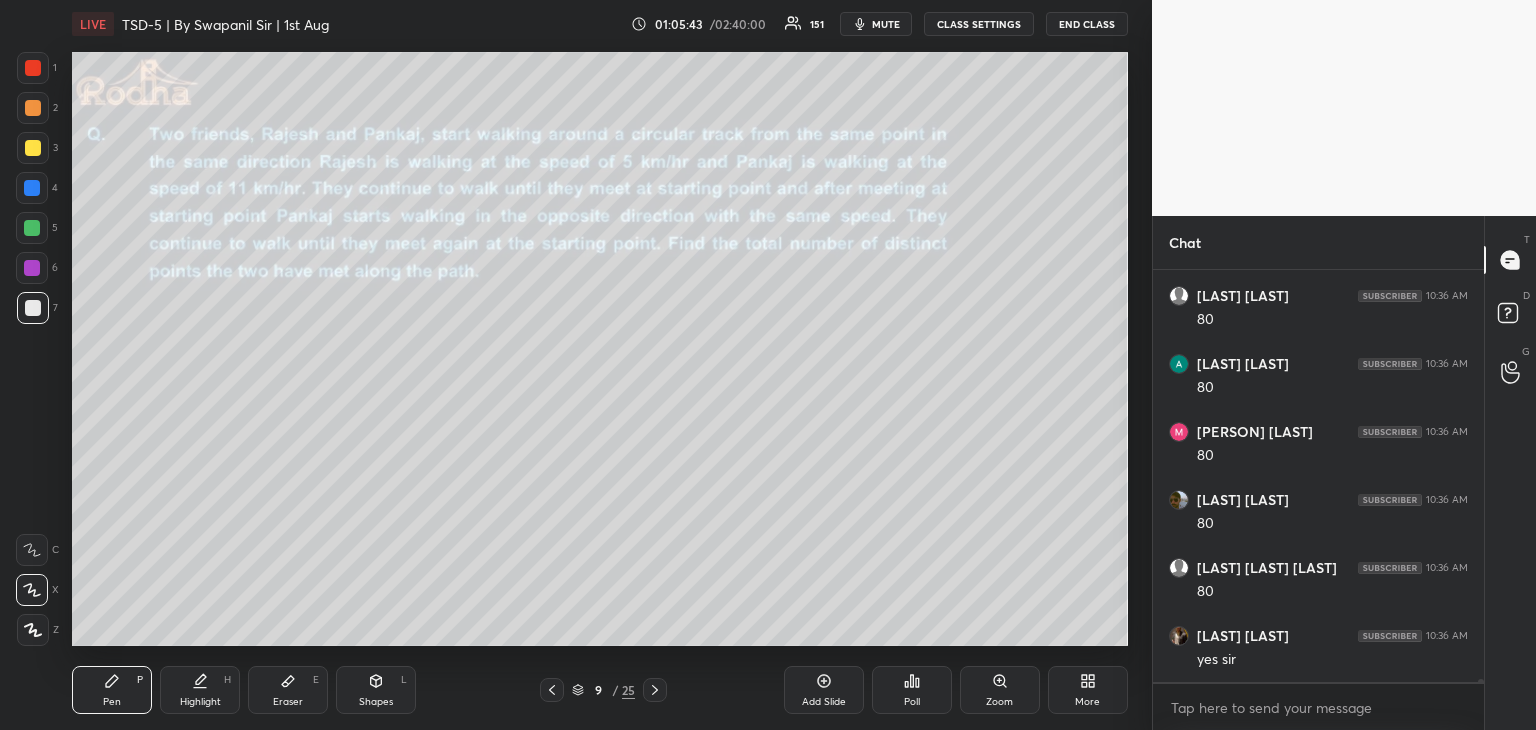 drag, startPoint x: 310, startPoint y: 689, endPoint x: 316, endPoint y: 675, distance: 15.231546 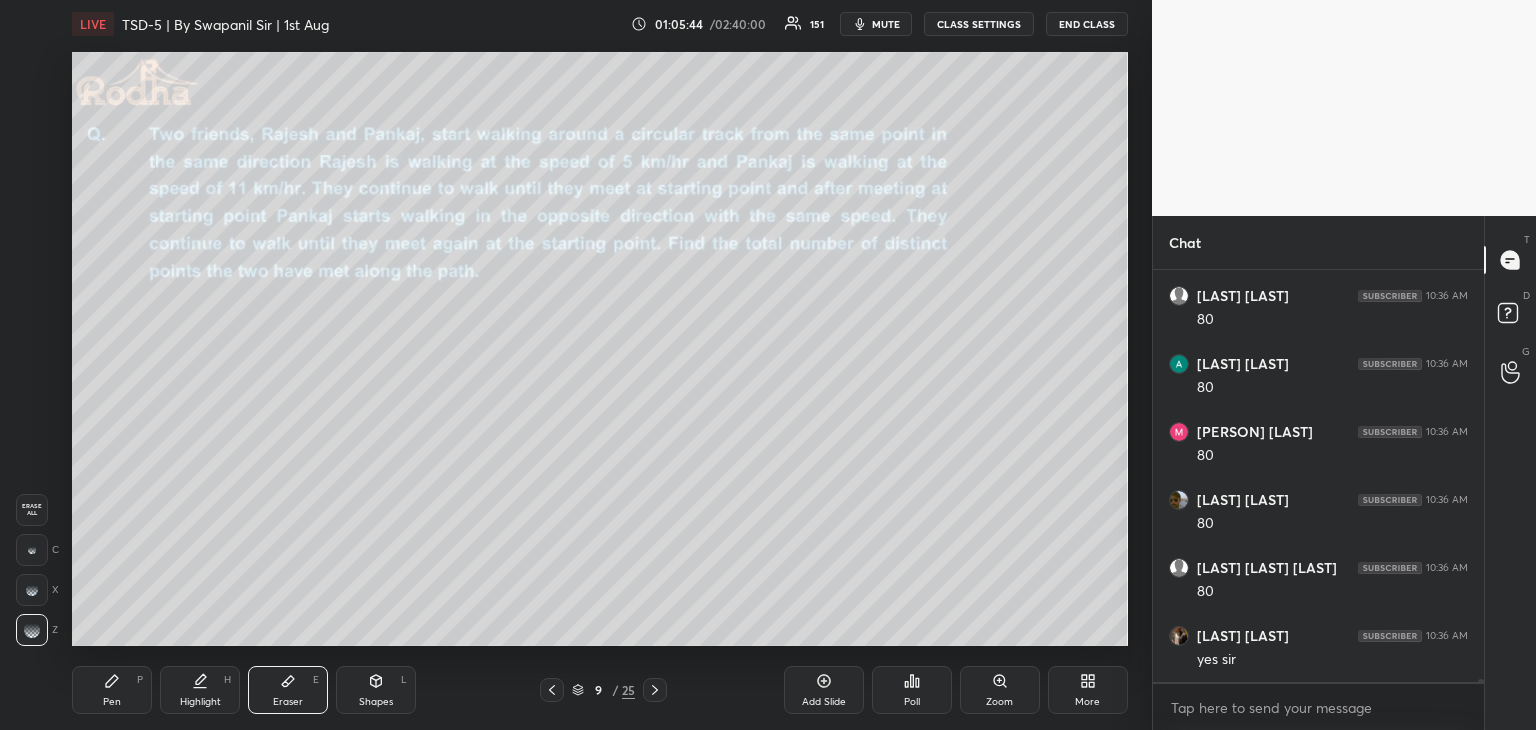 click on "Pen P" at bounding box center [112, 690] 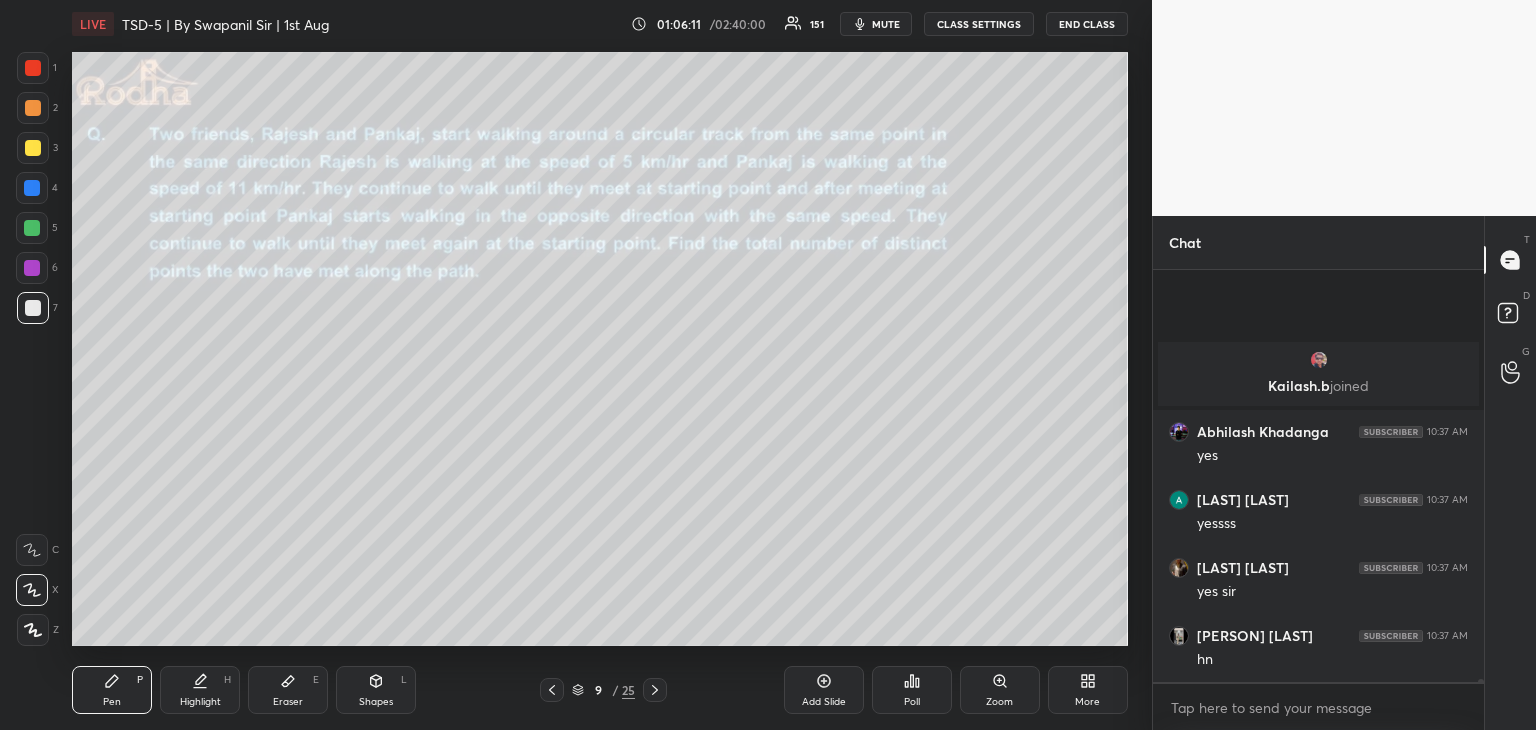 scroll, scrollTop: 56792, scrollLeft: 0, axis: vertical 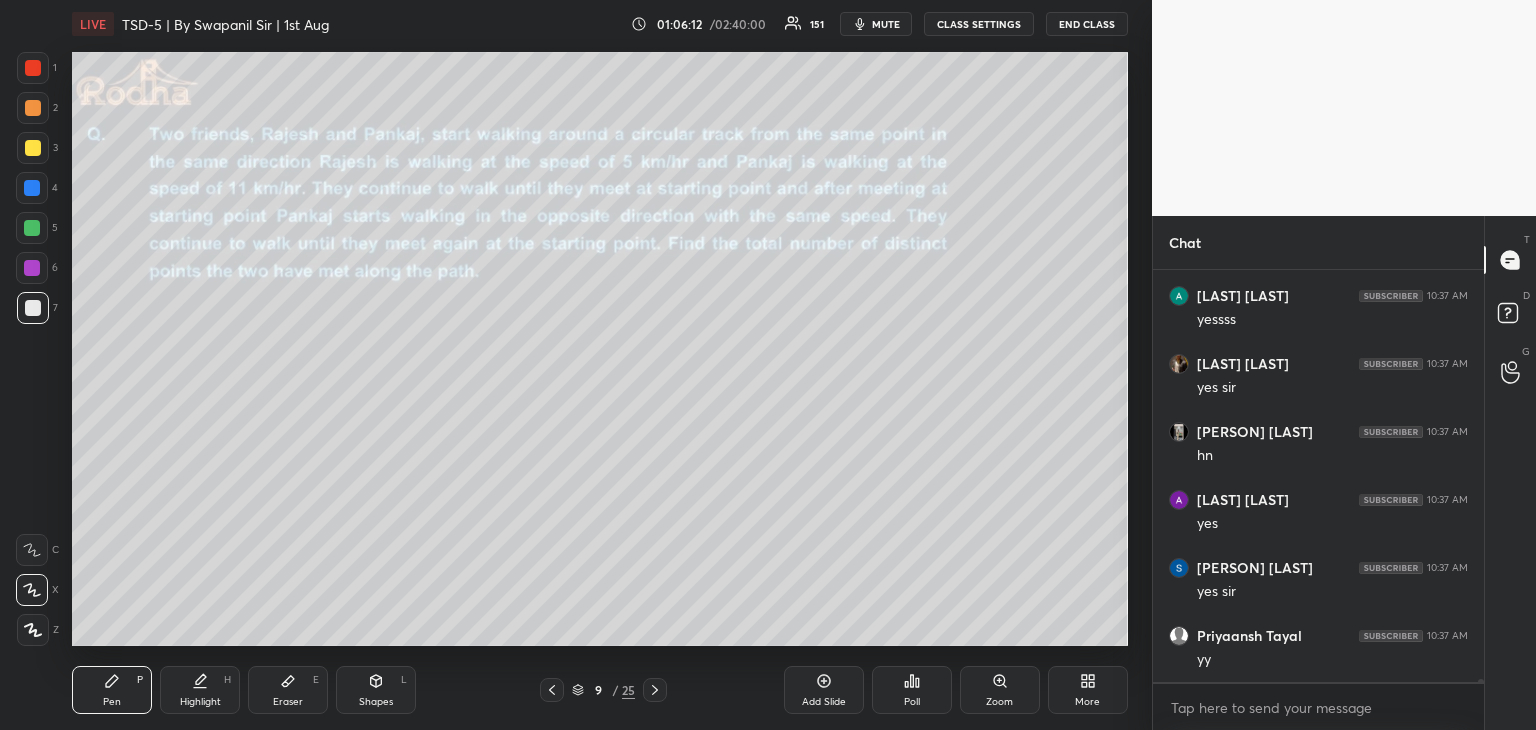 click on "Eraser E" at bounding box center (288, 690) 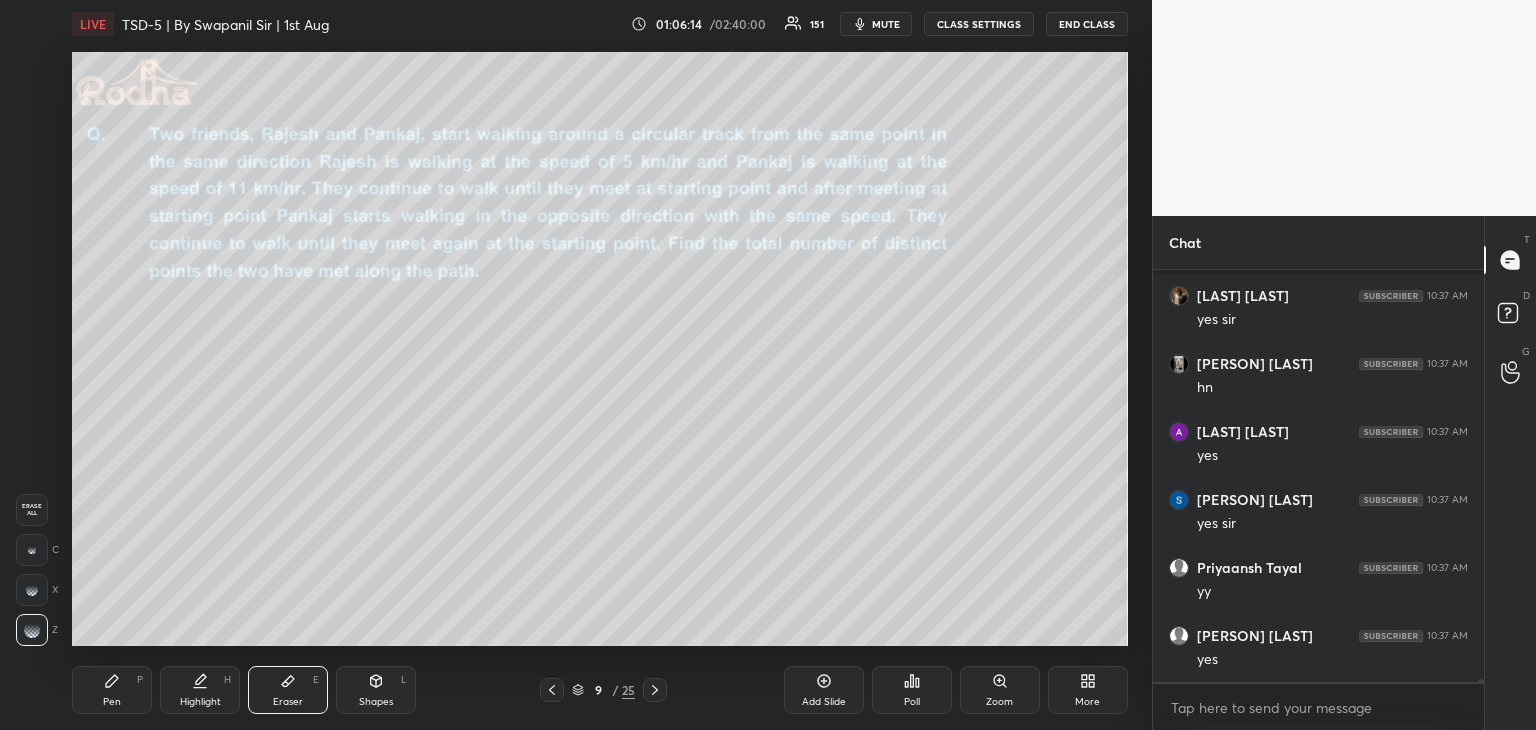 scroll, scrollTop: 56996, scrollLeft: 0, axis: vertical 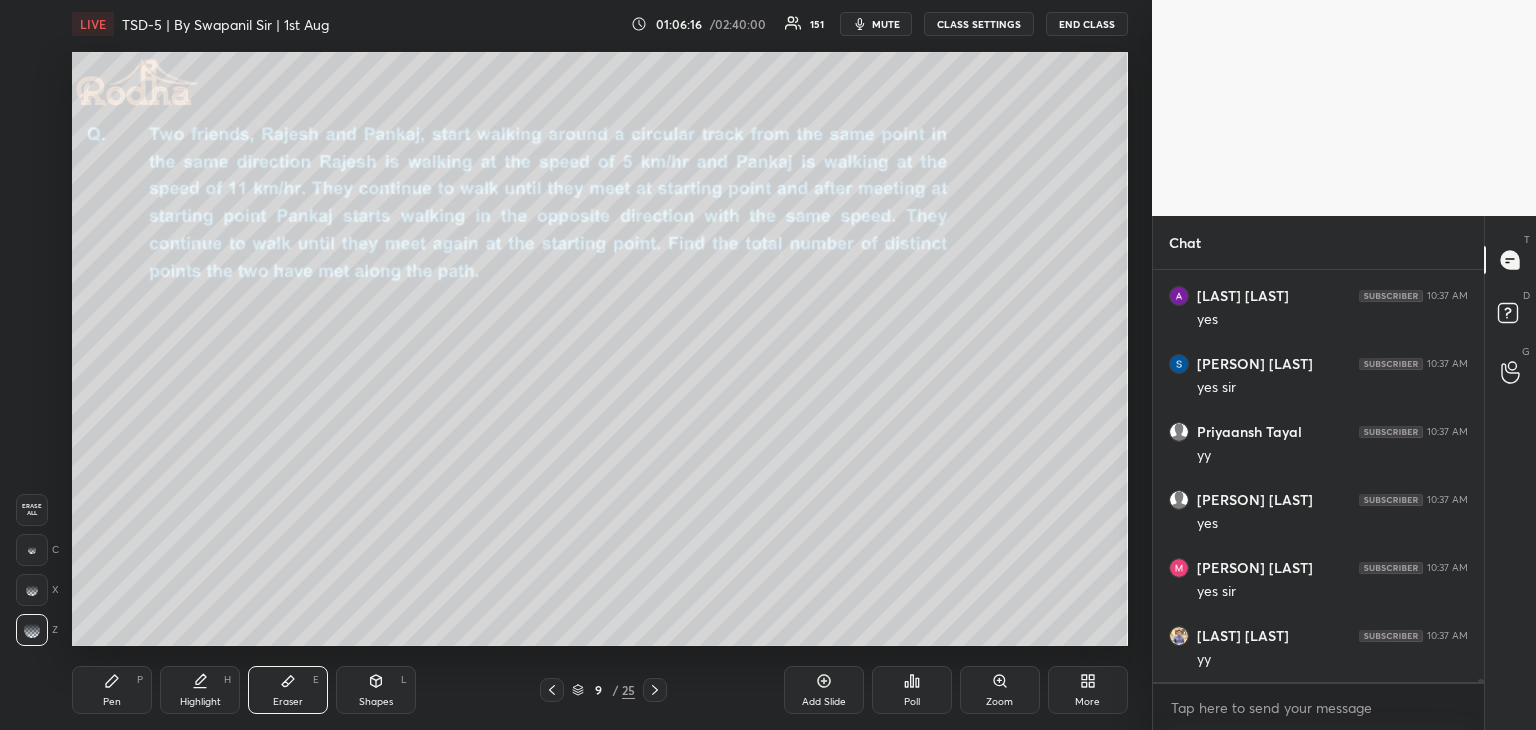 click on "Pen P" at bounding box center (112, 690) 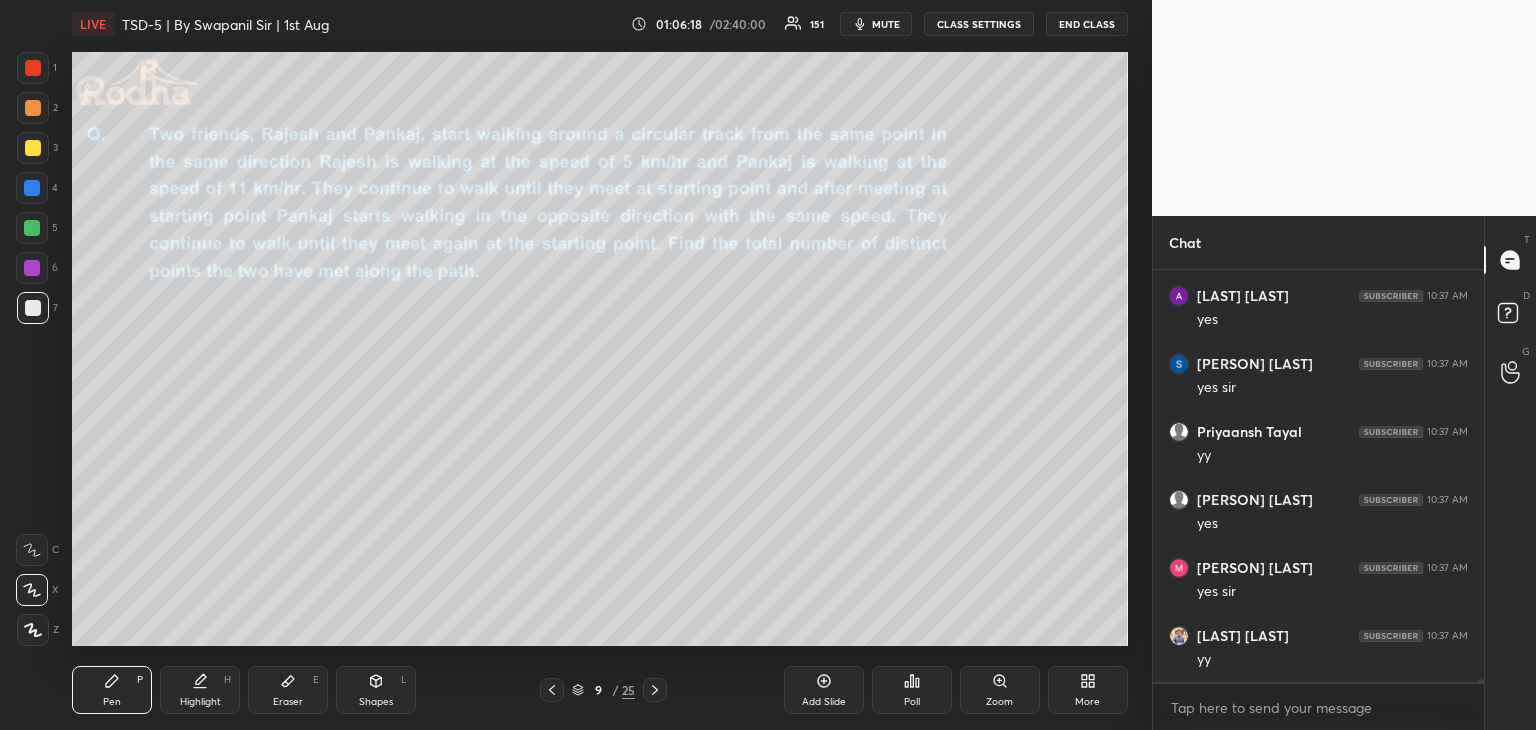 drag, startPoint x: 34, startPoint y: 265, endPoint x: 63, endPoint y: 269, distance: 29.274563 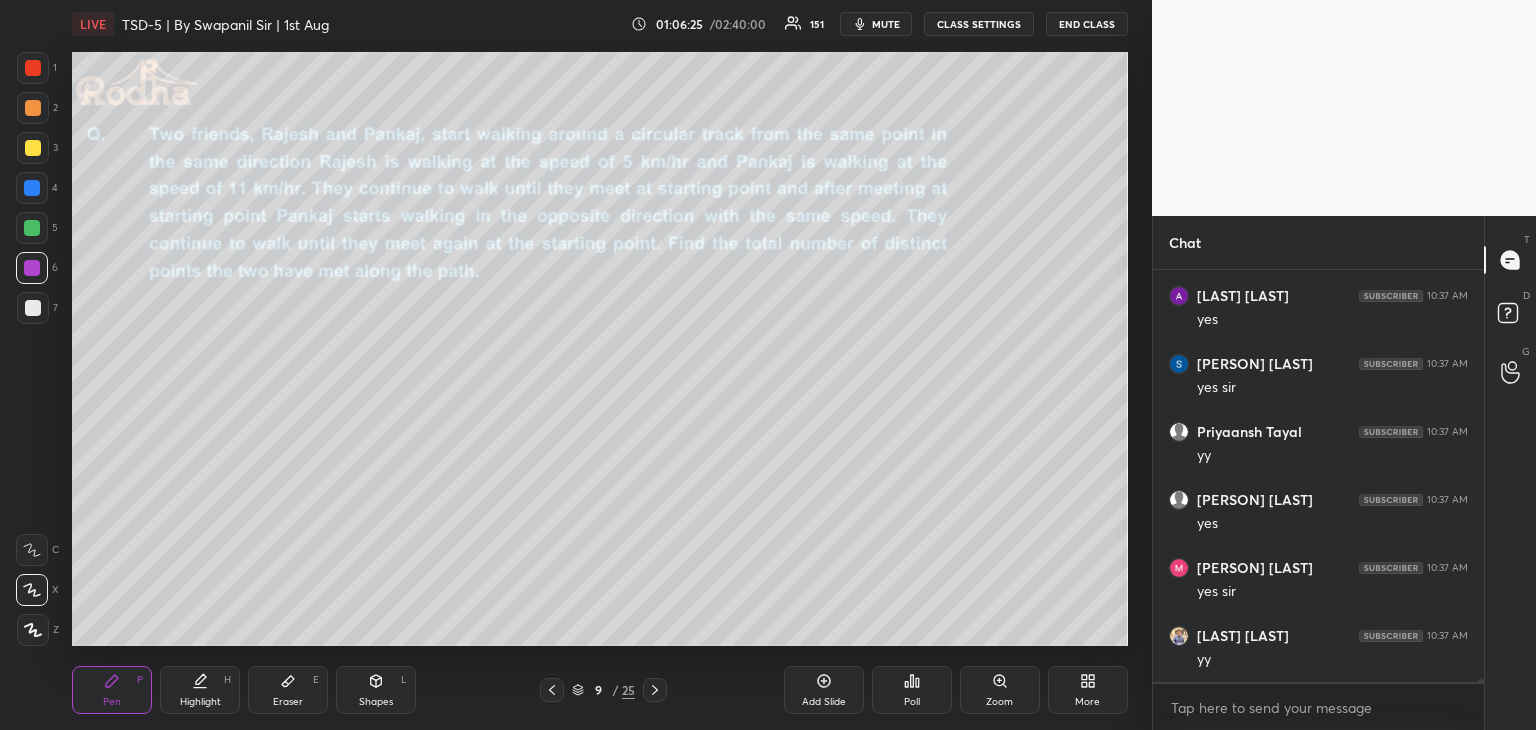 click at bounding box center (33, 308) 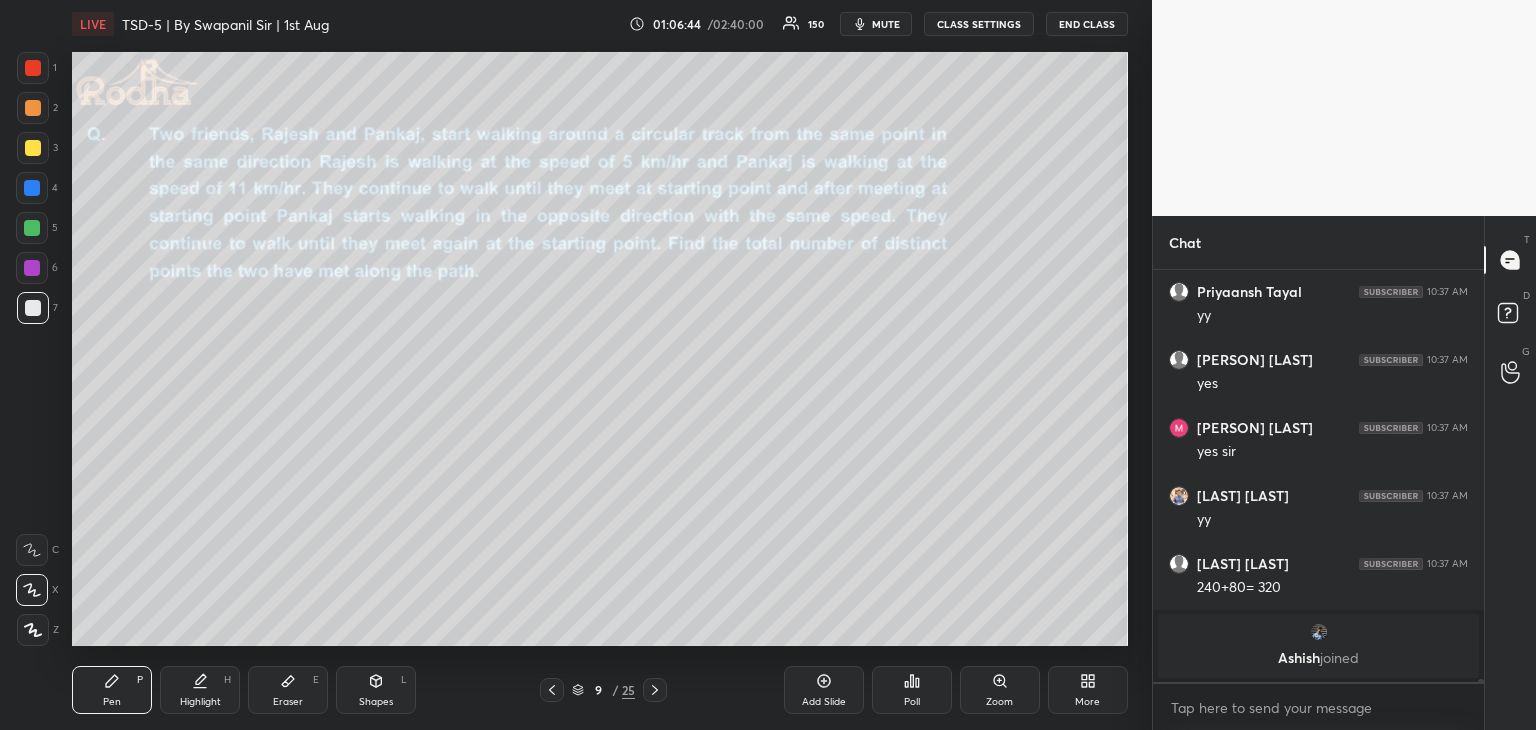 scroll, scrollTop: 56988, scrollLeft: 0, axis: vertical 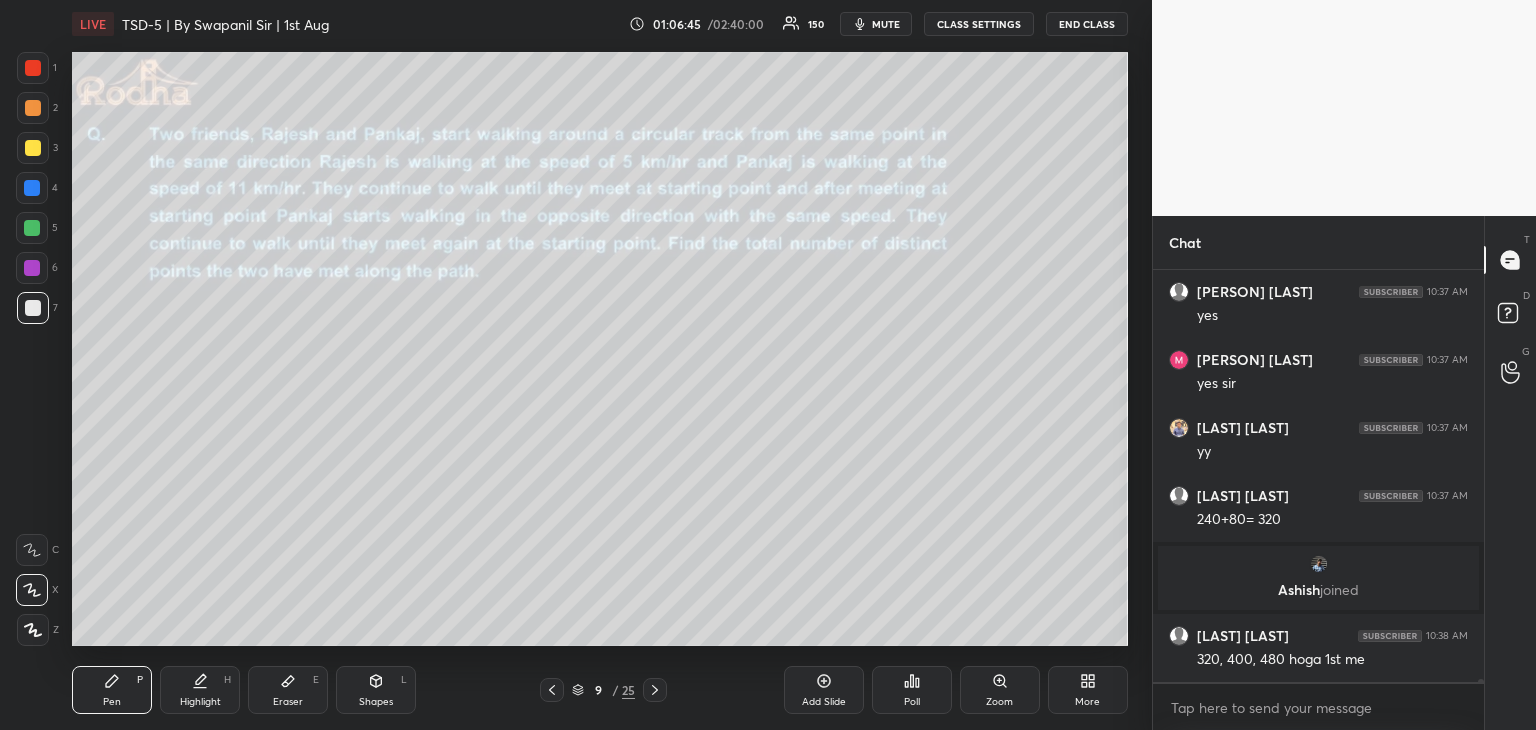 click on "Shapes L" at bounding box center [376, 690] 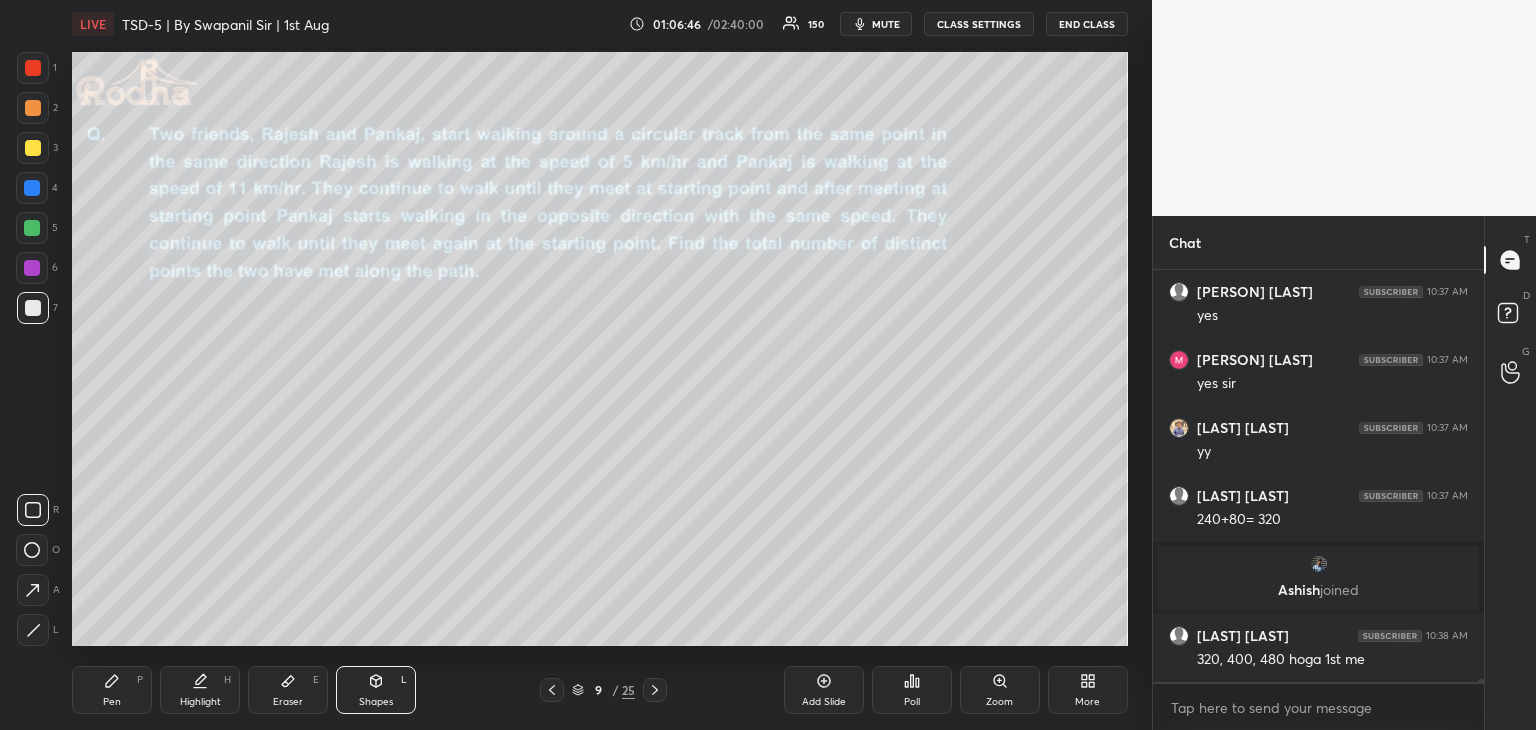 scroll, scrollTop: 57056, scrollLeft: 0, axis: vertical 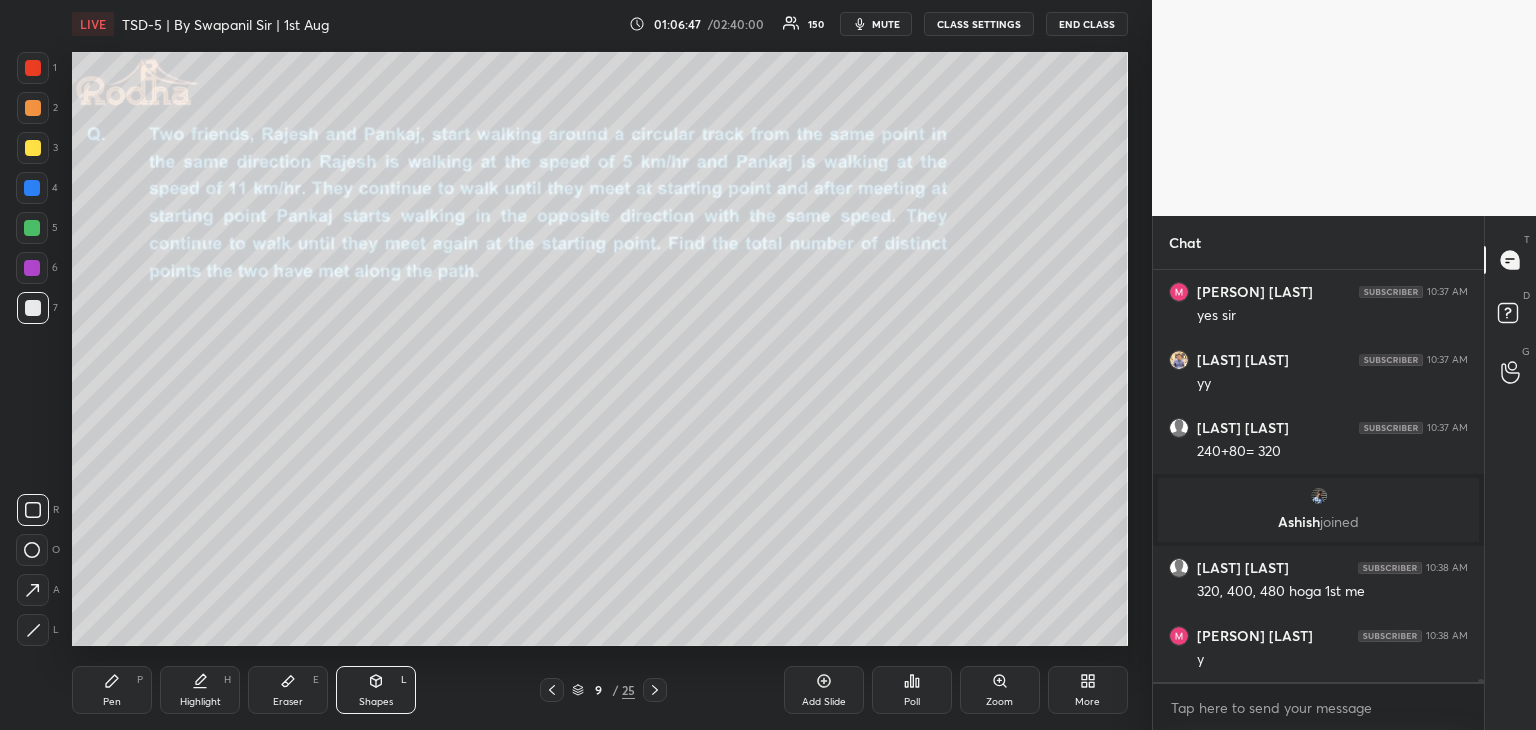 drag, startPoint x: 113, startPoint y: 697, endPoint x: 129, endPoint y: 689, distance: 17.888544 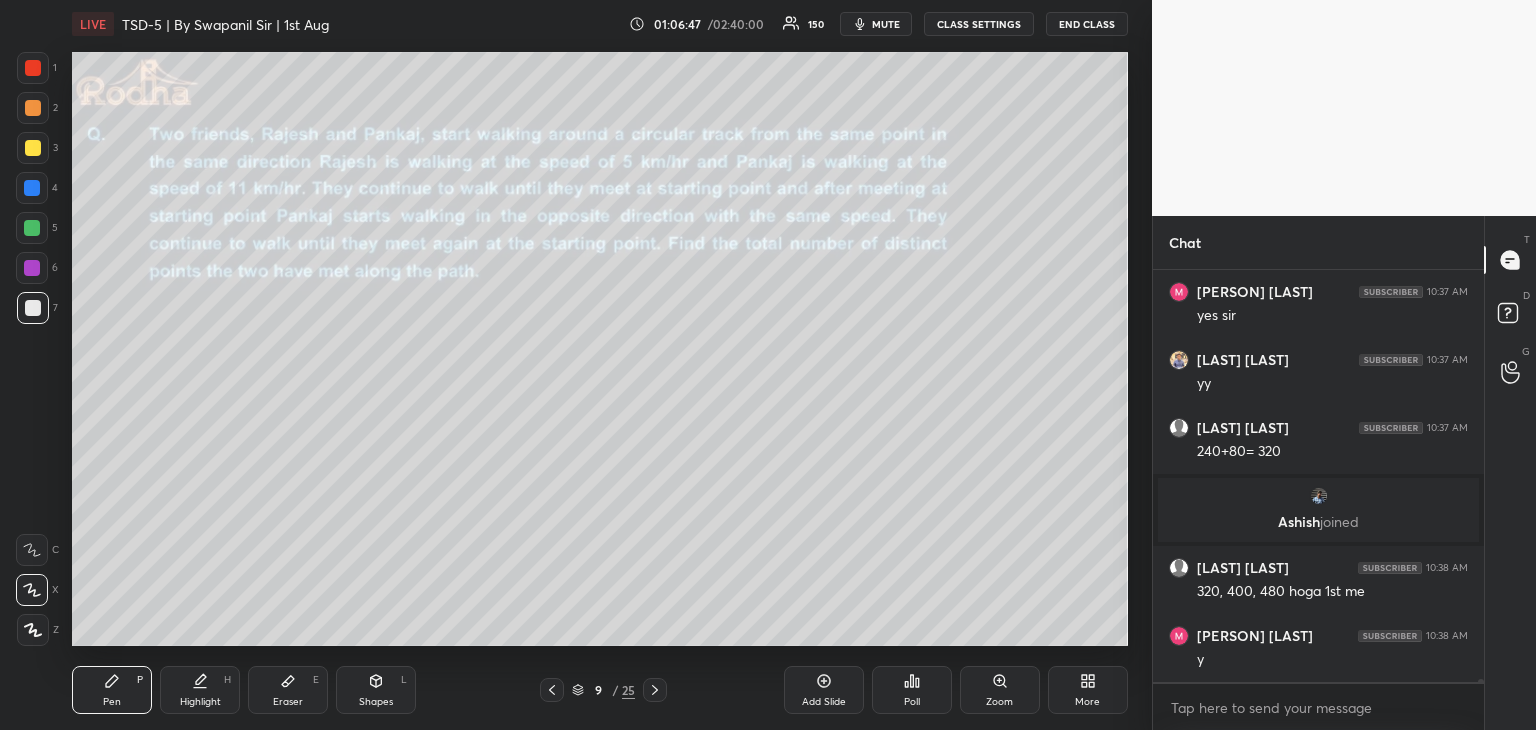 click on "Eraser E" at bounding box center (288, 690) 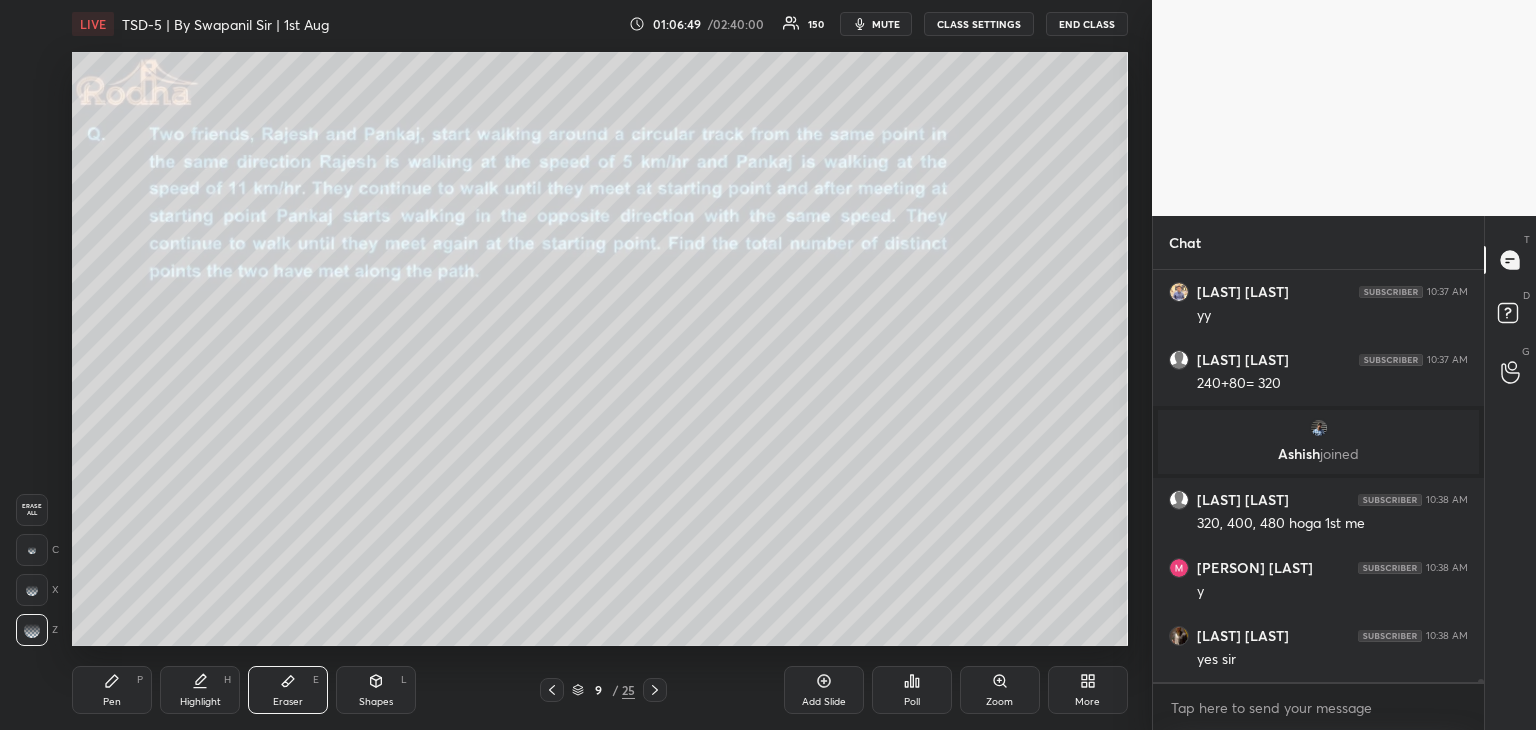 scroll, scrollTop: 57192, scrollLeft: 0, axis: vertical 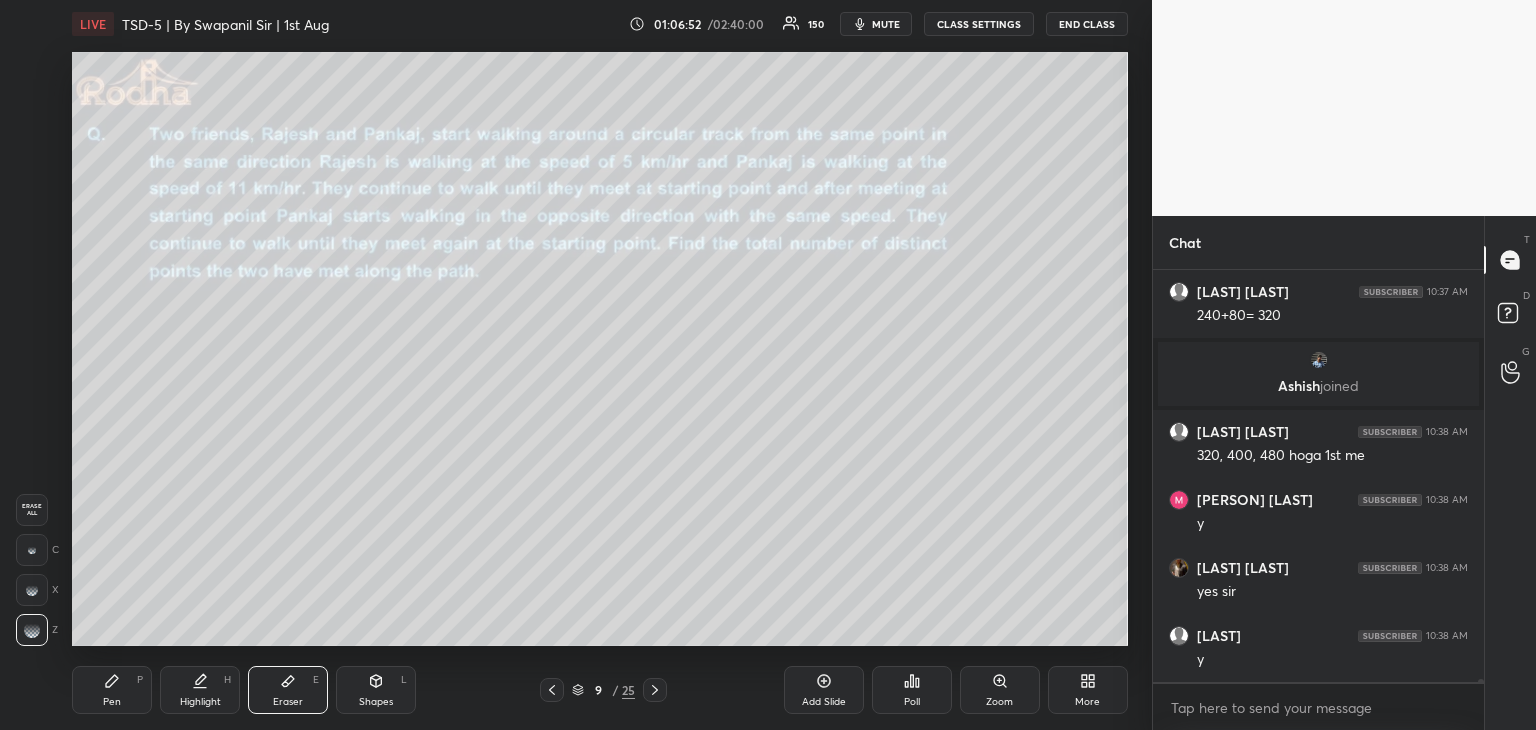 click on "Pen P" at bounding box center [112, 690] 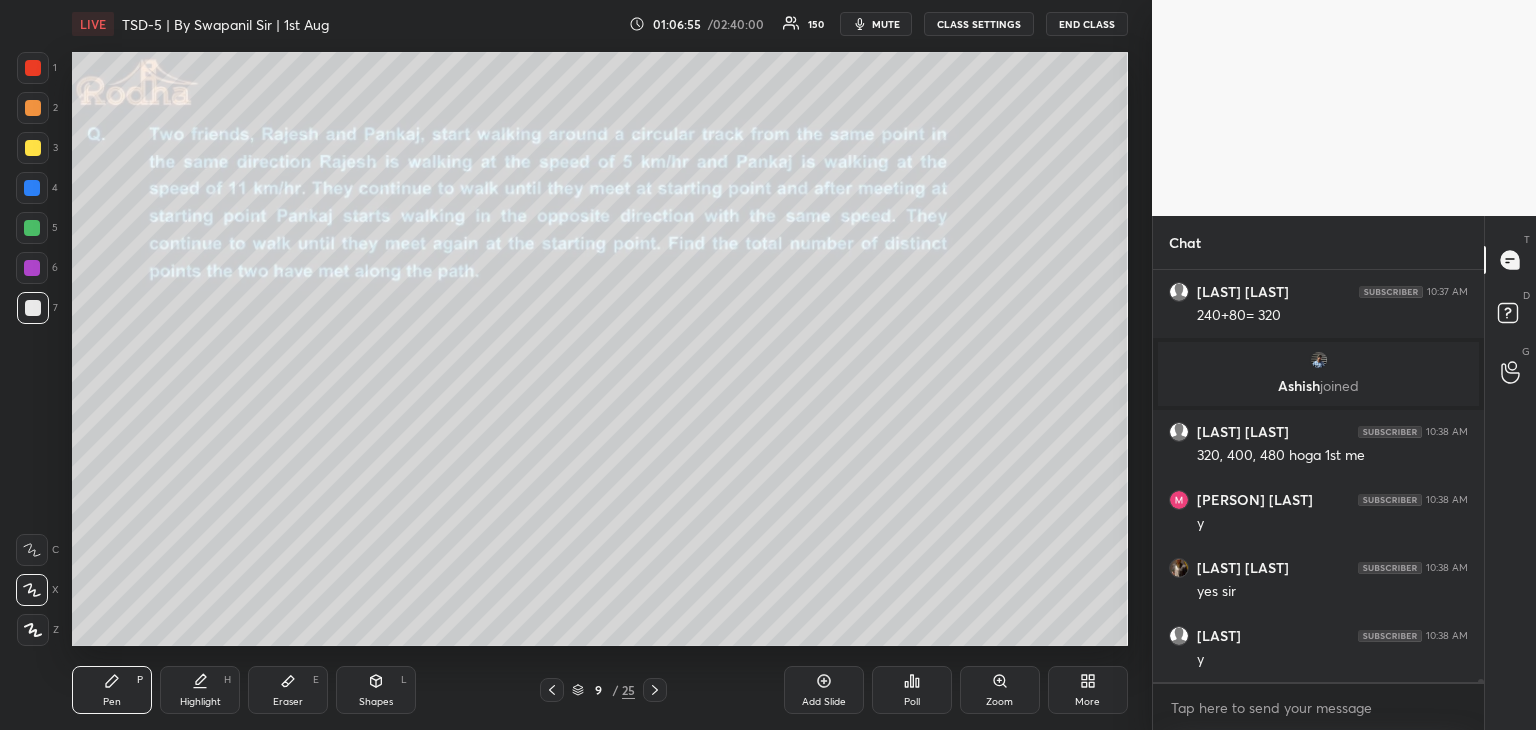 click 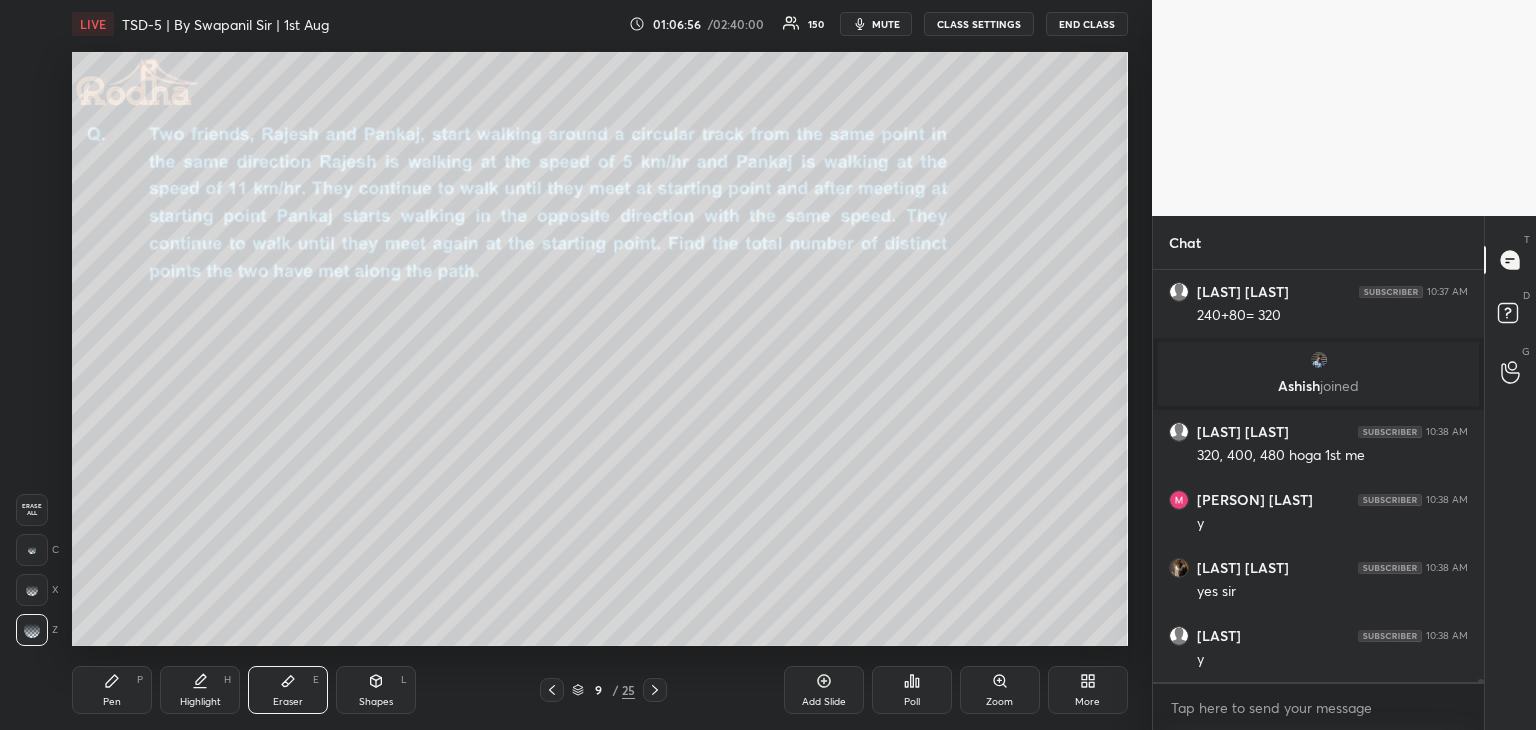 scroll, scrollTop: 57260, scrollLeft: 0, axis: vertical 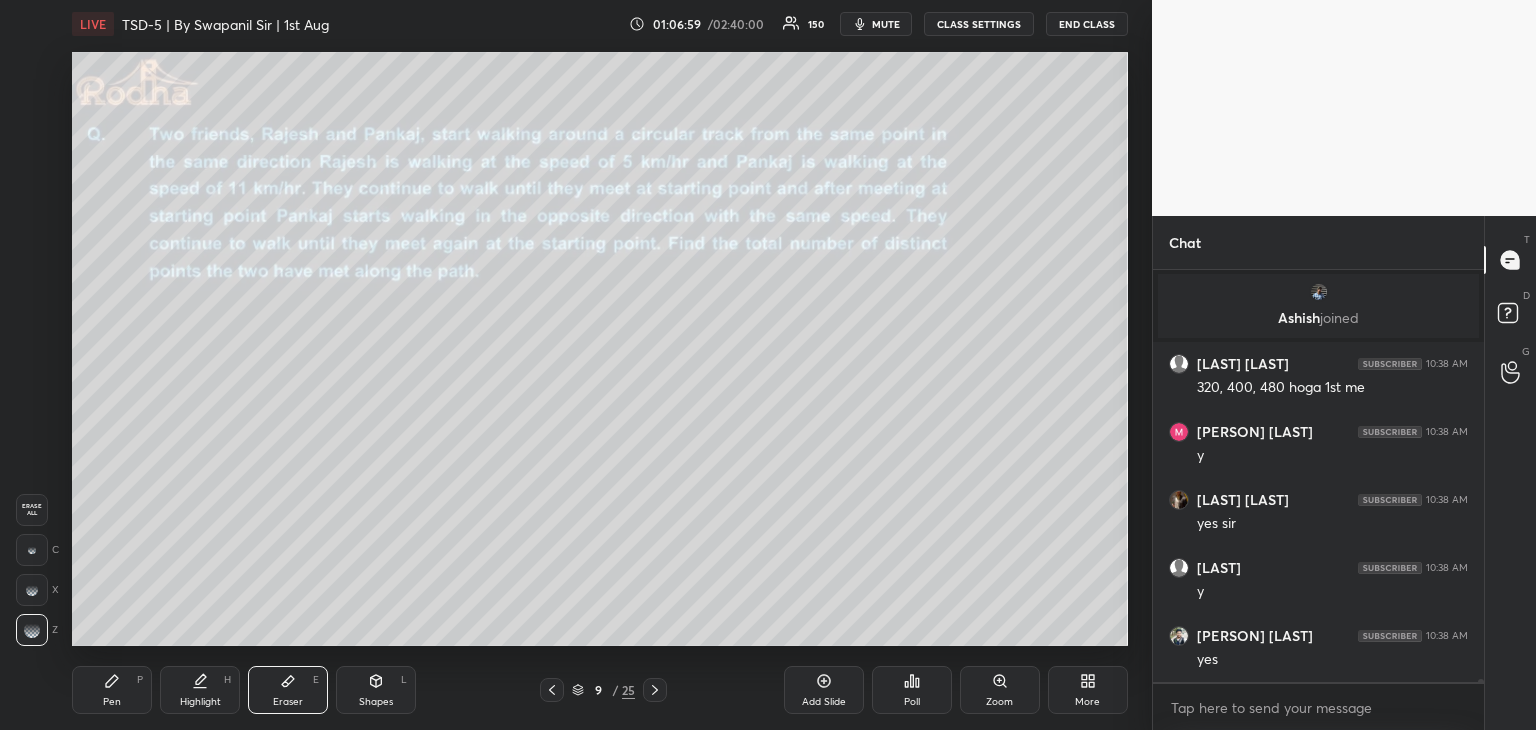 click on "Pen P" at bounding box center [112, 690] 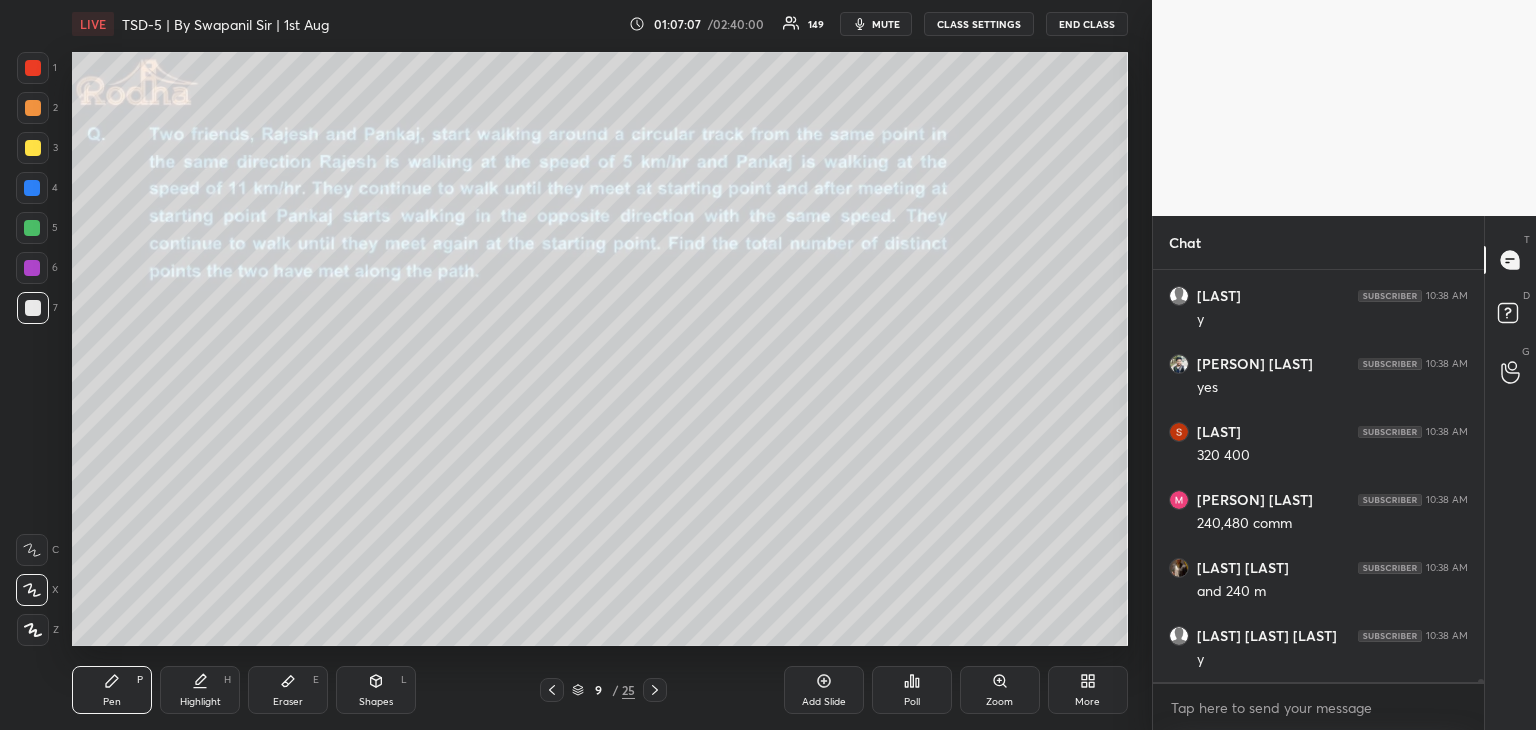 scroll, scrollTop: 57600, scrollLeft: 0, axis: vertical 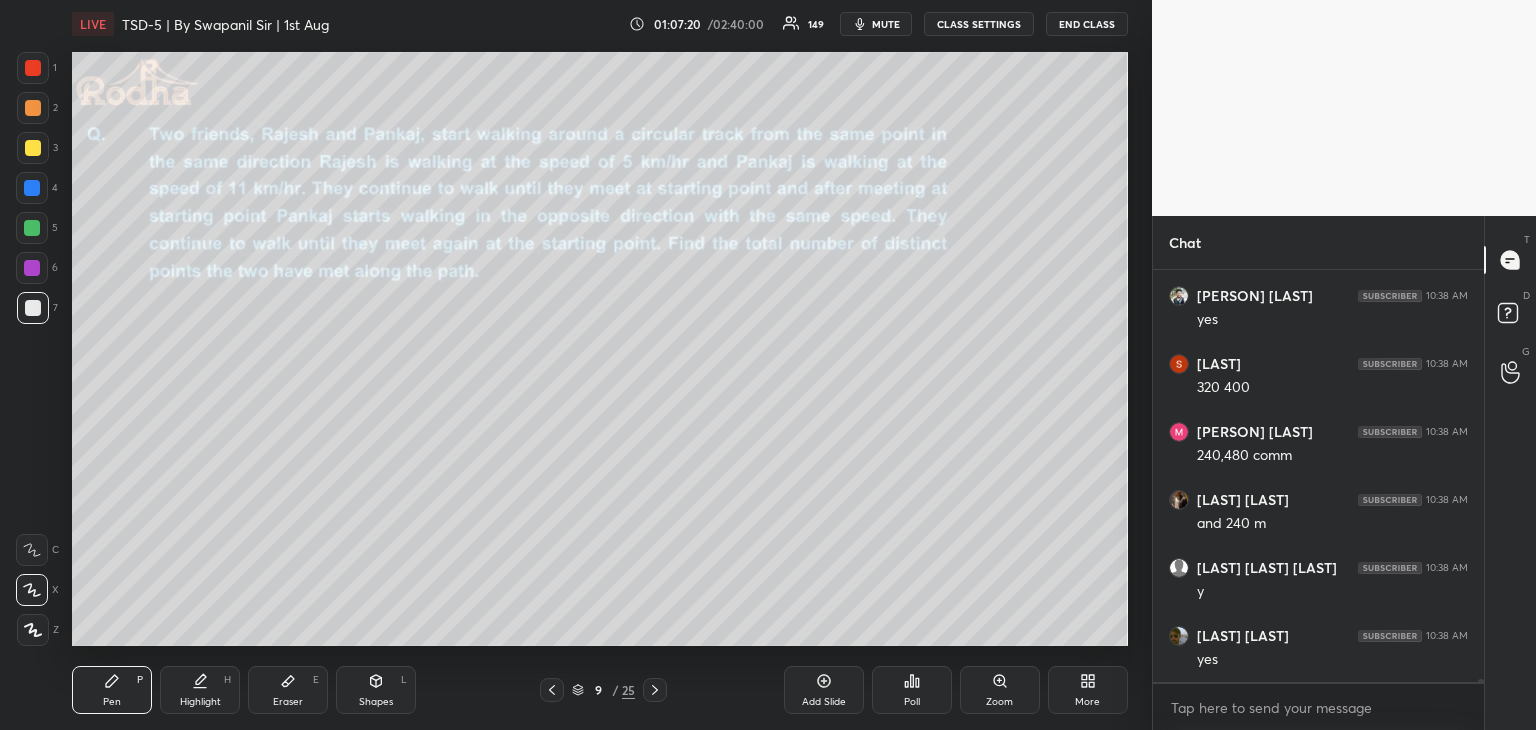 click at bounding box center (32, 228) 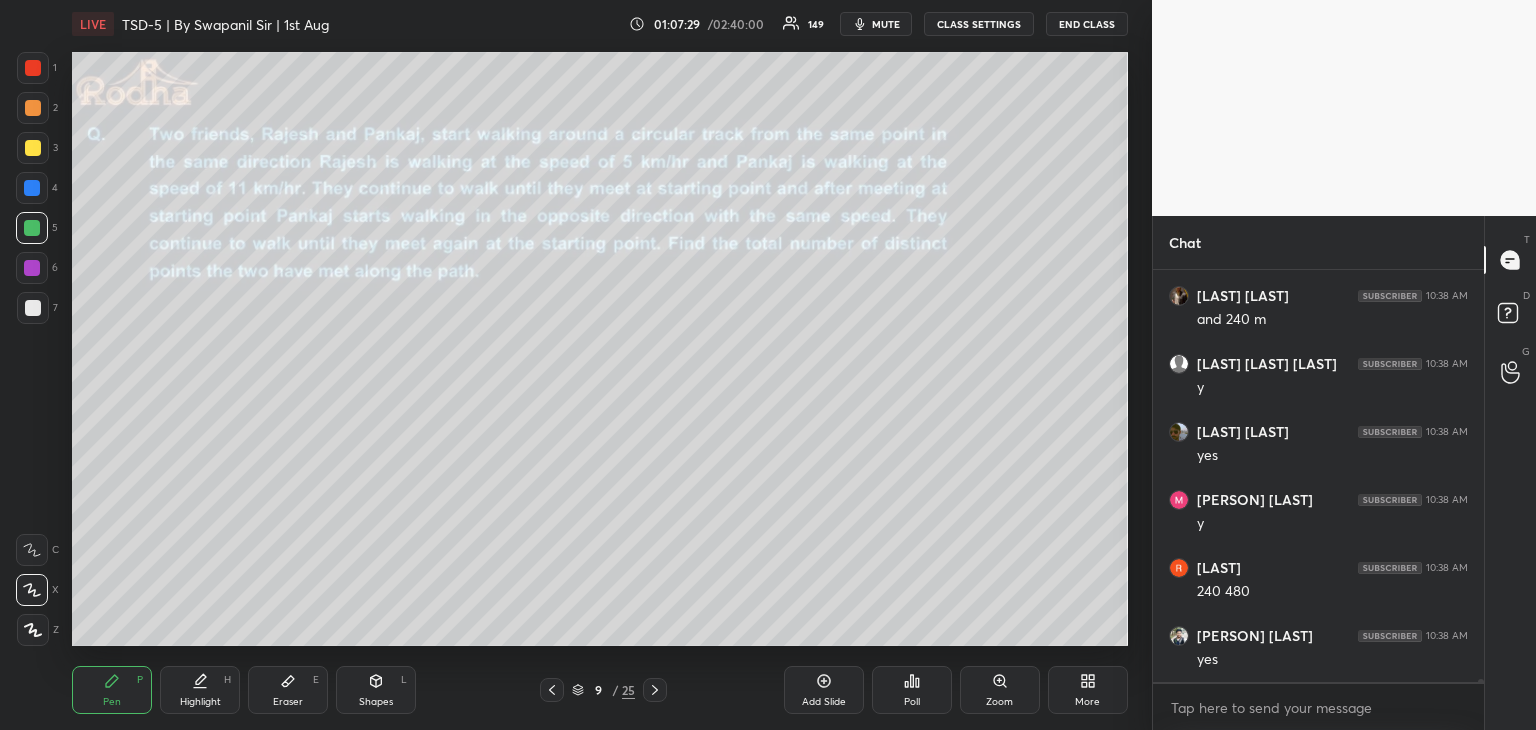 scroll, scrollTop: 57872, scrollLeft: 0, axis: vertical 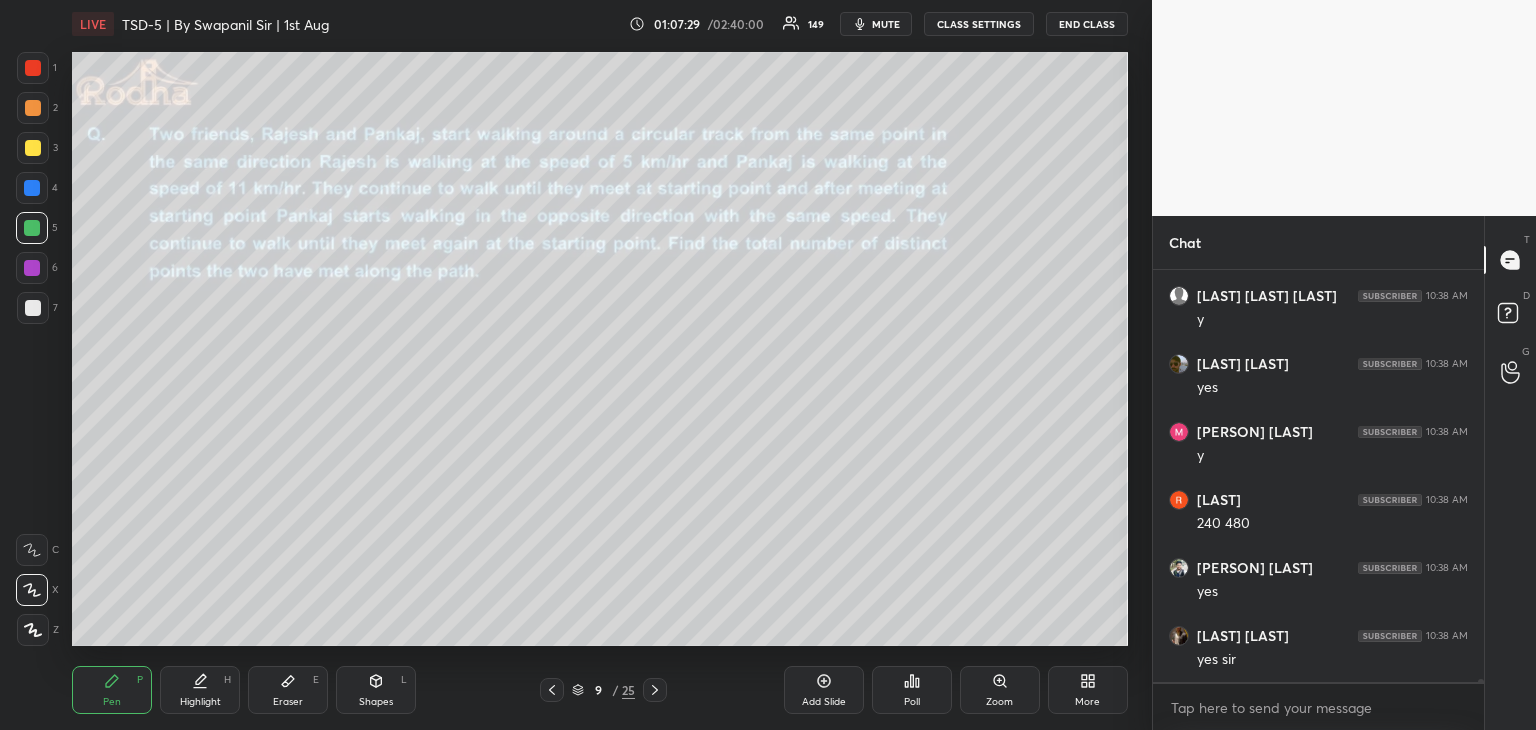 drag, startPoint x: 36, startPoint y: 233, endPoint x: 56, endPoint y: 253, distance: 28.284271 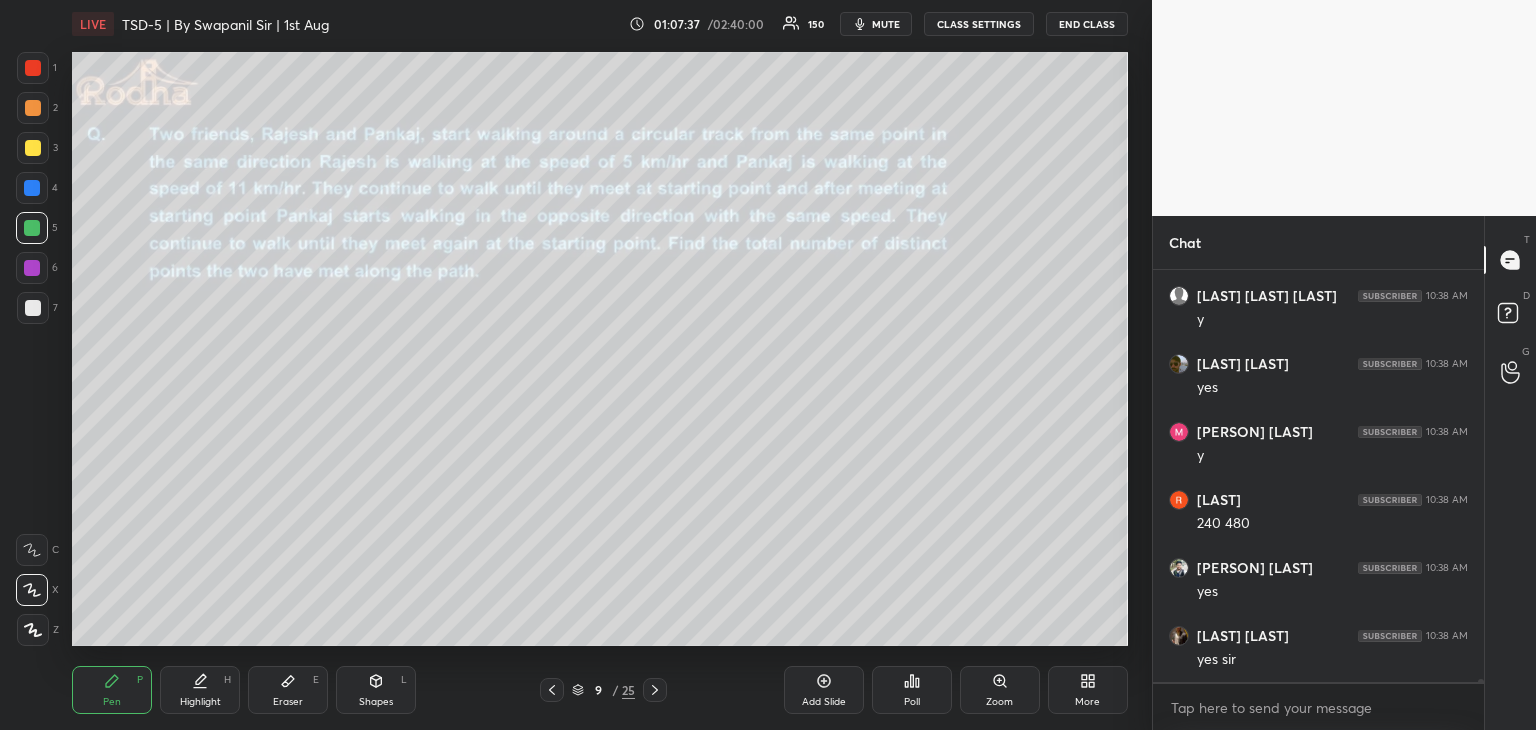 scroll, scrollTop: 57940, scrollLeft: 0, axis: vertical 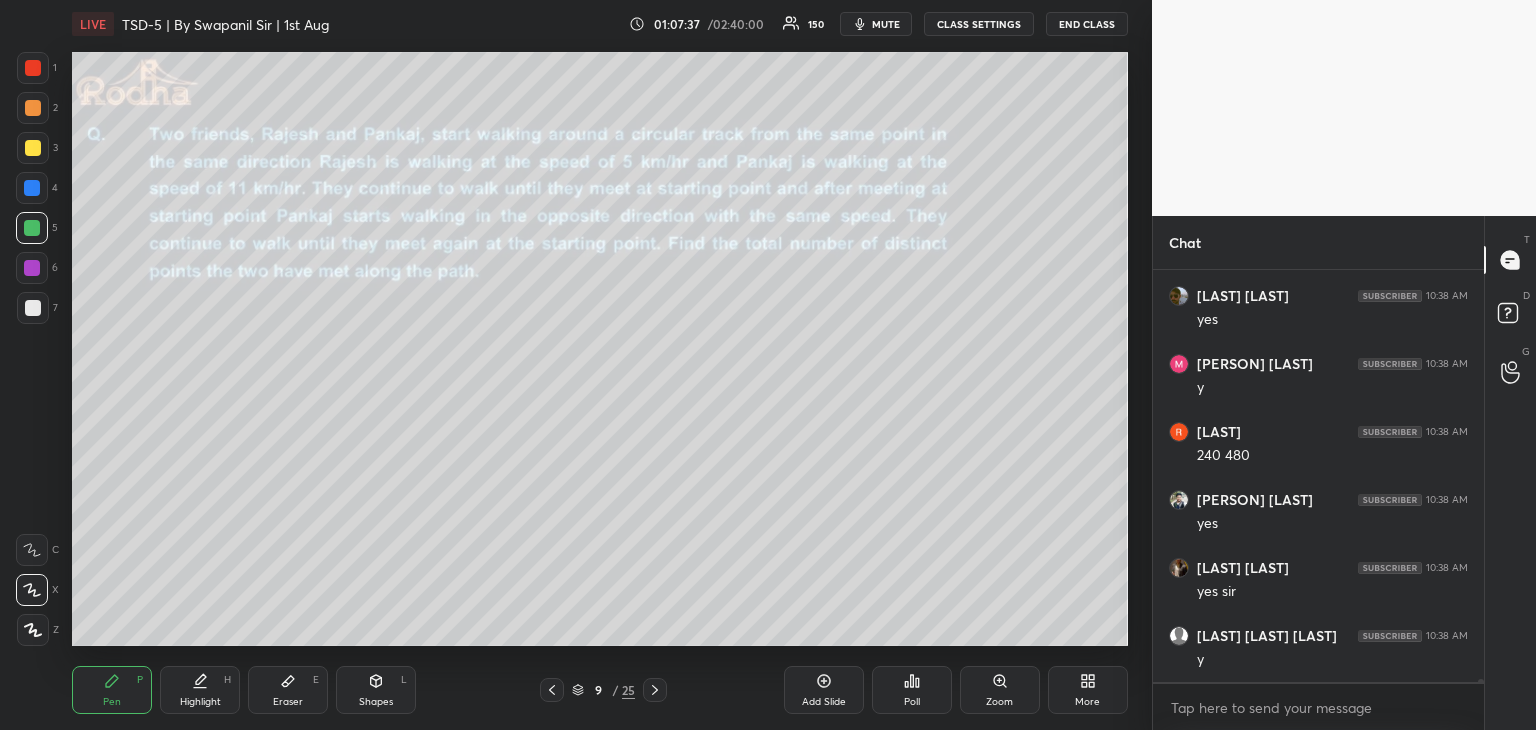 click at bounding box center [33, 308] 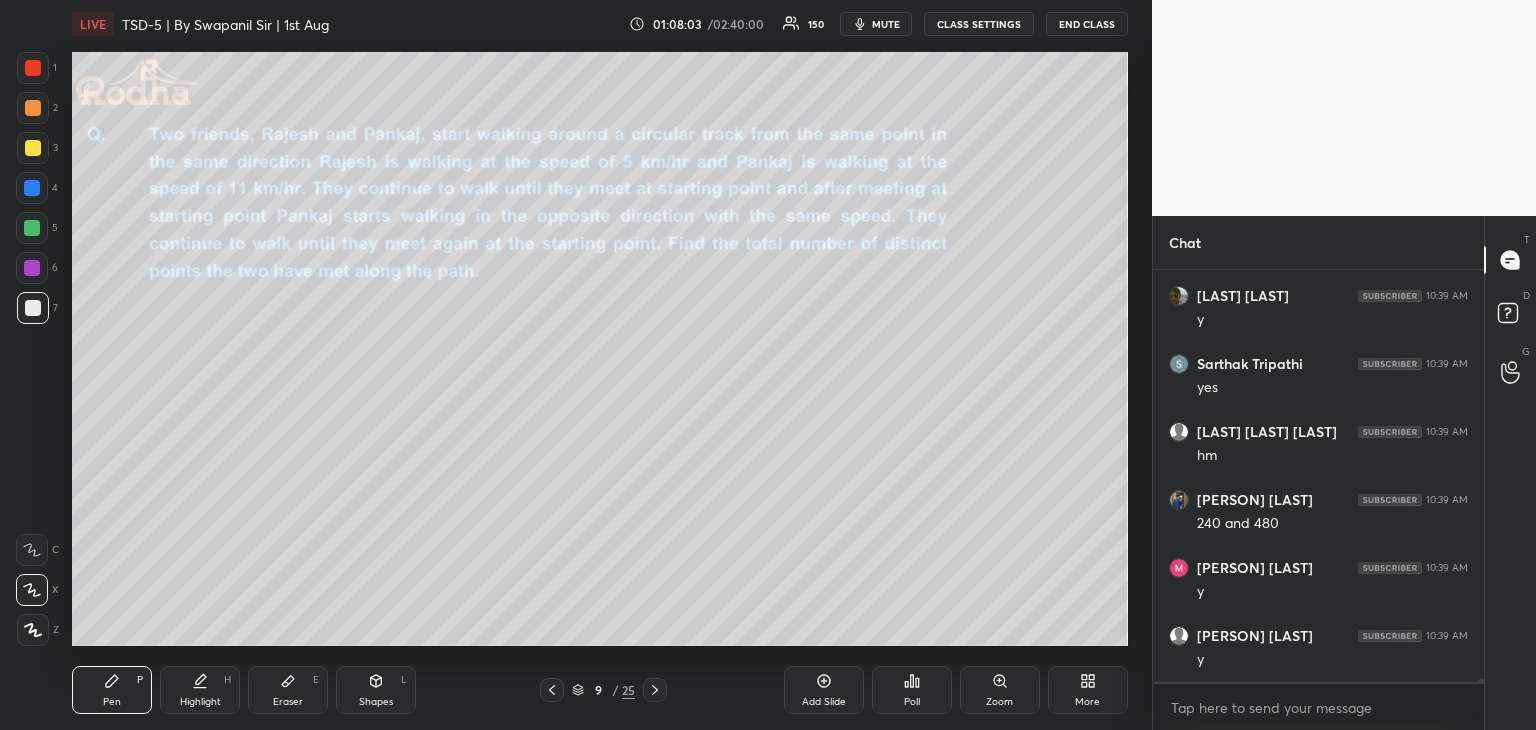 scroll, scrollTop: 58484, scrollLeft: 0, axis: vertical 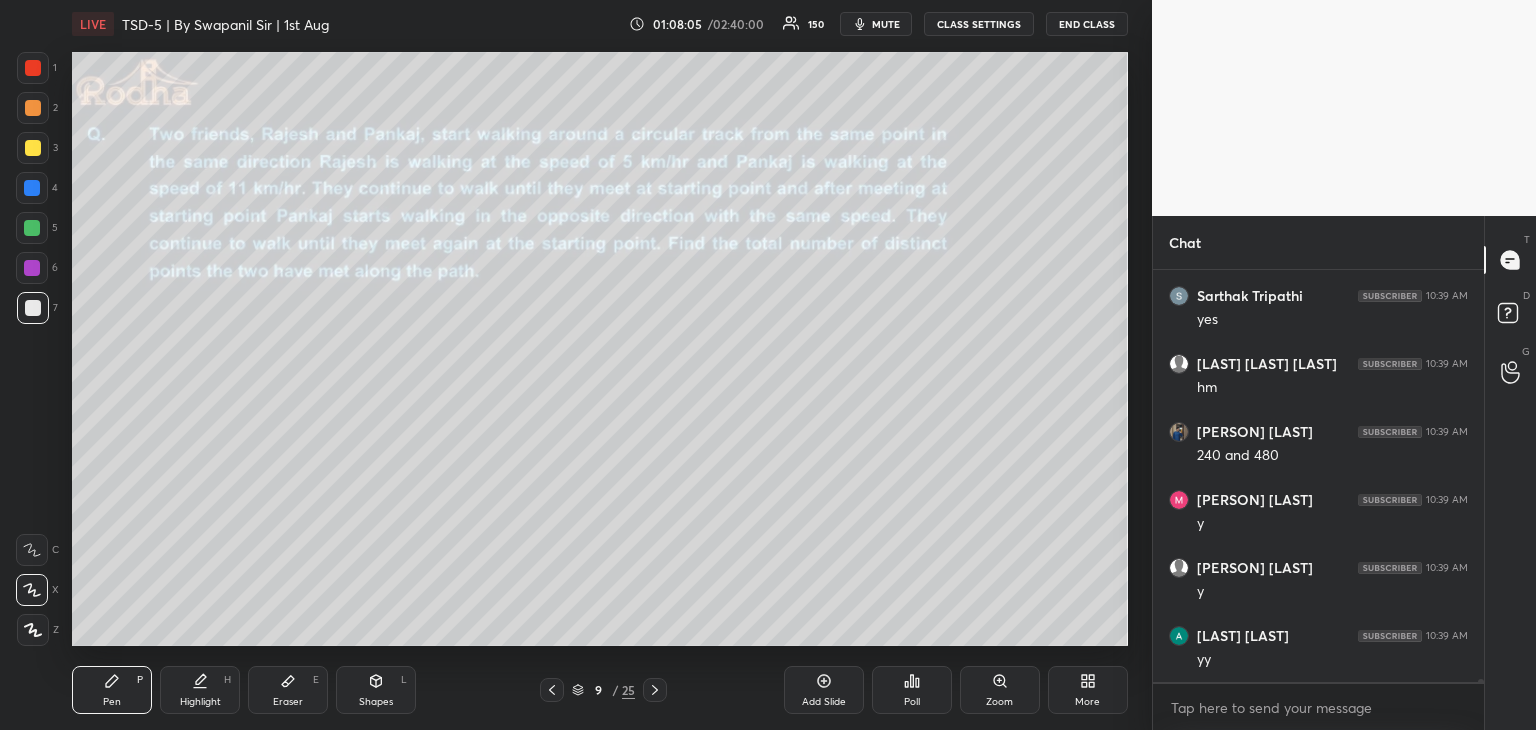 drag, startPoint x: 31, startPoint y: 153, endPoint x: 40, endPoint y: 220, distance: 67.601776 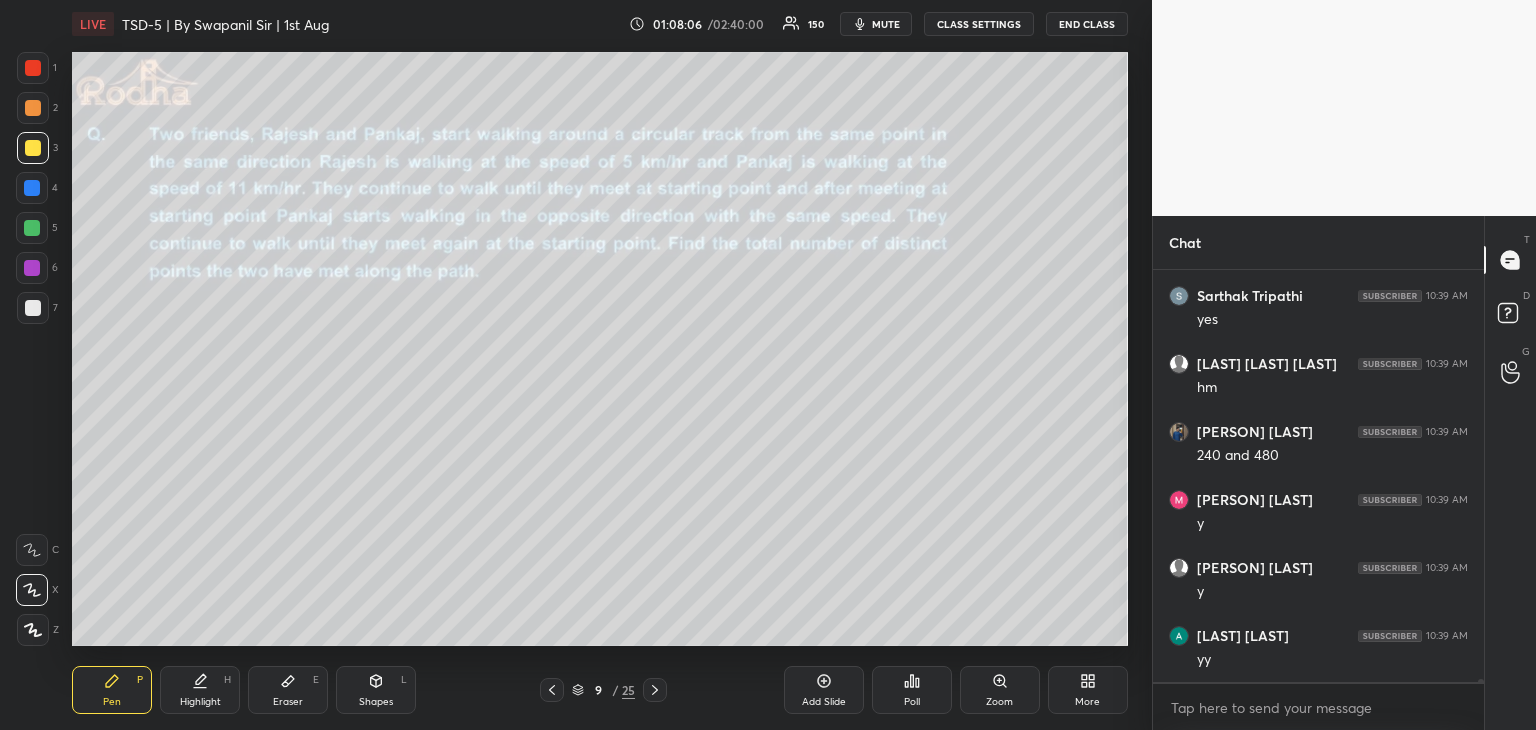 click at bounding box center [33, 68] 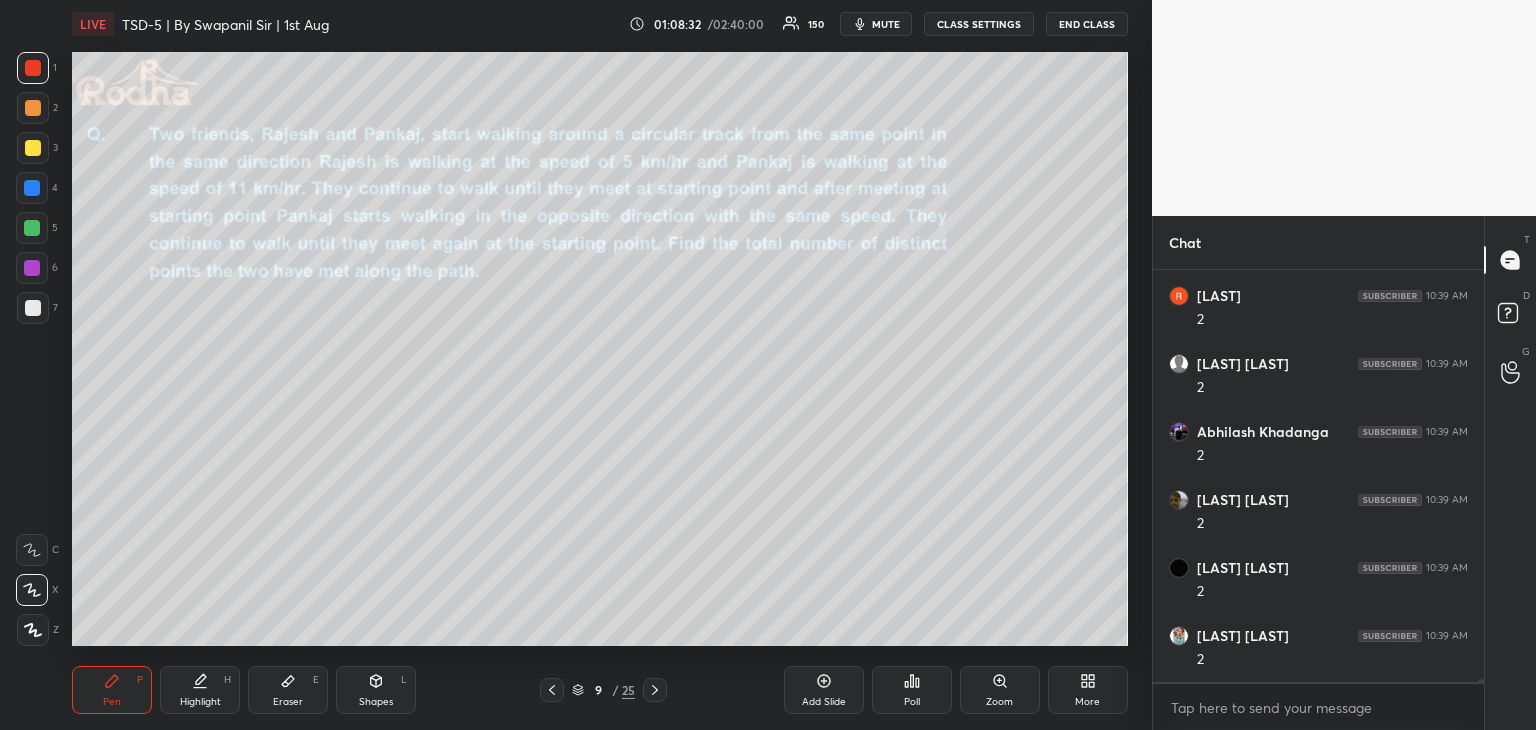 scroll, scrollTop: 59504, scrollLeft: 0, axis: vertical 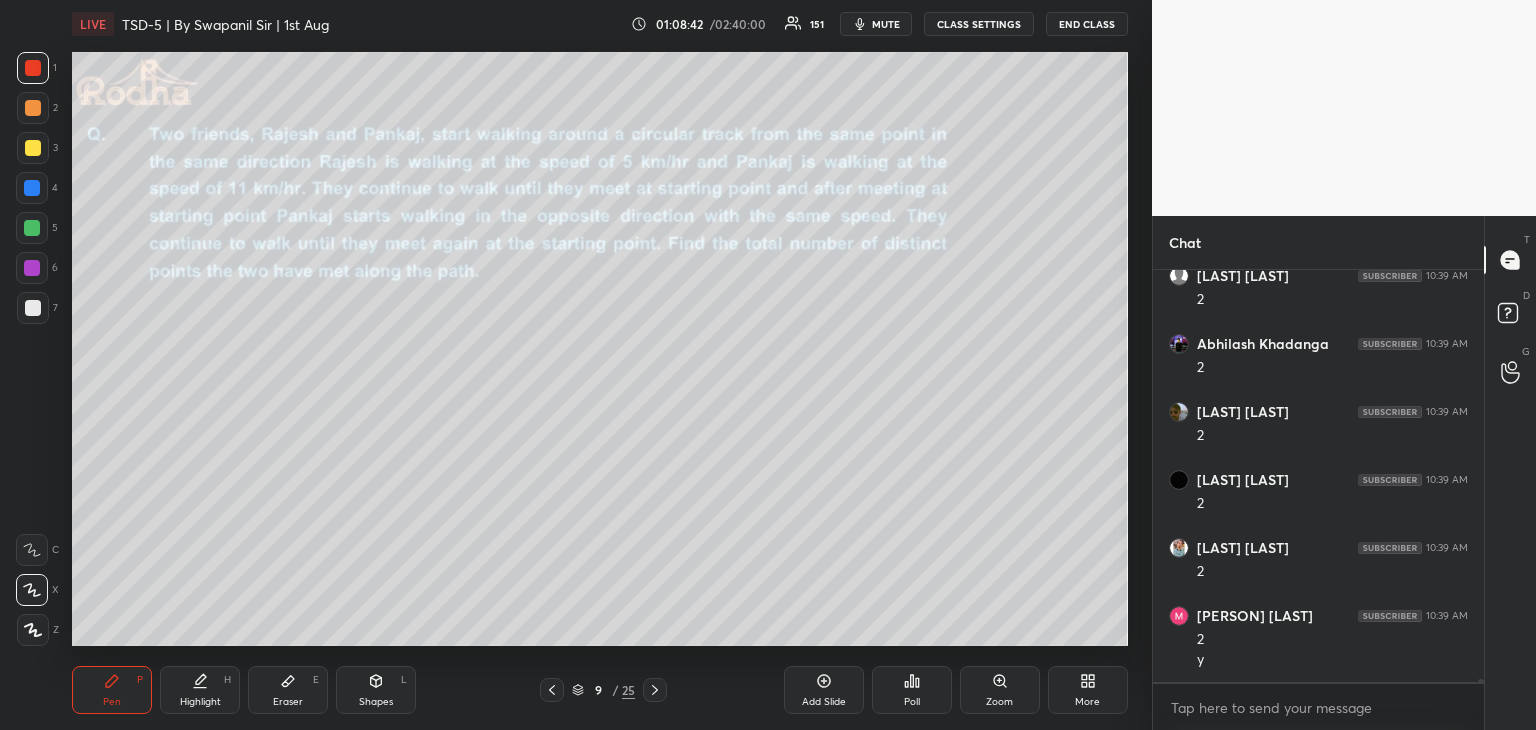 click at bounding box center [33, 308] 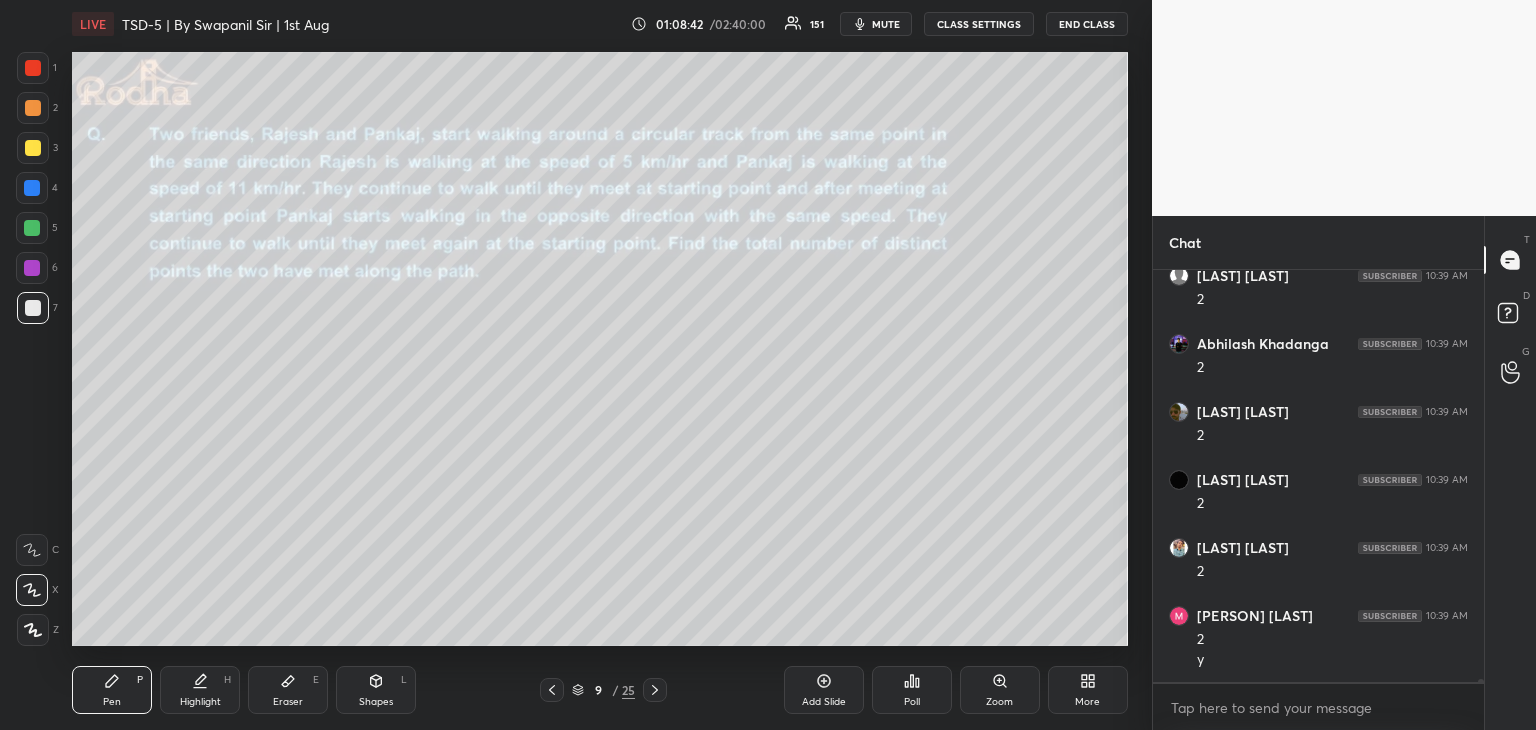 scroll, scrollTop: 59592, scrollLeft: 0, axis: vertical 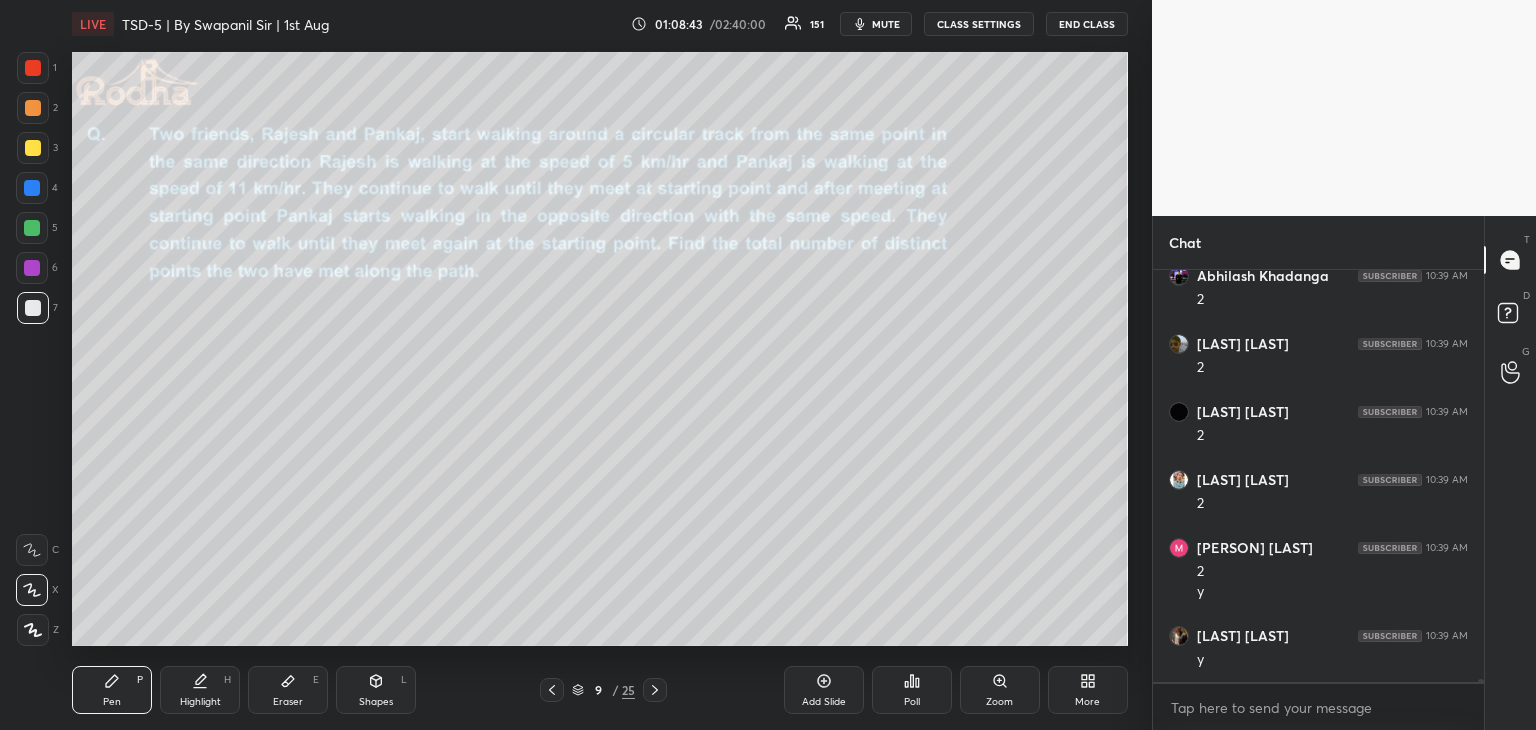 click at bounding box center [33, 148] 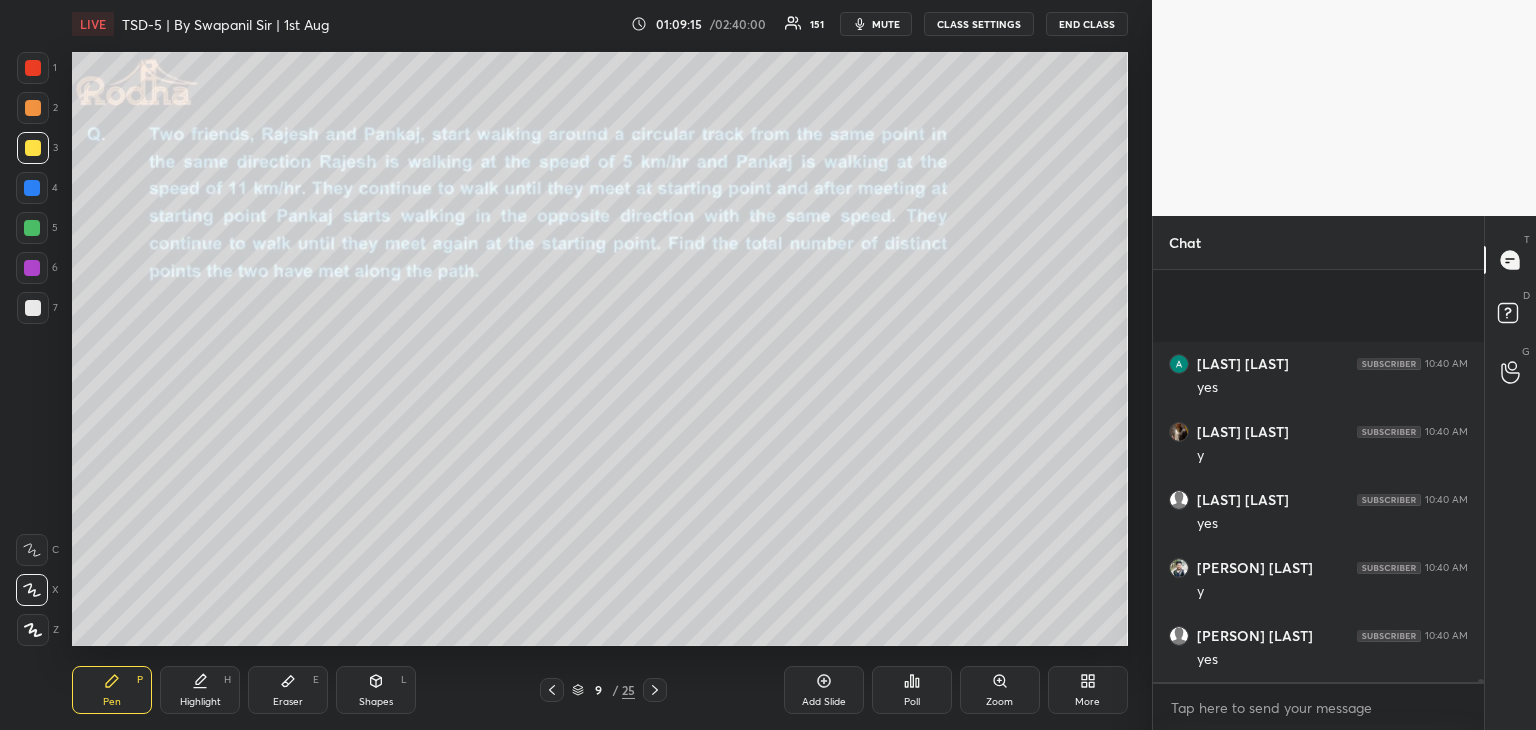 scroll, scrollTop: 60340, scrollLeft: 0, axis: vertical 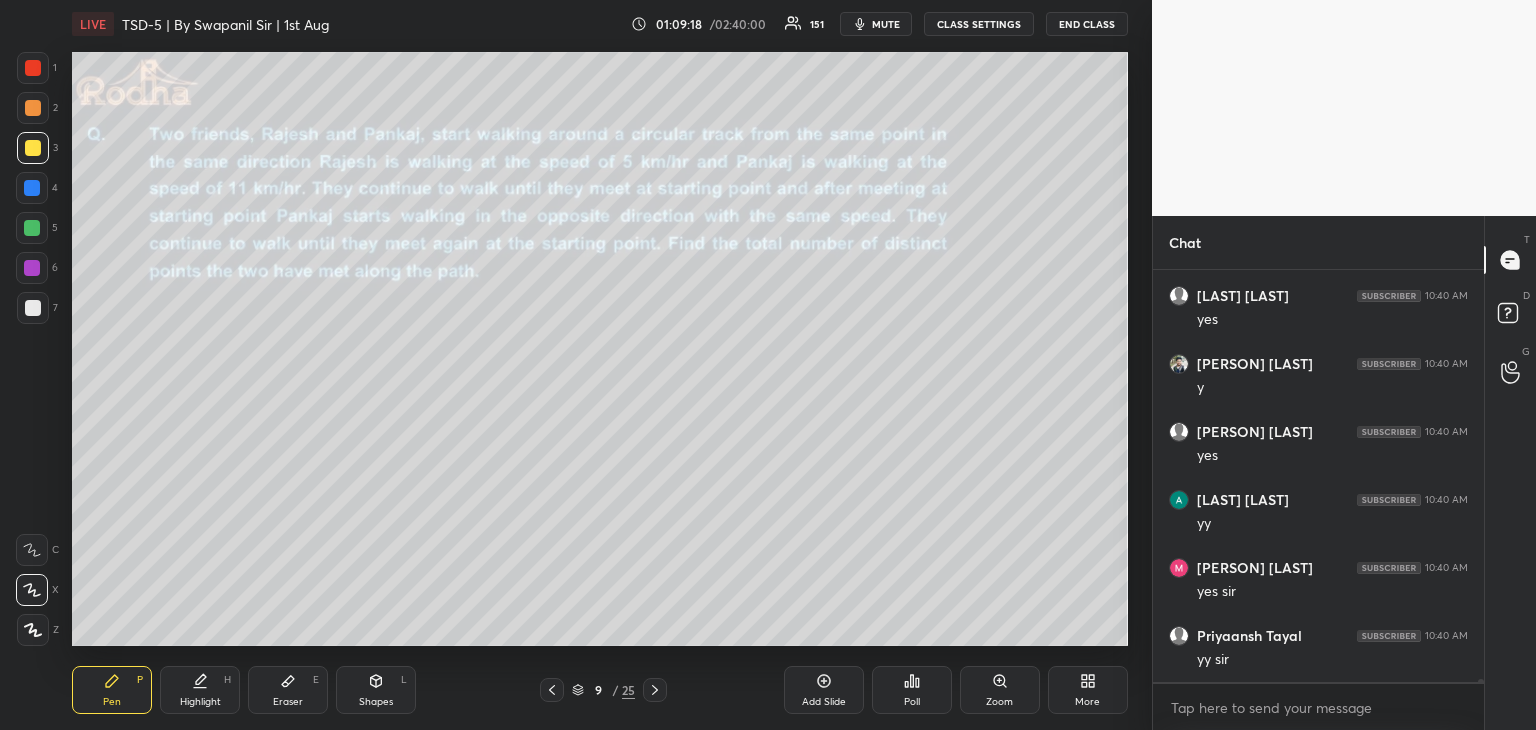 click on "Eraser E" at bounding box center (288, 690) 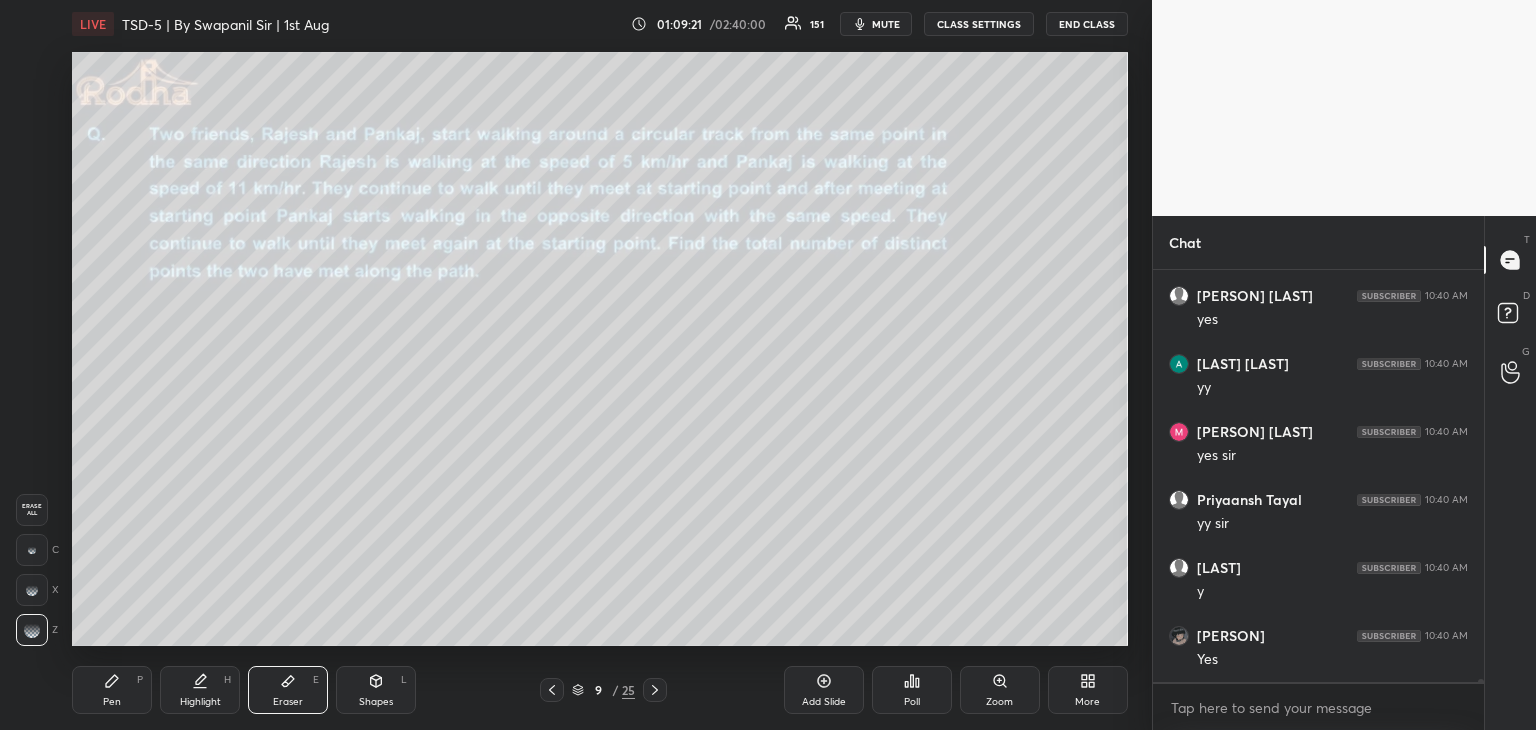 scroll, scrollTop: 60616, scrollLeft: 0, axis: vertical 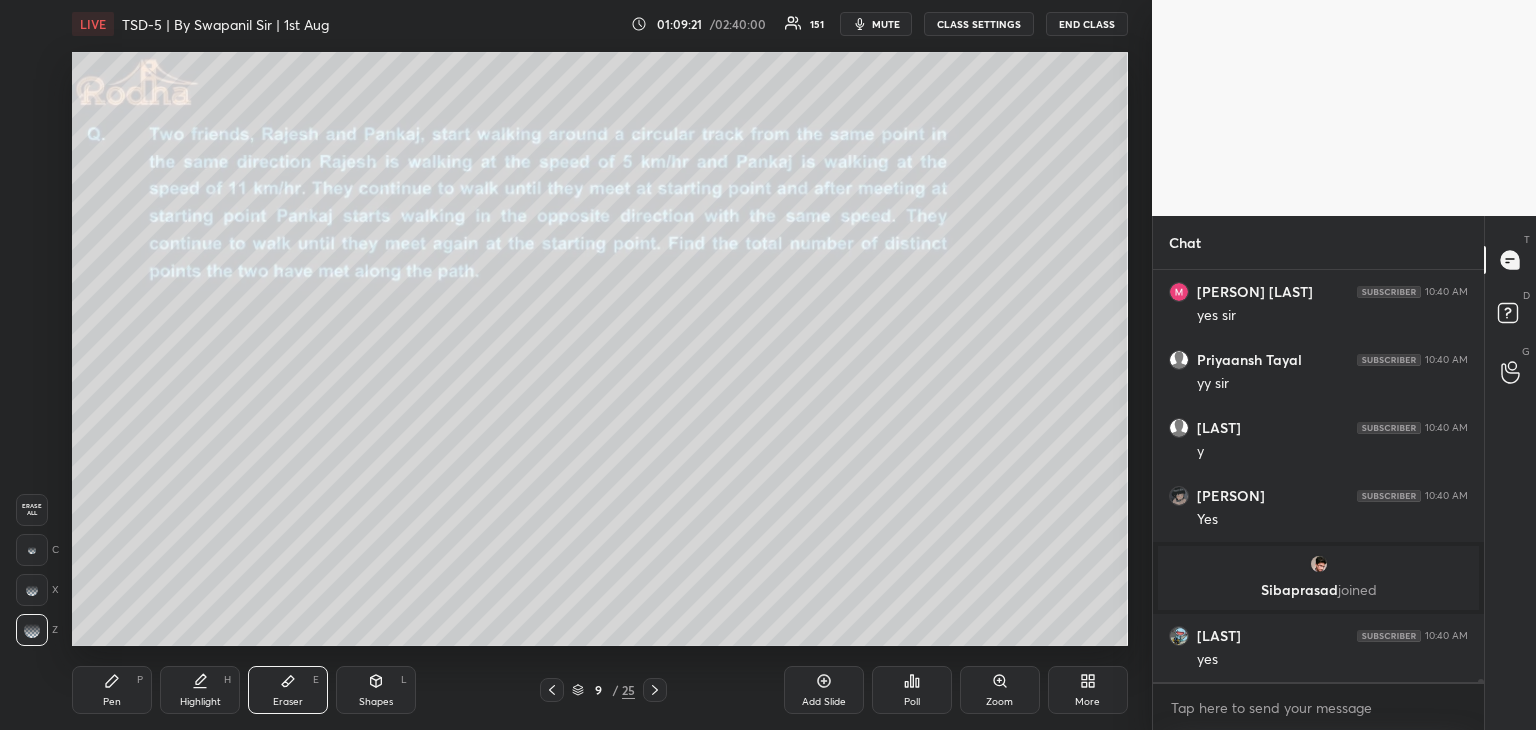 click on "Pen" at bounding box center (112, 702) 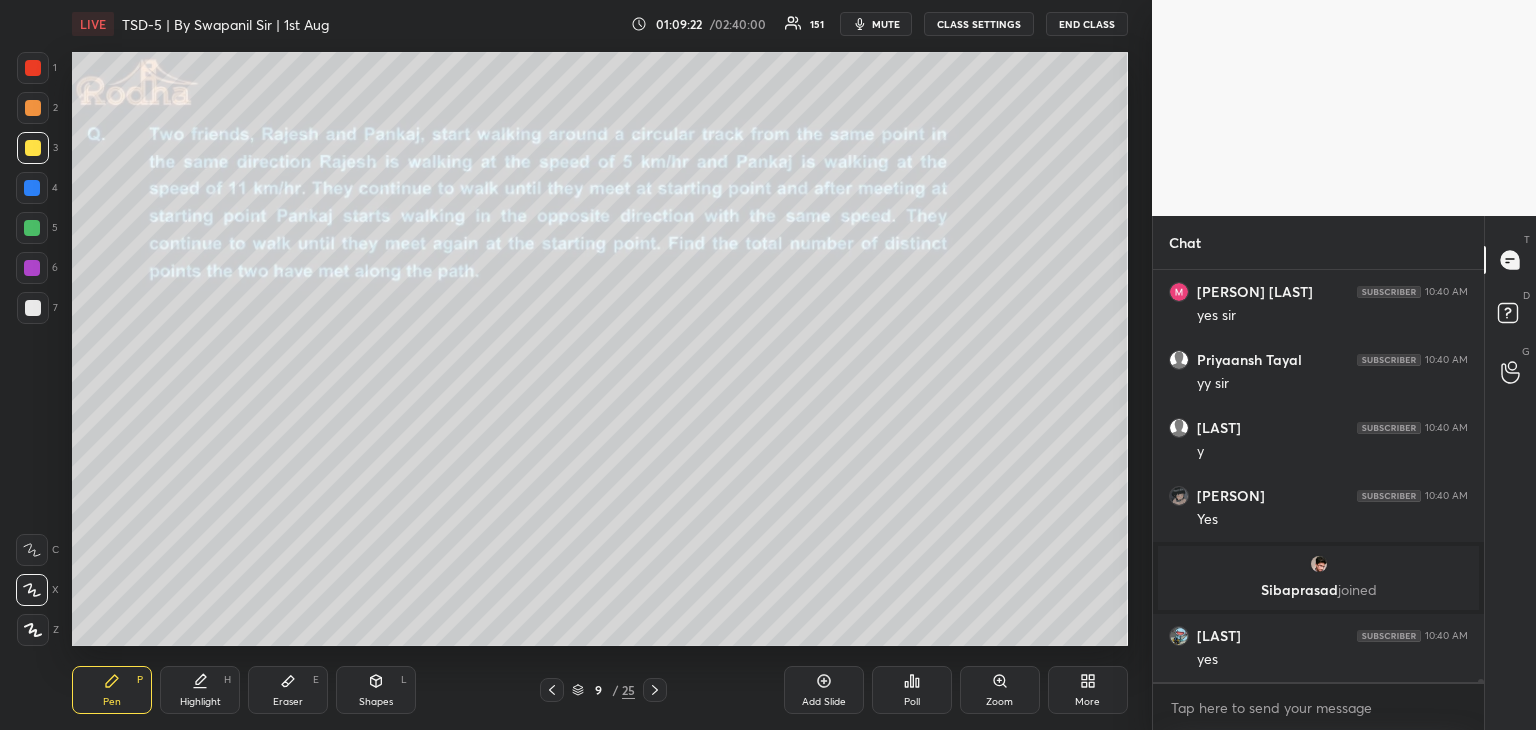 click at bounding box center [33, 308] 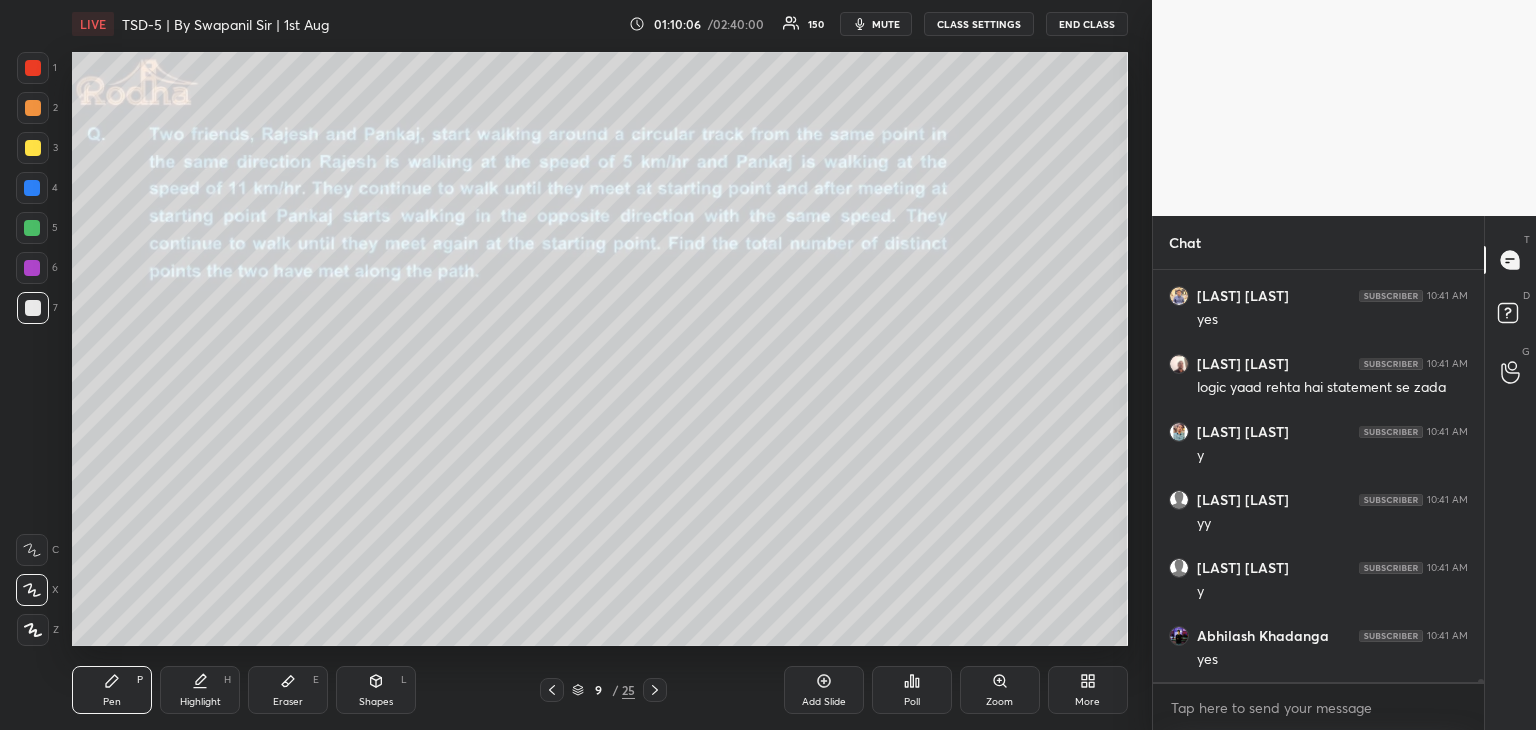scroll, scrollTop: 61500, scrollLeft: 0, axis: vertical 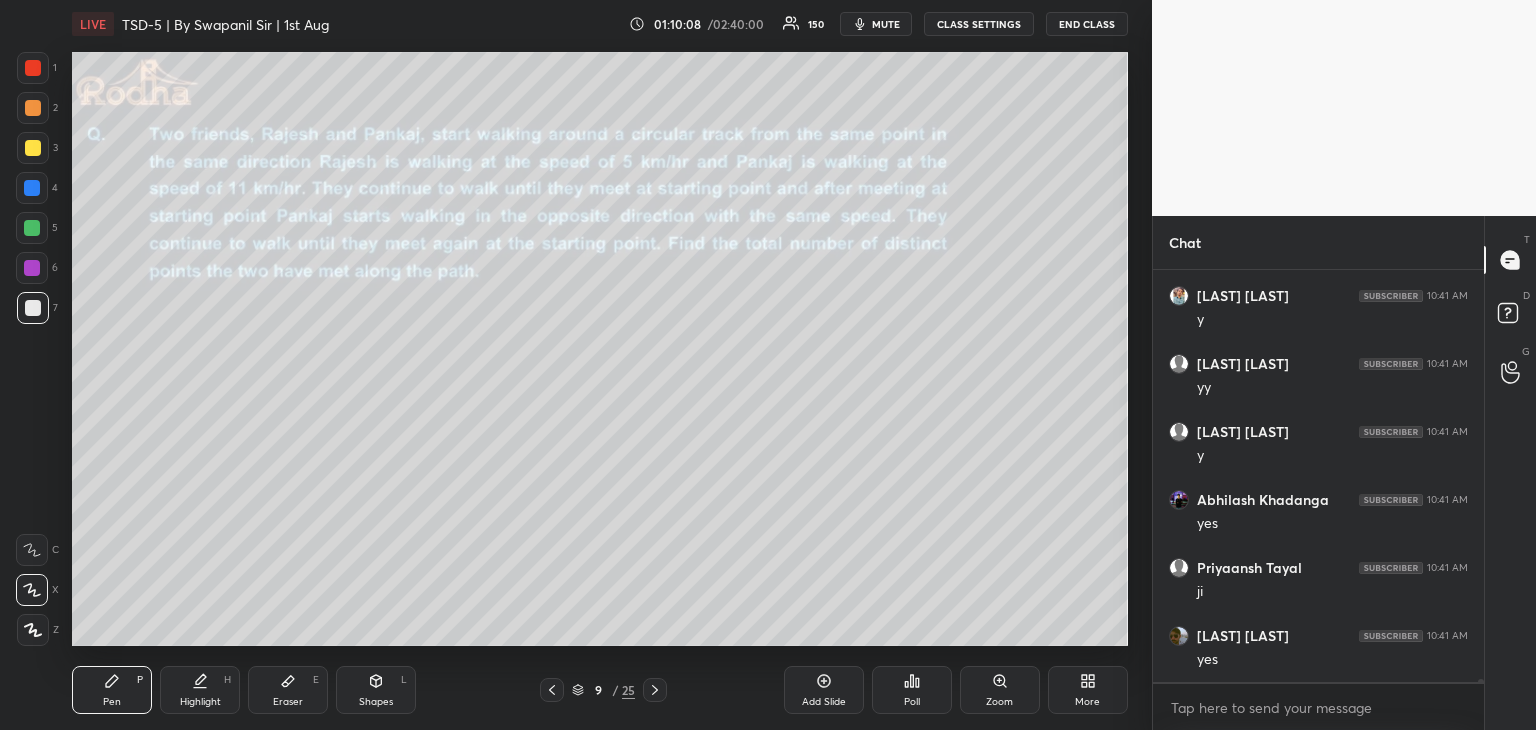 click 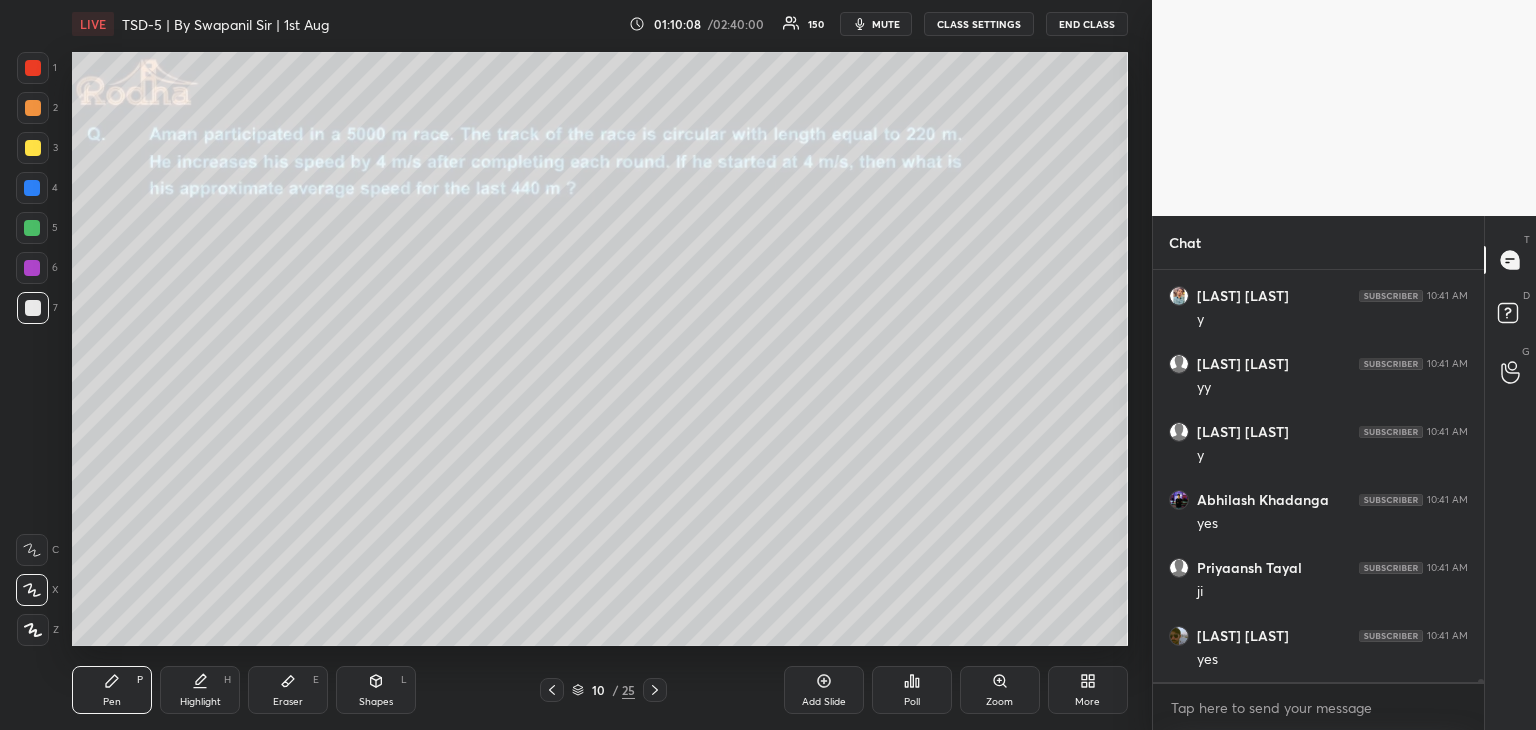 scroll, scrollTop: 61636, scrollLeft: 0, axis: vertical 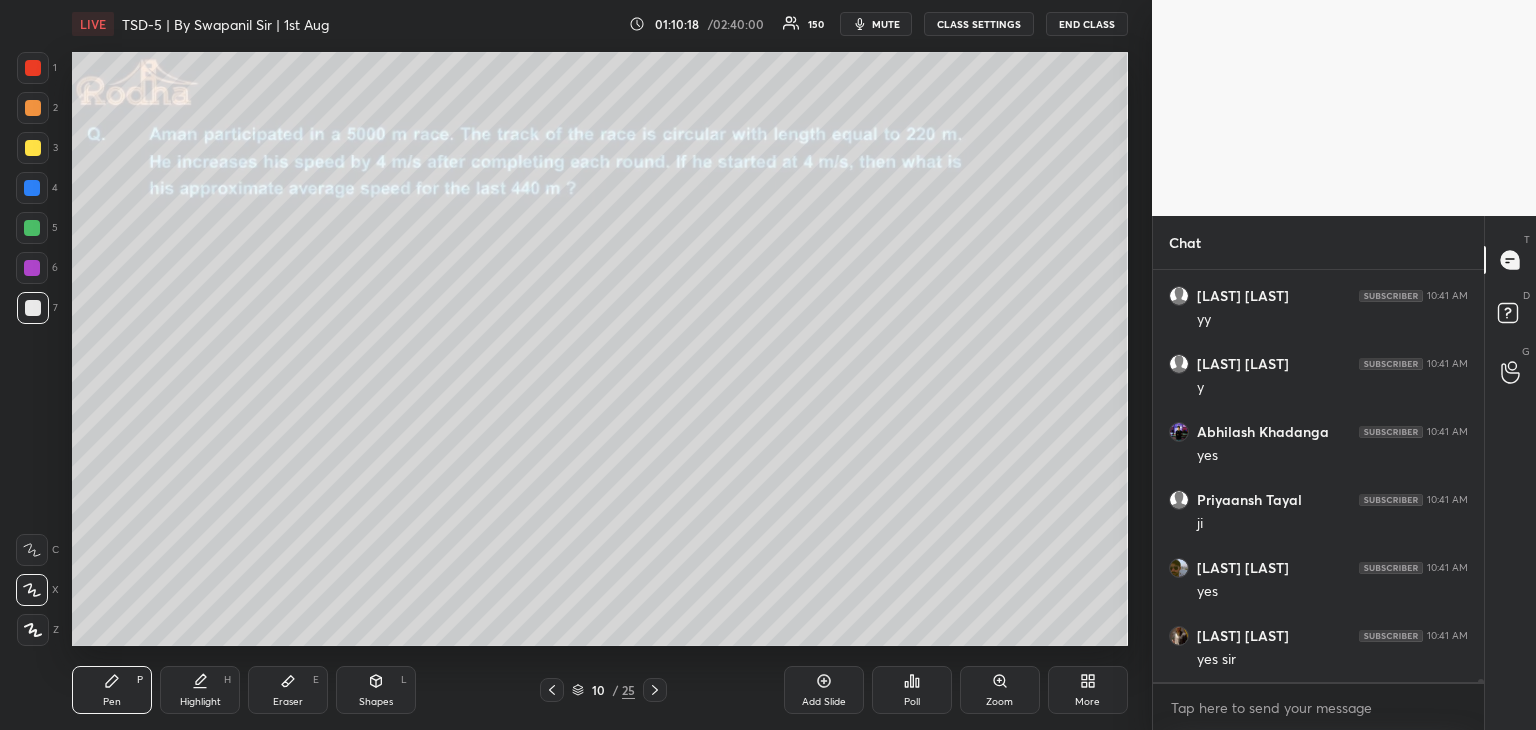 click at bounding box center (655, 690) 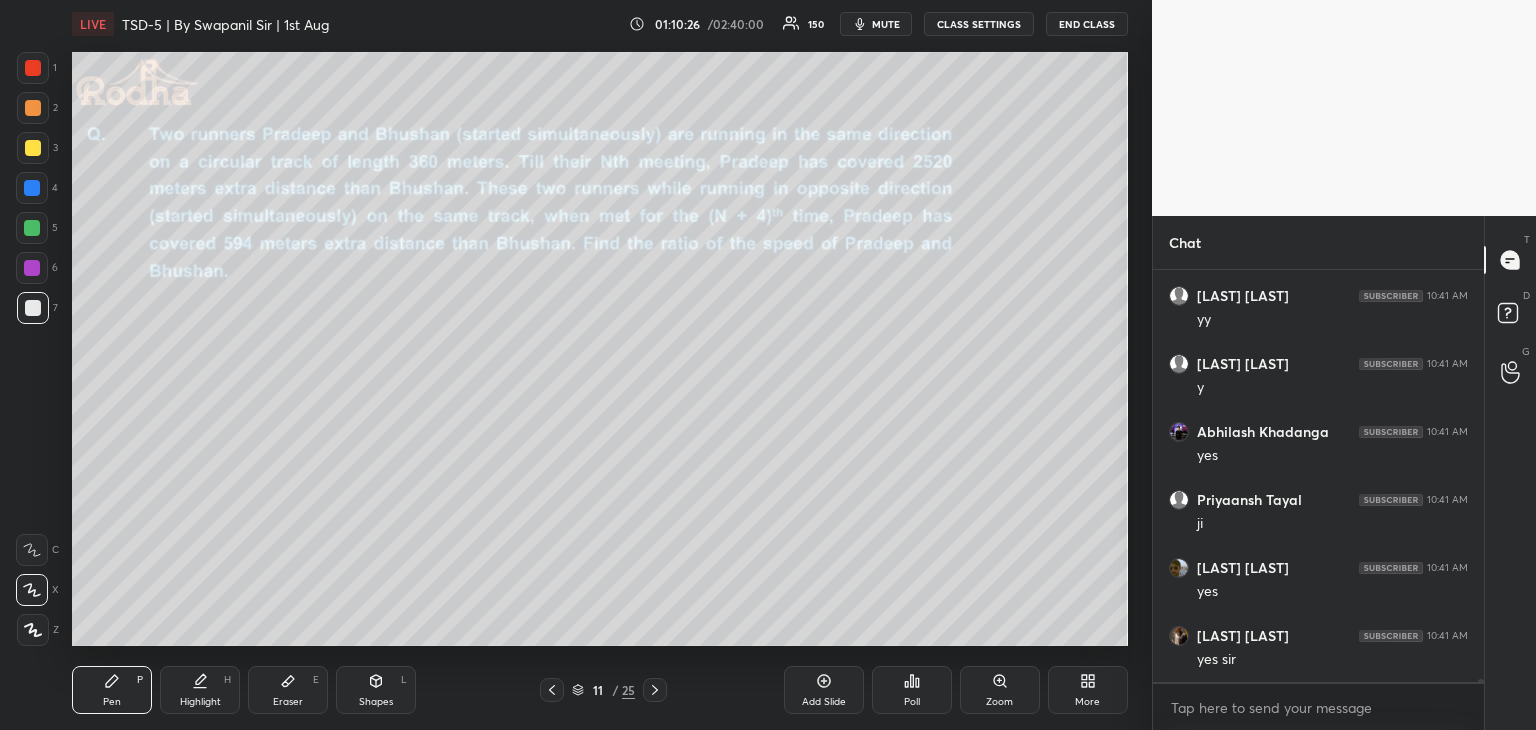 scroll, scrollTop: 61704, scrollLeft: 0, axis: vertical 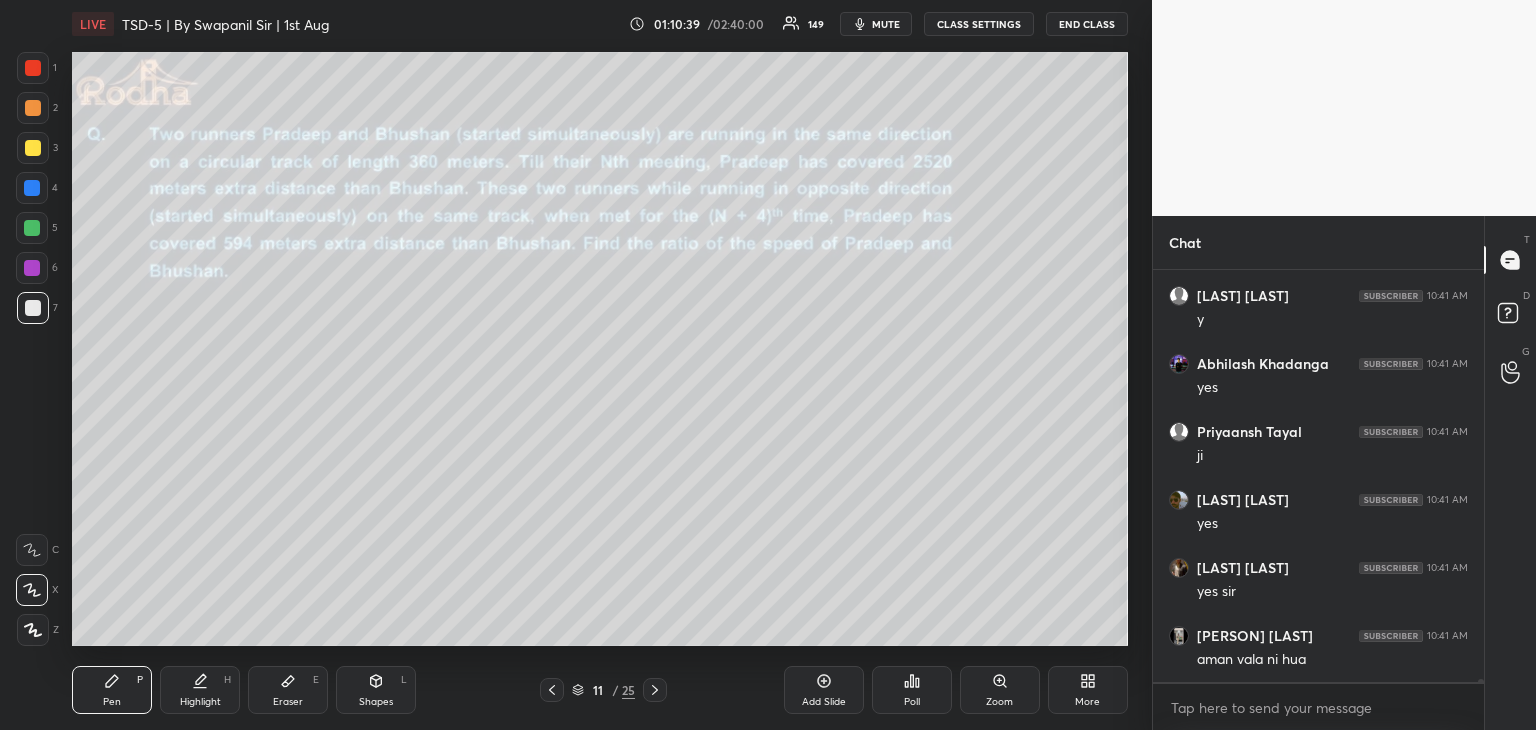 click on "mute" at bounding box center [886, 24] 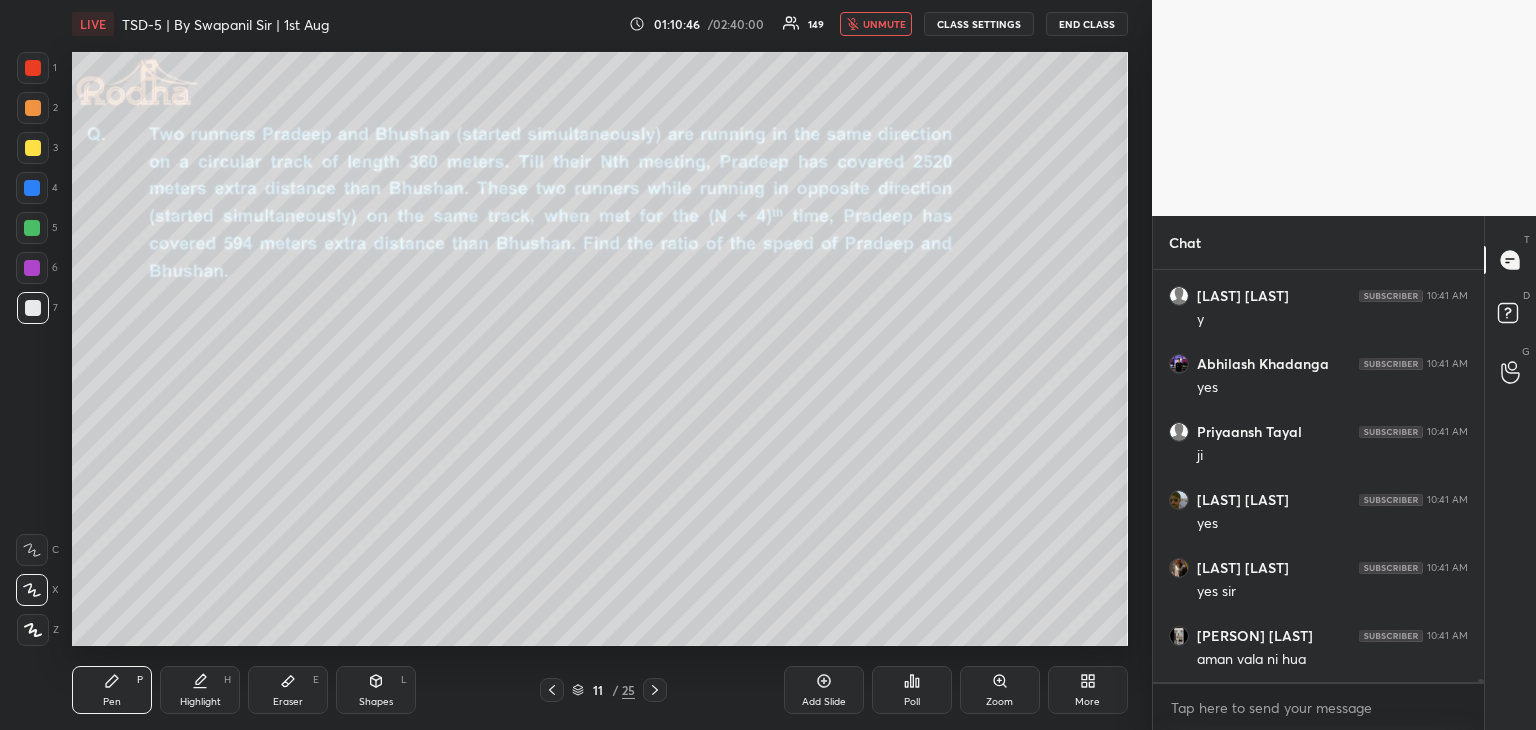 scroll, scrollTop: 61776, scrollLeft: 0, axis: vertical 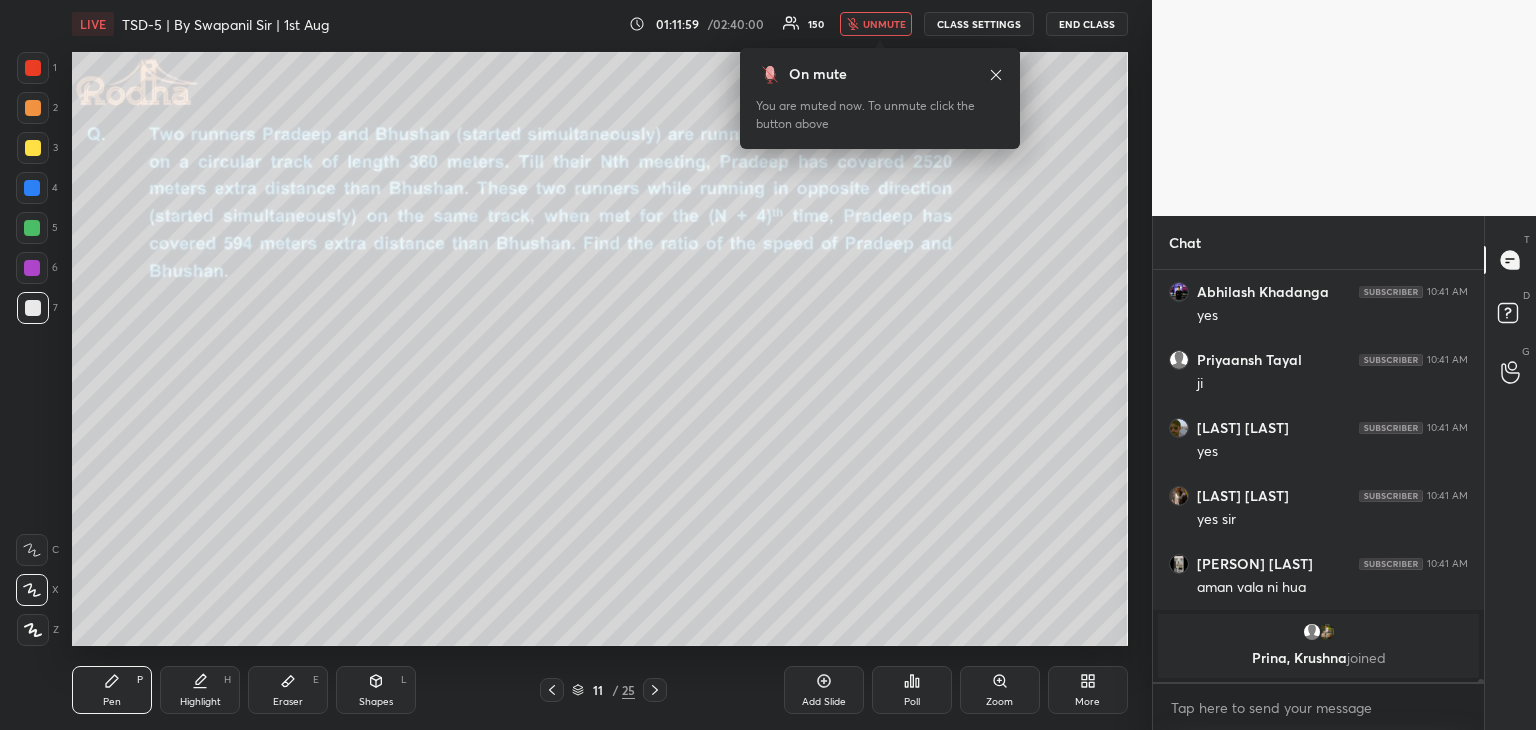 click on "unmute" at bounding box center [884, 24] 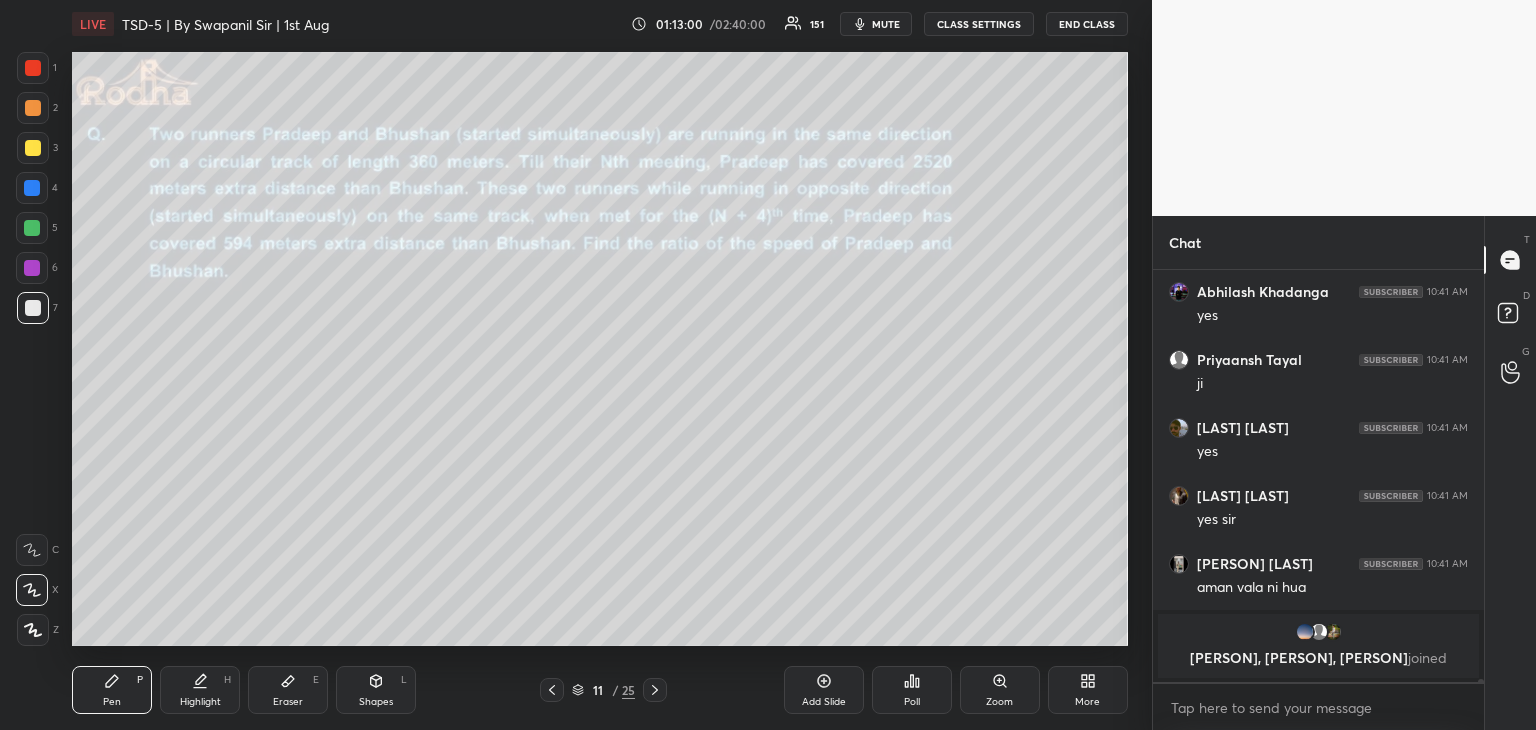 scroll, scrollTop: 61792, scrollLeft: 0, axis: vertical 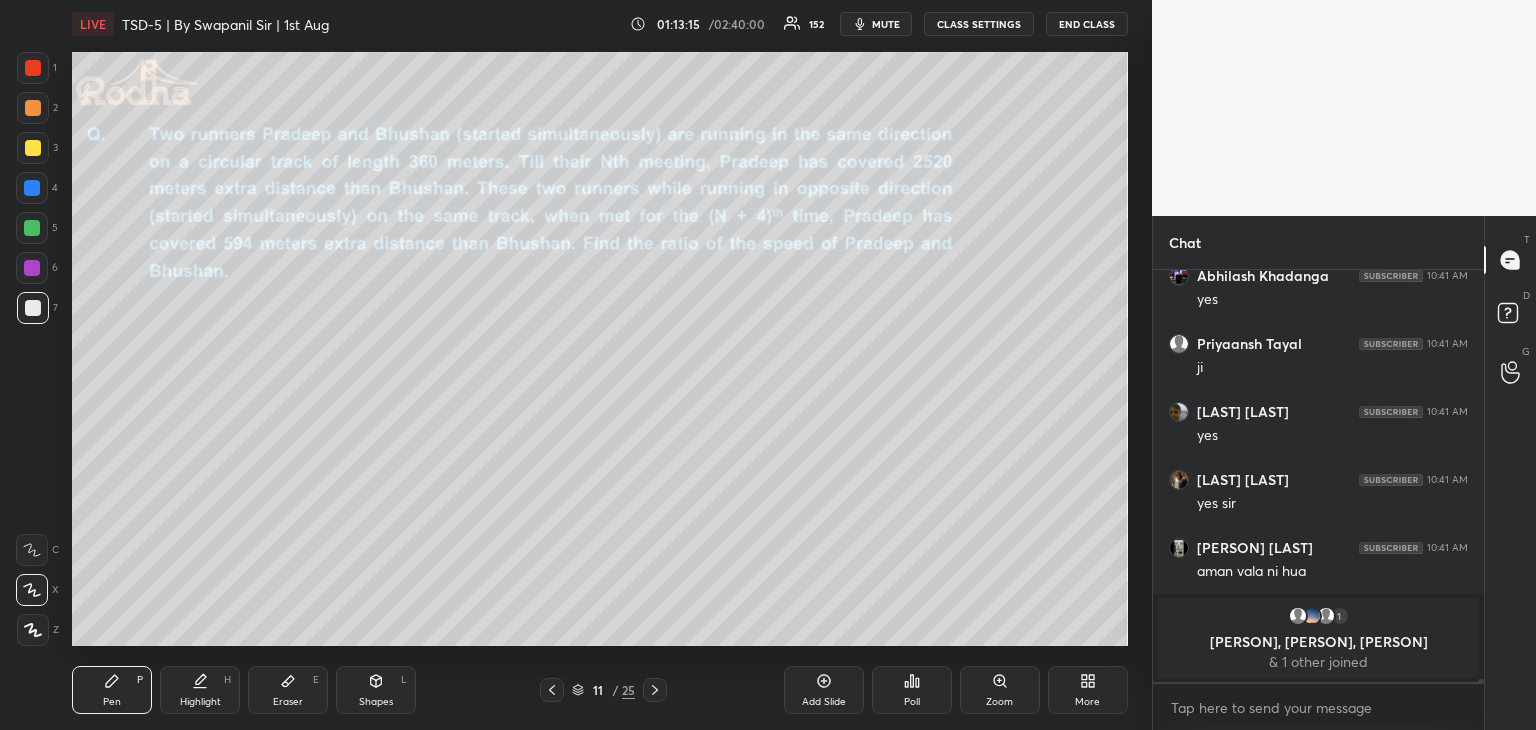 click 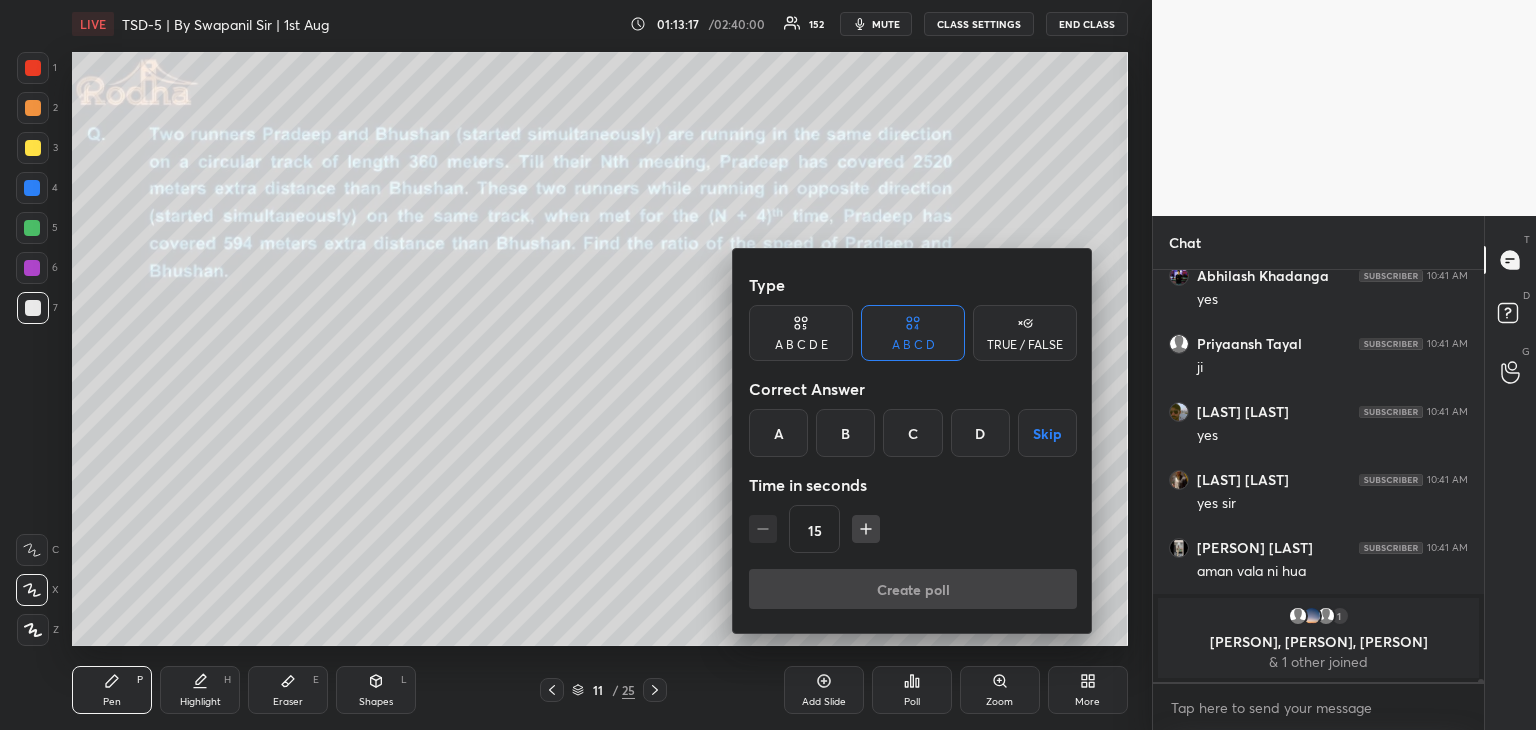 click on "A B C D E" at bounding box center [801, 345] 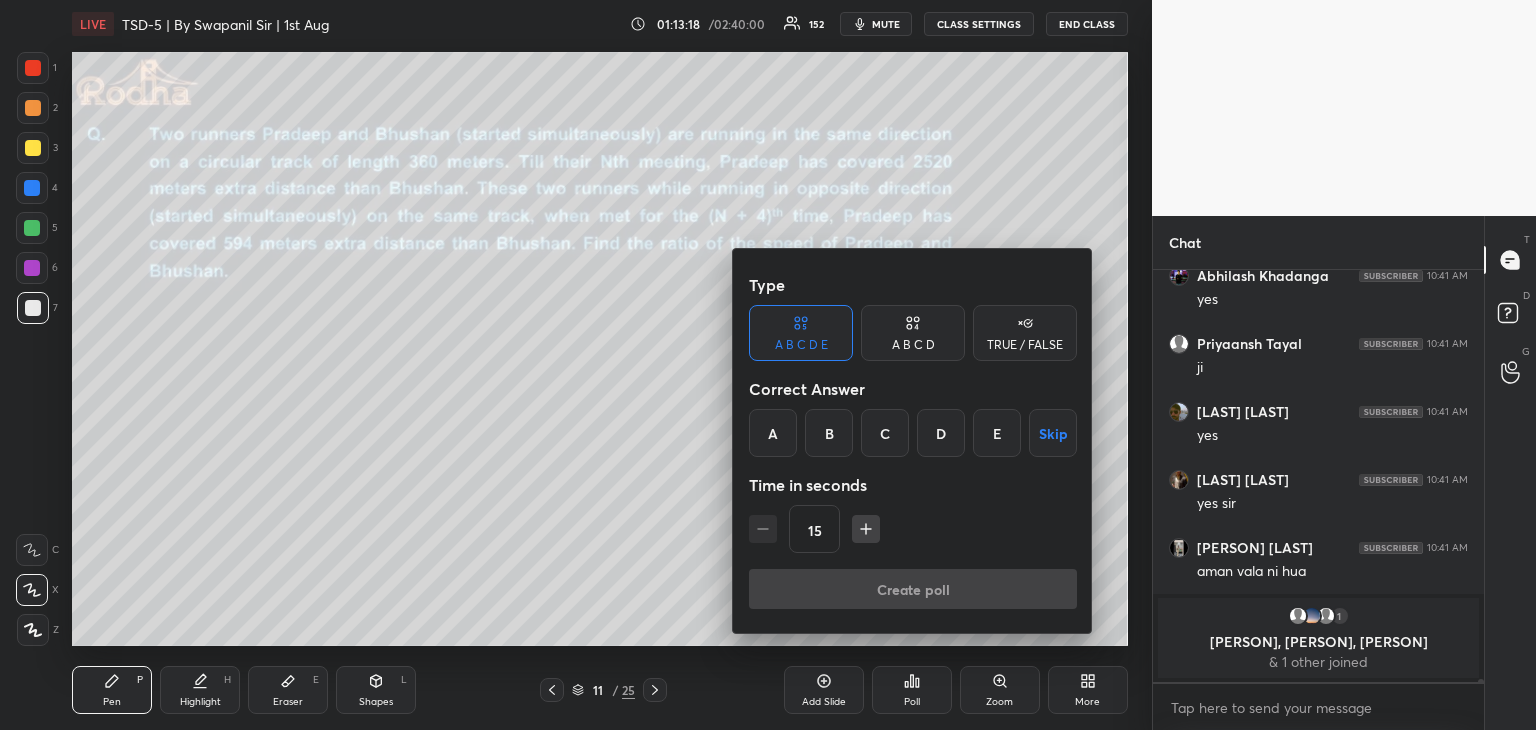 click on "B" at bounding box center [829, 433] 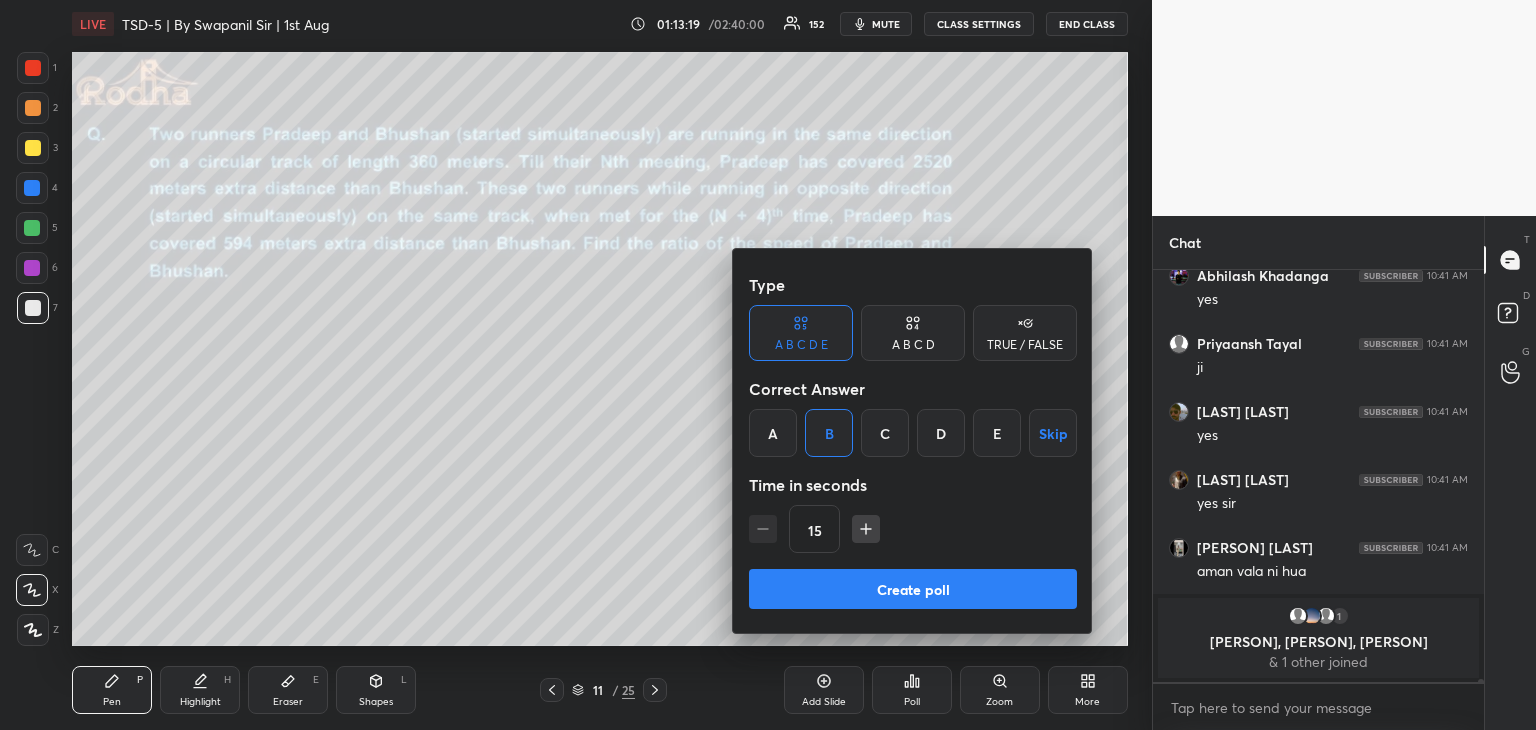 click on "Create poll" at bounding box center (913, 589) 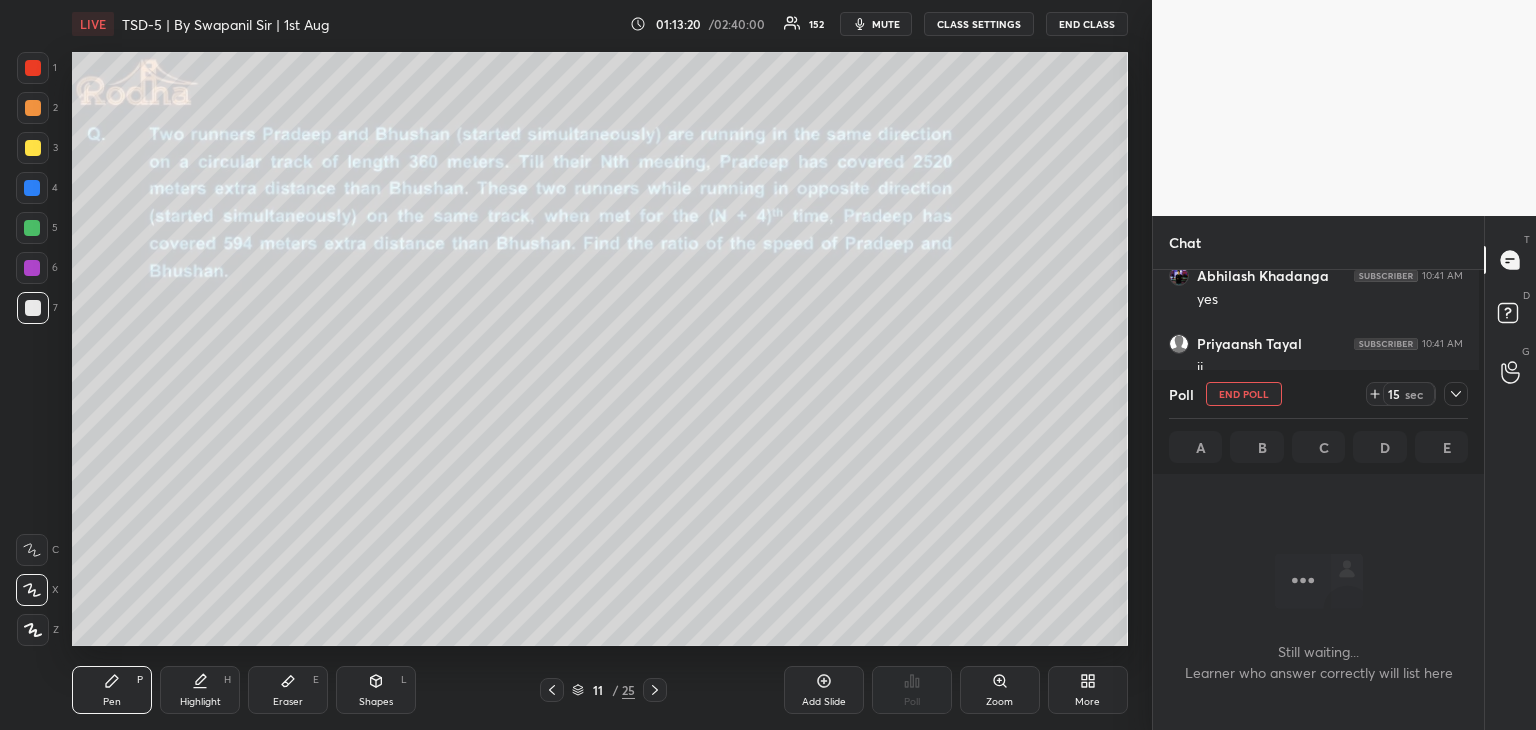 scroll, scrollTop: 304, scrollLeft: 320, axis: both 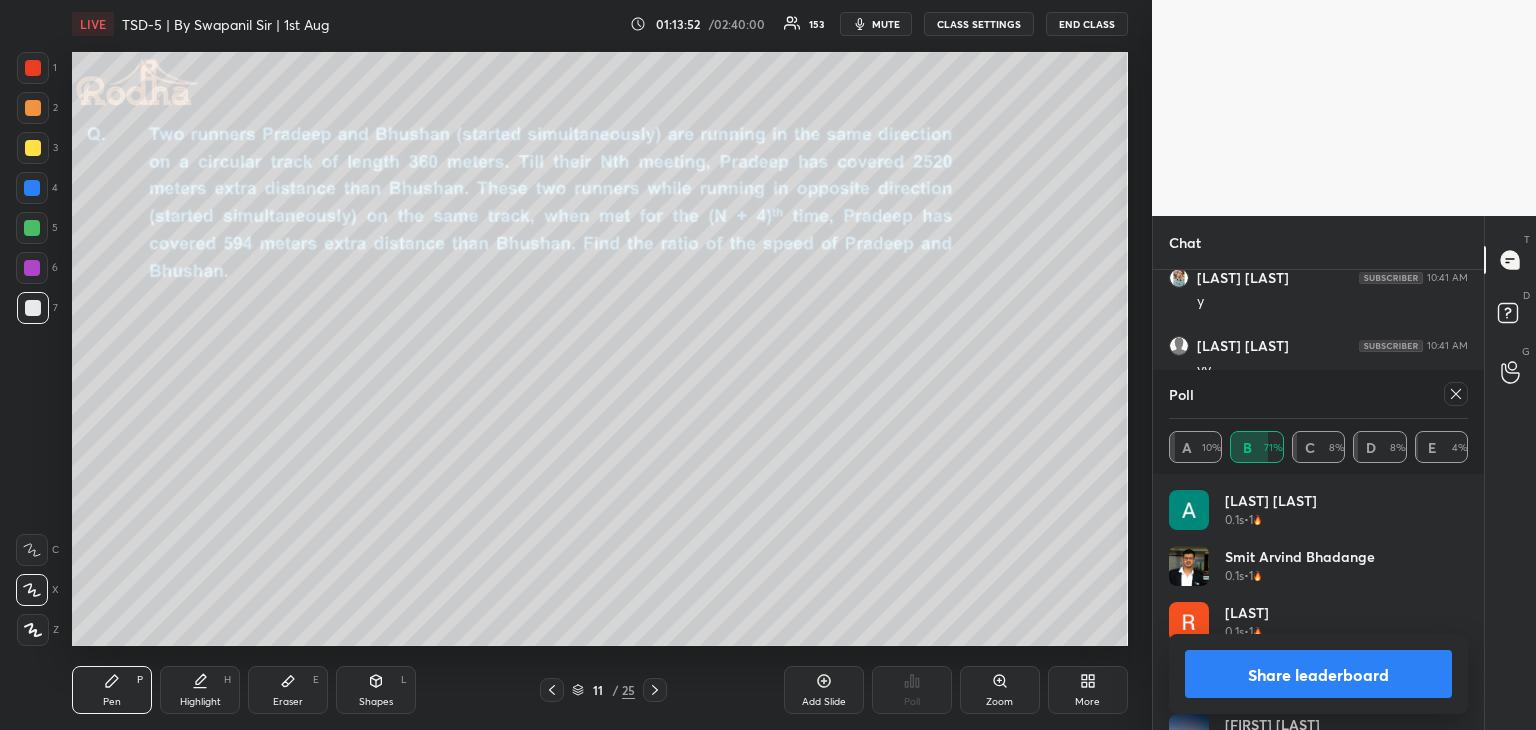 click on "Share leaderboard" at bounding box center [1318, 674] 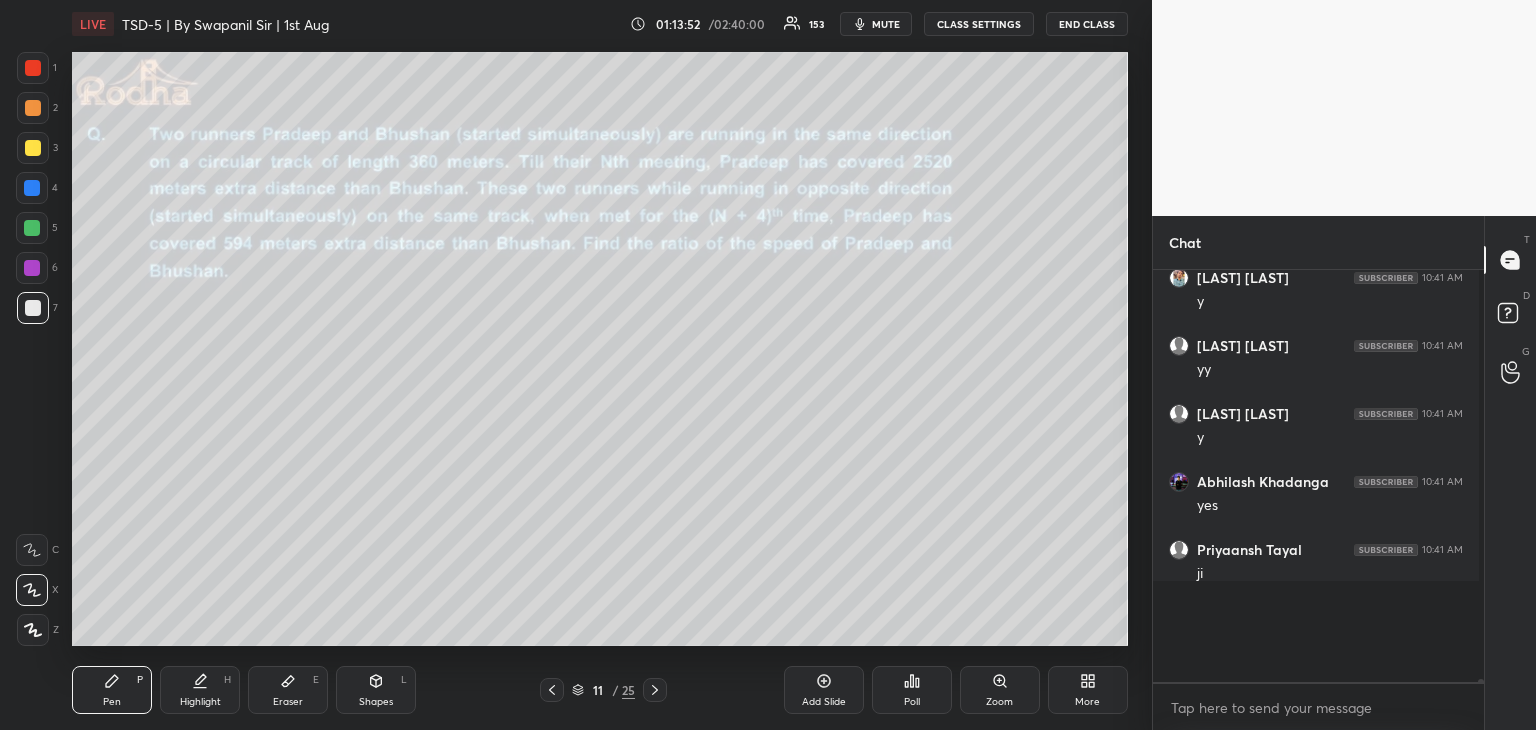 scroll, scrollTop: 344, scrollLeft: 320, axis: both 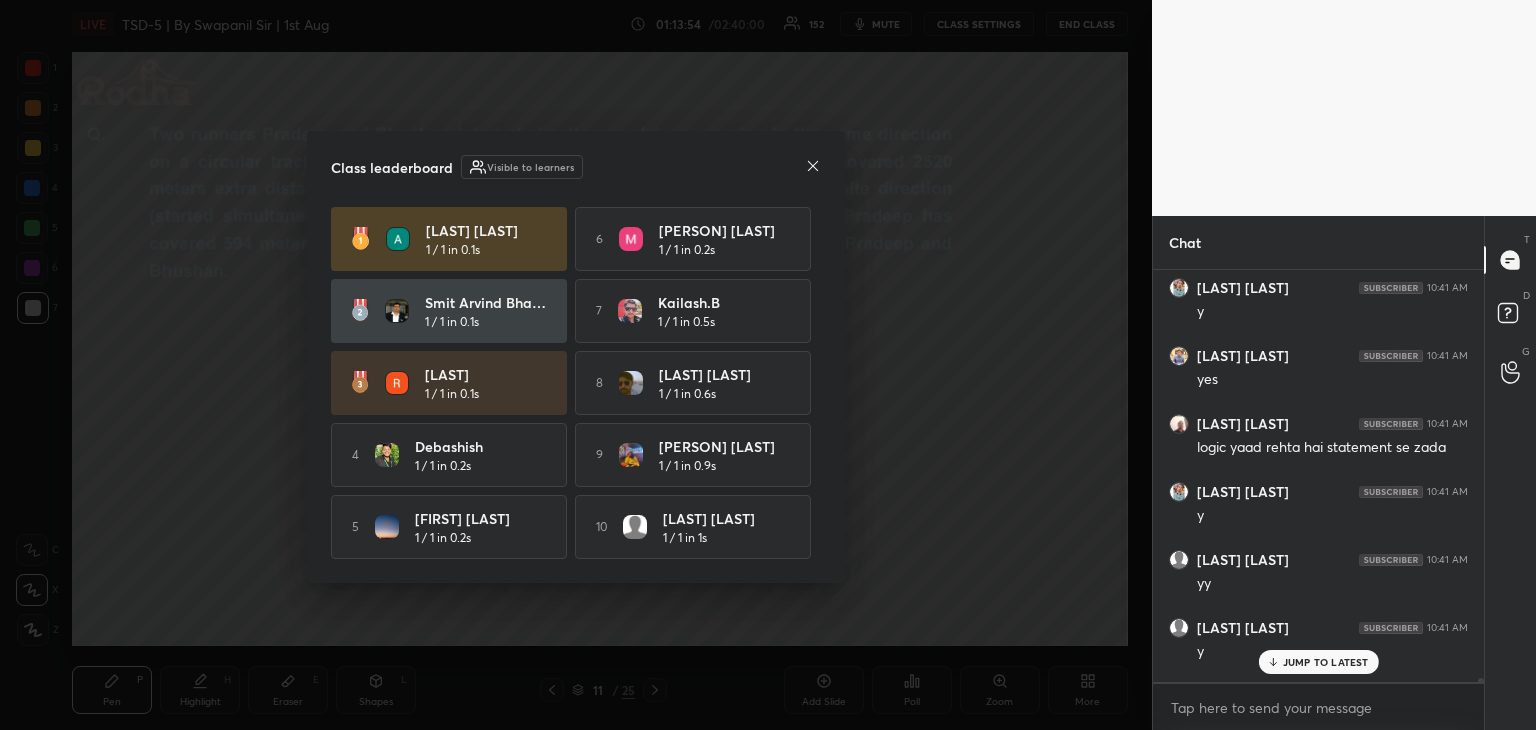 click on "JUMP TO LATEST" at bounding box center (1326, 662) 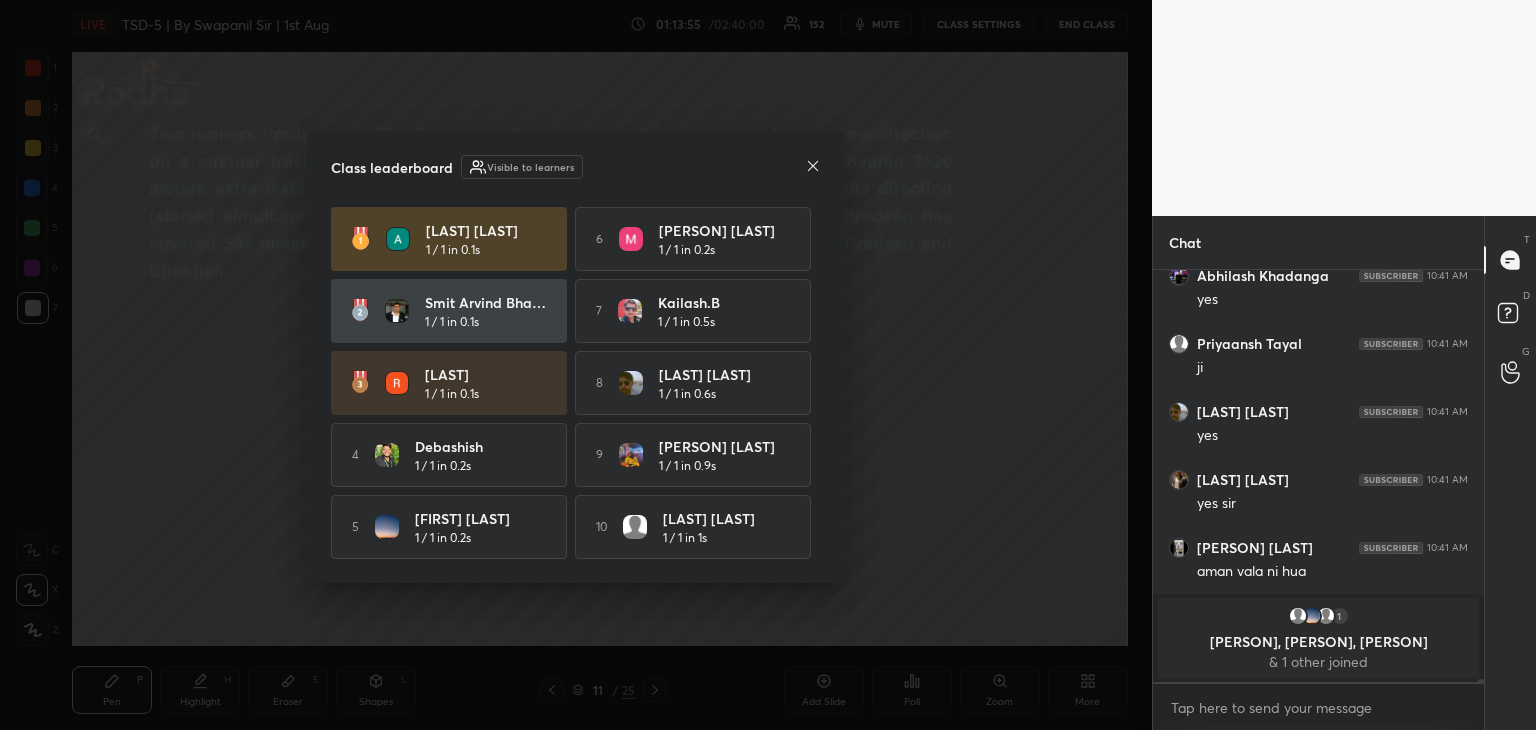 click 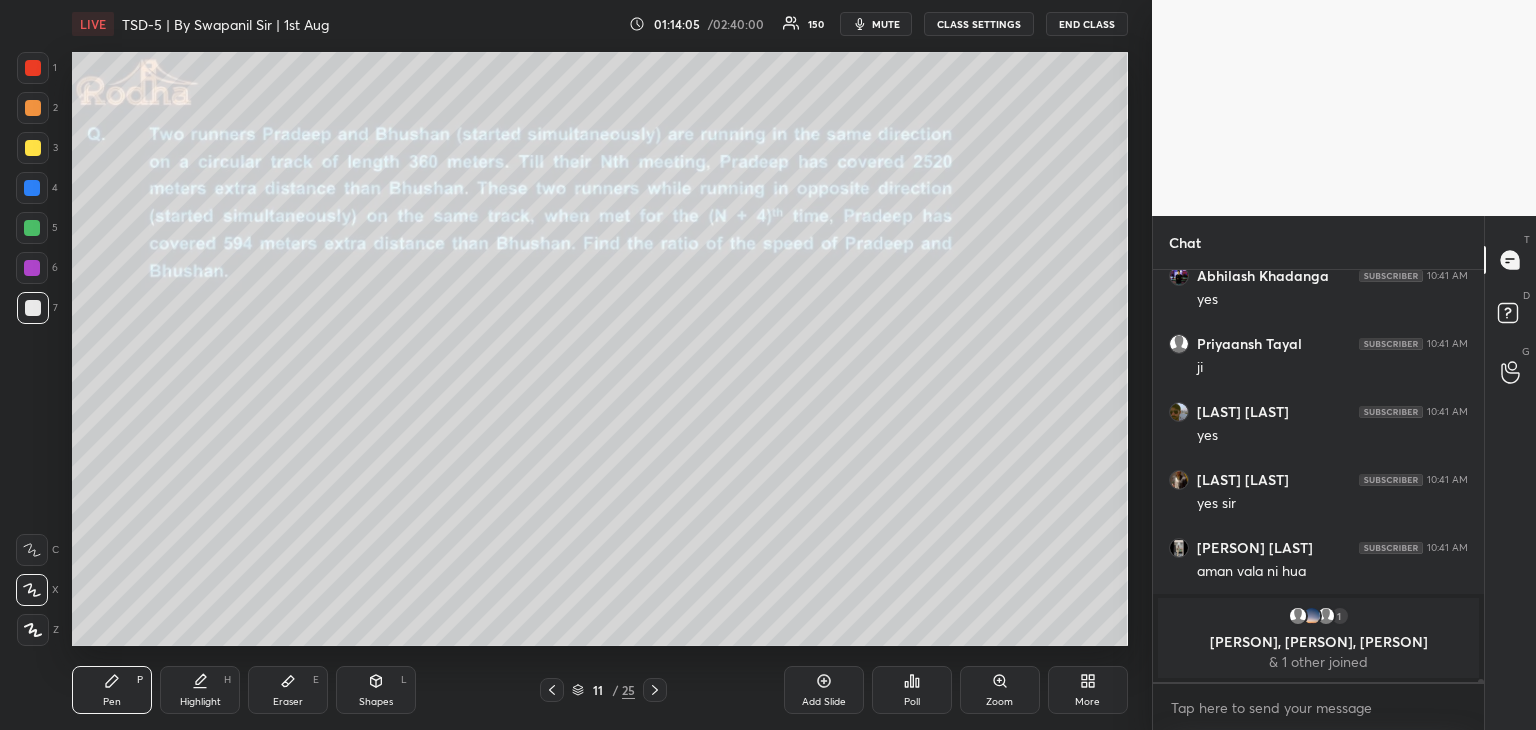 scroll, scrollTop: 60626, scrollLeft: 0, axis: vertical 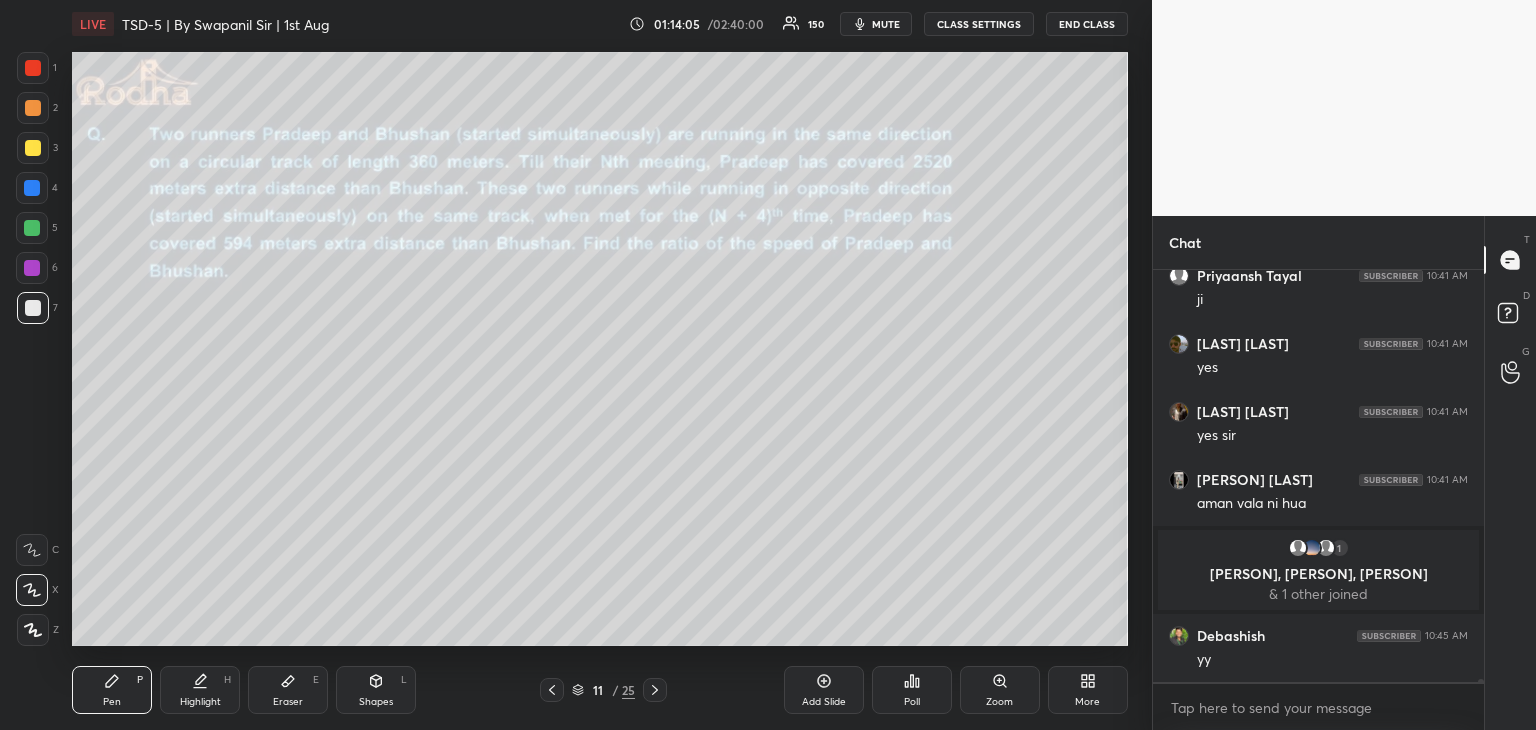 click 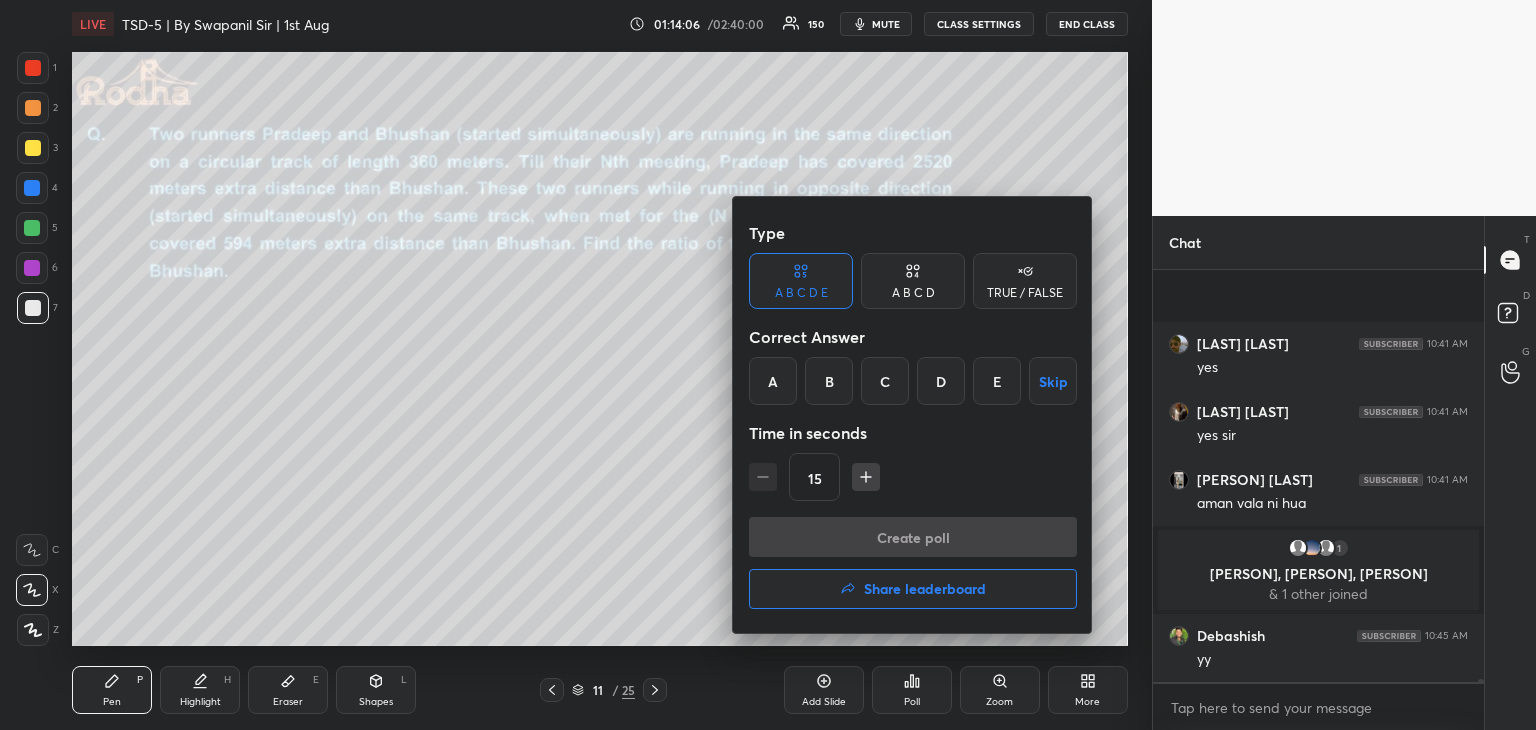 scroll, scrollTop: 60762, scrollLeft: 0, axis: vertical 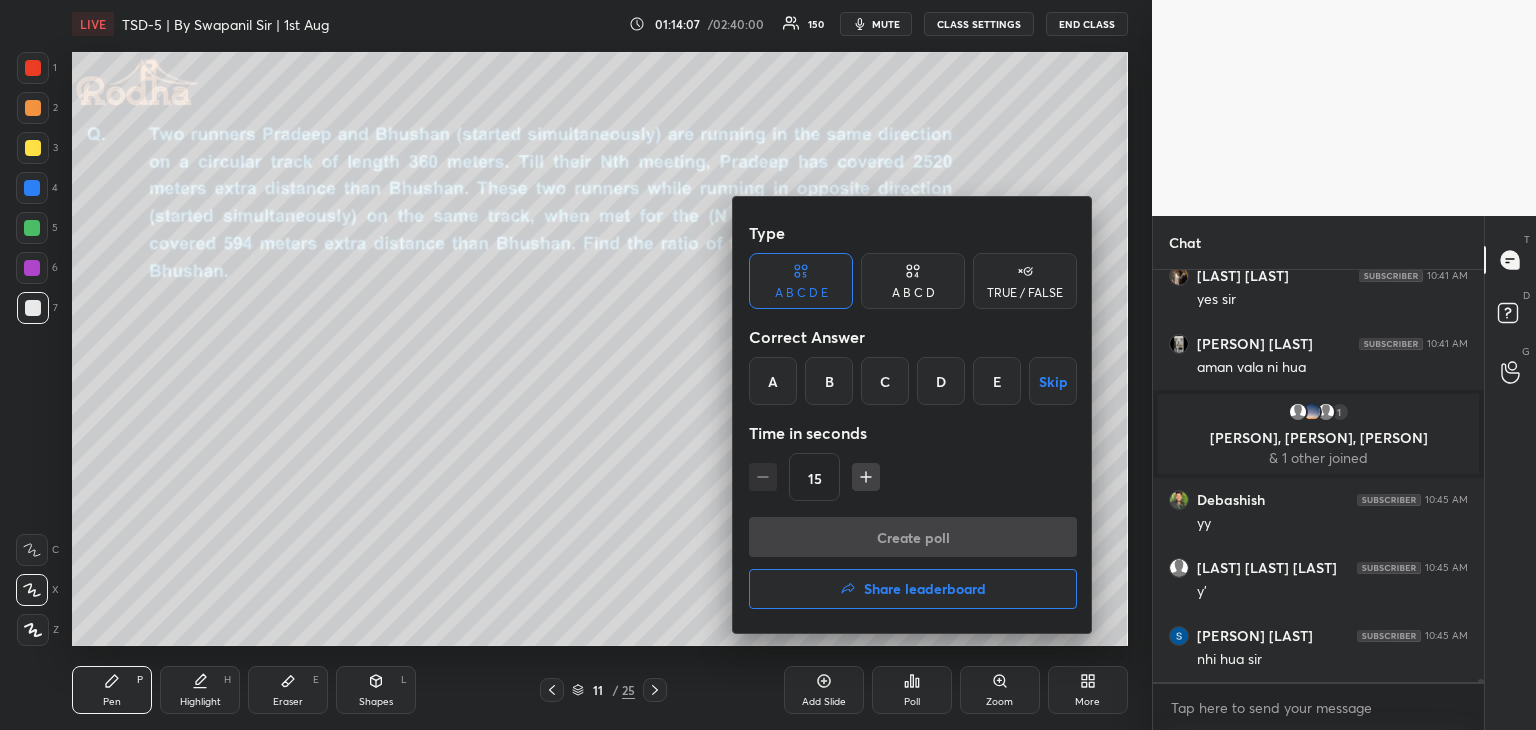 click on "Share leaderboard" at bounding box center [913, 589] 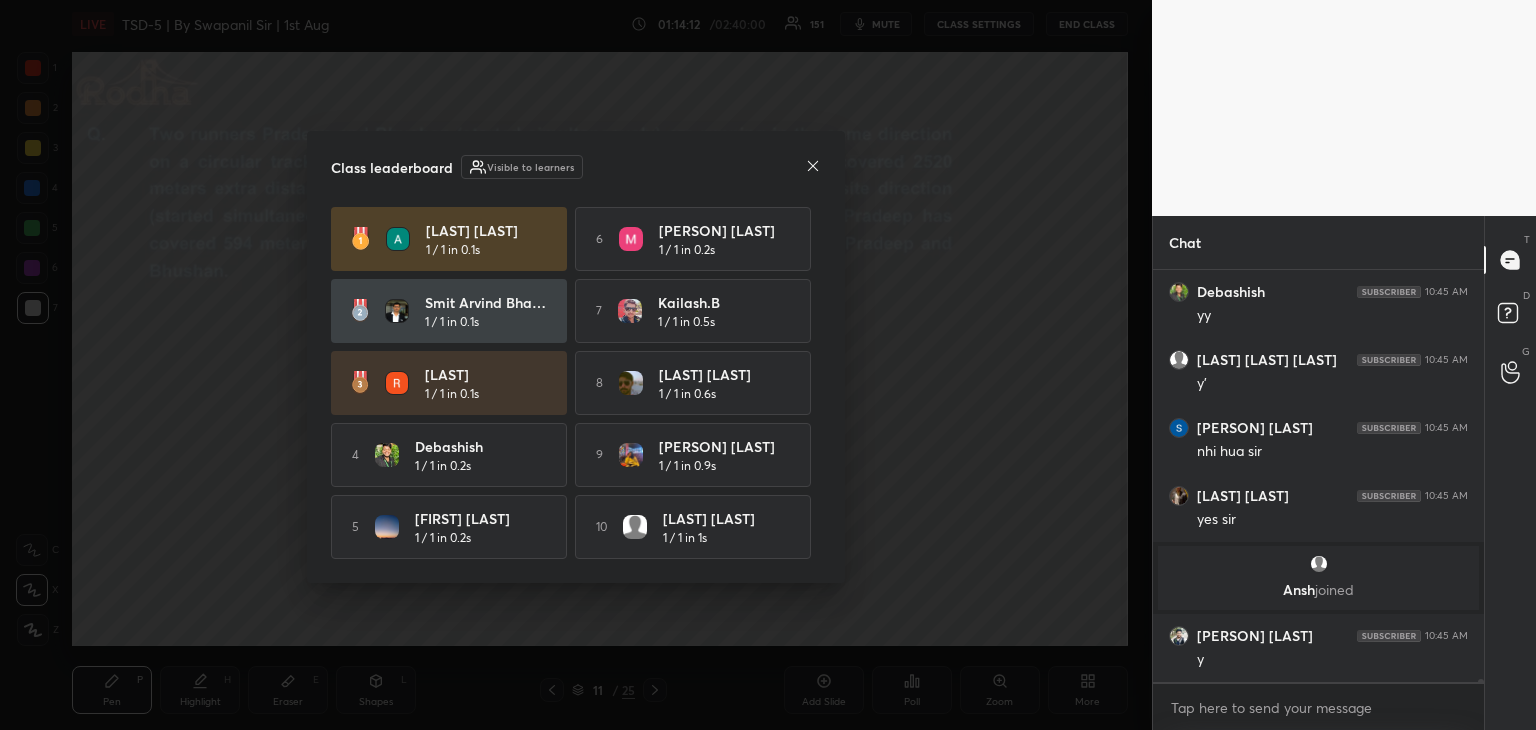 scroll, scrollTop: 60804, scrollLeft: 0, axis: vertical 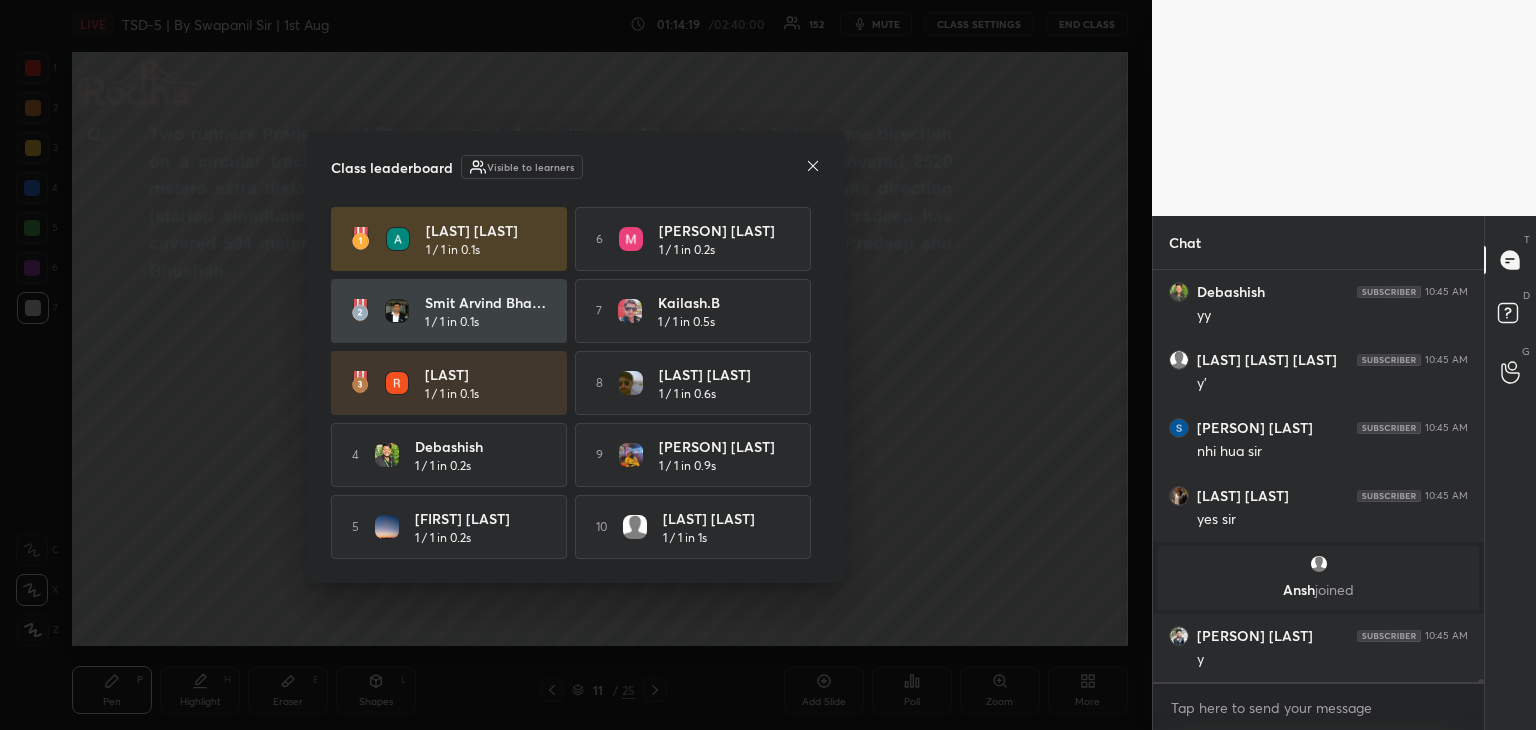 click on "Class leaderboard Visible to learners" at bounding box center (576, 167) 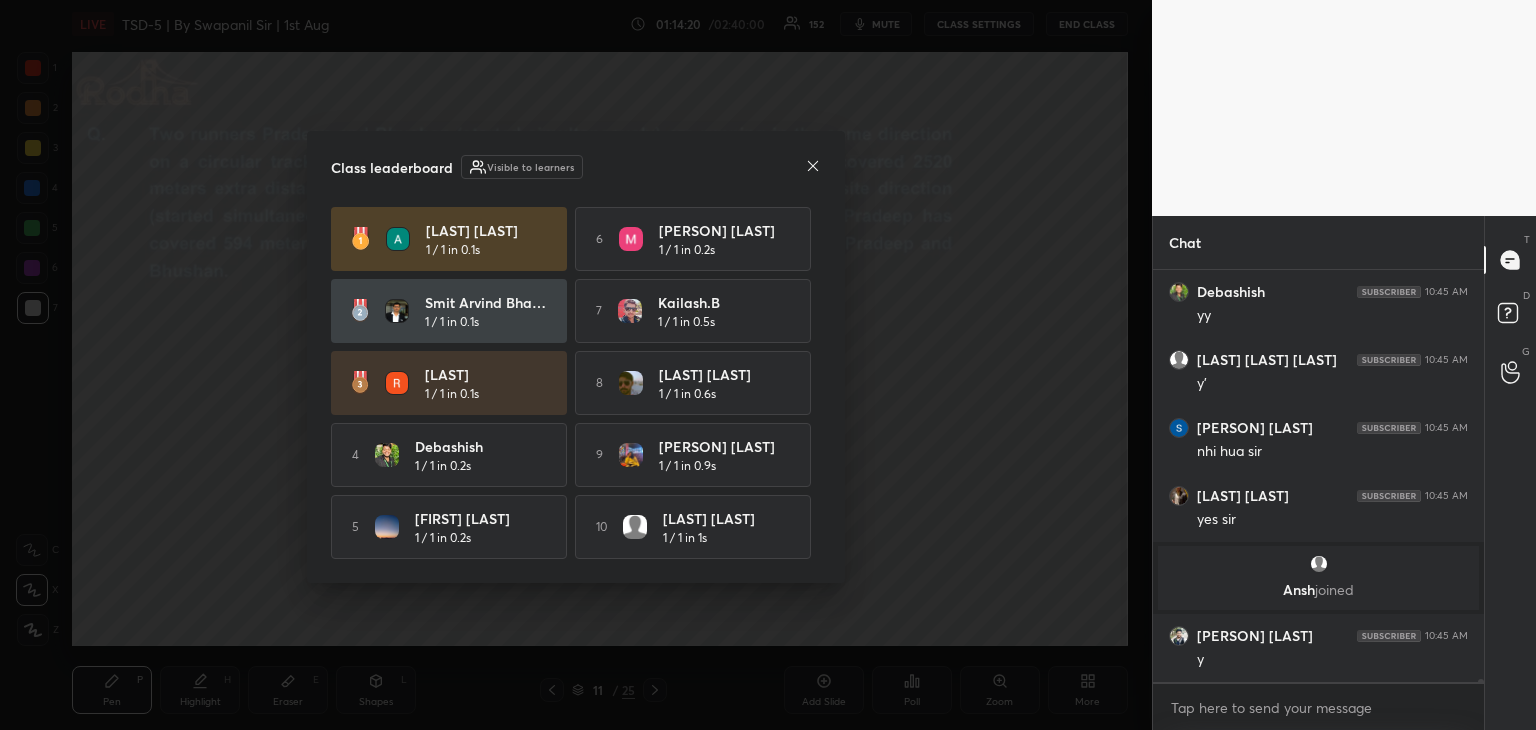 click 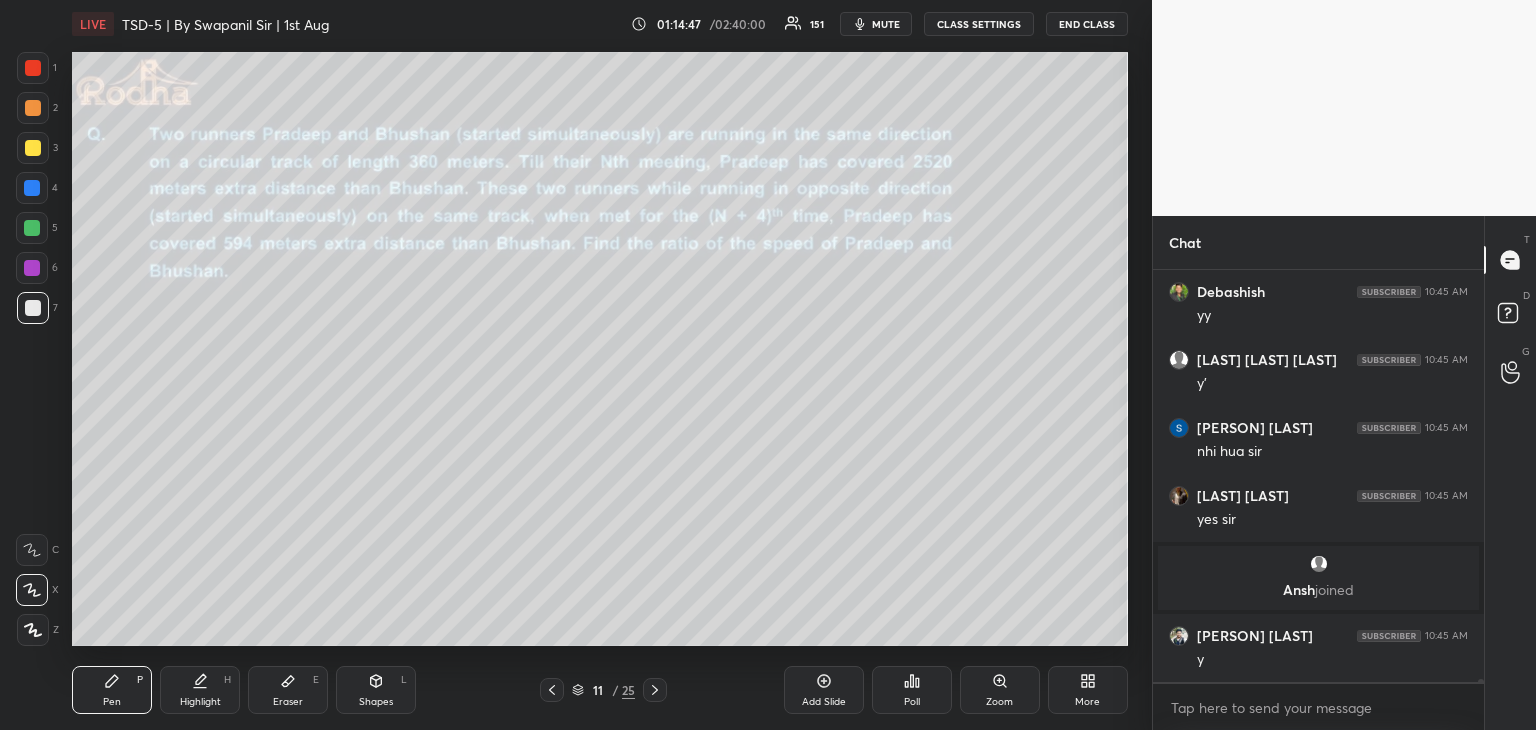 scroll, scrollTop: 60872, scrollLeft: 0, axis: vertical 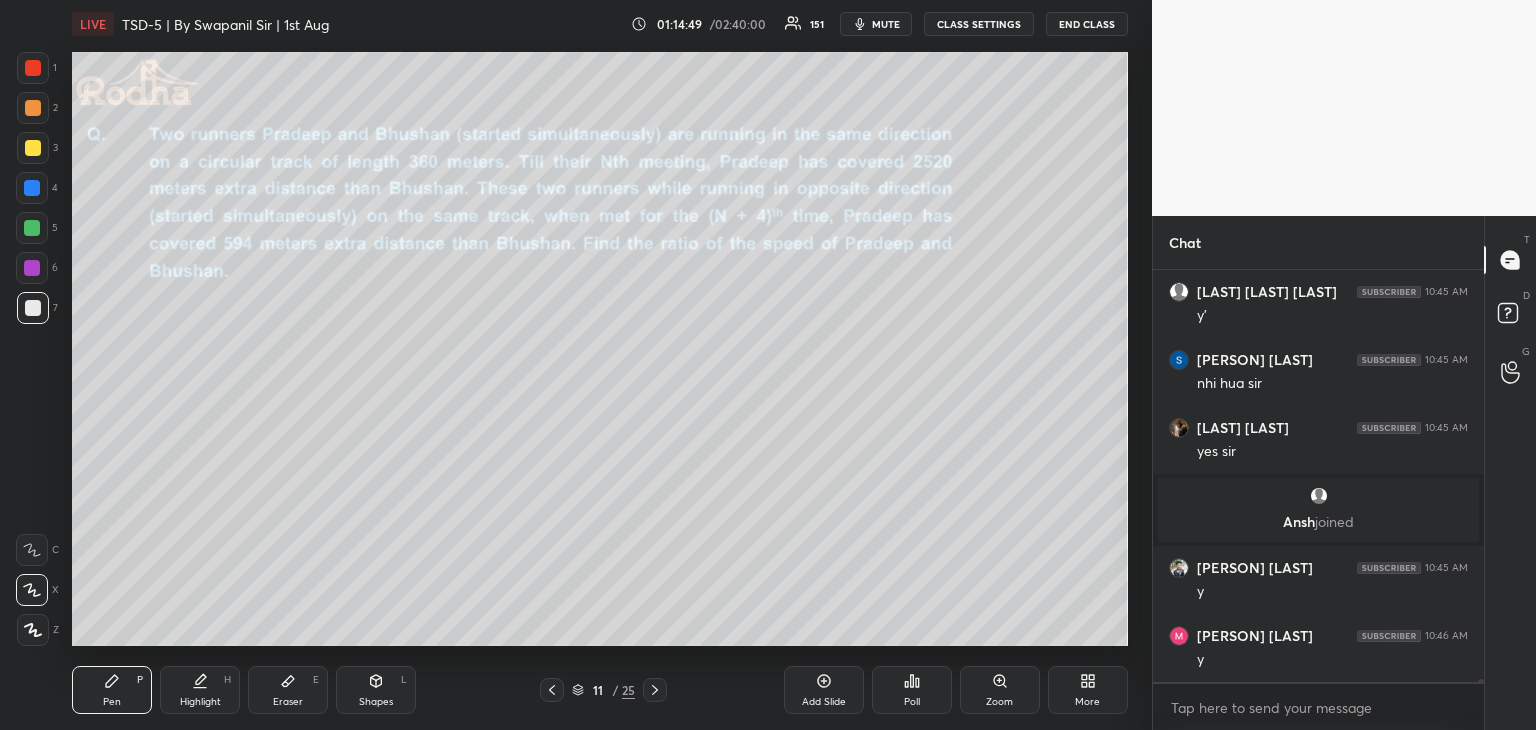 drag, startPoint x: 397, startPoint y: 683, endPoint x: 402, endPoint y: 664, distance: 19.646883 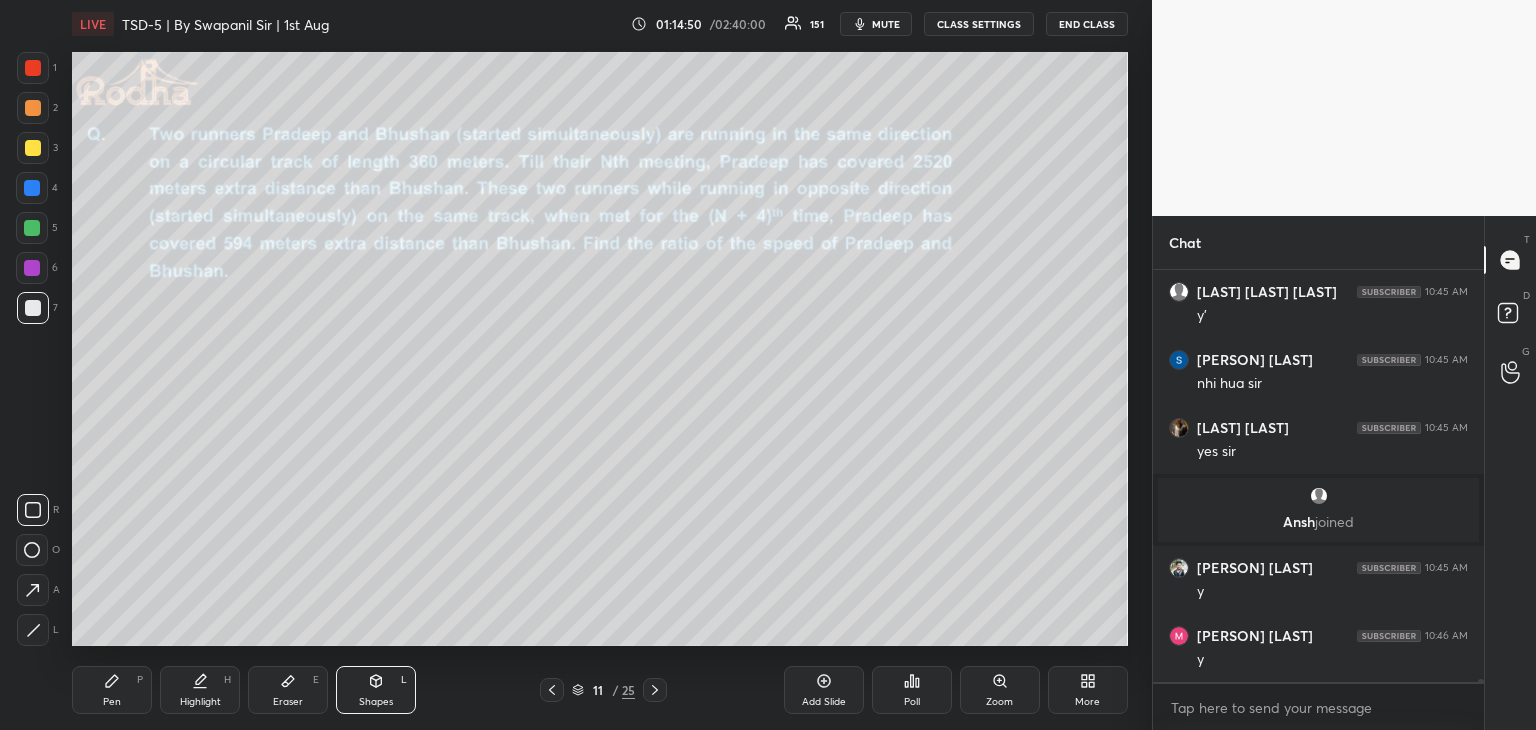 drag, startPoint x: 27, startPoint y: 77, endPoint x: 41, endPoint y: 77, distance: 14 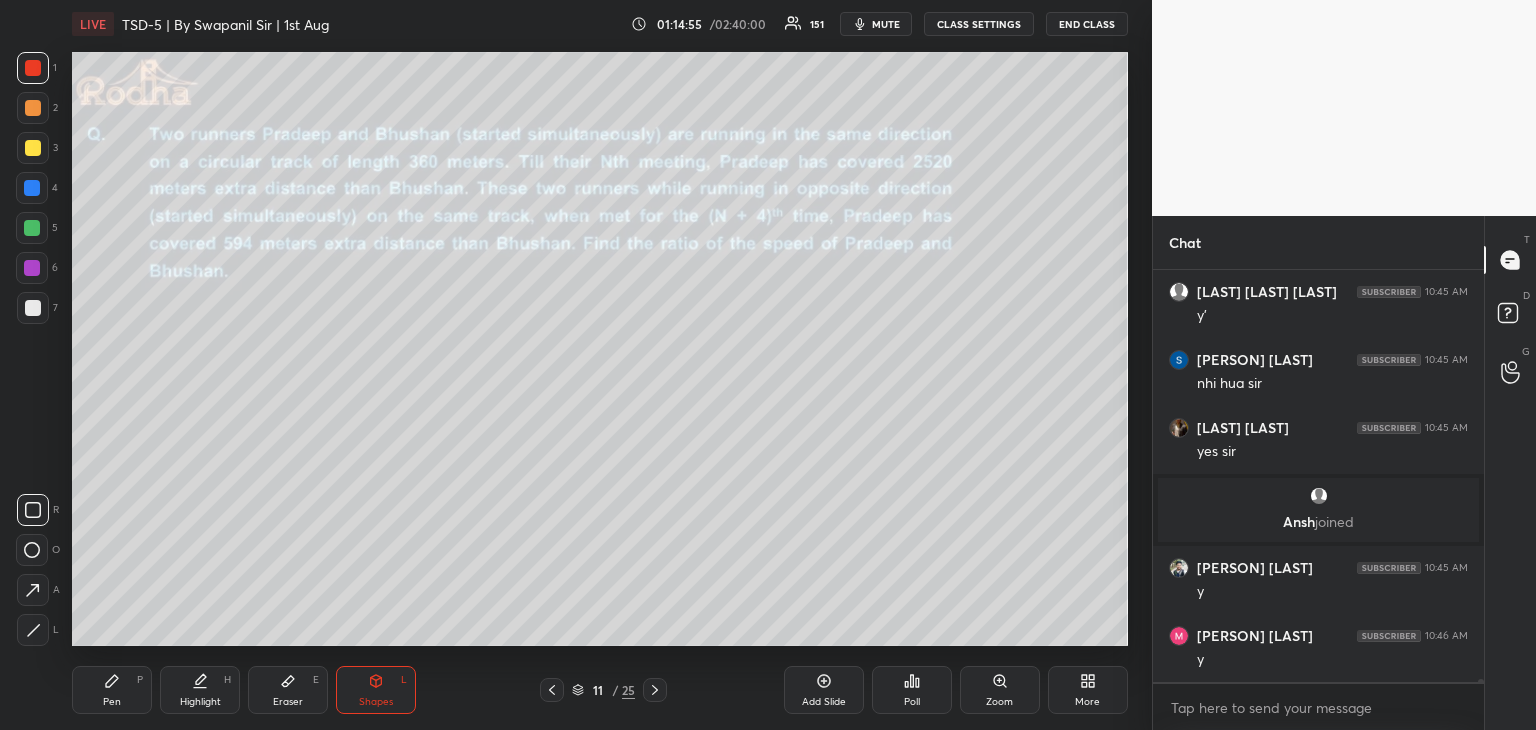 drag, startPoint x: 33, startPoint y: 624, endPoint x: 40, endPoint y: 614, distance: 12.206555 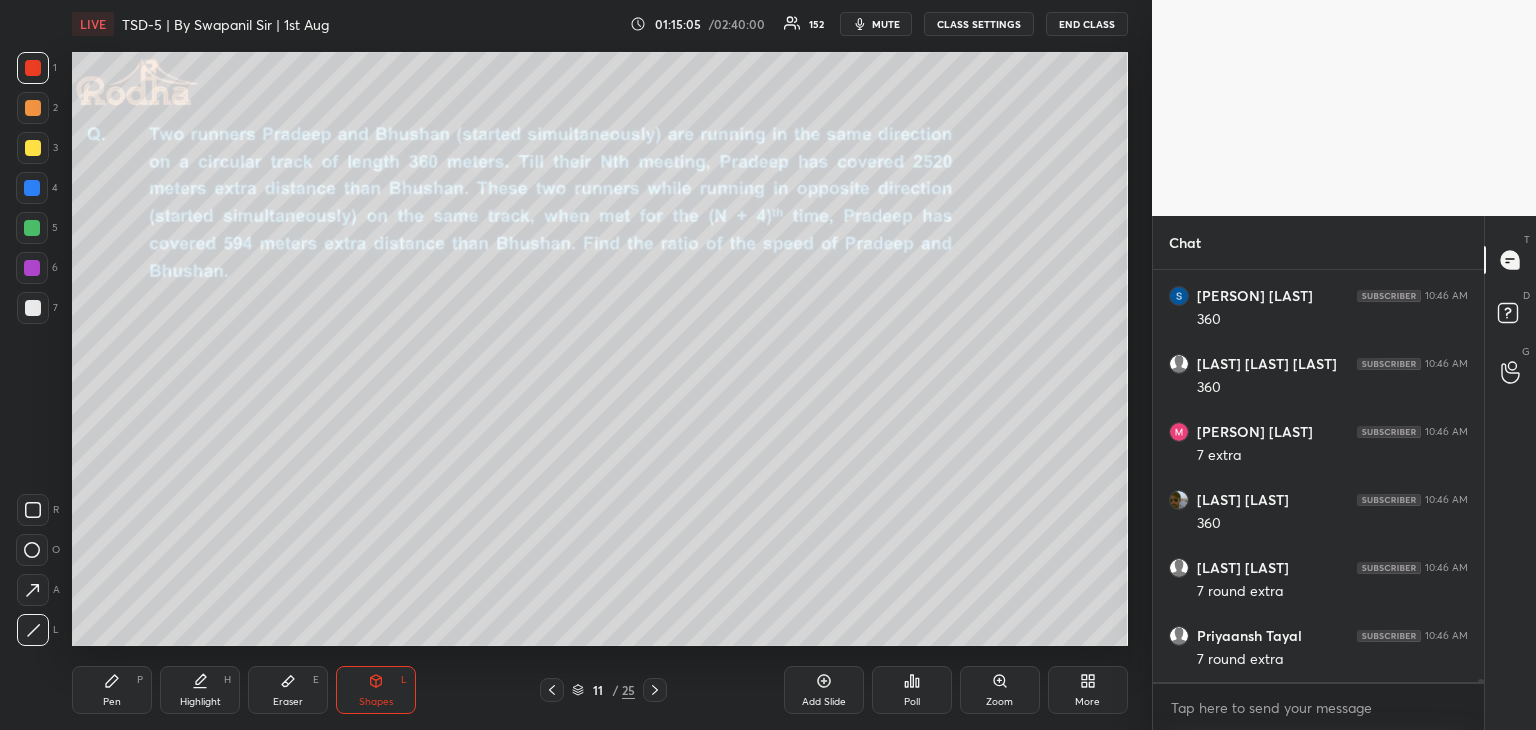 scroll, scrollTop: 61552, scrollLeft: 0, axis: vertical 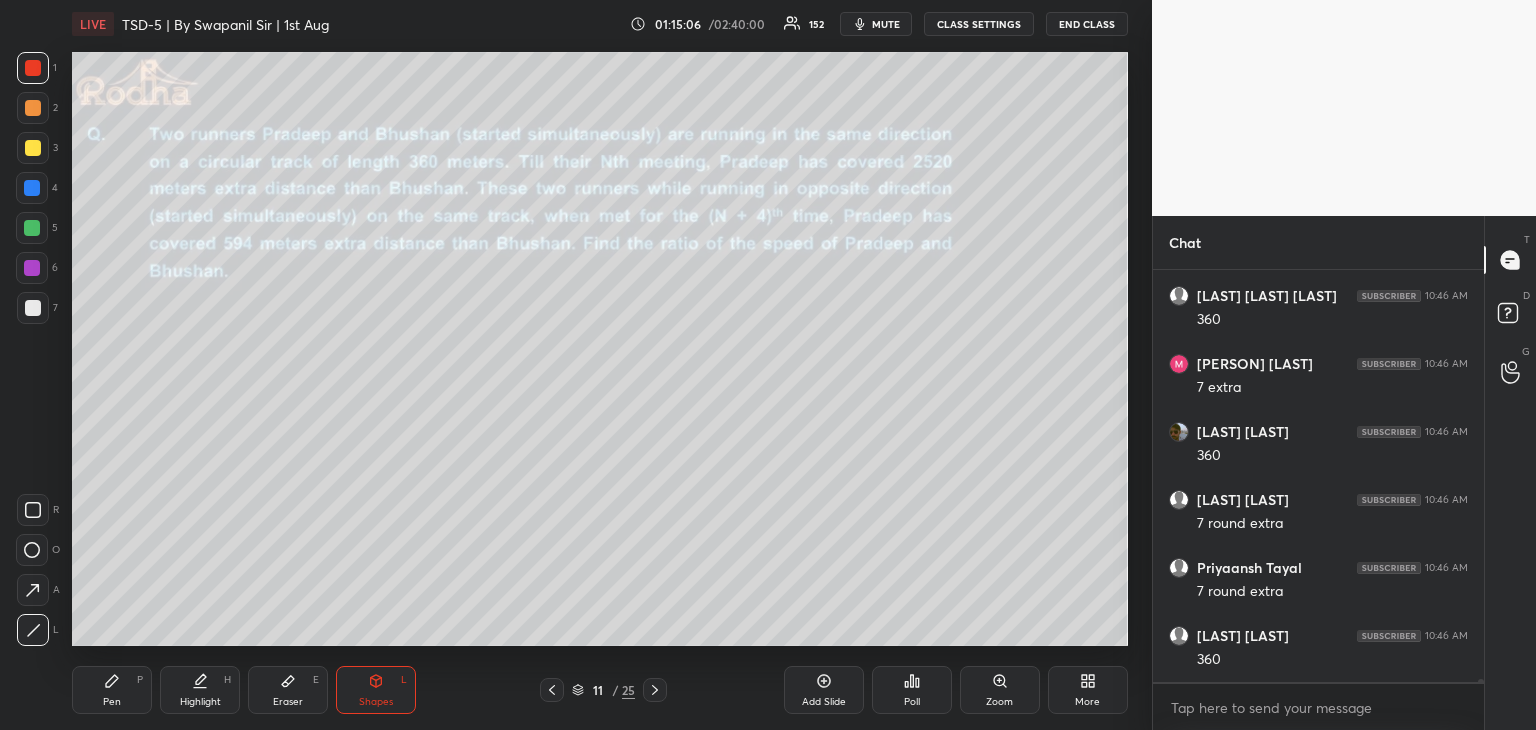 click on "Pen P" at bounding box center [112, 690] 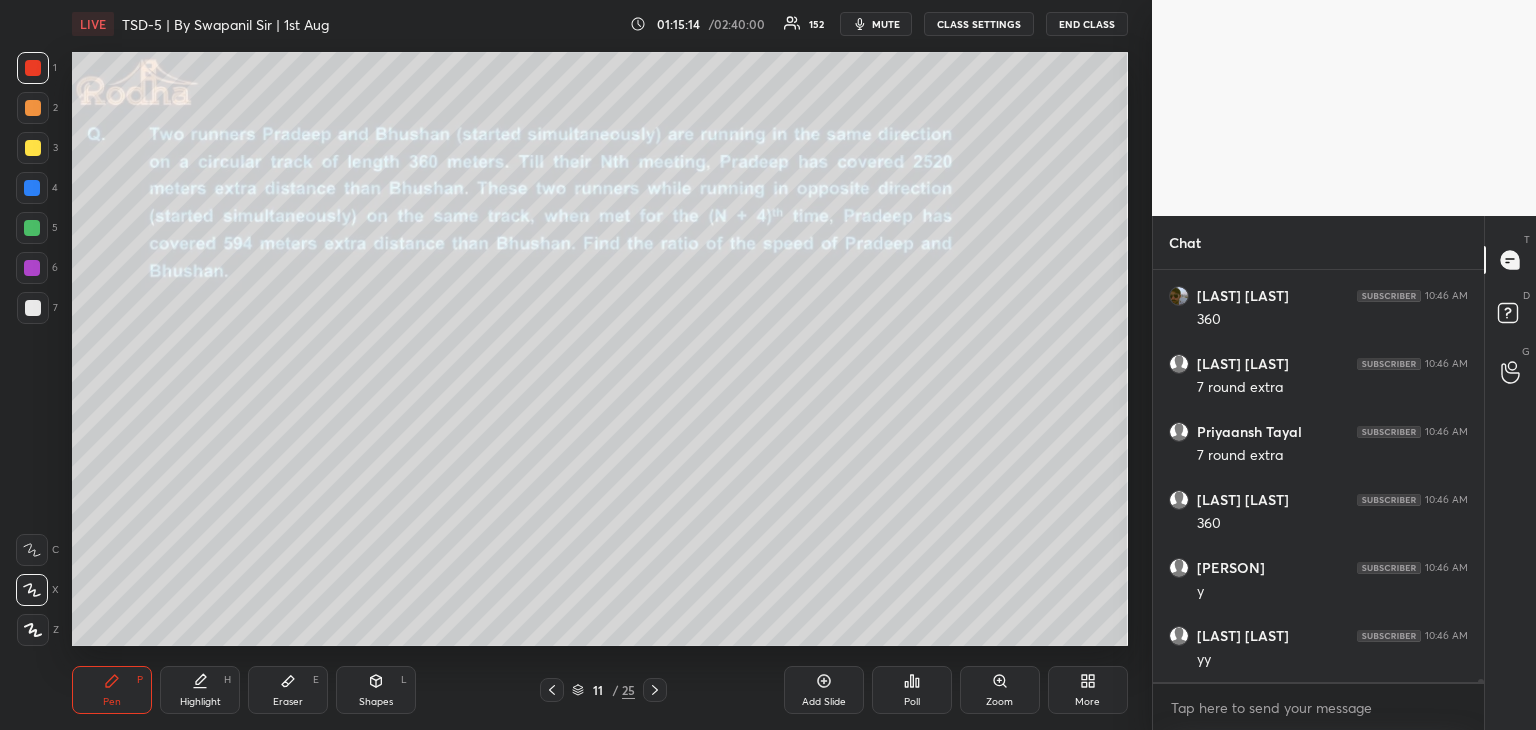 scroll, scrollTop: 61828, scrollLeft: 0, axis: vertical 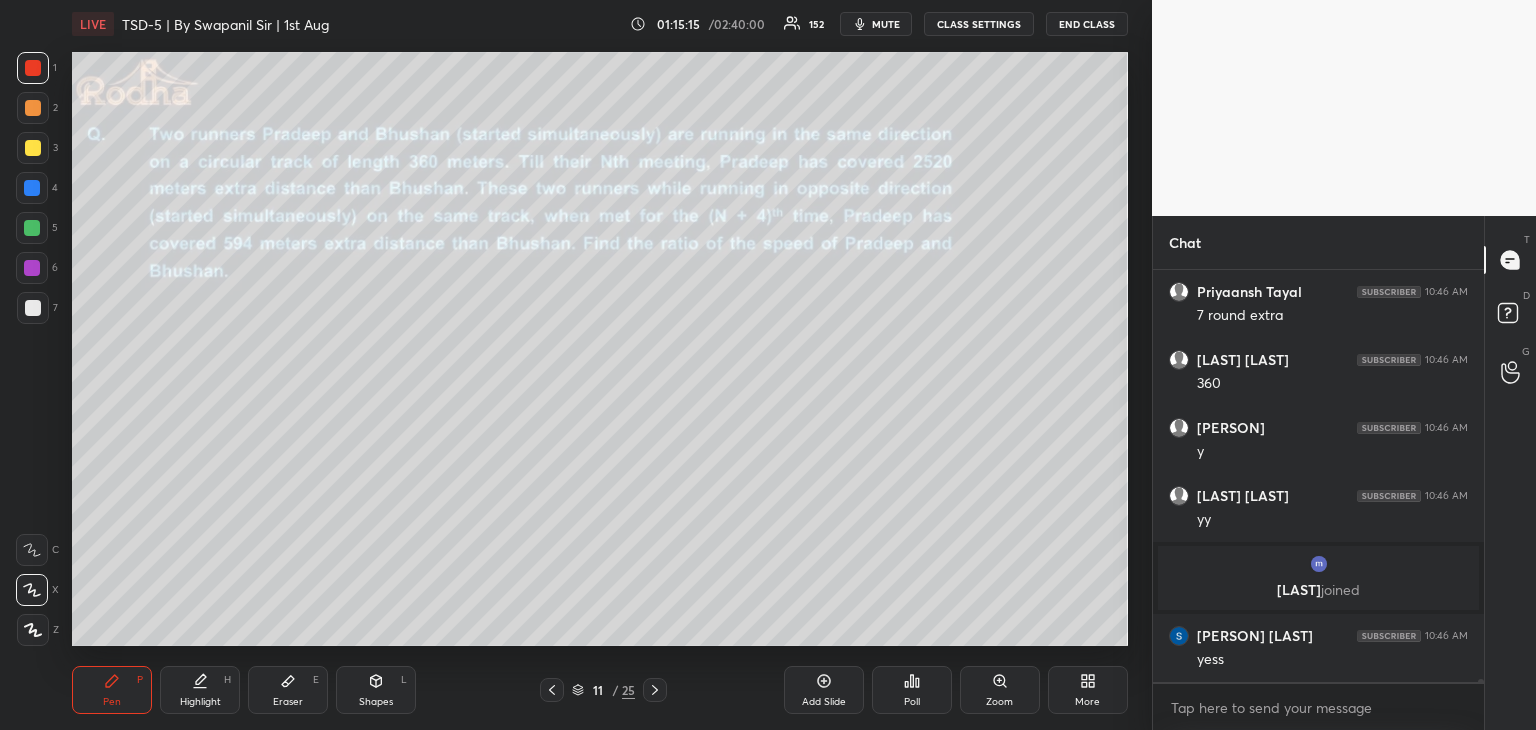 click at bounding box center [552, 690] 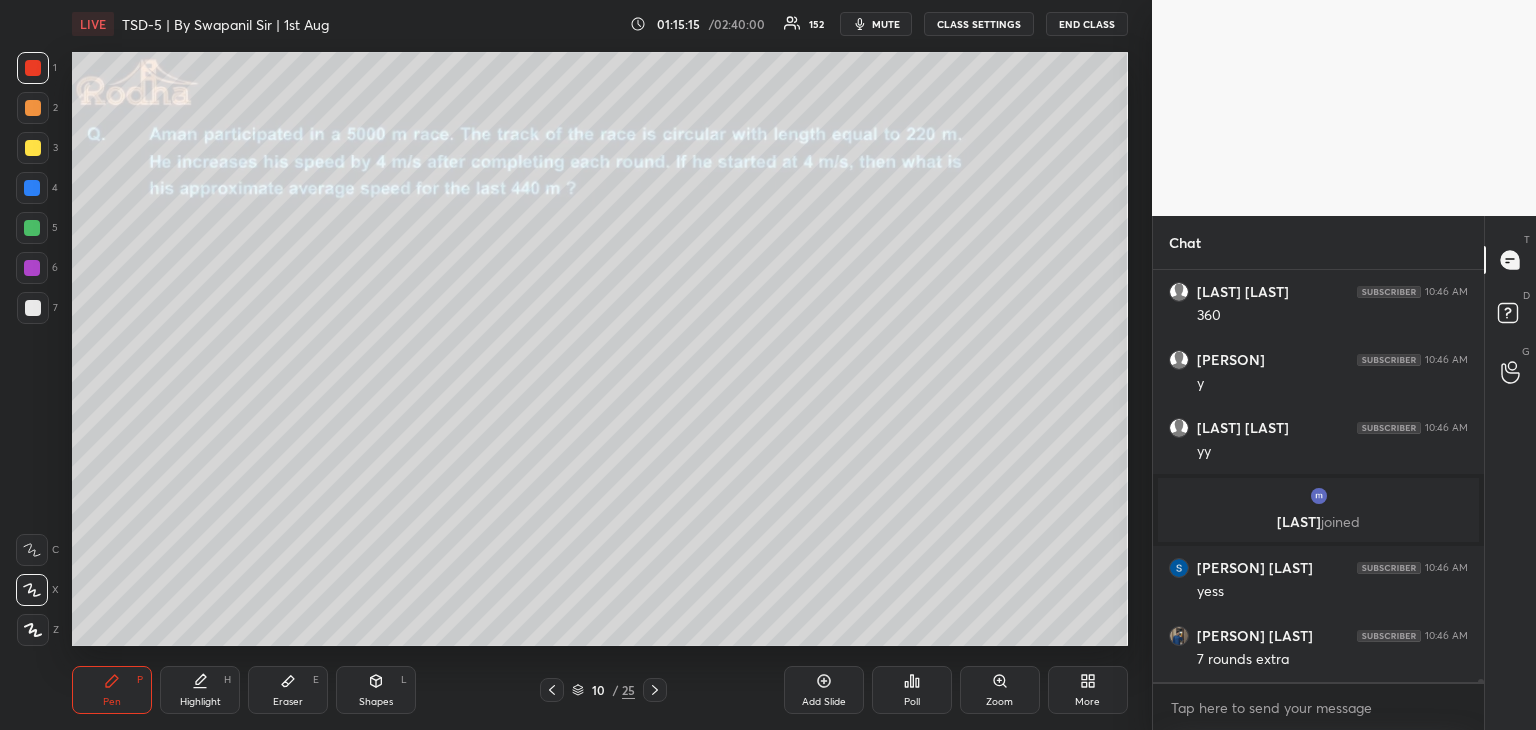 click 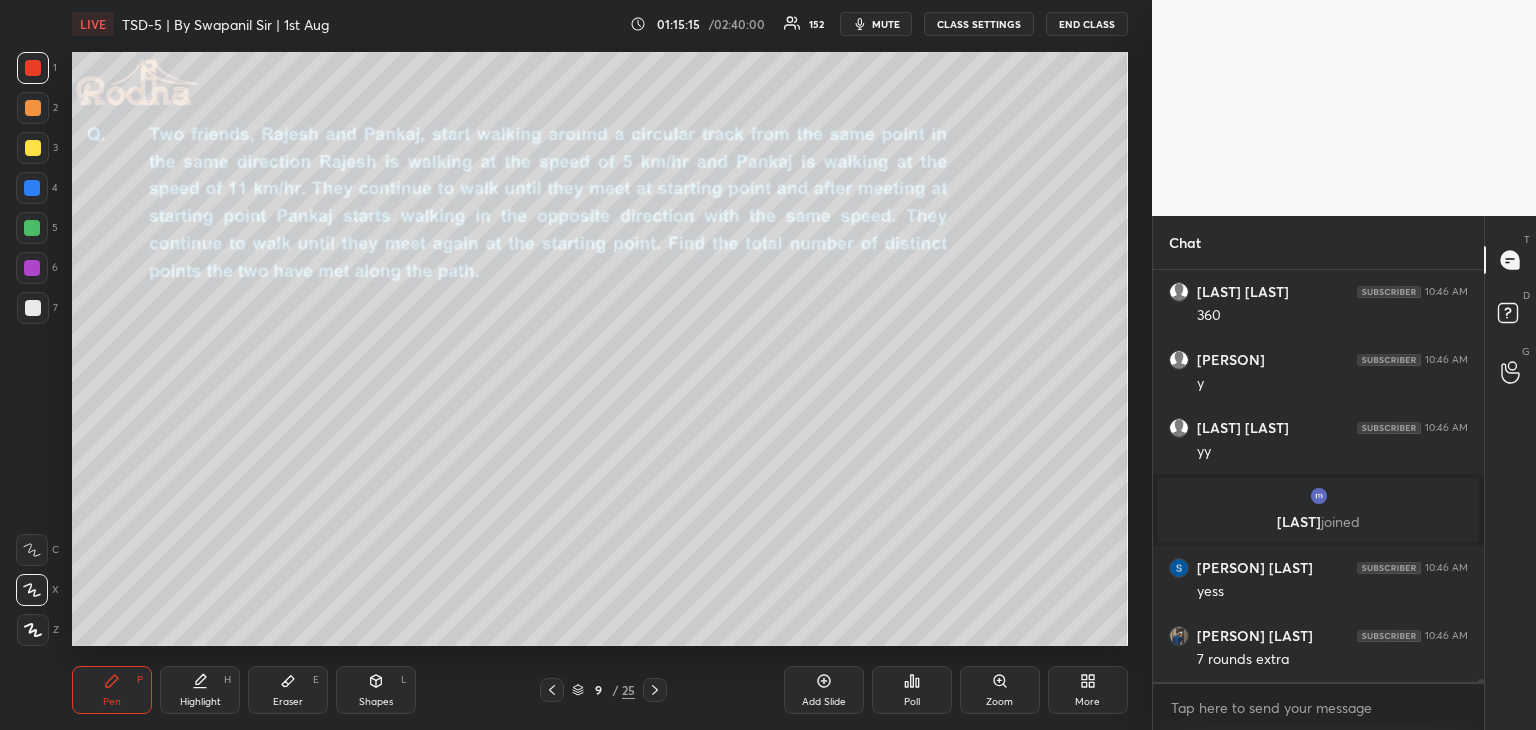 click 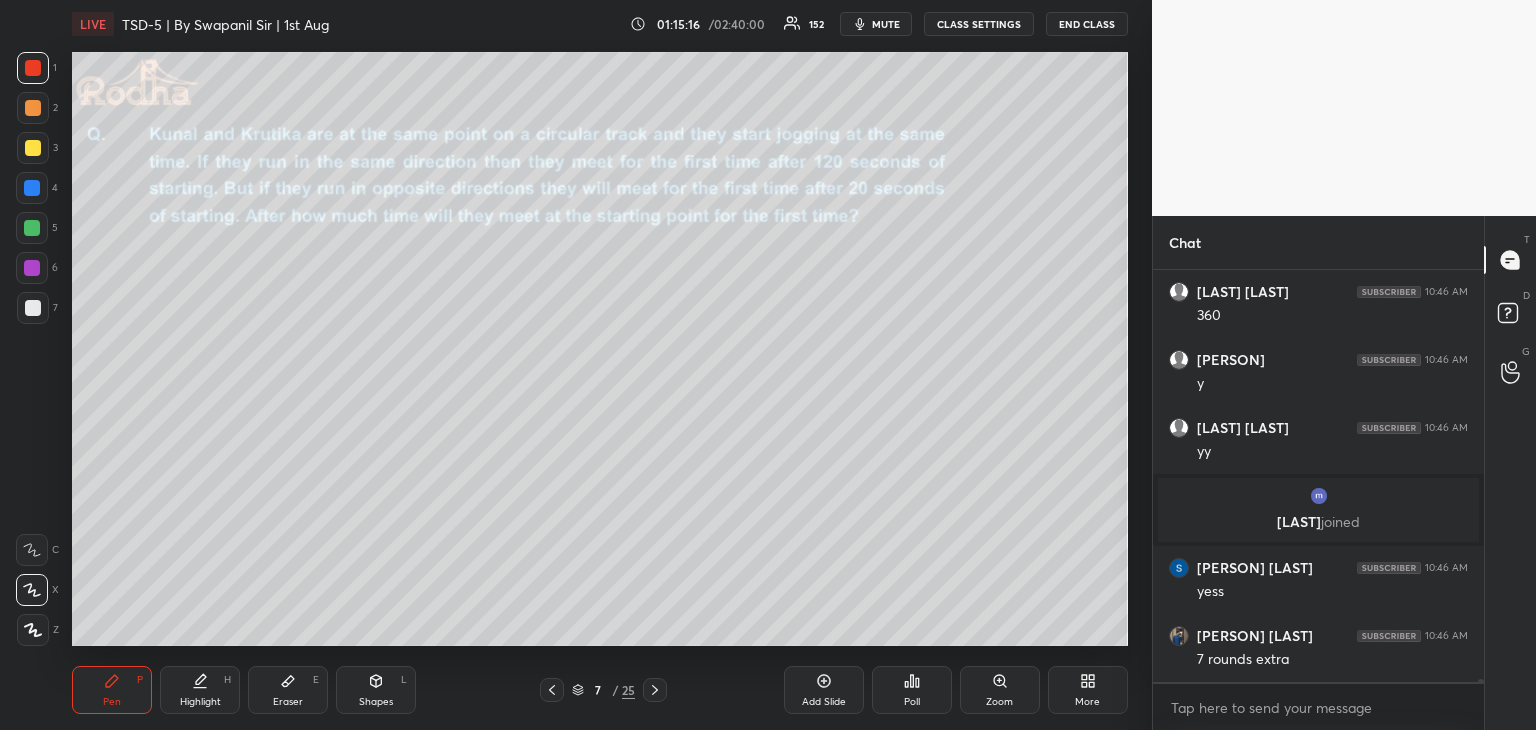 click 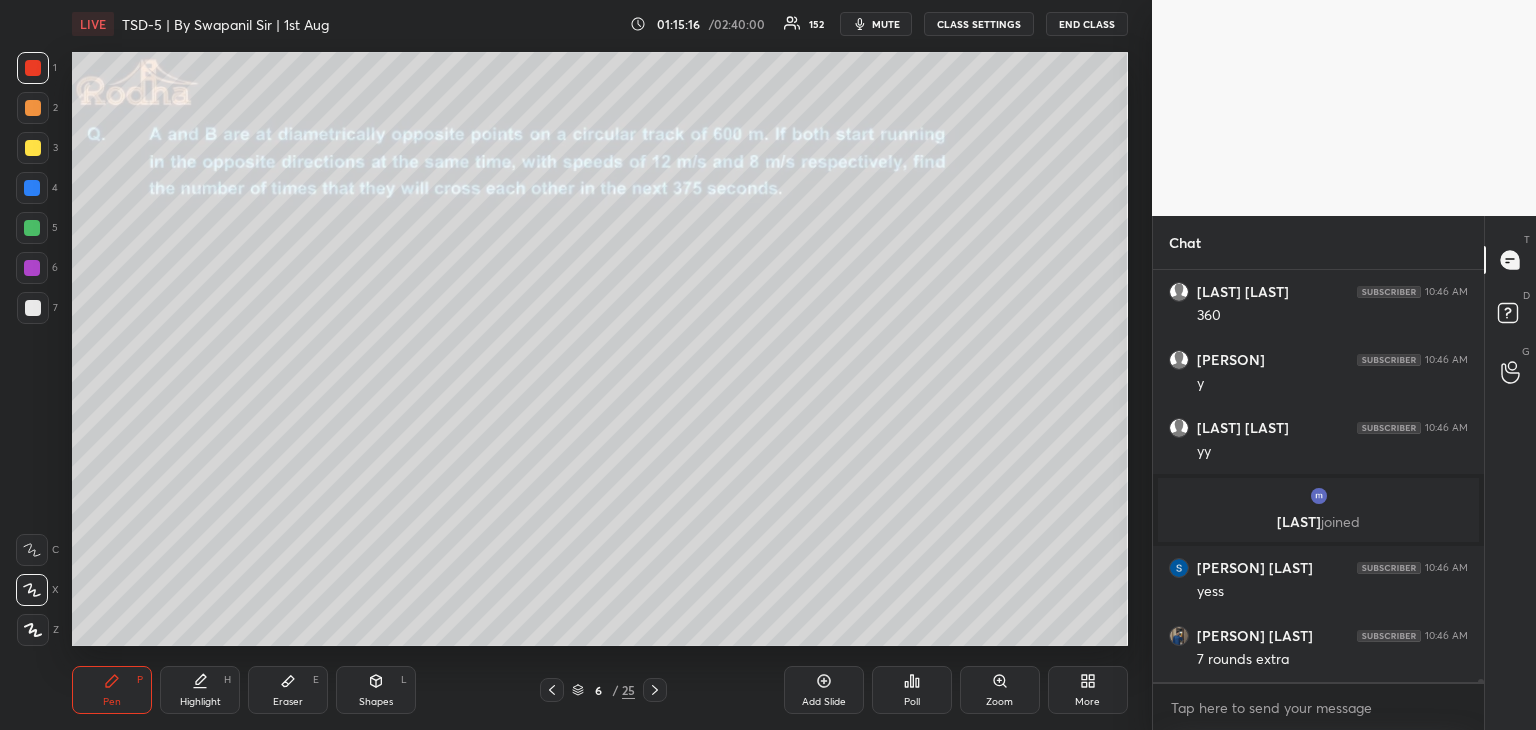 click 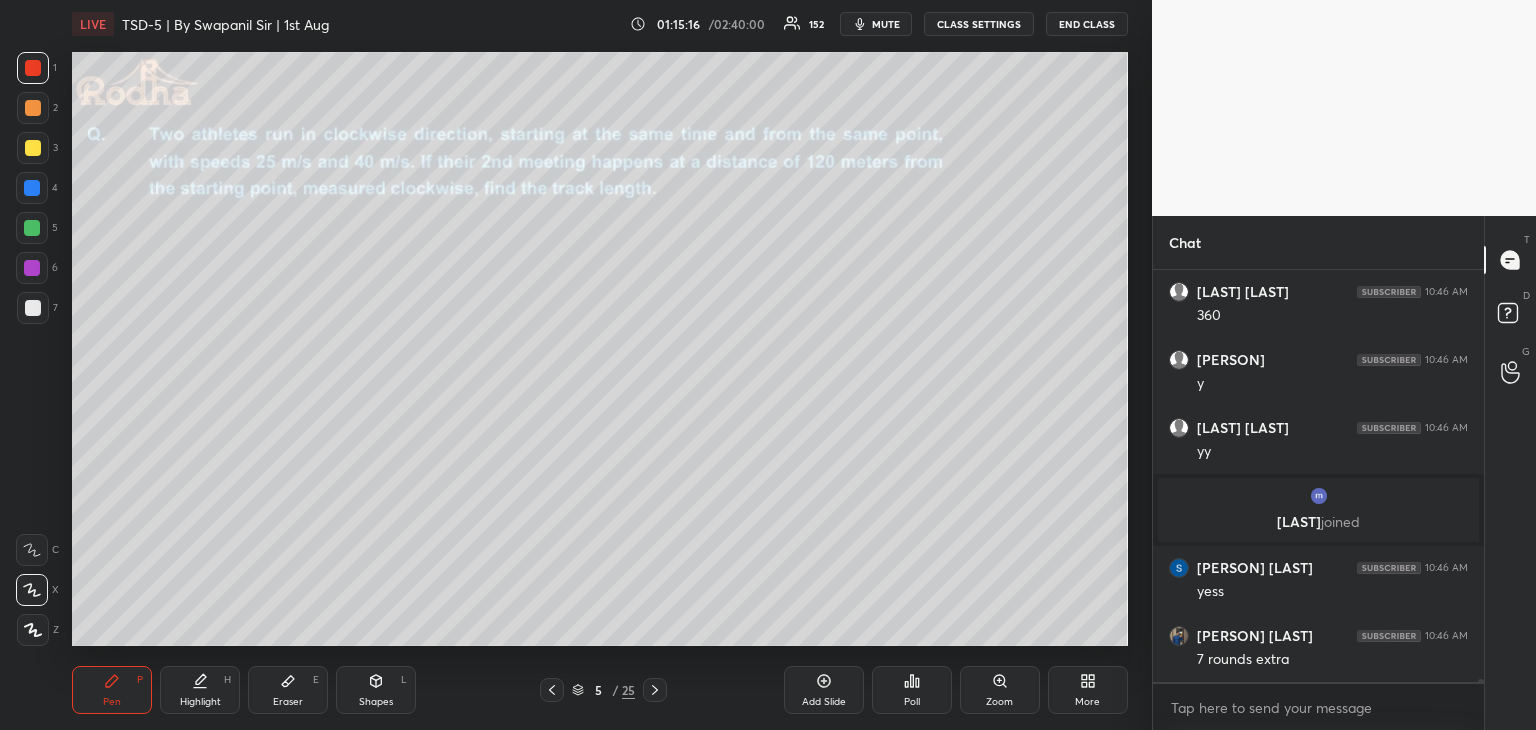 scroll, scrollTop: 61964, scrollLeft: 0, axis: vertical 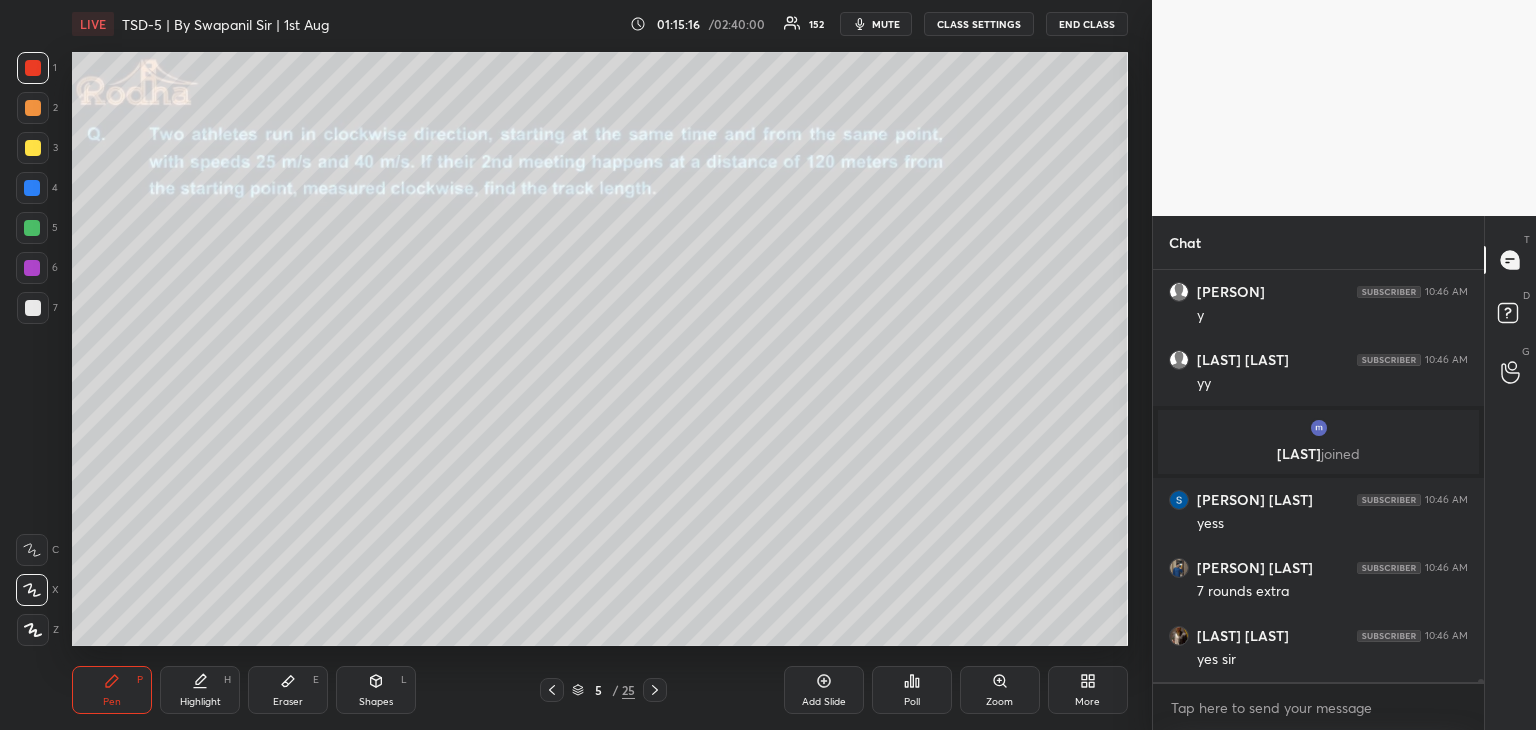 click 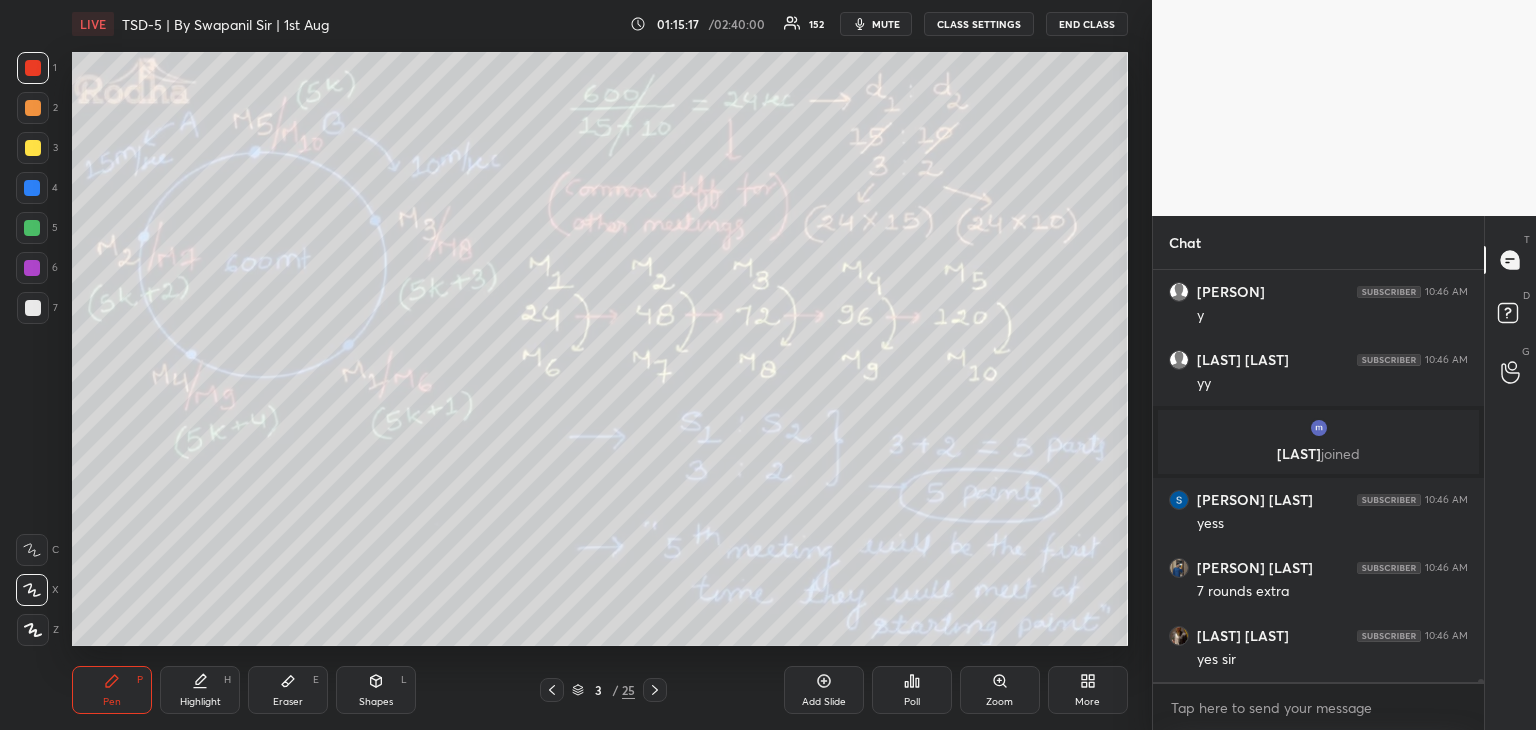 drag, startPoint x: 563, startPoint y: 676, endPoint x: 579, endPoint y: 670, distance: 17.088007 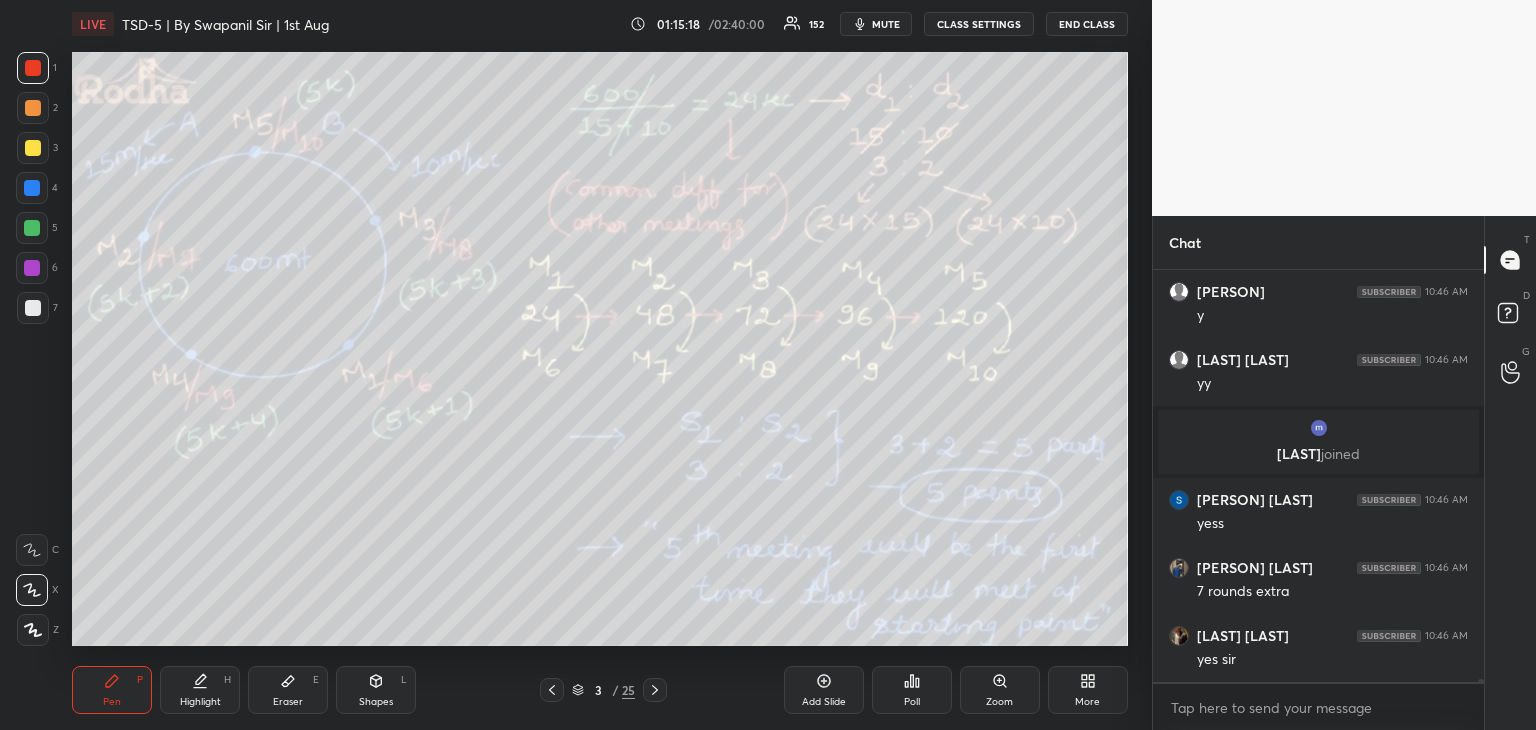 click 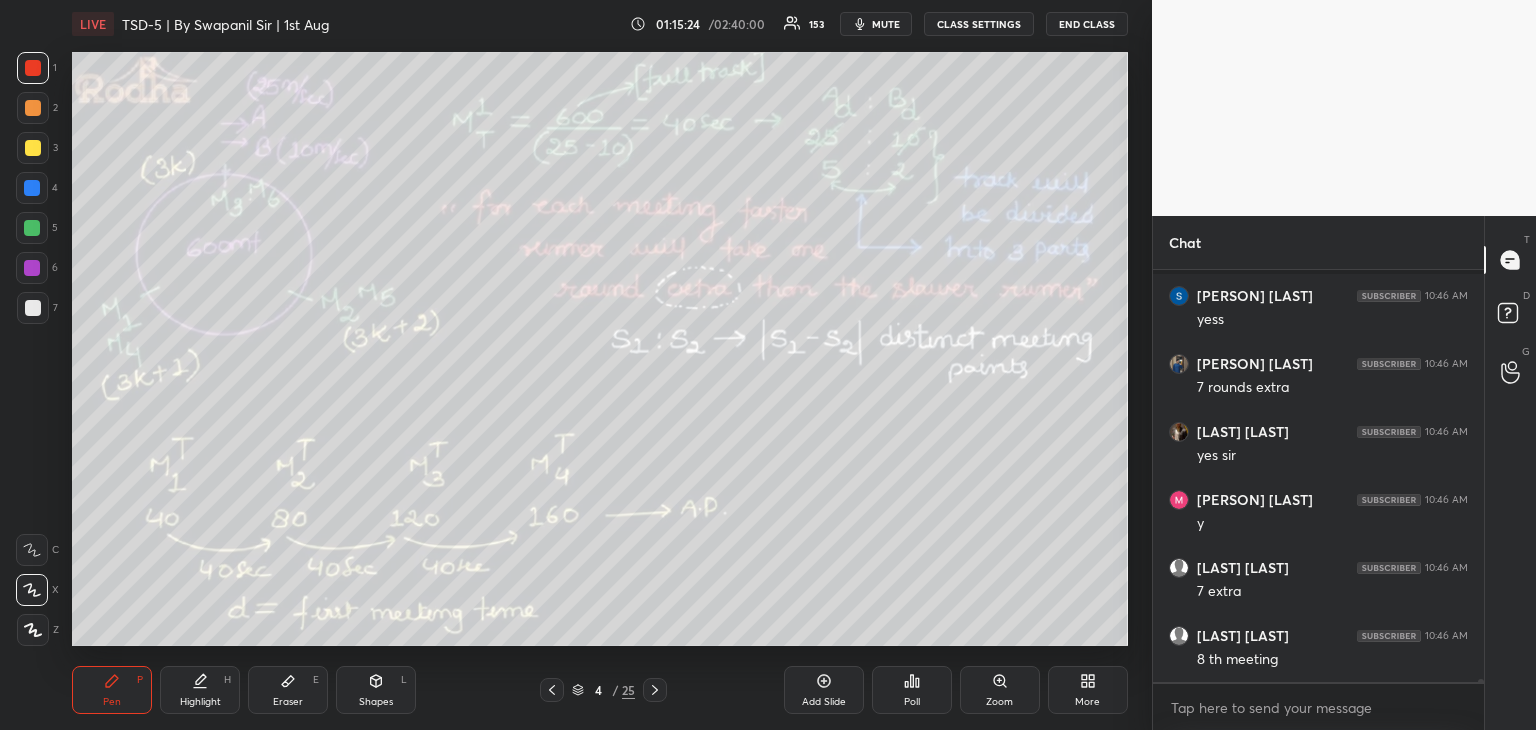 scroll, scrollTop: 62236, scrollLeft: 0, axis: vertical 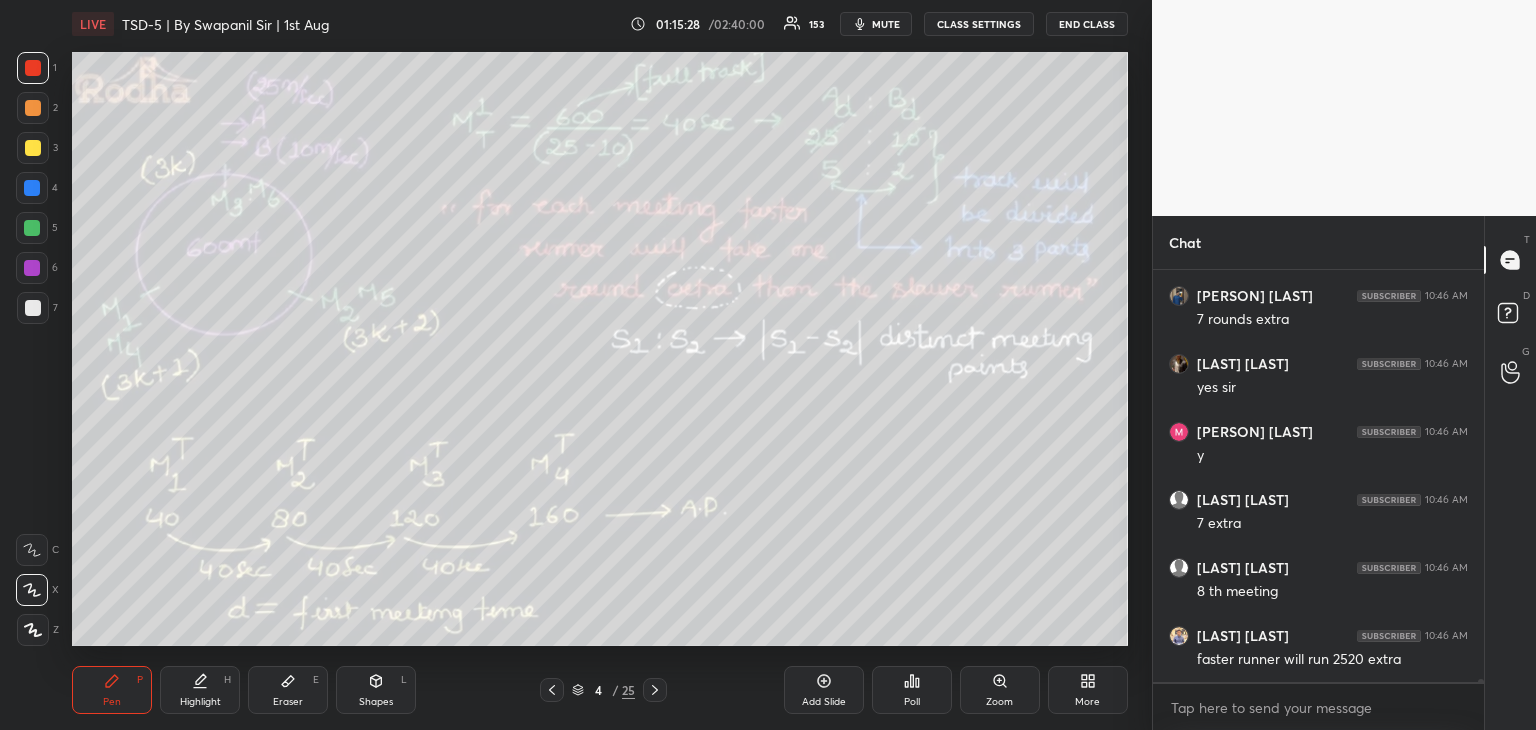 click 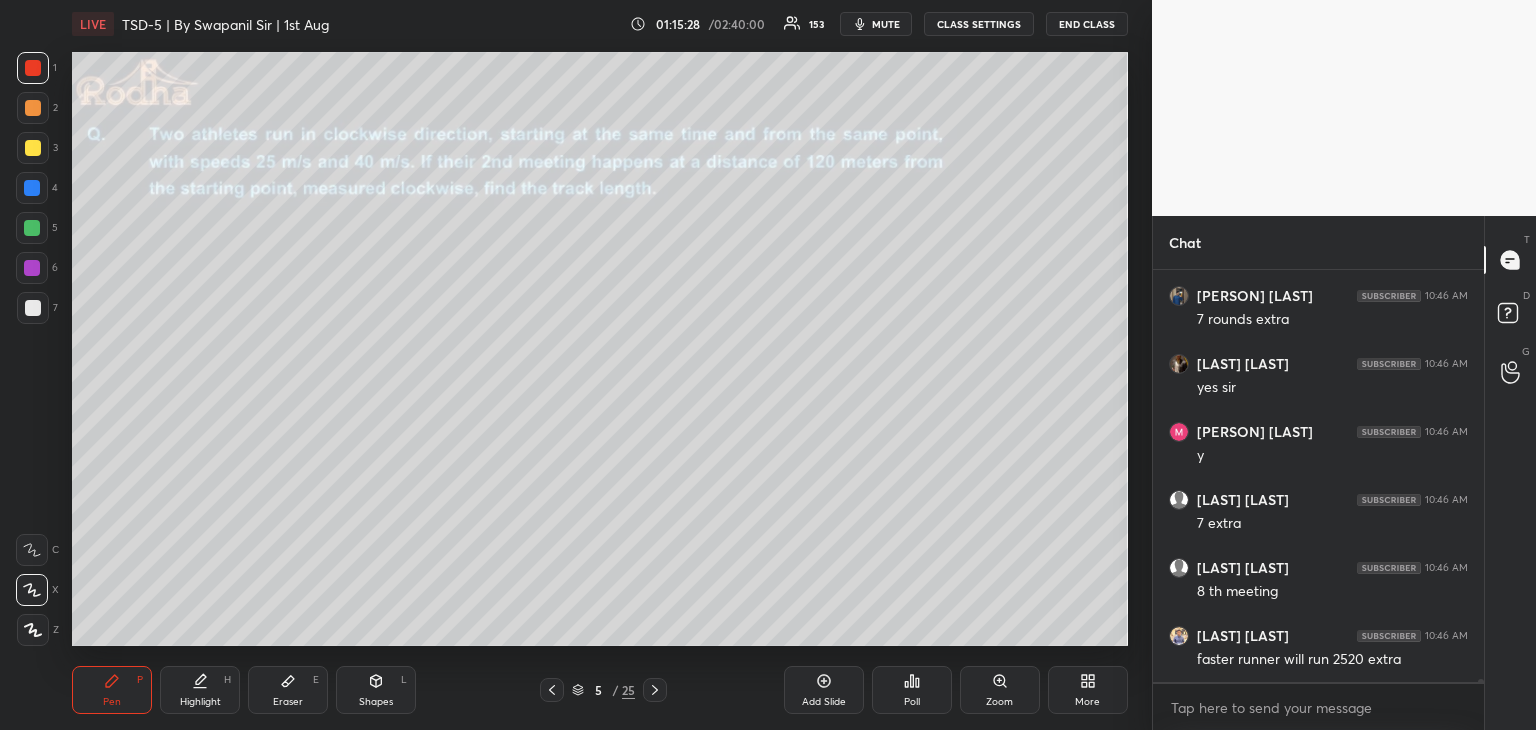click 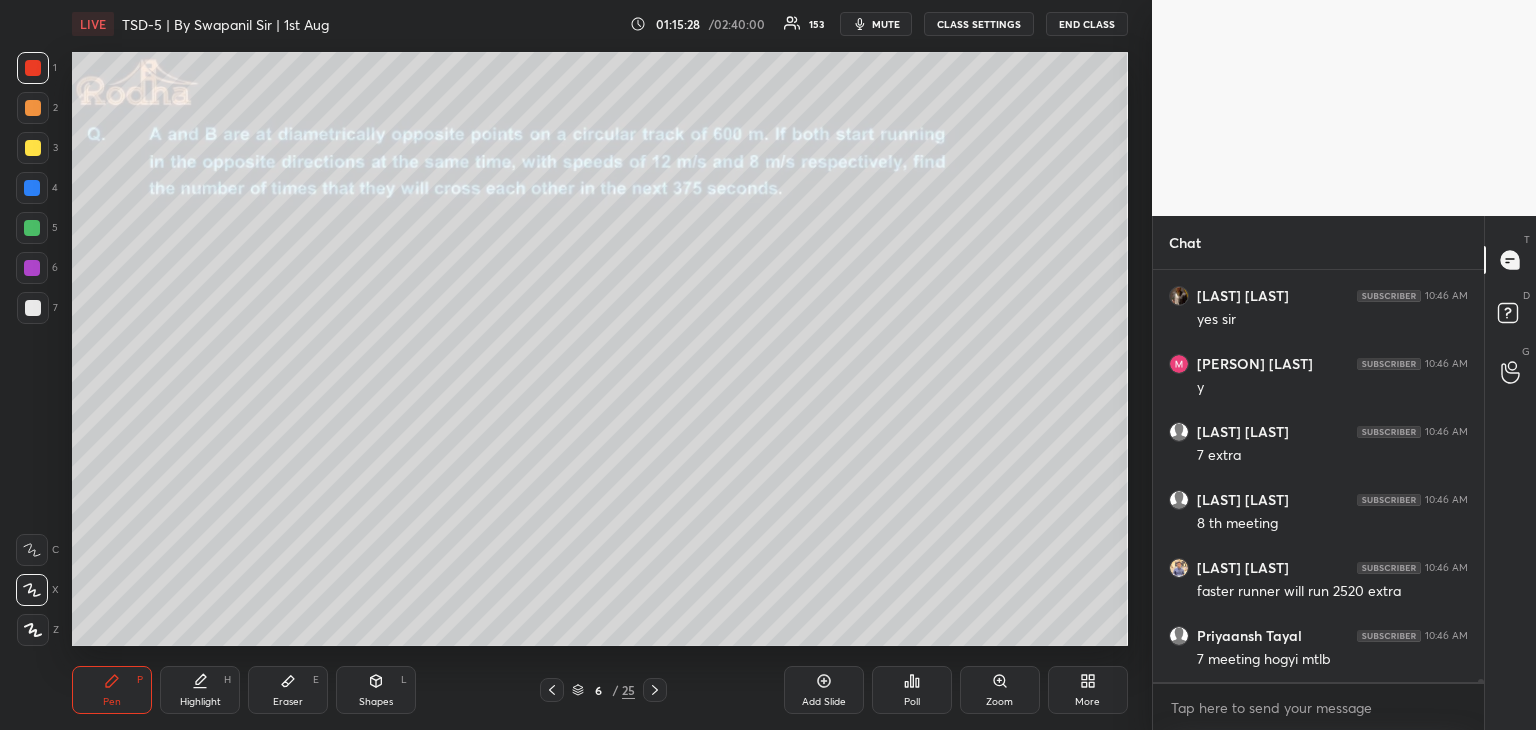 click 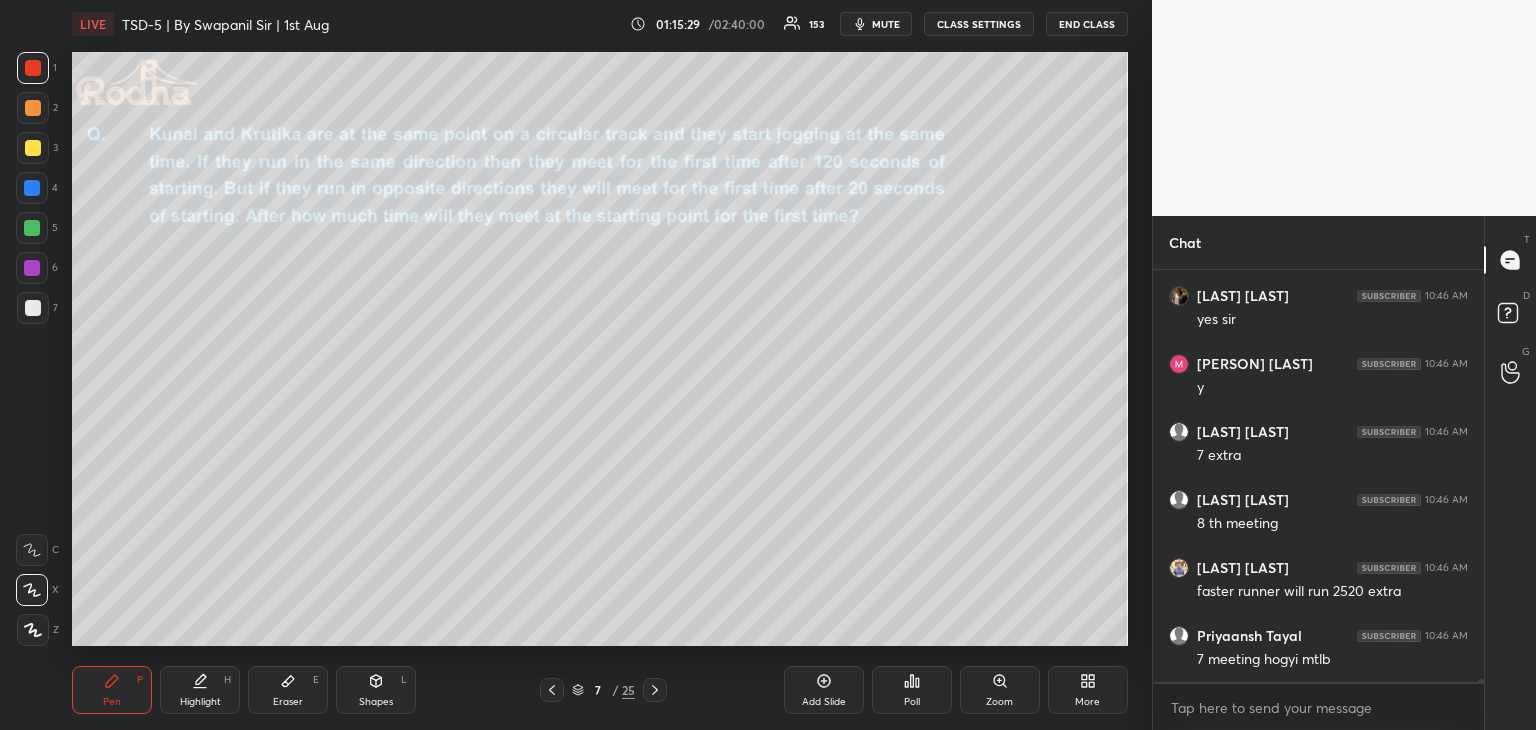 click at bounding box center (655, 690) 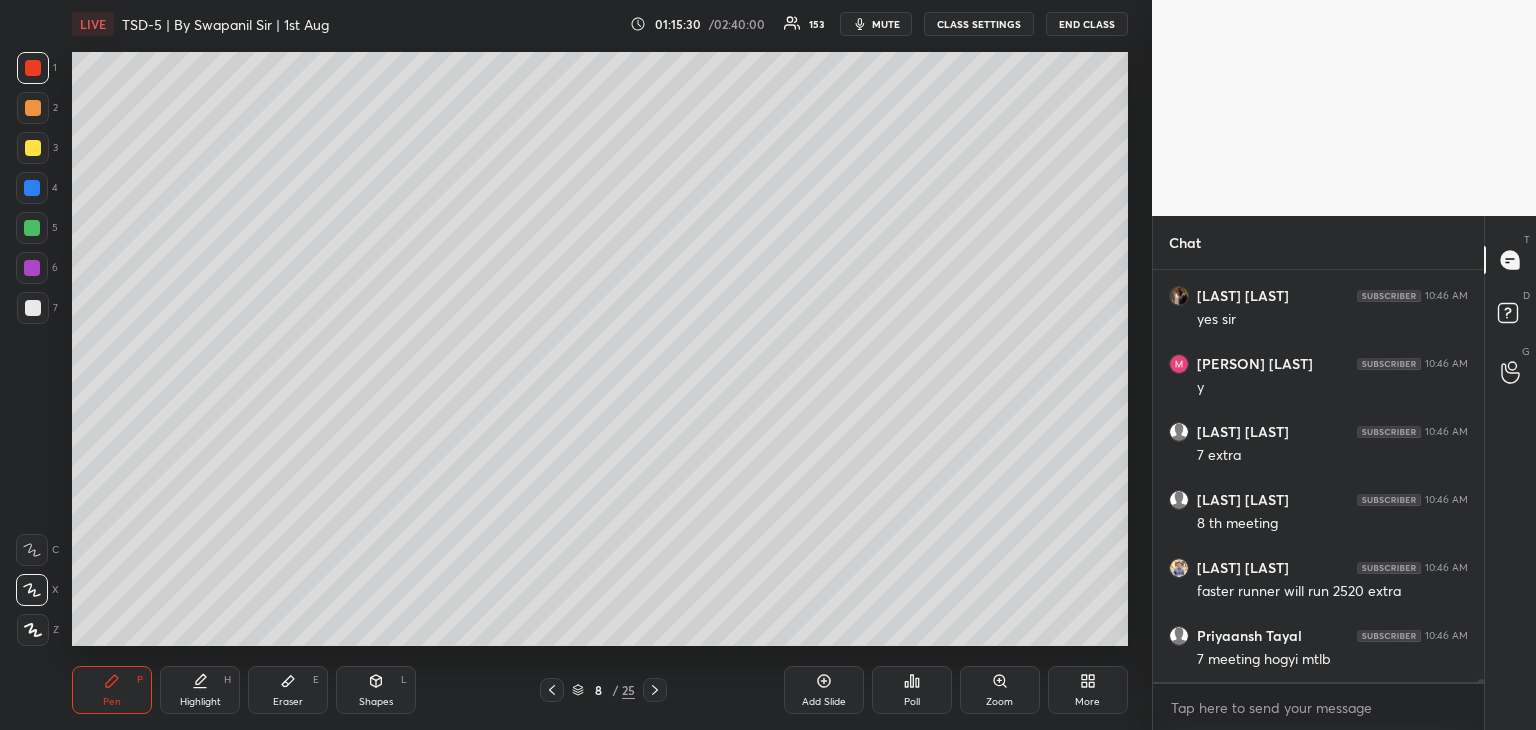 click at bounding box center (655, 690) 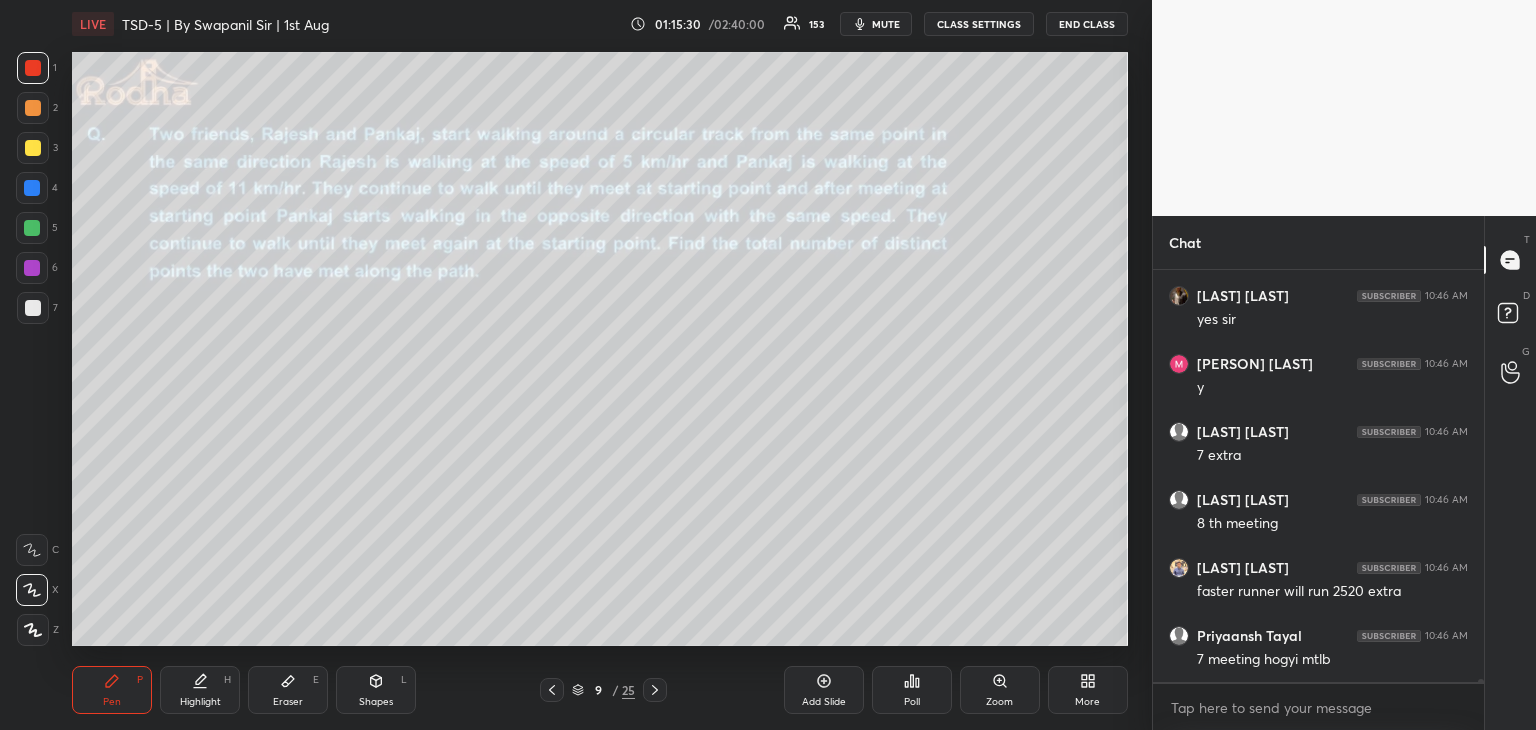 click on "9 / 25" at bounding box center (603, 690) 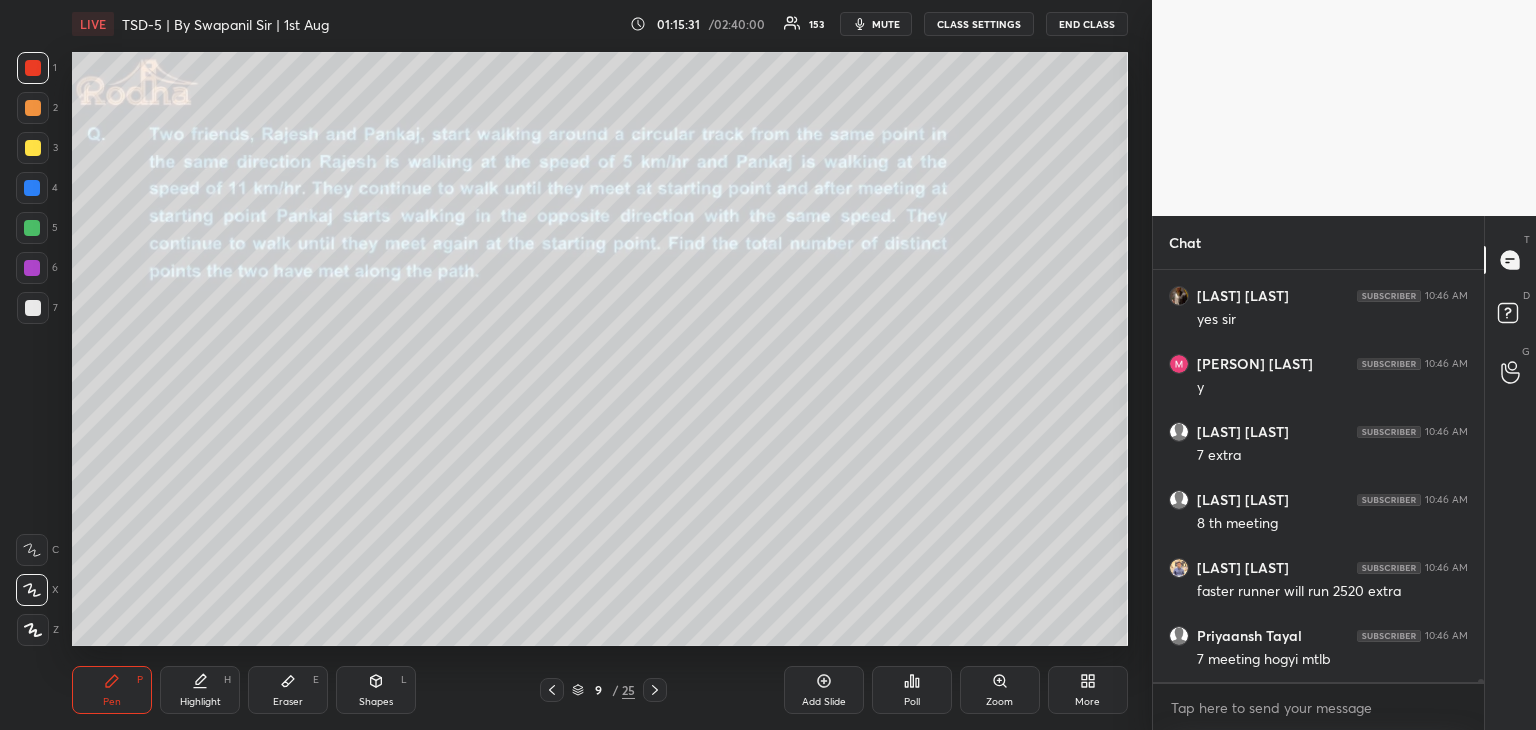 click 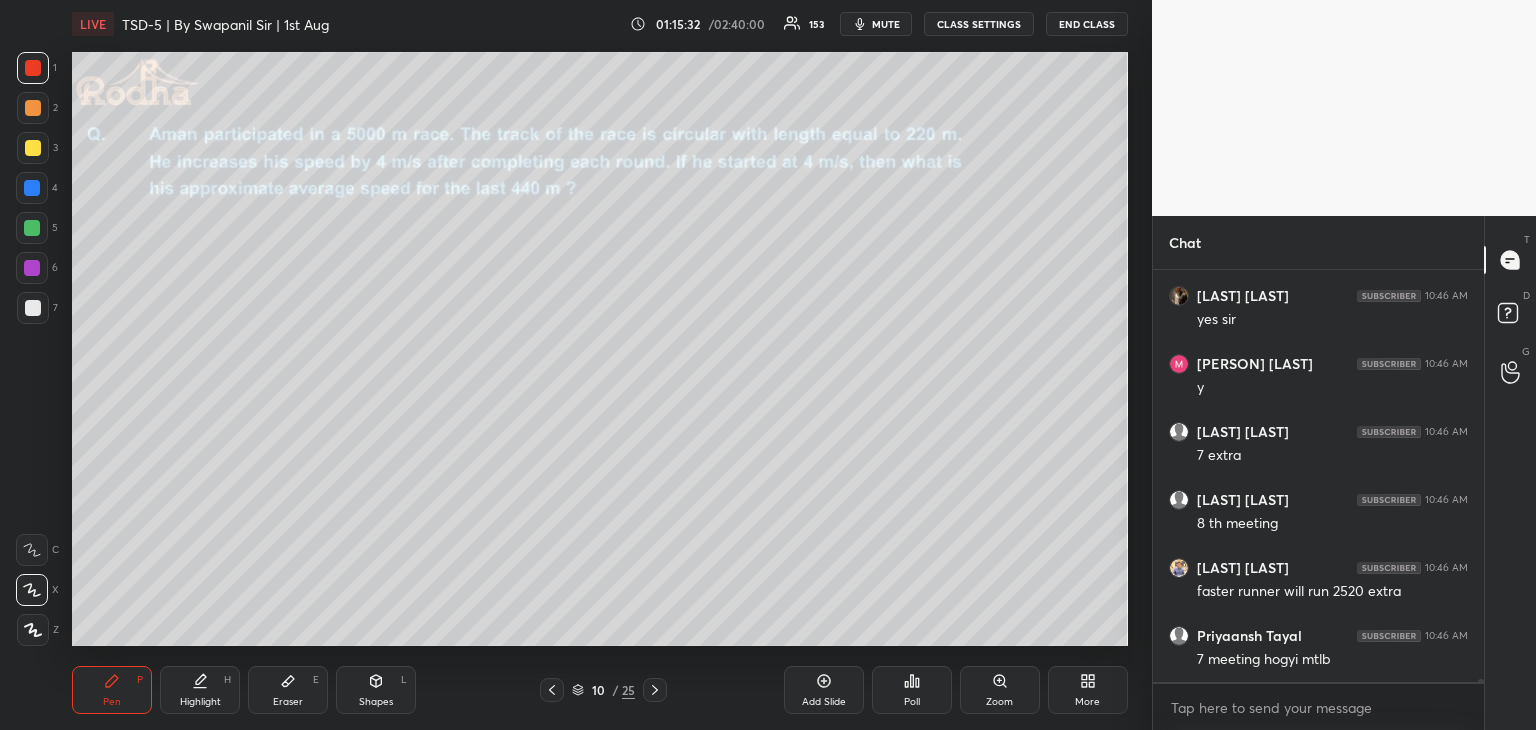 click 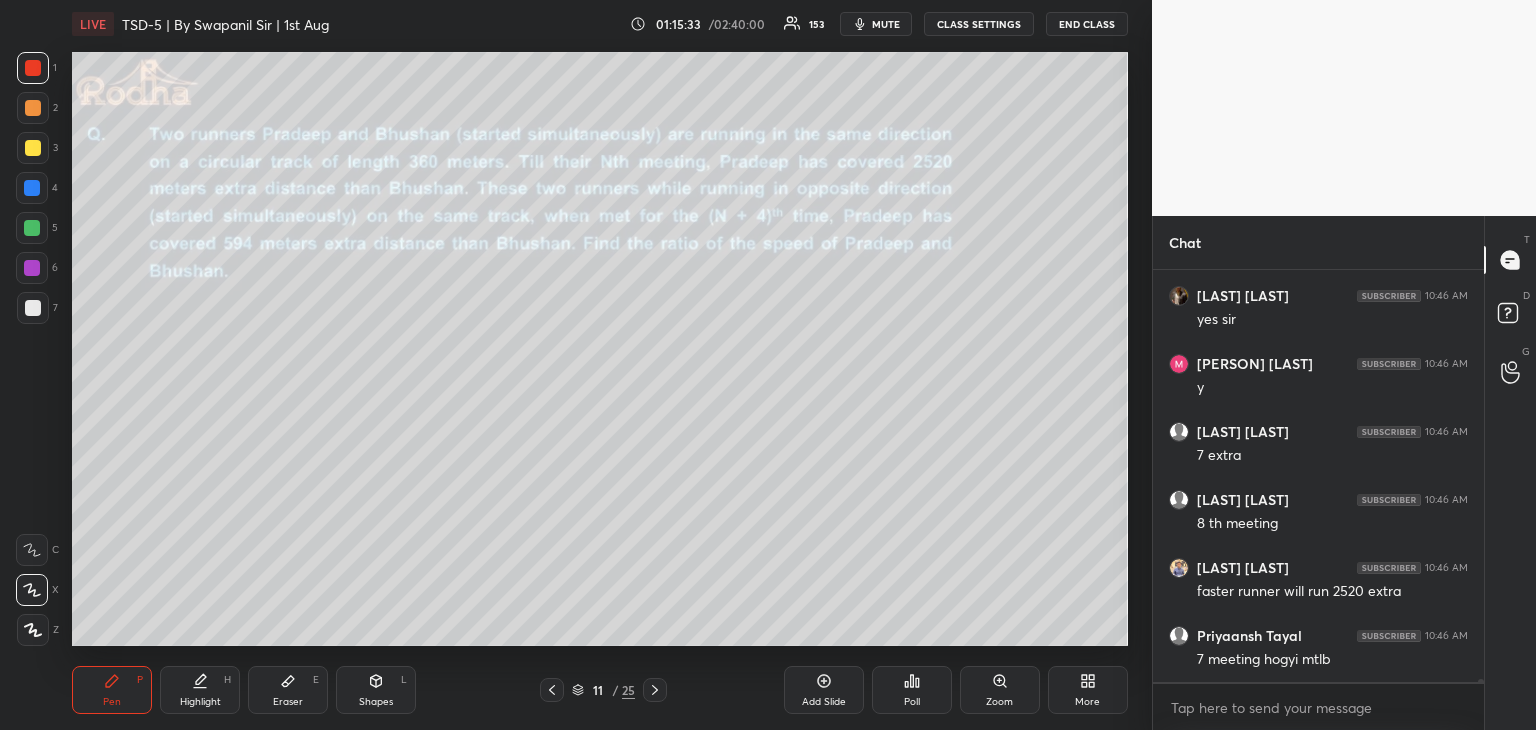 click 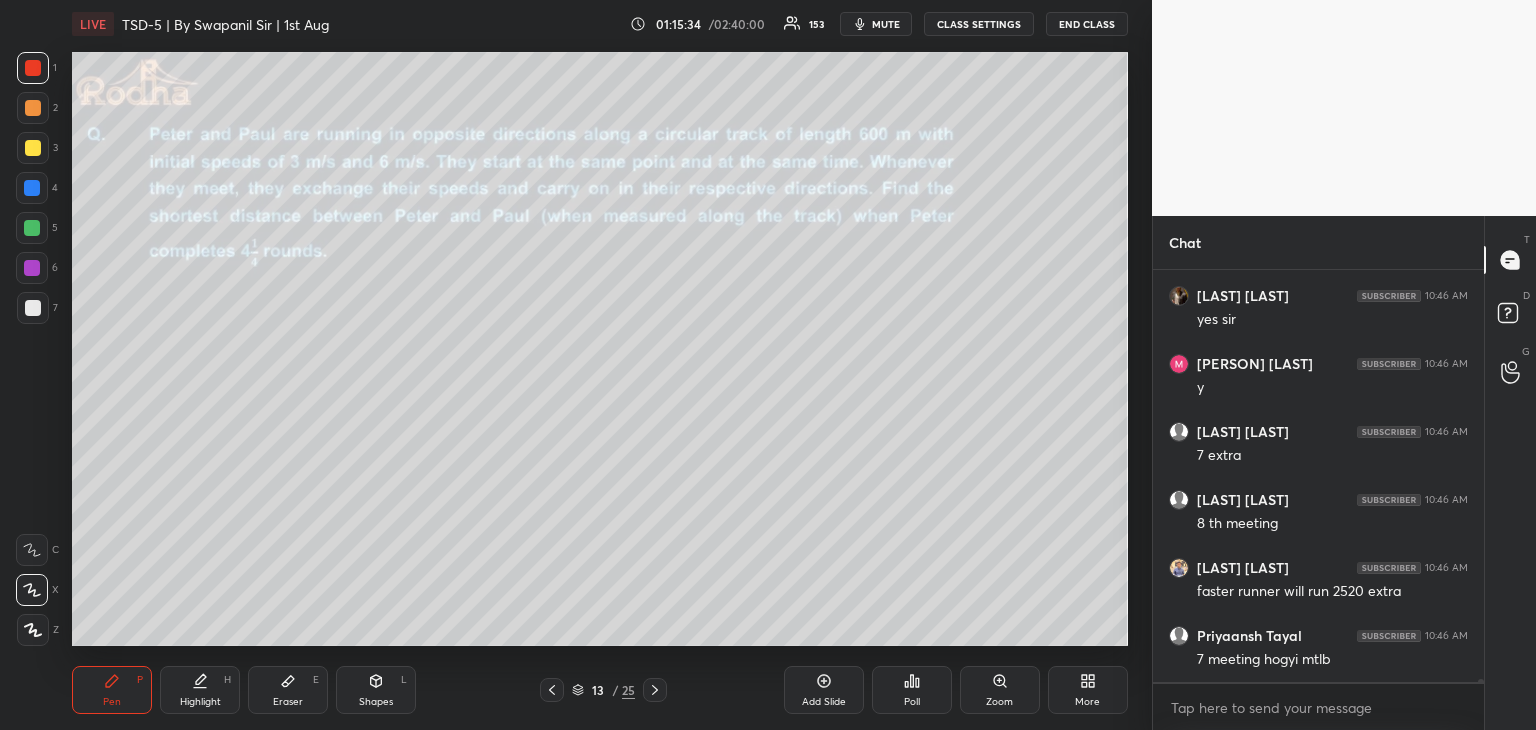 click 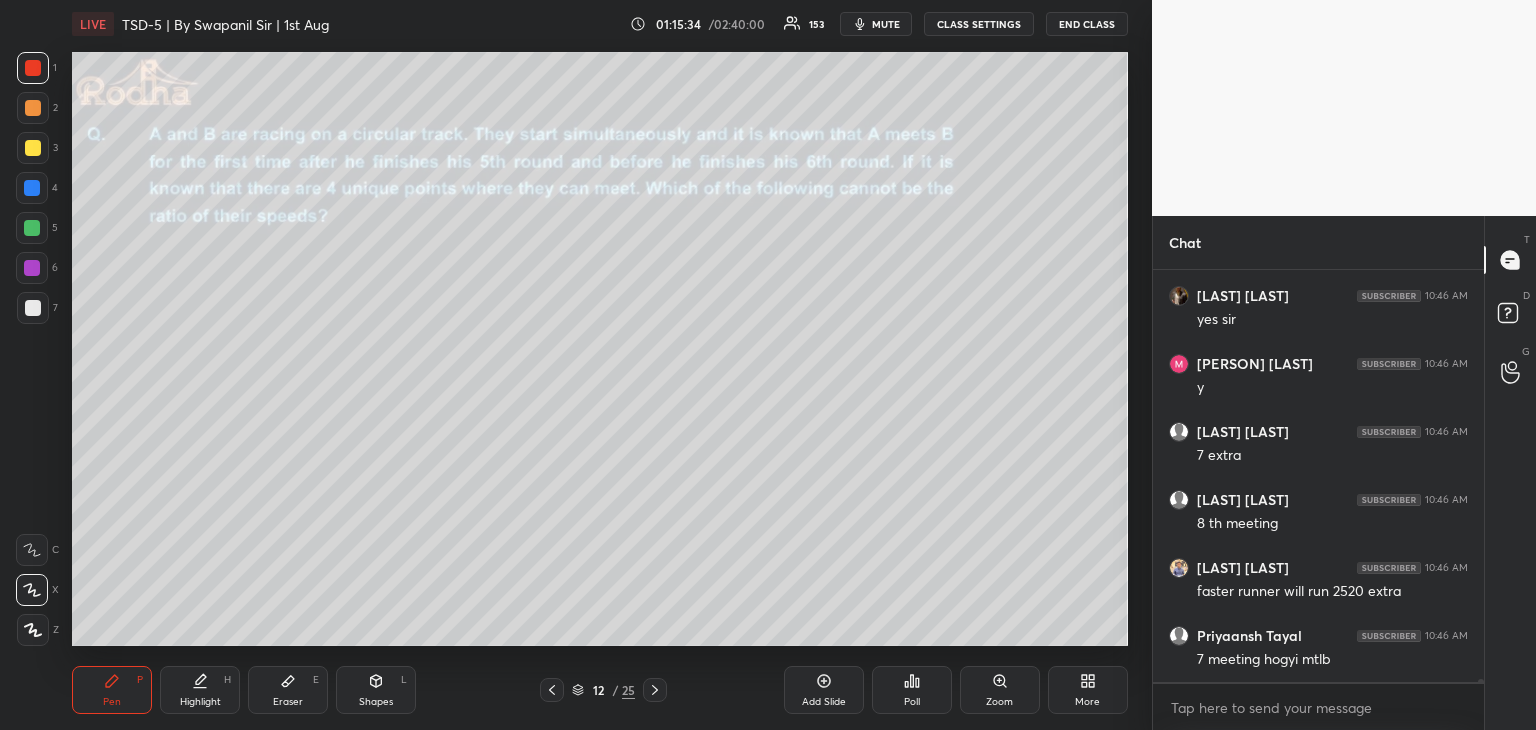 click 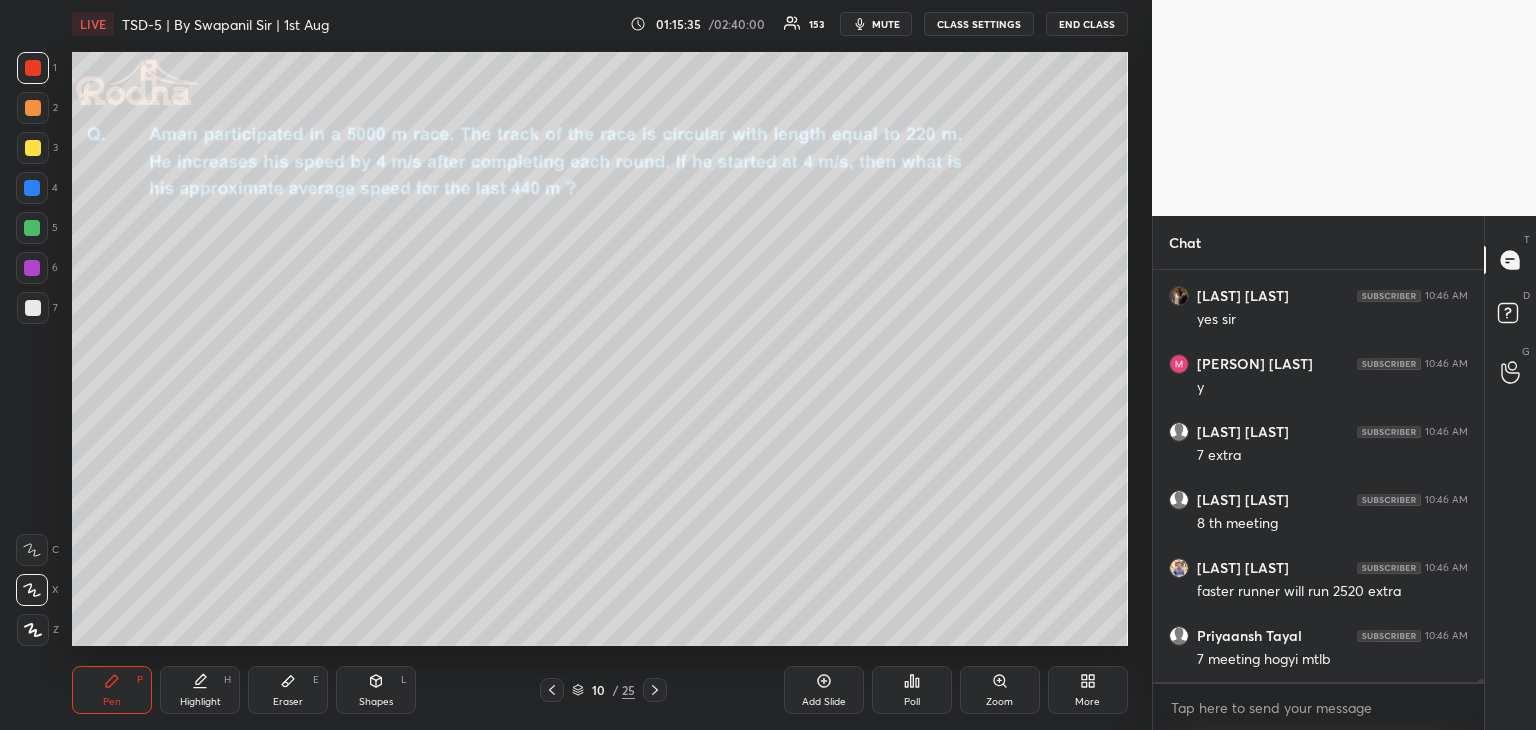 click 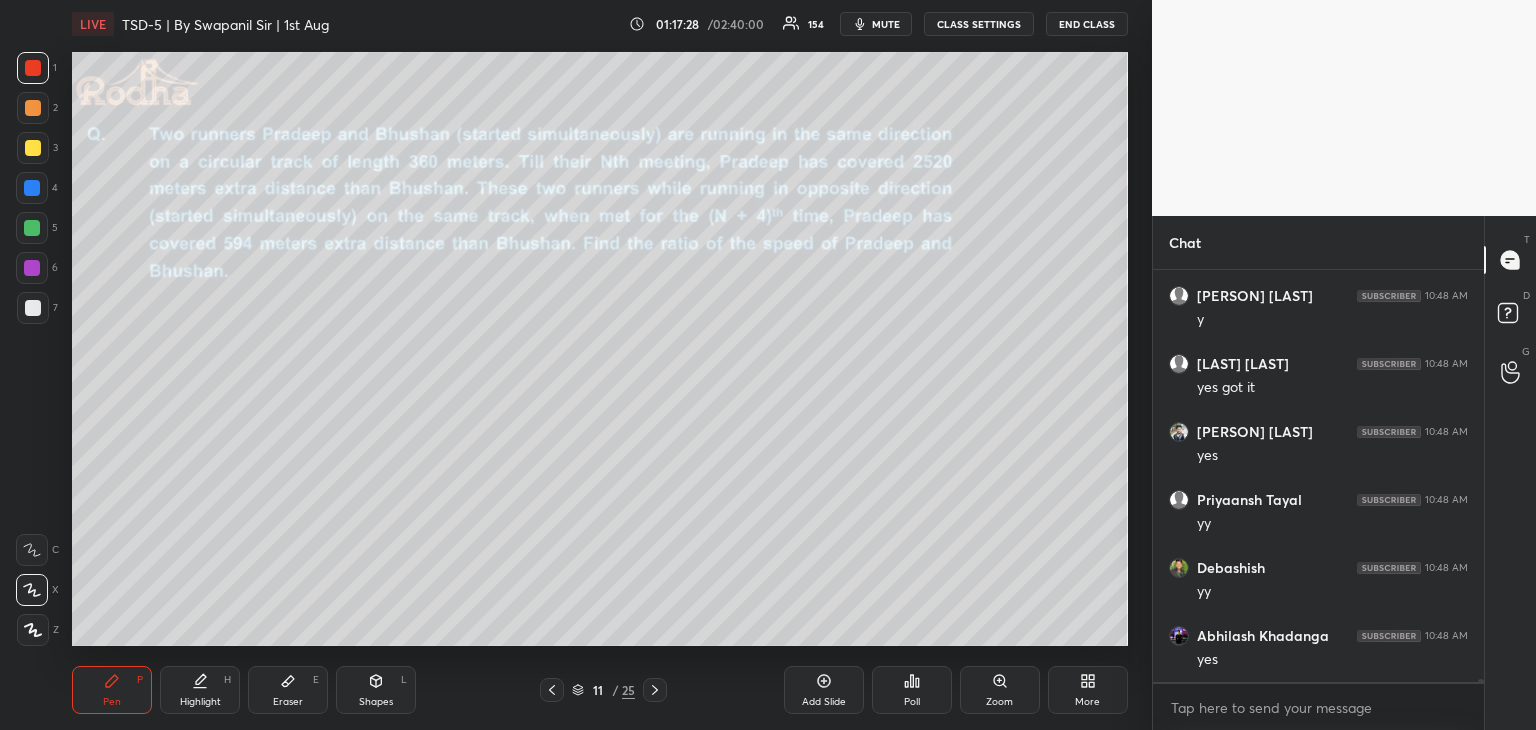 scroll, scrollTop: 62954, scrollLeft: 0, axis: vertical 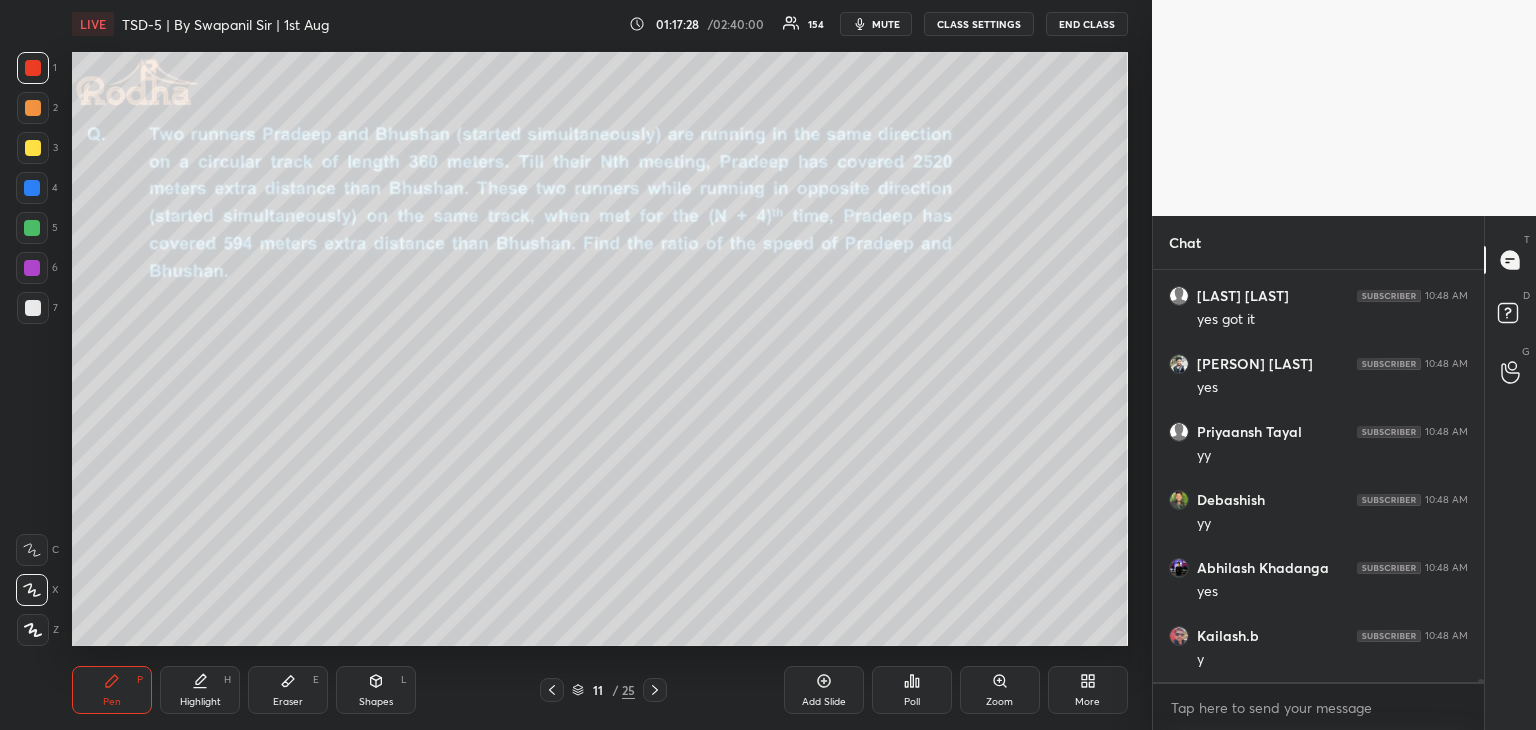 click at bounding box center (32, 228) 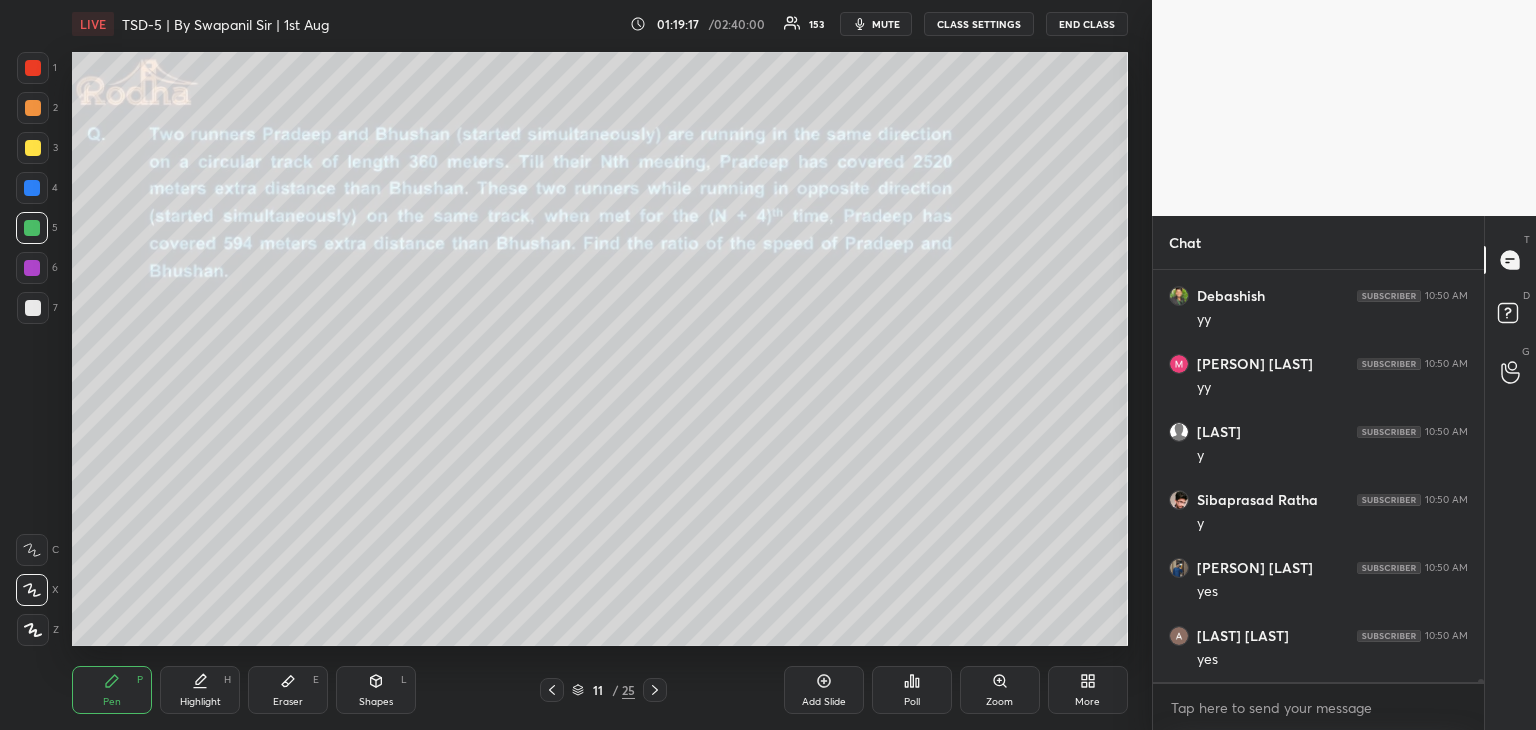 scroll, scrollTop: 65198, scrollLeft: 0, axis: vertical 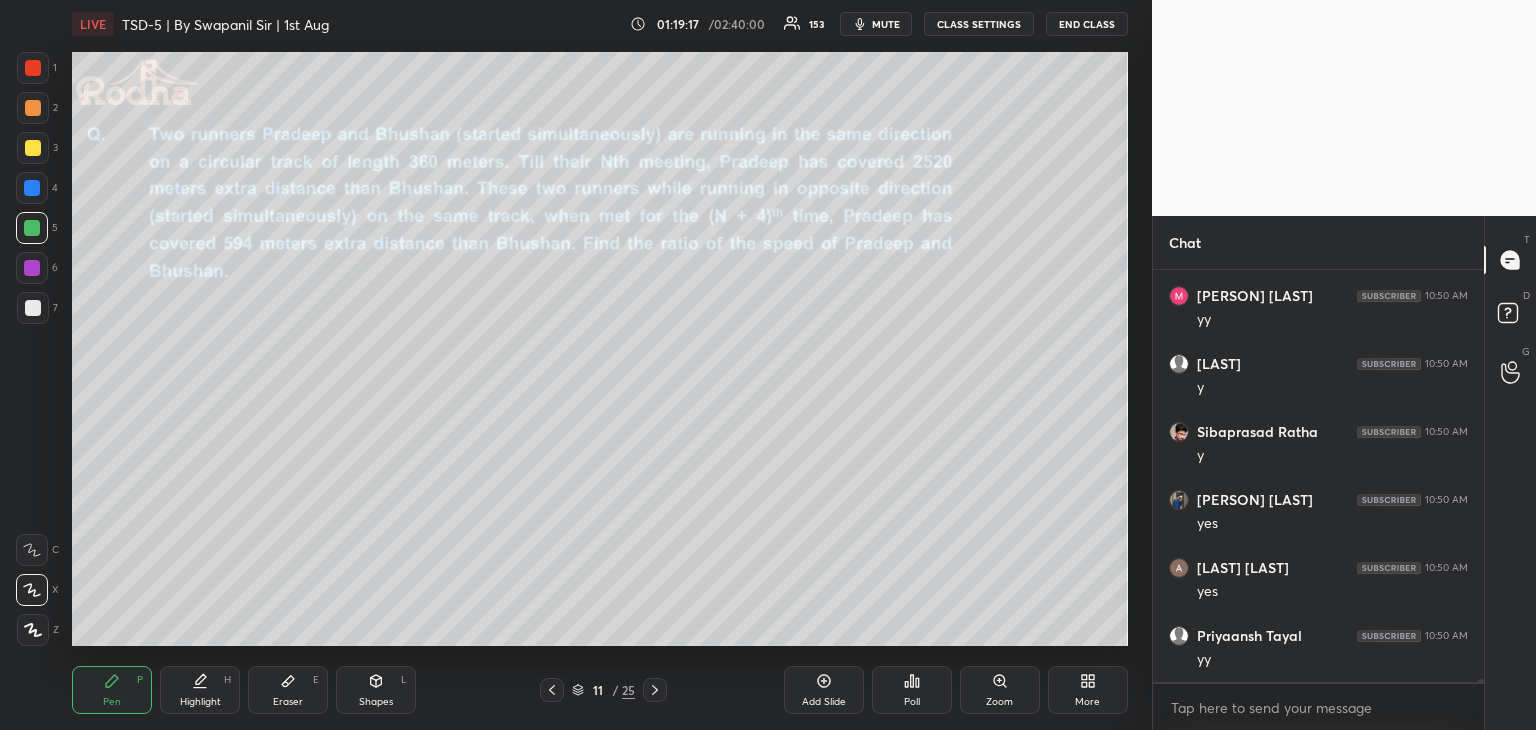 click 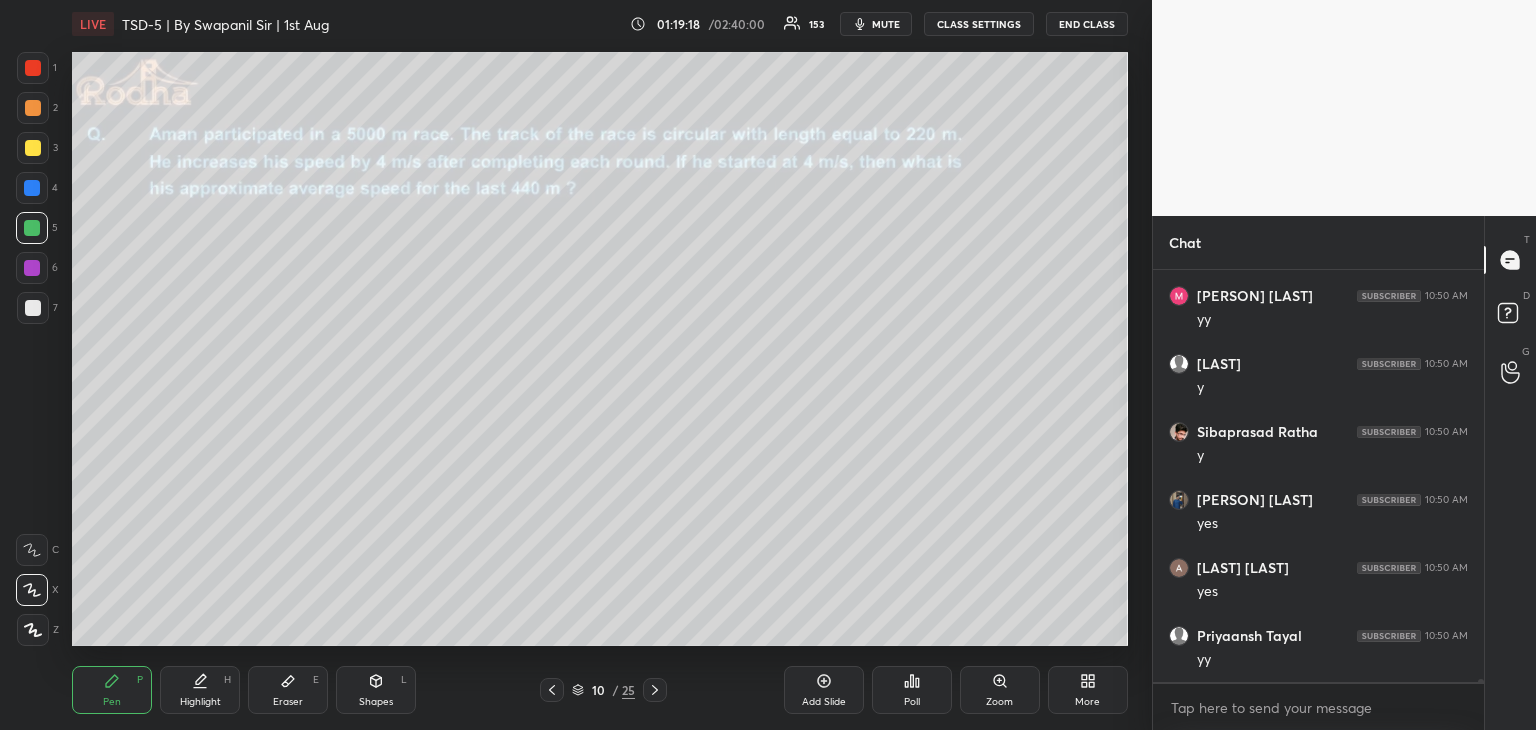 click 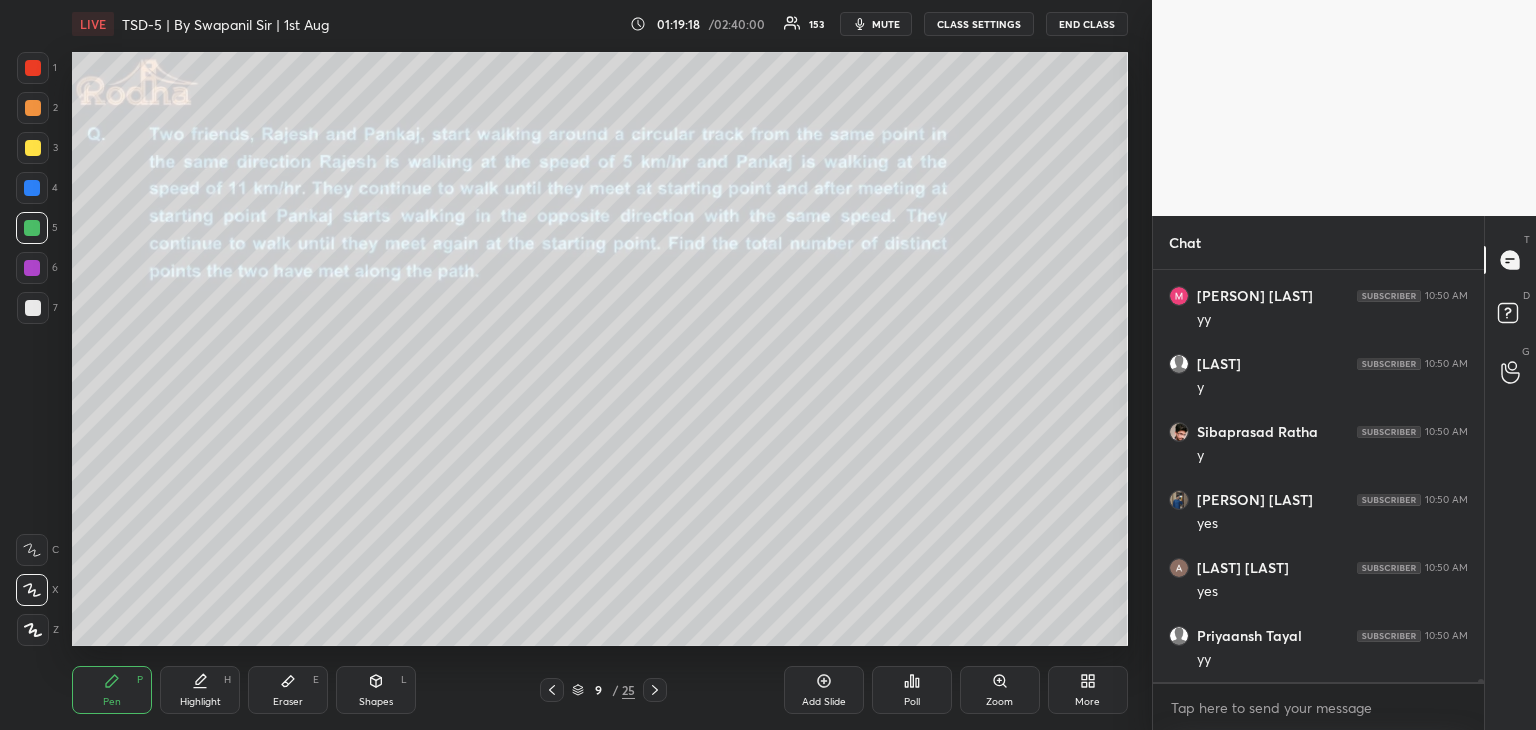 click 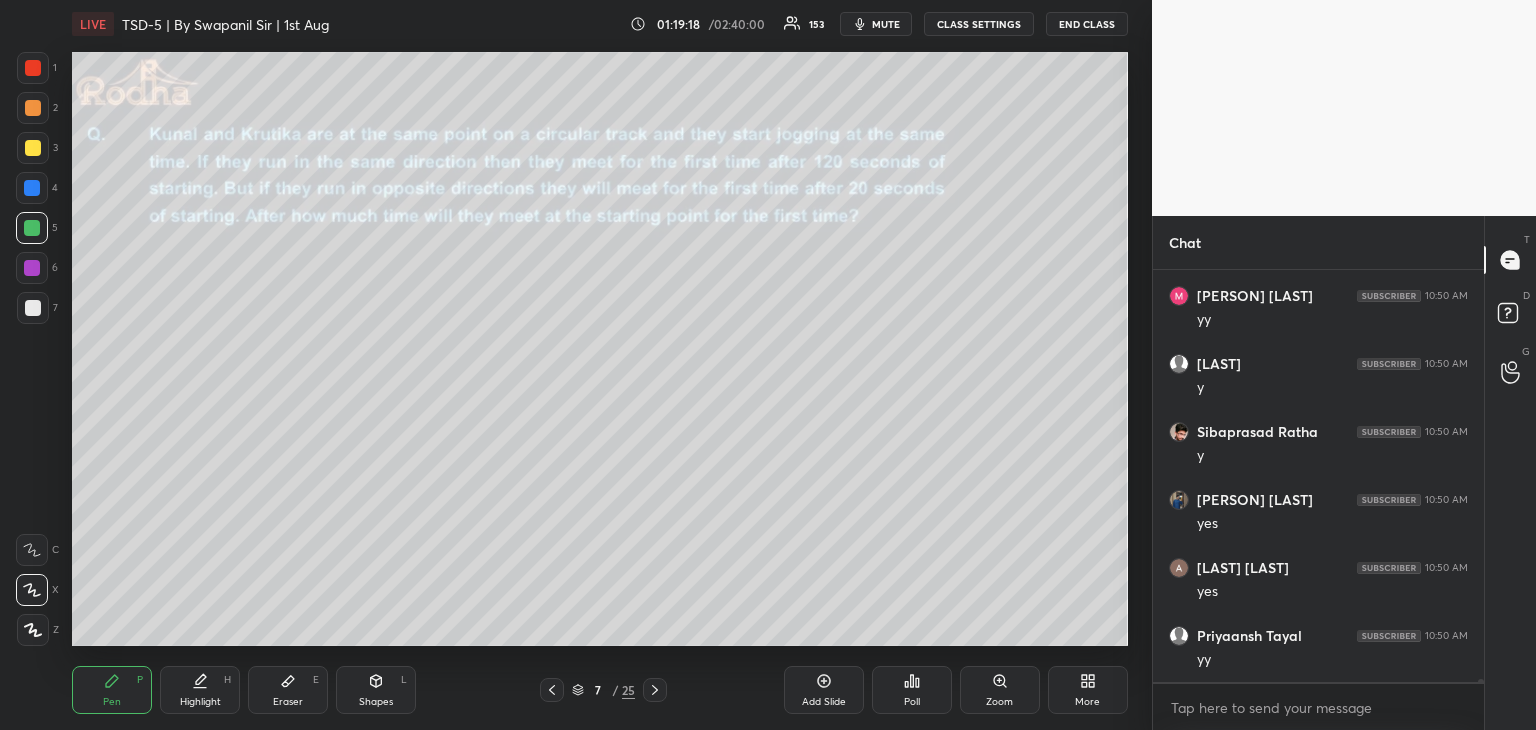click 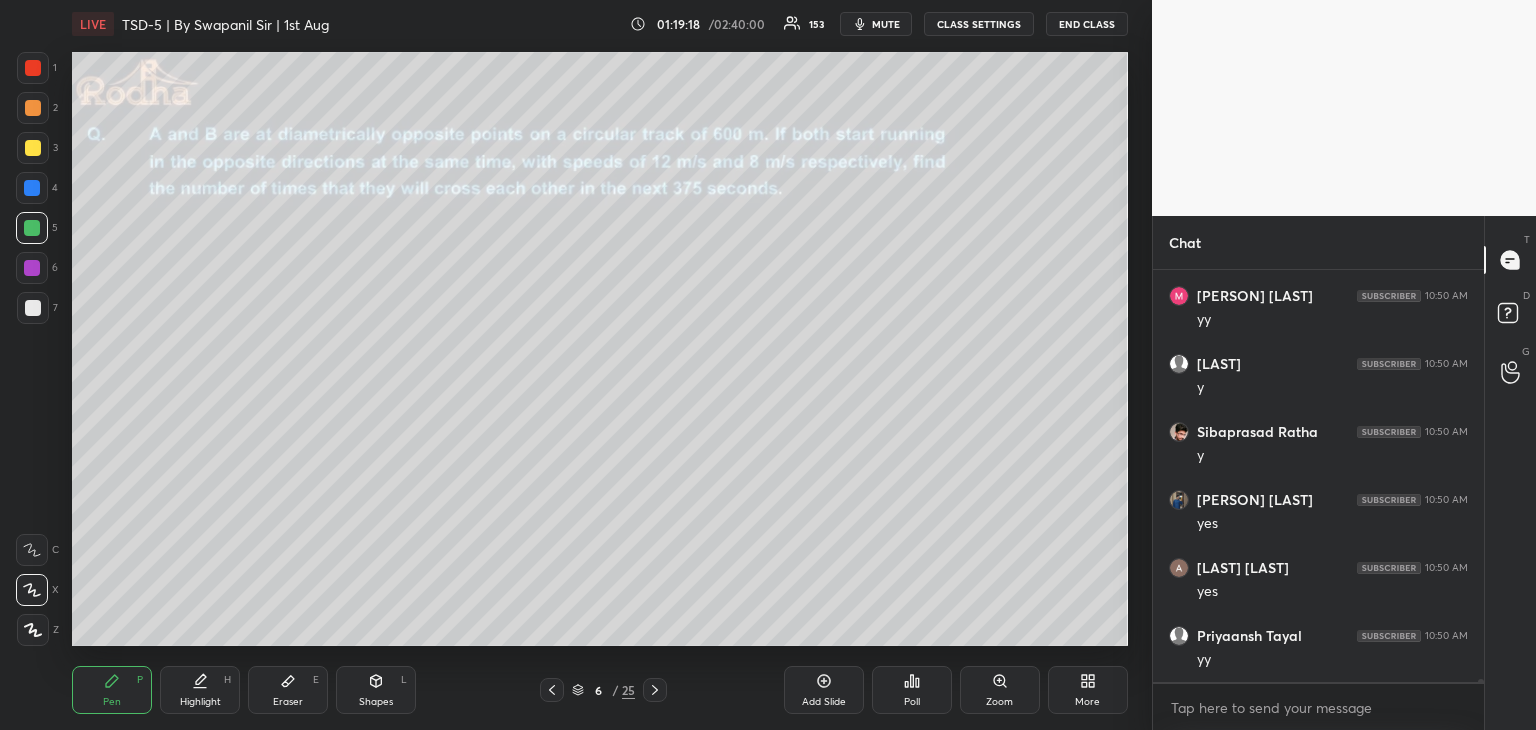 click 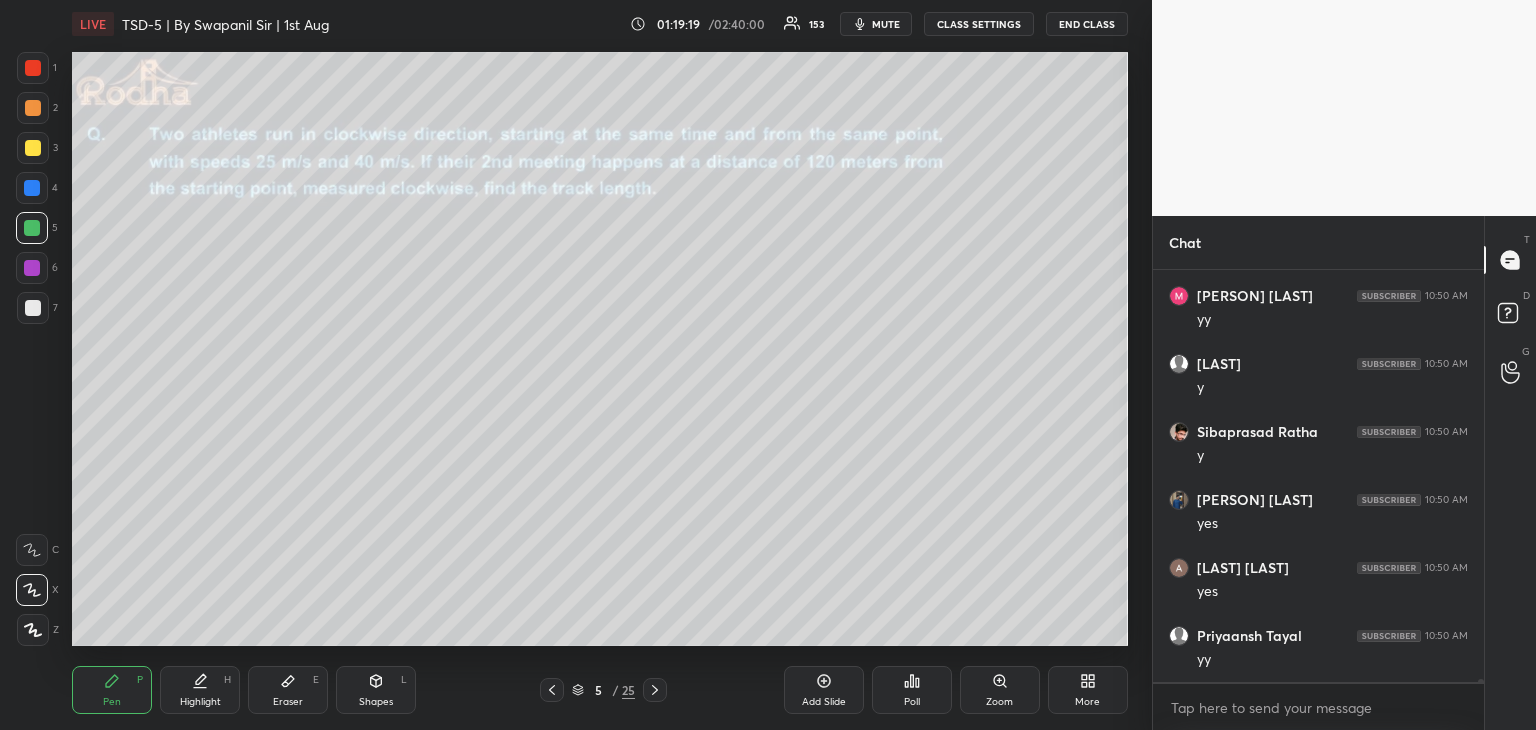 click at bounding box center [552, 690] 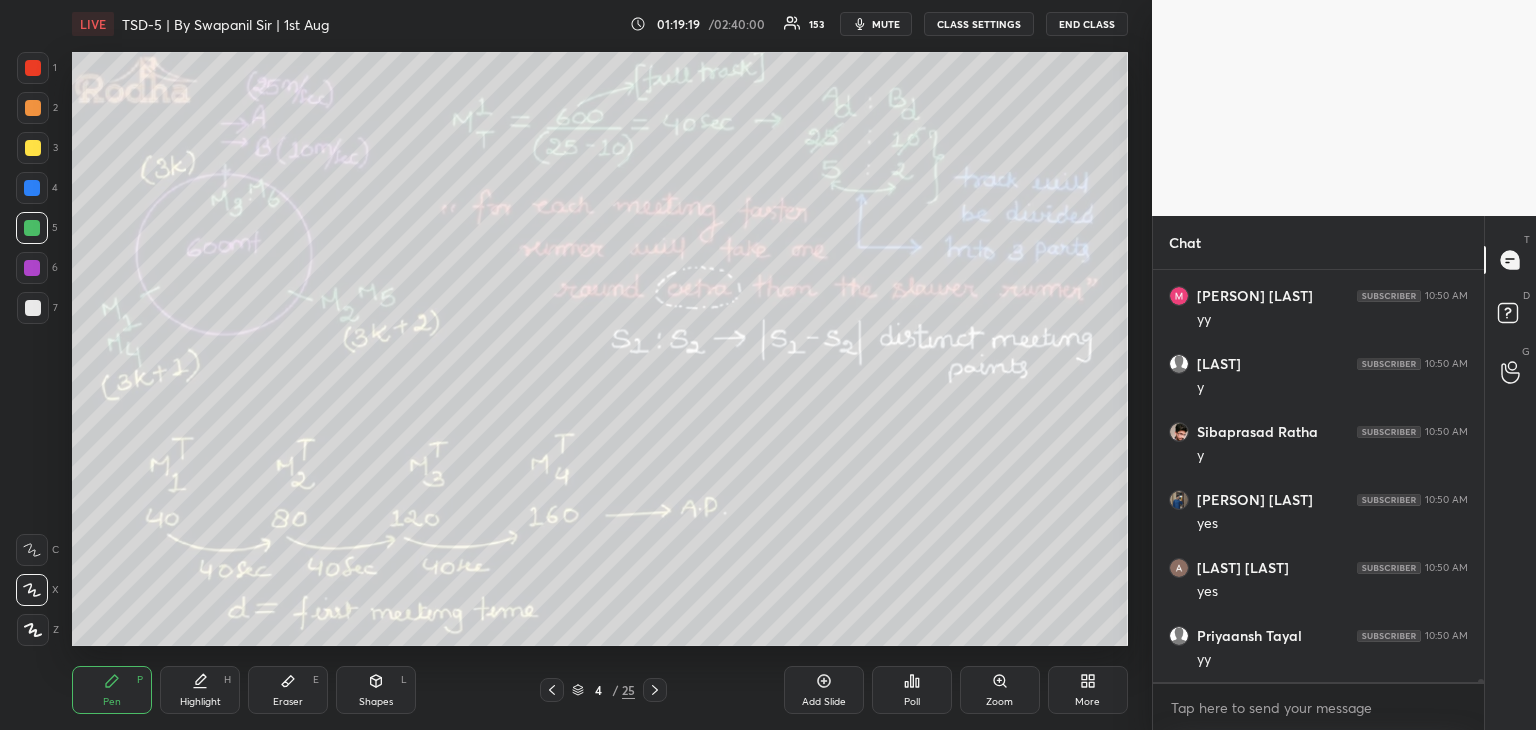 click at bounding box center (552, 690) 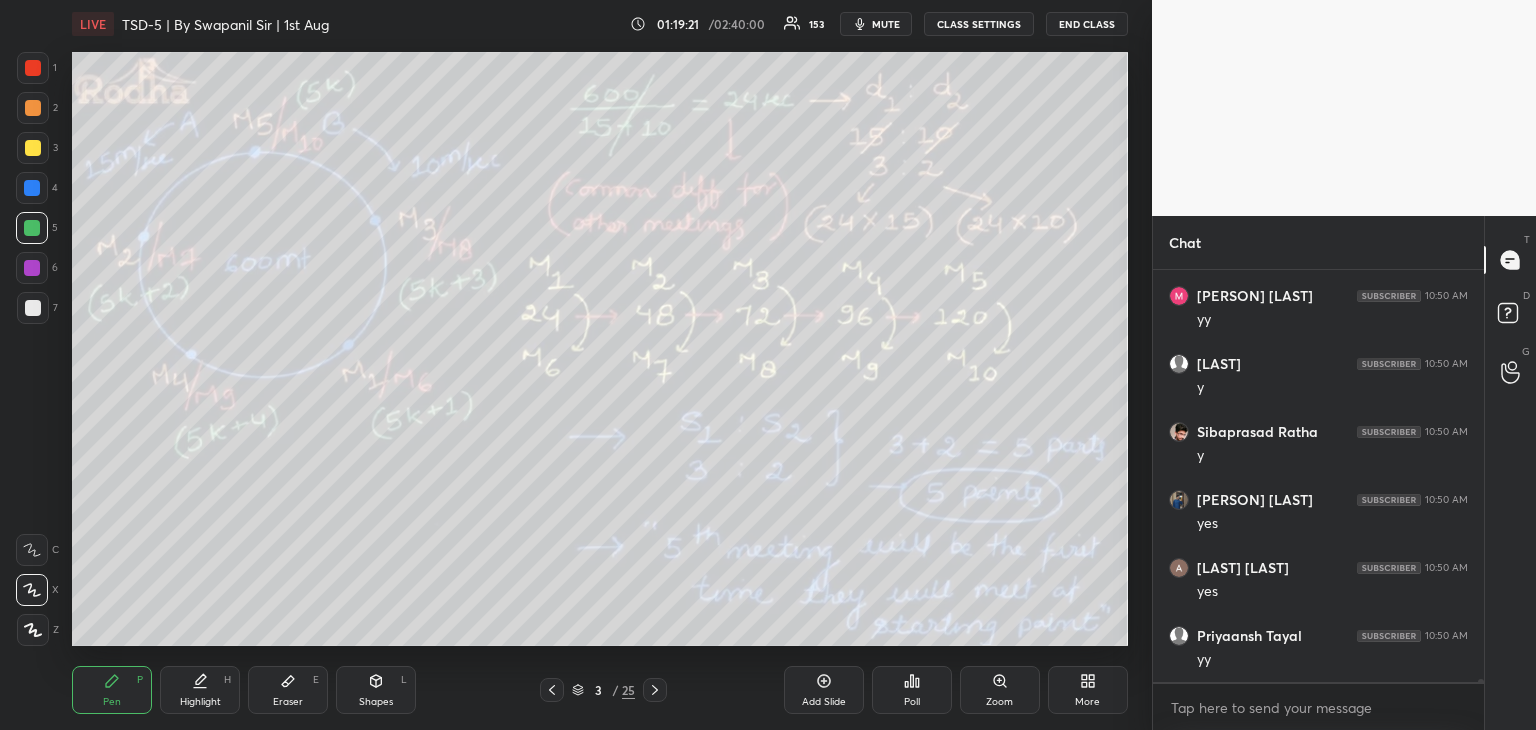 scroll, scrollTop: 65266, scrollLeft: 0, axis: vertical 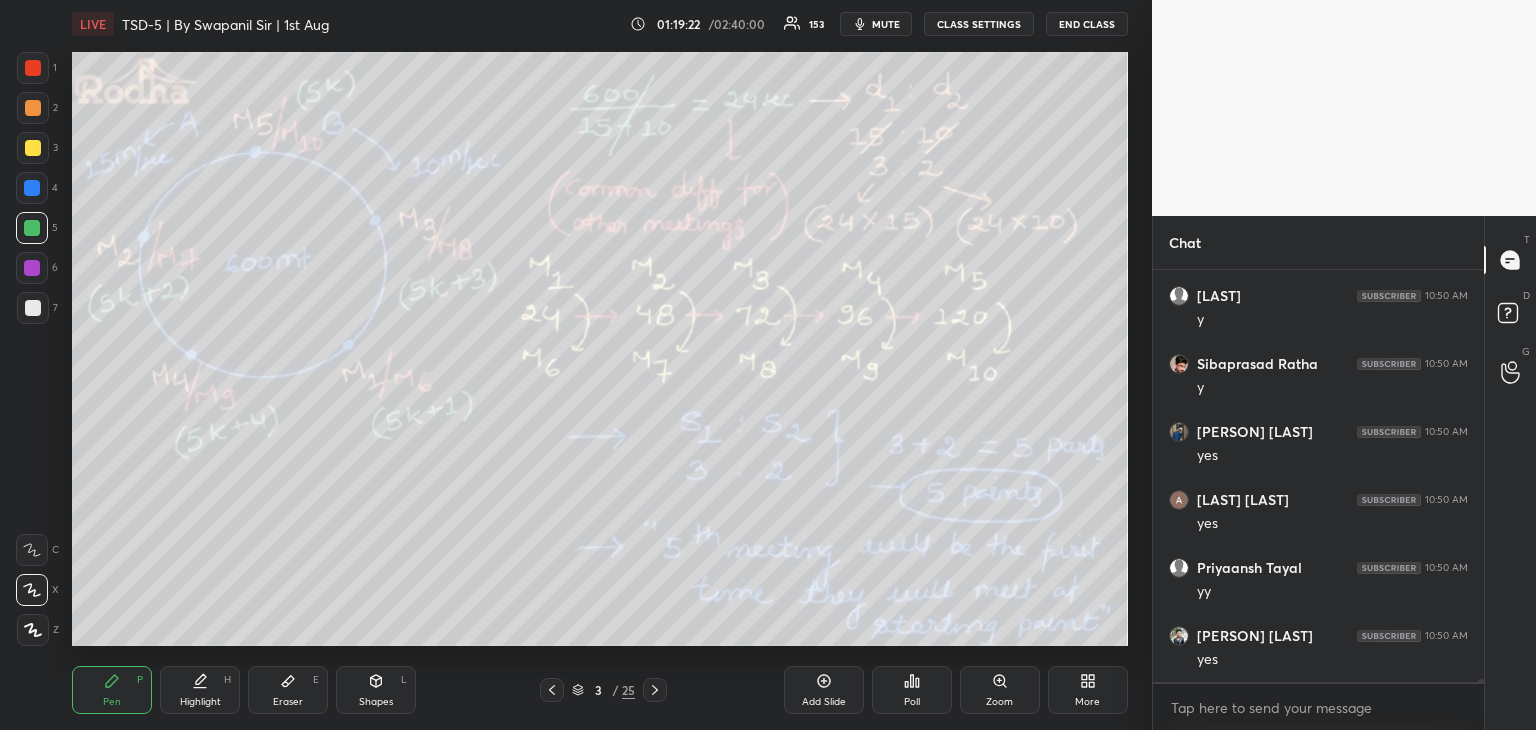 click at bounding box center [33, 148] 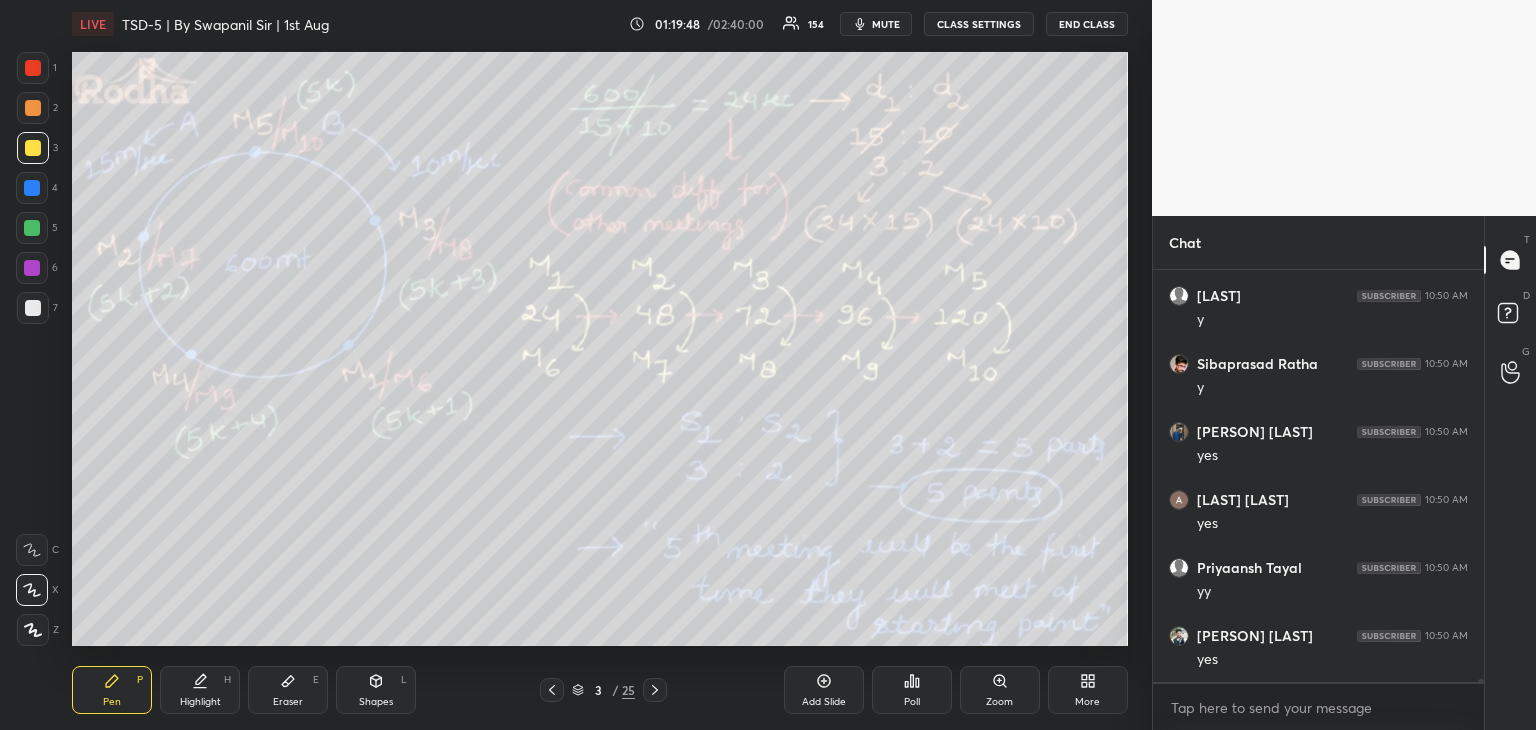 click 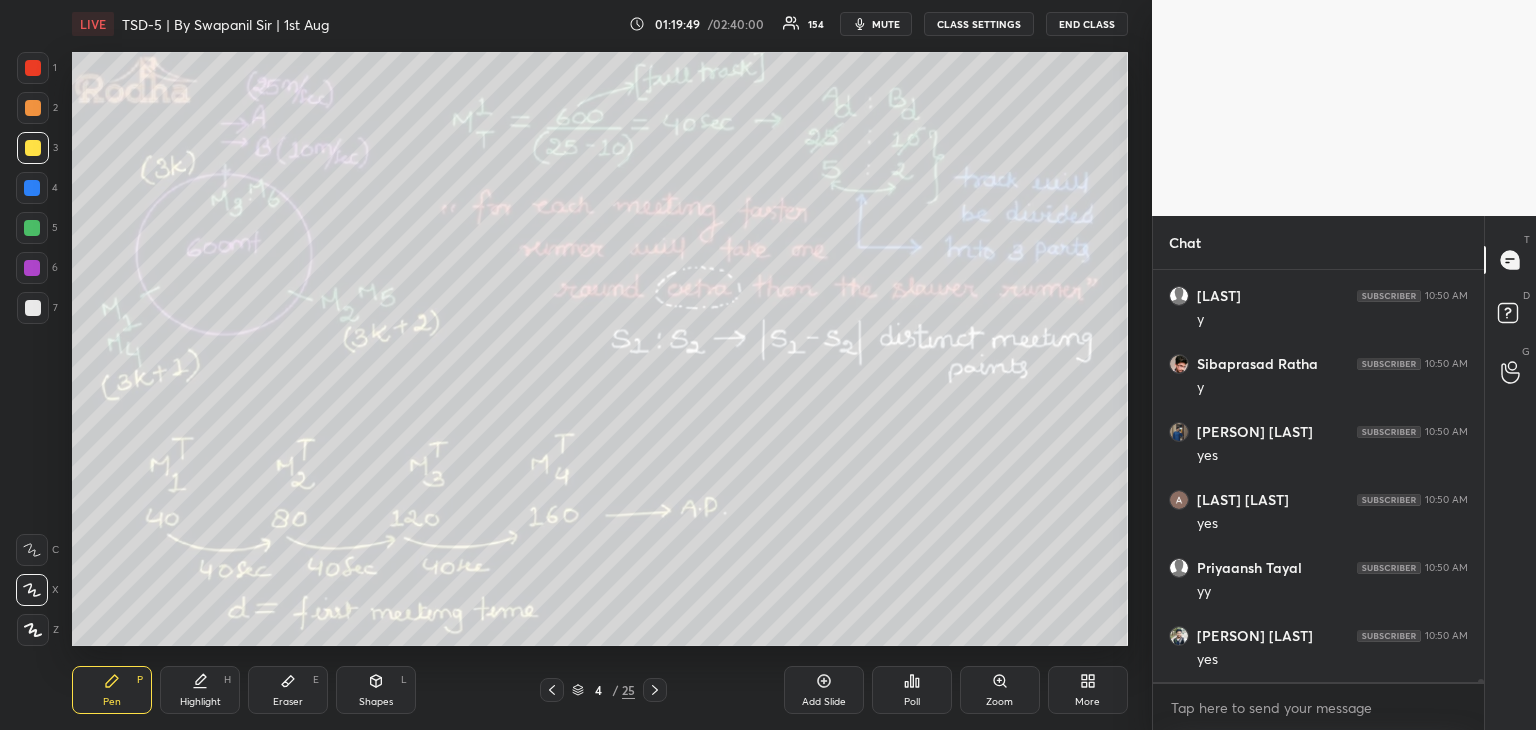 click 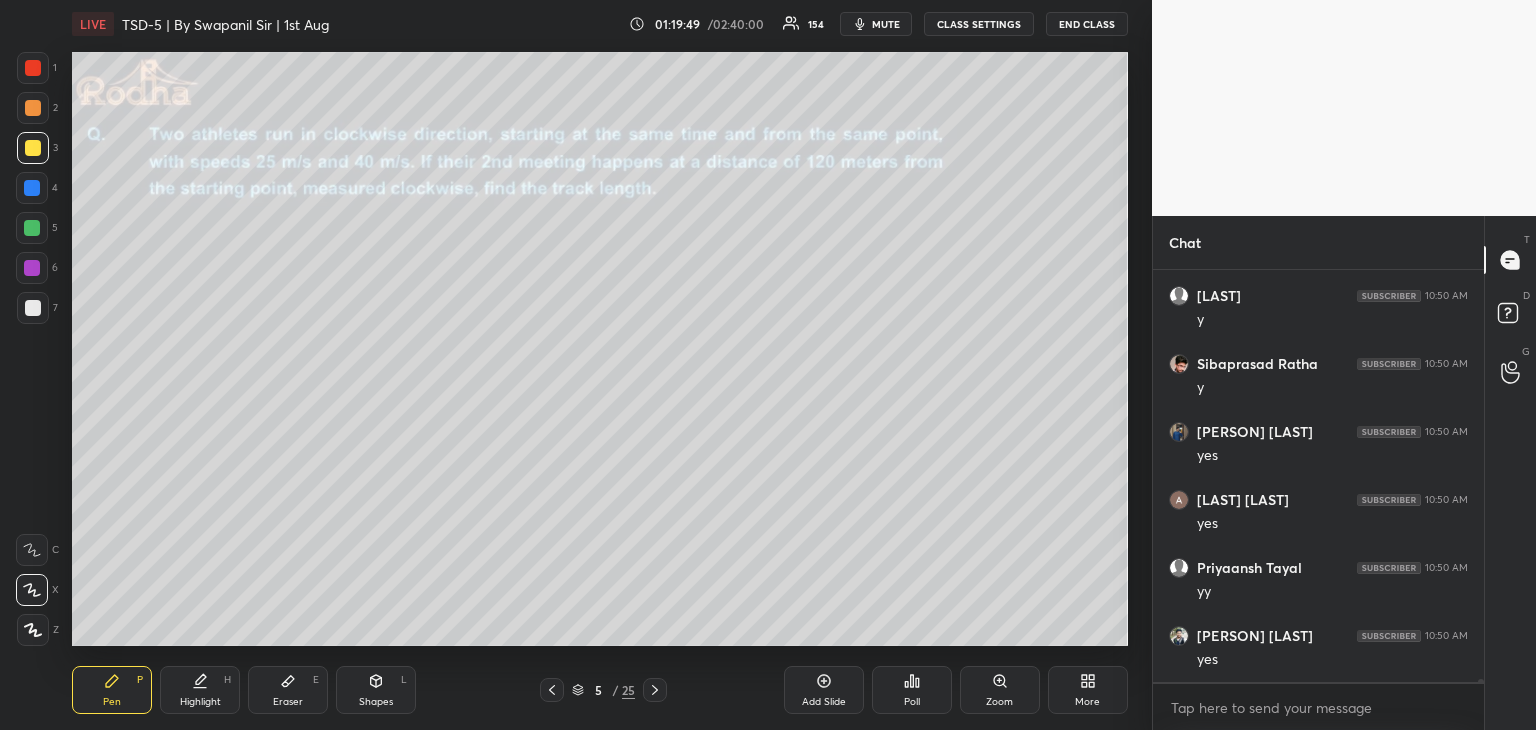 click 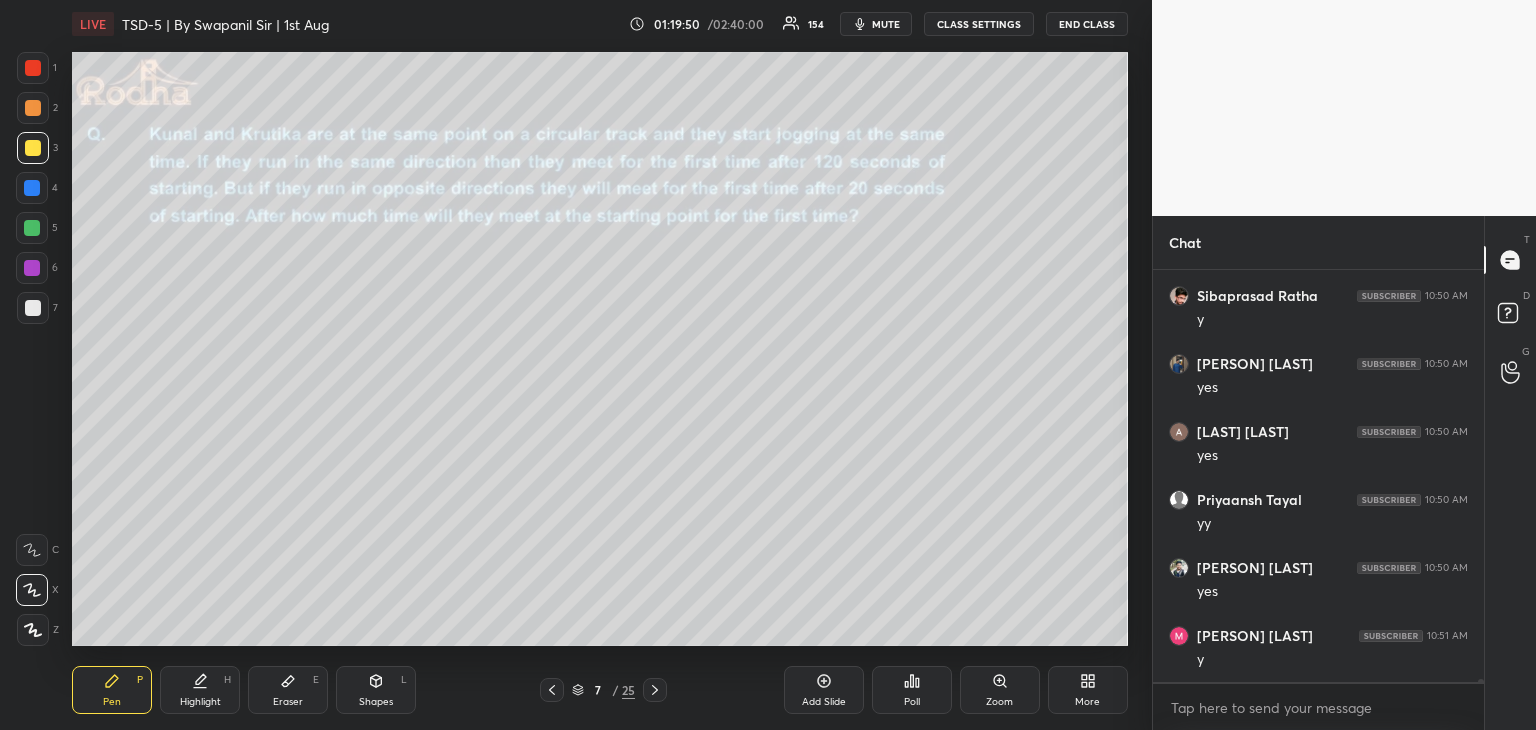 click on "7 / 25" at bounding box center [603, 690] 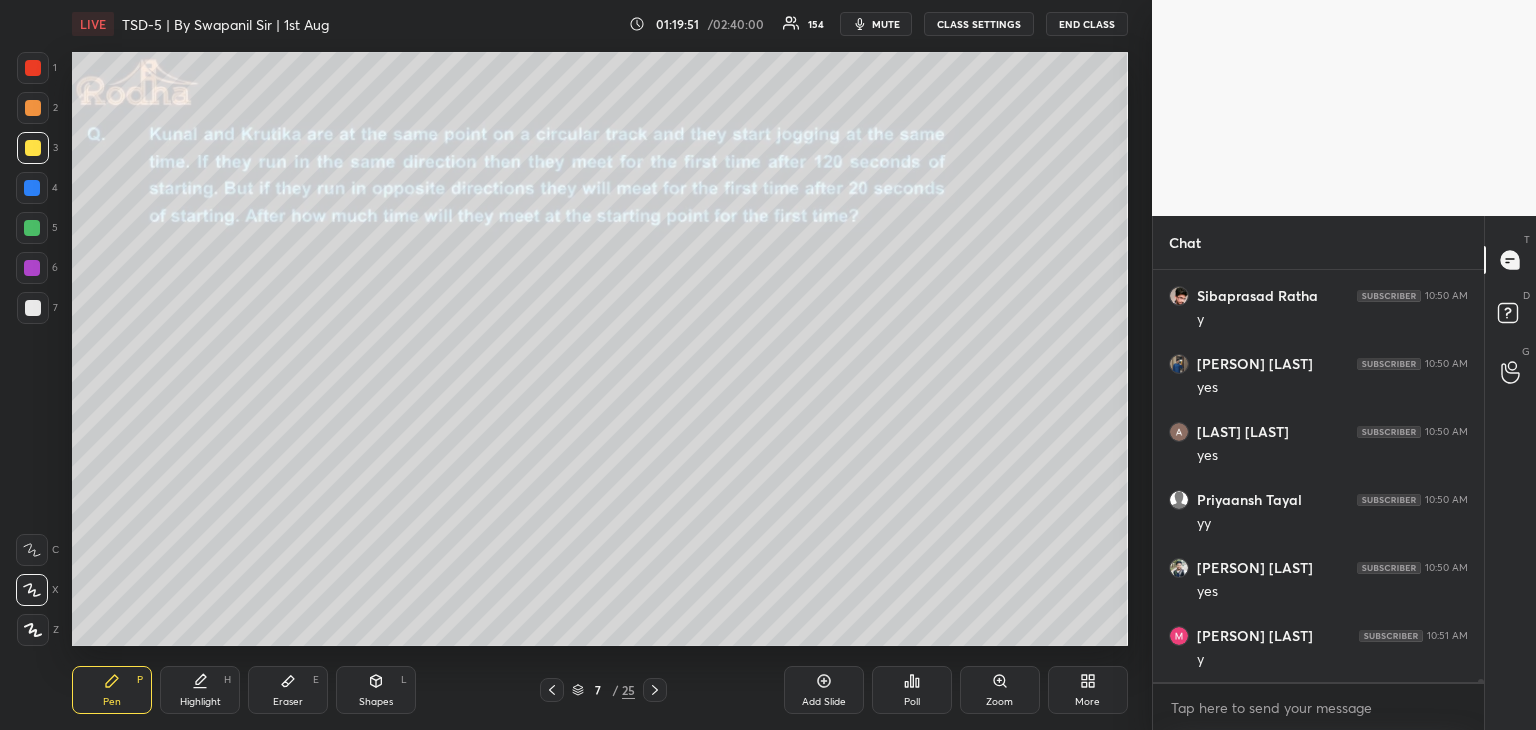 click 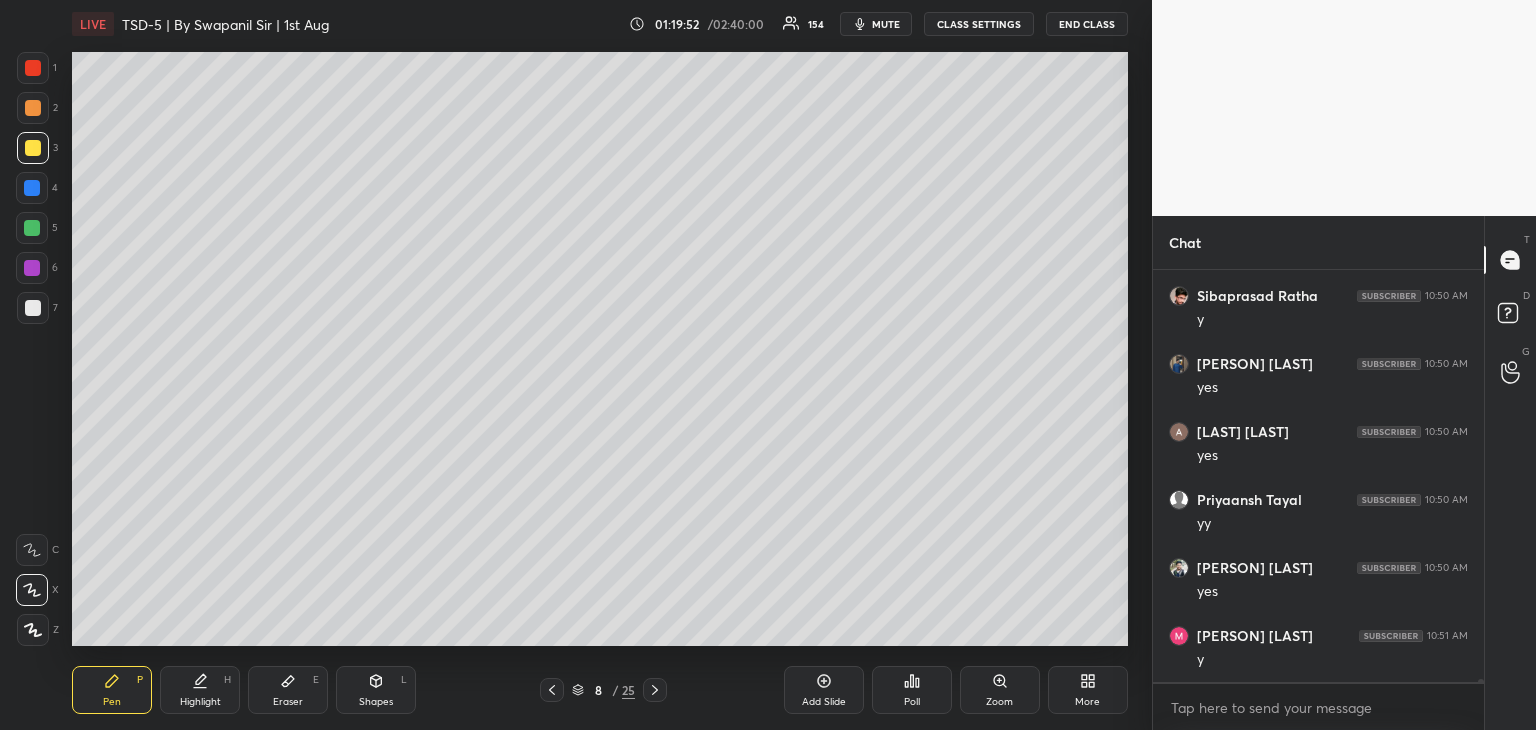 click 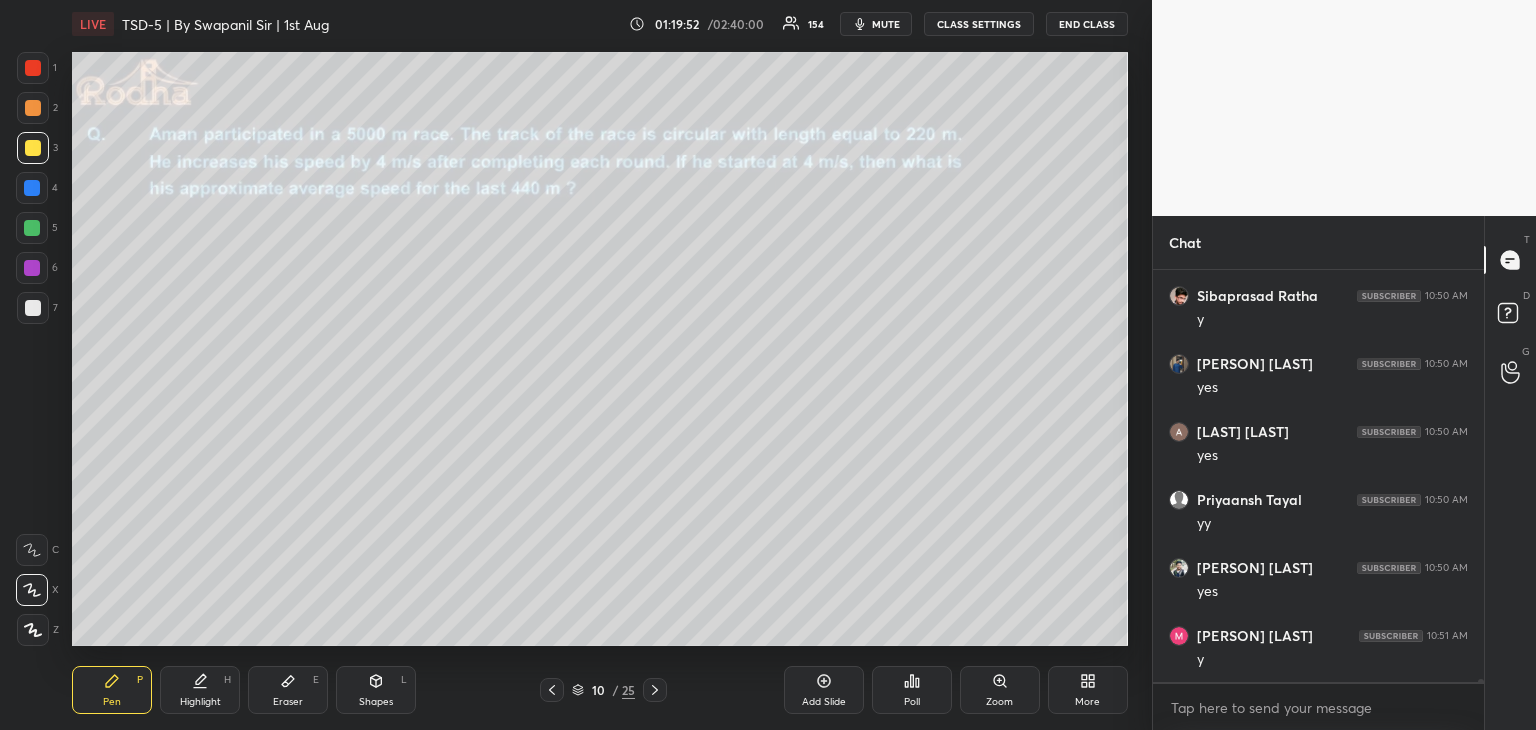 click 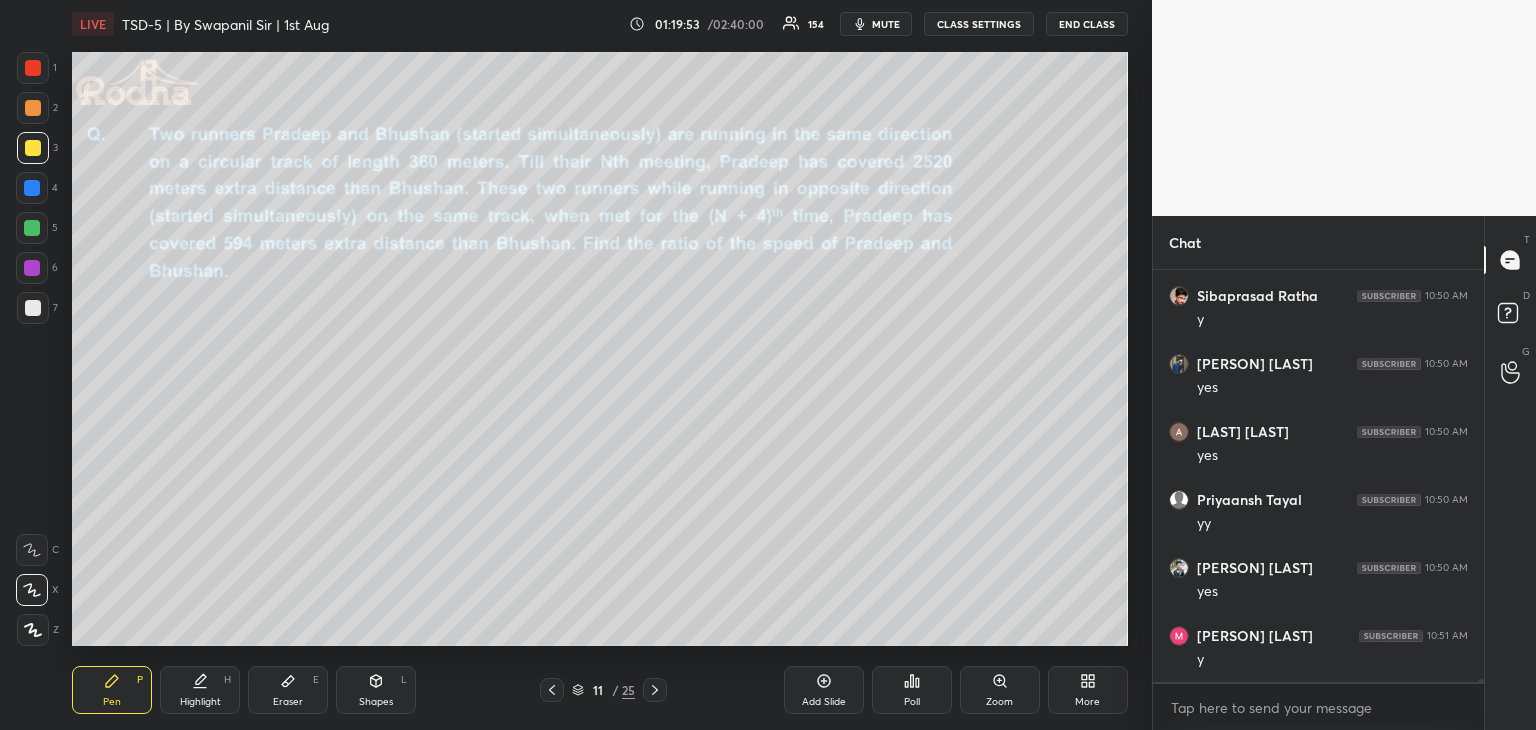 click 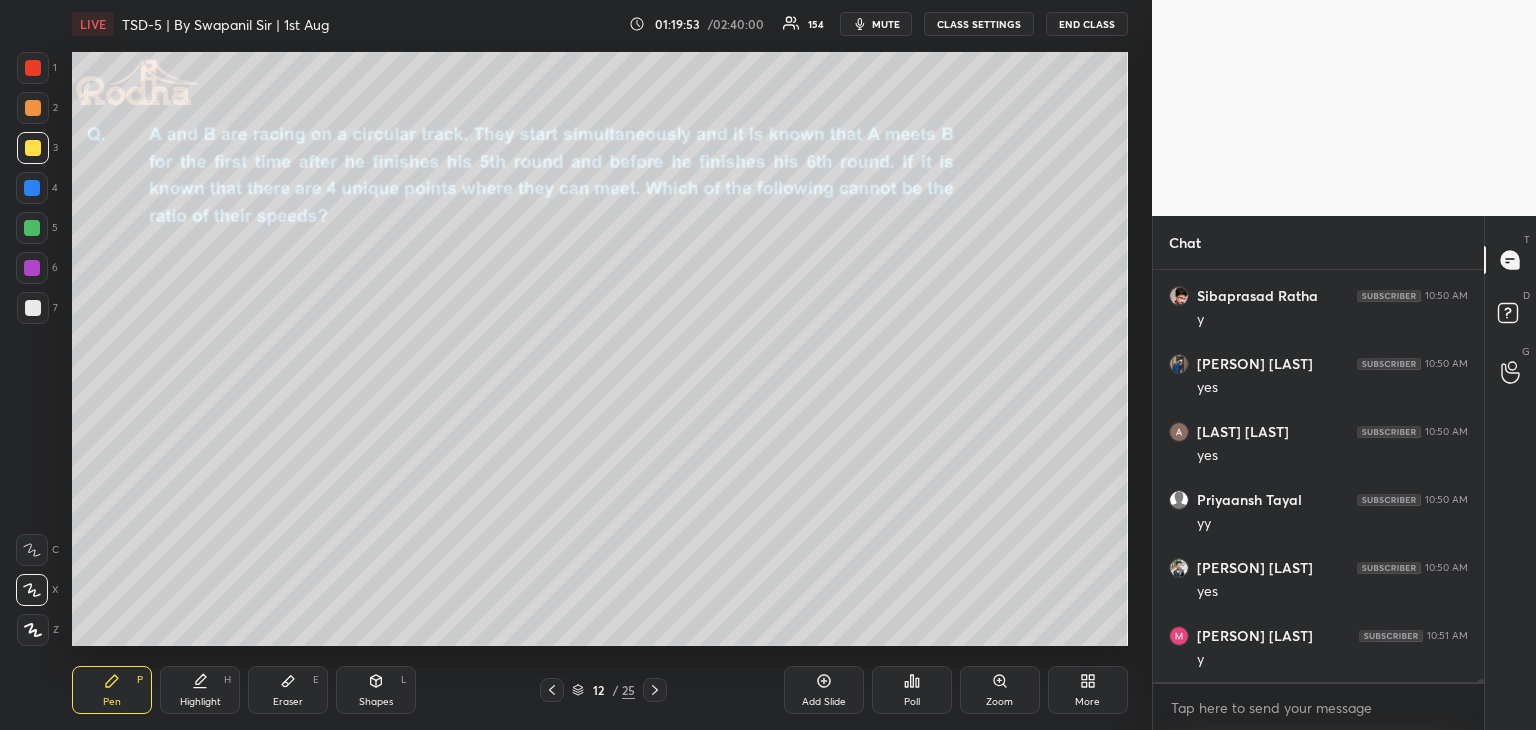 click 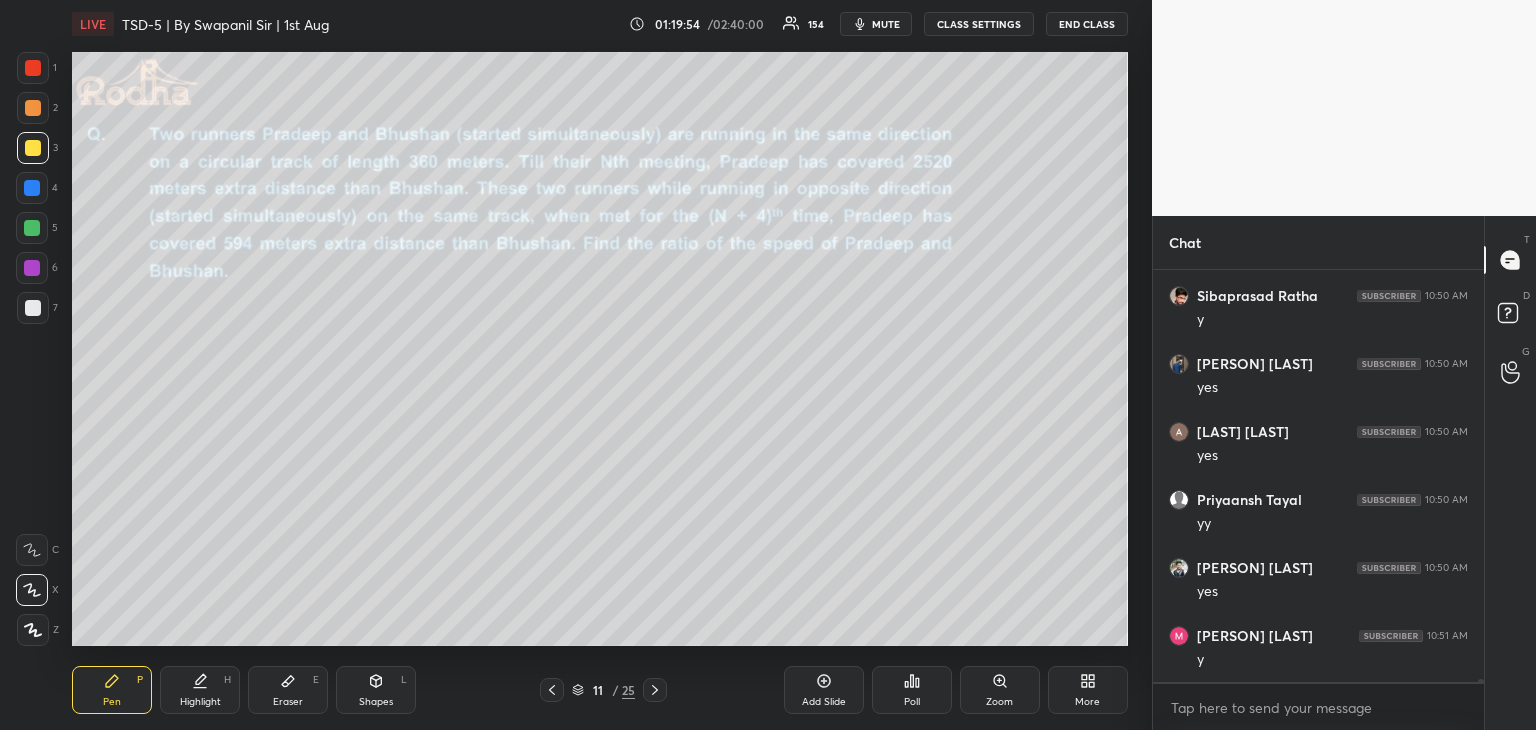 click on "Eraser E" at bounding box center (288, 690) 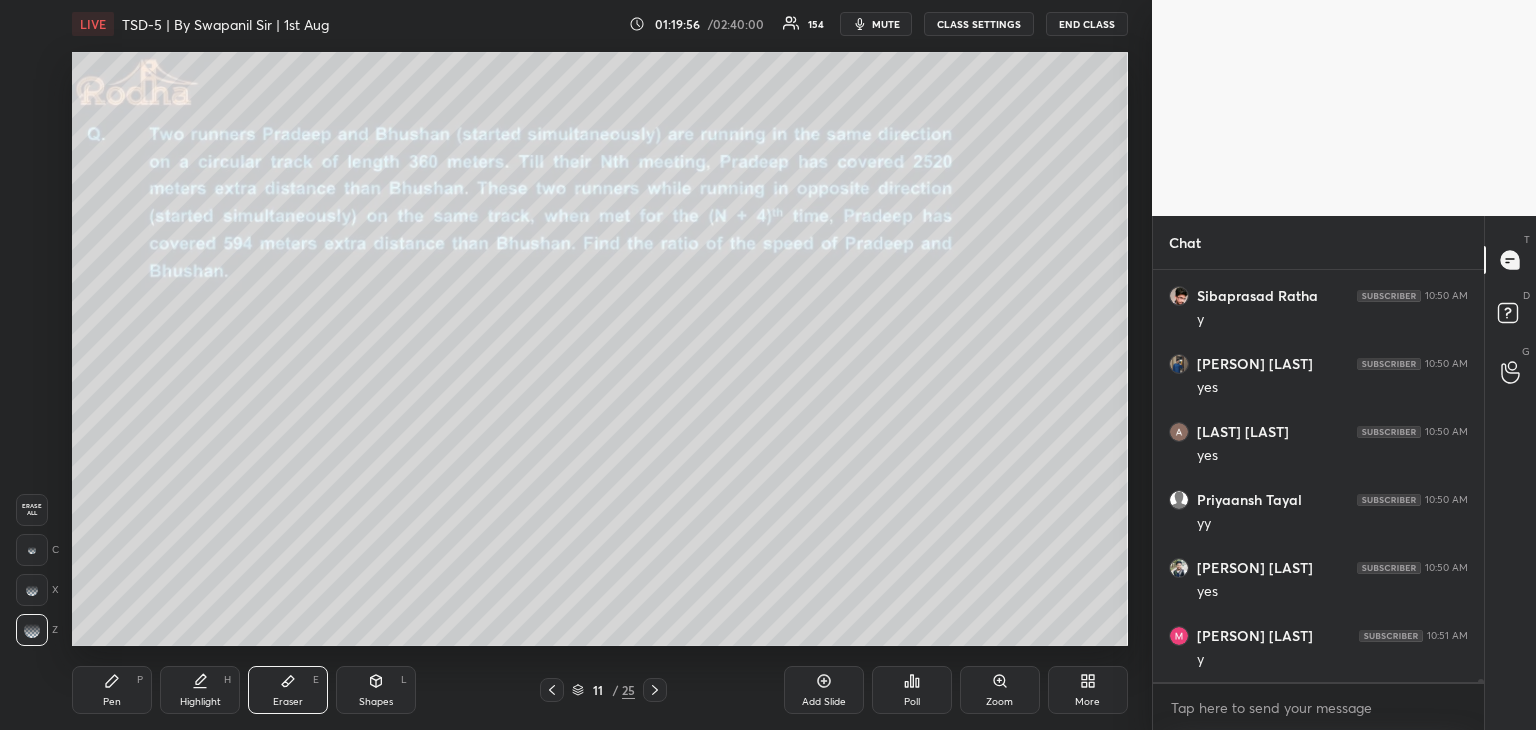 click 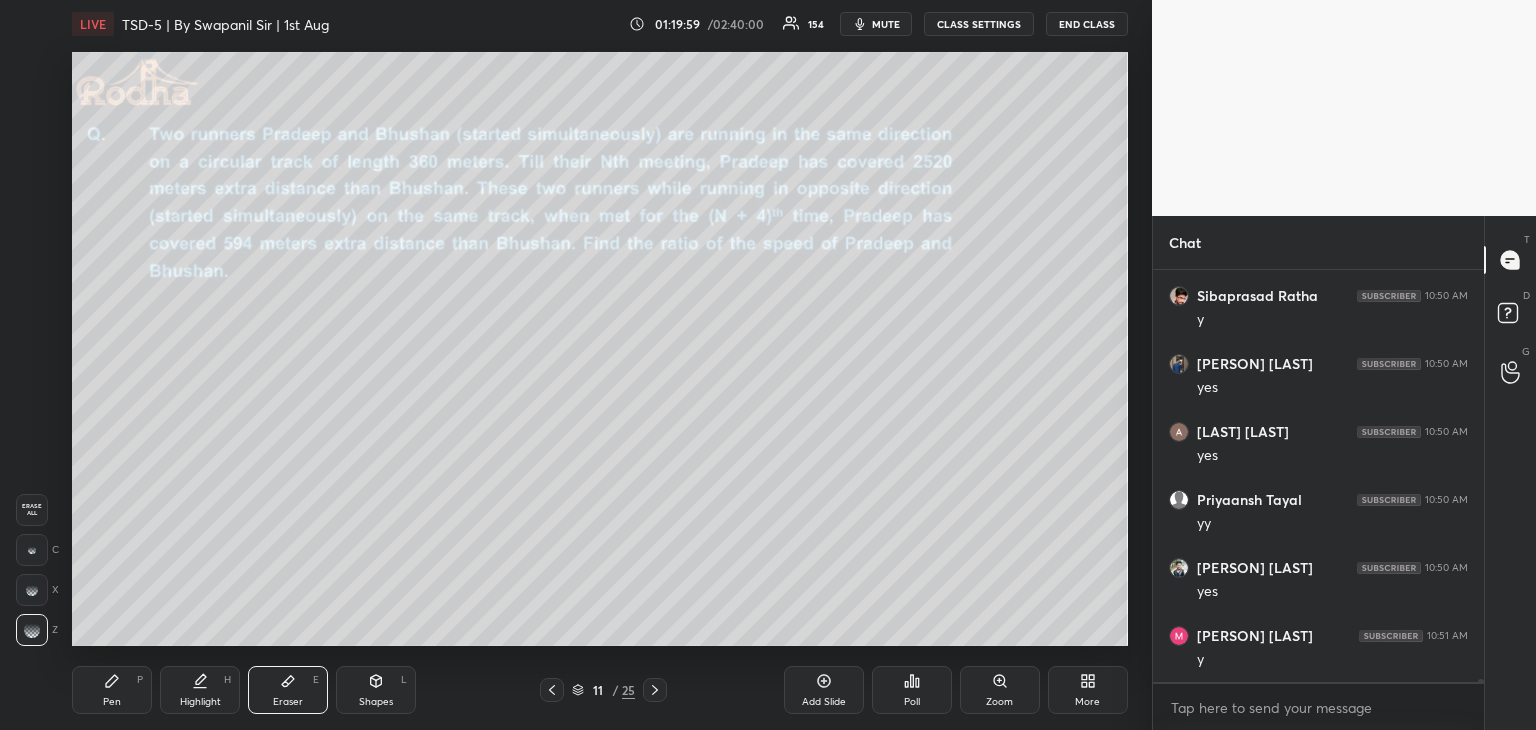 click on "Pen P" at bounding box center [112, 690] 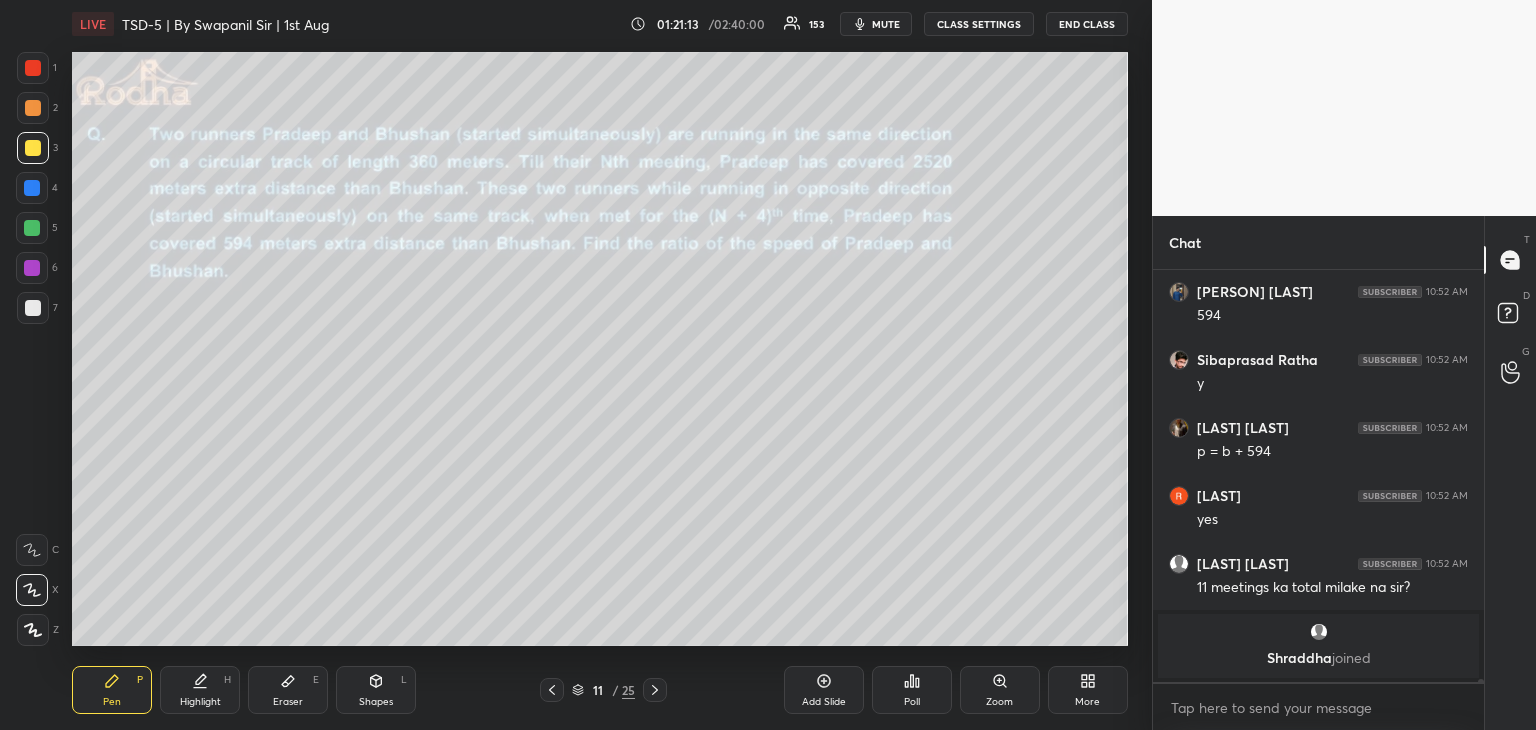 scroll, scrollTop: 65454, scrollLeft: 0, axis: vertical 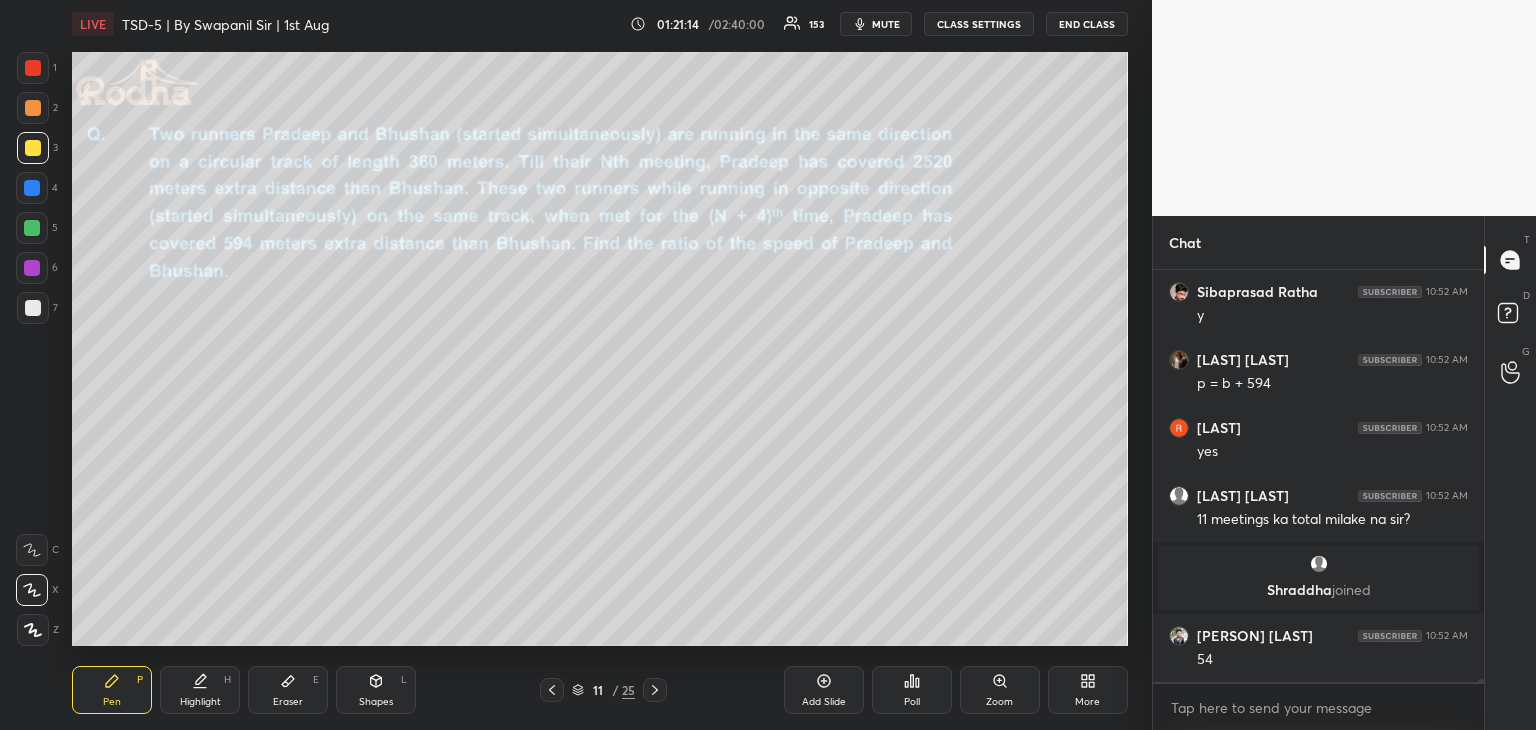 click on "Eraser E" at bounding box center (288, 690) 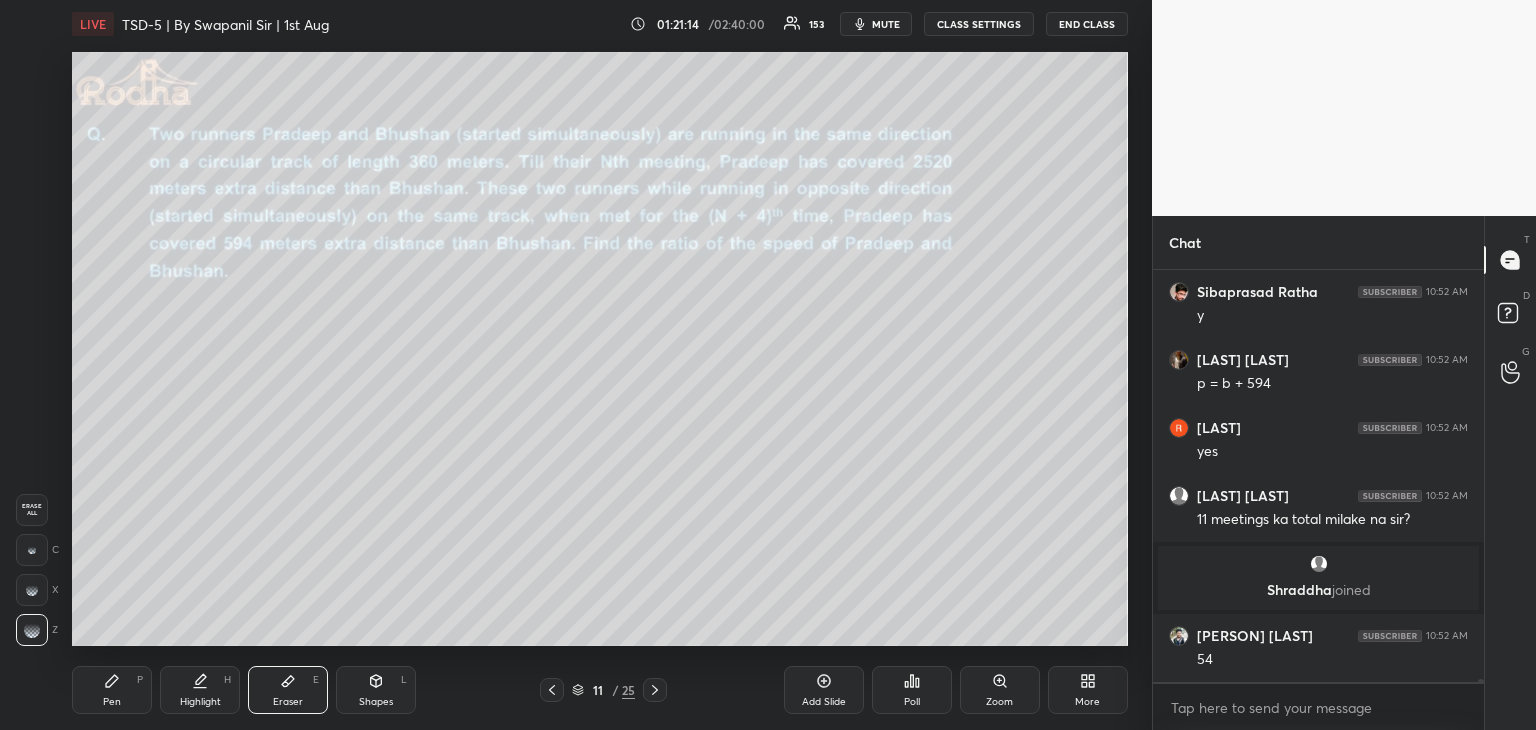 scroll, scrollTop: 65522, scrollLeft: 0, axis: vertical 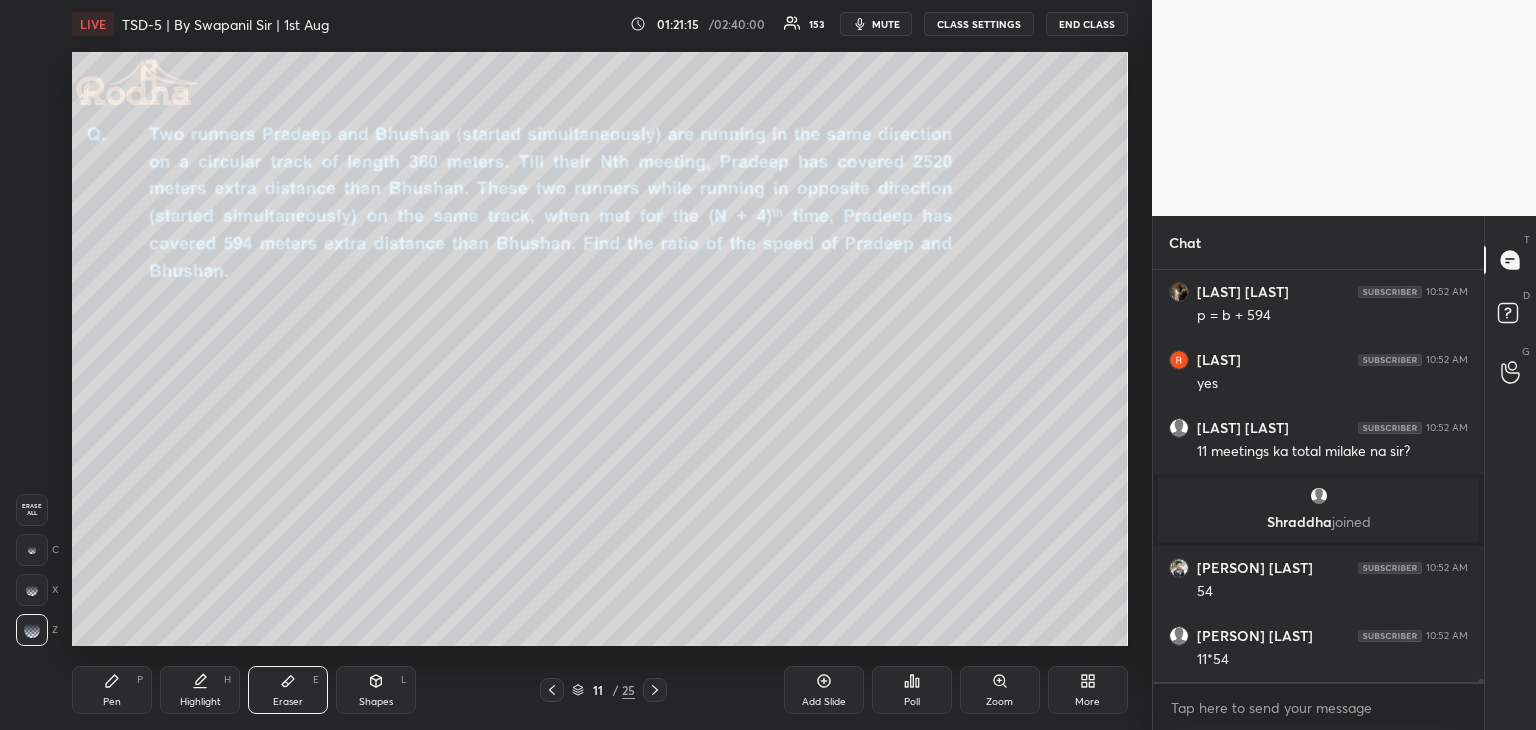 click on "Pen P" at bounding box center (112, 690) 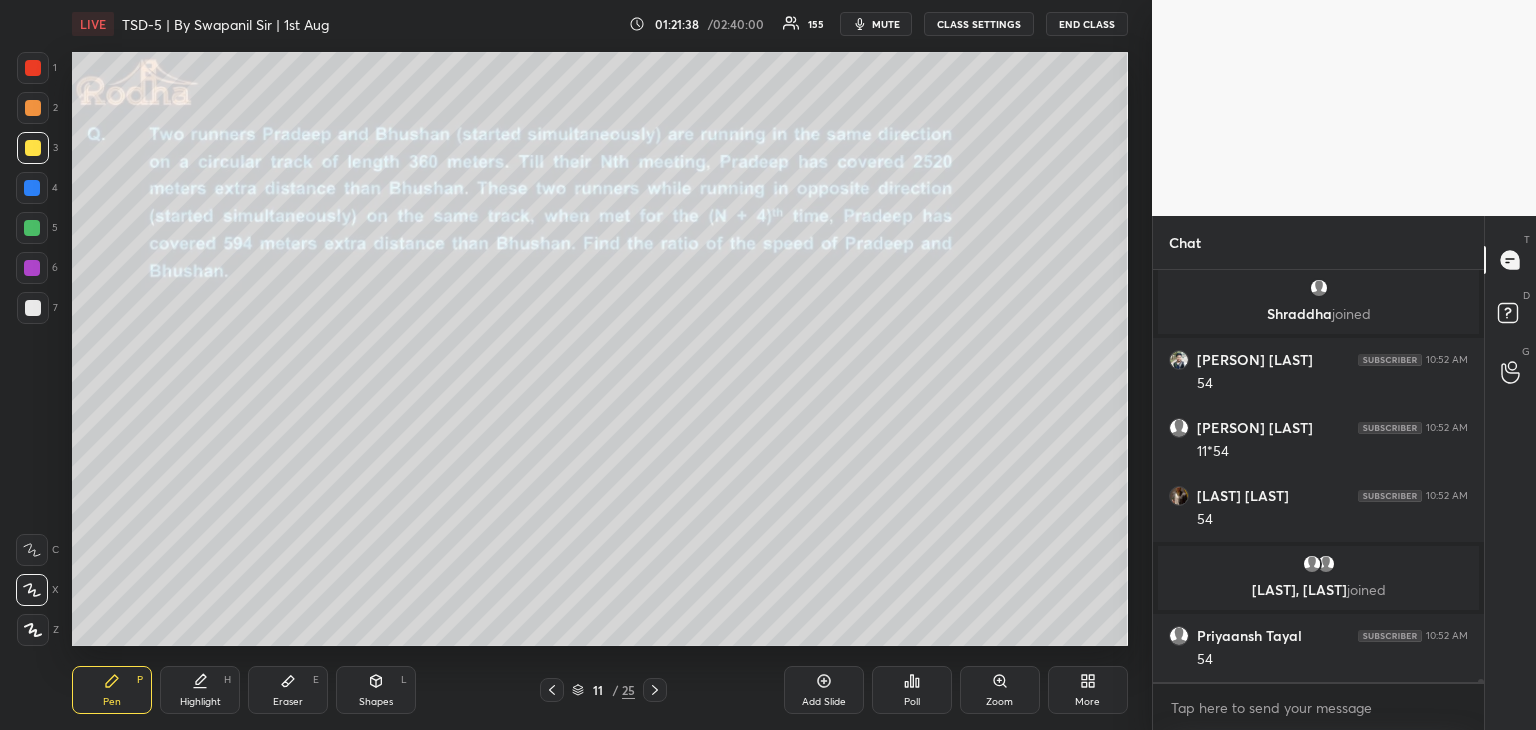 scroll, scrollTop: 65744, scrollLeft: 0, axis: vertical 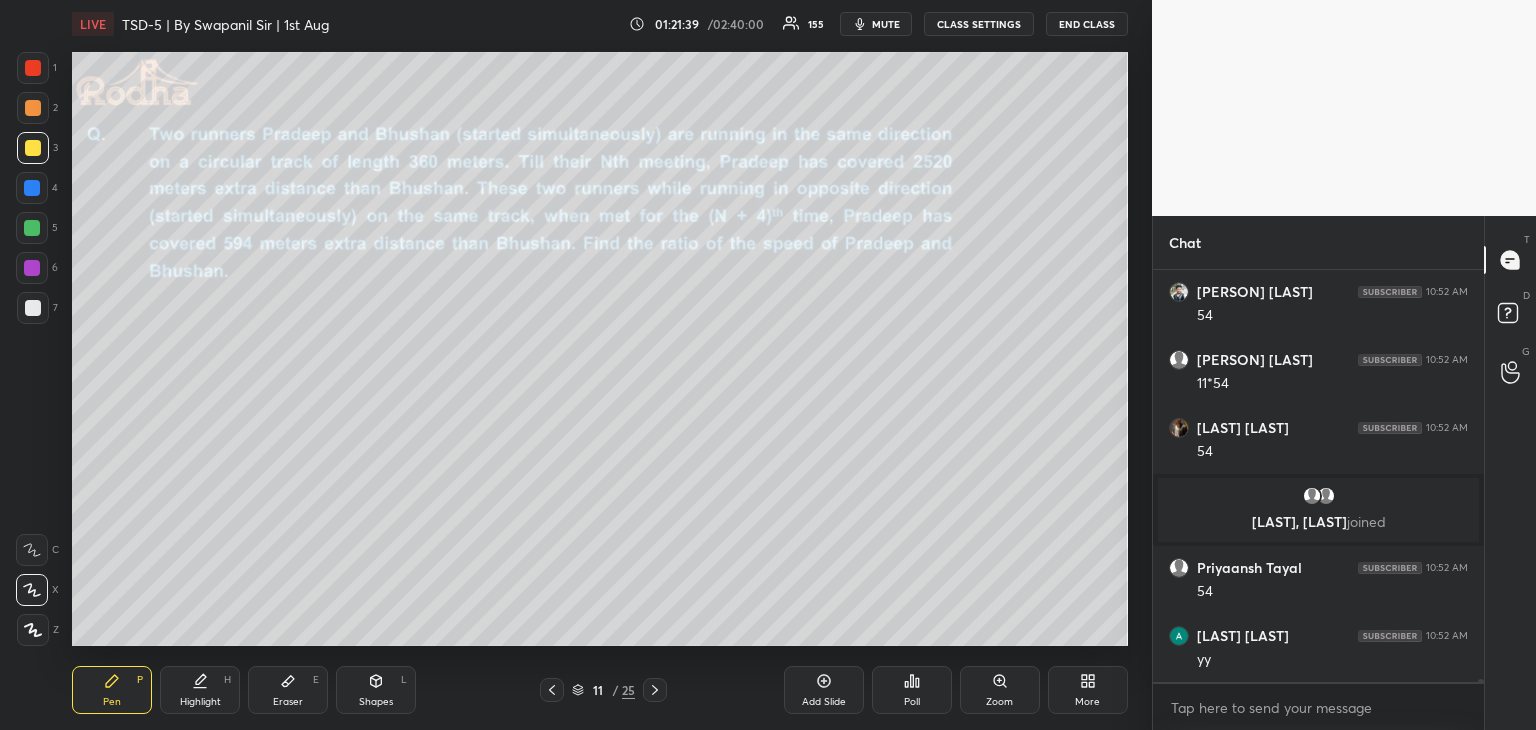 click on "Shapes L" at bounding box center (376, 690) 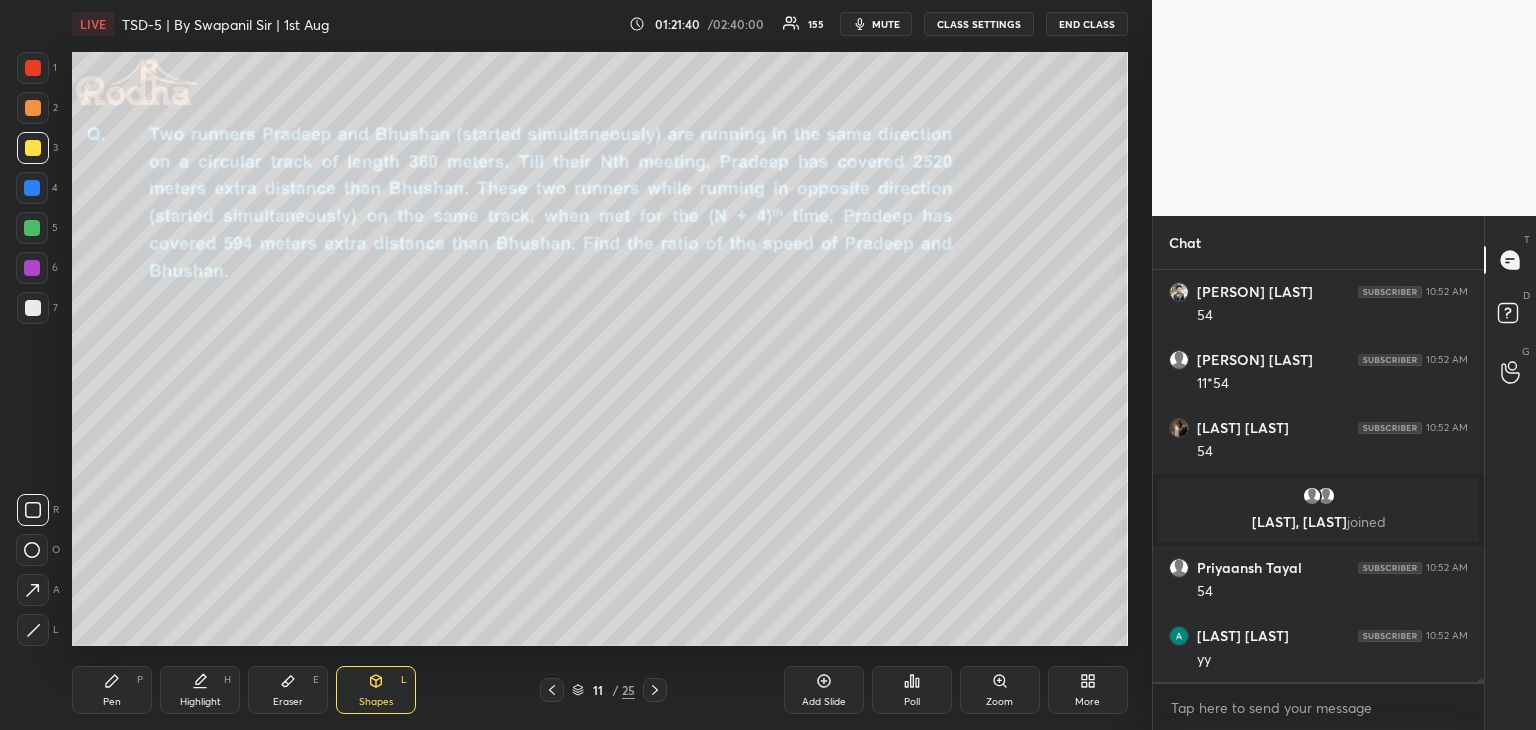 drag, startPoint x: 34, startPoint y: 627, endPoint x: 52, endPoint y: 621, distance: 18.973665 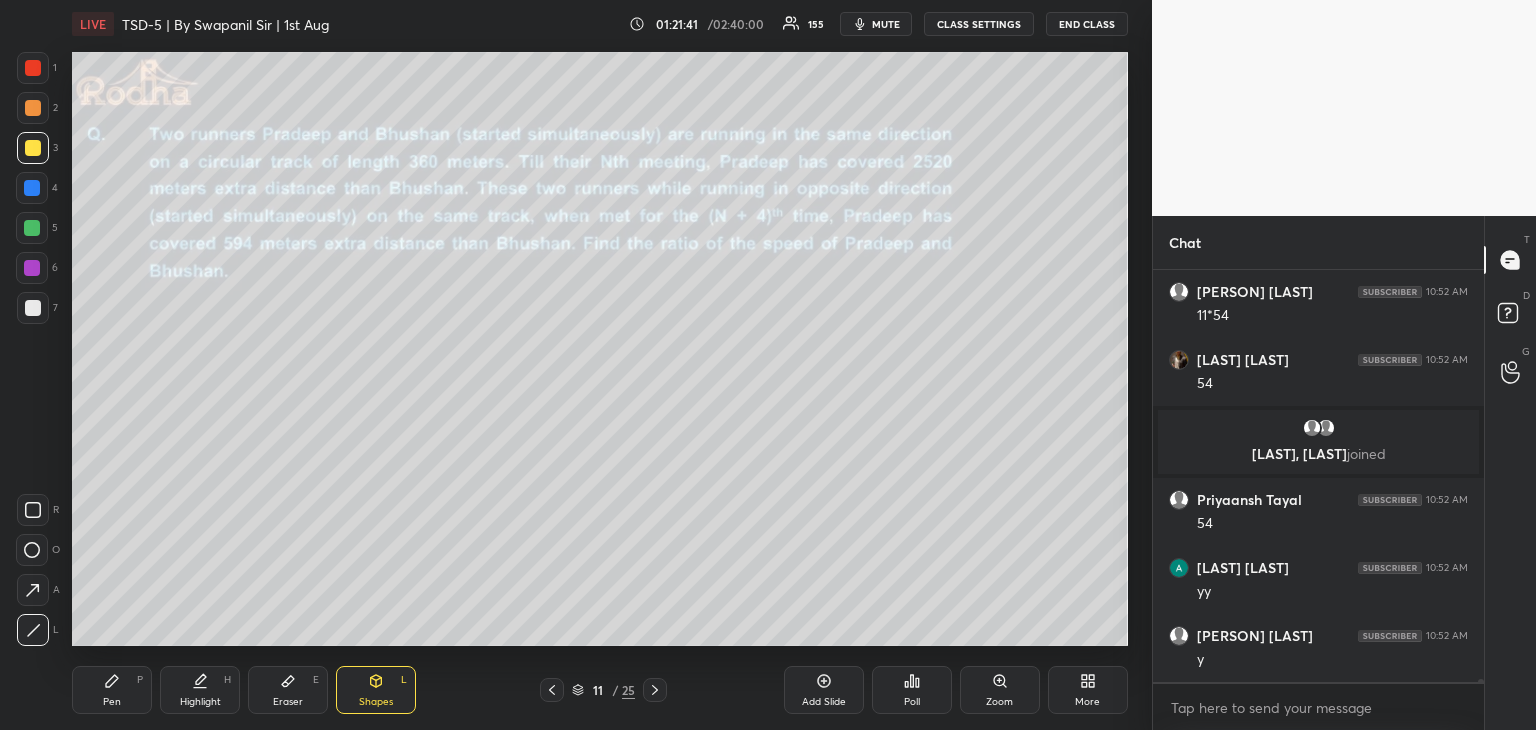 scroll, scrollTop: 65880, scrollLeft: 0, axis: vertical 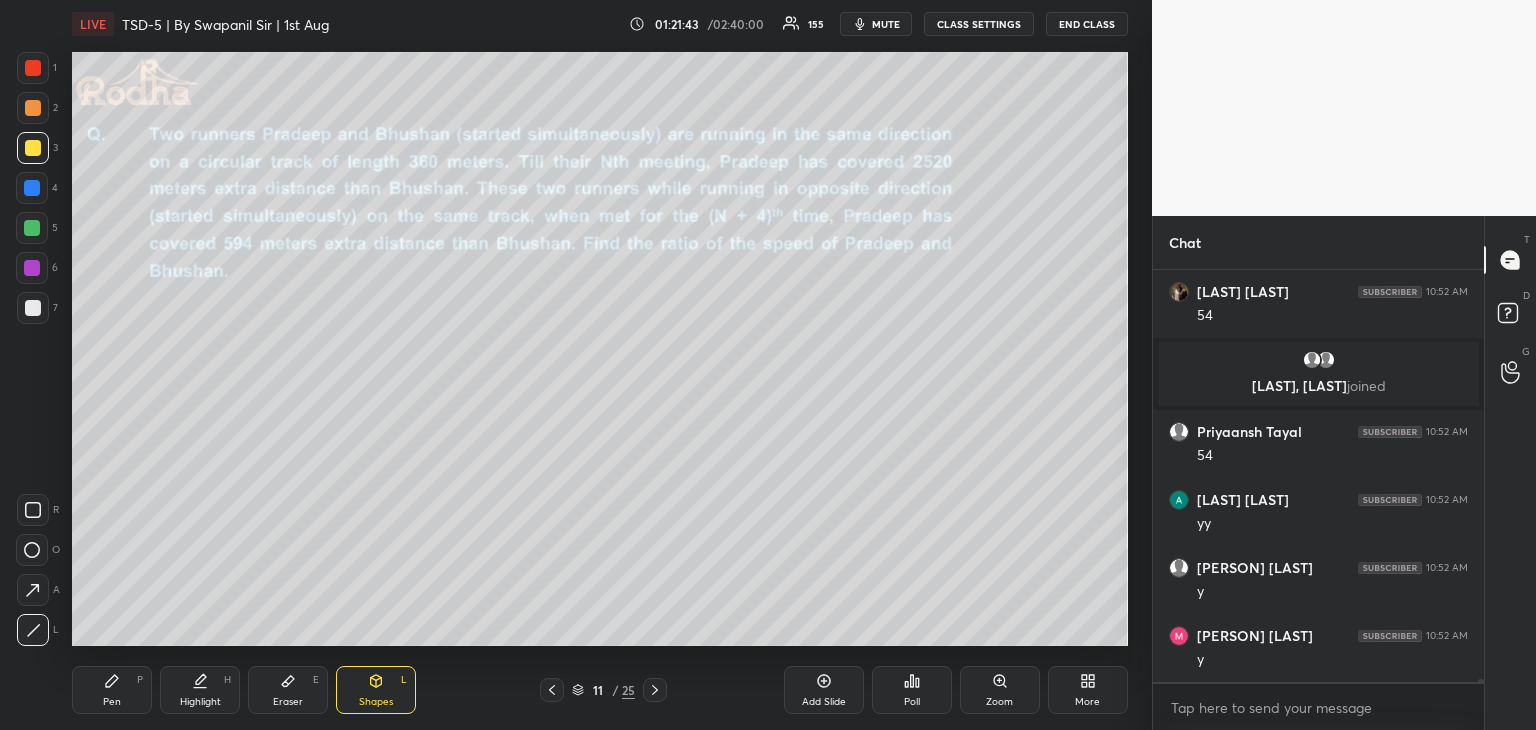 click on "Pen P" at bounding box center [112, 690] 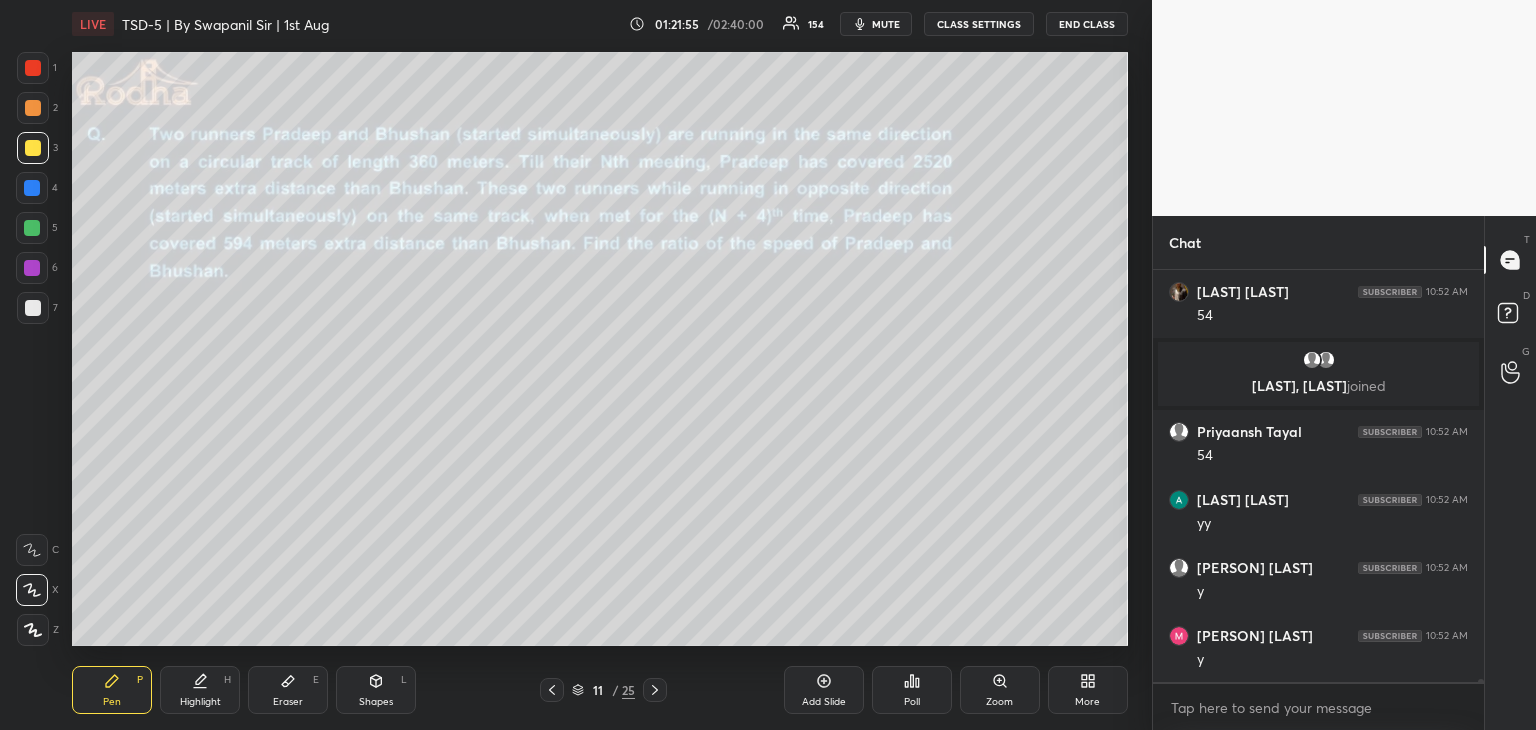 drag, startPoint x: 879, startPoint y: 23, endPoint x: 893, endPoint y: 21, distance: 14.142136 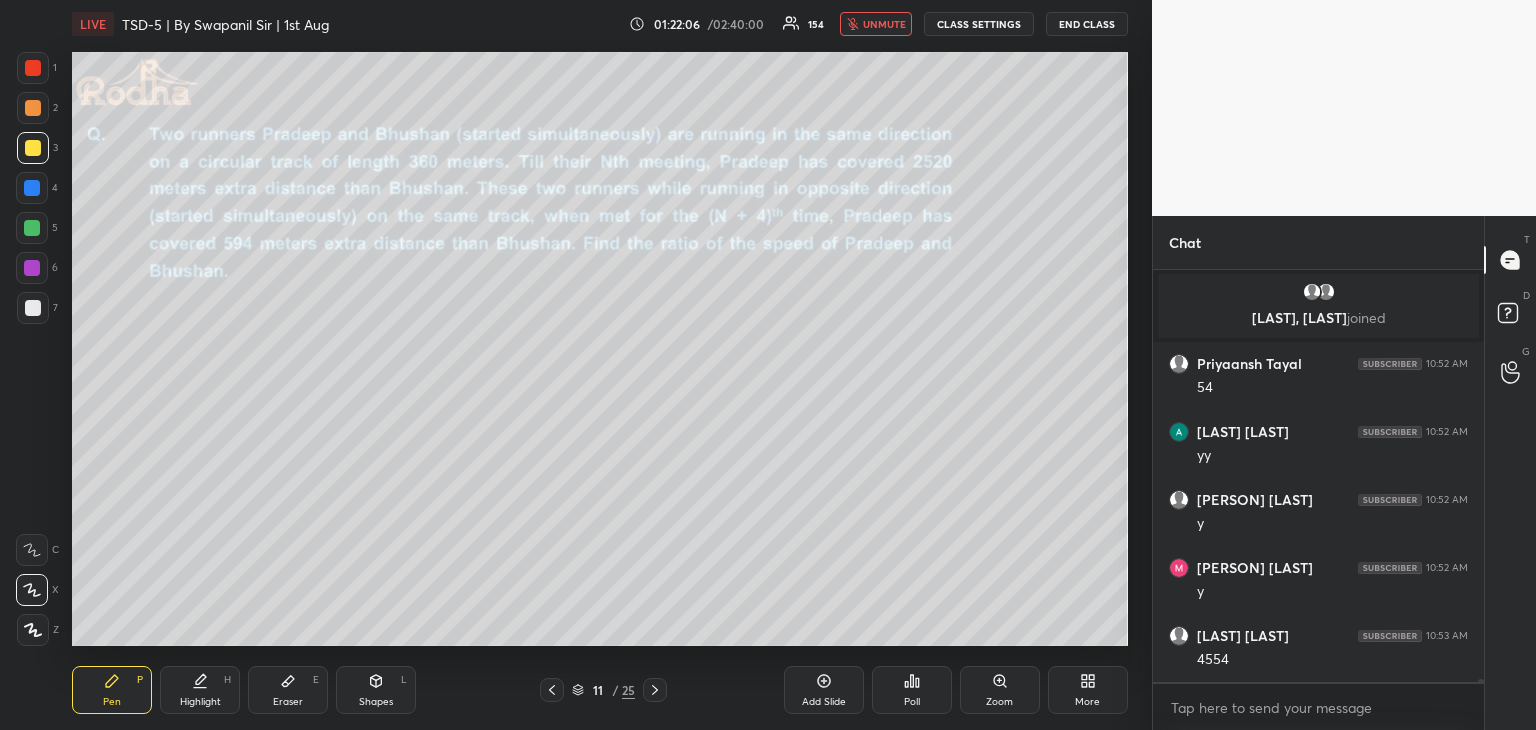 scroll, scrollTop: 66016, scrollLeft: 0, axis: vertical 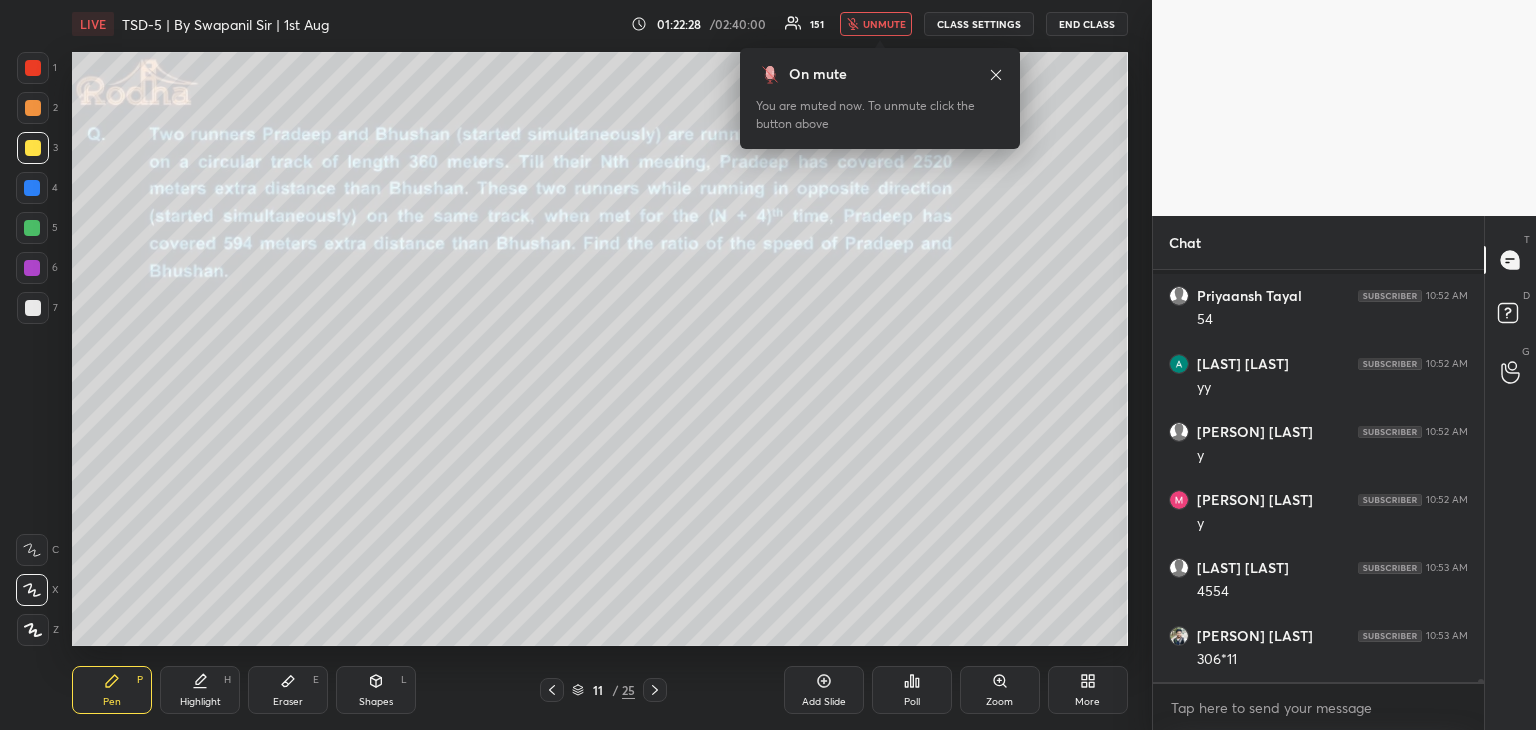 click on "unmute" at bounding box center (884, 24) 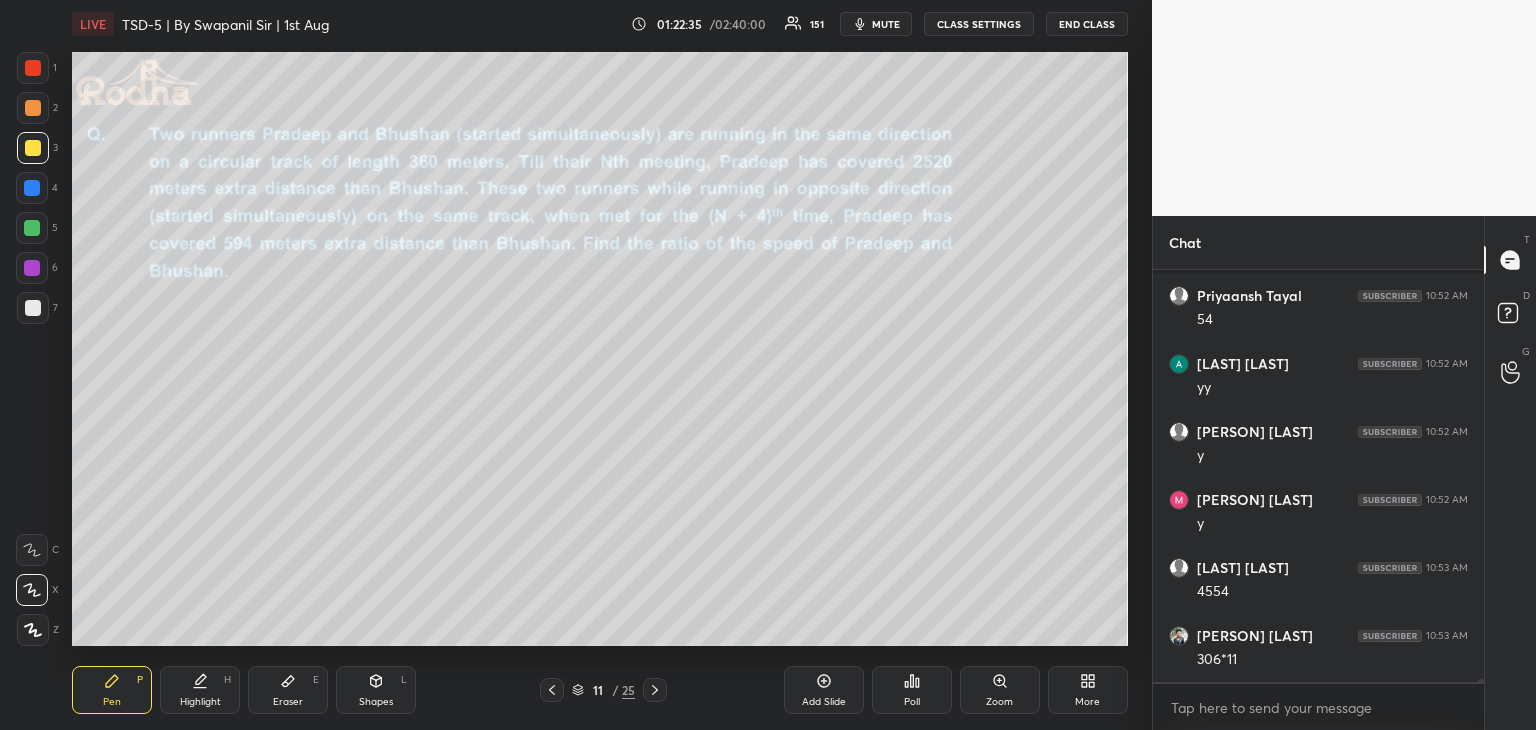 scroll, scrollTop: 66084, scrollLeft: 0, axis: vertical 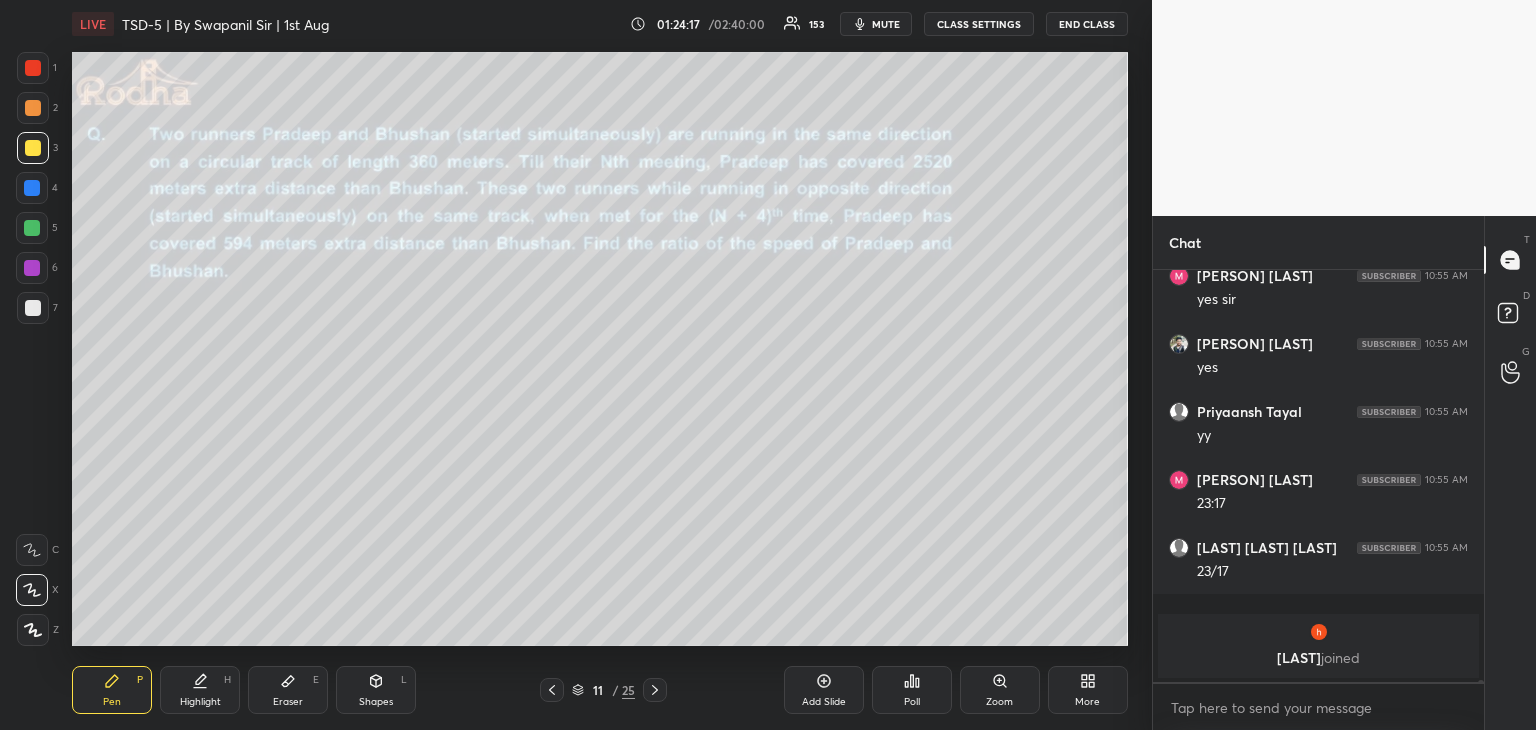 click at bounding box center [33, 308] 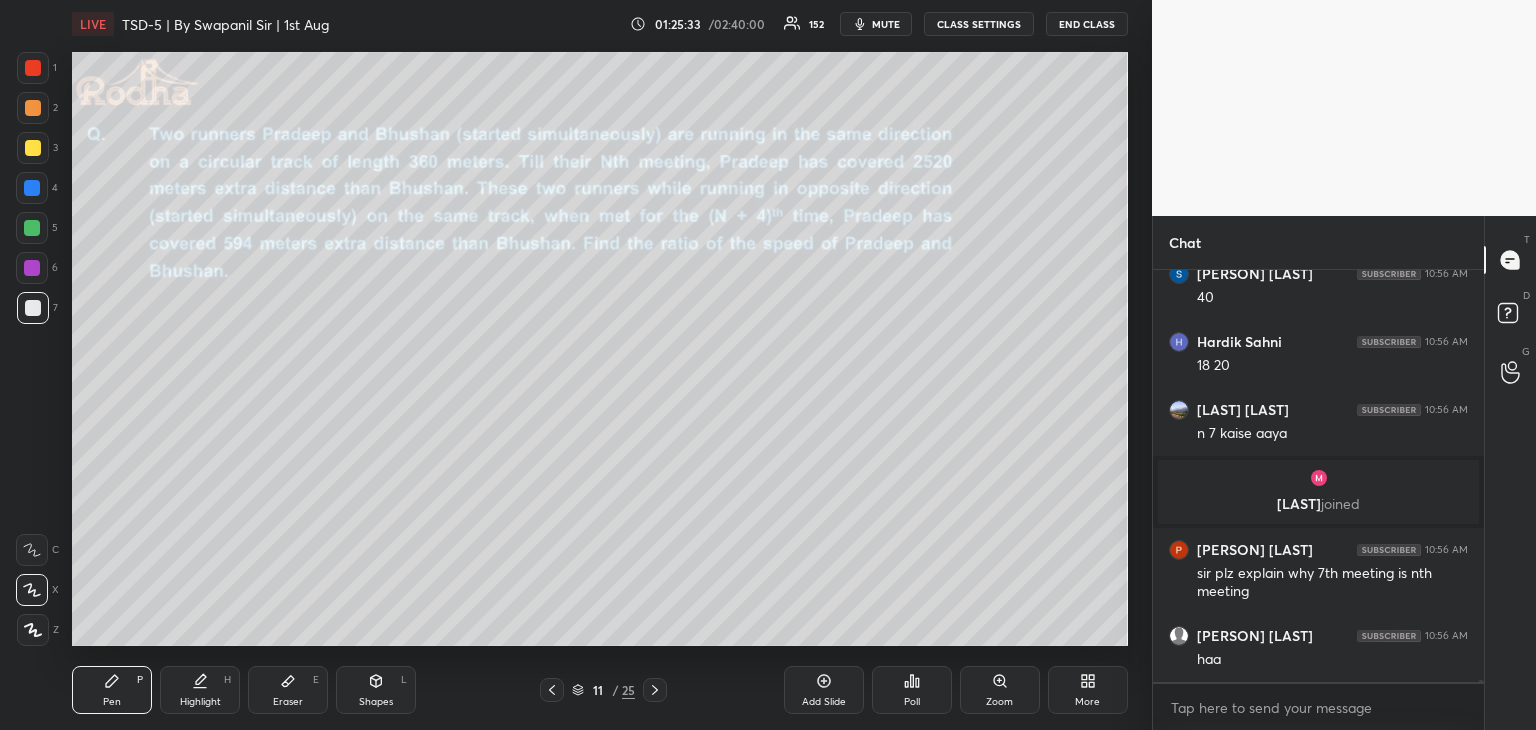 scroll, scrollTop: 68408, scrollLeft: 0, axis: vertical 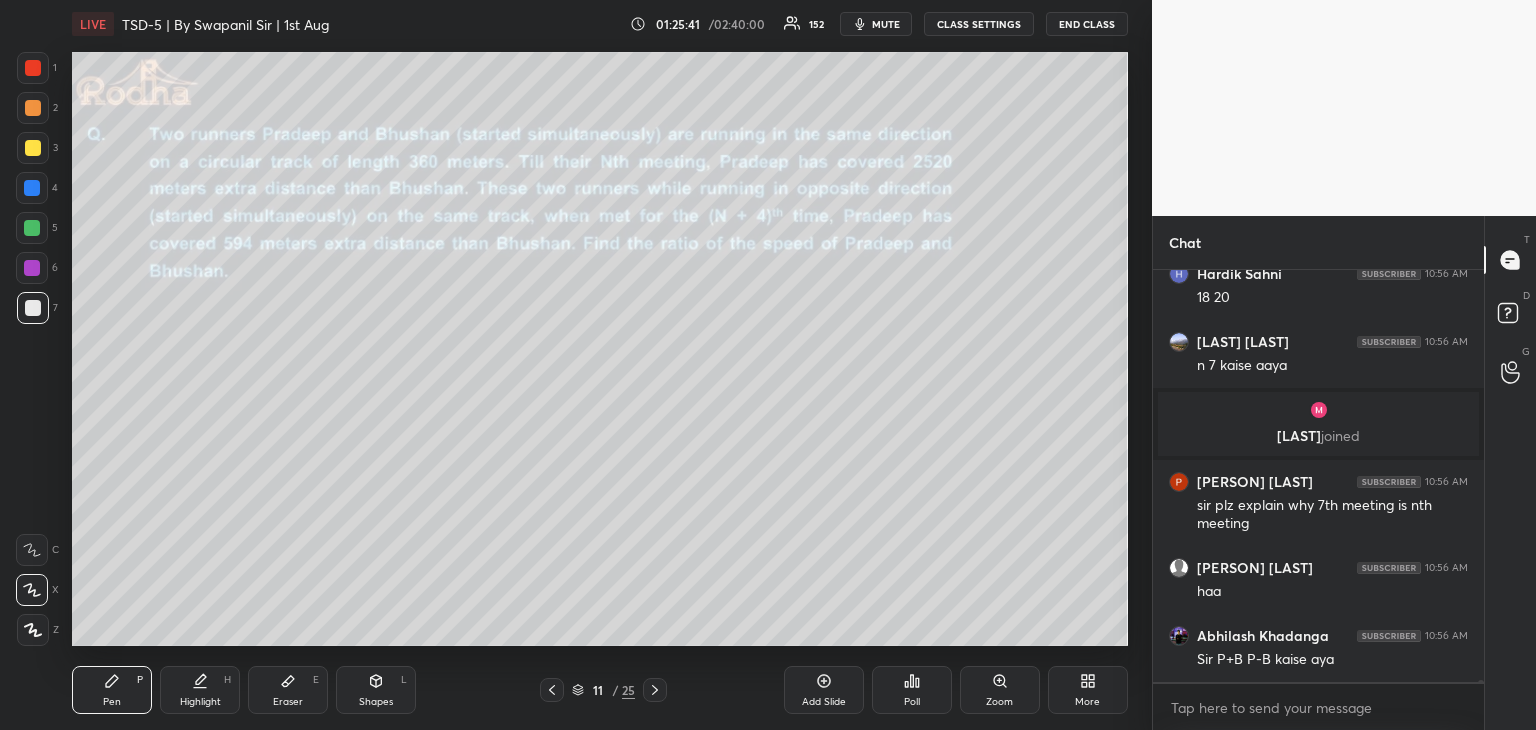 click at bounding box center [33, 148] 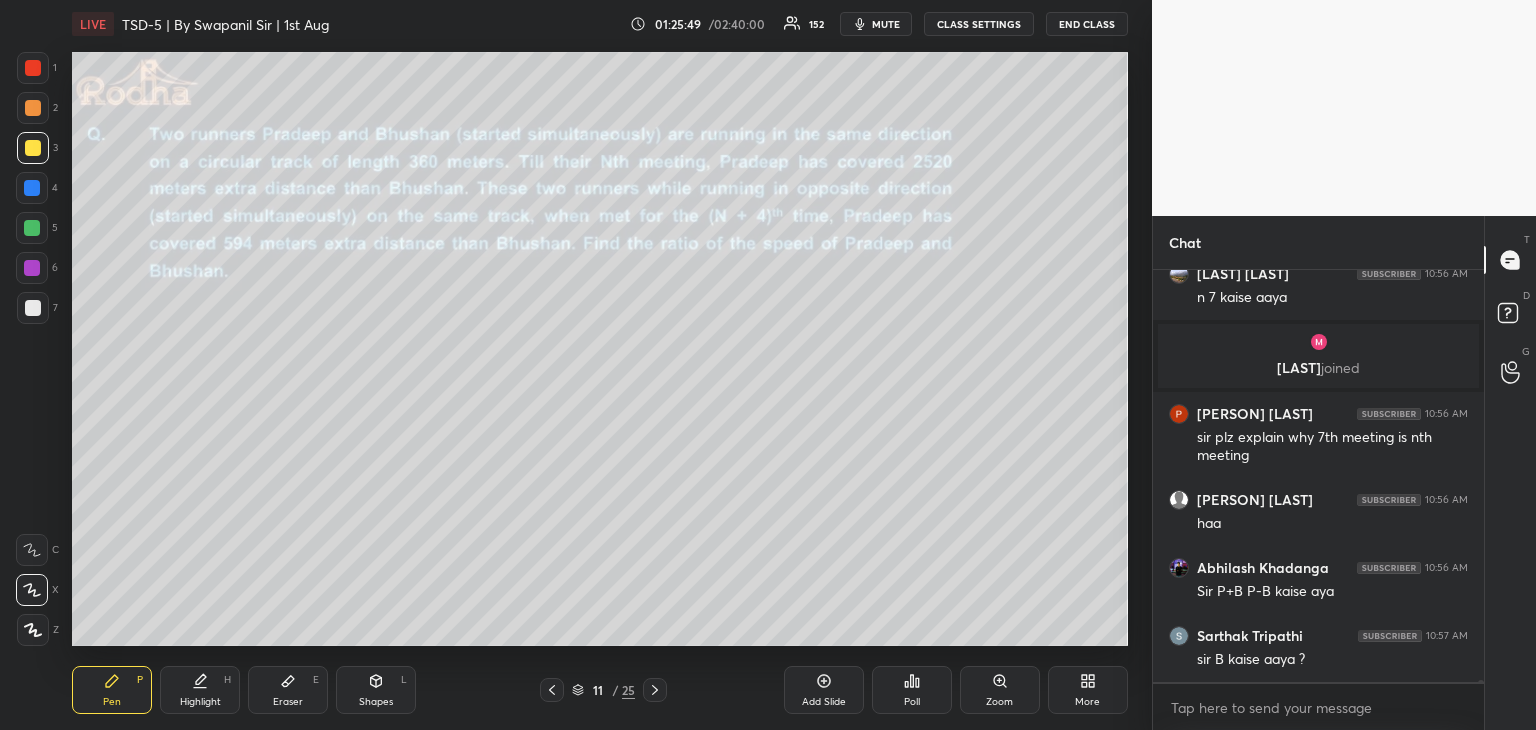 scroll, scrollTop: 68544, scrollLeft: 0, axis: vertical 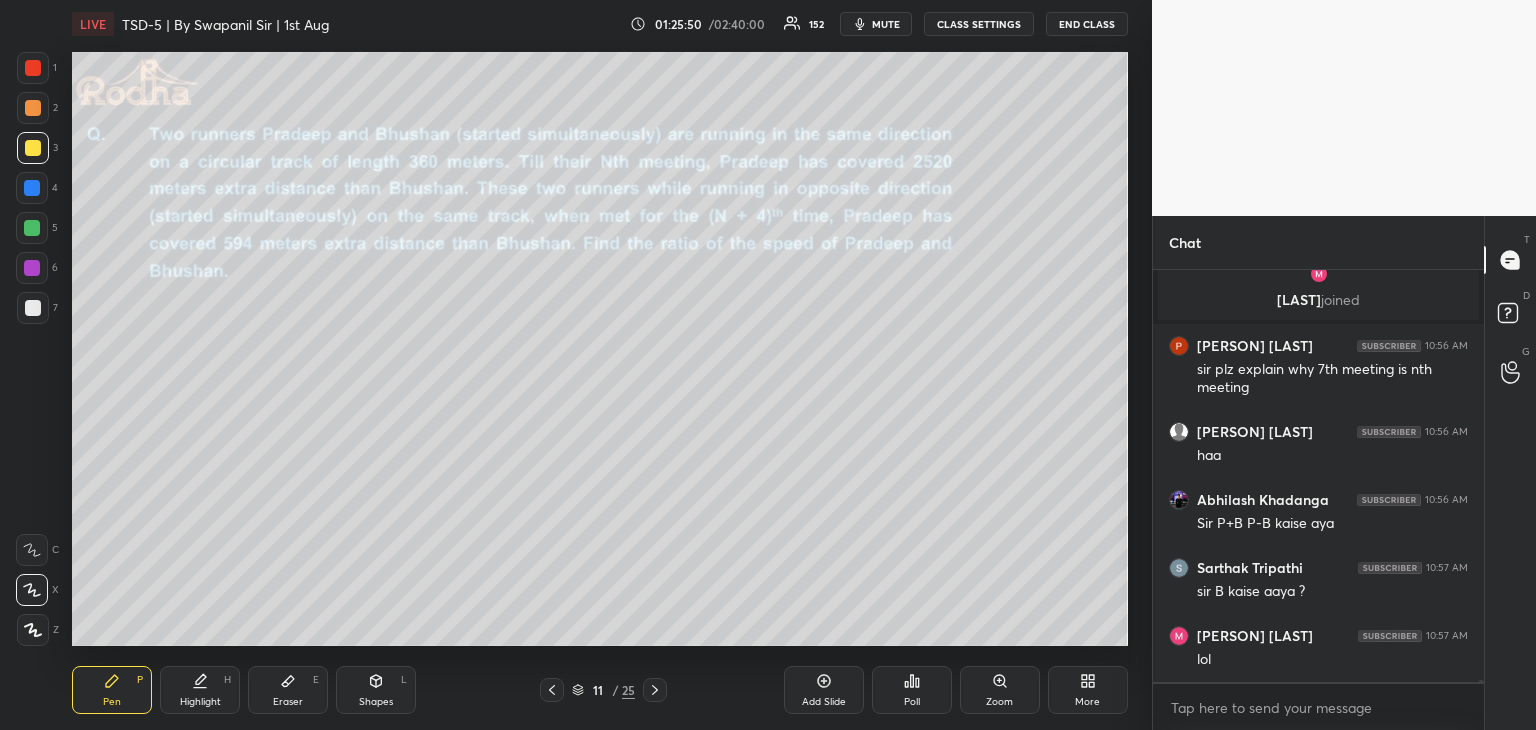 click on "Eraser" at bounding box center [288, 702] 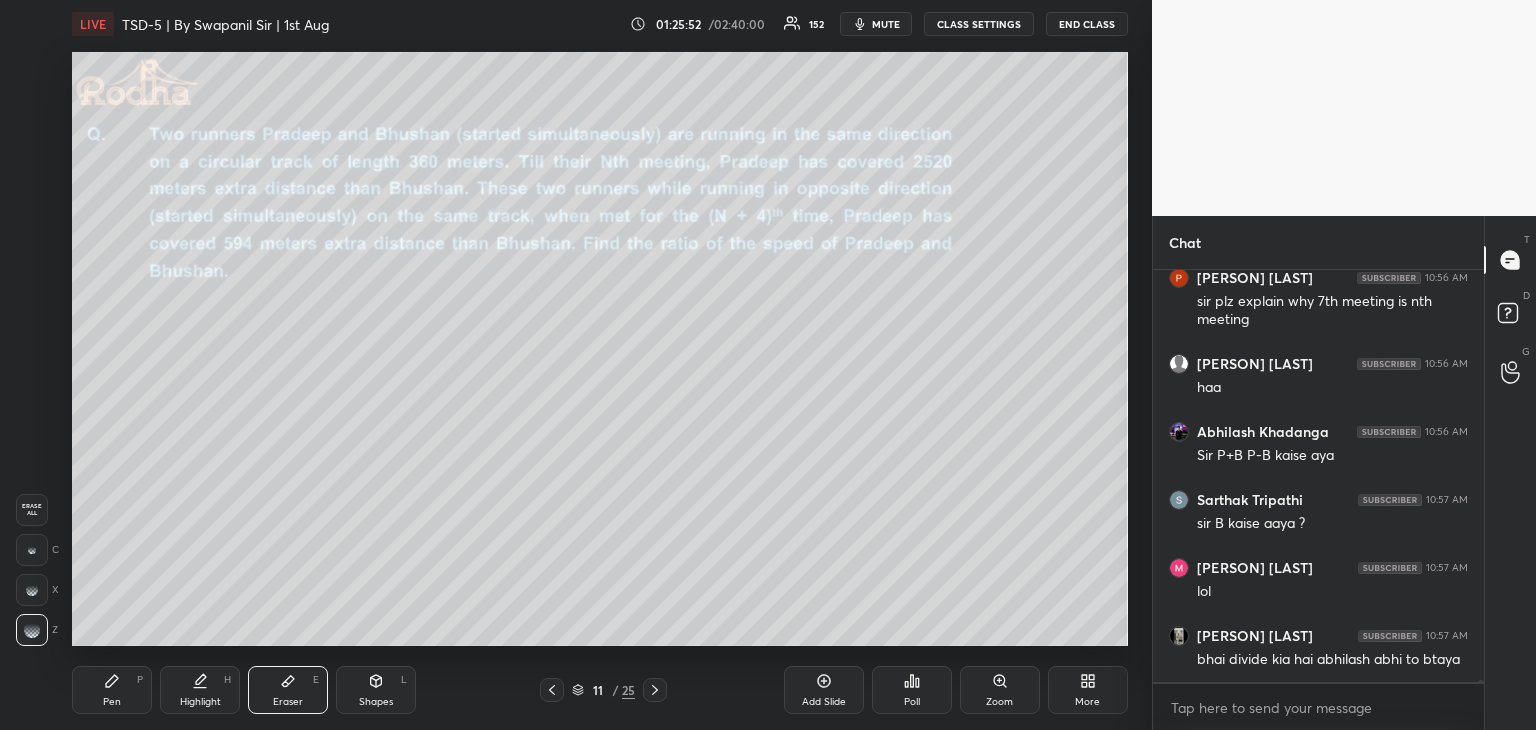 scroll, scrollTop: 68680, scrollLeft: 0, axis: vertical 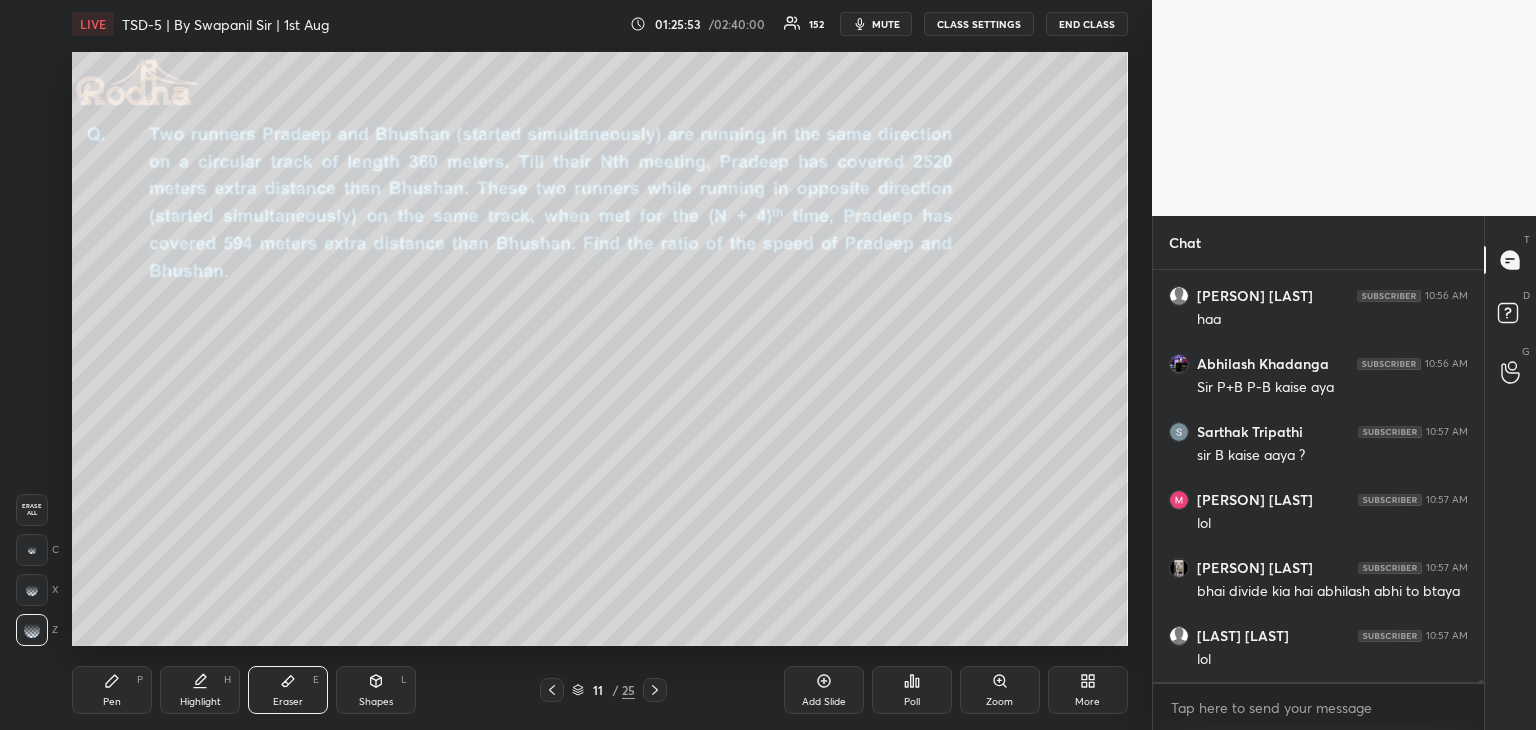 drag, startPoint x: 108, startPoint y: 698, endPoint x: 118, endPoint y: 693, distance: 11.18034 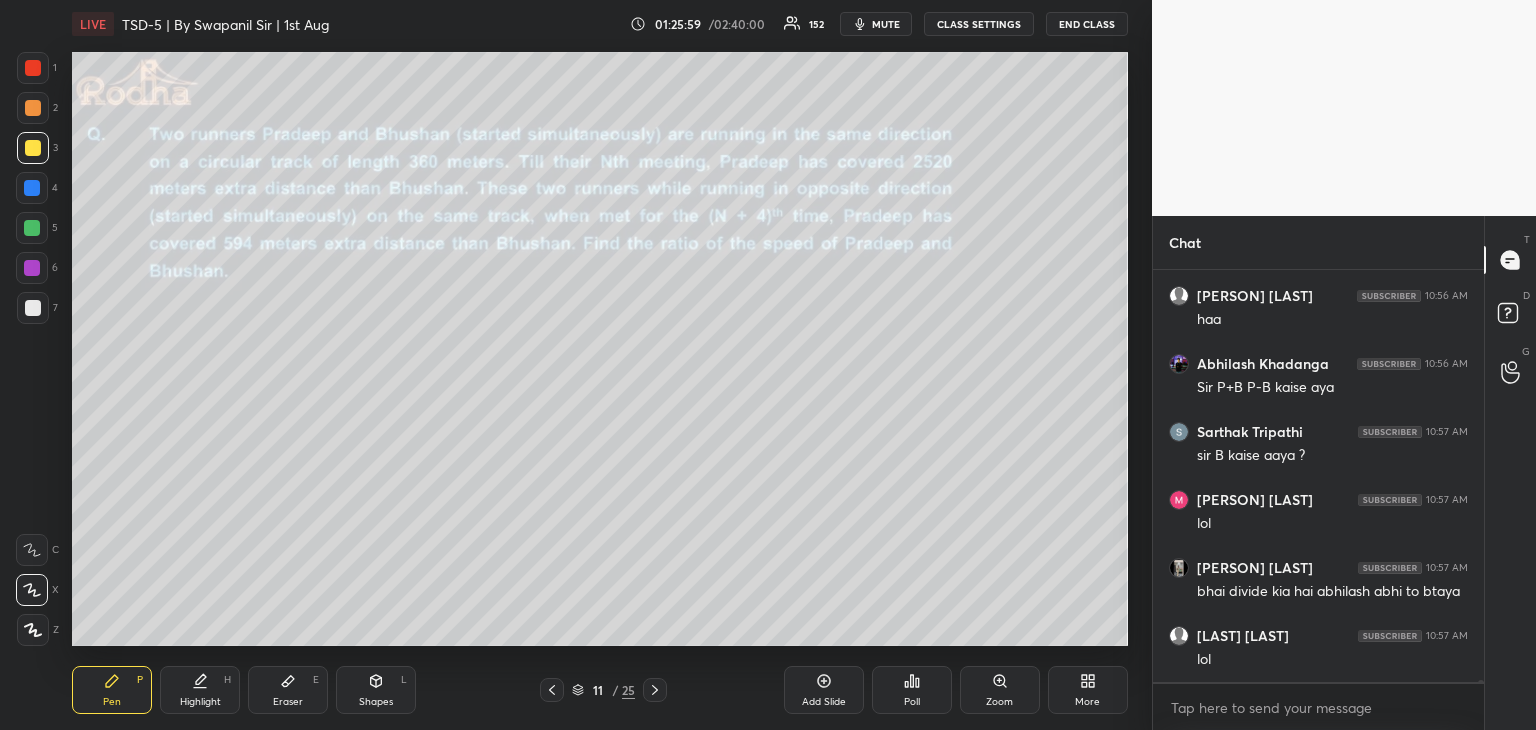 drag, startPoint x: 24, startPoint y: 70, endPoint x: 36, endPoint y: 77, distance: 13.892444 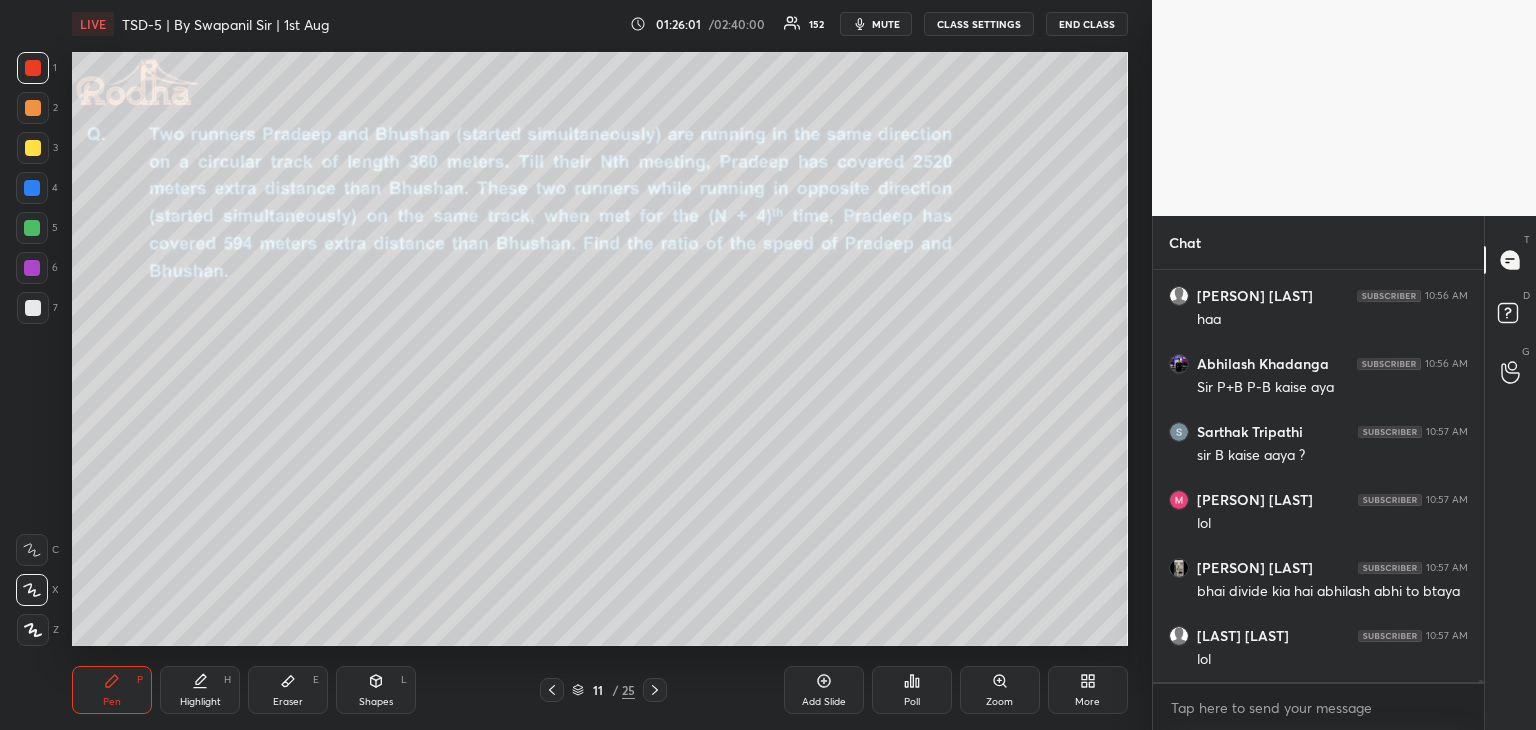 drag, startPoint x: 308, startPoint y: 676, endPoint x: 320, endPoint y: 672, distance: 12.649111 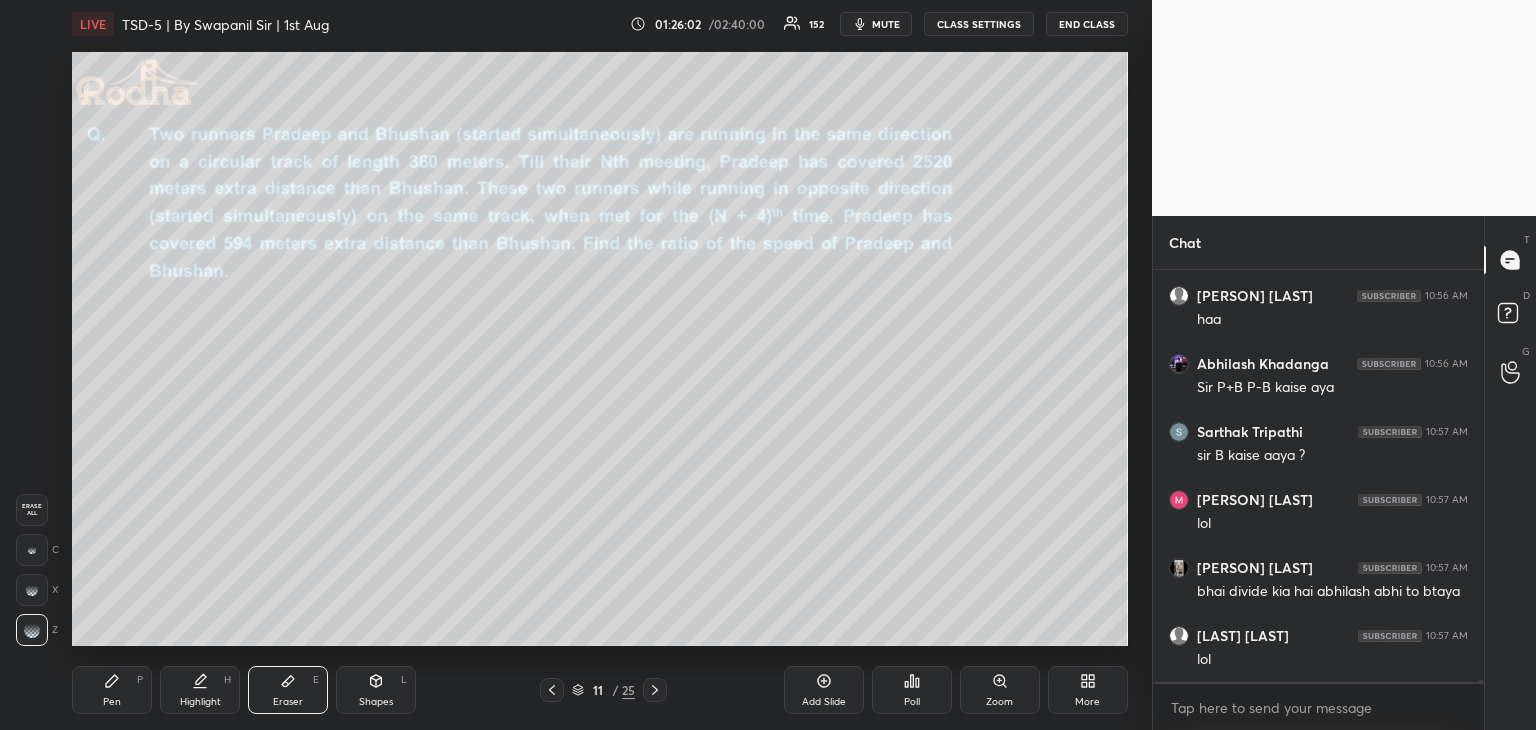 click 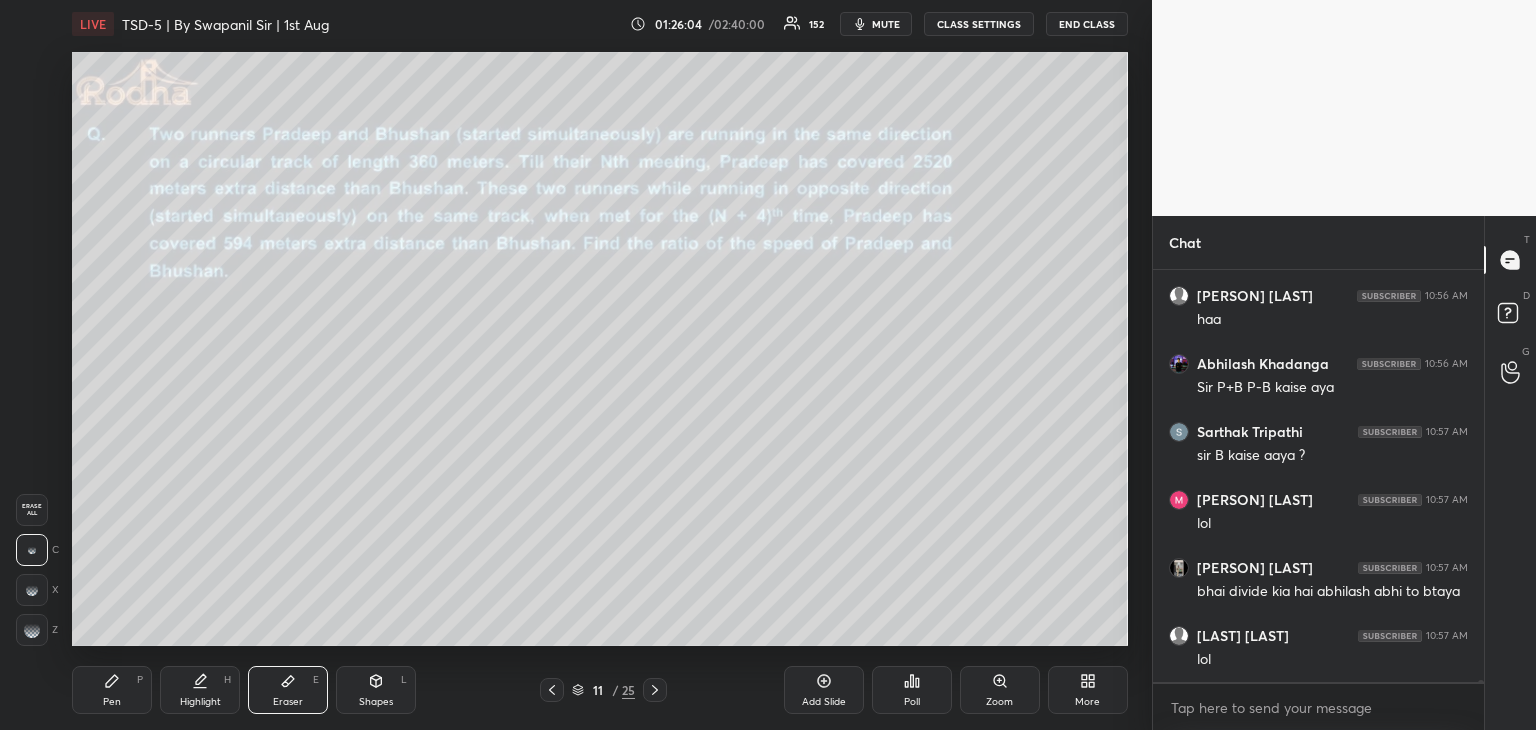 click on "Pen" at bounding box center [112, 702] 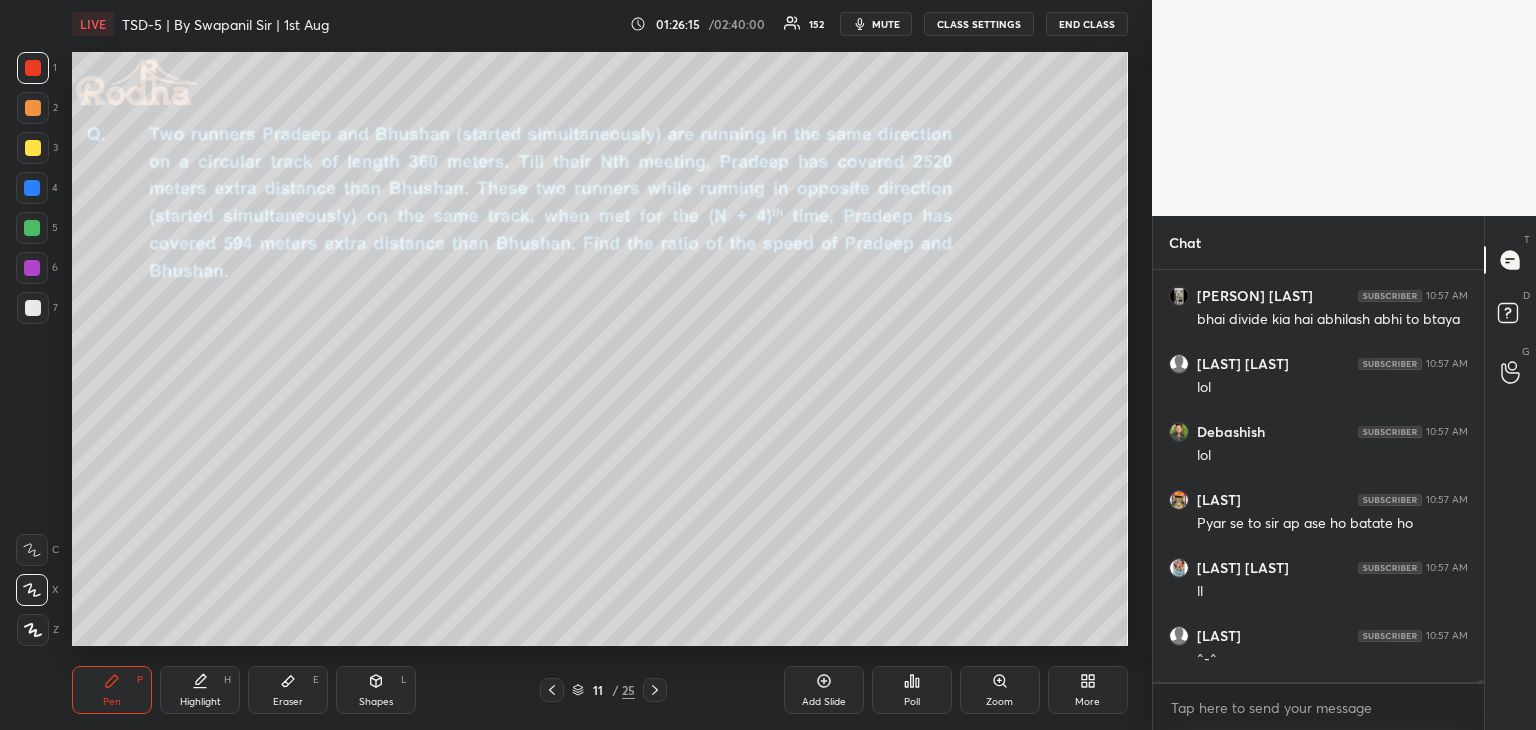 scroll, scrollTop: 69020, scrollLeft: 0, axis: vertical 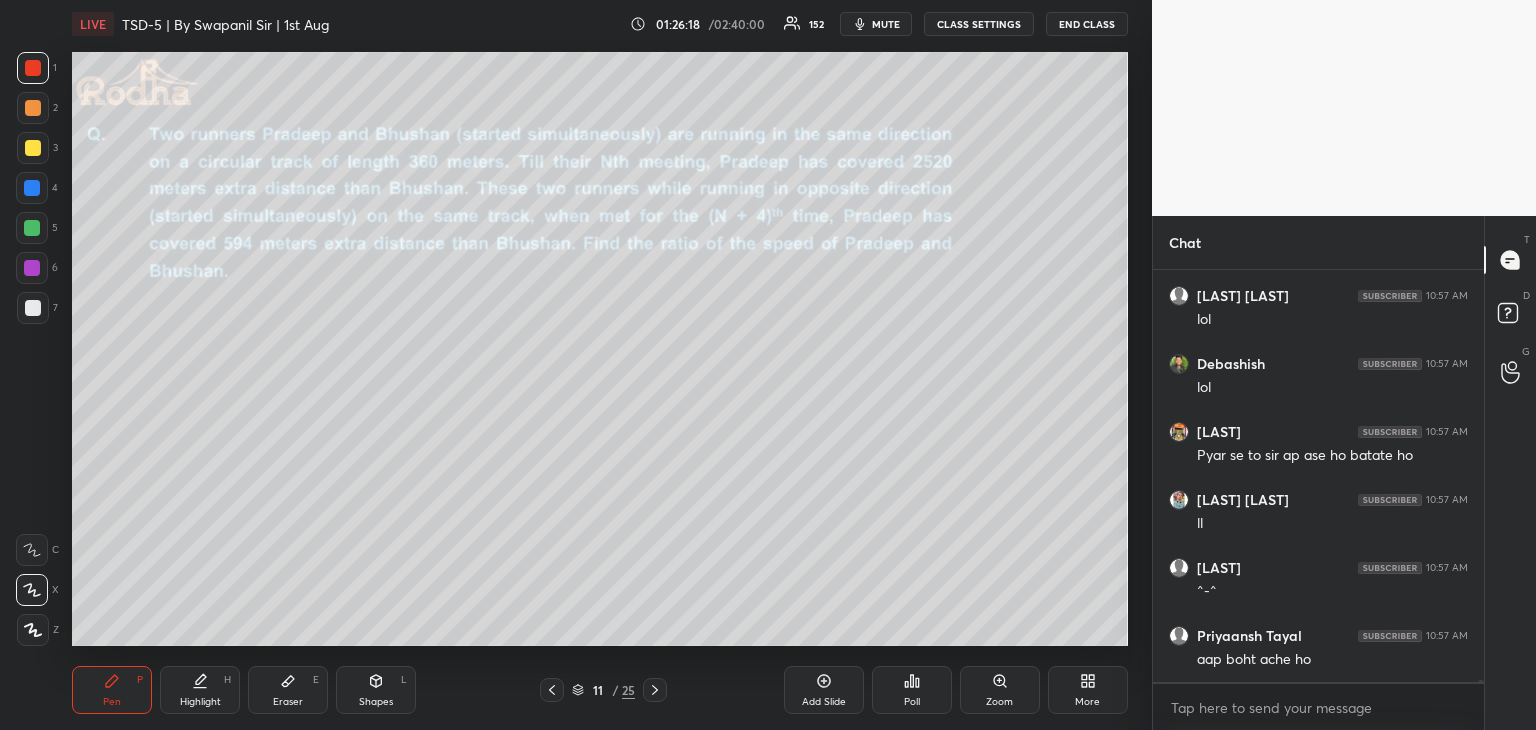 click 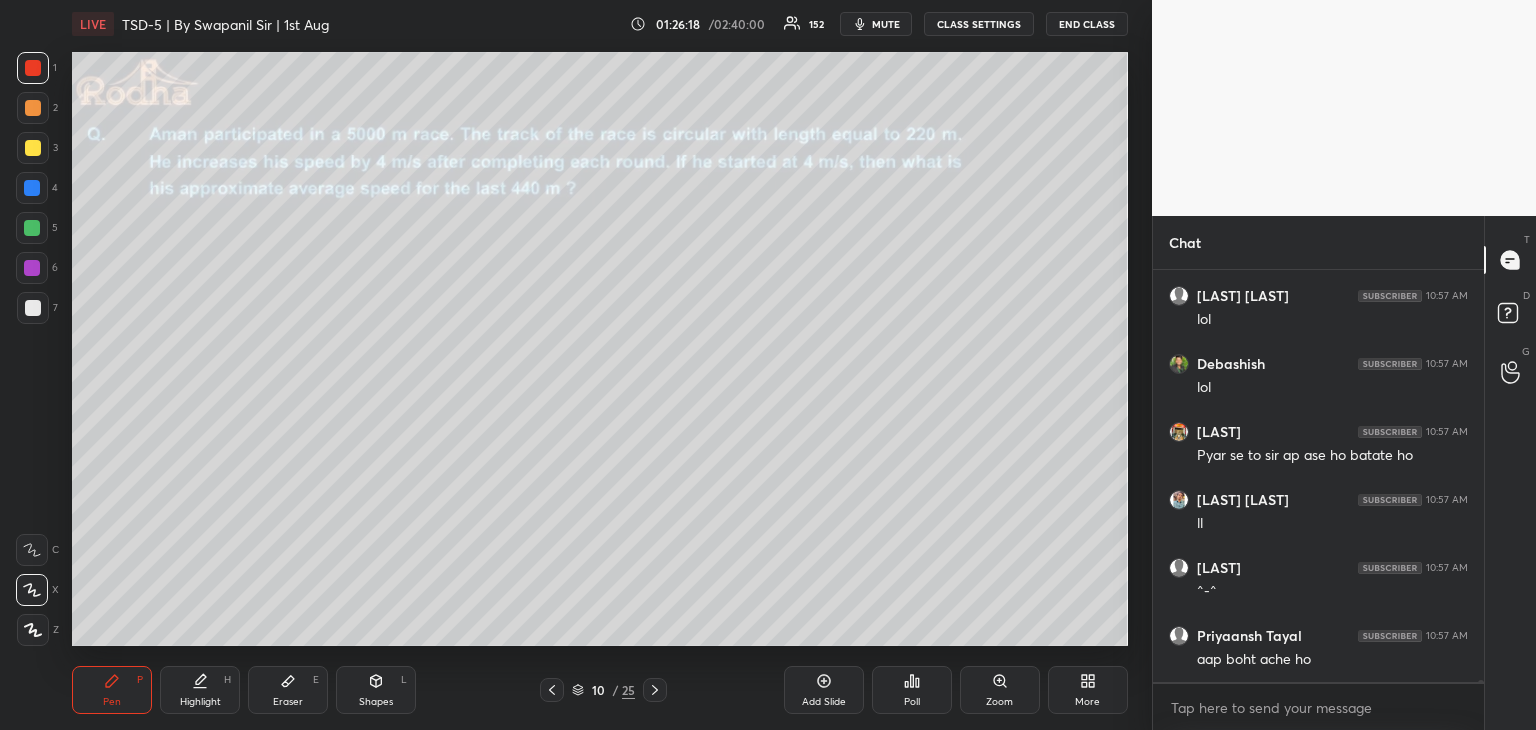 click 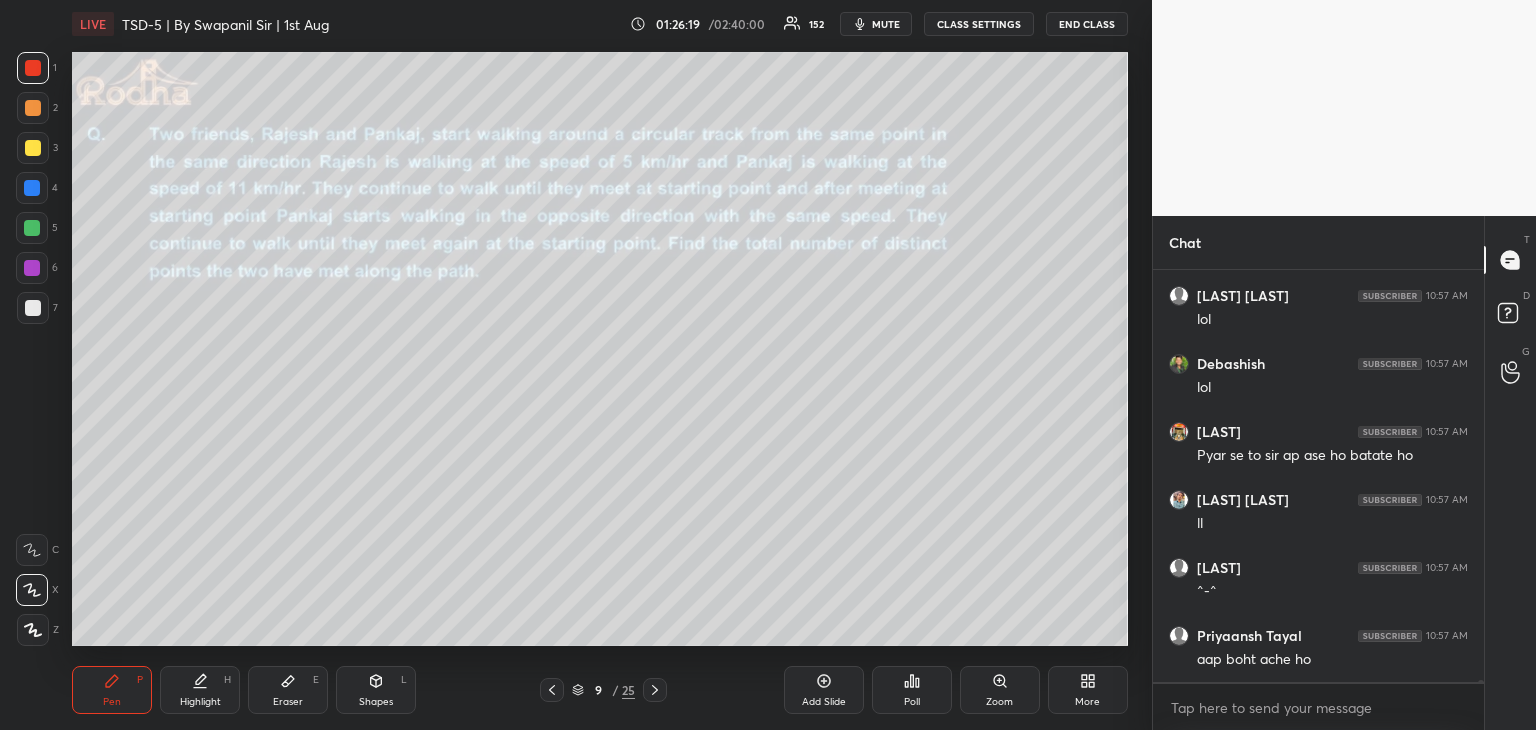 click at bounding box center [552, 690] 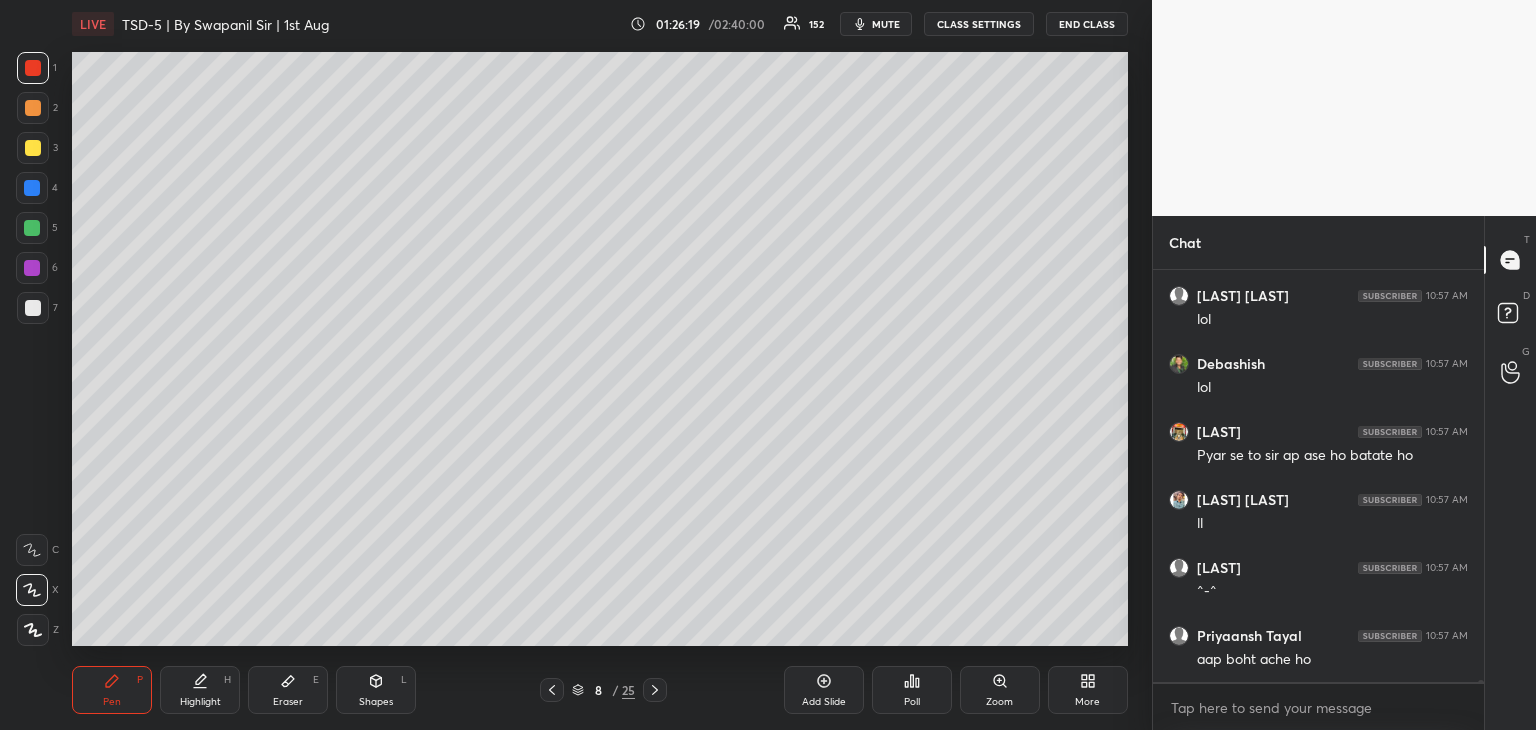 click at bounding box center (552, 690) 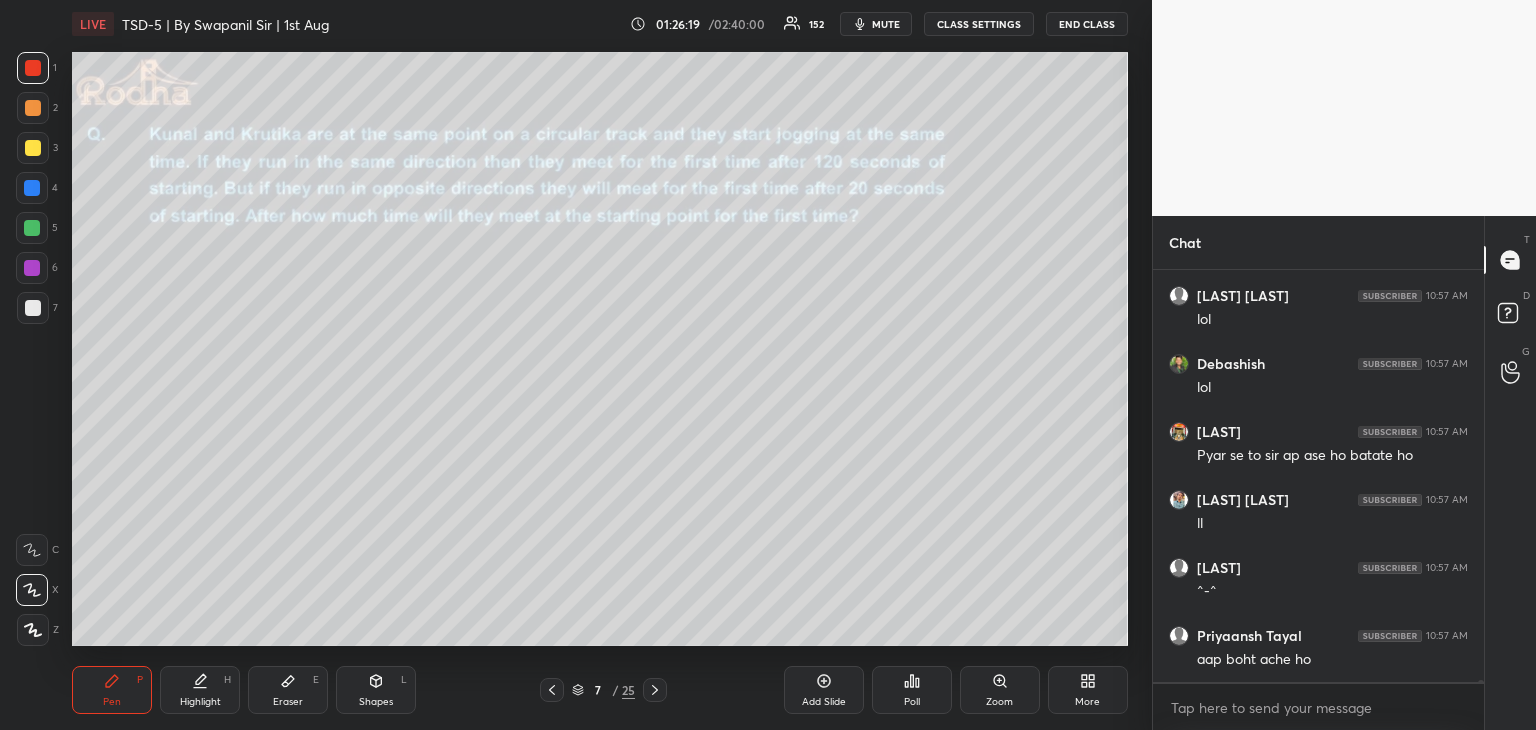 click 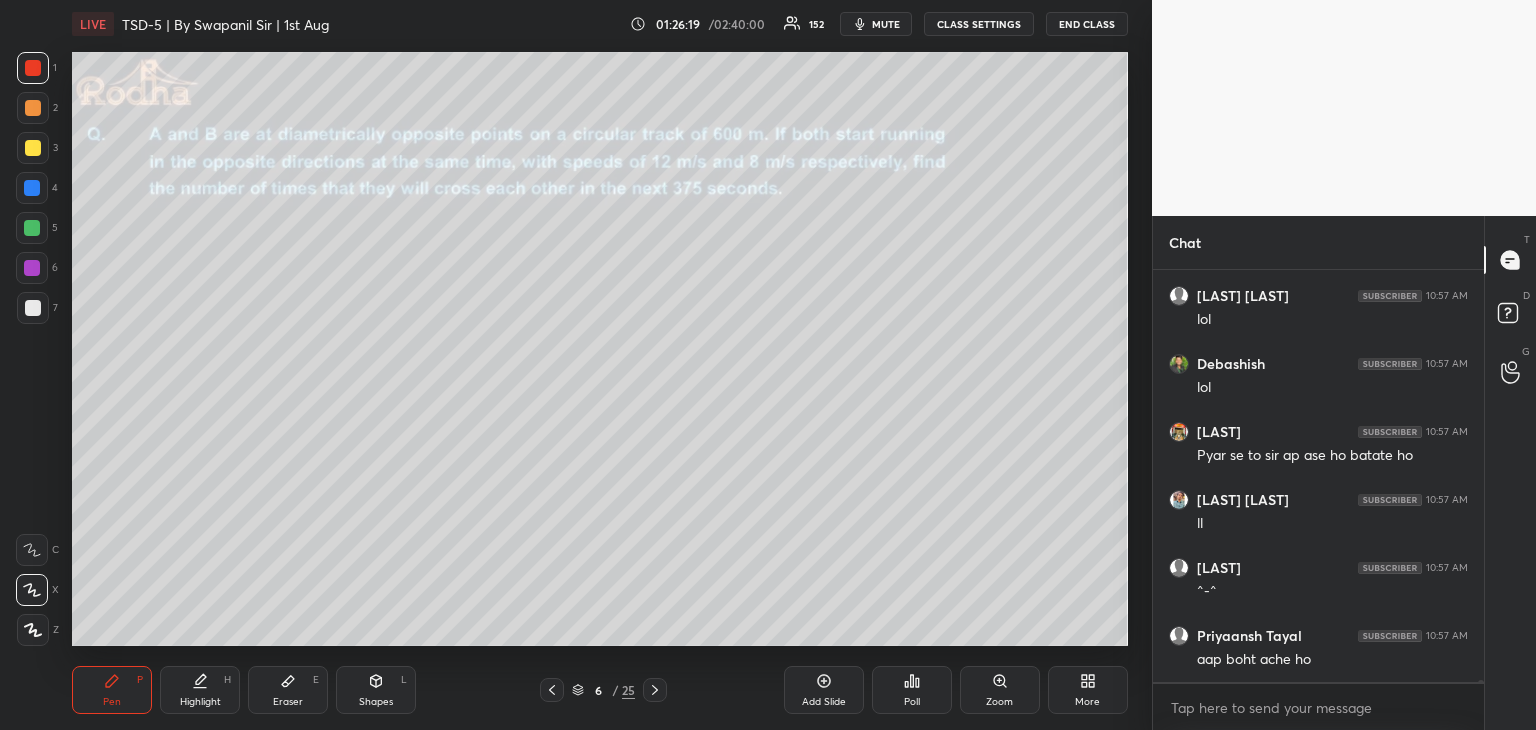 click 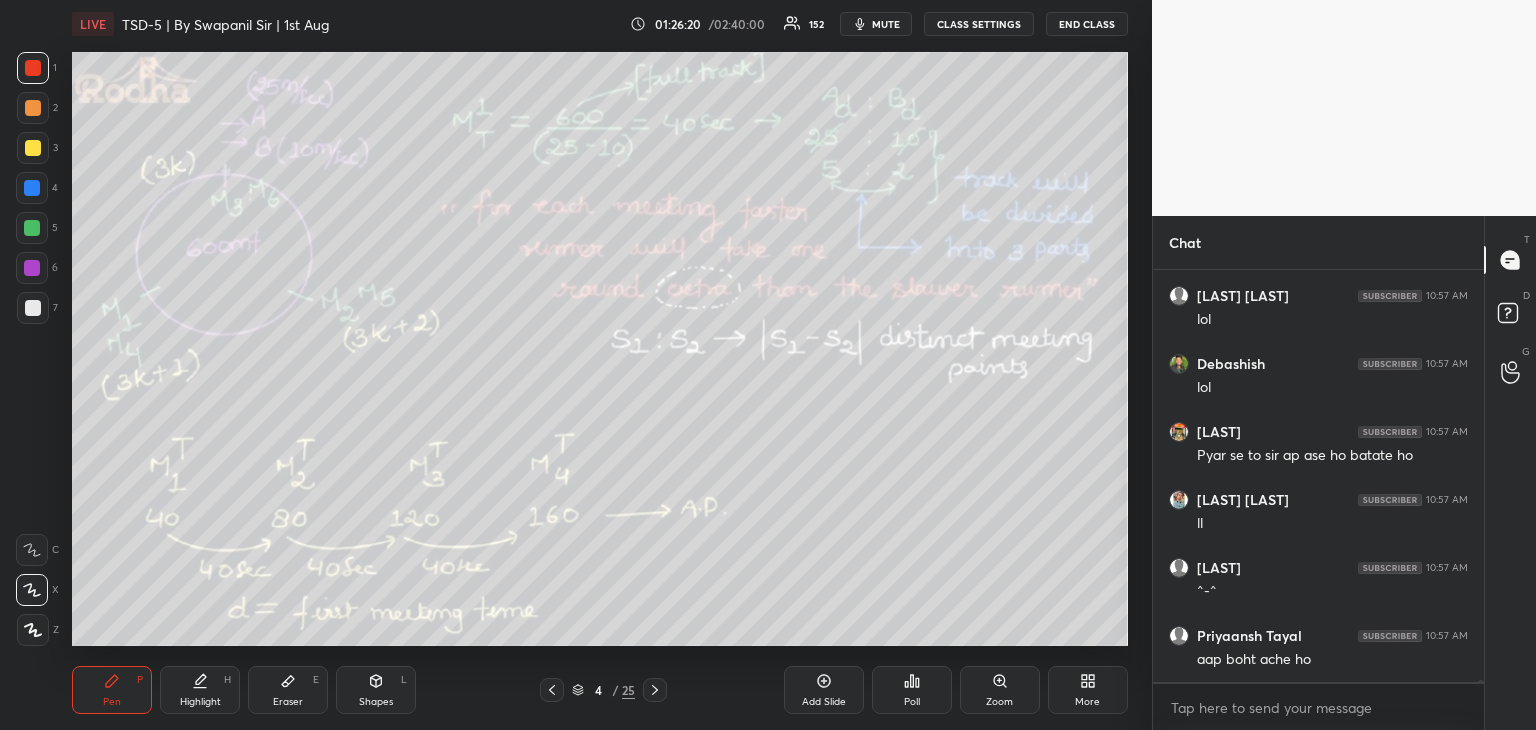 click 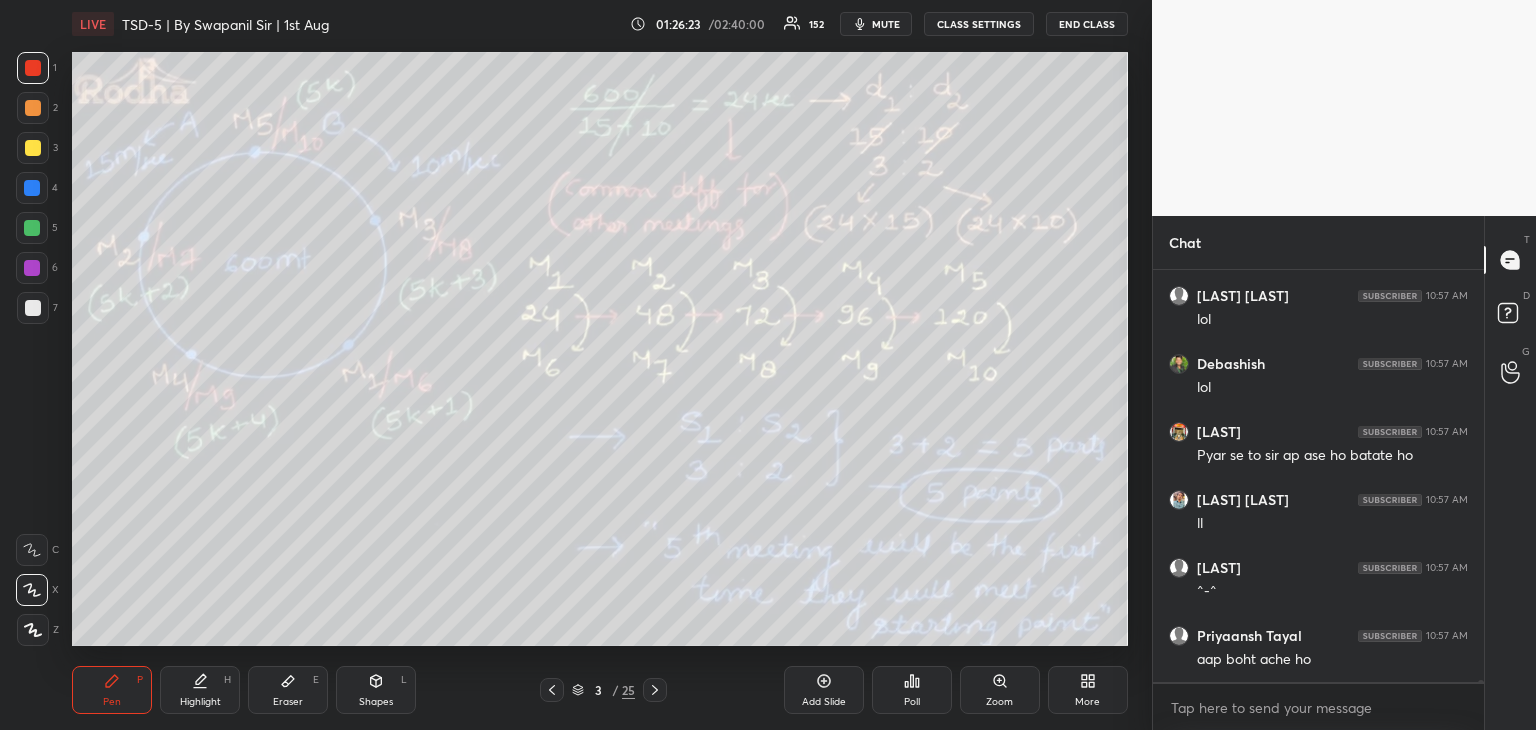 click 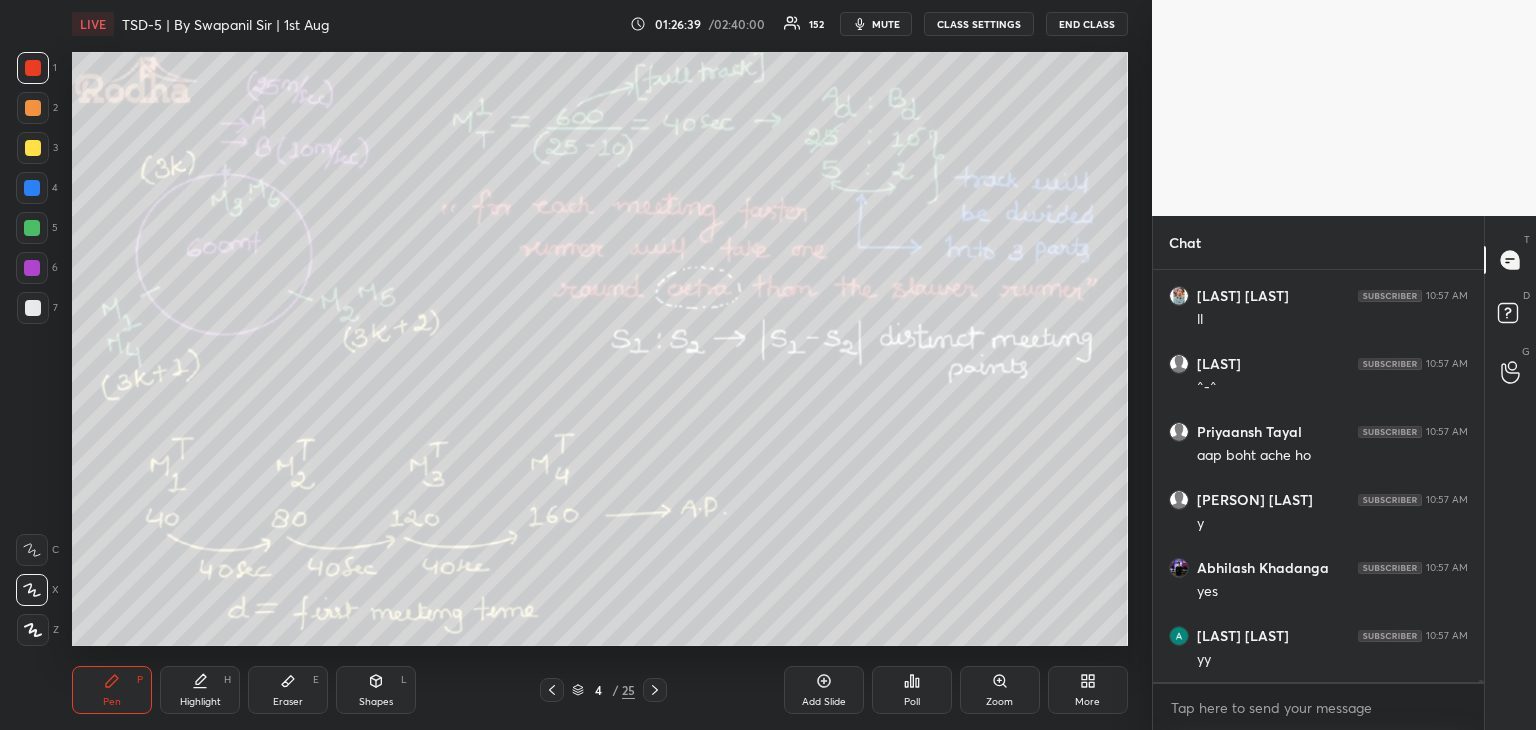scroll, scrollTop: 69292, scrollLeft: 0, axis: vertical 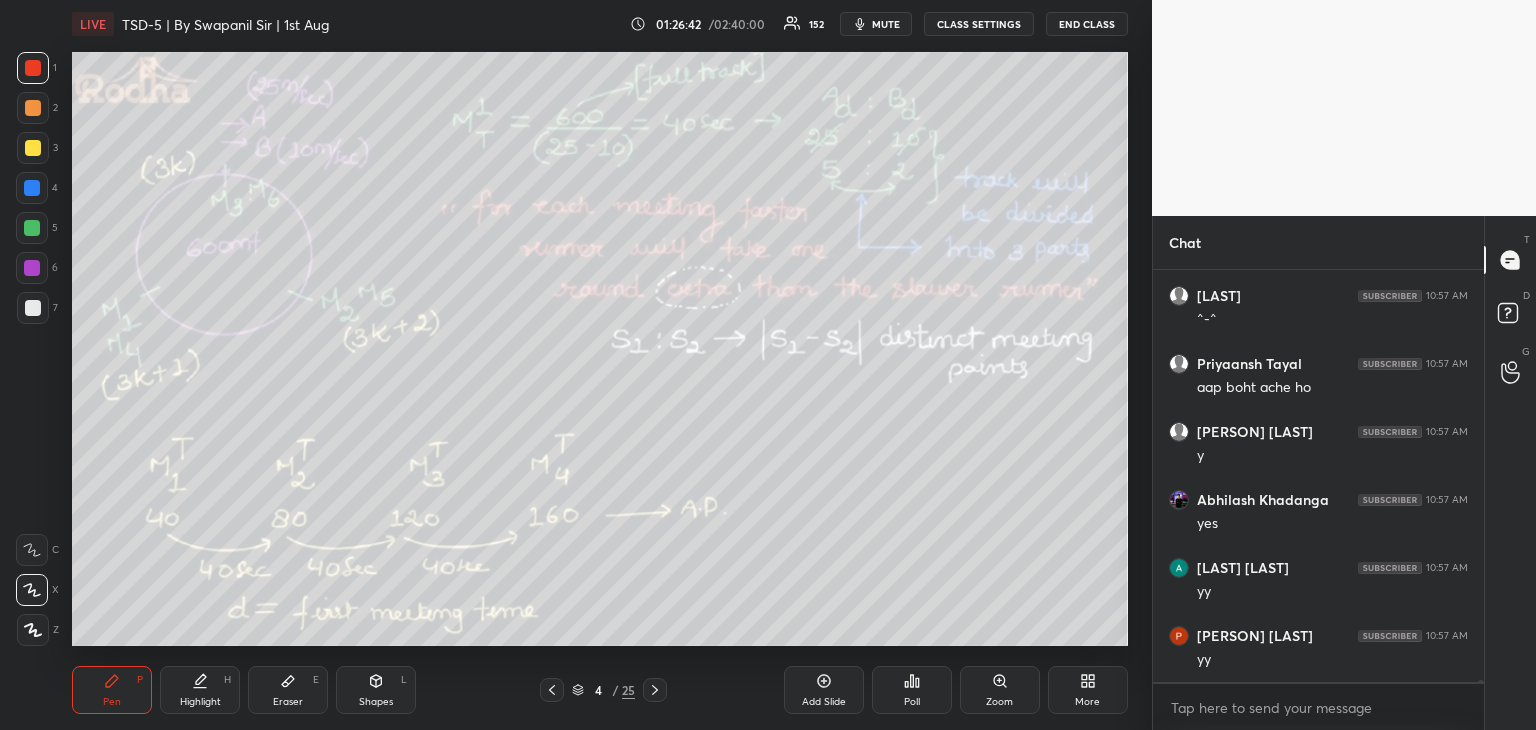 click 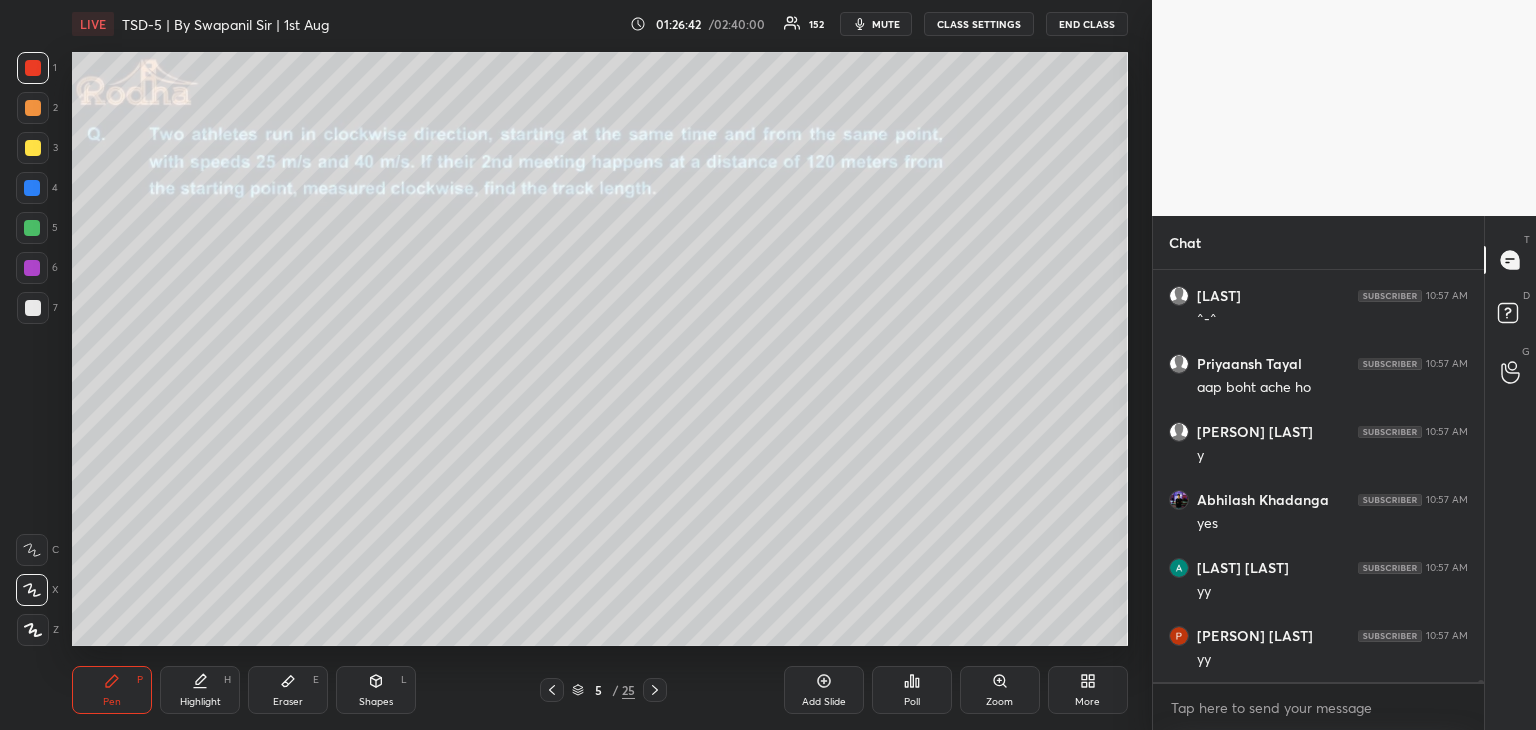 click 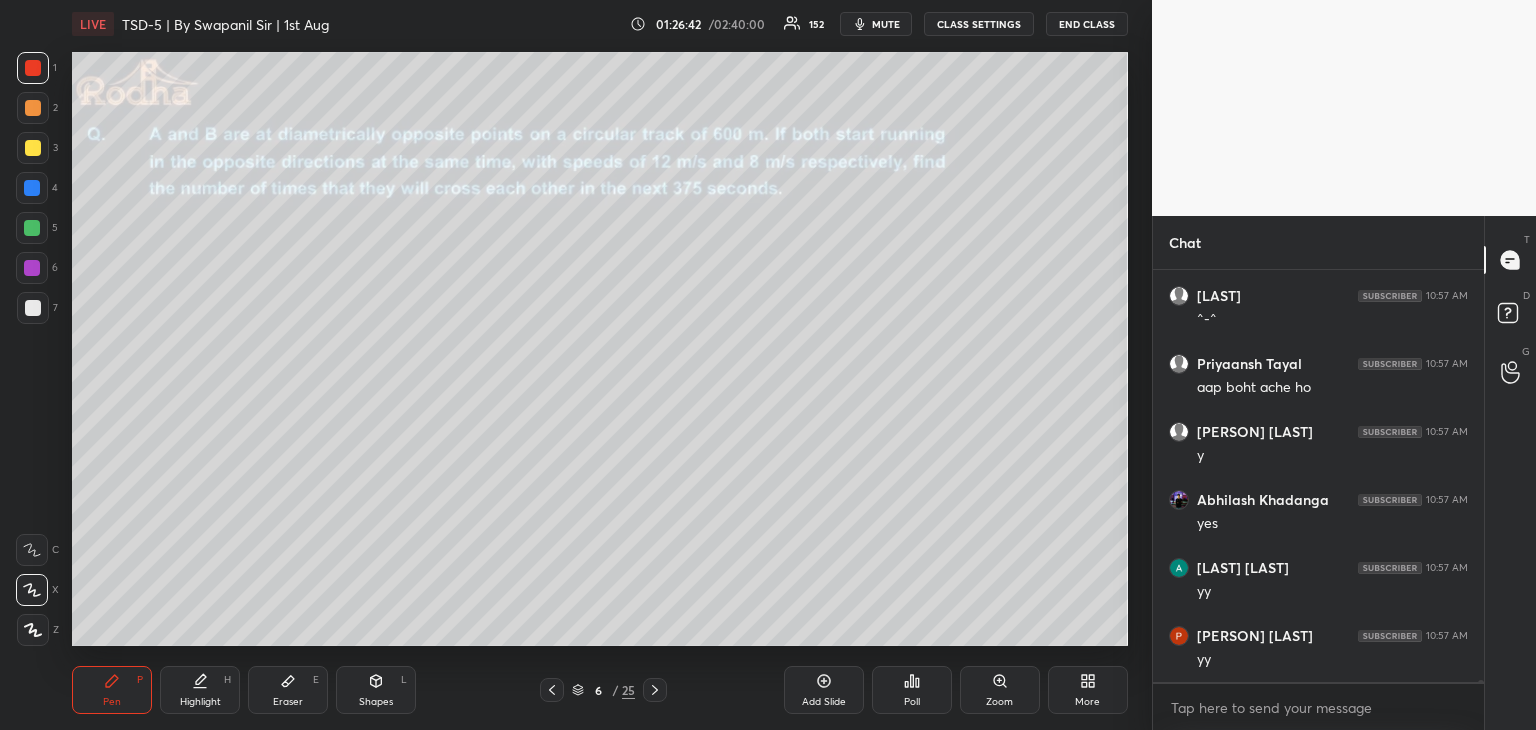 click 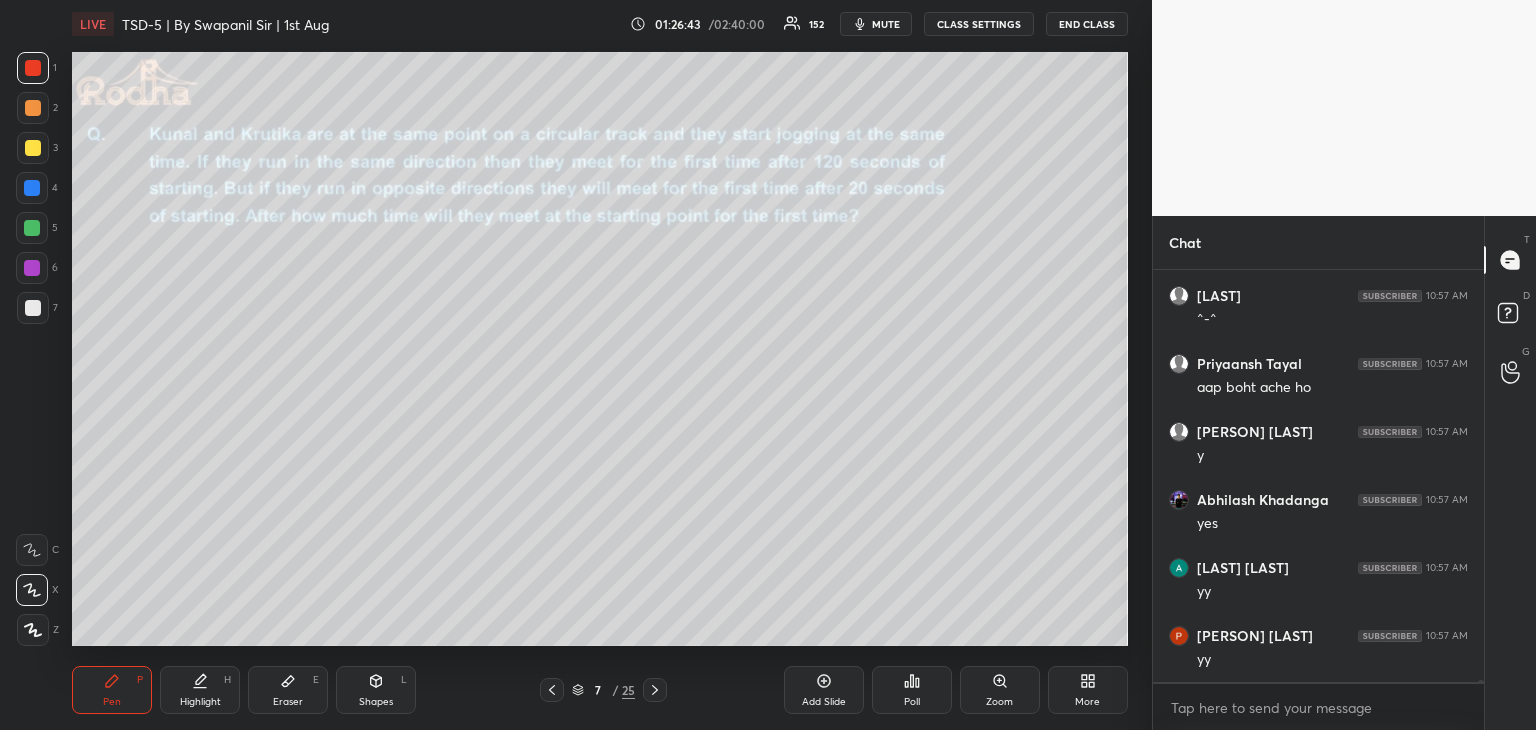 click 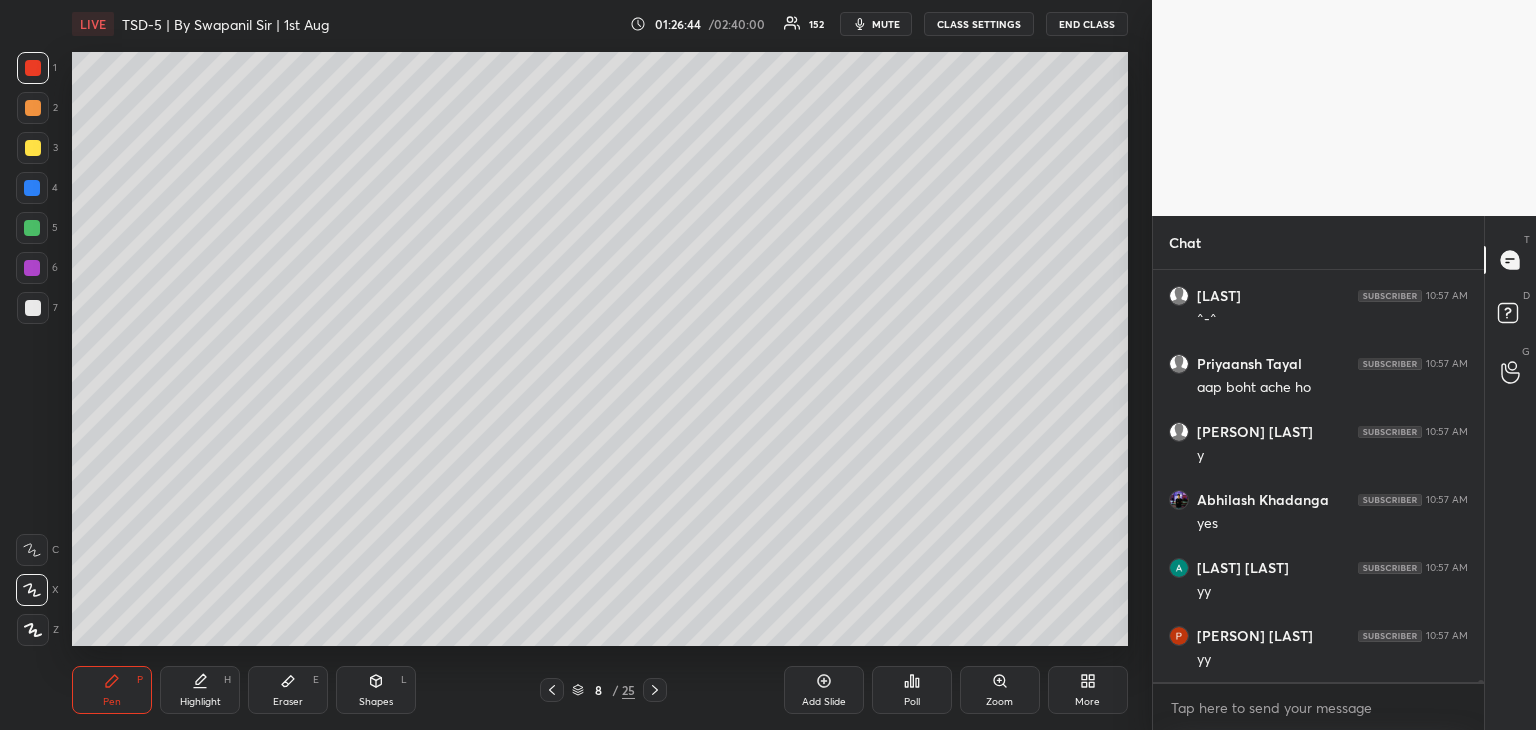 click 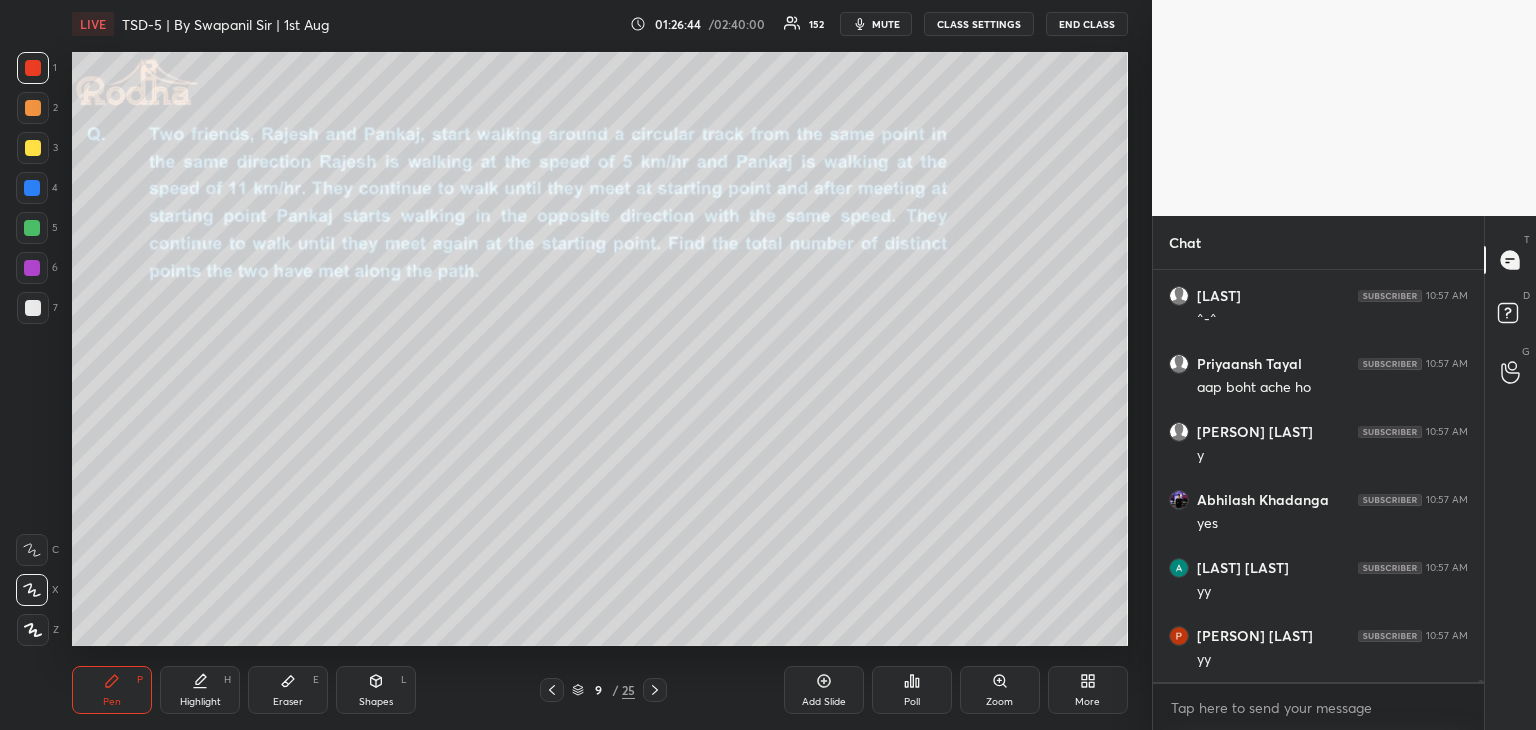 click 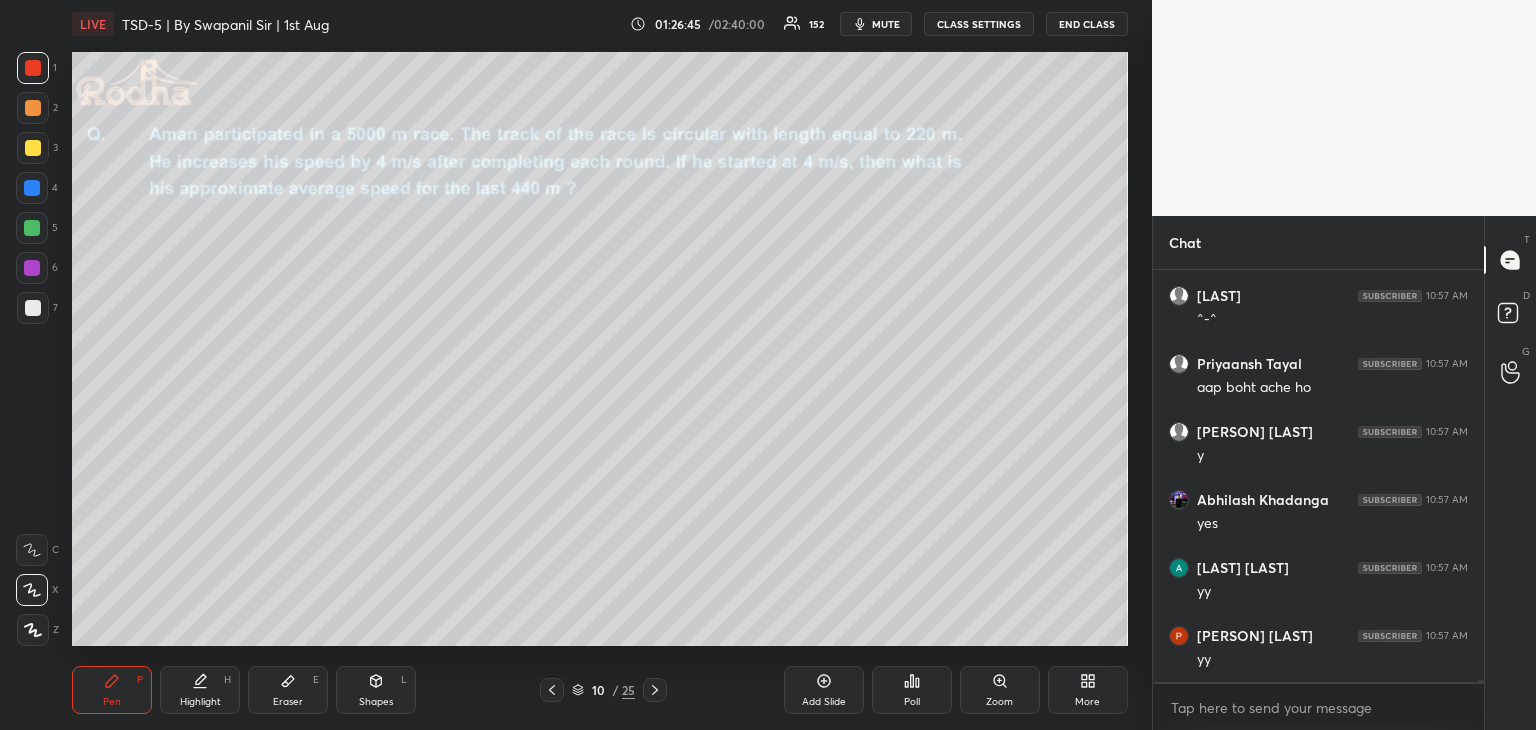 click 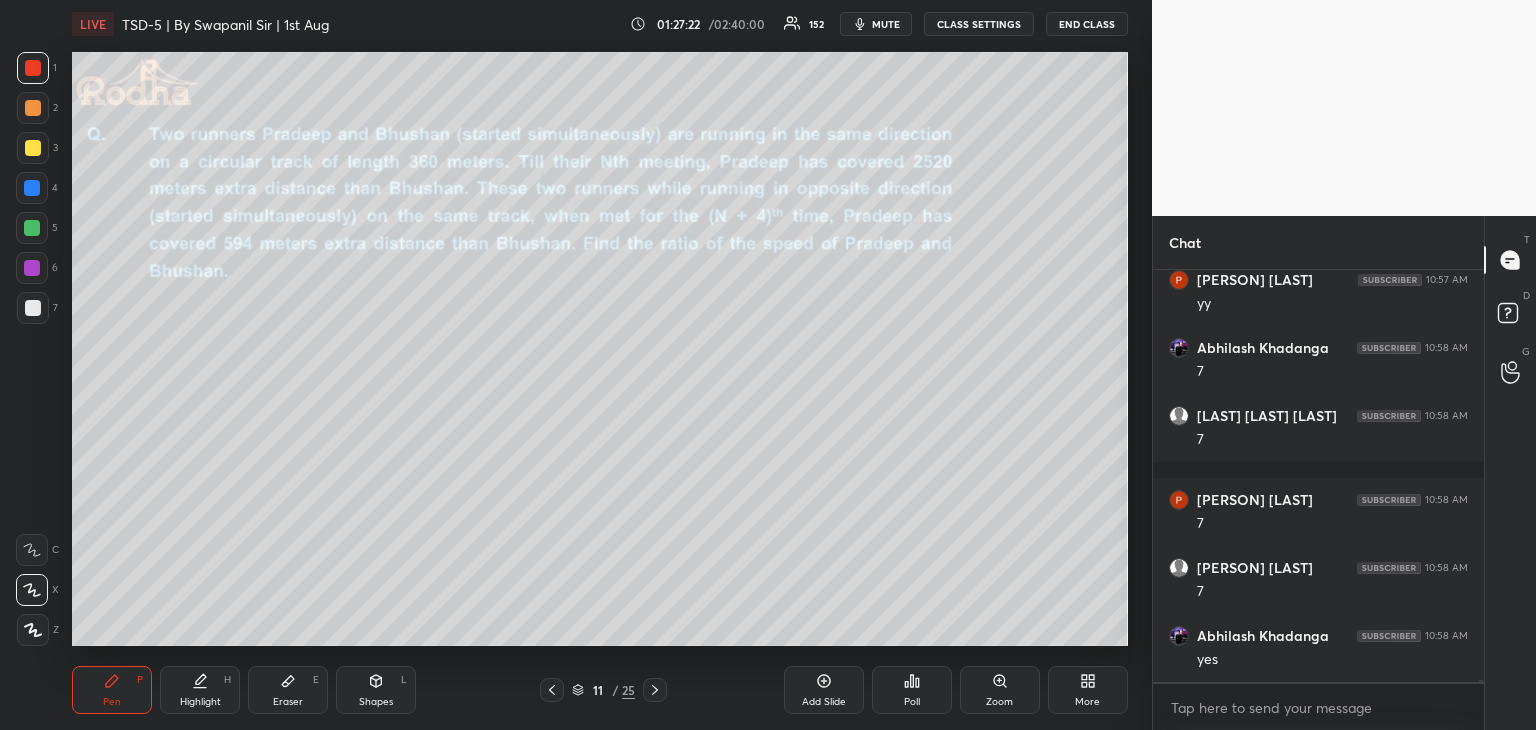 scroll, scrollTop: 69716, scrollLeft: 0, axis: vertical 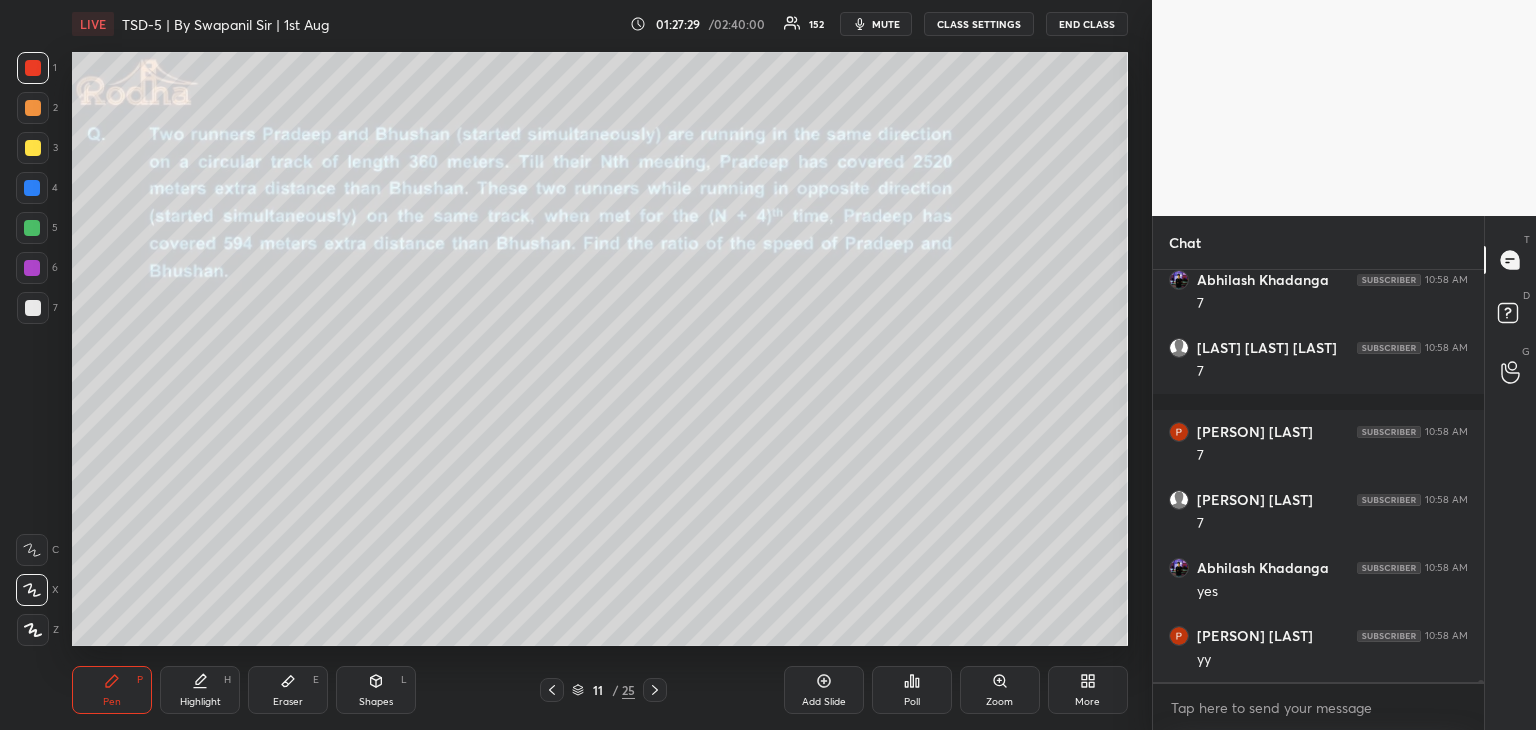 click on "Eraser E" at bounding box center [288, 690] 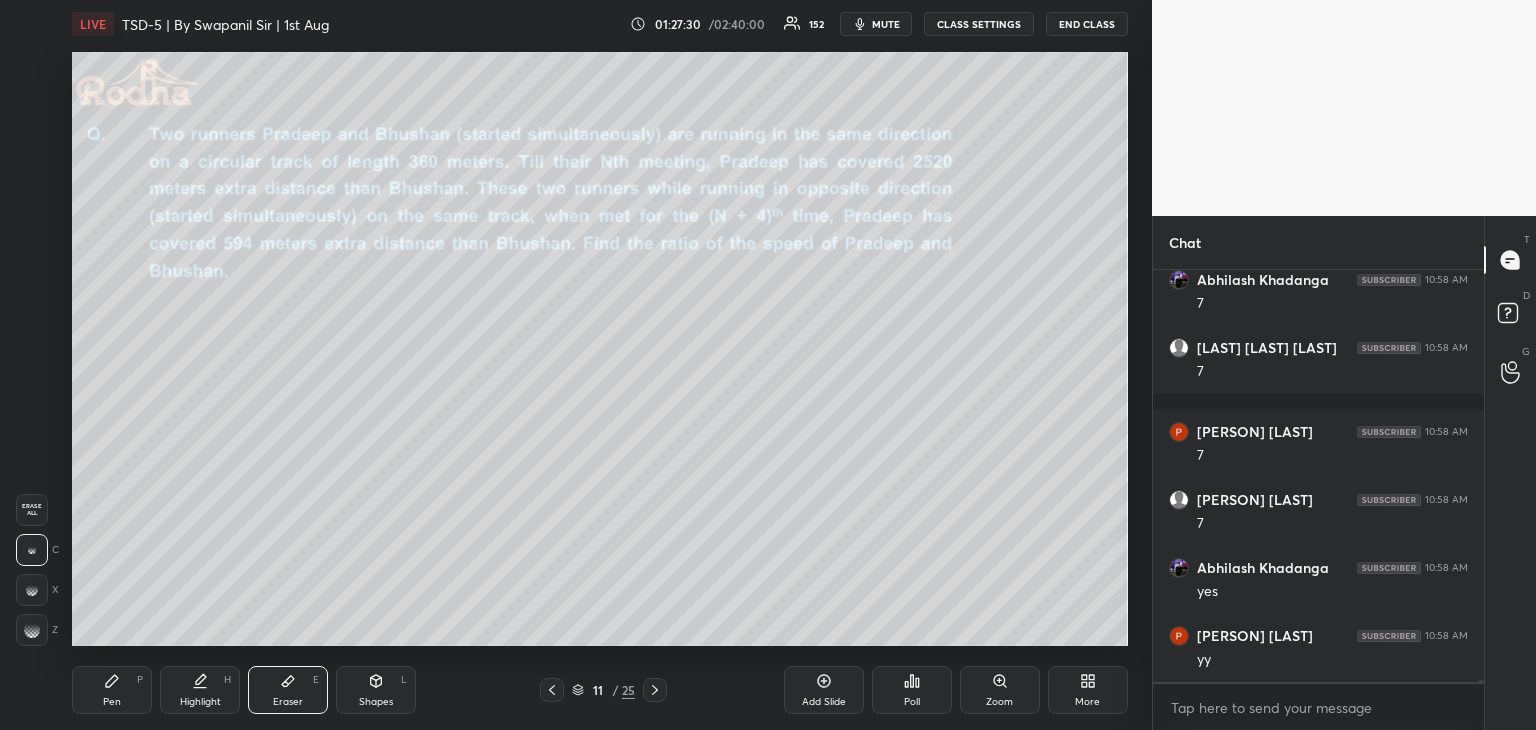 drag, startPoint x: 36, startPoint y: 633, endPoint x: 52, endPoint y: 601, distance: 35.77709 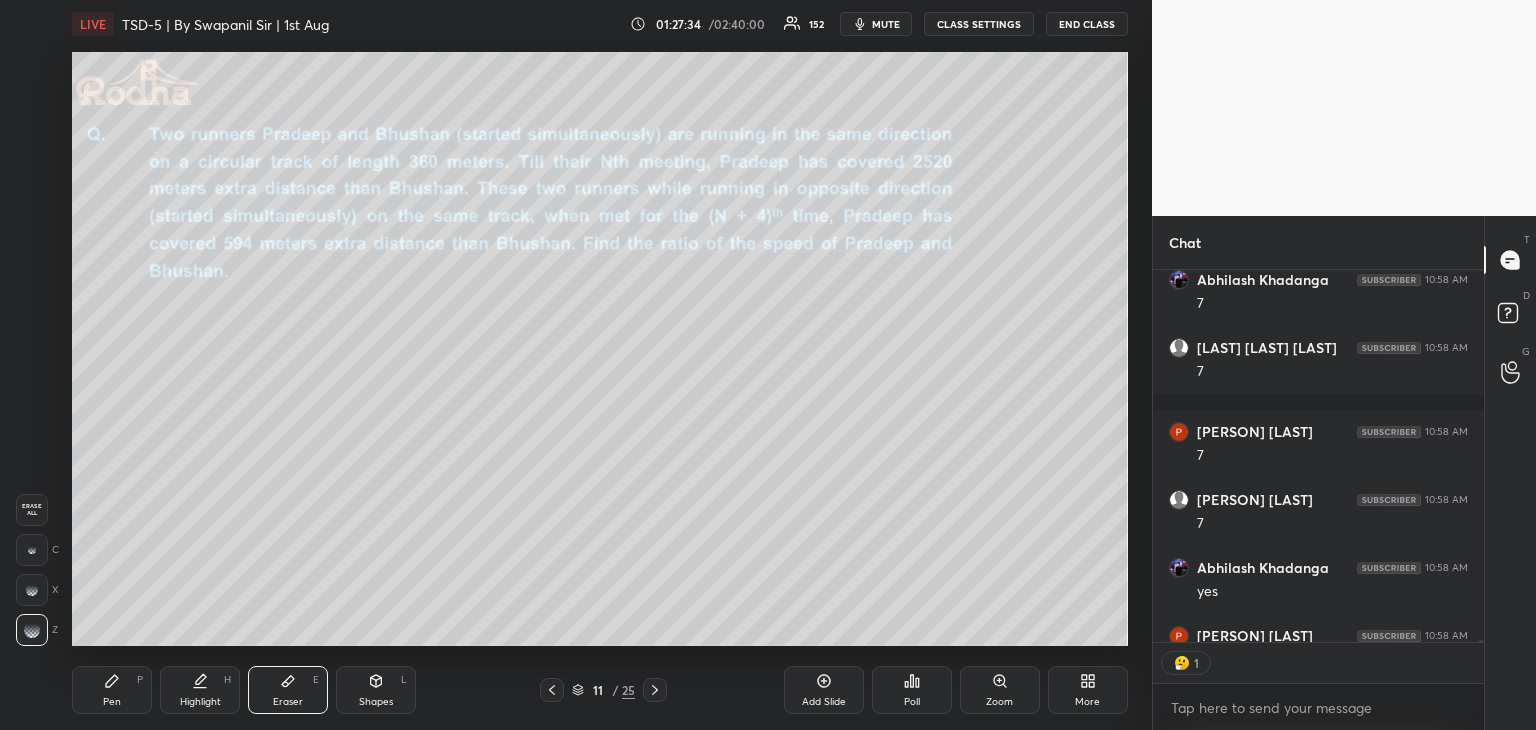 scroll, scrollTop: 366, scrollLeft: 325, axis: both 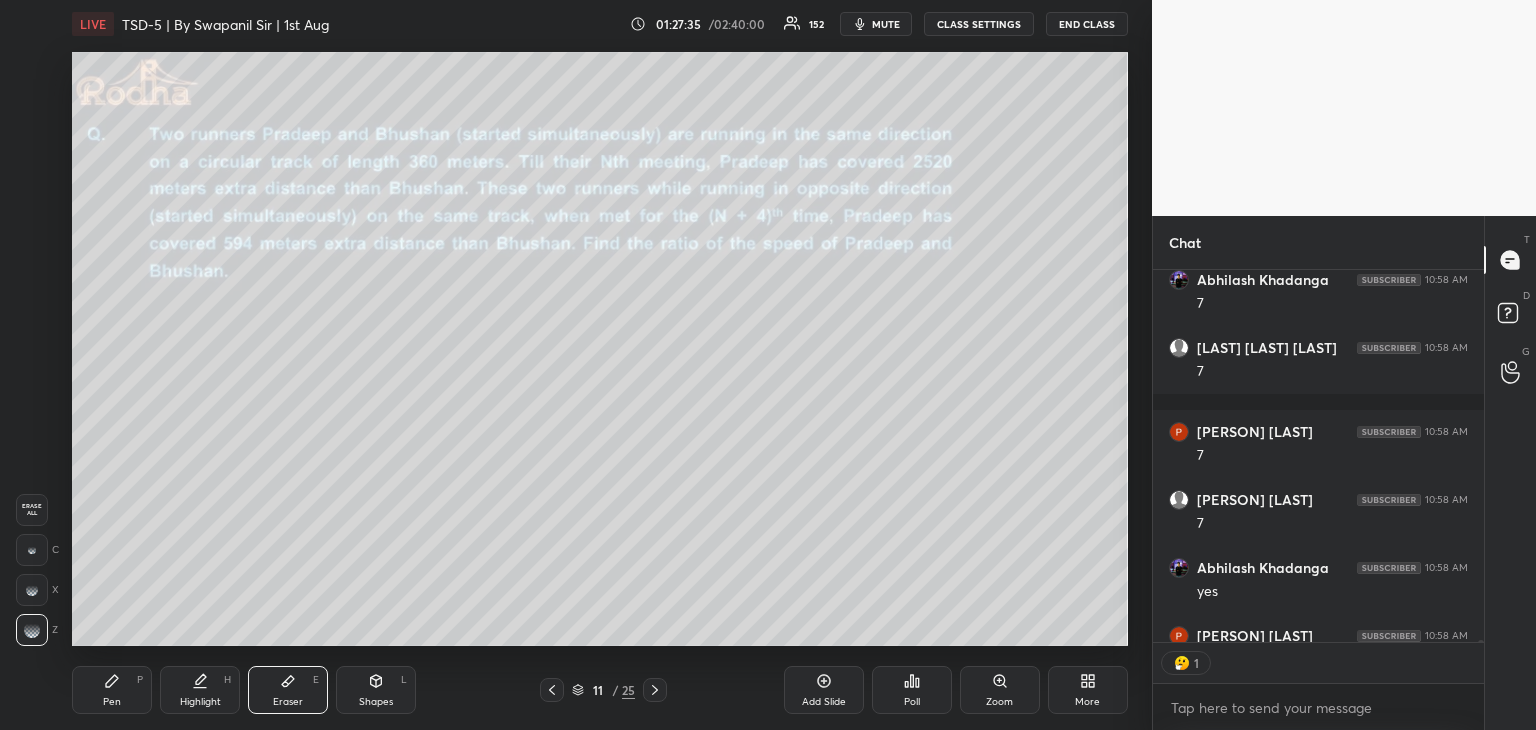drag, startPoint x: 108, startPoint y: 689, endPoint x: 169, endPoint y: 649, distance: 72.94518 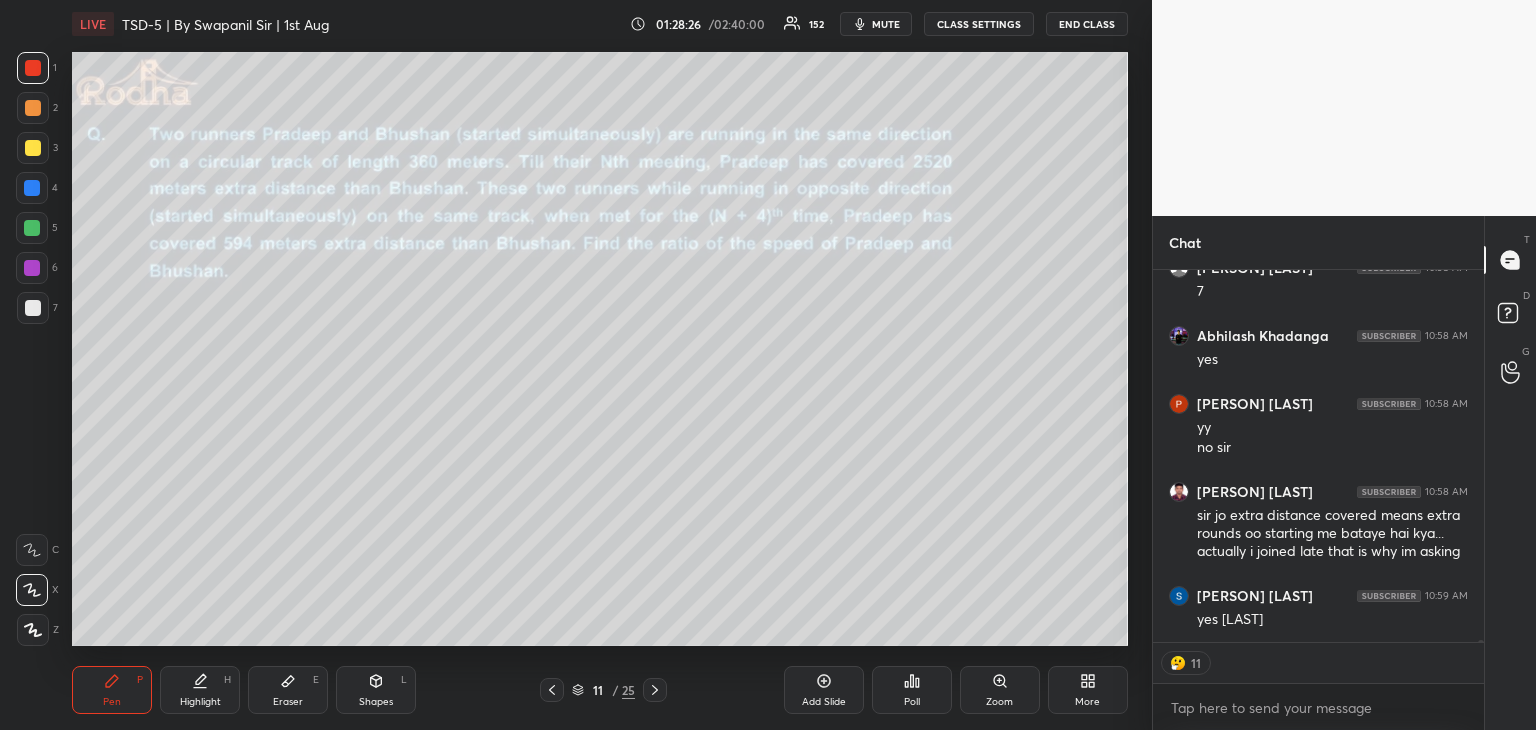 scroll, scrollTop: 70016, scrollLeft: 0, axis: vertical 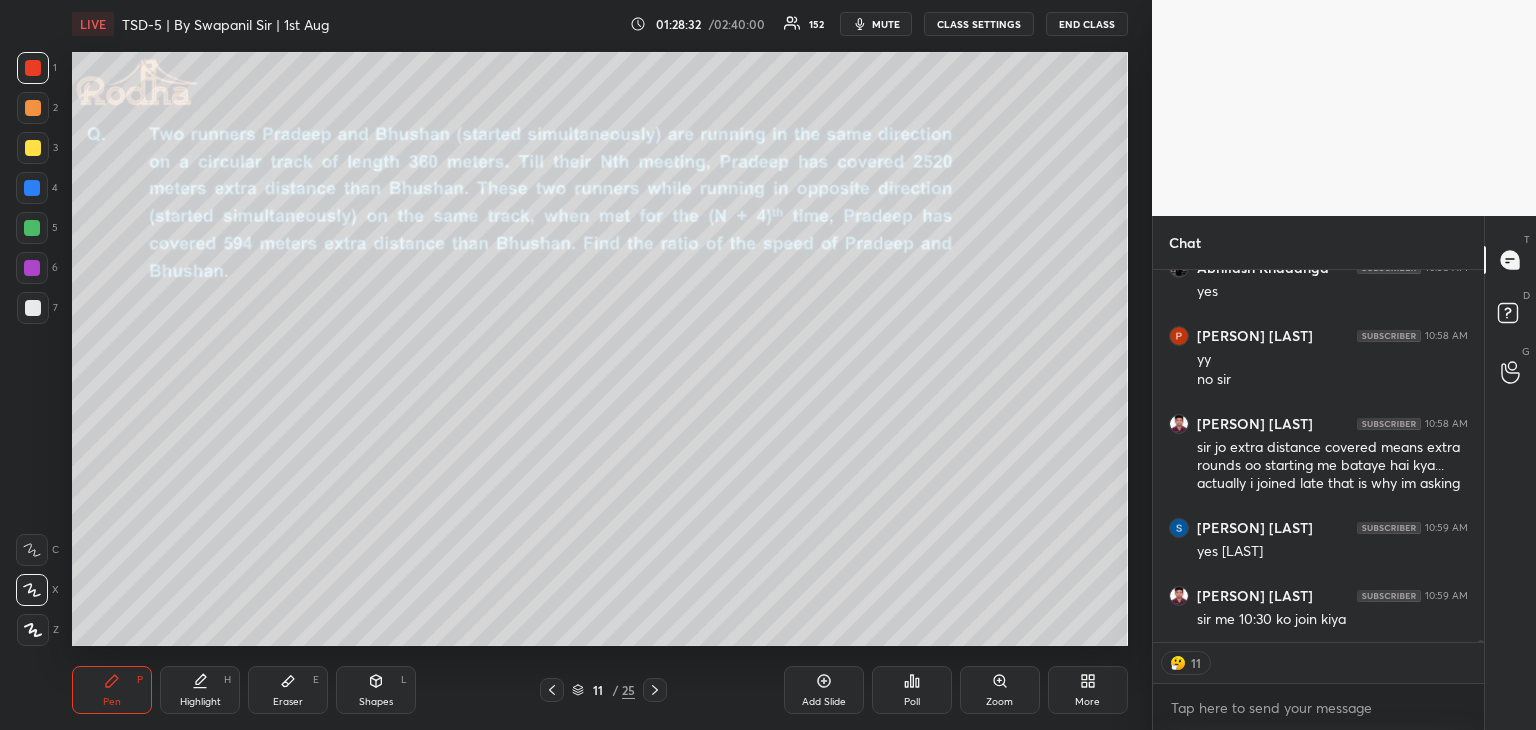 click 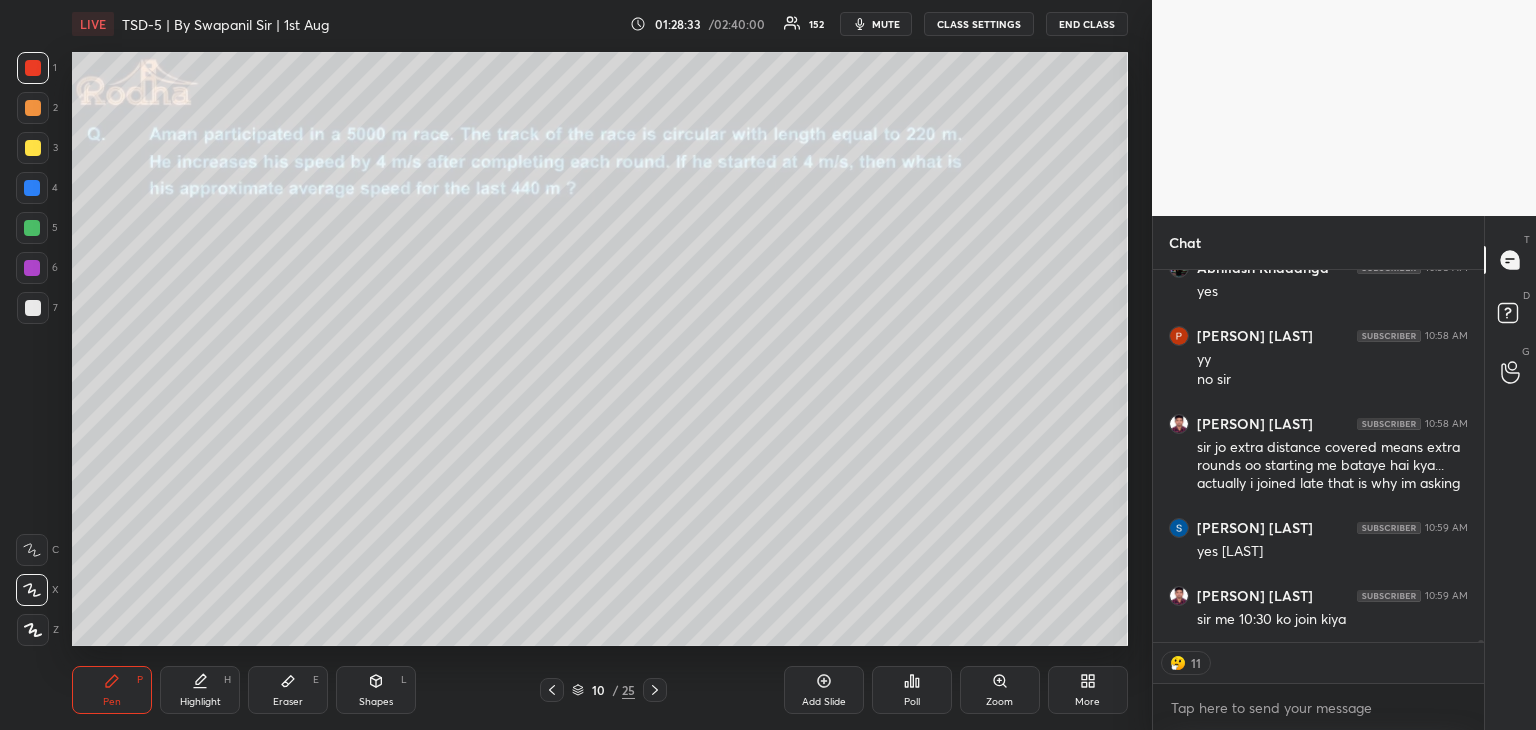 click 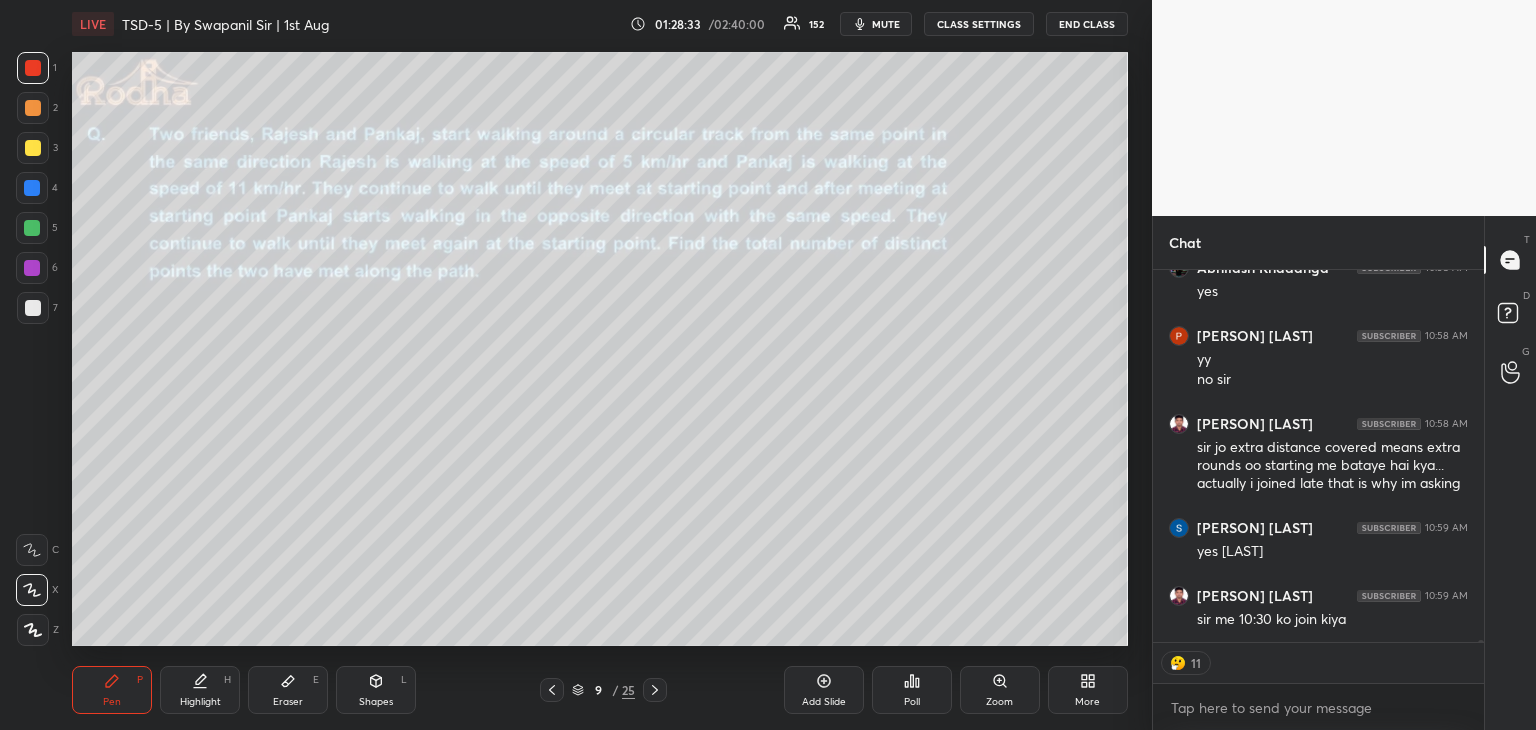 click 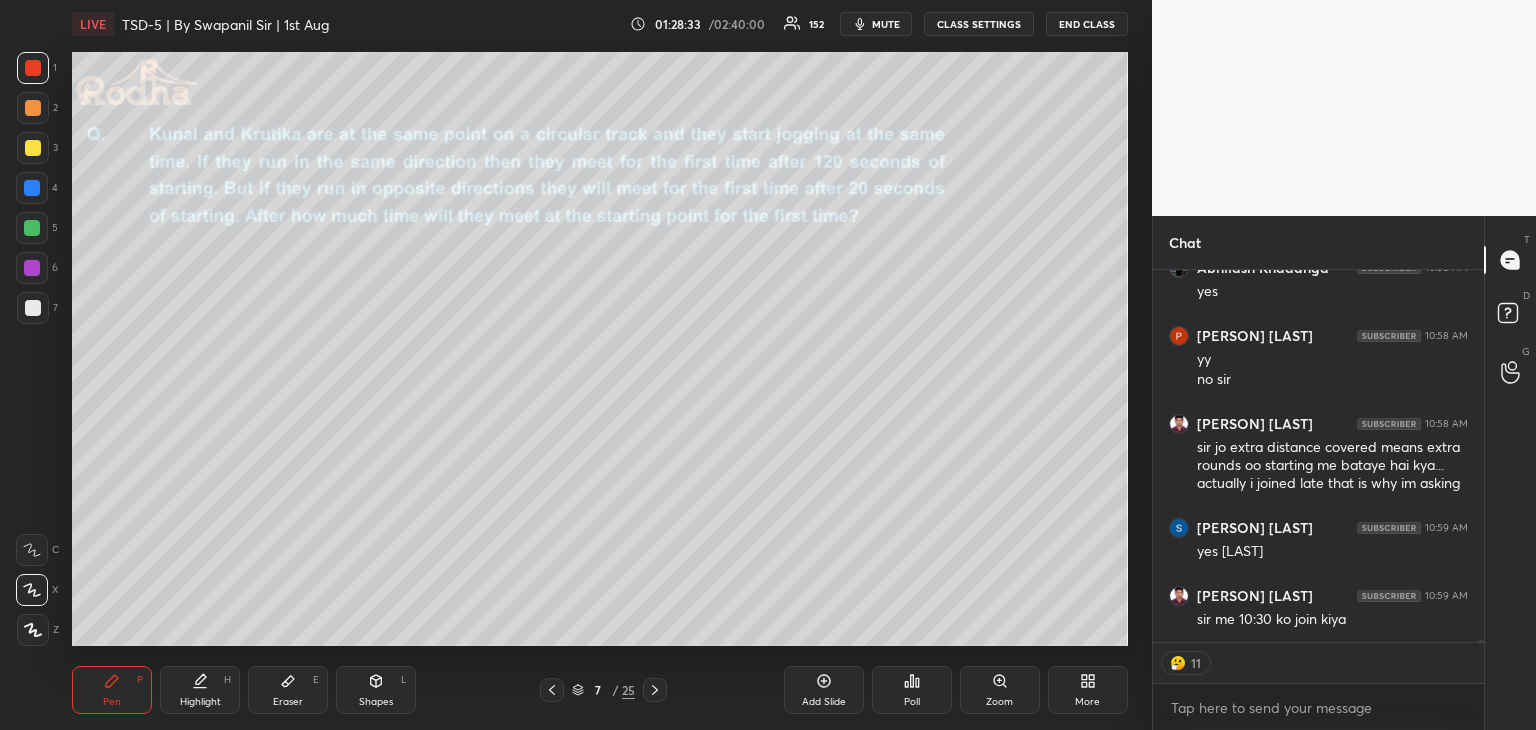 scroll, scrollTop: 5, scrollLeft: 6, axis: both 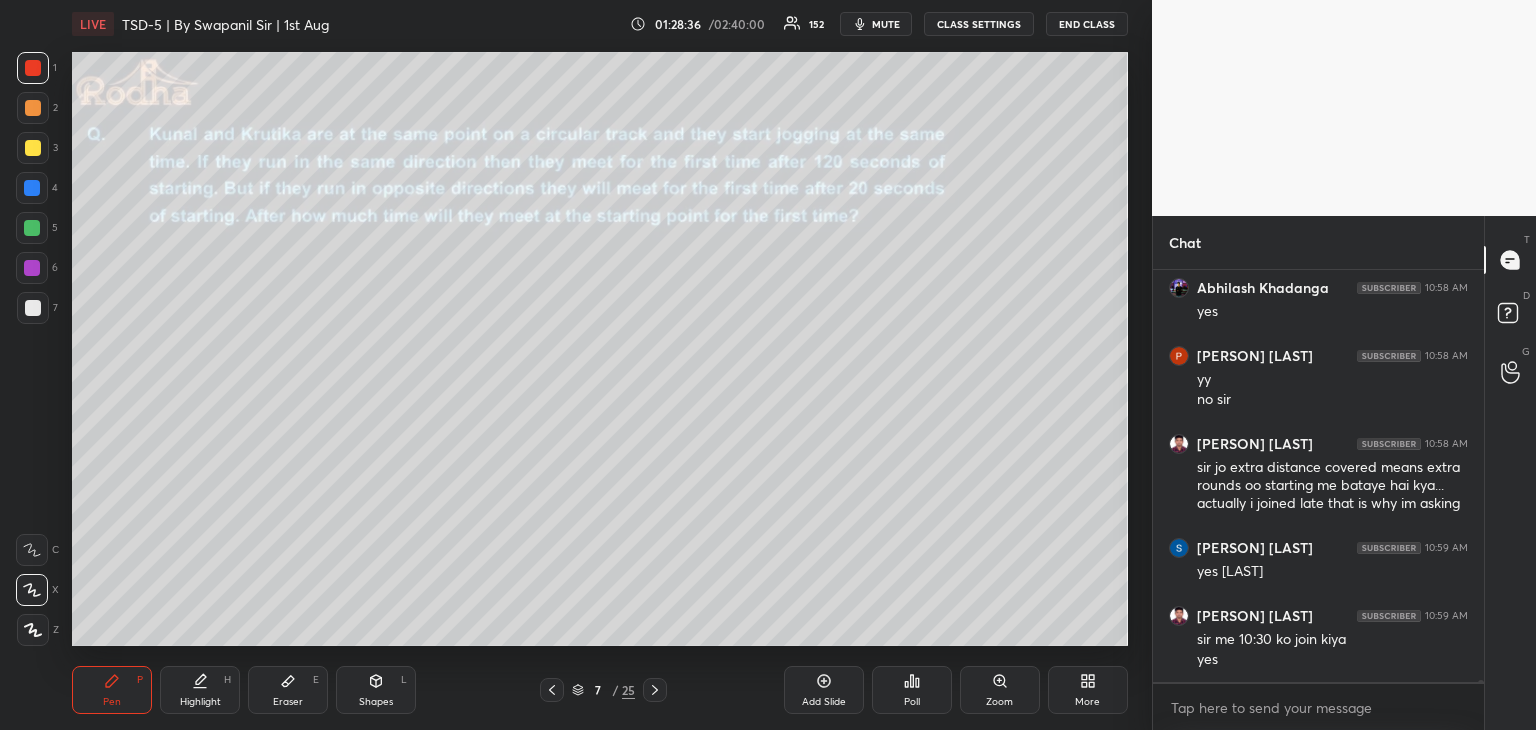 click 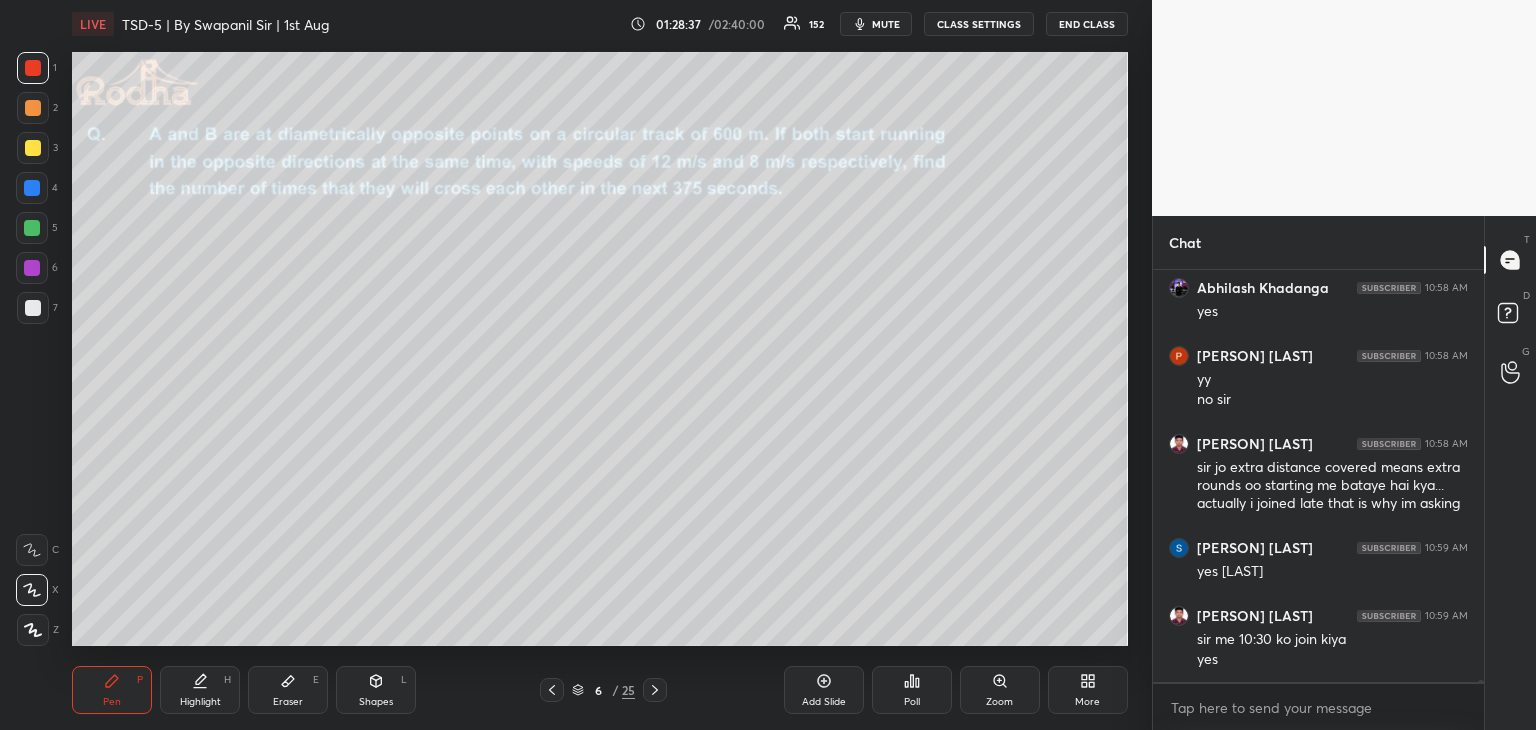 click 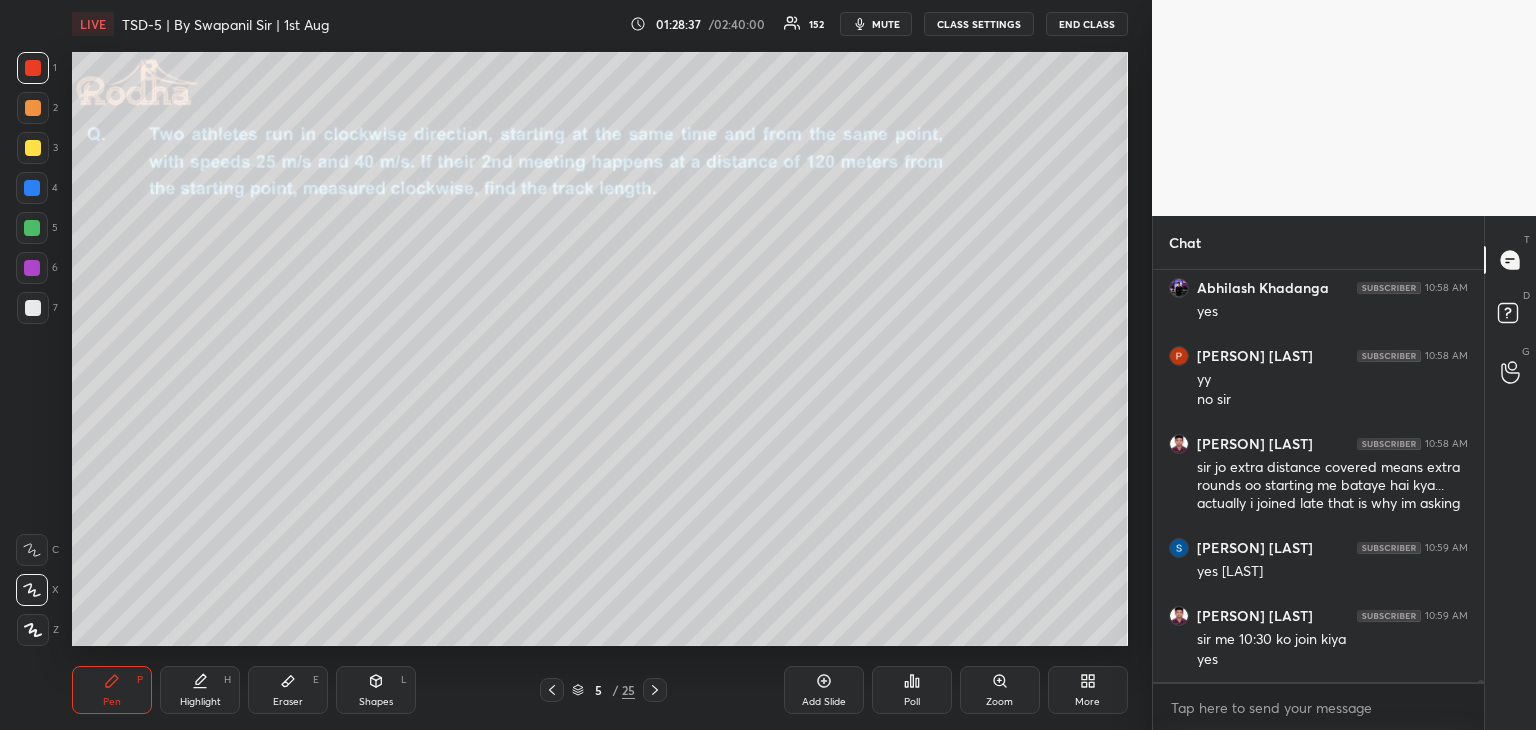 click 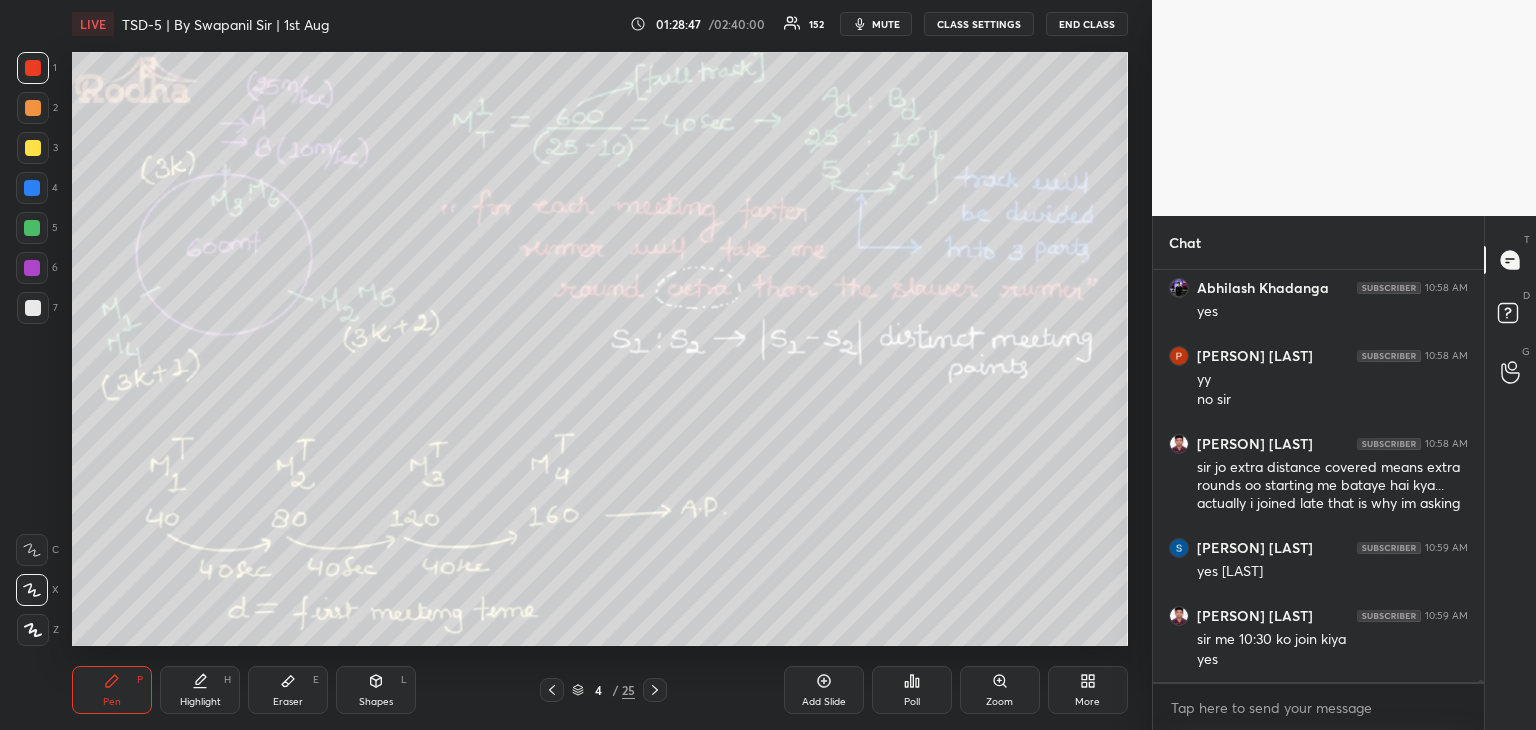 click on "Eraser E" at bounding box center [288, 690] 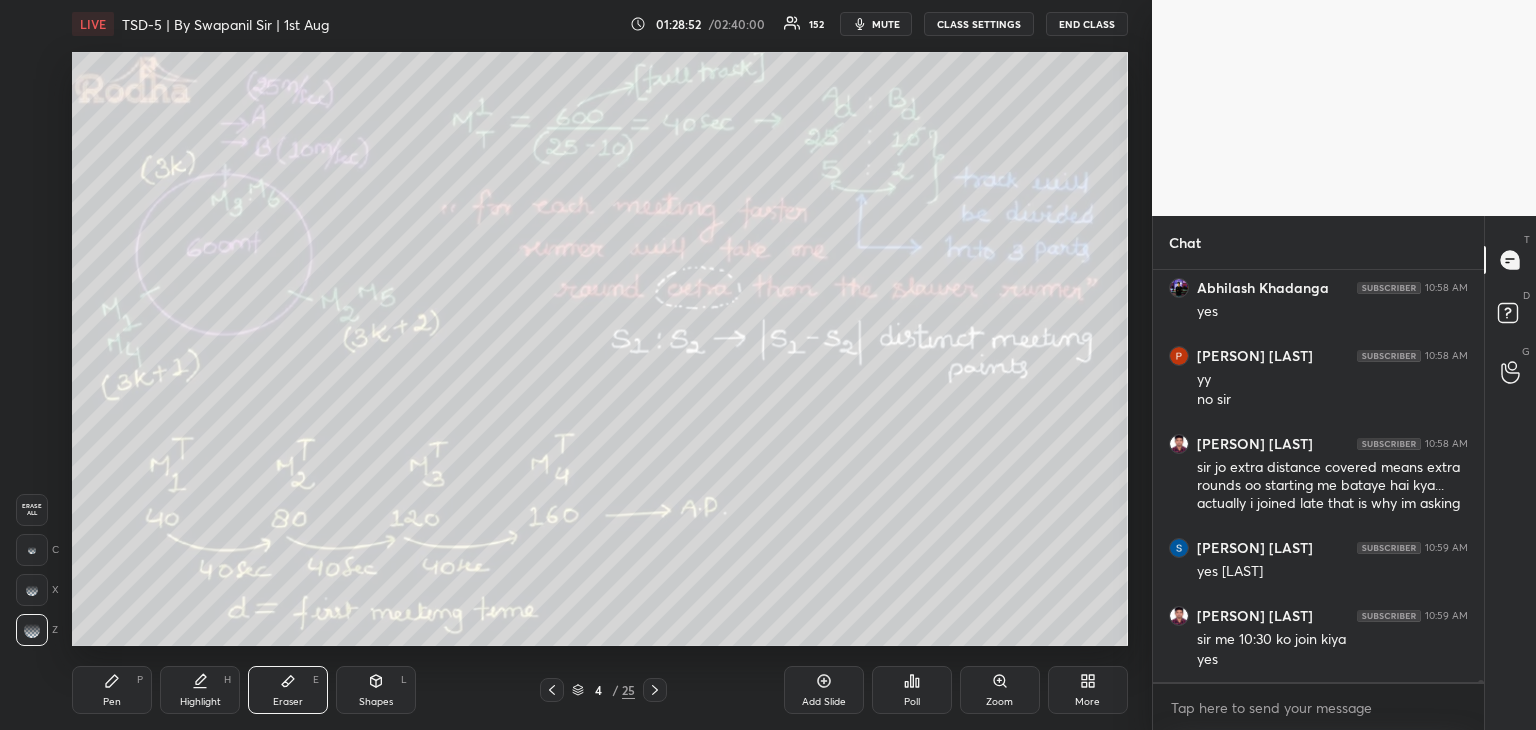 scroll, scrollTop: 70064, scrollLeft: 0, axis: vertical 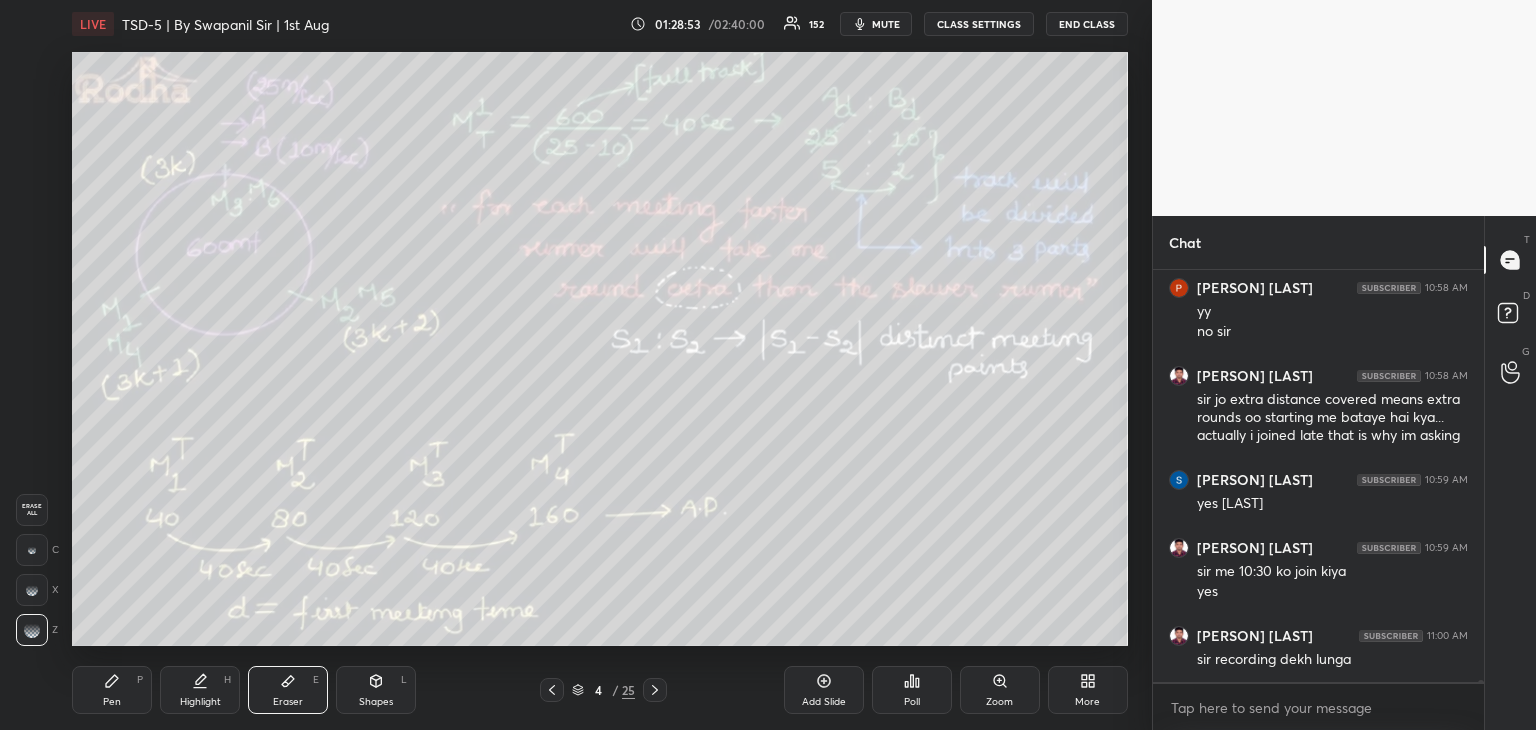 click on "Pen" at bounding box center (112, 702) 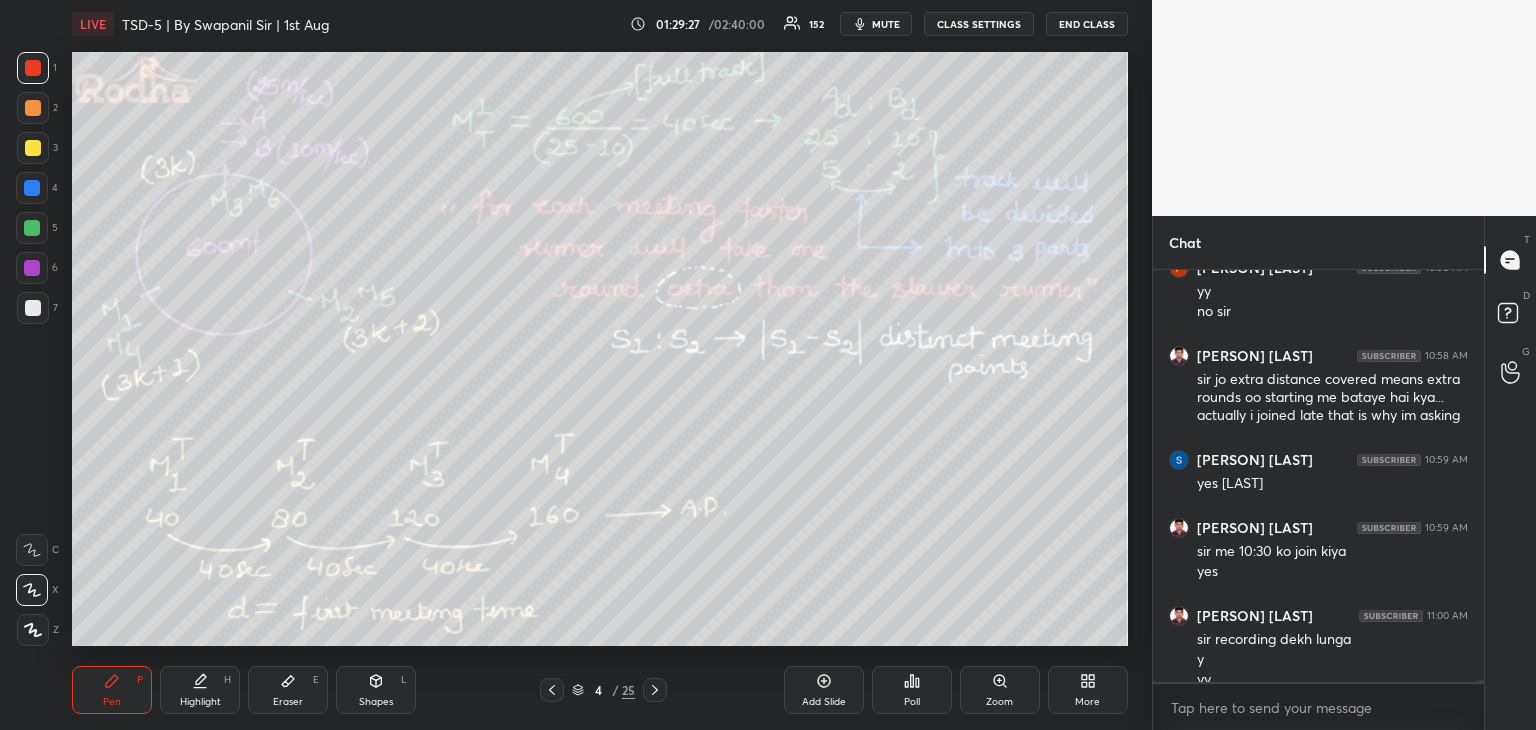 scroll, scrollTop: 70104, scrollLeft: 0, axis: vertical 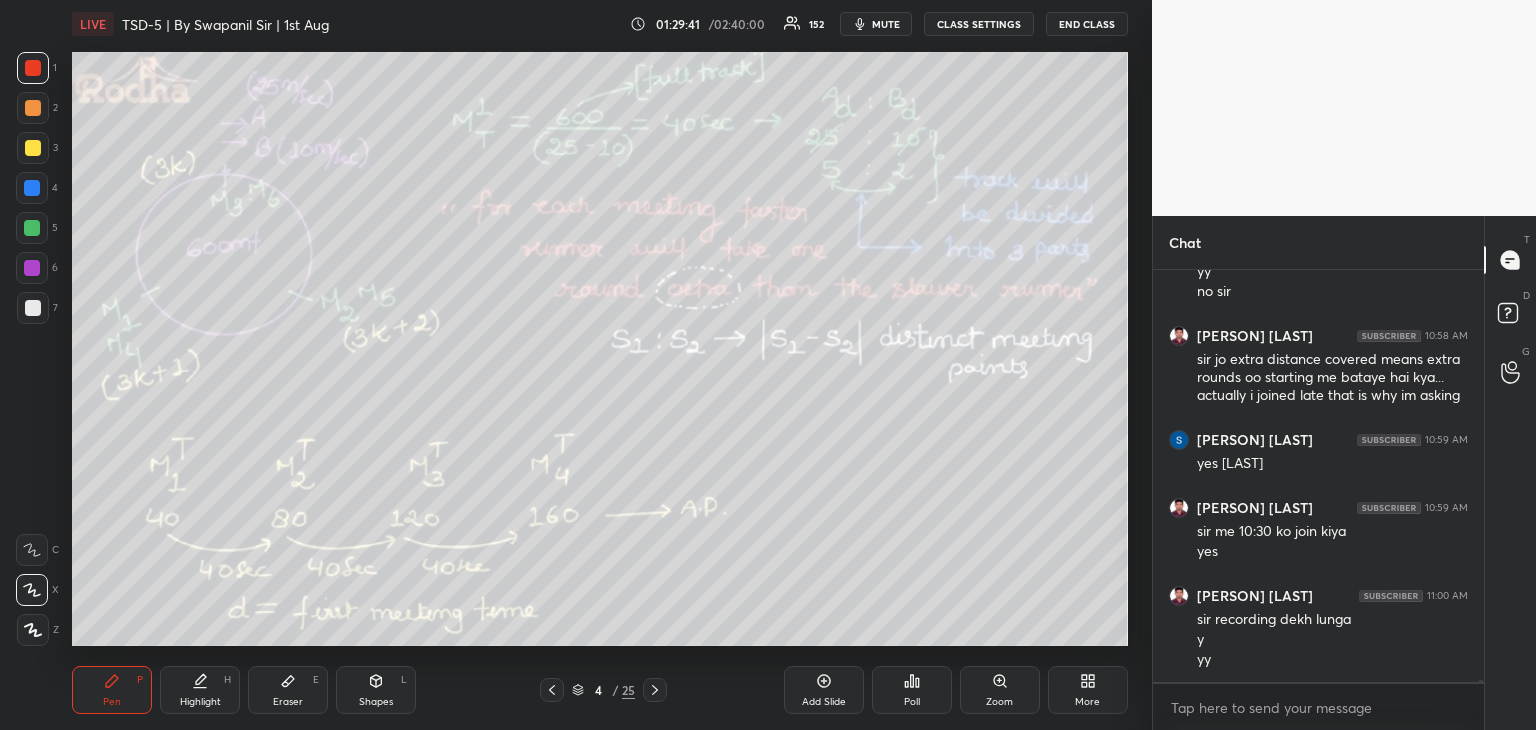 click at bounding box center [32, 228] 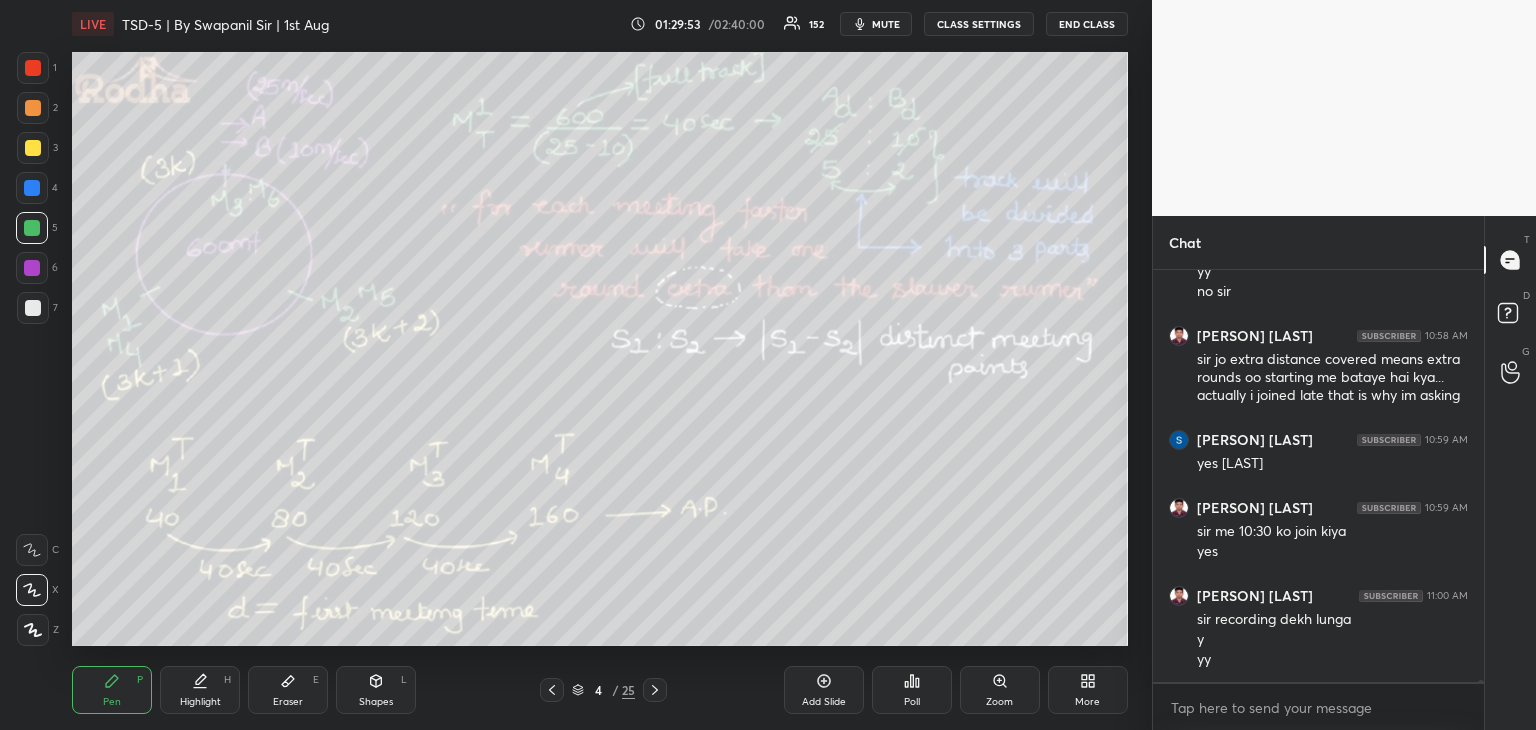 click 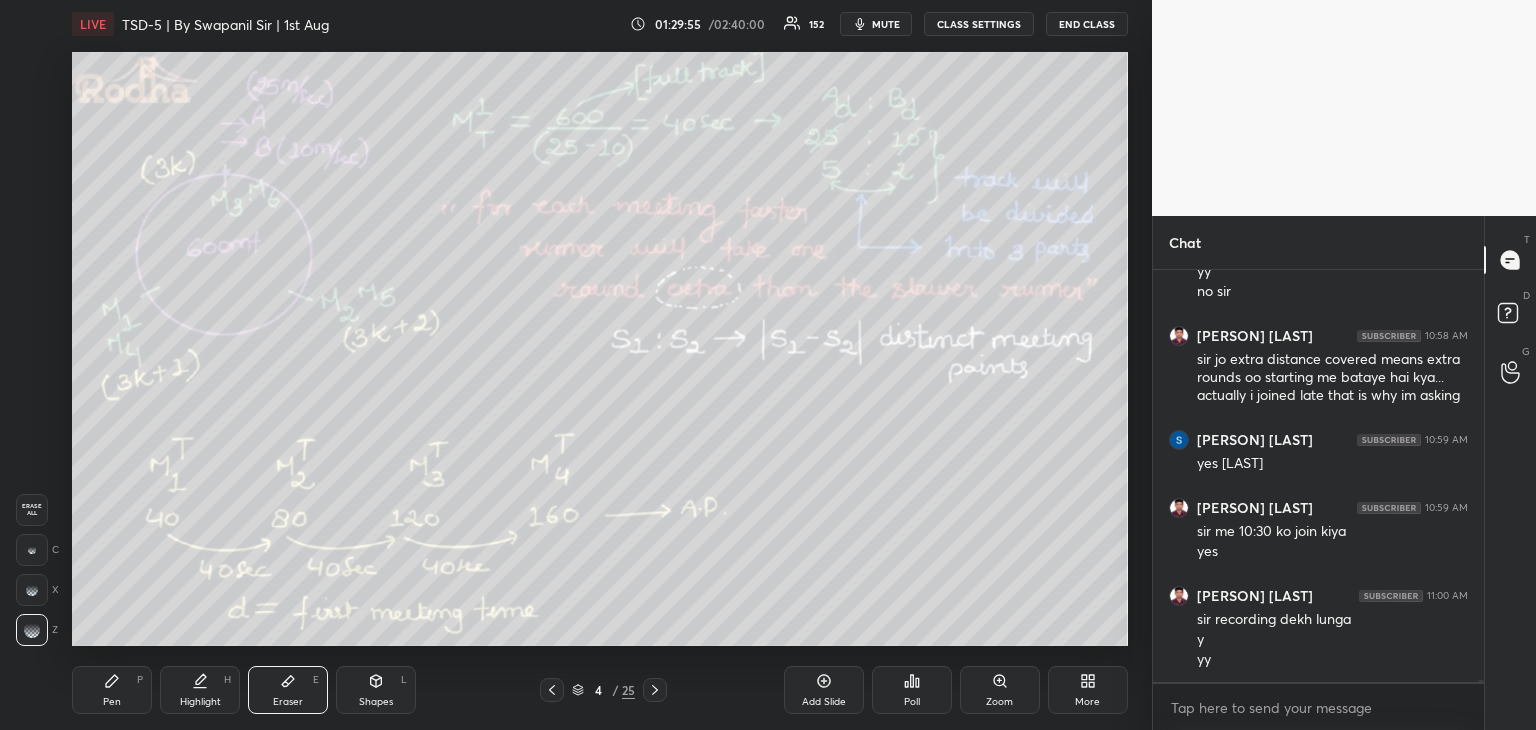 drag, startPoint x: 35, startPoint y: 555, endPoint x: 64, endPoint y: 555, distance: 29 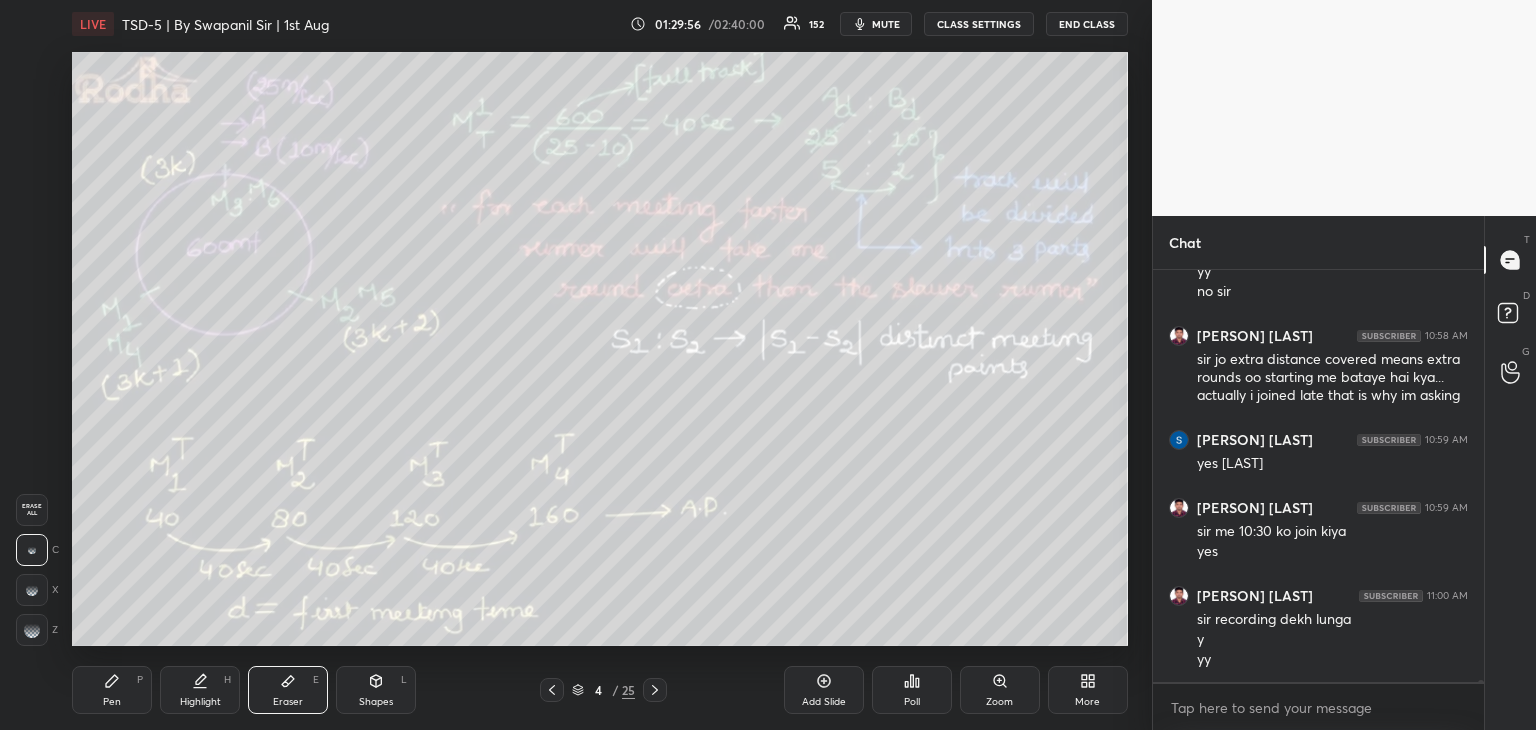 scroll, scrollTop: 70172, scrollLeft: 0, axis: vertical 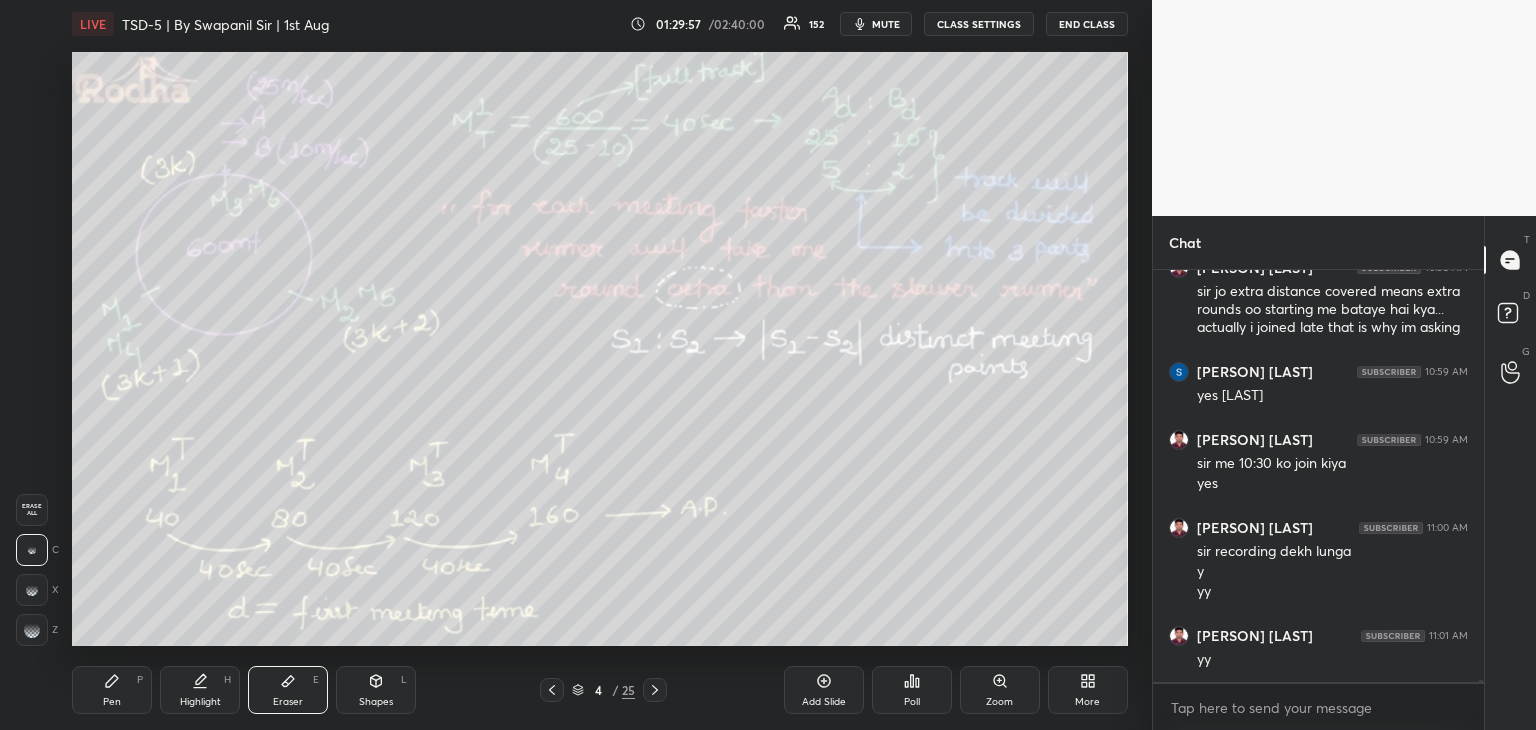 click on "Pen P" at bounding box center (112, 690) 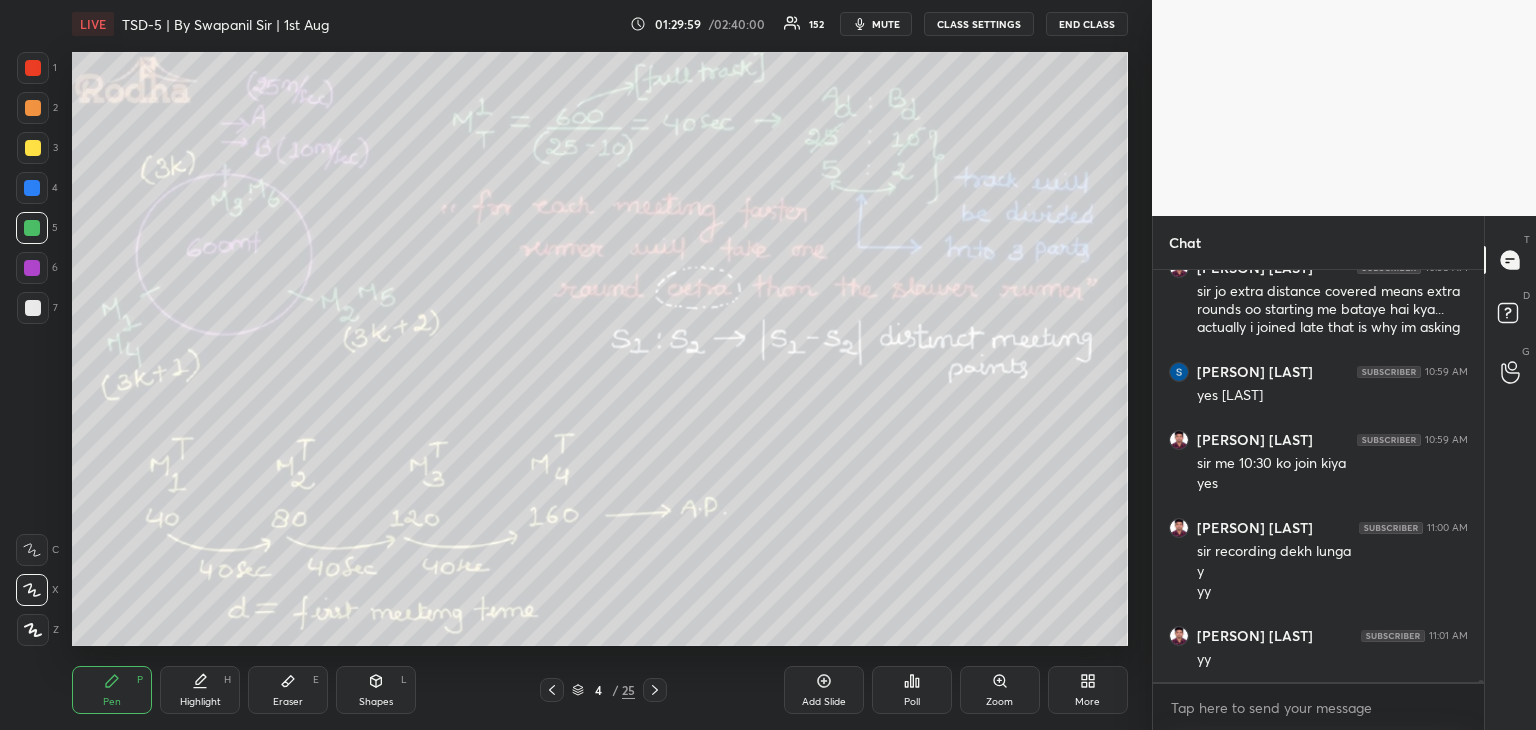 drag, startPoint x: 392, startPoint y: 695, endPoint x: 353, endPoint y: 648, distance: 61.073727 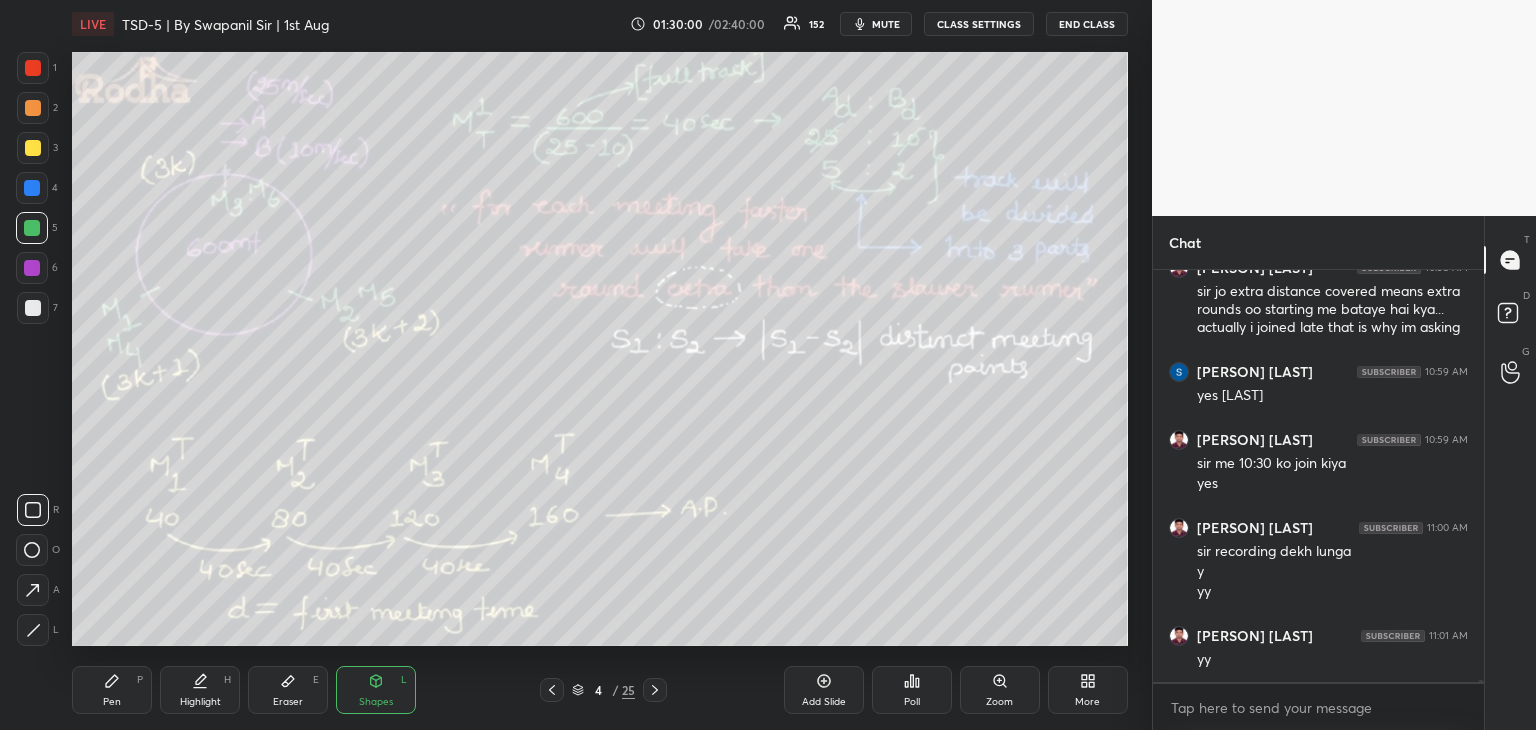 drag, startPoint x: 35, startPoint y: 585, endPoint x: 55, endPoint y: 585, distance: 20 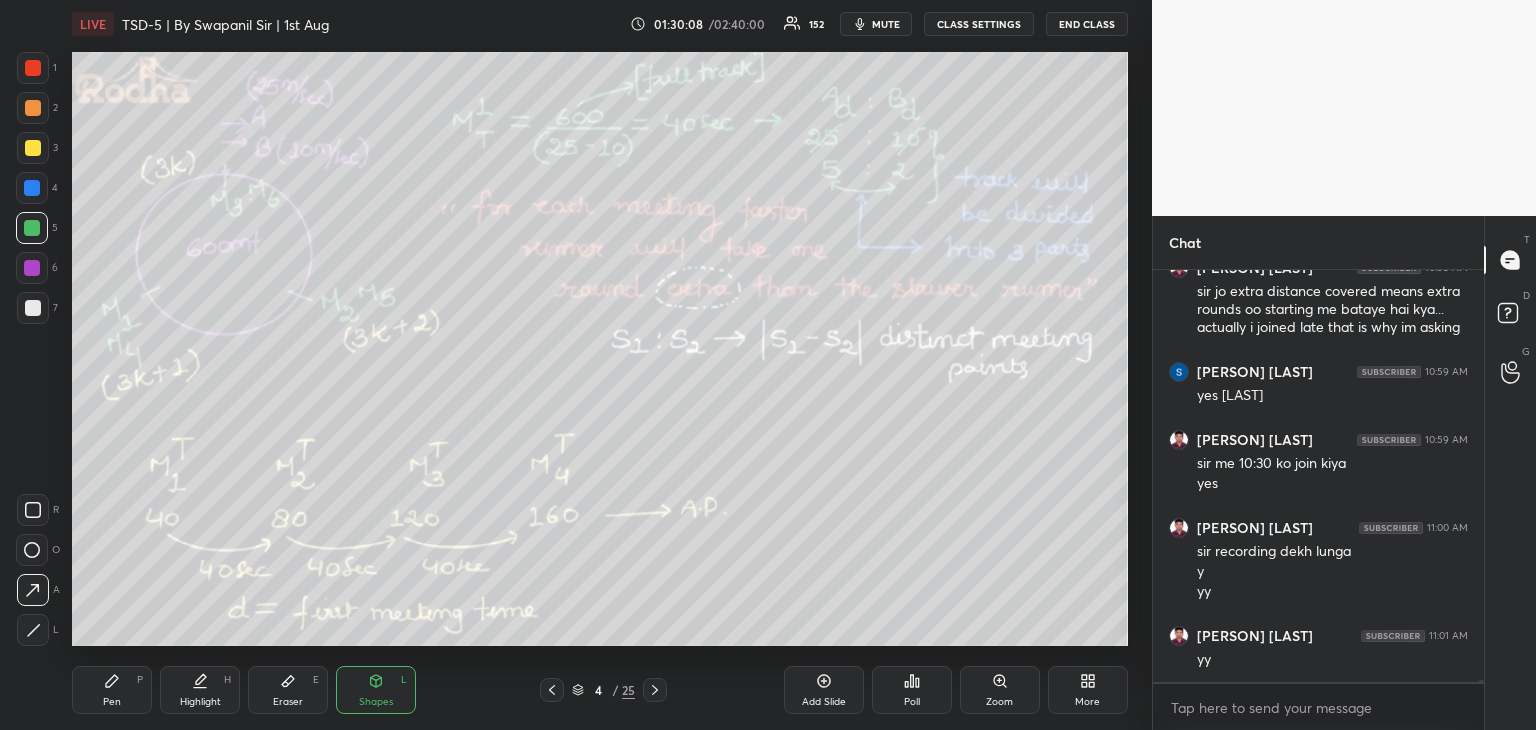 drag, startPoint x: 302, startPoint y: 693, endPoint x: 312, endPoint y: 691, distance: 10.198039 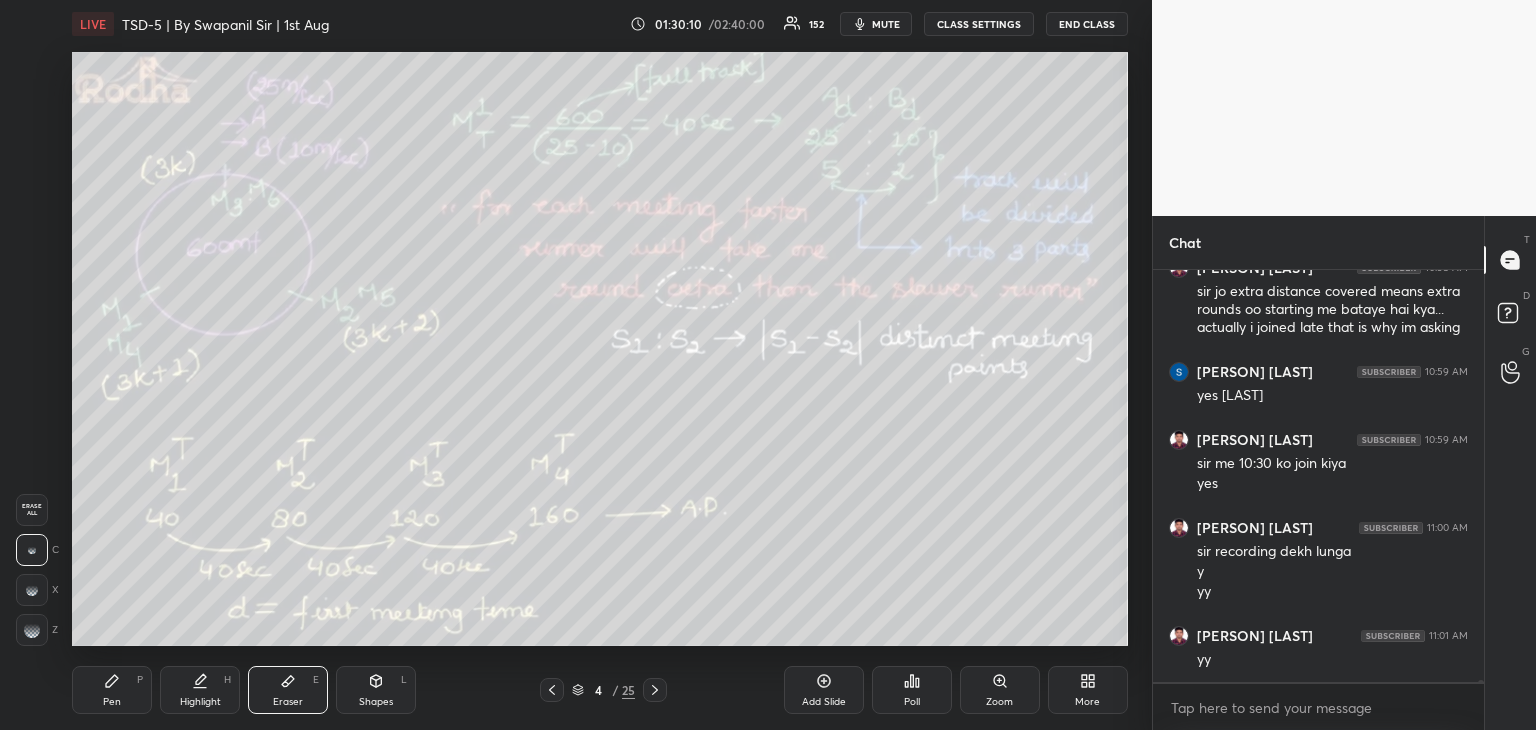 click on "Pen P" at bounding box center (112, 690) 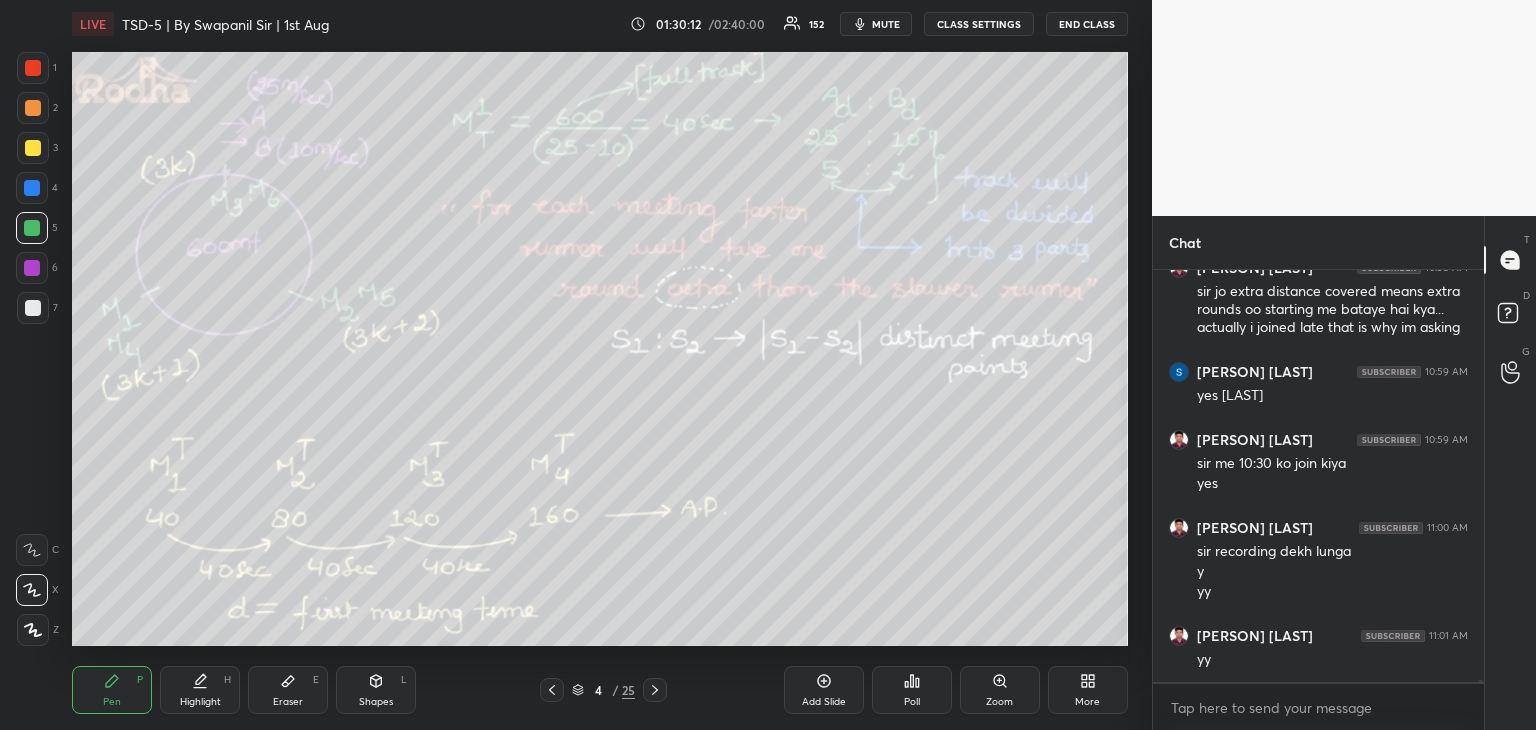click on "Shapes L" at bounding box center [376, 690] 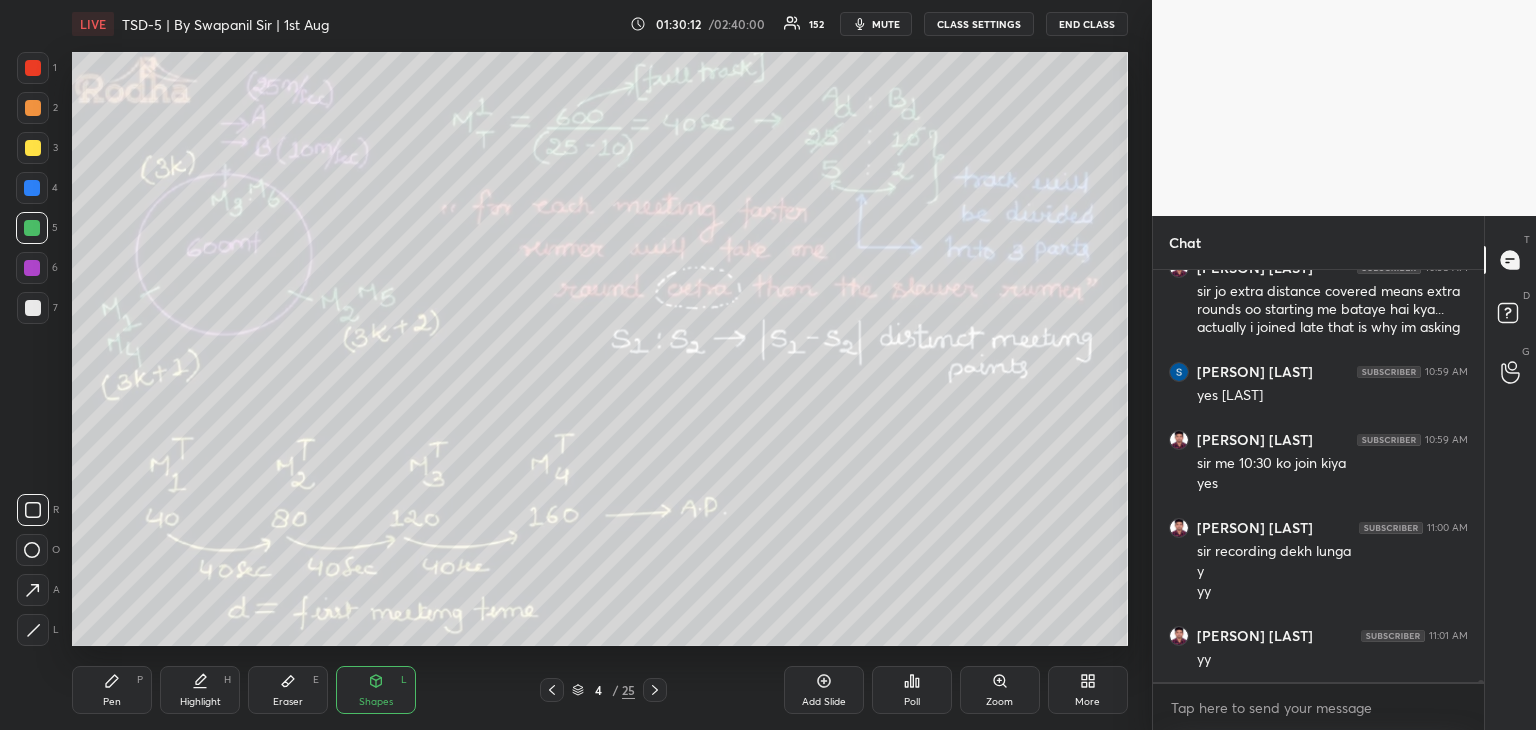 click 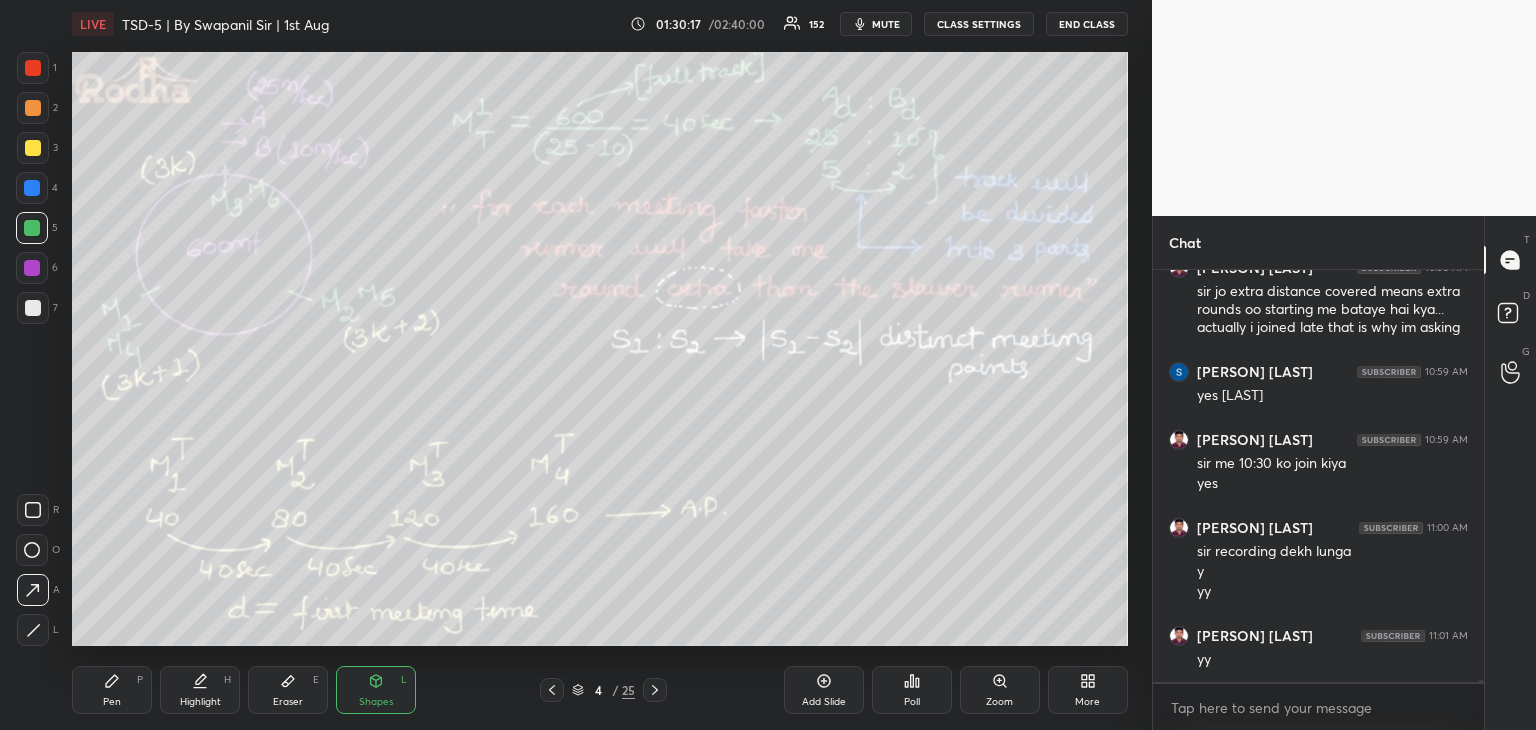click 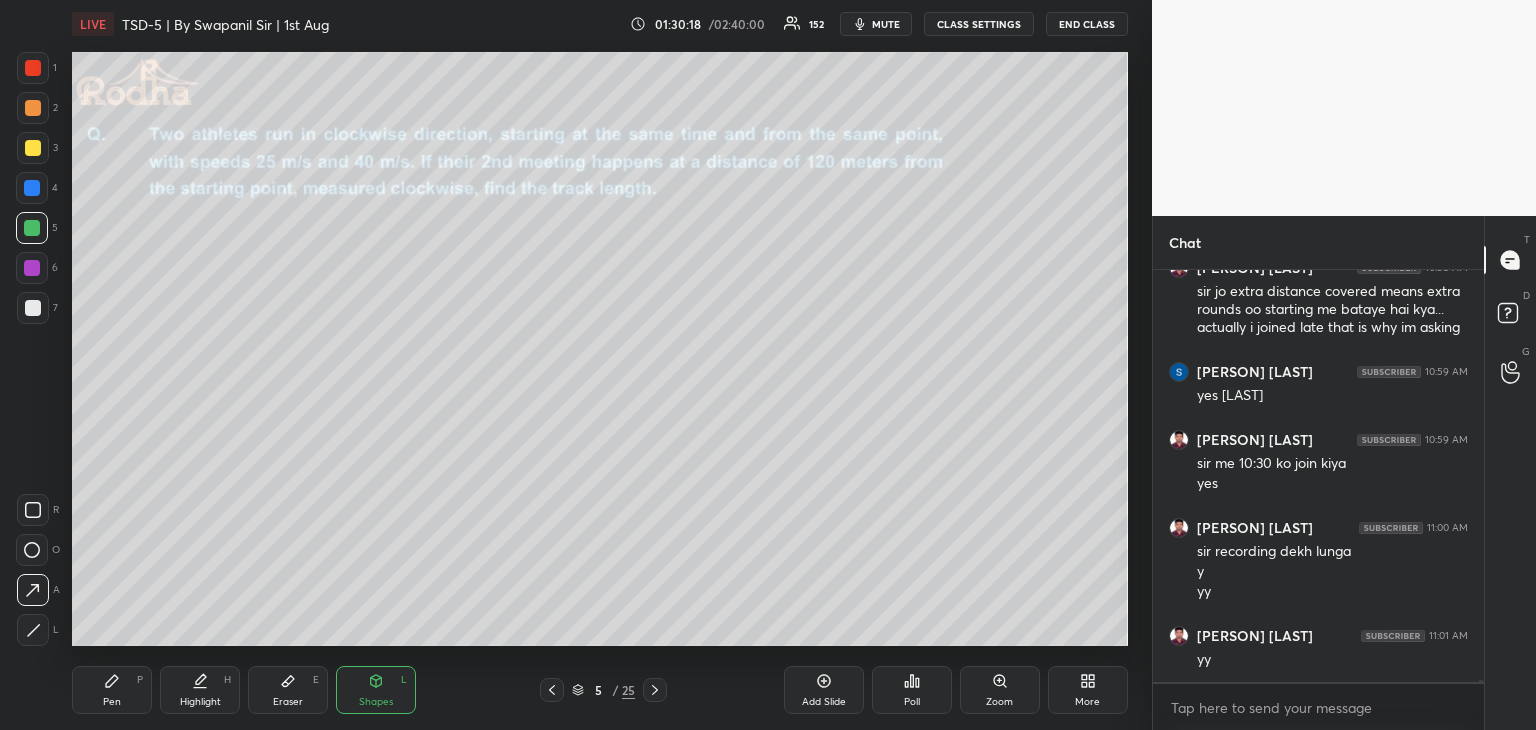 click 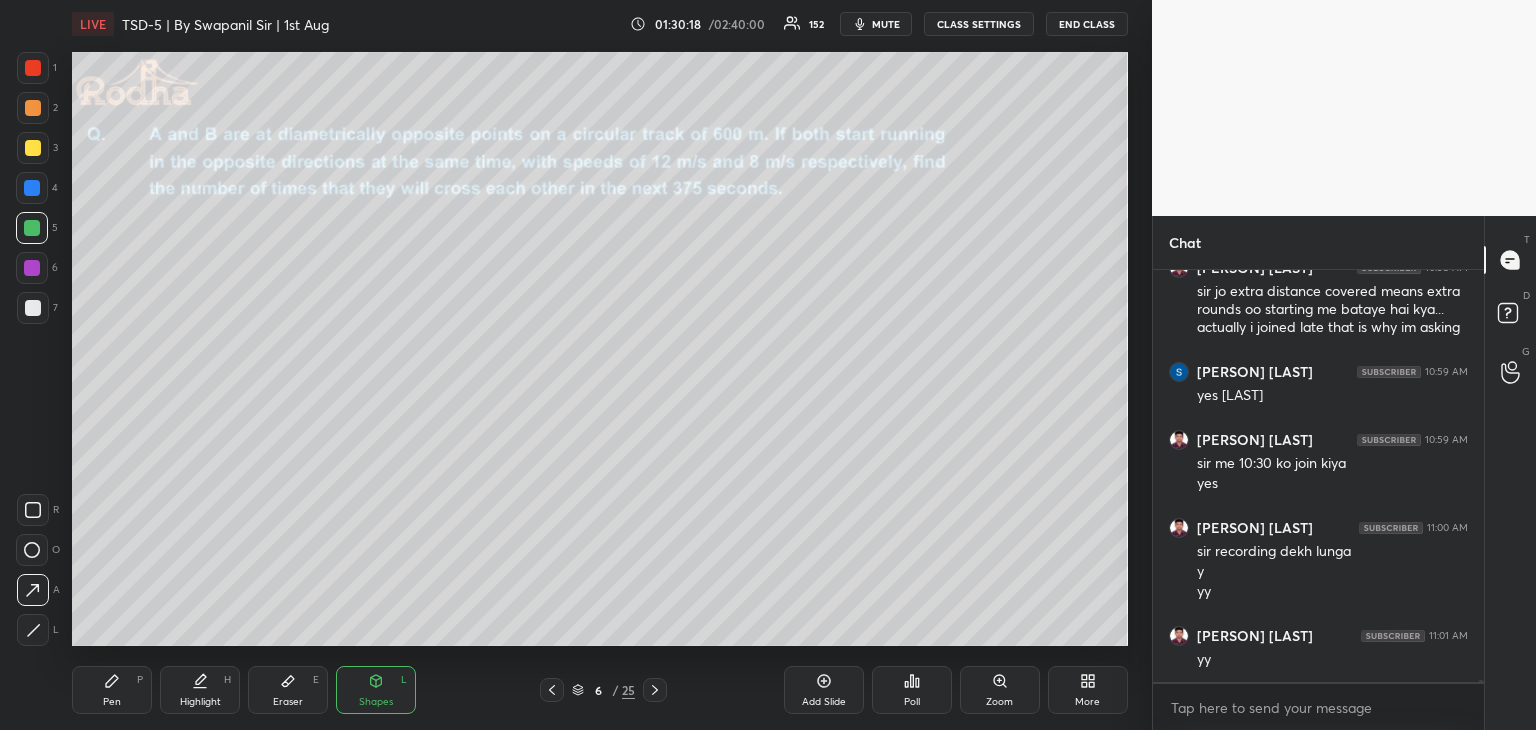 click 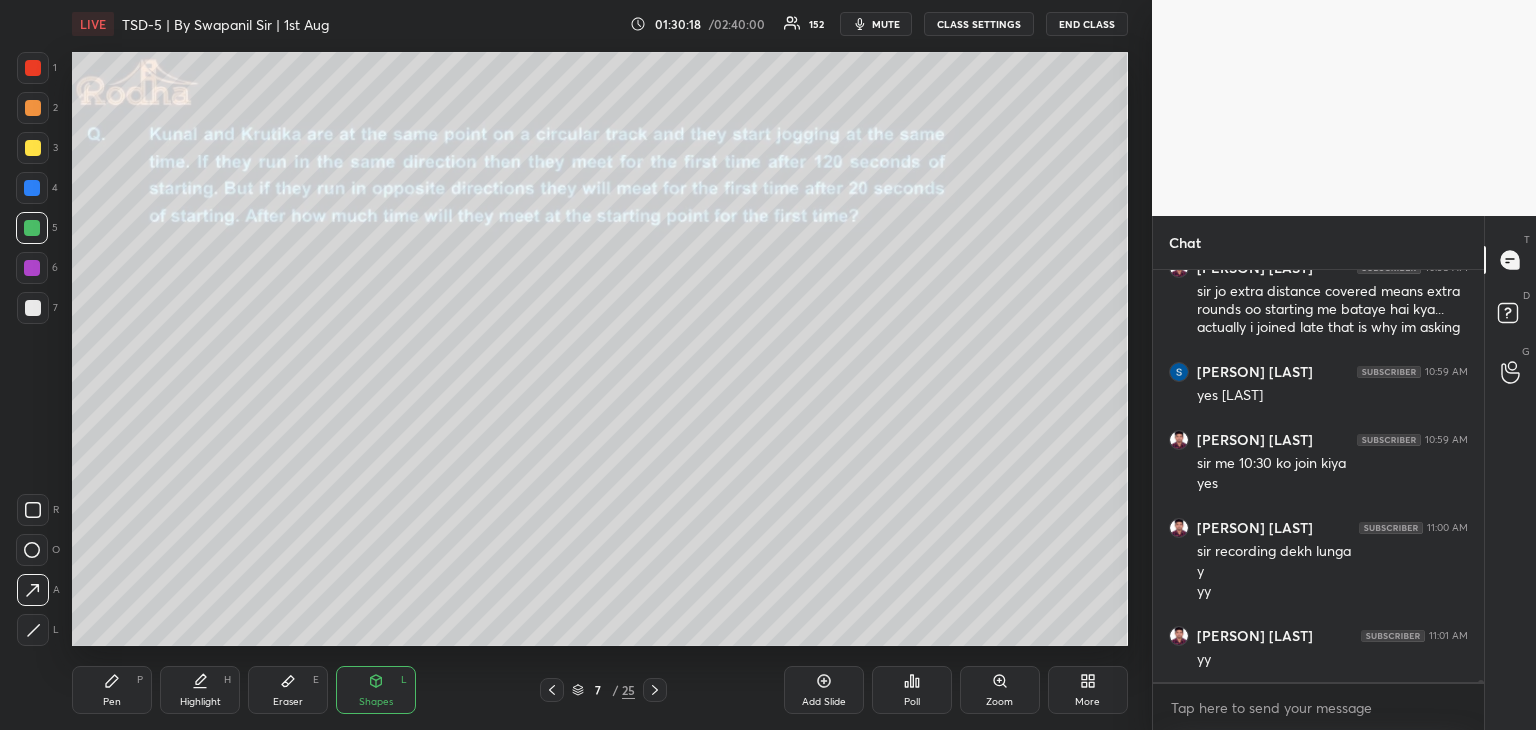 click 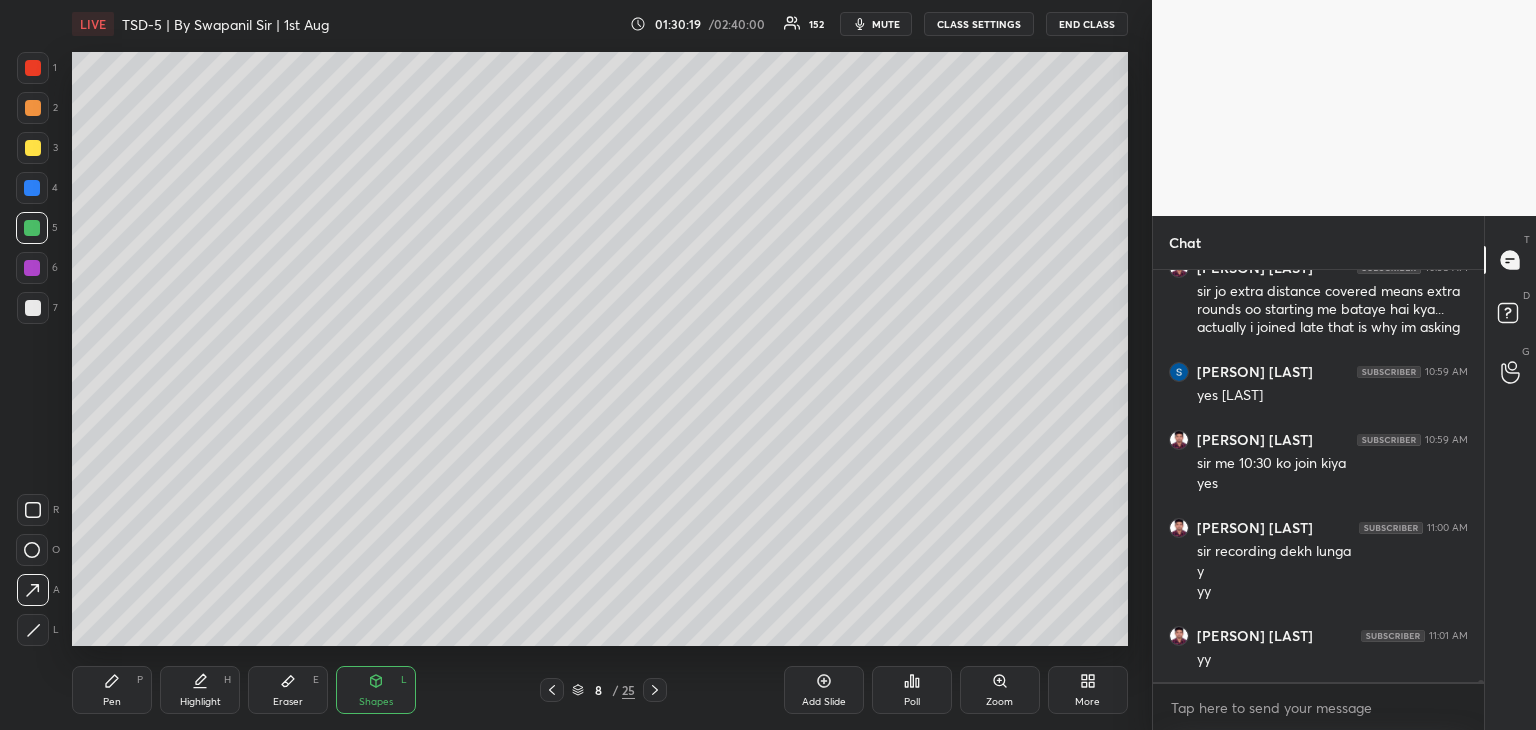 click 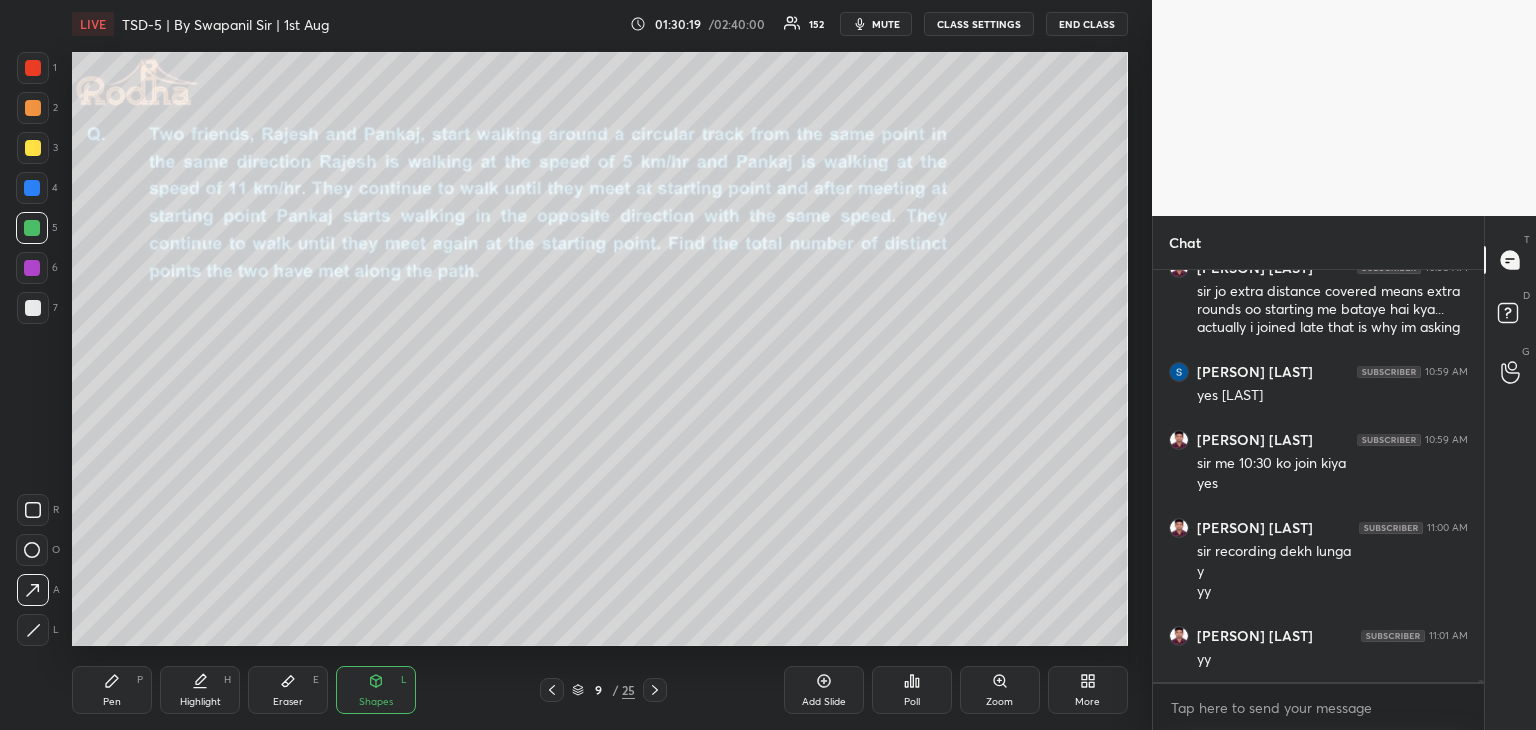 click 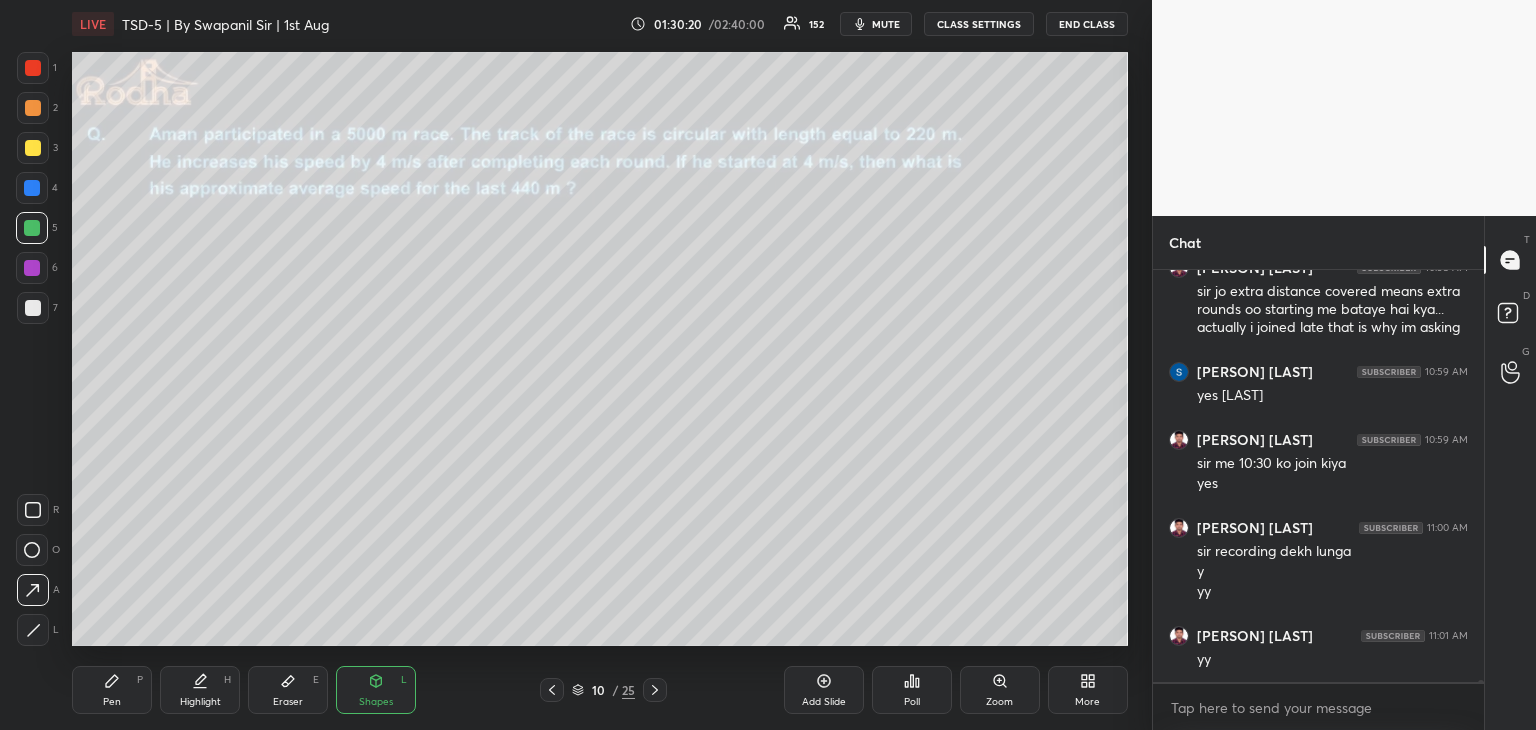 click 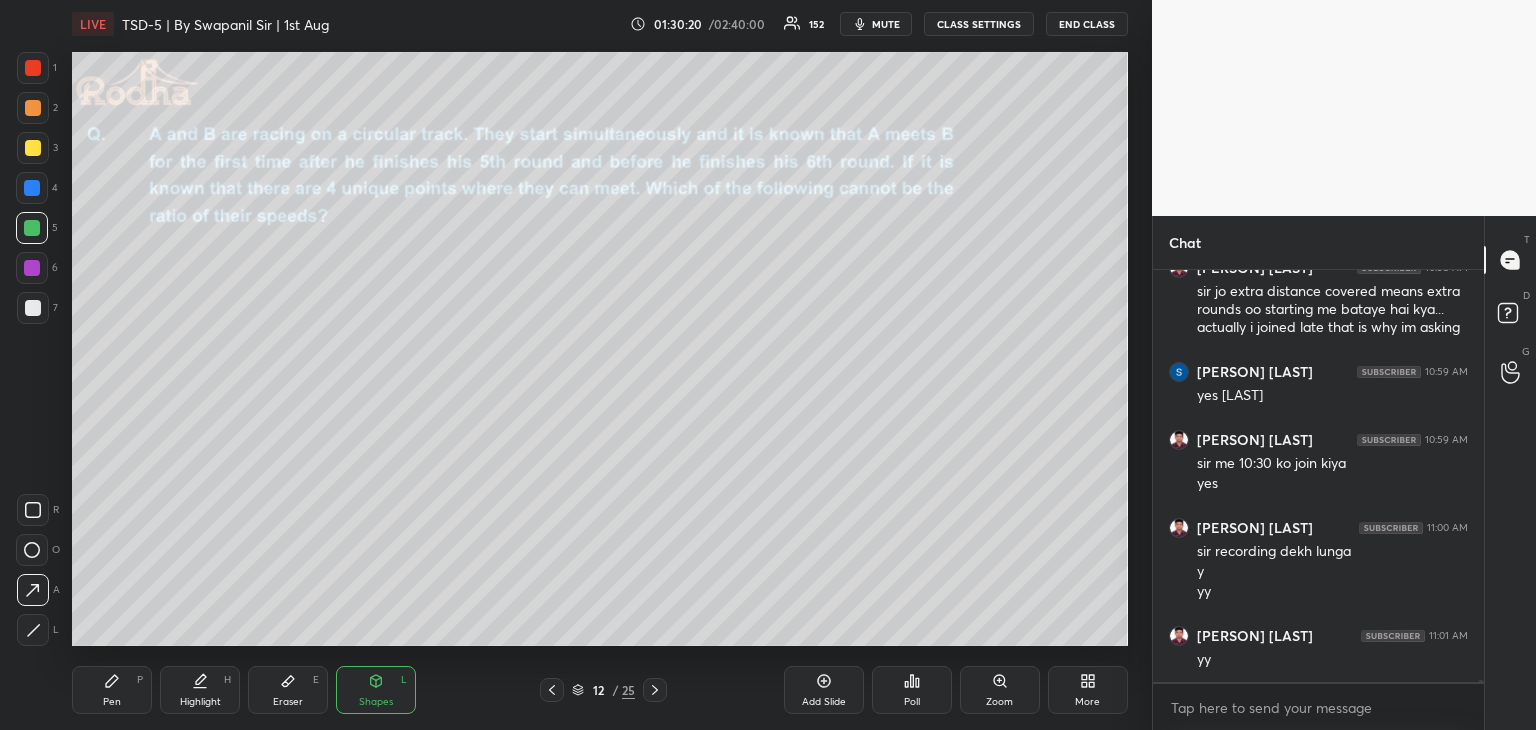 click 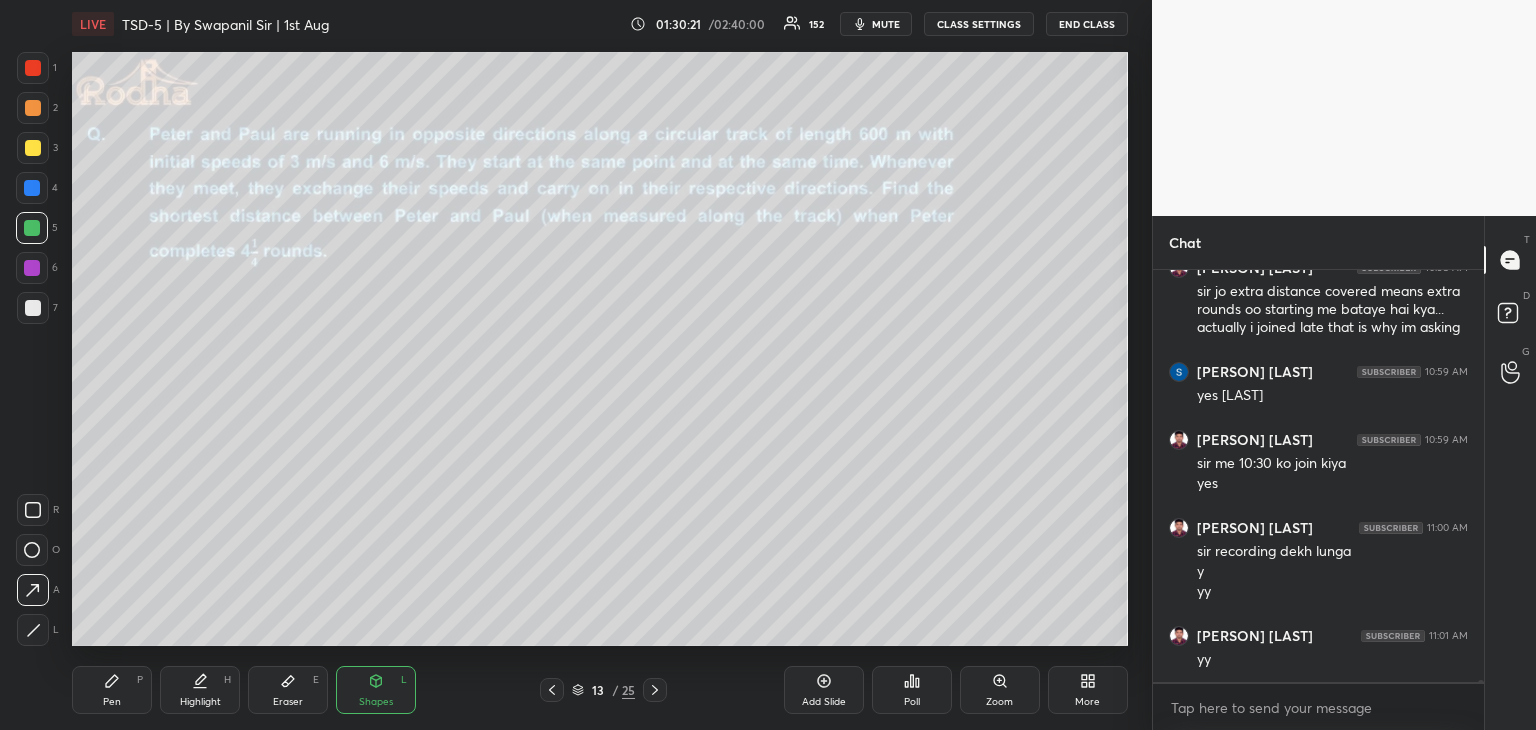 click at bounding box center [552, 690] 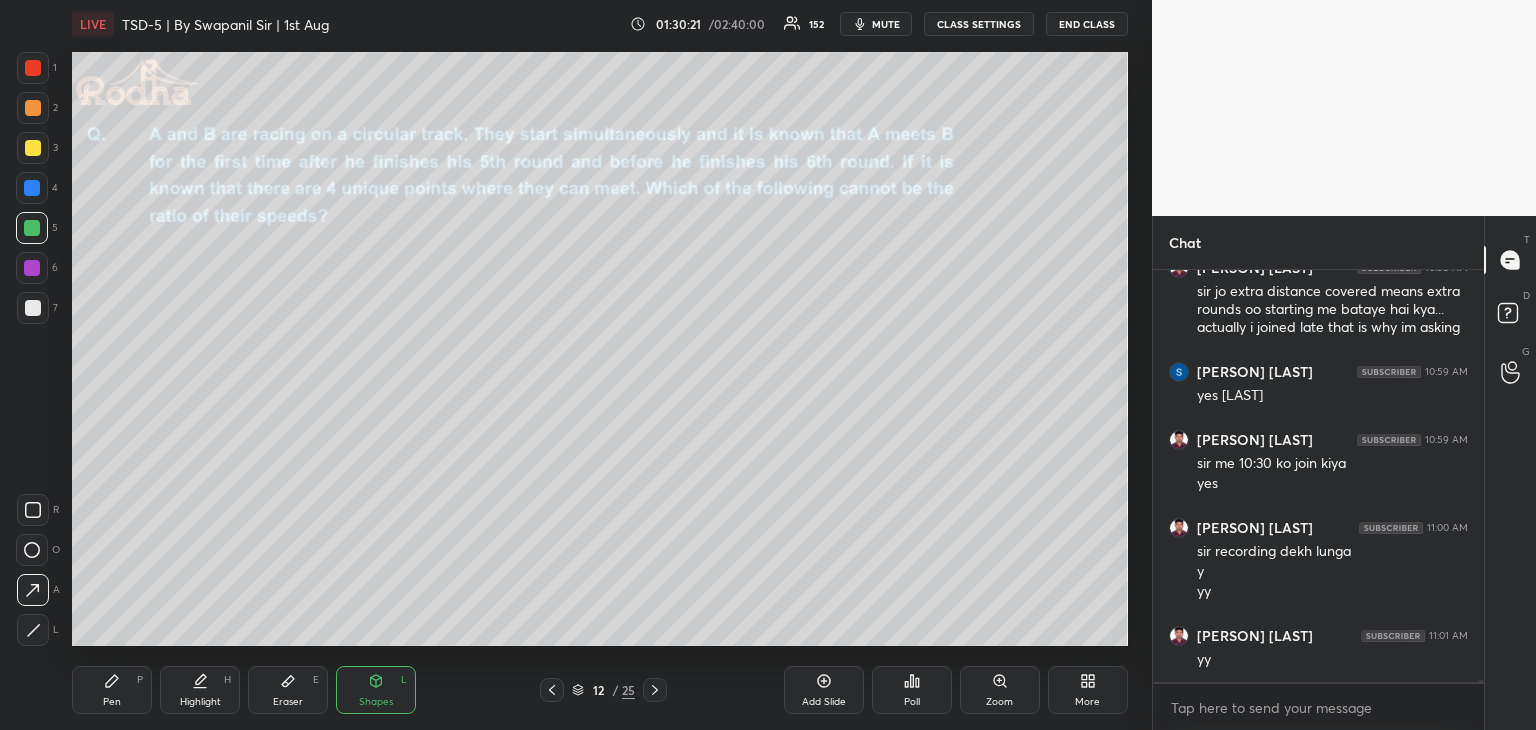 scroll, scrollTop: 70192, scrollLeft: 0, axis: vertical 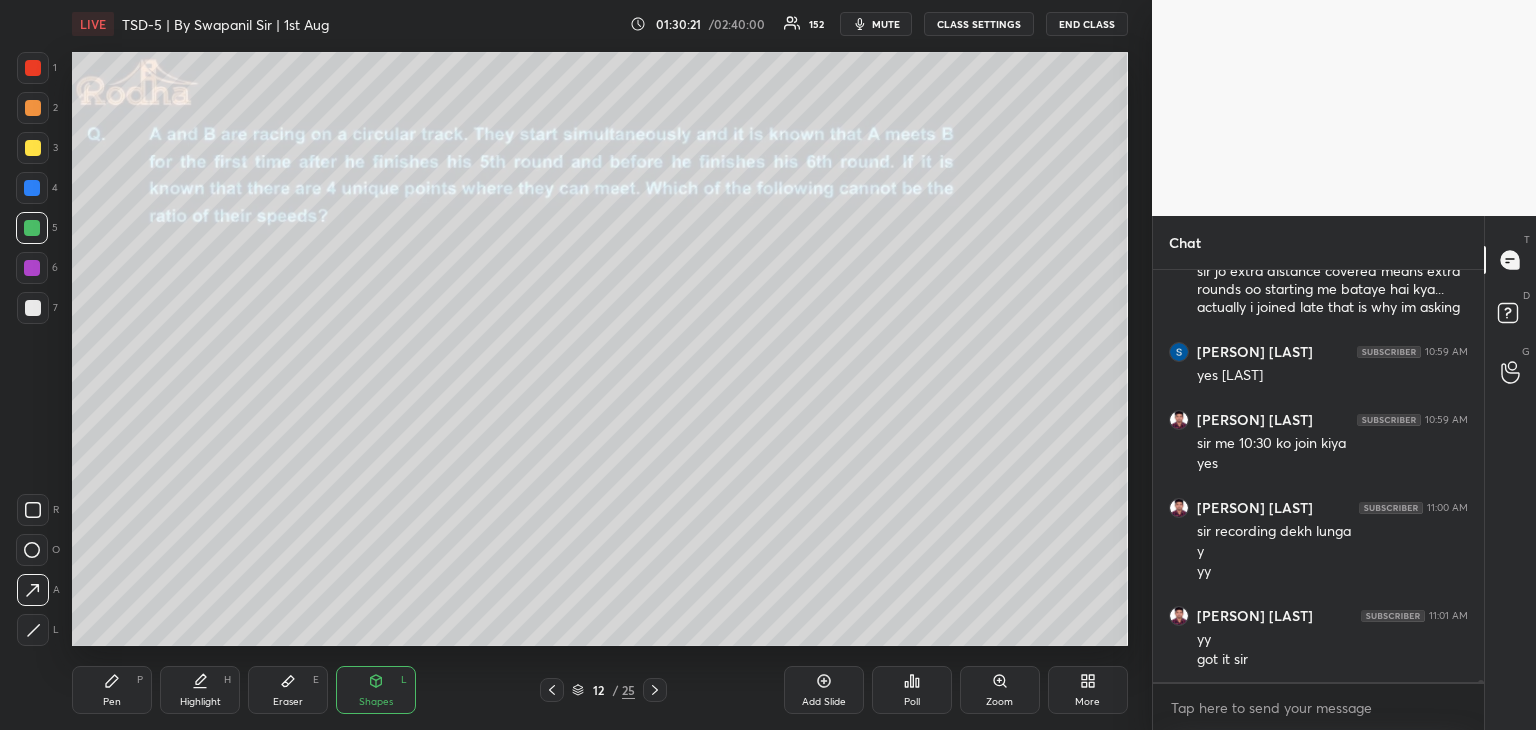 click on "12 / 25" at bounding box center [603, 690] 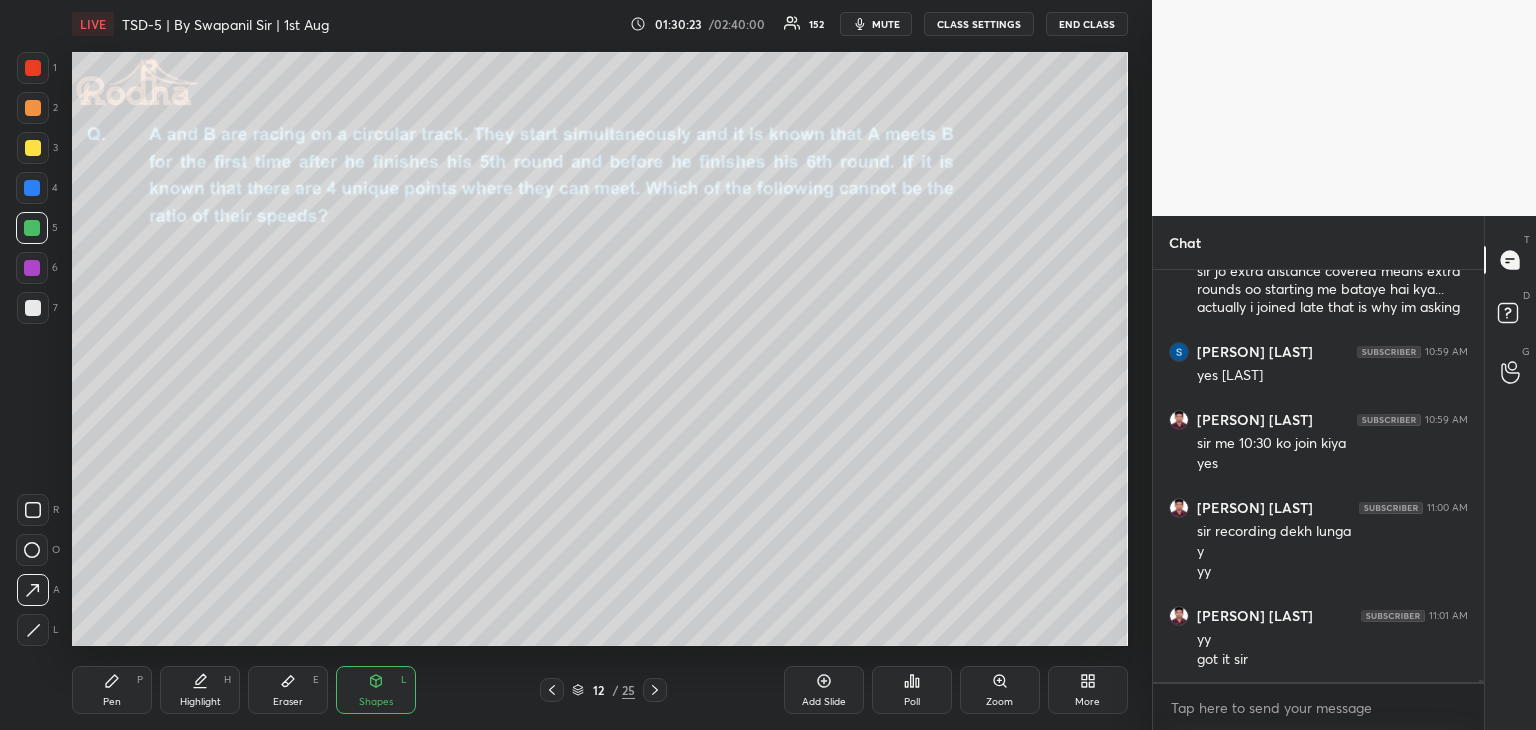 click 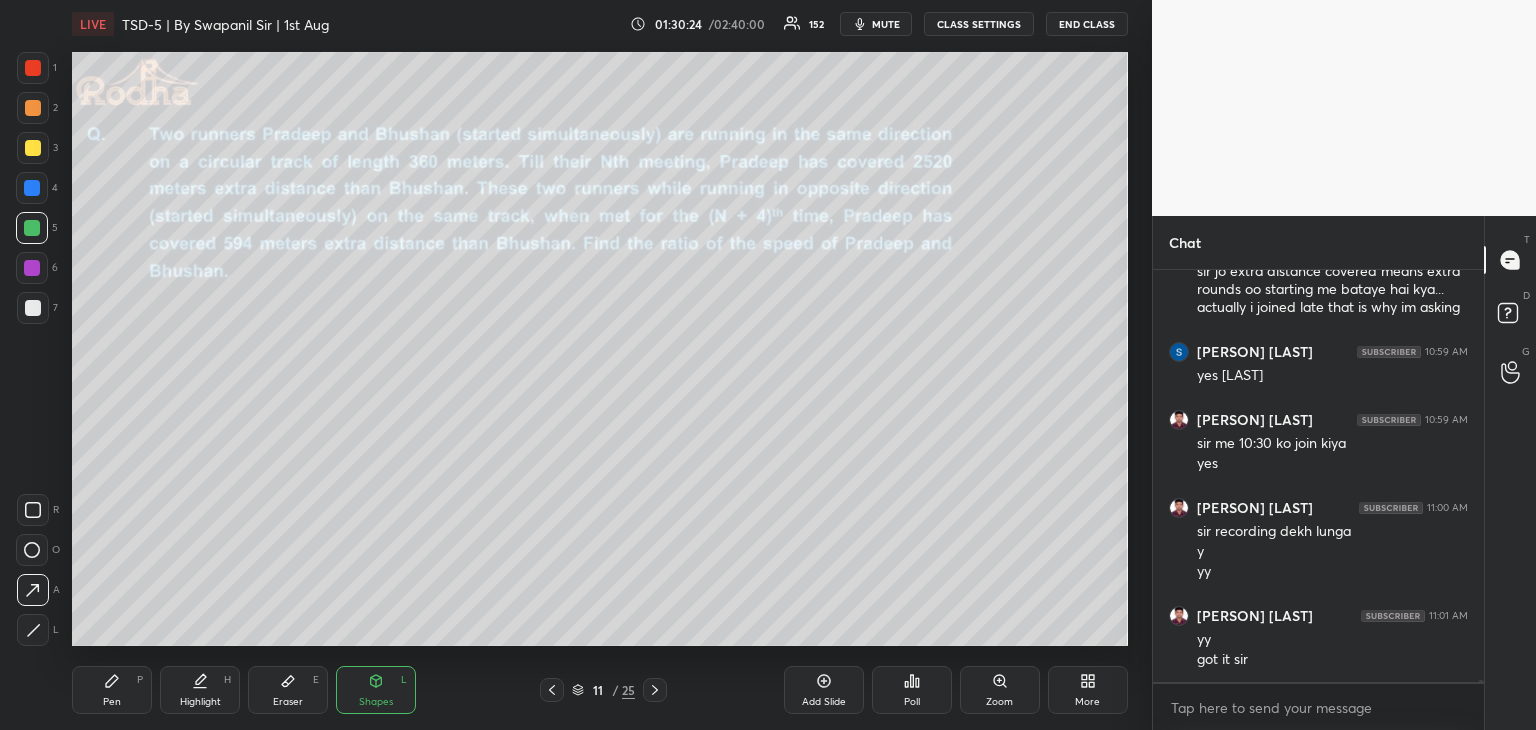 scroll, scrollTop: 70264, scrollLeft: 0, axis: vertical 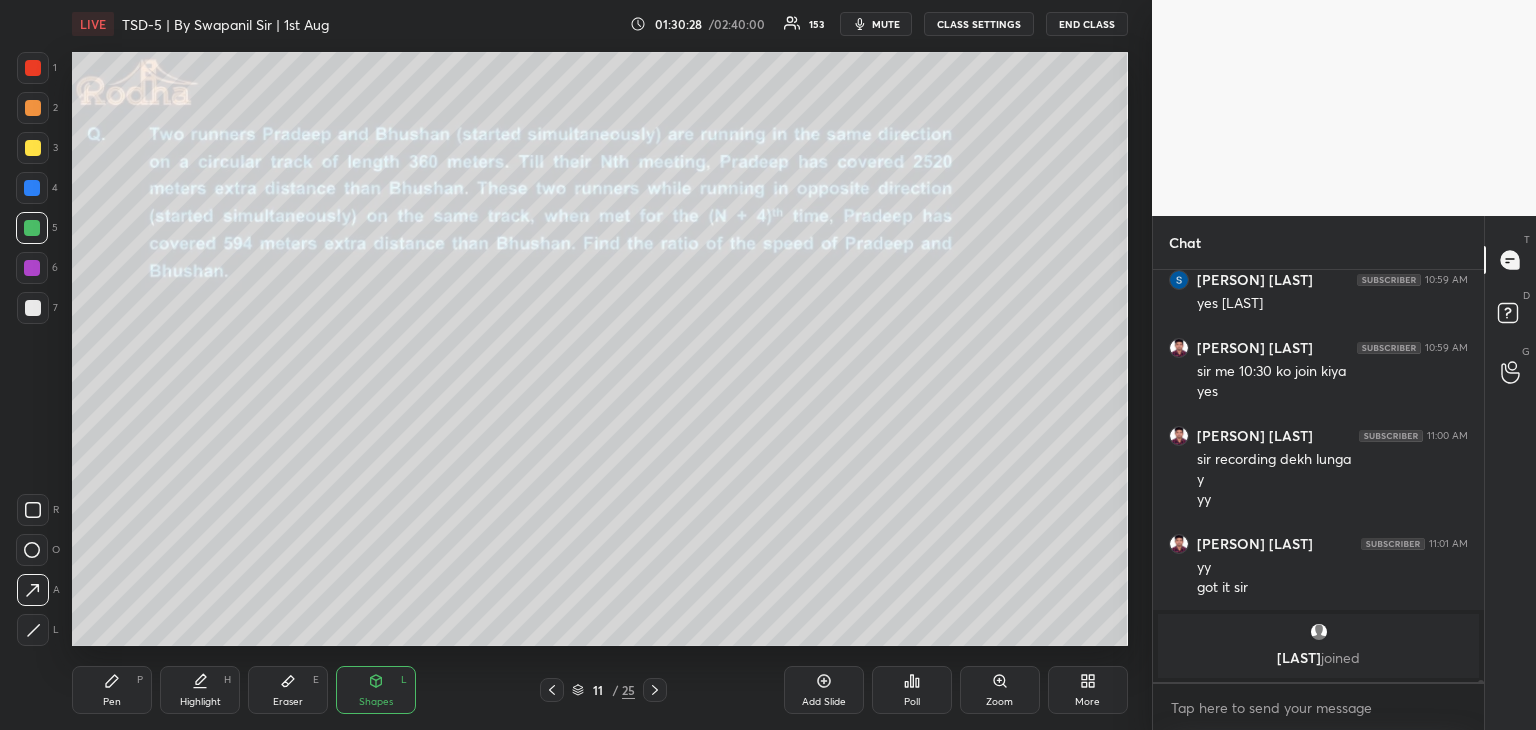 click on "Pen P" at bounding box center (112, 690) 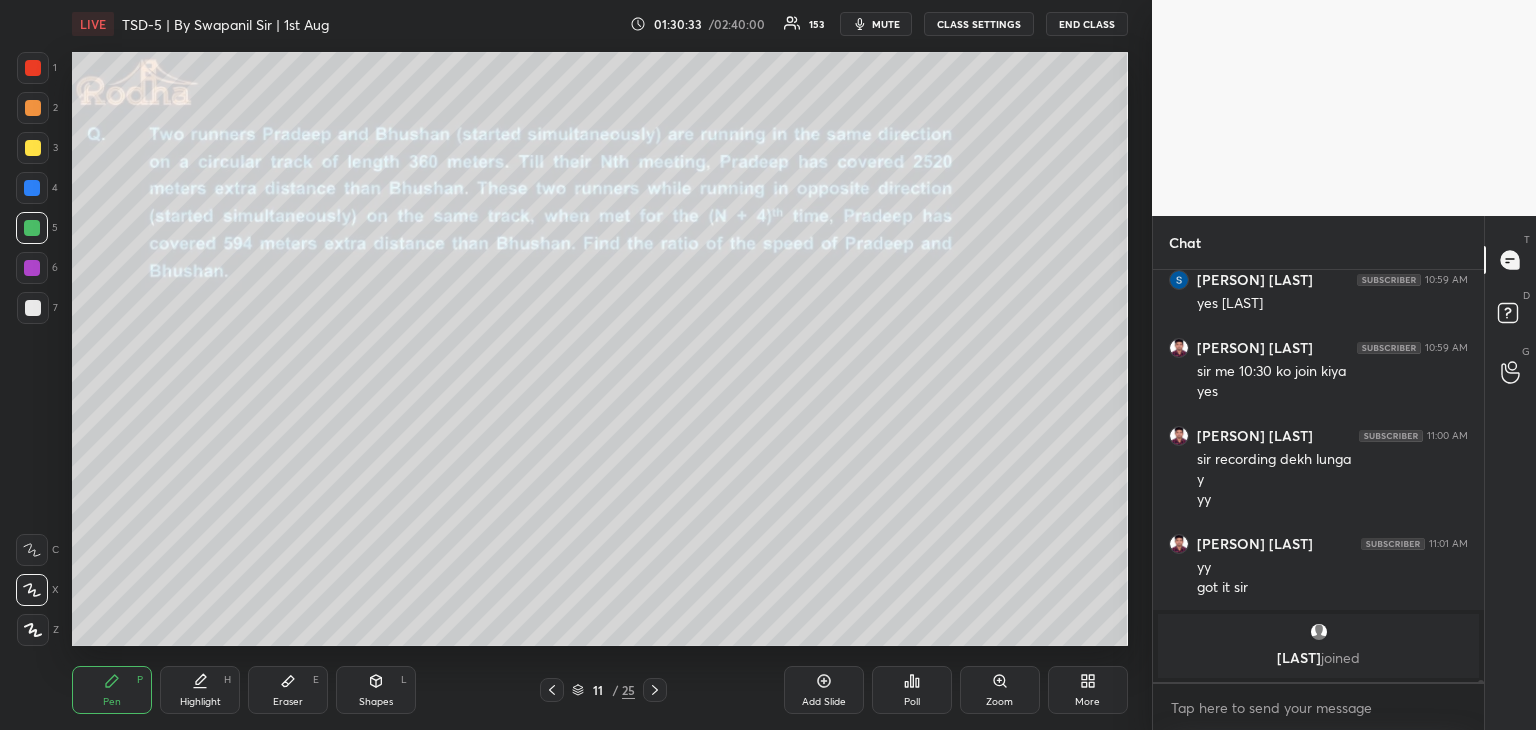 scroll, scrollTop: 69750, scrollLeft: 0, axis: vertical 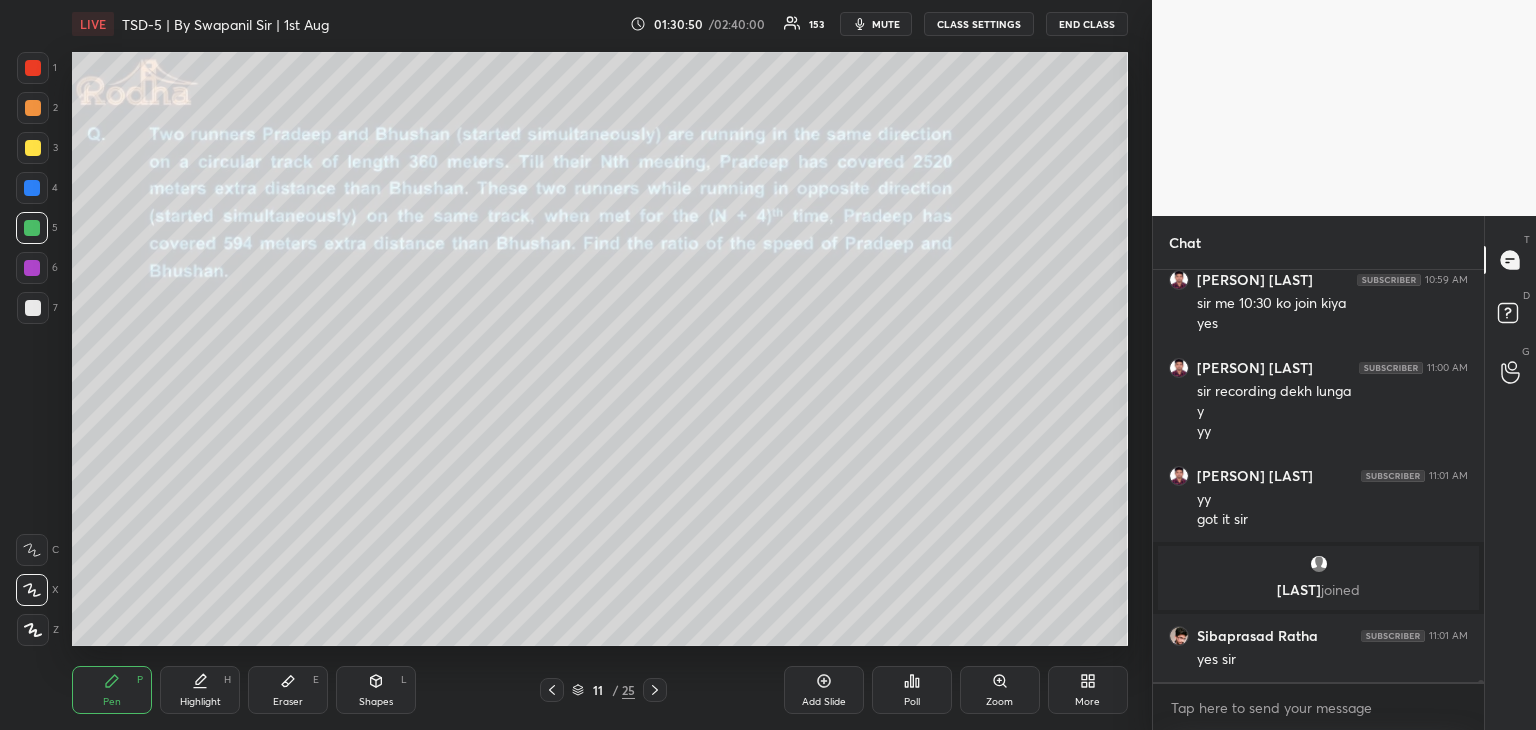 drag, startPoint x: 30, startPoint y: 229, endPoint x: 66, endPoint y: 239, distance: 37.363083 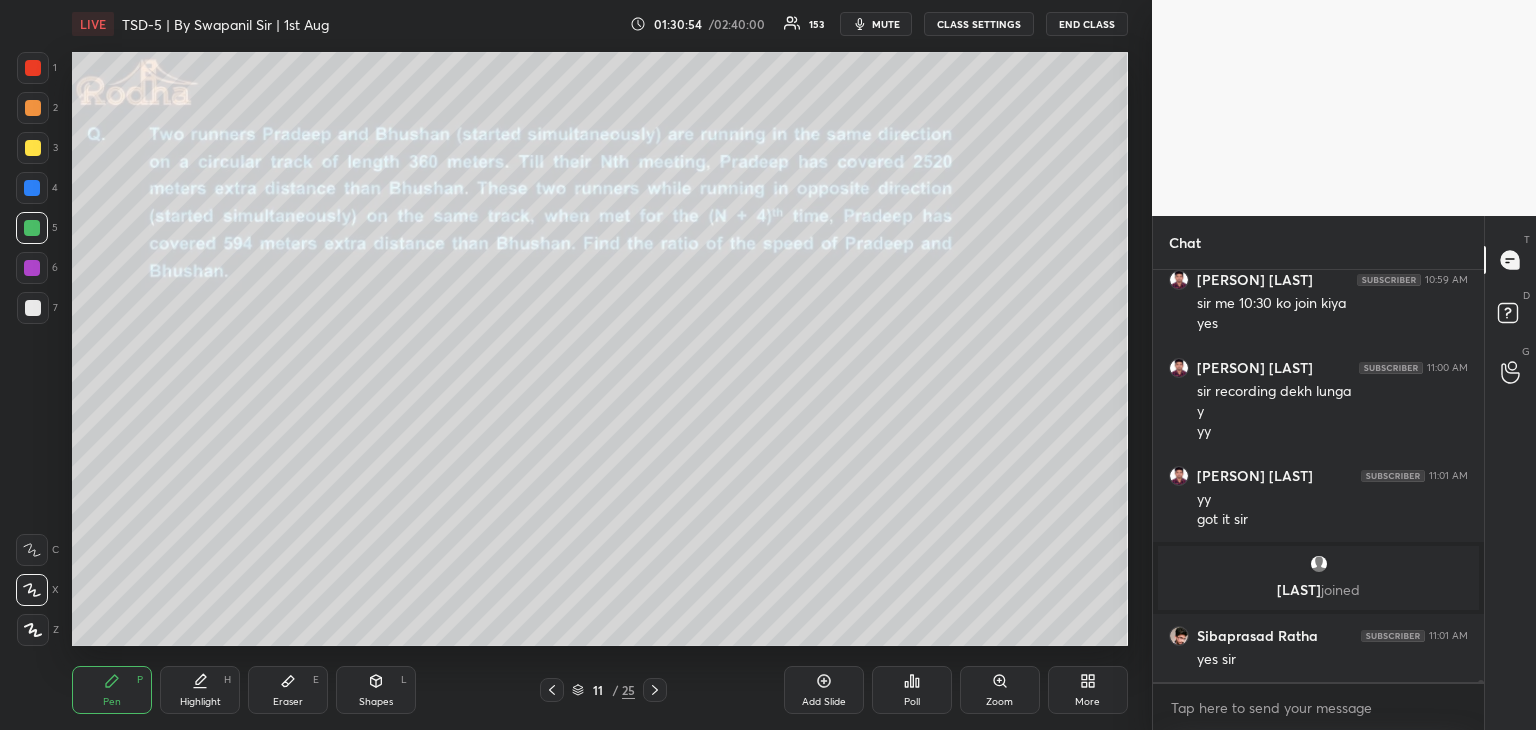click 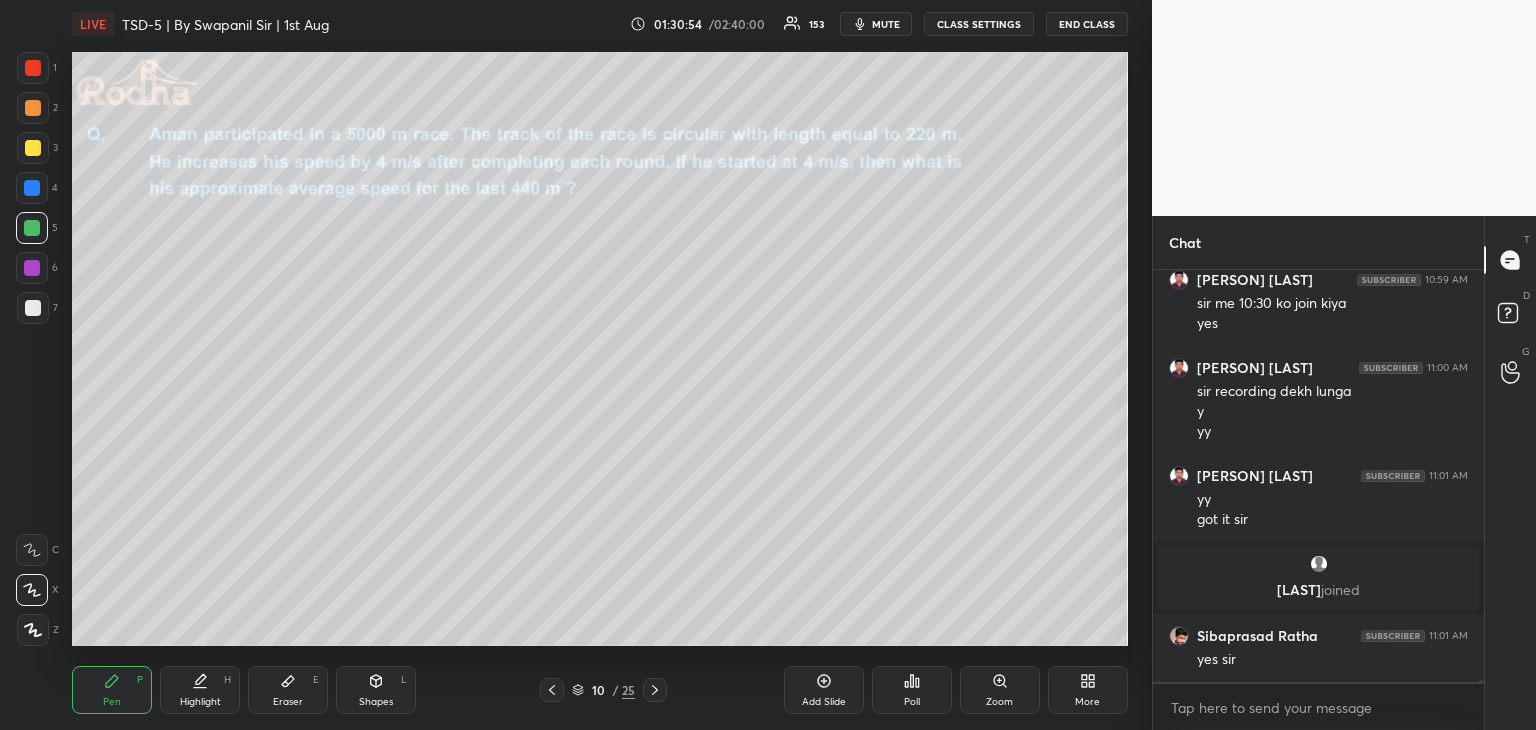 click 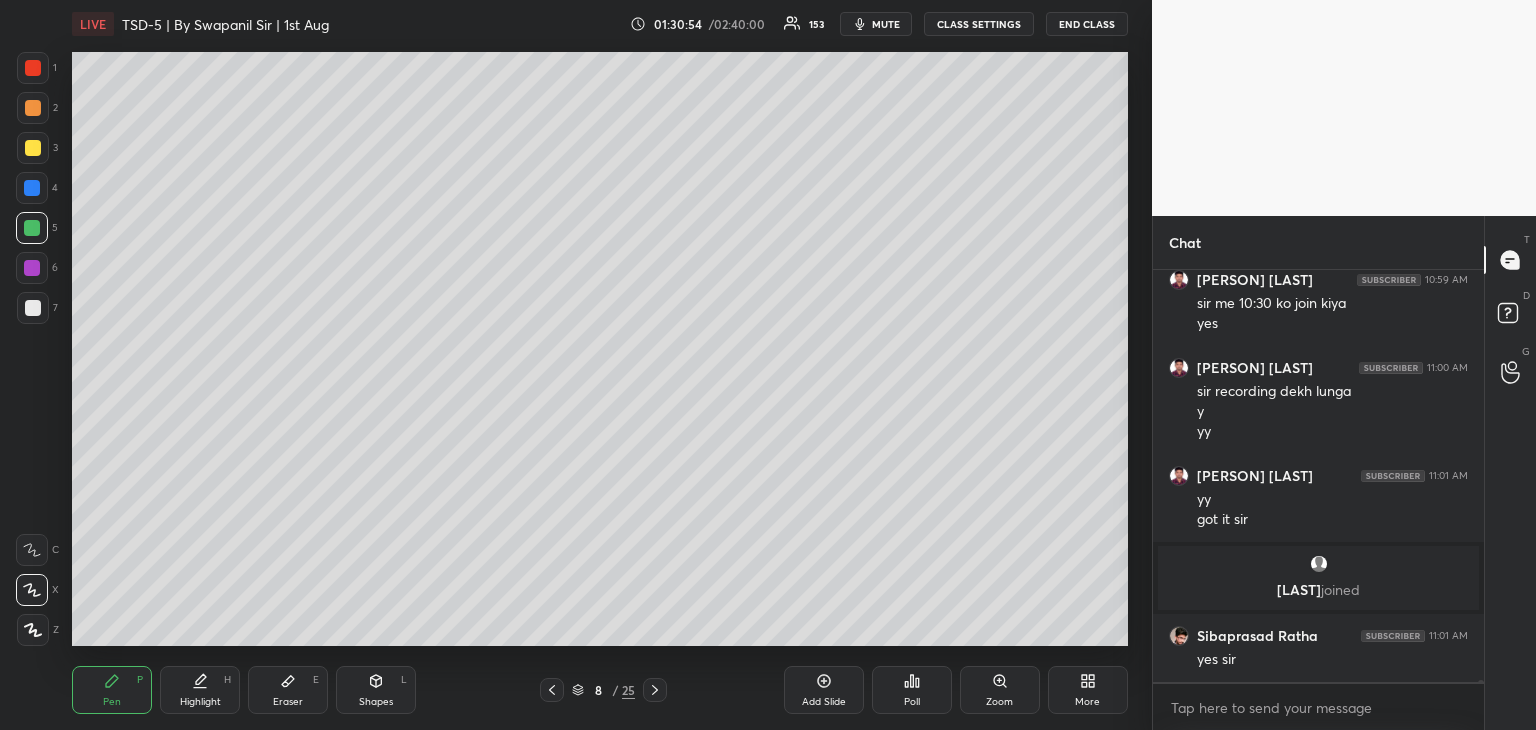click 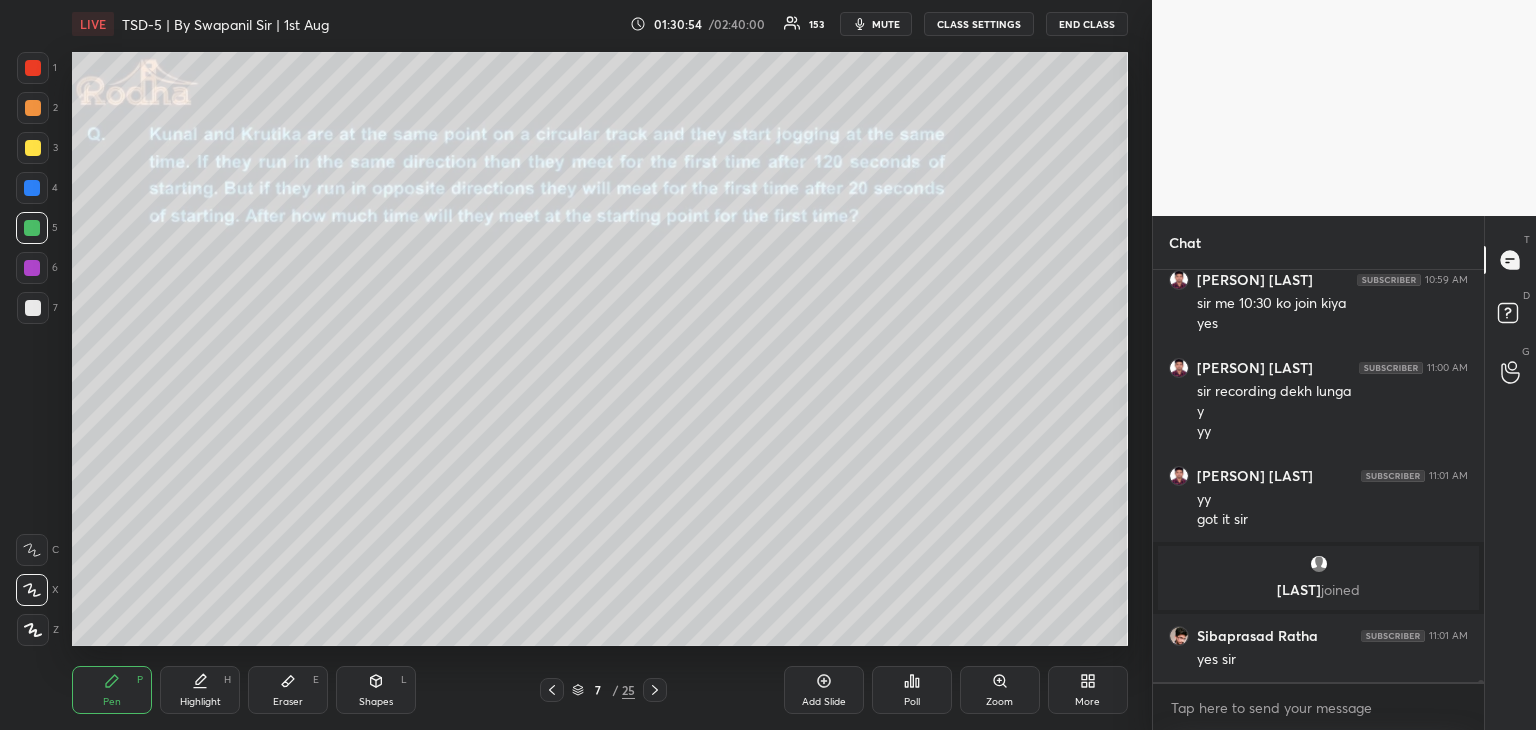 click 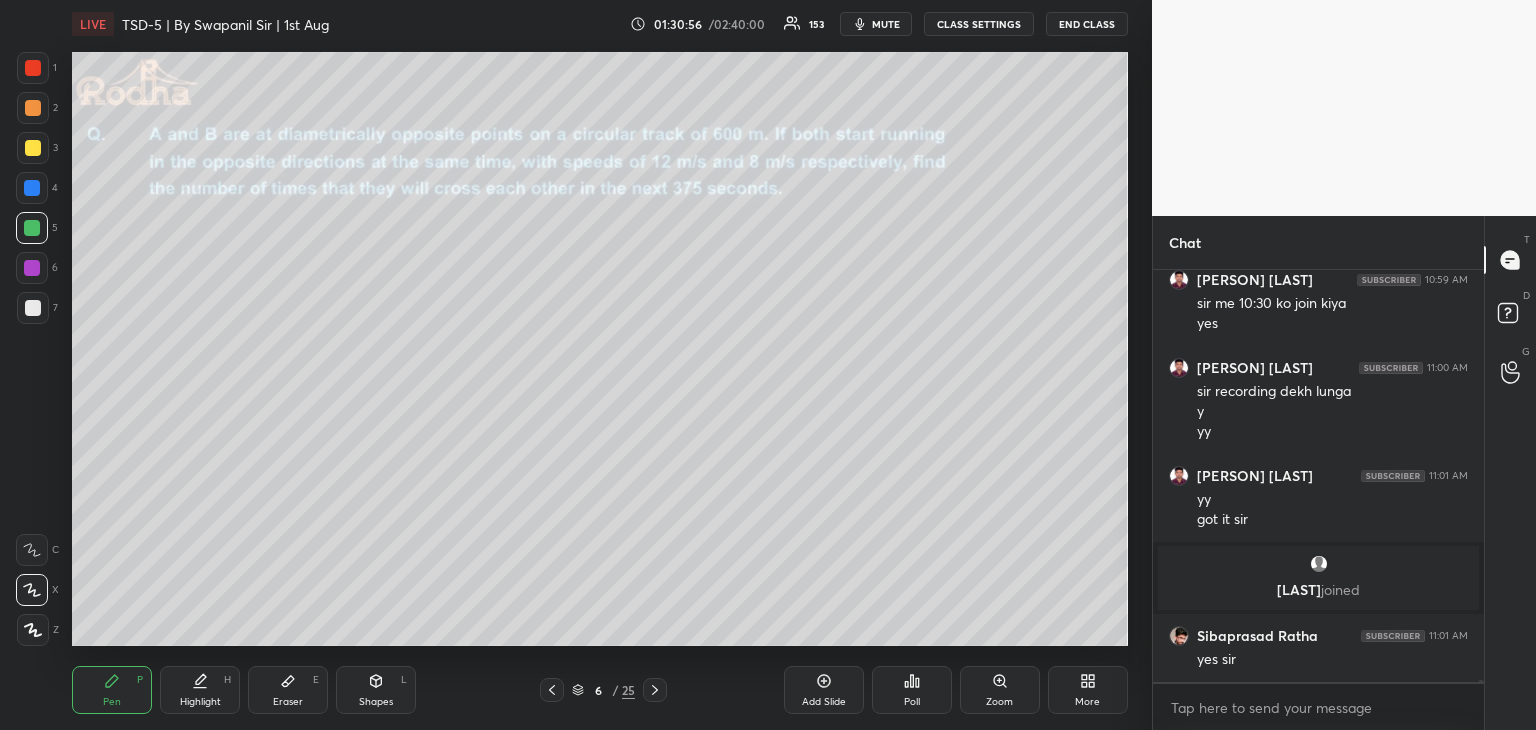 click 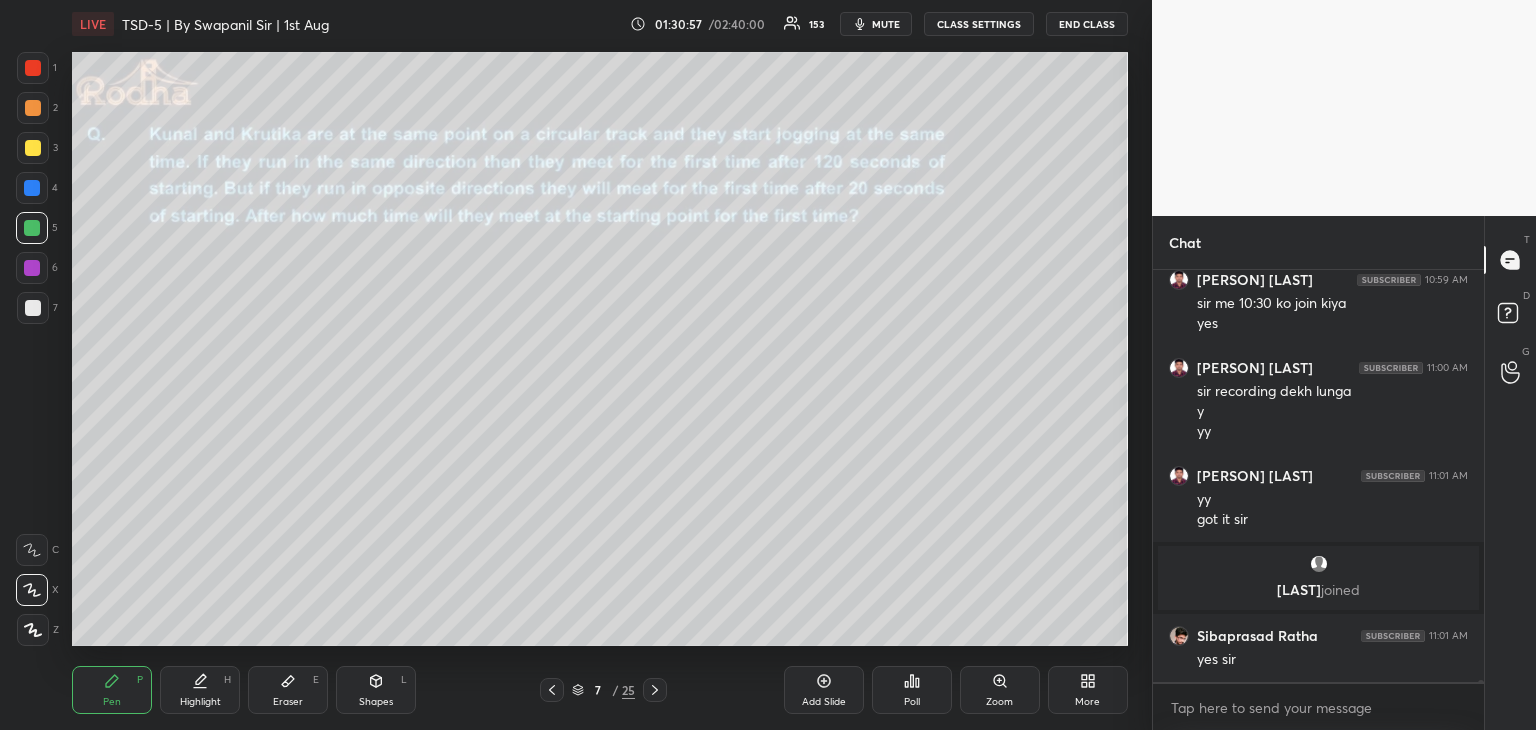 click 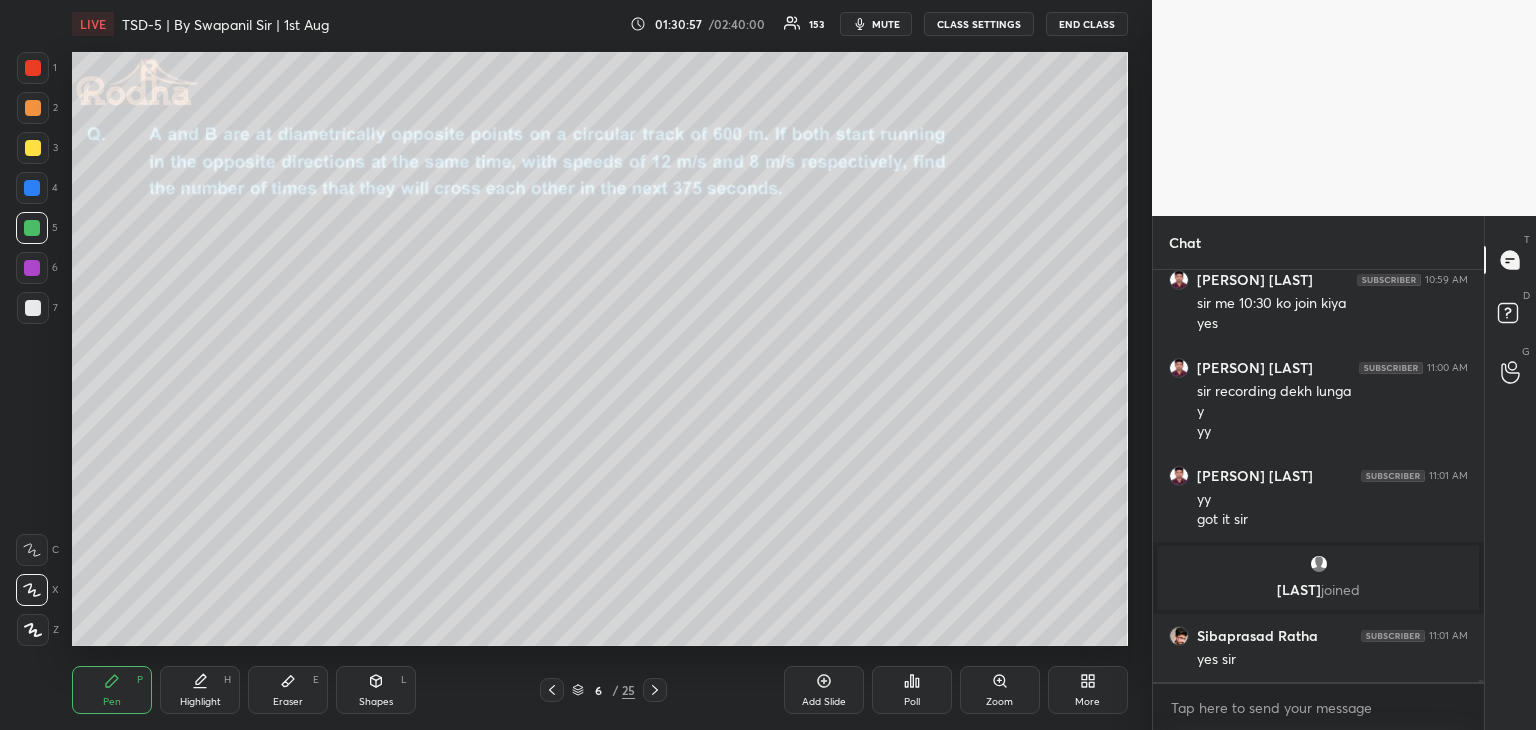 click 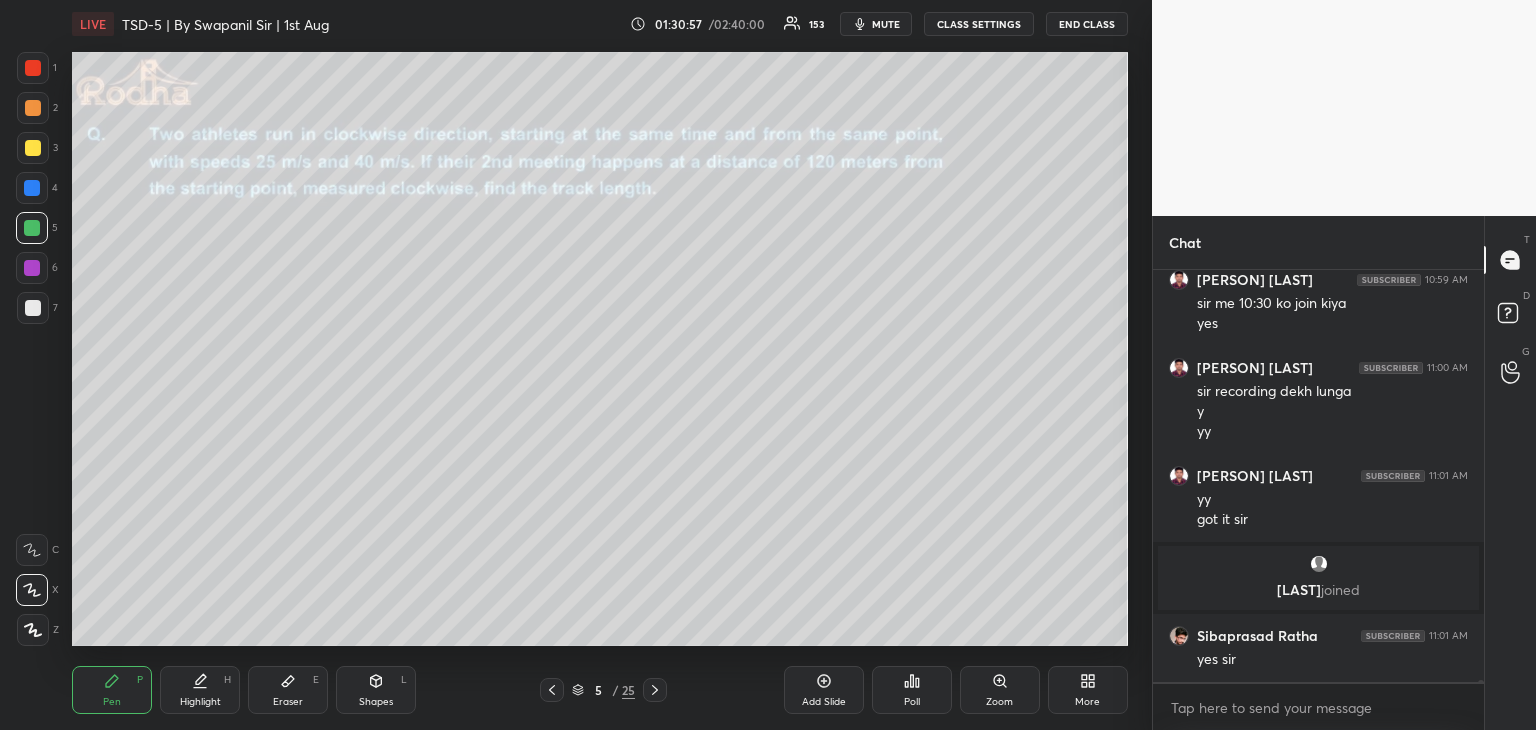 click 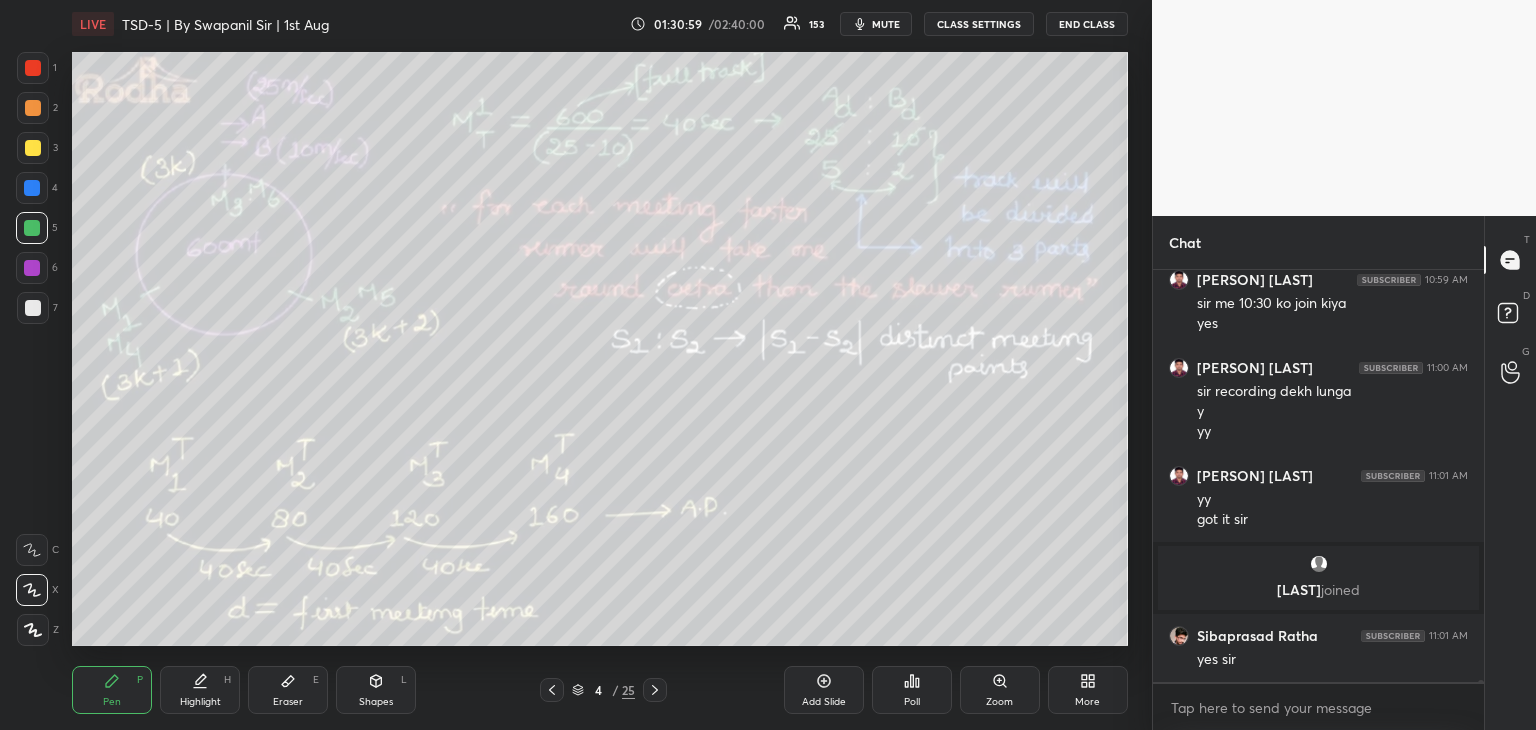 click 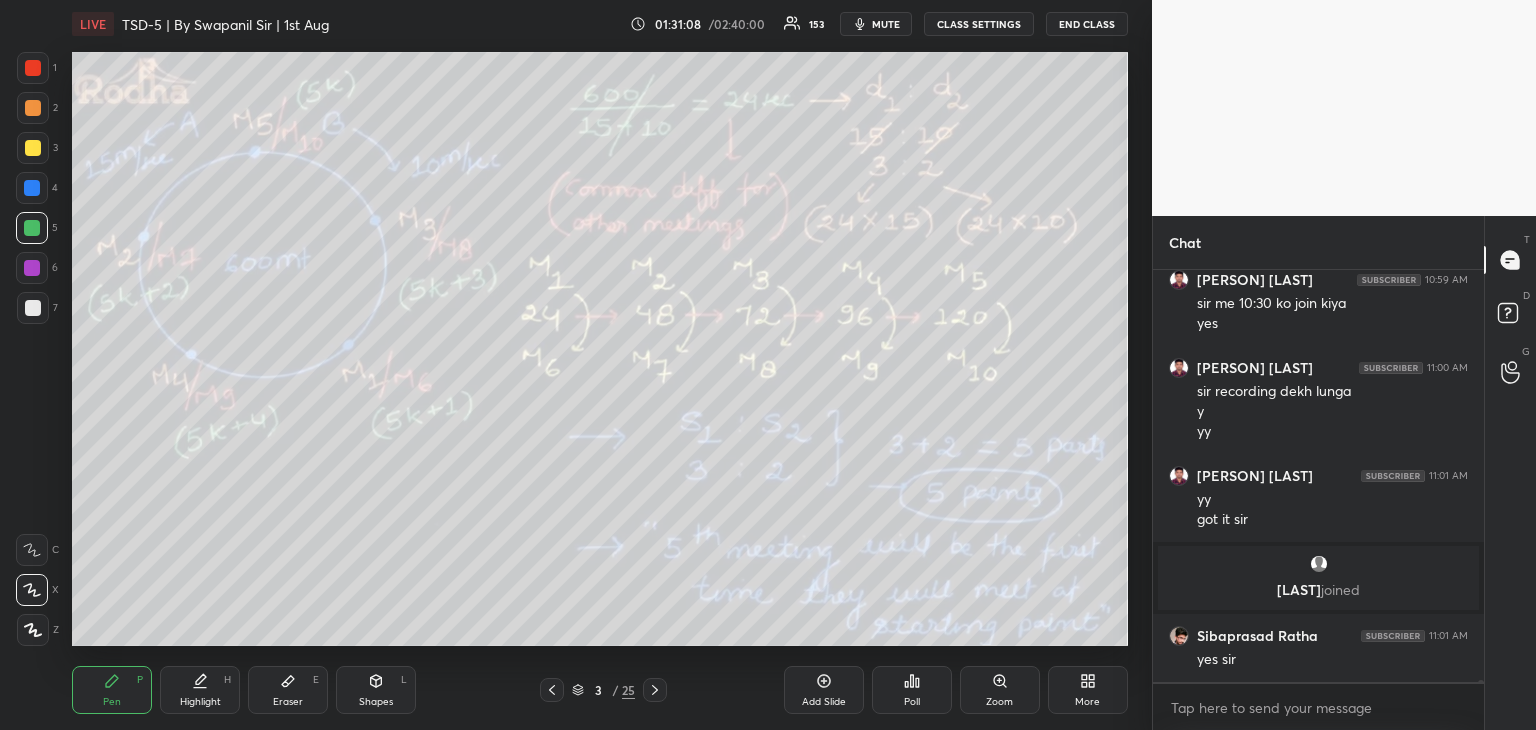 click 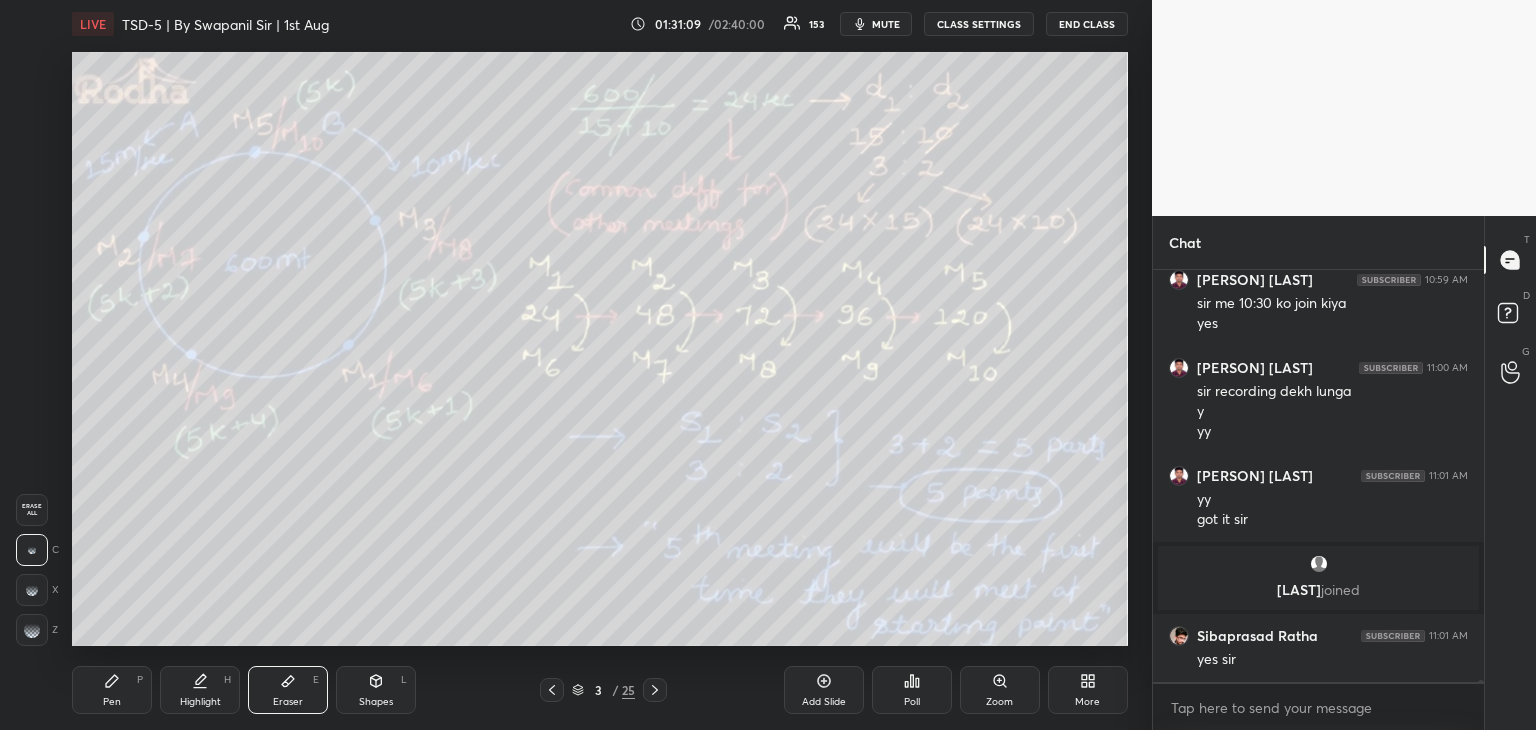click 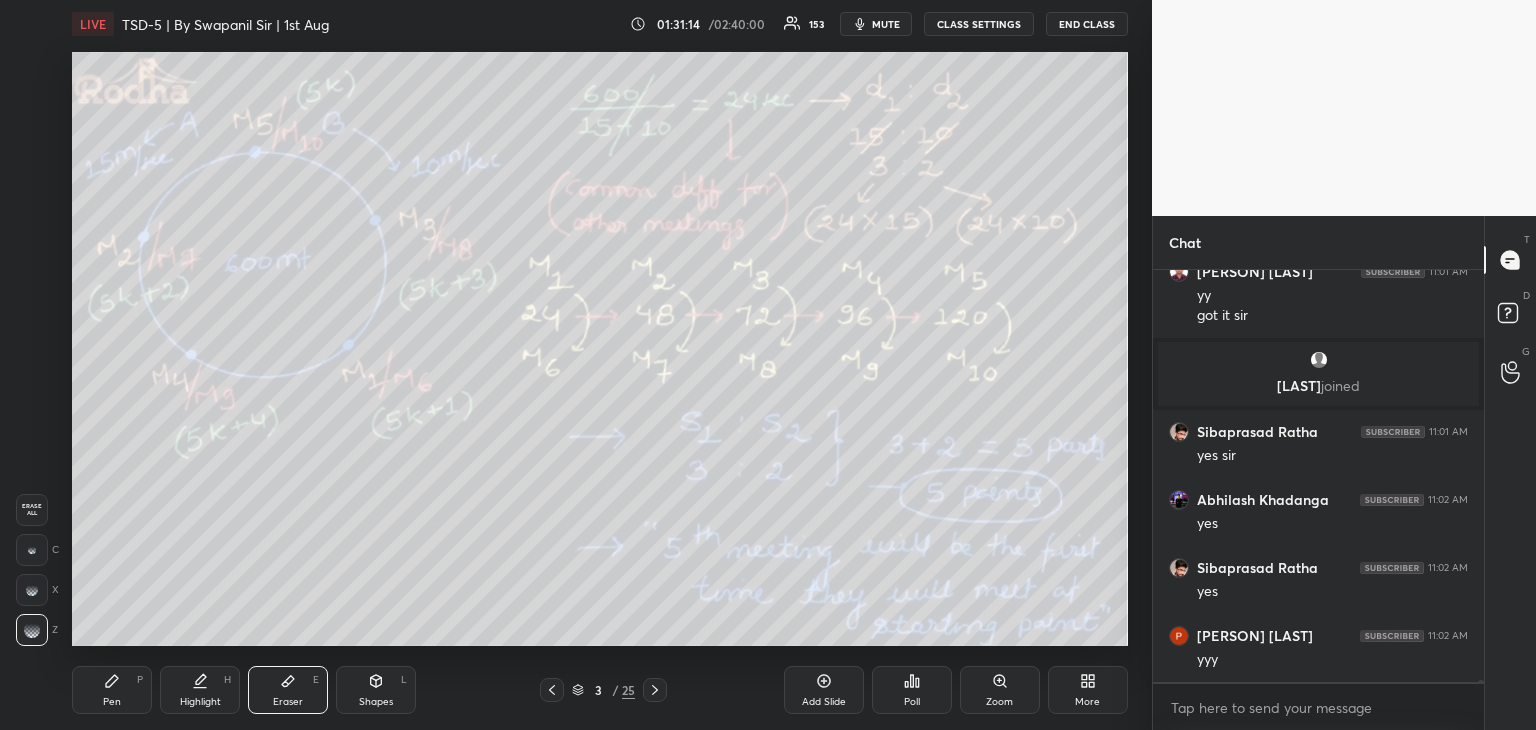 scroll, scrollTop: 70022, scrollLeft: 0, axis: vertical 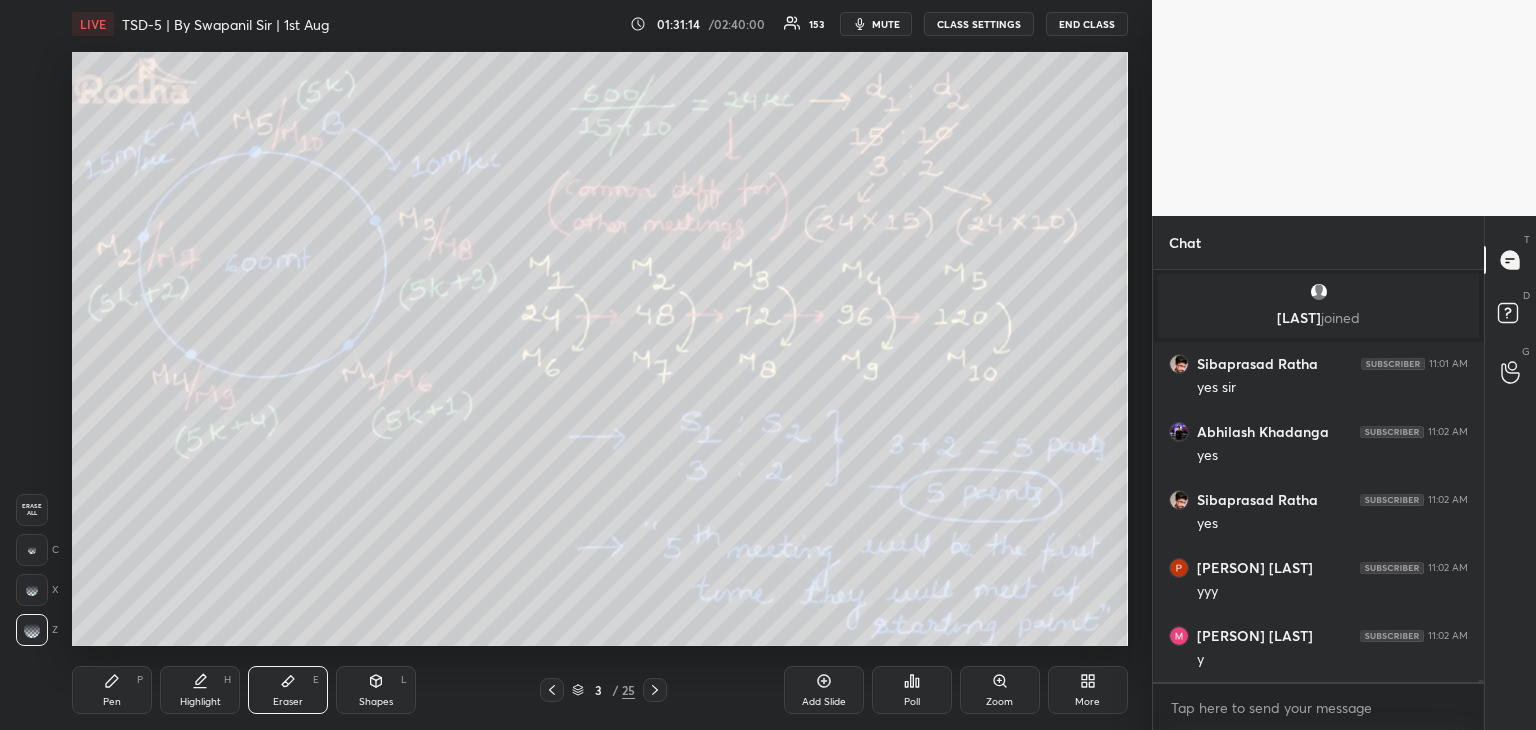 click 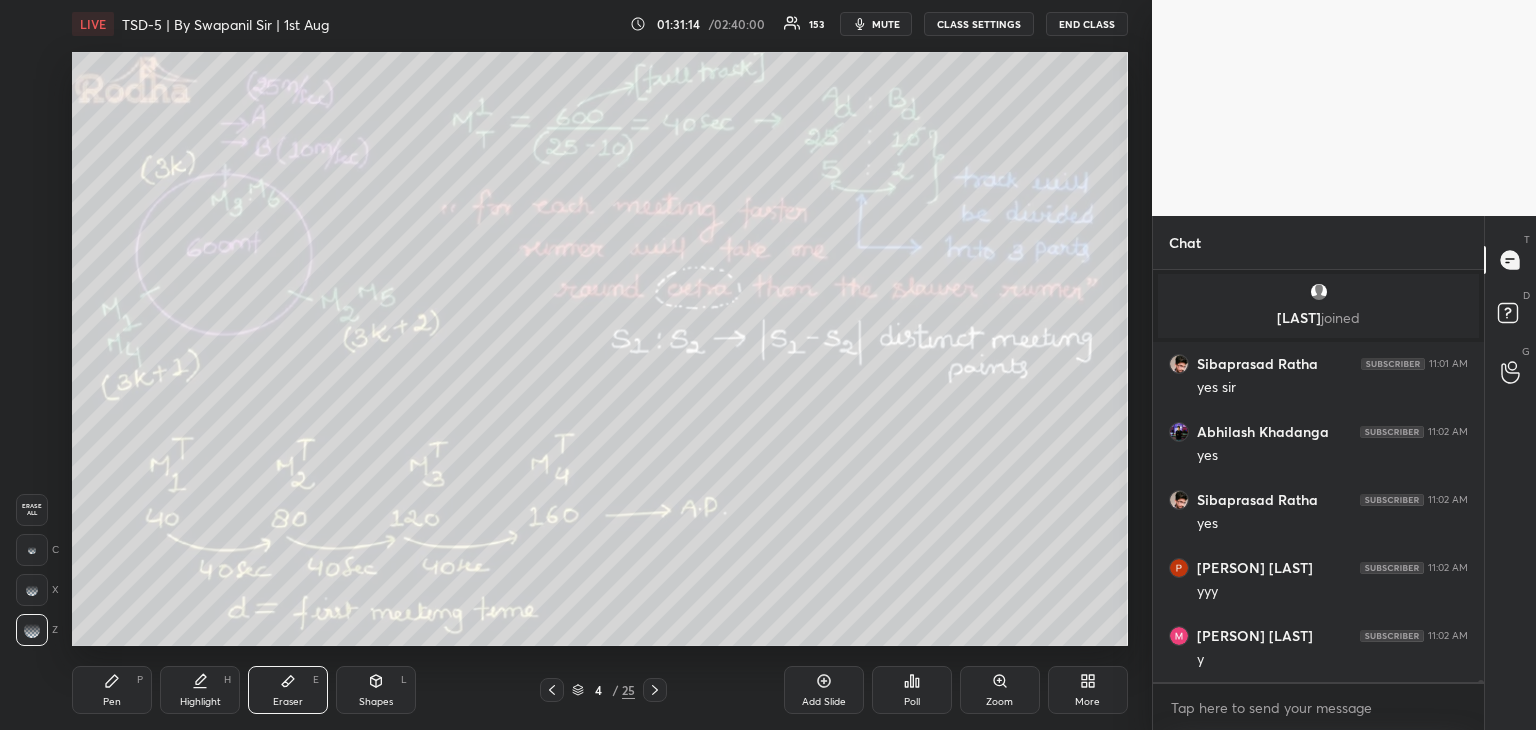 click 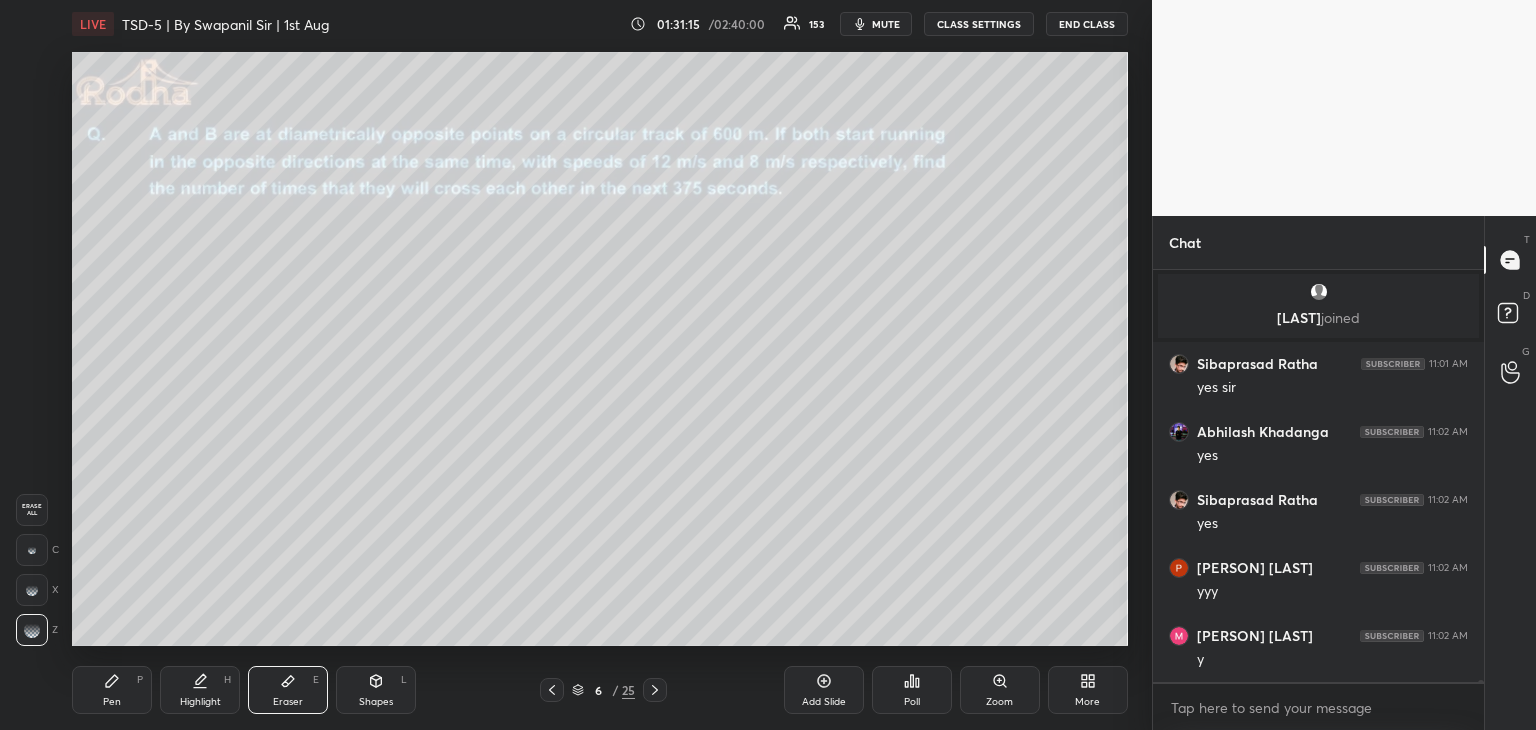 click 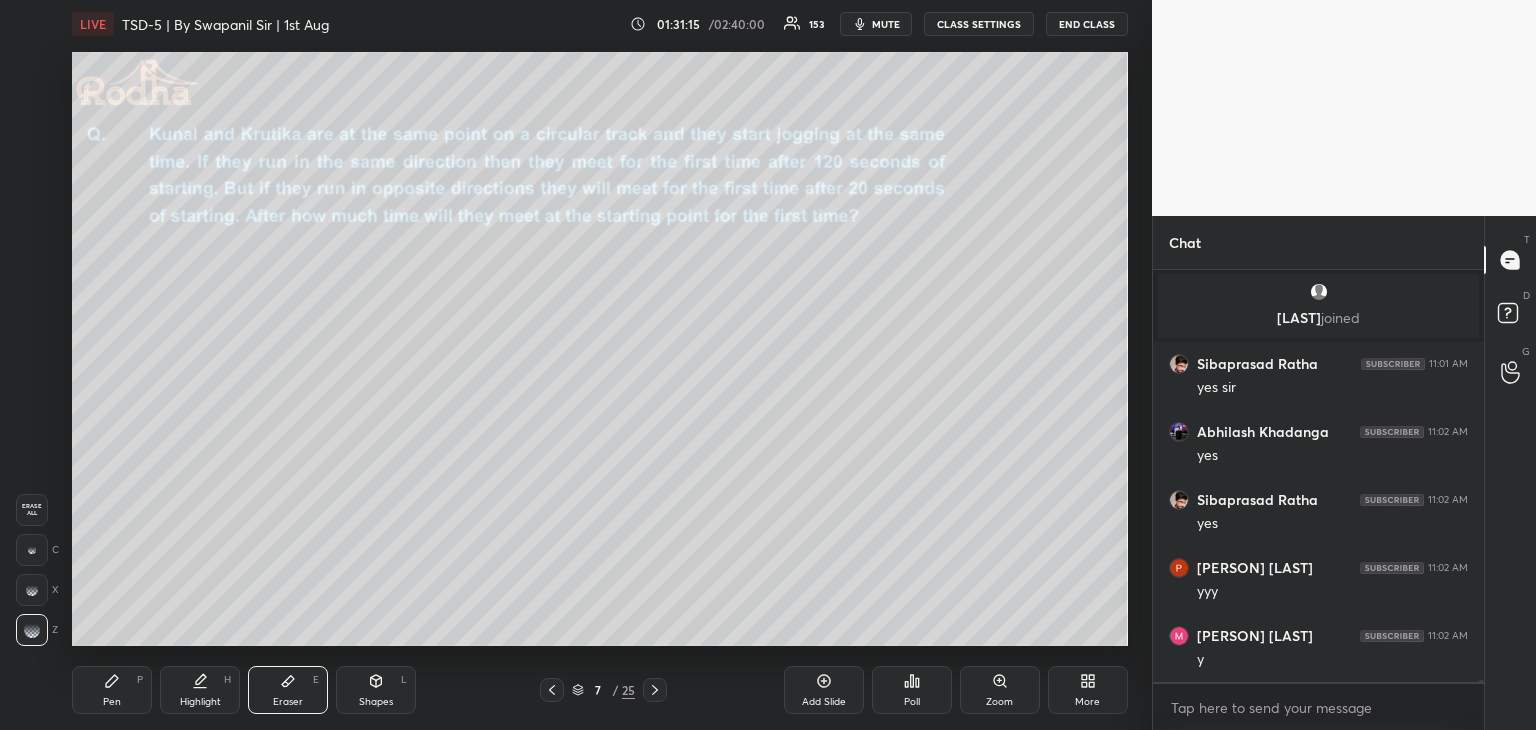 scroll, scrollTop: 70108, scrollLeft: 0, axis: vertical 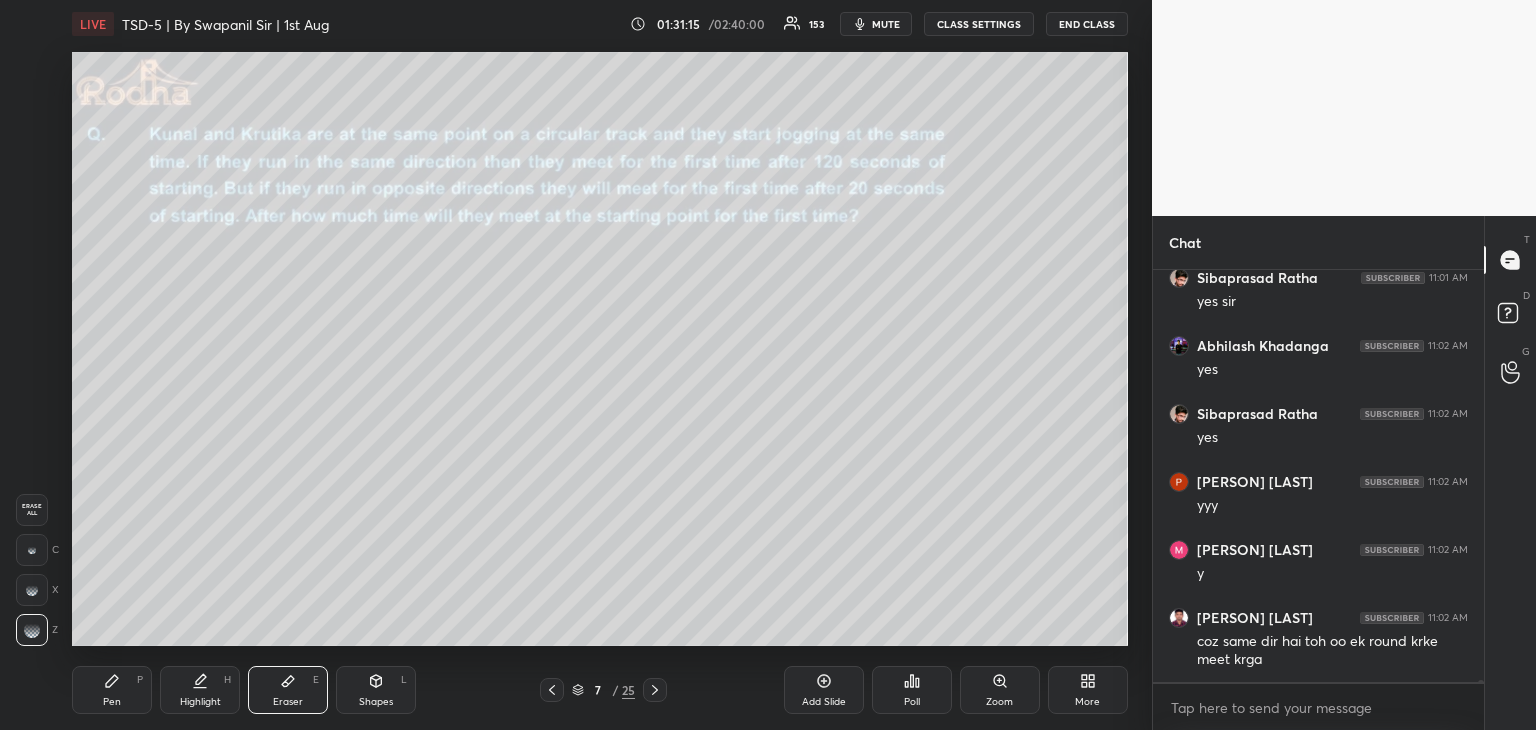 click at bounding box center [655, 690] 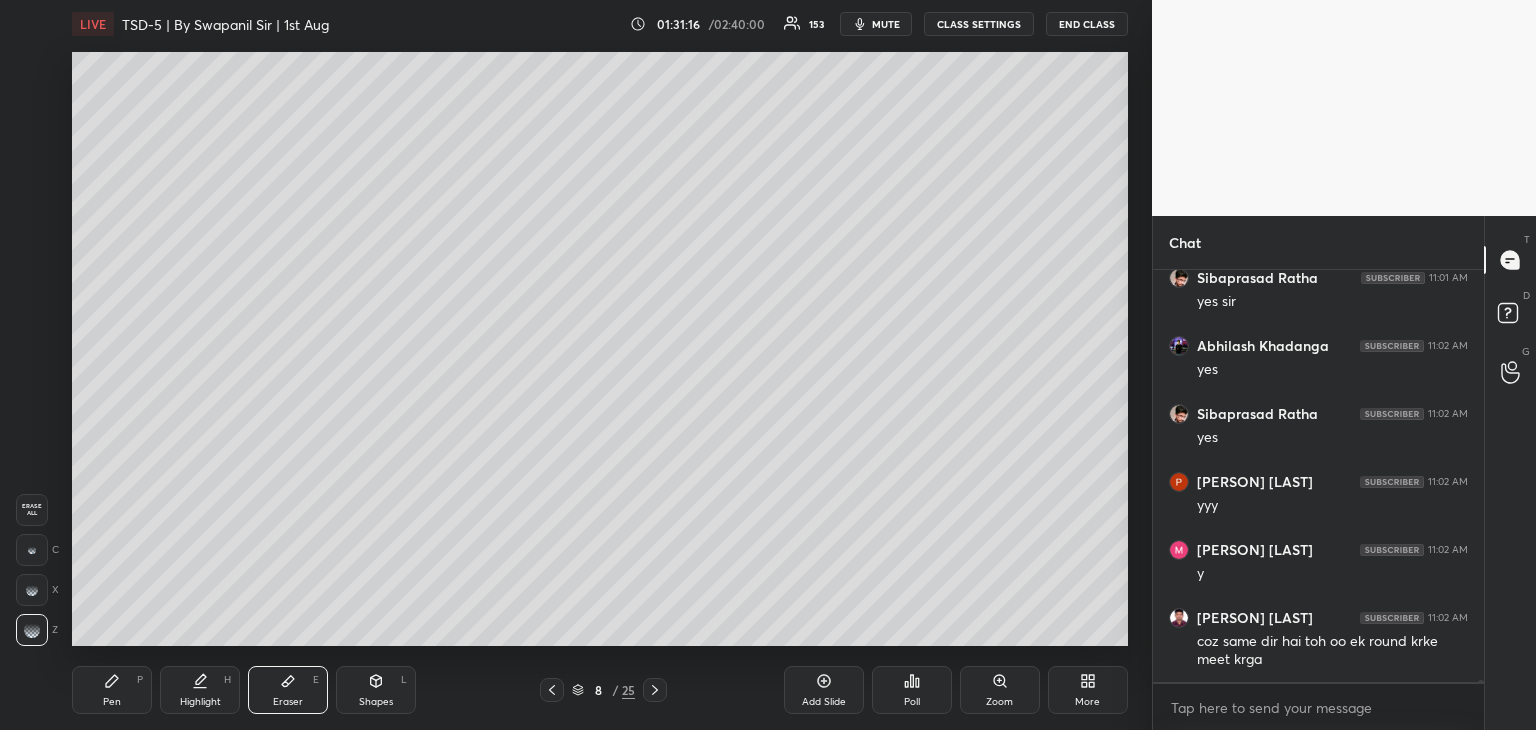 click 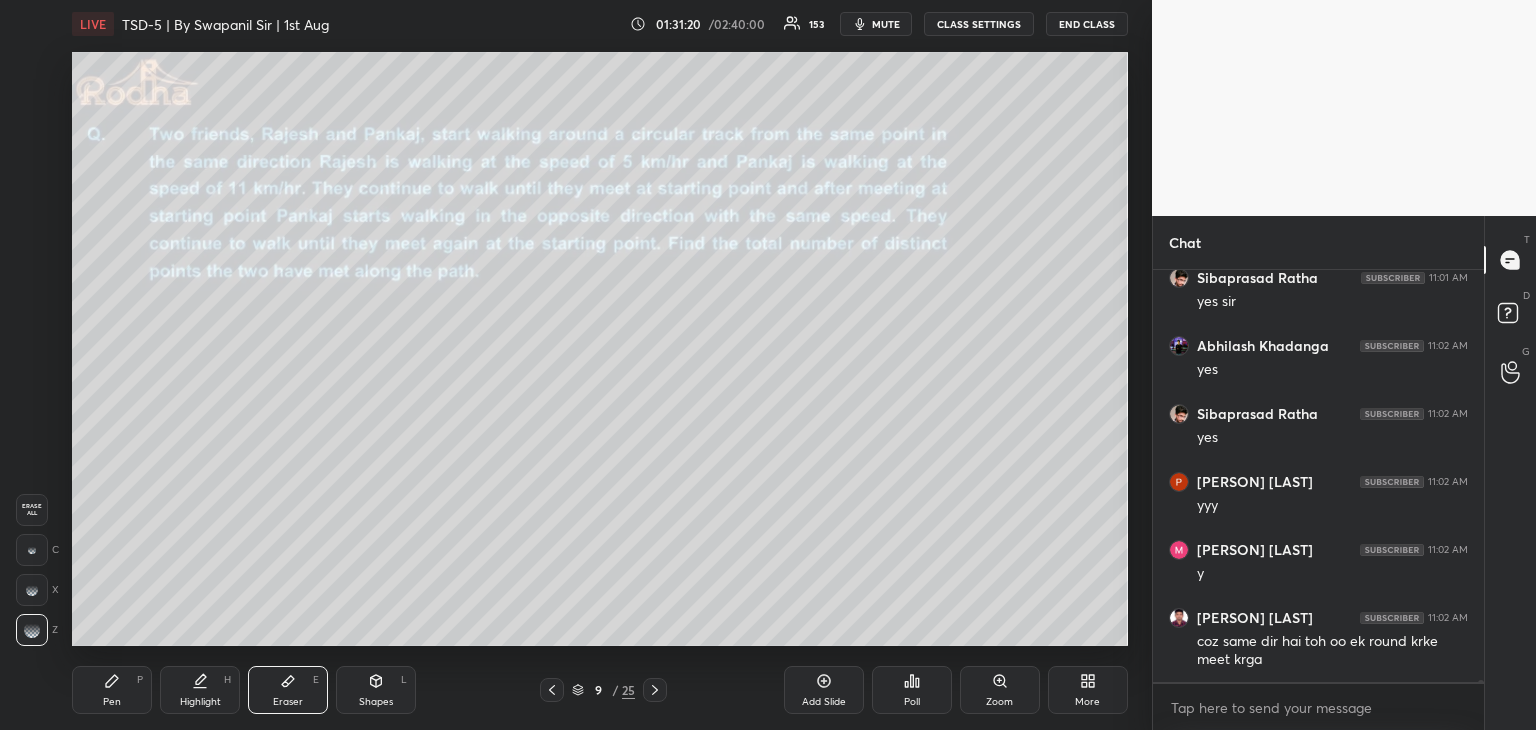 click 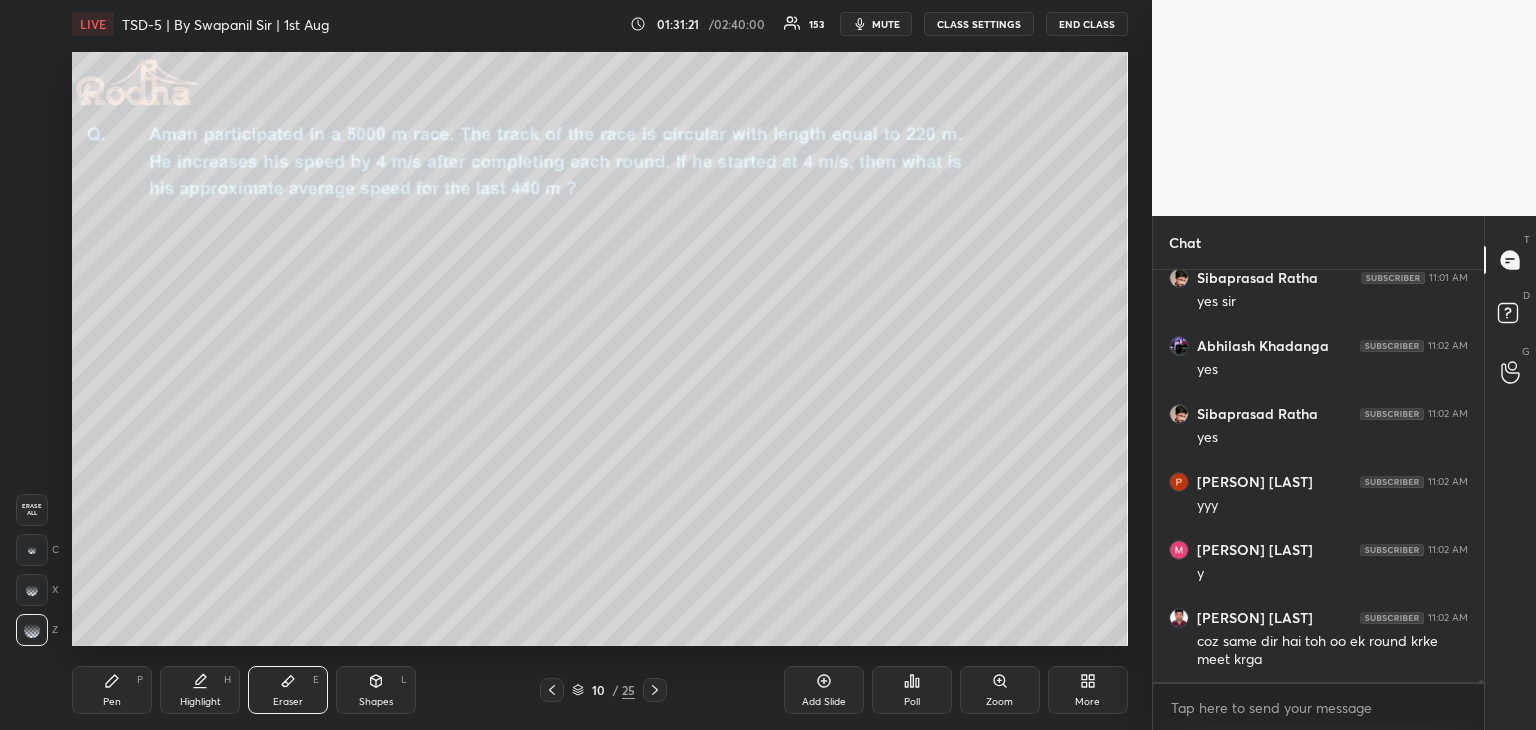 click 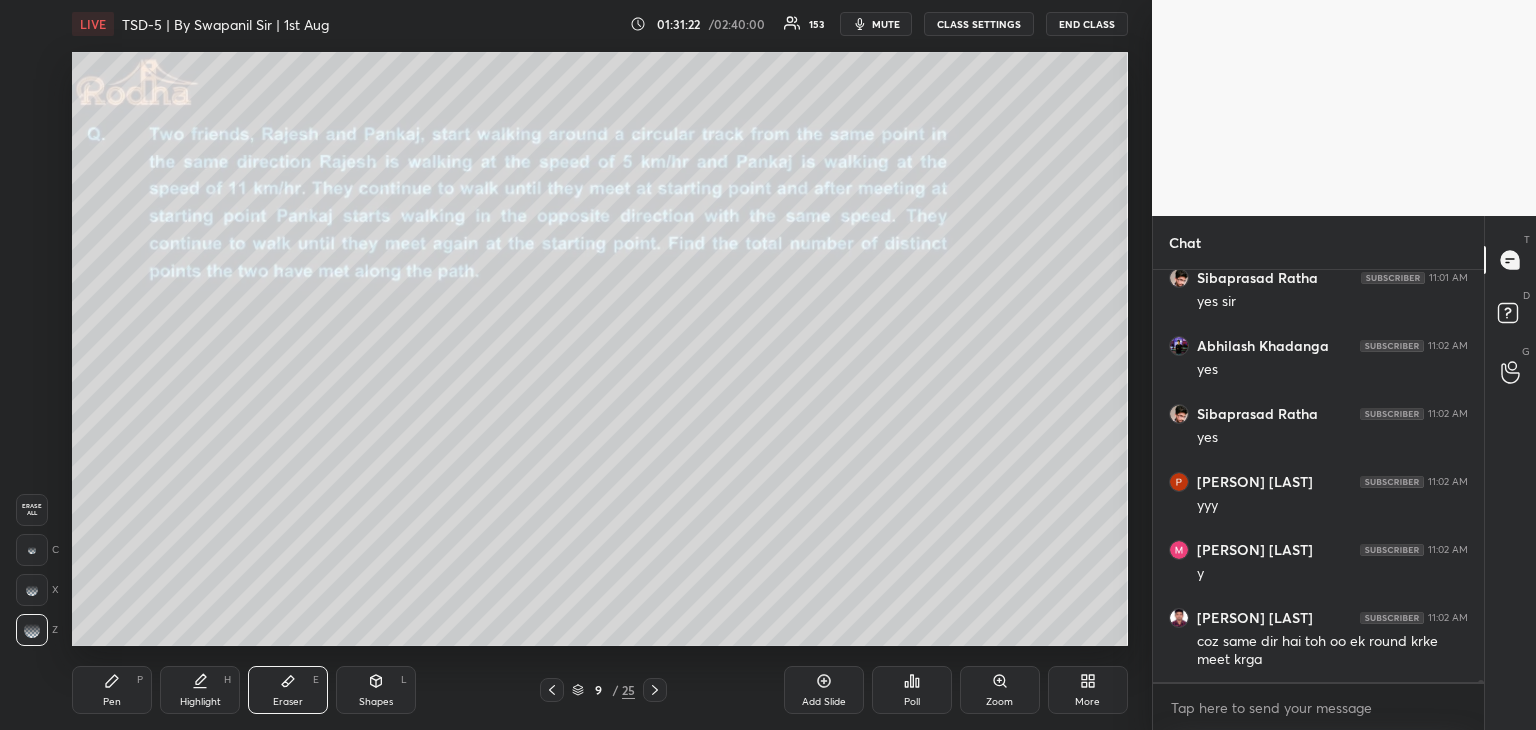 click 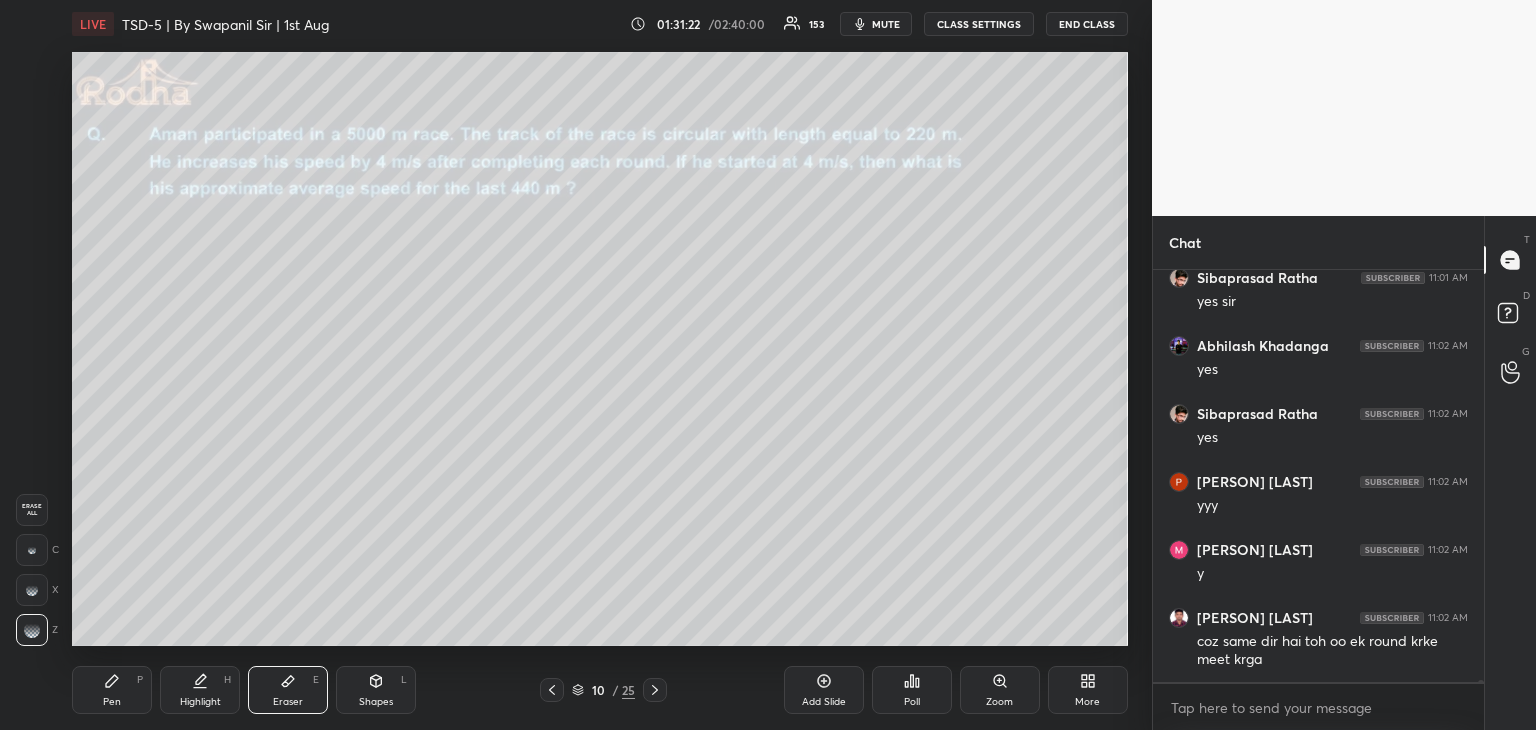 click 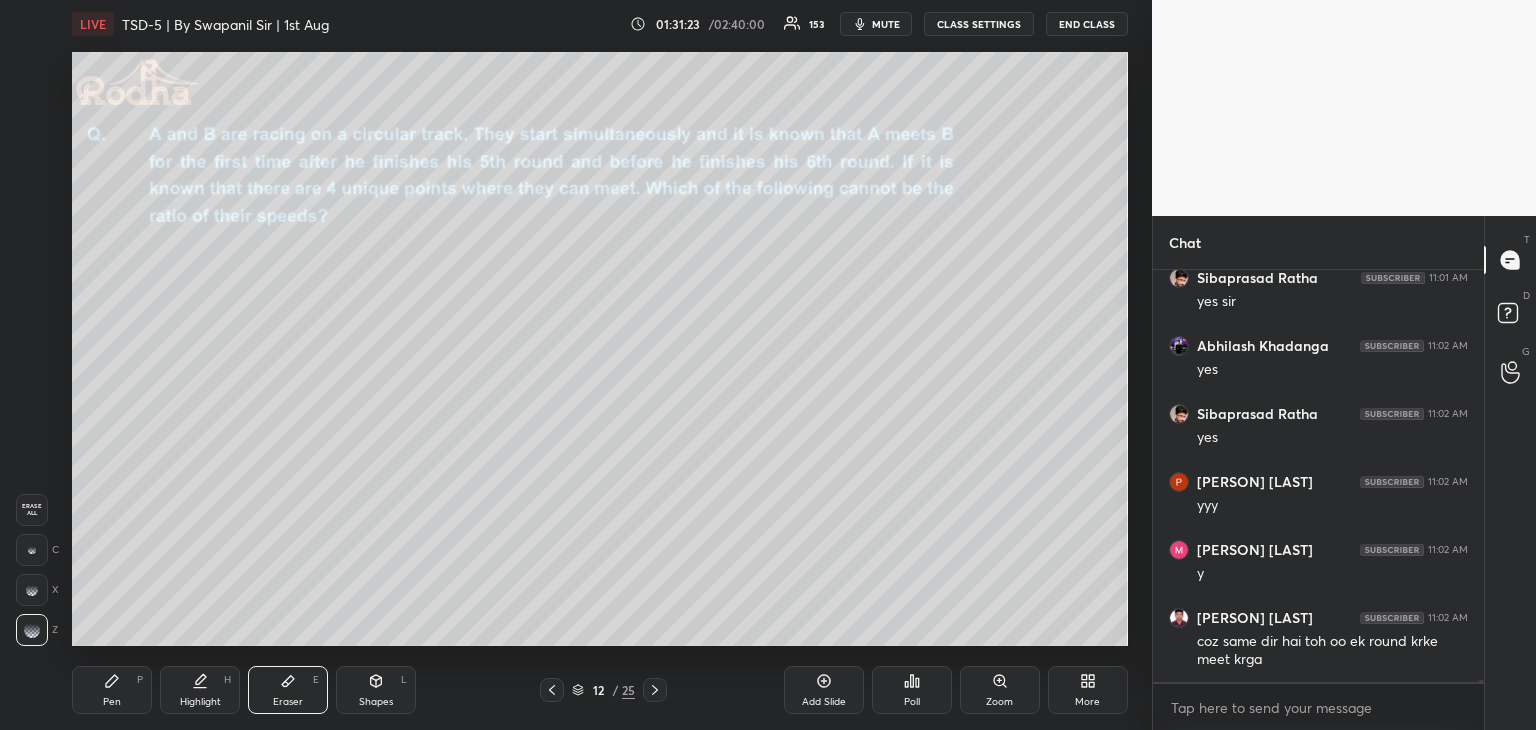 click 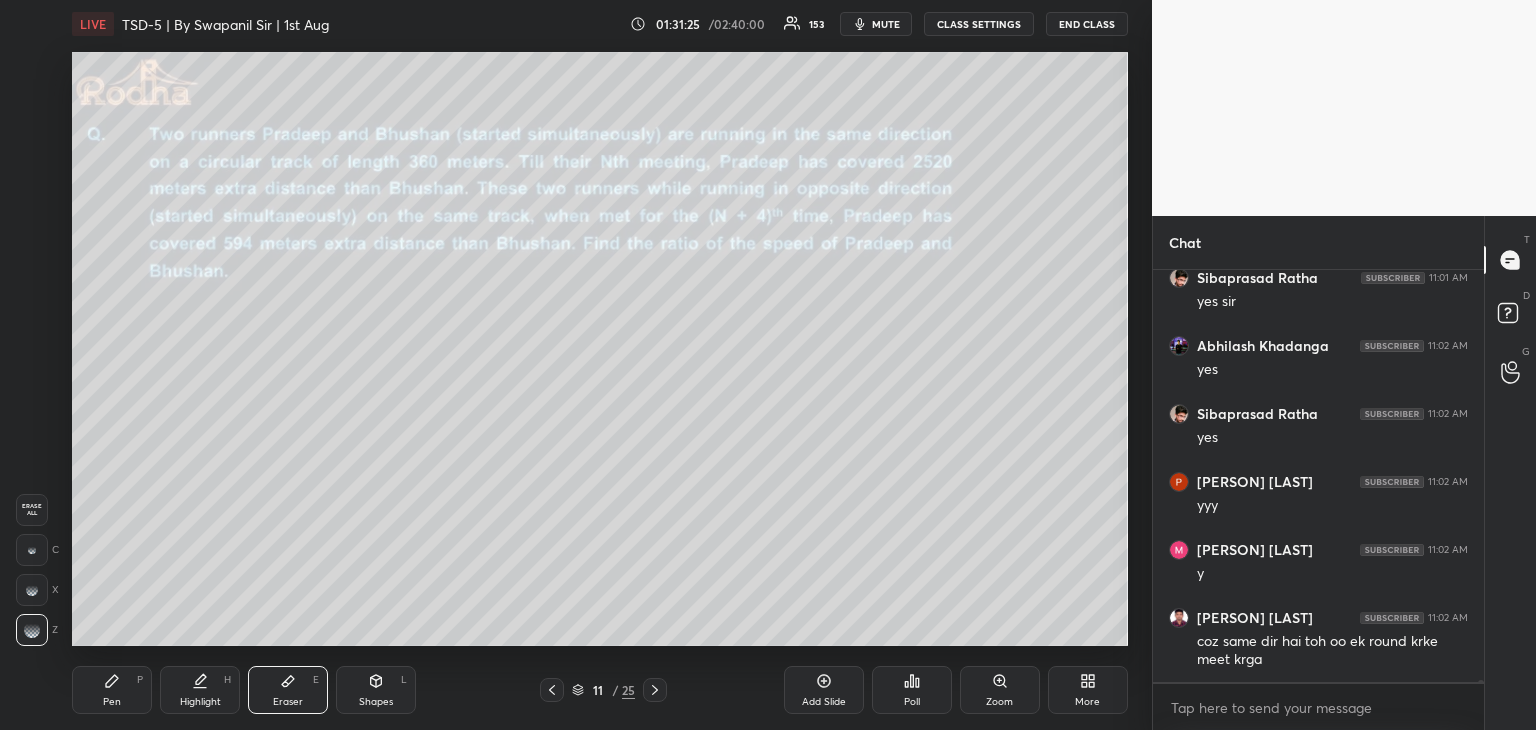 drag, startPoint x: 116, startPoint y: 707, endPoint x: 136, endPoint y: 669, distance: 42.941822 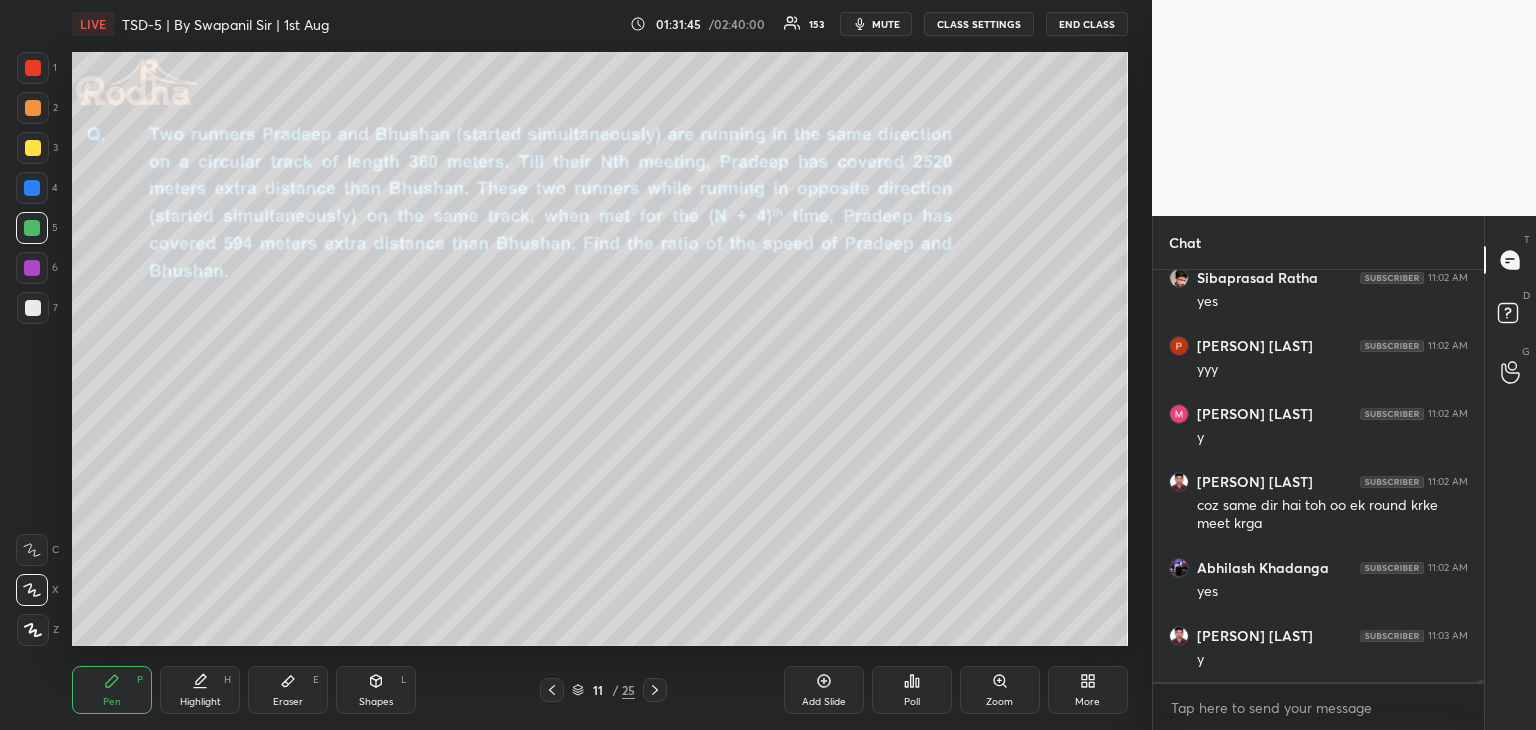 scroll, scrollTop: 70312, scrollLeft: 0, axis: vertical 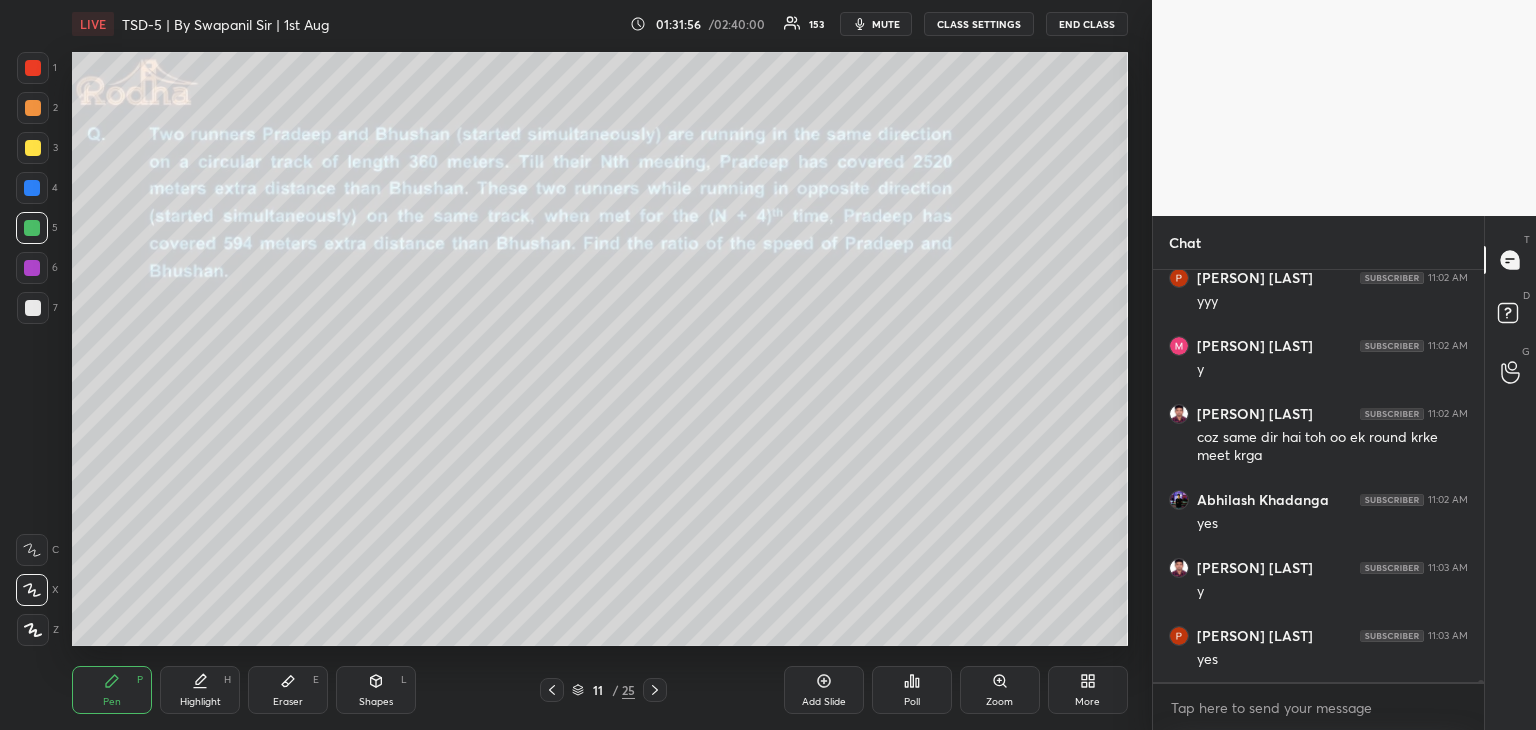 click at bounding box center (32, 268) 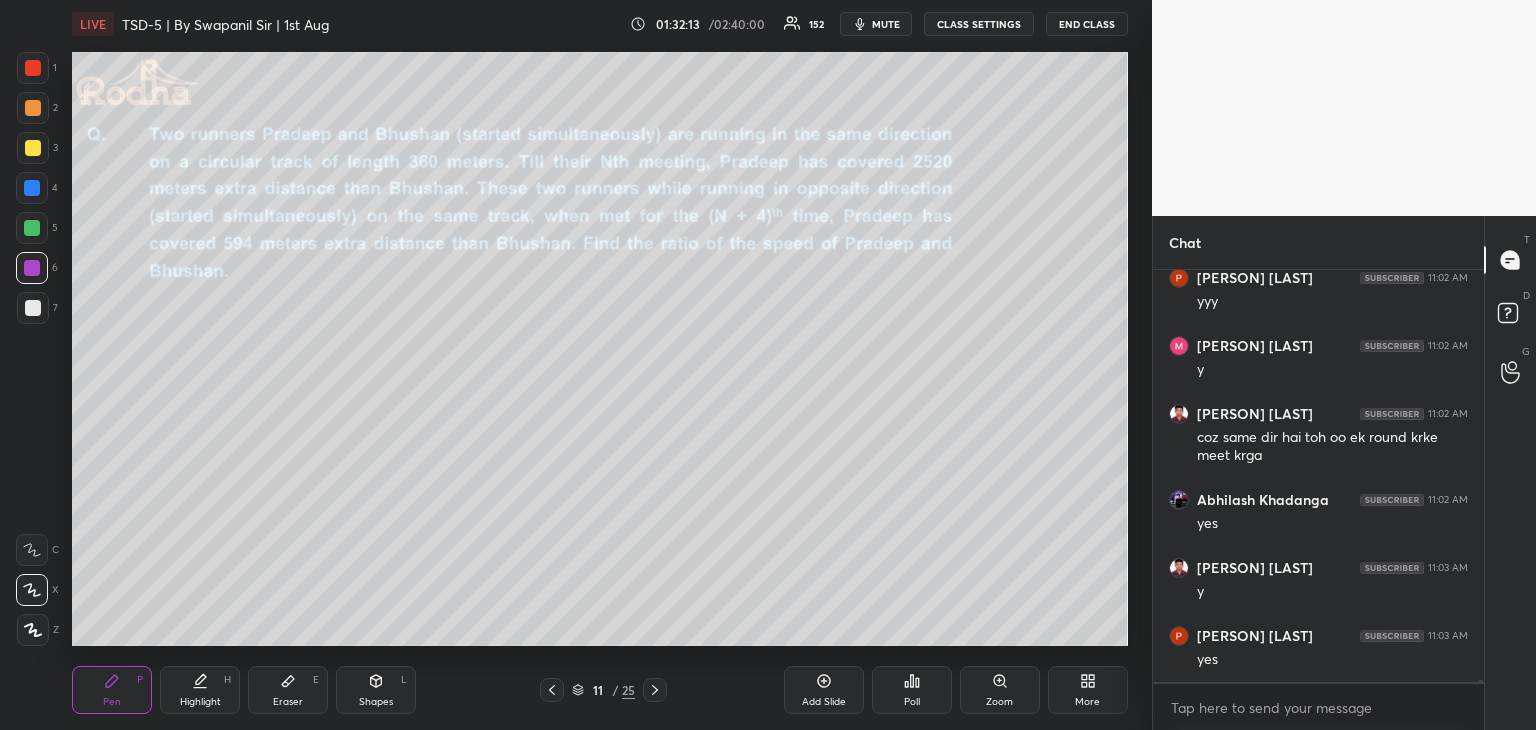 click on "Eraser E" at bounding box center (288, 690) 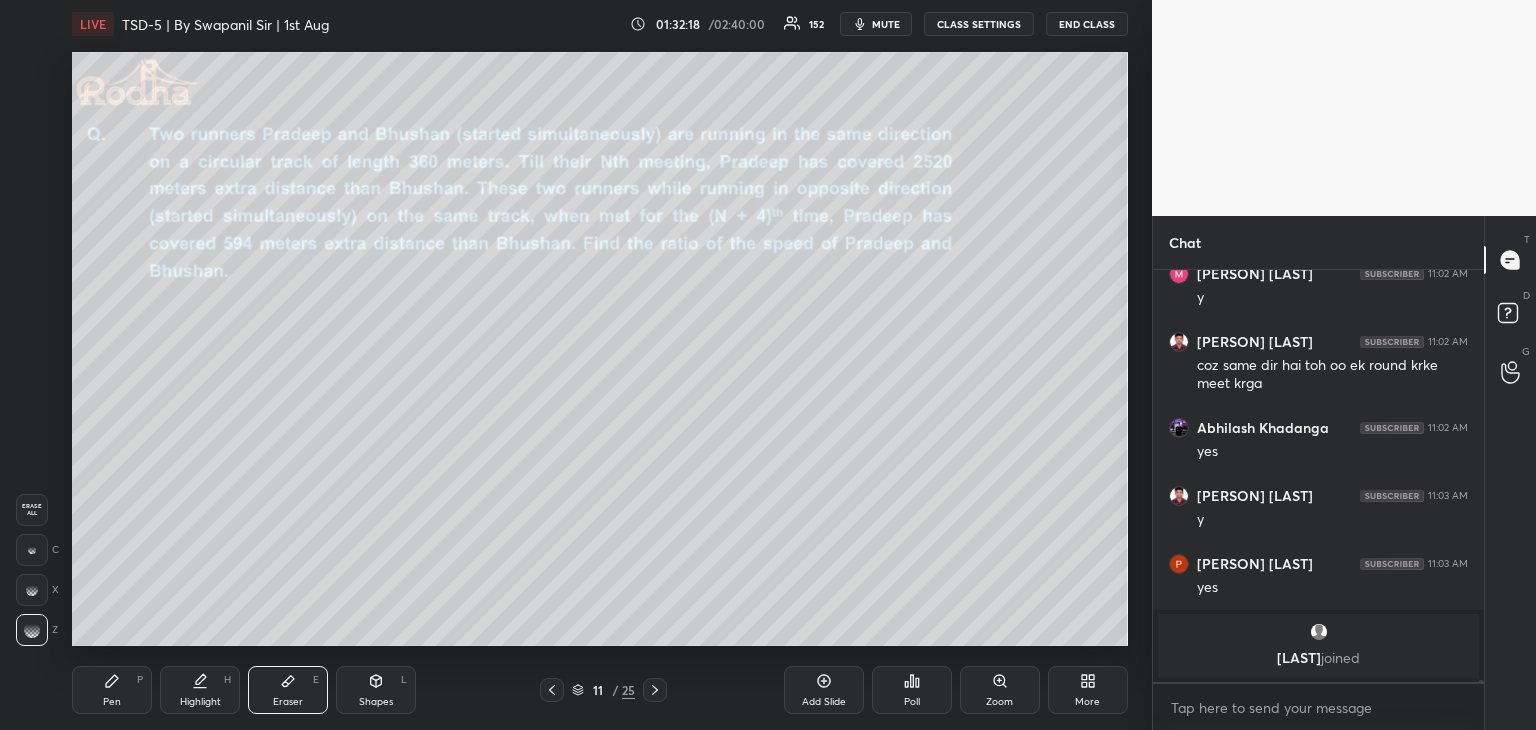 scroll, scrollTop: 70328, scrollLeft: 0, axis: vertical 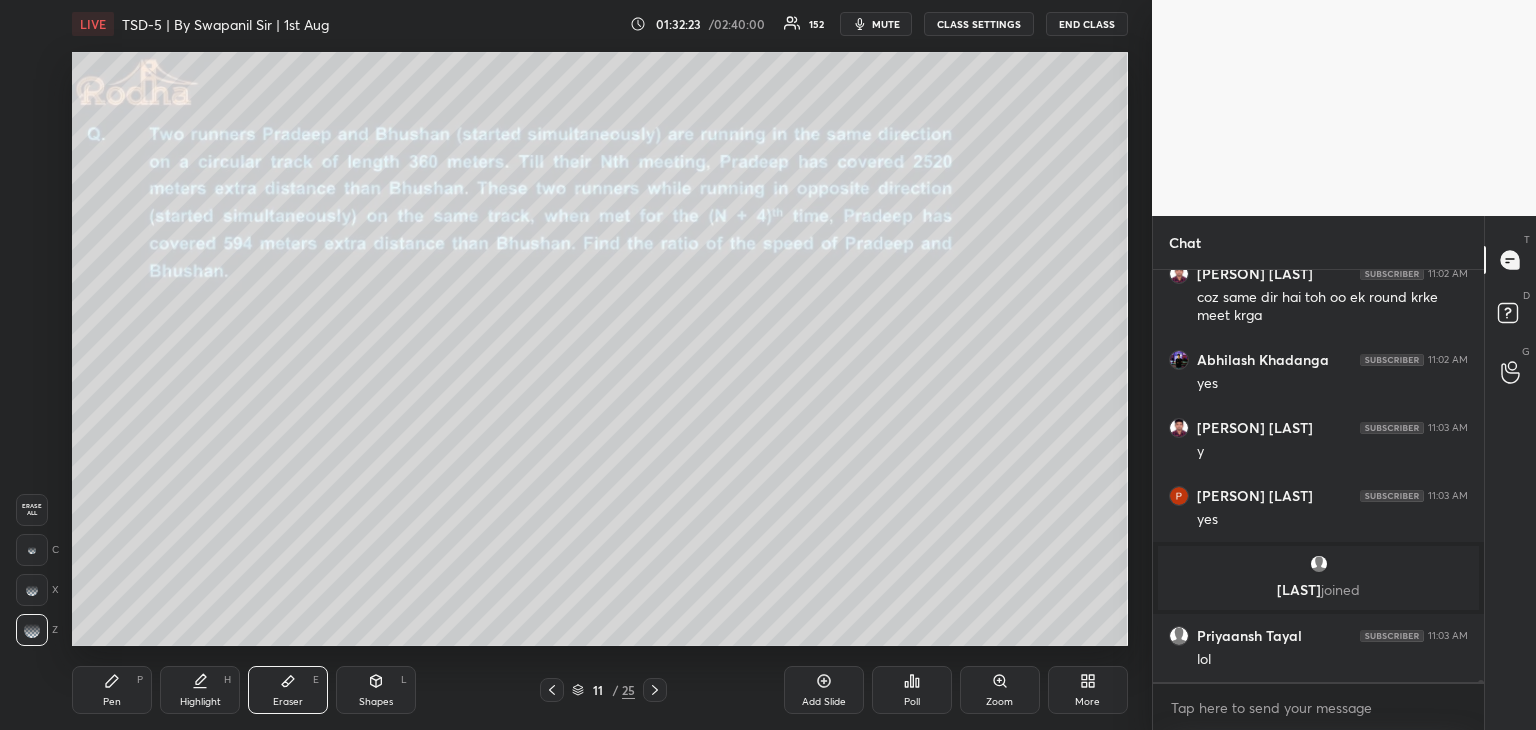 click on "Pen P" at bounding box center (112, 690) 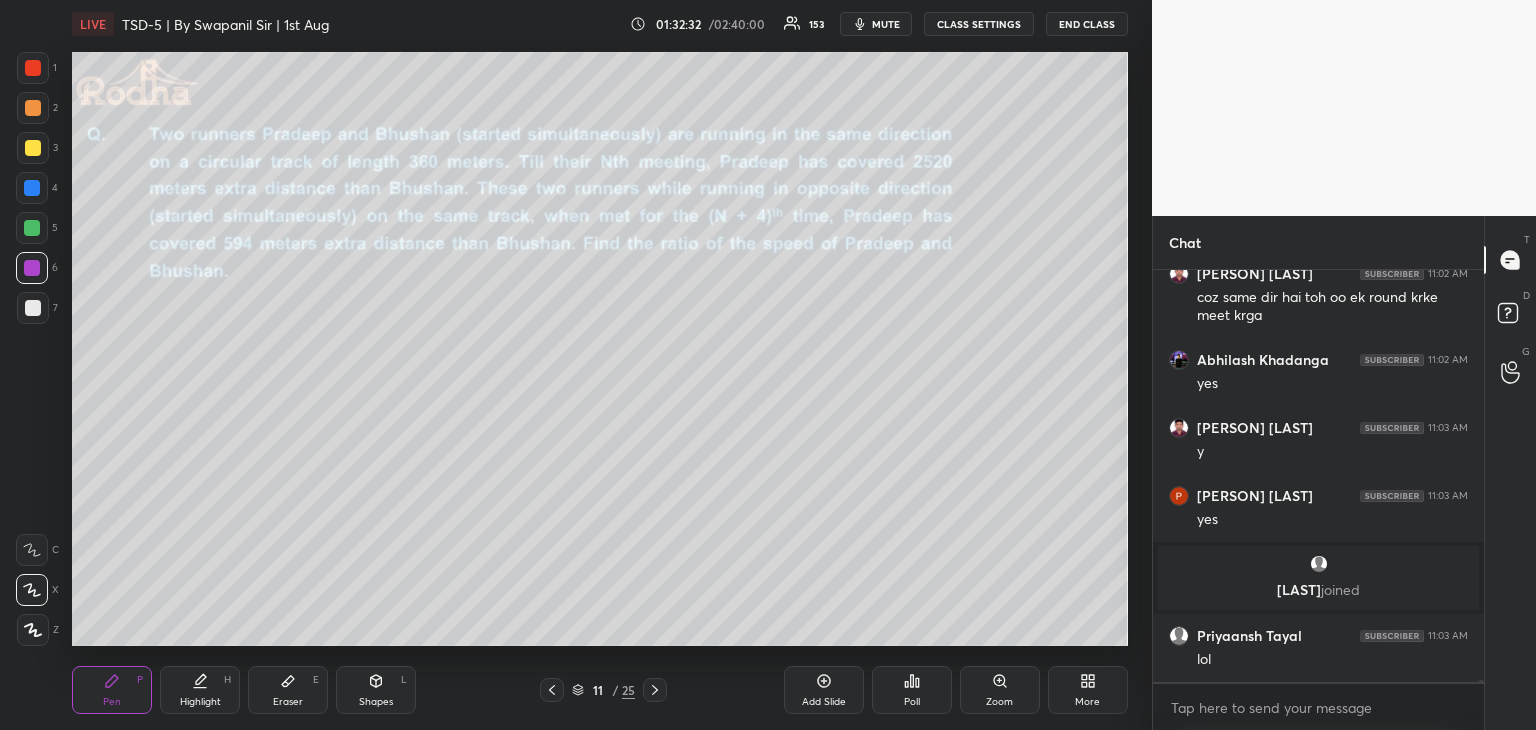 drag, startPoint x: 816, startPoint y: 681, endPoint x: 827, endPoint y: 681, distance: 11 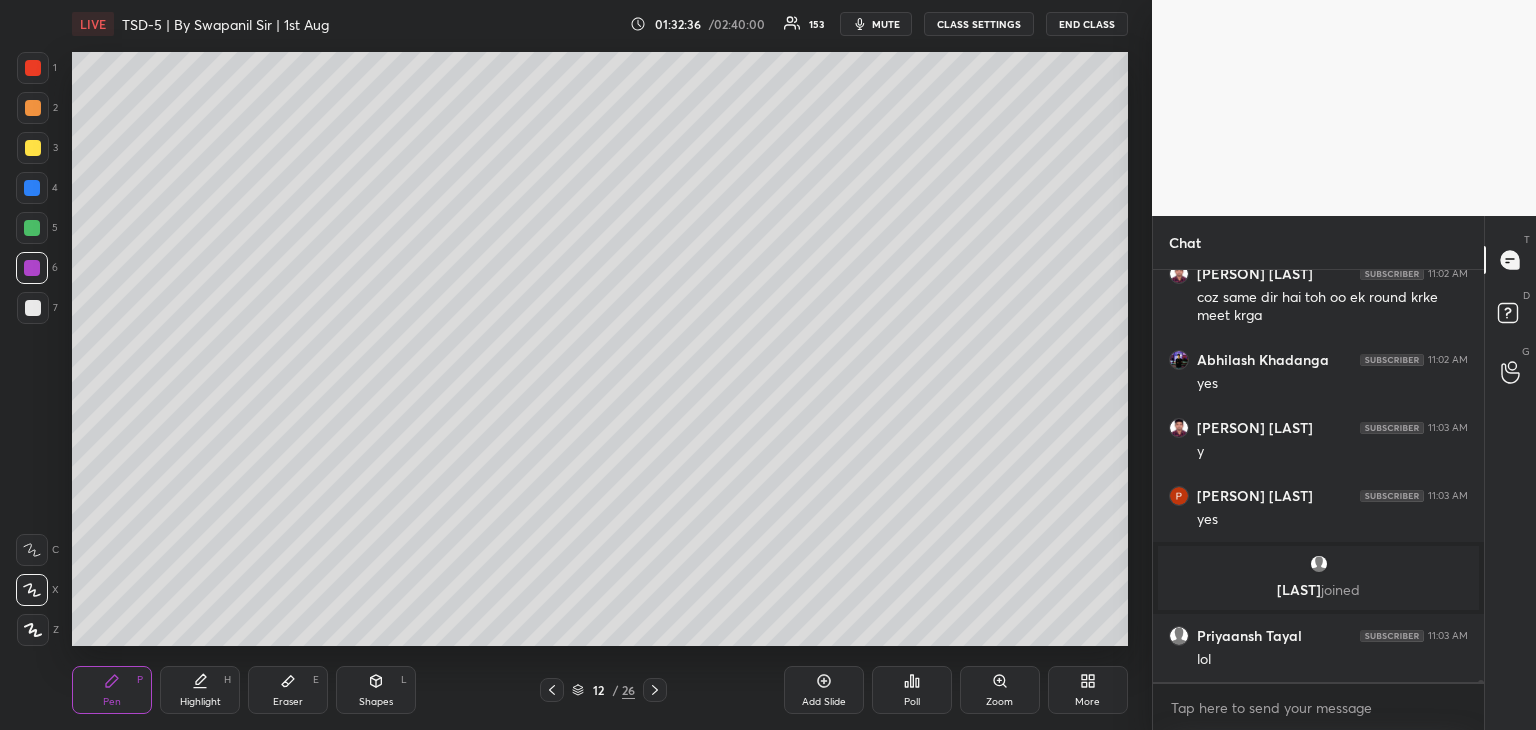 click 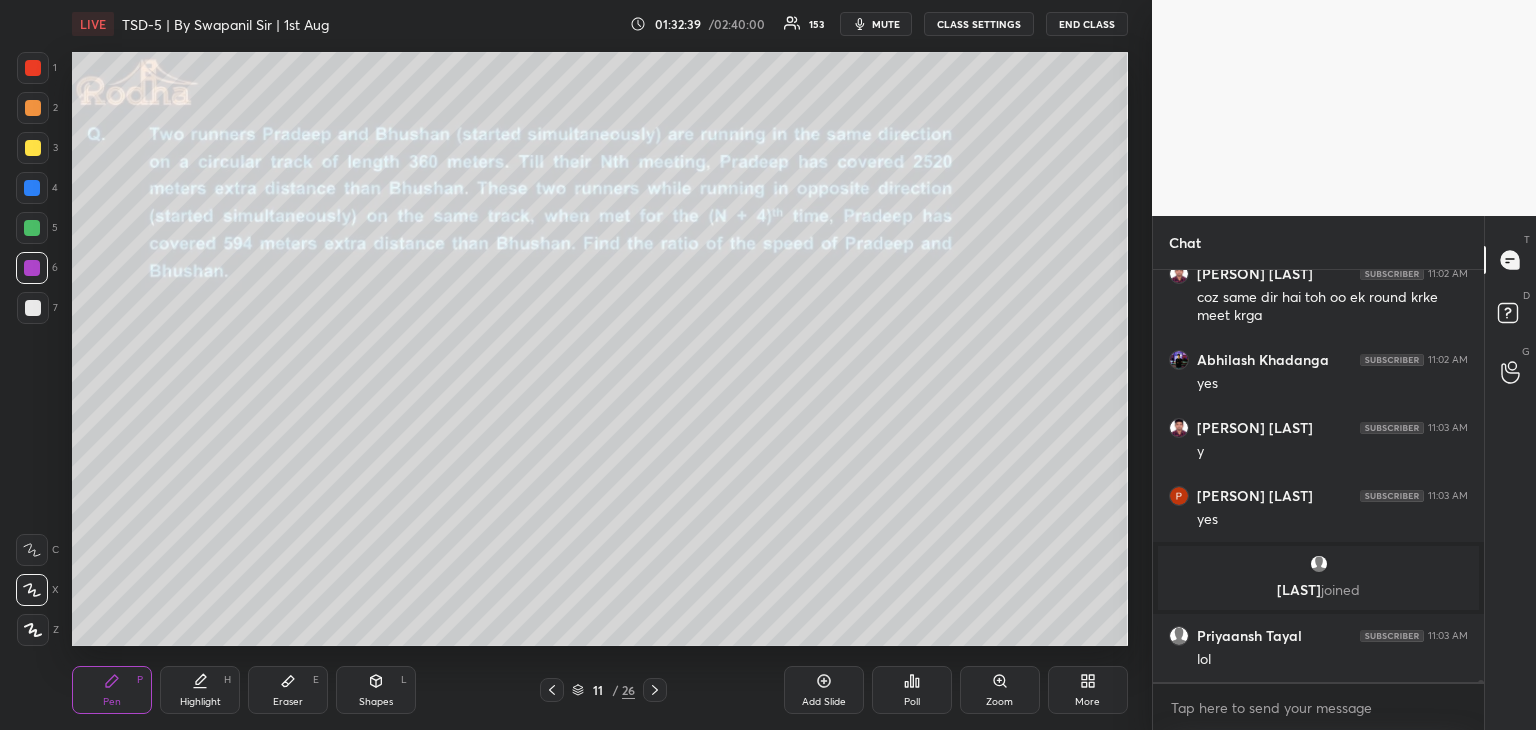 scroll, scrollTop: 70348, scrollLeft: 0, axis: vertical 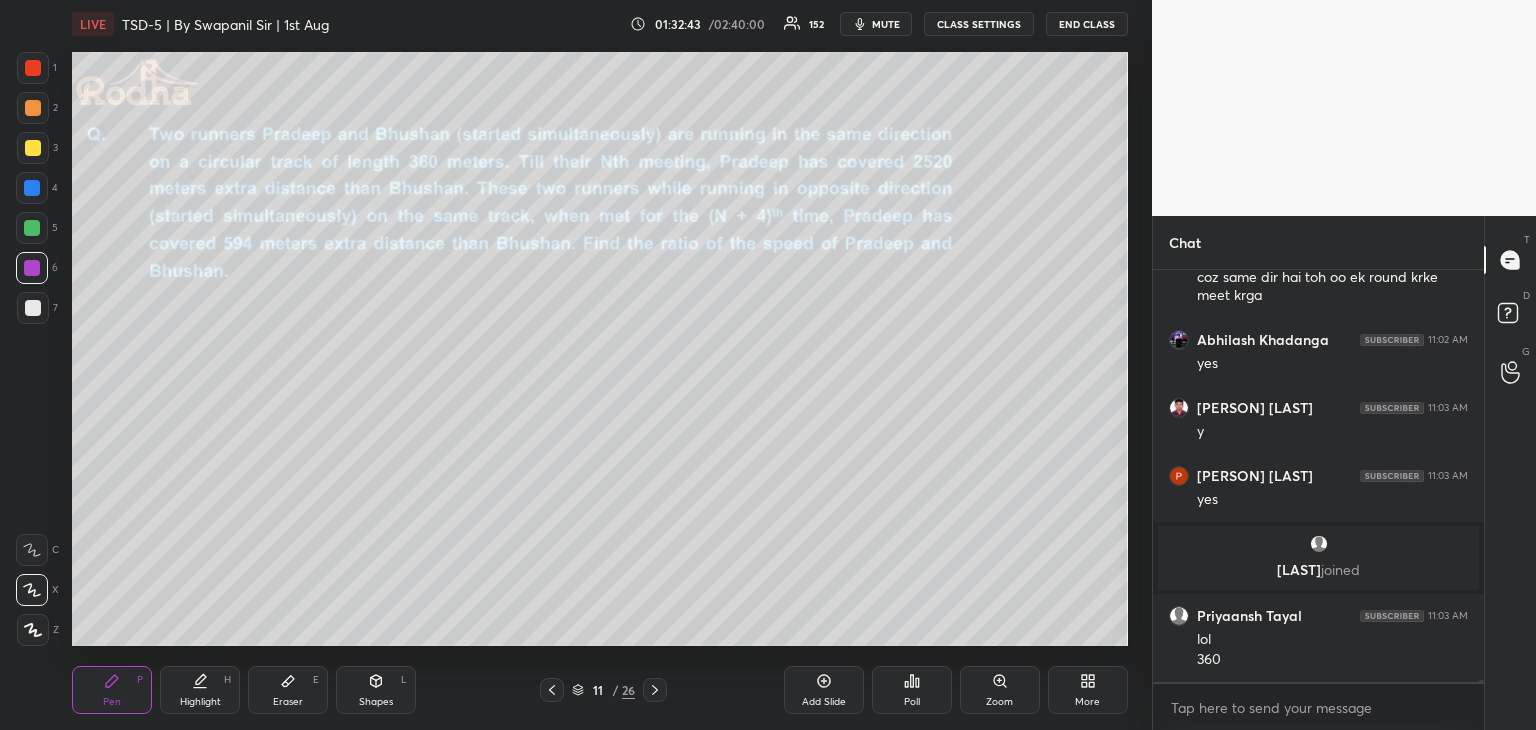 click 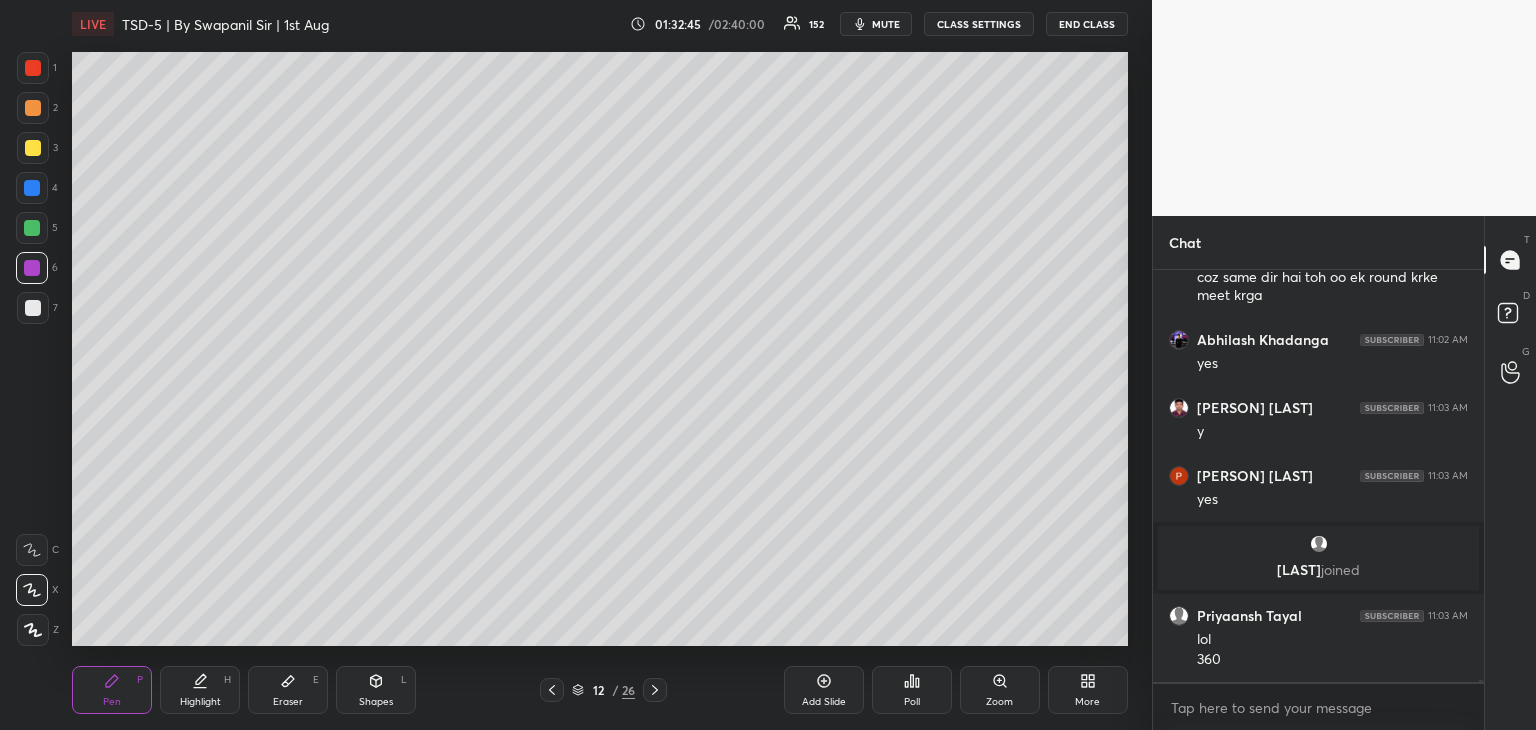 scroll, scrollTop: 70416, scrollLeft: 0, axis: vertical 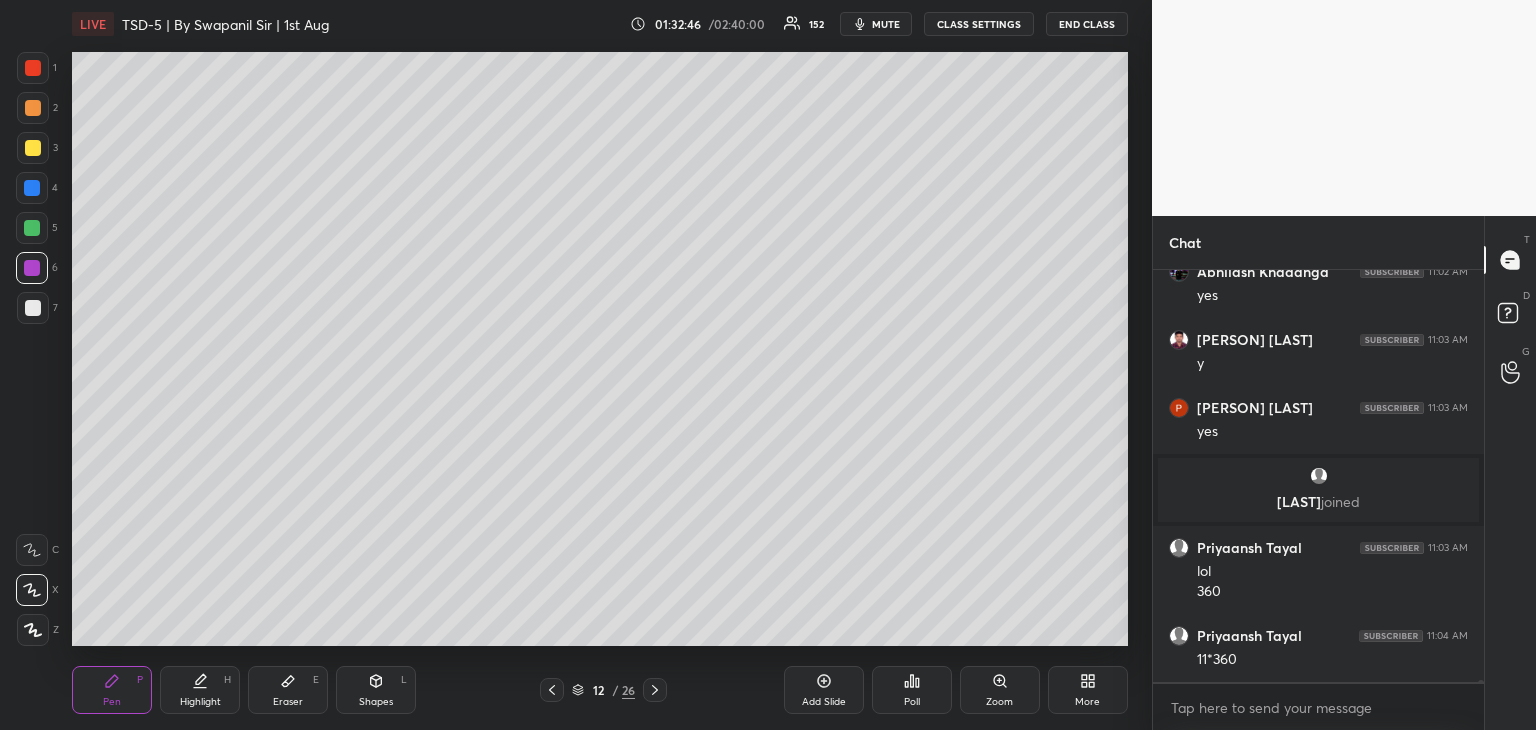 click 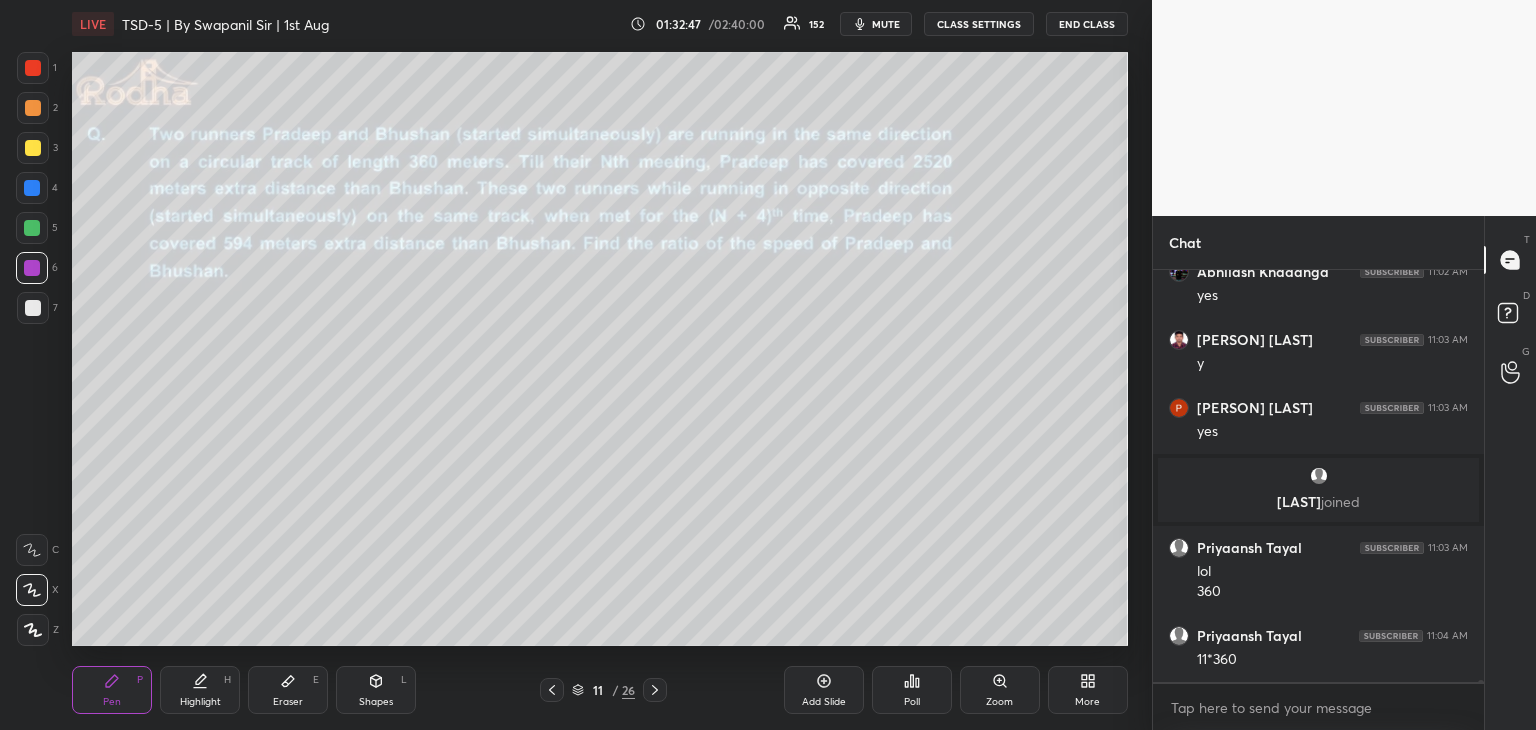 scroll, scrollTop: 70484, scrollLeft: 0, axis: vertical 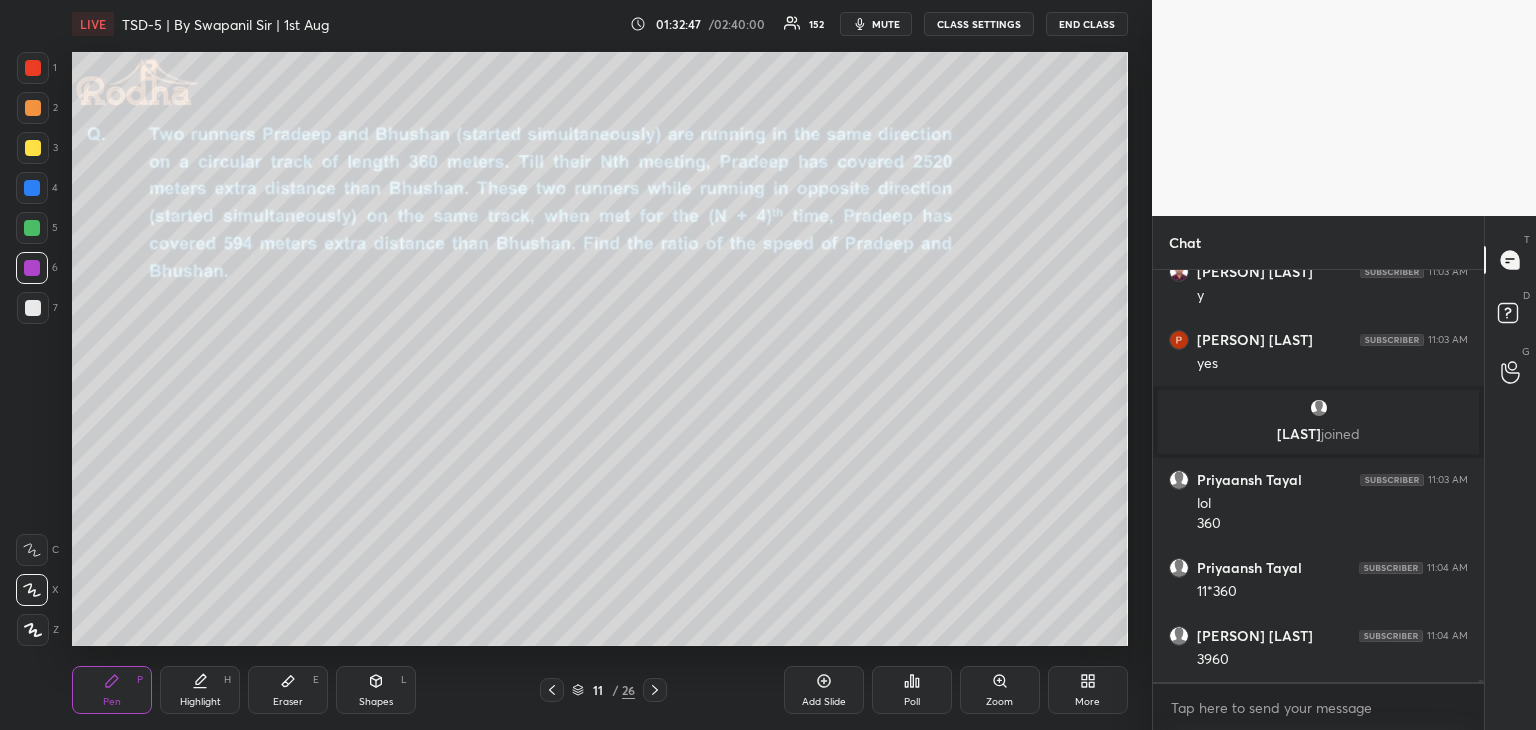 click 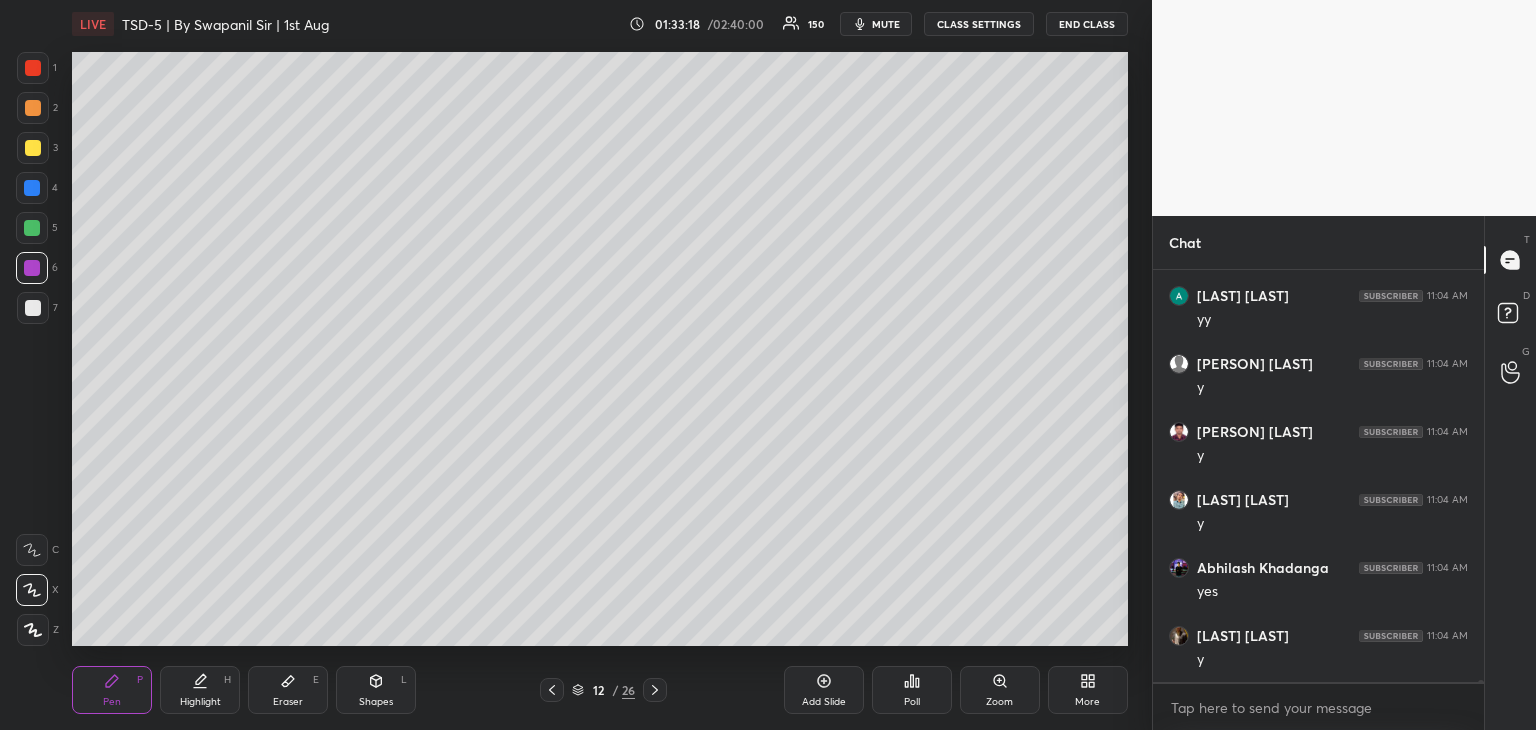 scroll, scrollTop: 71164, scrollLeft: 0, axis: vertical 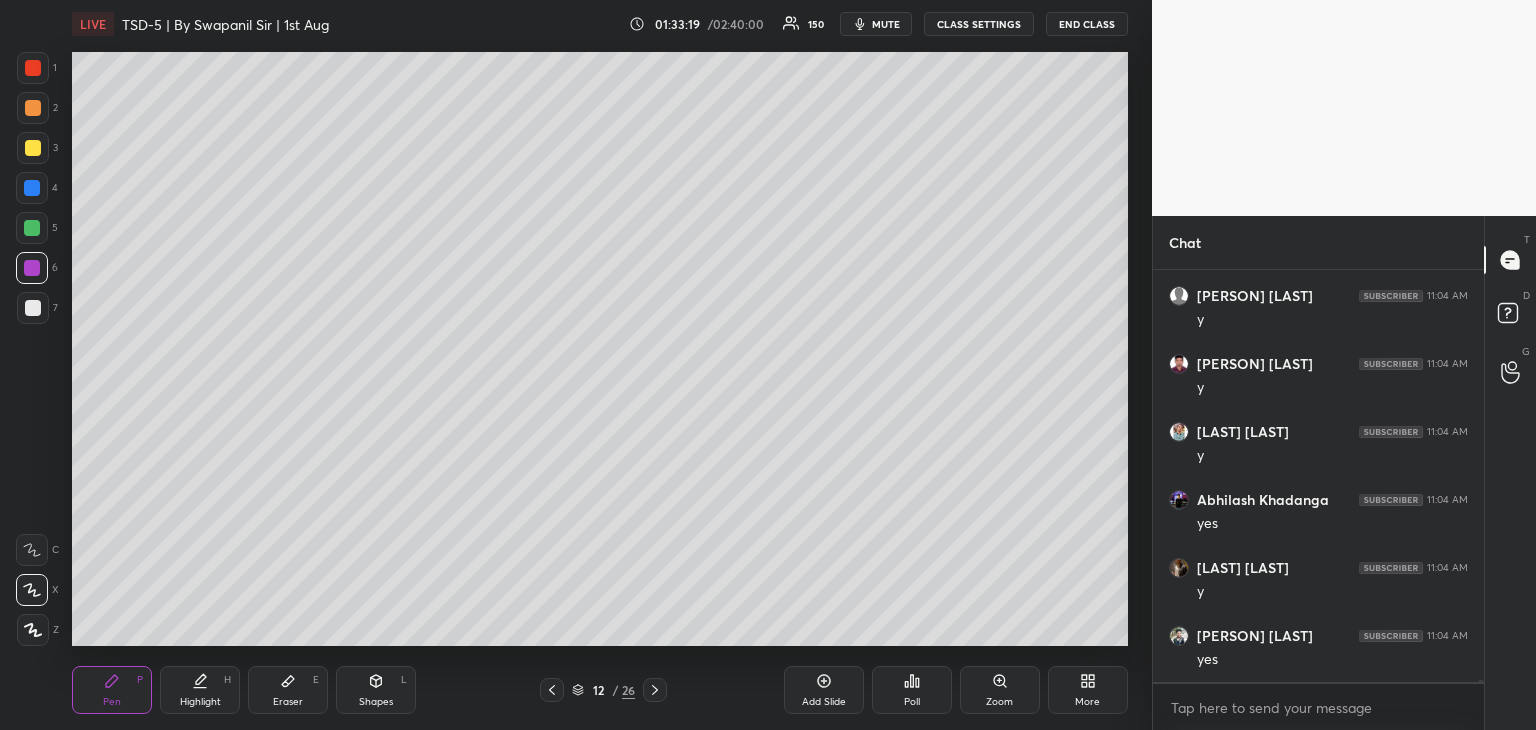drag, startPoint x: 292, startPoint y: 685, endPoint x: 309, endPoint y: 654, distance: 35.35534 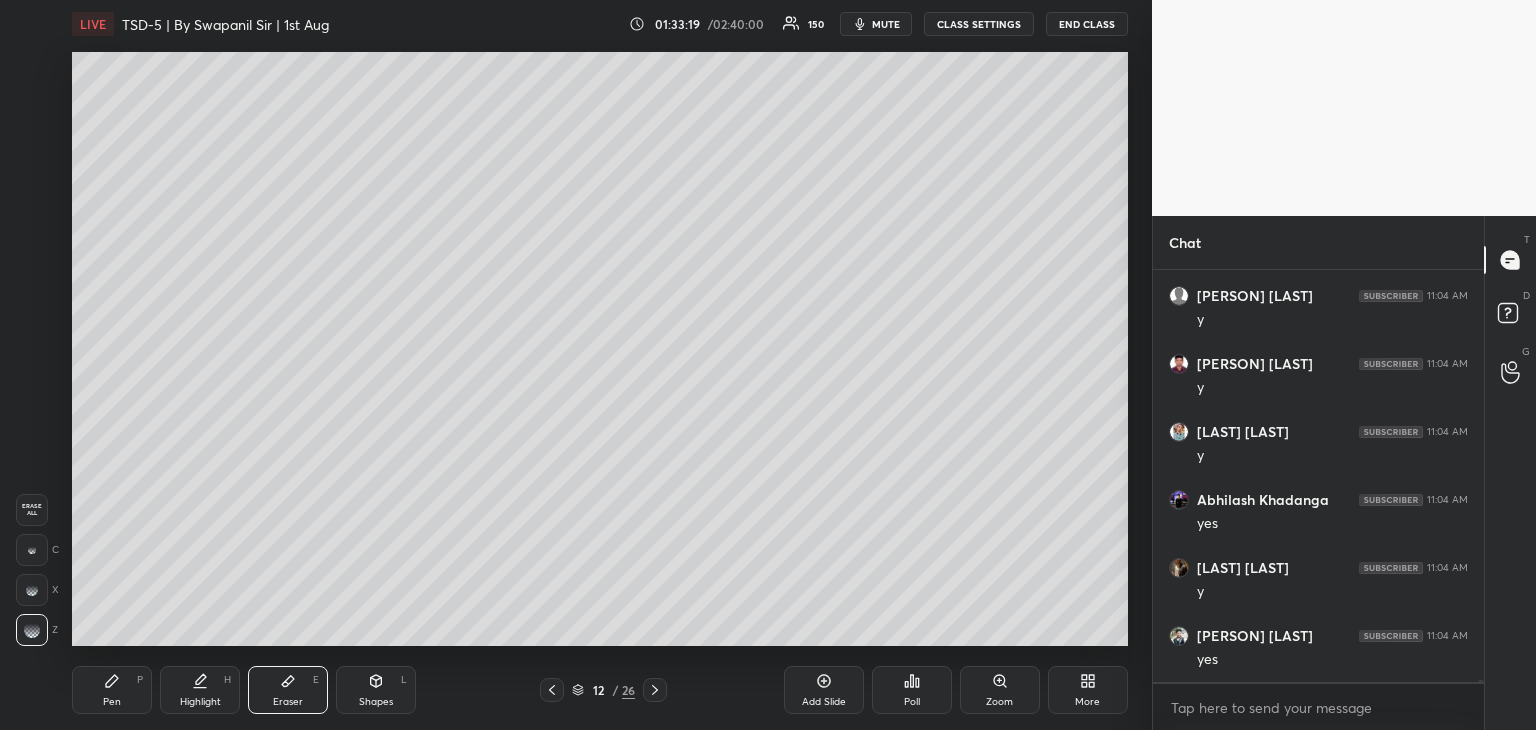 scroll, scrollTop: 71232, scrollLeft: 0, axis: vertical 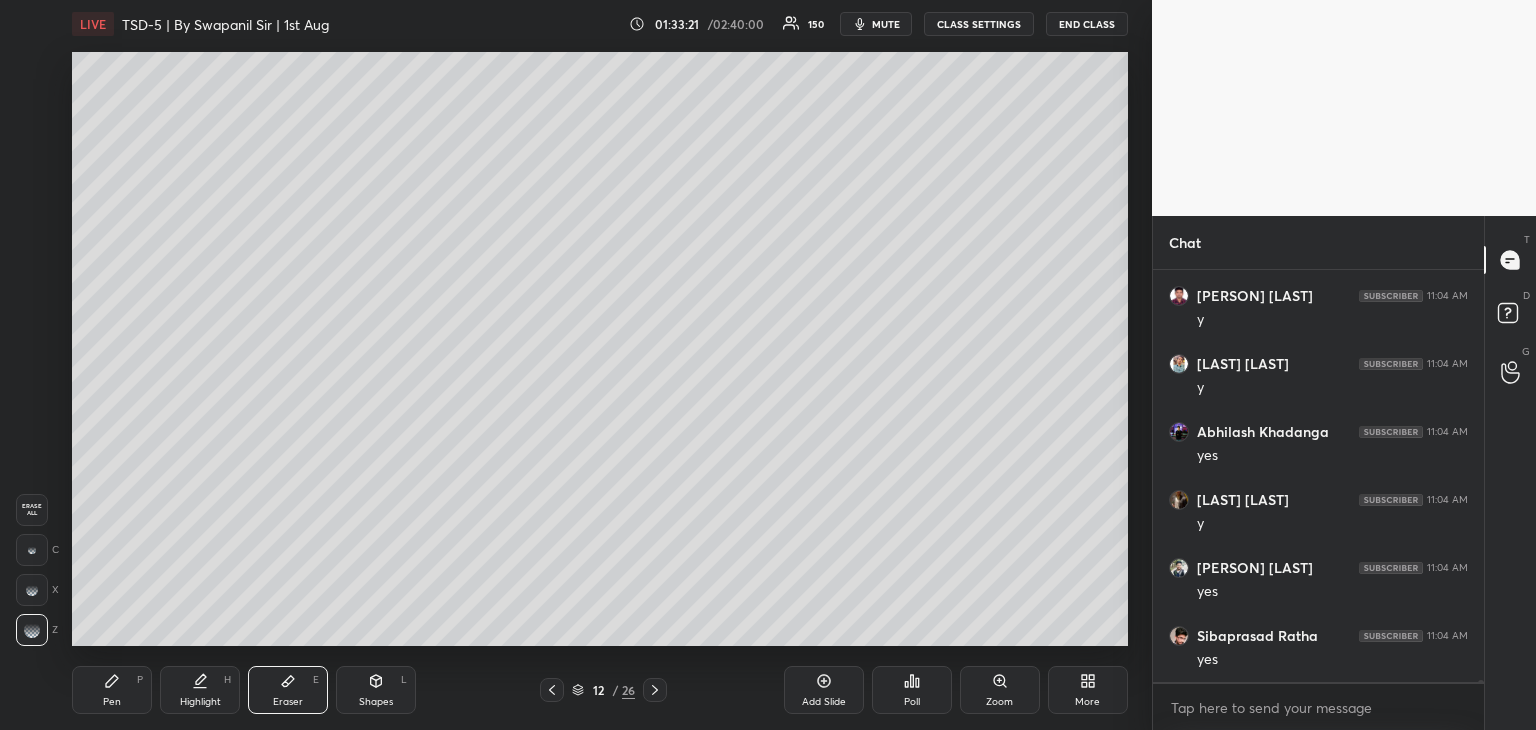 drag, startPoint x: 116, startPoint y: 689, endPoint x: 127, endPoint y: 675, distance: 17.804493 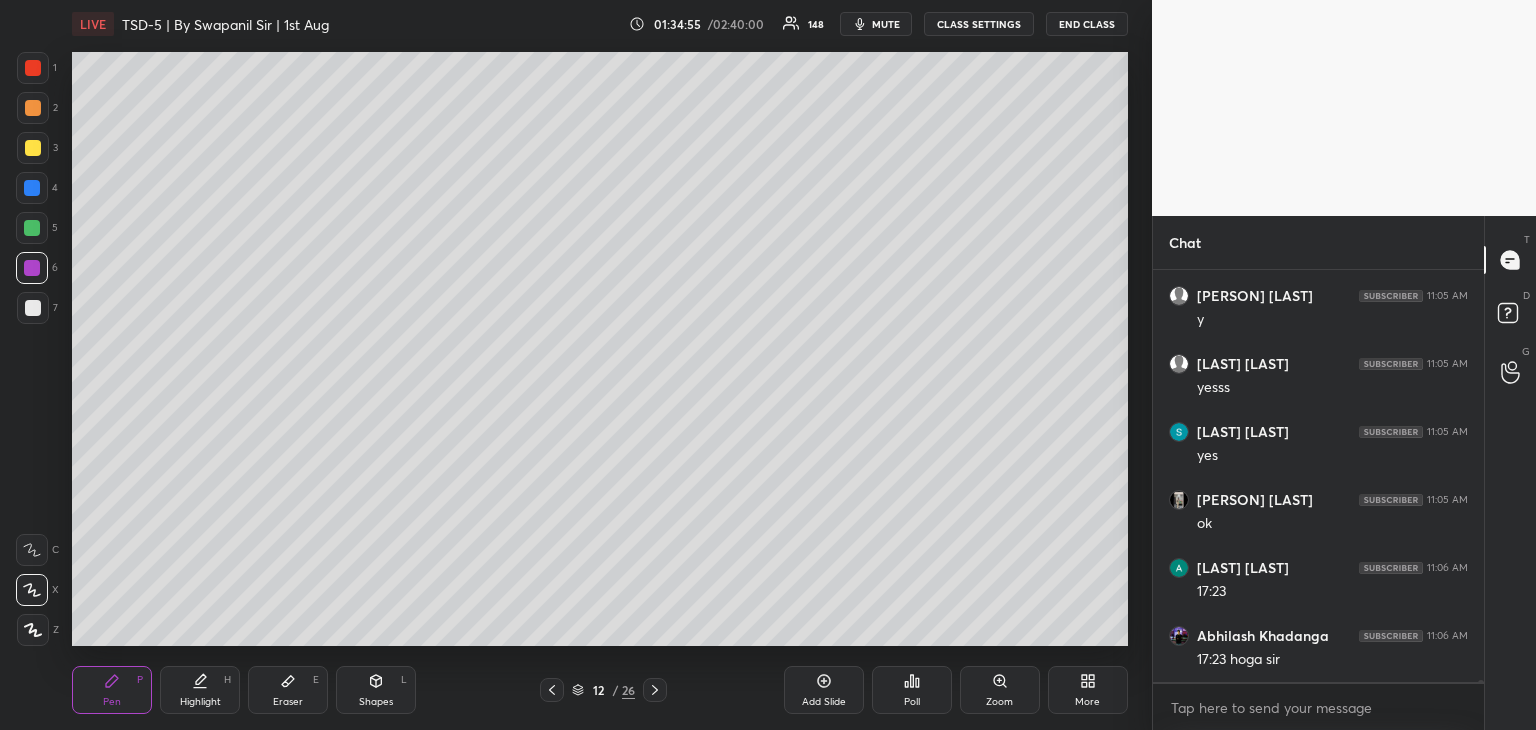 scroll, scrollTop: 72164, scrollLeft: 0, axis: vertical 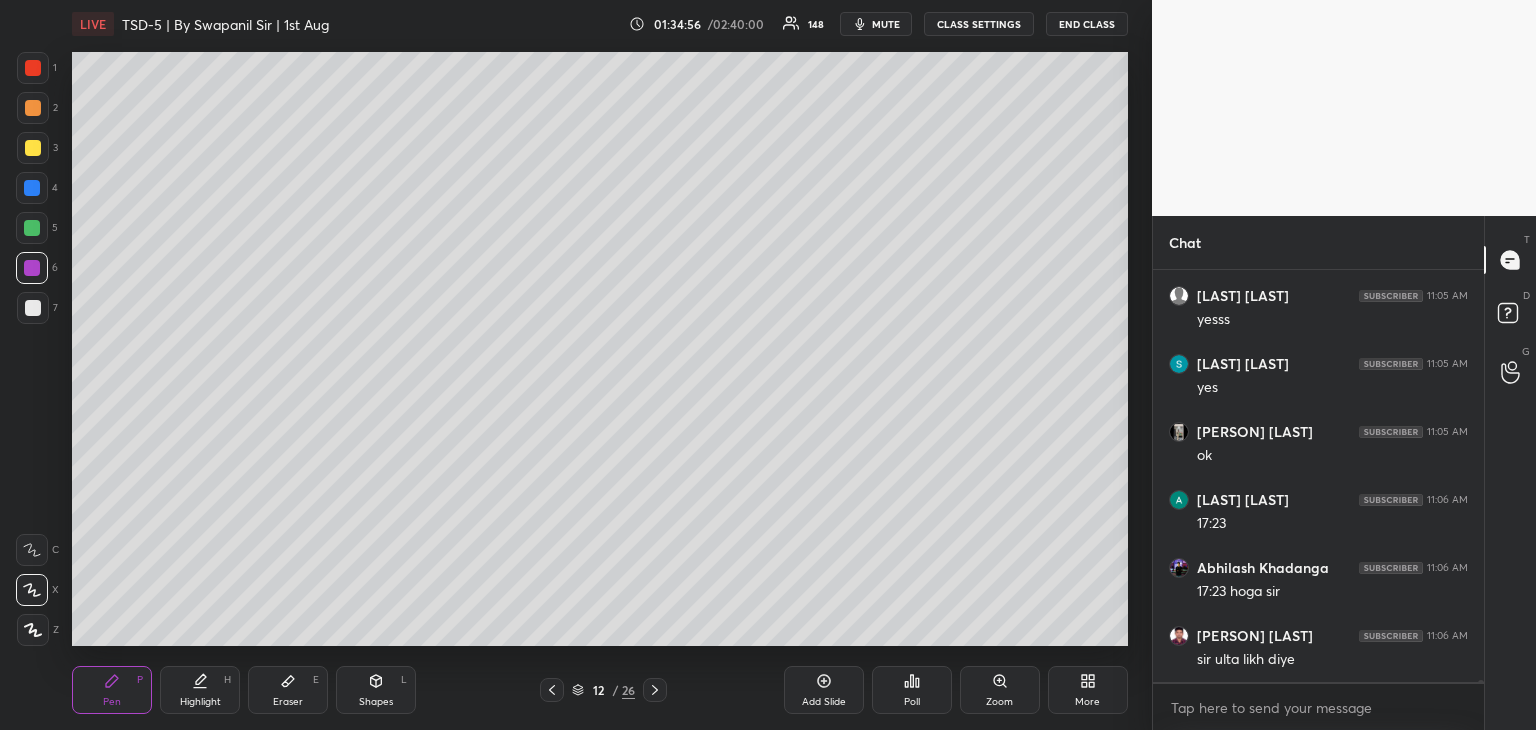 click on "Shapes" at bounding box center [376, 702] 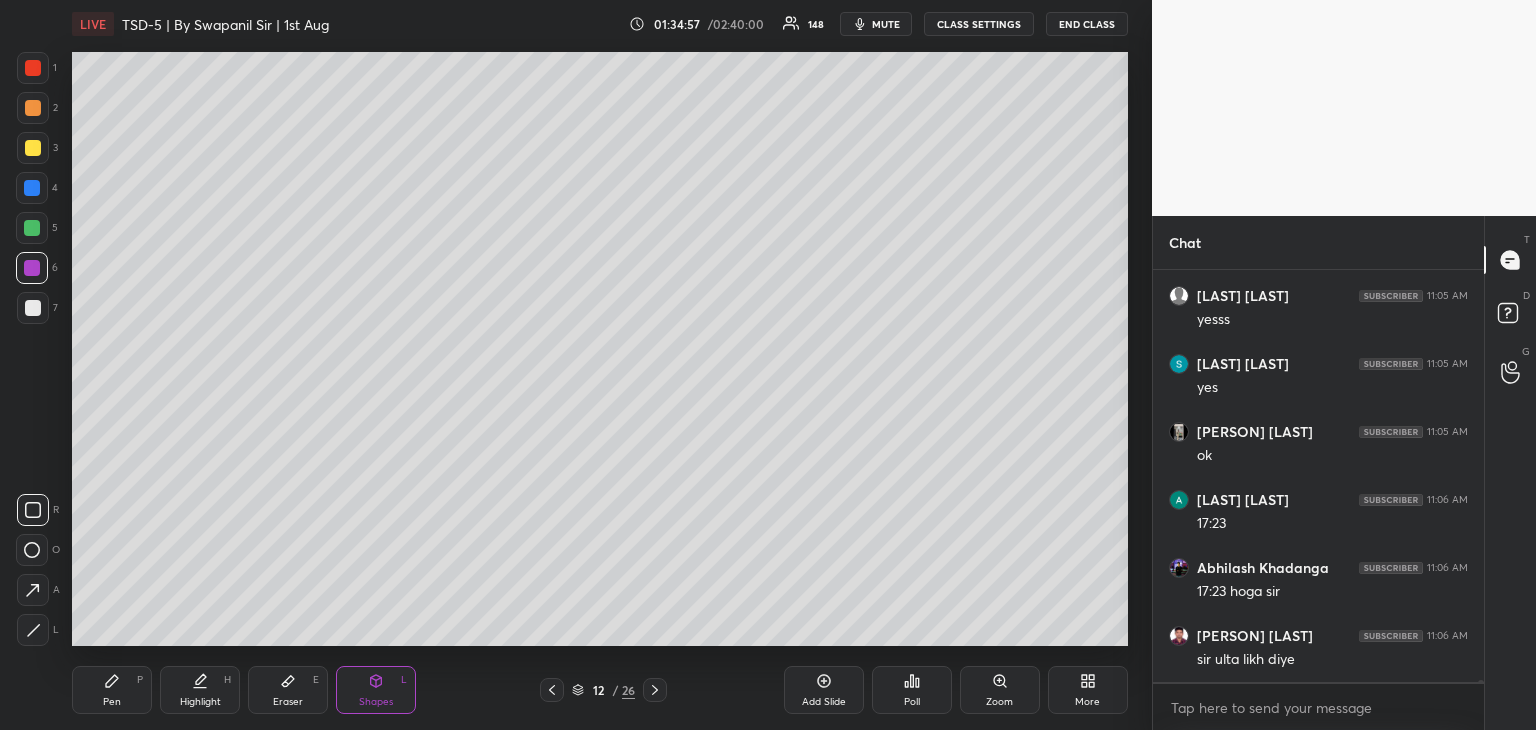 click on "Eraser E" at bounding box center (288, 690) 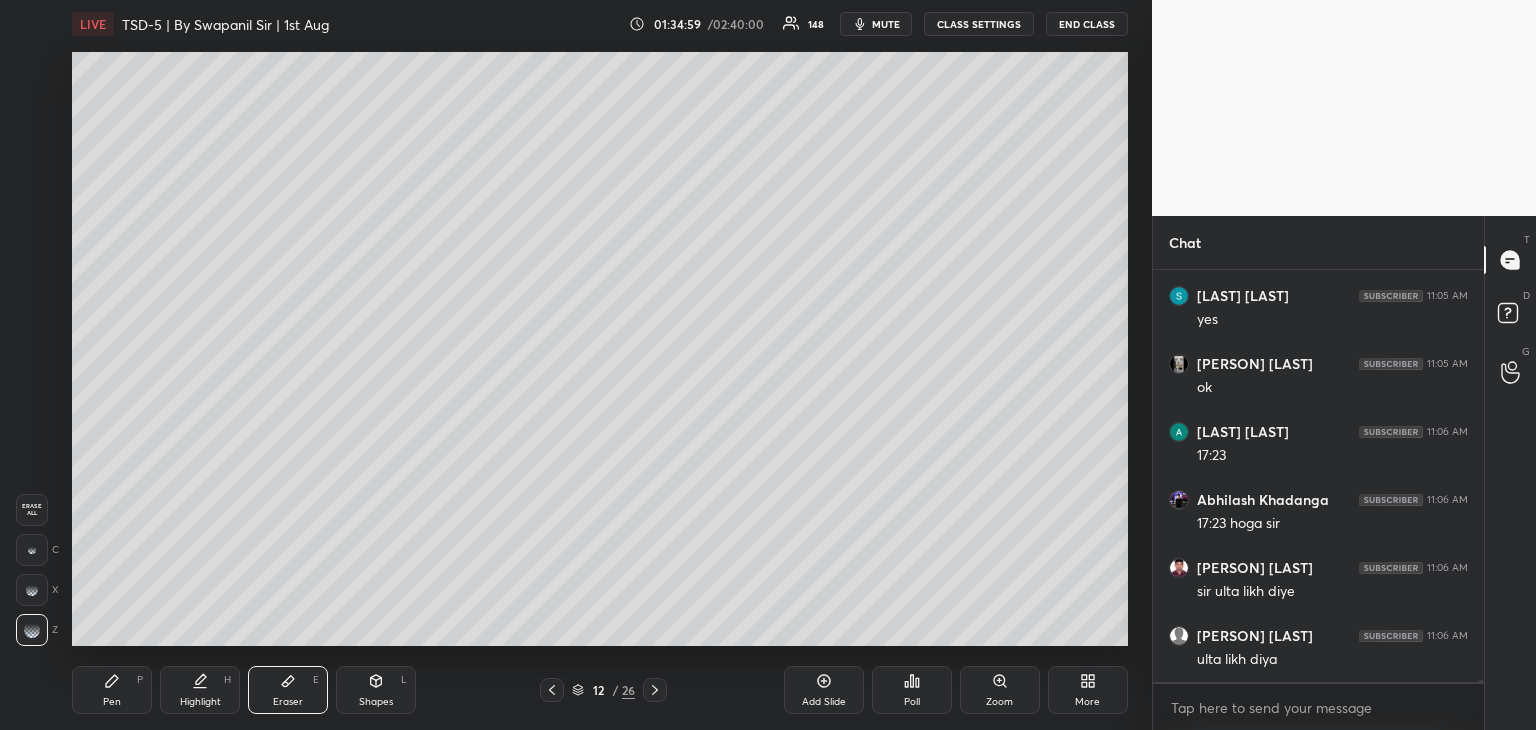 scroll, scrollTop: 72300, scrollLeft: 0, axis: vertical 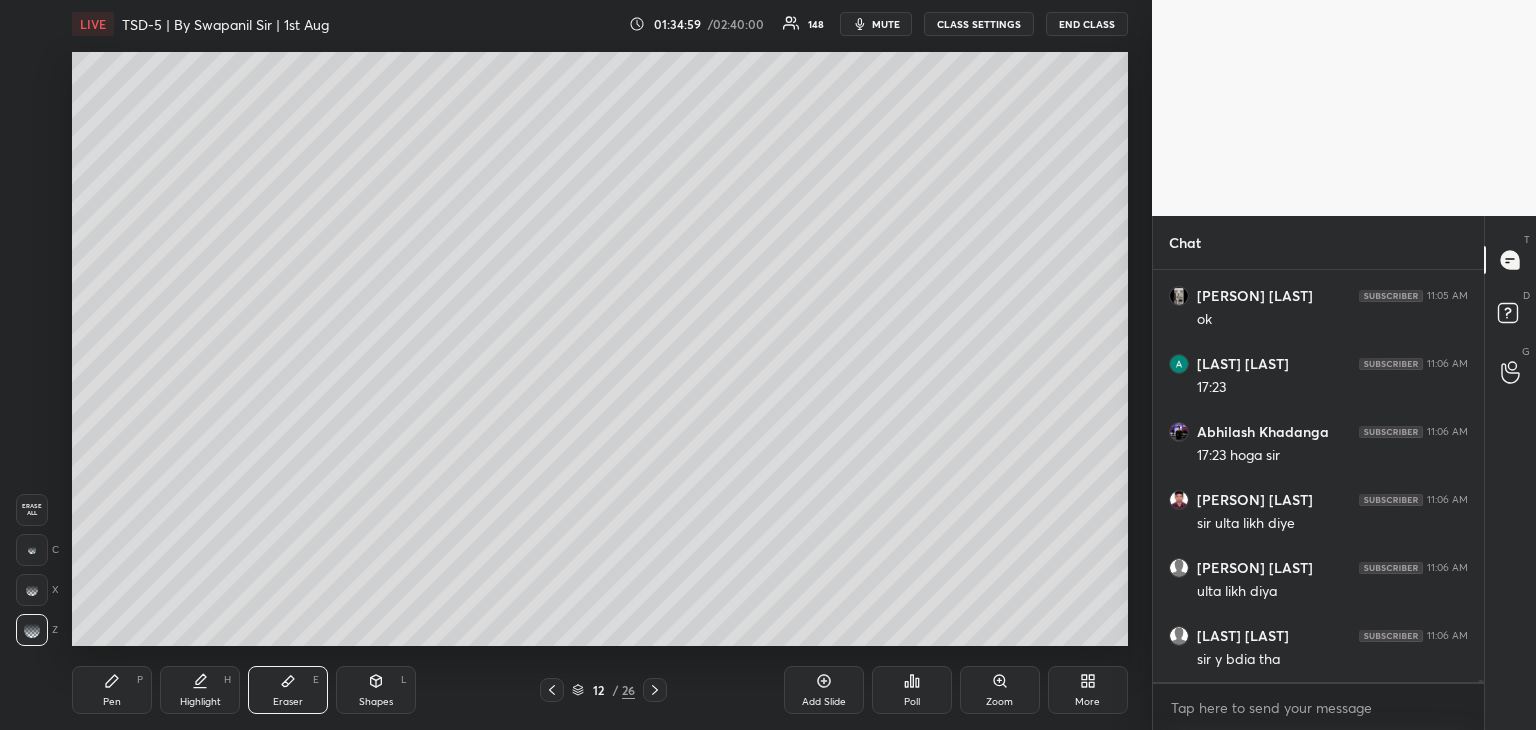 click on "Pen P" at bounding box center (112, 690) 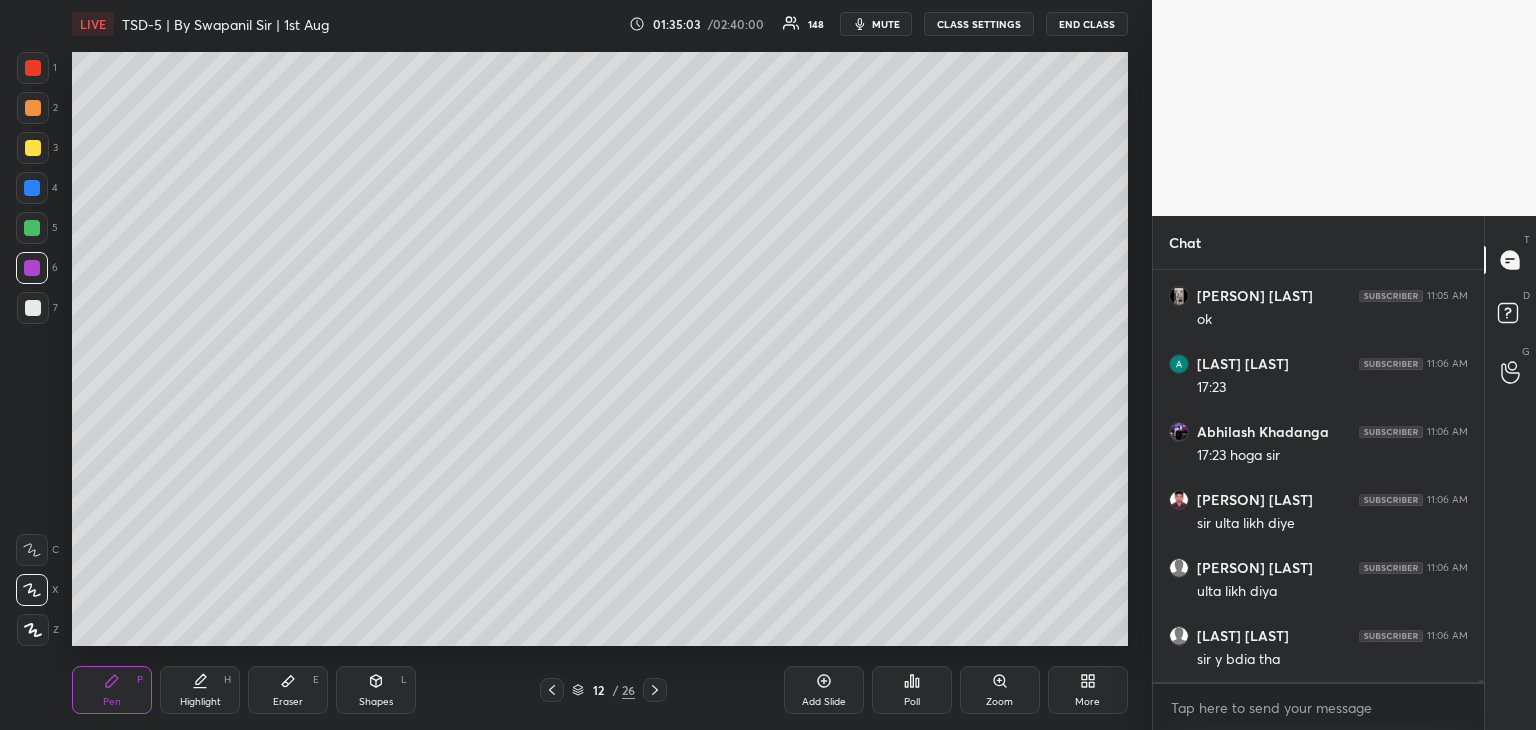 scroll, scrollTop: 72368, scrollLeft: 0, axis: vertical 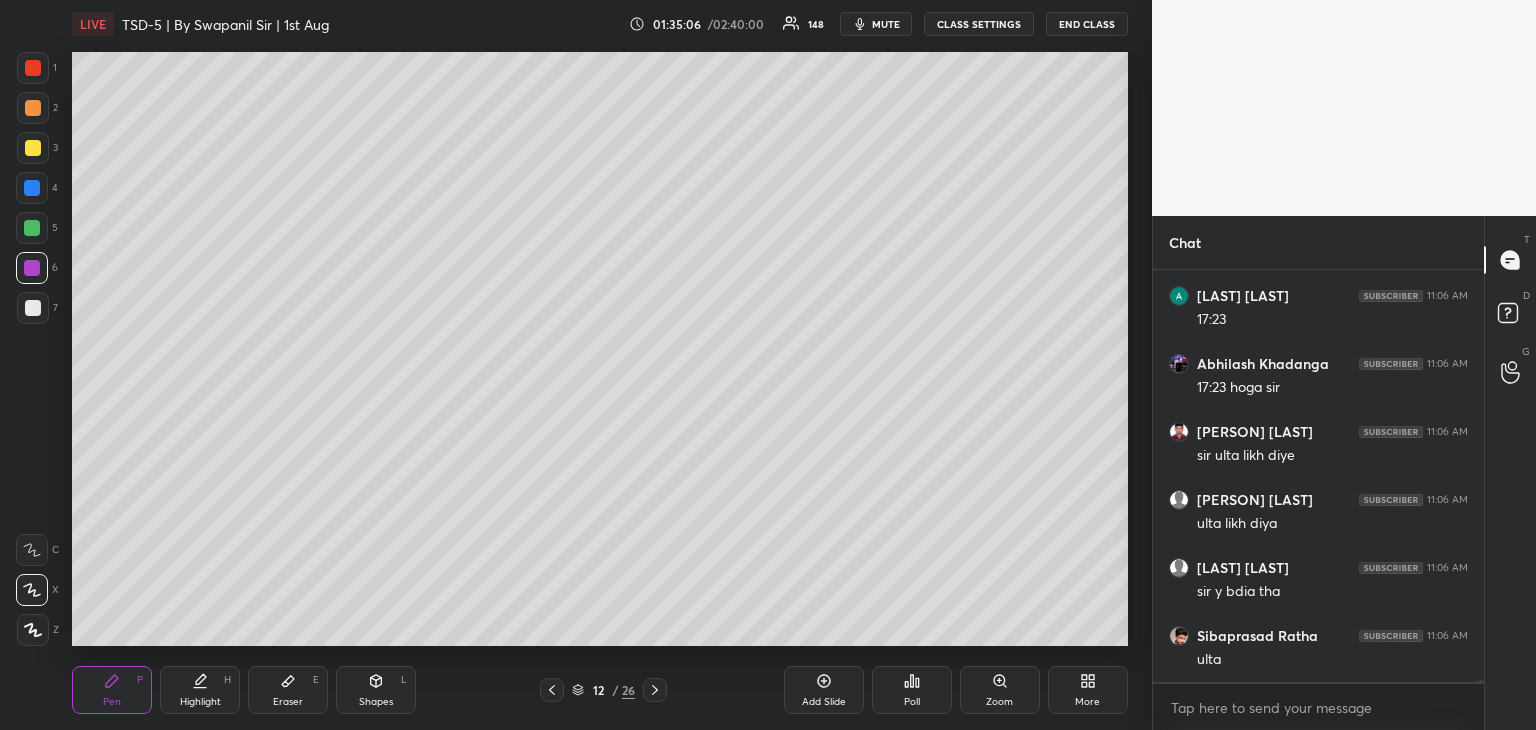click on "Pen P Highlight H Eraser E Shapes L 12 / 26 Add Slide Poll Zoom More" at bounding box center [600, 690] 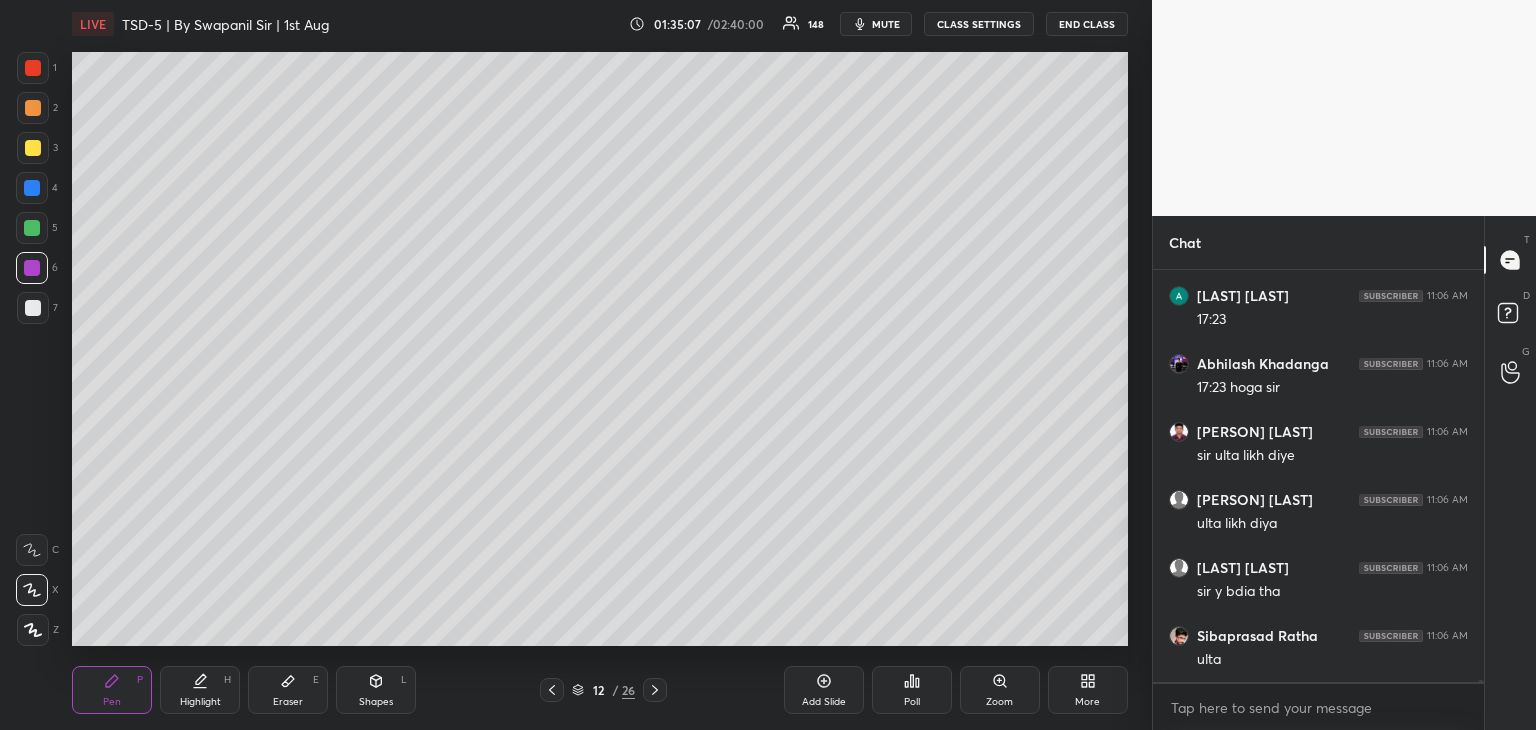 click 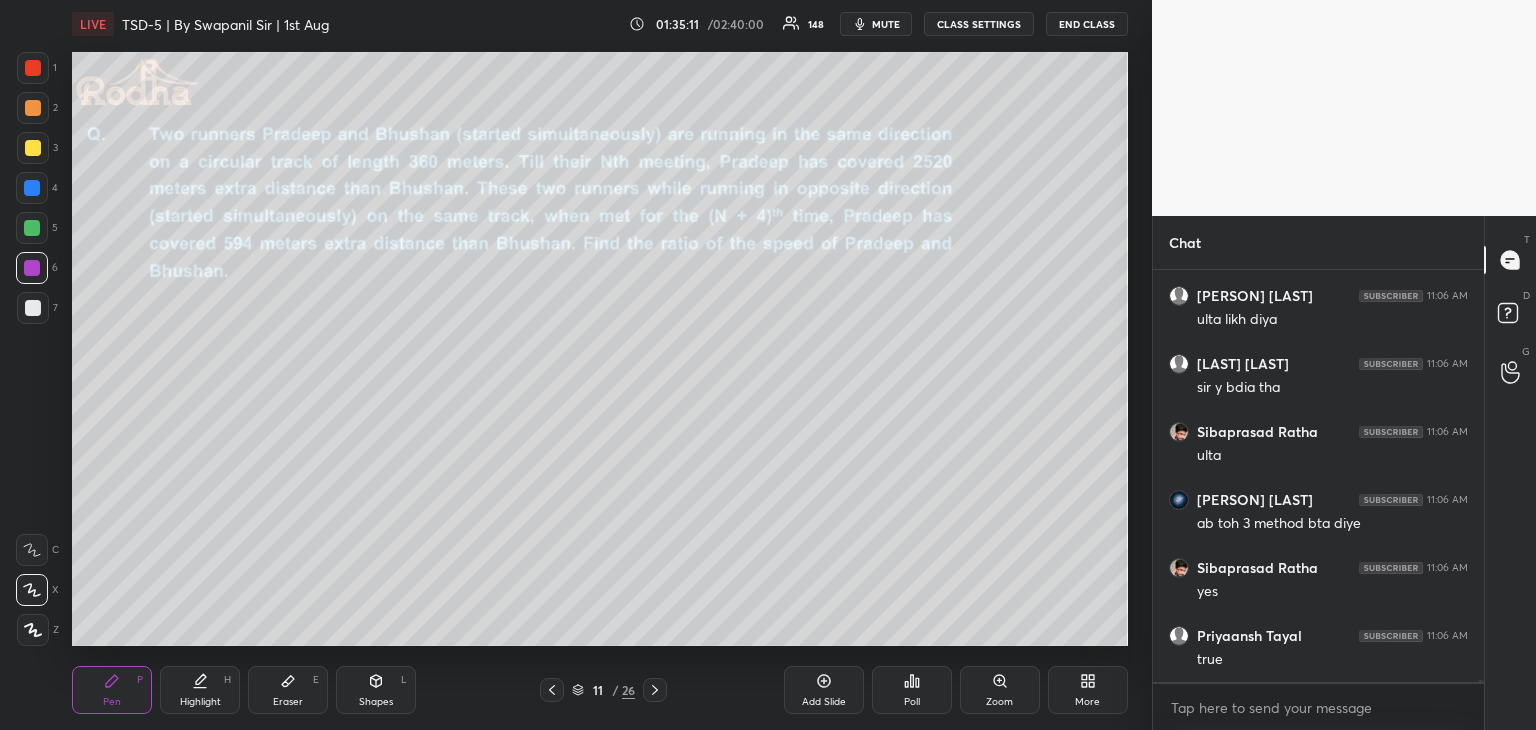 scroll, scrollTop: 72640, scrollLeft: 0, axis: vertical 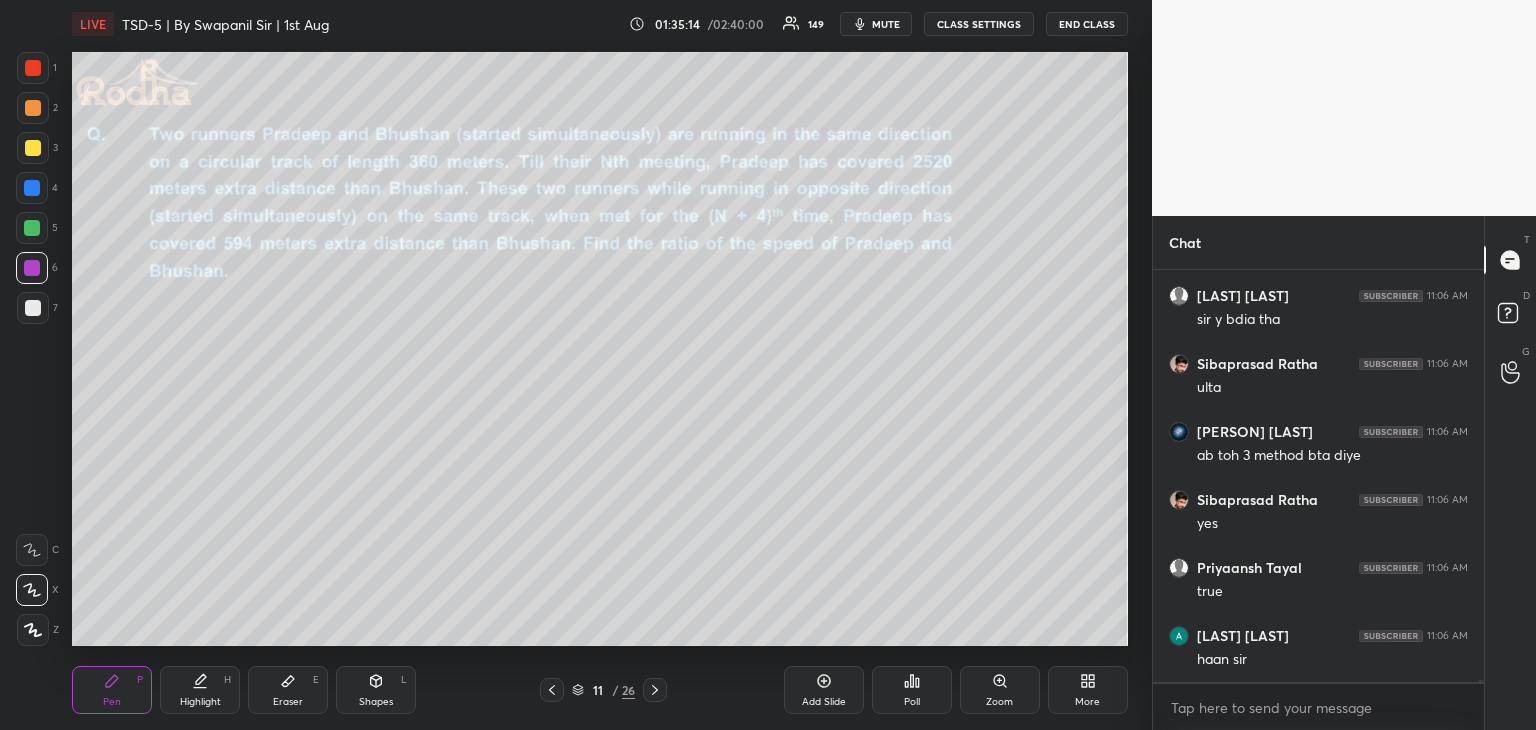 click at bounding box center [33, 68] 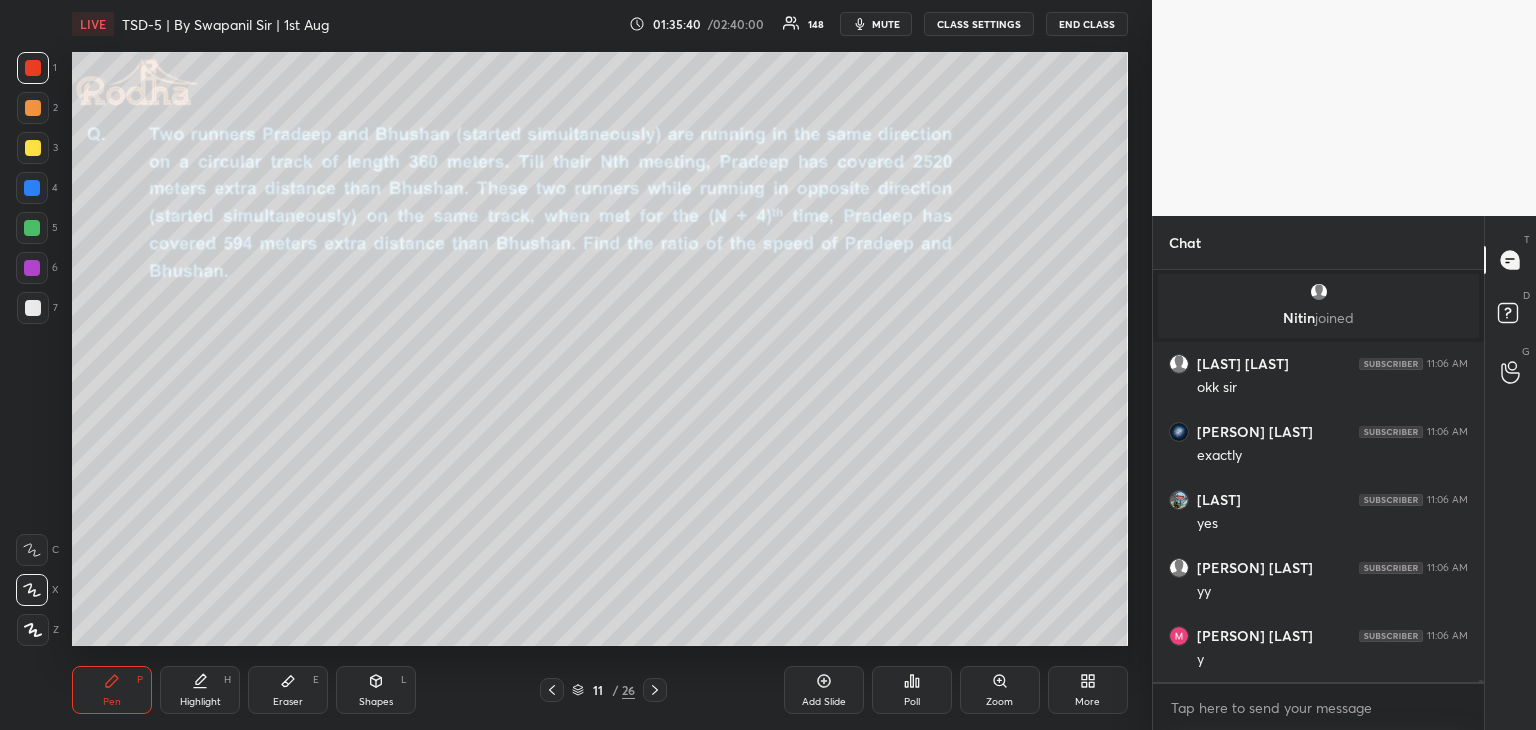 scroll, scrollTop: 72674, scrollLeft: 0, axis: vertical 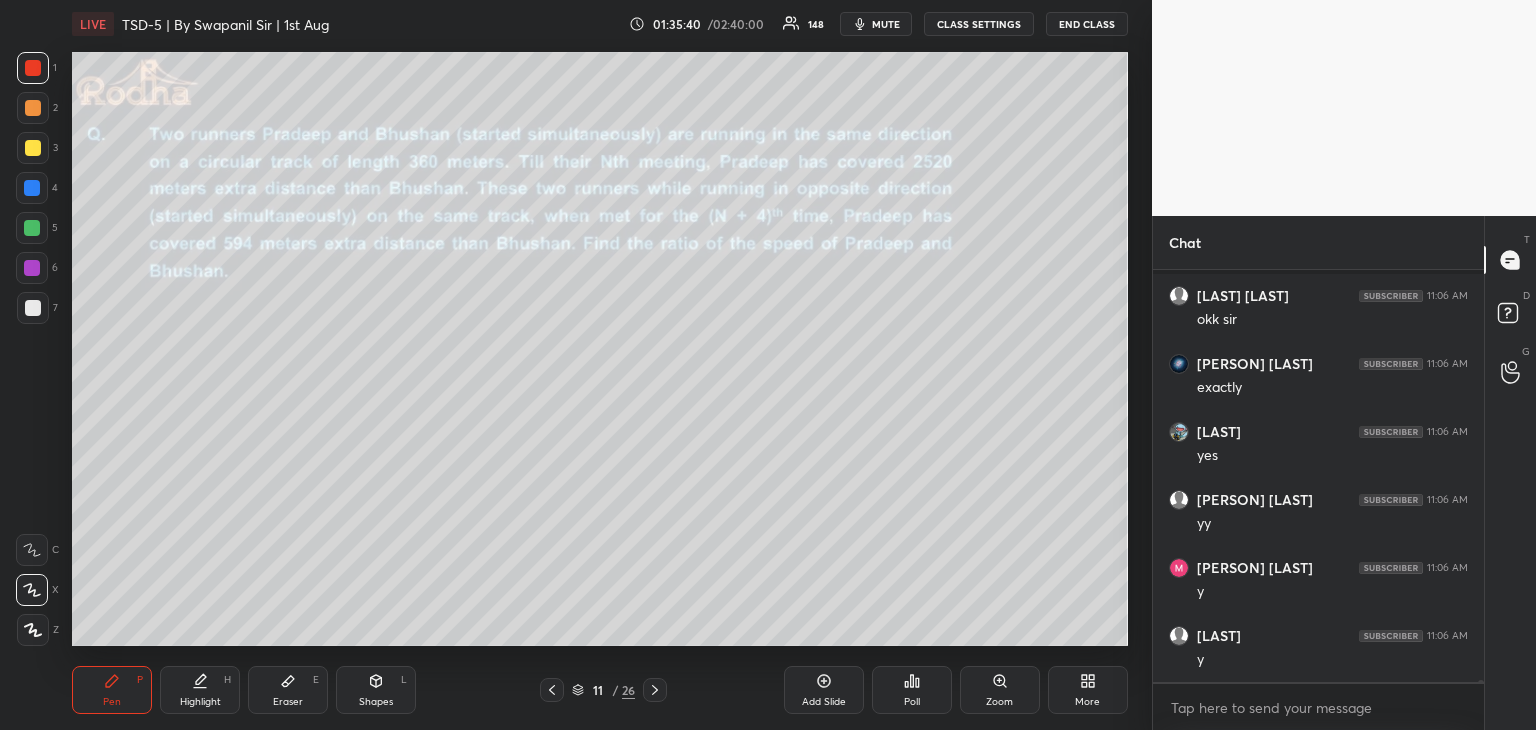 drag, startPoint x: 660, startPoint y: 687, endPoint x: 672, endPoint y: 684, distance: 12.369317 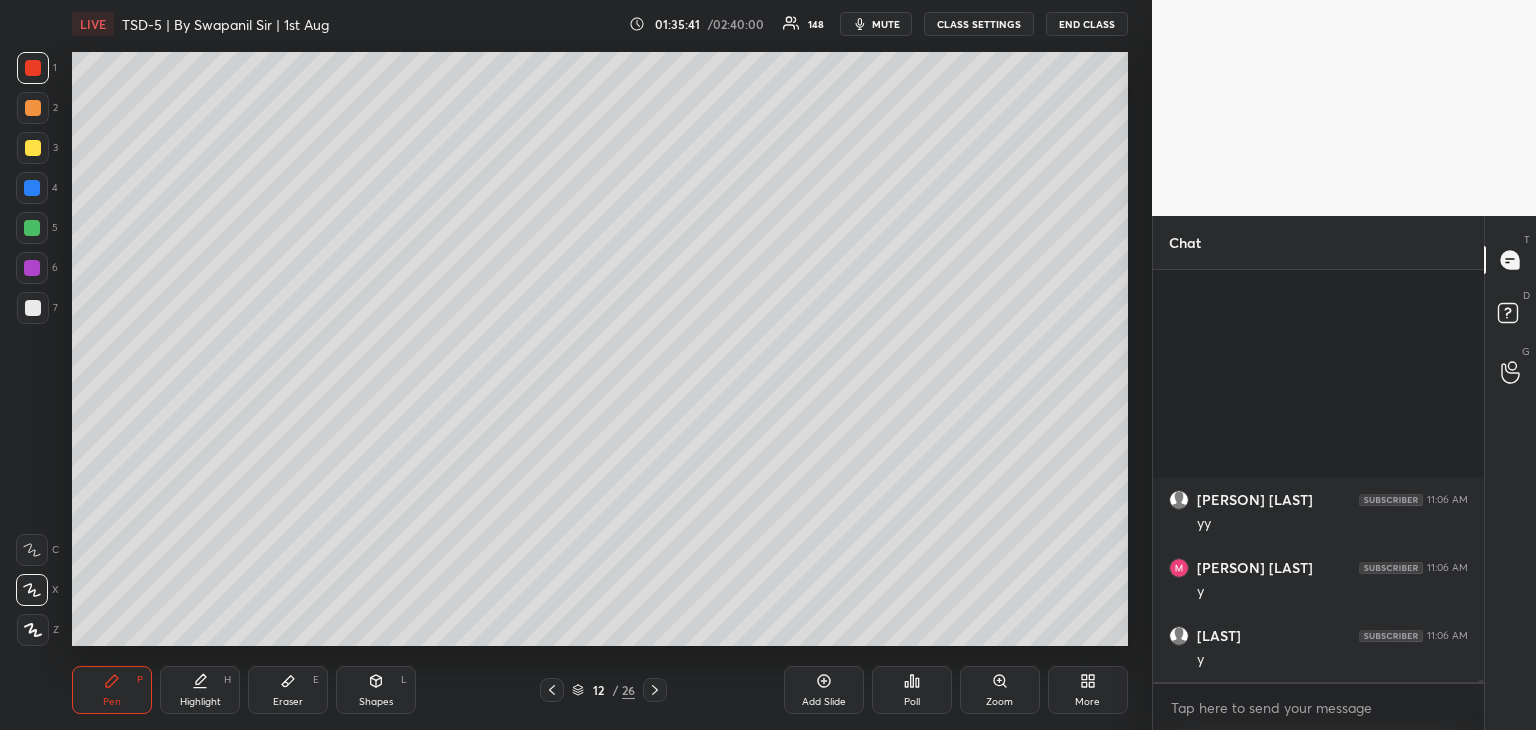 scroll, scrollTop: 73014, scrollLeft: 0, axis: vertical 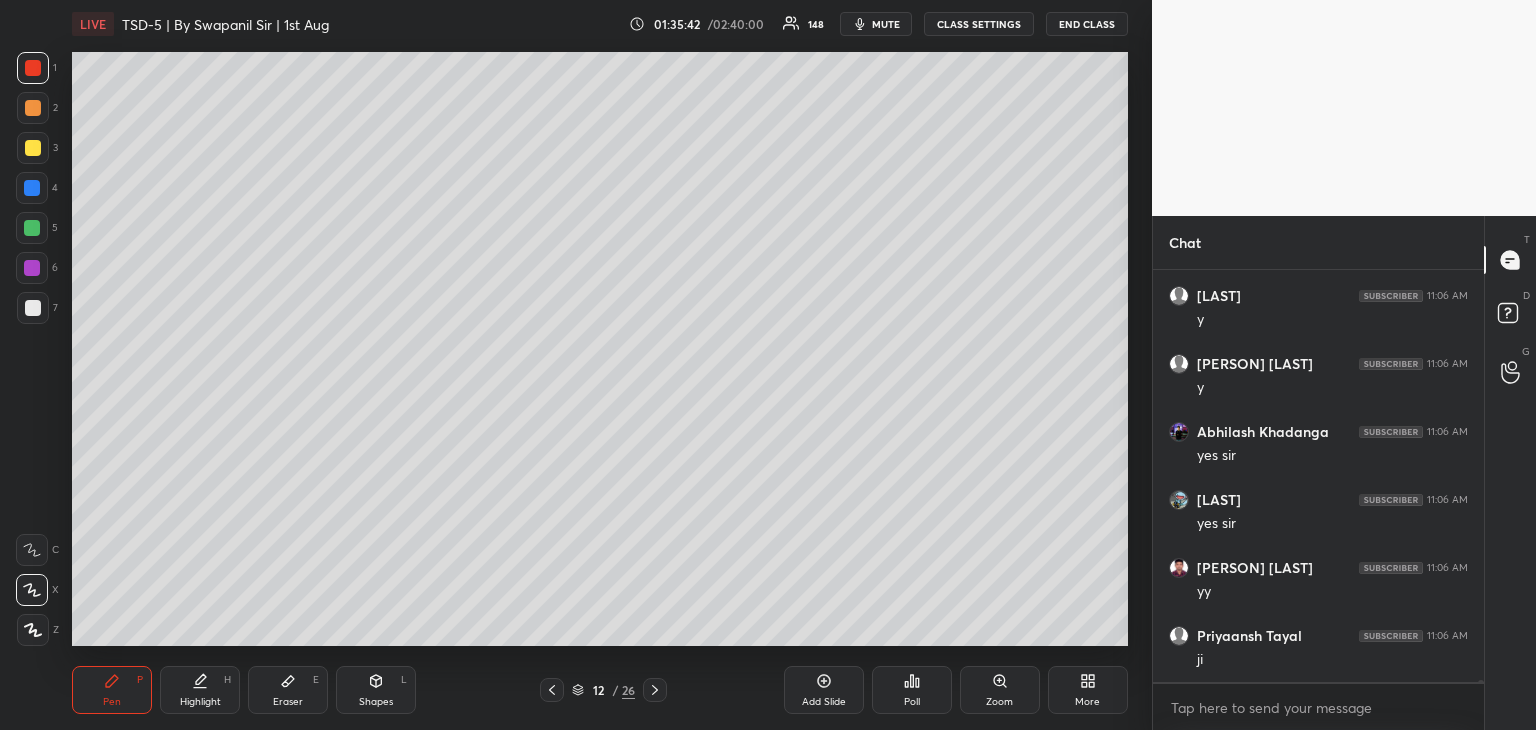 click 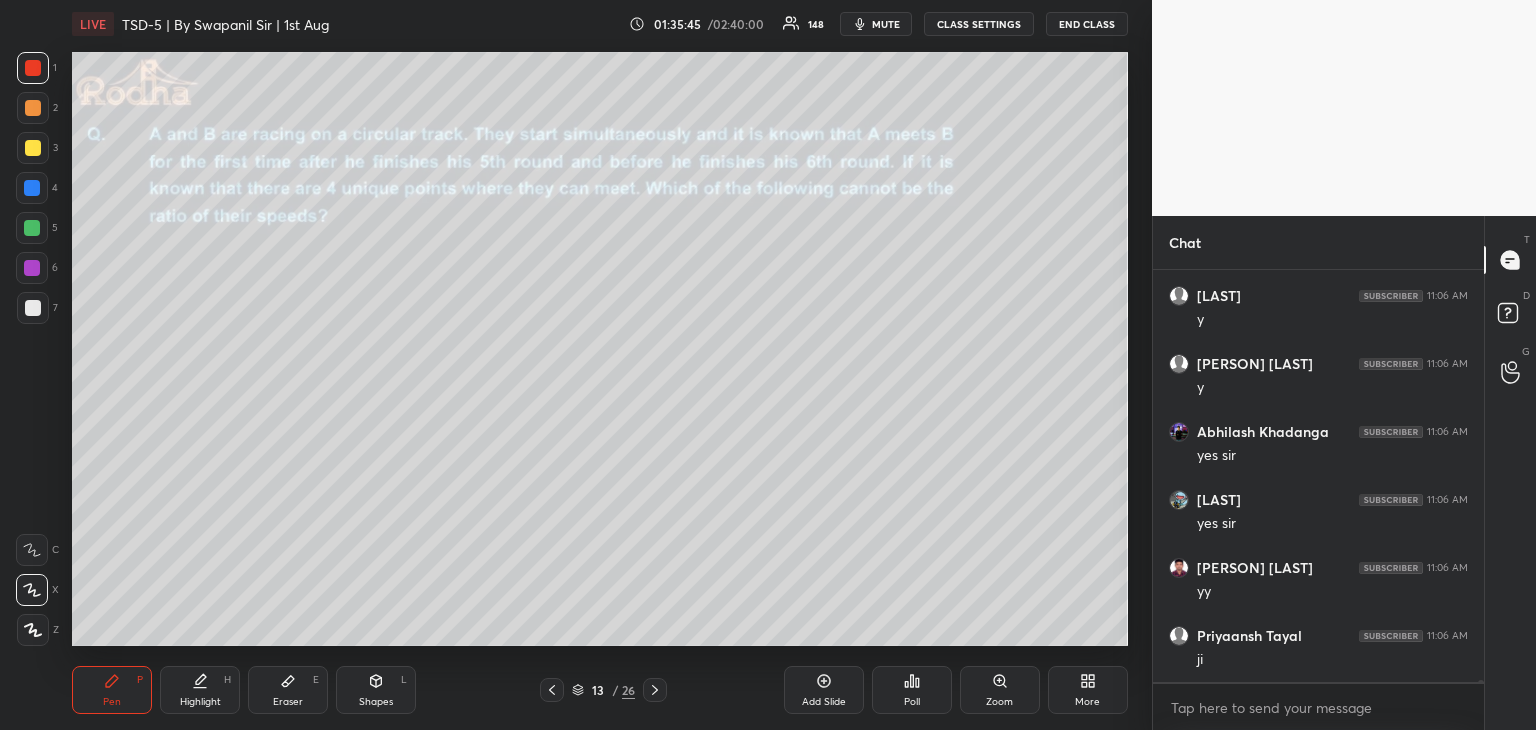 scroll, scrollTop: 73082, scrollLeft: 0, axis: vertical 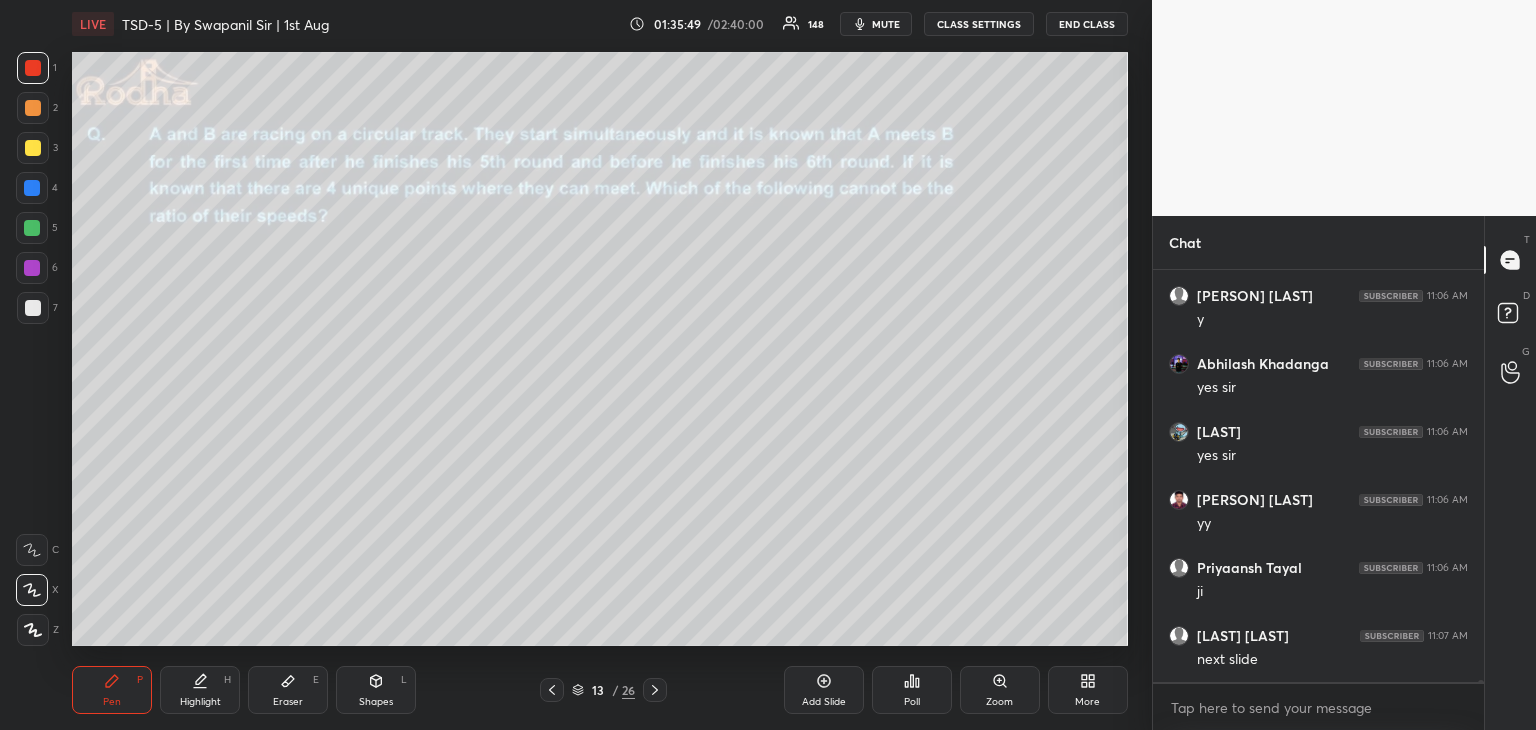 click 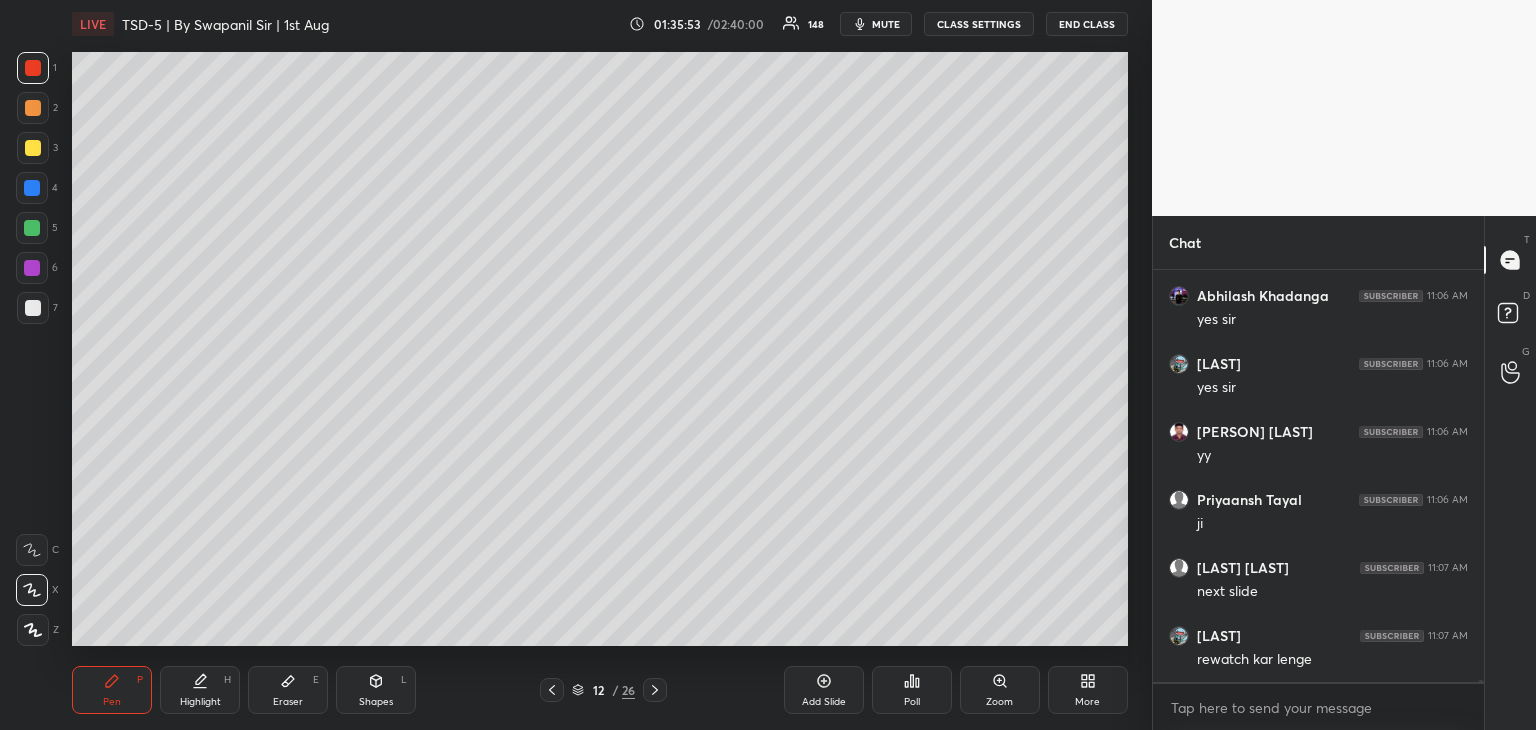 scroll, scrollTop: 73218, scrollLeft: 0, axis: vertical 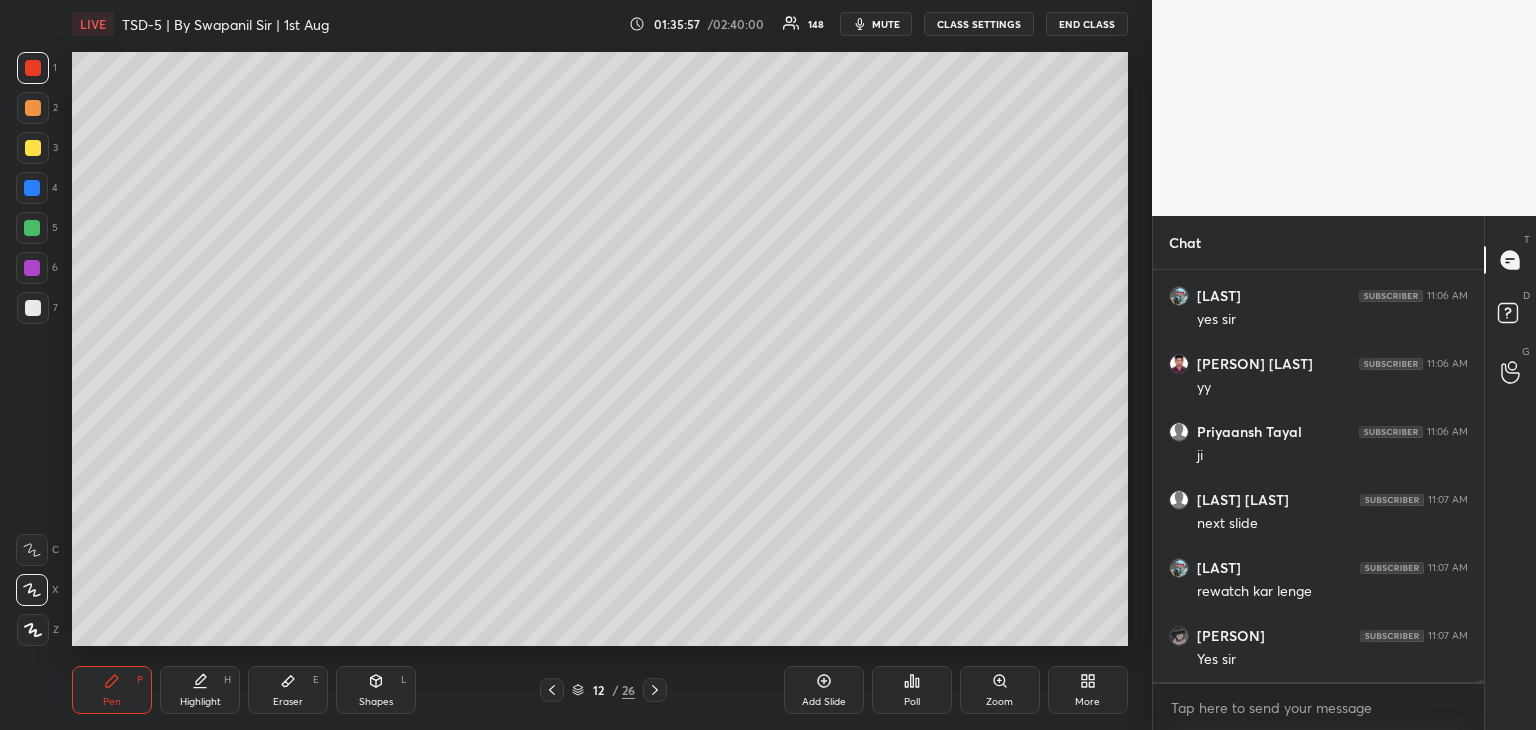 click 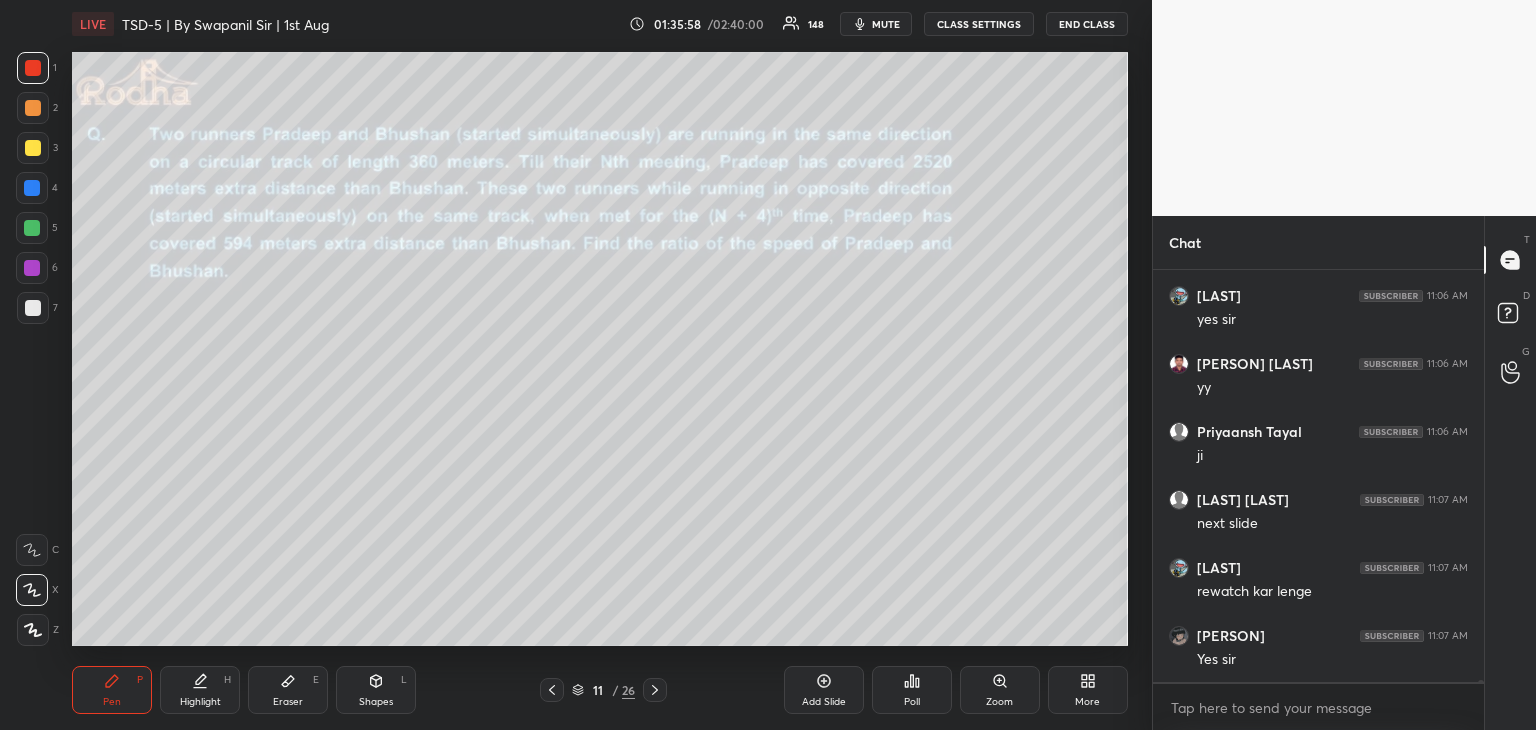 click 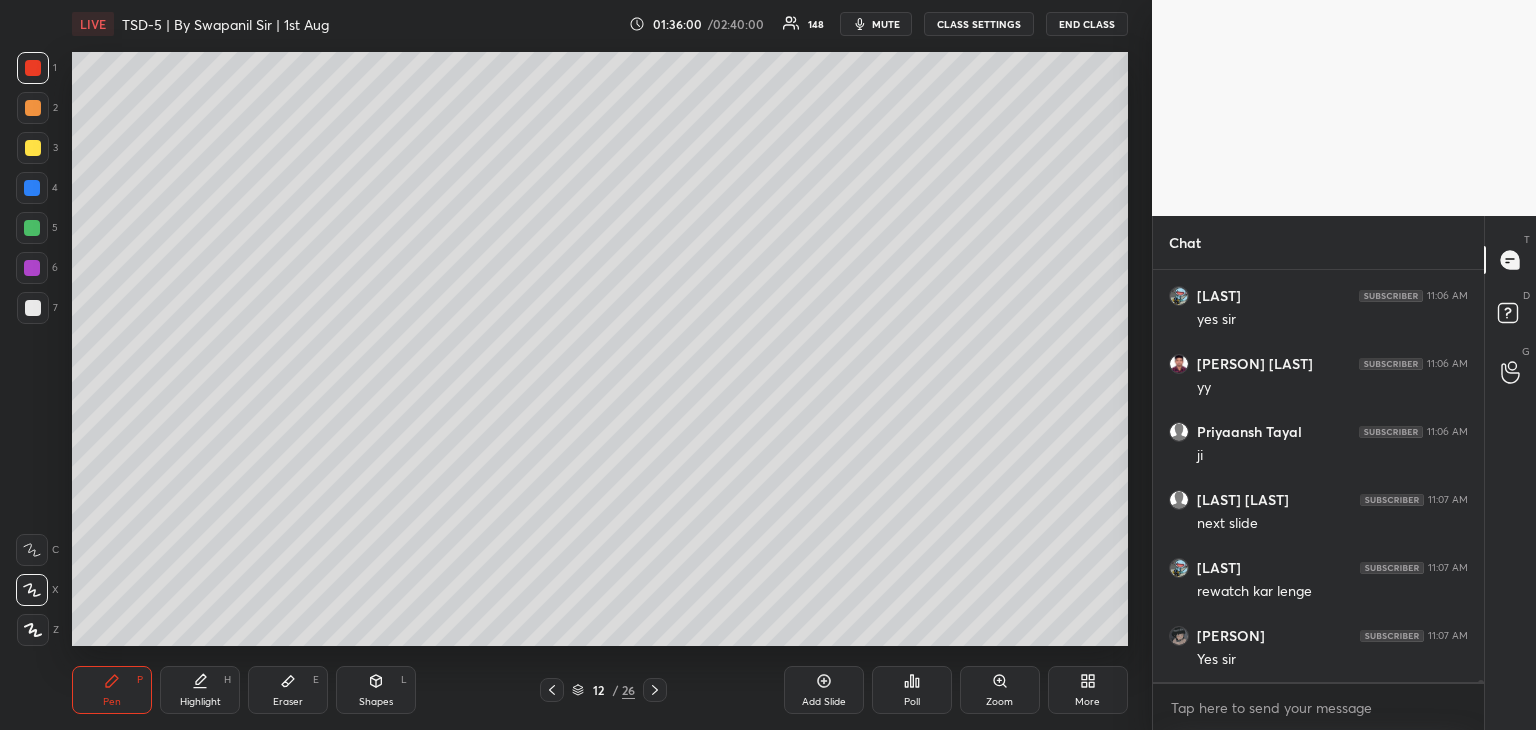 click on "12 / 26" at bounding box center (603, 690) 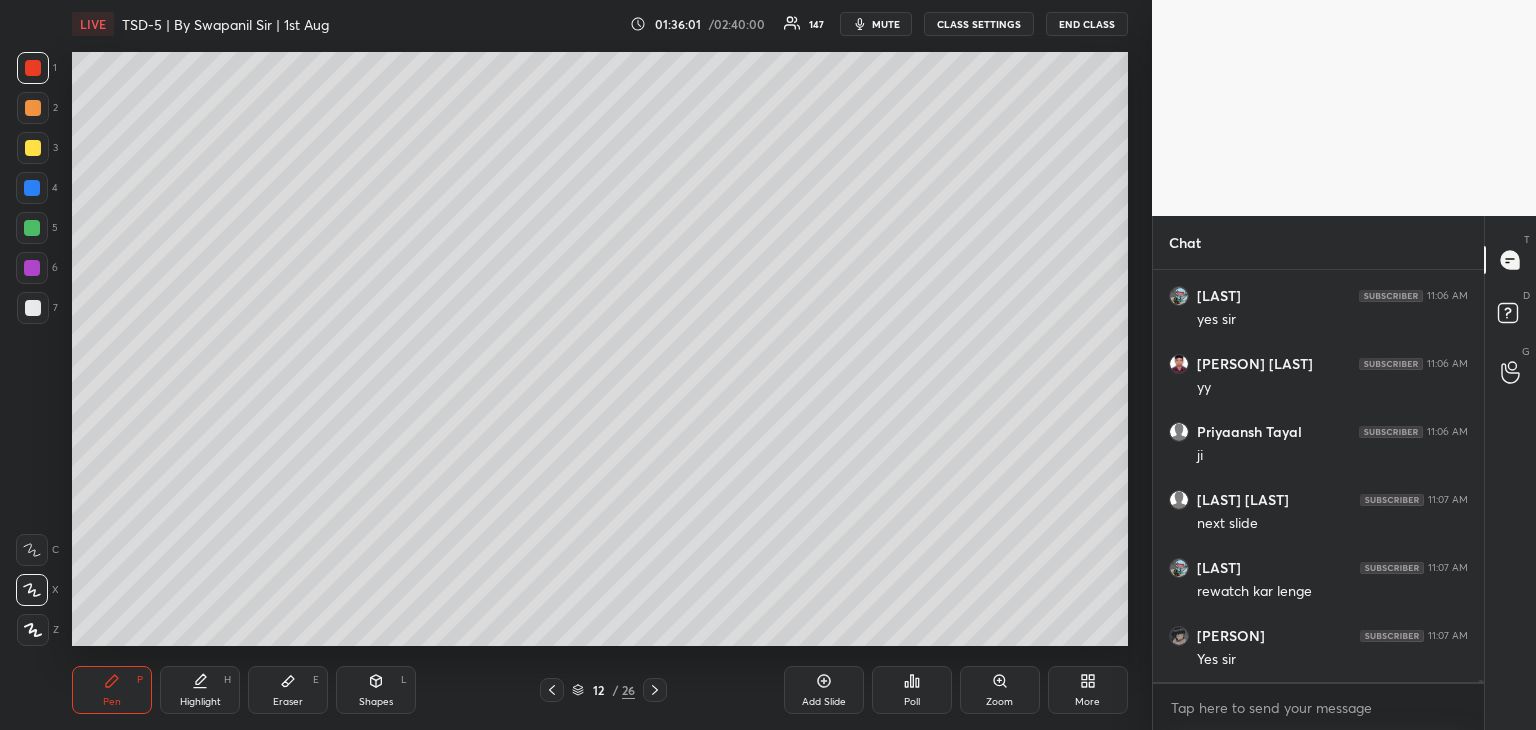 click 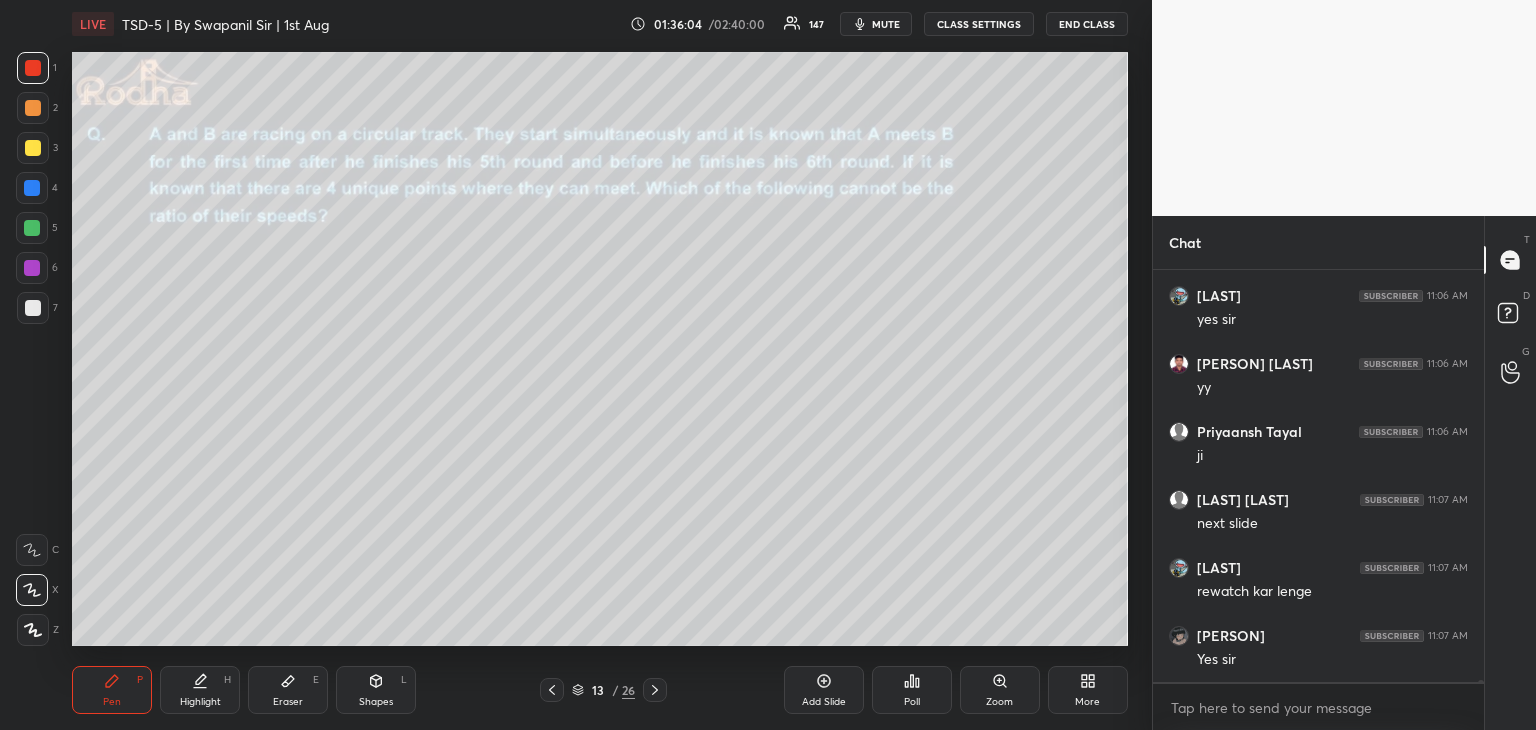 drag, startPoint x: 30, startPoint y: 69, endPoint x: 44, endPoint y: 85, distance: 21.260292 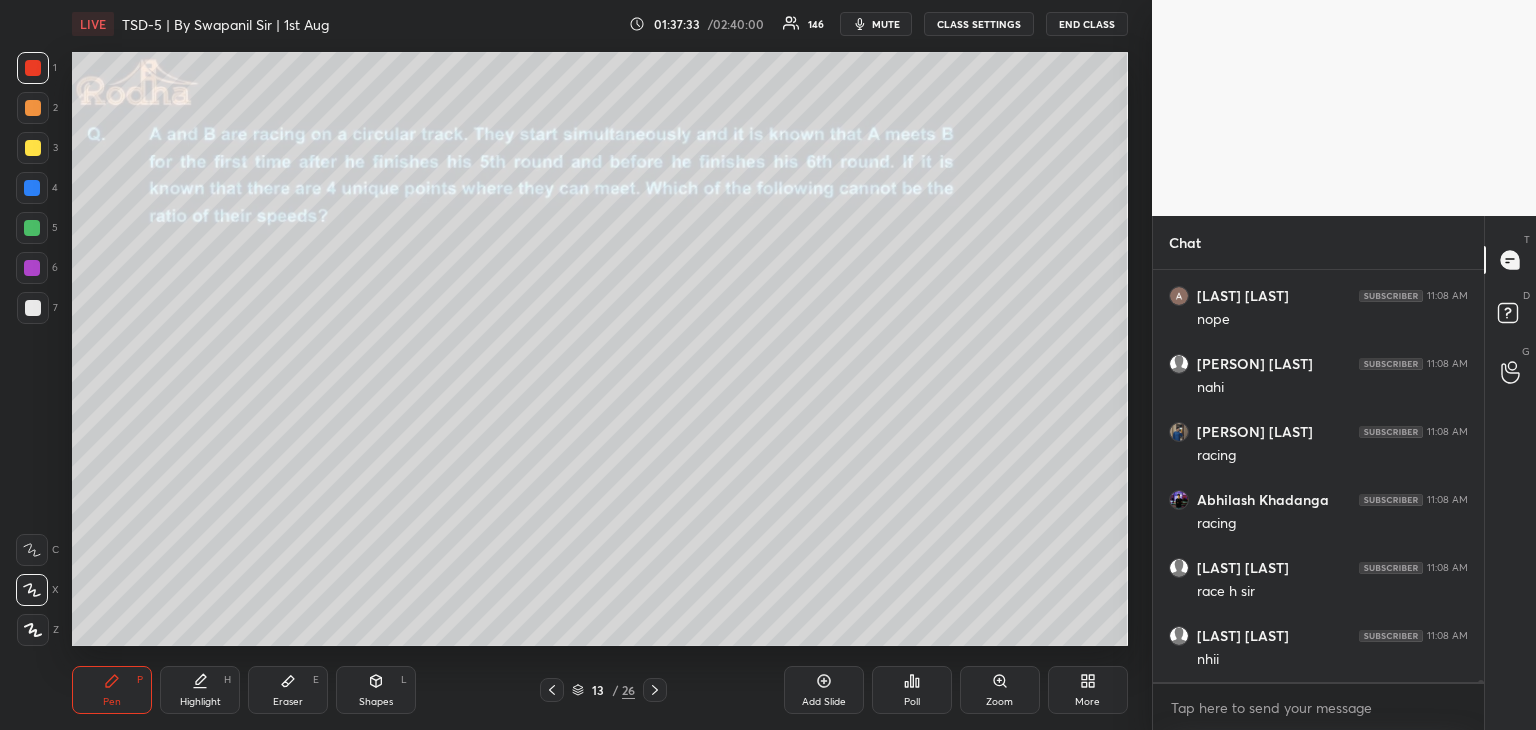 scroll, scrollTop: 74782, scrollLeft: 0, axis: vertical 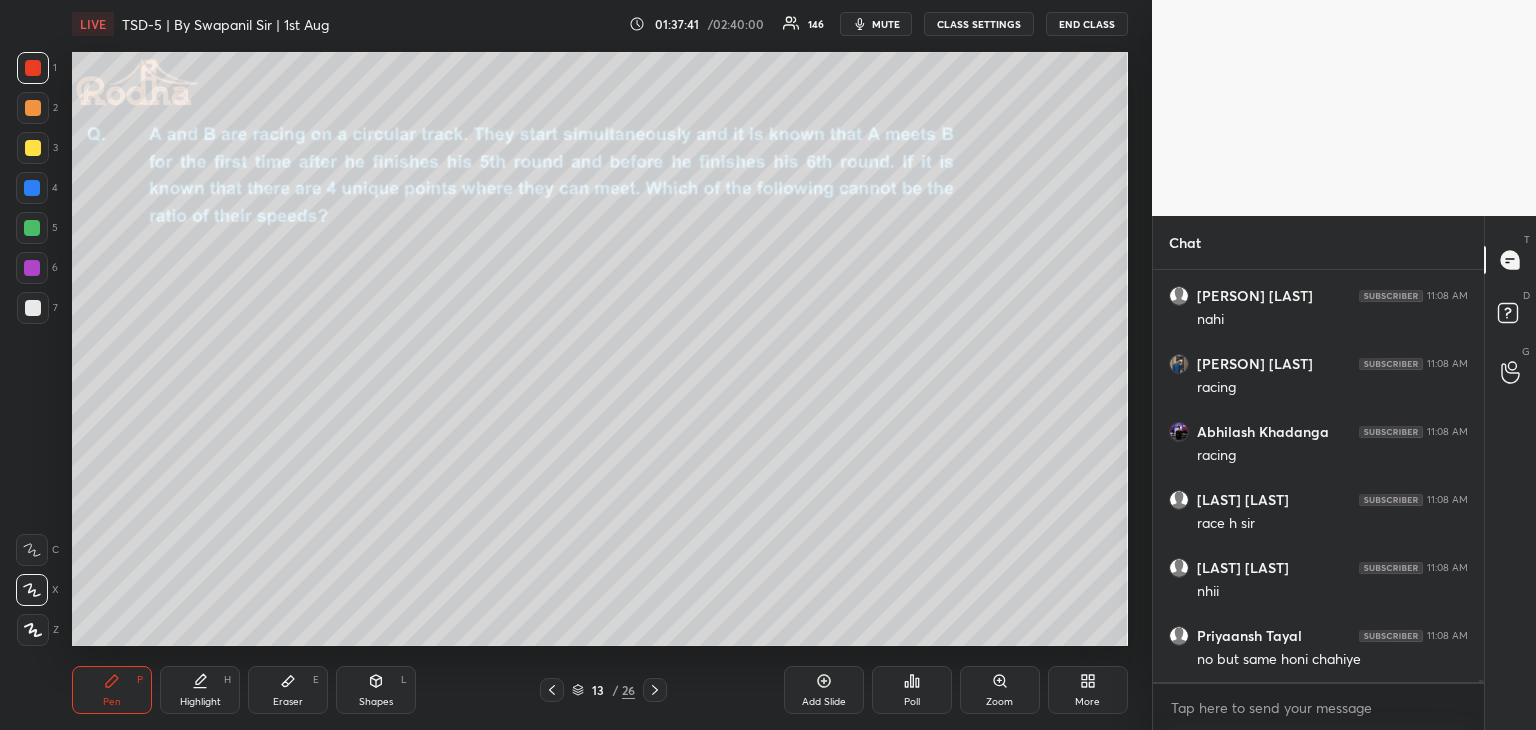 click on "Shapes L" at bounding box center [376, 690] 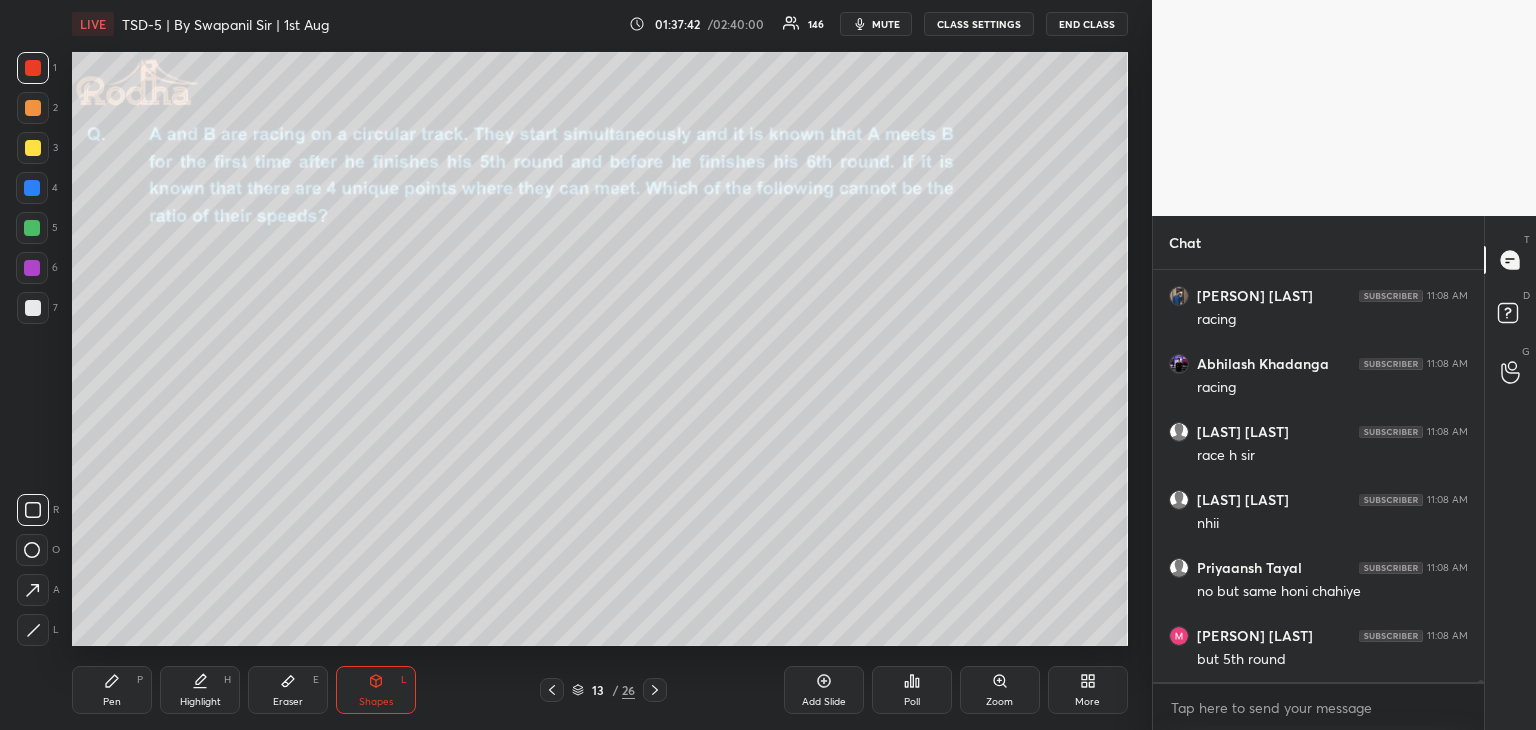 click at bounding box center [32, 550] 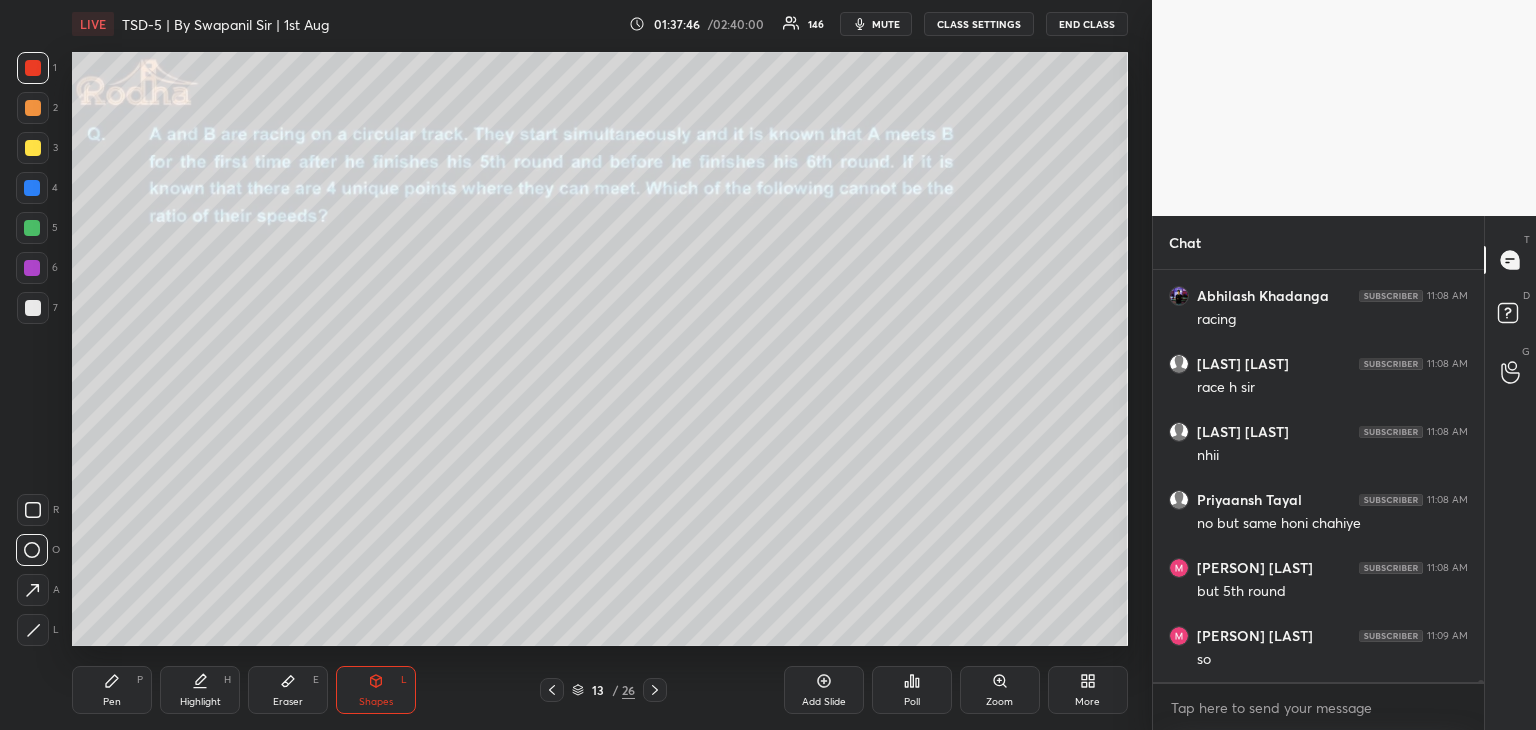 scroll, scrollTop: 74986, scrollLeft: 0, axis: vertical 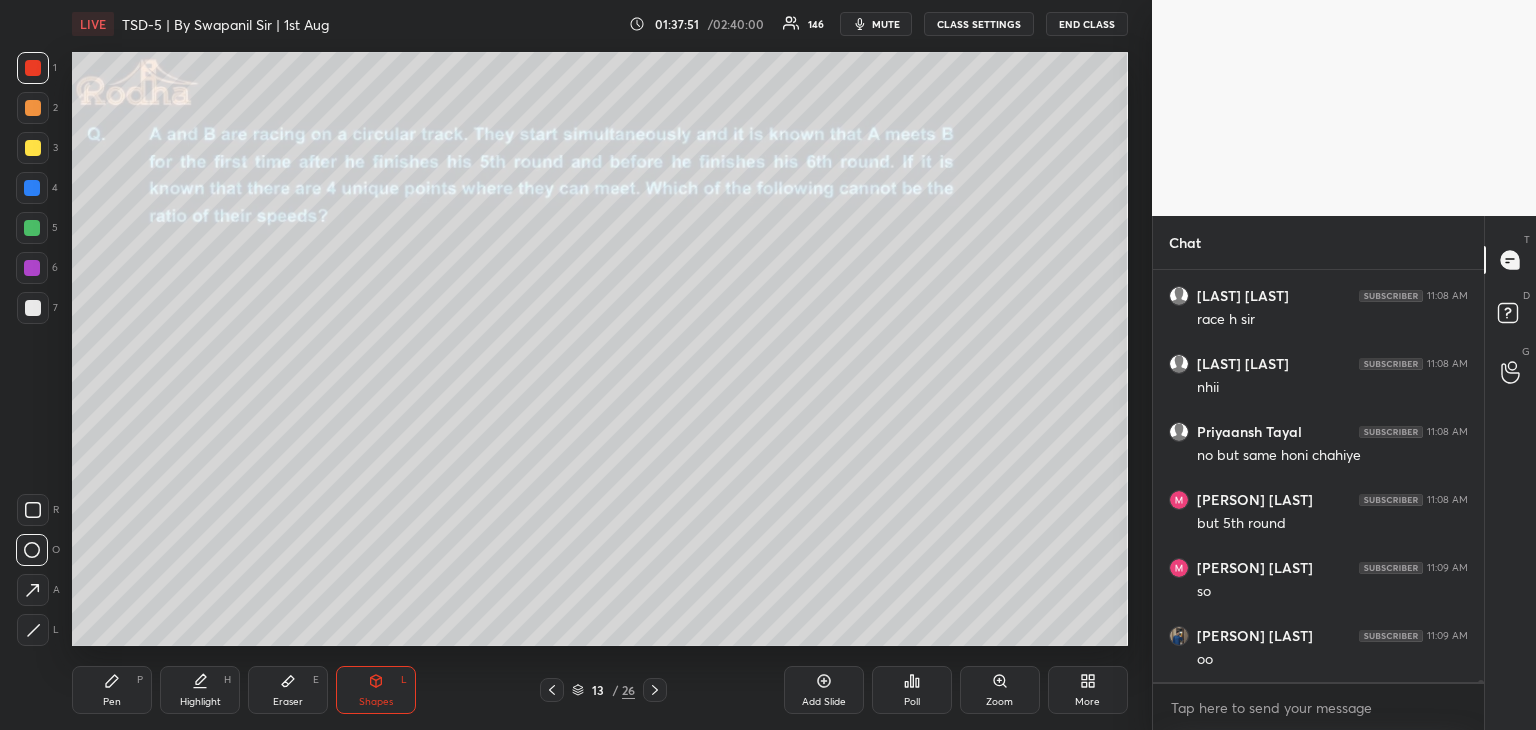 click at bounding box center [32, 188] 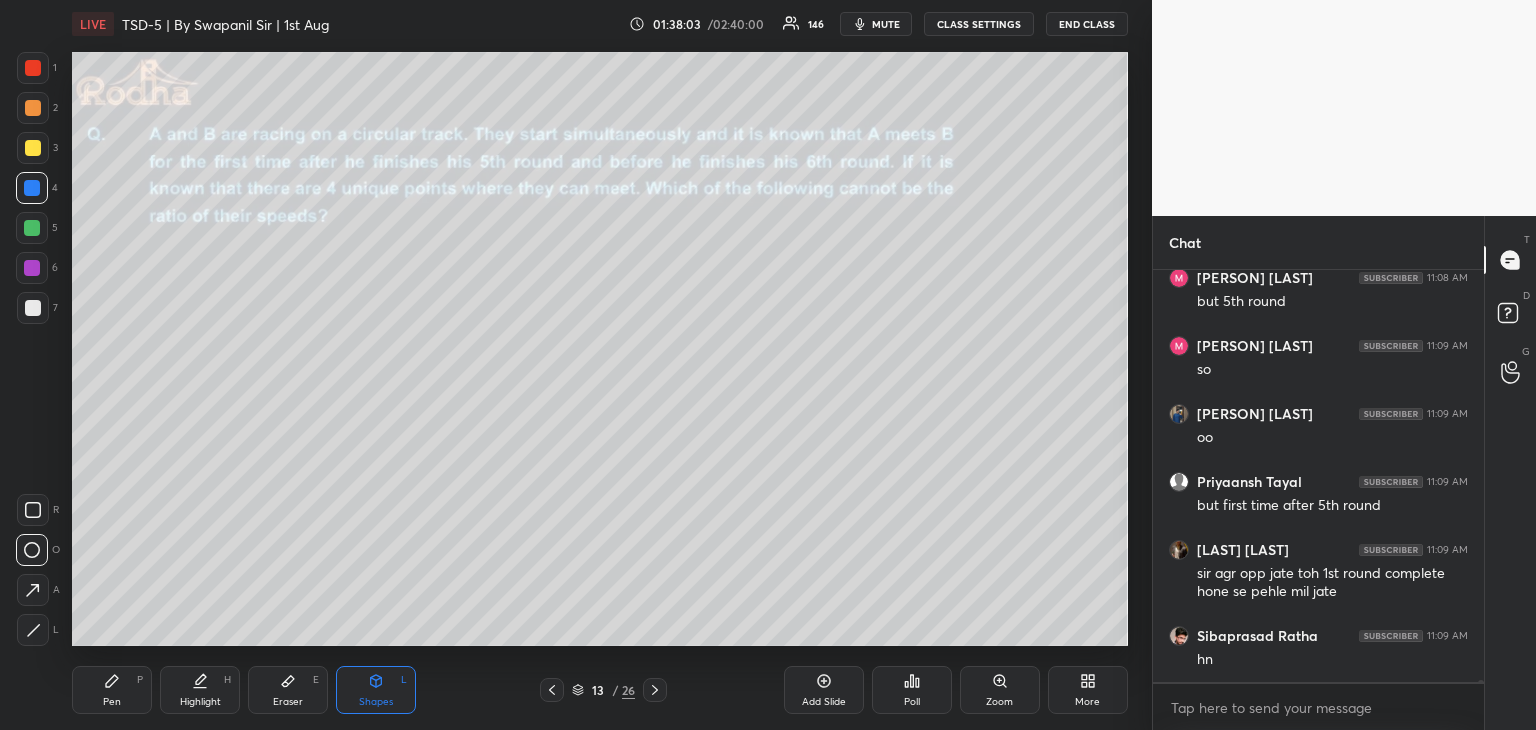 scroll, scrollTop: 75276, scrollLeft: 0, axis: vertical 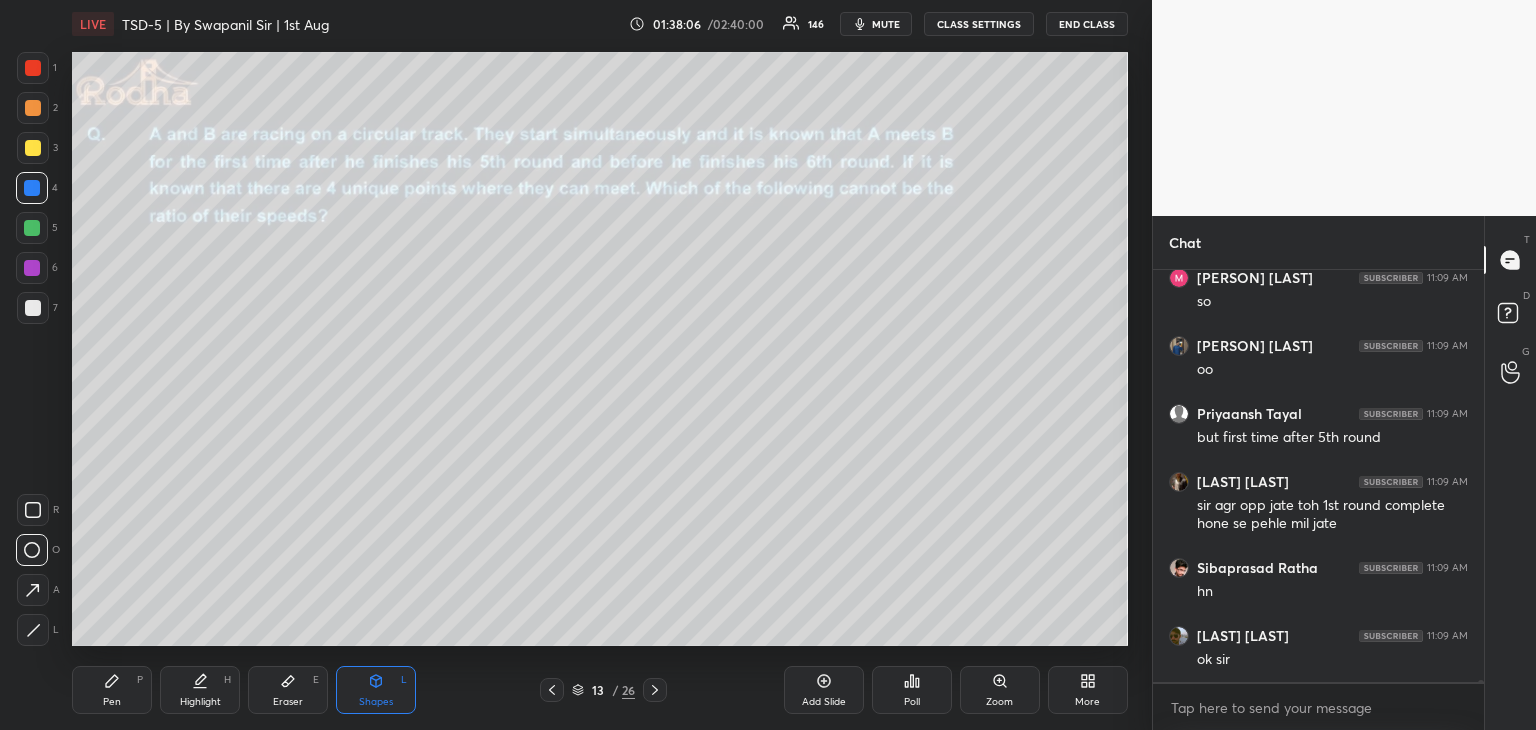 click on "Pen P" at bounding box center (112, 690) 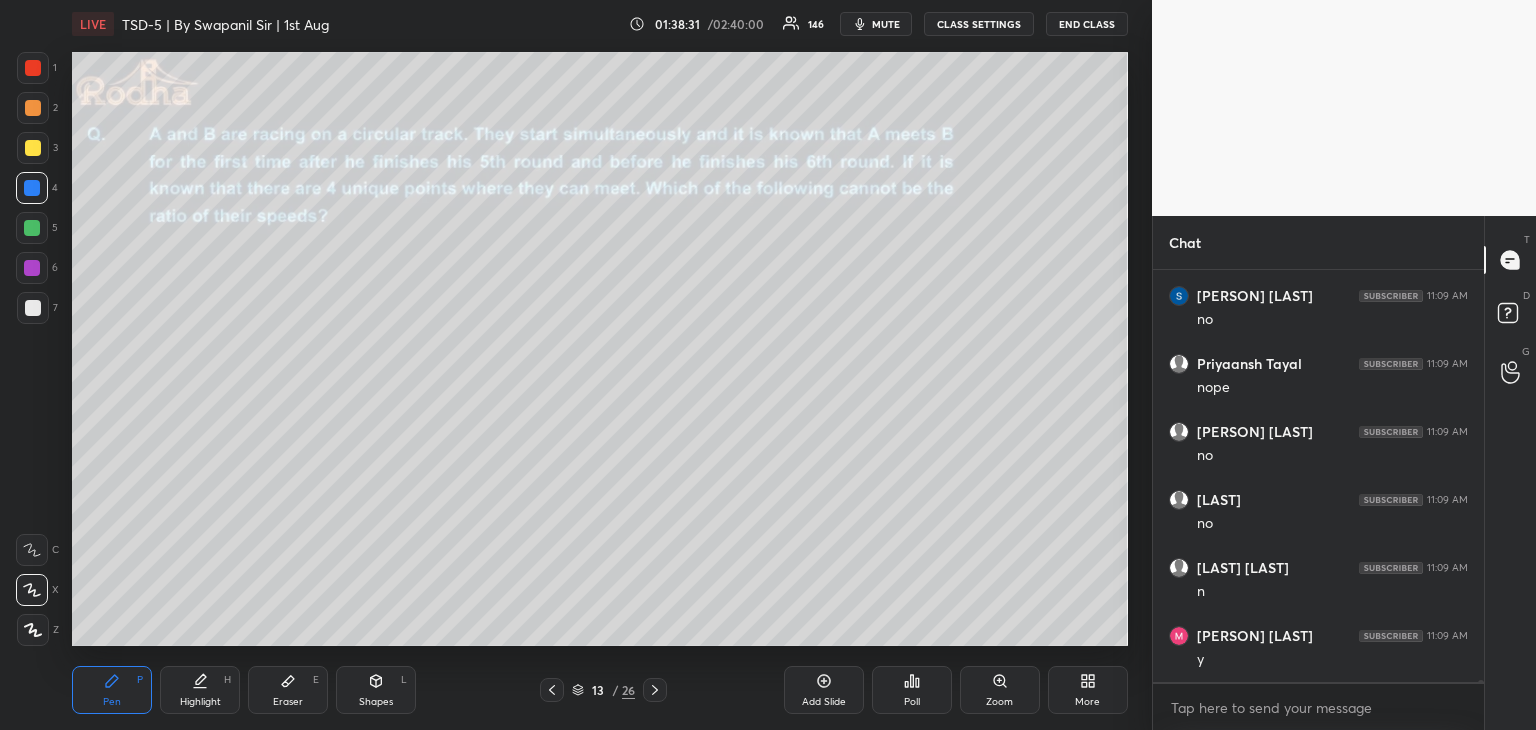 scroll, scrollTop: 75956, scrollLeft: 0, axis: vertical 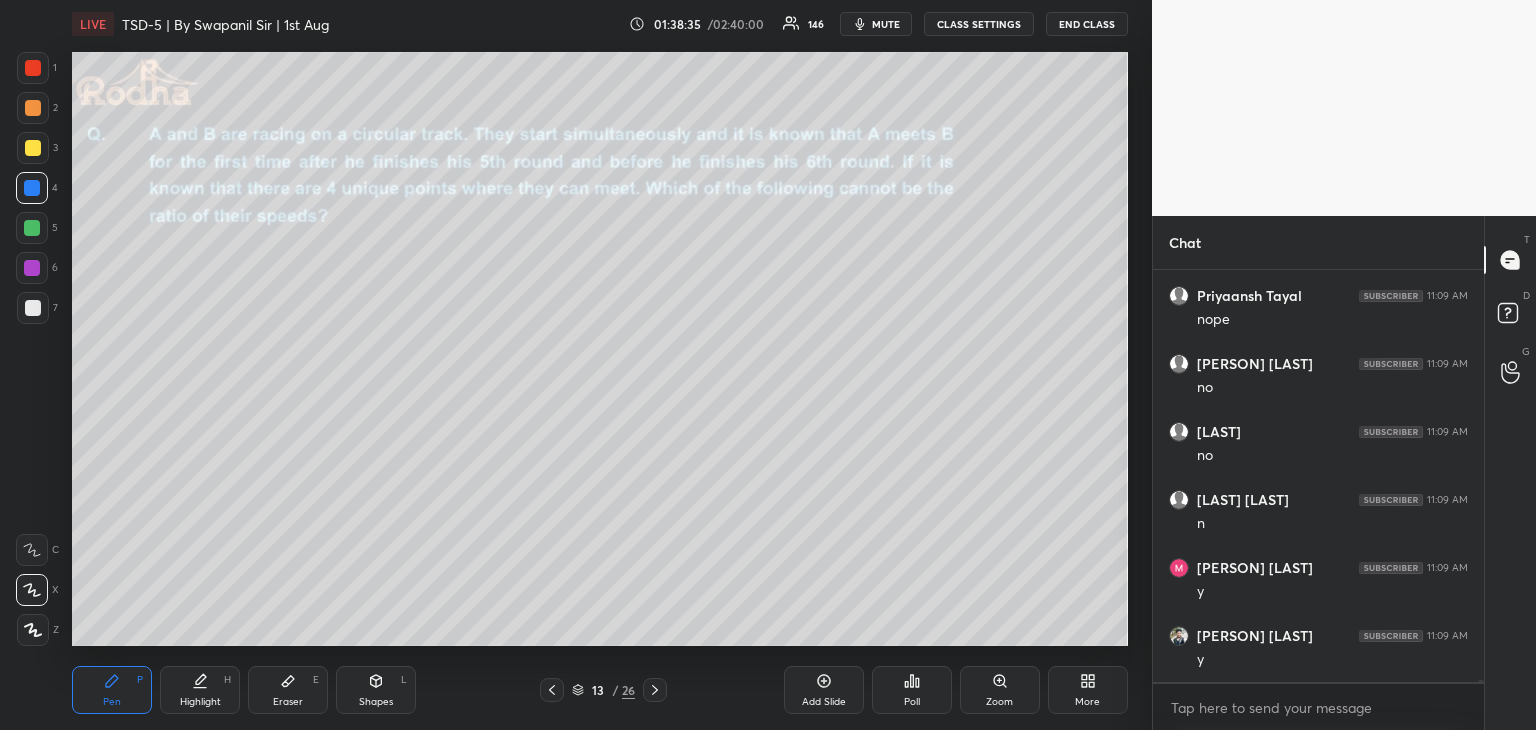 click at bounding box center (33, 148) 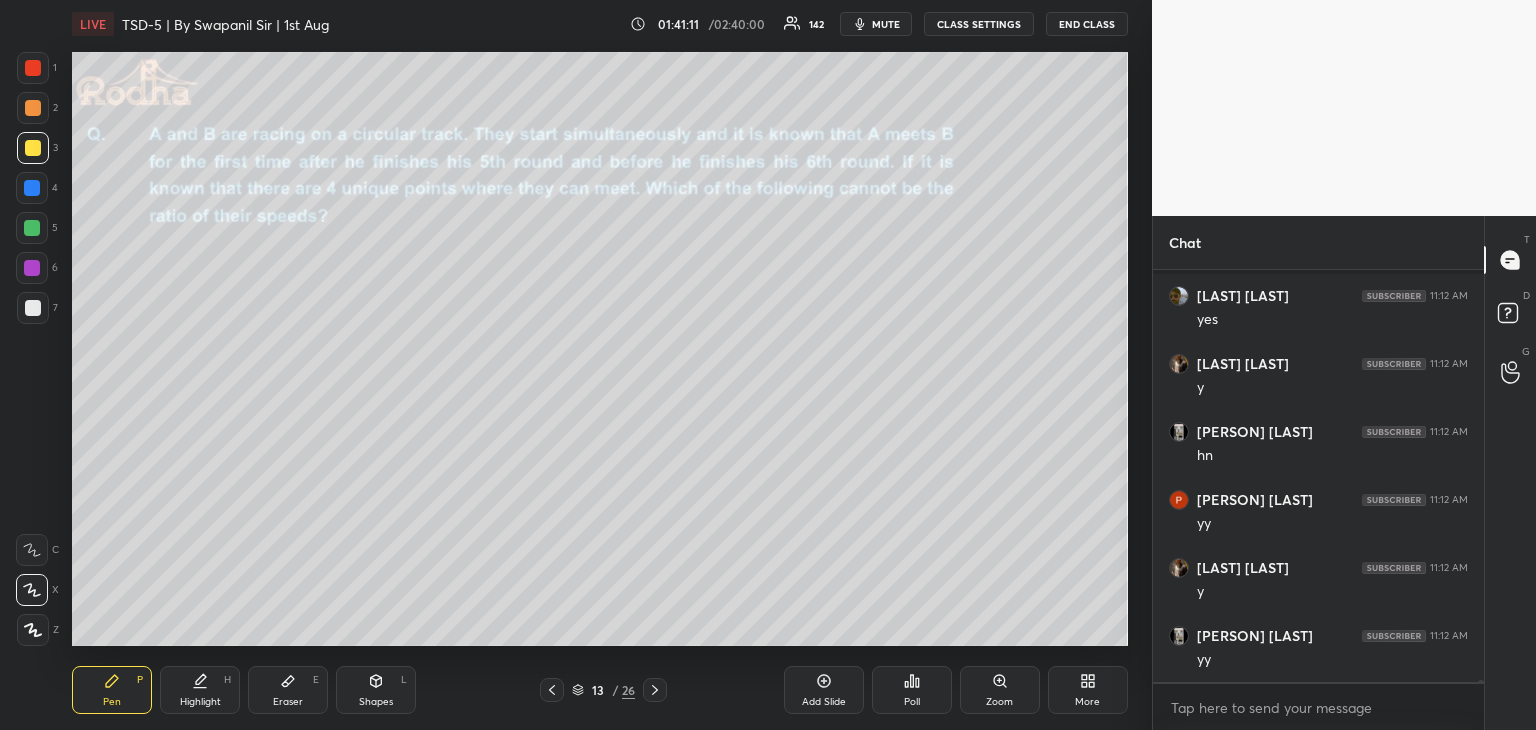 scroll, scrollTop: 76564, scrollLeft: 0, axis: vertical 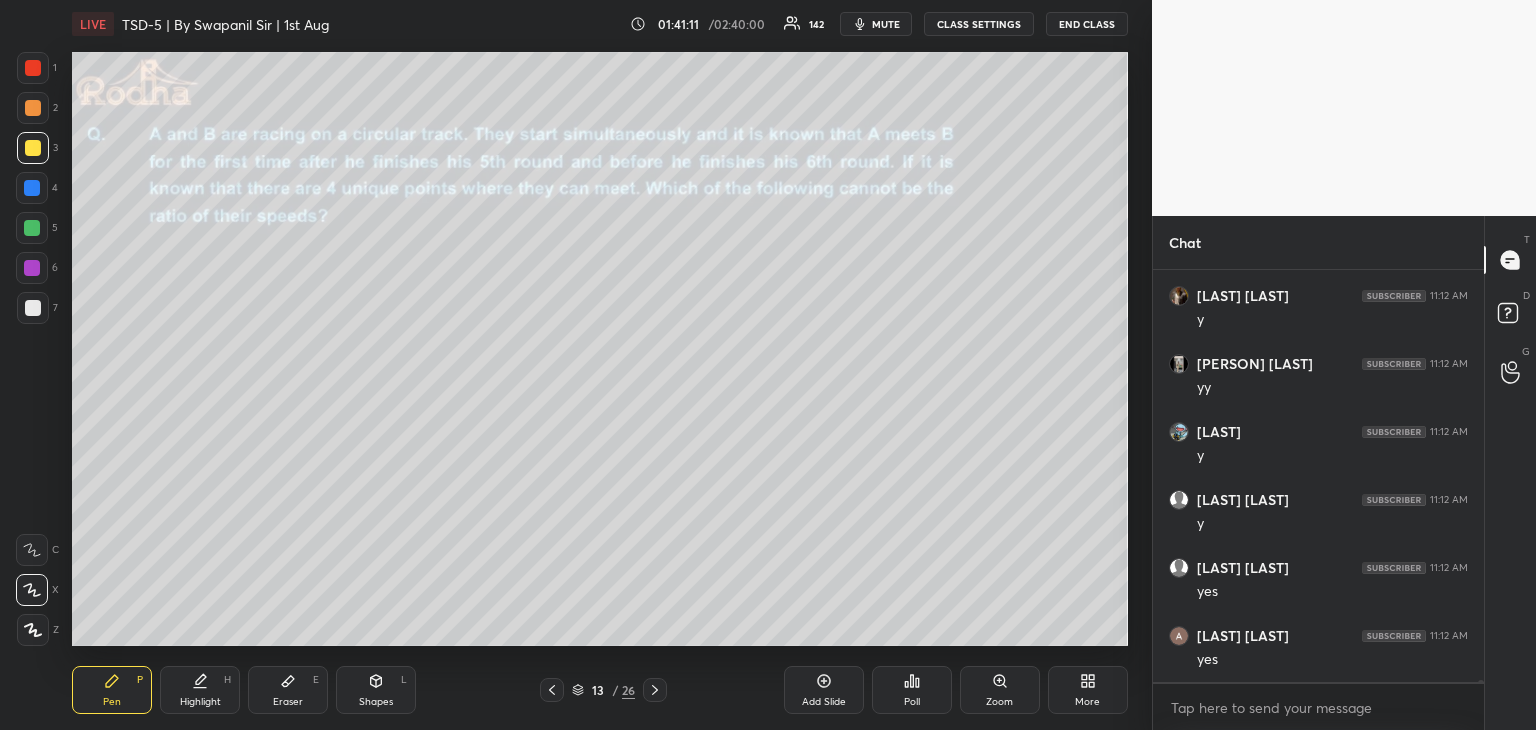 click on "Eraser E" at bounding box center (288, 690) 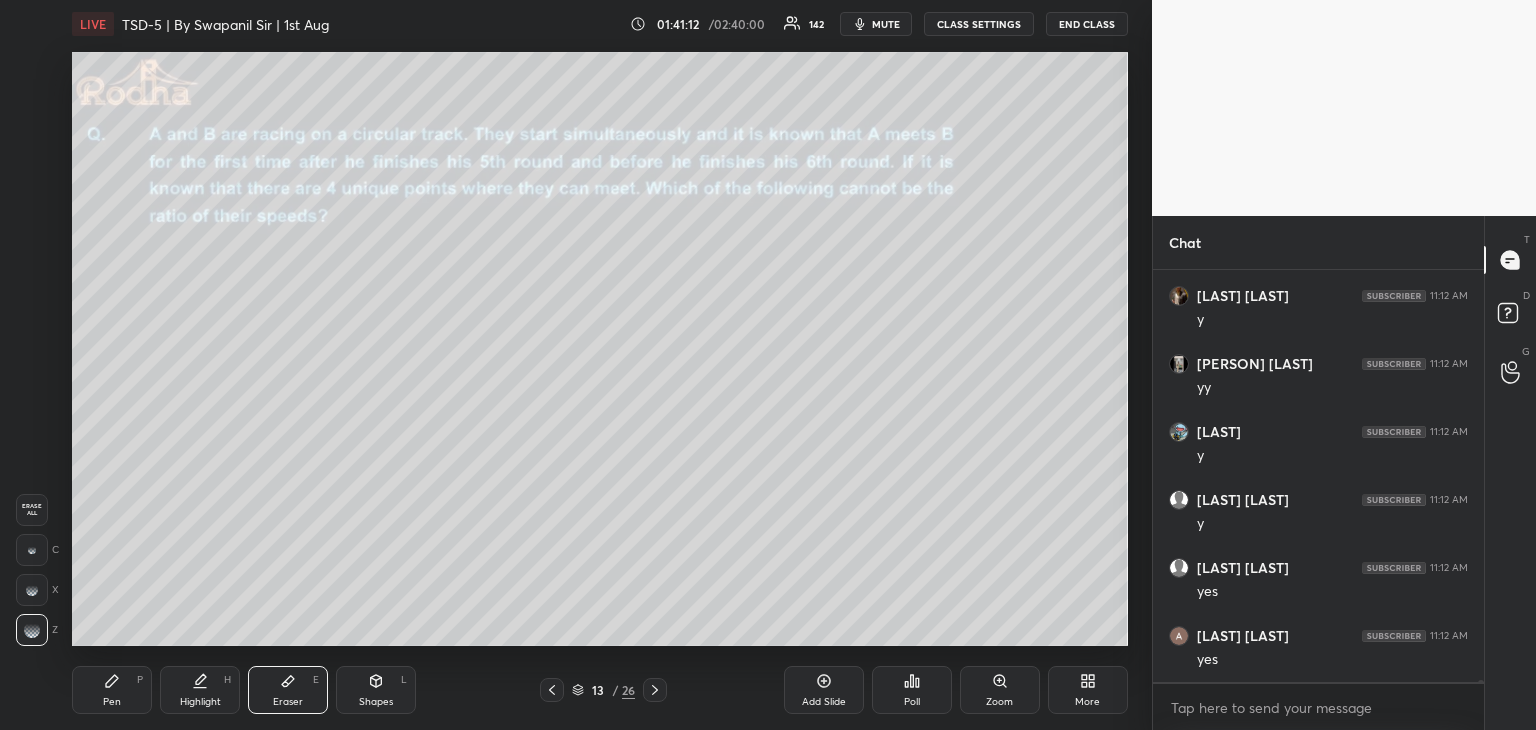 scroll, scrollTop: 76700, scrollLeft: 0, axis: vertical 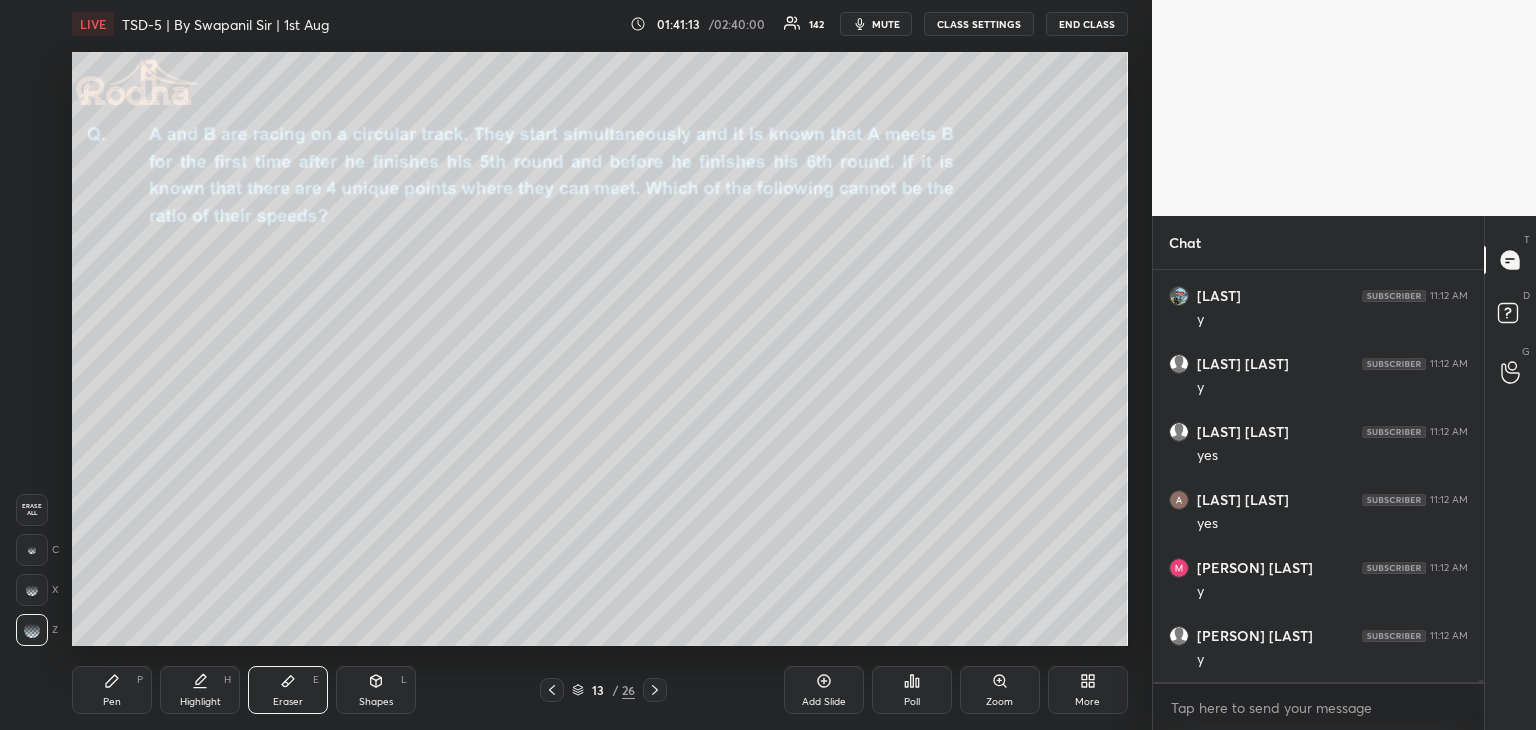 drag, startPoint x: 114, startPoint y: 693, endPoint x: 141, endPoint y: 659, distance: 43.416588 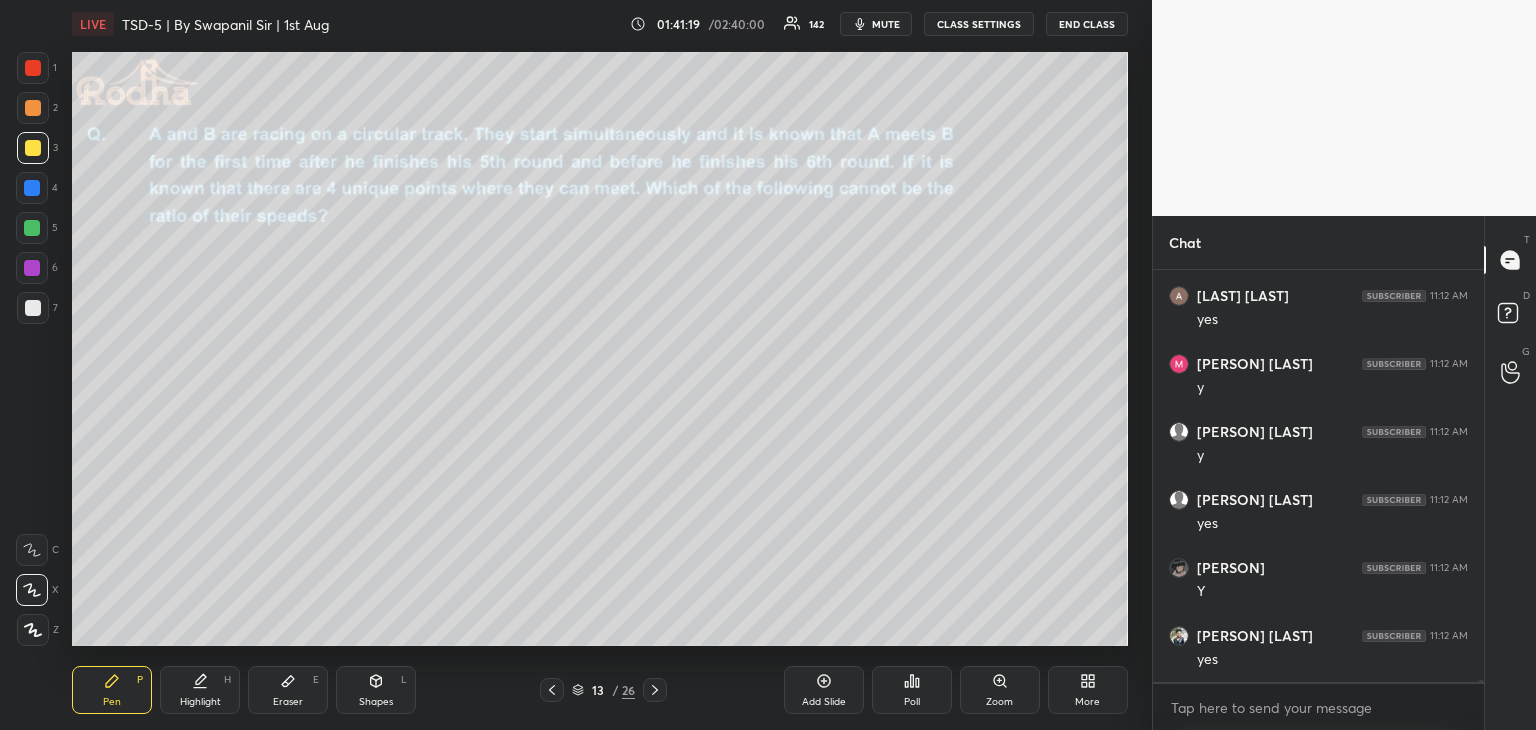 scroll, scrollTop: 76972, scrollLeft: 0, axis: vertical 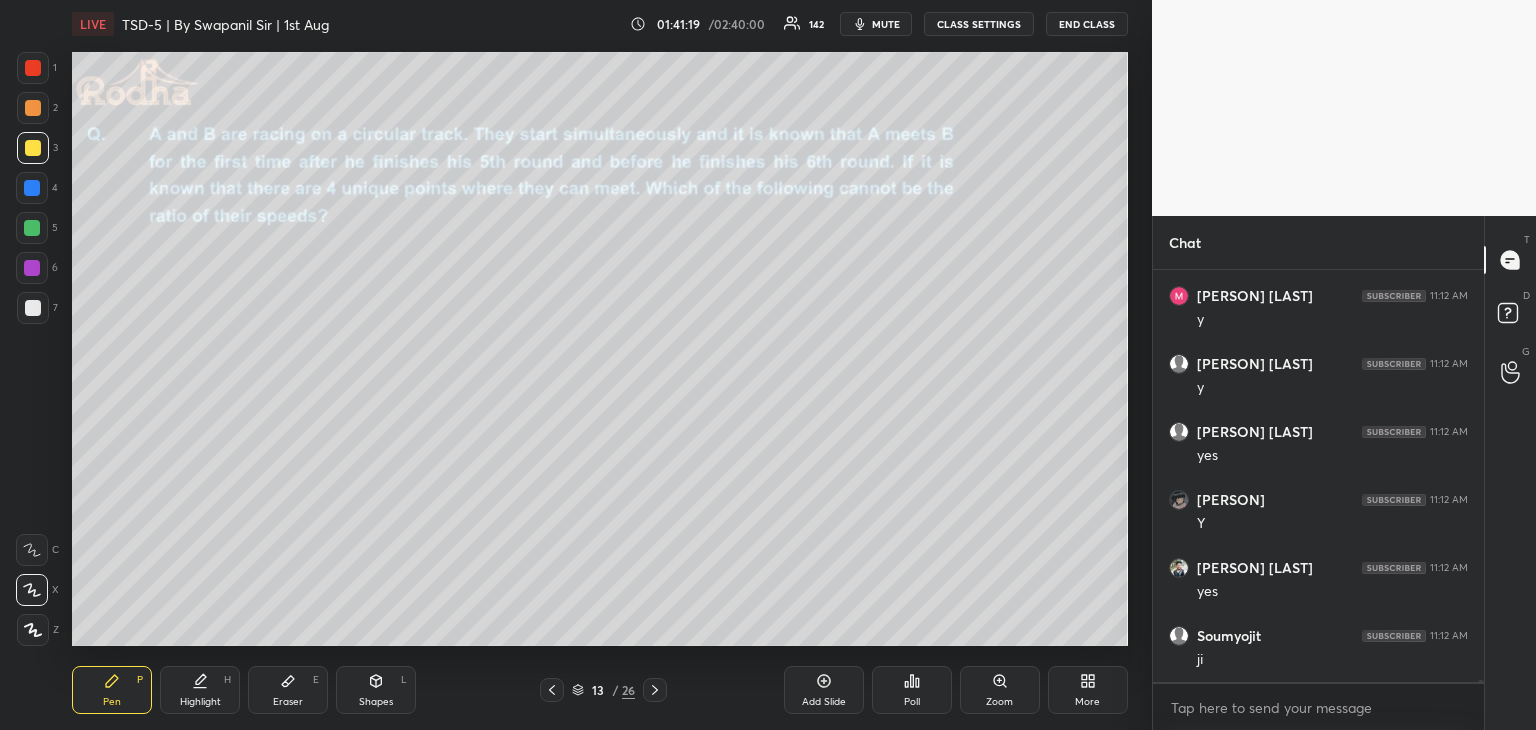 click on "Eraser" at bounding box center (288, 702) 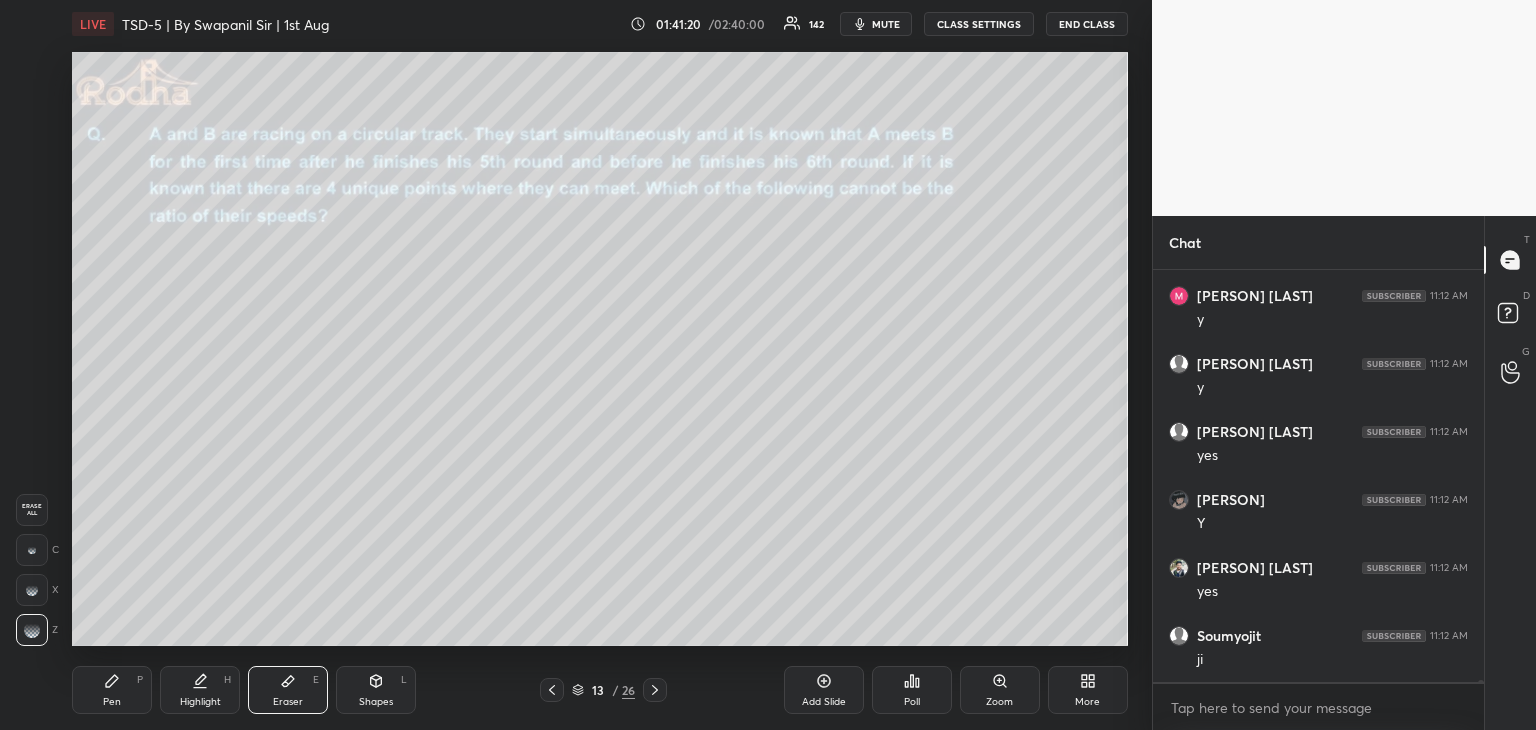 scroll, scrollTop: 77040, scrollLeft: 0, axis: vertical 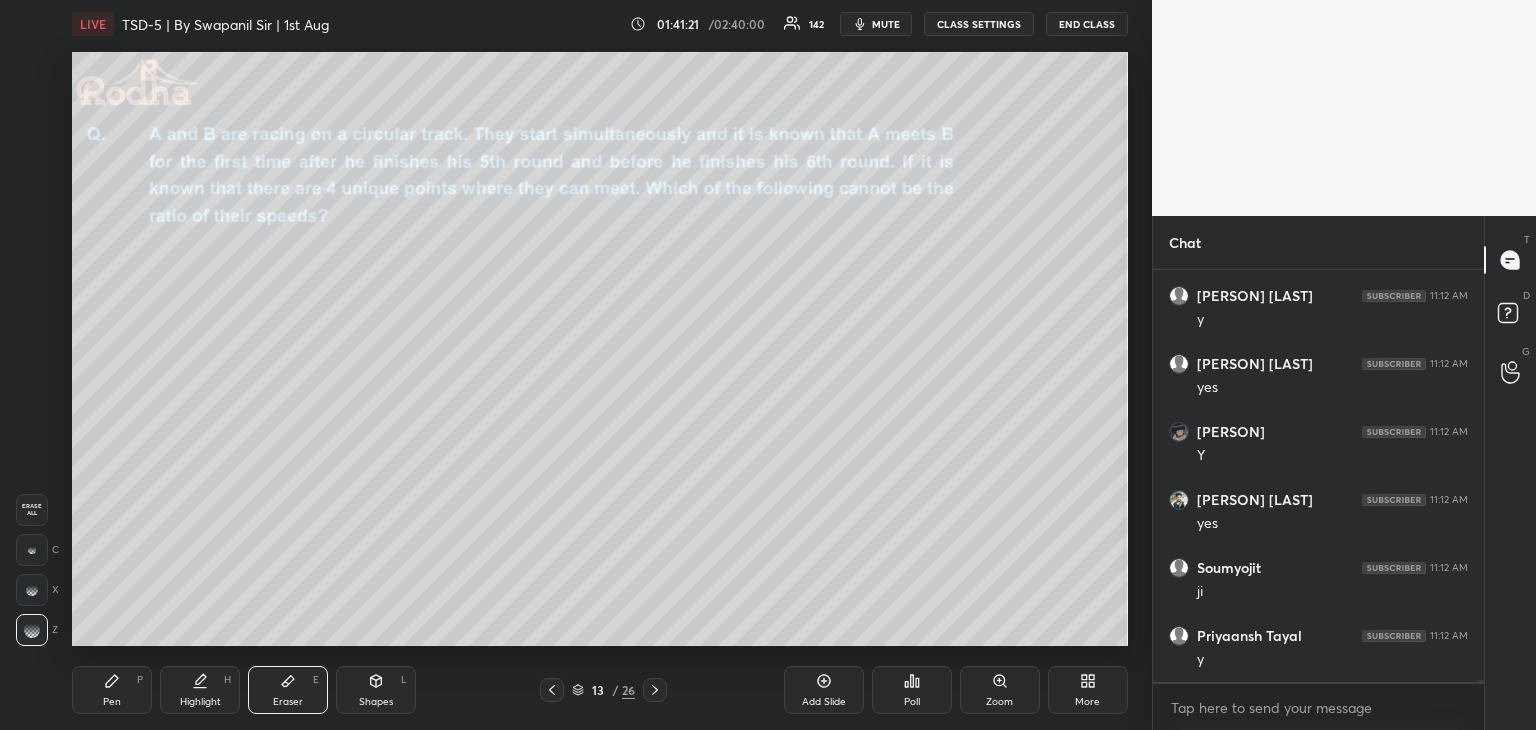 click on "Pen P" at bounding box center [112, 690] 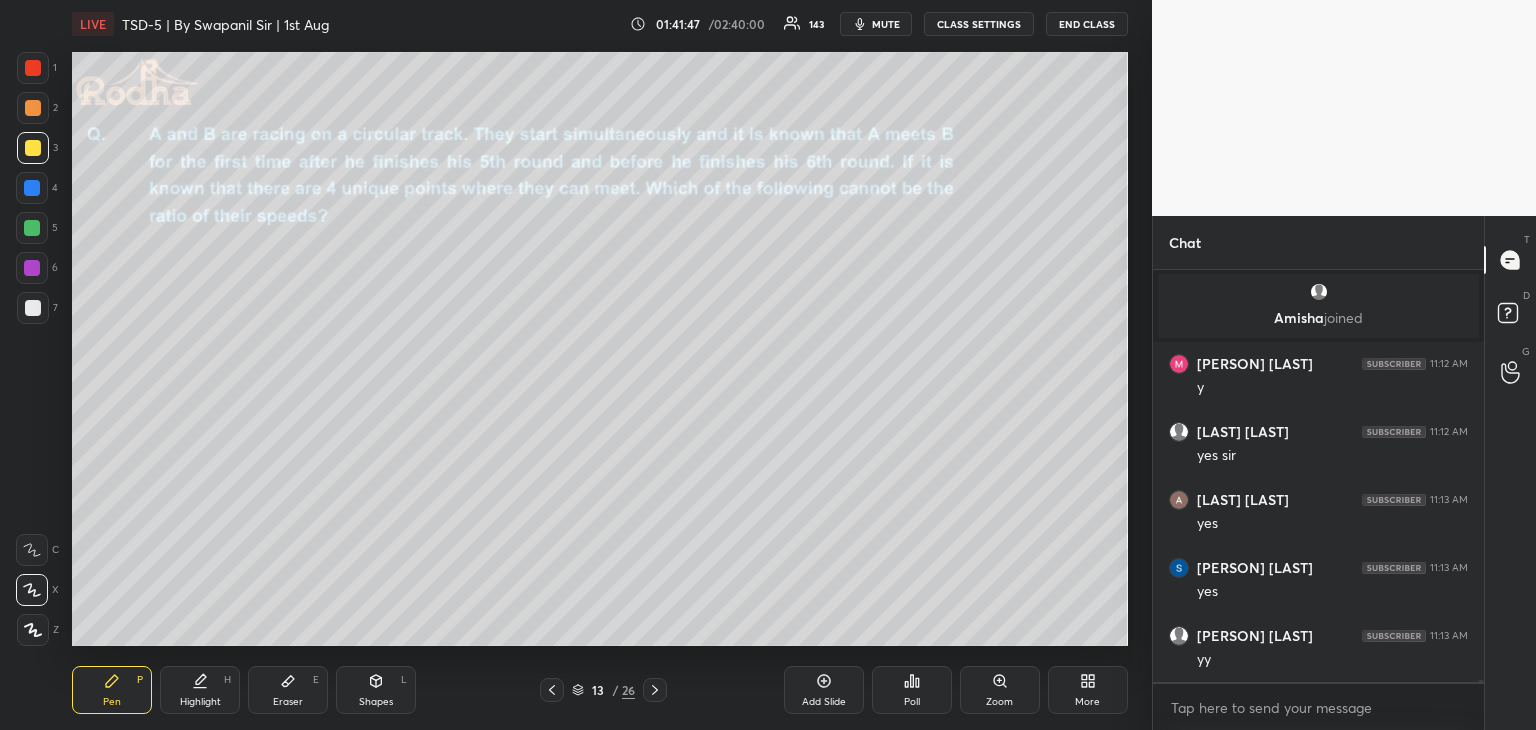 scroll, scrollTop: 77274, scrollLeft: 0, axis: vertical 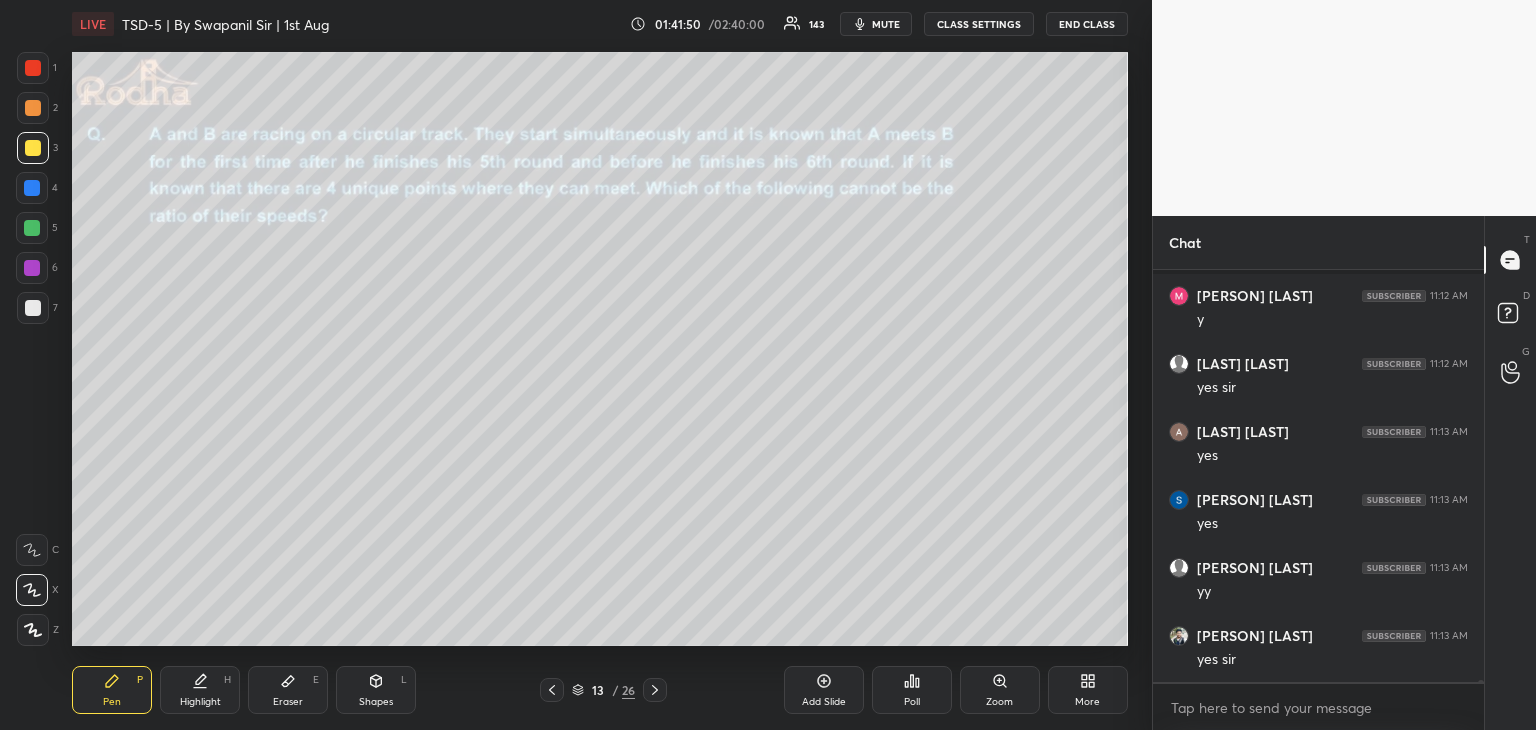 click on "Eraser E" at bounding box center (288, 690) 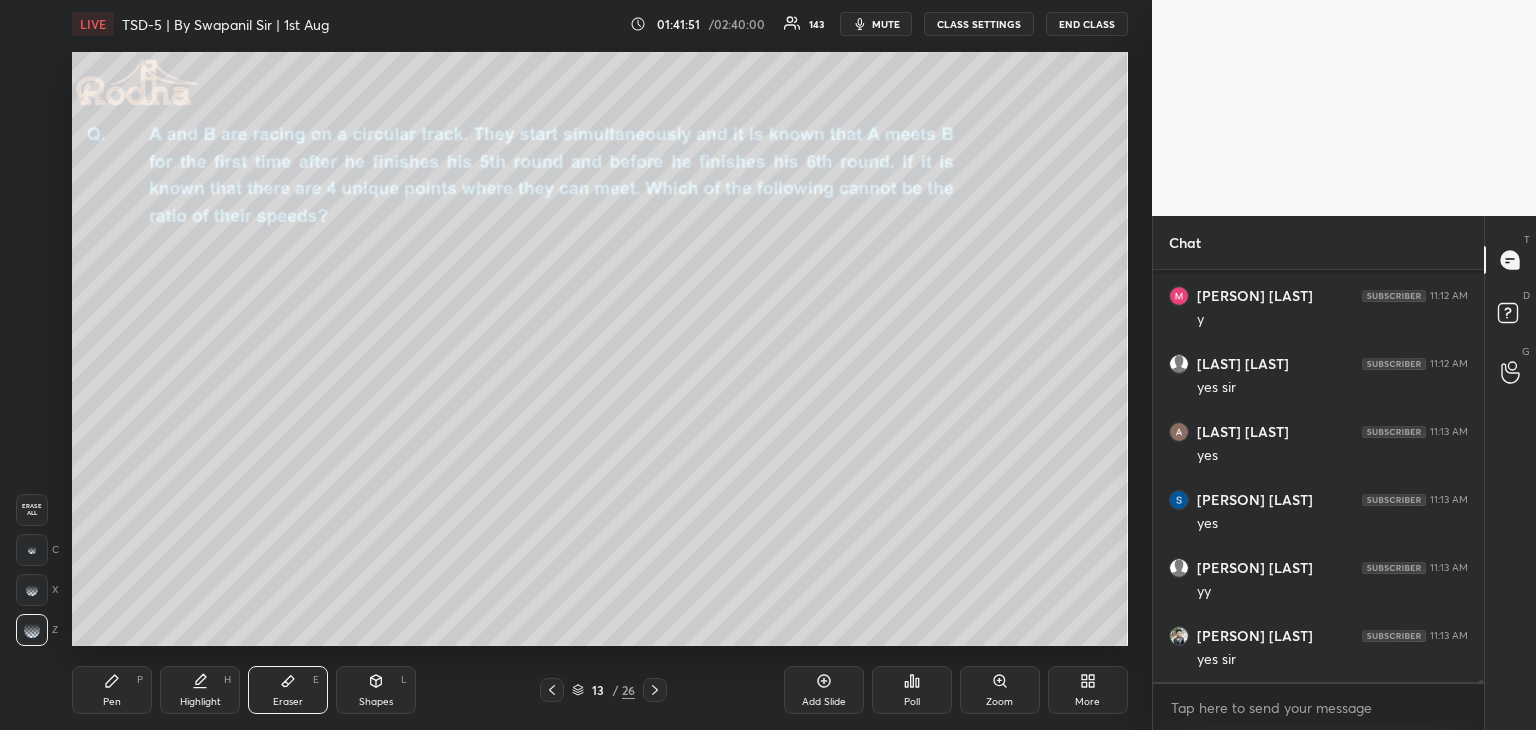 drag, startPoint x: 103, startPoint y: 680, endPoint x: 111, endPoint y: 669, distance: 13.601471 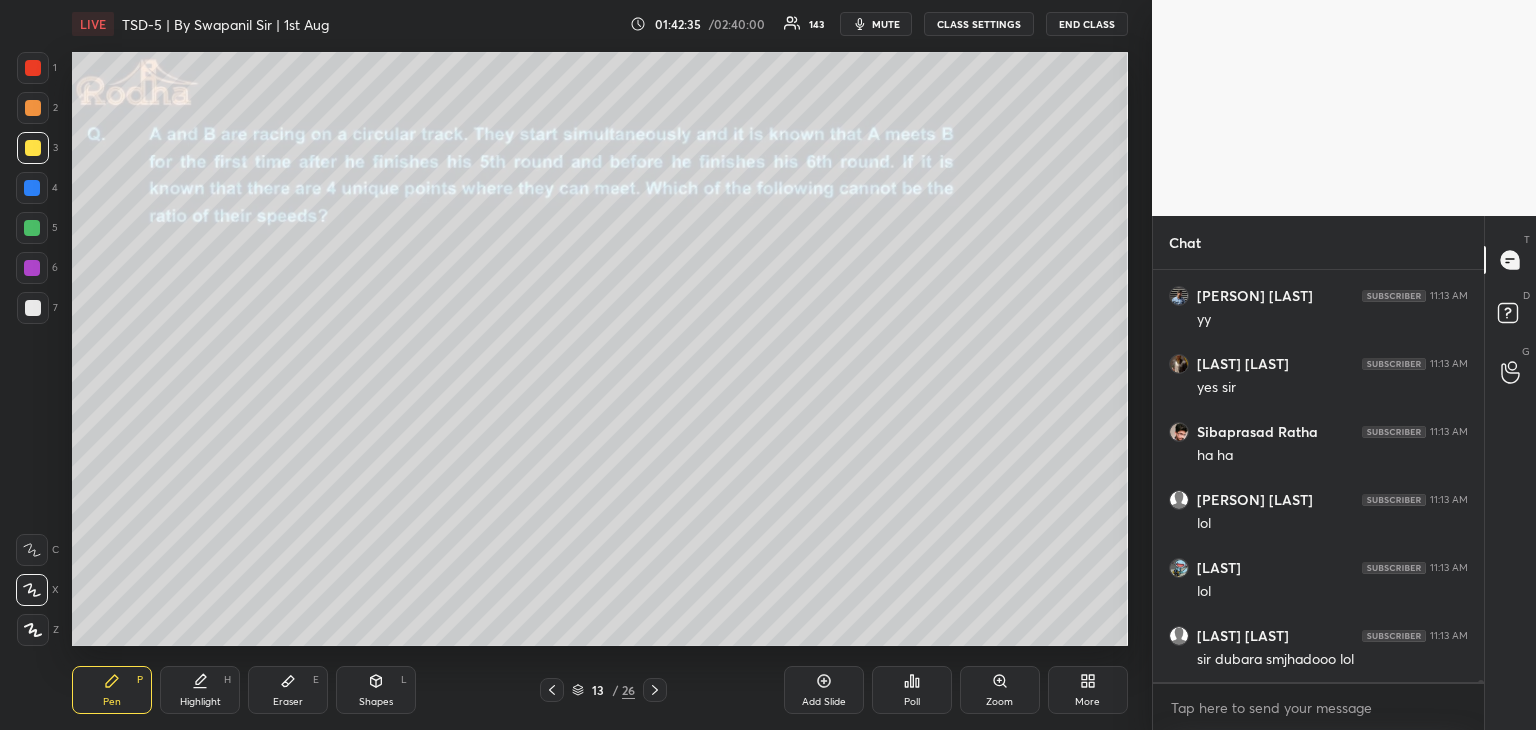 scroll, scrollTop: 78994, scrollLeft: 0, axis: vertical 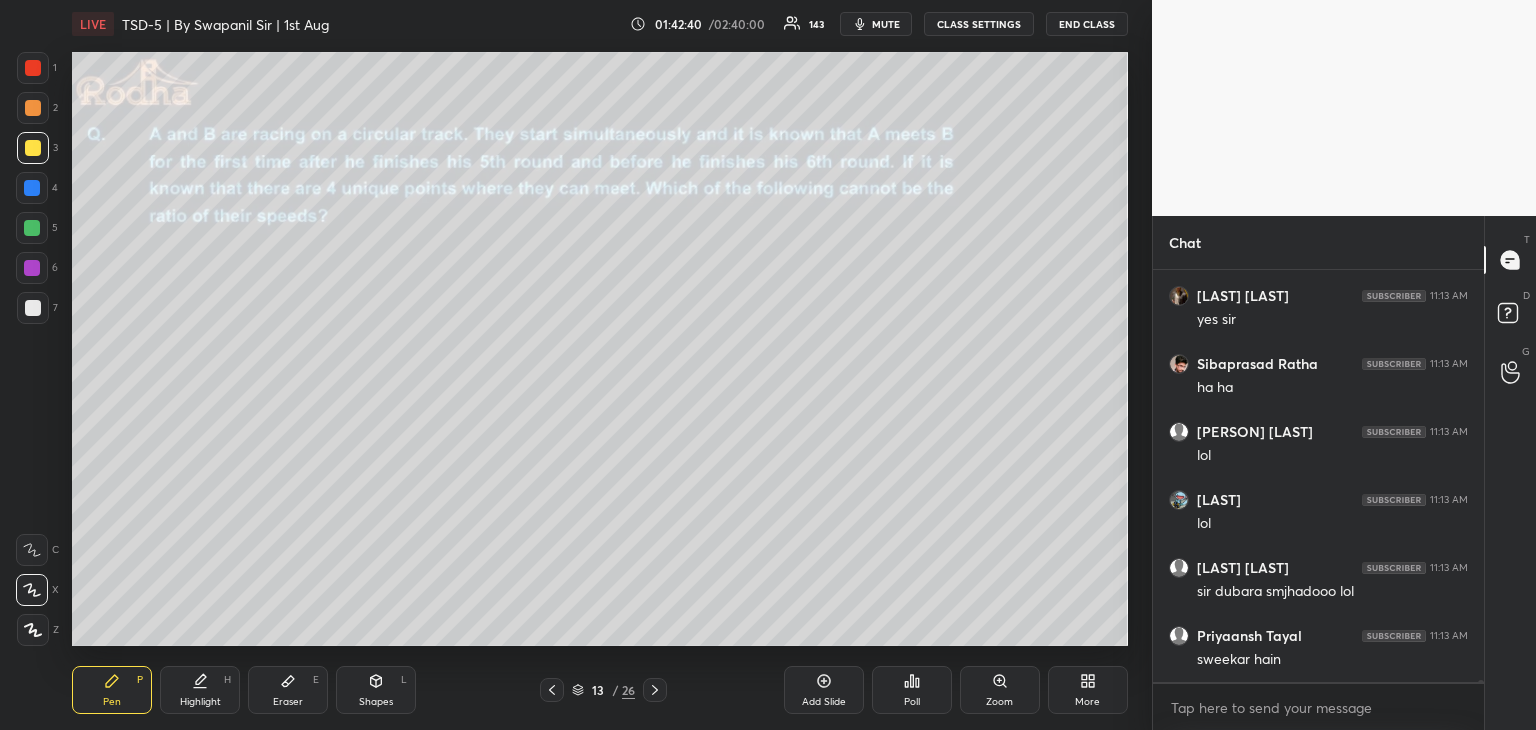 click 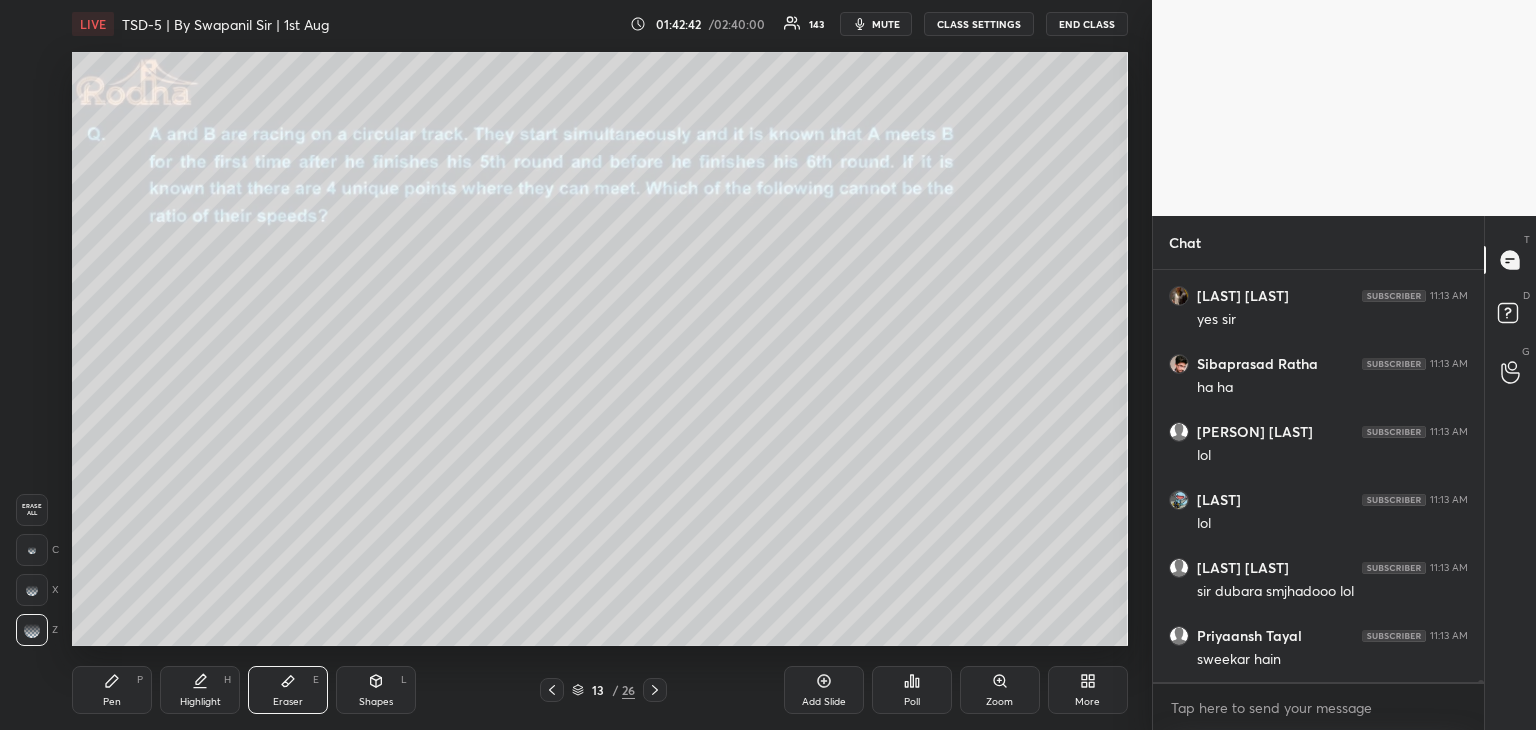 drag, startPoint x: 104, startPoint y: 690, endPoint x: 128, endPoint y: 675, distance: 28.301943 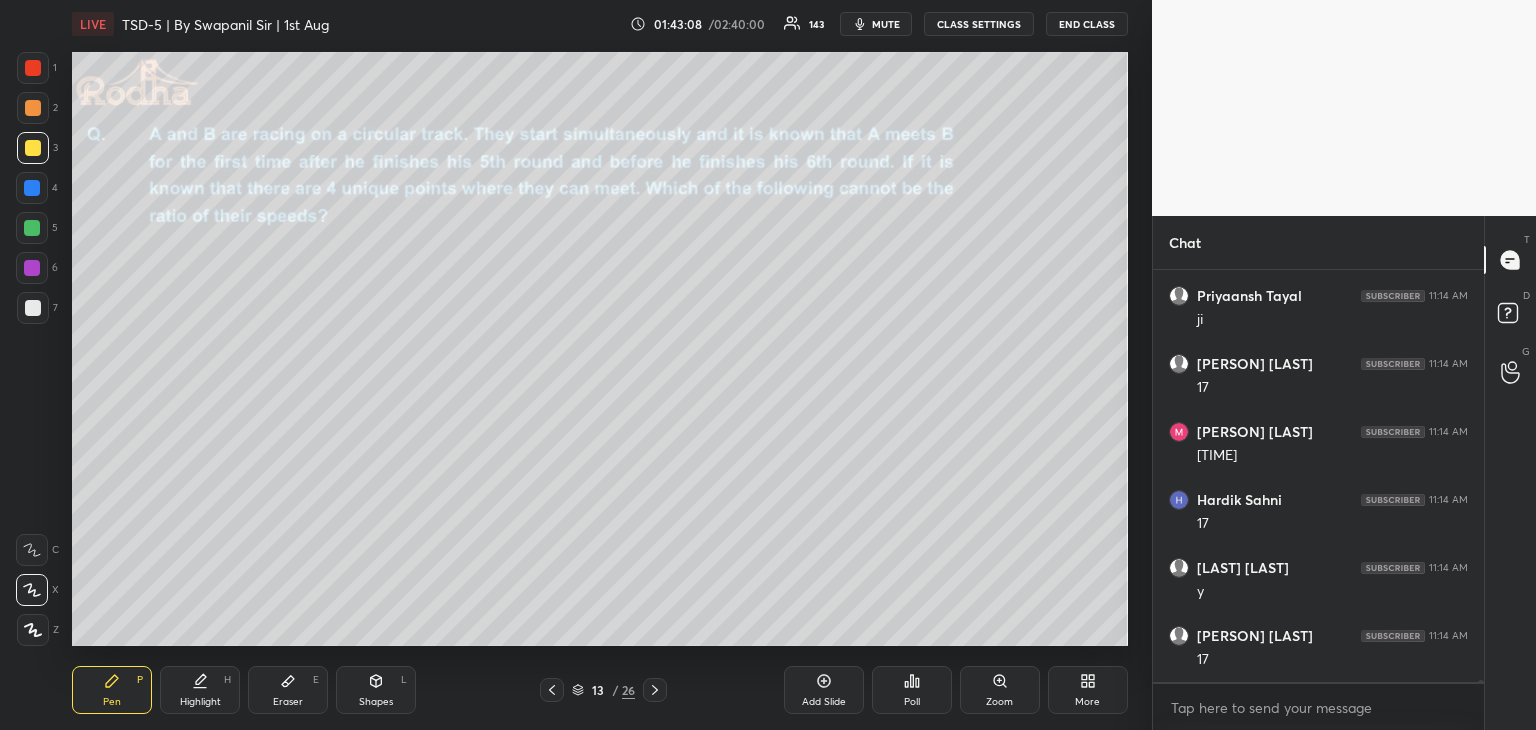 scroll, scrollTop: 79166, scrollLeft: 0, axis: vertical 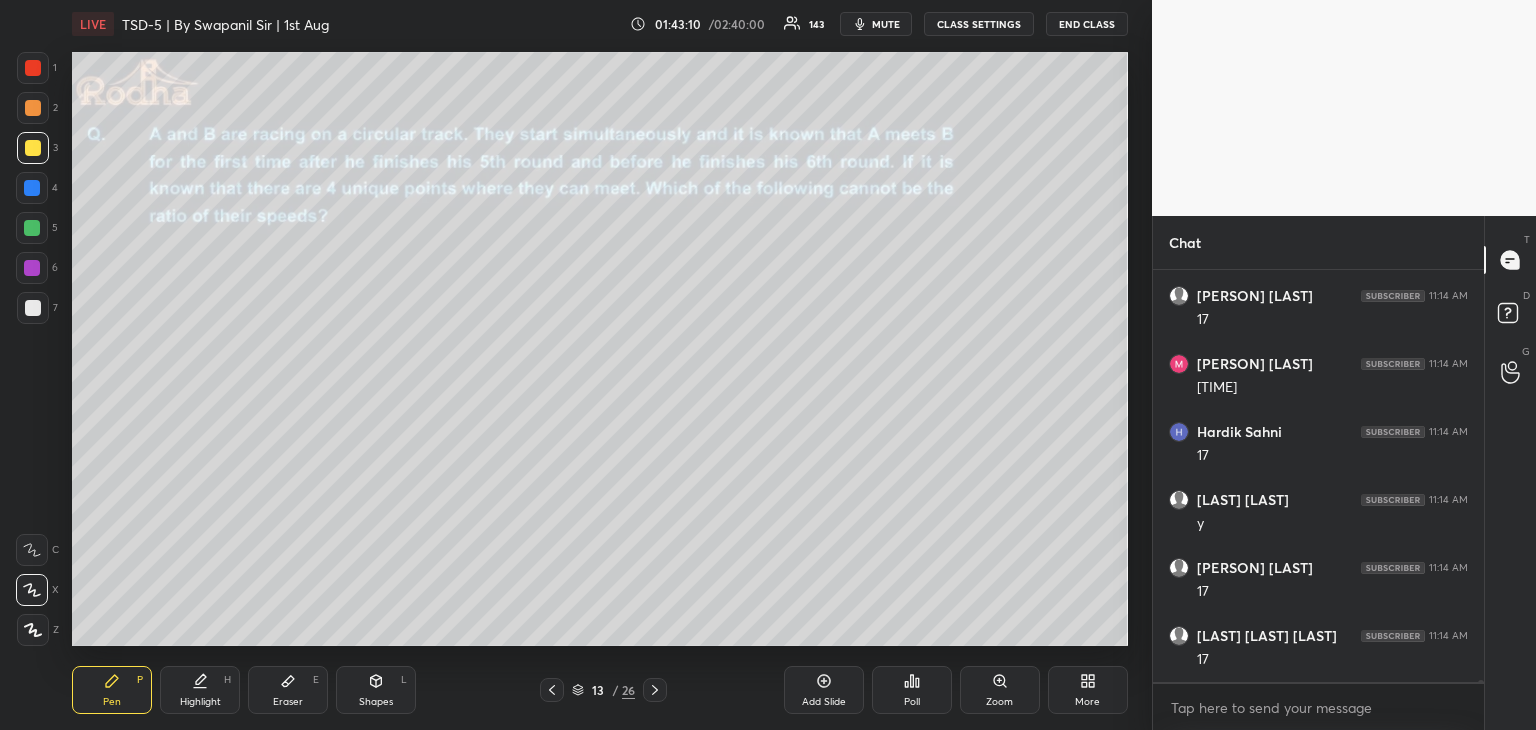 click on "Pen P Highlight H Eraser E Shapes L 13 / 26 Add Slide Poll Zoom More" at bounding box center (600, 690) 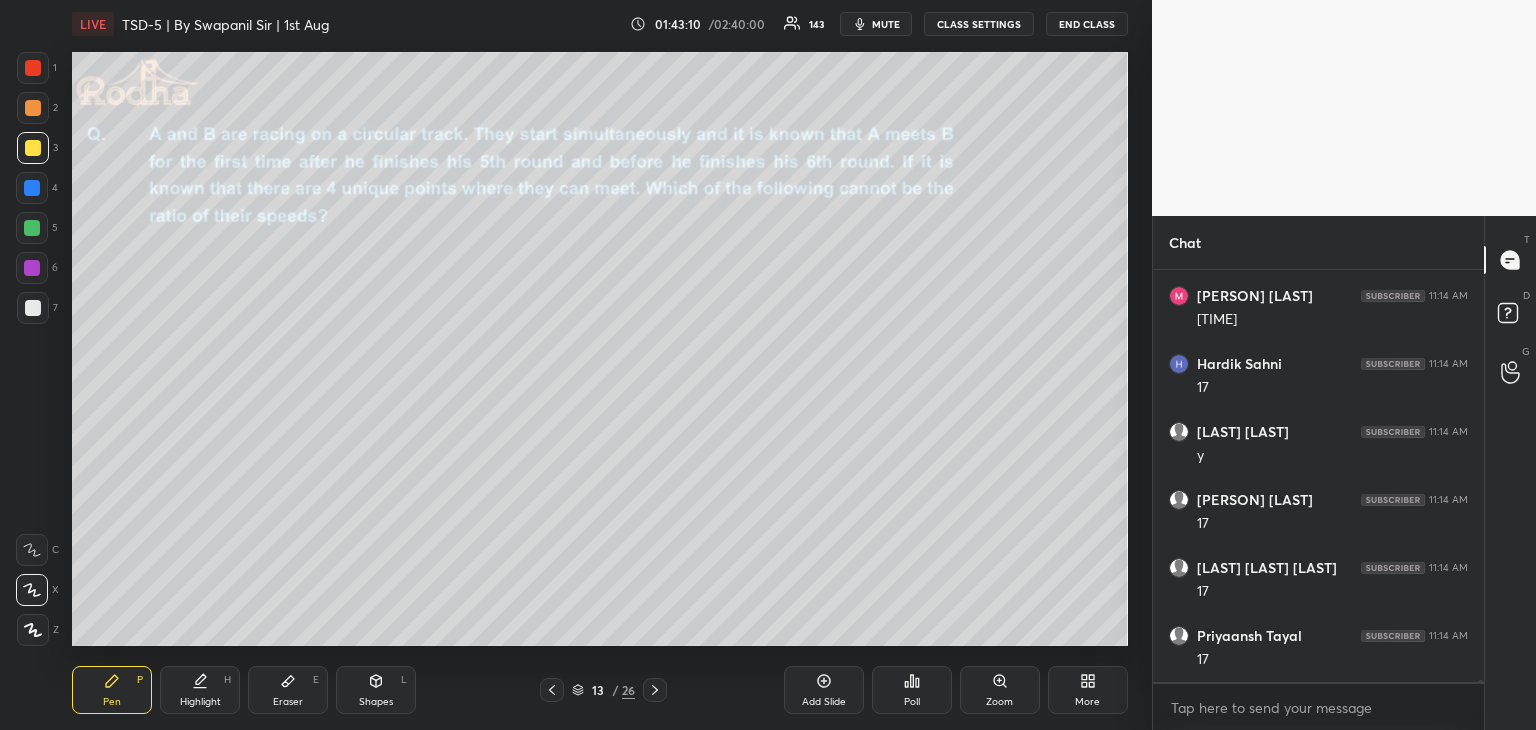 click 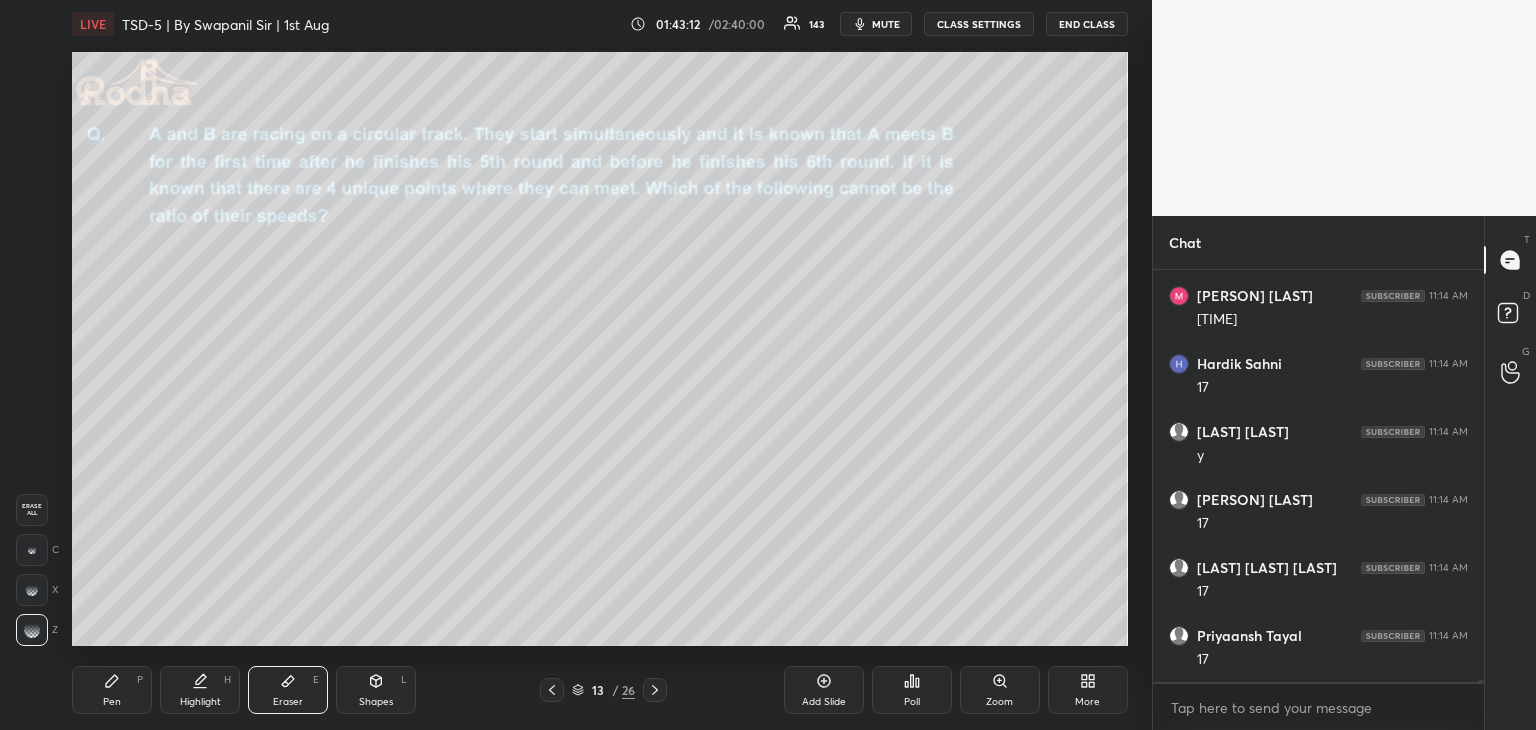 scroll, scrollTop: 79302, scrollLeft: 0, axis: vertical 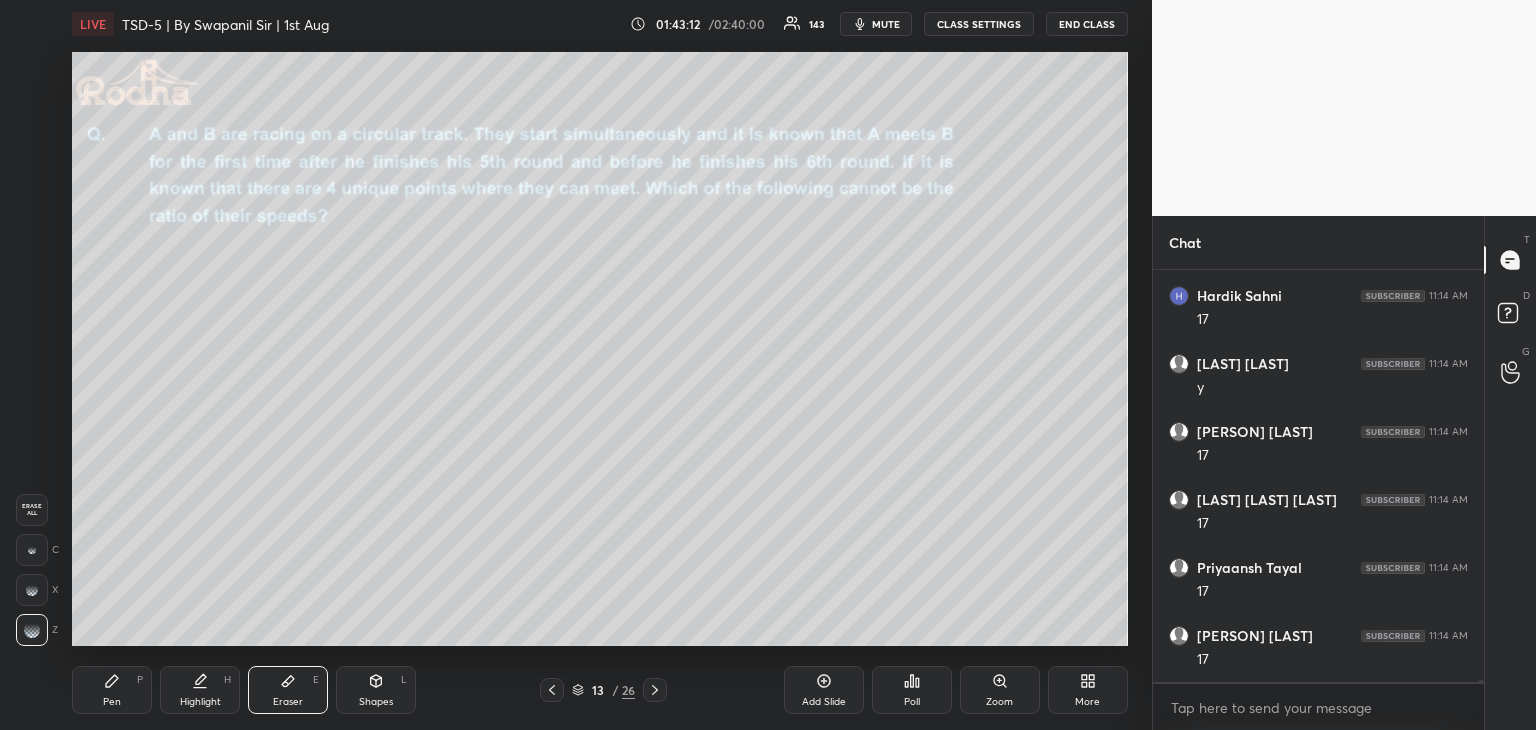click on "Pen P" at bounding box center (112, 690) 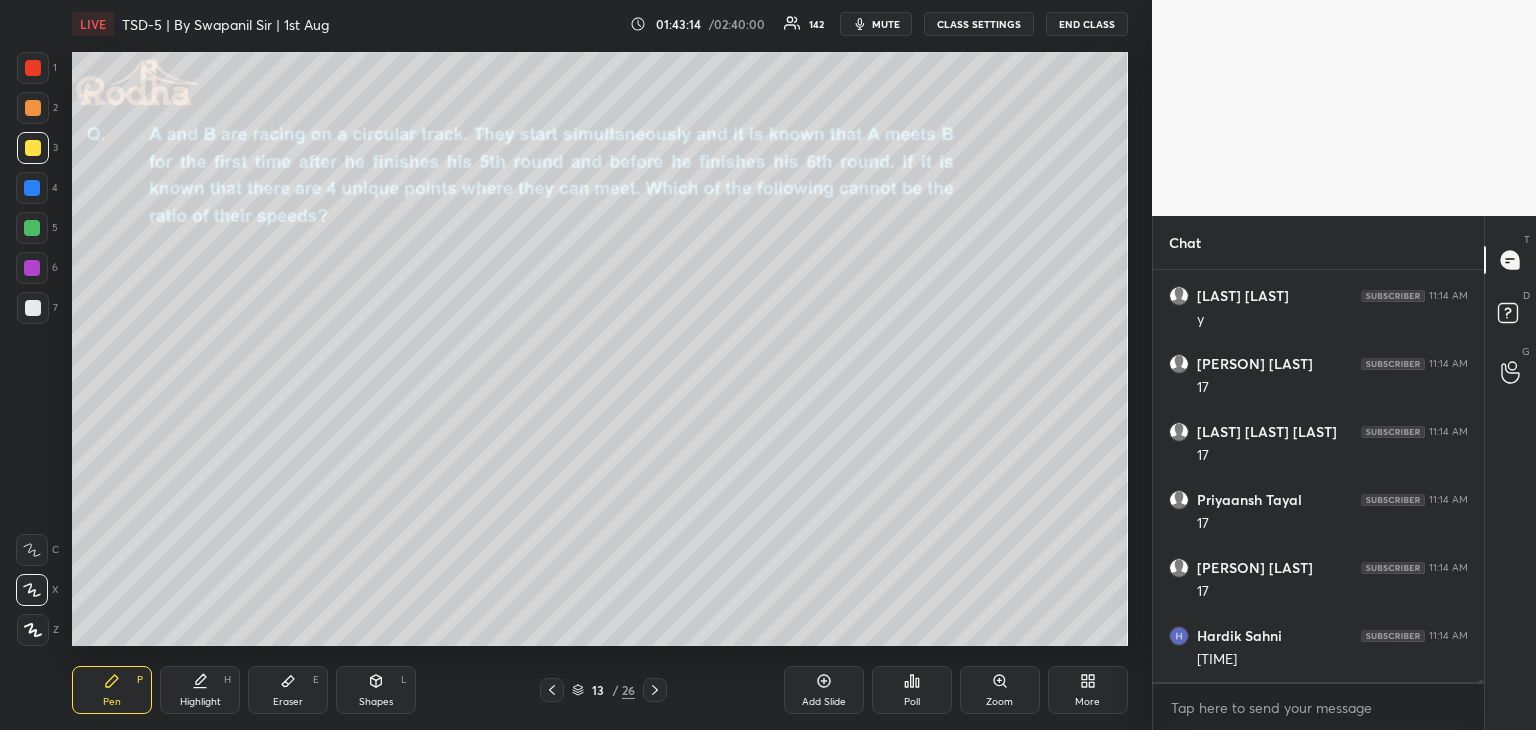 scroll, scrollTop: 79438, scrollLeft: 0, axis: vertical 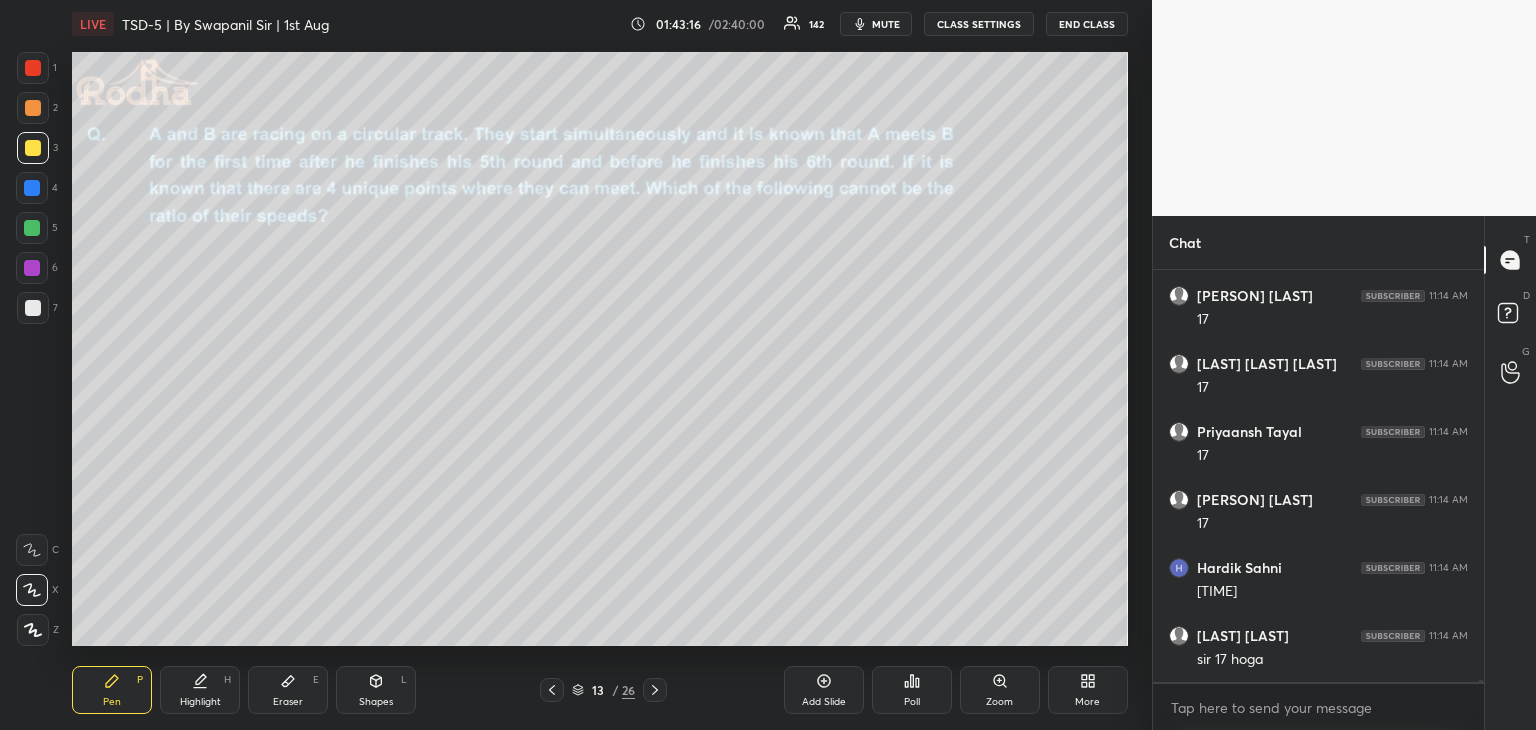 click on "Eraser E" at bounding box center (288, 690) 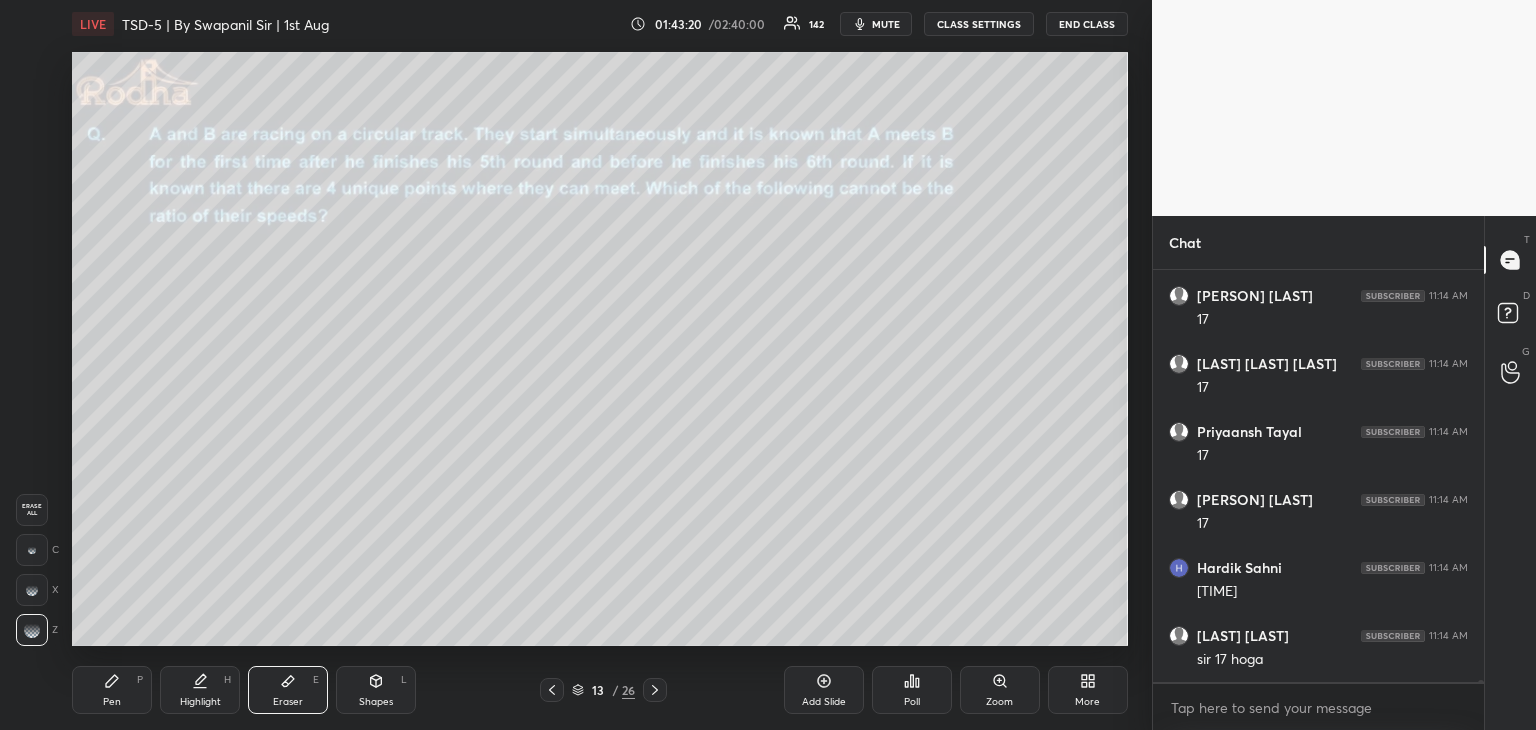 click on "Pen" at bounding box center (112, 702) 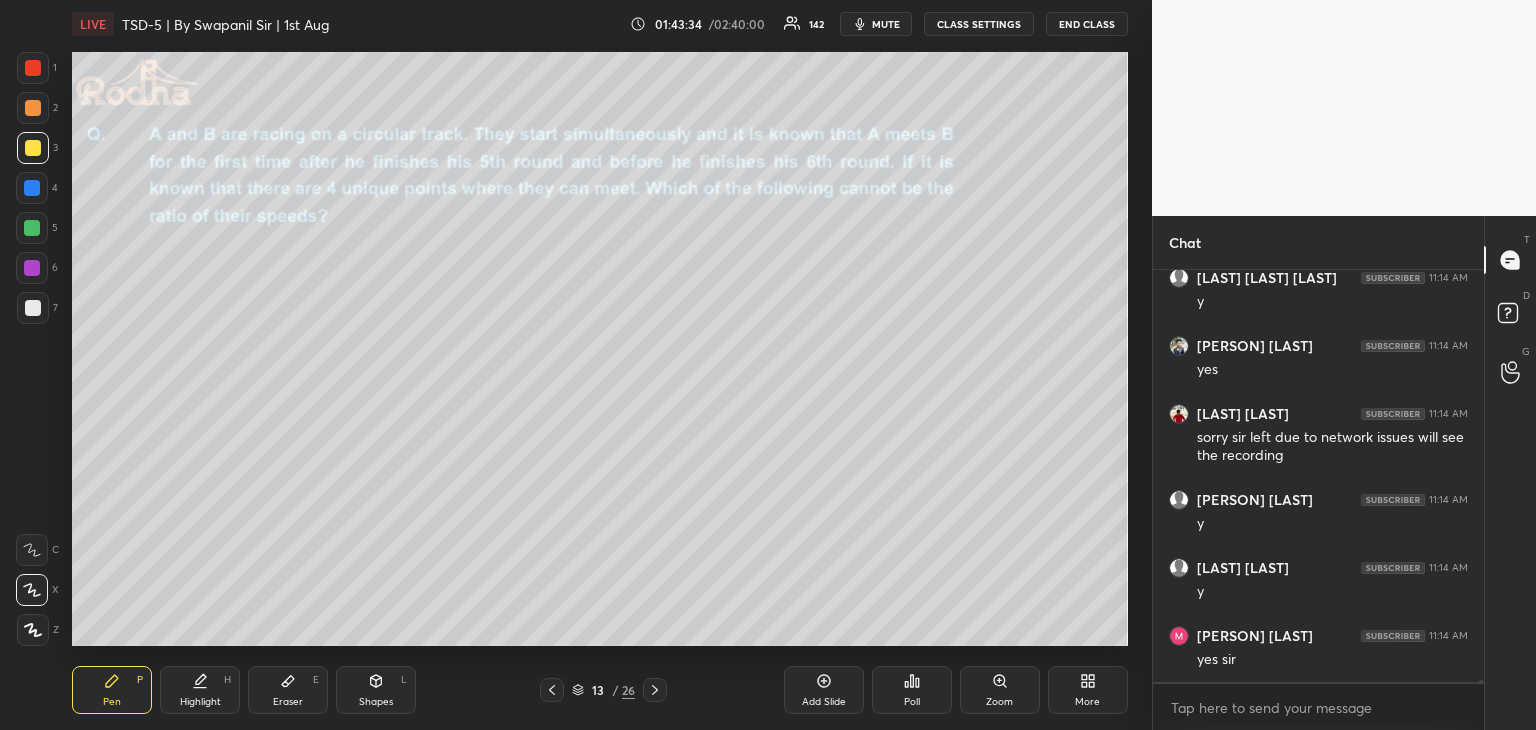 scroll, scrollTop: 80000, scrollLeft: 0, axis: vertical 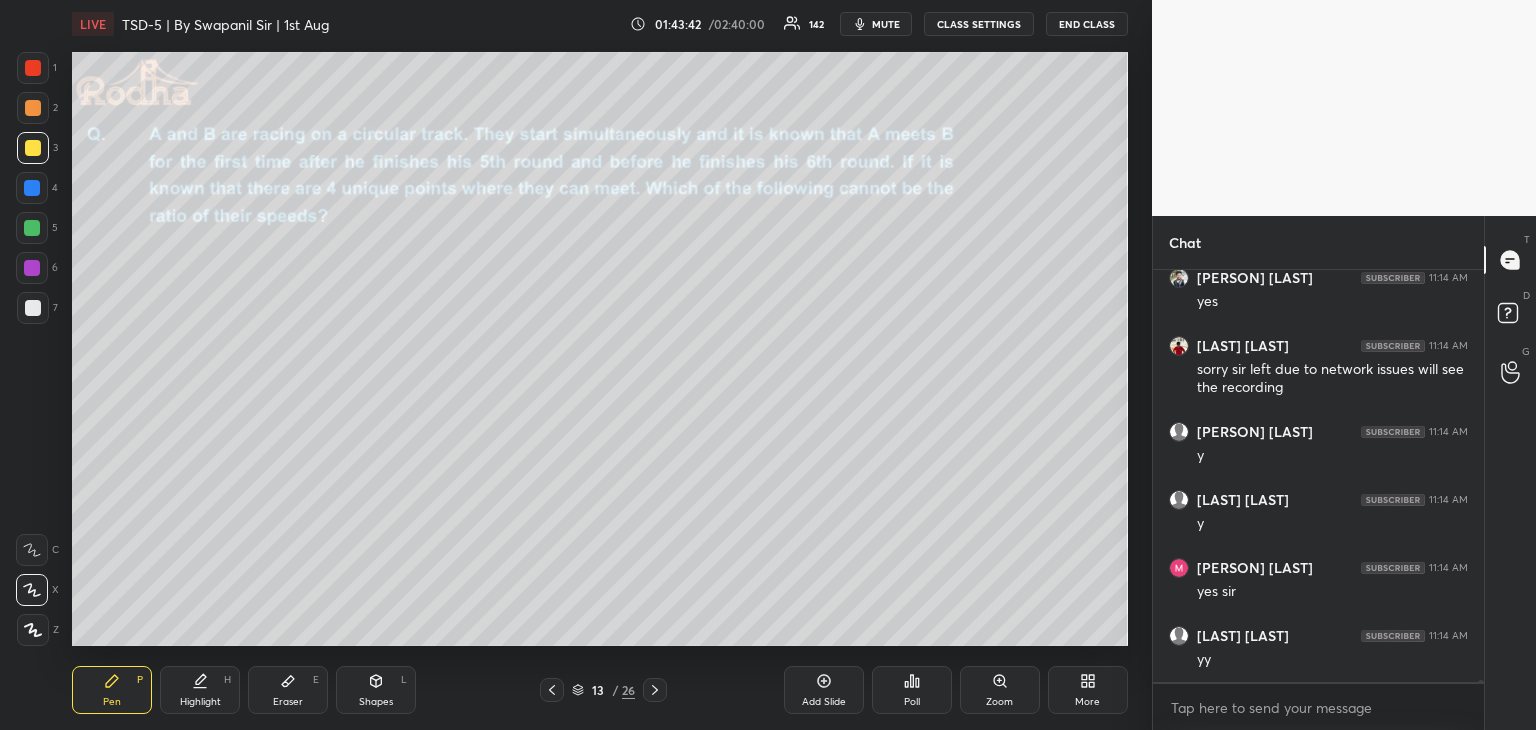 click at bounding box center [33, 68] 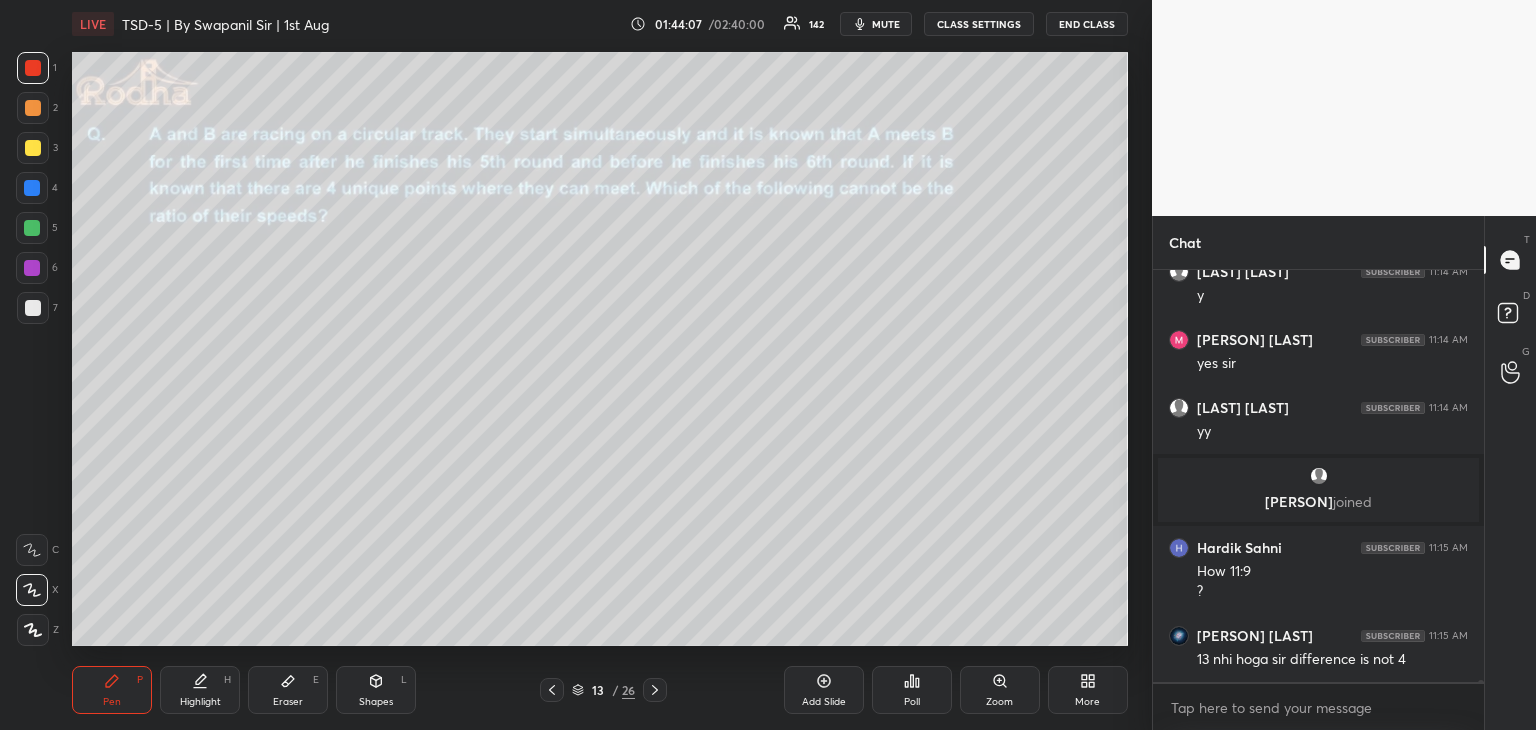 scroll, scrollTop: 79858, scrollLeft: 0, axis: vertical 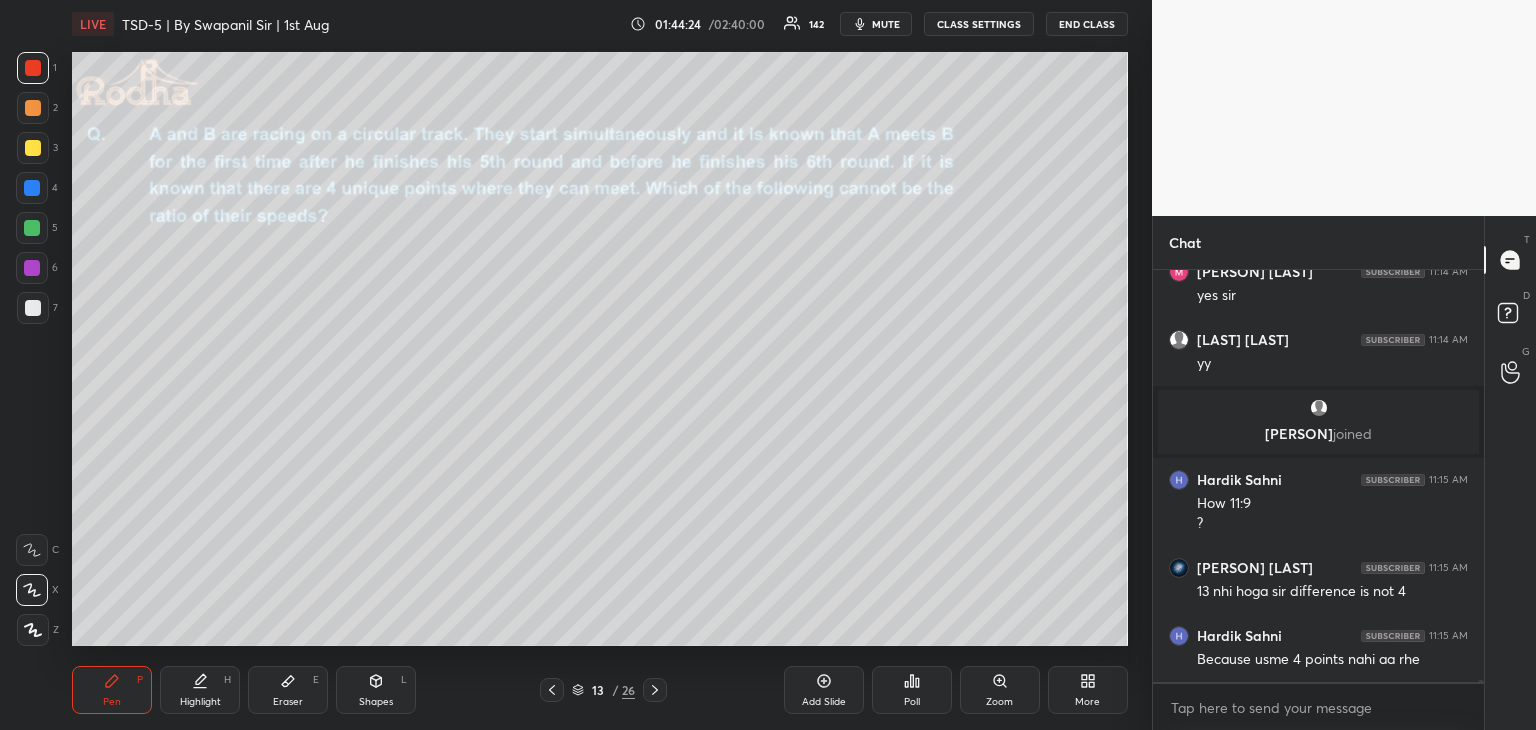click at bounding box center (33, 68) 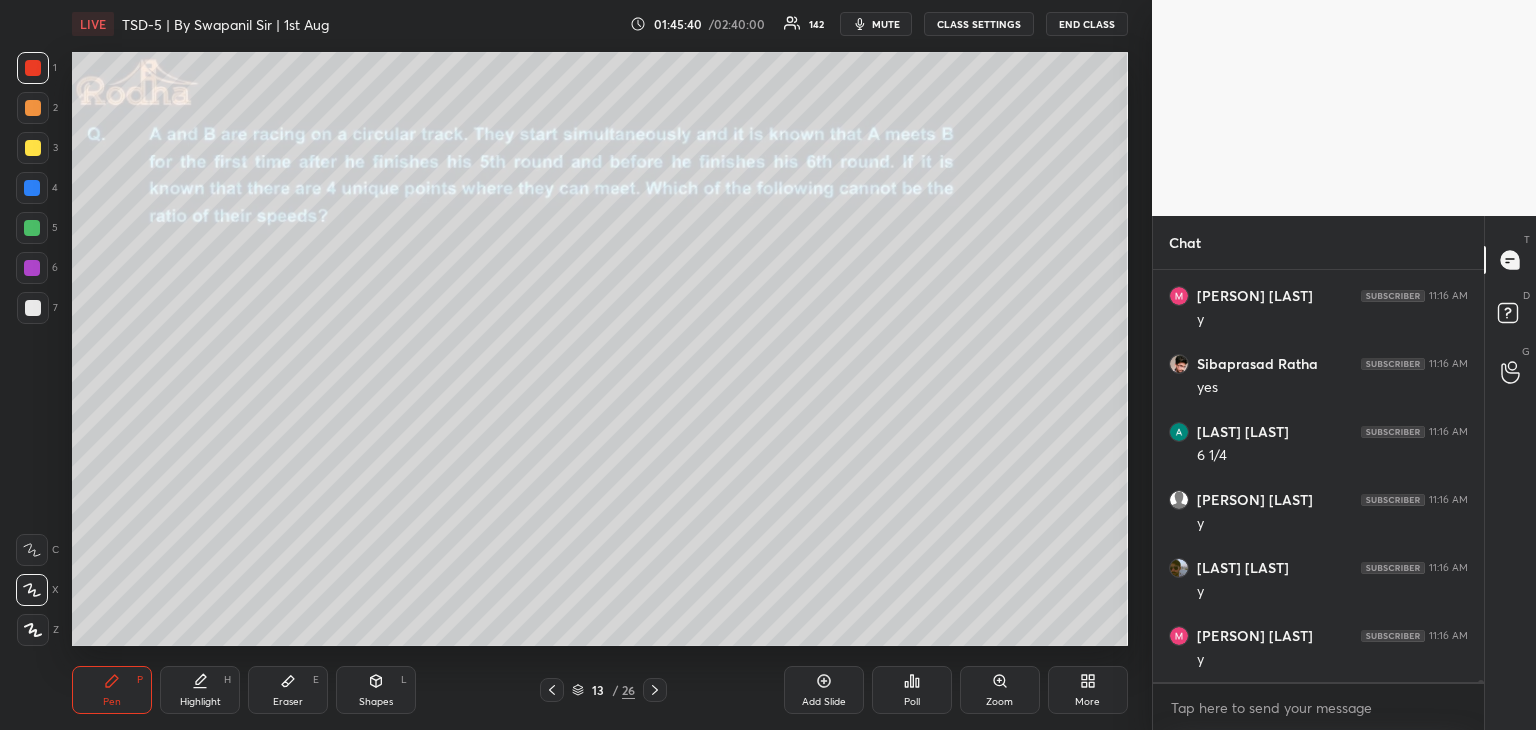 scroll, scrollTop: 81184, scrollLeft: 0, axis: vertical 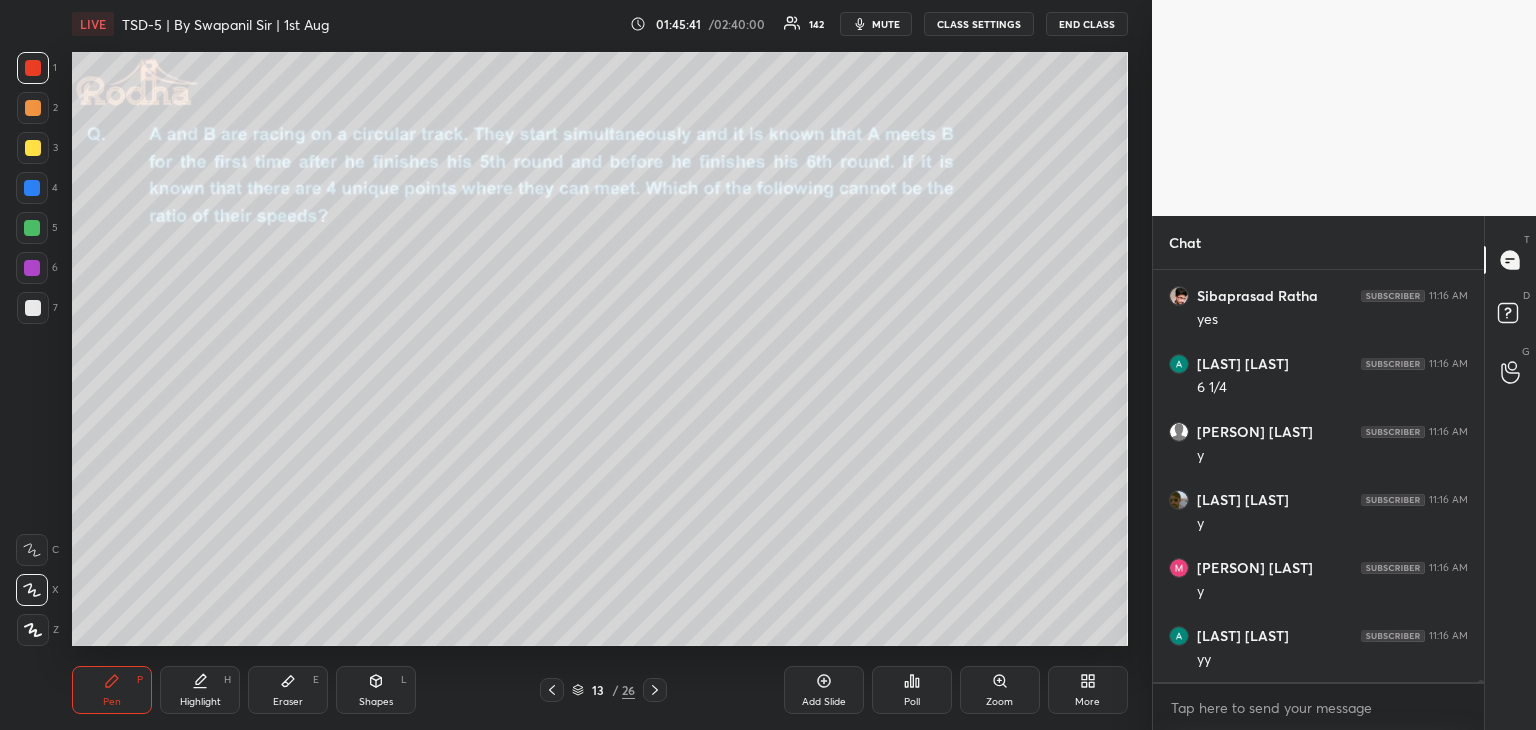 click at bounding box center [33, 68] 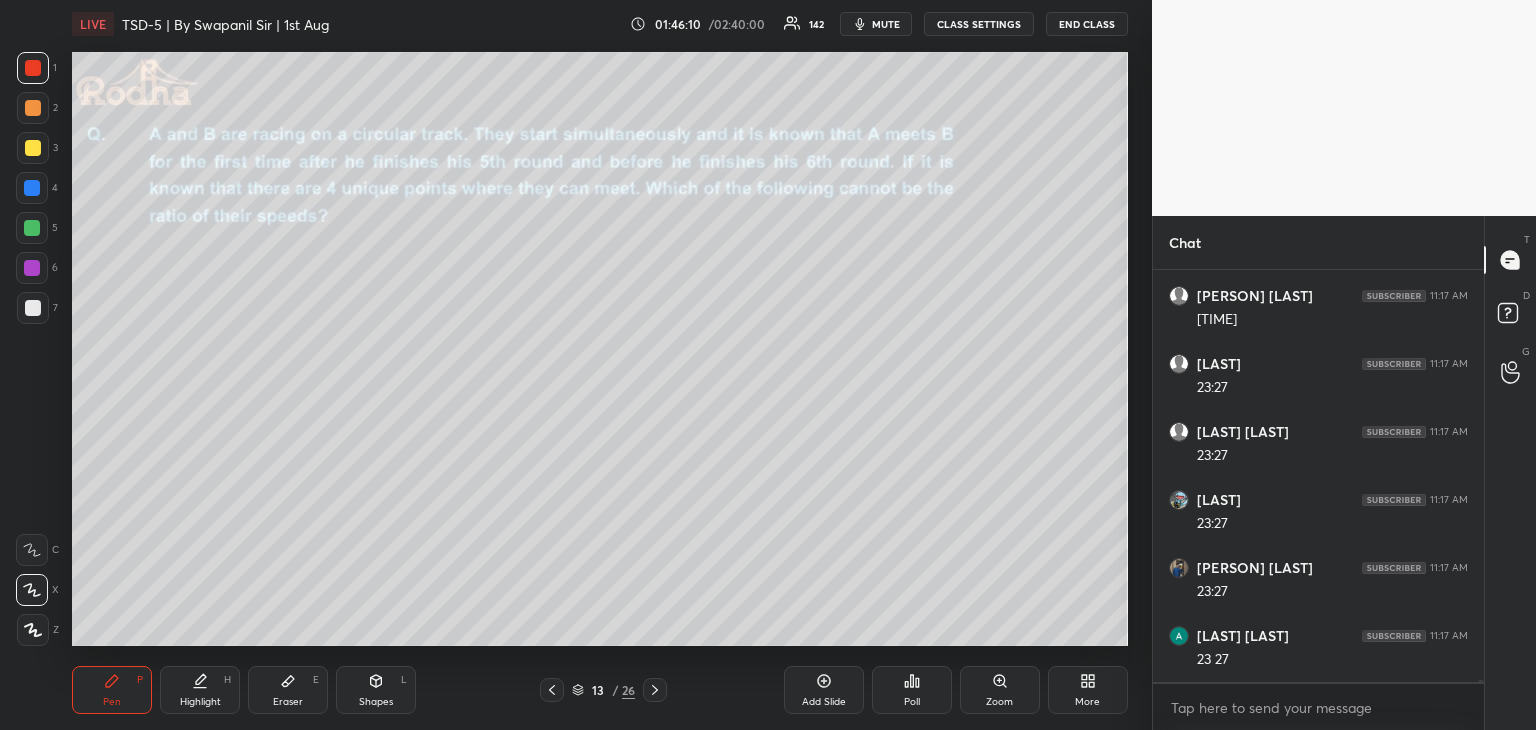 scroll, scrollTop: 82544, scrollLeft: 0, axis: vertical 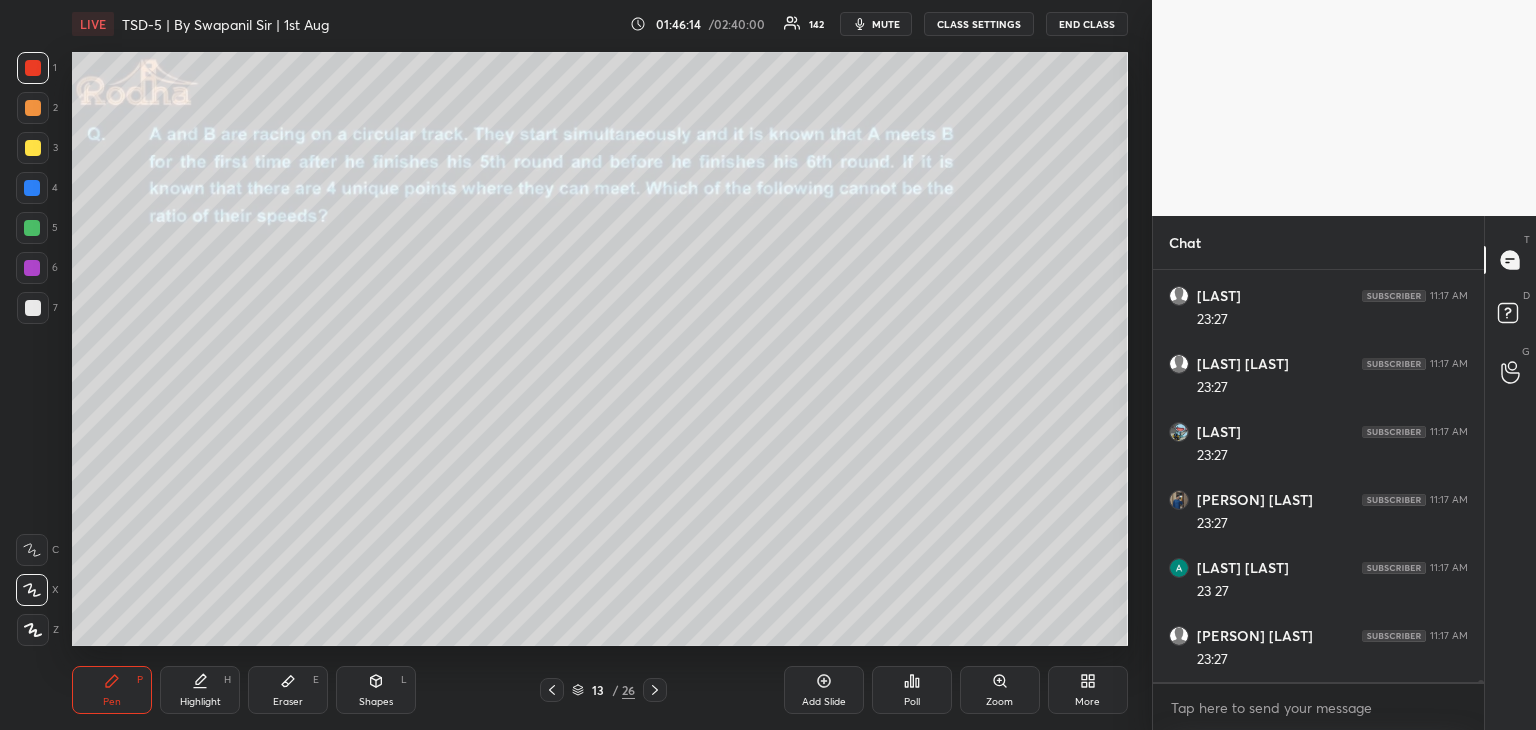 click at bounding box center (33, 308) 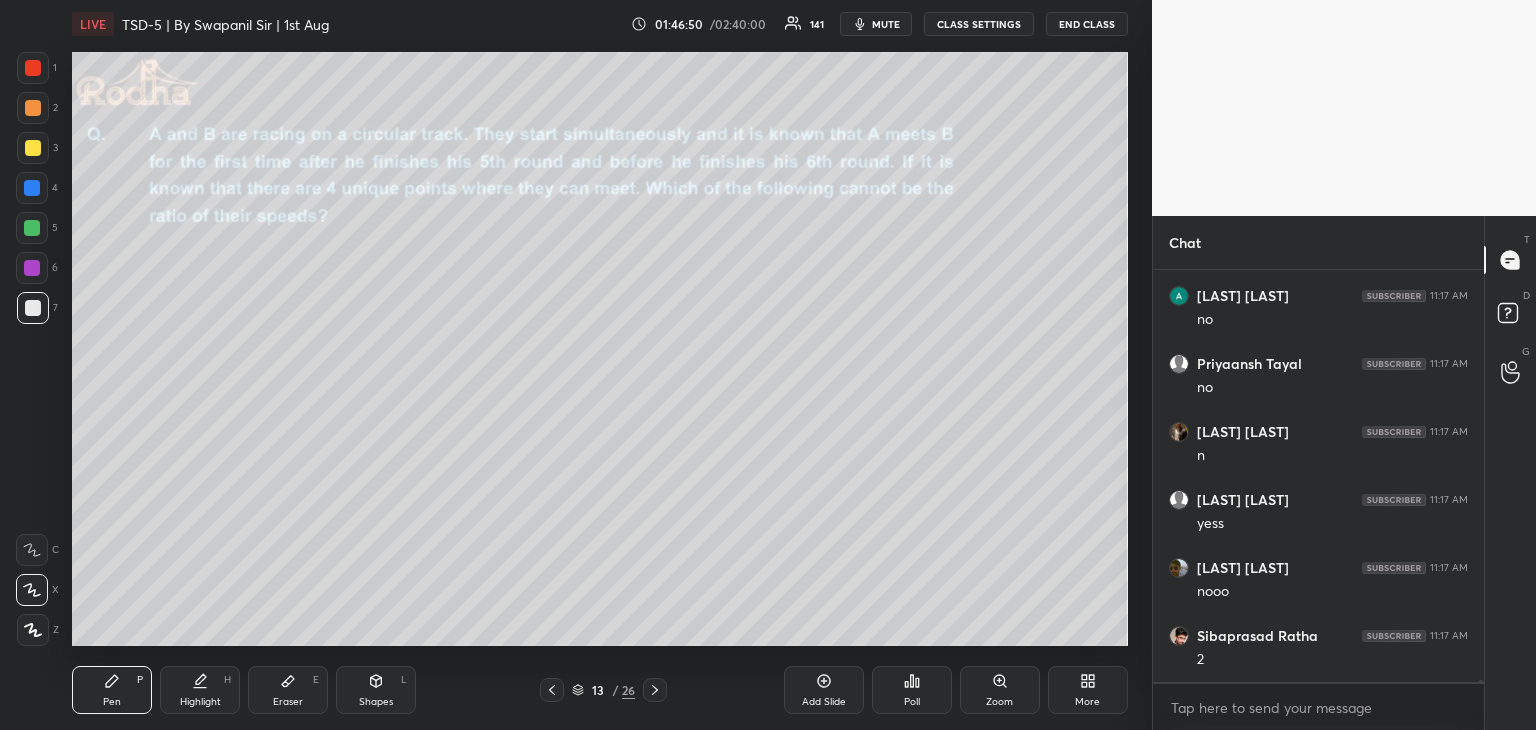 scroll, scrollTop: 83700, scrollLeft: 0, axis: vertical 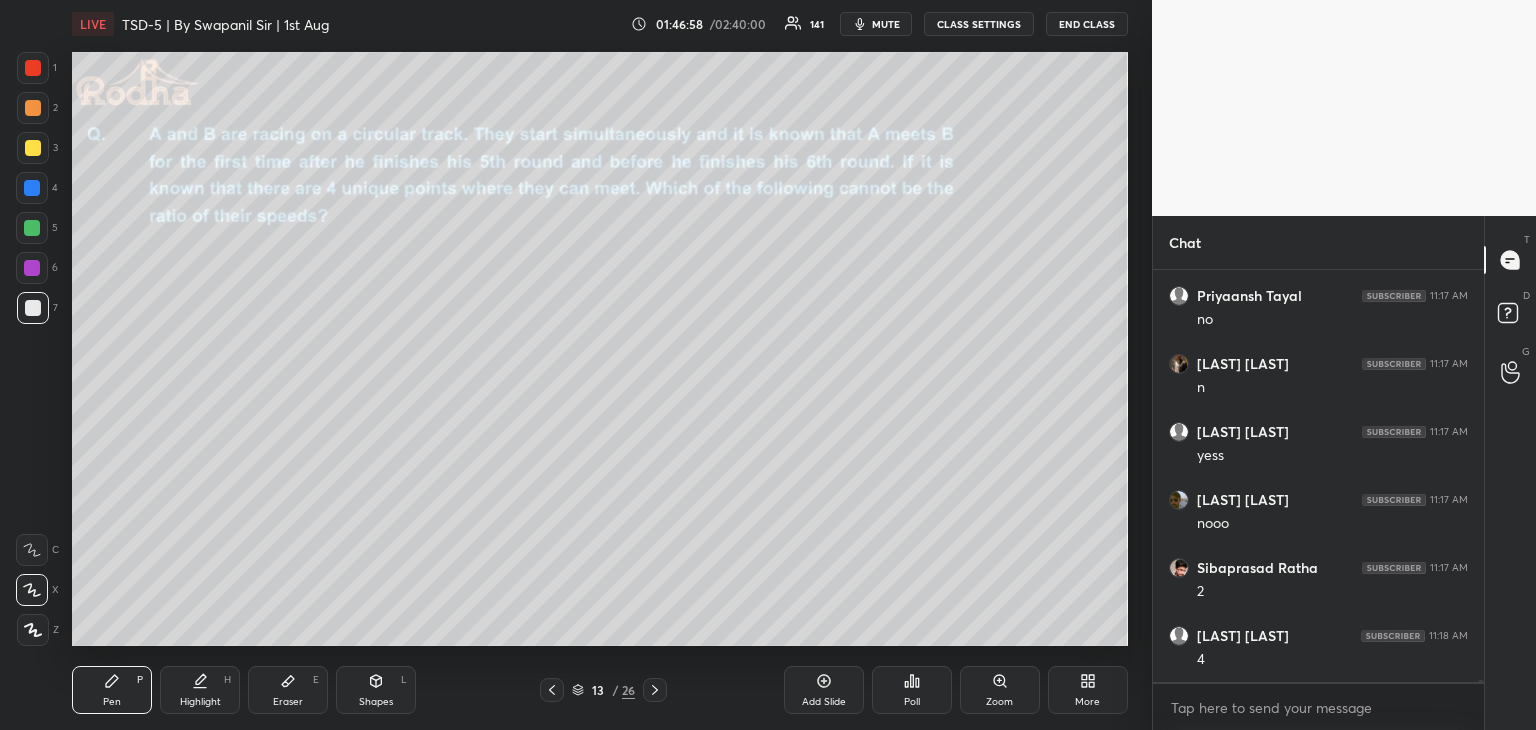 click at bounding box center [32, 188] 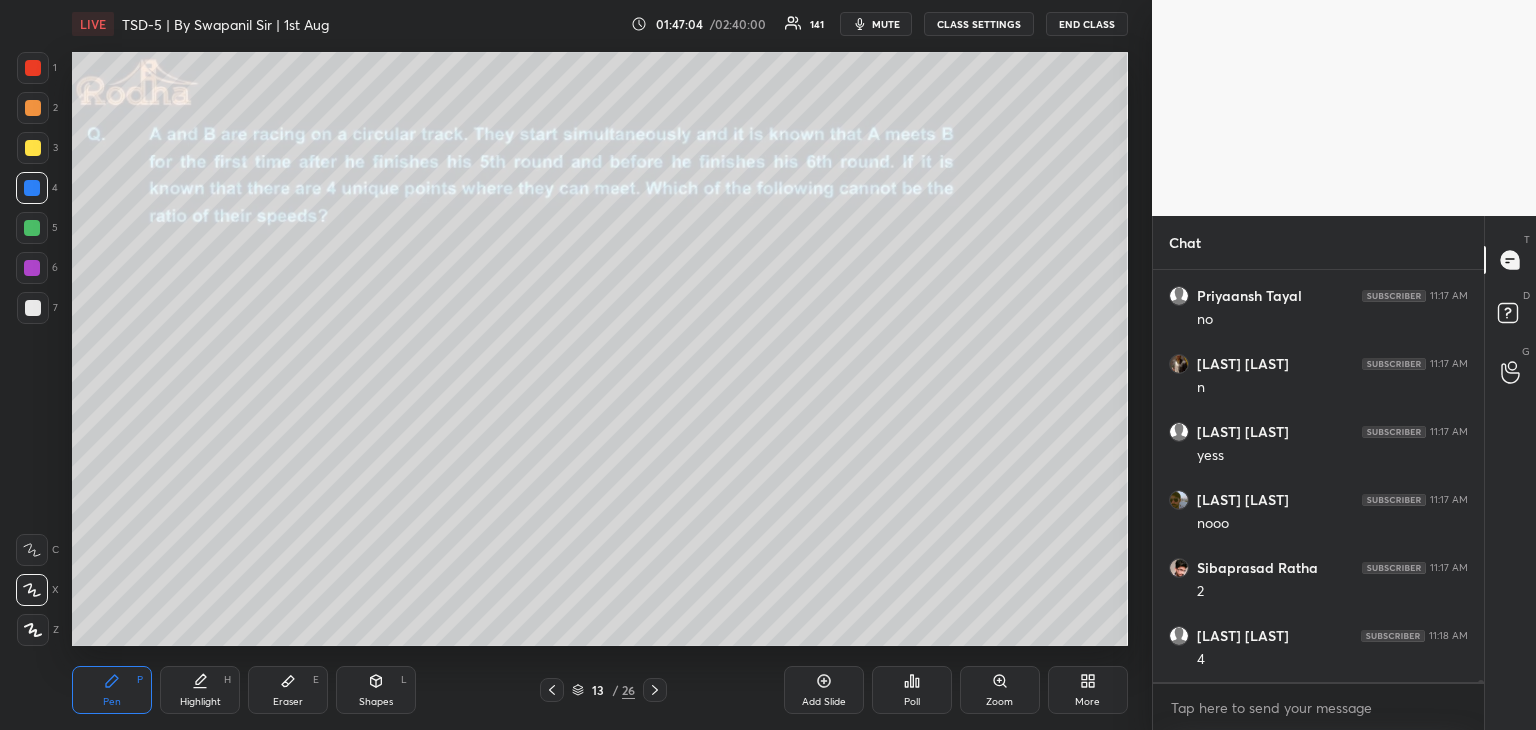 scroll, scrollTop: 83768, scrollLeft: 0, axis: vertical 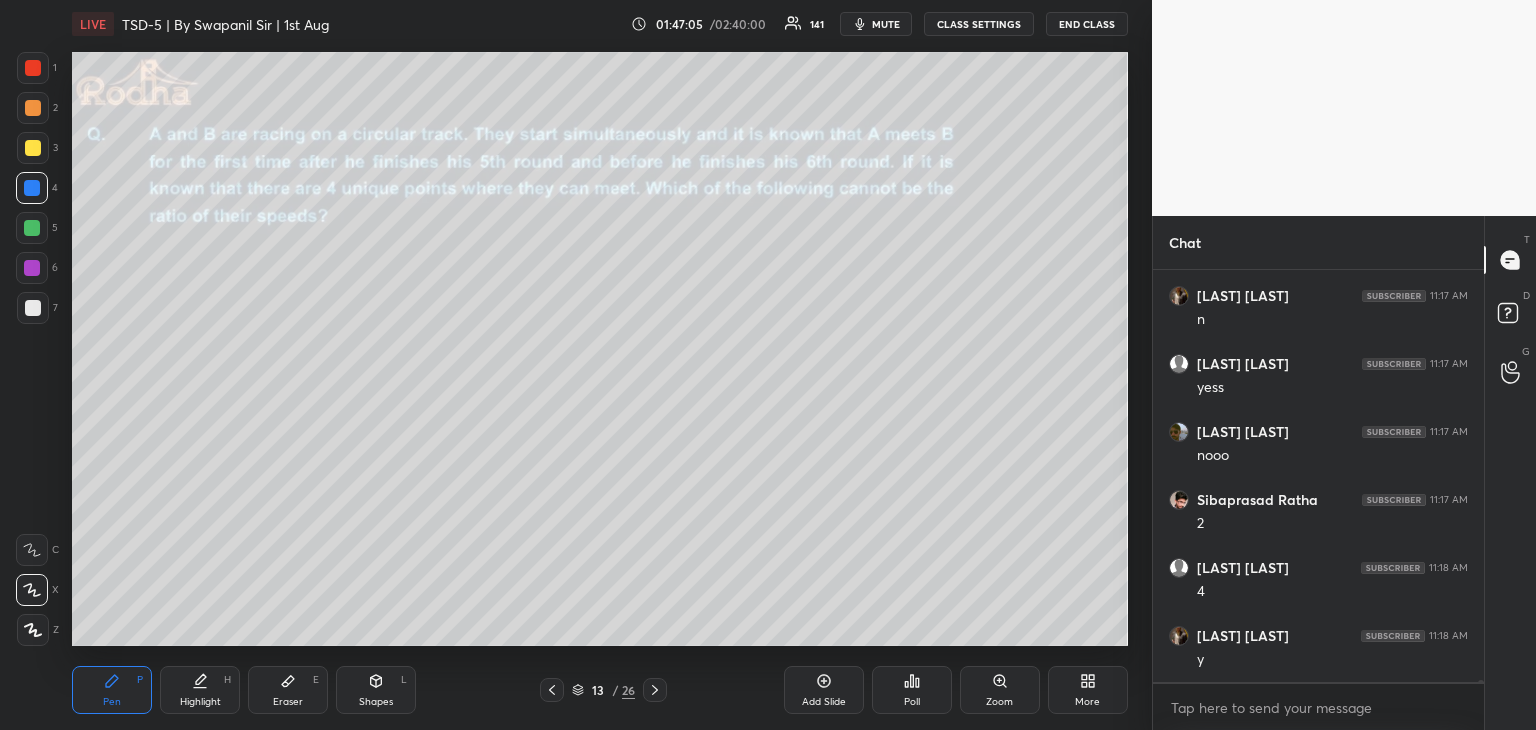 click at bounding box center [32, 228] 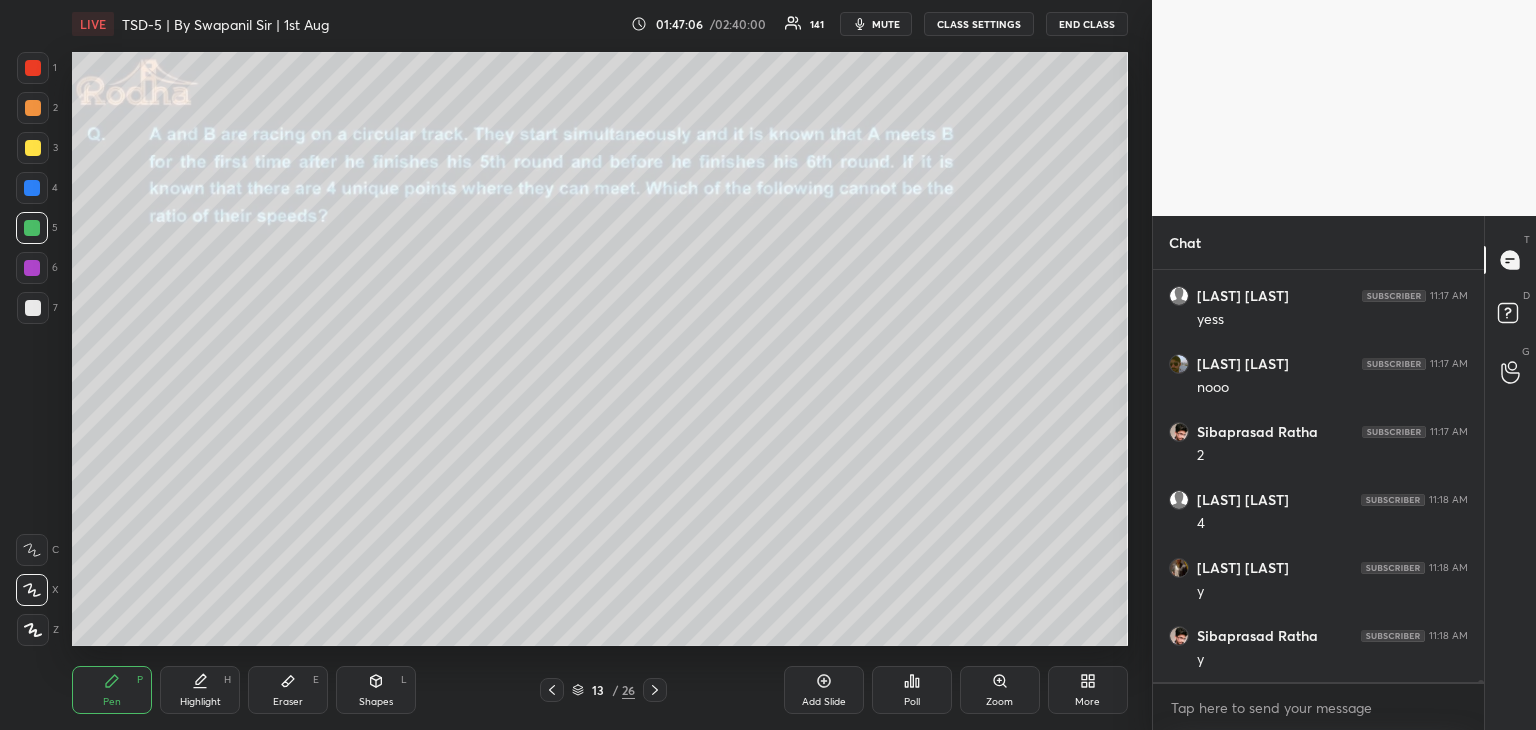 scroll, scrollTop: 84040, scrollLeft: 0, axis: vertical 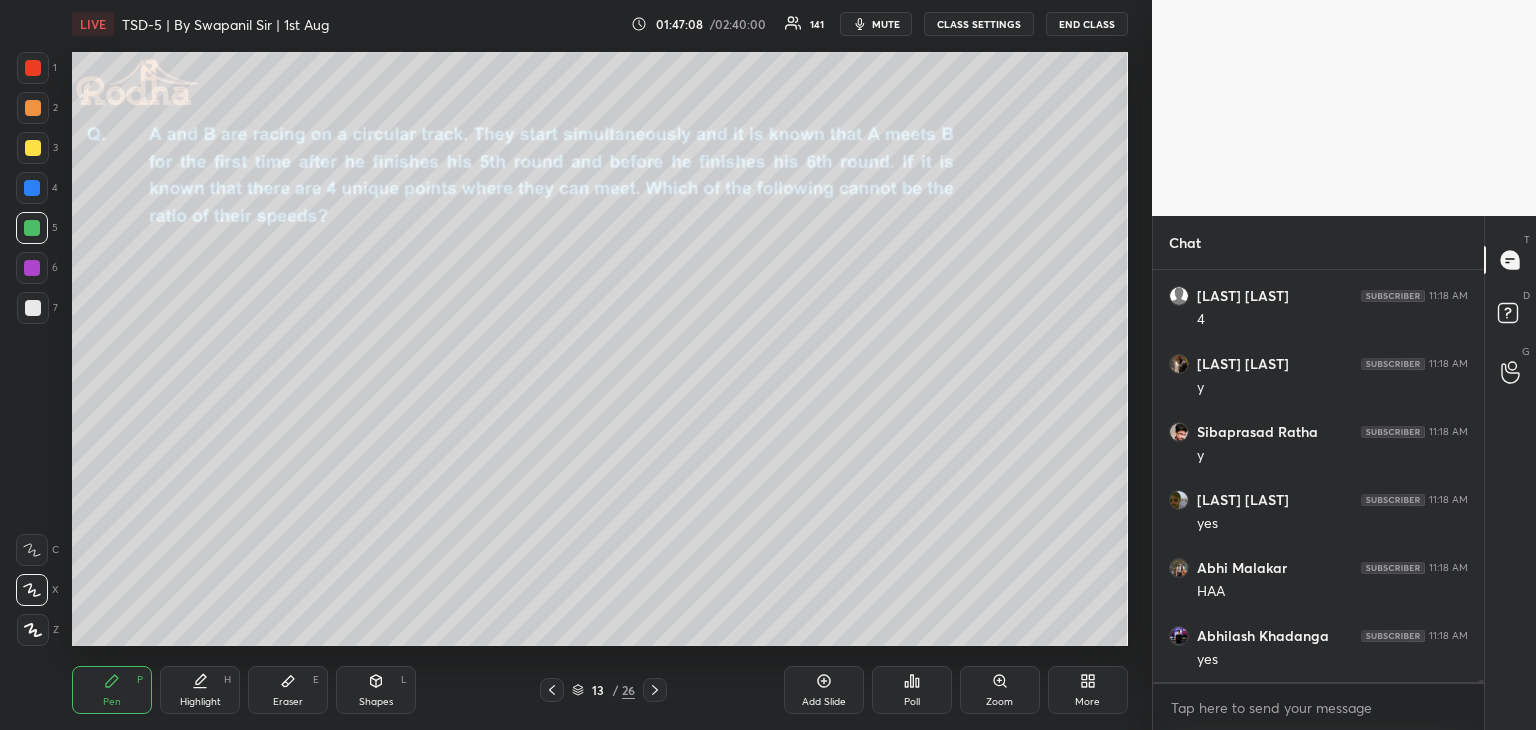click at bounding box center [32, 228] 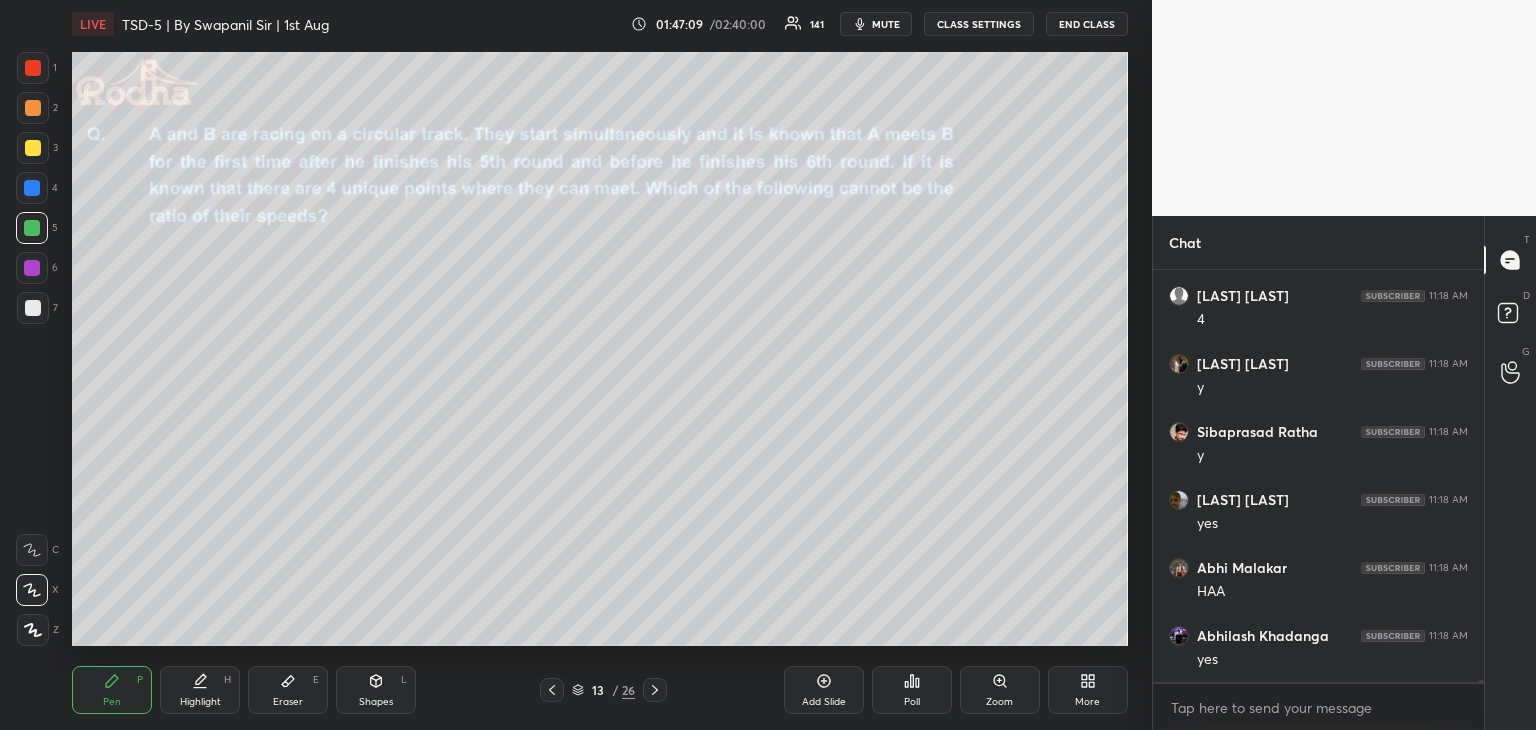 scroll, scrollTop: 84108, scrollLeft: 0, axis: vertical 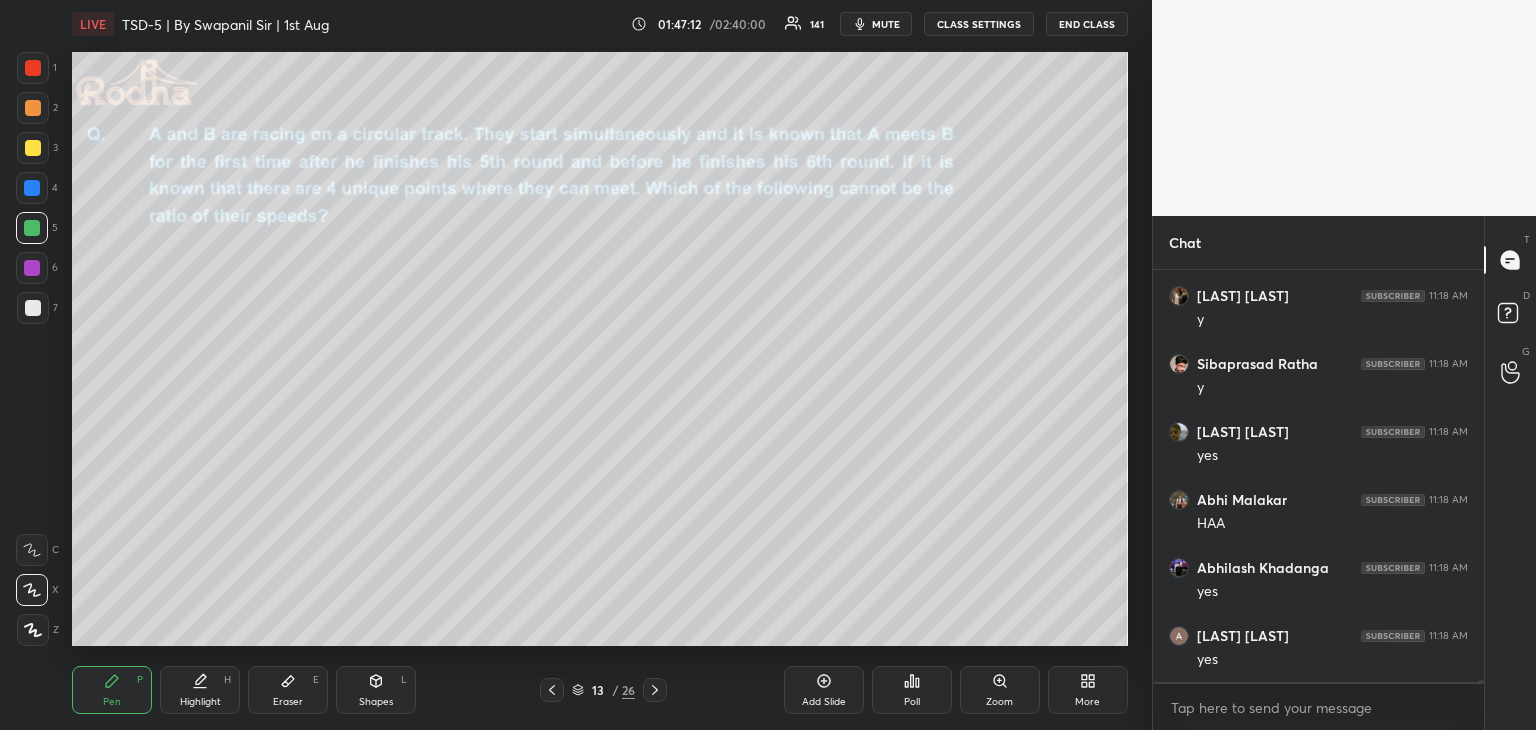 click at bounding box center [33, 308] 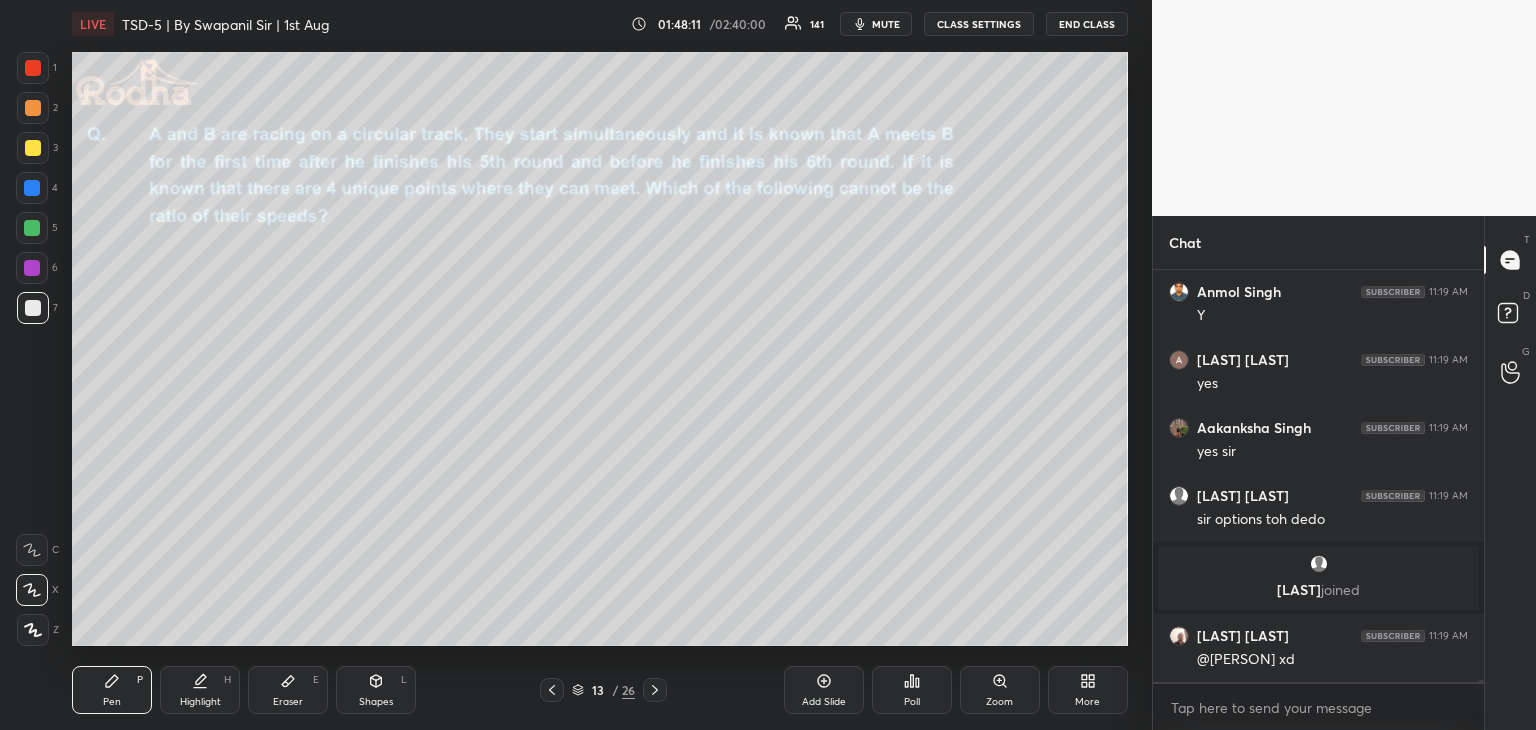 scroll, scrollTop: 84438, scrollLeft: 0, axis: vertical 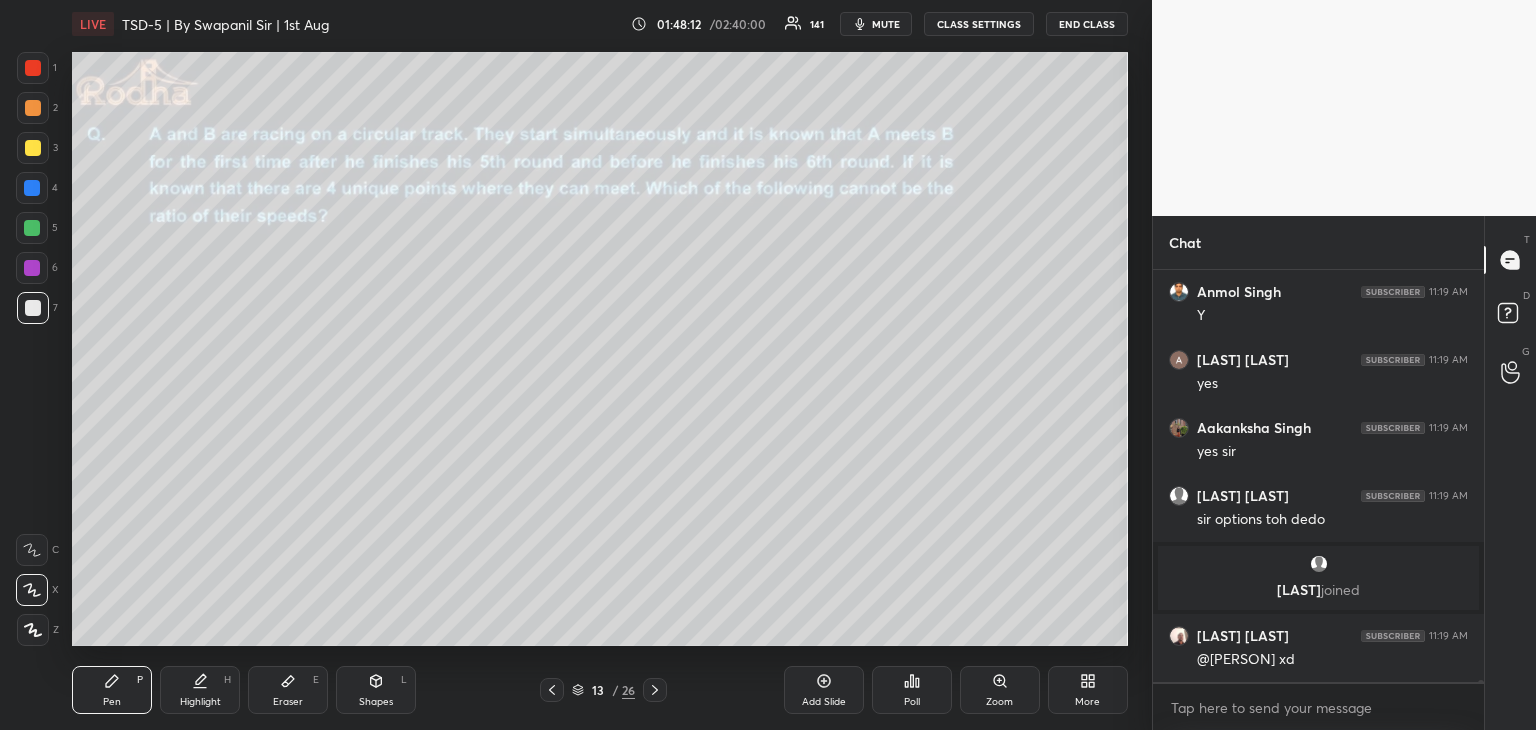 click at bounding box center [32, 228] 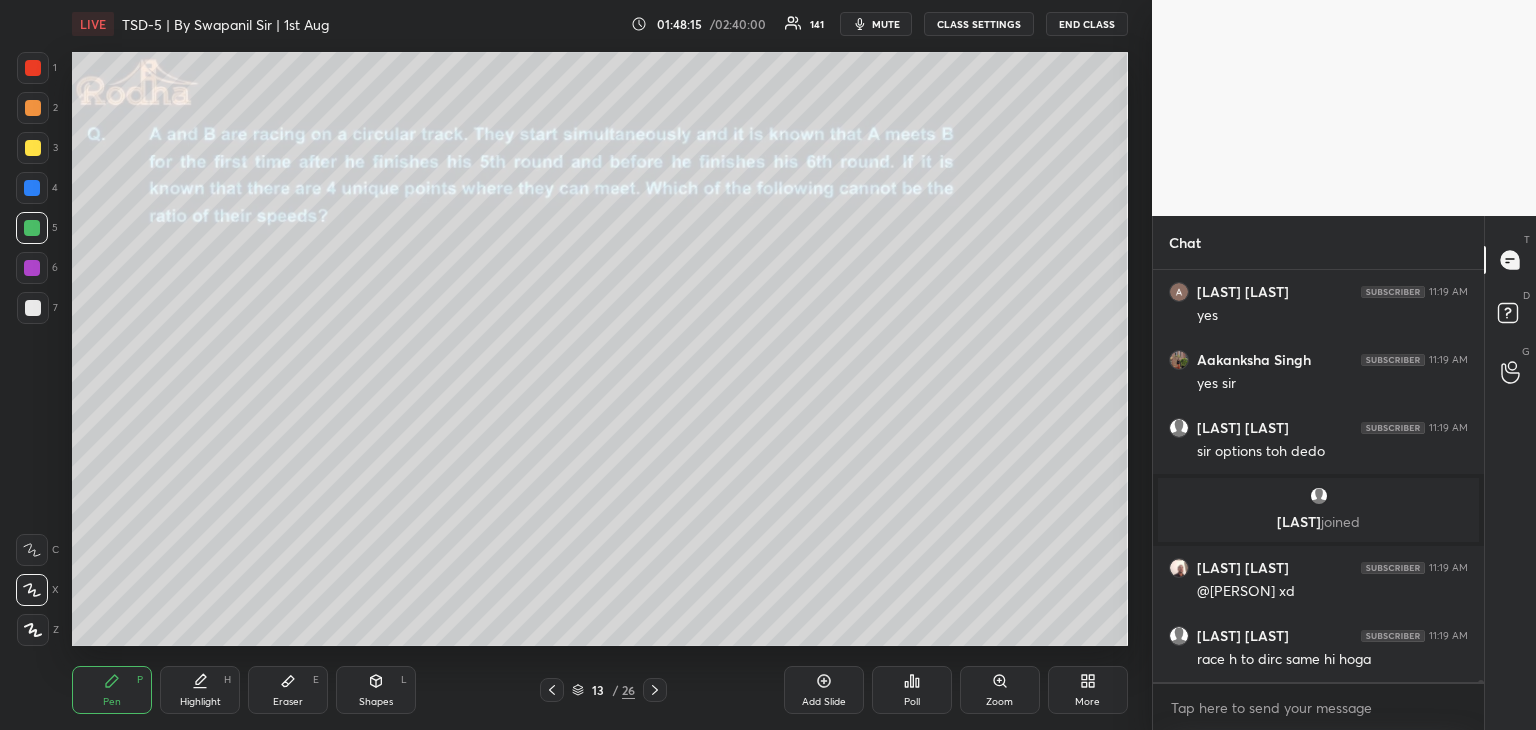 scroll, scrollTop: 84592, scrollLeft: 0, axis: vertical 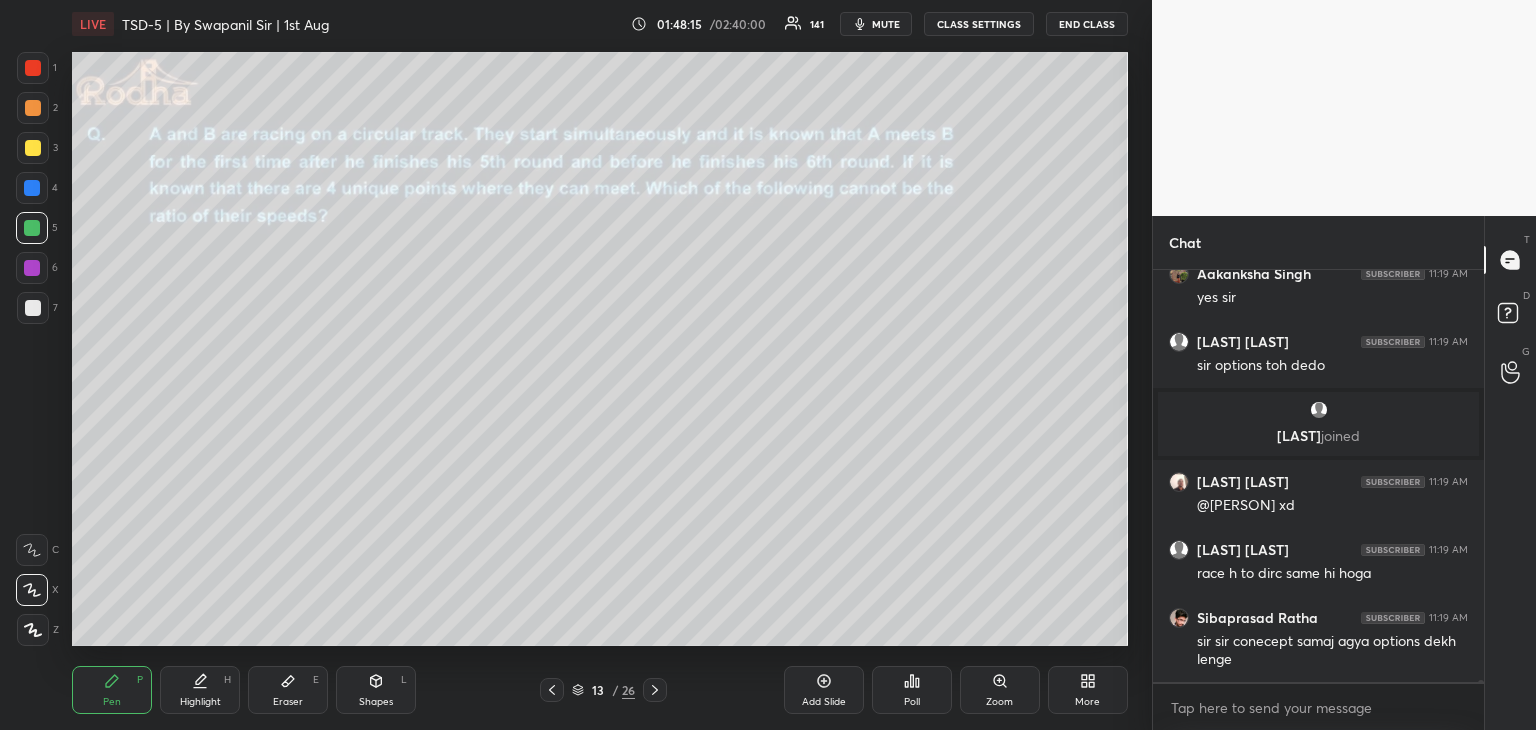 click at bounding box center (32, 188) 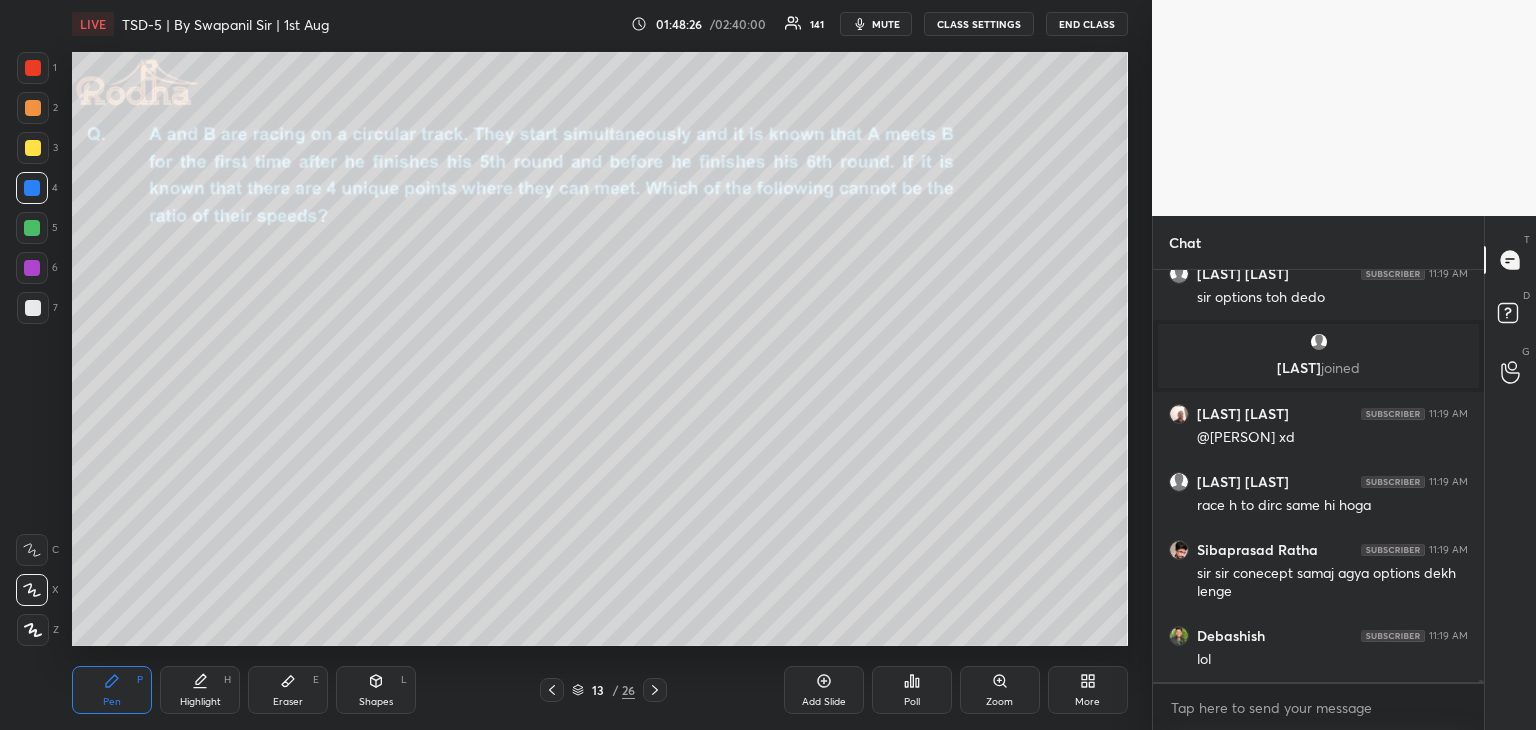 drag, startPoint x: 32, startPoint y: 233, endPoint x: 46, endPoint y: 226, distance: 15.652476 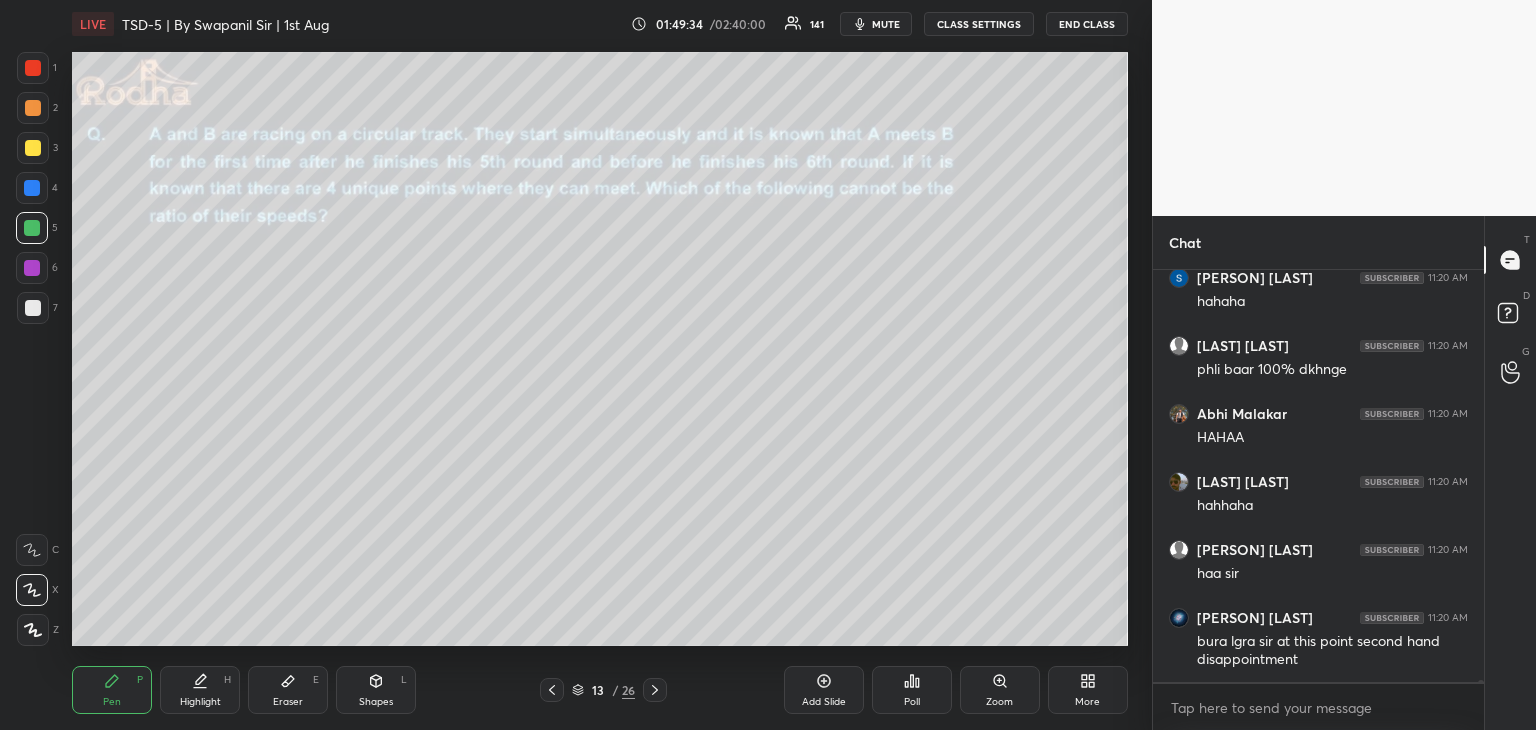 scroll, scrollTop: 87212, scrollLeft: 0, axis: vertical 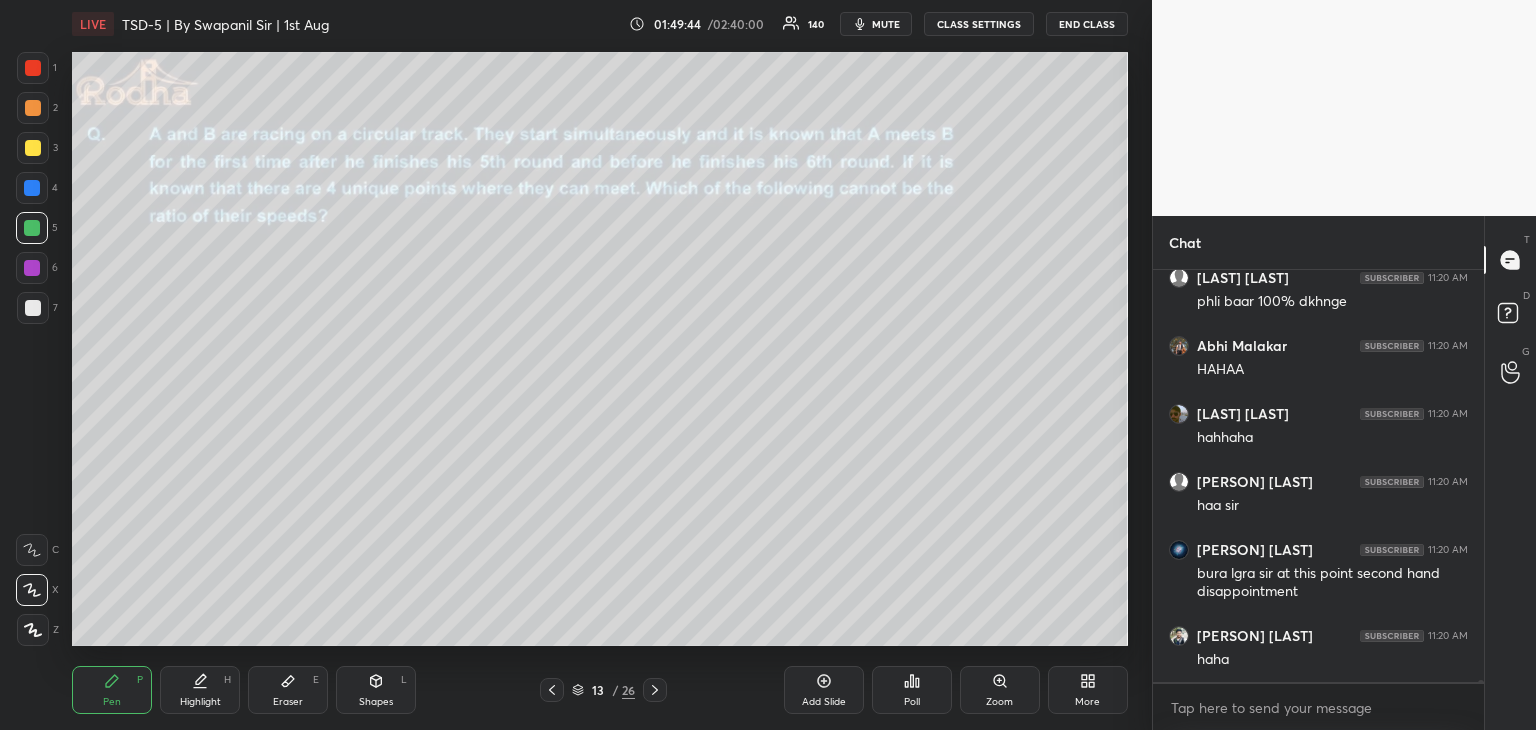click at bounding box center [33, 148] 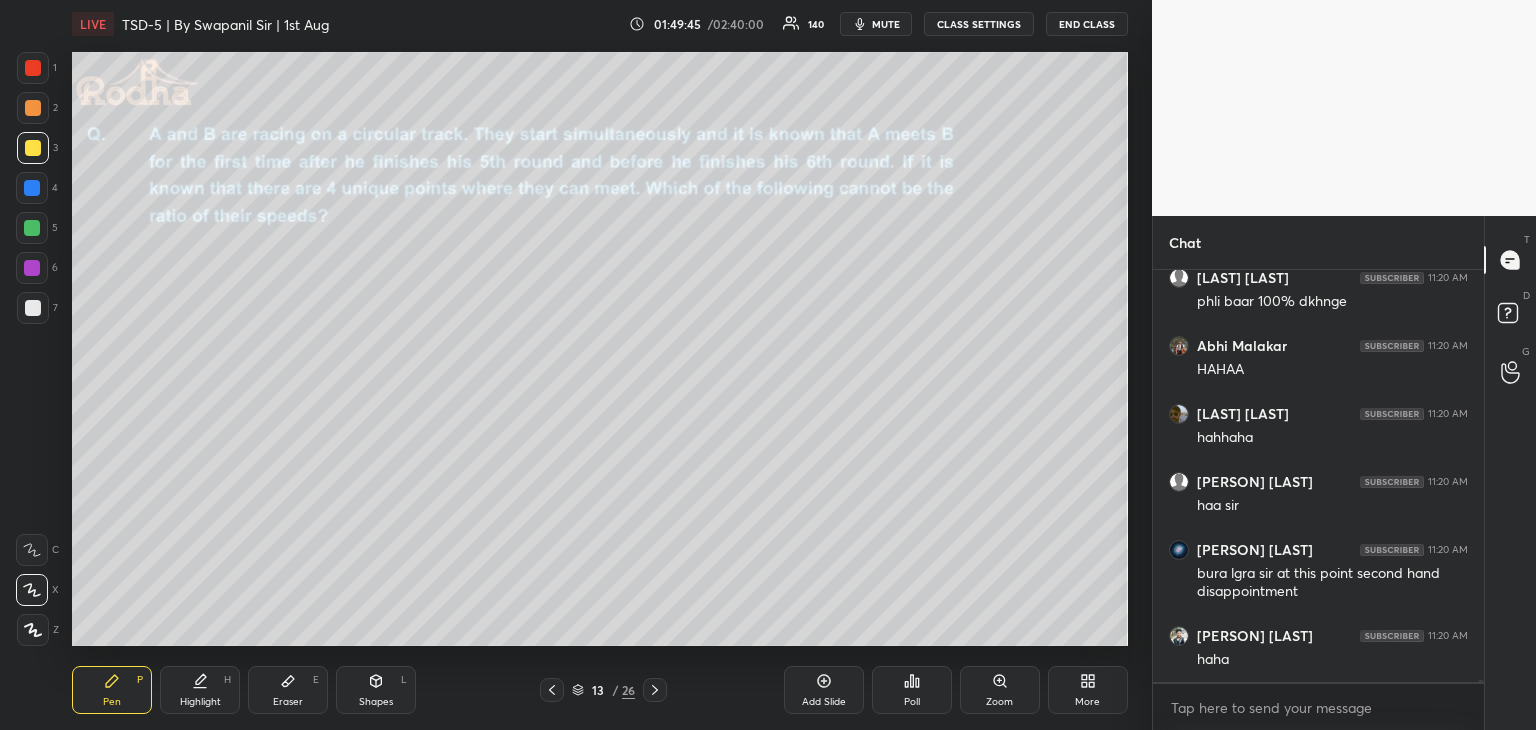click at bounding box center (33, 308) 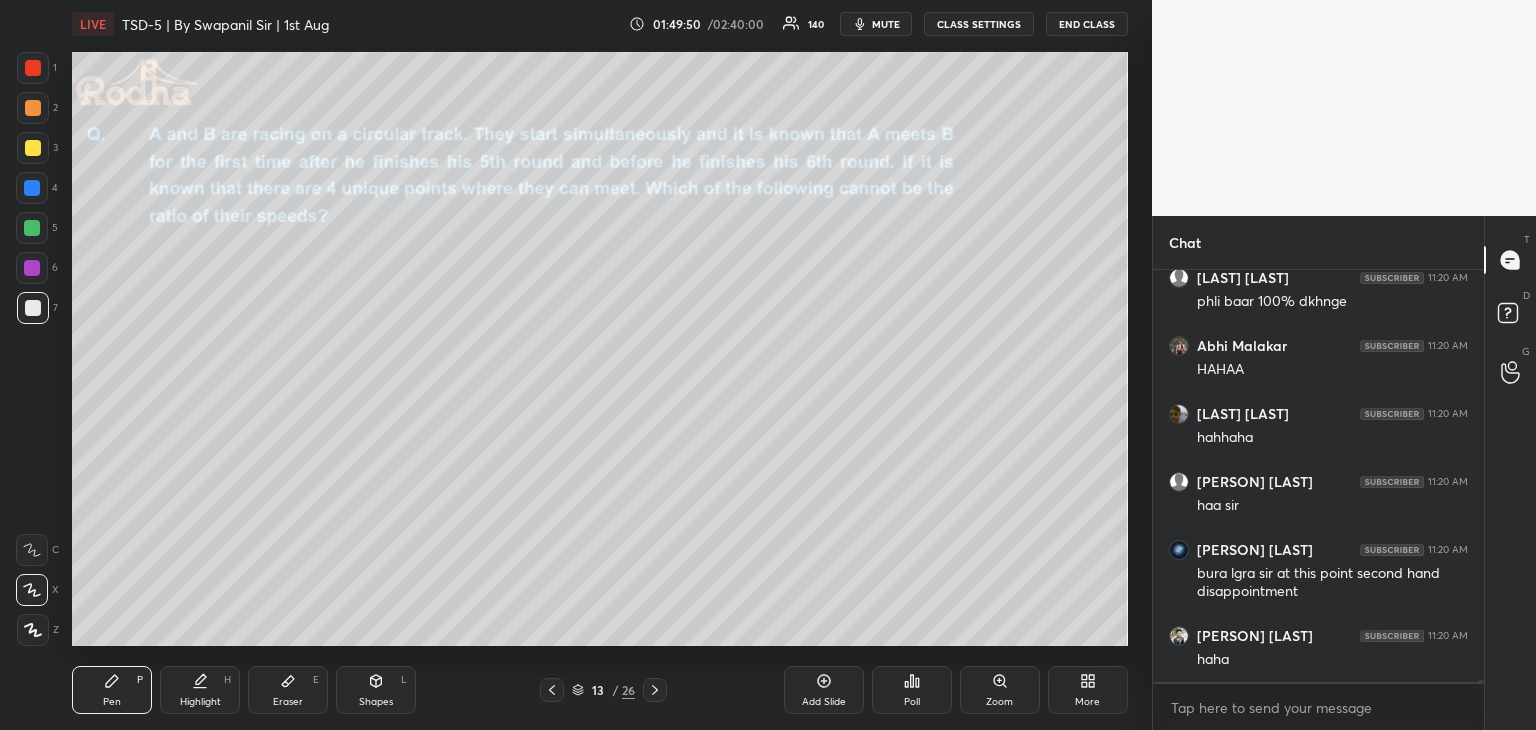 scroll, scrollTop: 87280, scrollLeft: 0, axis: vertical 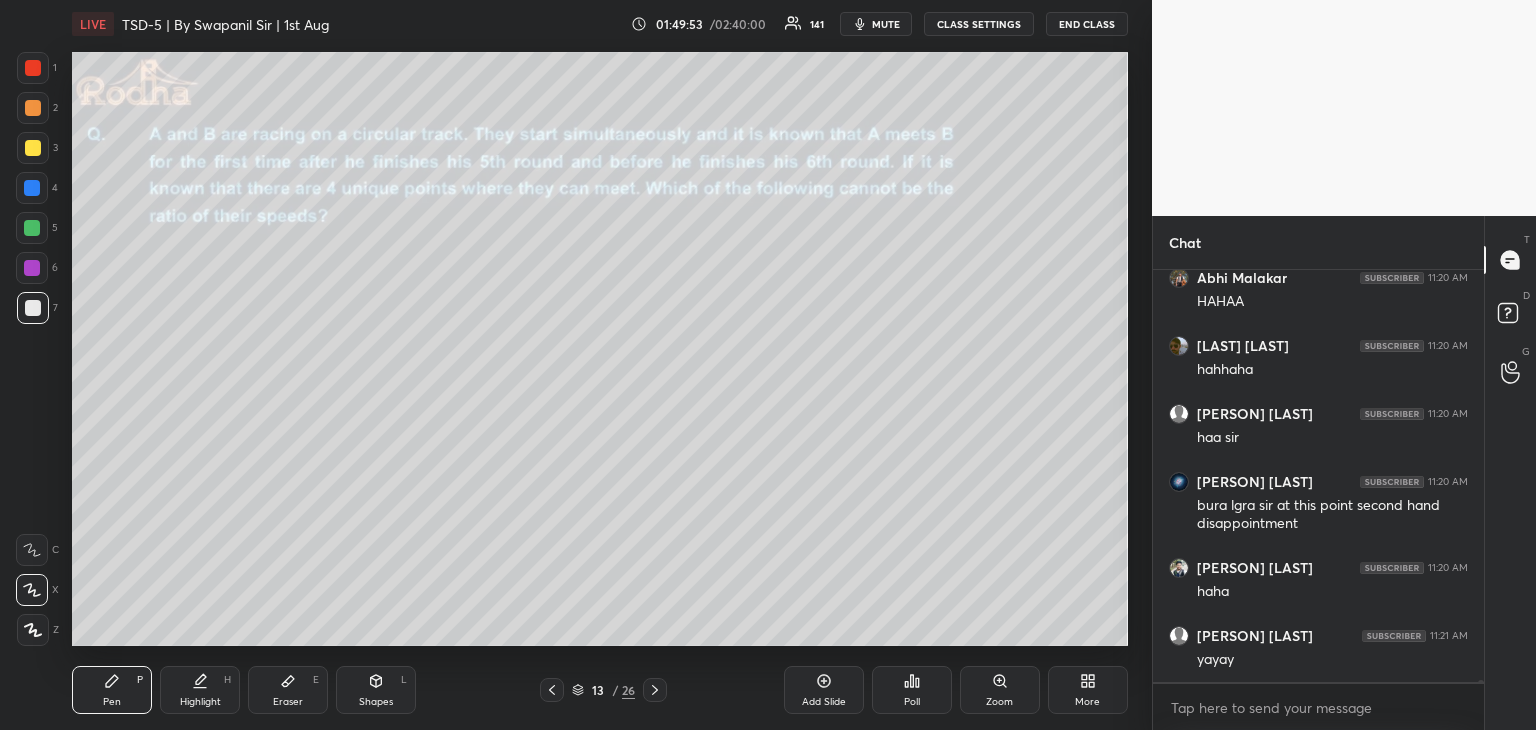 click 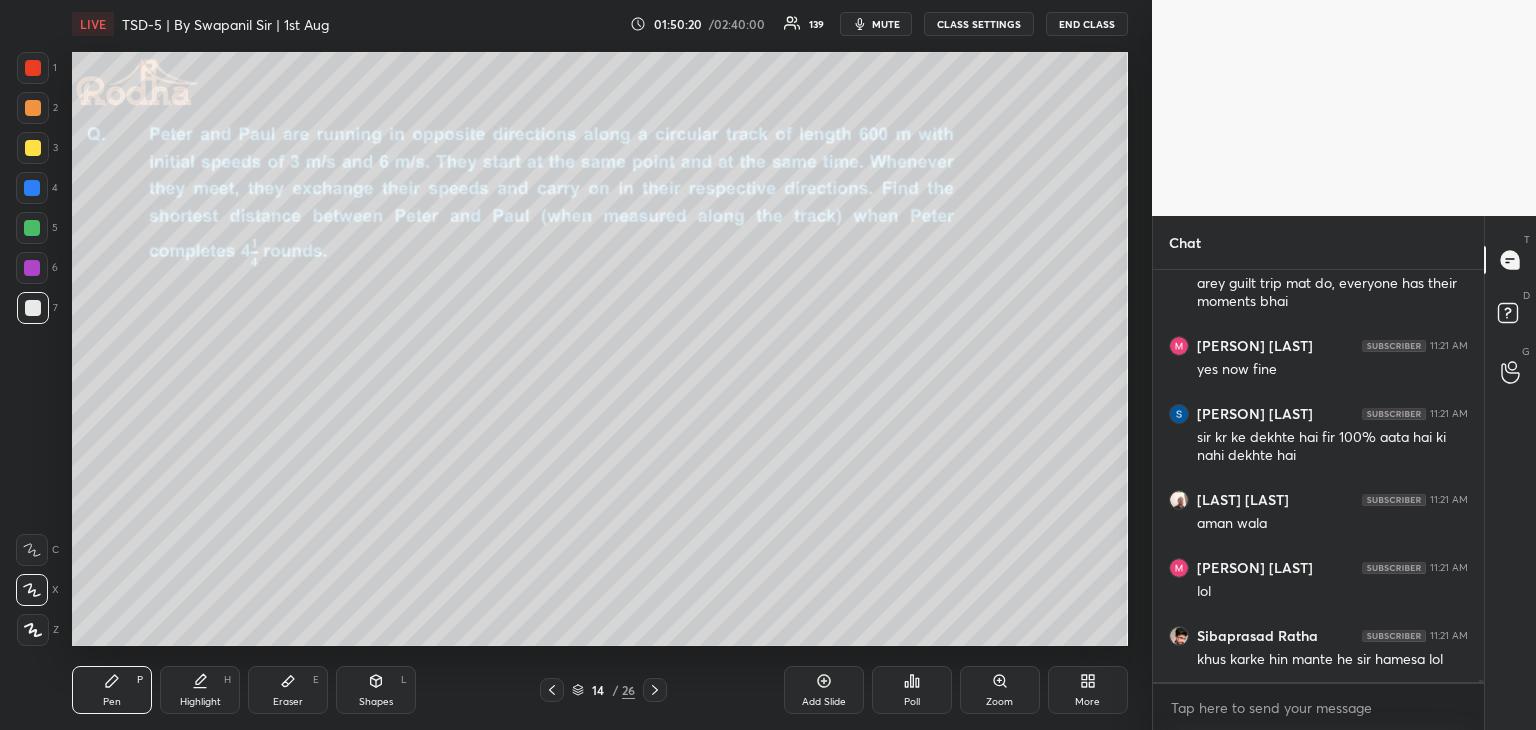 scroll, scrollTop: 88000, scrollLeft: 0, axis: vertical 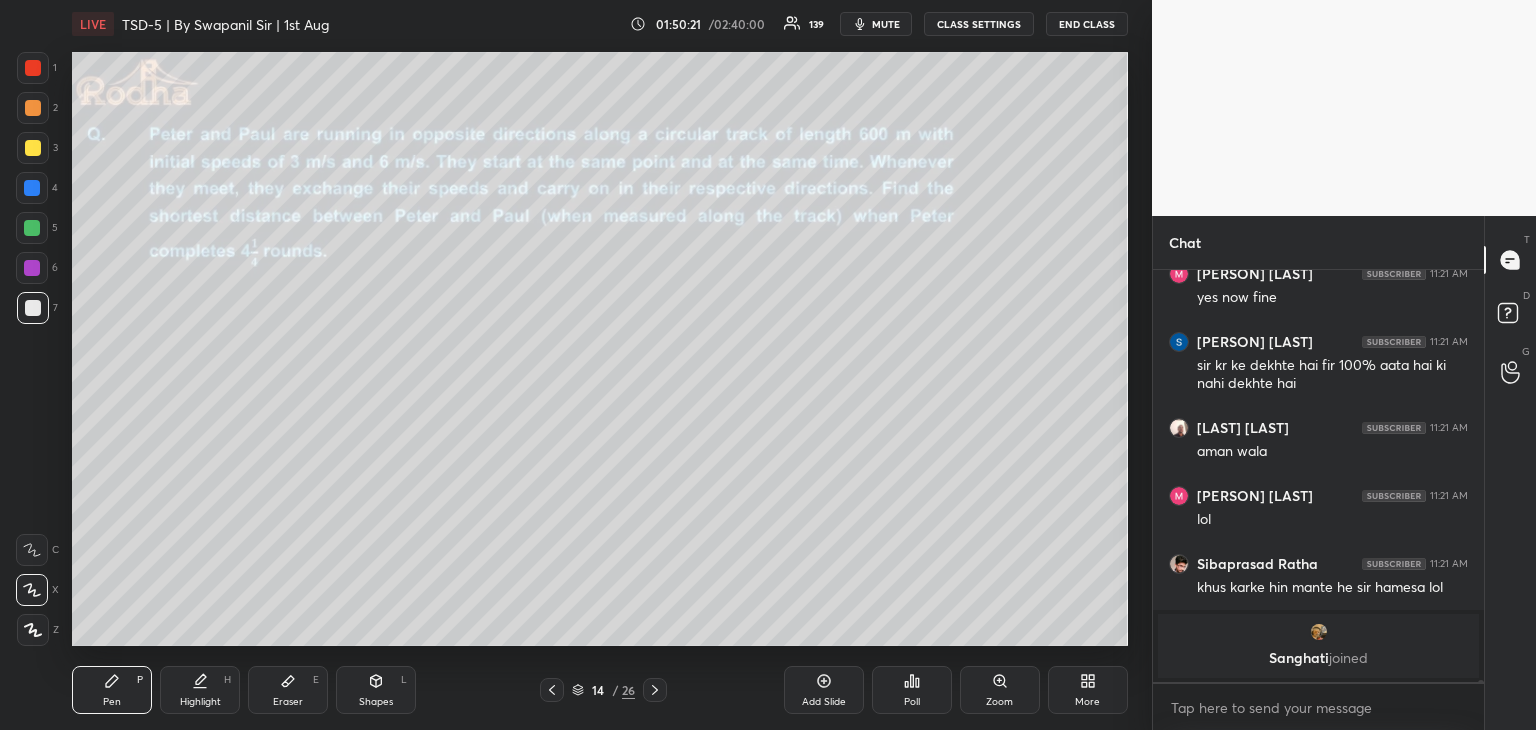 click on "Shapes L" at bounding box center [376, 690] 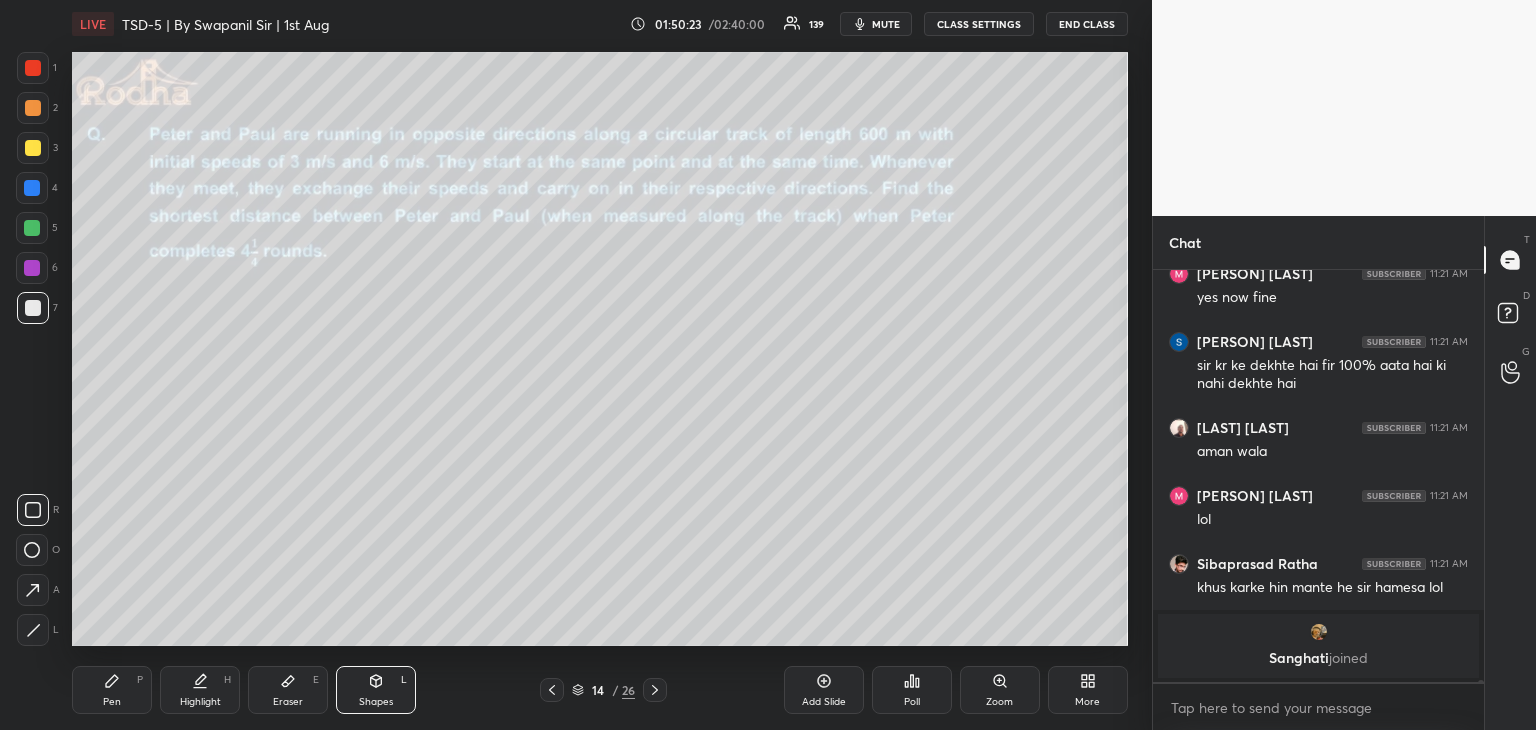 drag, startPoint x: 41, startPoint y: 552, endPoint x: 44, endPoint y: 541, distance: 11.401754 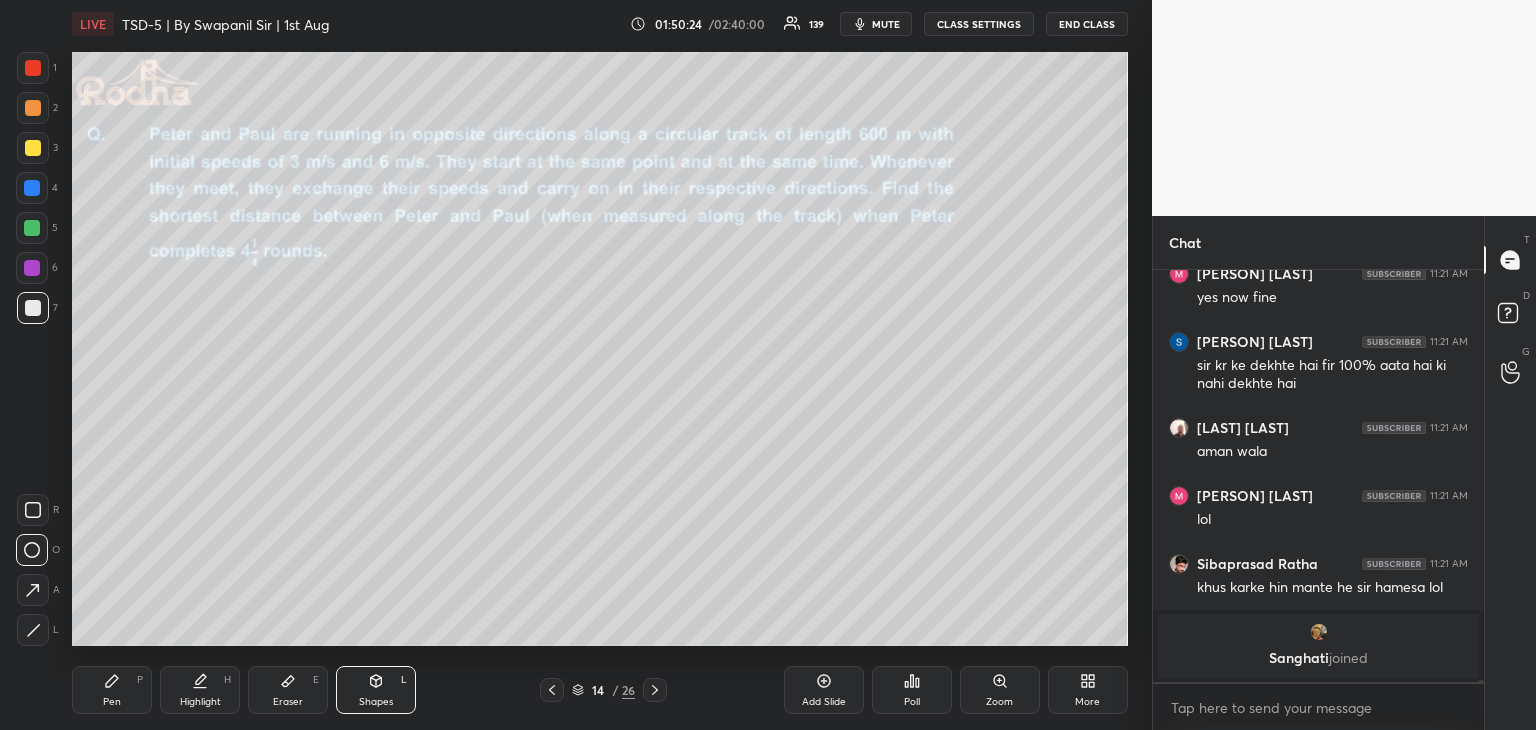 click at bounding box center (32, 188) 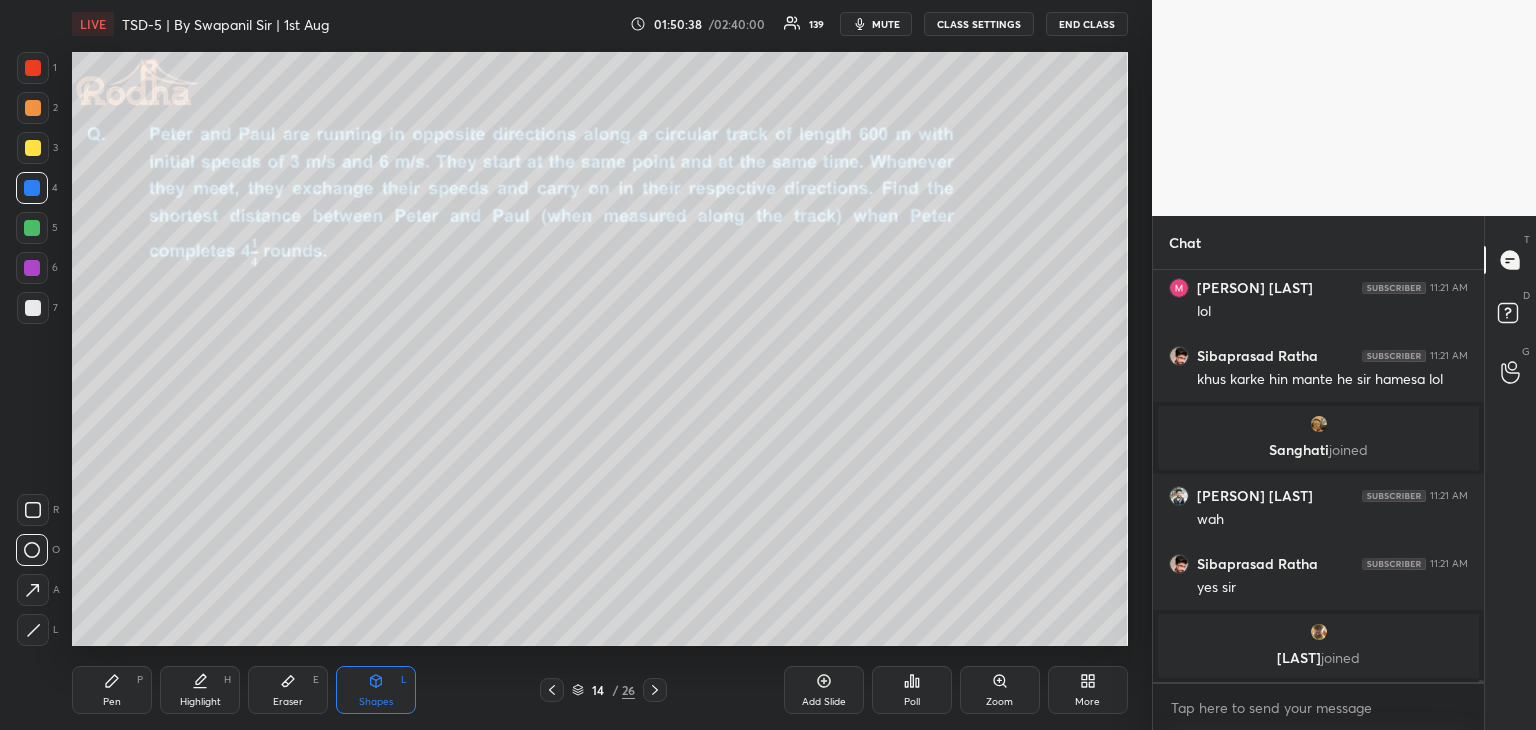 scroll, scrollTop: 87242, scrollLeft: 0, axis: vertical 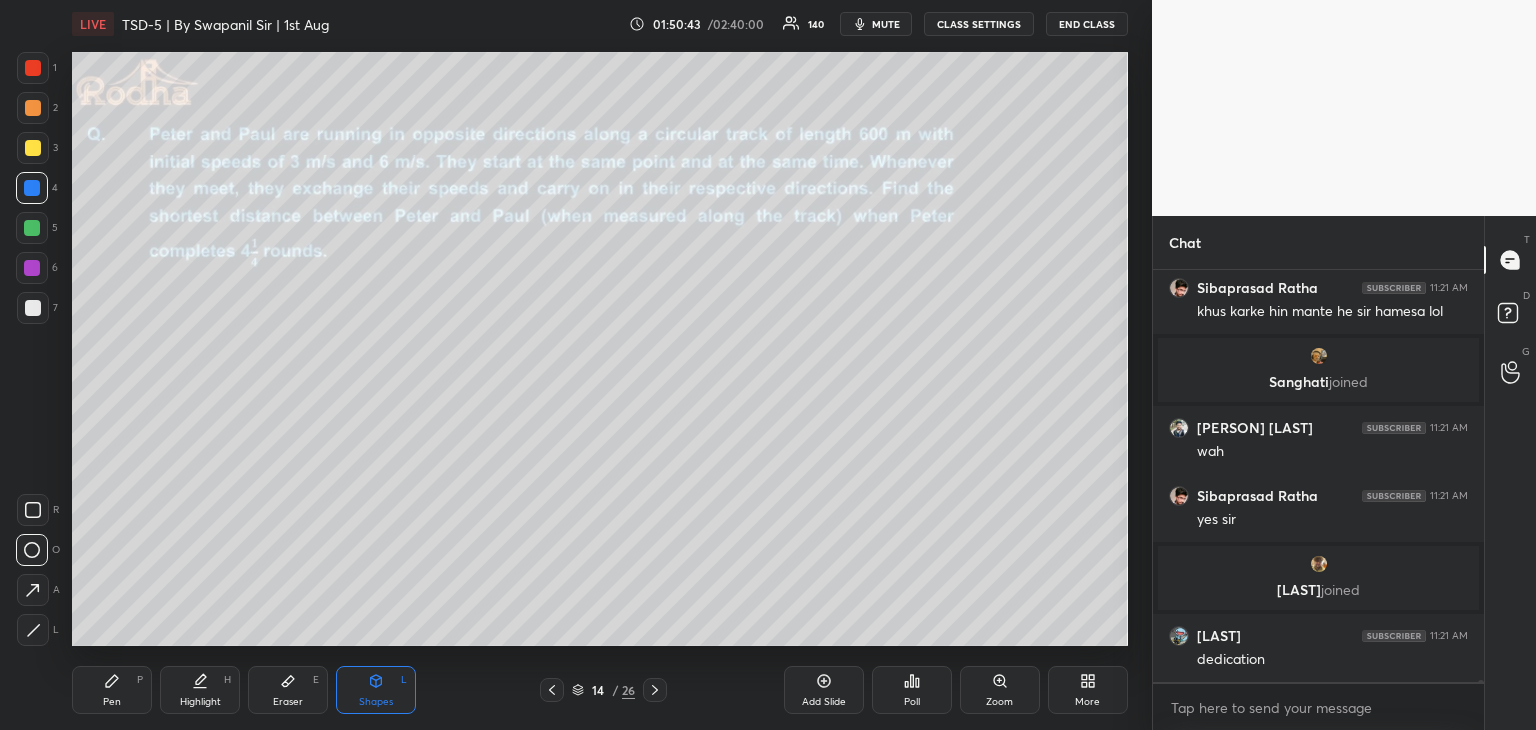 click on "Pen P" at bounding box center [112, 690] 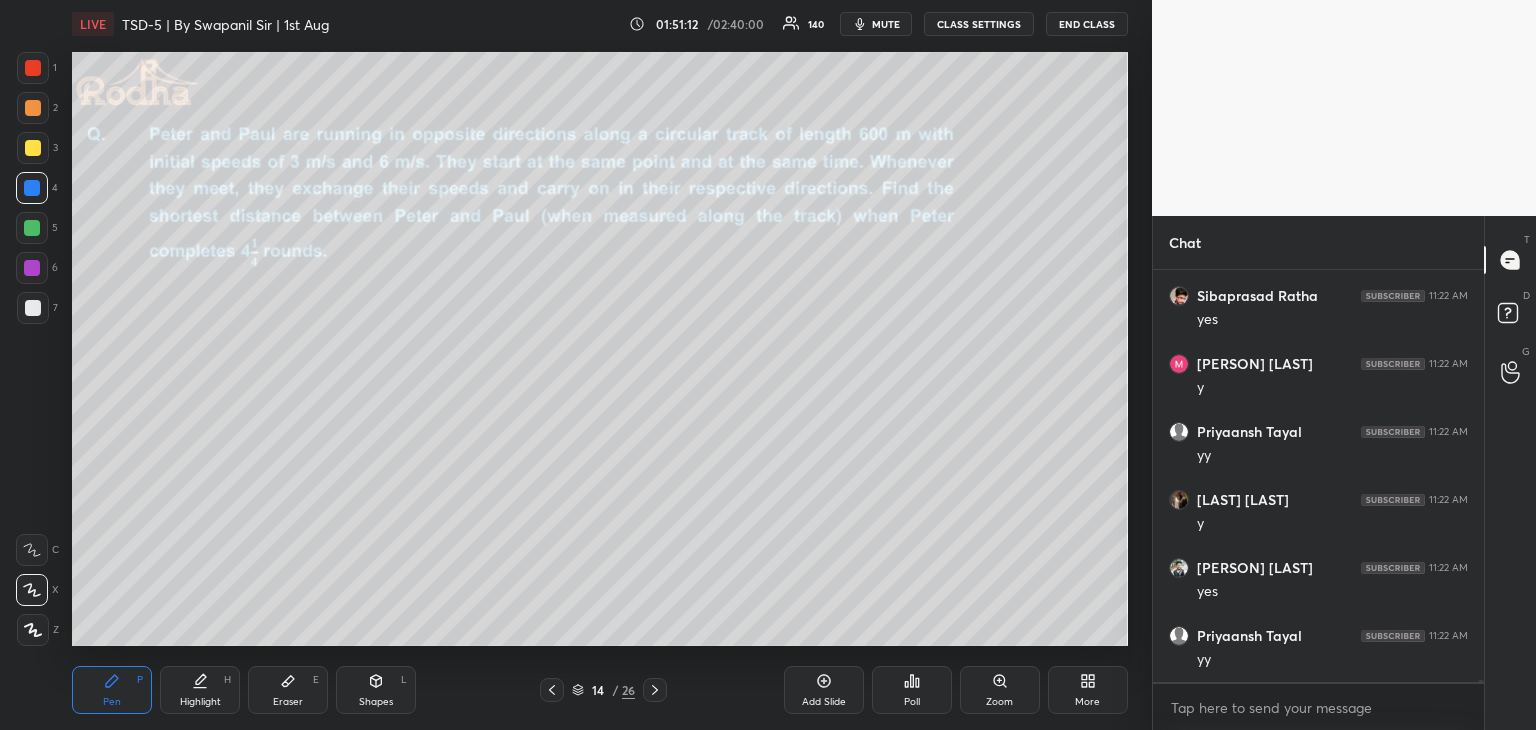 scroll, scrollTop: 87786, scrollLeft: 0, axis: vertical 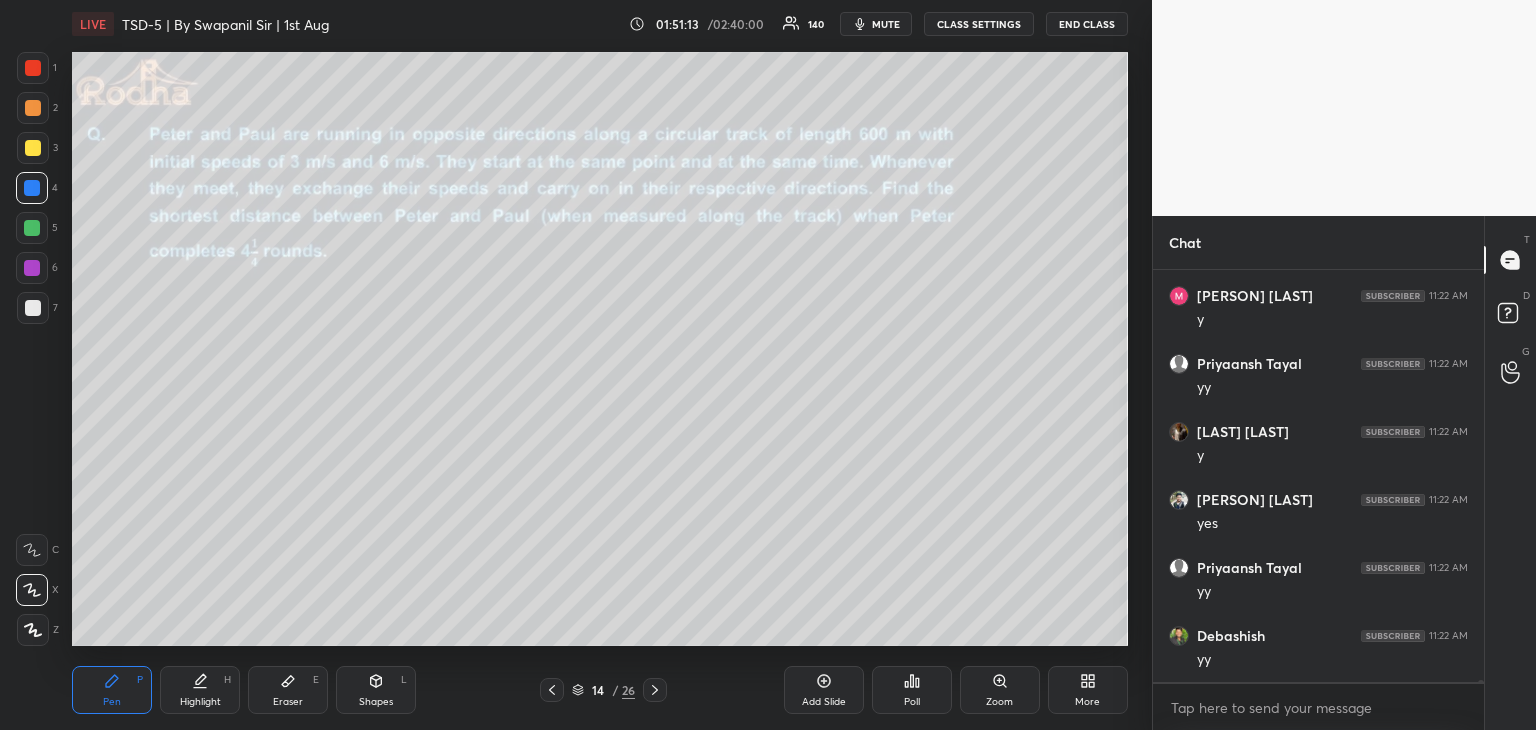 click on "Shapes L" at bounding box center [376, 690] 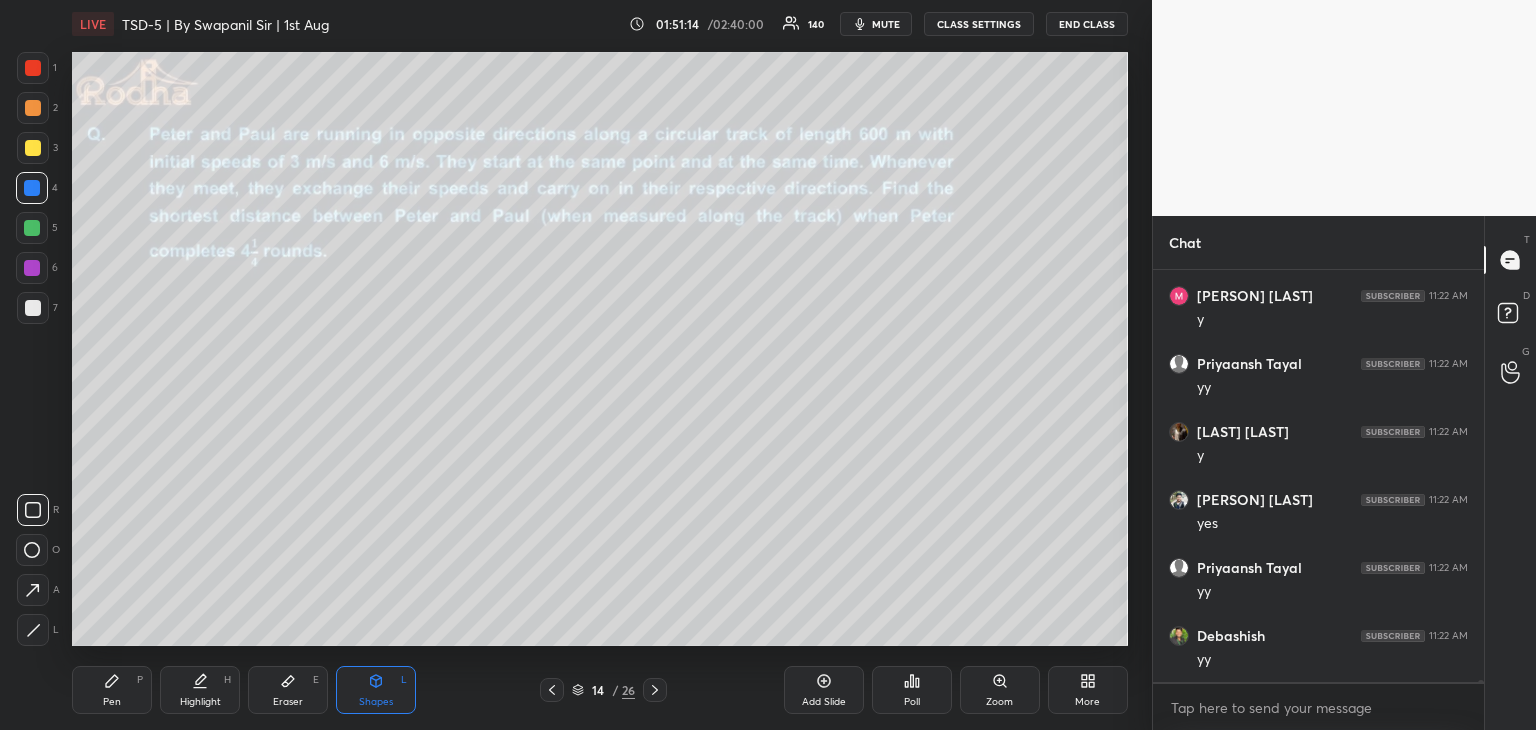 click 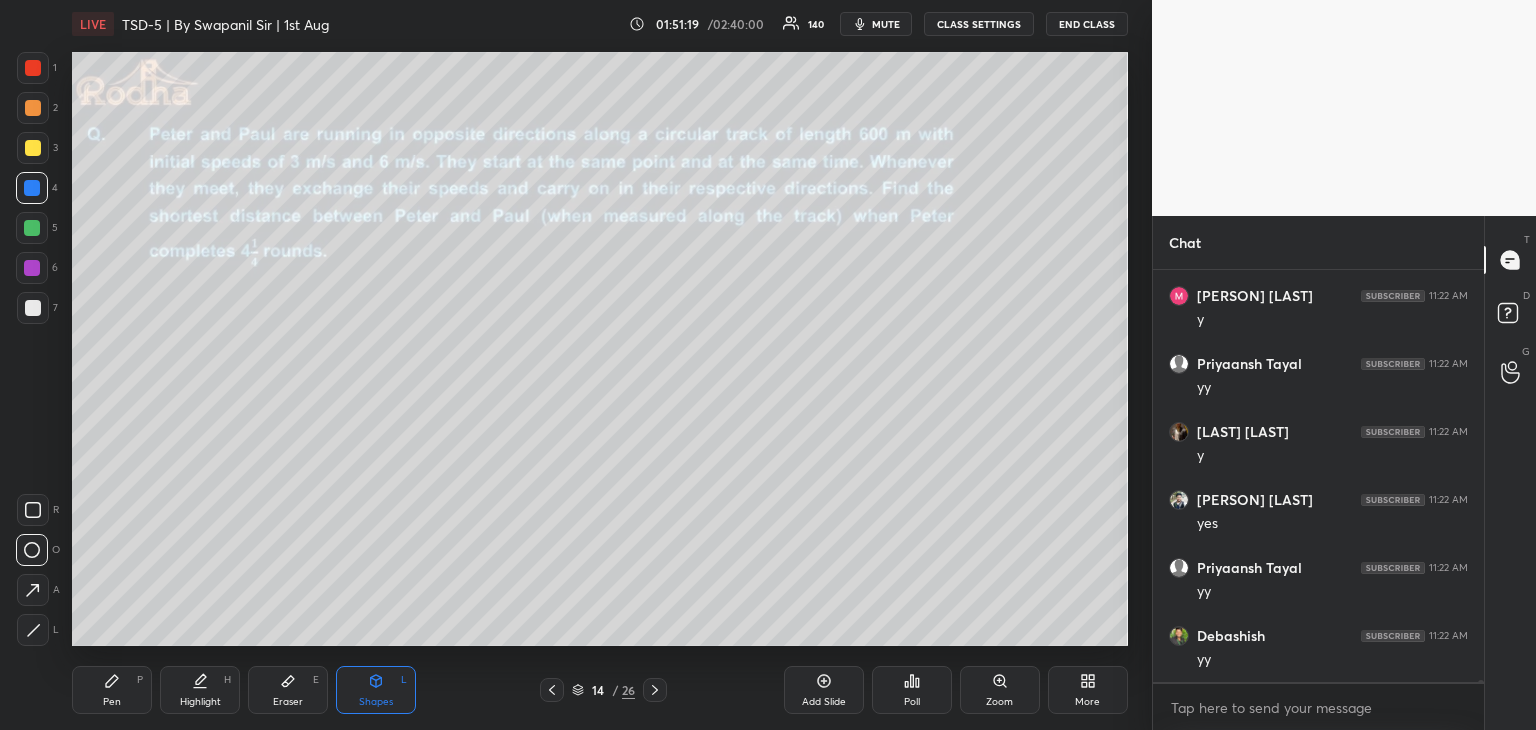 click on "Pen P" at bounding box center (112, 690) 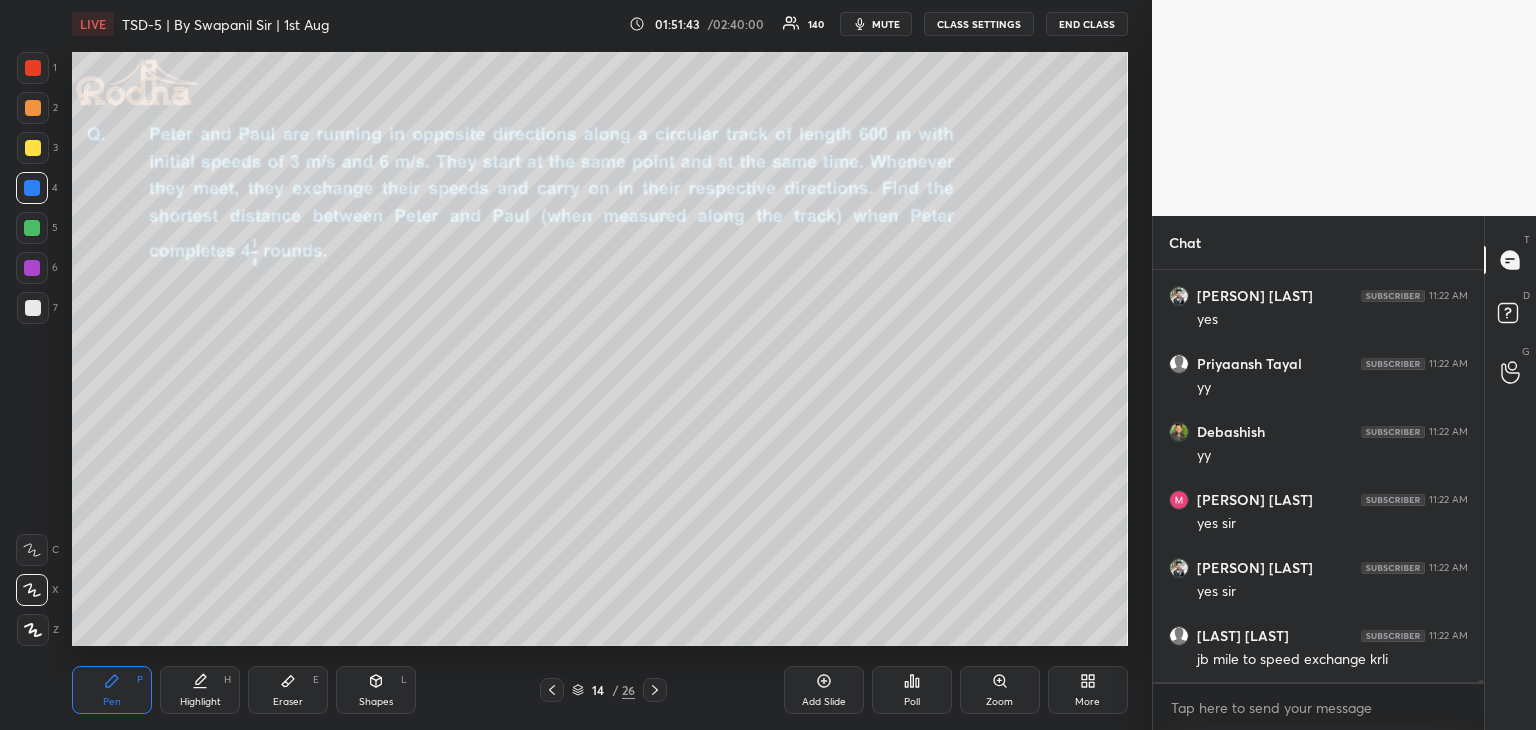 scroll, scrollTop: 88058, scrollLeft: 0, axis: vertical 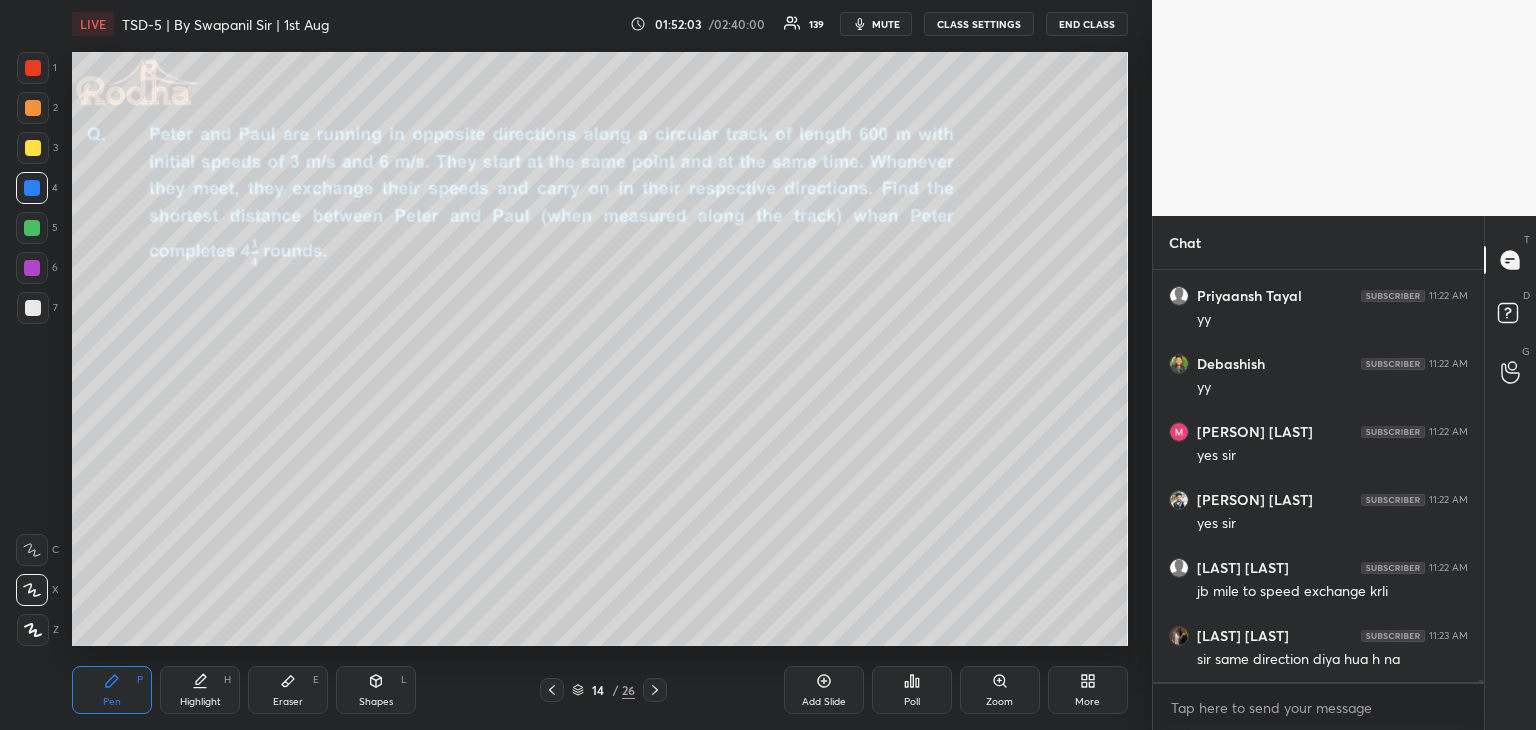 click at bounding box center (33, 308) 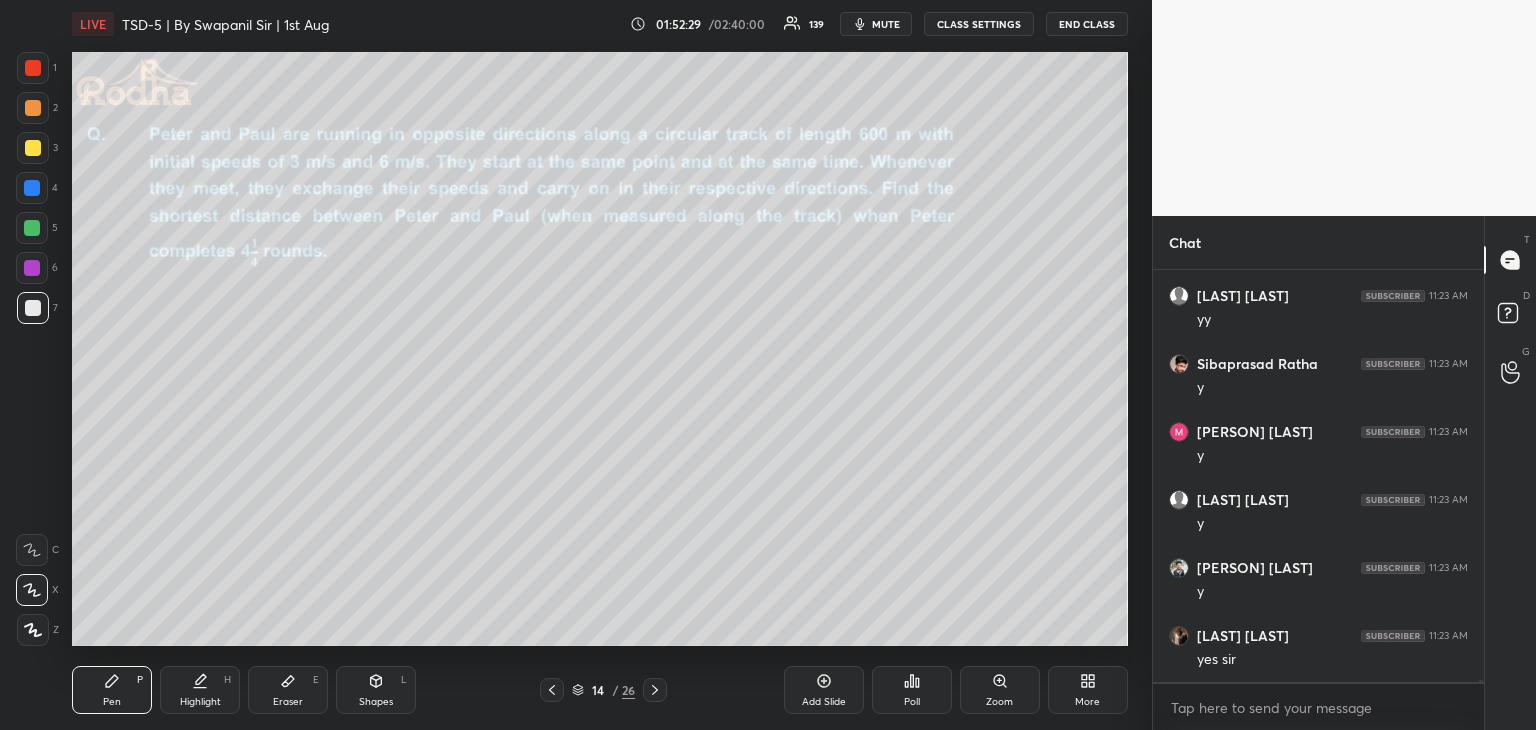 scroll, scrollTop: 88674, scrollLeft: 0, axis: vertical 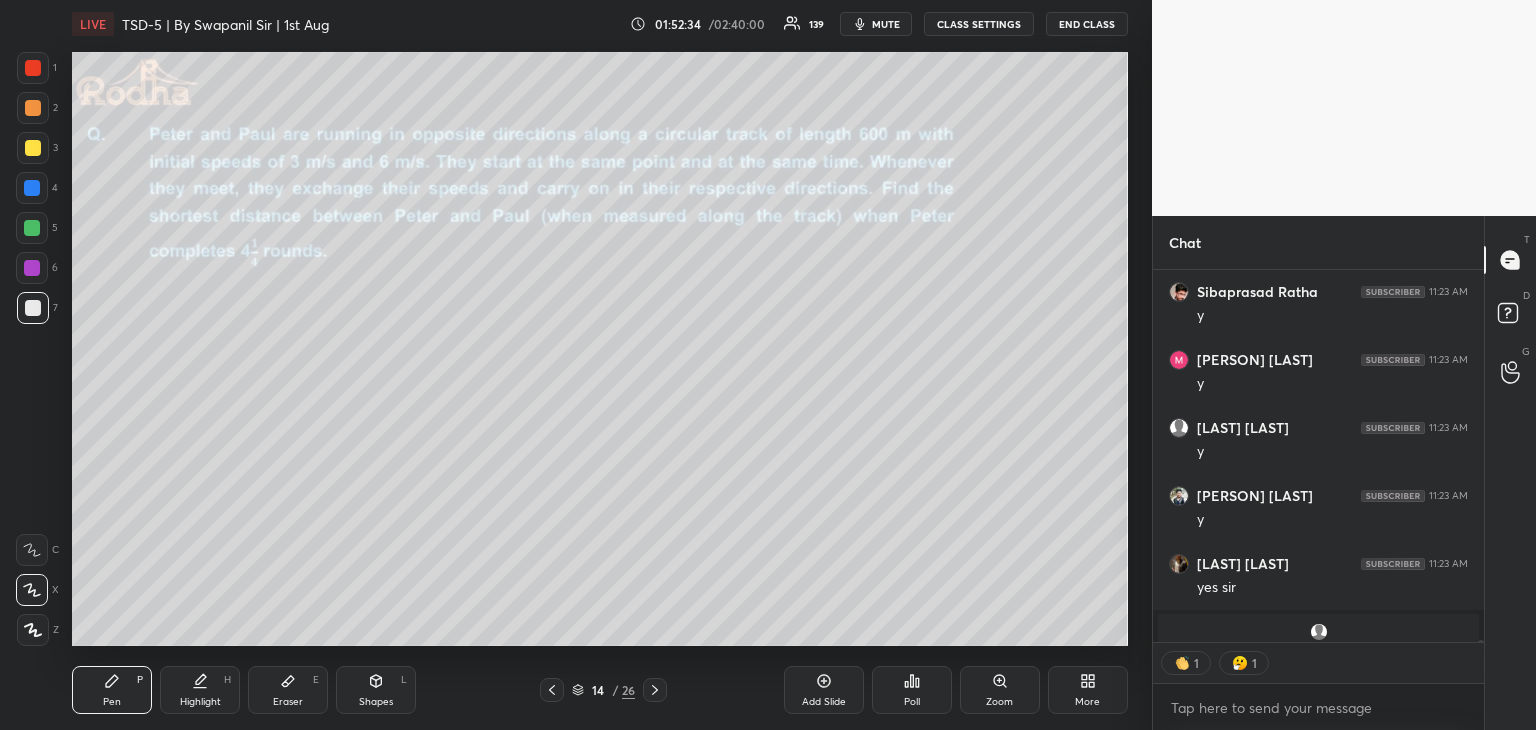 click on "Eraser" at bounding box center [288, 702] 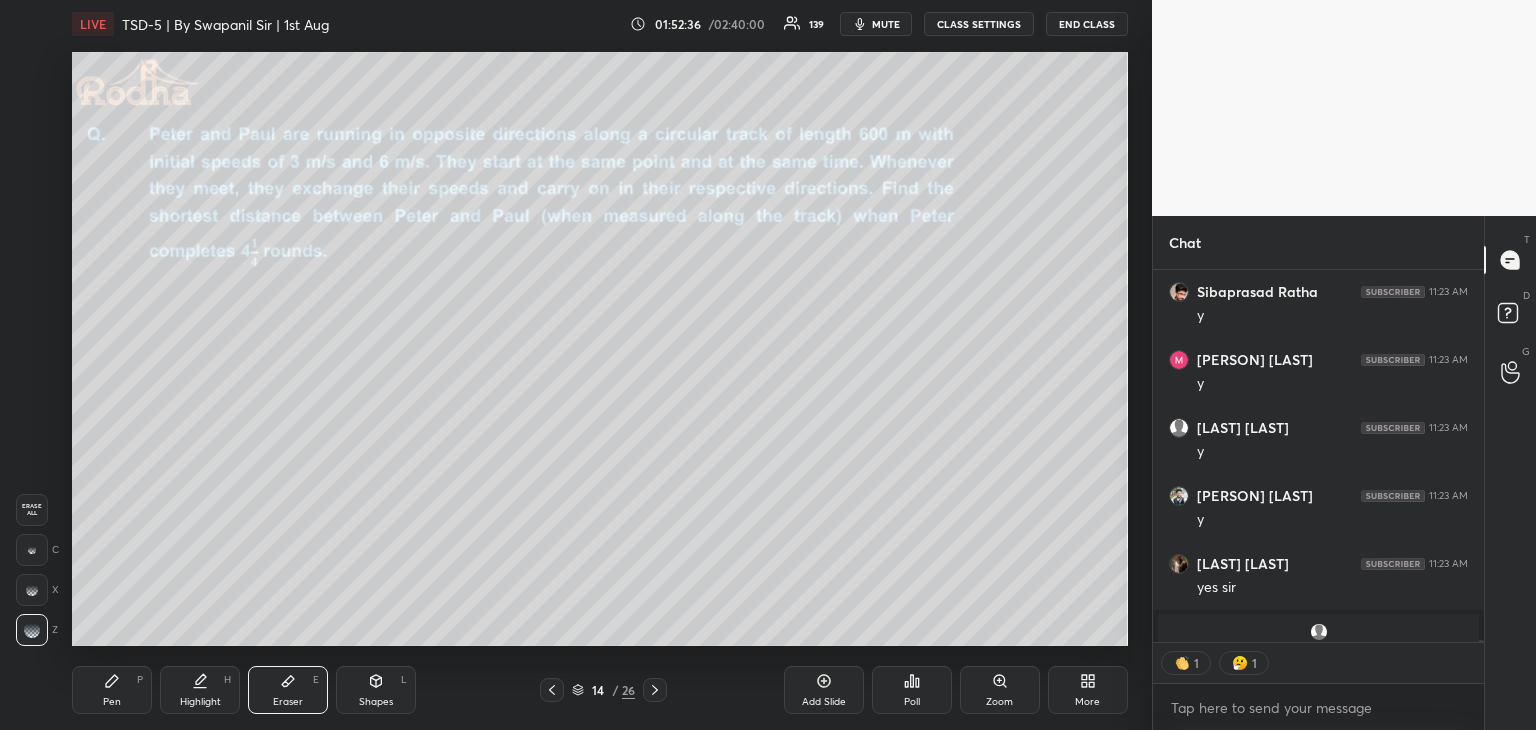 click on "Pen P" at bounding box center [112, 690] 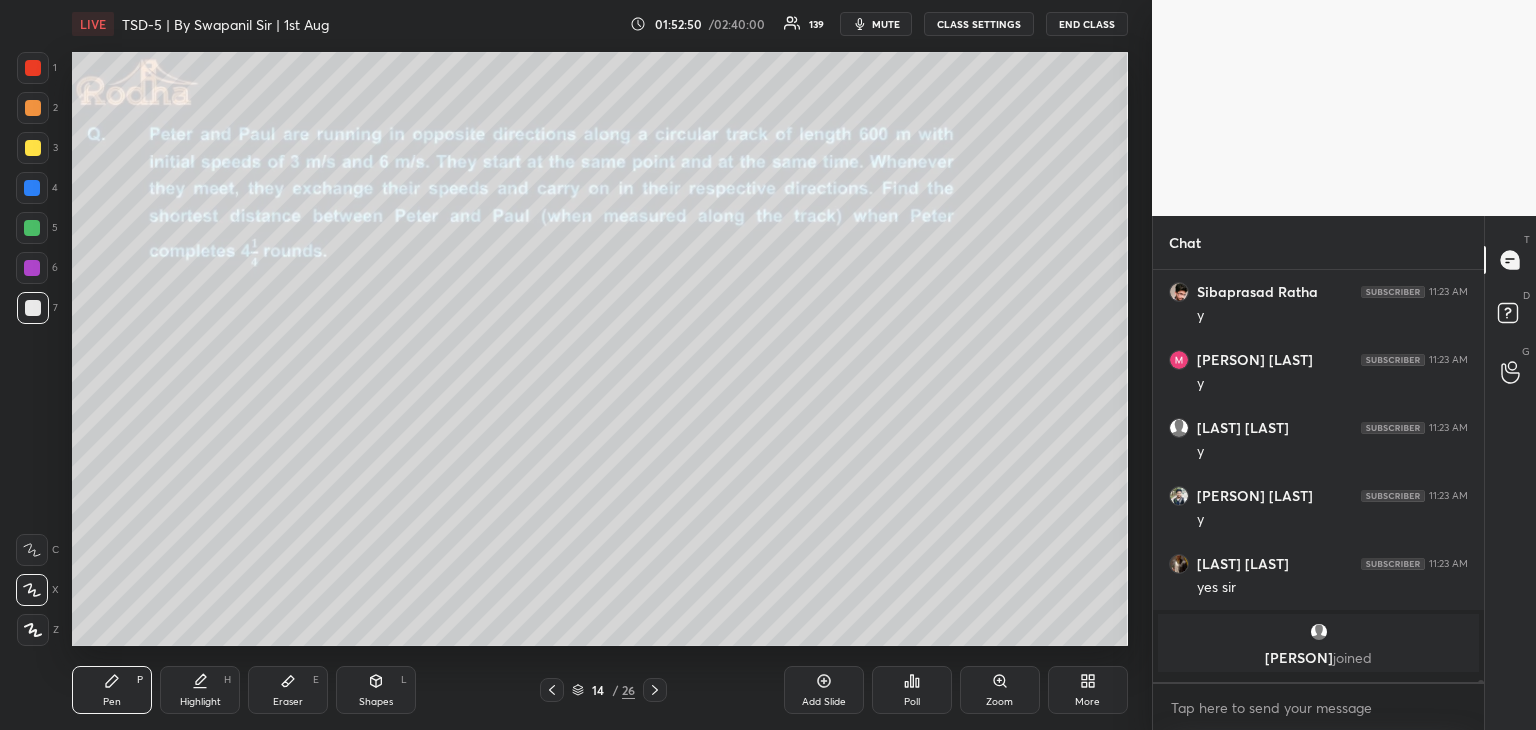 scroll, scrollTop: 5, scrollLeft: 6, axis: both 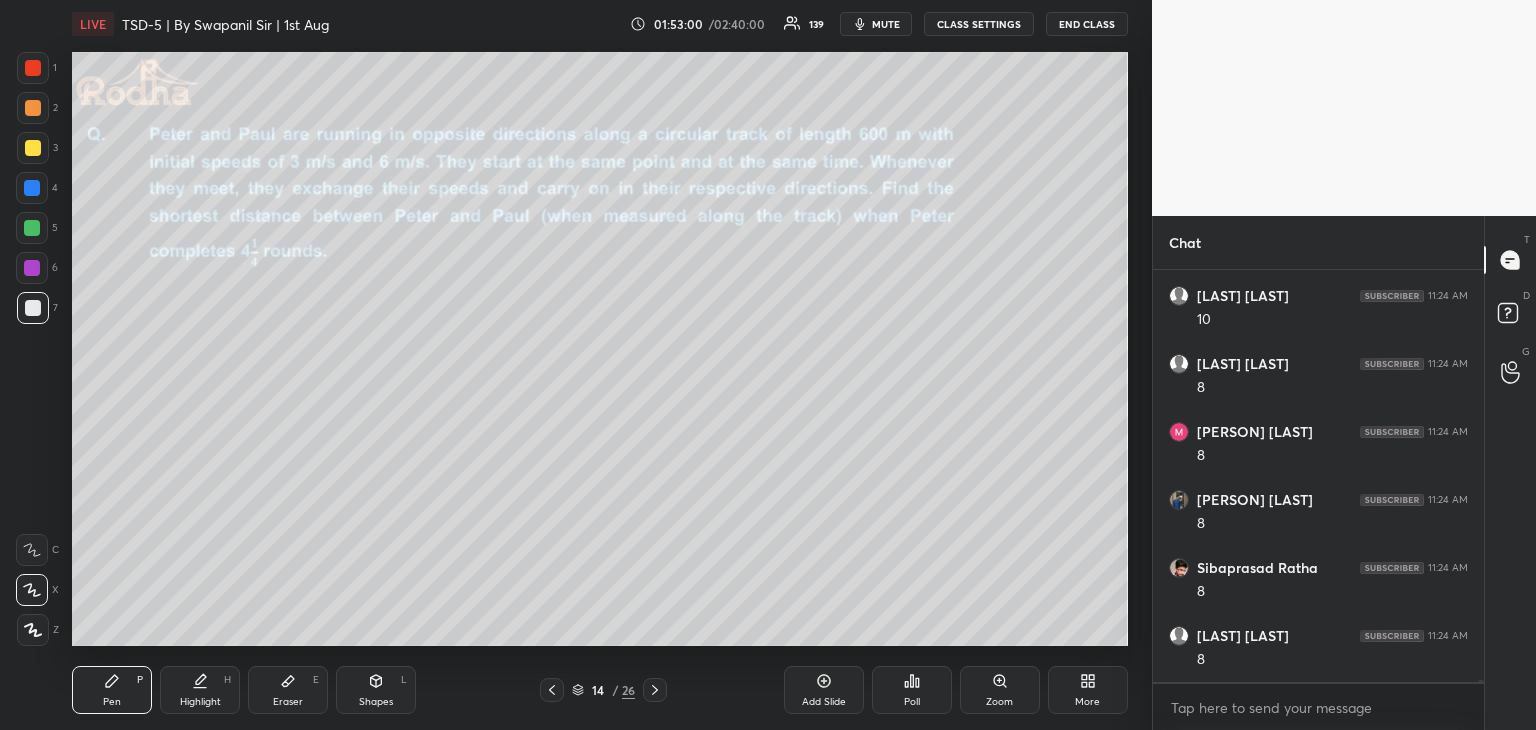 click on "Eraser E" at bounding box center (288, 690) 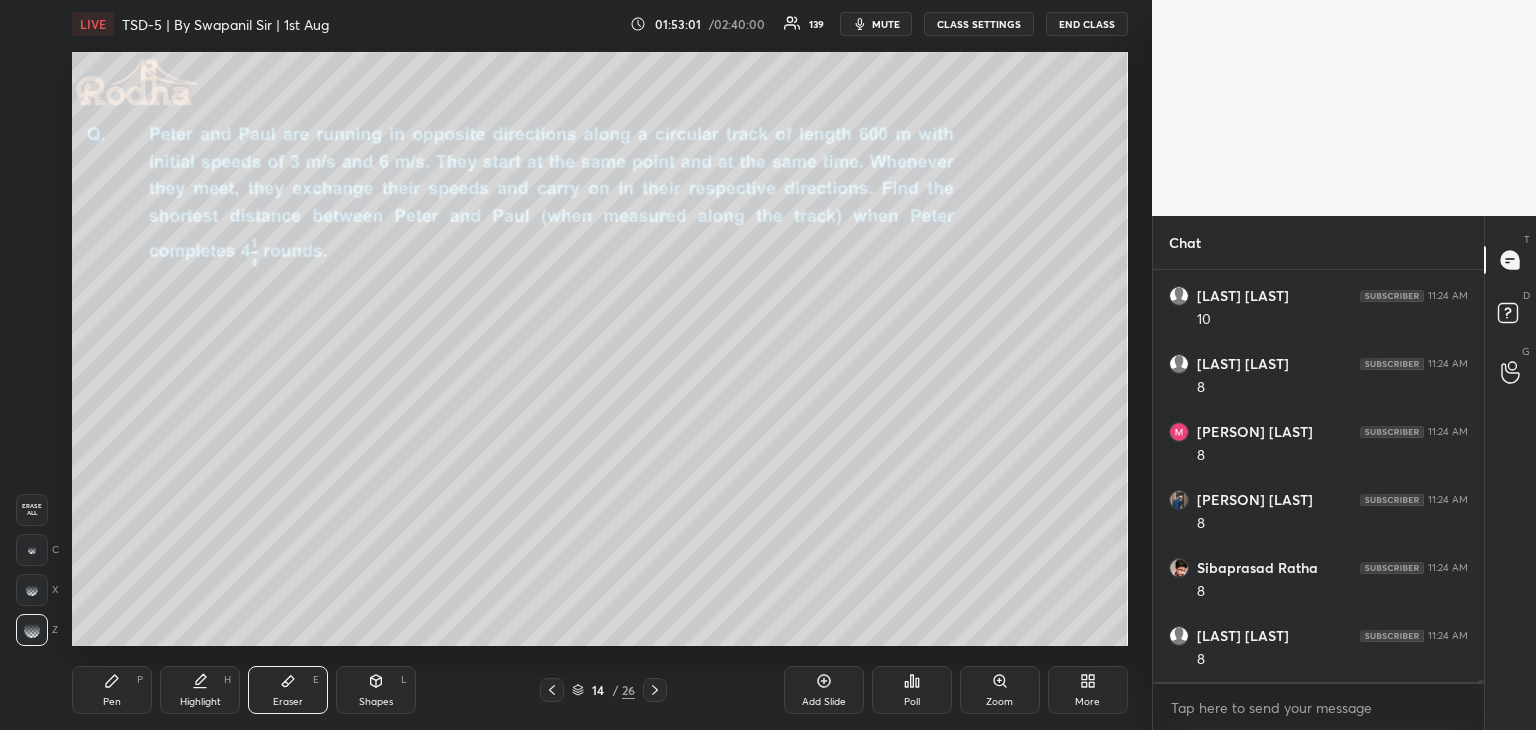 click on "Pen P" at bounding box center (112, 690) 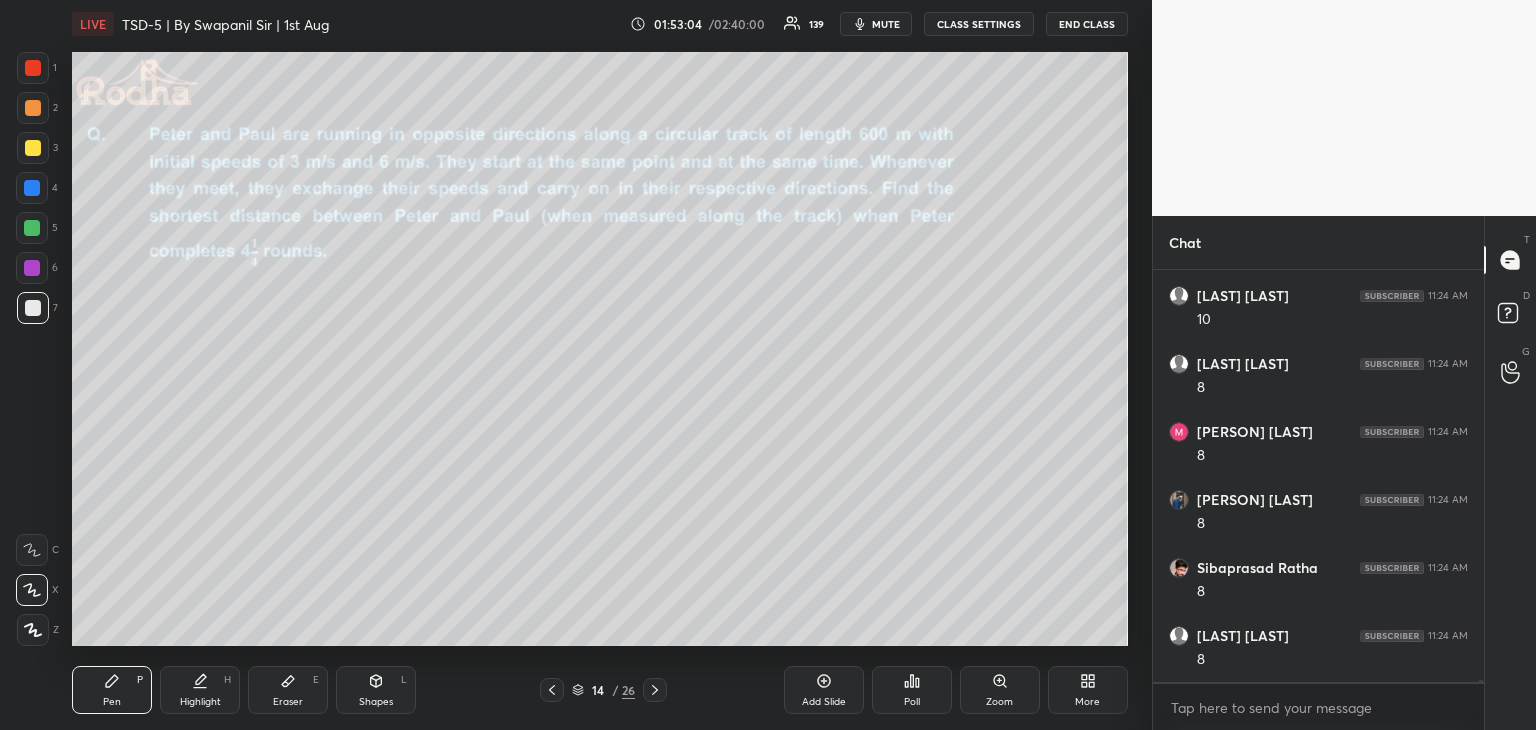 click on "Eraser" at bounding box center [288, 702] 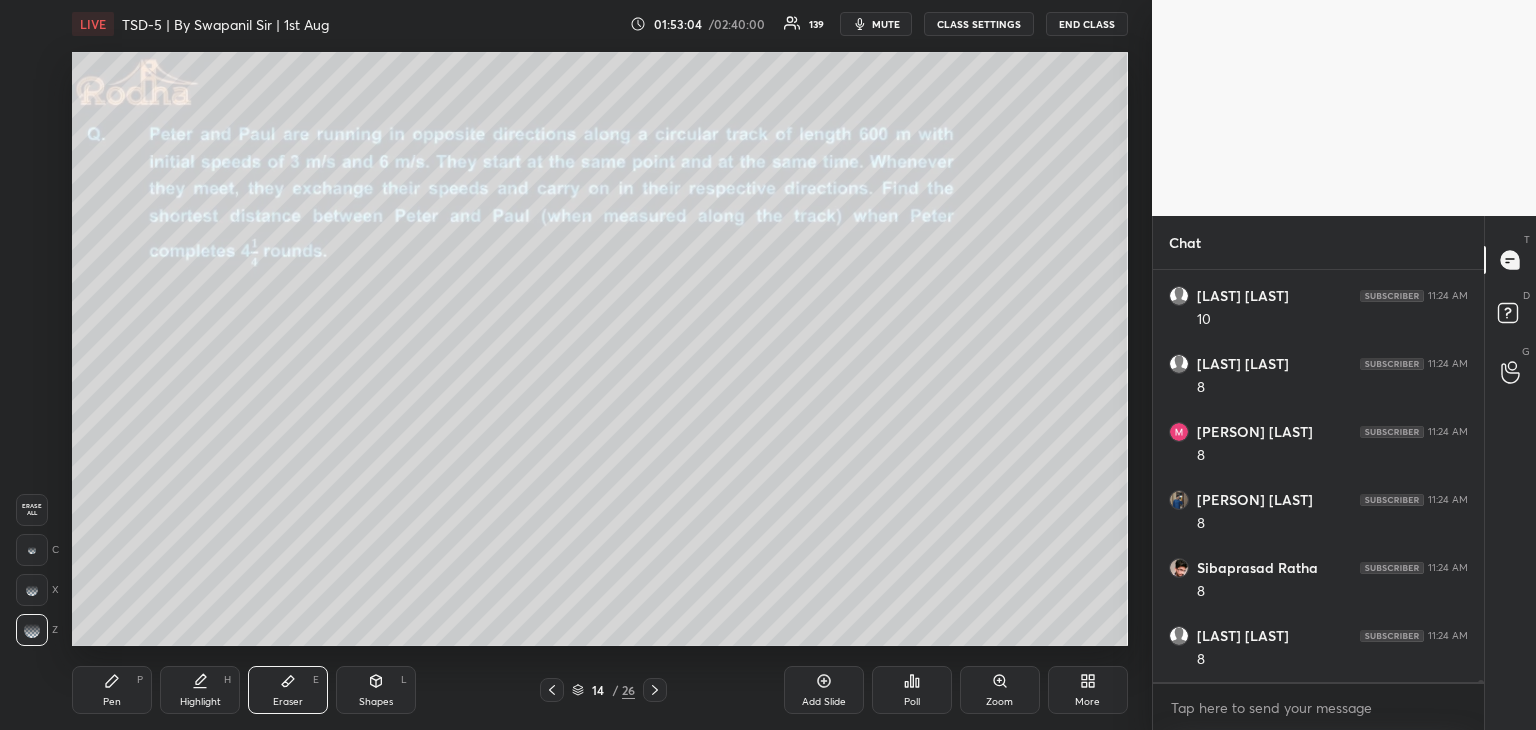 click 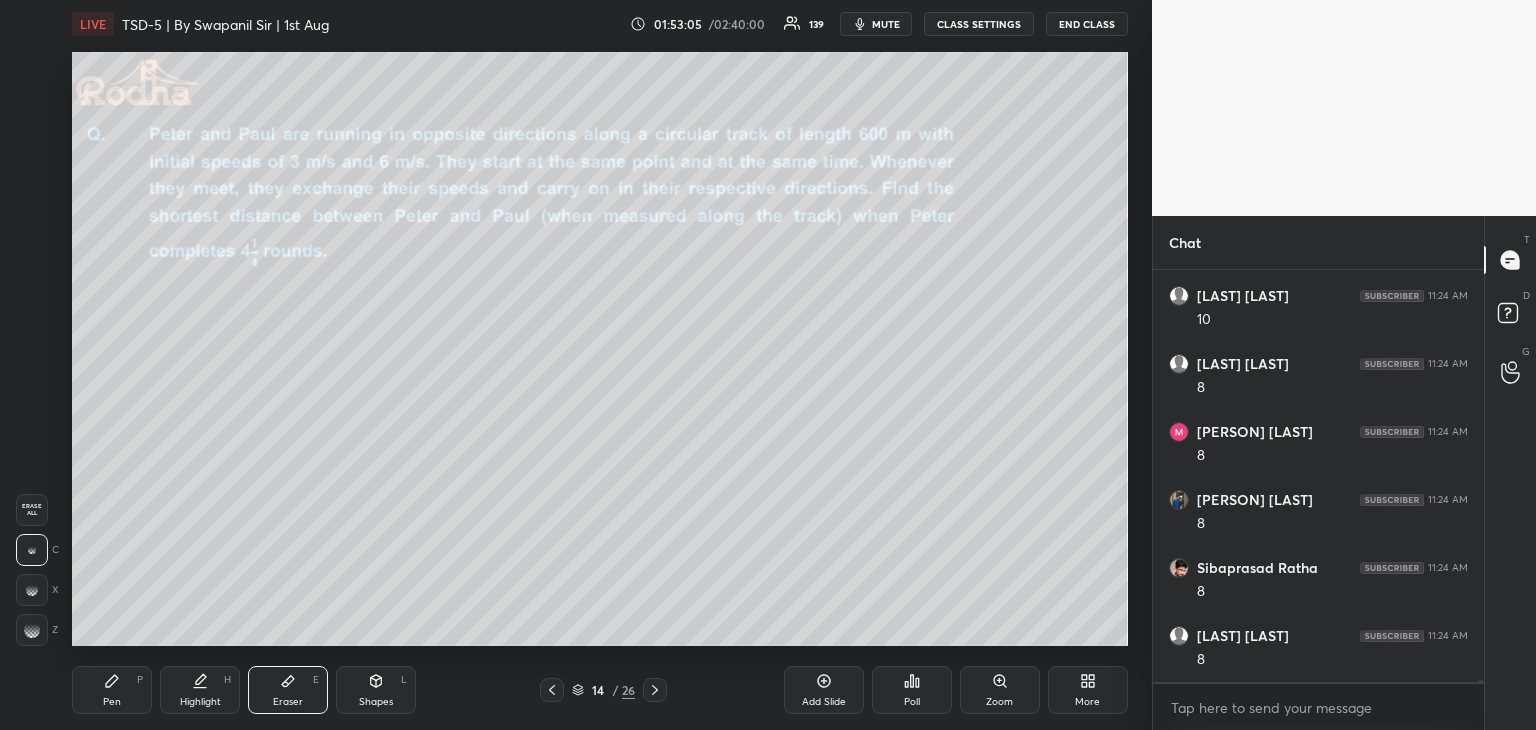 click on "Pen" at bounding box center (112, 702) 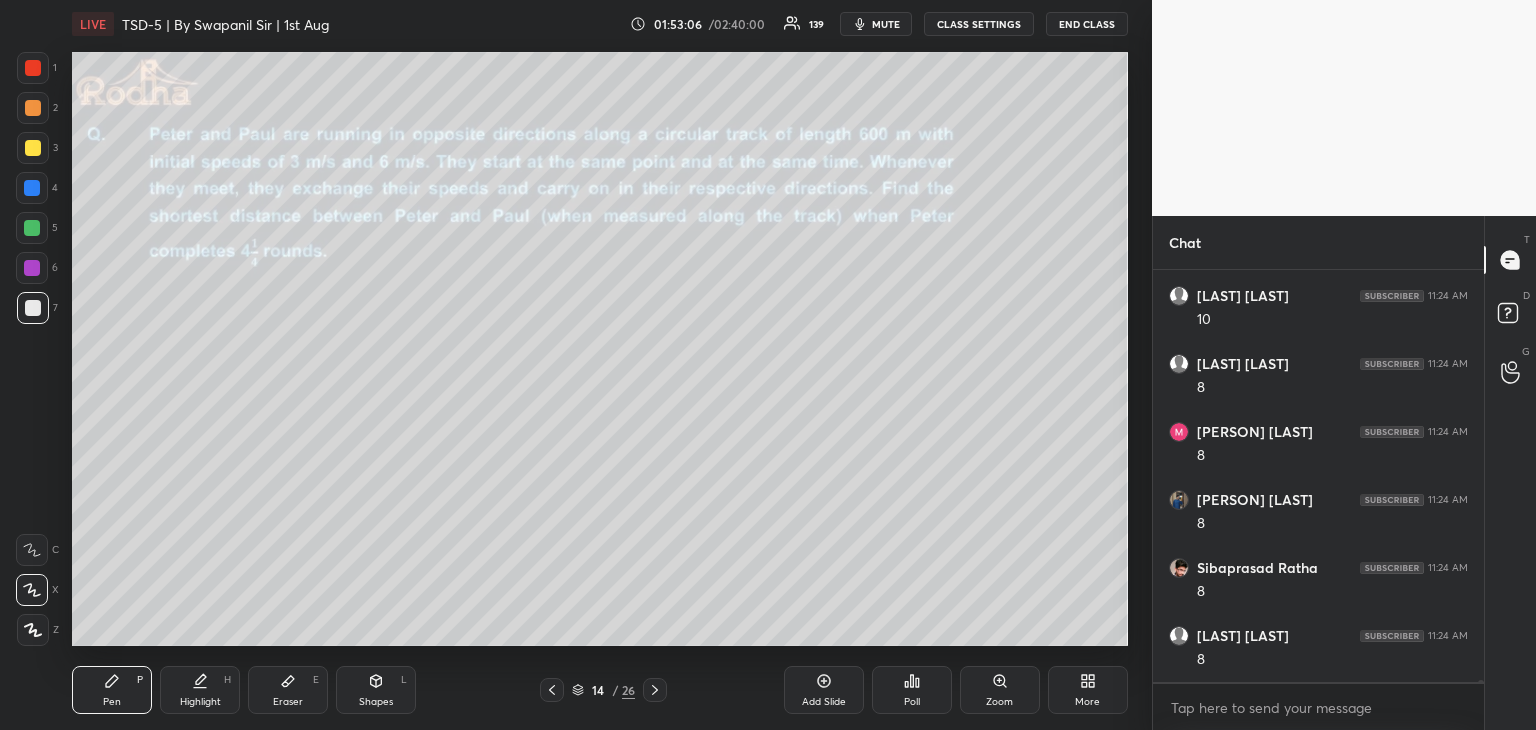 click at bounding box center (33, 148) 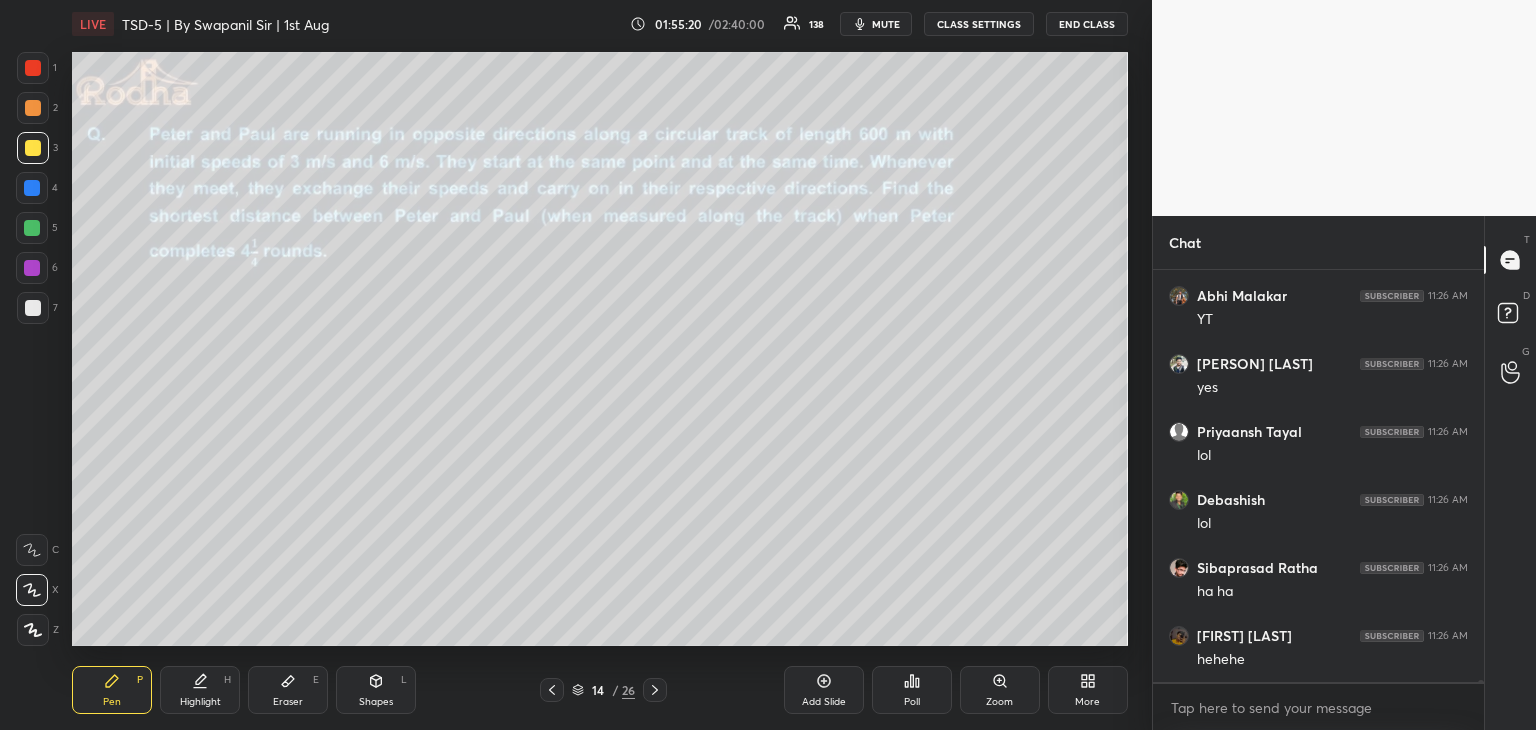 scroll, scrollTop: 91722, scrollLeft: 0, axis: vertical 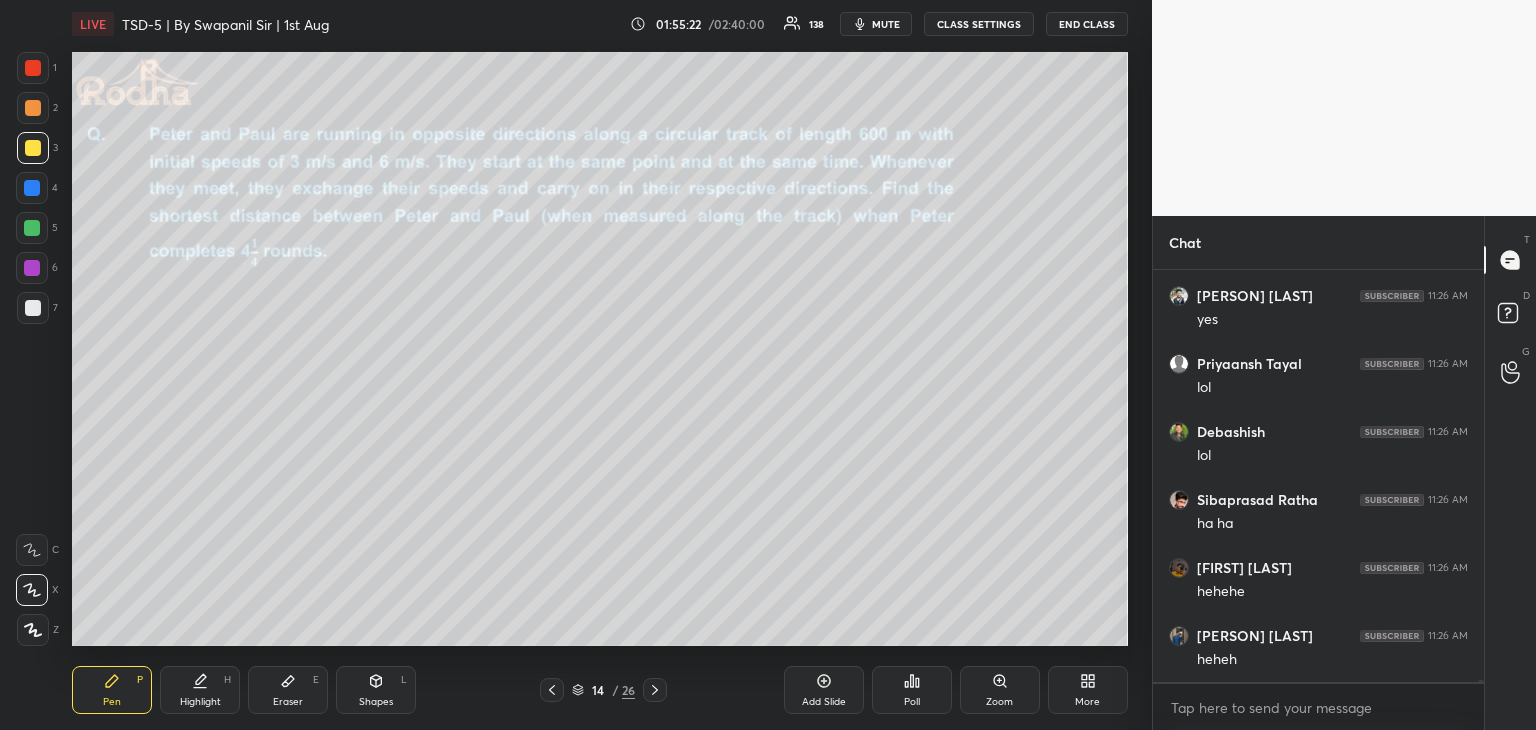 click on "Shapes L" at bounding box center [376, 690] 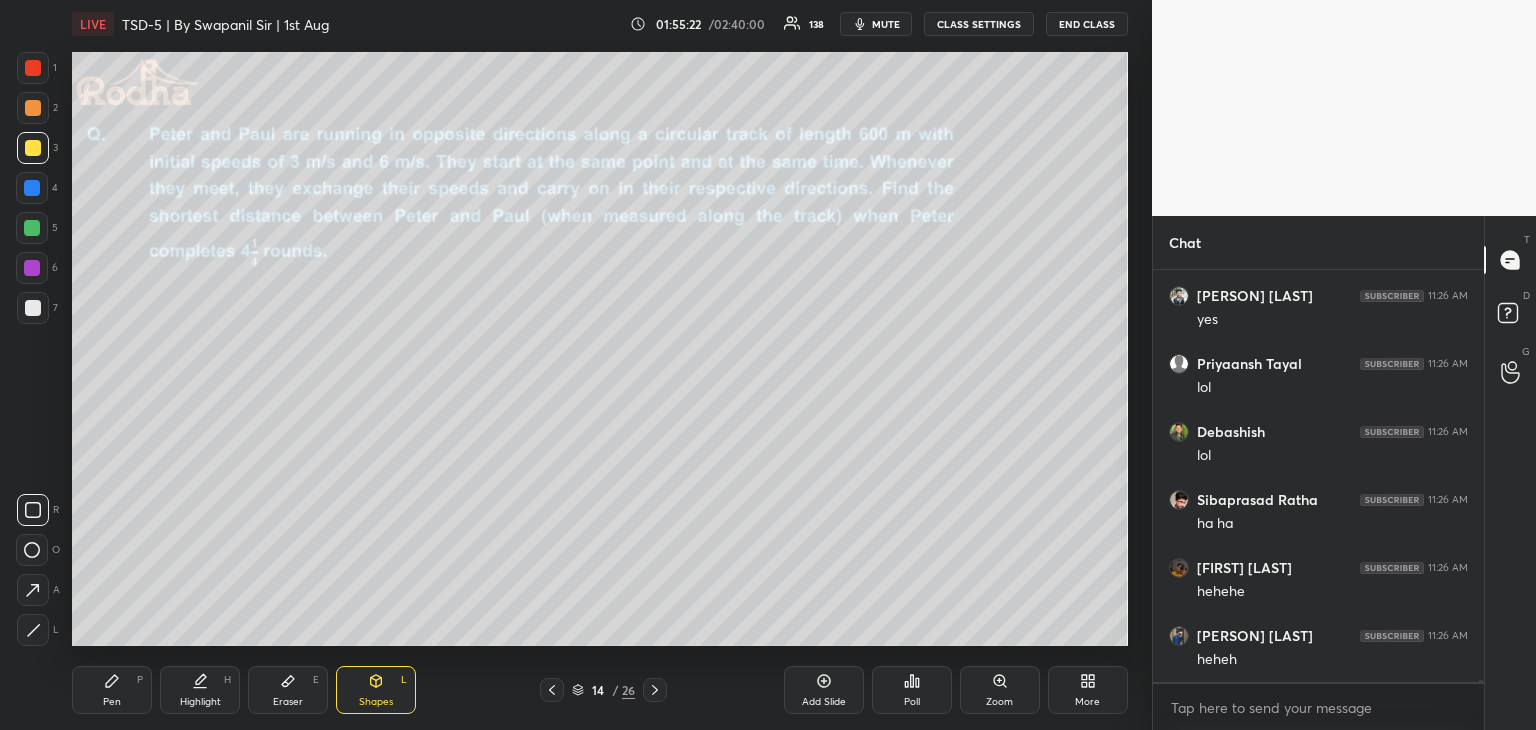 scroll, scrollTop: 91790, scrollLeft: 0, axis: vertical 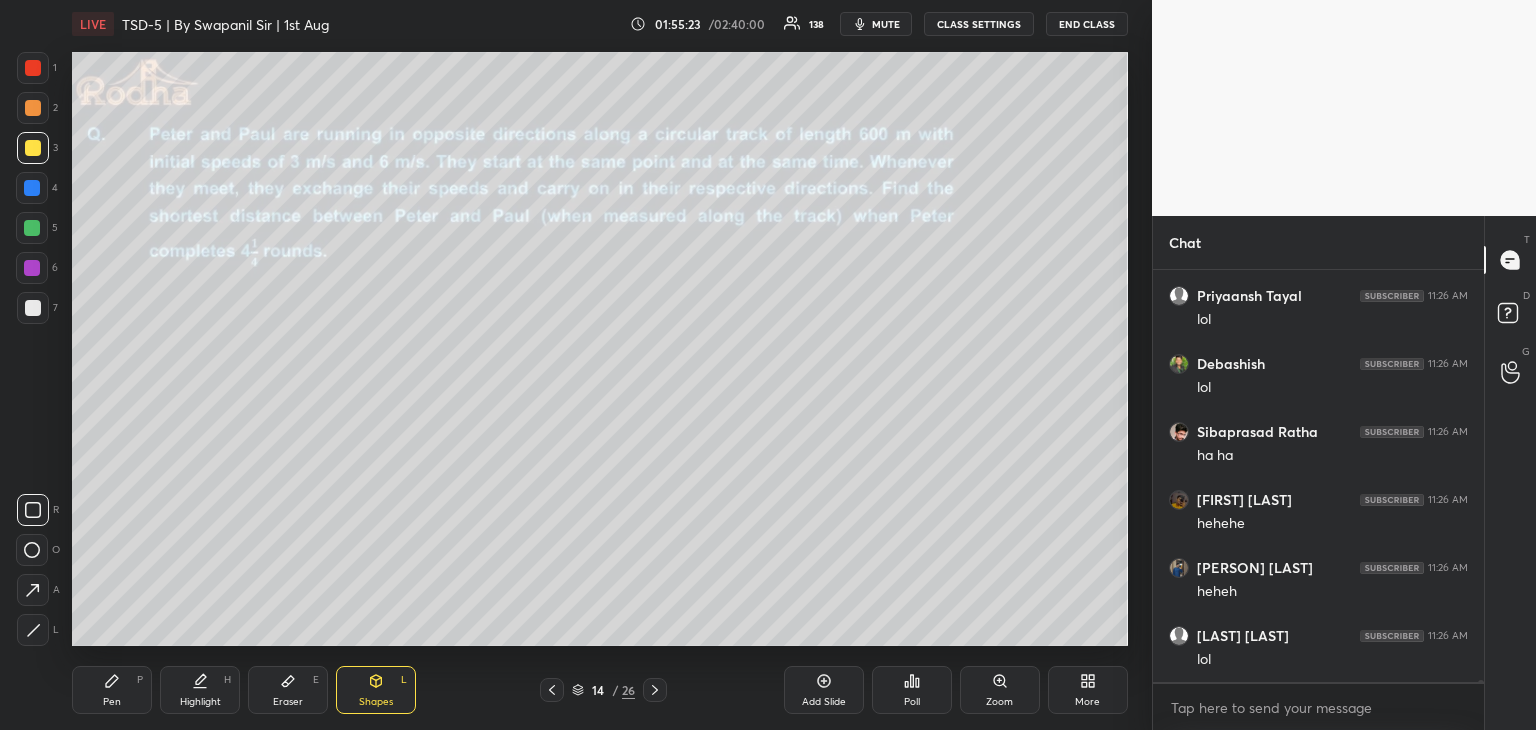click at bounding box center [32, 188] 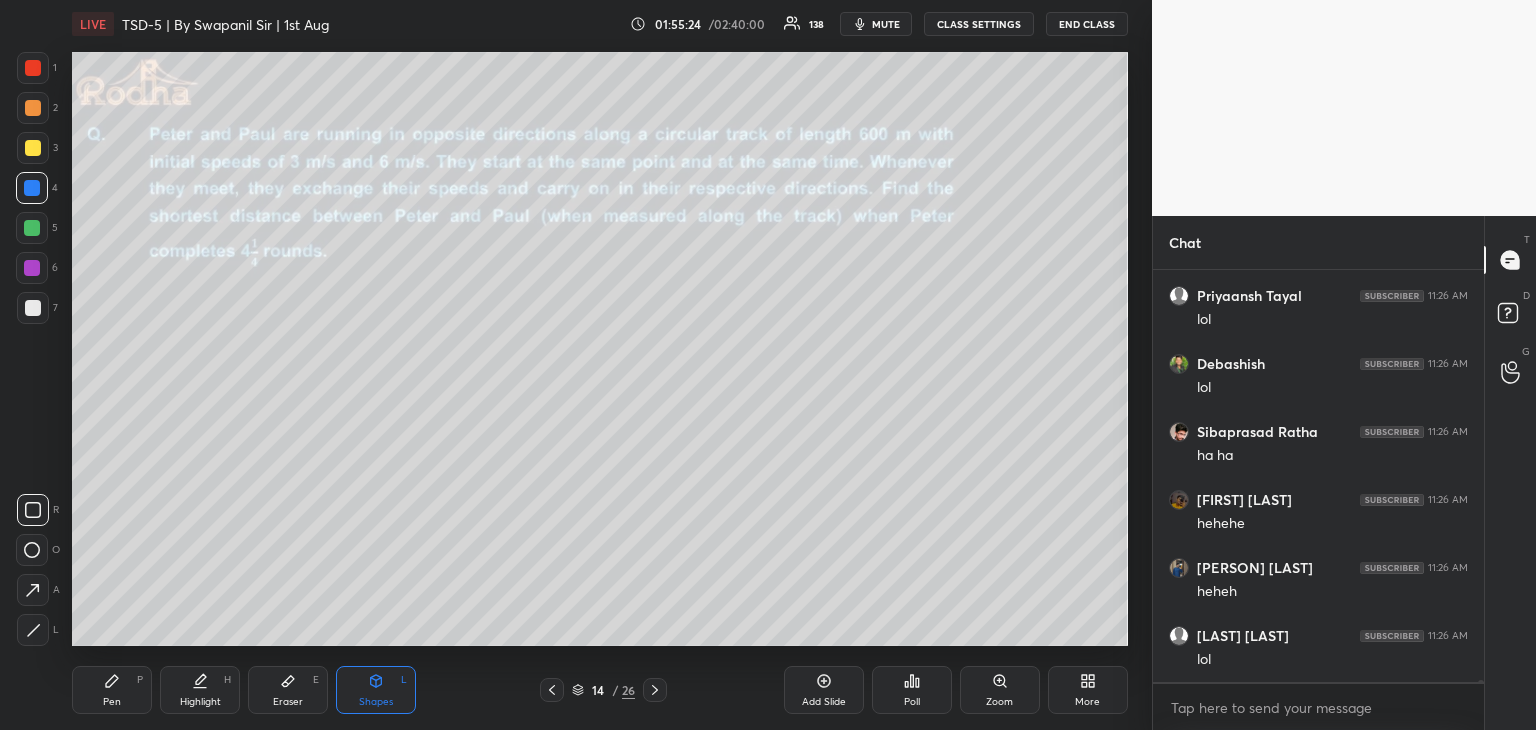 click 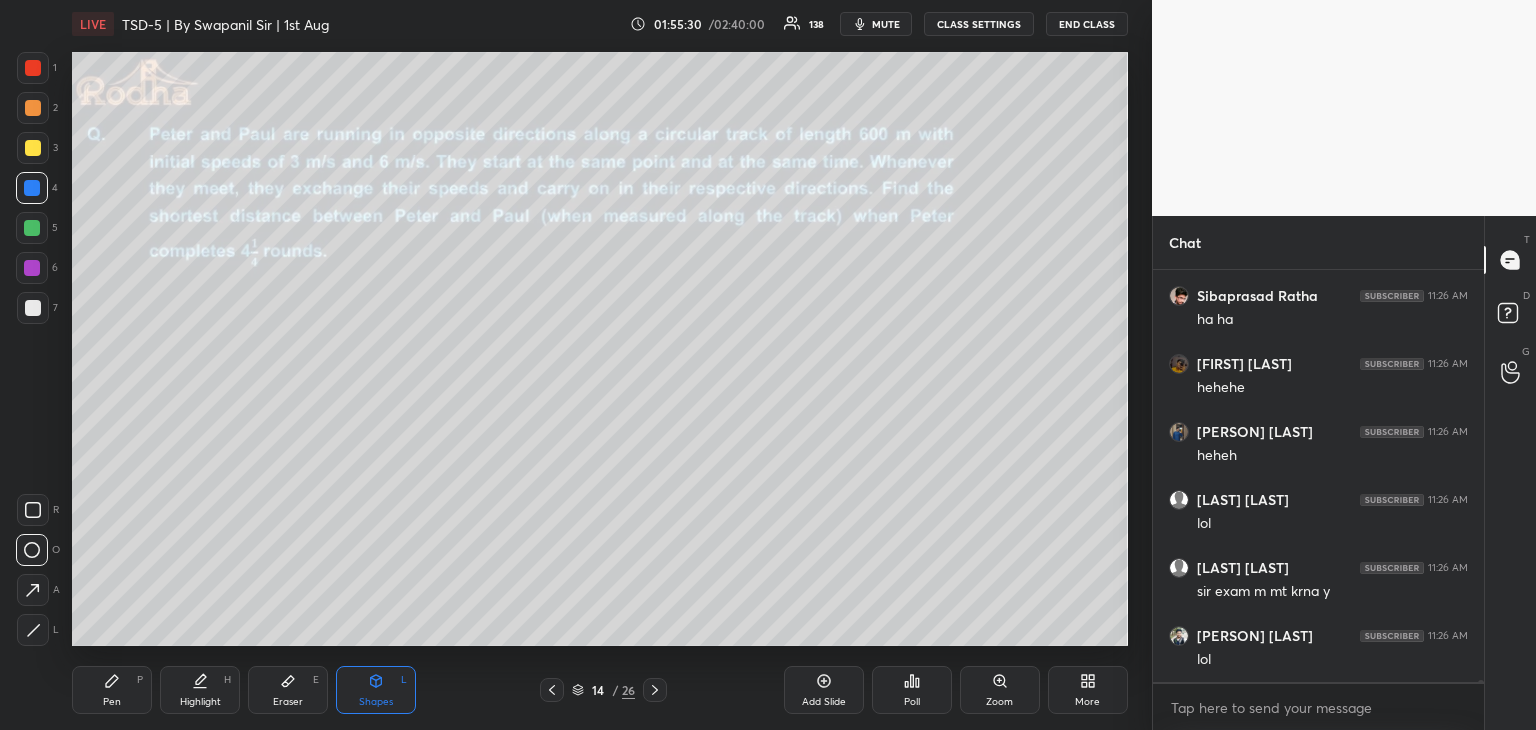 scroll, scrollTop: 91994, scrollLeft: 0, axis: vertical 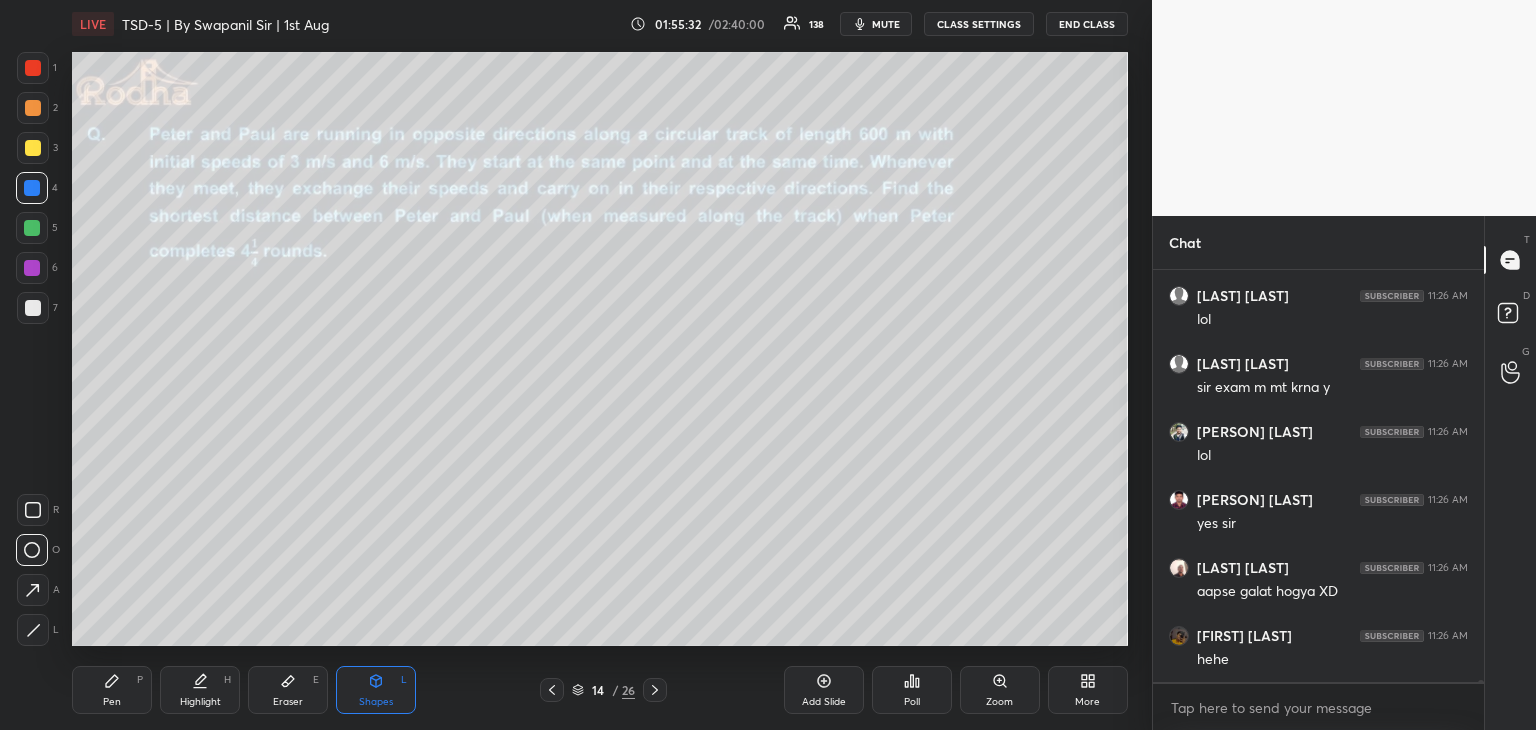 click on "Pen P" at bounding box center [112, 690] 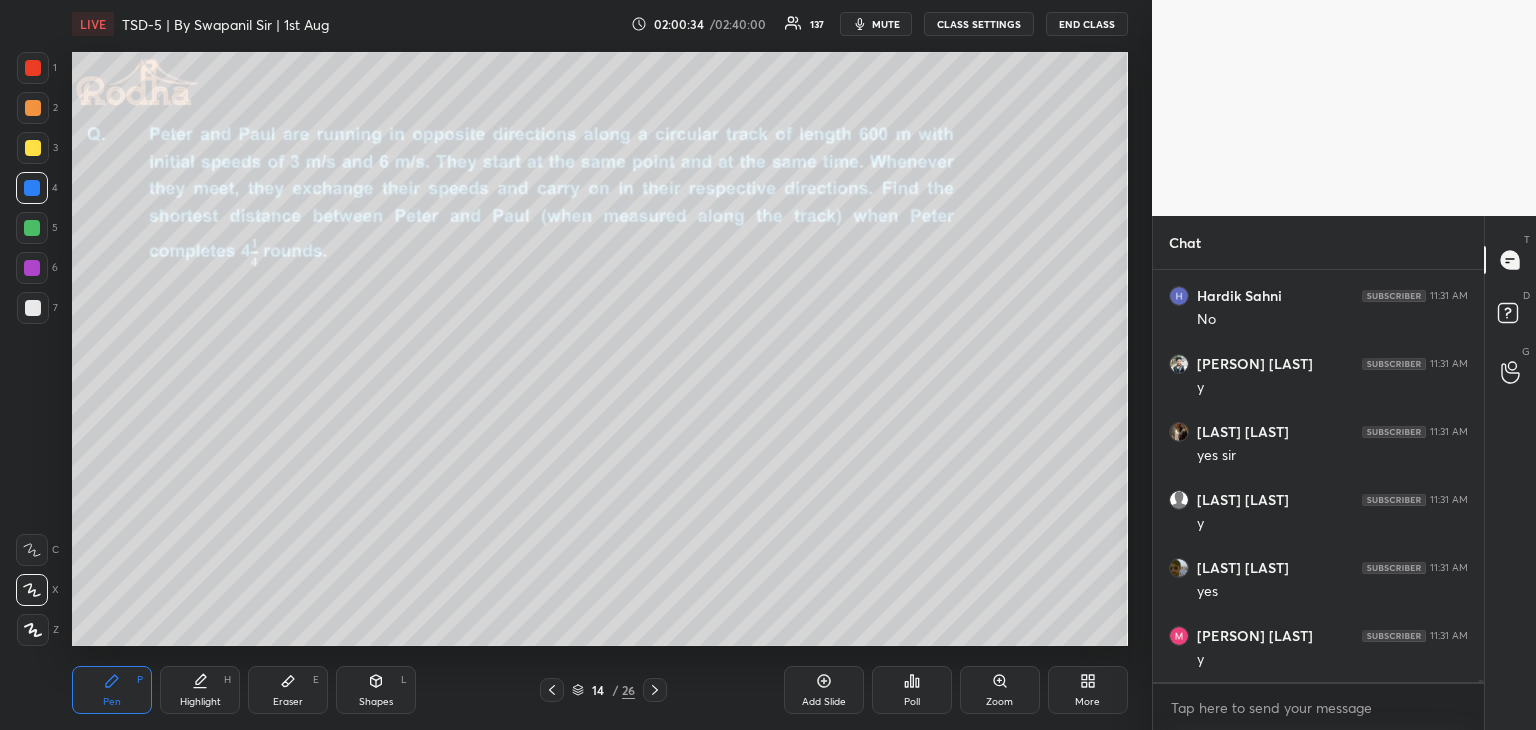 scroll, scrollTop: 98010, scrollLeft: 0, axis: vertical 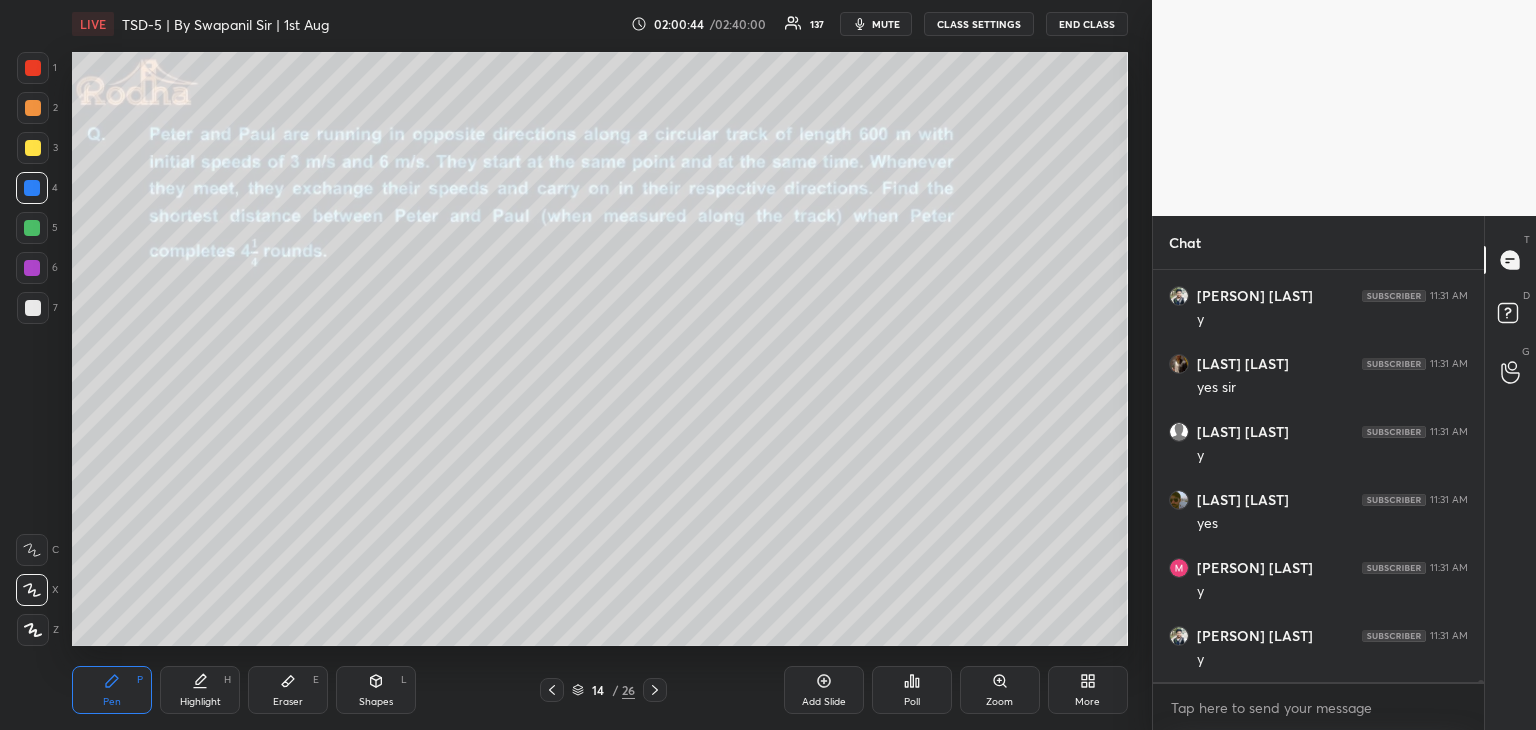 click on "E" at bounding box center (316, 680) 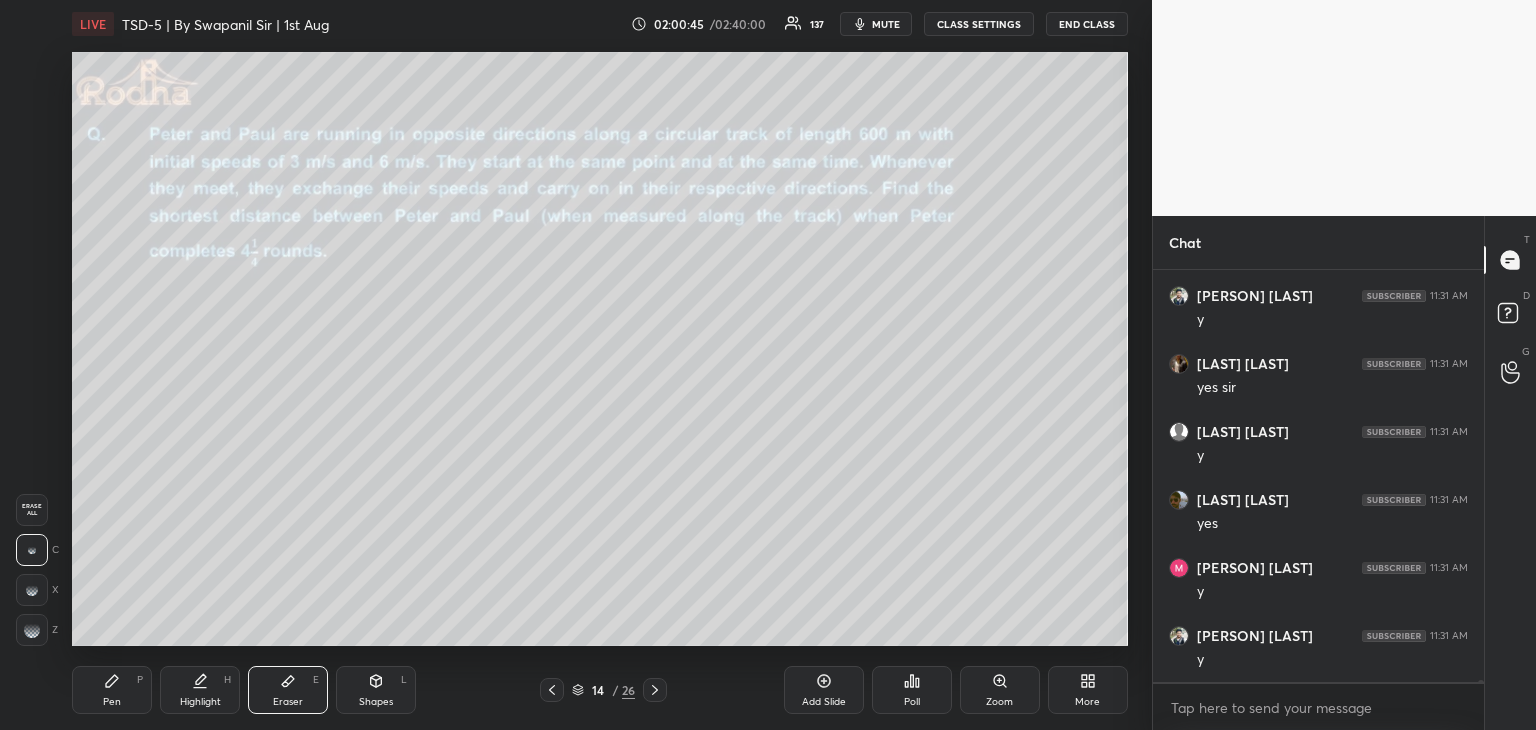 click 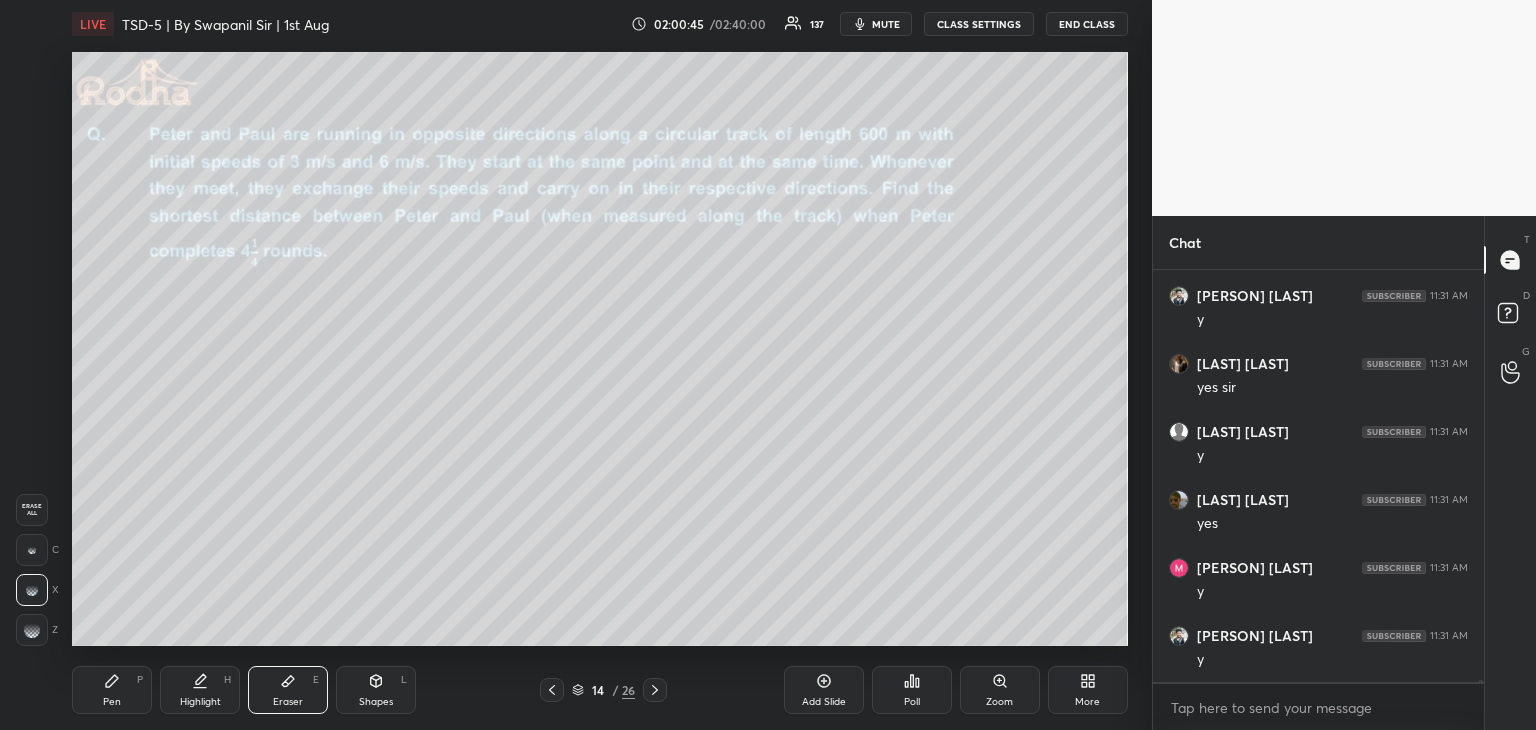 scroll, scrollTop: 98078, scrollLeft: 0, axis: vertical 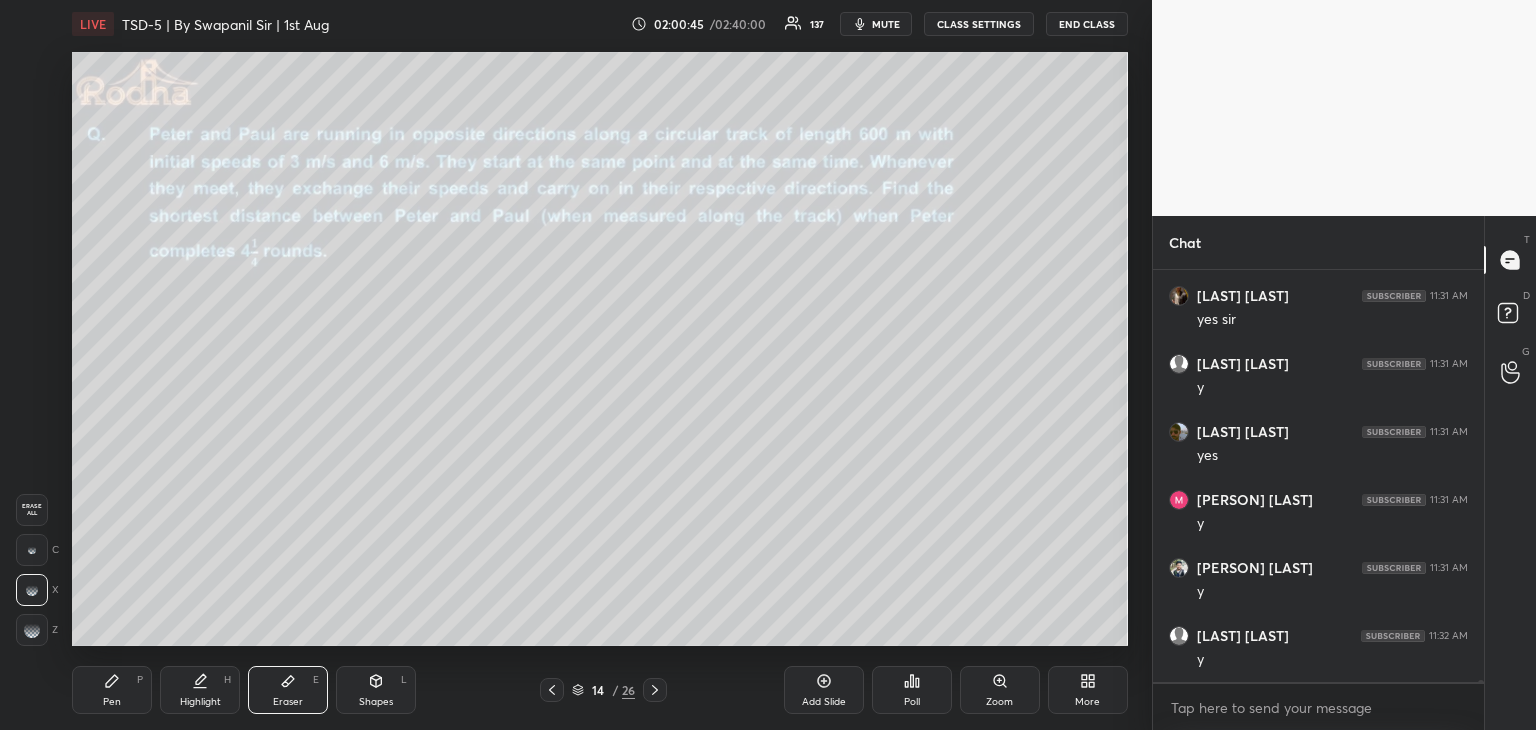 drag, startPoint x: 27, startPoint y: 552, endPoint x: 47, endPoint y: 544, distance: 21.540659 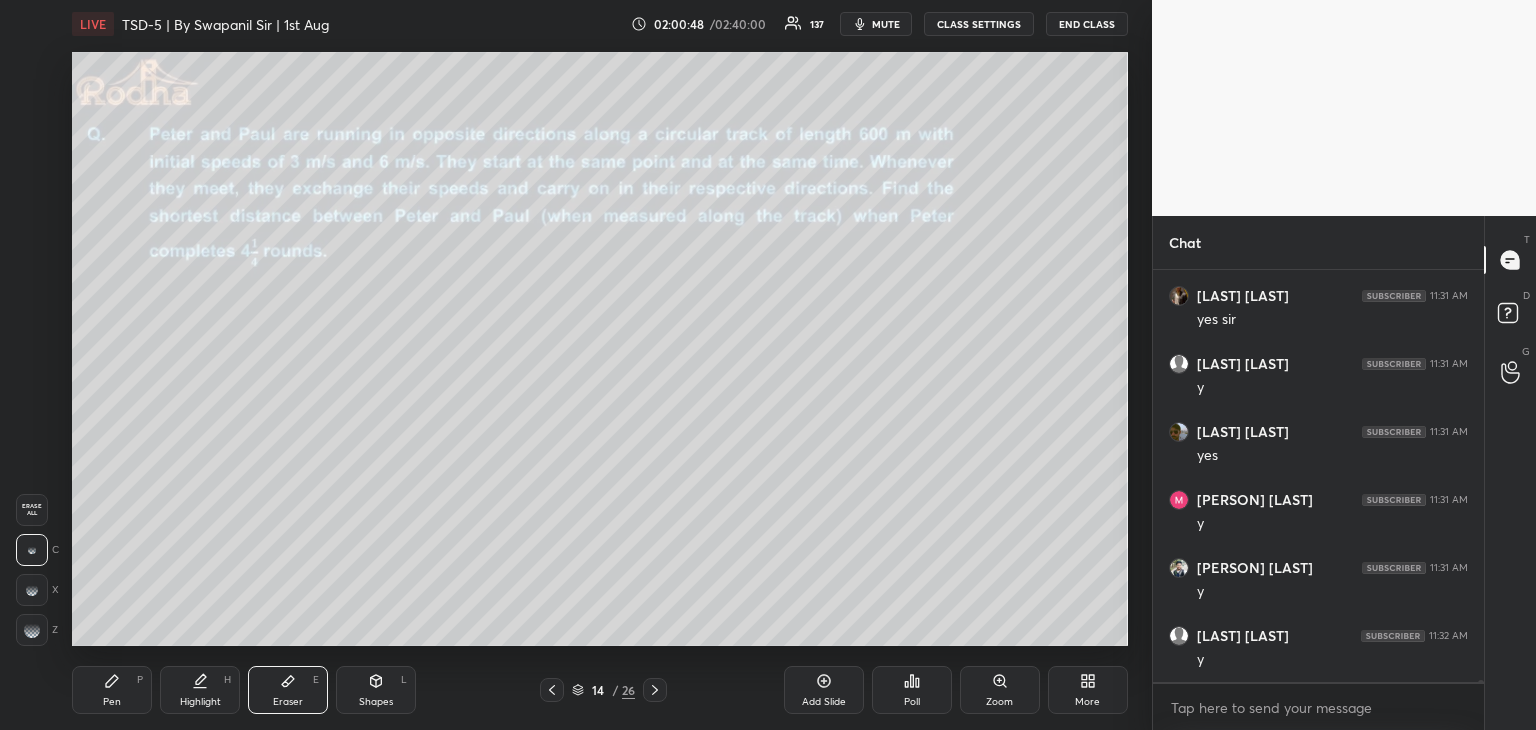 scroll, scrollTop: 98146, scrollLeft: 0, axis: vertical 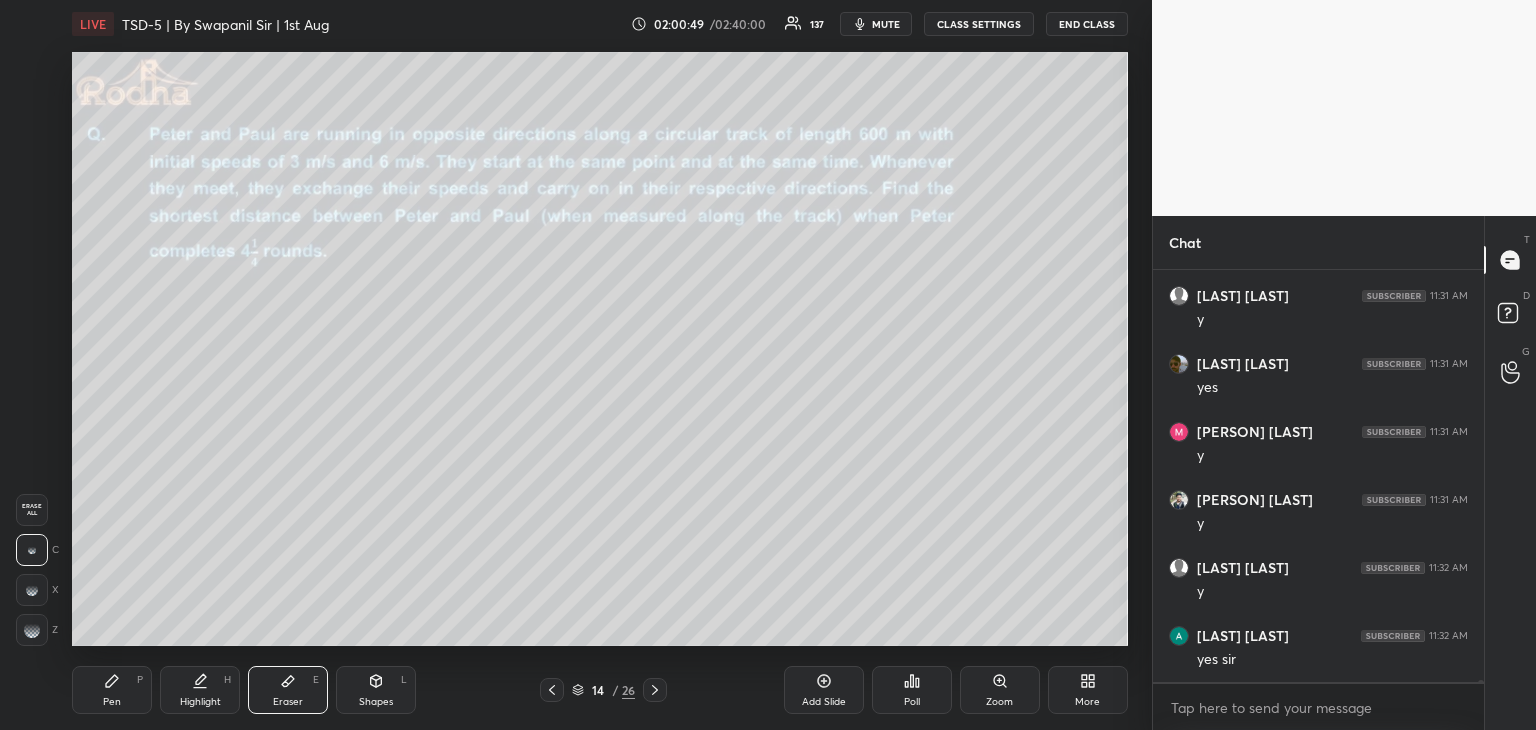 click on "Pen P" at bounding box center (112, 690) 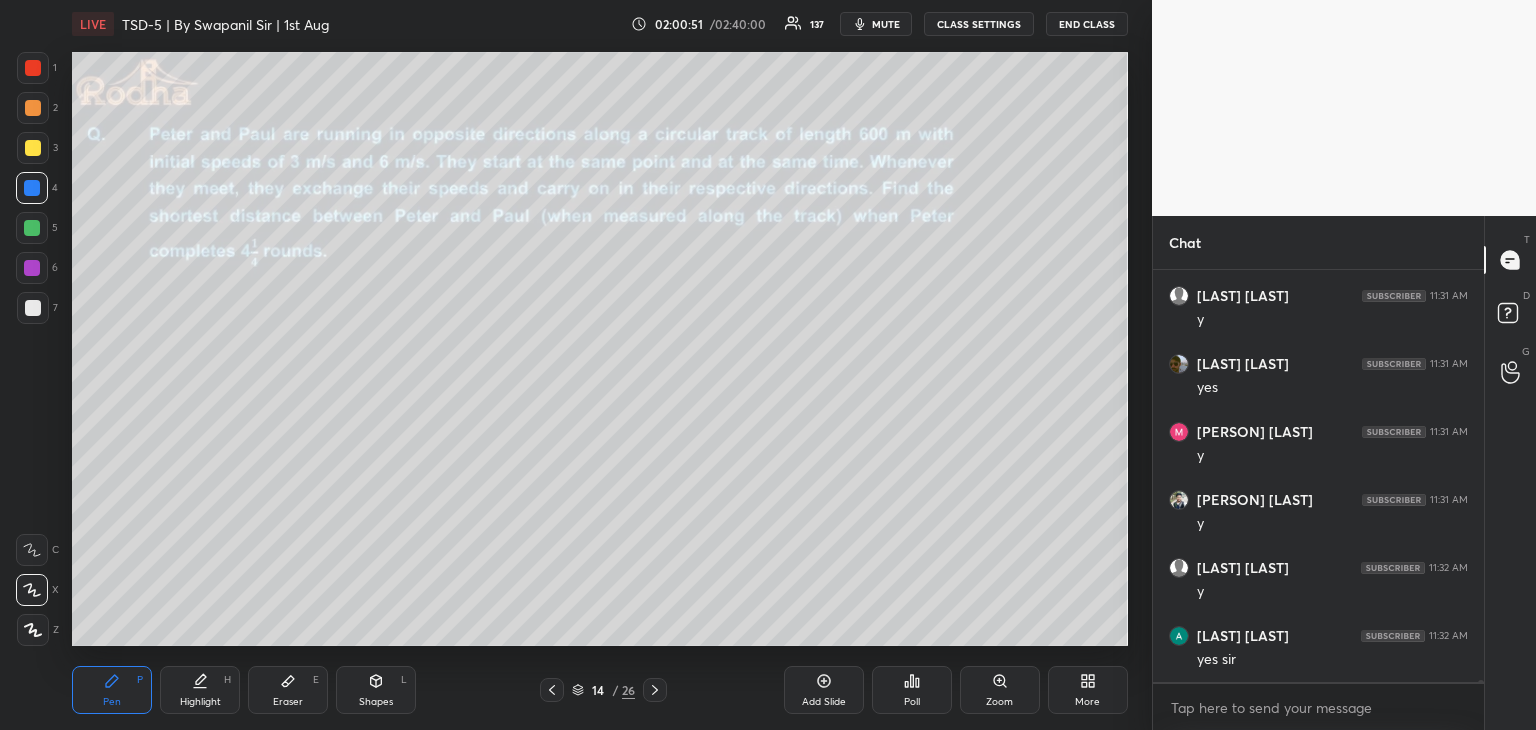 click at bounding box center (32, 228) 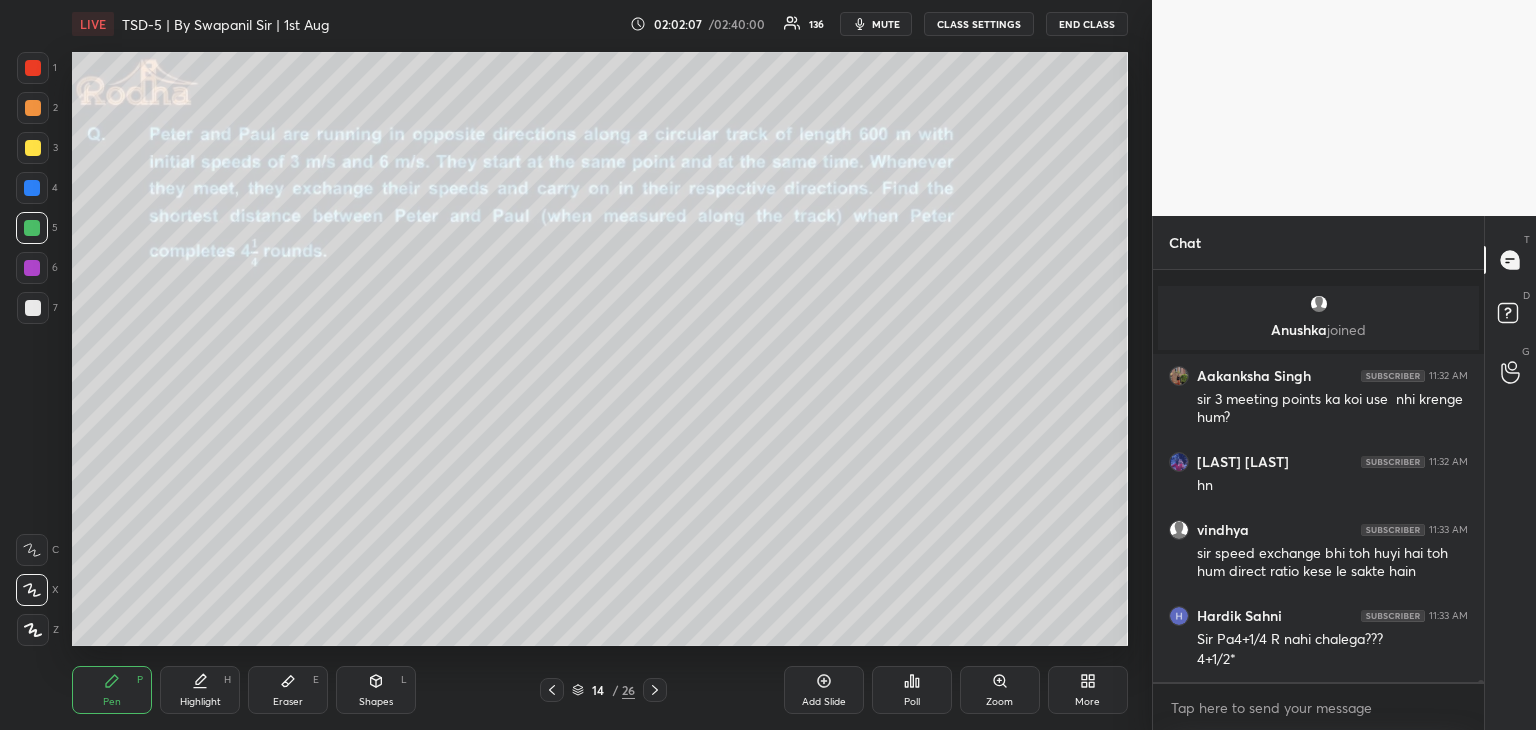 scroll, scrollTop: 97766, scrollLeft: 0, axis: vertical 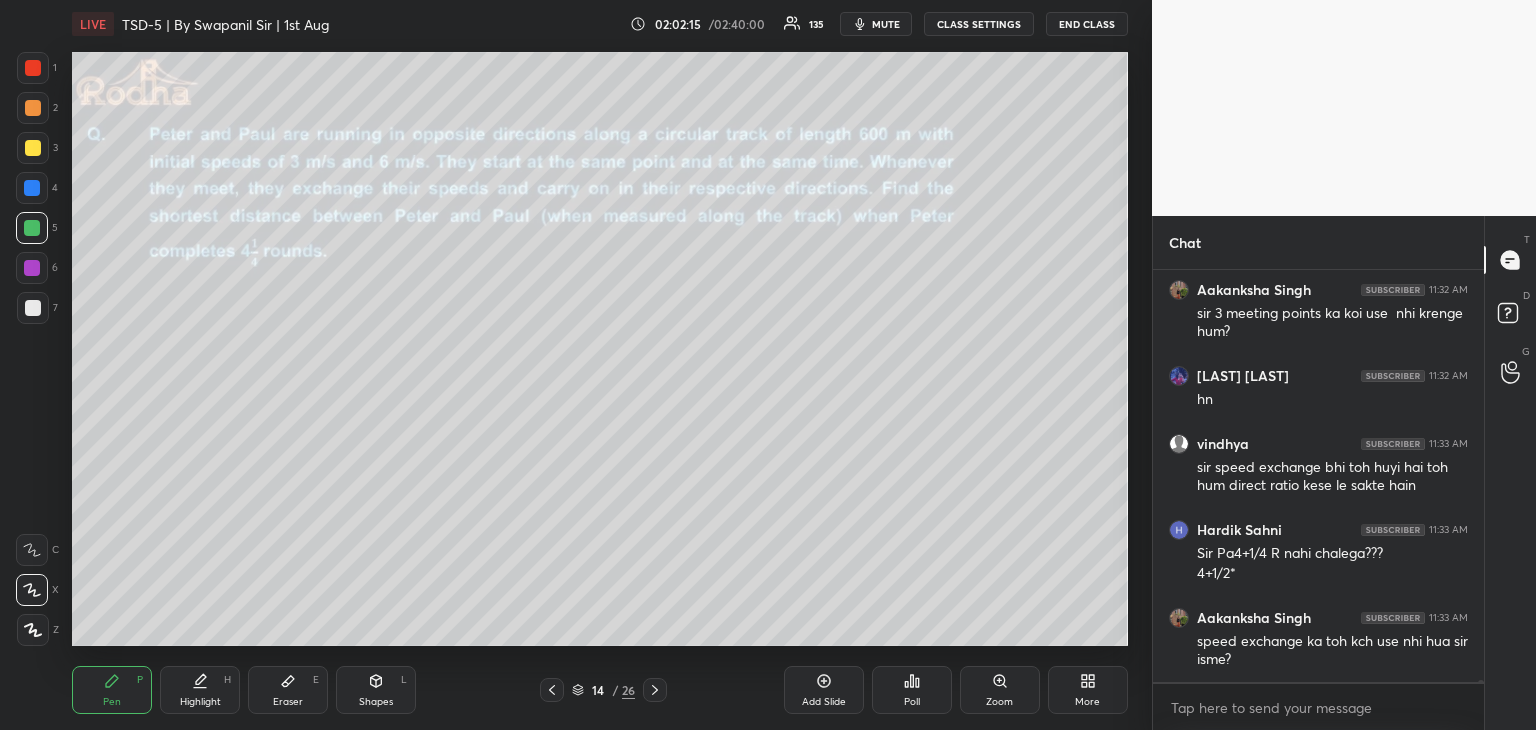 drag, startPoint x: 299, startPoint y: 698, endPoint x: 397, endPoint y: 654, distance: 107.42439 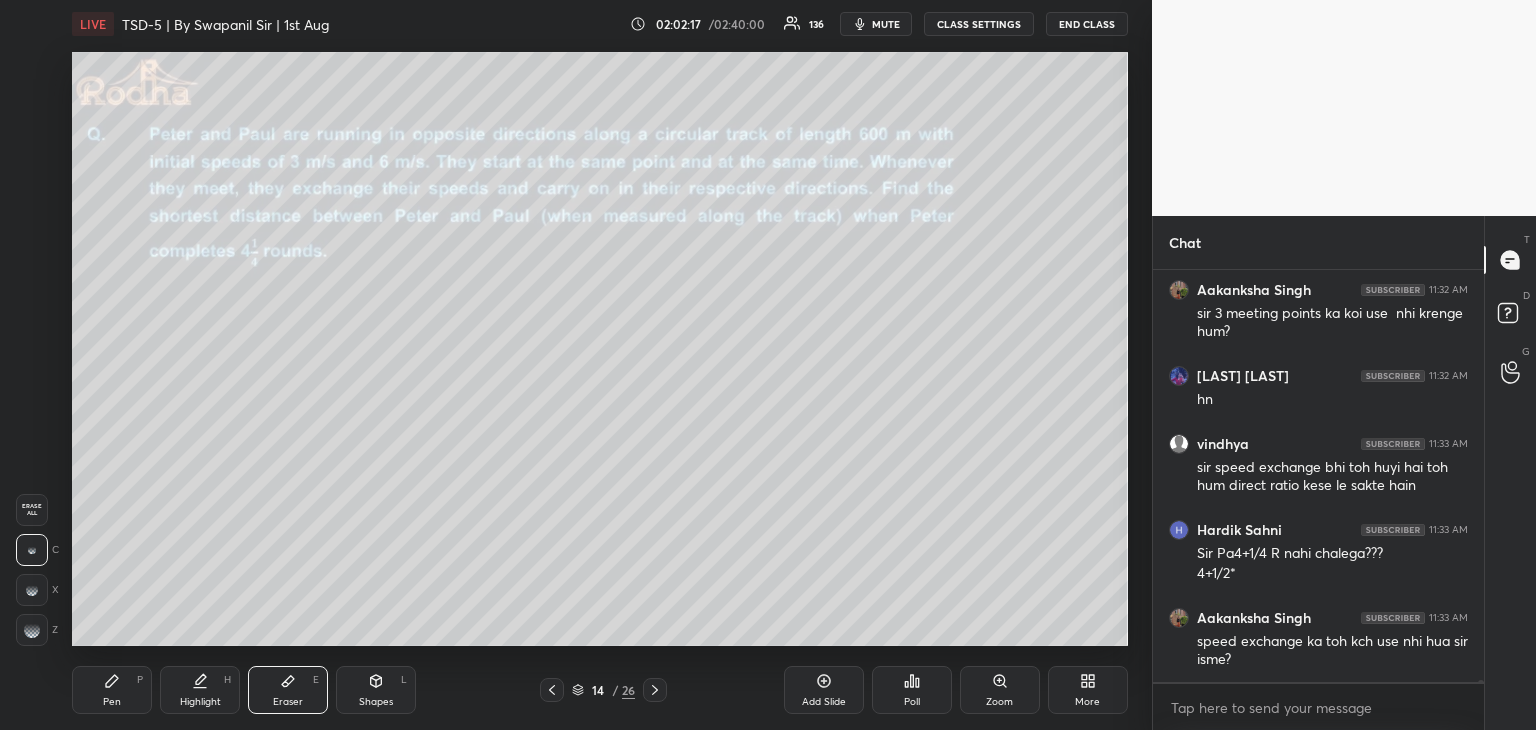 drag, startPoint x: 38, startPoint y: 637, endPoint x: 61, endPoint y: 630, distance: 24.04163 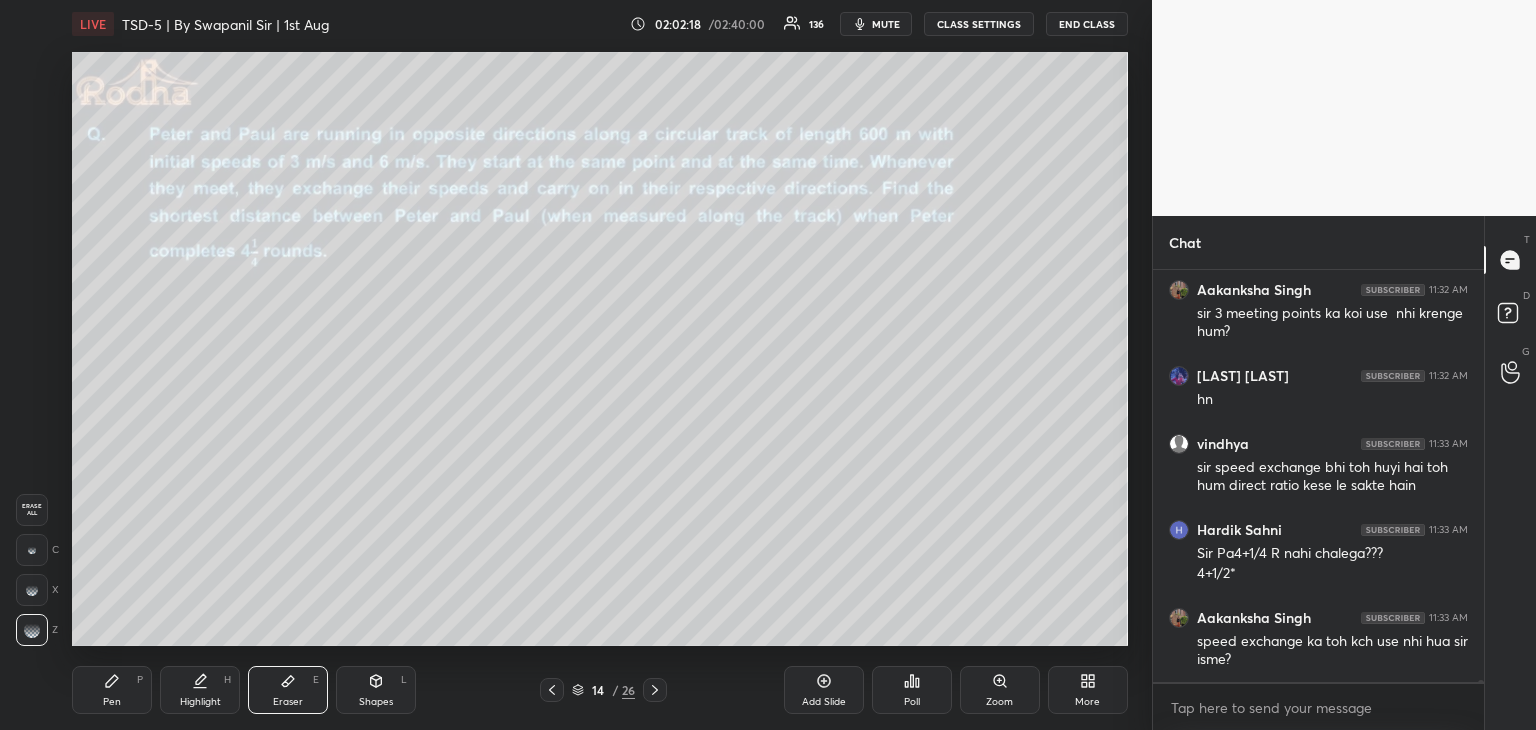 scroll, scrollTop: 97834, scrollLeft: 0, axis: vertical 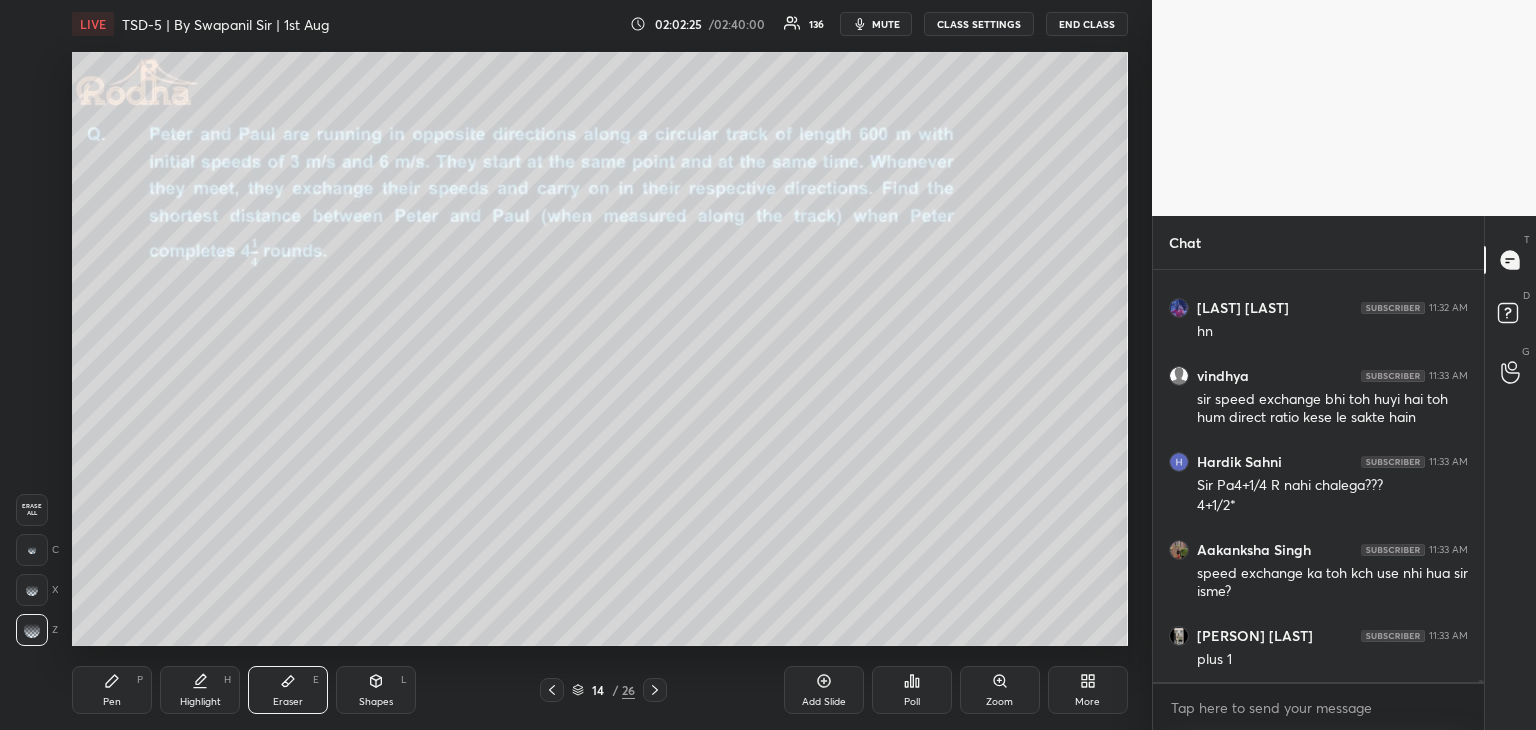 click on "Pen P" at bounding box center [112, 690] 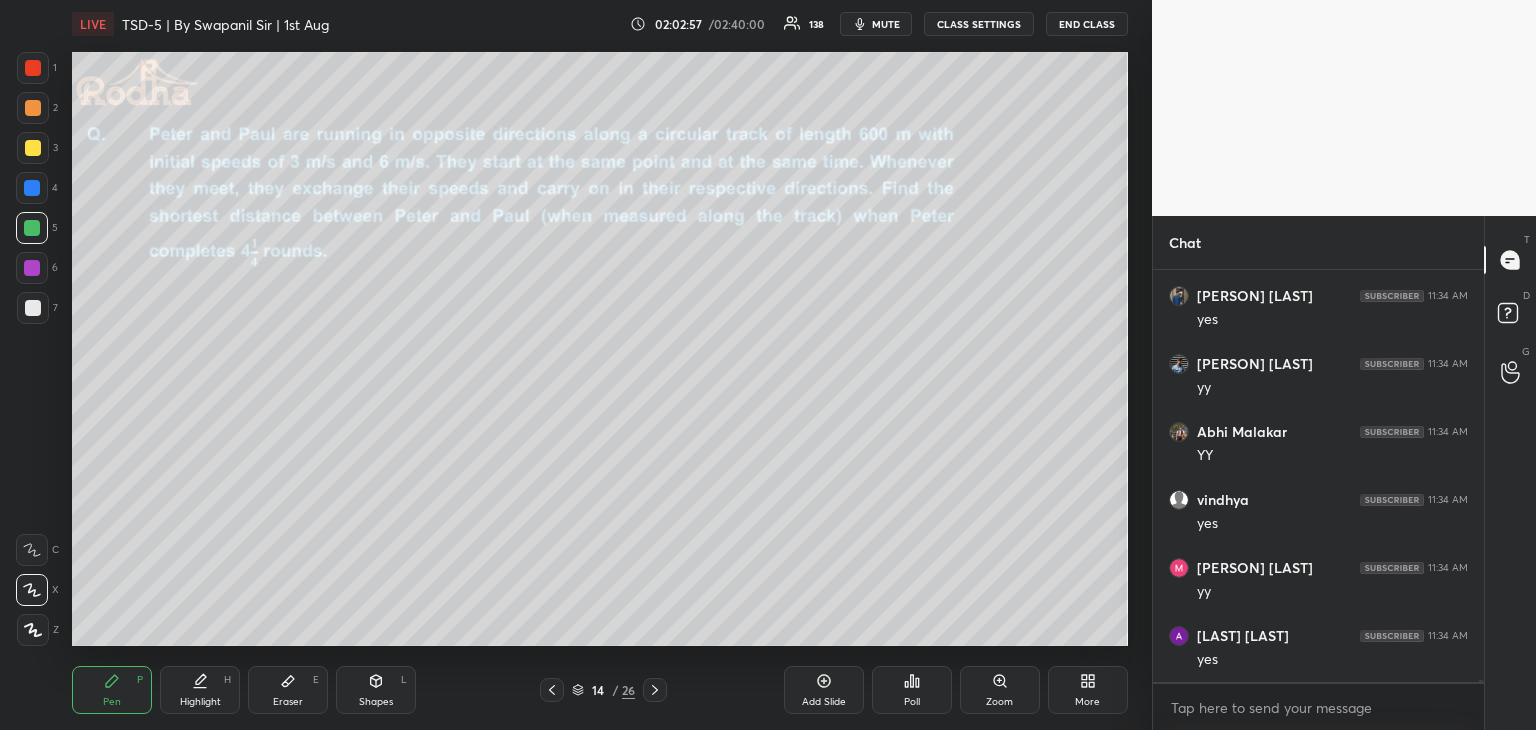 scroll, scrollTop: 99214, scrollLeft: 0, axis: vertical 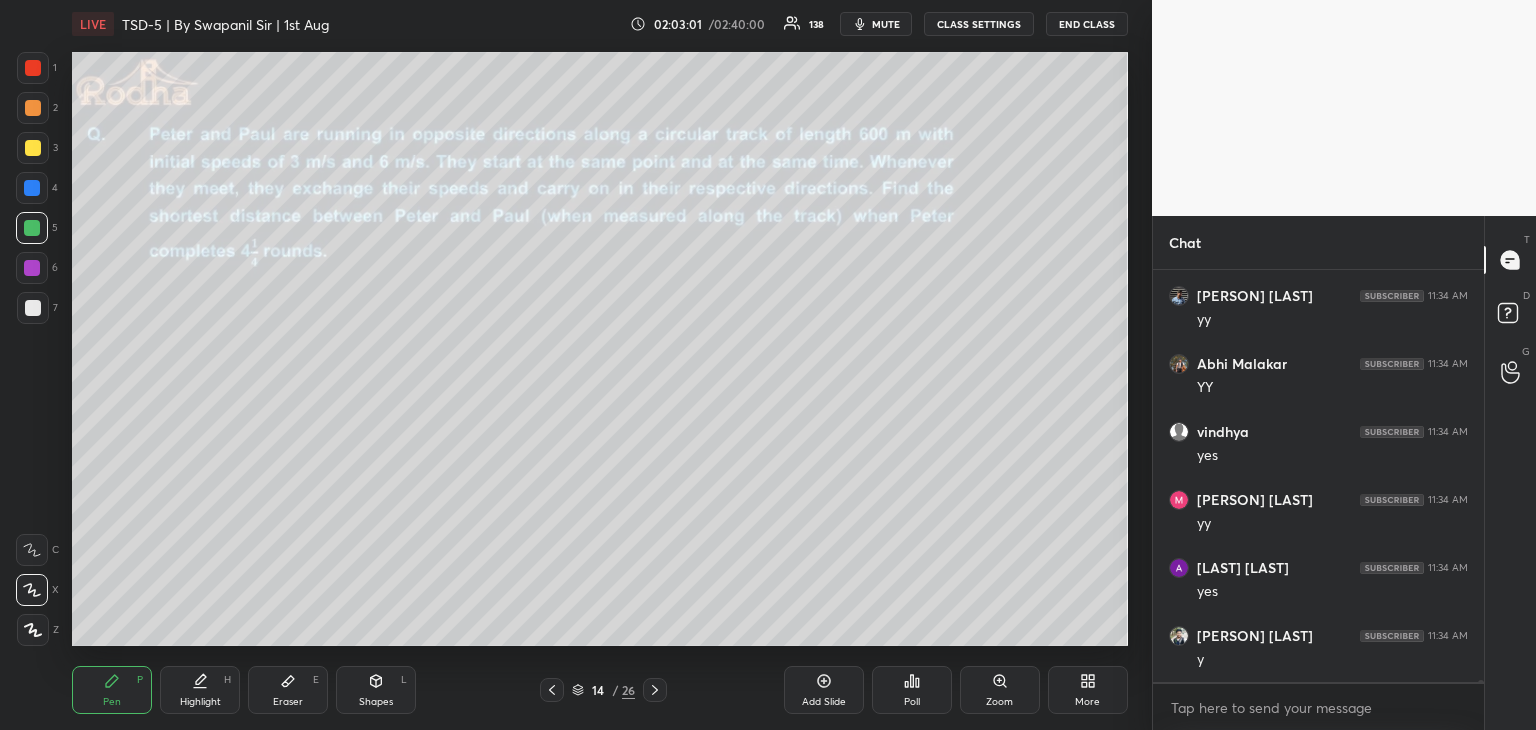 click at bounding box center [33, 108] 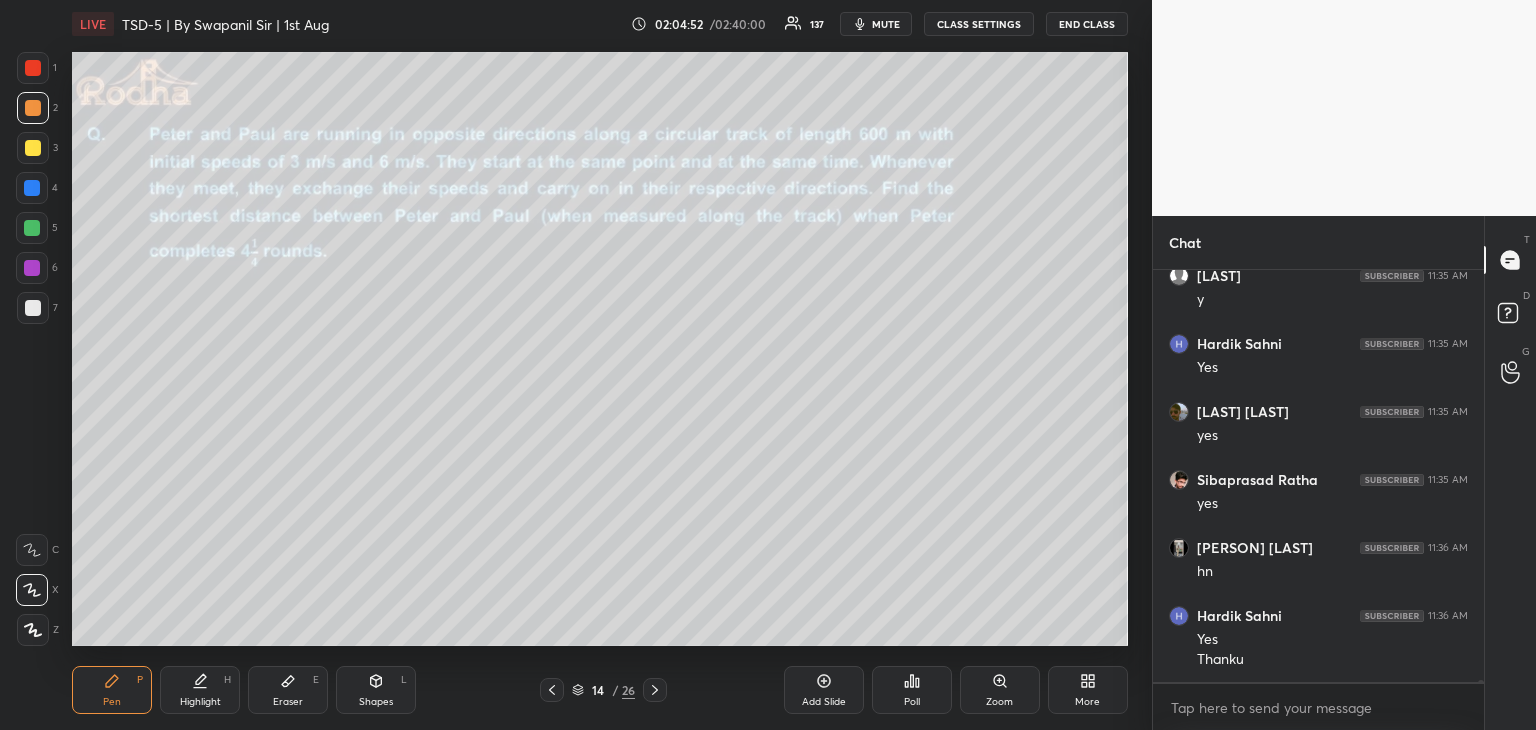 scroll, scrollTop: 102080, scrollLeft: 0, axis: vertical 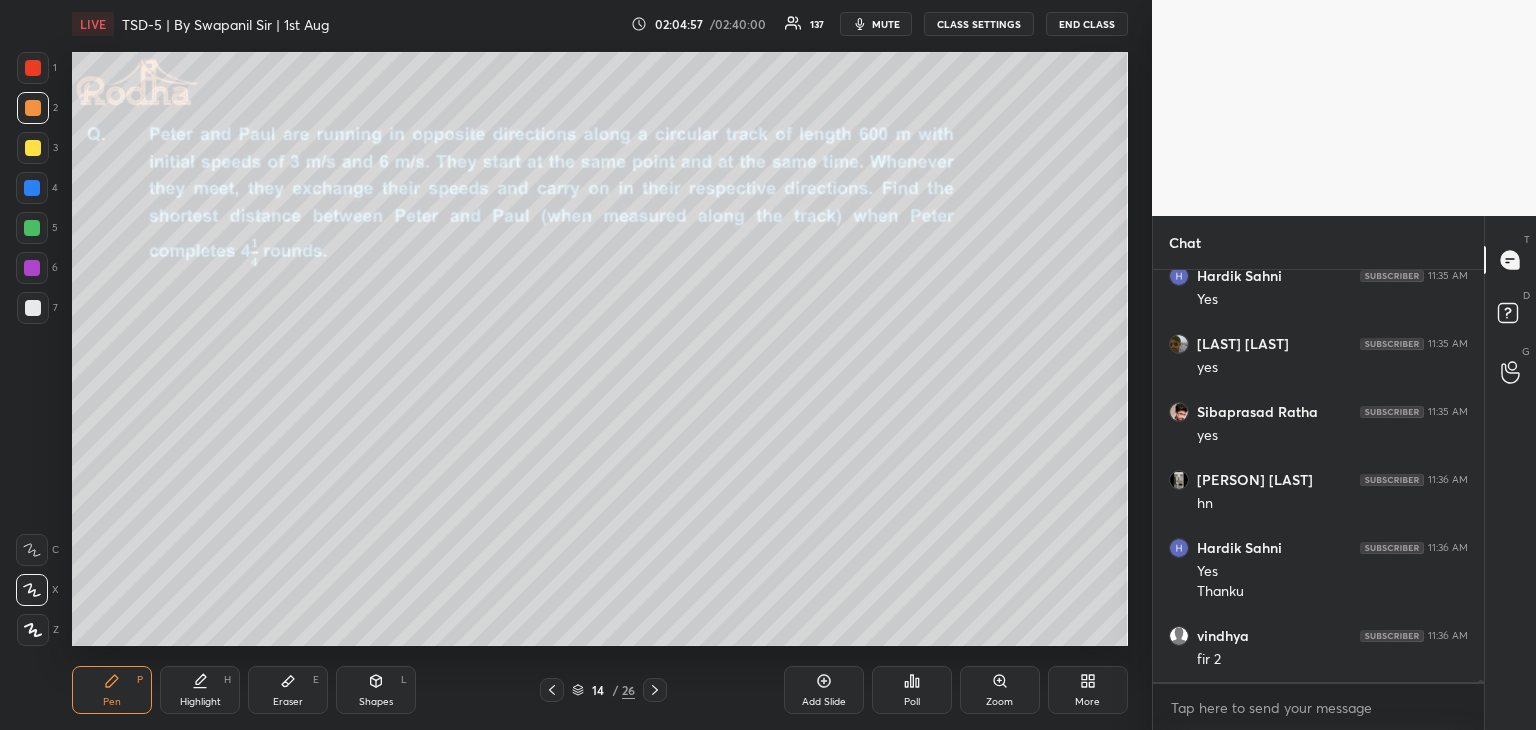 click 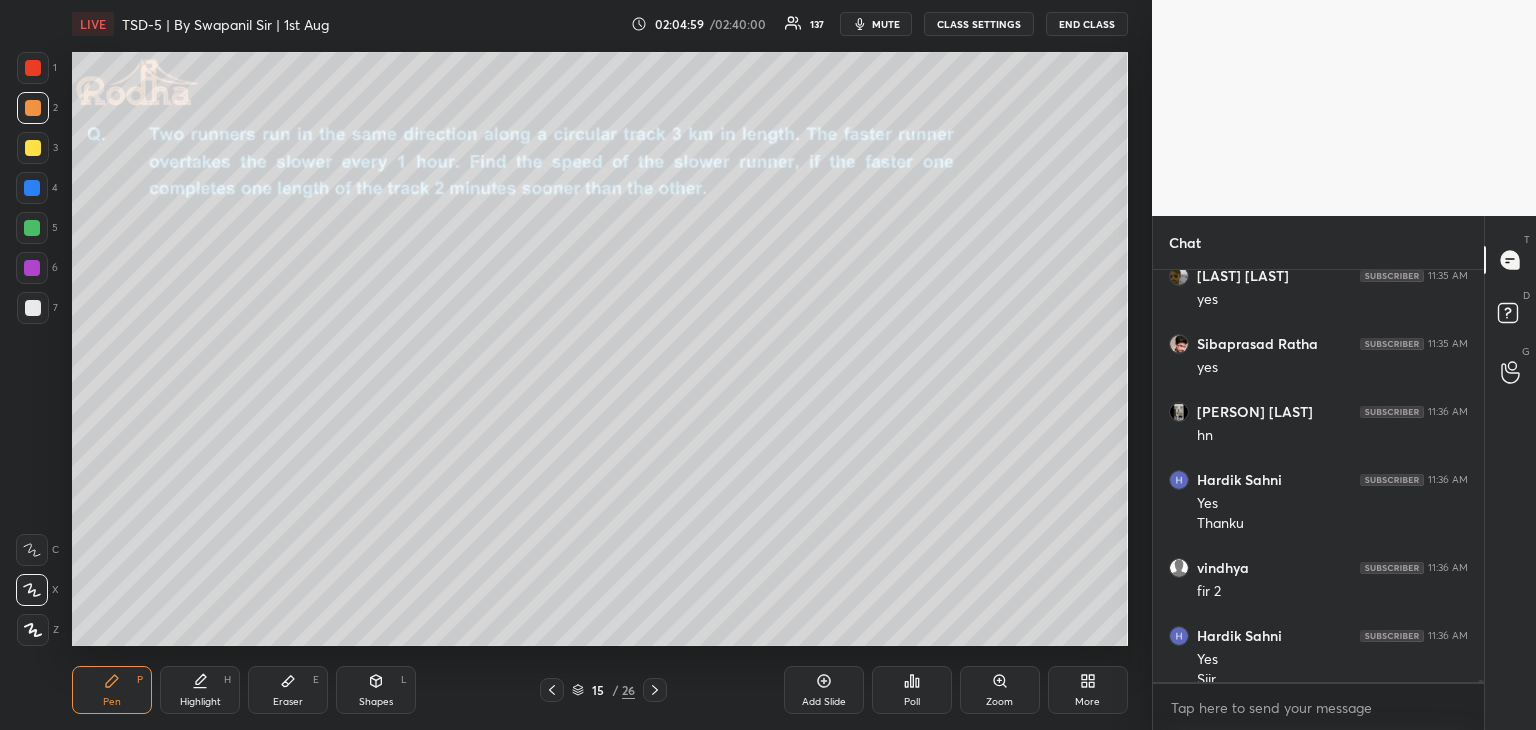 scroll, scrollTop: 102168, scrollLeft: 0, axis: vertical 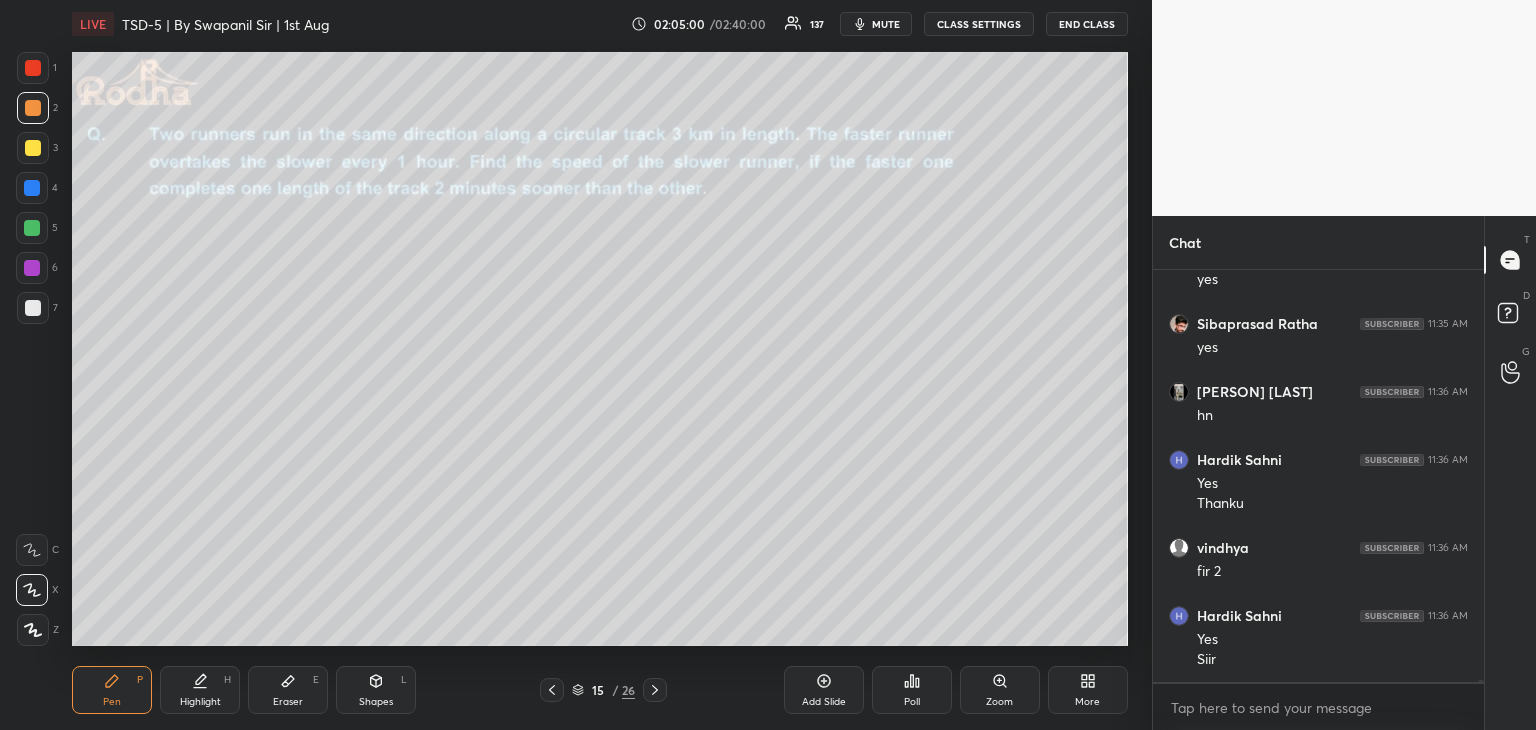 click 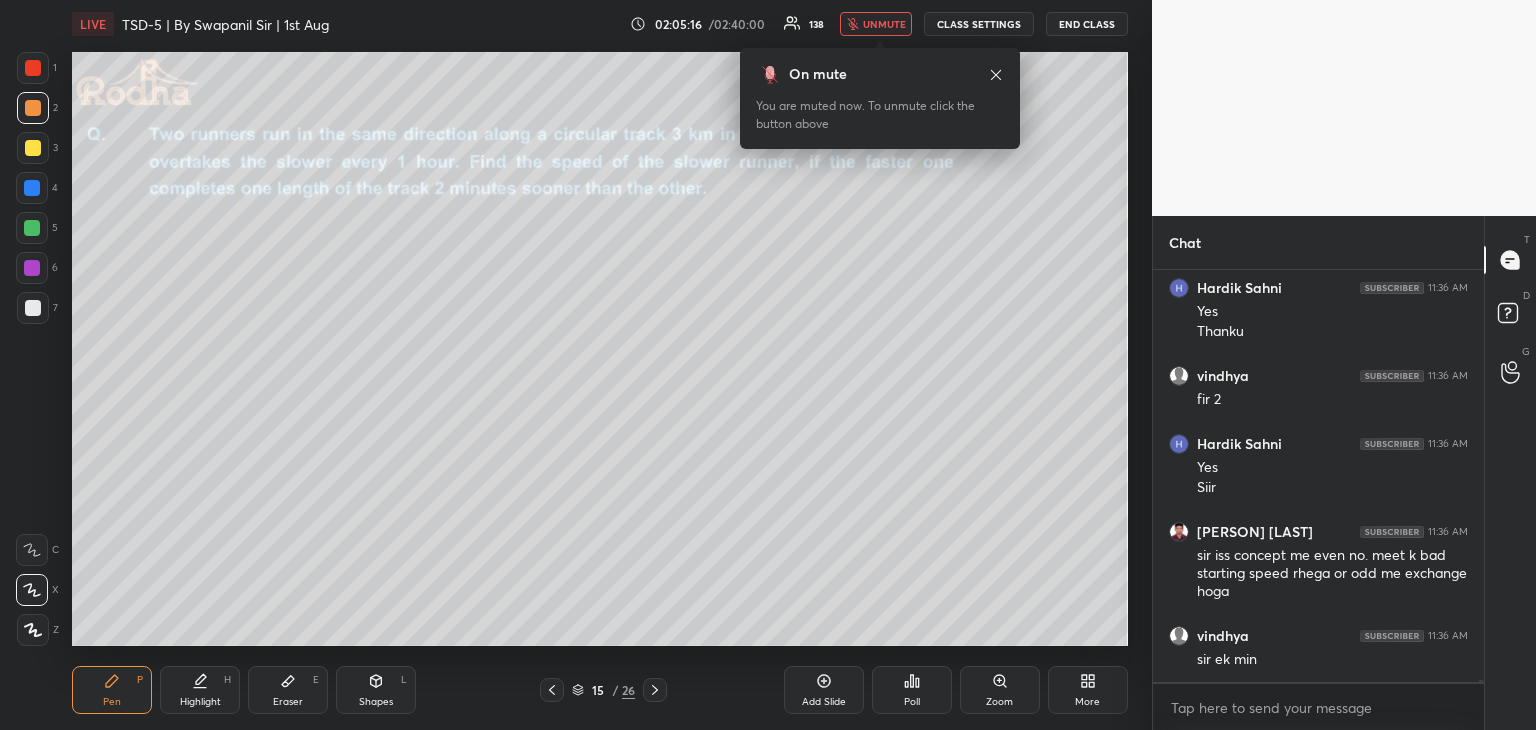 scroll, scrollTop: 102360, scrollLeft: 0, axis: vertical 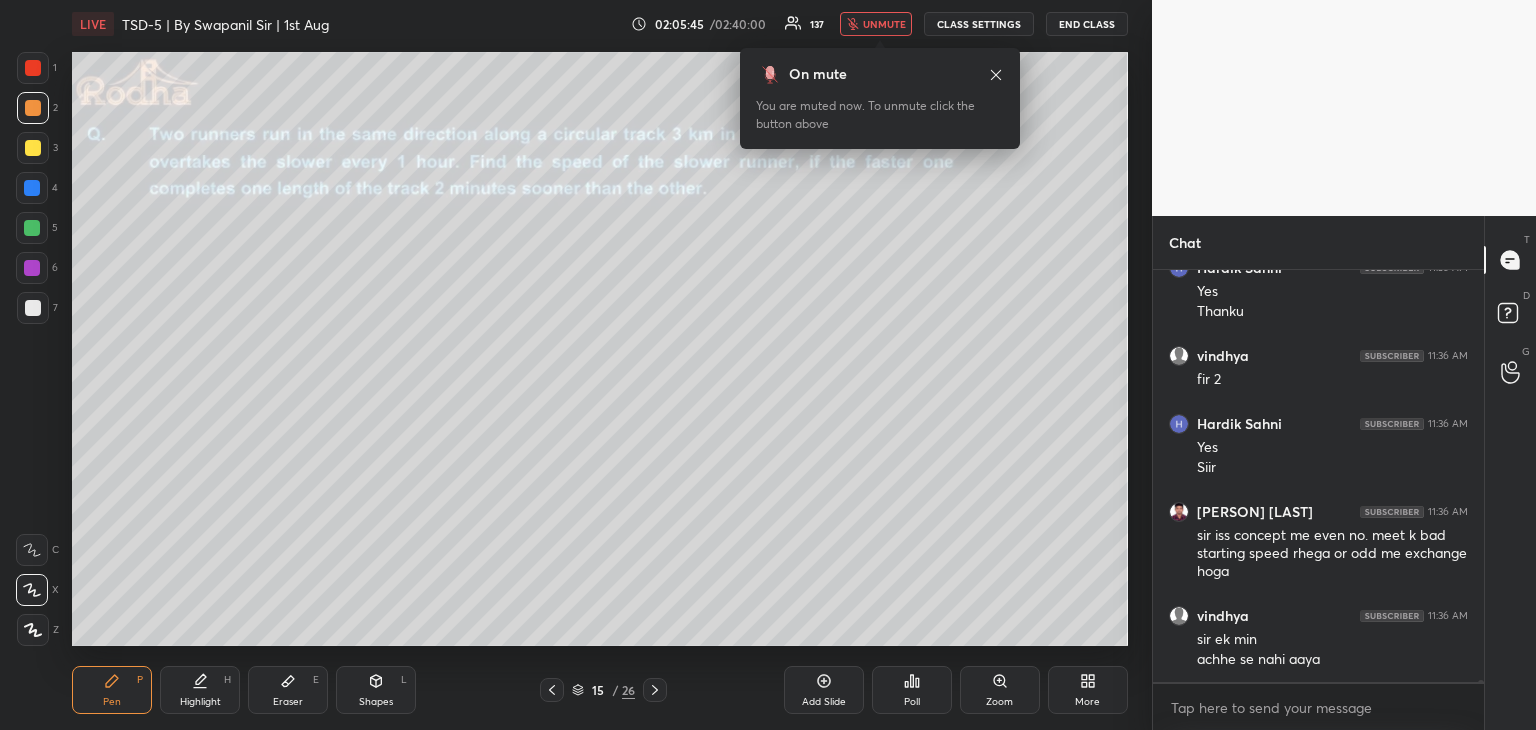 click on "unmute" at bounding box center (884, 24) 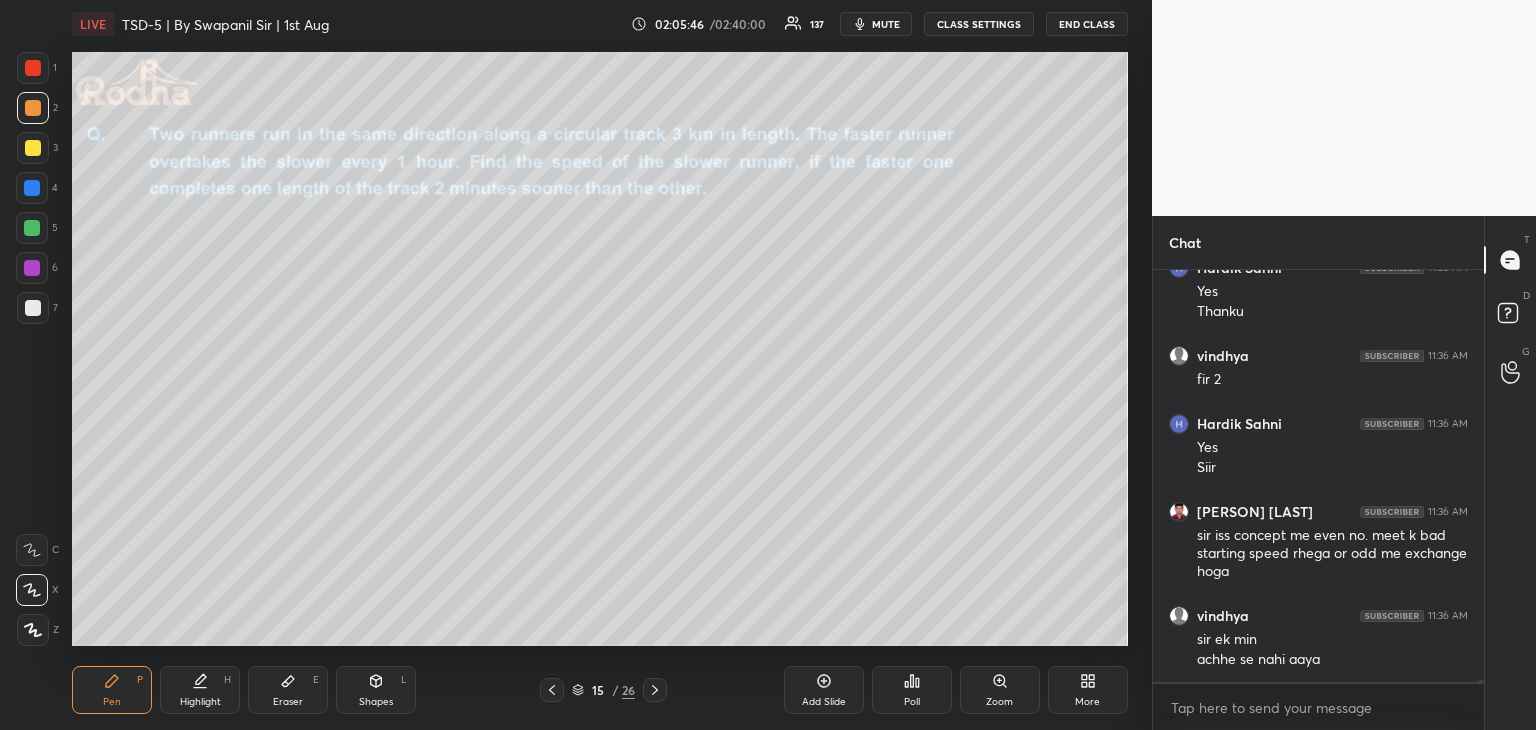 scroll, scrollTop: 102464, scrollLeft: 0, axis: vertical 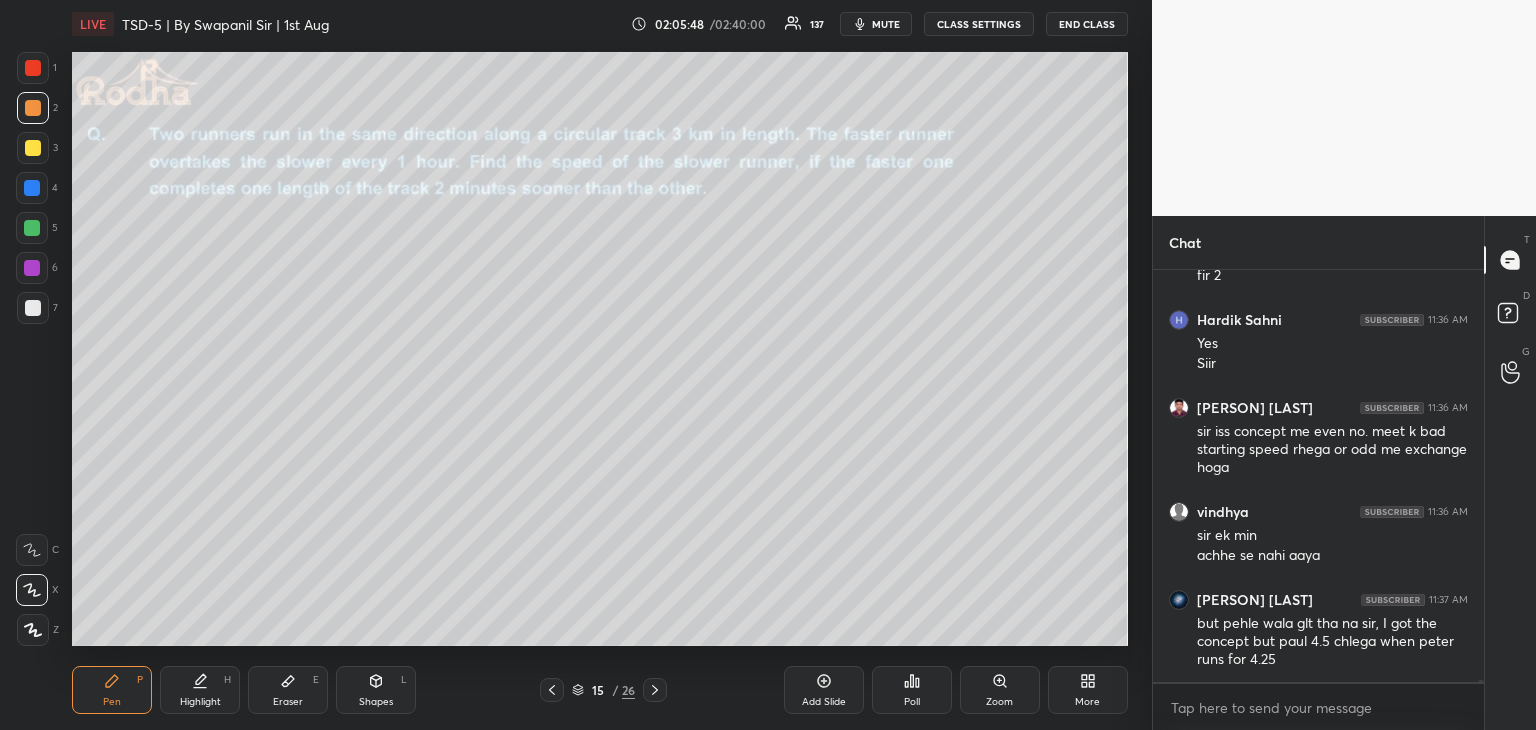 click on "mute" at bounding box center (886, 24) 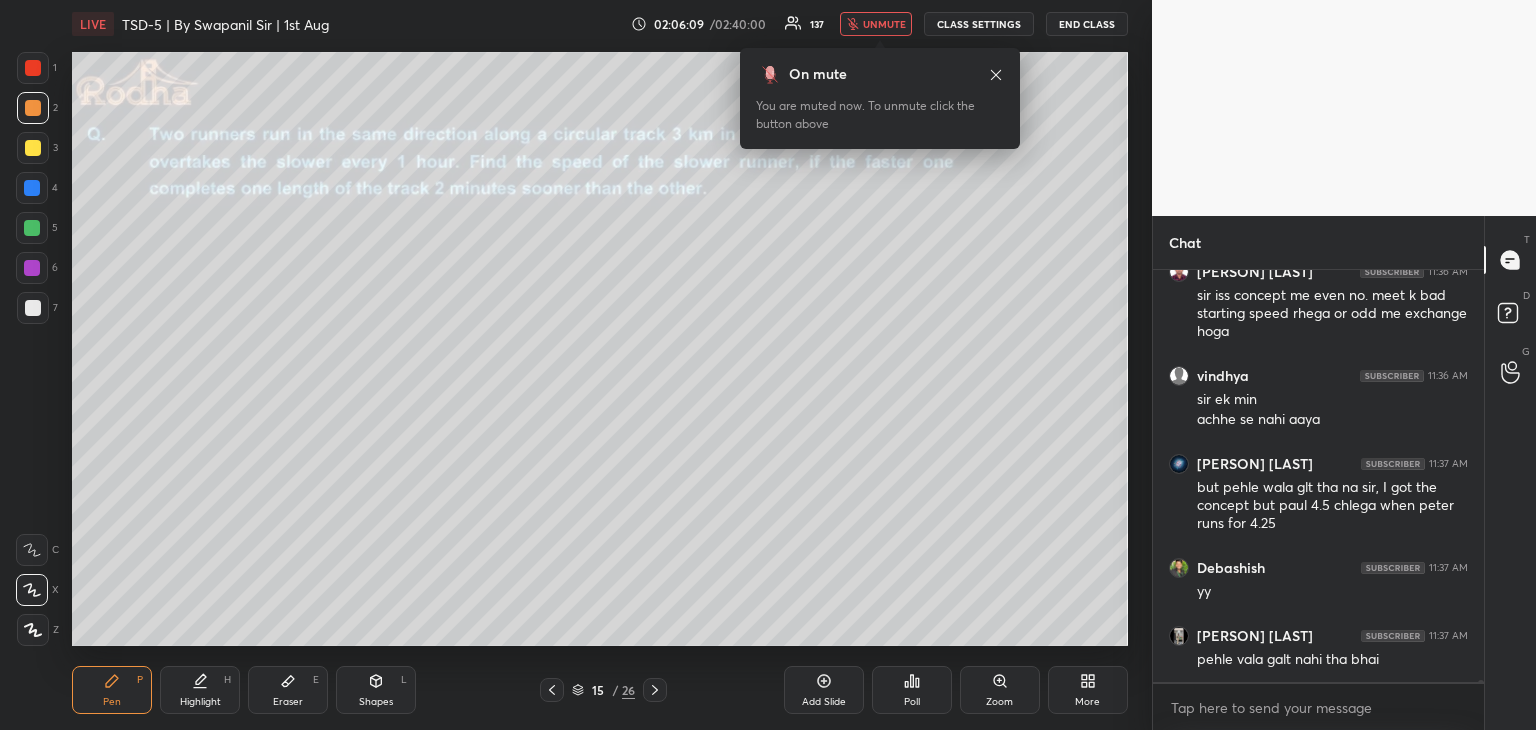 scroll, scrollTop: 102638, scrollLeft: 0, axis: vertical 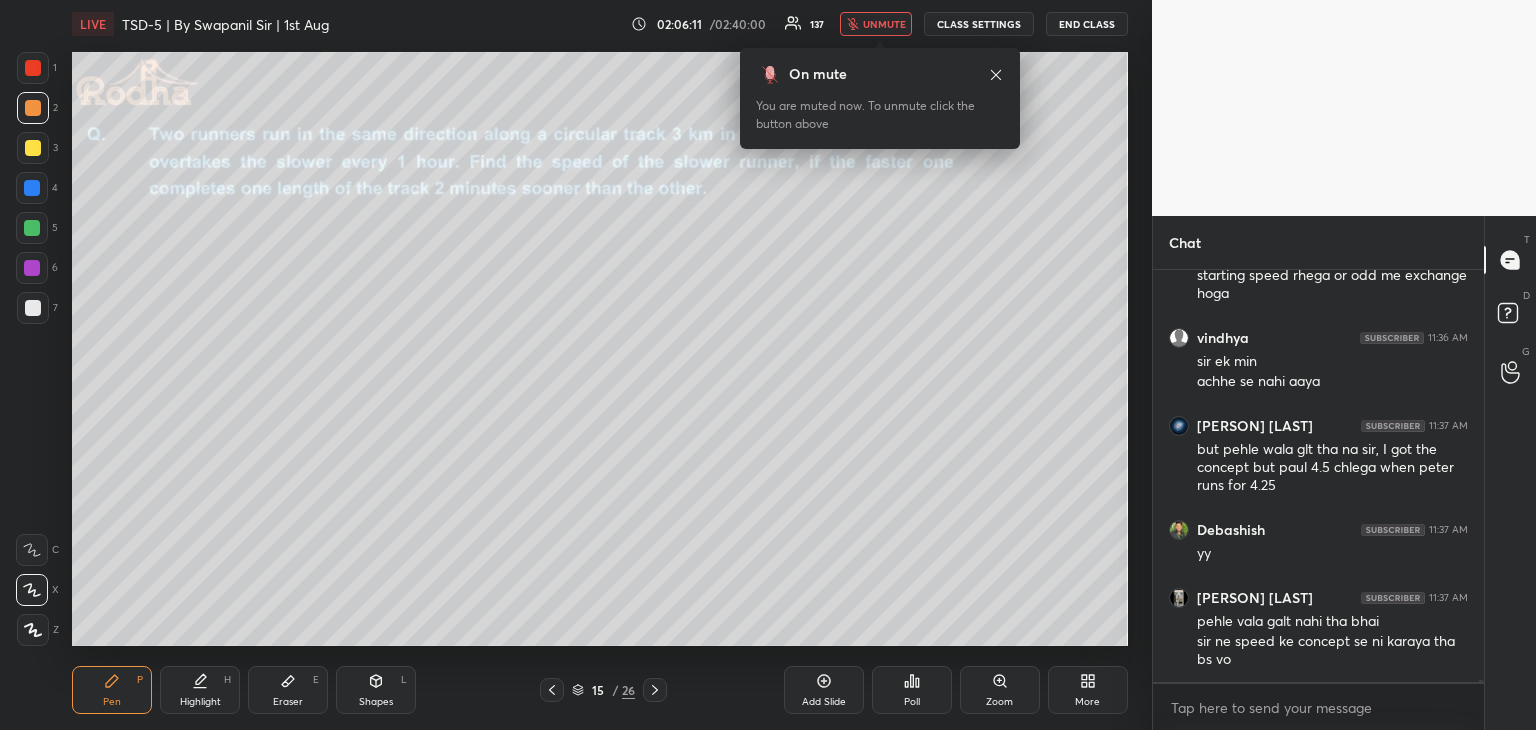 click on "unmute" at bounding box center (884, 24) 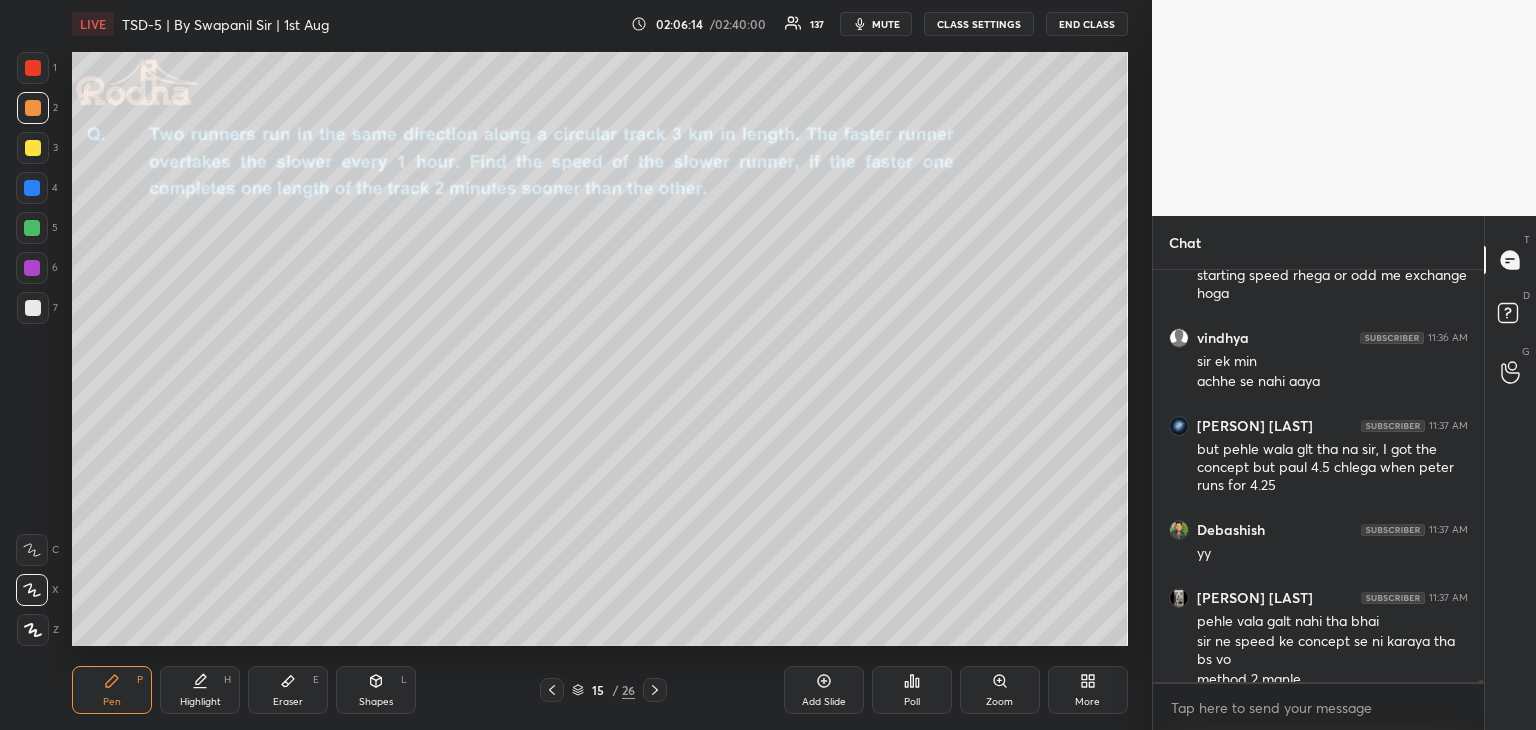 scroll, scrollTop: 102658, scrollLeft: 0, axis: vertical 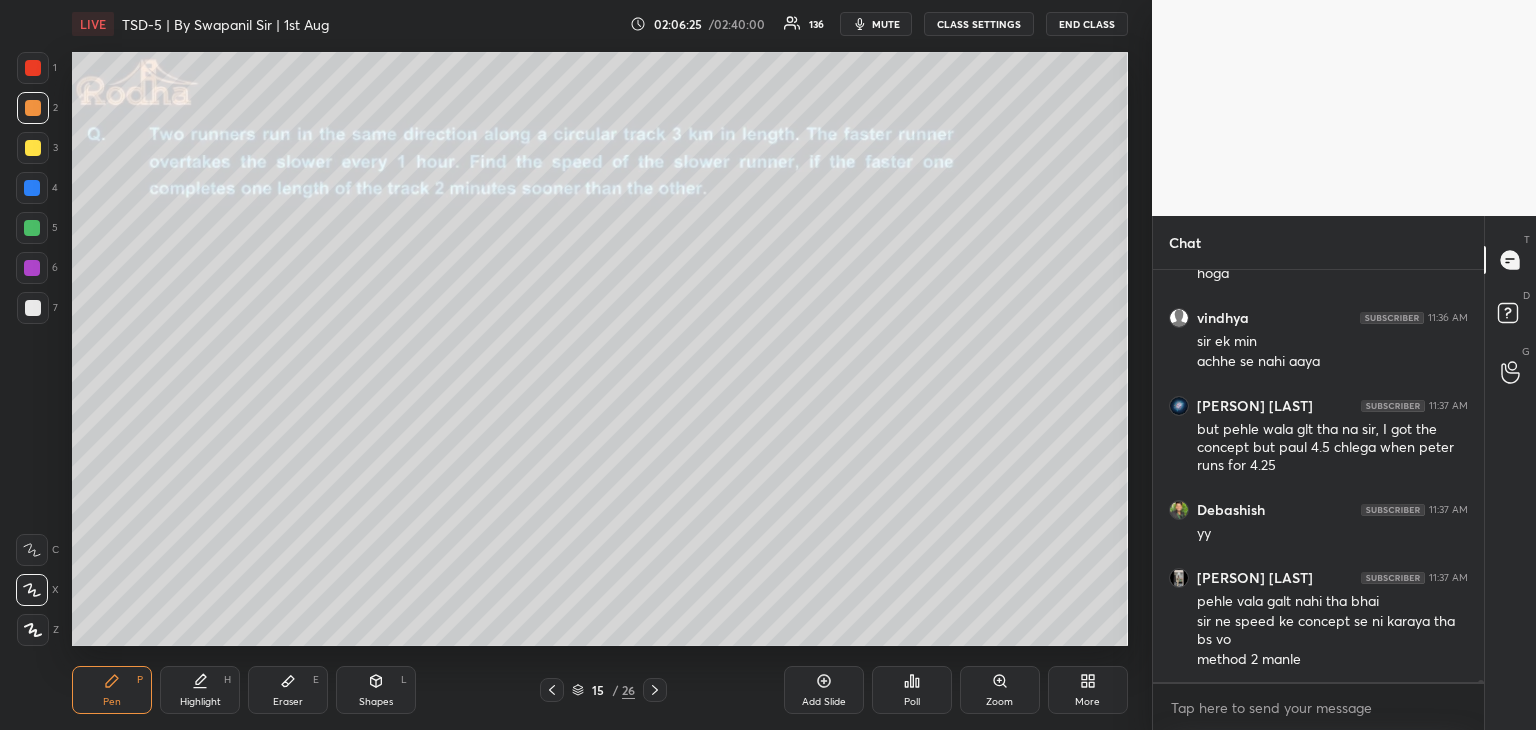 click 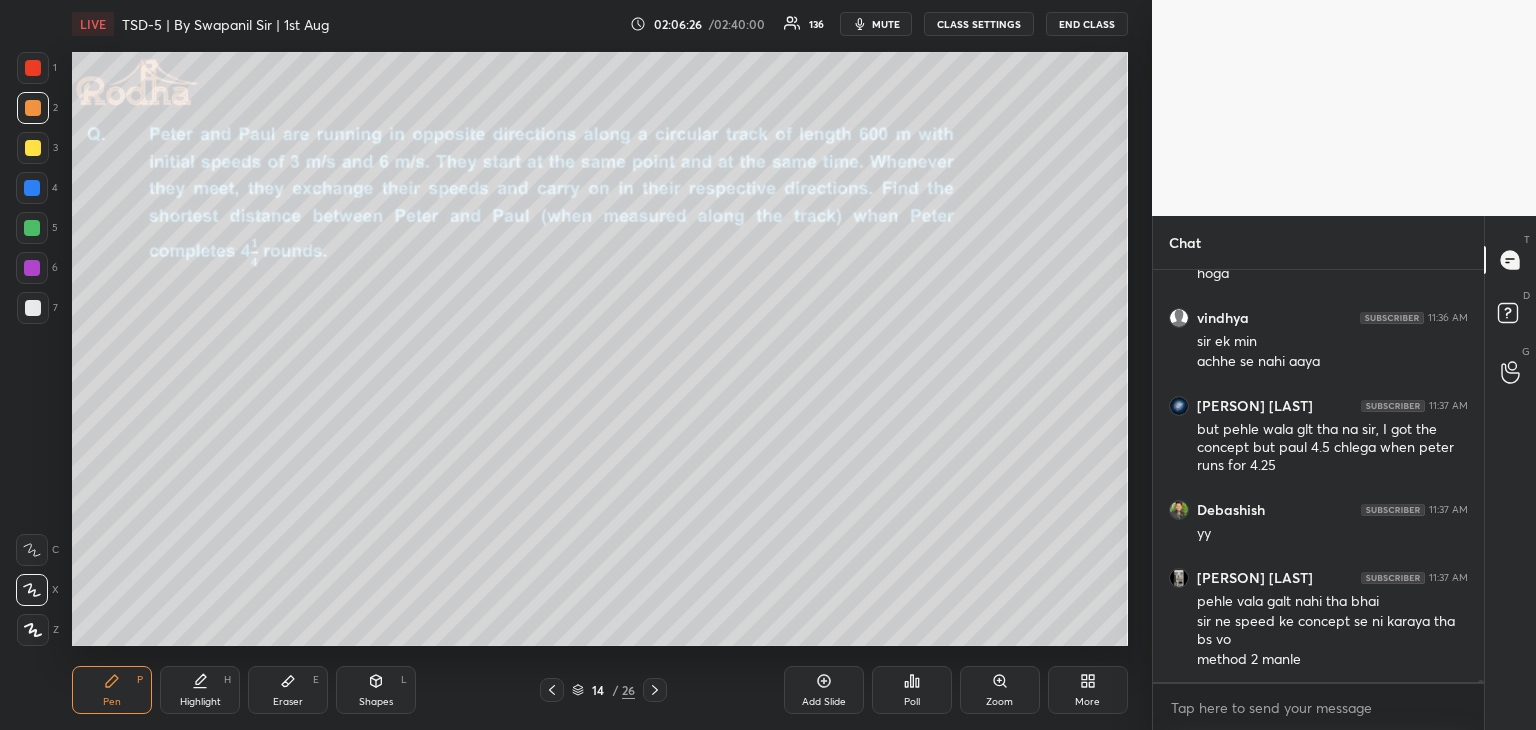 scroll, scrollTop: 102726, scrollLeft: 0, axis: vertical 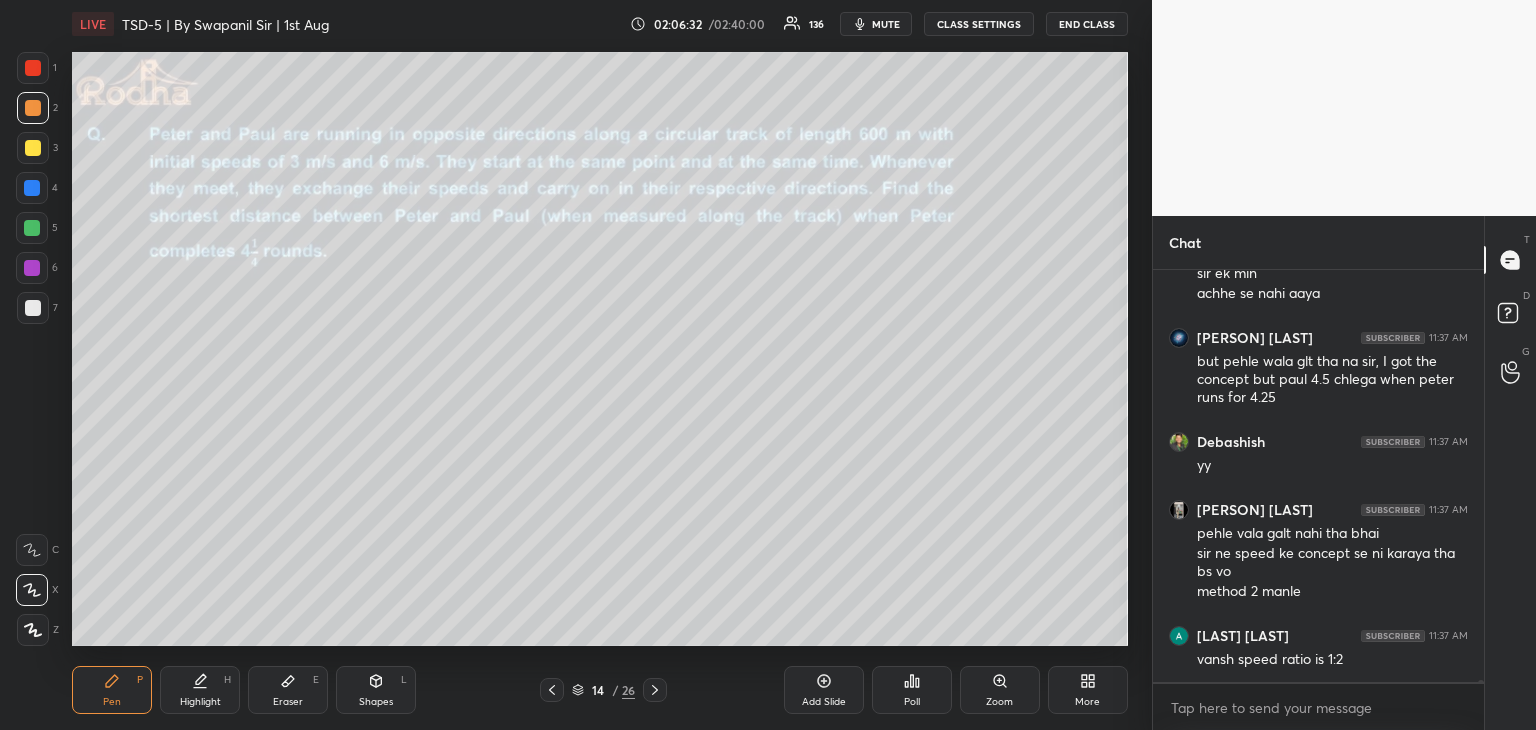 click at bounding box center (1481, 688) 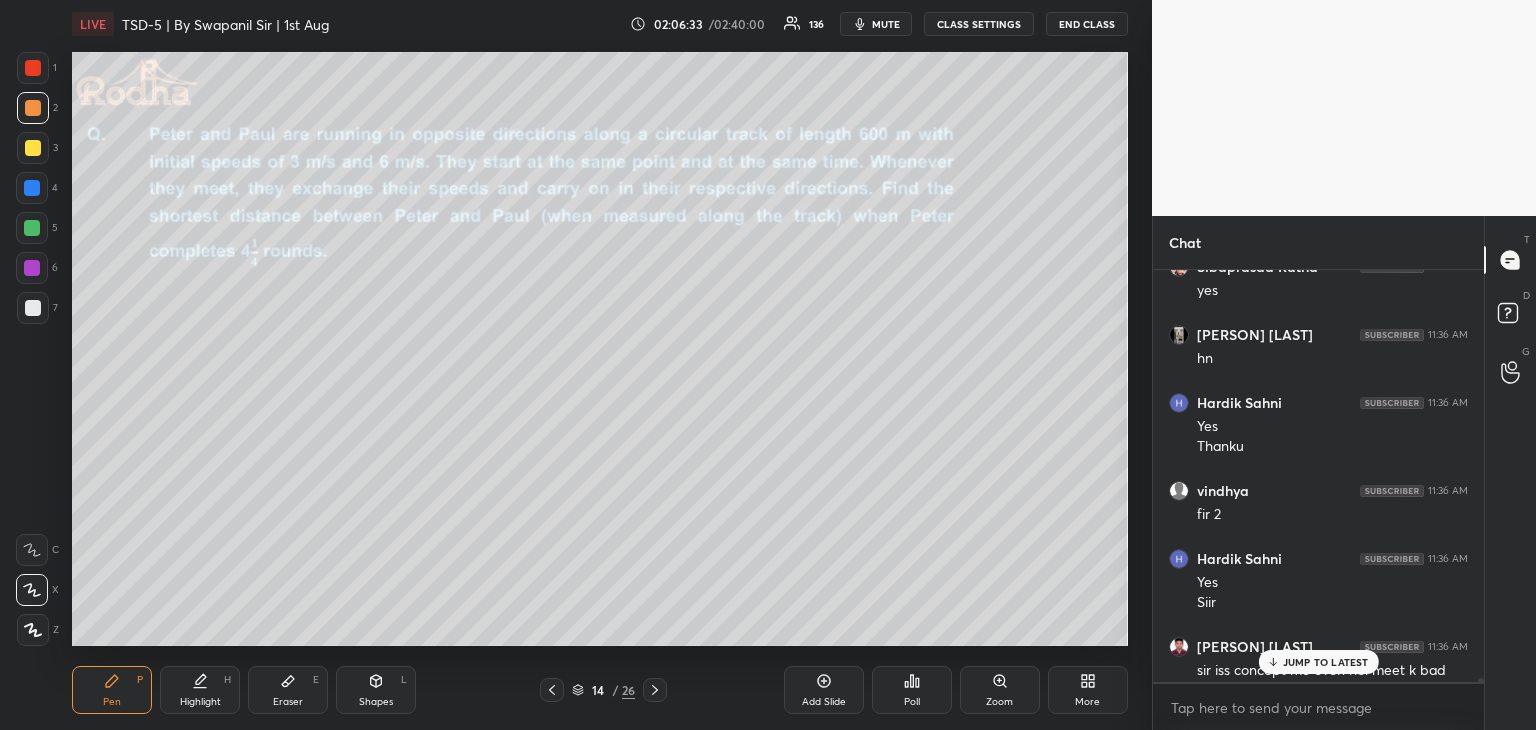 scroll, scrollTop: 102476, scrollLeft: 0, axis: vertical 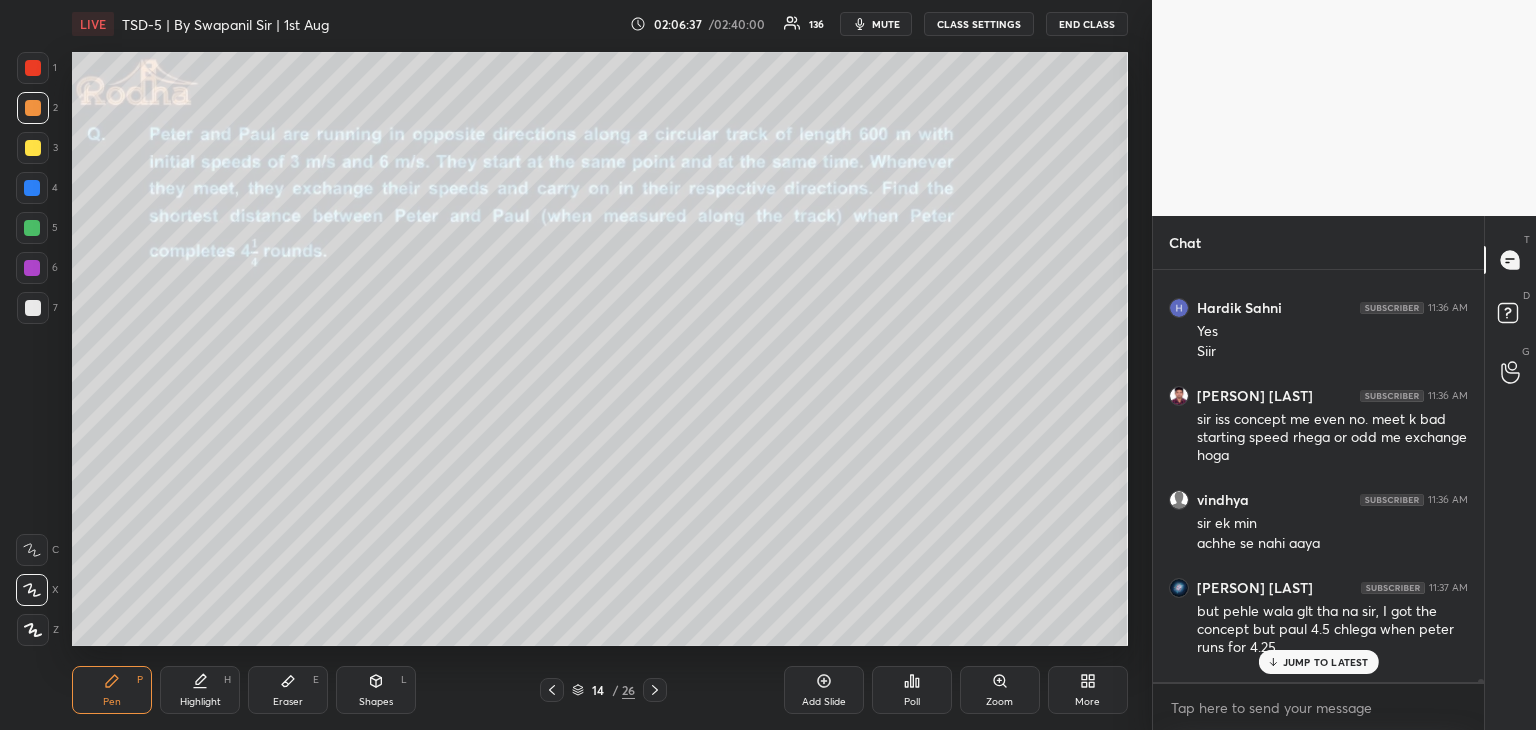 click at bounding box center [1478, 476] 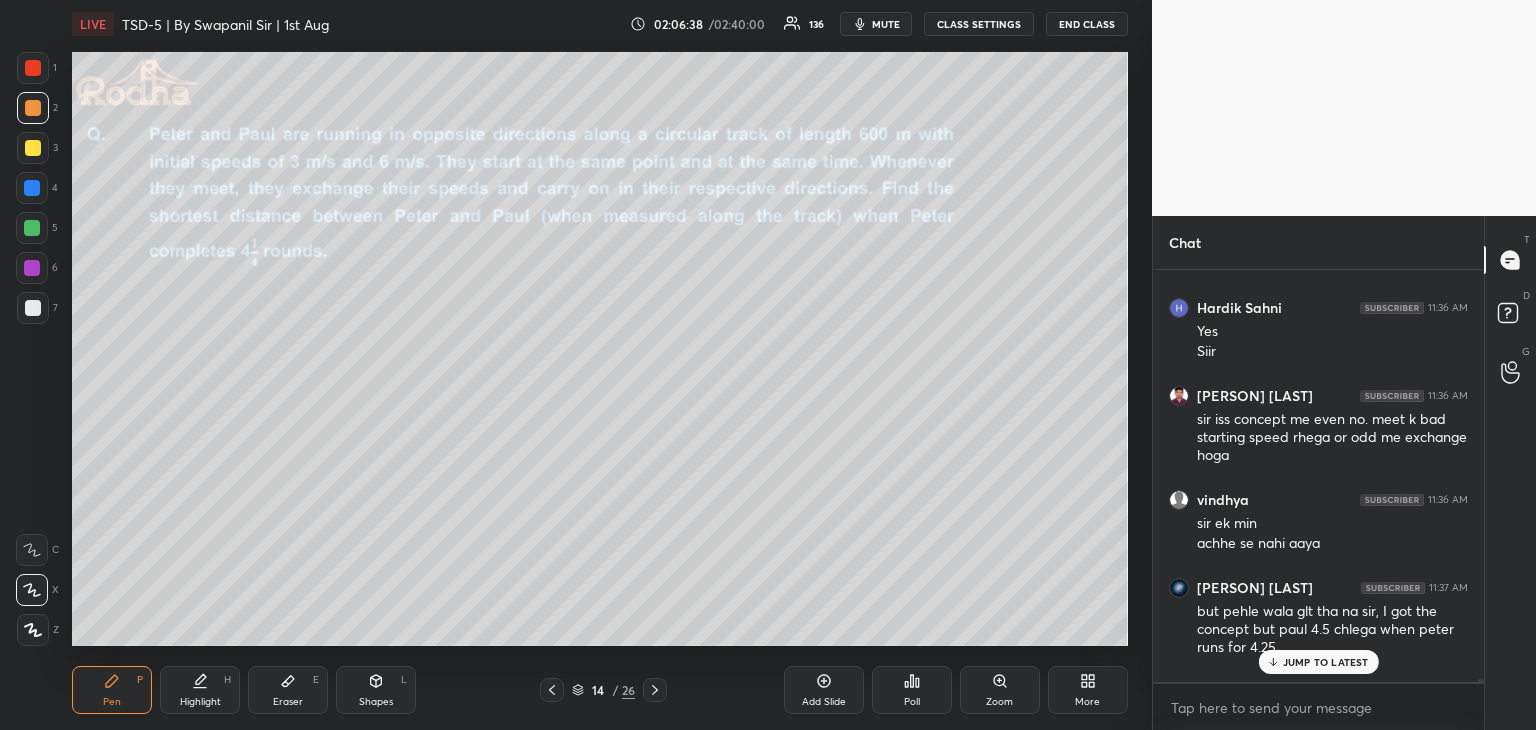 drag, startPoint x: 1308, startPoint y: 660, endPoint x: 1326, endPoint y: 661, distance: 18.027756 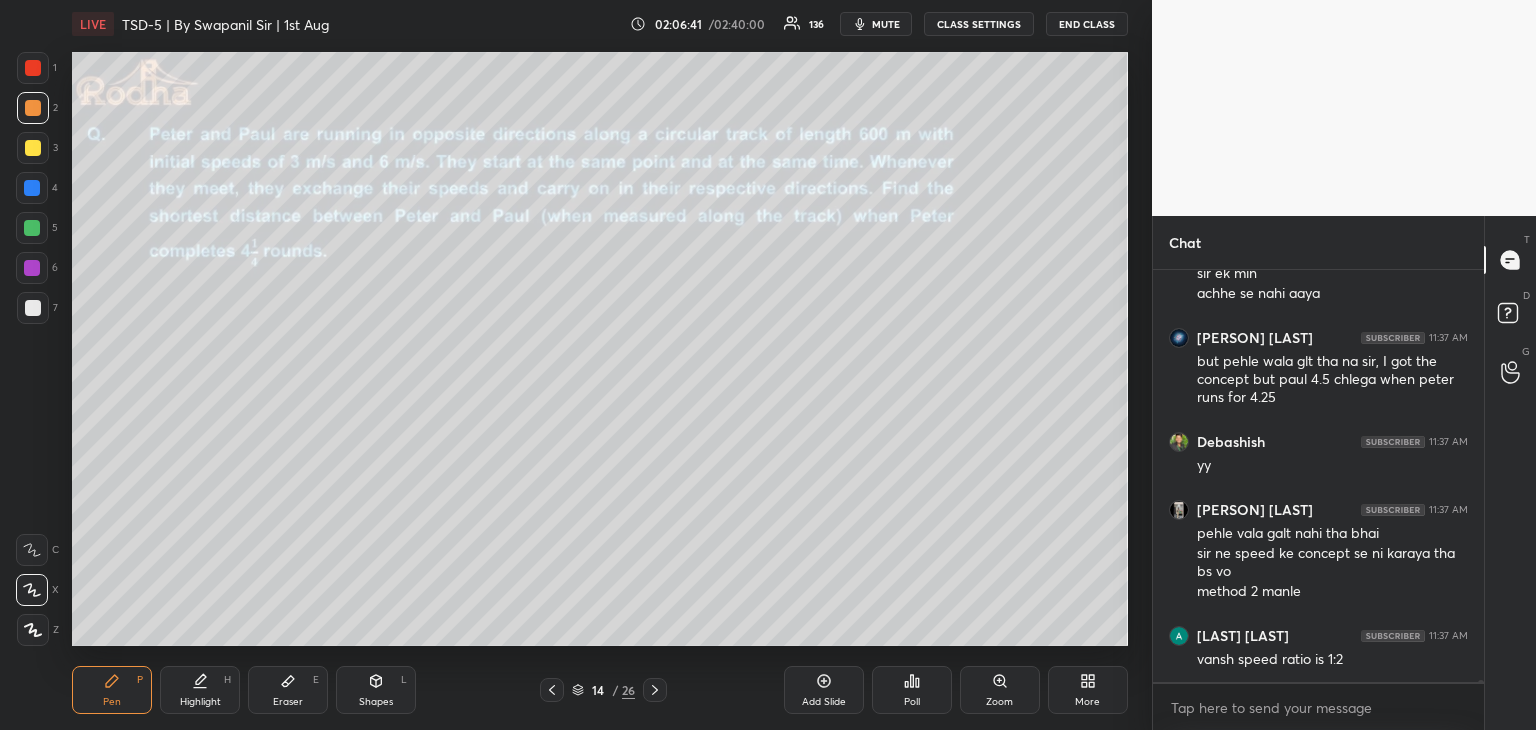 click 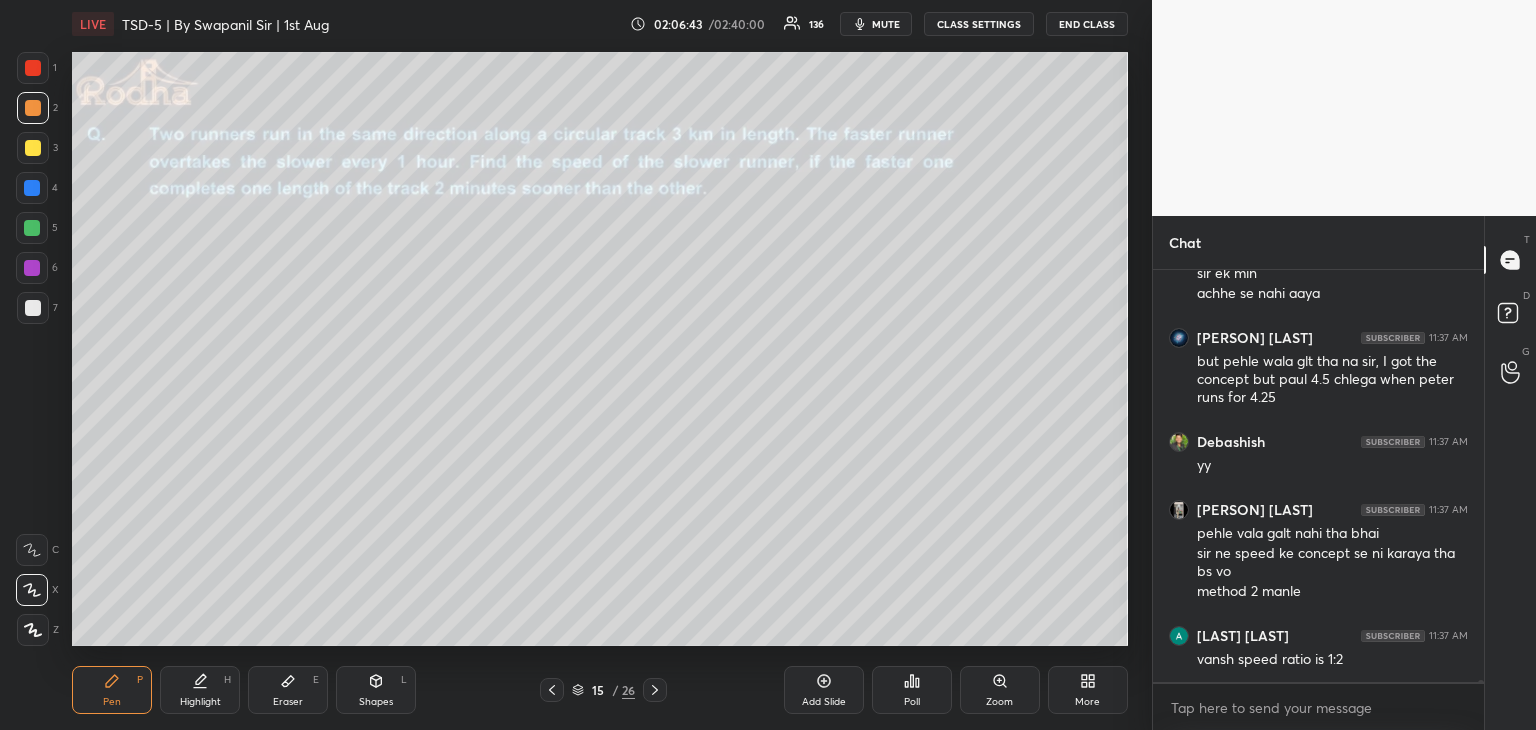 click 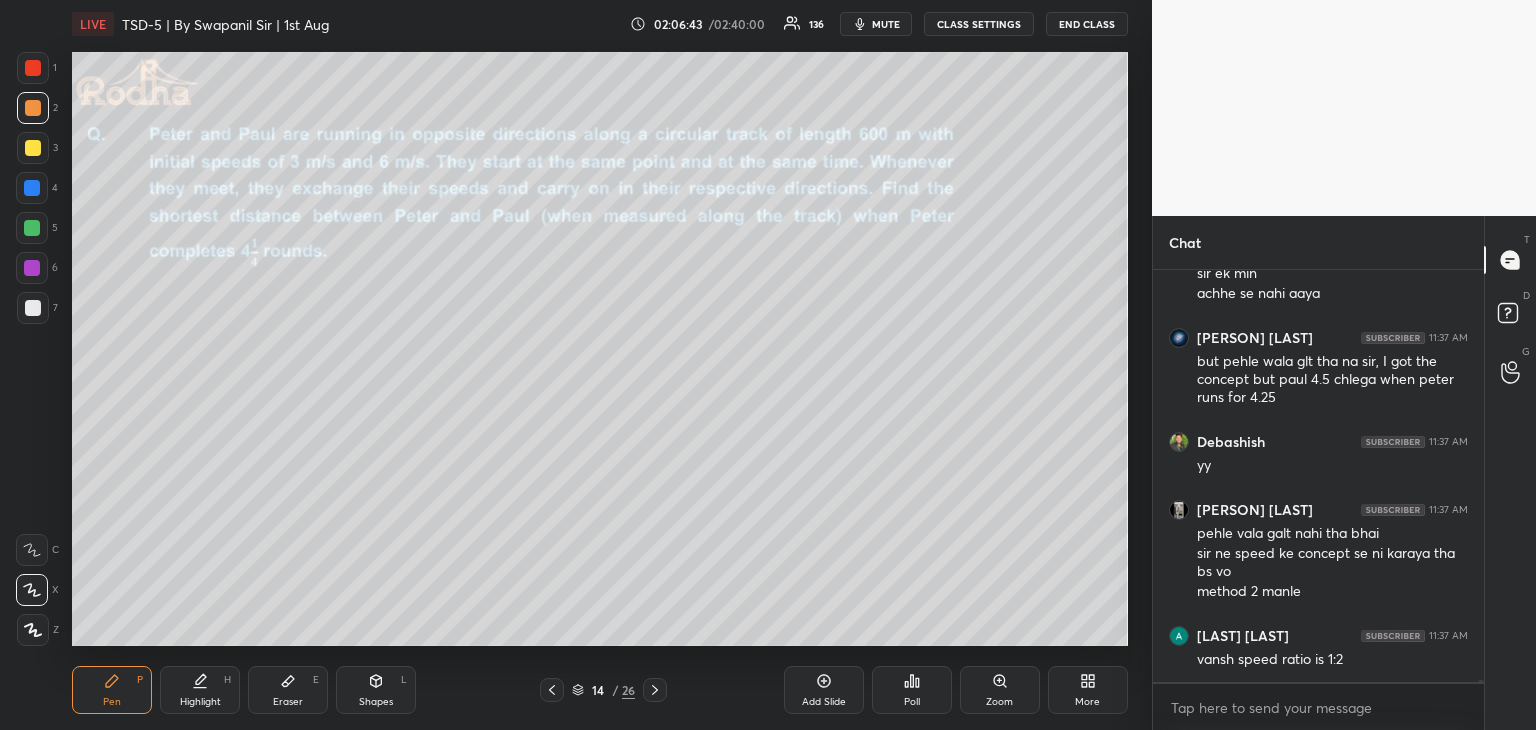drag, startPoint x: 819, startPoint y: 680, endPoint x: 793, endPoint y: 658, distance: 34.058773 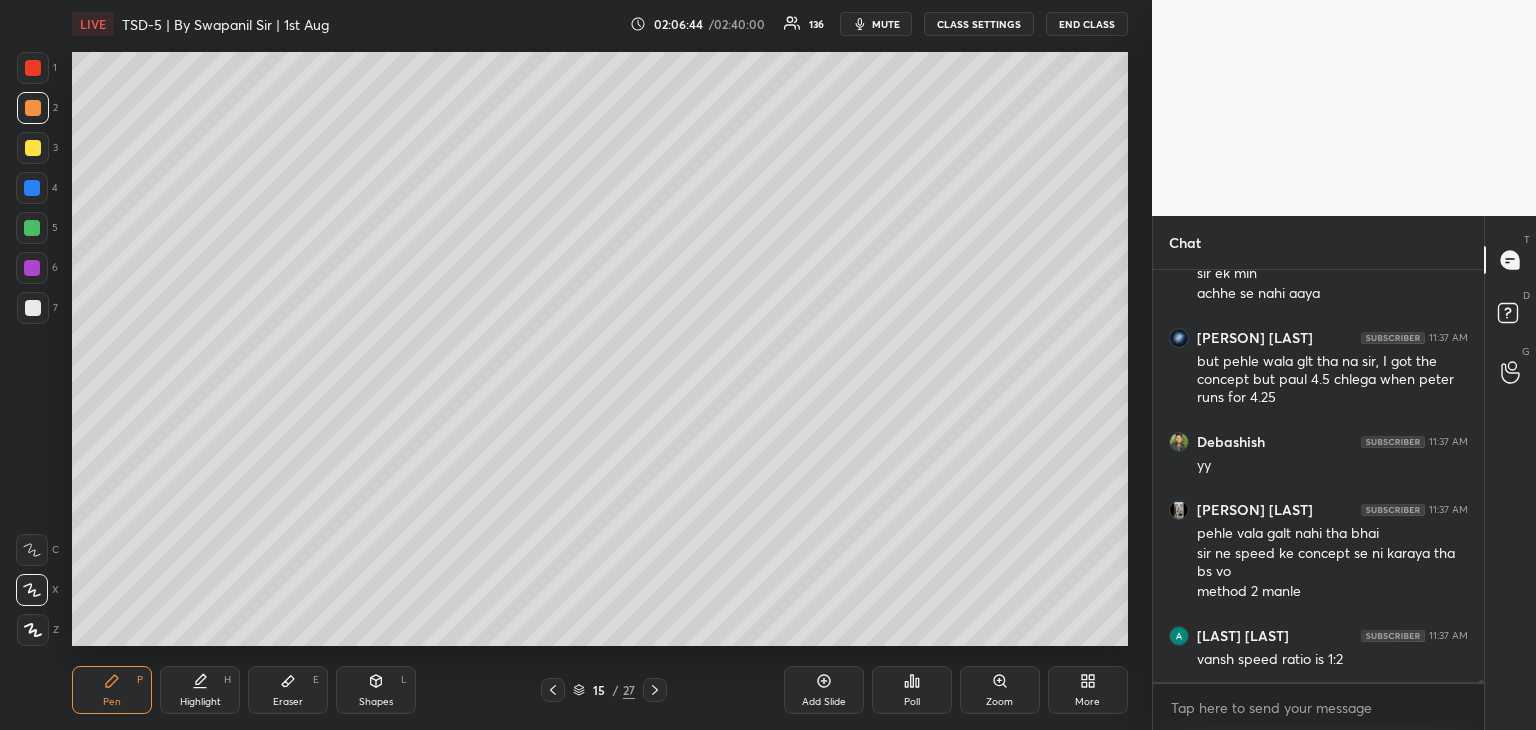 click on "Shapes L" at bounding box center (376, 690) 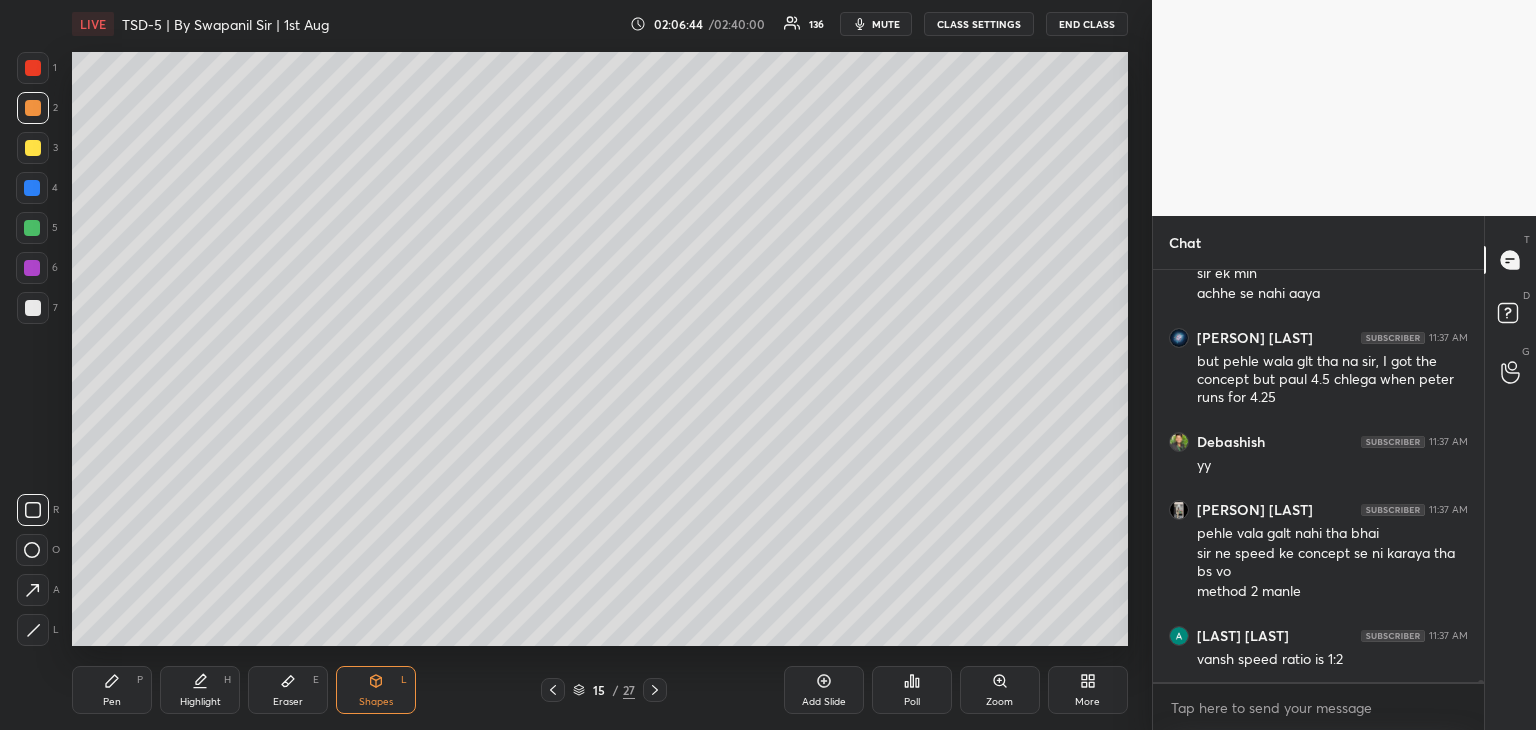 scroll, scrollTop: 102794, scrollLeft: 0, axis: vertical 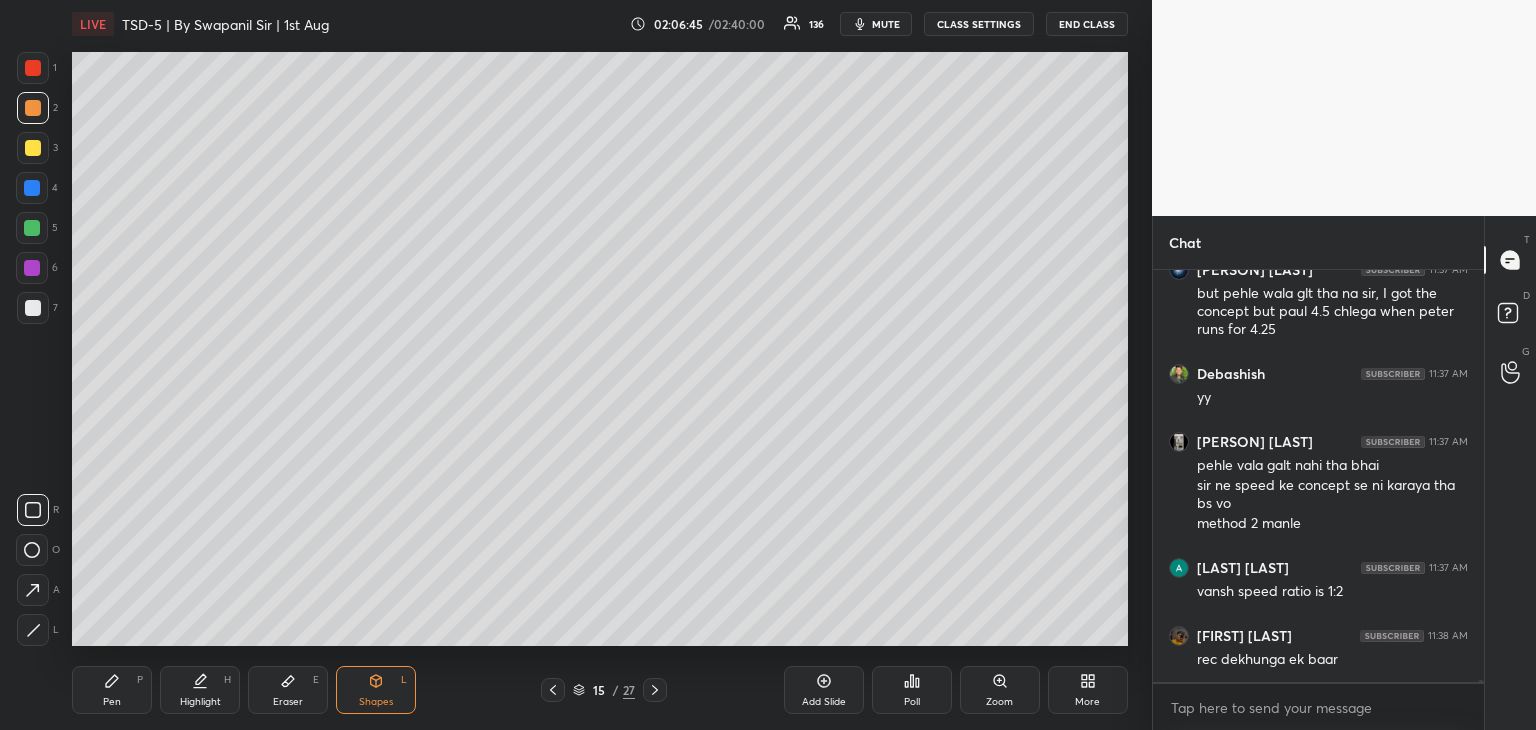 click 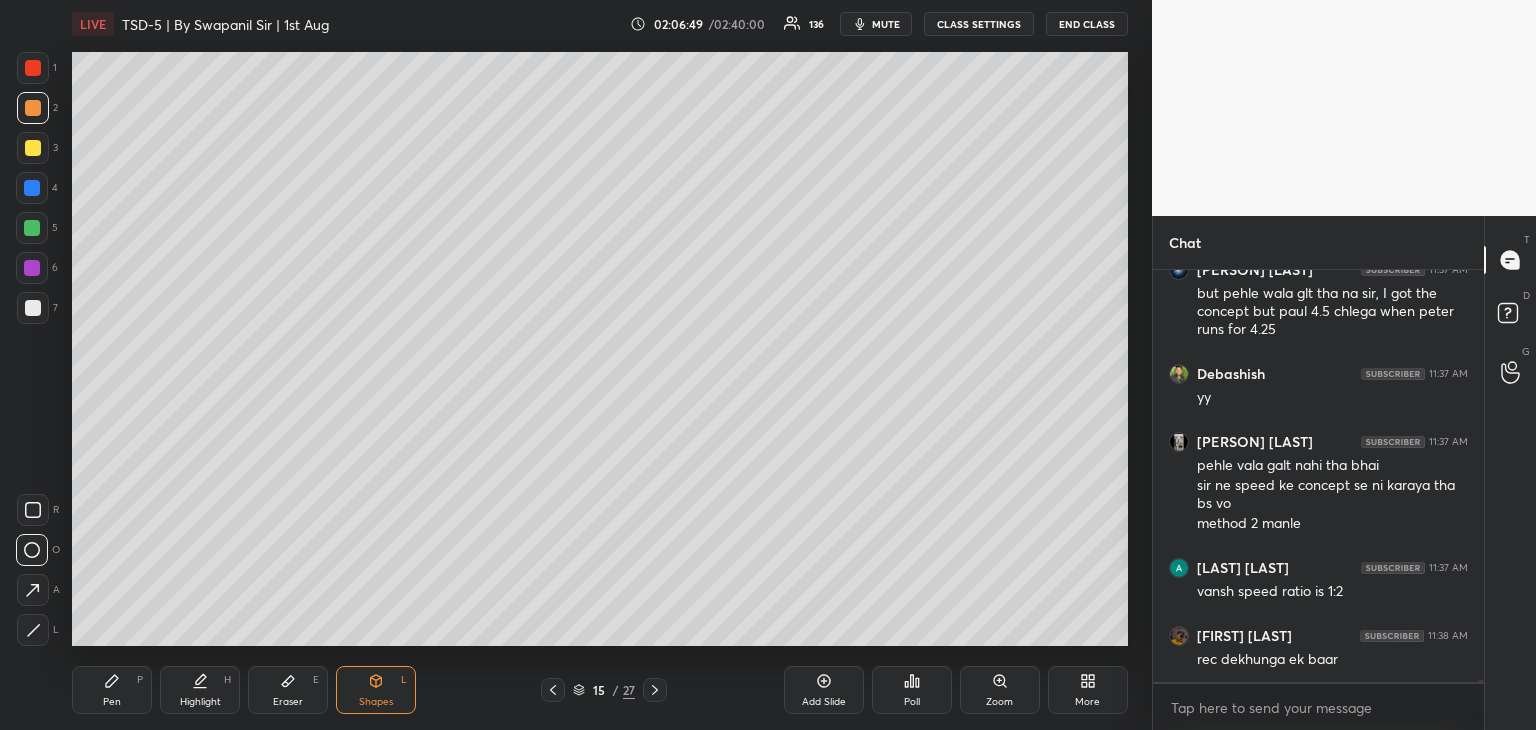 click 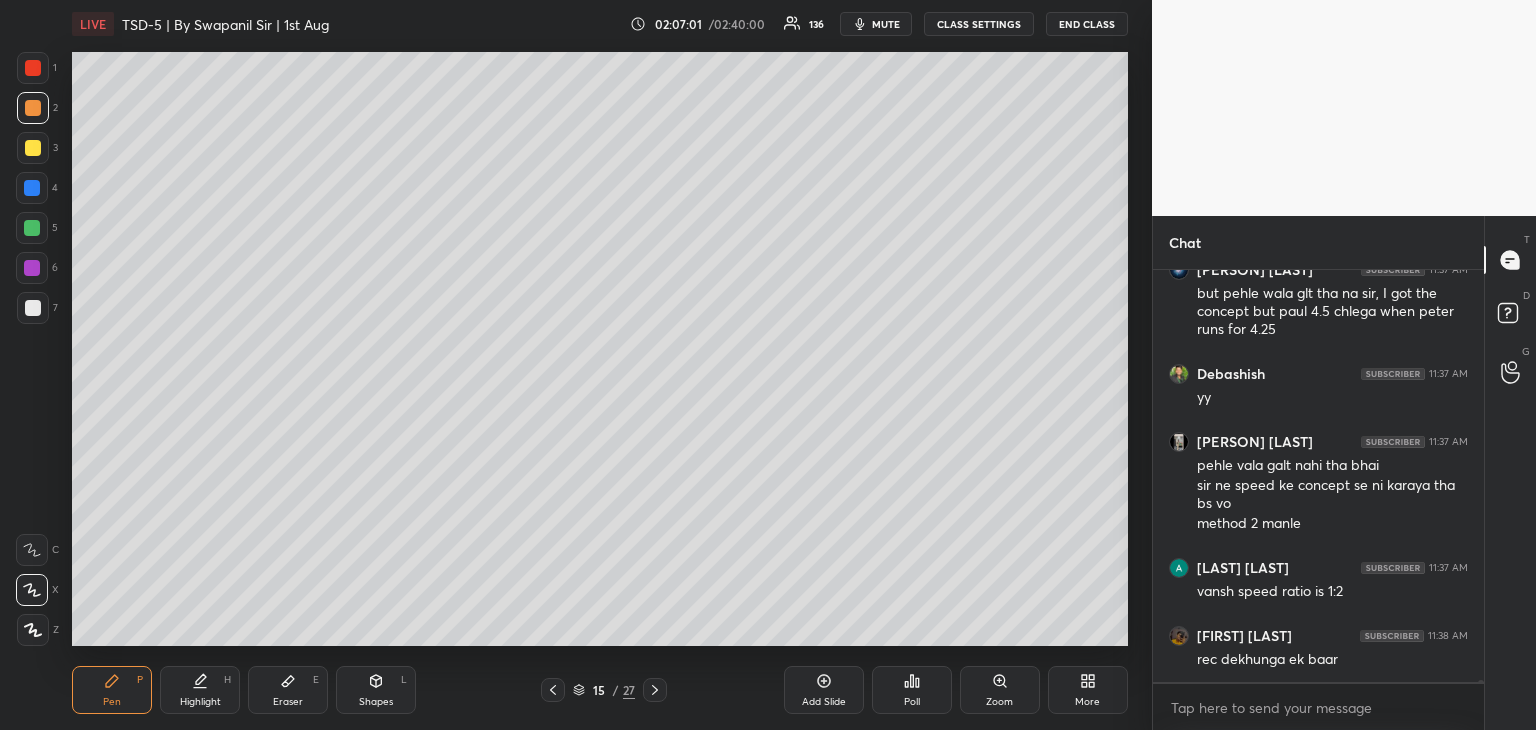 scroll, scrollTop: 102862, scrollLeft: 0, axis: vertical 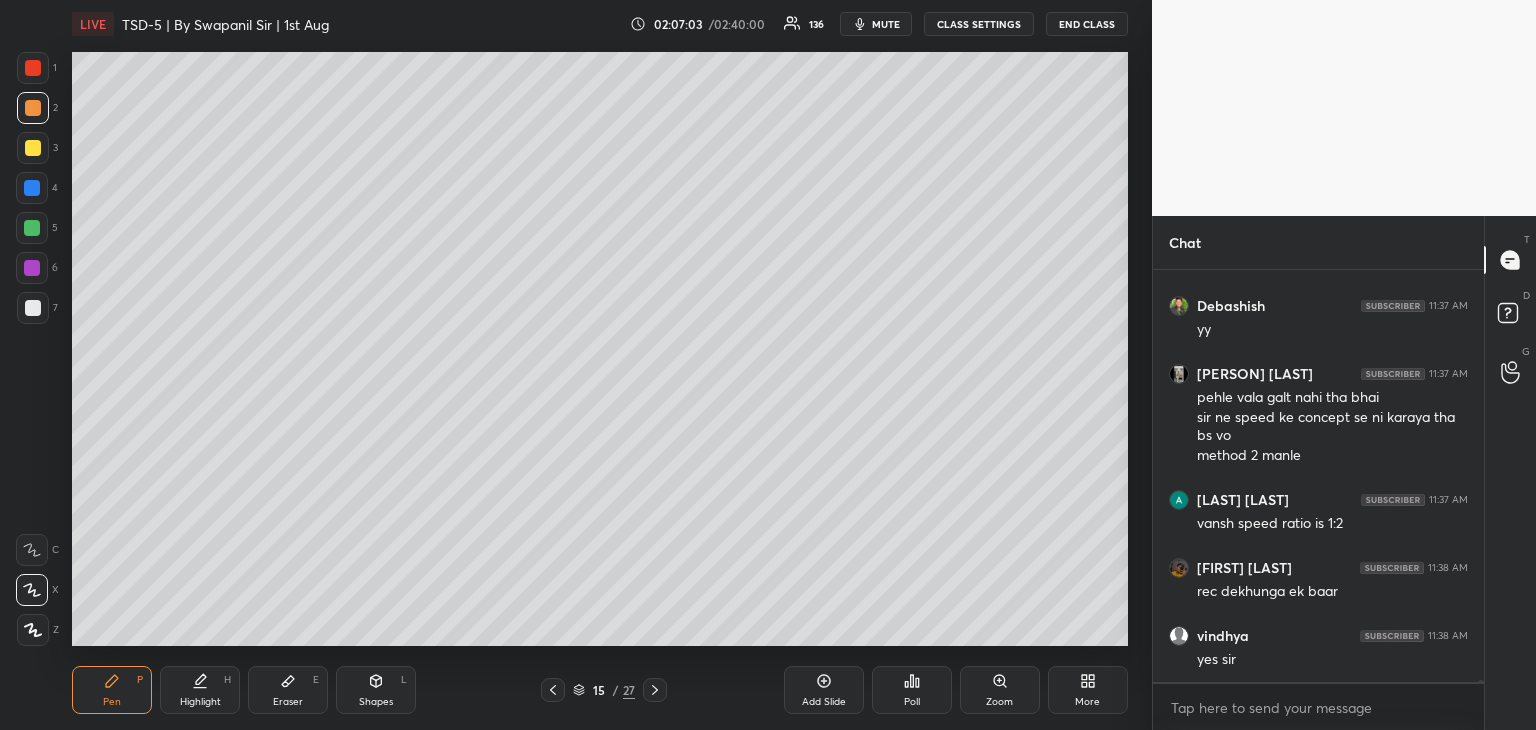 click at bounding box center (32, 228) 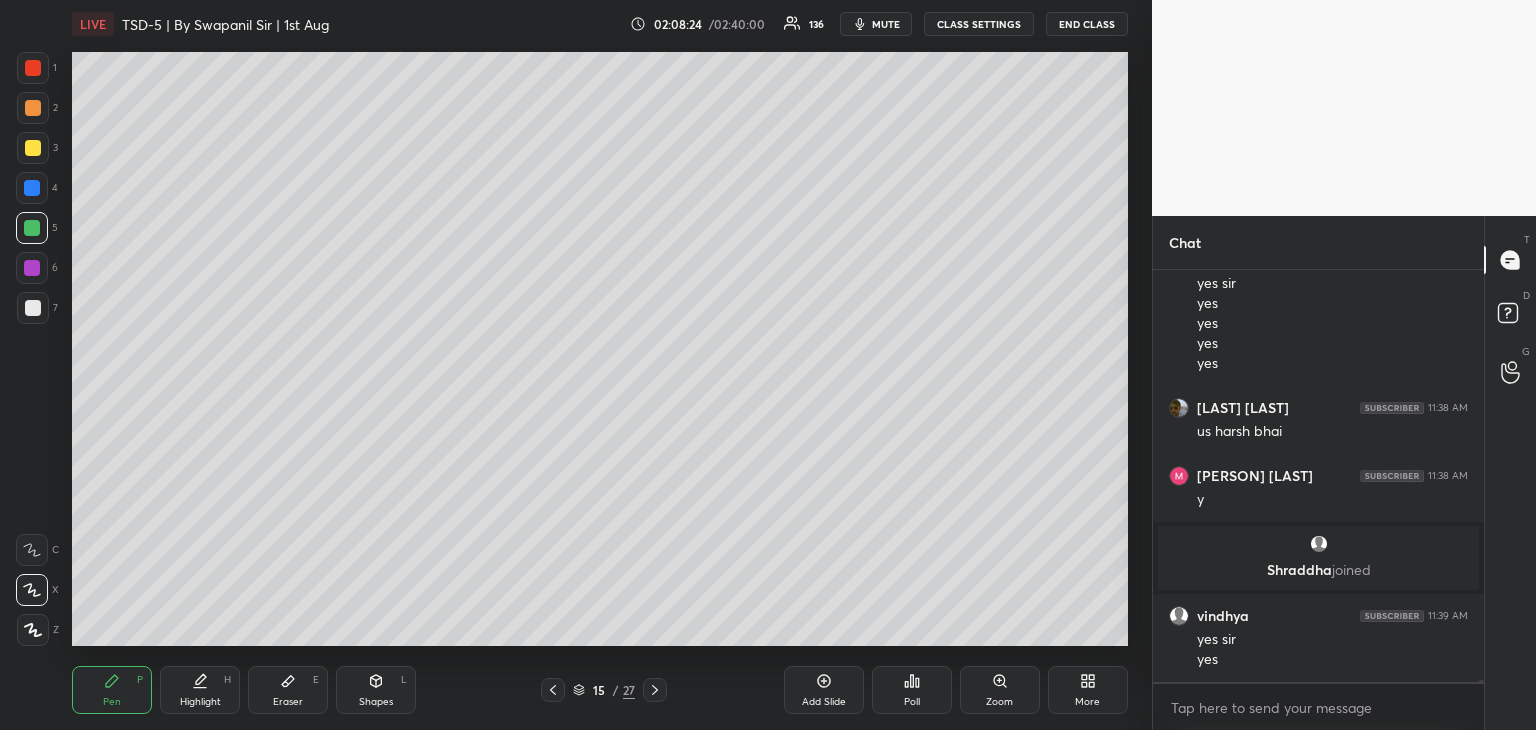 scroll, scrollTop: 101764, scrollLeft: 0, axis: vertical 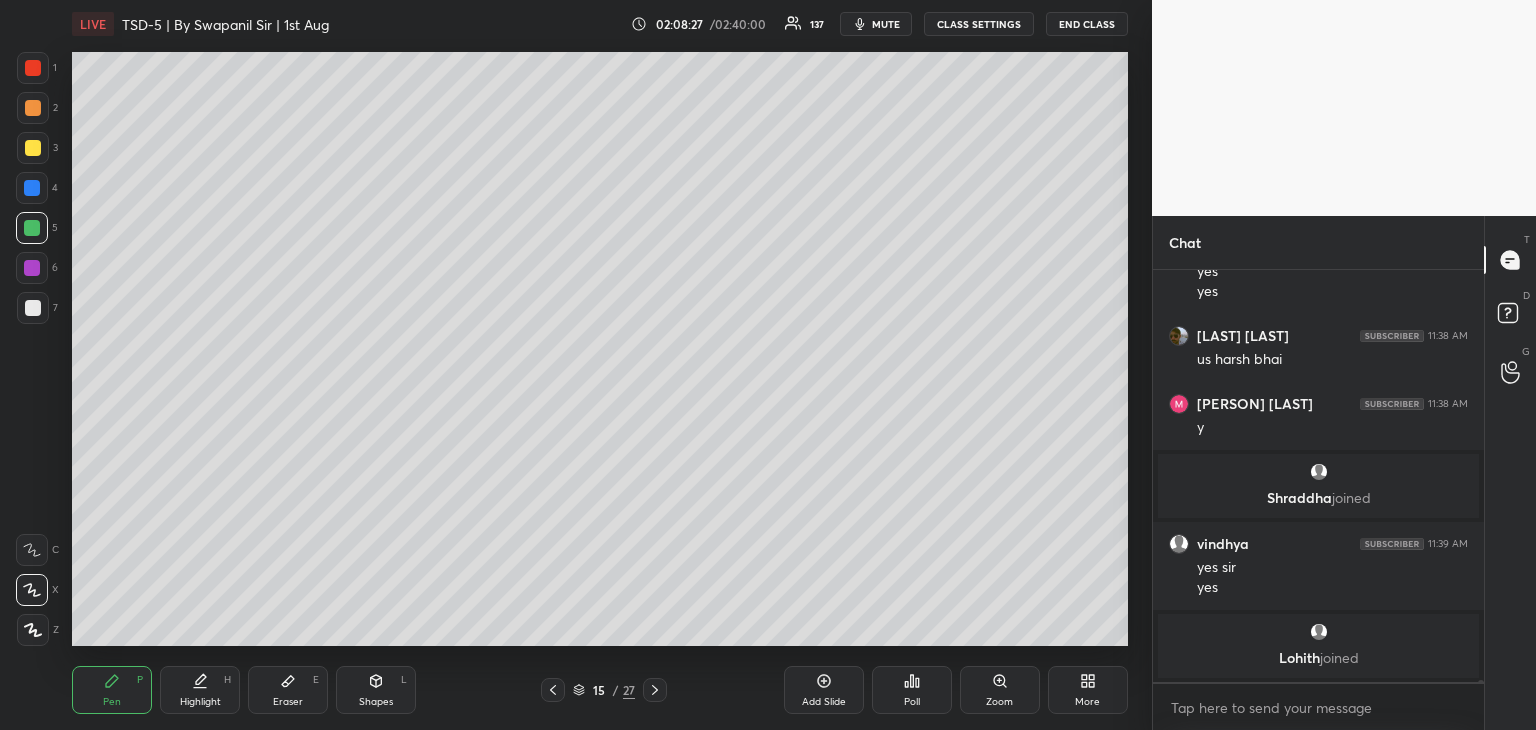 drag, startPoint x: 368, startPoint y: 695, endPoint x: 370, endPoint y: 684, distance: 11.18034 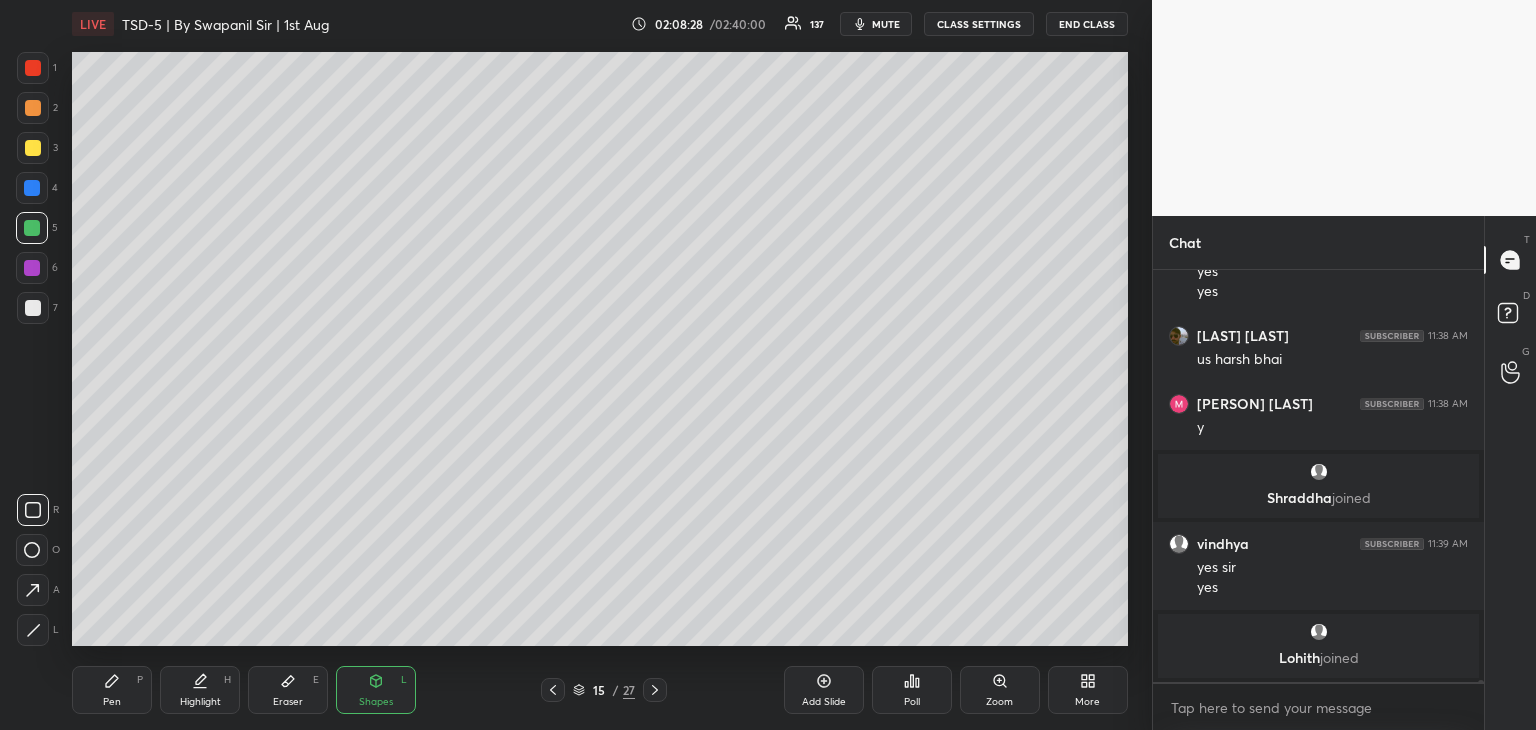 click 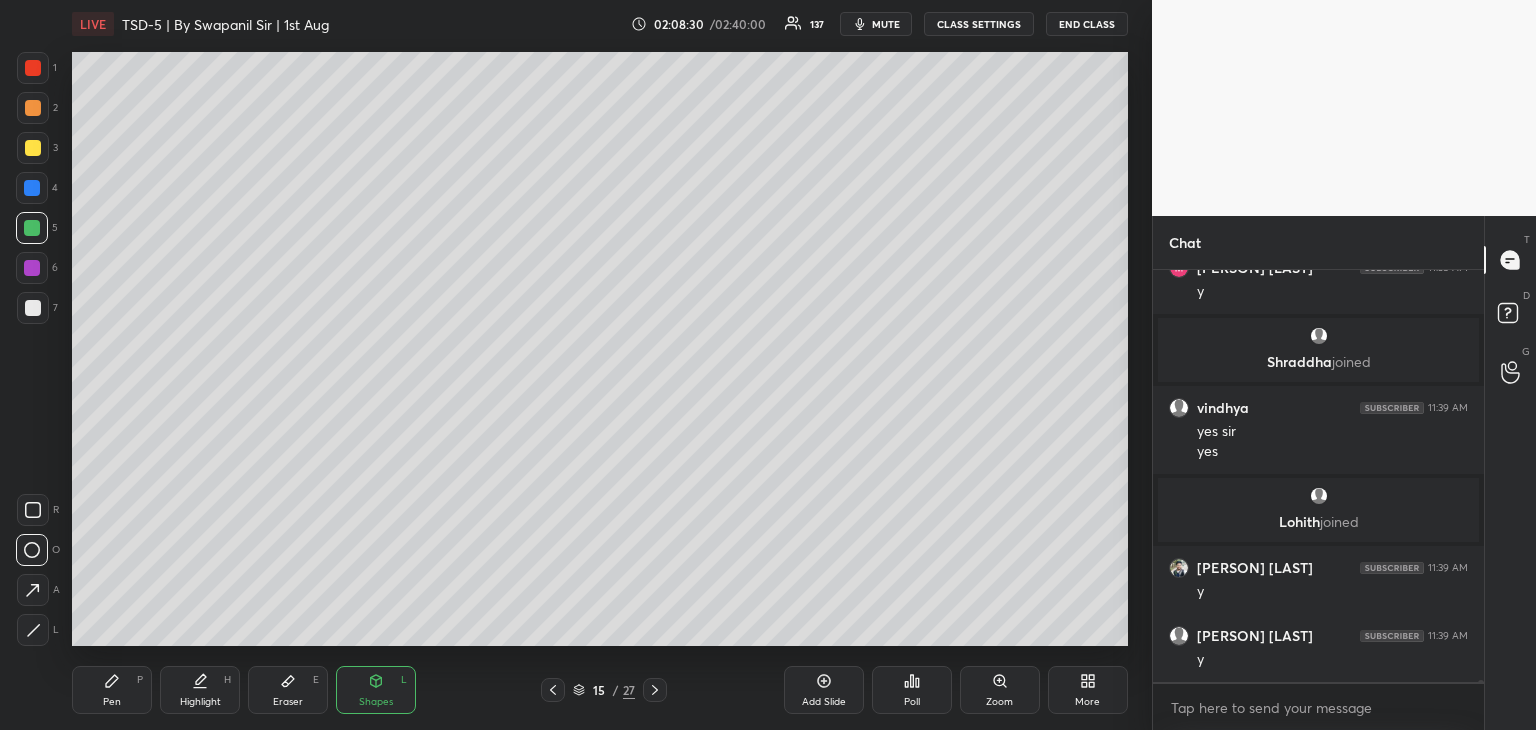 click on "Pen P" at bounding box center [112, 690] 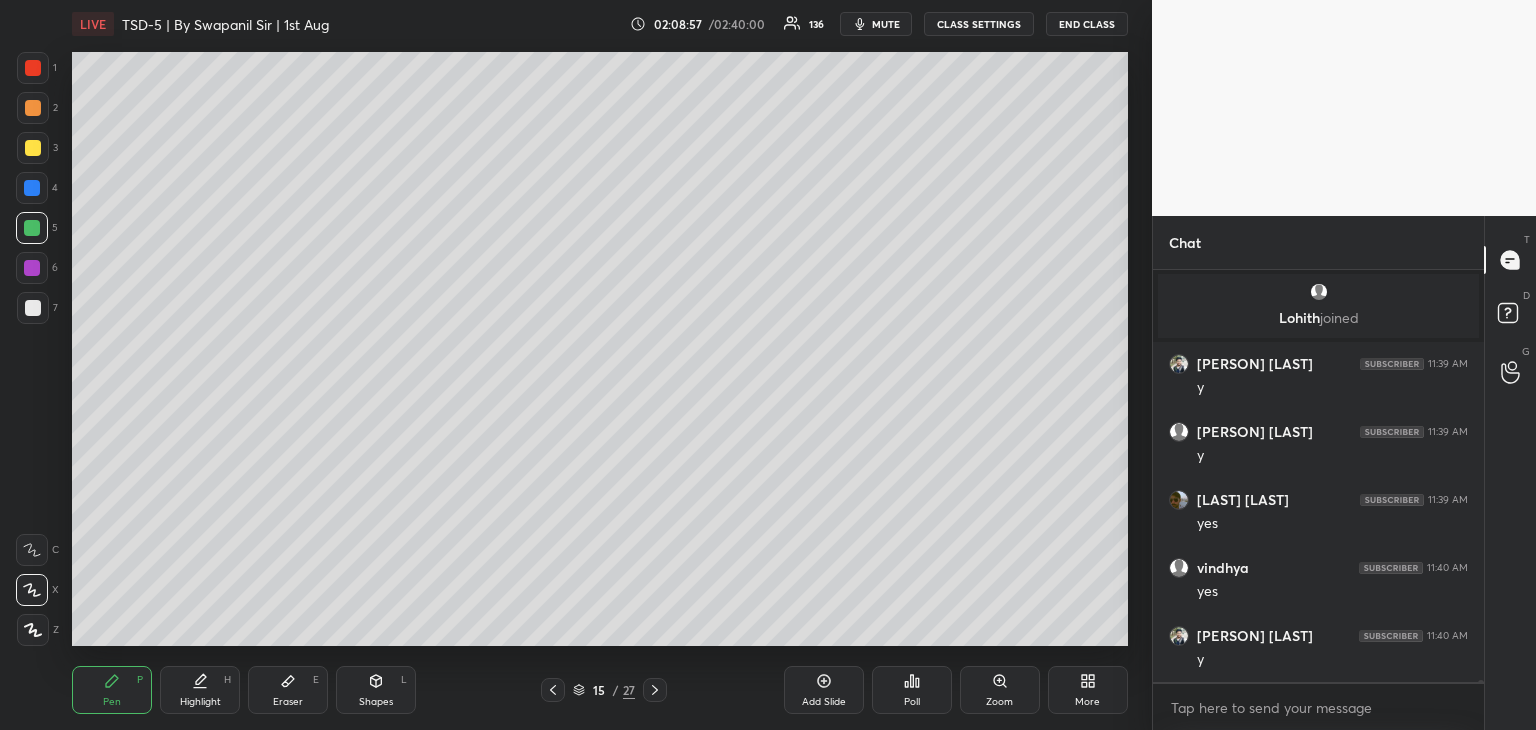 scroll, scrollTop: 102136, scrollLeft: 0, axis: vertical 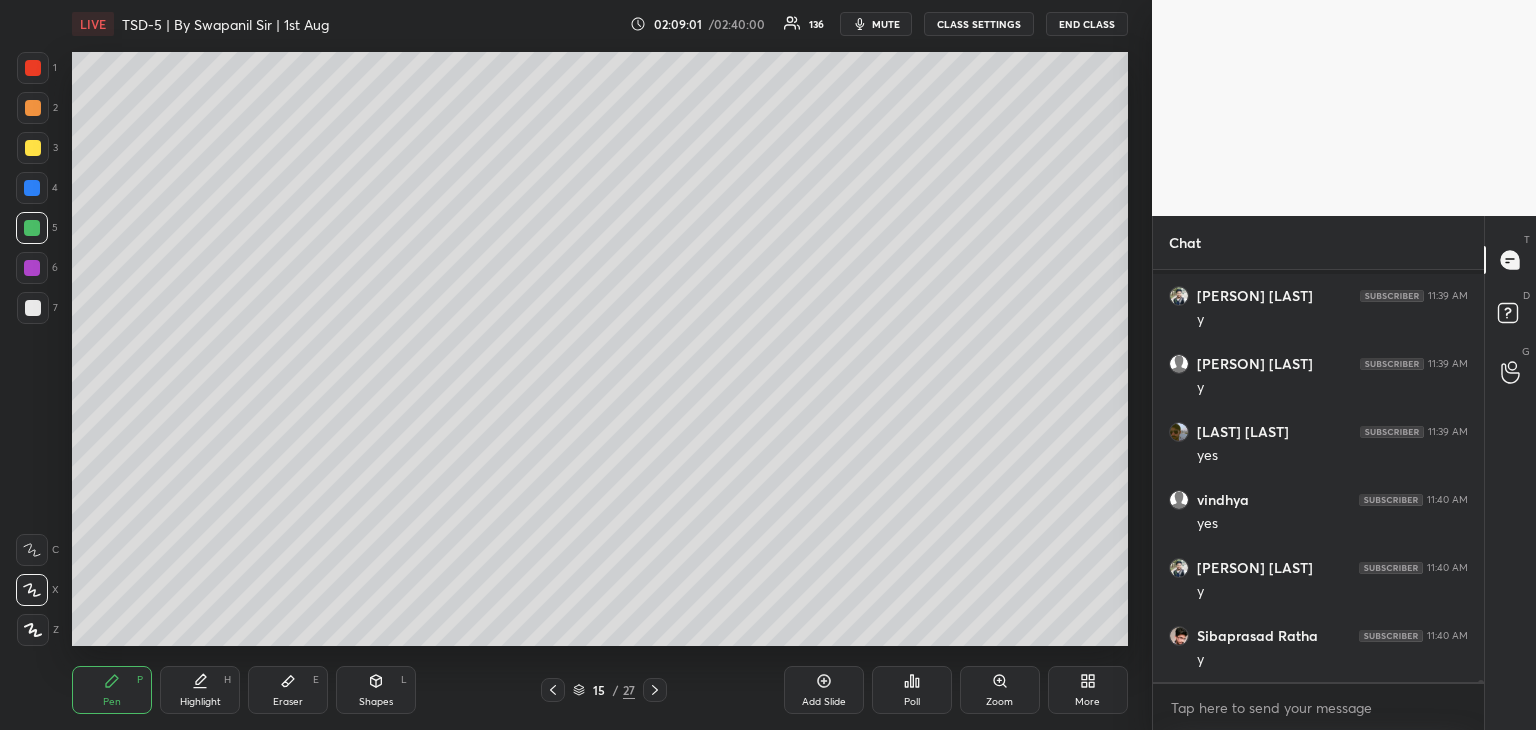 click 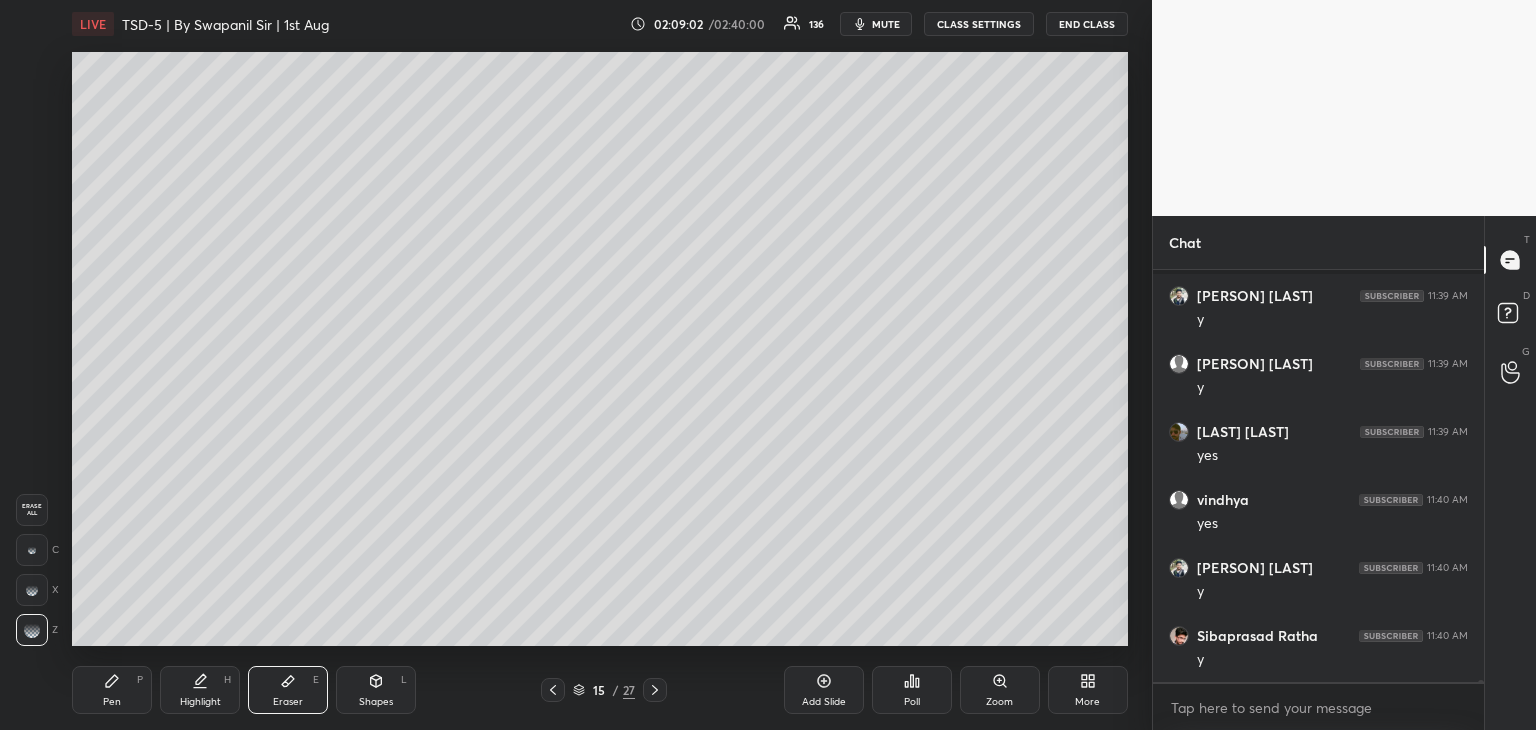 drag, startPoint x: 29, startPoint y: 546, endPoint x: 47, endPoint y: 538, distance: 19.697716 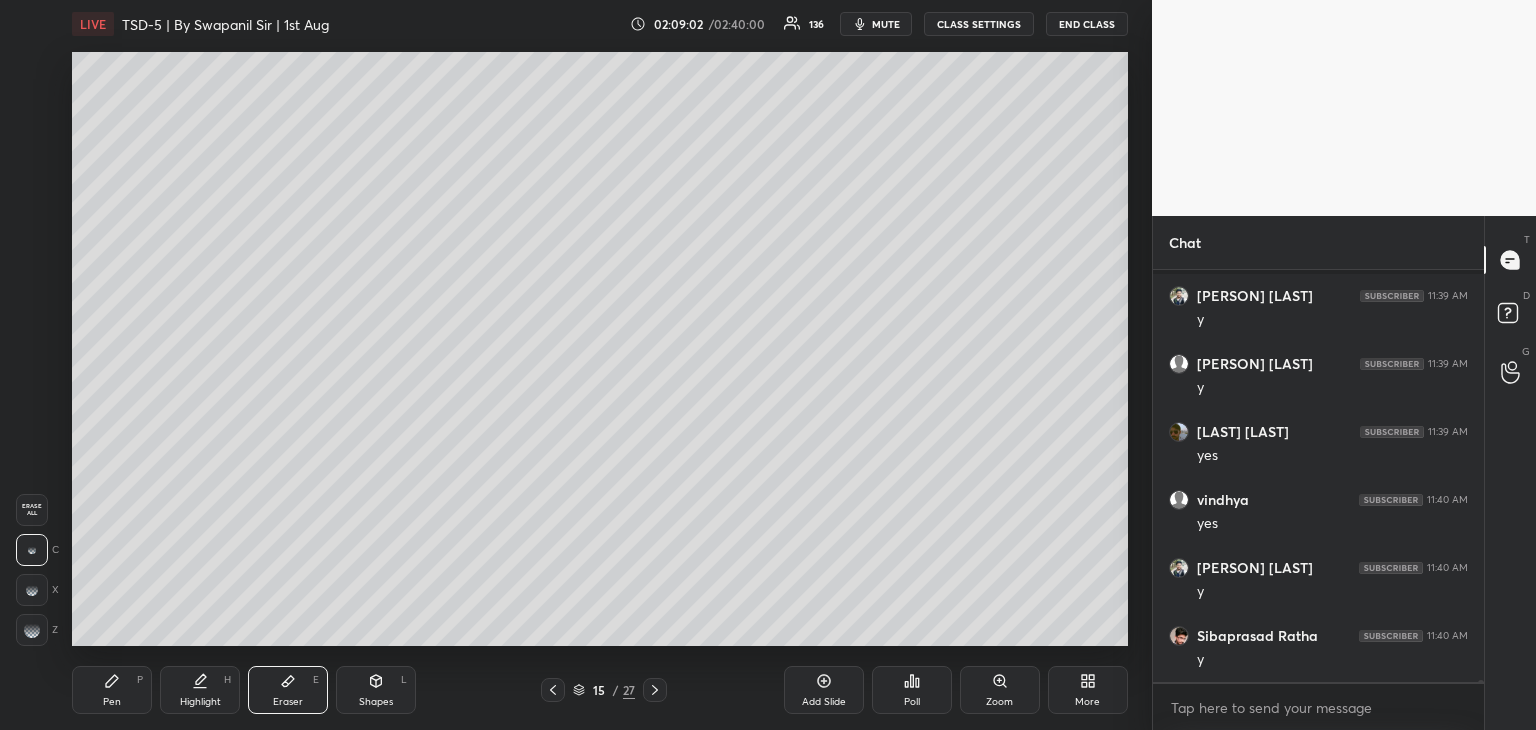 scroll, scrollTop: 102204, scrollLeft: 0, axis: vertical 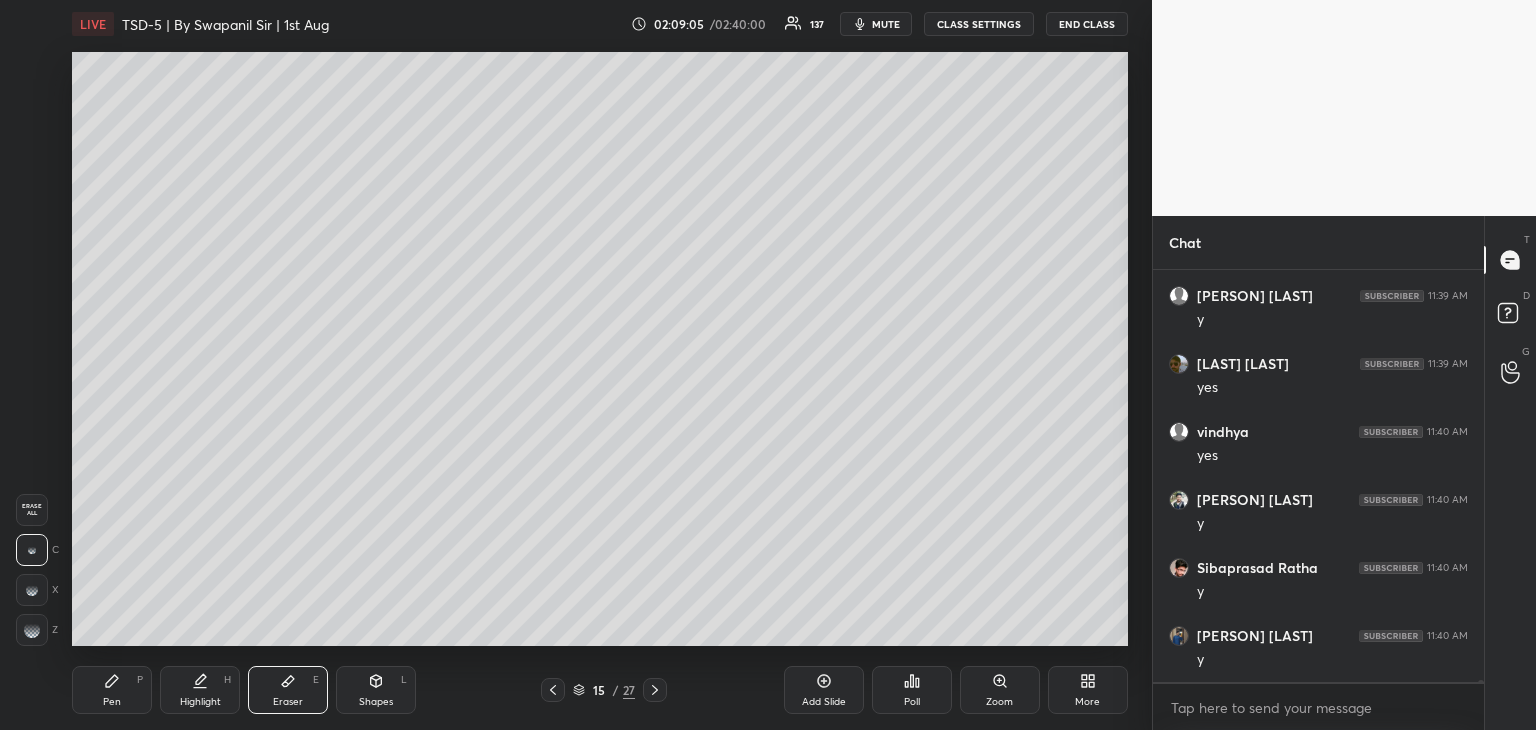 click on "Pen P" at bounding box center (112, 690) 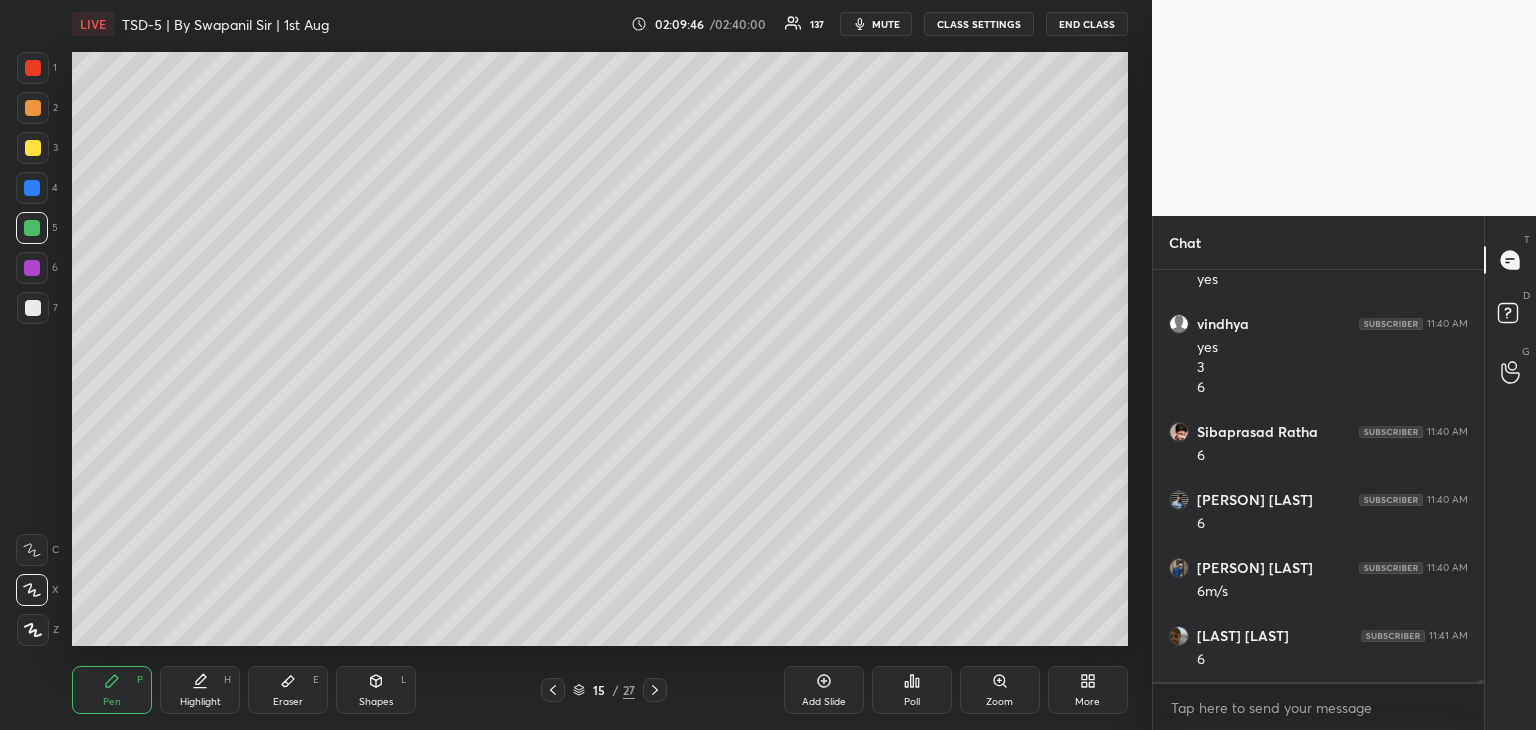 scroll, scrollTop: 102788, scrollLeft: 0, axis: vertical 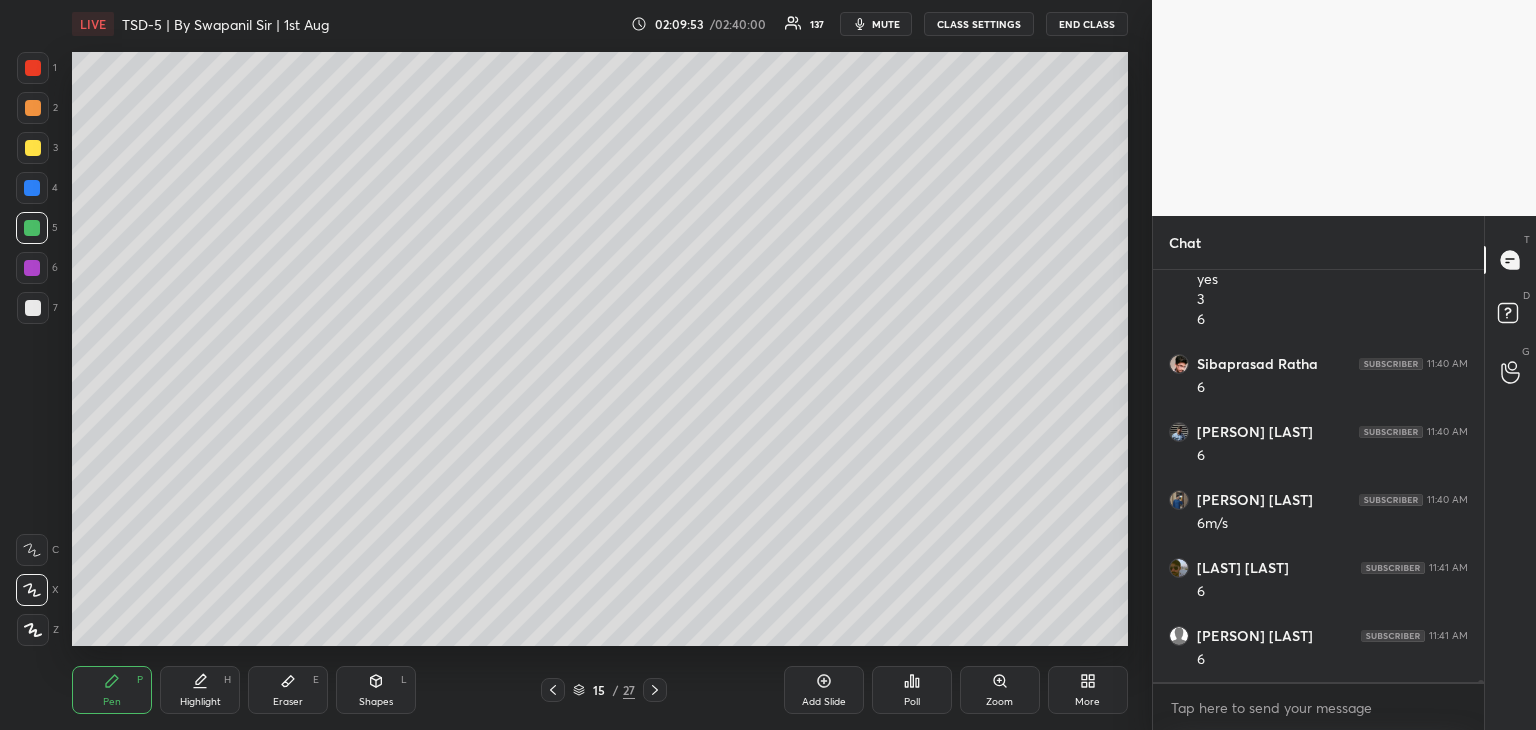 drag, startPoint x: 39, startPoint y: 150, endPoint x: 63, endPoint y: 157, distance: 25 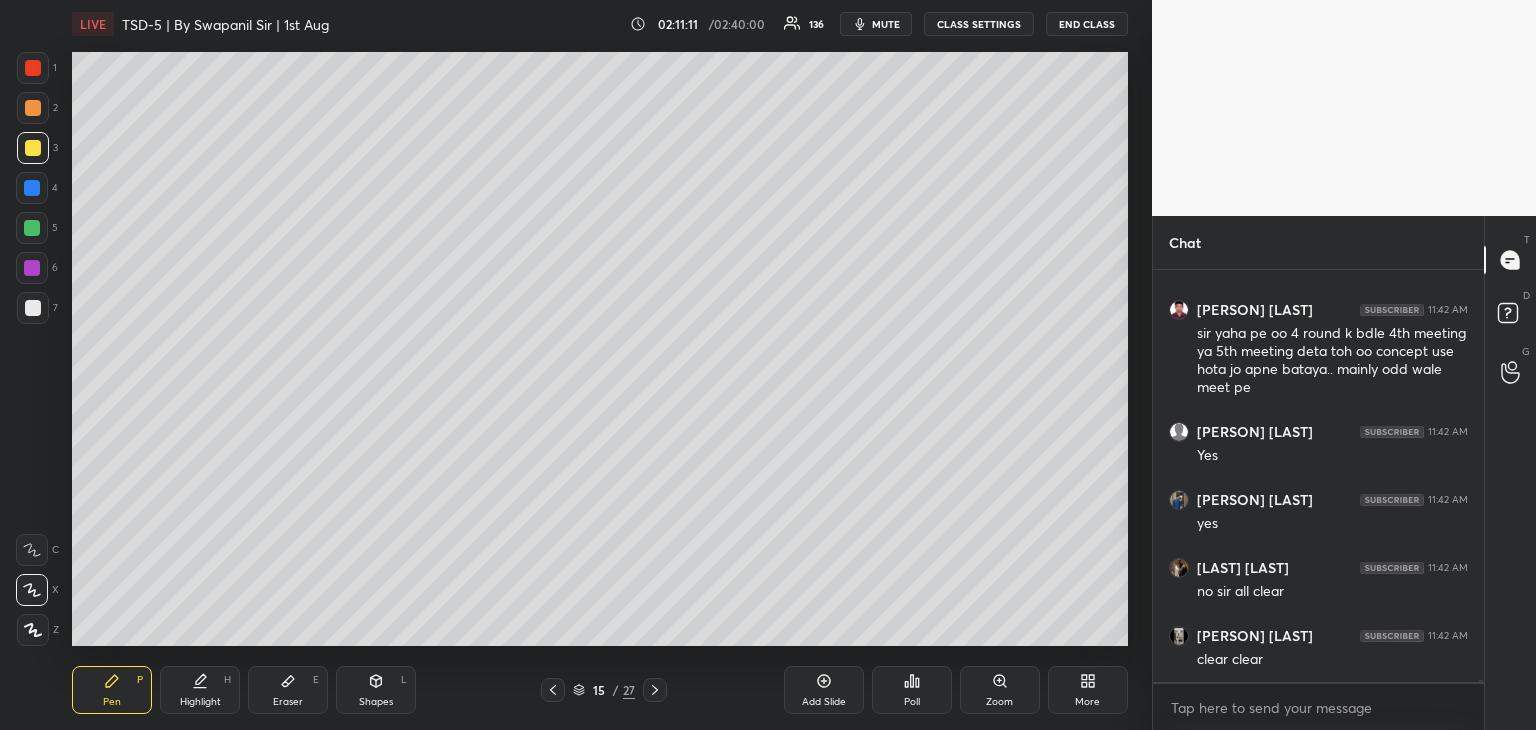 scroll, scrollTop: 105310, scrollLeft: 0, axis: vertical 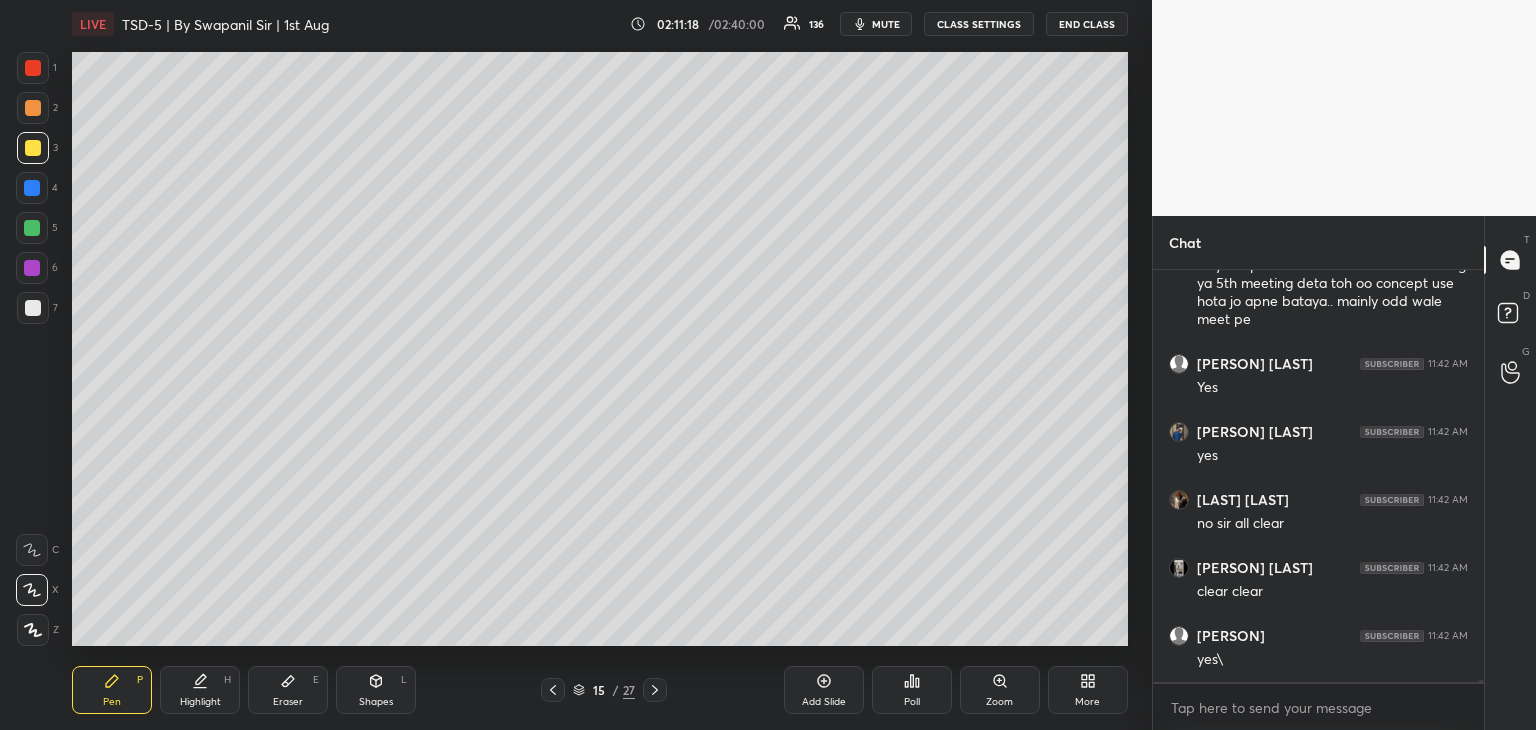drag, startPoint x: 556, startPoint y: 693, endPoint x: 567, endPoint y: 692, distance: 11.045361 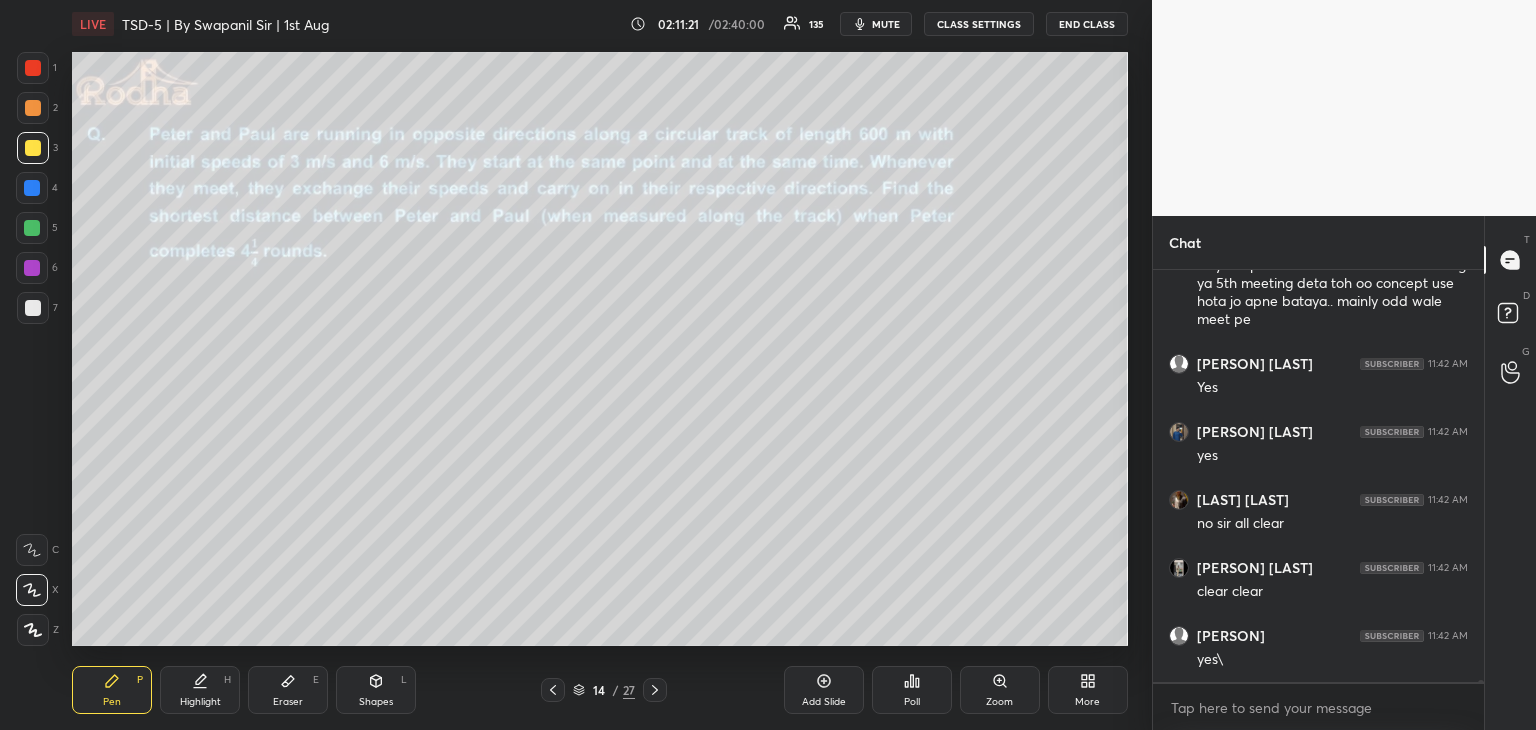 click 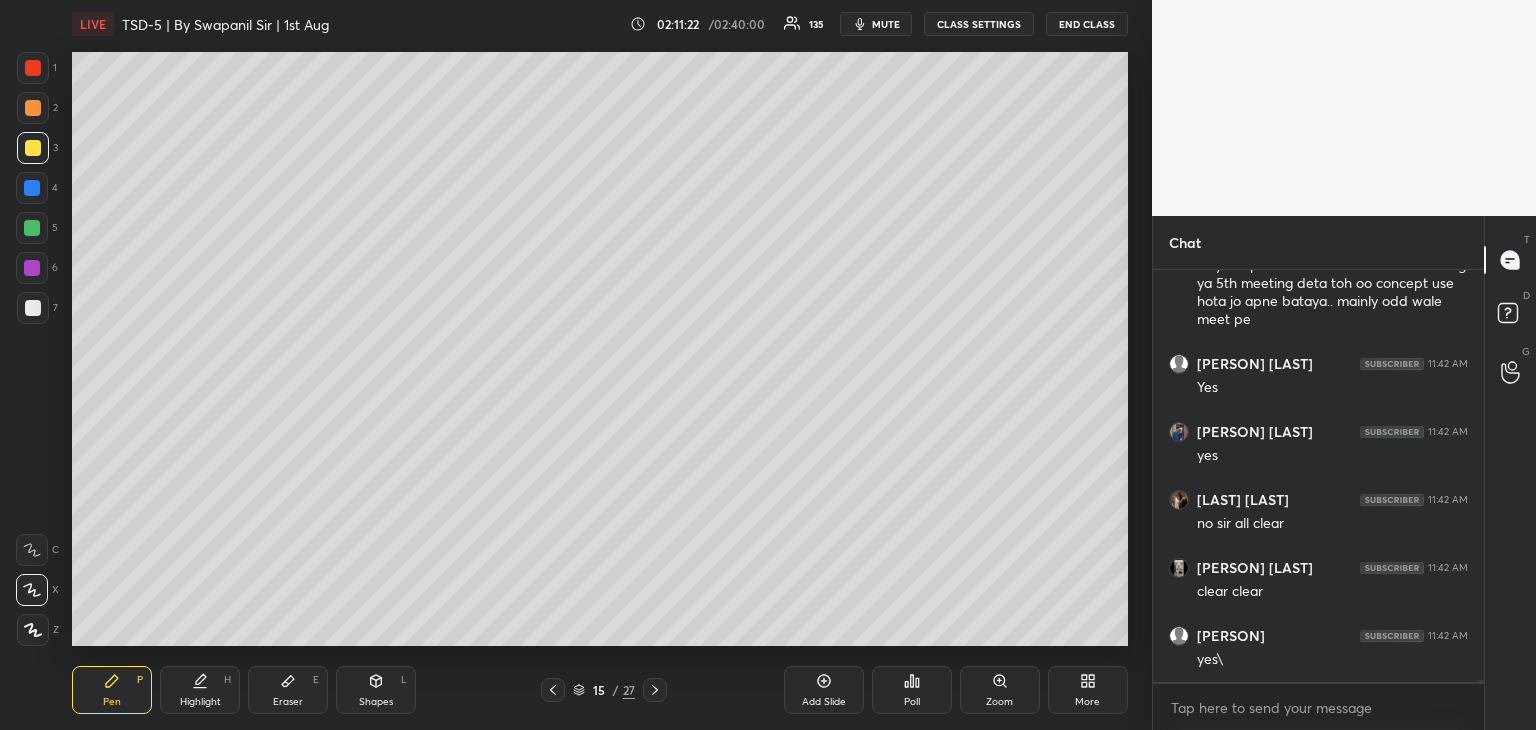 click 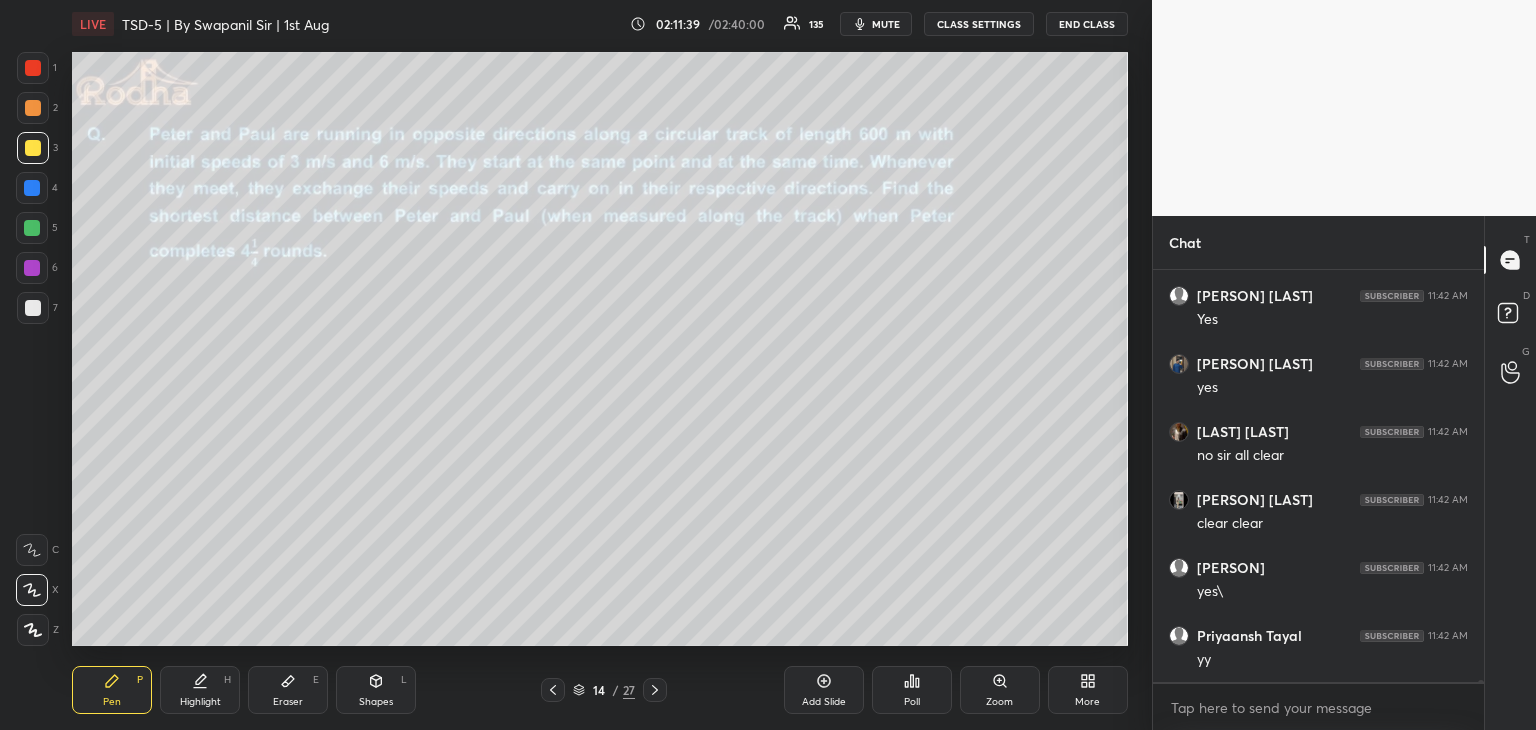scroll, scrollTop: 105514, scrollLeft: 0, axis: vertical 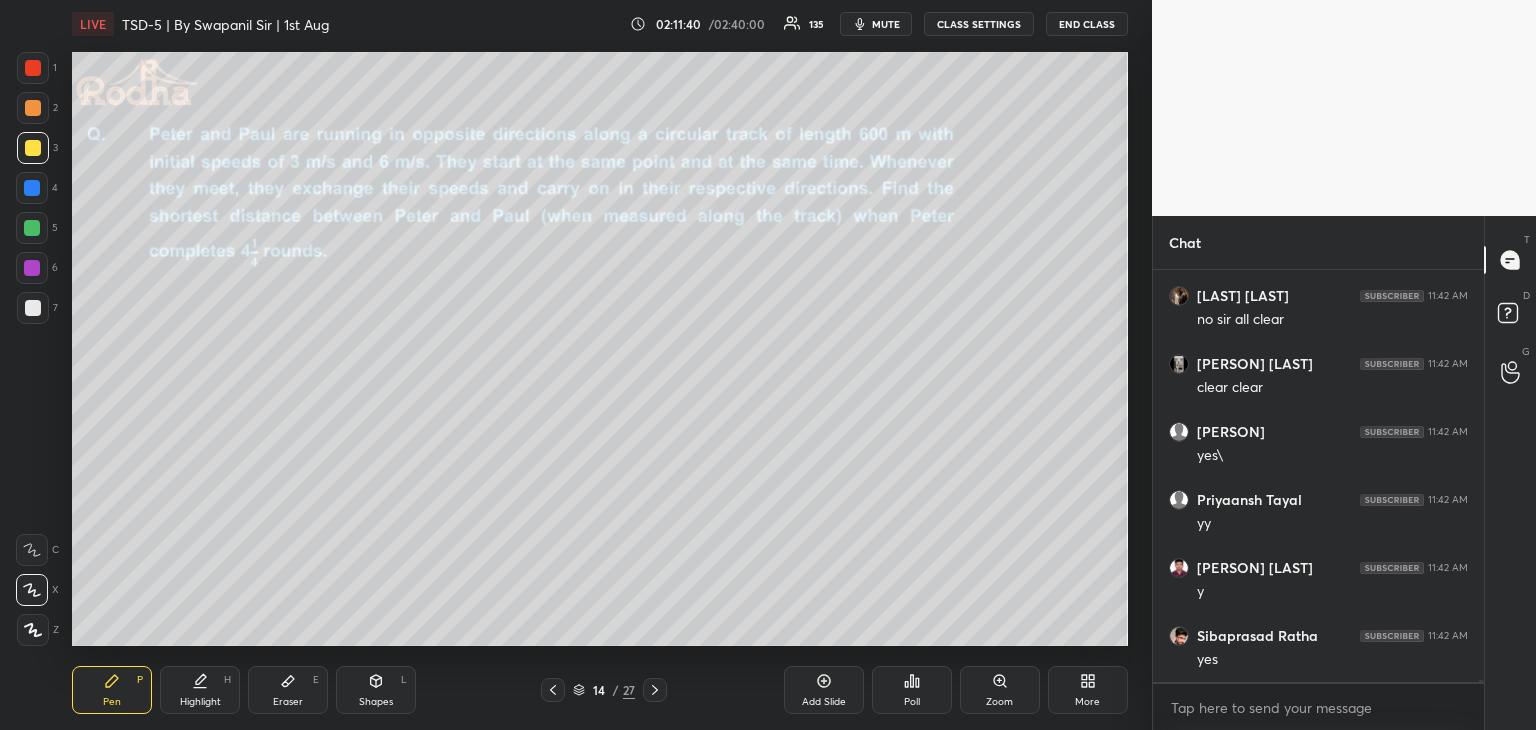 click 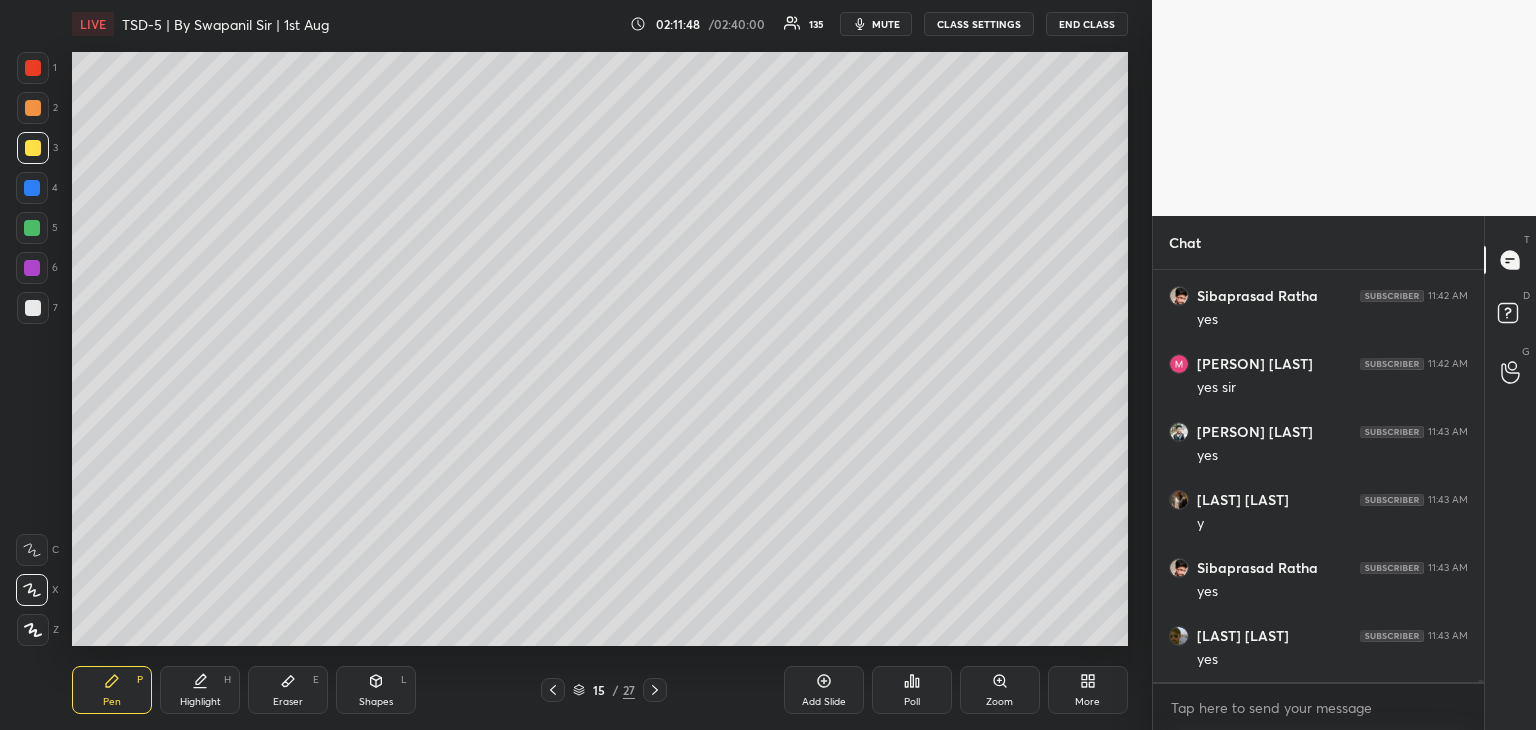 scroll, scrollTop: 105922, scrollLeft: 0, axis: vertical 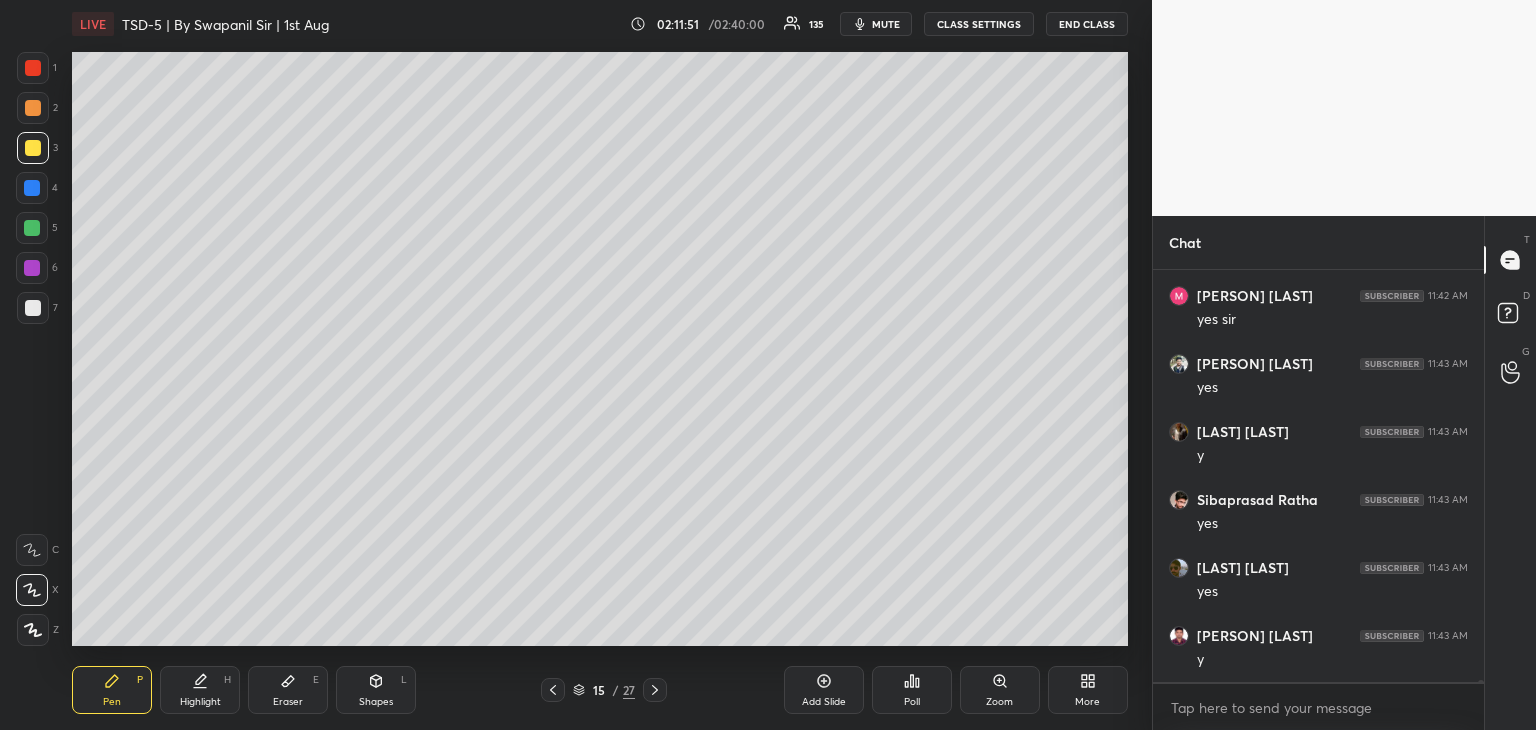 click at bounding box center [33, 68] 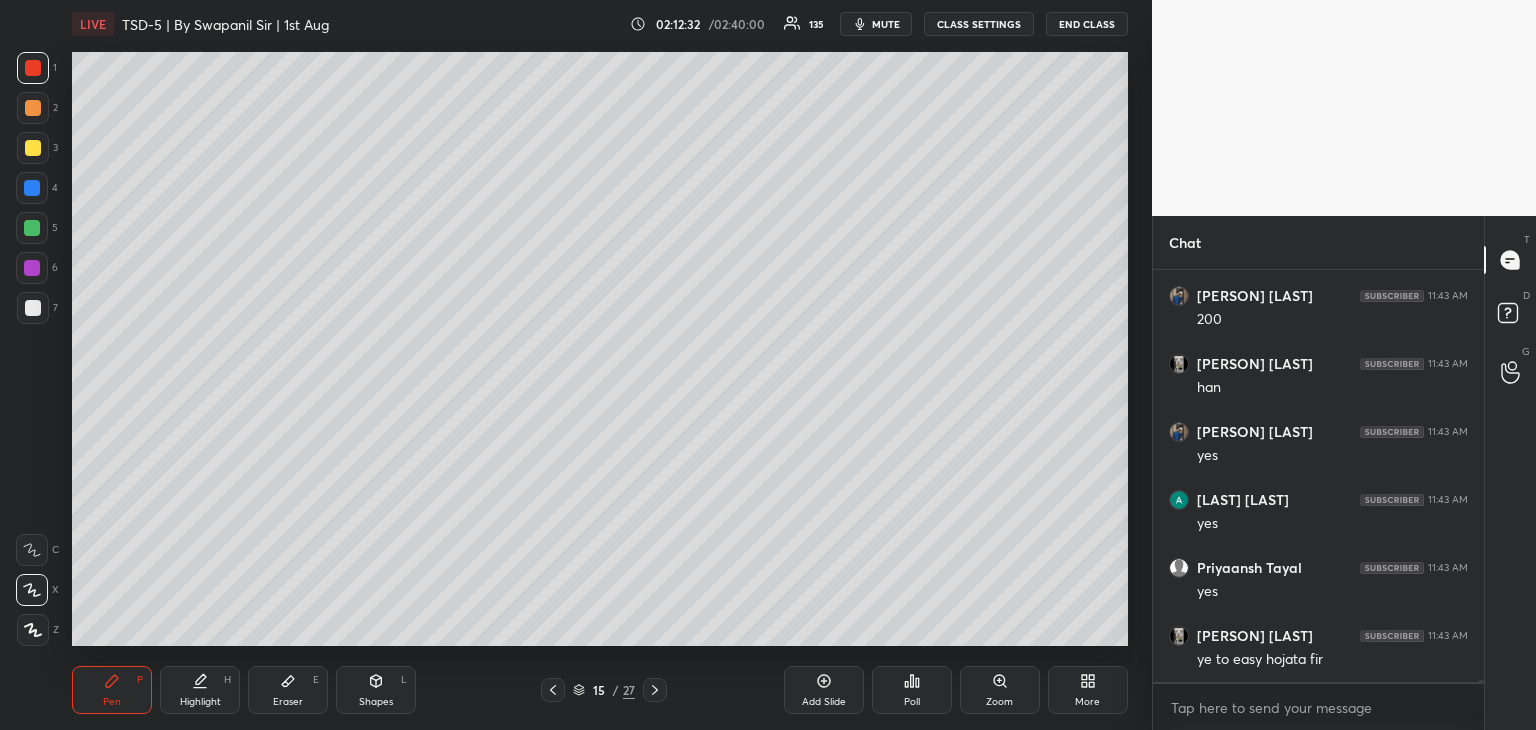 scroll, scrollTop: 106398, scrollLeft: 0, axis: vertical 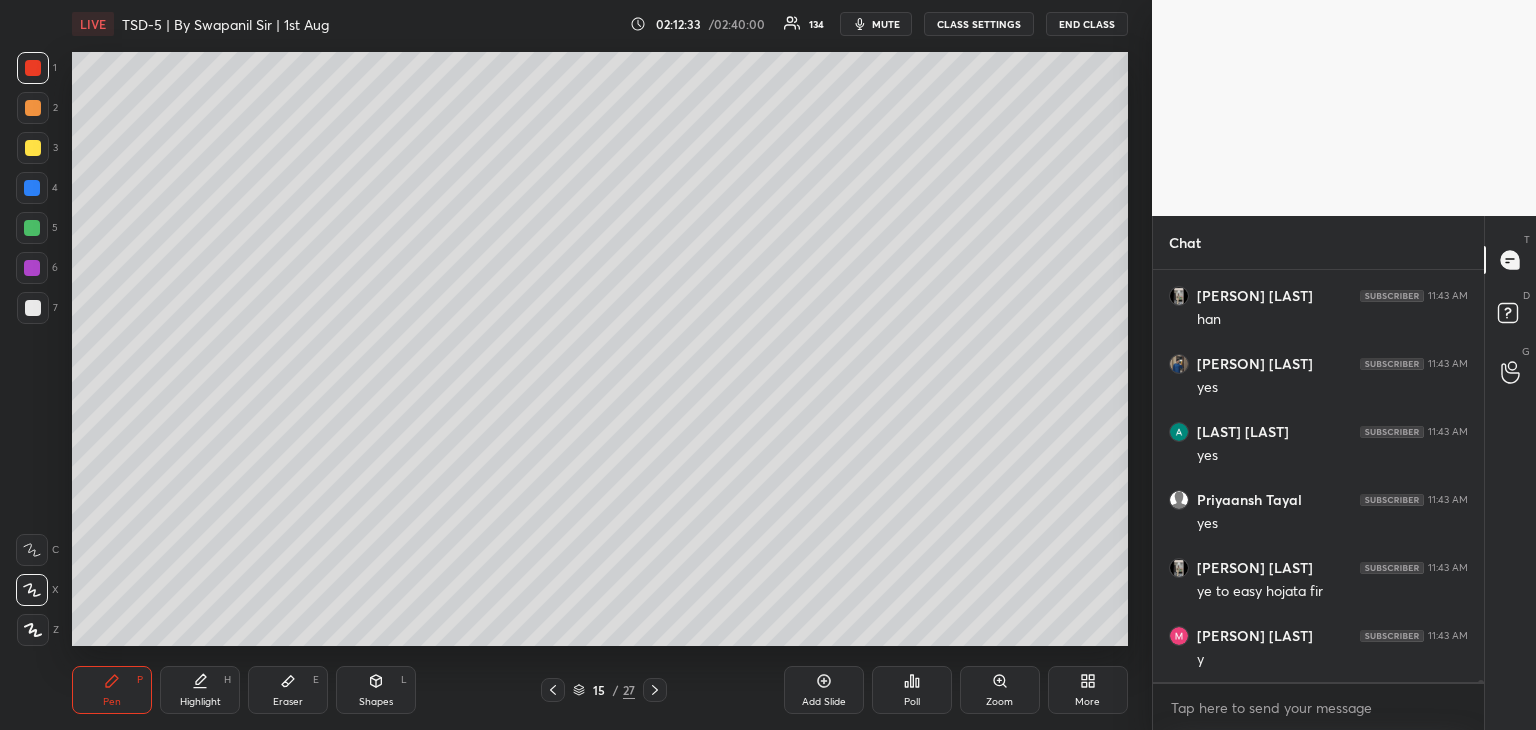 click 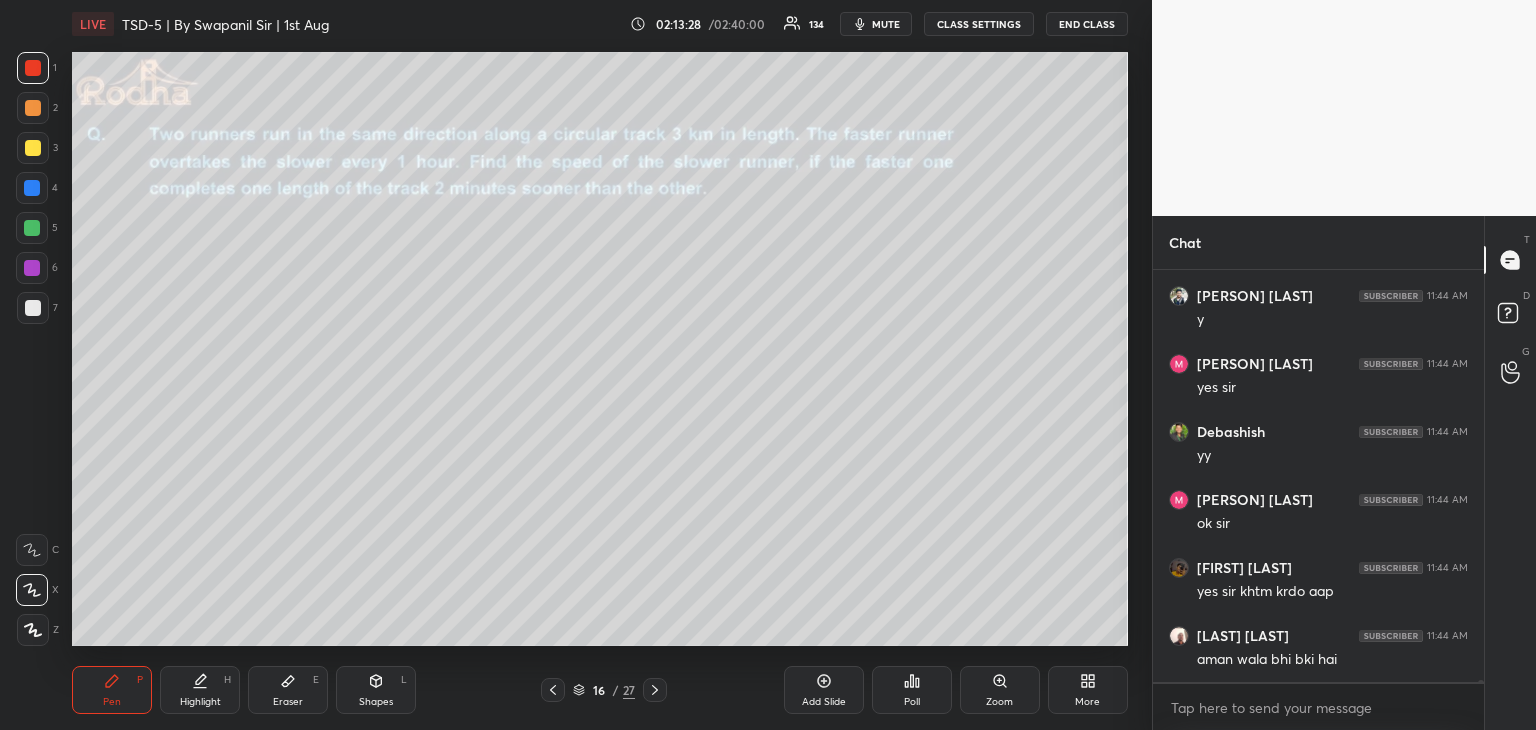 scroll, scrollTop: 105600, scrollLeft: 0, axis: vertical 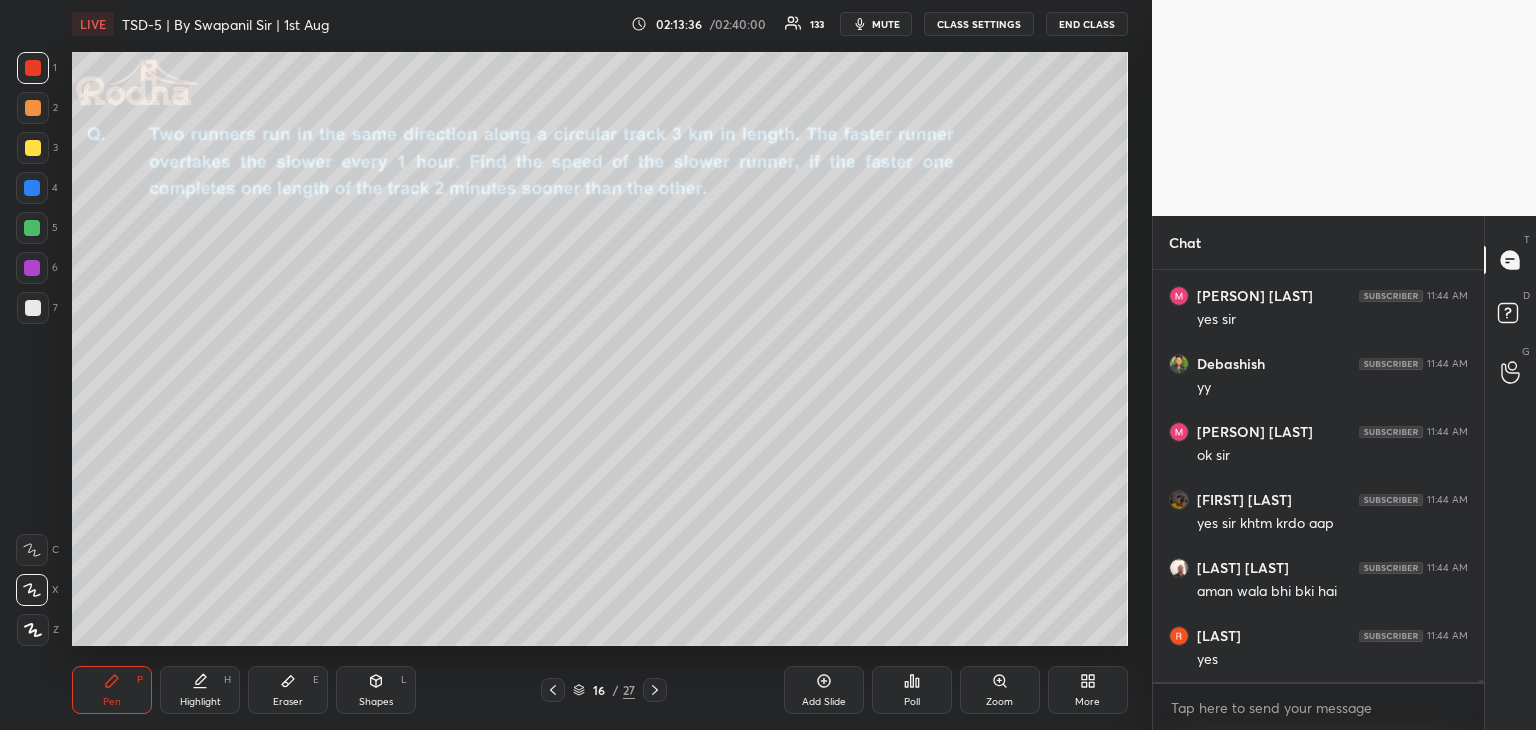 click 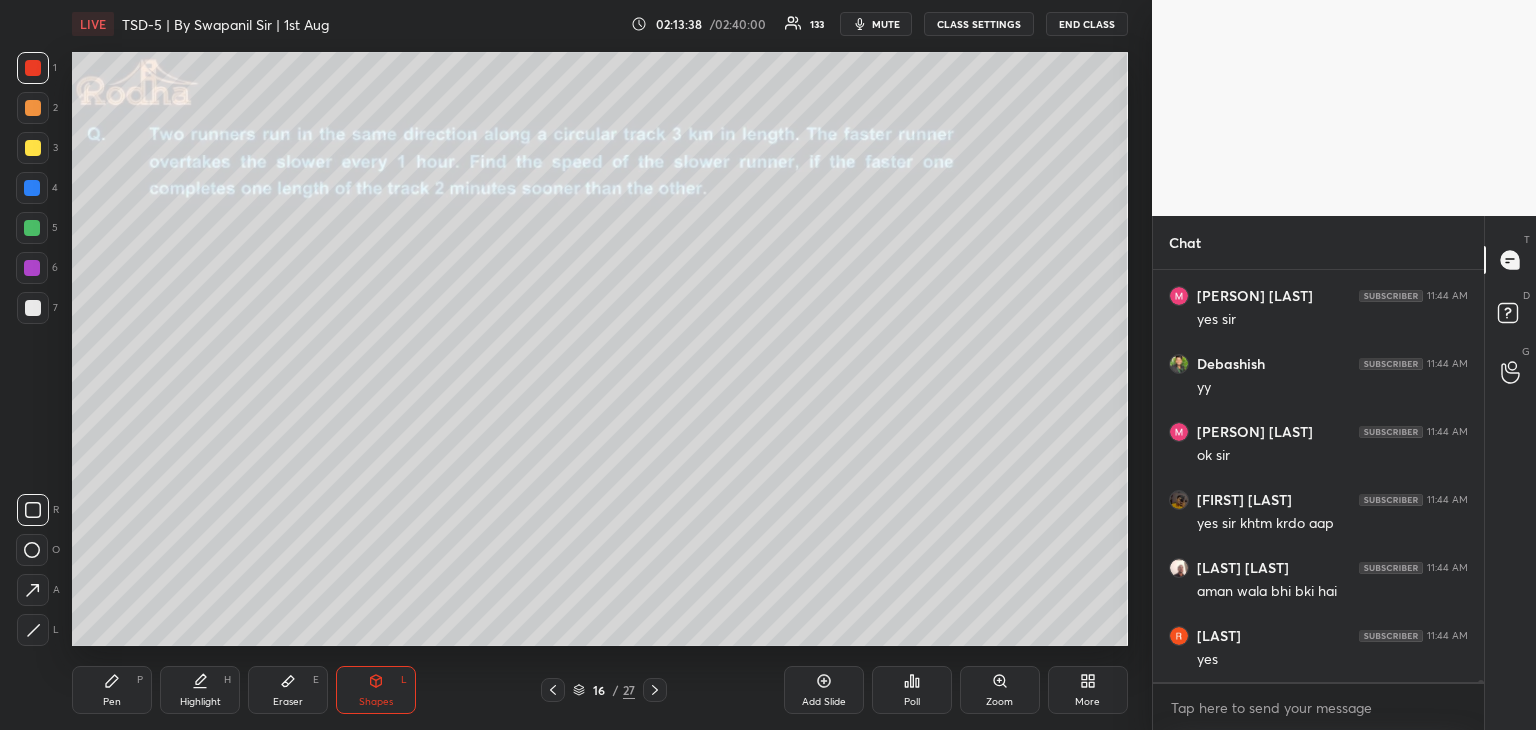 click 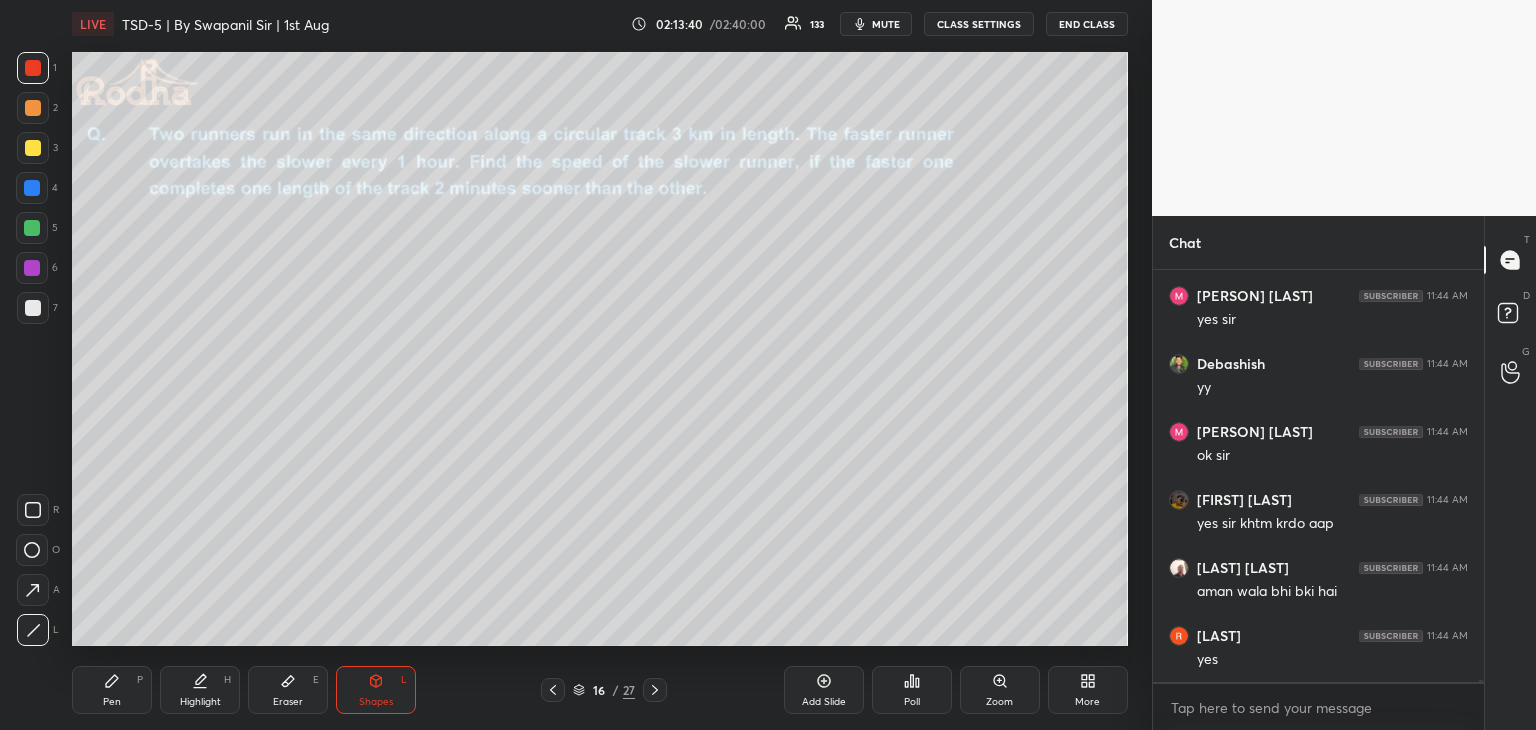 scroll, scrollTop: 105668, scrollLeft: 0, axis: vertical 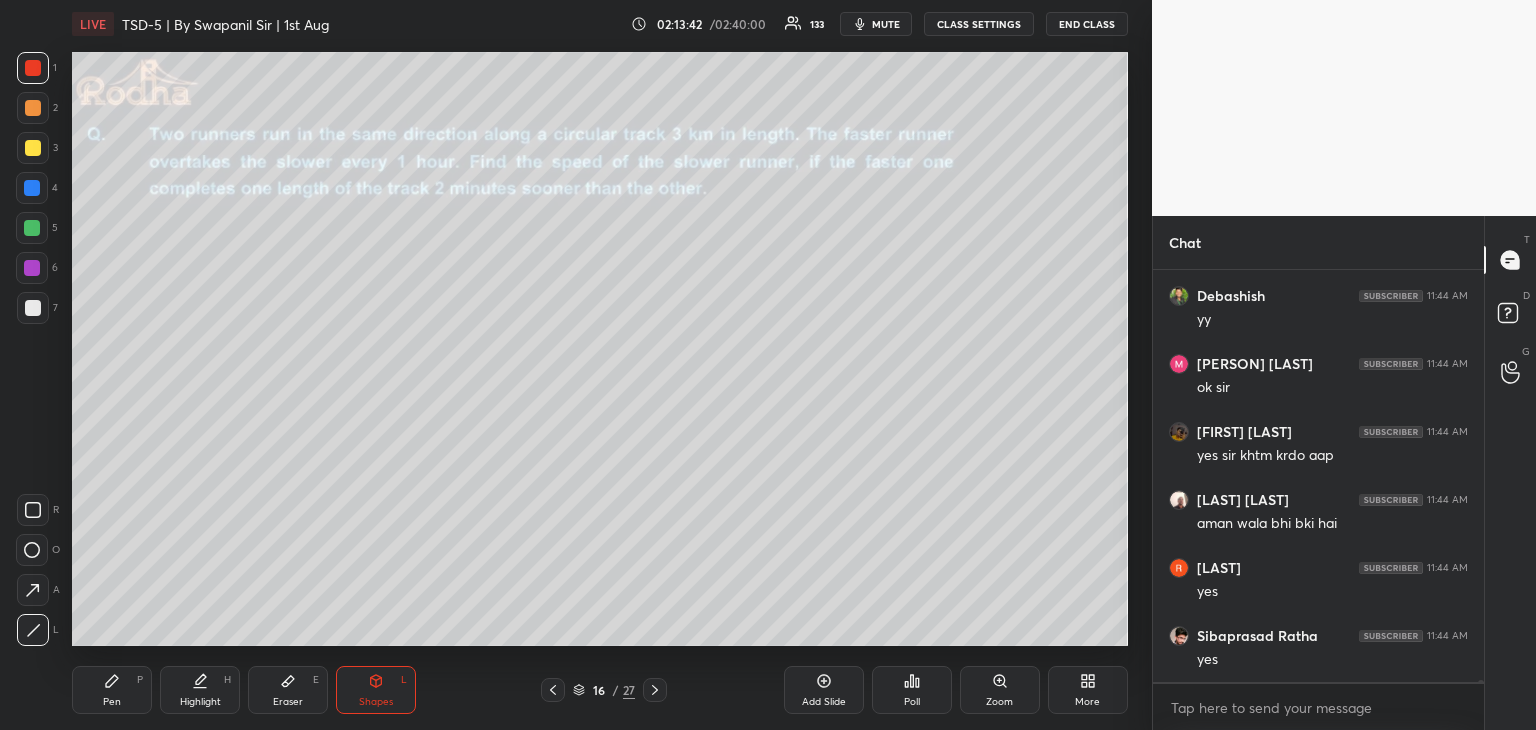 drag, startPoint x: 103, startPoint y: 699, endPoint x: 134, endPoint y: 659, distance: 50.606323 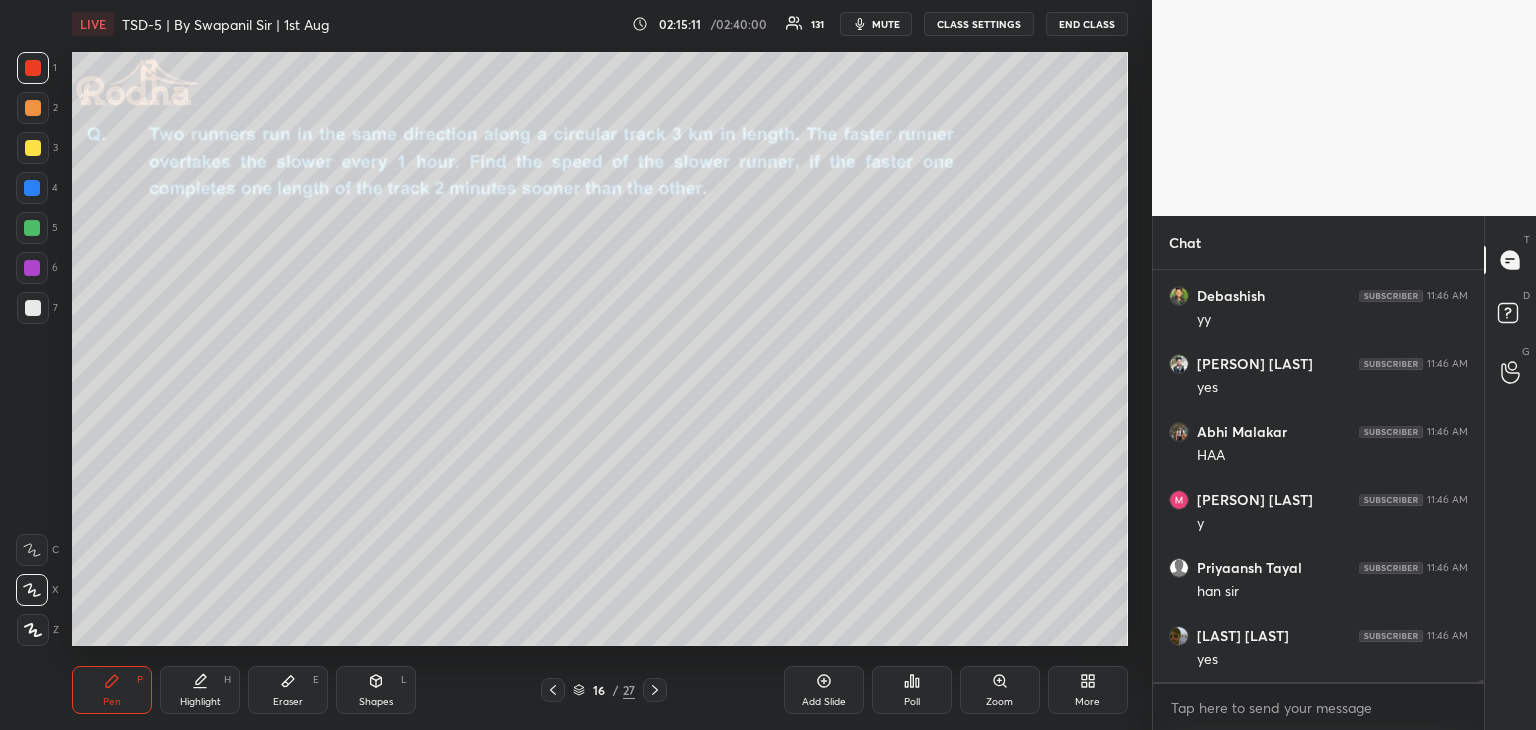 scroll, scrollTop: 107728, scrollLeft: 0, axis: vertical 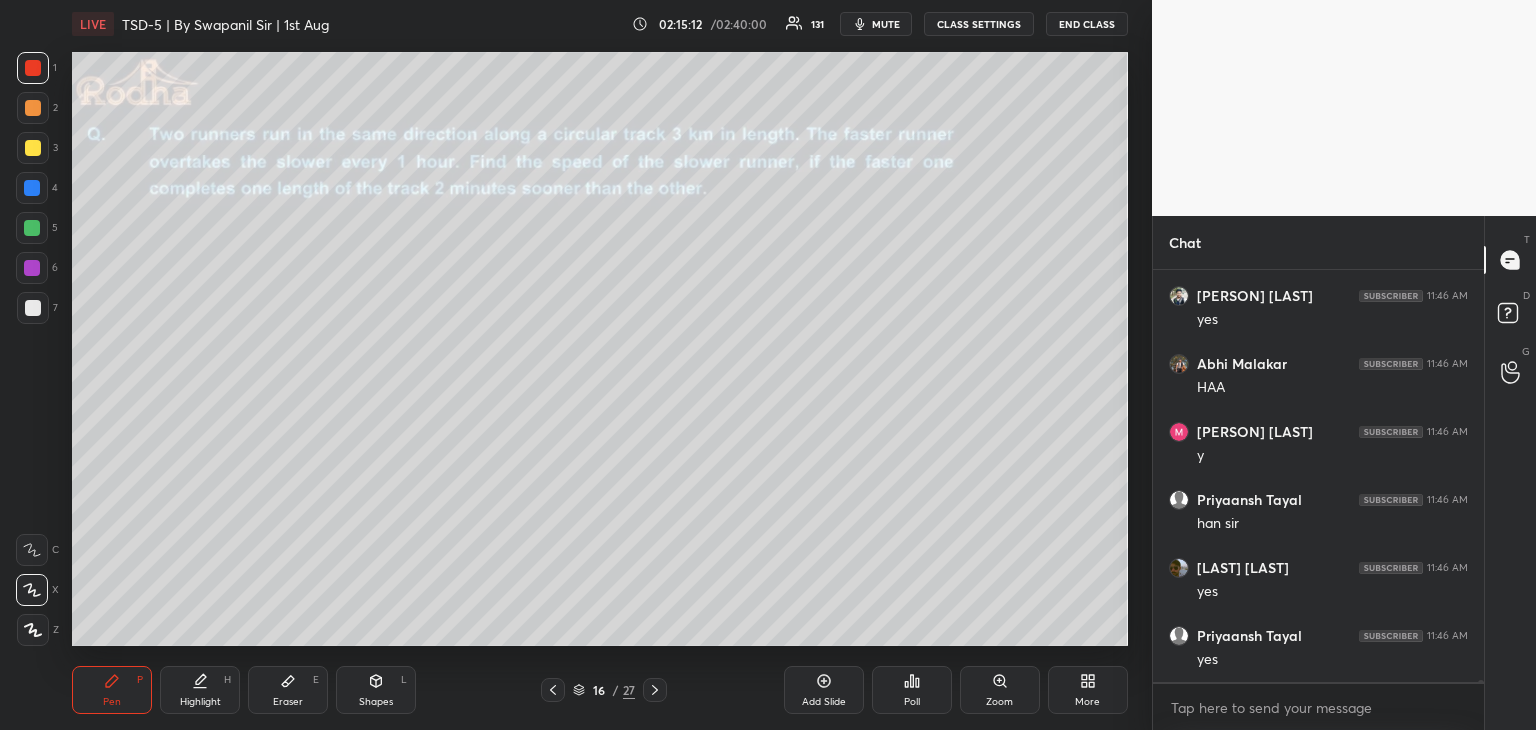 click at bounding box center [32, 228] 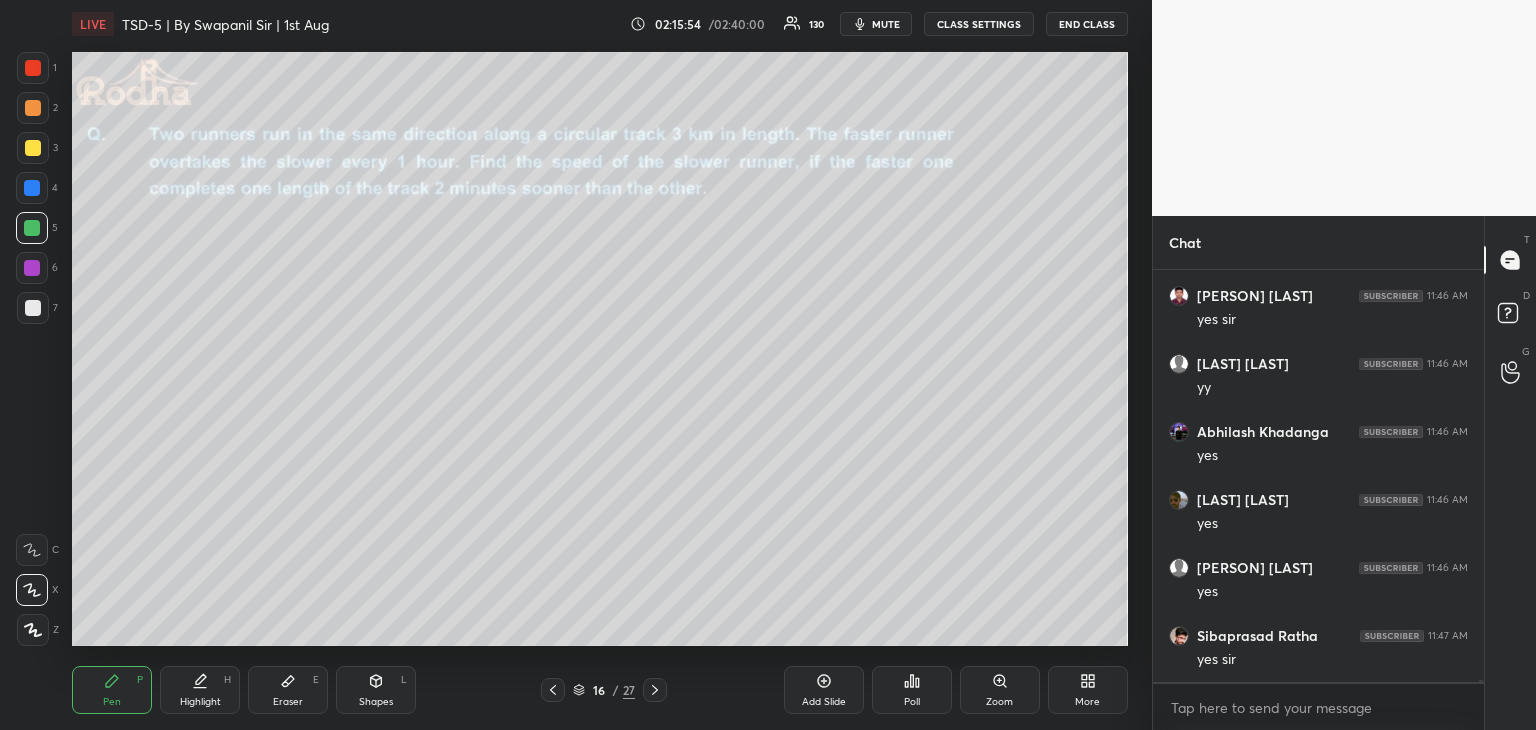 scroll, scrollTop: 108680, scrollLeft: 0, axis: vertical 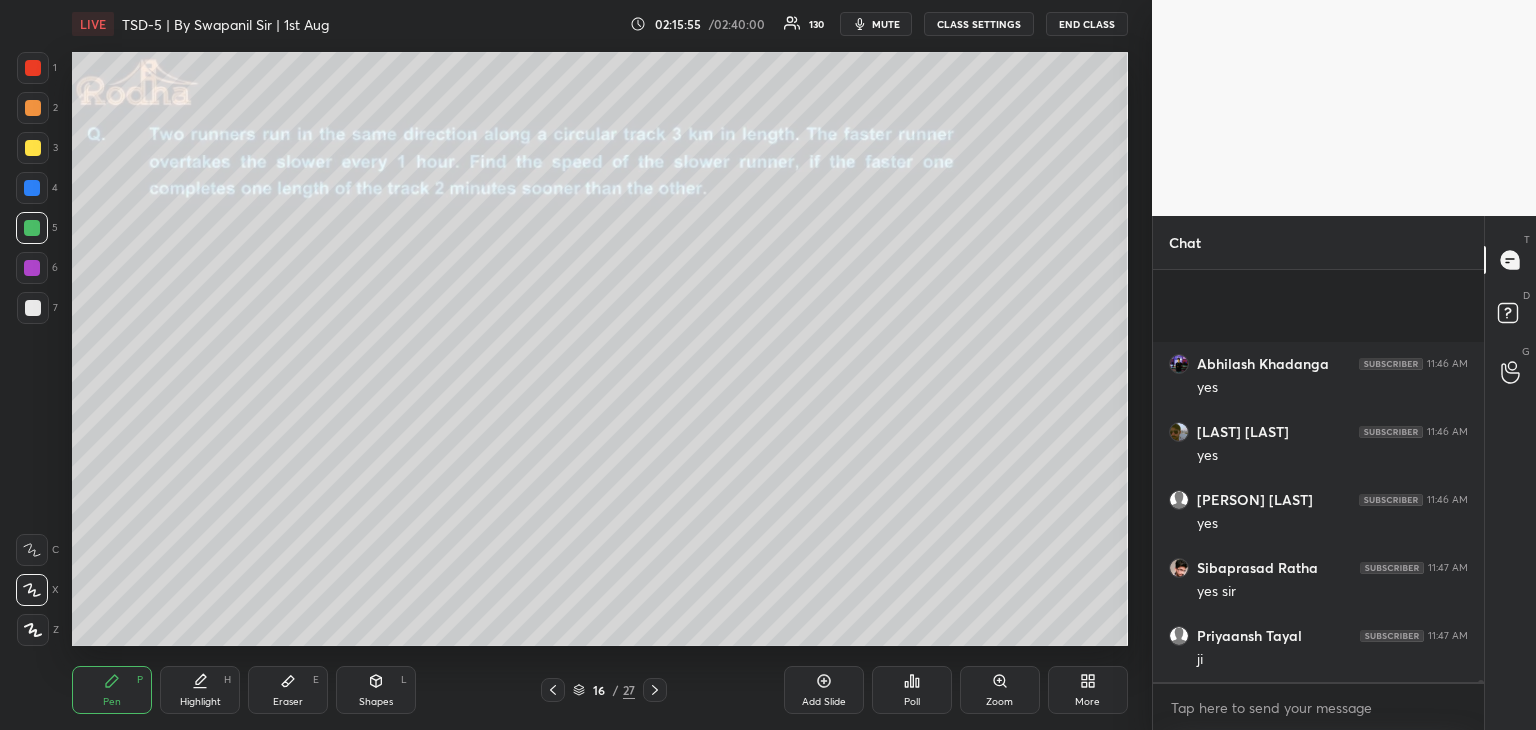 drag, startPoint x: 31, startPoint y: 107, endPoint x: 58, endPoint y: 109, distance: 27.073973 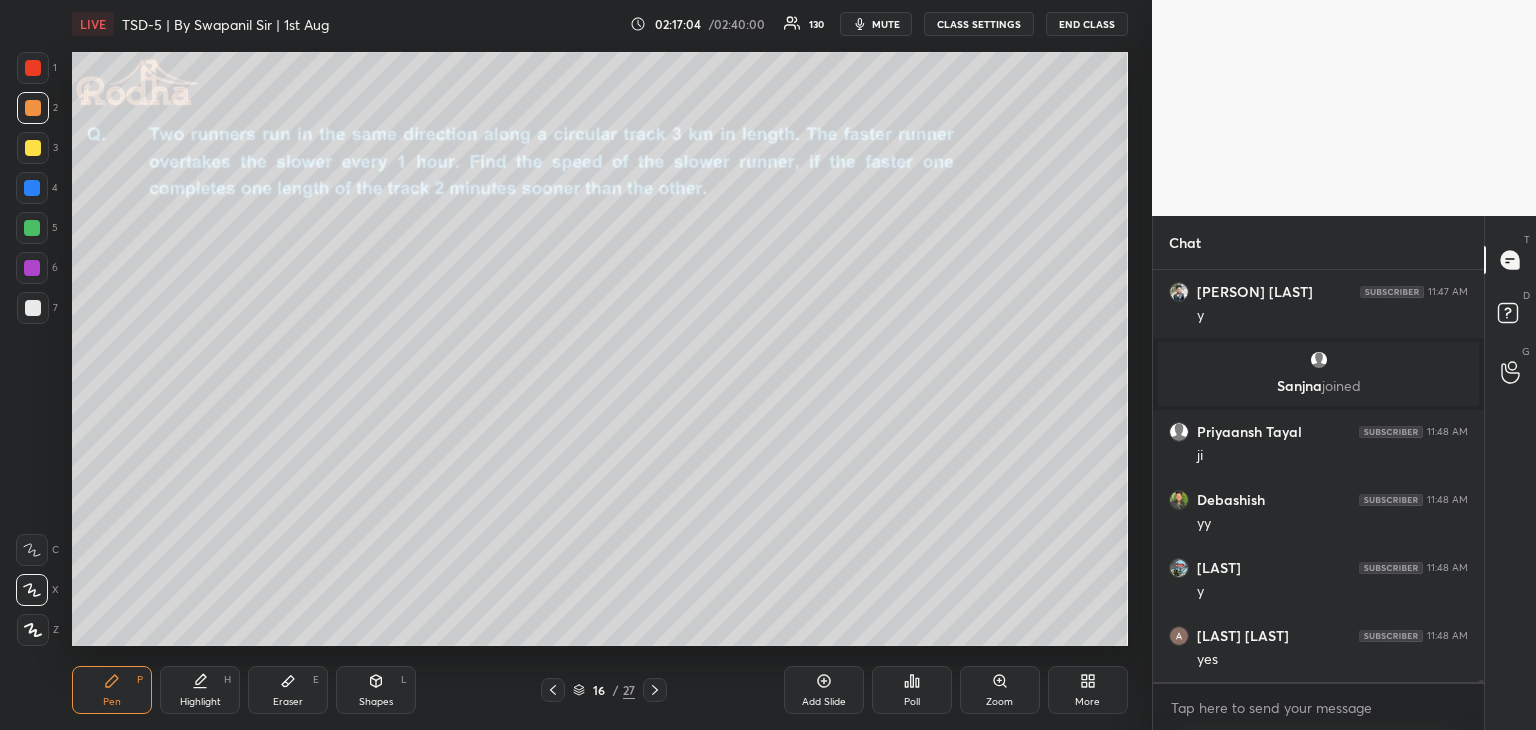 scroll, scrollTop: 108706, scrollLeft: 0, axis: vertical 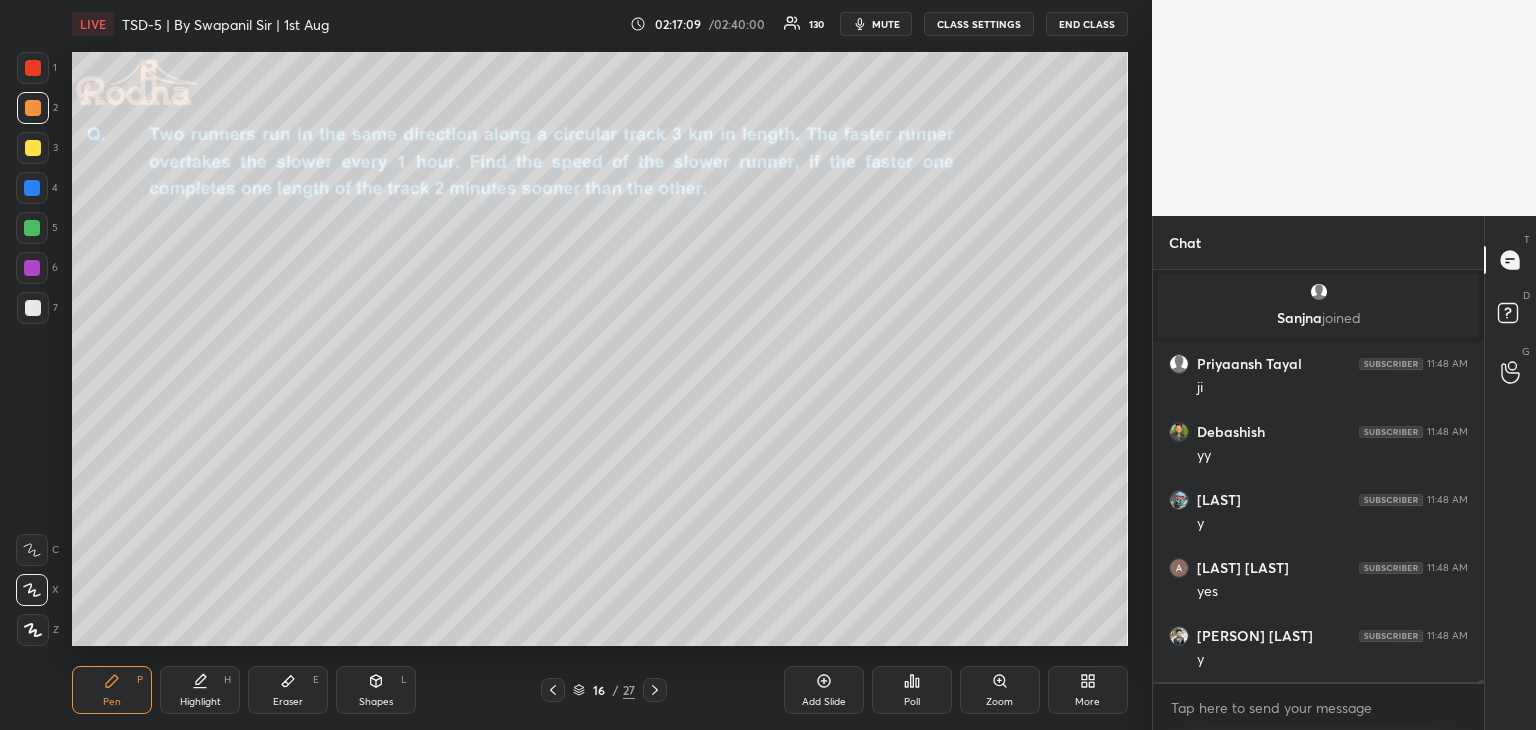 click at bounding box center [32, 228] 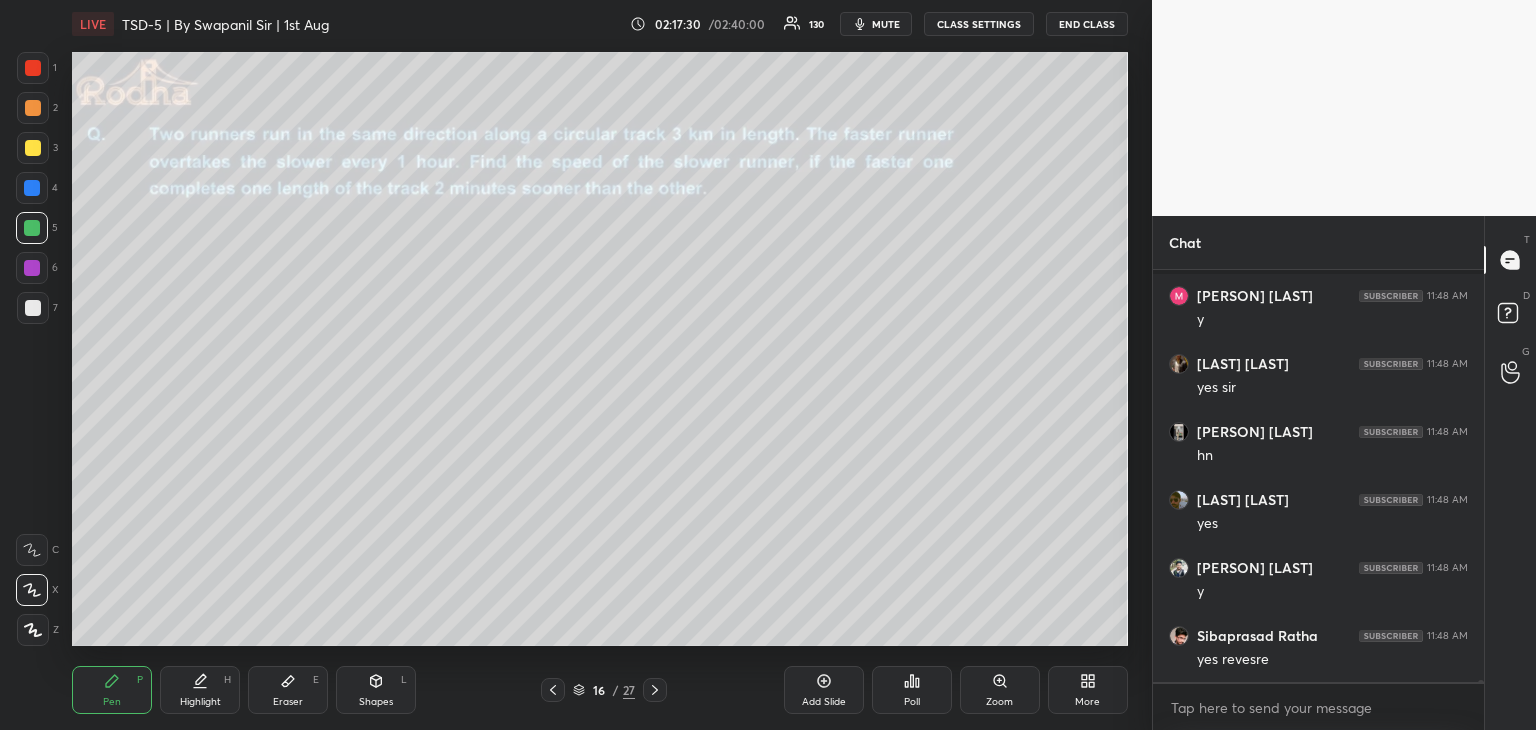 scroll, scrollTop: 109662, scrollLeft: 0, axis: vertical 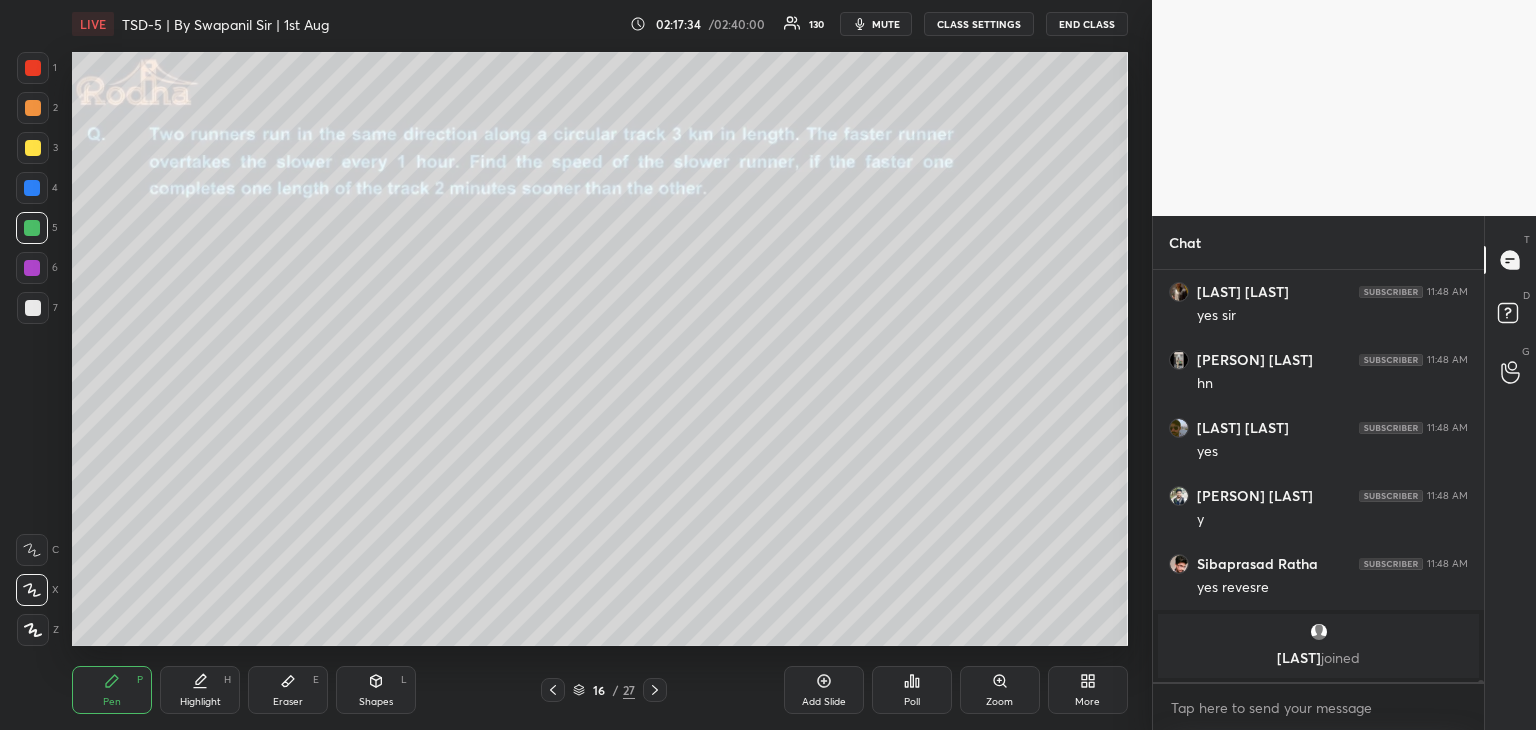 drag, startPoint x: 292, startPoint y: 687, endPoint x: 336, endPoint y: 661, distance: 51.10773 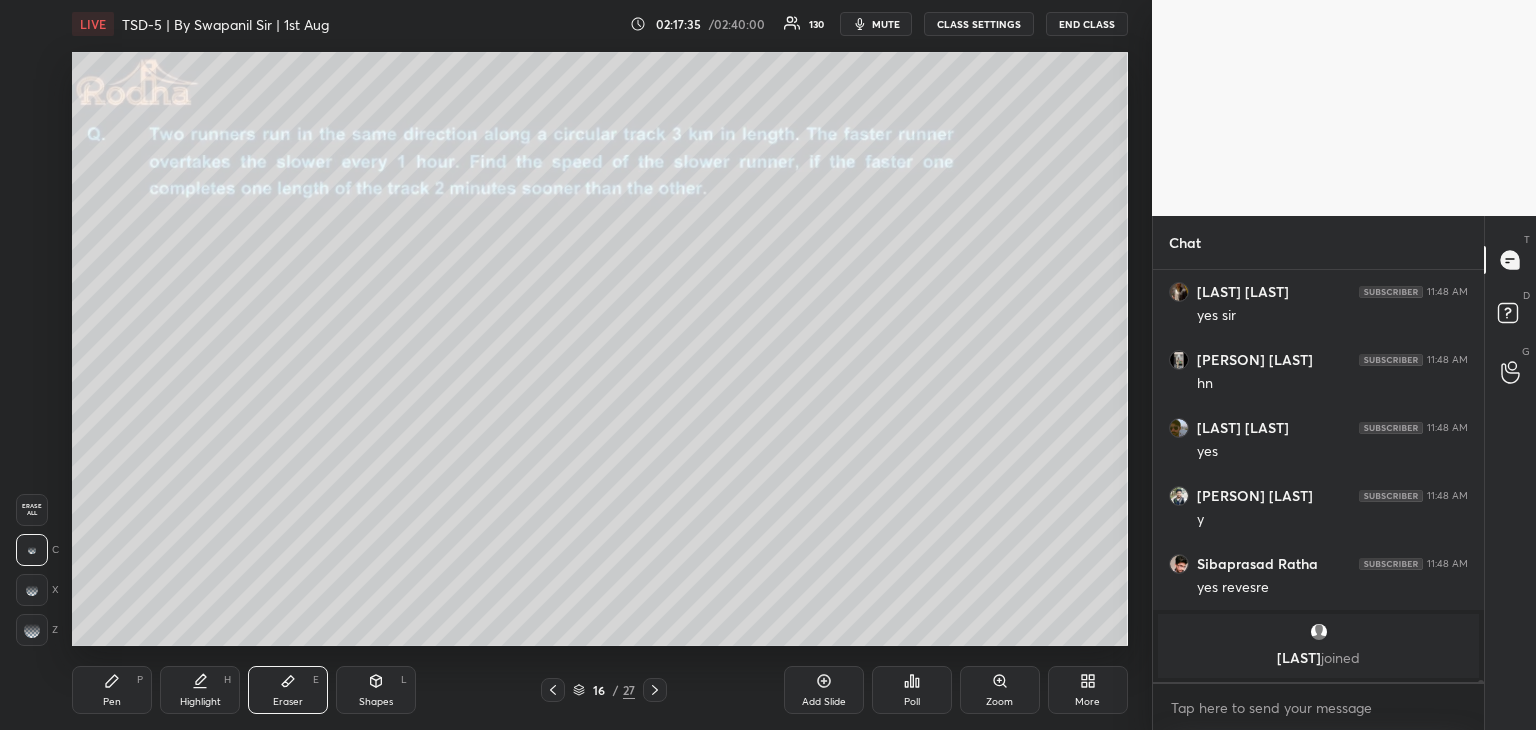 scroll, scrollTop: 109384, scrollLeft: 0, axis: vertical 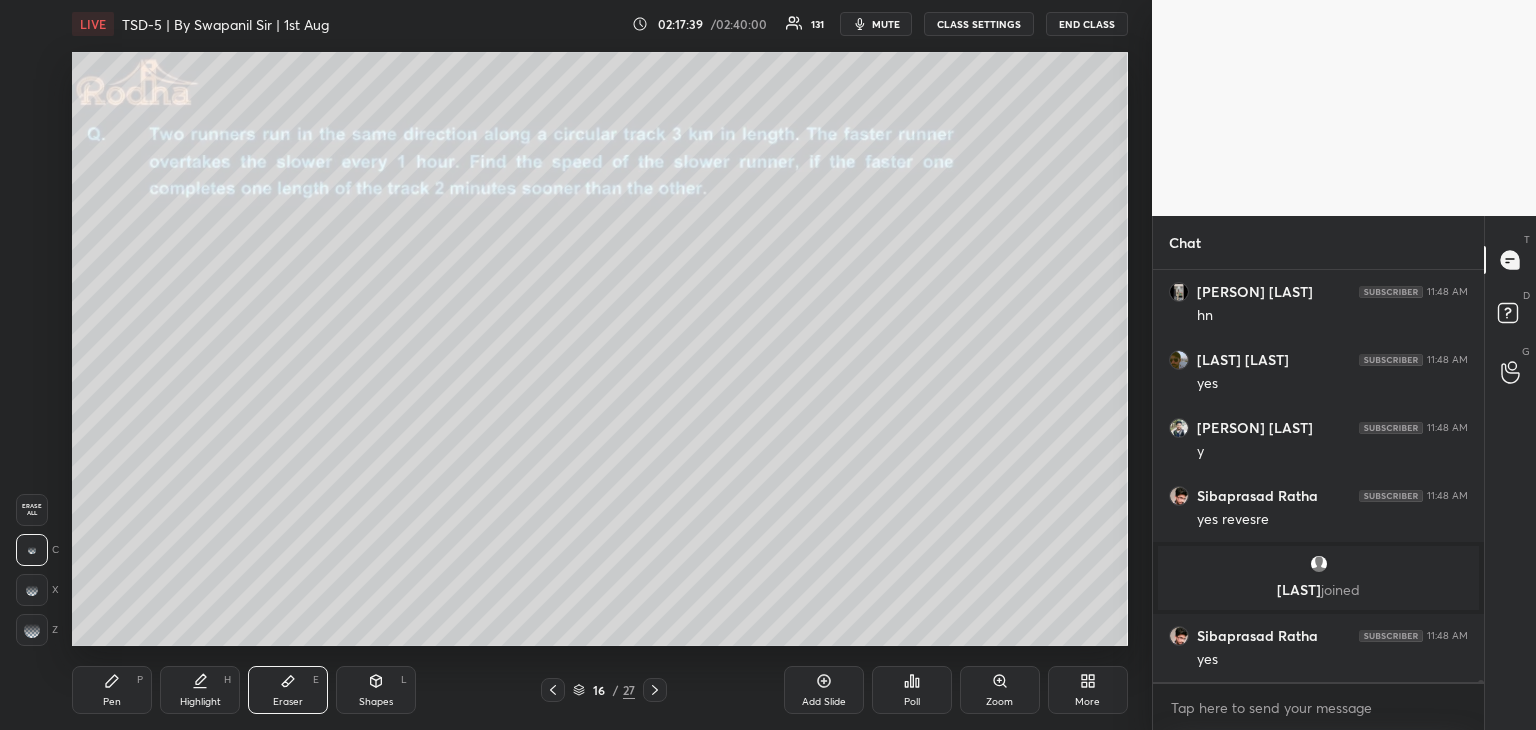 click on "Pen P" at bounding box center [112, 690] 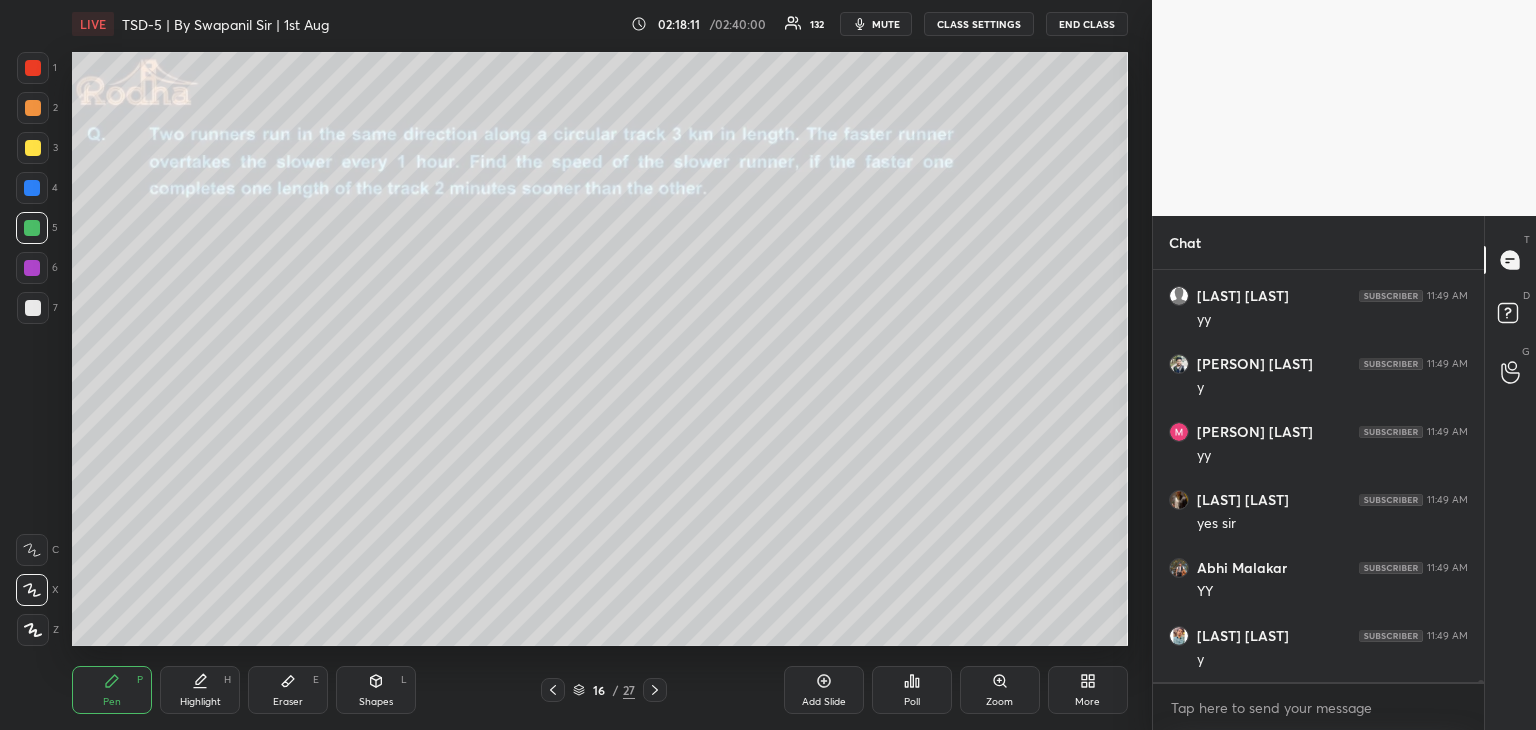 scroll, scrollTop: 110256, scrollLeft: 0, axis: vertical 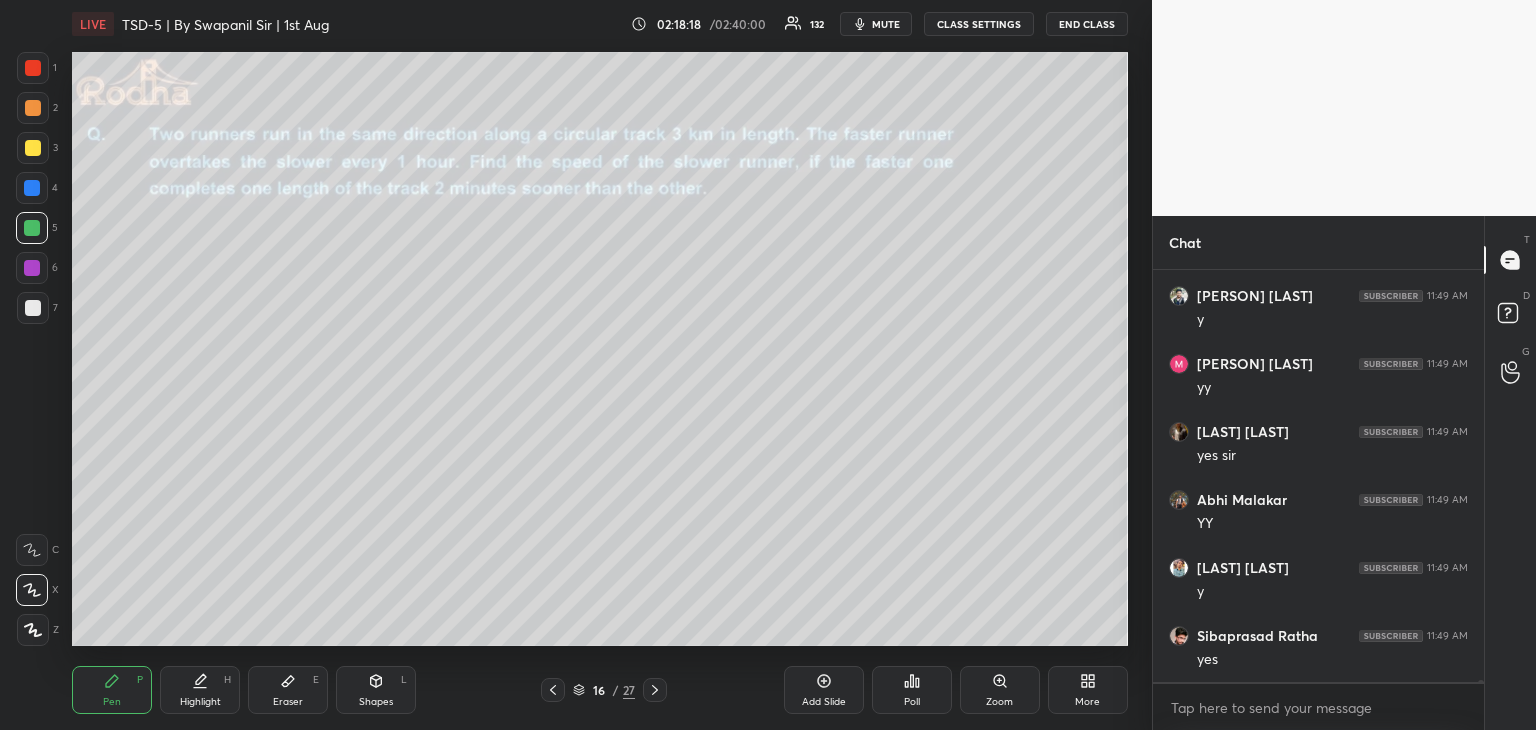 click at bounding box center (33, 108) 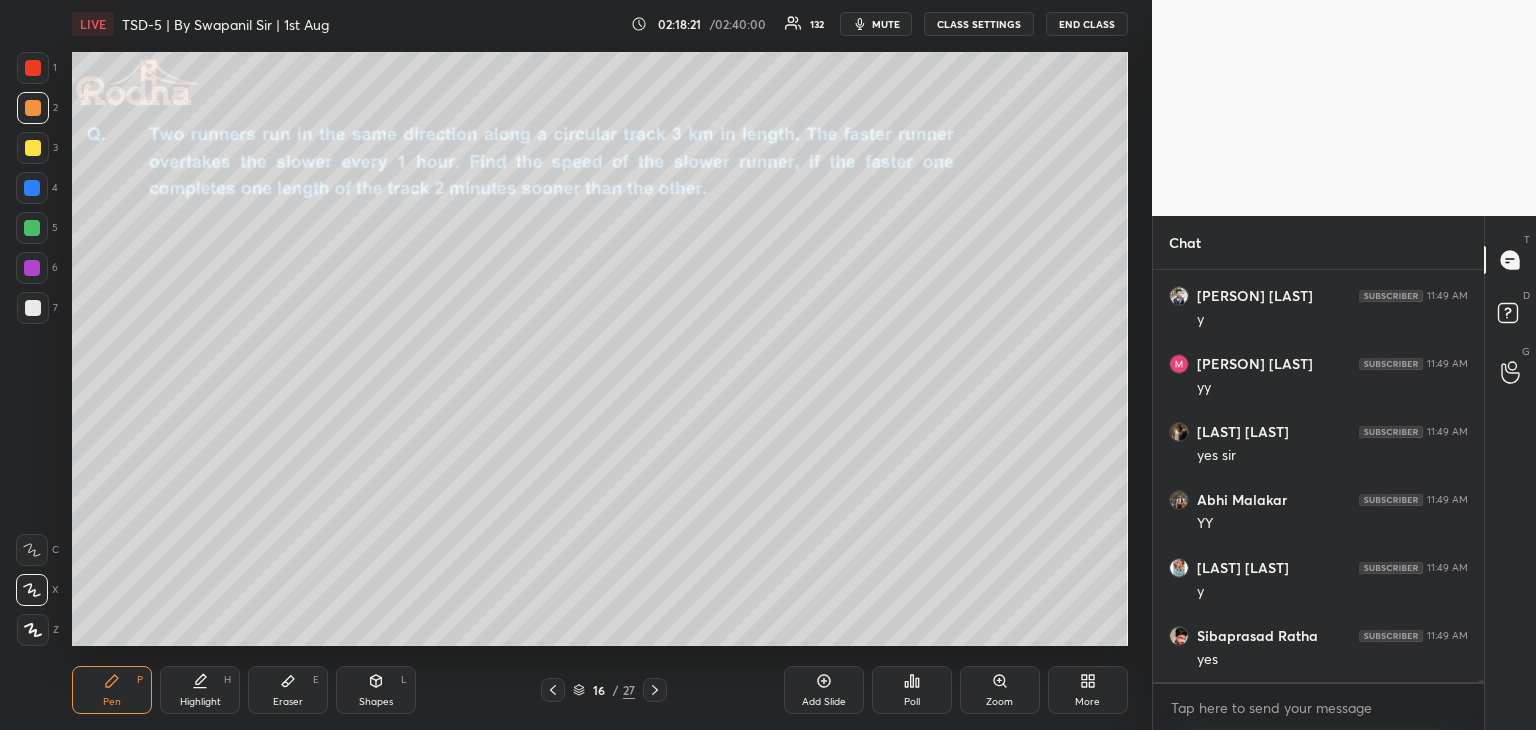drag, startPoint x: 360, startPoint y: 678, endPoint x: 324, endPoint y: 646, distance: 48.166378 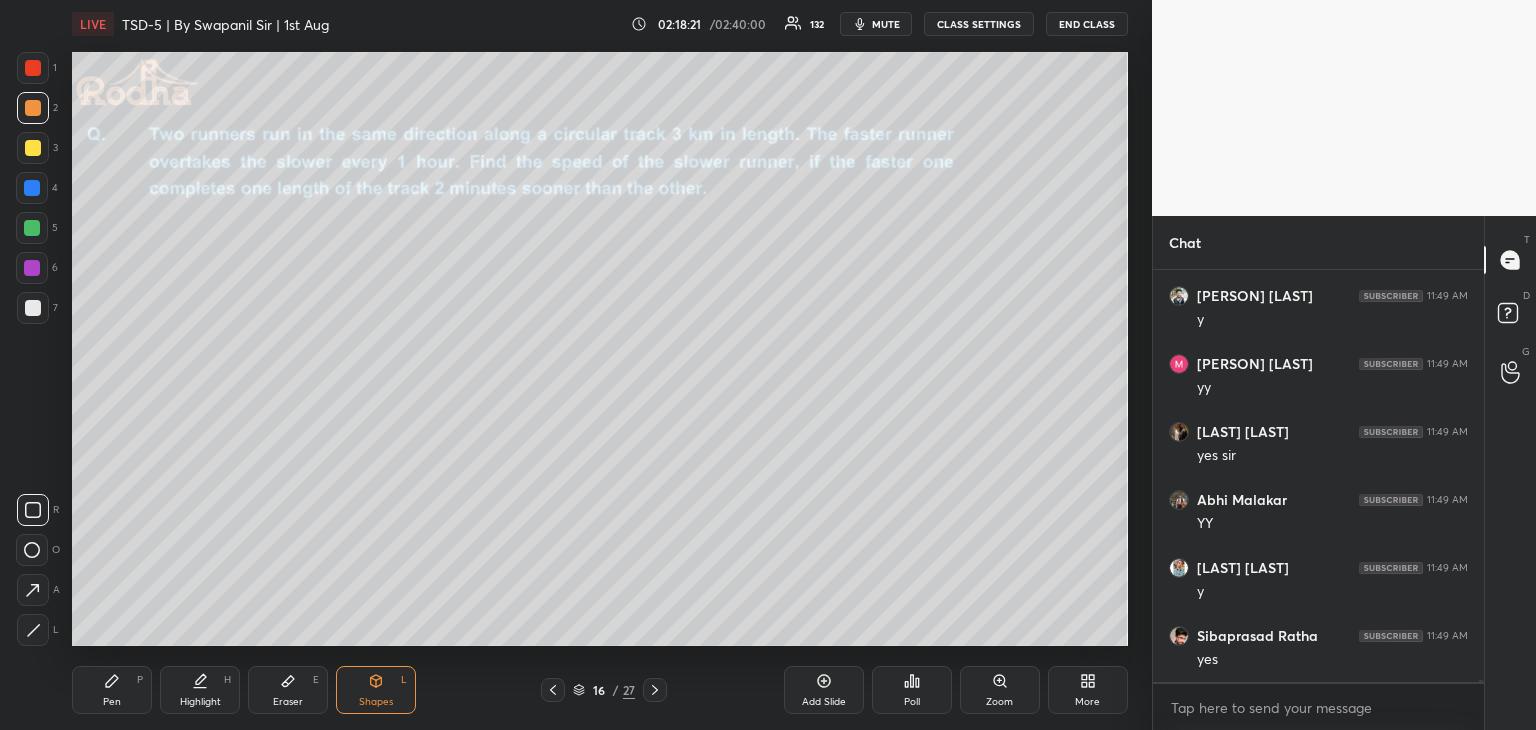 click 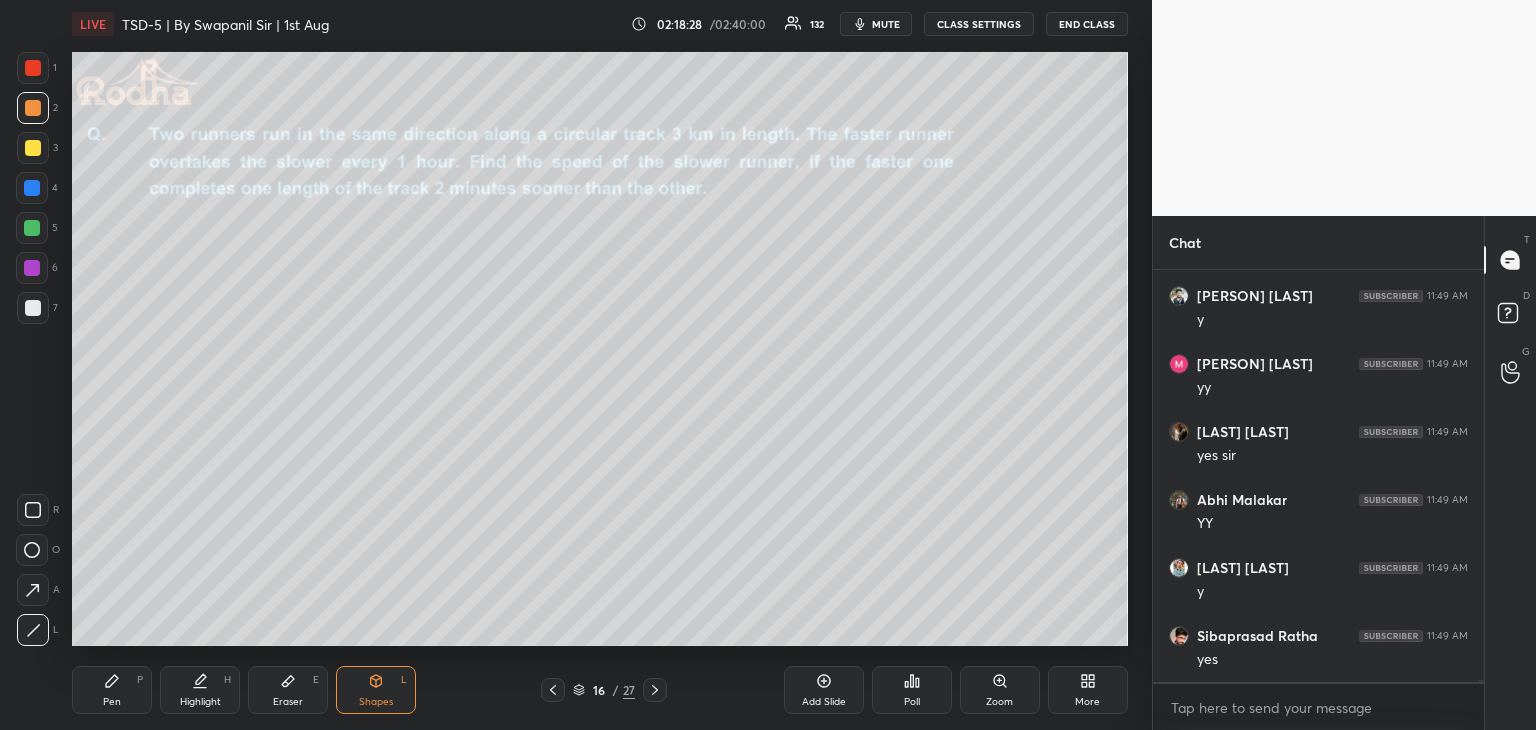 click on "Pen P" at bounding box center (112, 690) 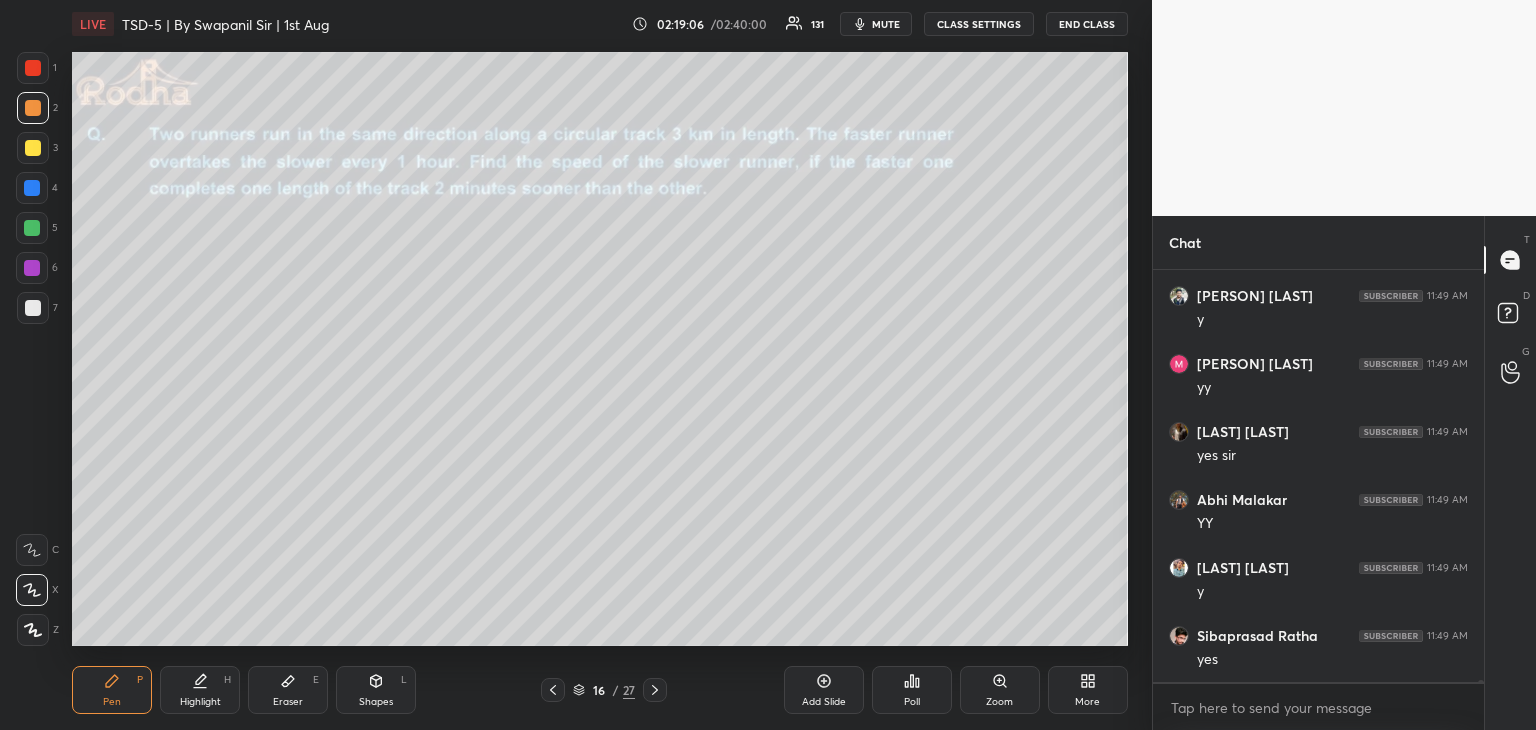 click on "Eraser E" at bounding box center (288, 690) 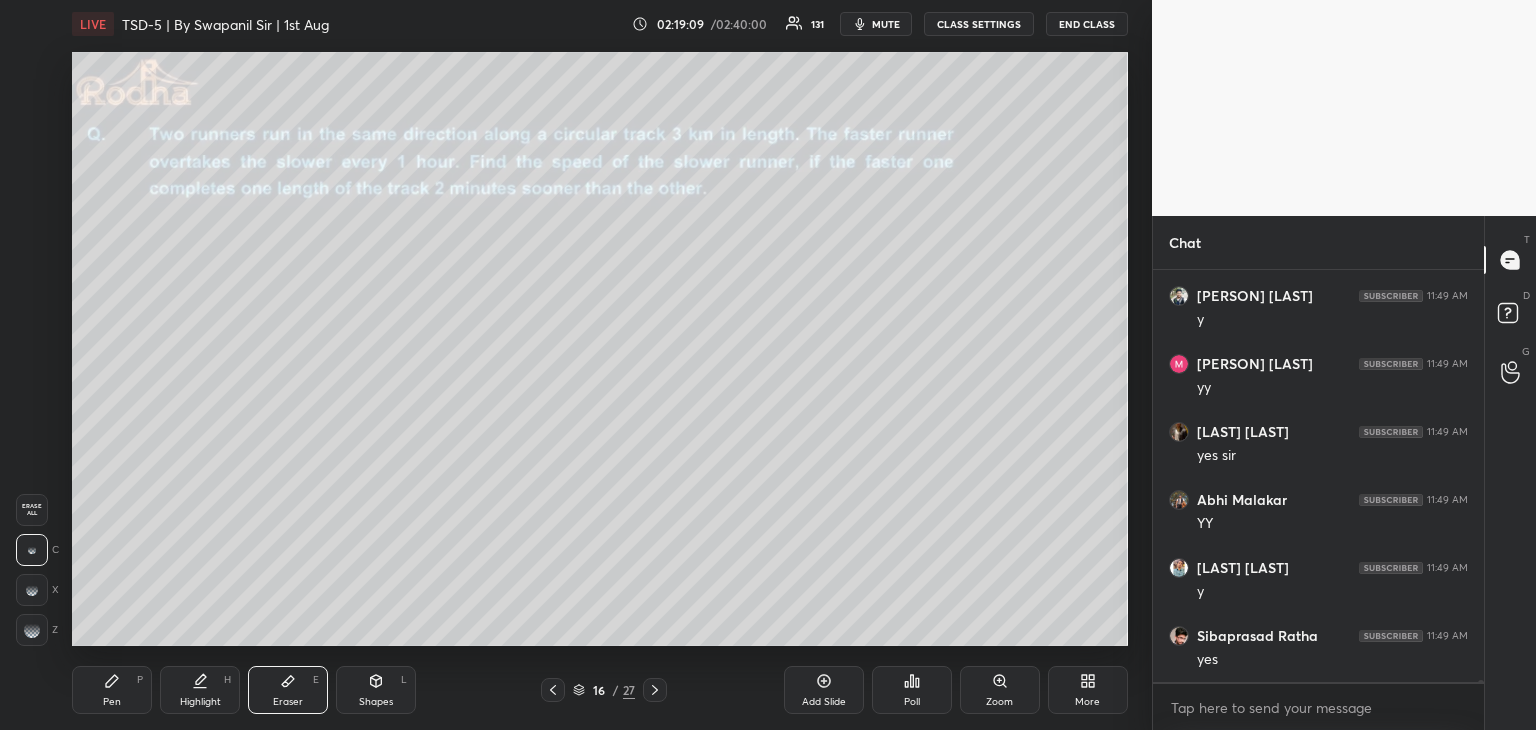 click on "Pen P" at bounding box center [112, 690] 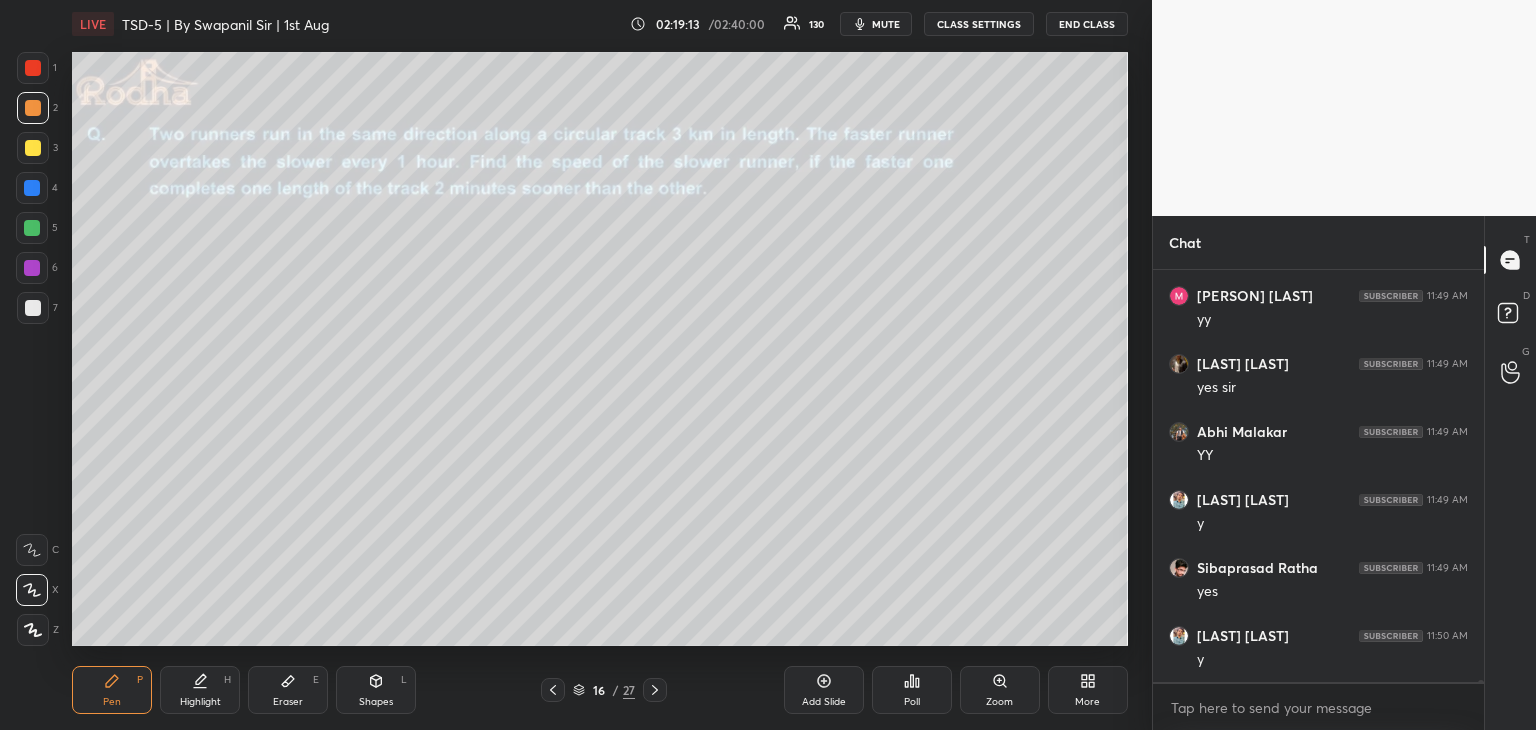 scroll, scrollTop: 110392, scrollLeft: 0, axis: vertical 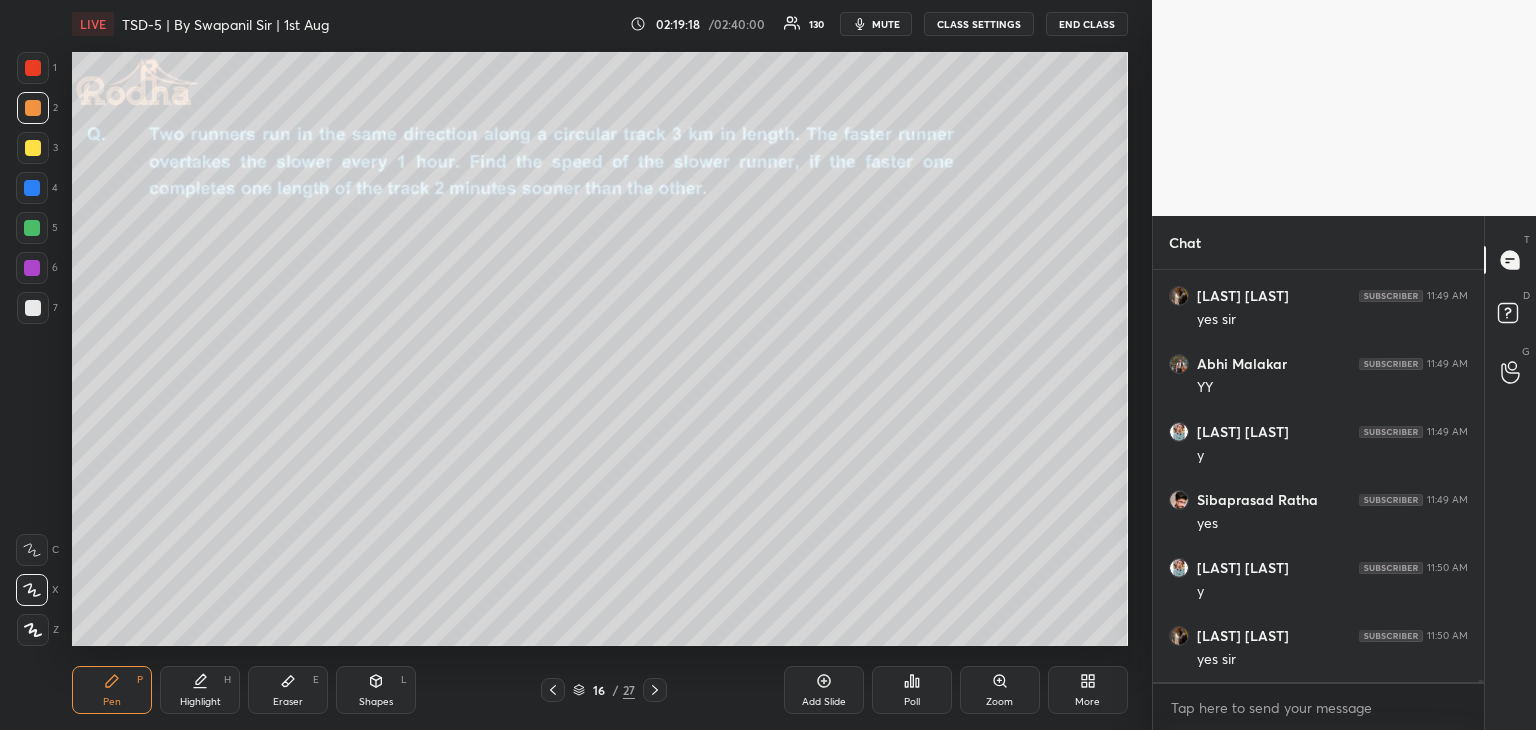 click 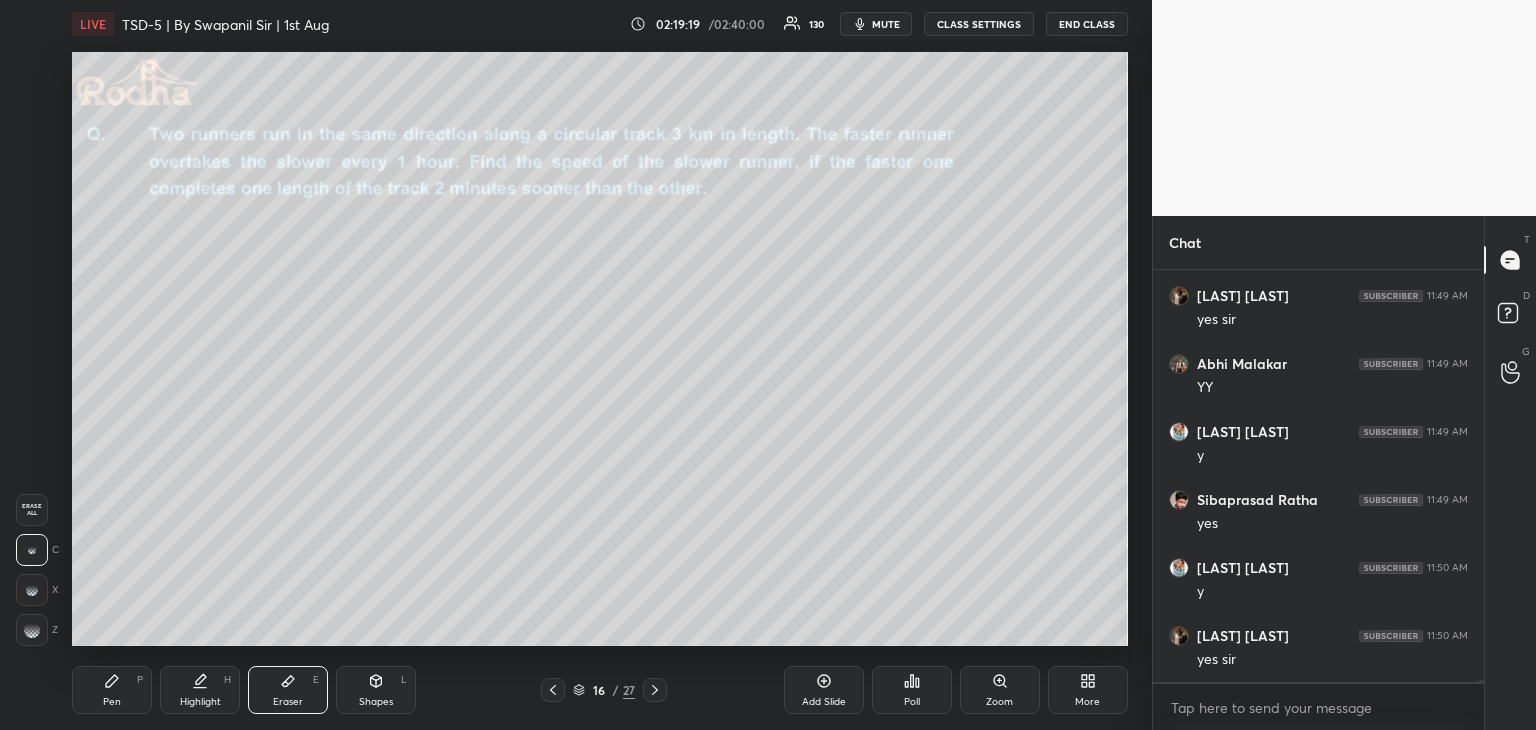 click at bounding box center [32, 550] 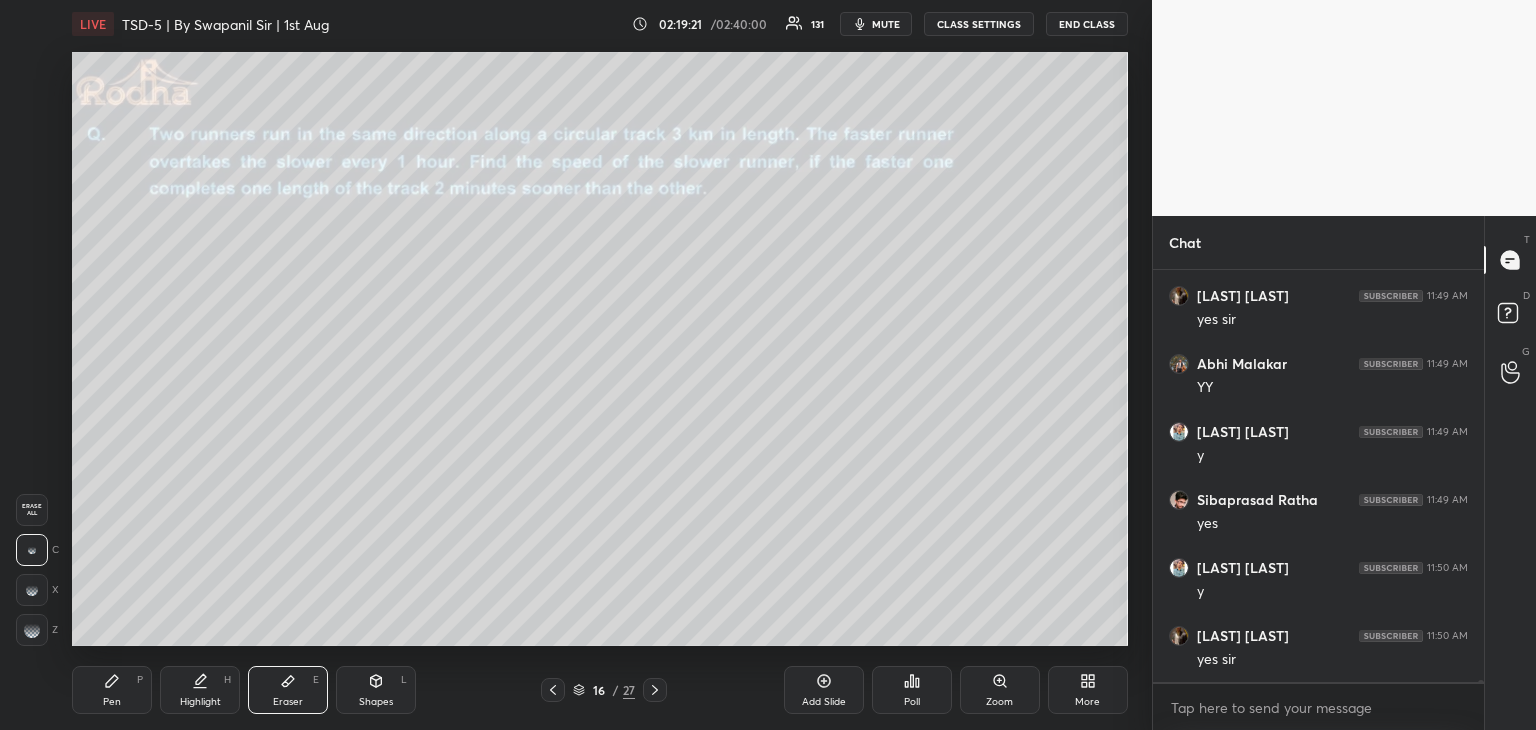 click on "Pen P" at bounding box center [112, 690] 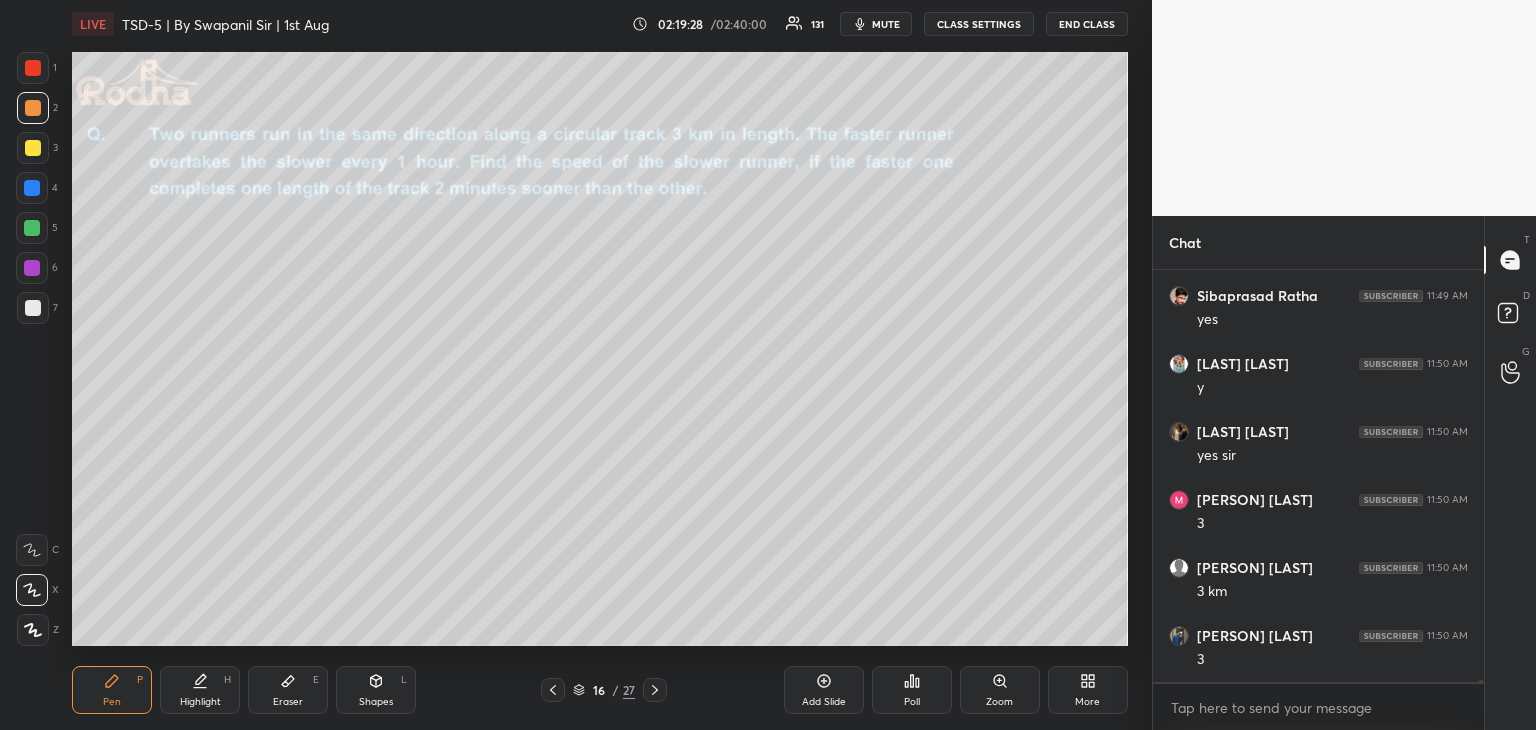 scroll, scrollTop: 110664, scrollLeft: 0, axis: vertical 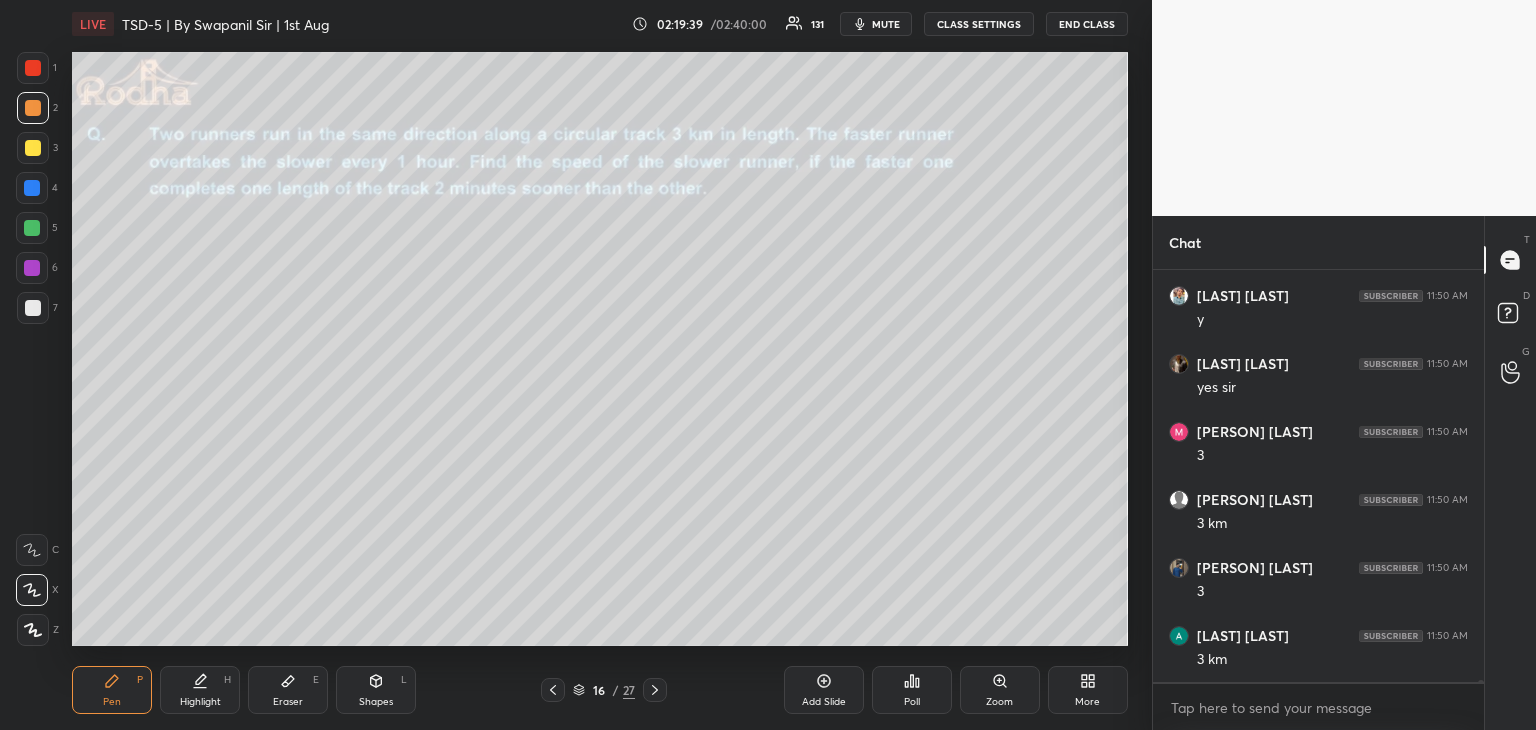 click at bounding box center [33, 308] 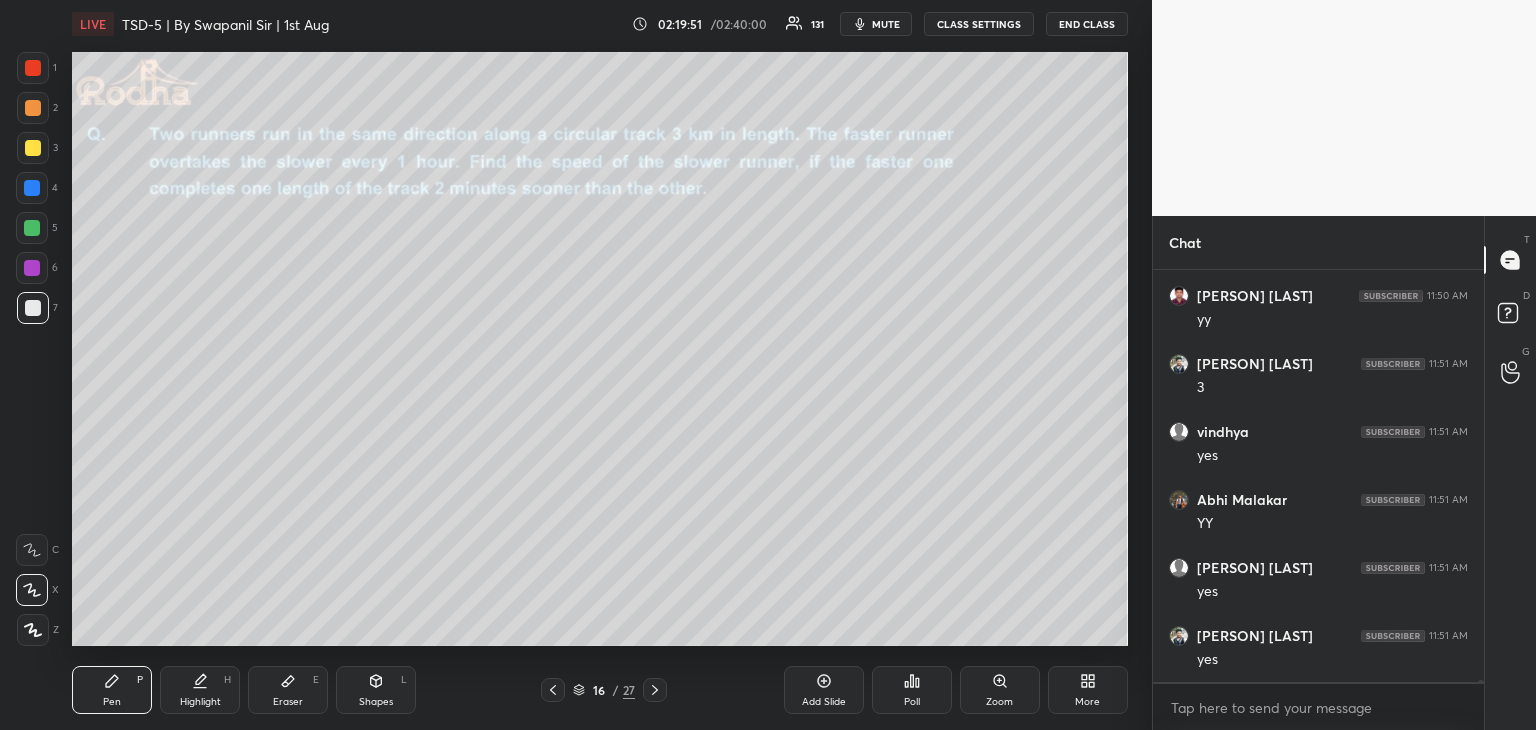 scroll, scrollTop: 111140, scrollLeft: 0, axis: vertical 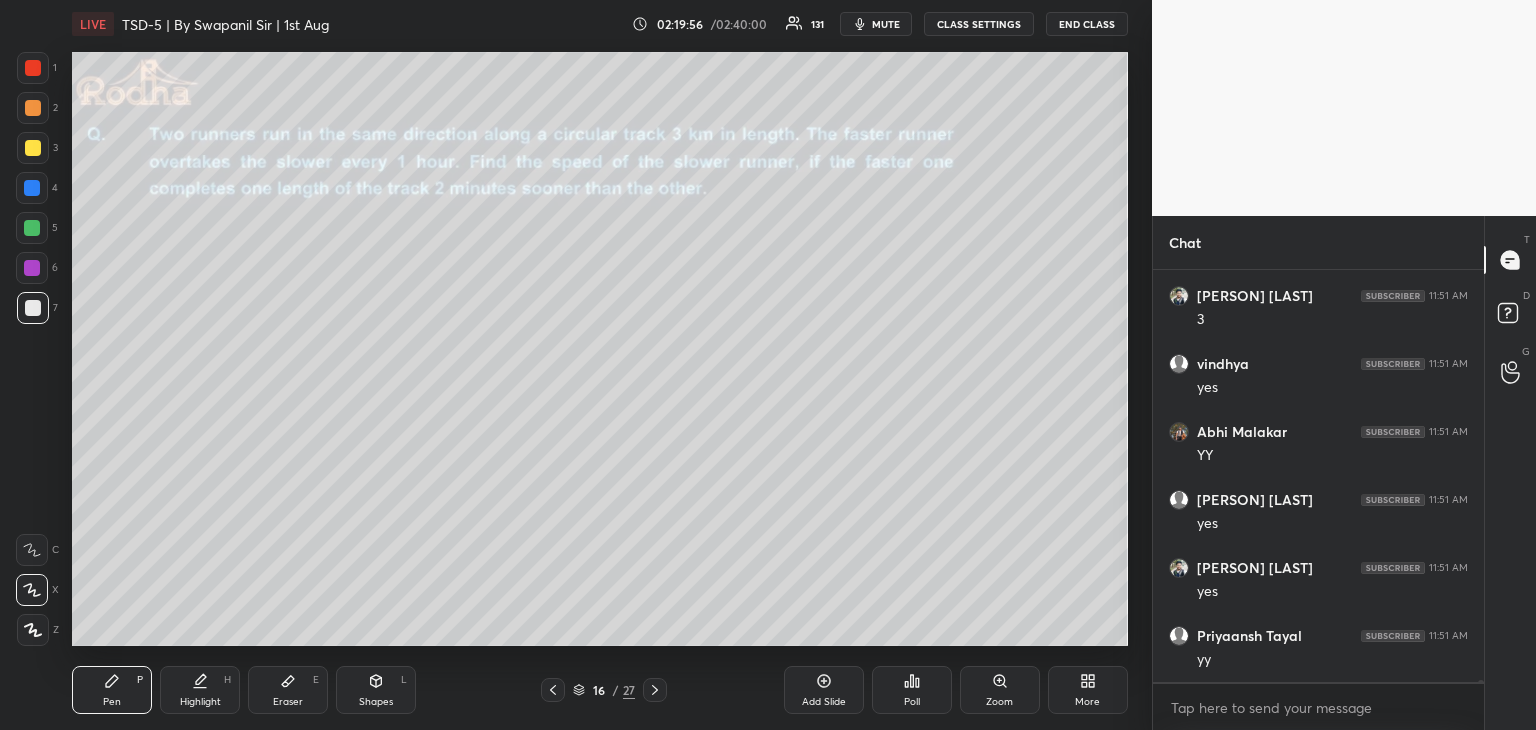 click 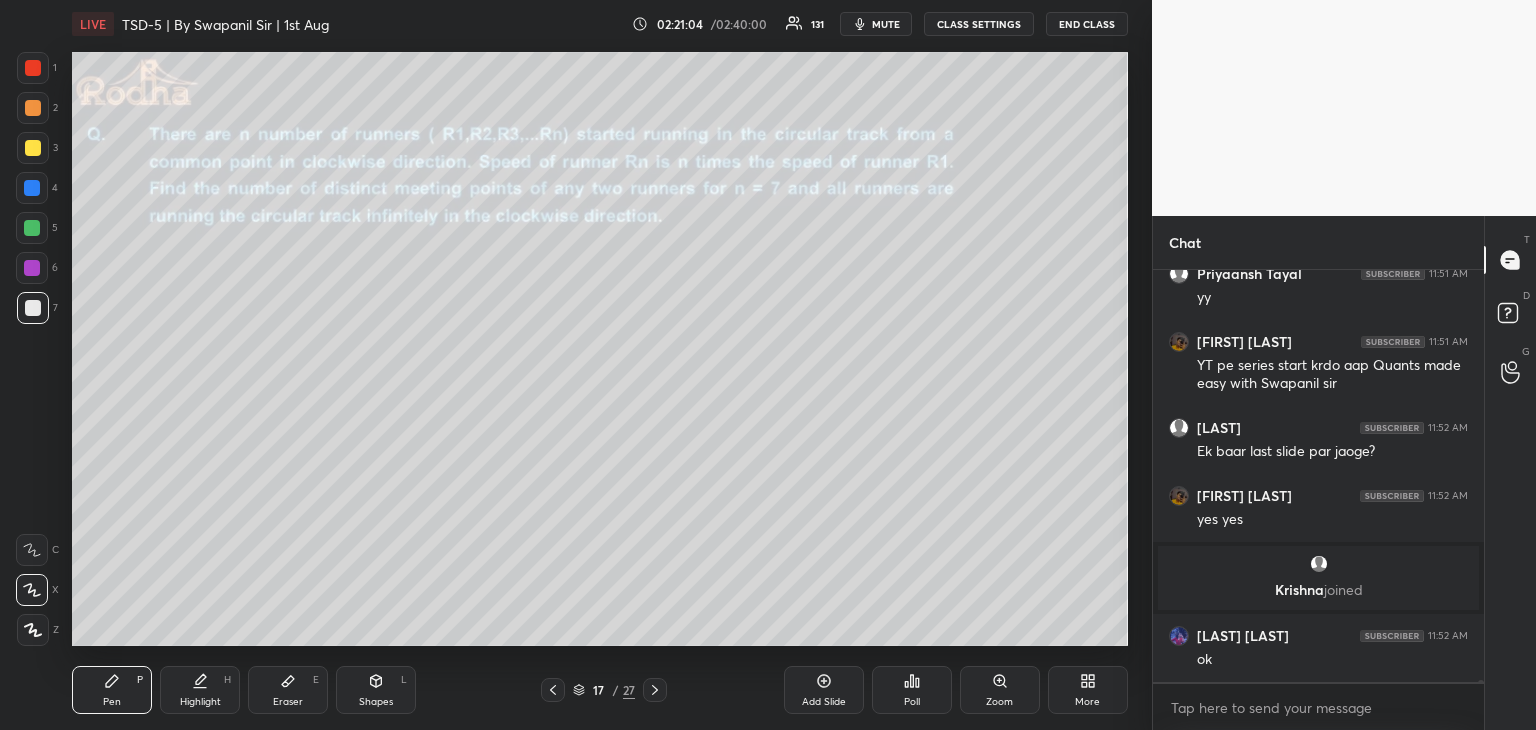 scroll, scrollTop: 111020, scrollLeft: 0, axis: vertical 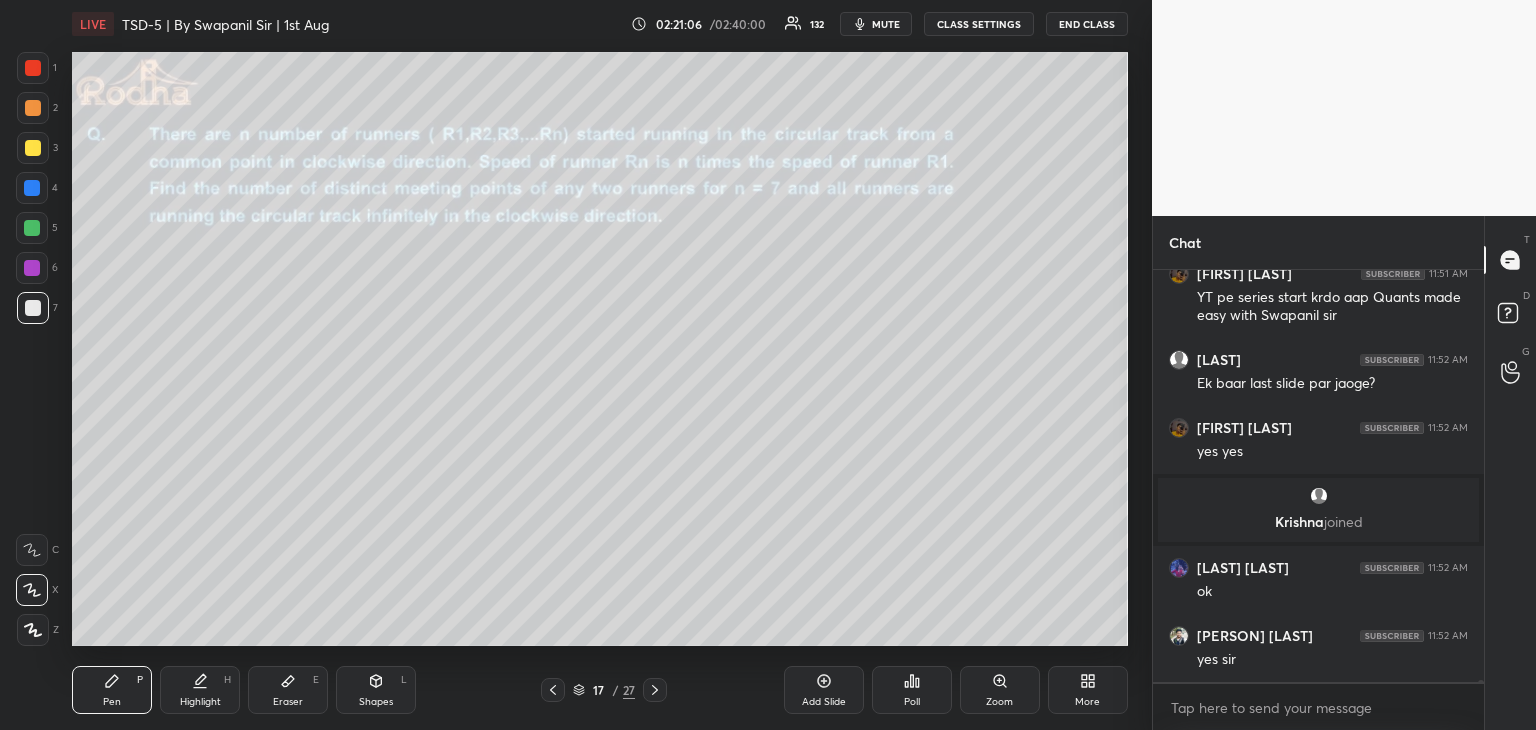 click on "Eraser E" at bounding box center [288, 690] 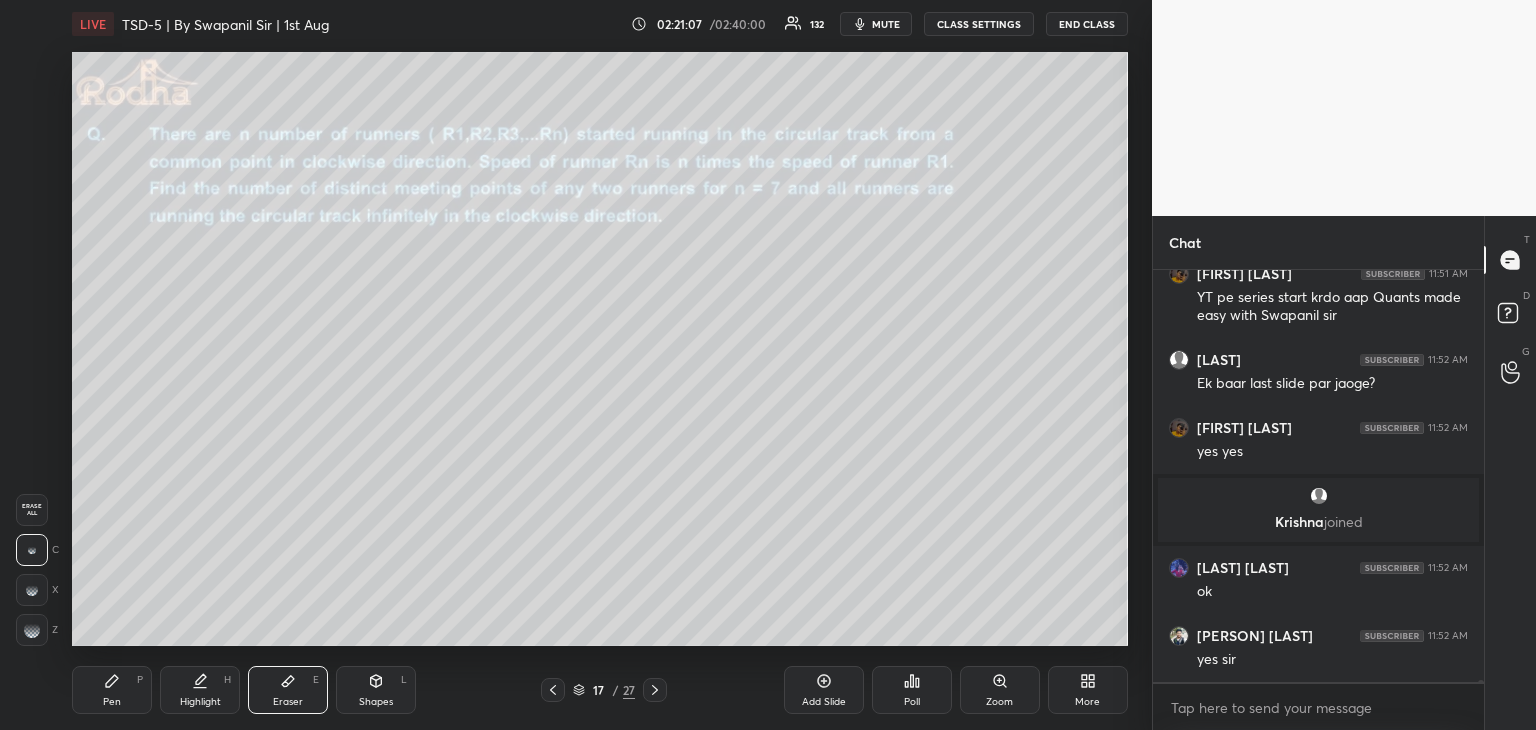 drag, startPoint x: 24, startPoint y: 635, endPoint x: 66, endPoint y: 609, distance: 49.396355 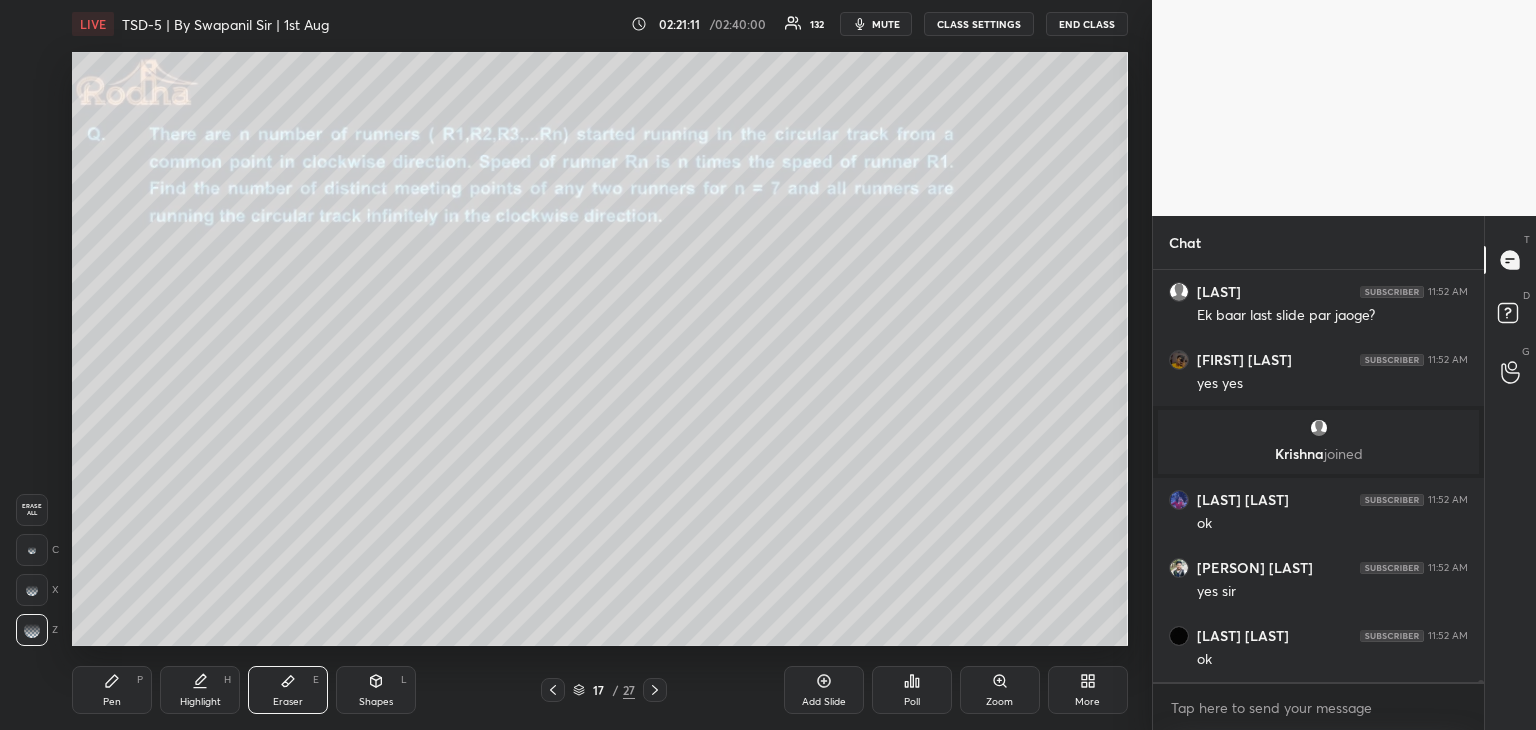 scroll, scrollTop: 111156, scrollLeft: 0, axis: vertical 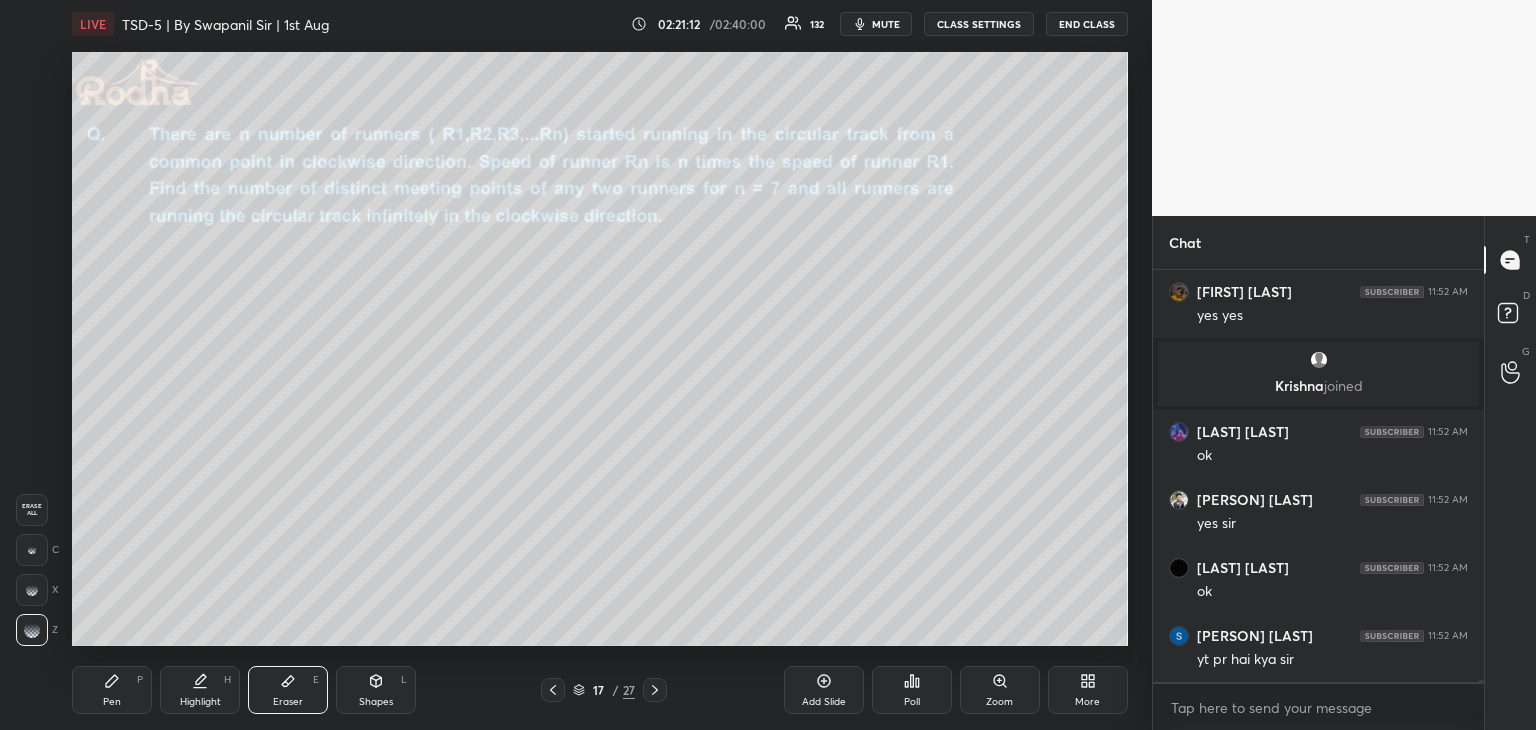 click on "Pen P" at bounding box center (112, 690) 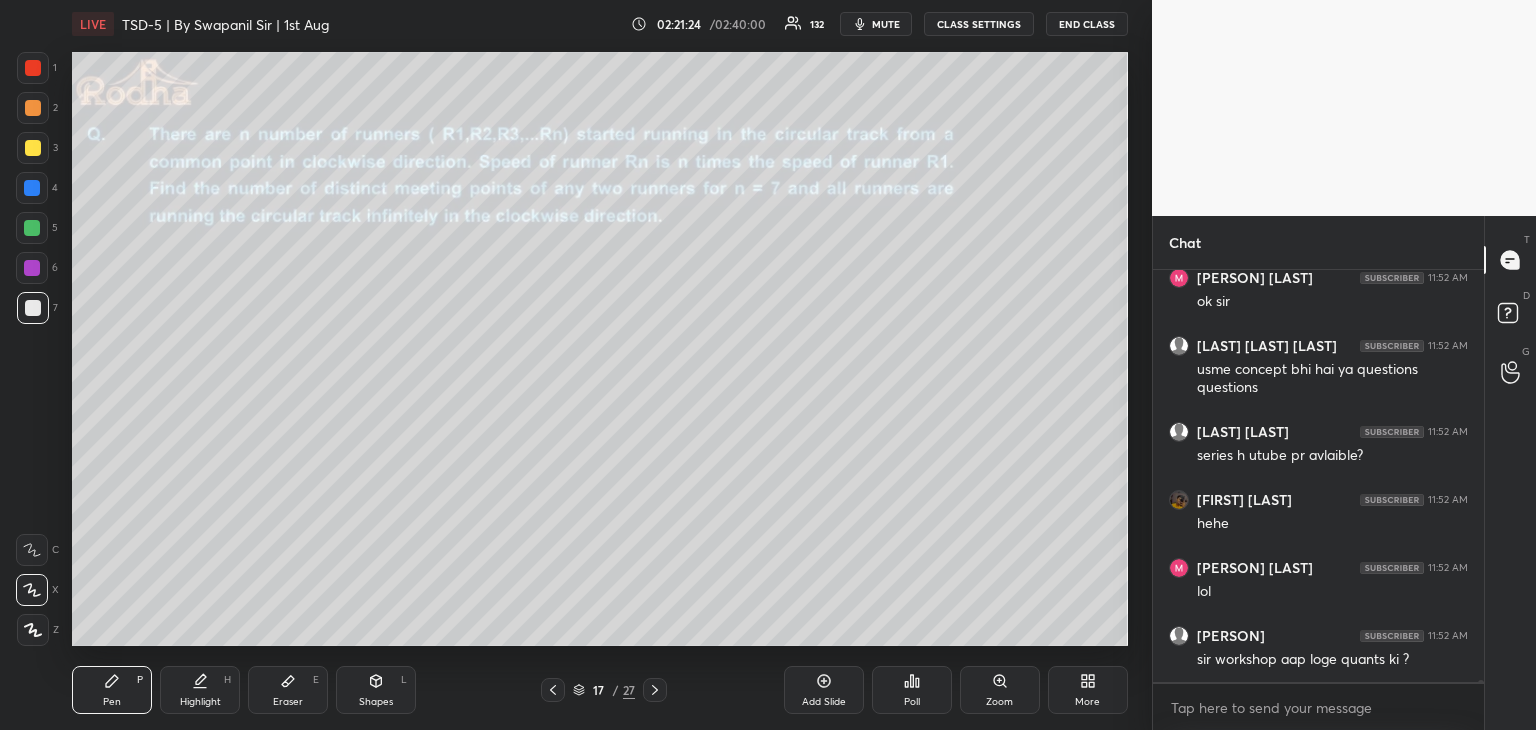 scroll, scrollTop: 111650, scrollLeft: 0, axis: vertical 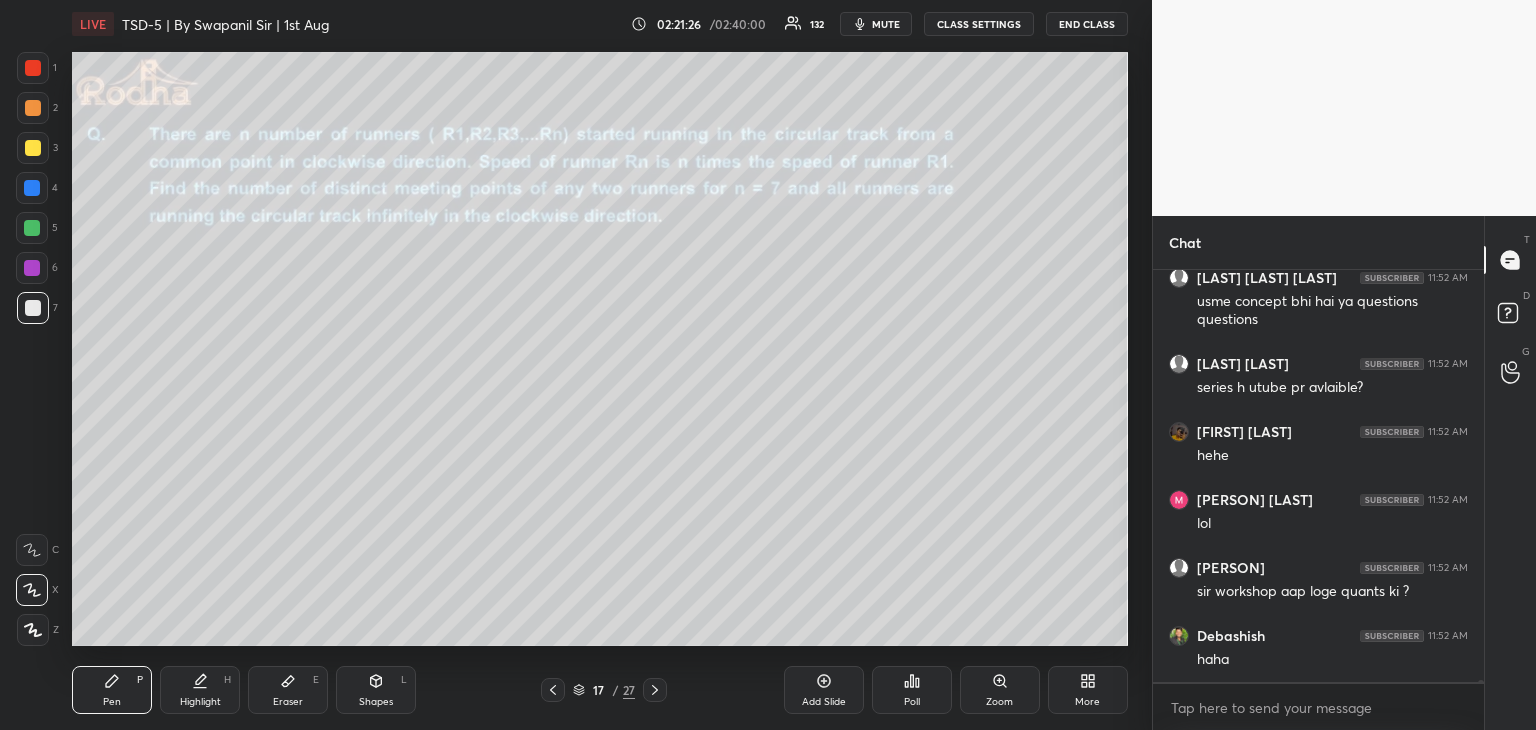 drag, startPoint x: 292, startPoint y: 684, endPoint x: 302, endPoint y: 675, distance: 13.453624 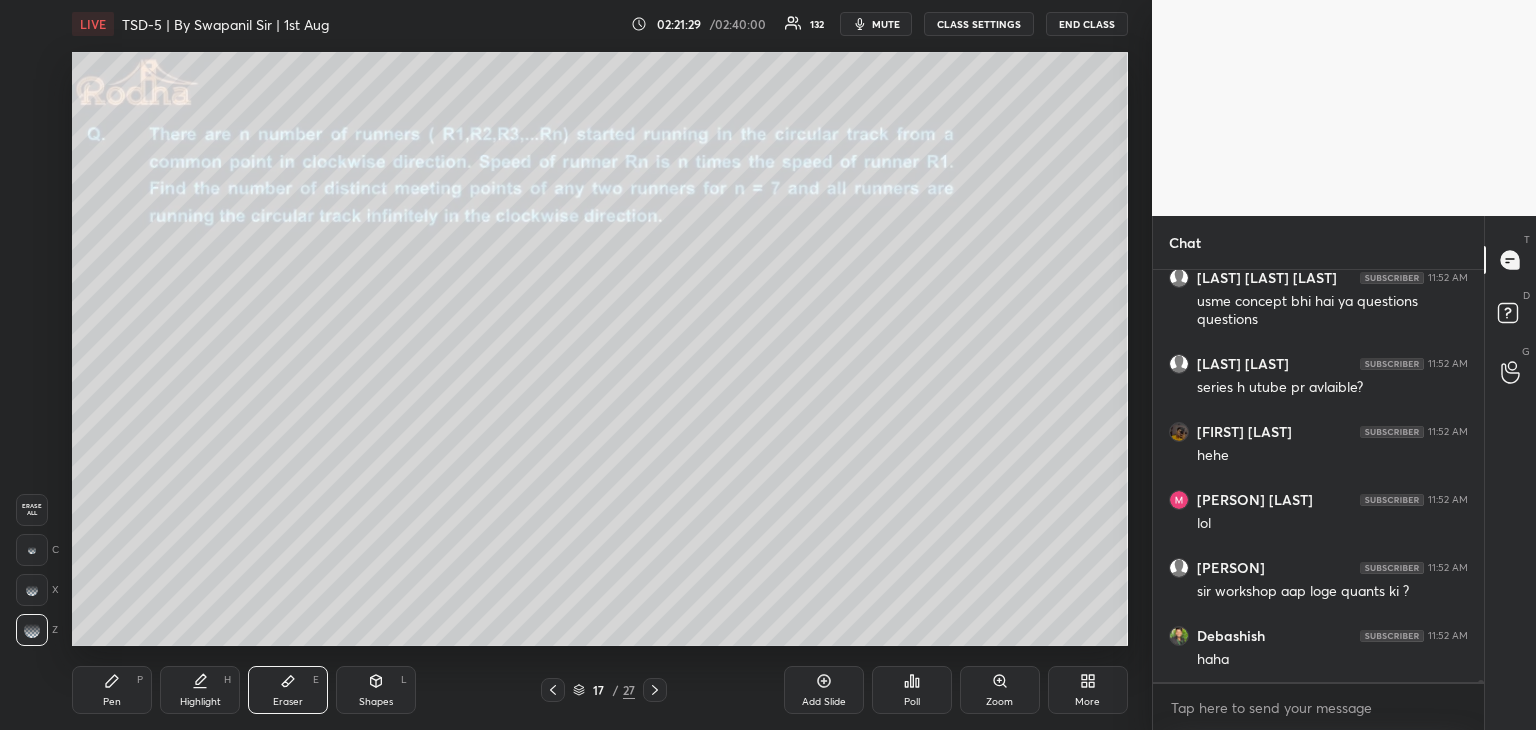 click 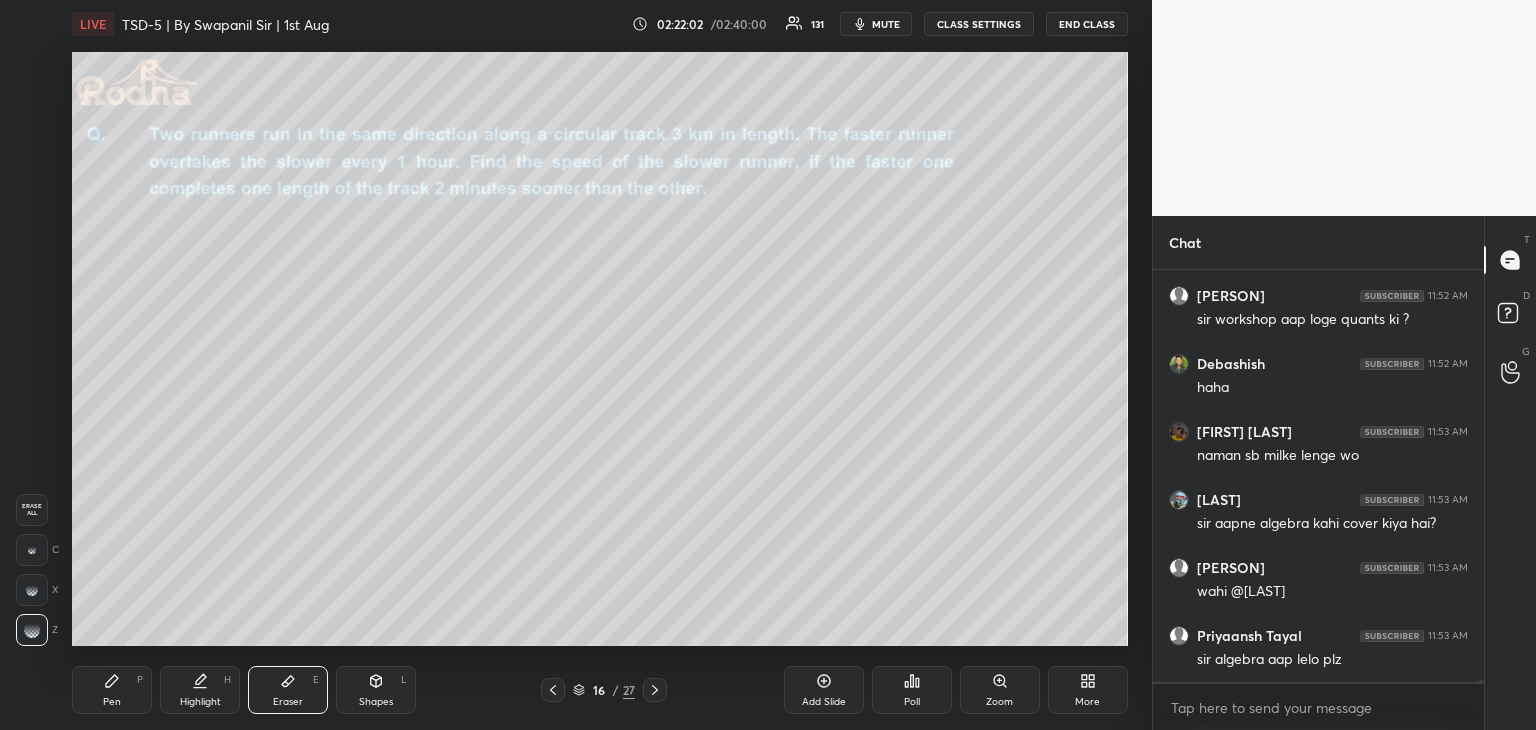 scroll, scrollTop: 111990, scrollLeft: 0, axis: vertical 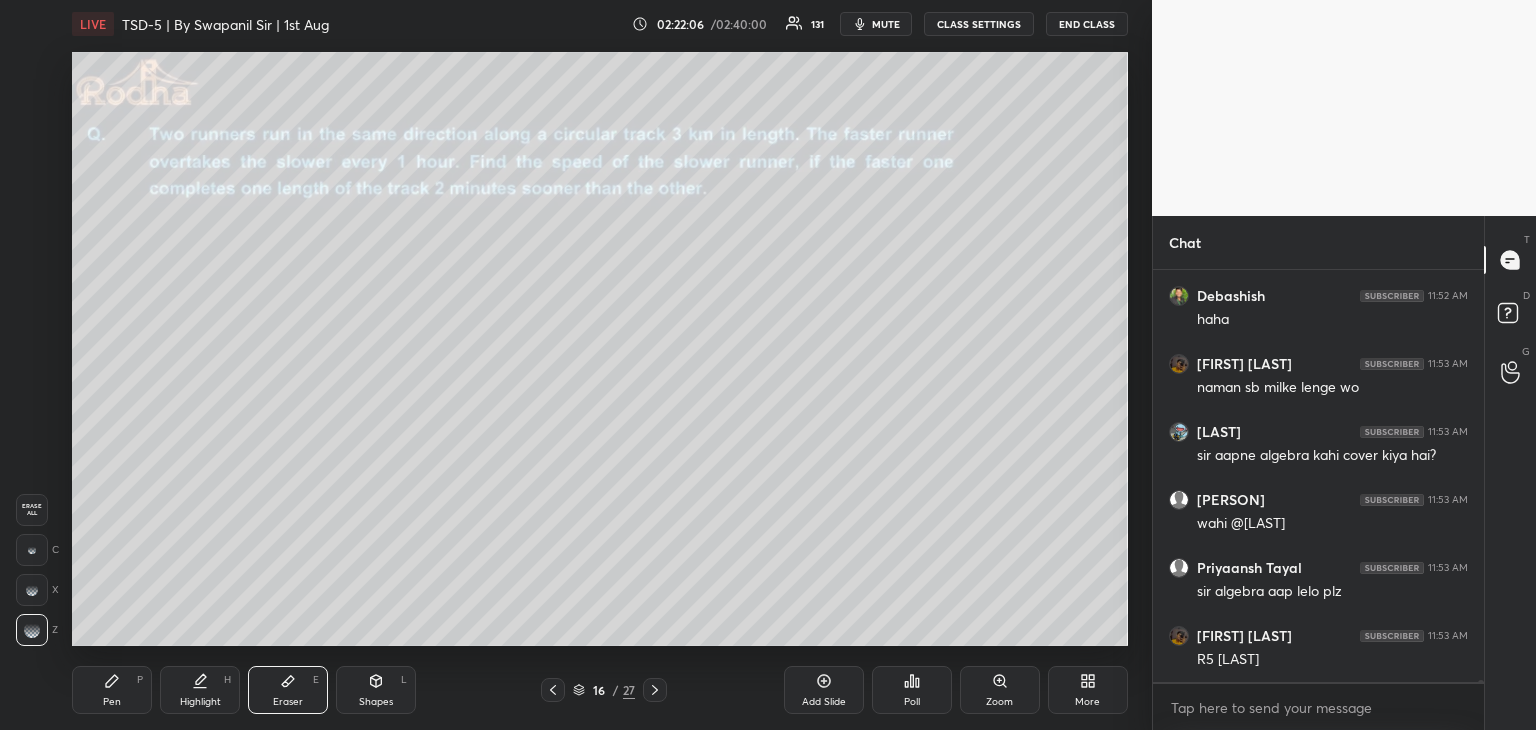 click 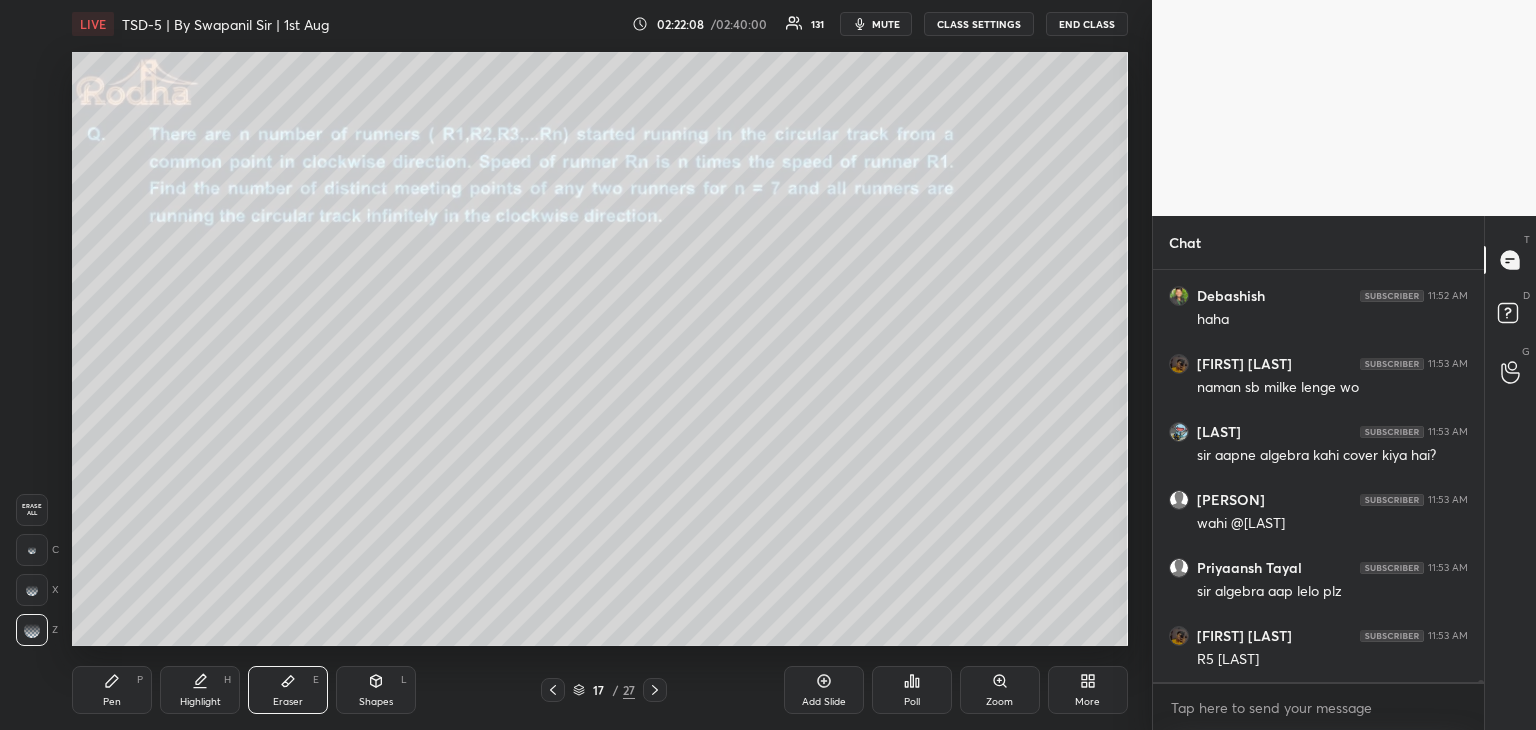 drag, startPoint x: 124, startPoint y: 699, endPoint x: 200, endPoint y: 649, distance: 90.97253 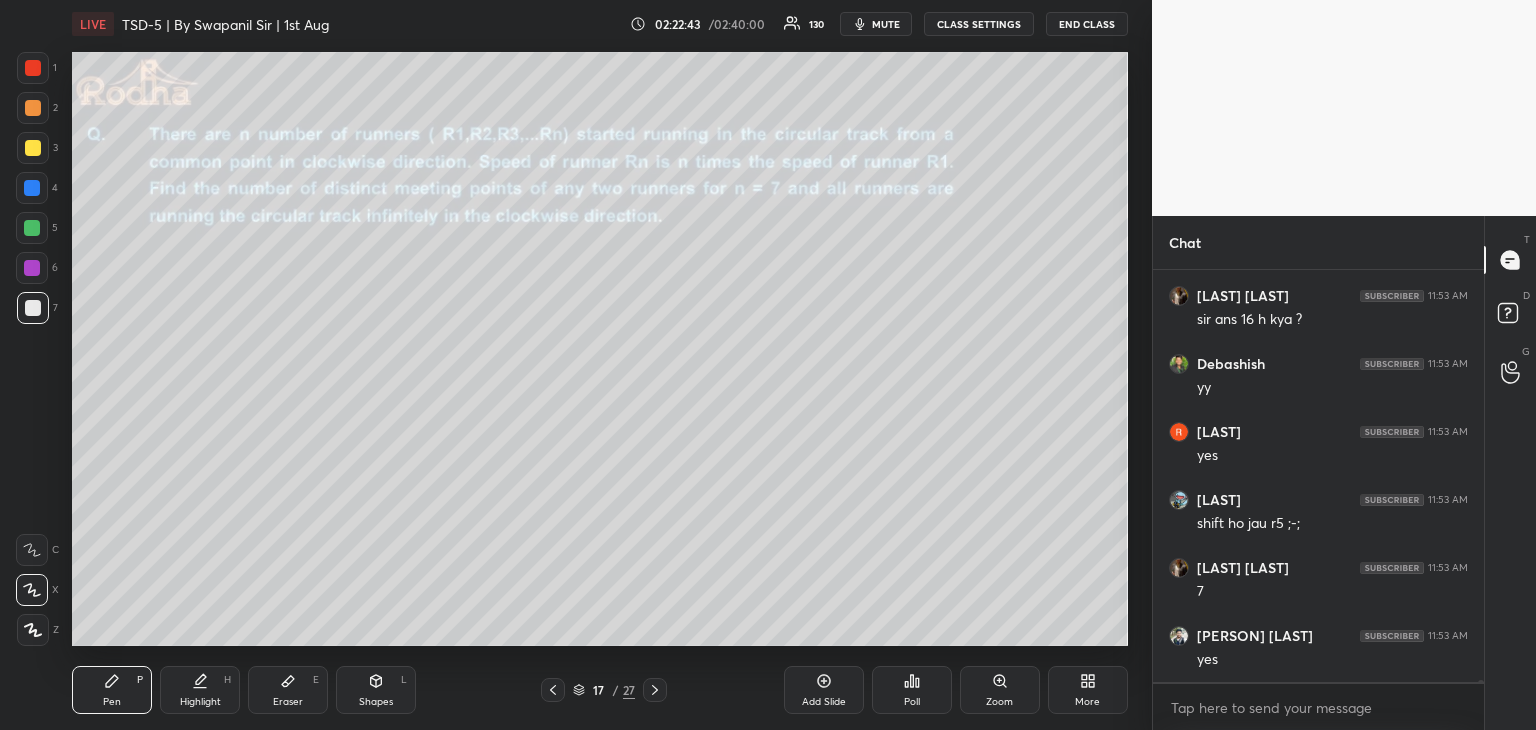 scroll, scrollTop: 112466, scrollLeft: 0, axis: vertical 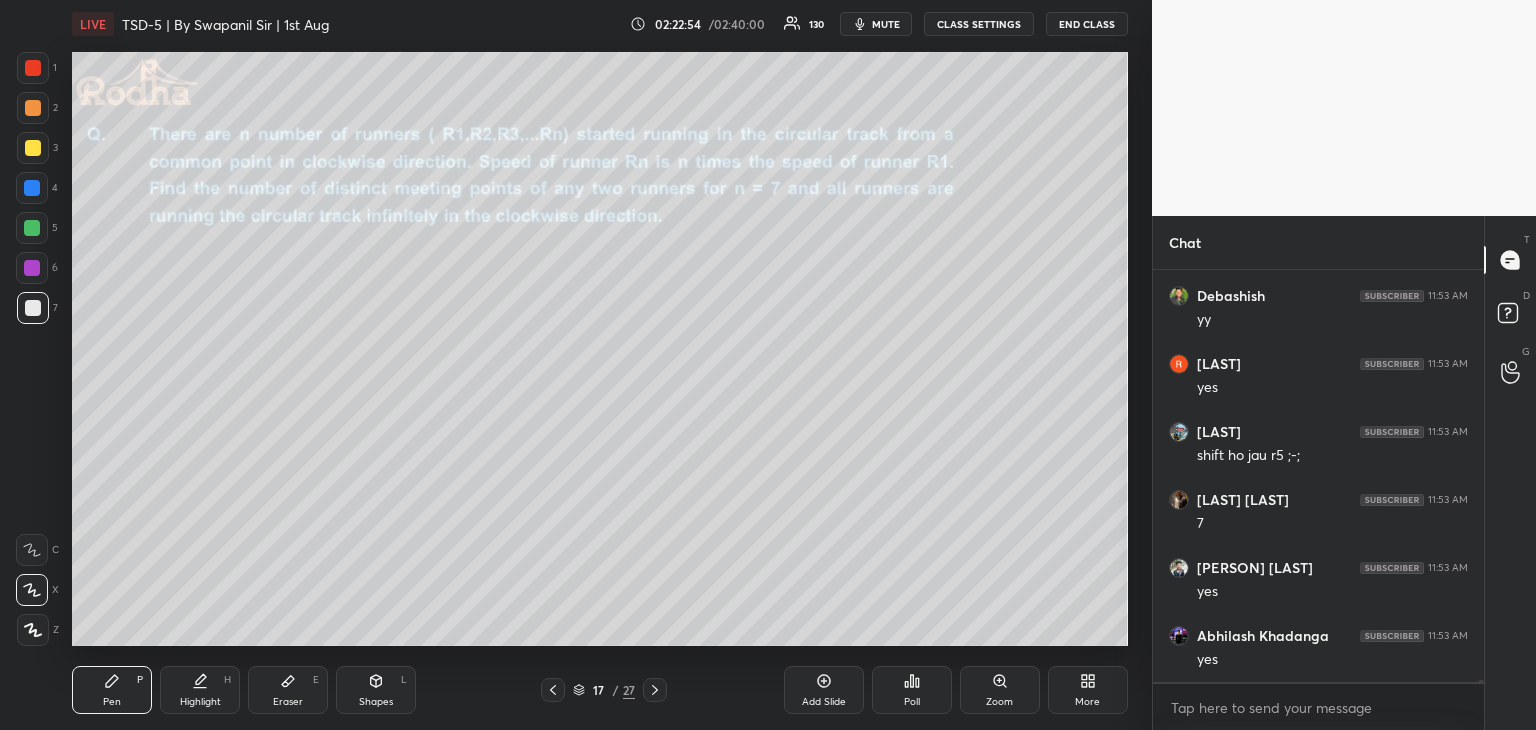 click on "Shapes L" at bounding box center (376, 690) 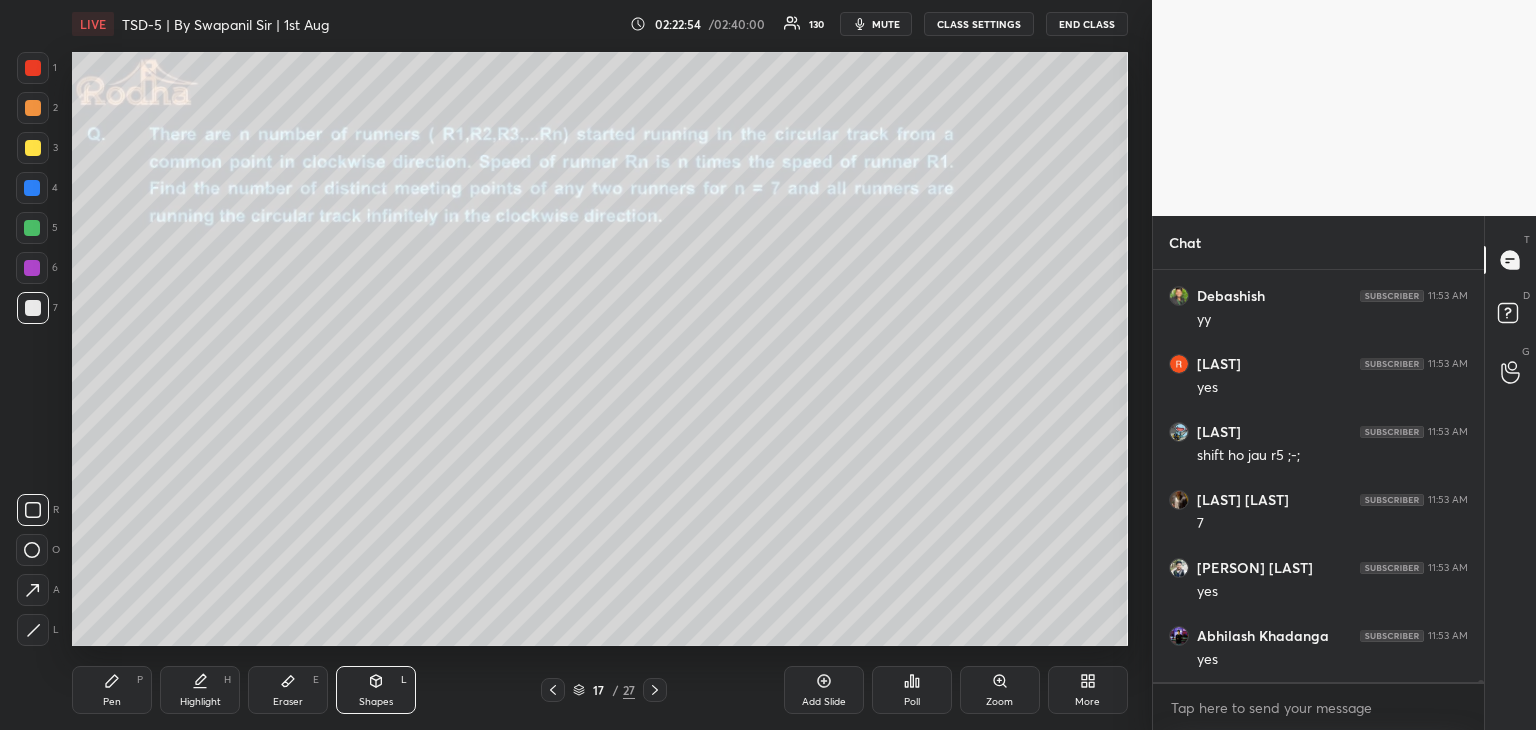 click at bounding box center [32, 550] 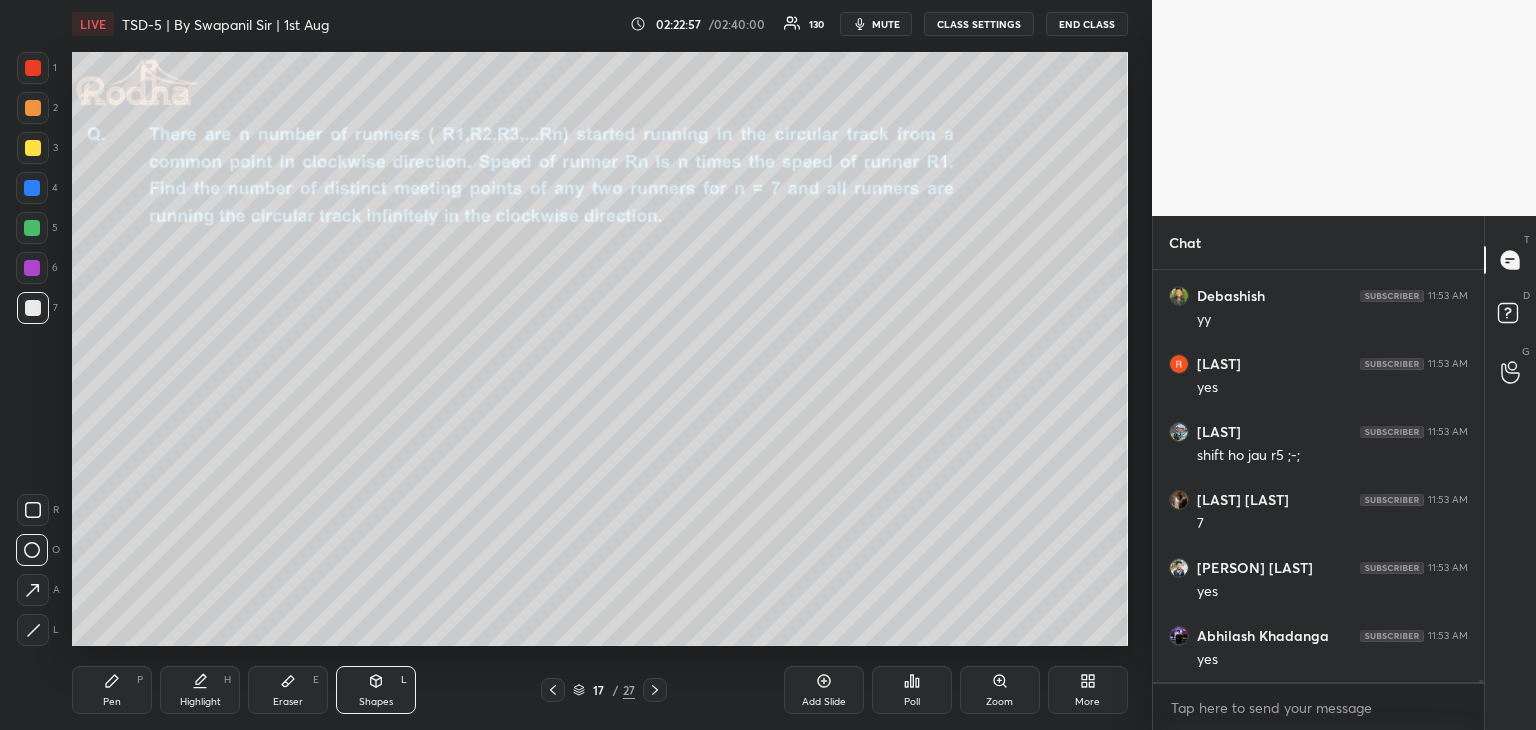 click on "Pen" at bounding box center (112, 702) 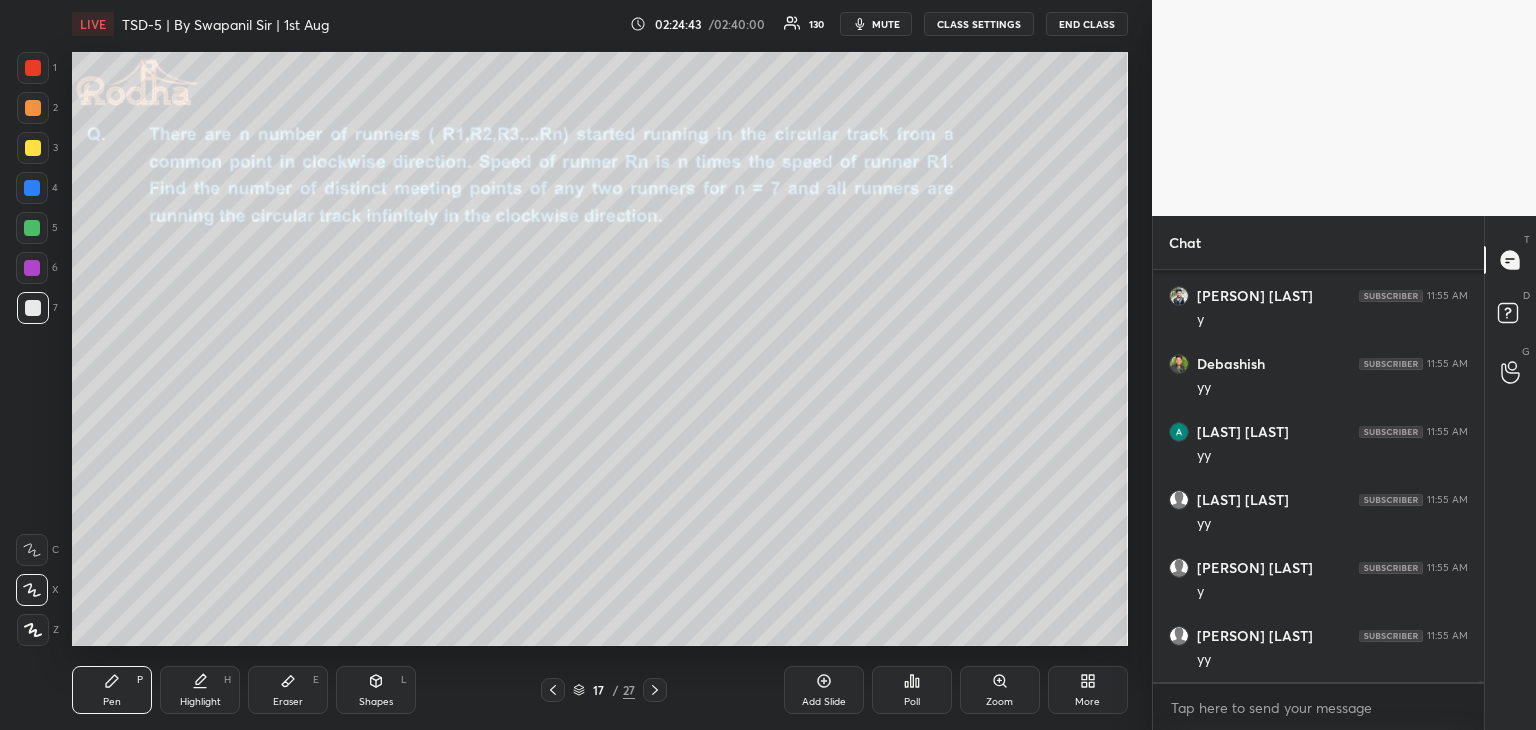 scroll, scrollTop: 113426, scrollLeft: 0, axis: vertical 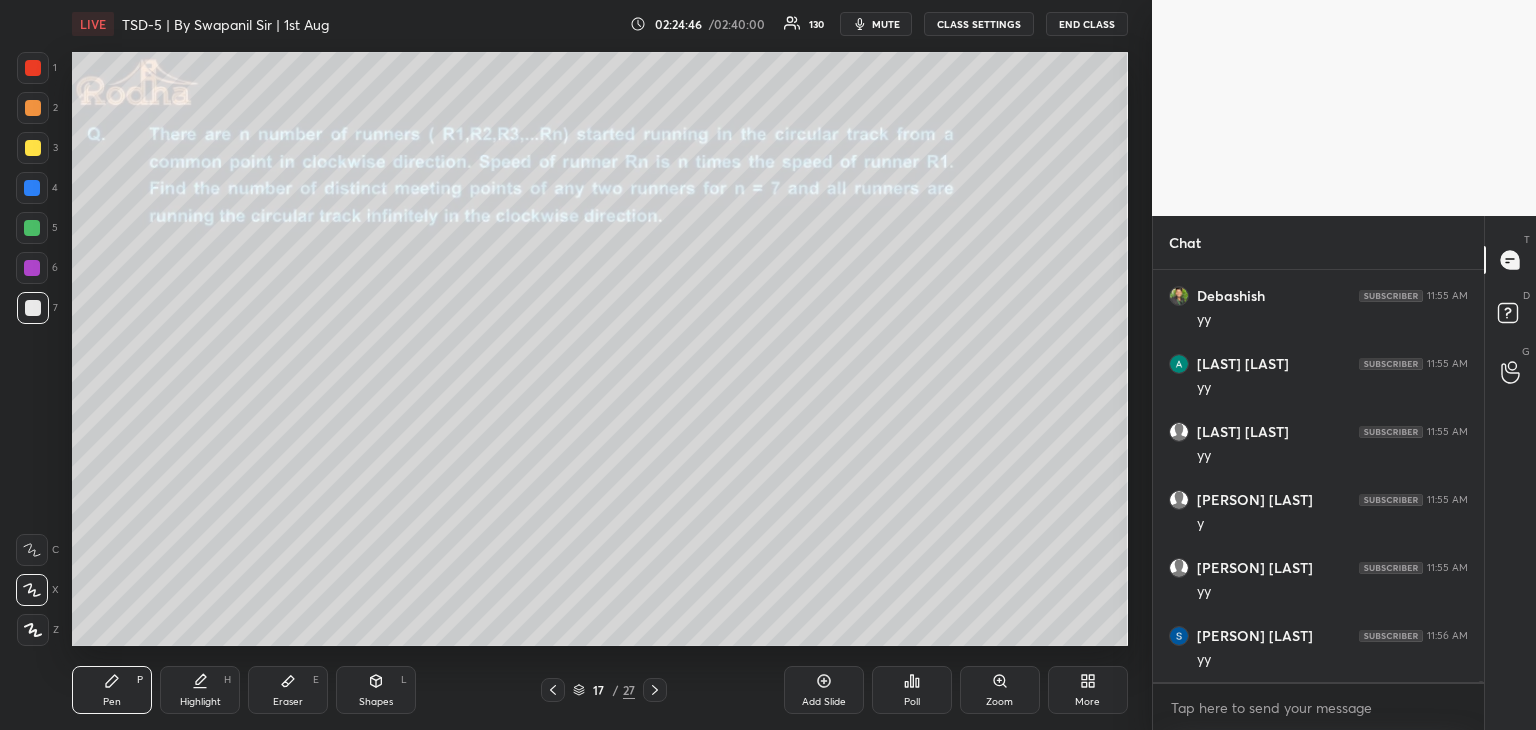 click 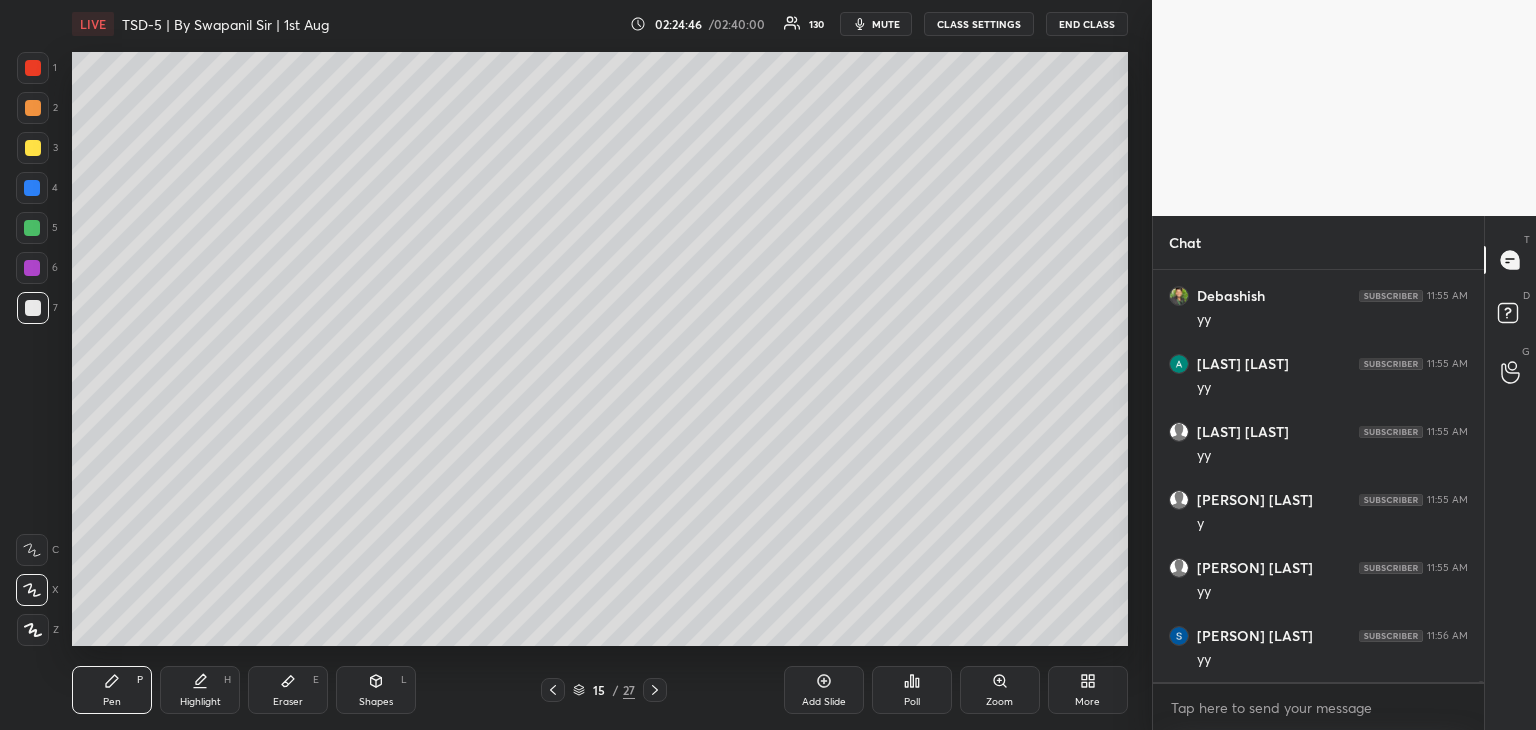 click 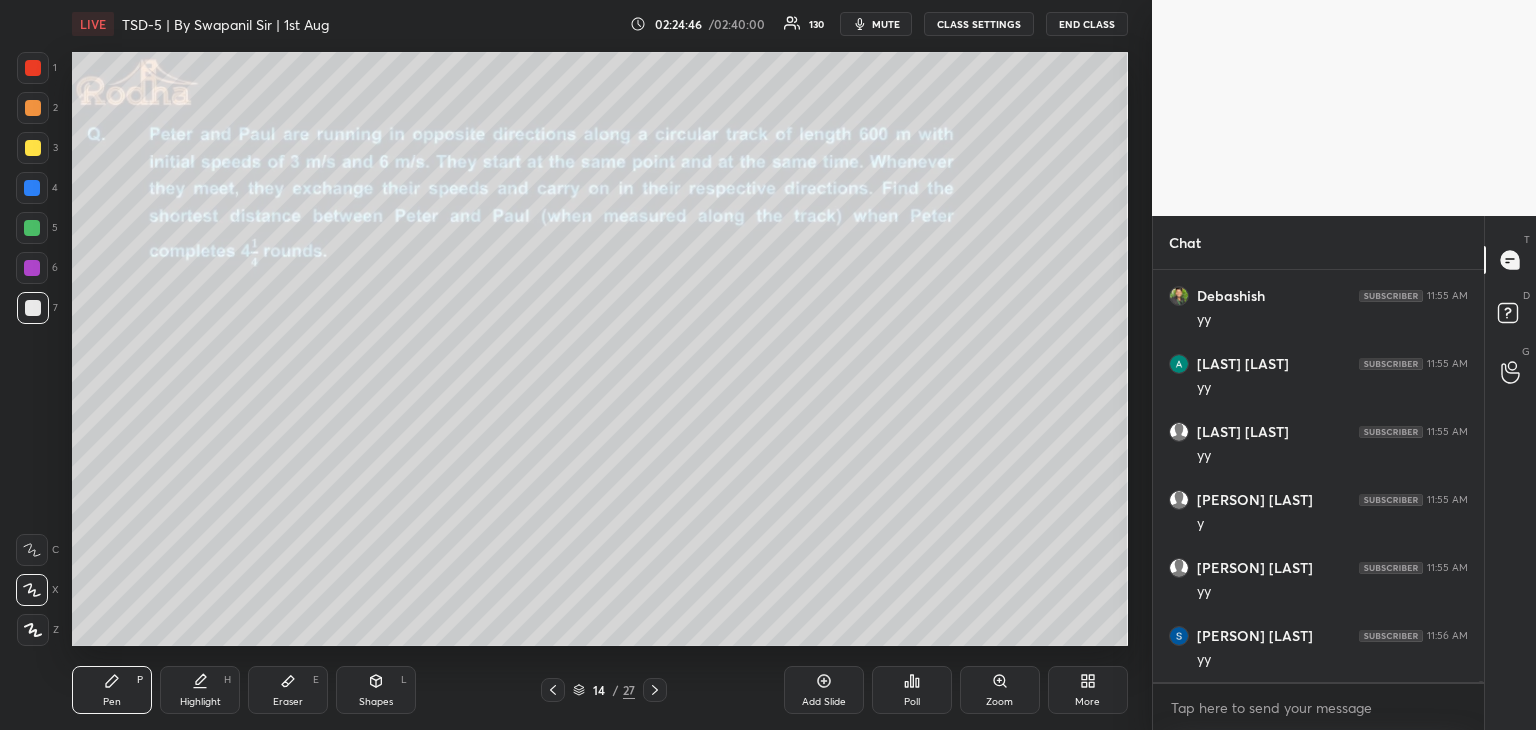 click 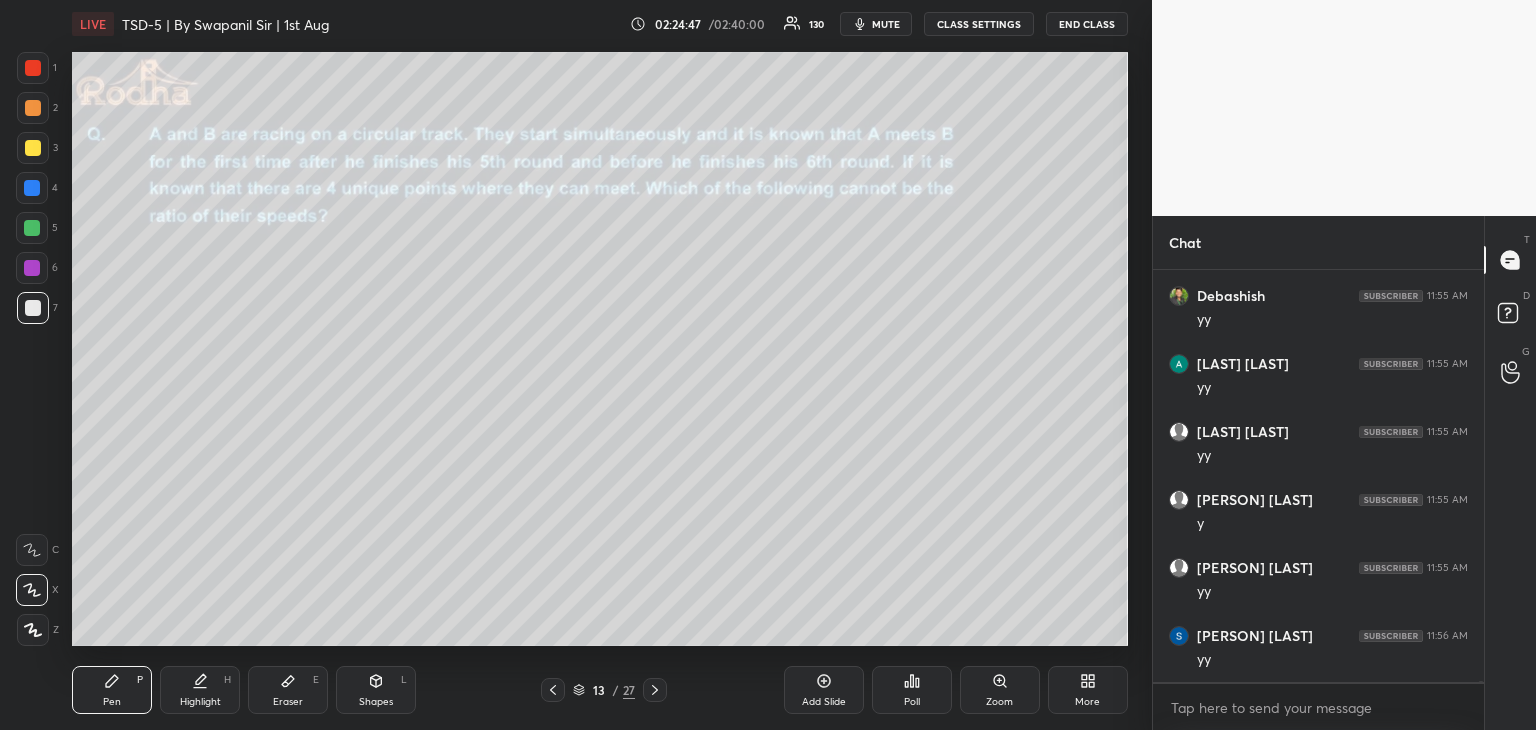 click 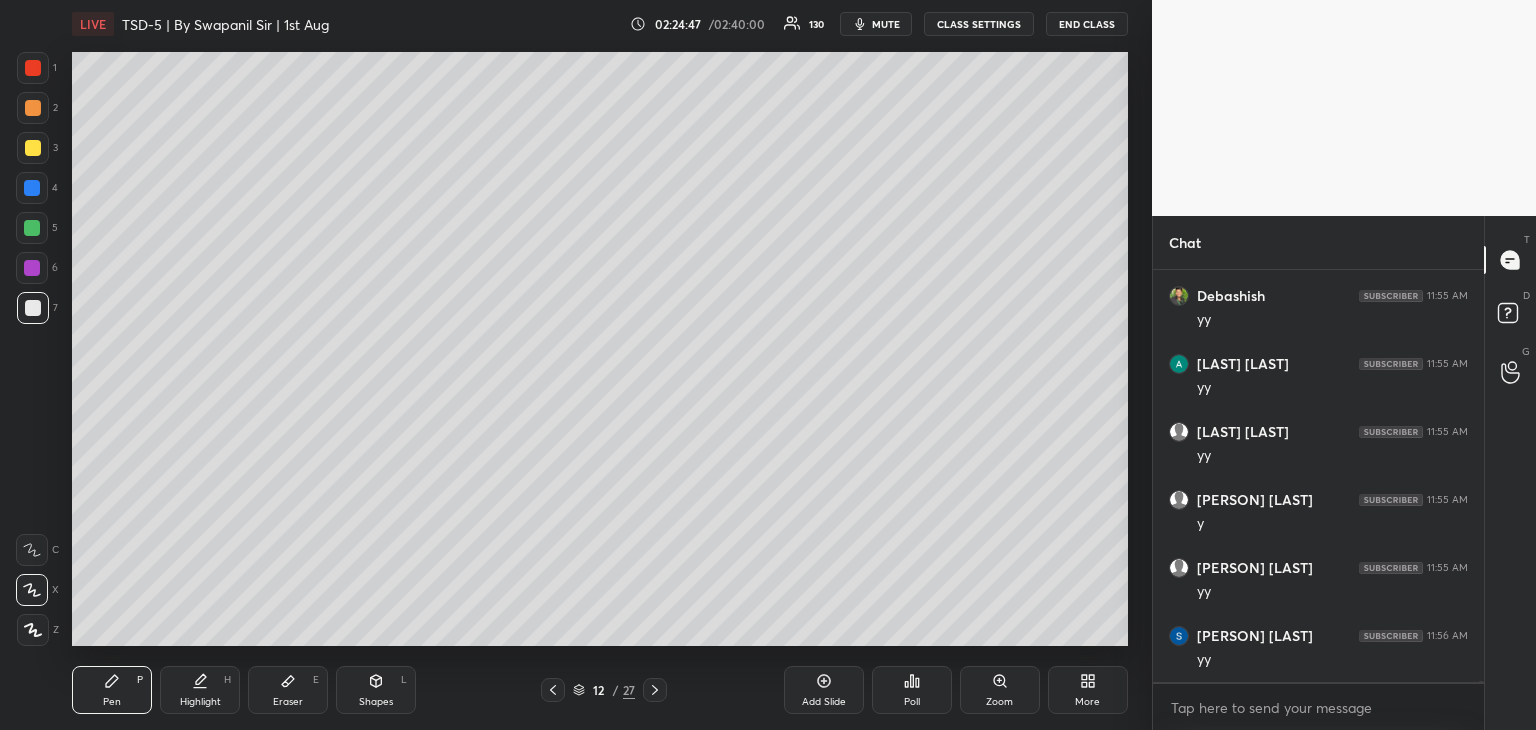 click 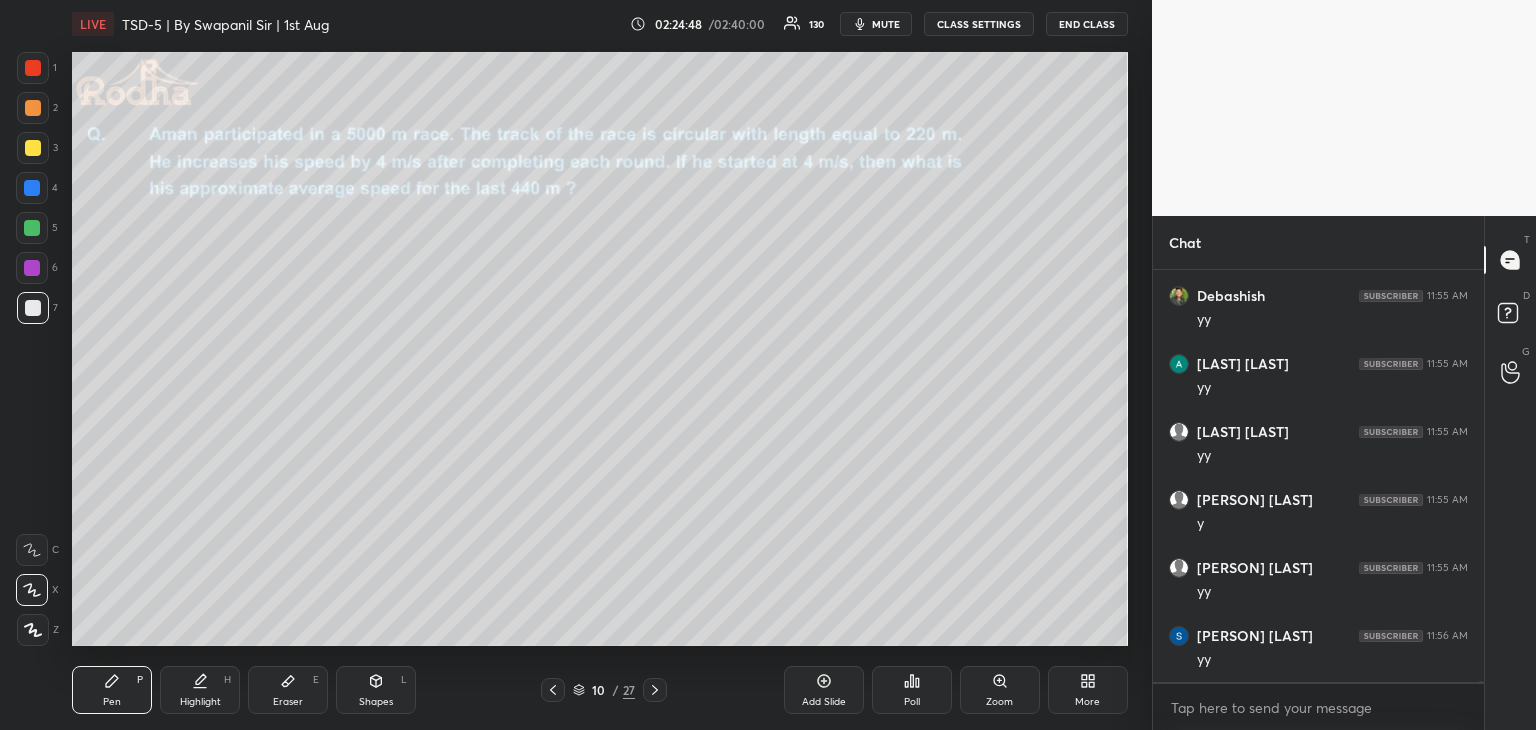 click 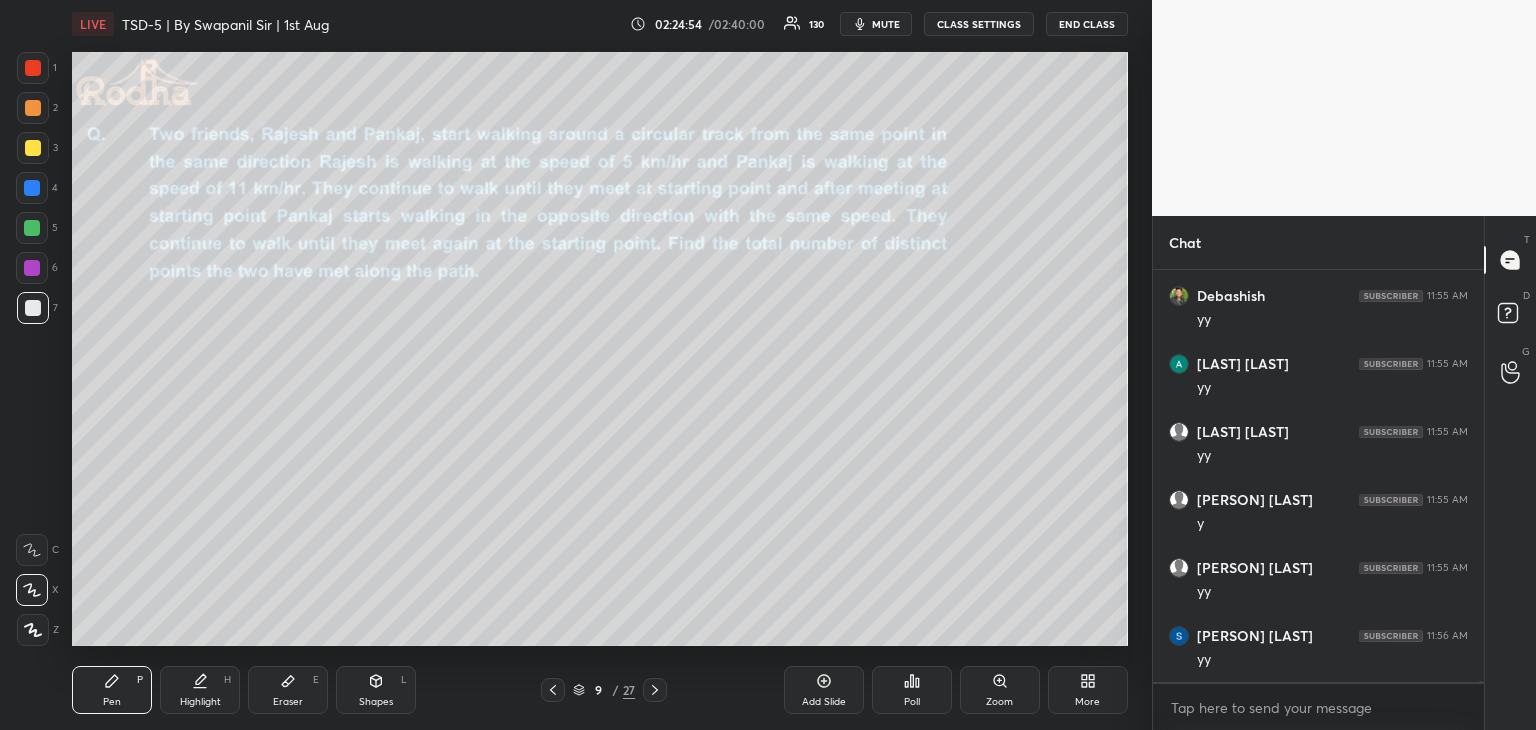 scroll, scrollTop: 113494, scrollLeft: 0, axis: vertical 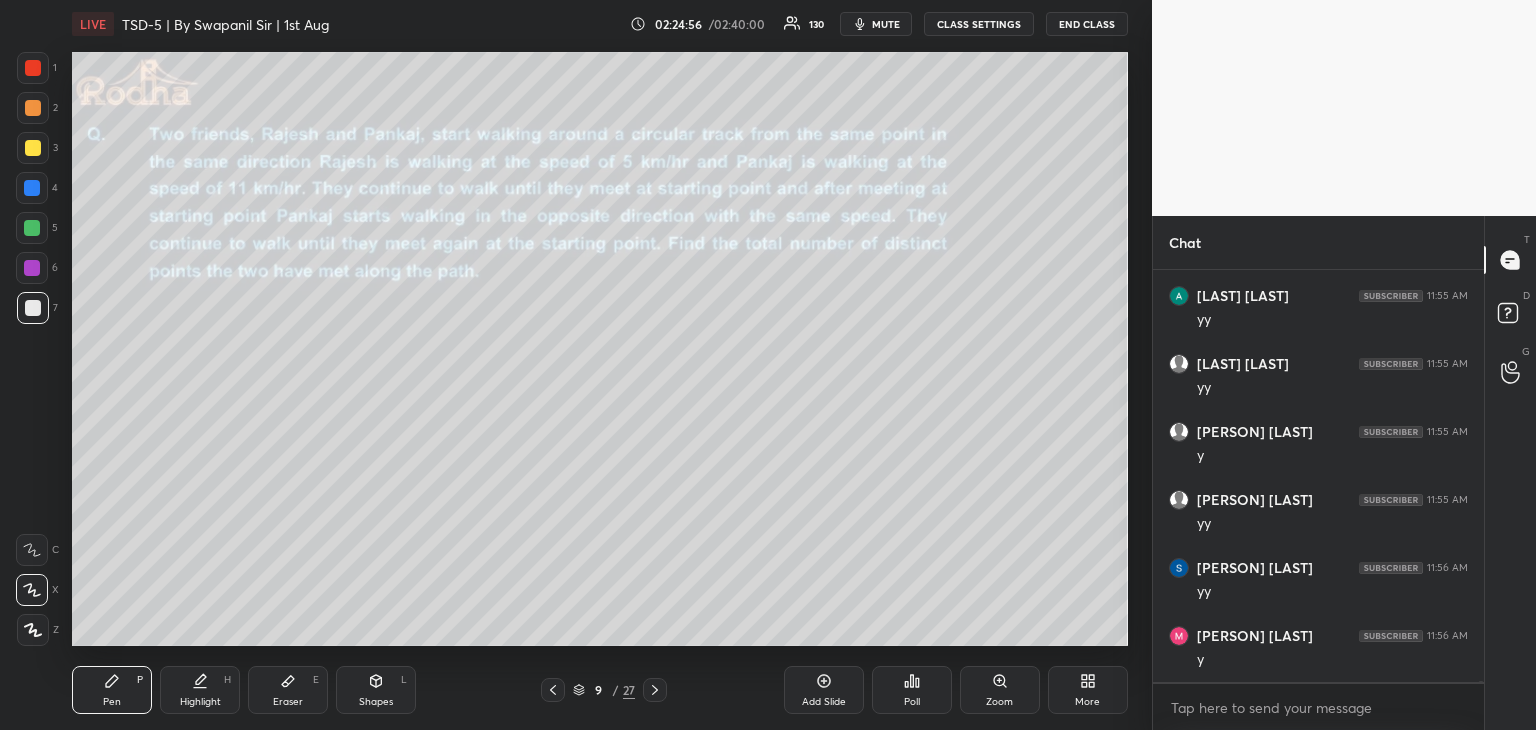 click 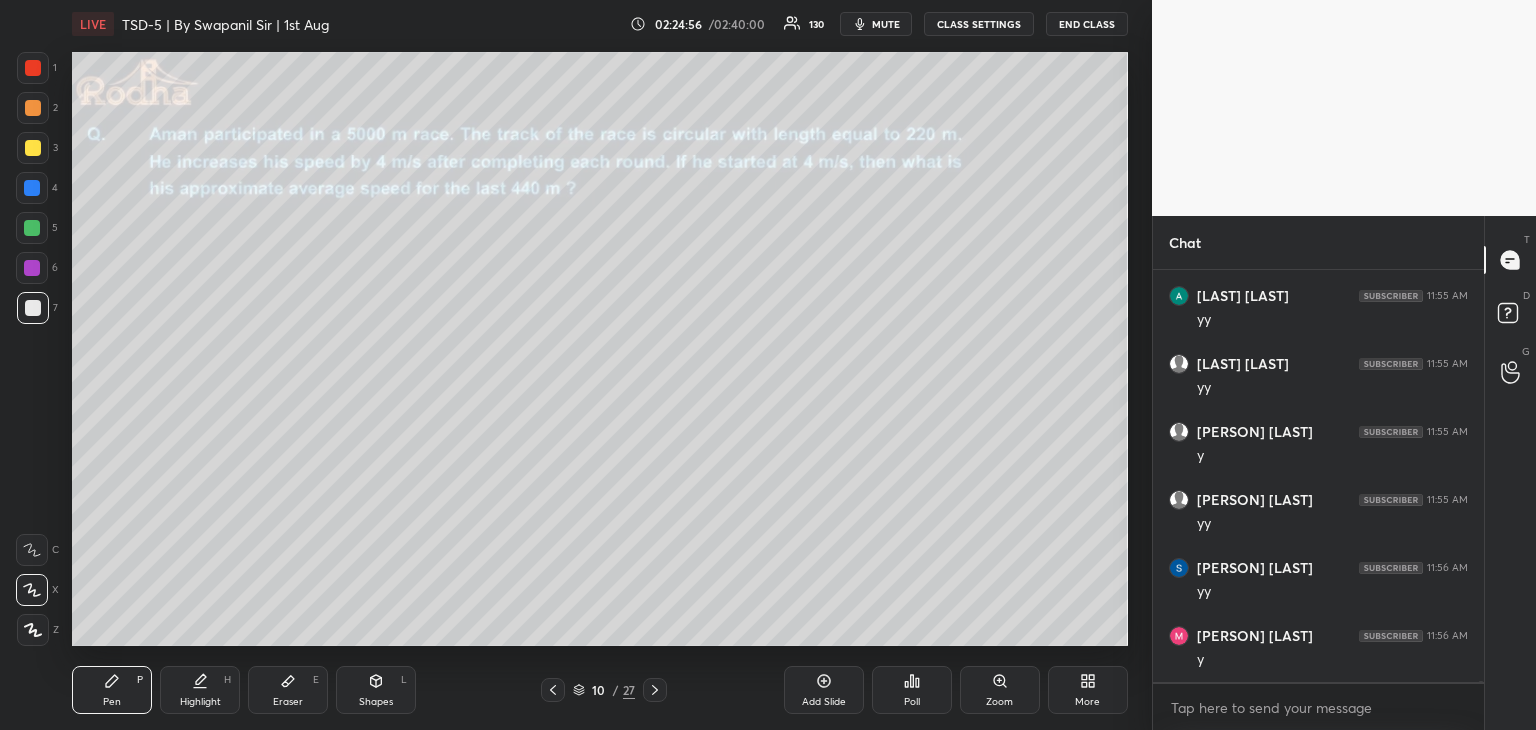 click 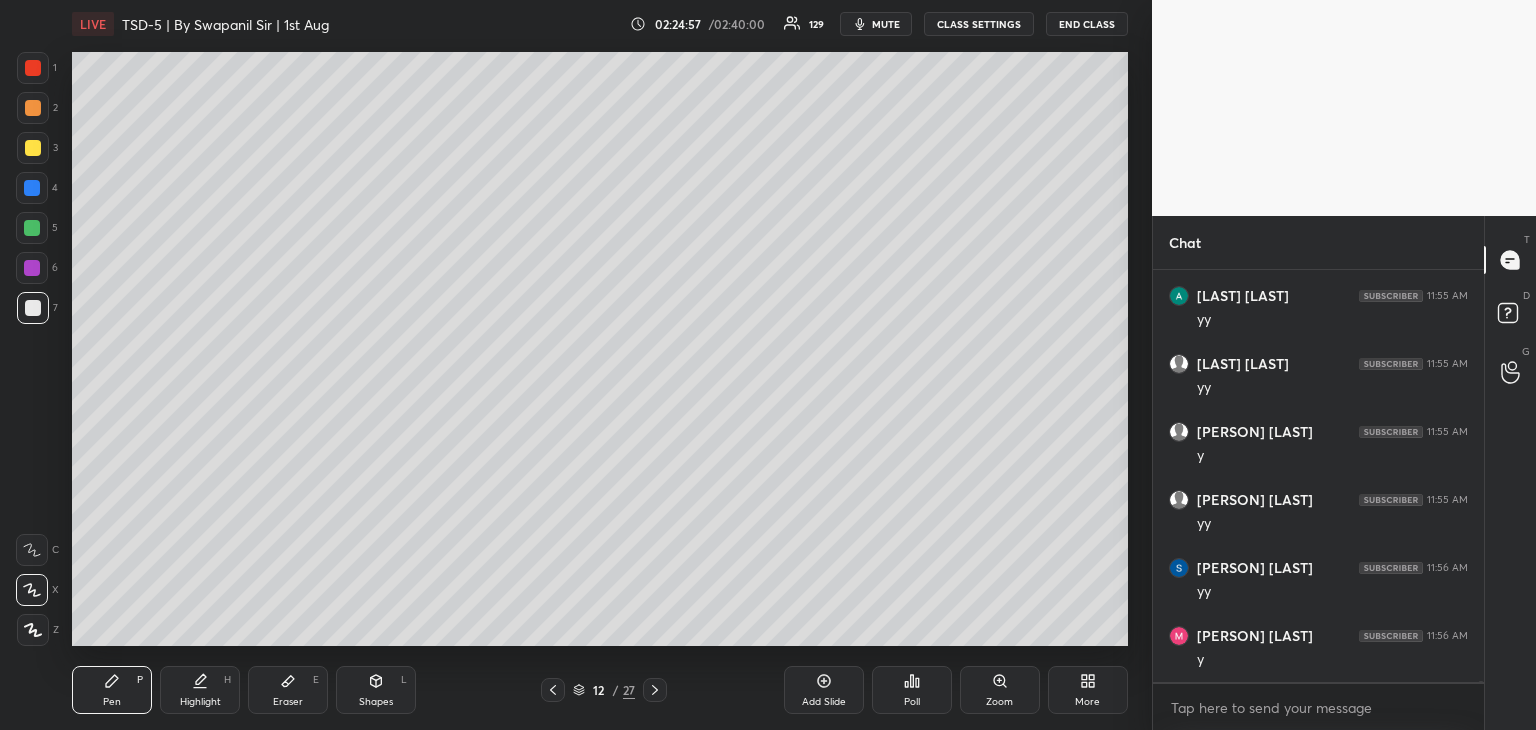 click 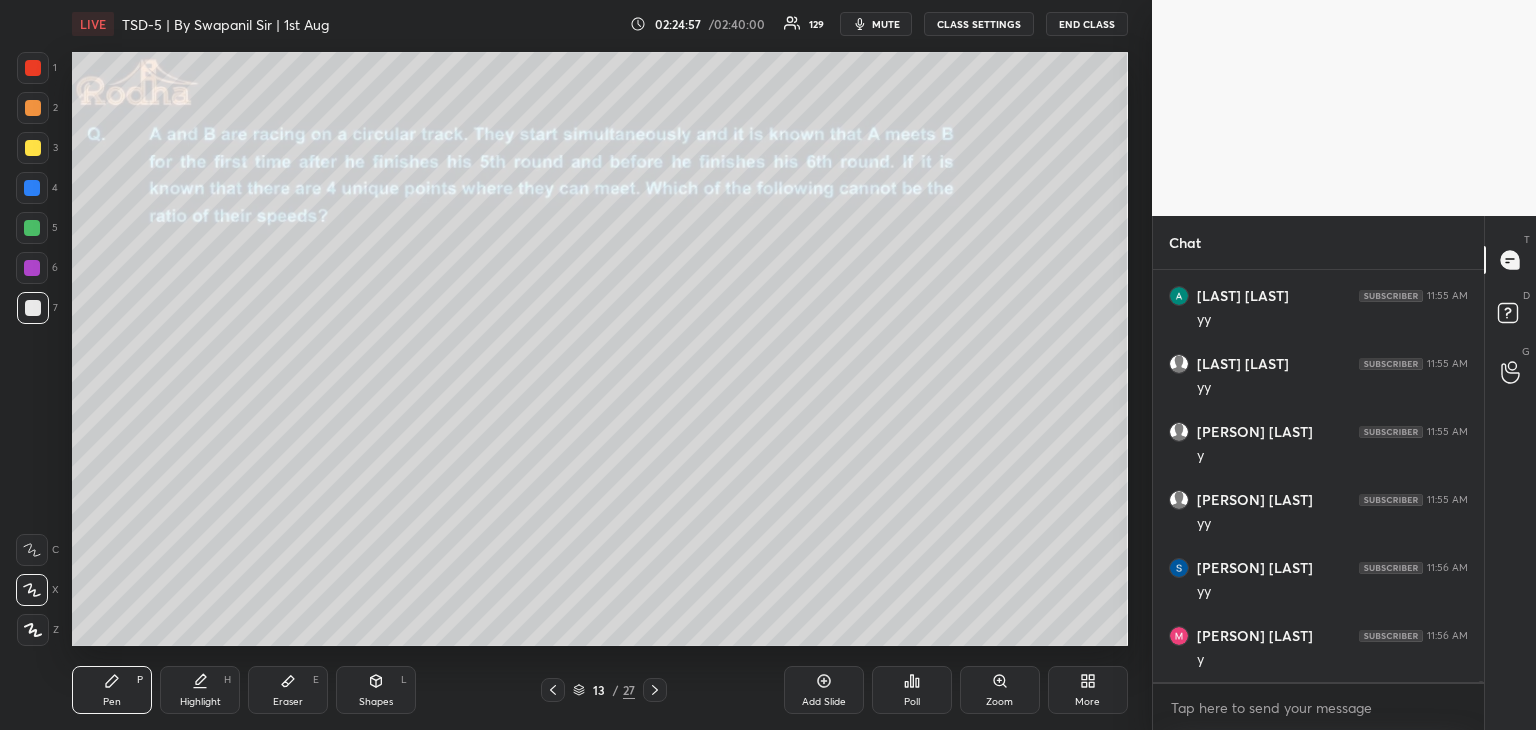 scroll, scrollTop: 113562, scrollLeft: 0, axis: vertical 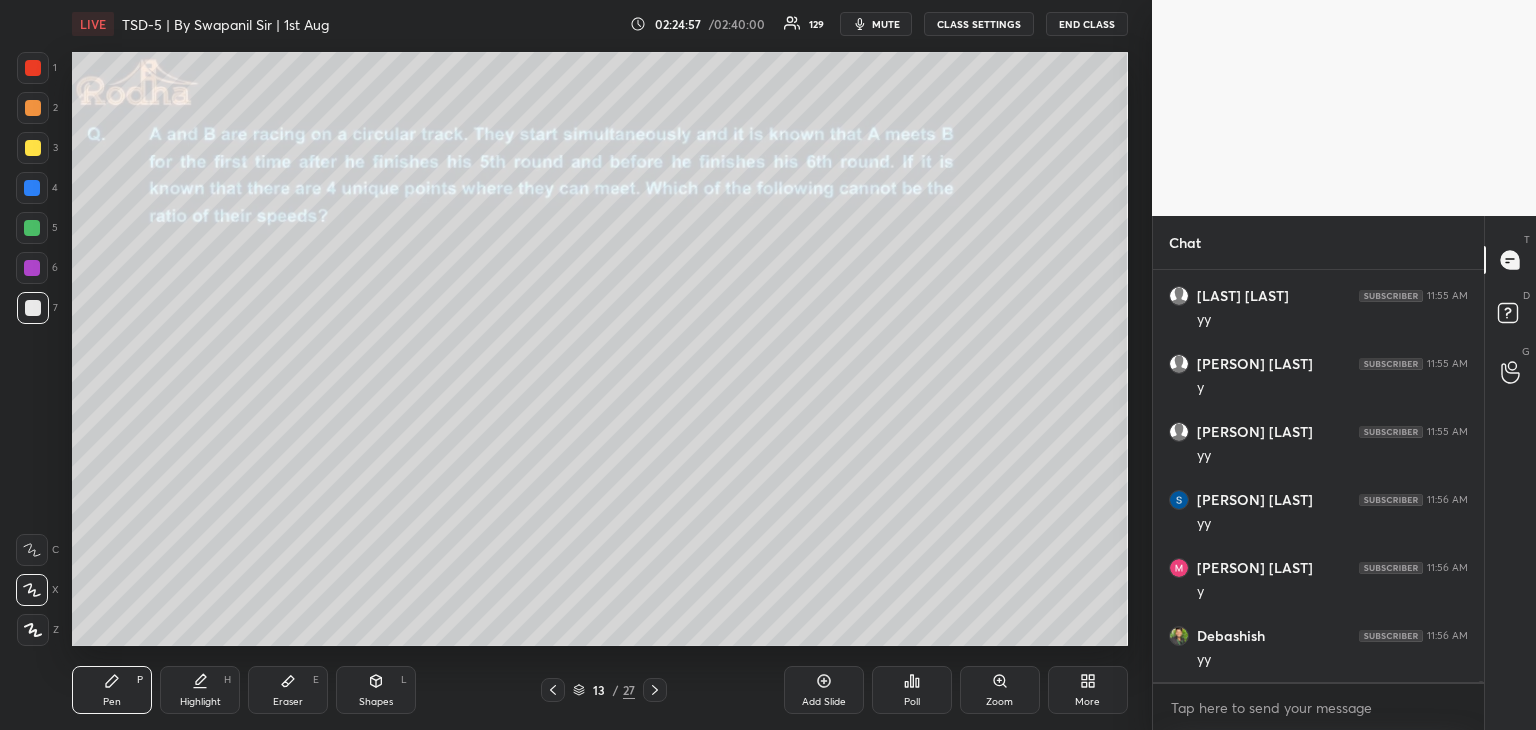 click 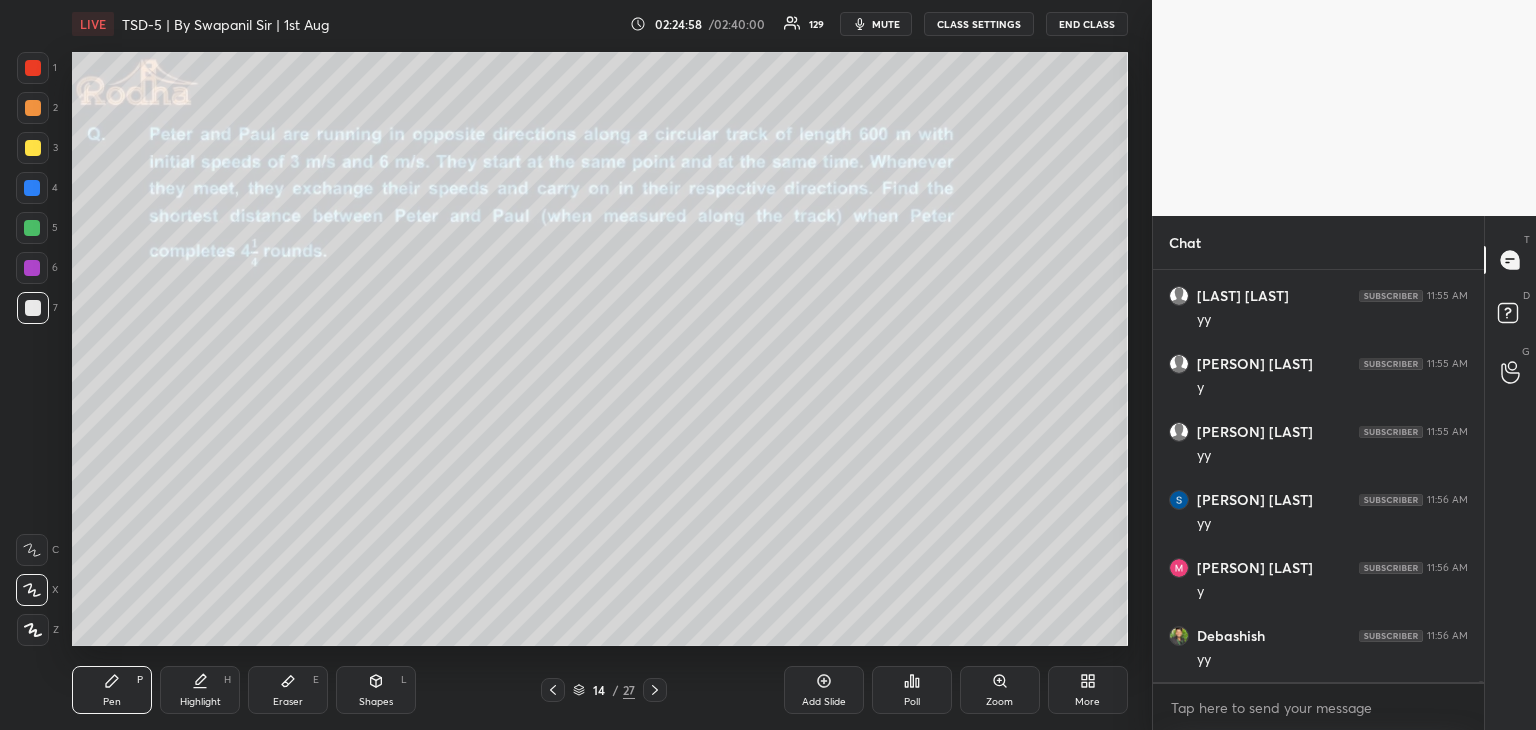 click 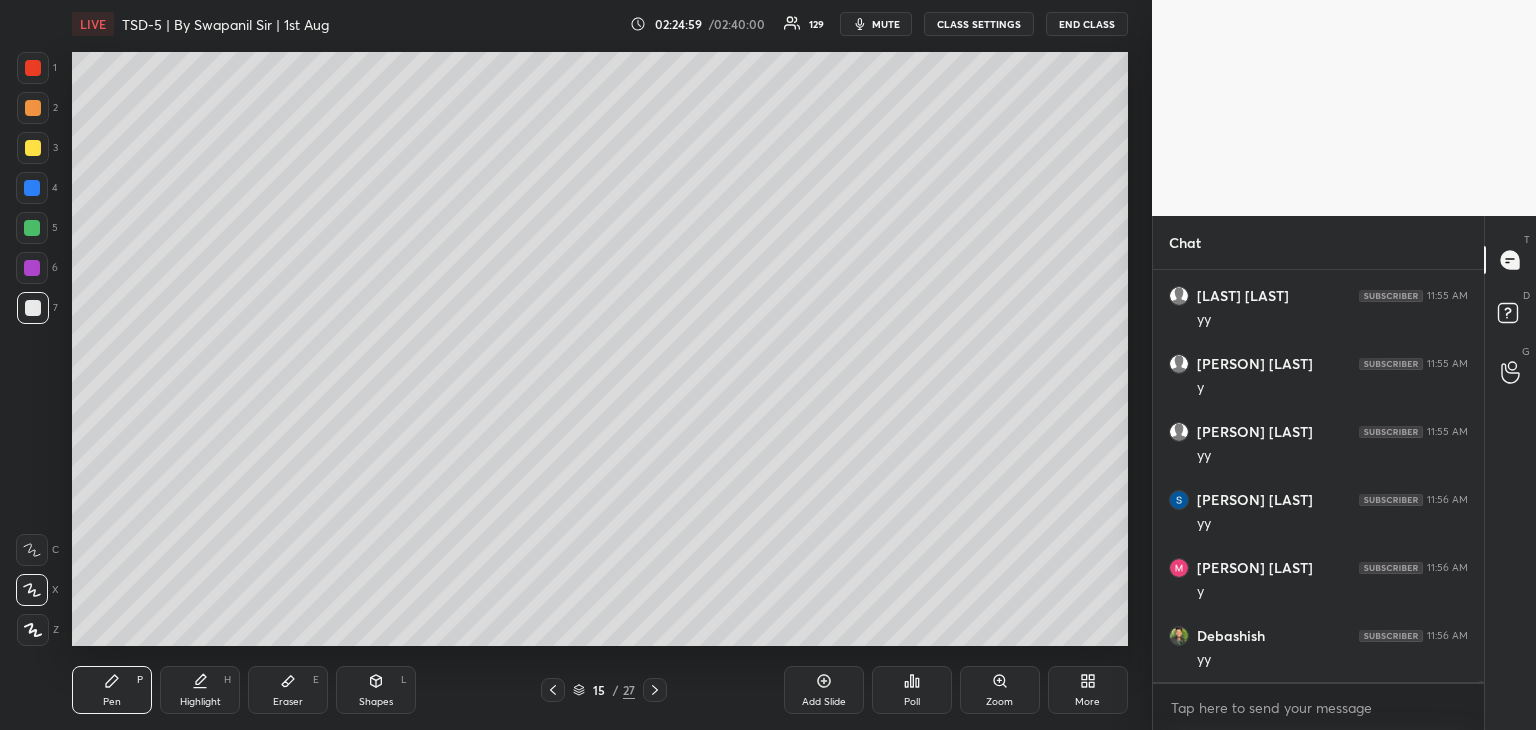 click 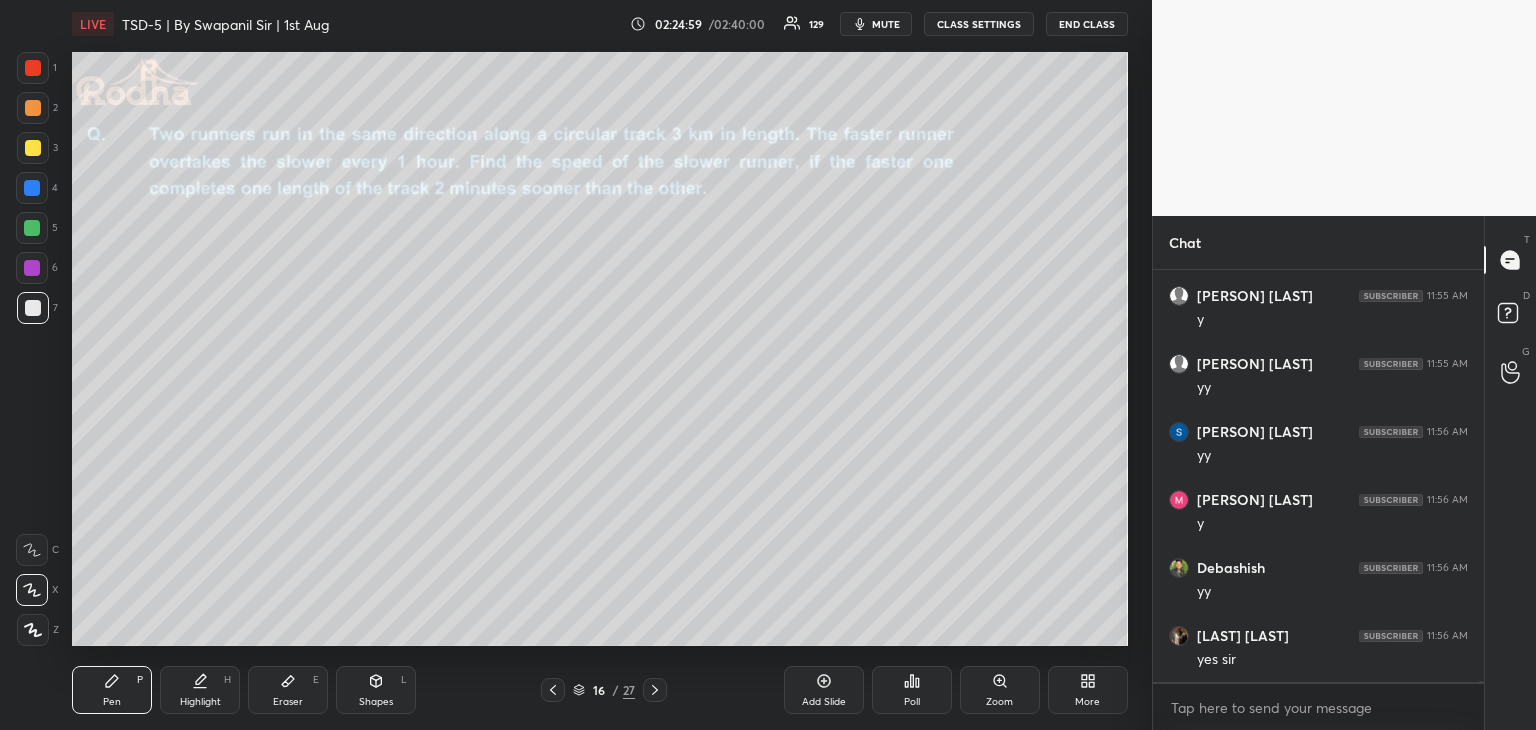 click at bounding box center (655, 690) 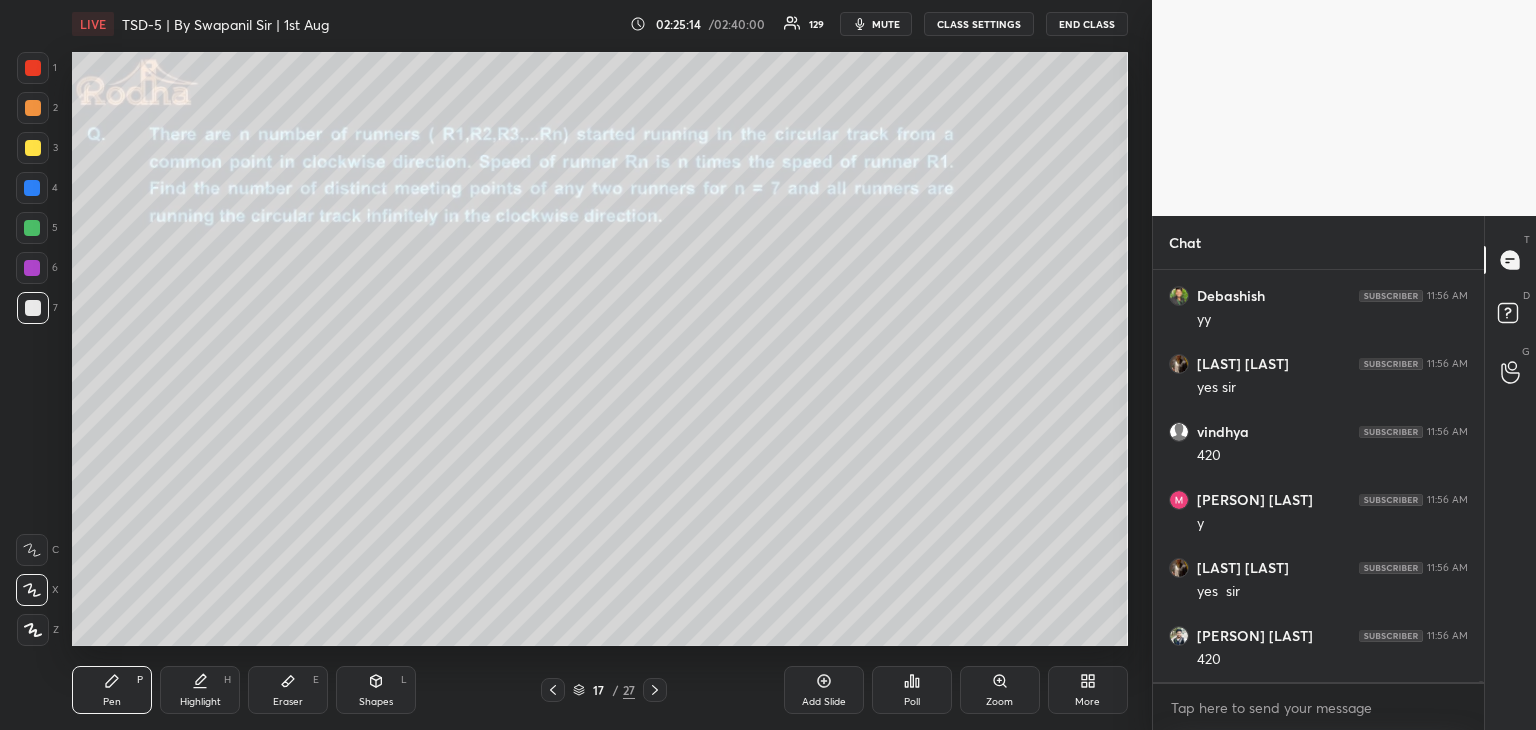 scroll, scrollTop: 113970, scrollLeft: 0, axis: vertical 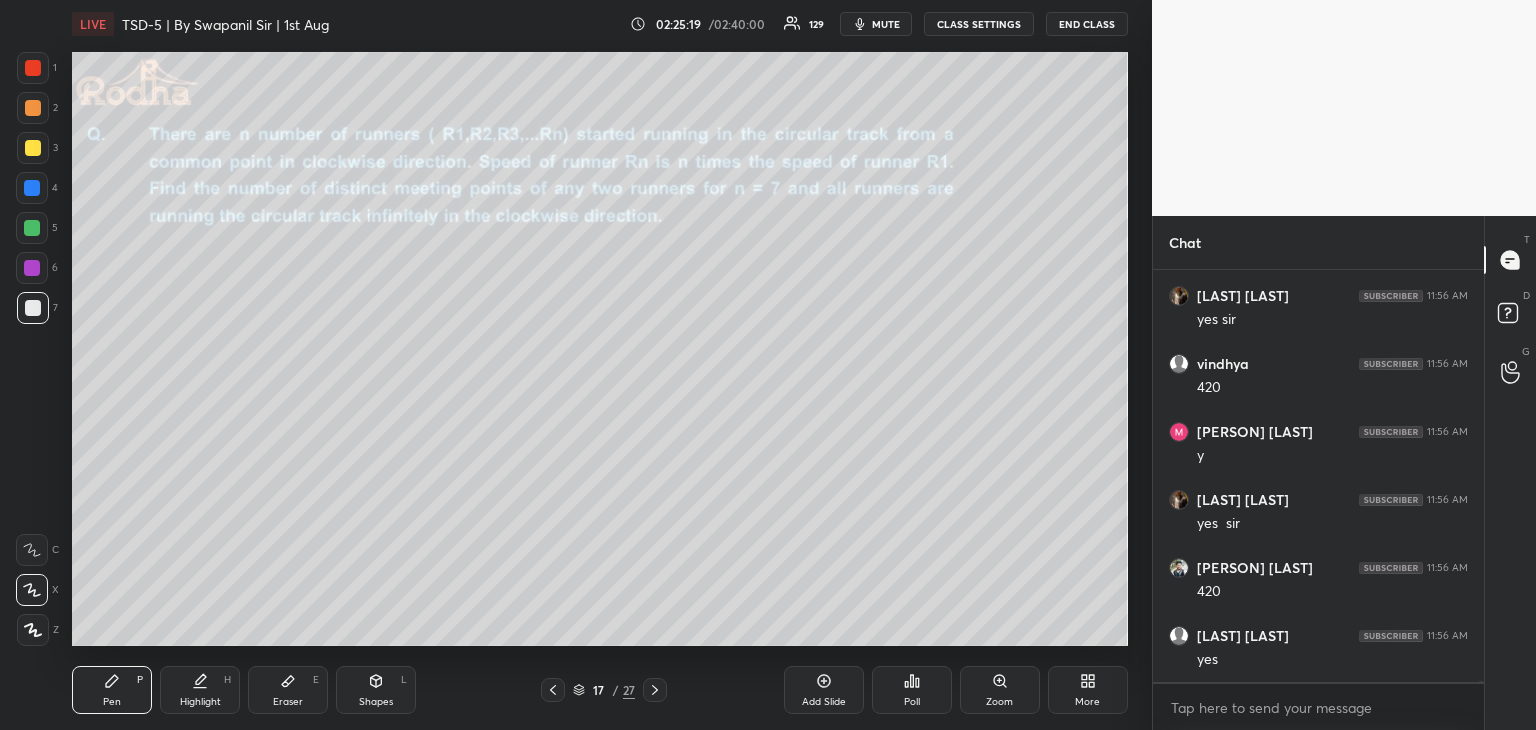 click at bounding box center (33, 148) 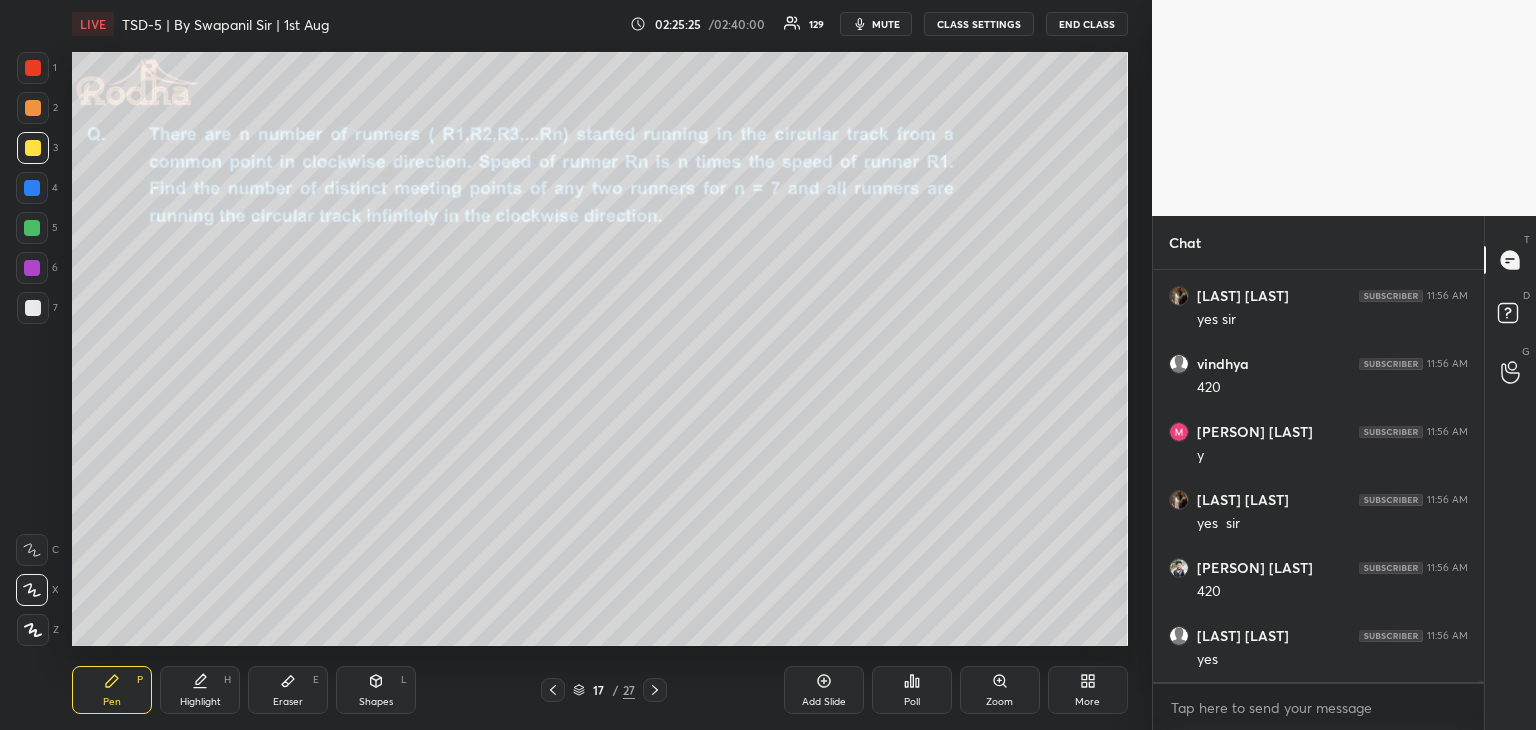 scroll, scrollTop: 114038, scrollLeft: 0, axis: vertical 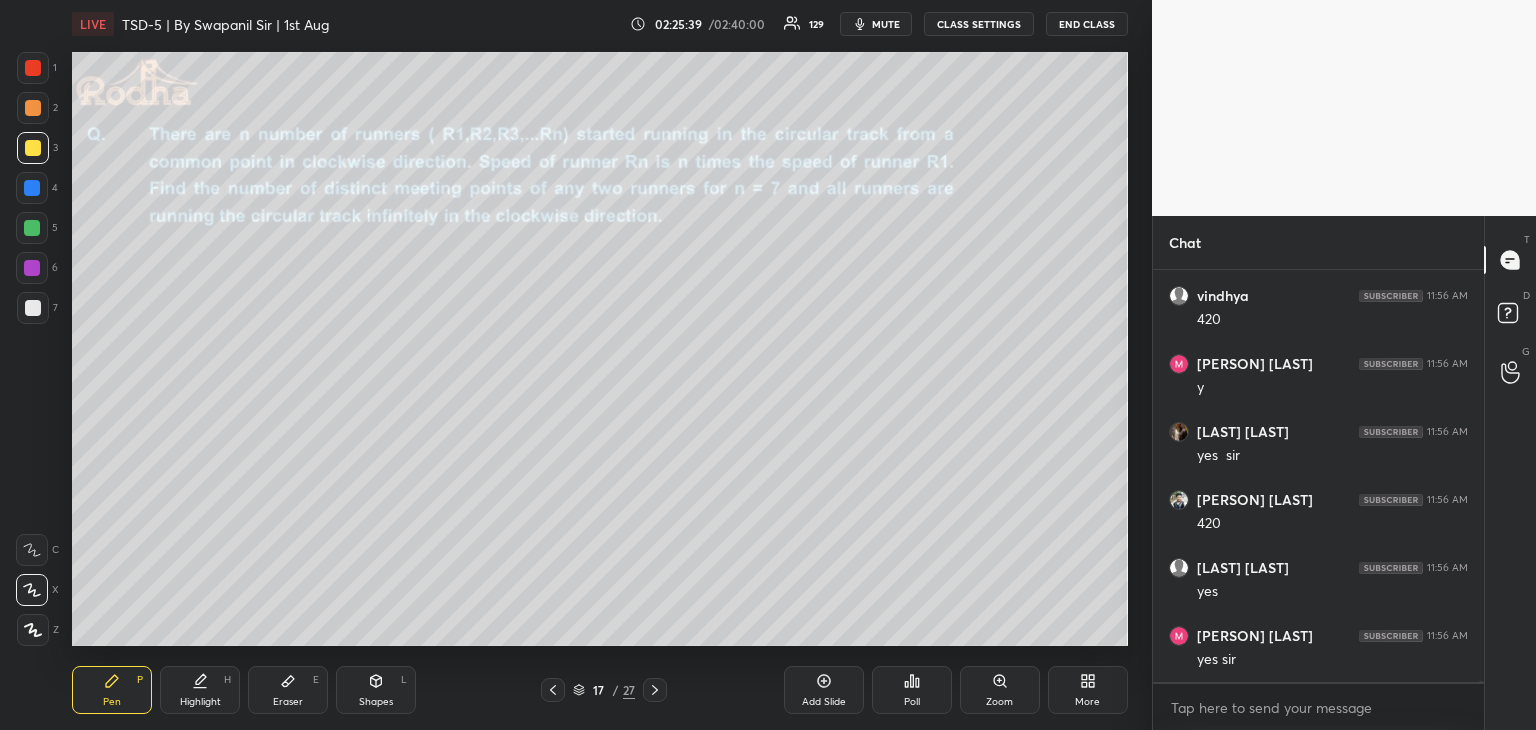 click 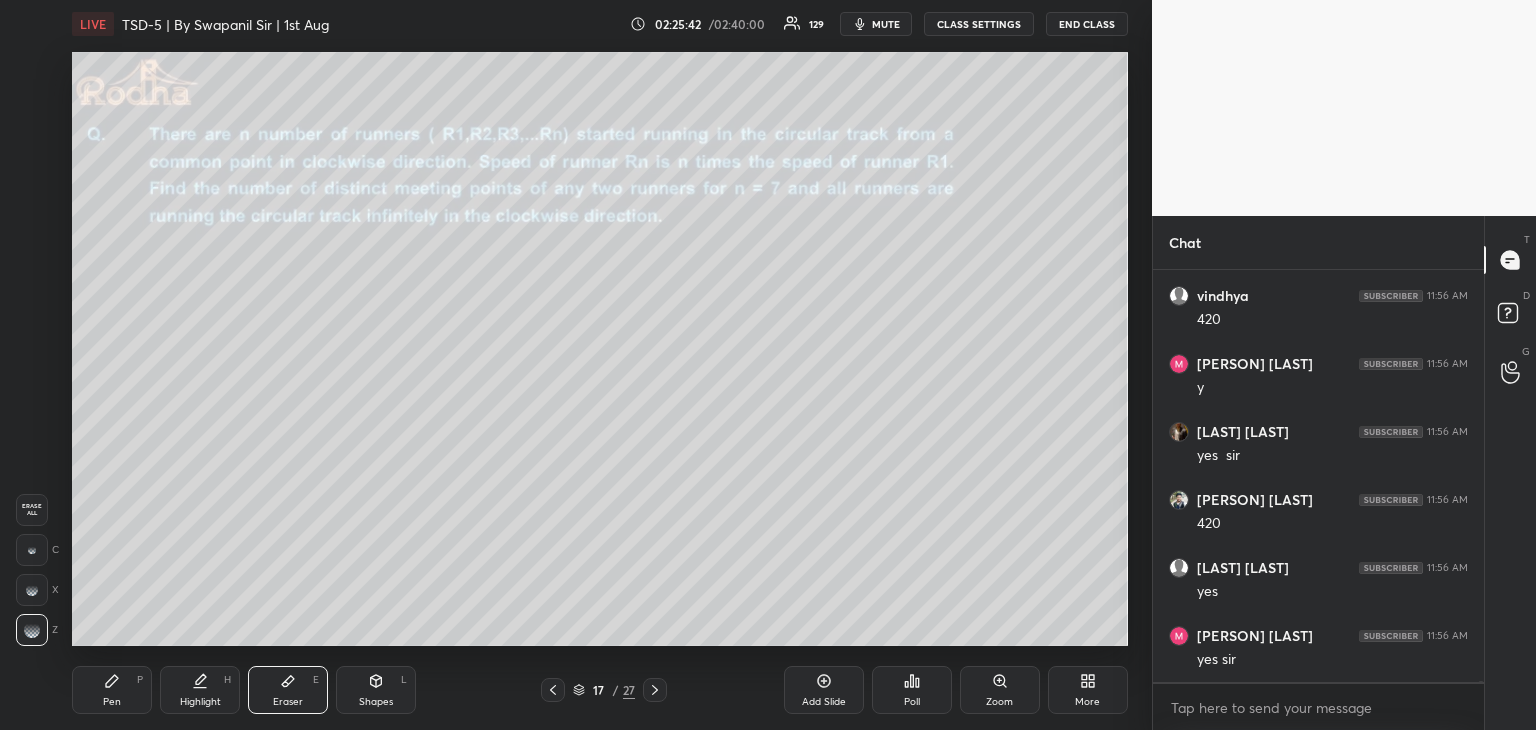 click on "Pen P" at bounding box center (112, 690) 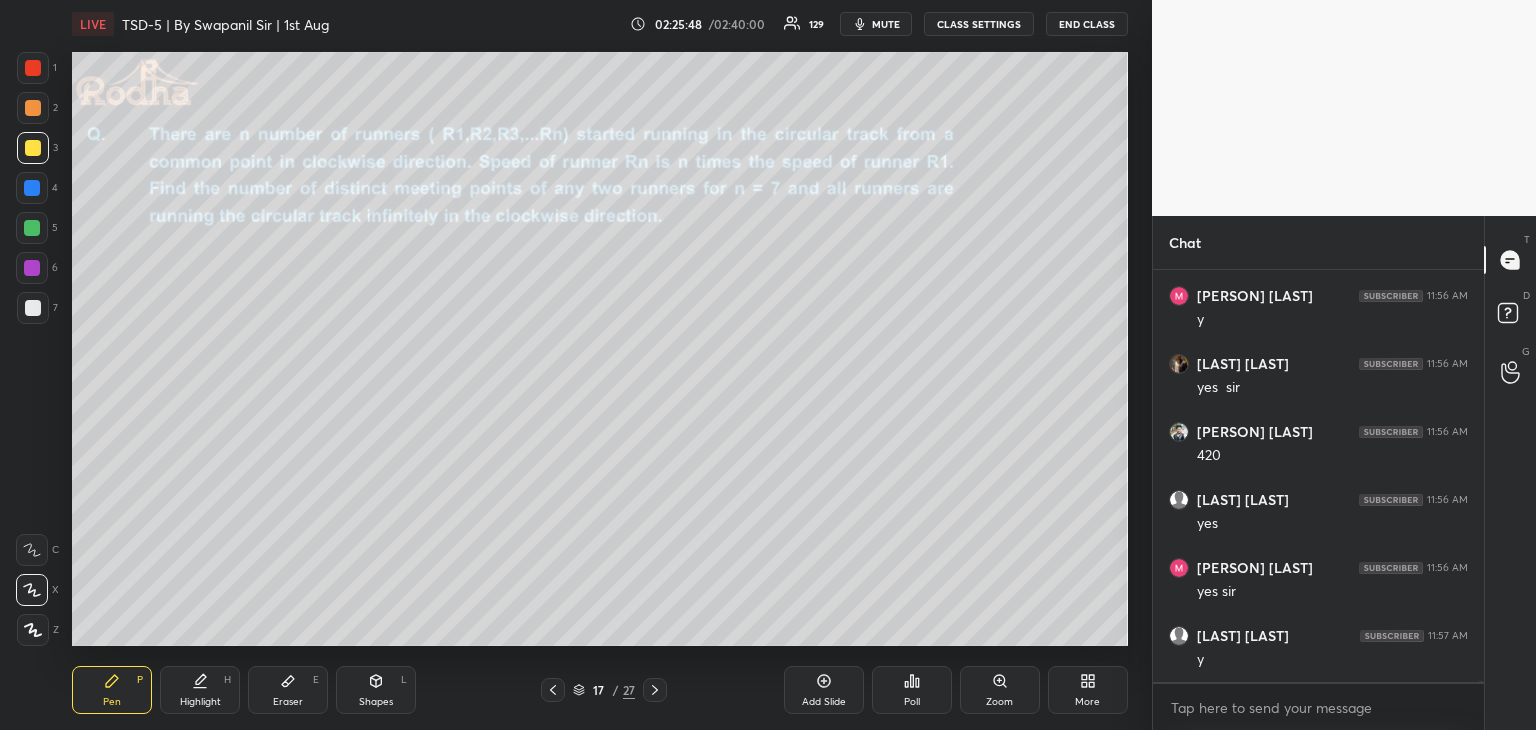 scroll, scrollTop: 114174, scrollLeft: 0, axis: vertical 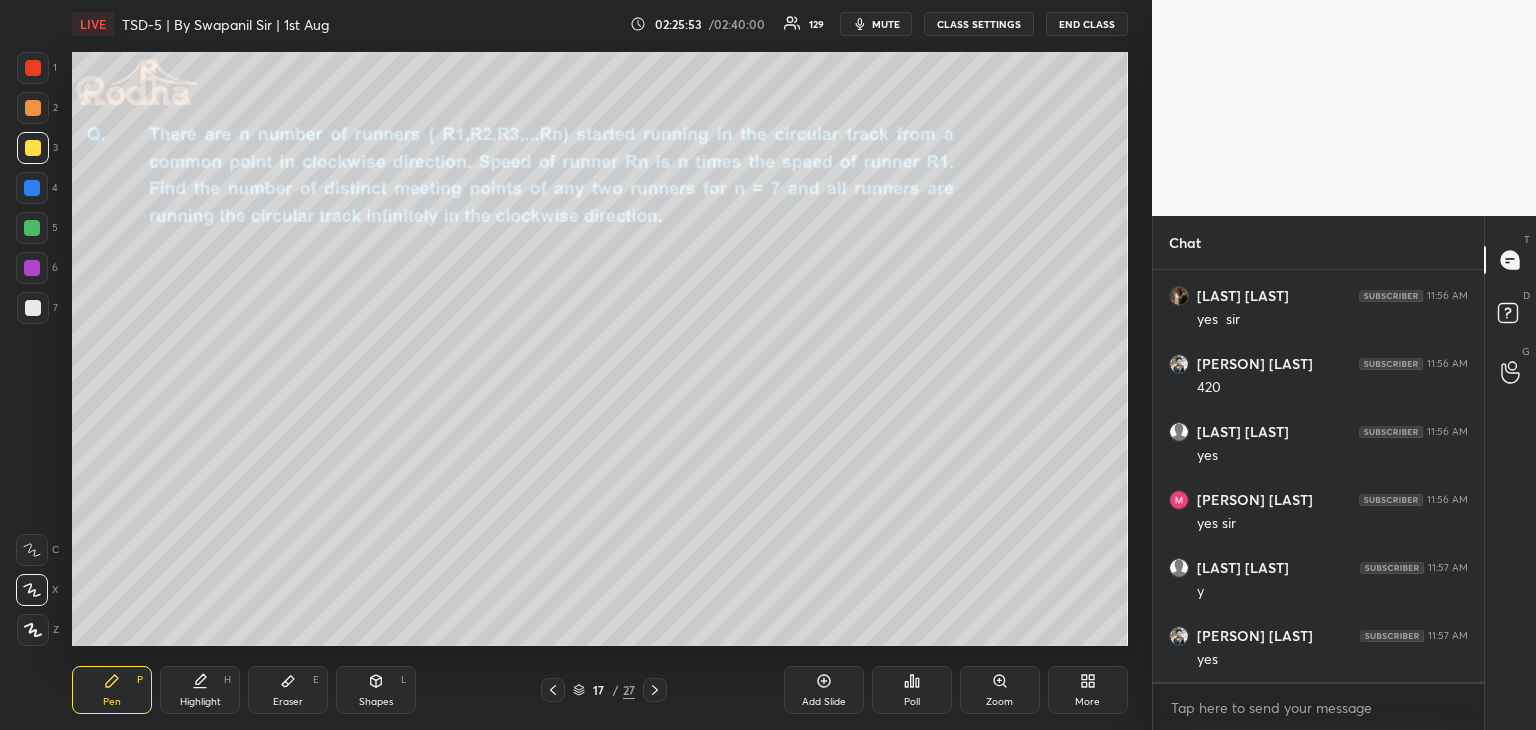 click on "Eraser E" at bounding box center (288, 690) 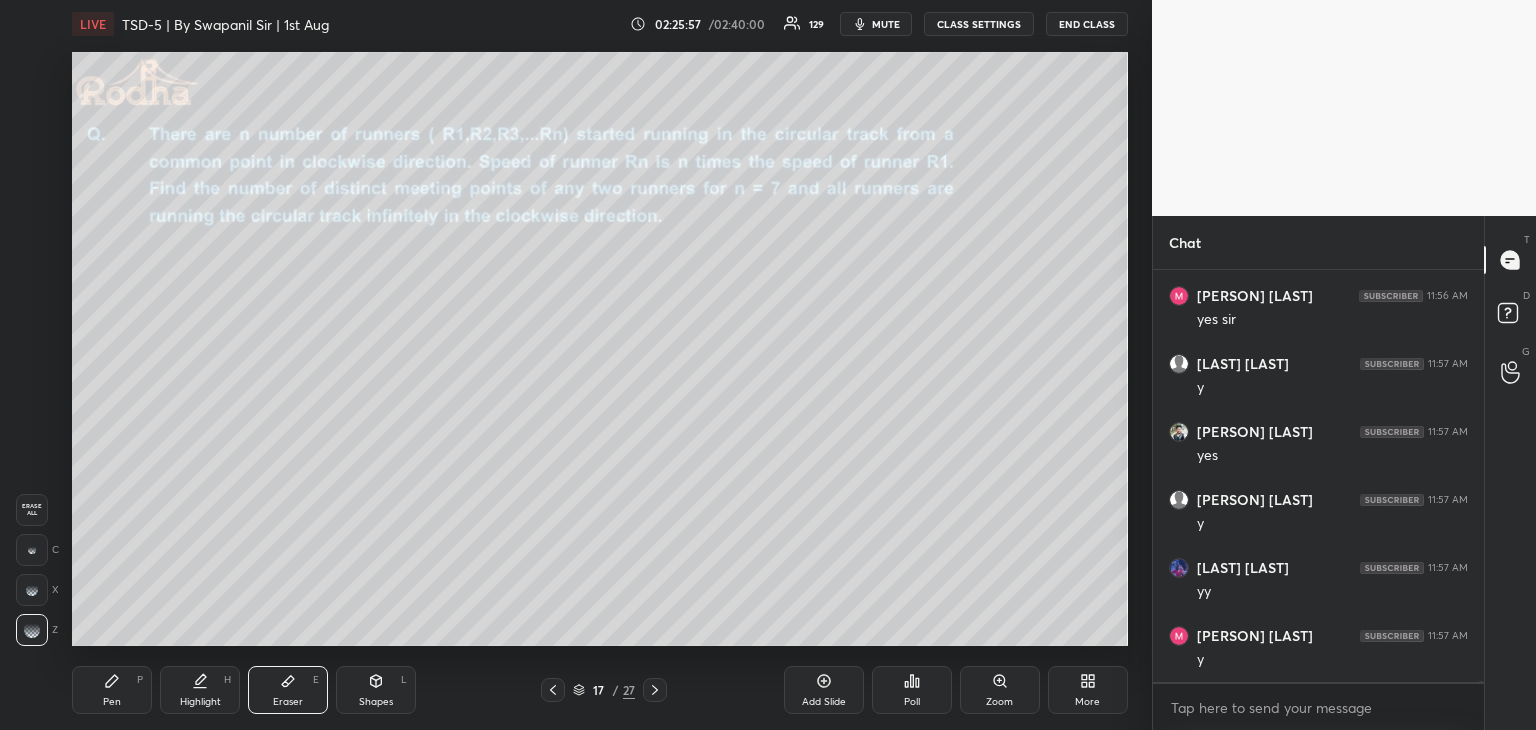 scroll, scrollTop: 114446, scrollLeft: 0, axis: vertical 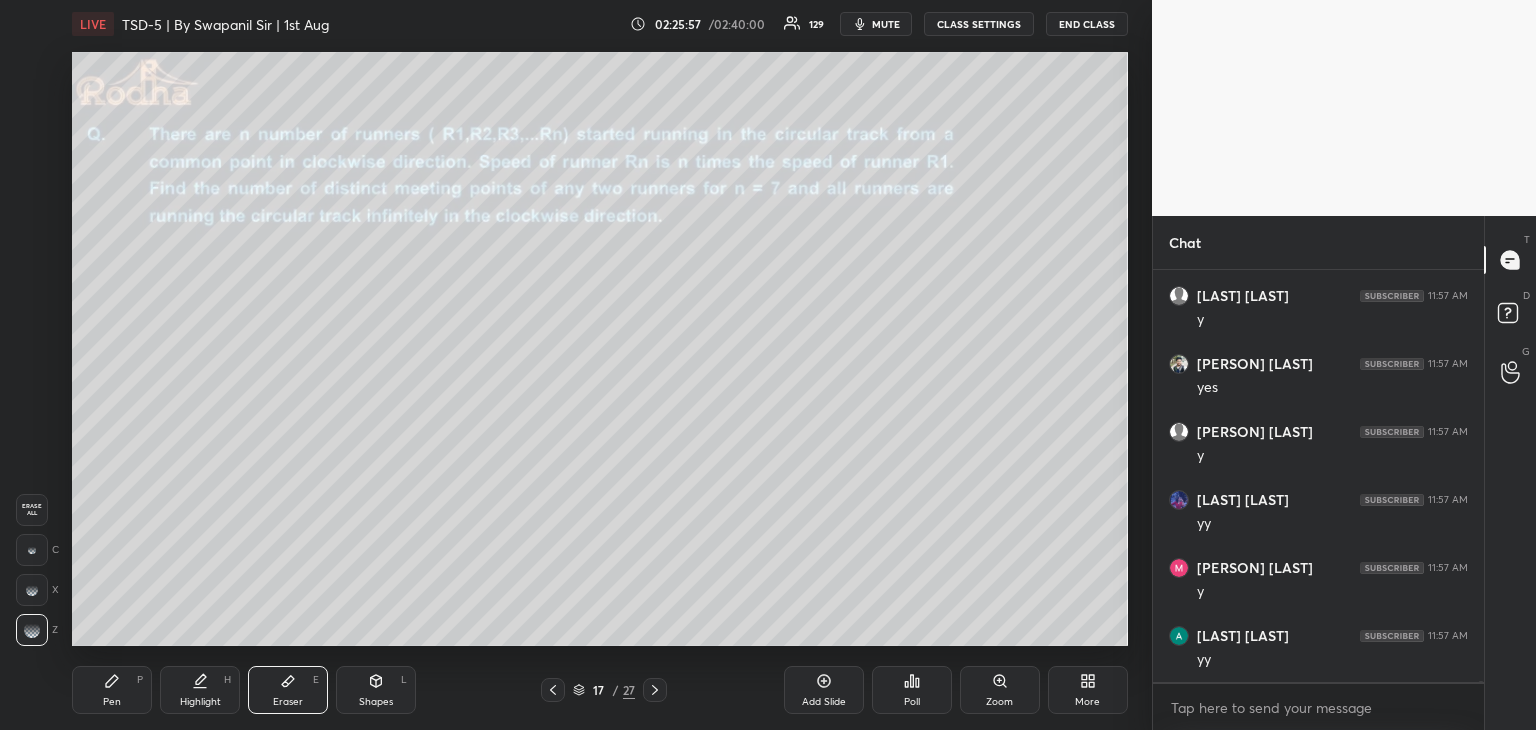 click on "Pen P" at bounding box center [112, 690] 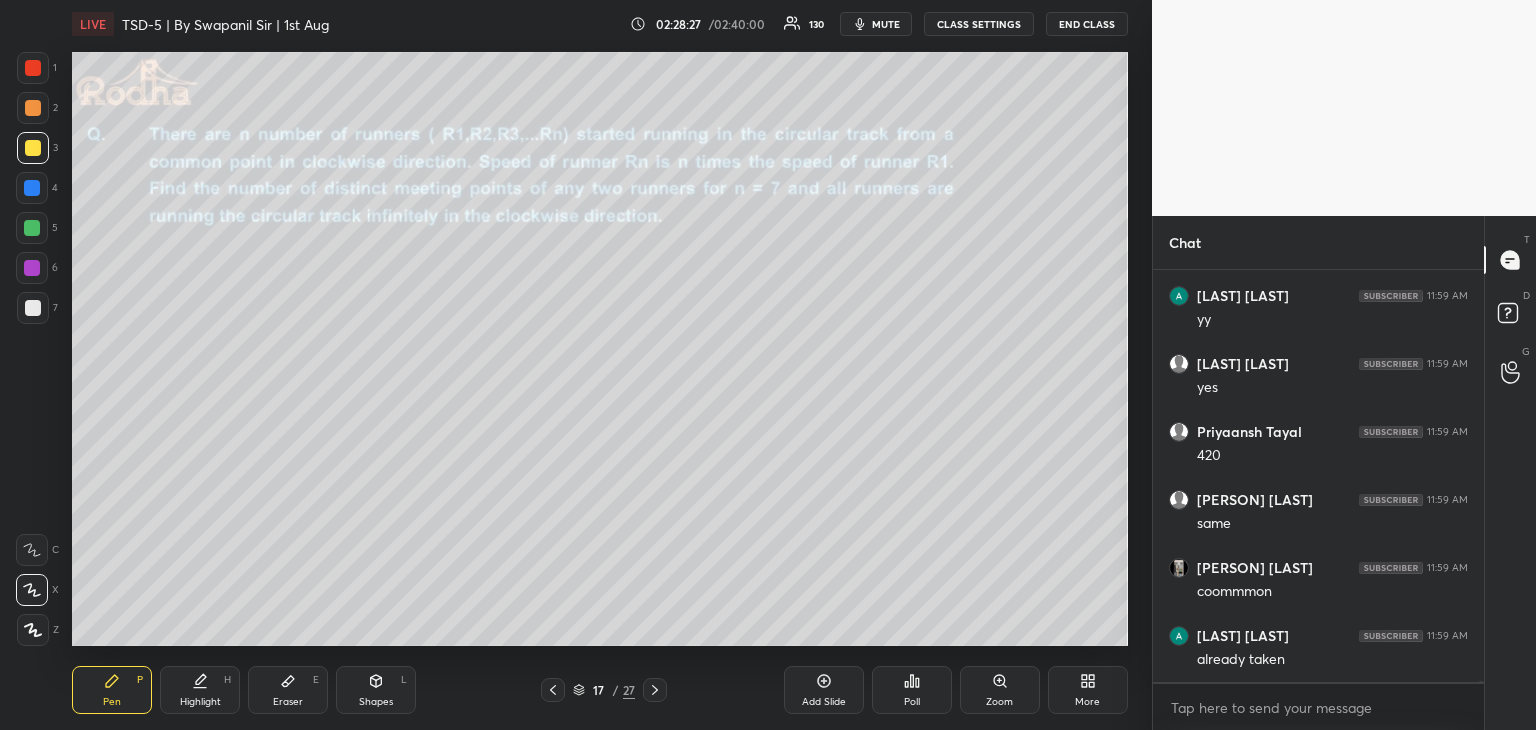 scroll, scrollTop: 117502, scrollLeft: 0, axis: vertical 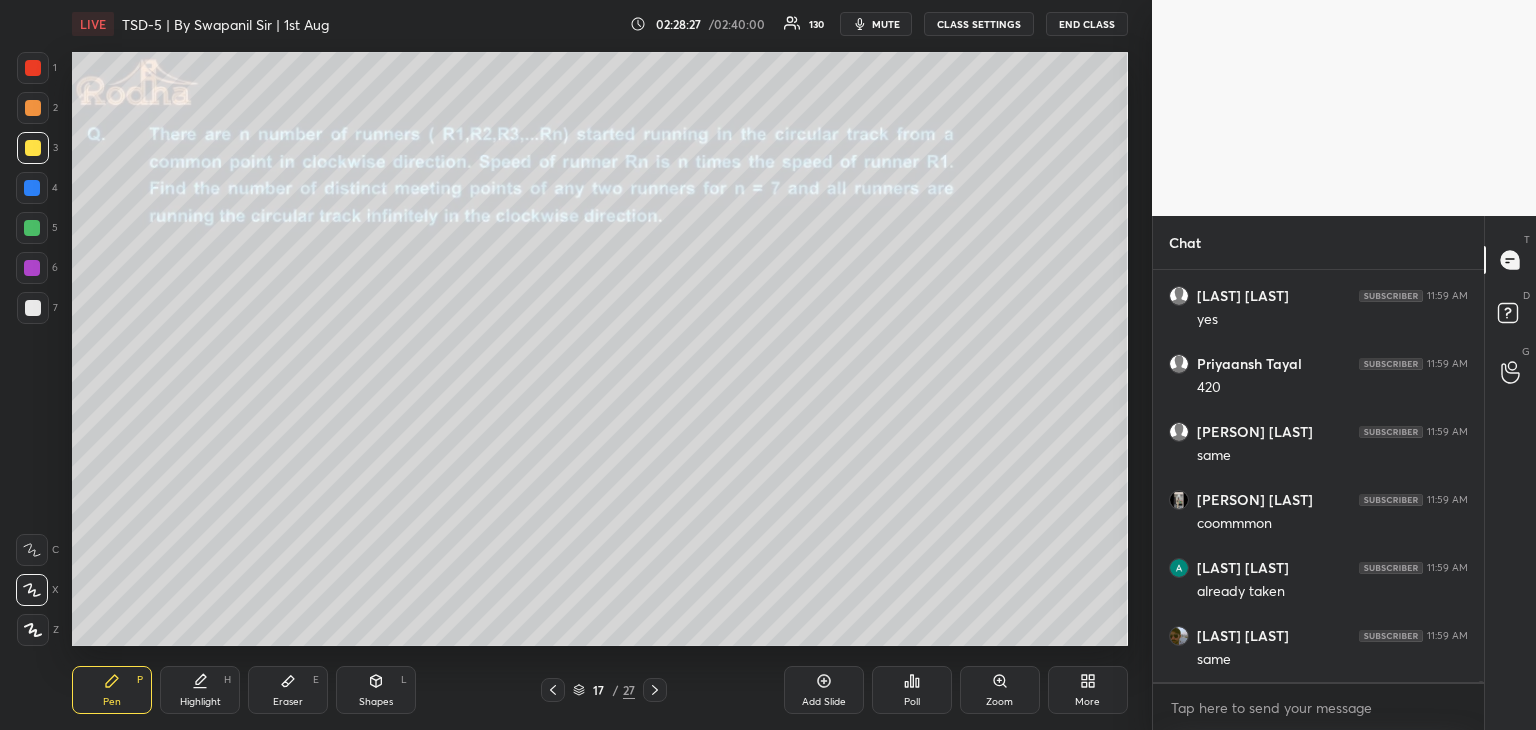 drag, startPoint x: 37, startPoint y: 68, endPoint x: 65, endPoint y: 70, distance: 28.071337 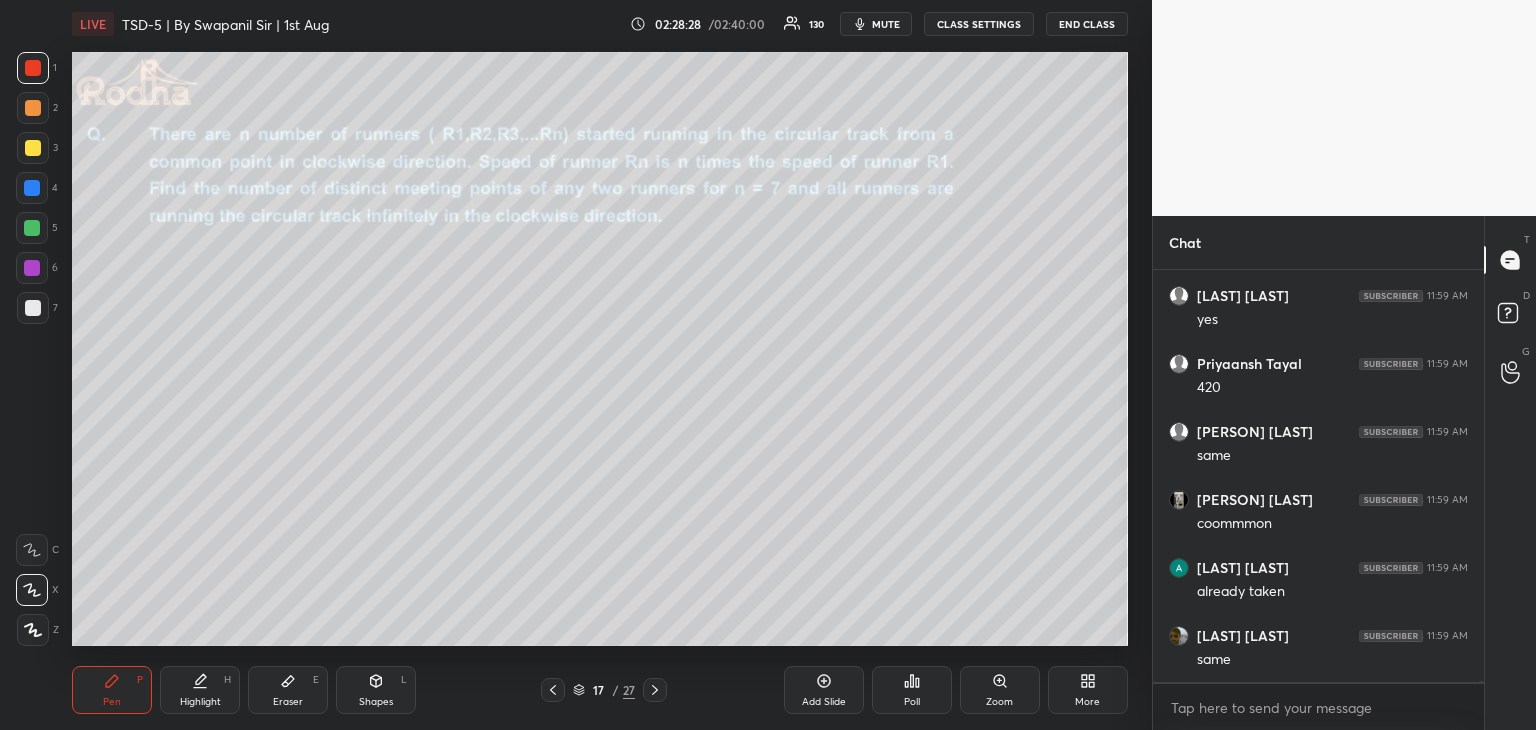 scroll, scrollTop: 117570, scrollLeft: 0, axis: vertical 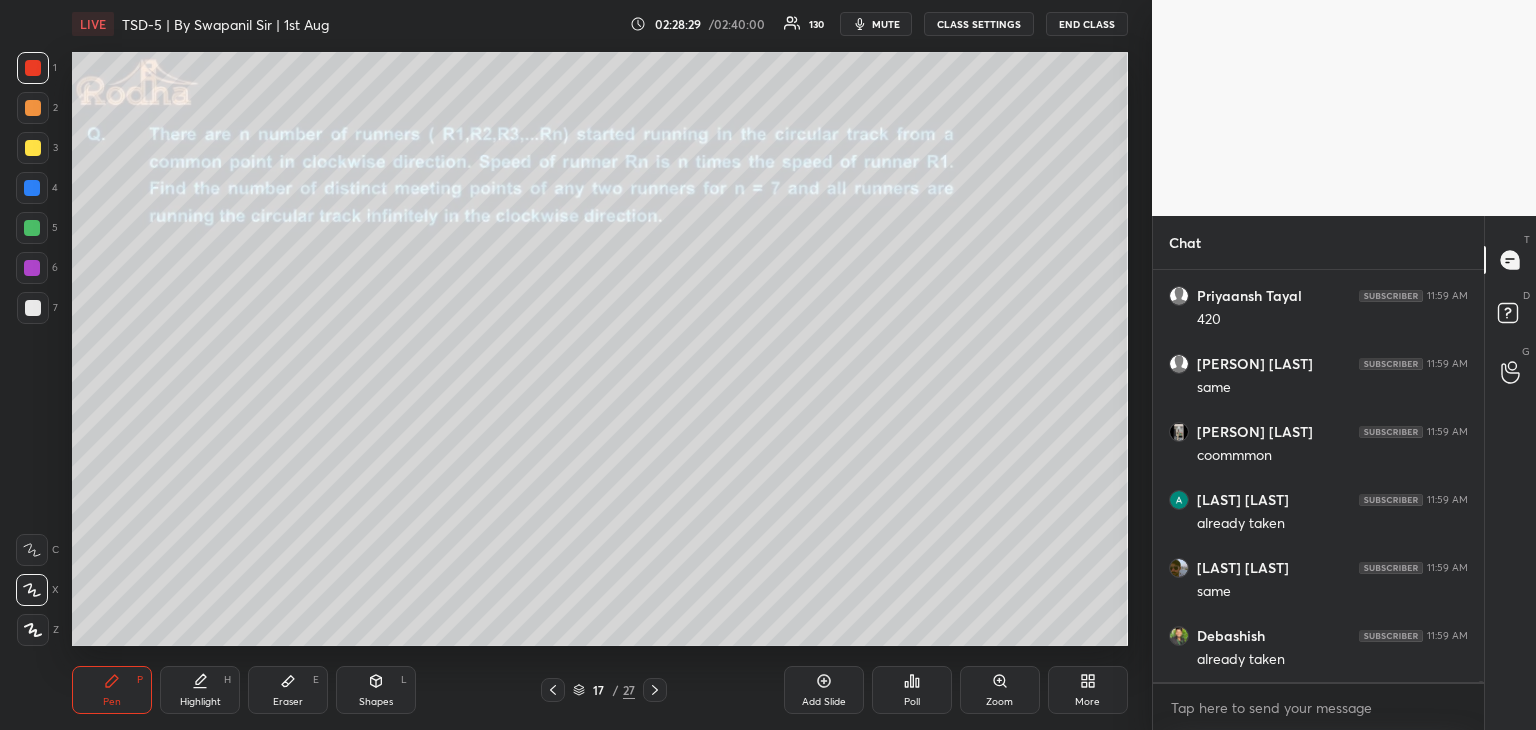 click at bounding box center [32, 228] 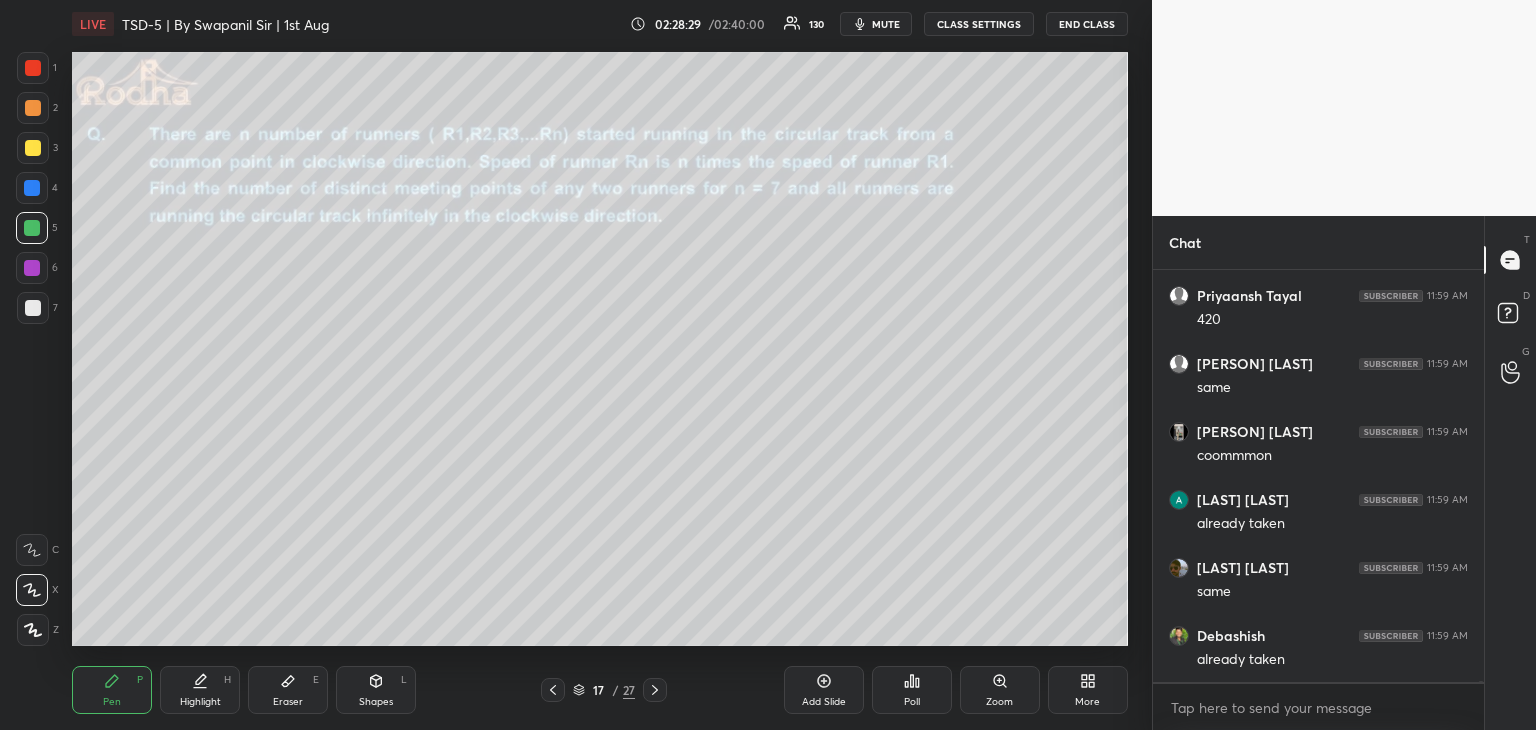 scroll, scrollTop: 117638, scrollLeft: 0, axis: vertical 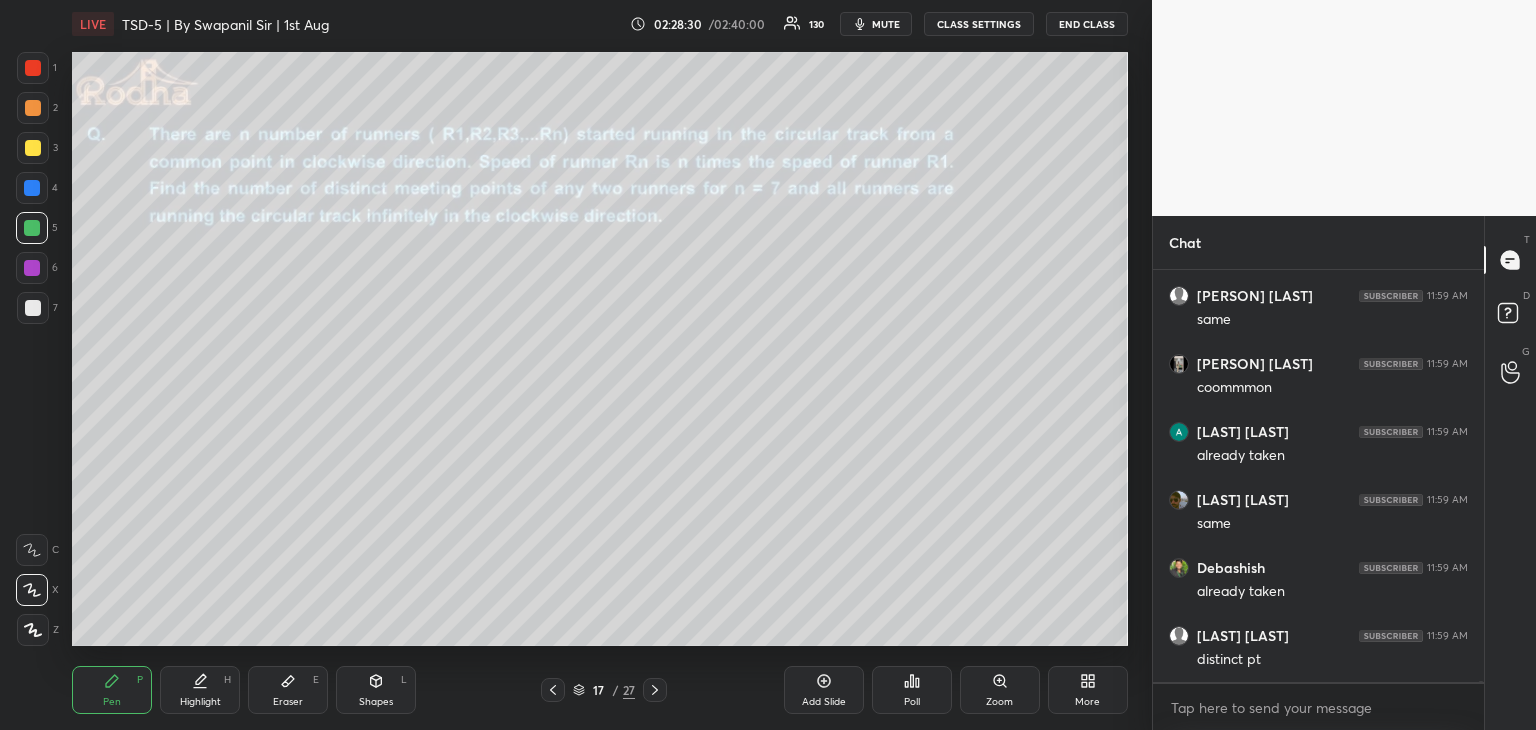 click at bounding box center (33, 308) 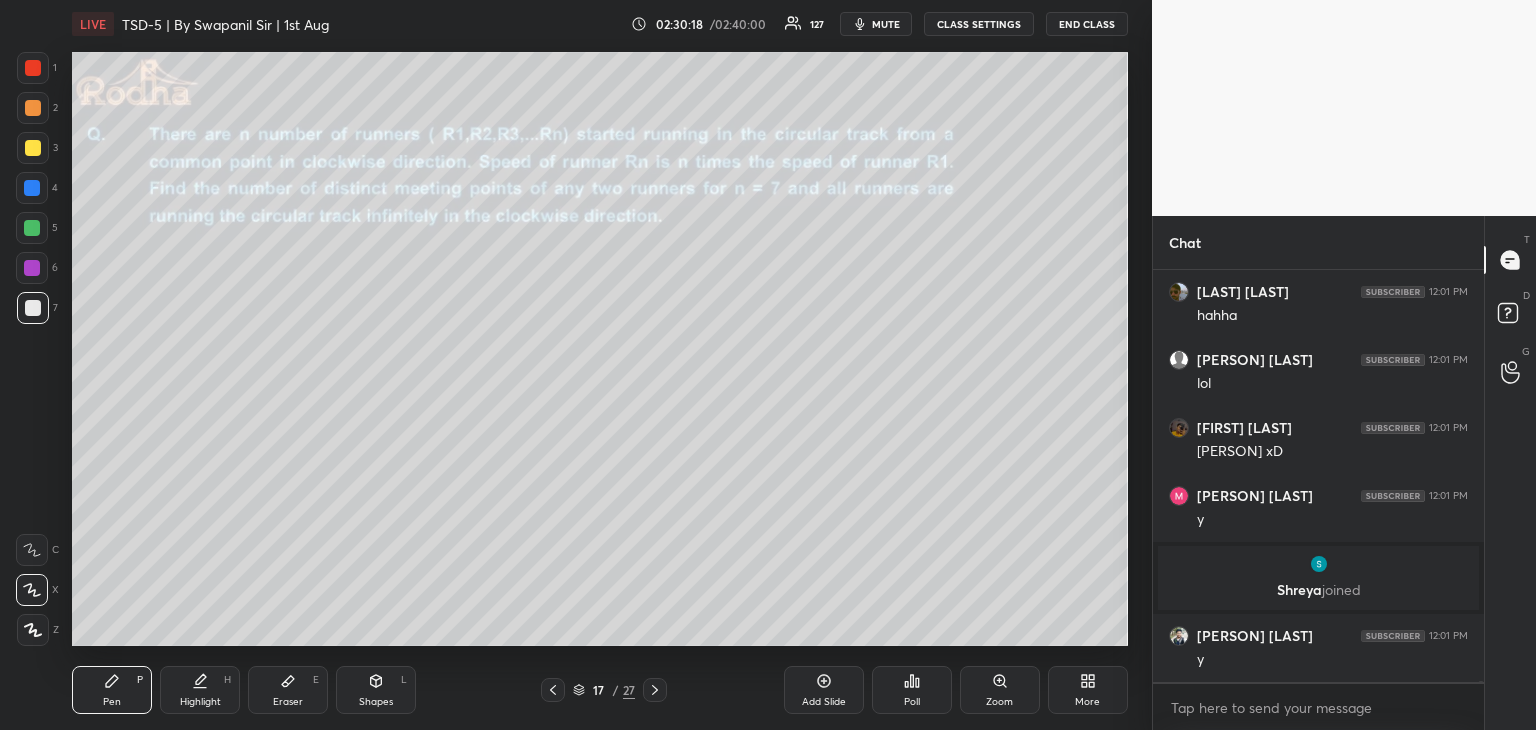 scroll, scrollTop: 118688, scrollLeft: 0, axis: vertical 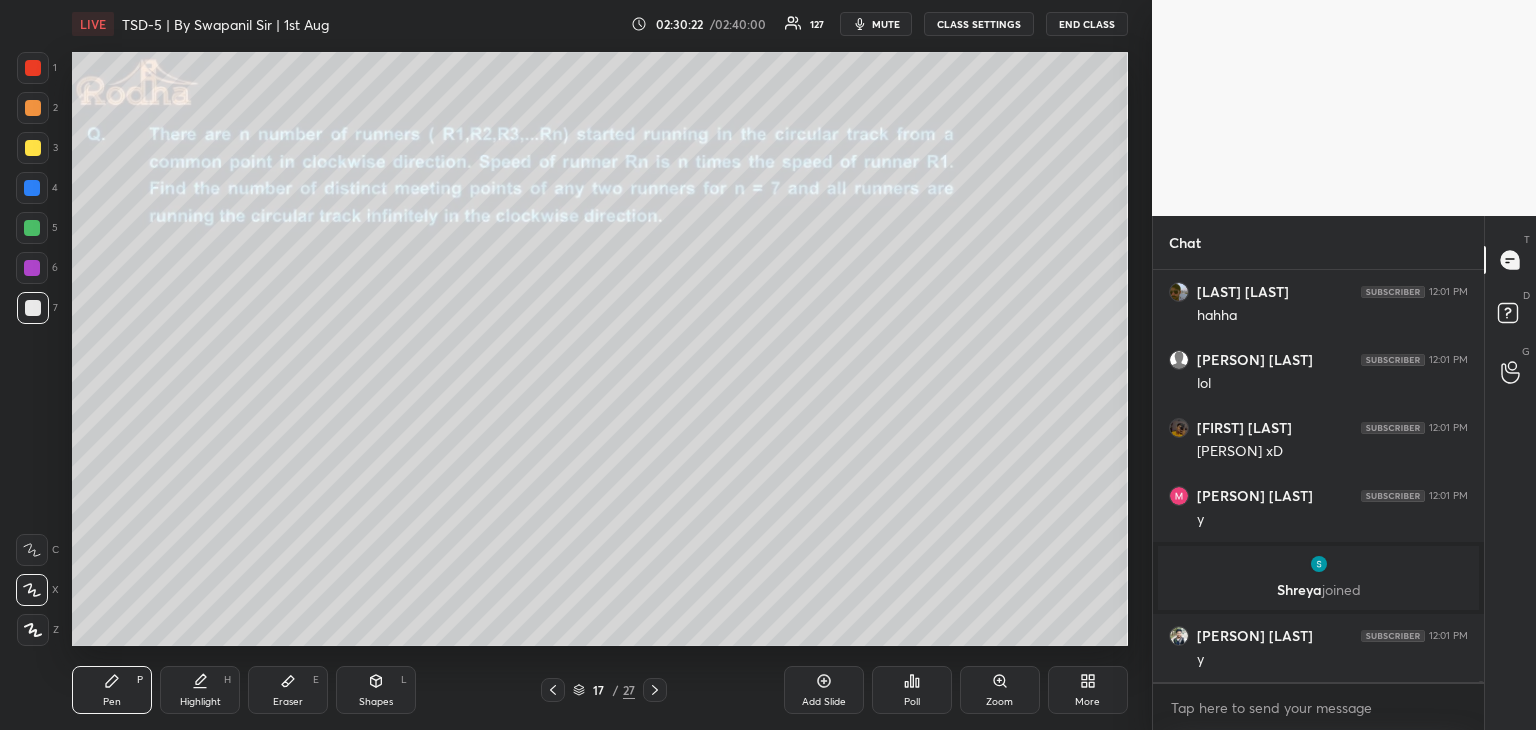click at bounding box center [33, 68] 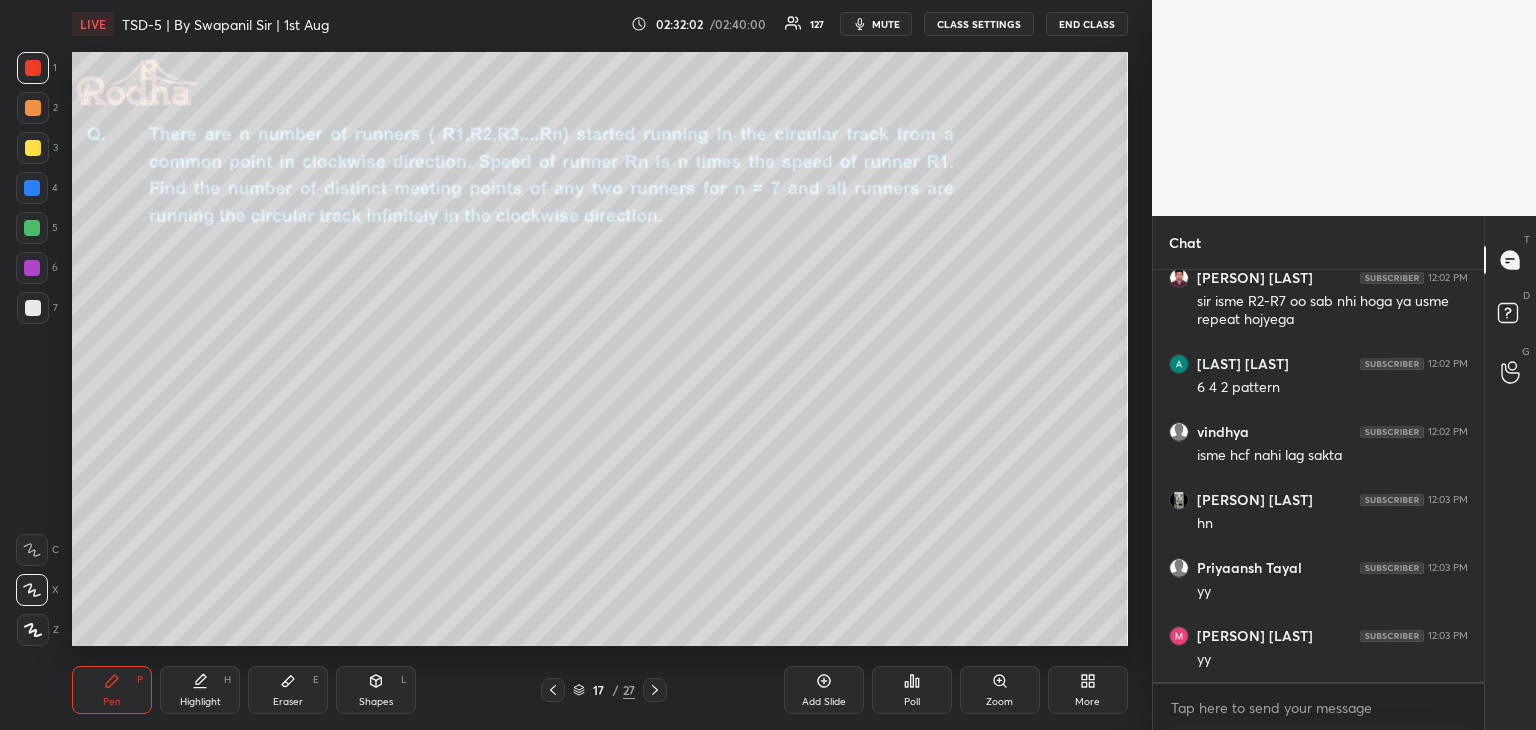 scroll, scrollTop: 120790, scrollLeft: 0, axis: vertical 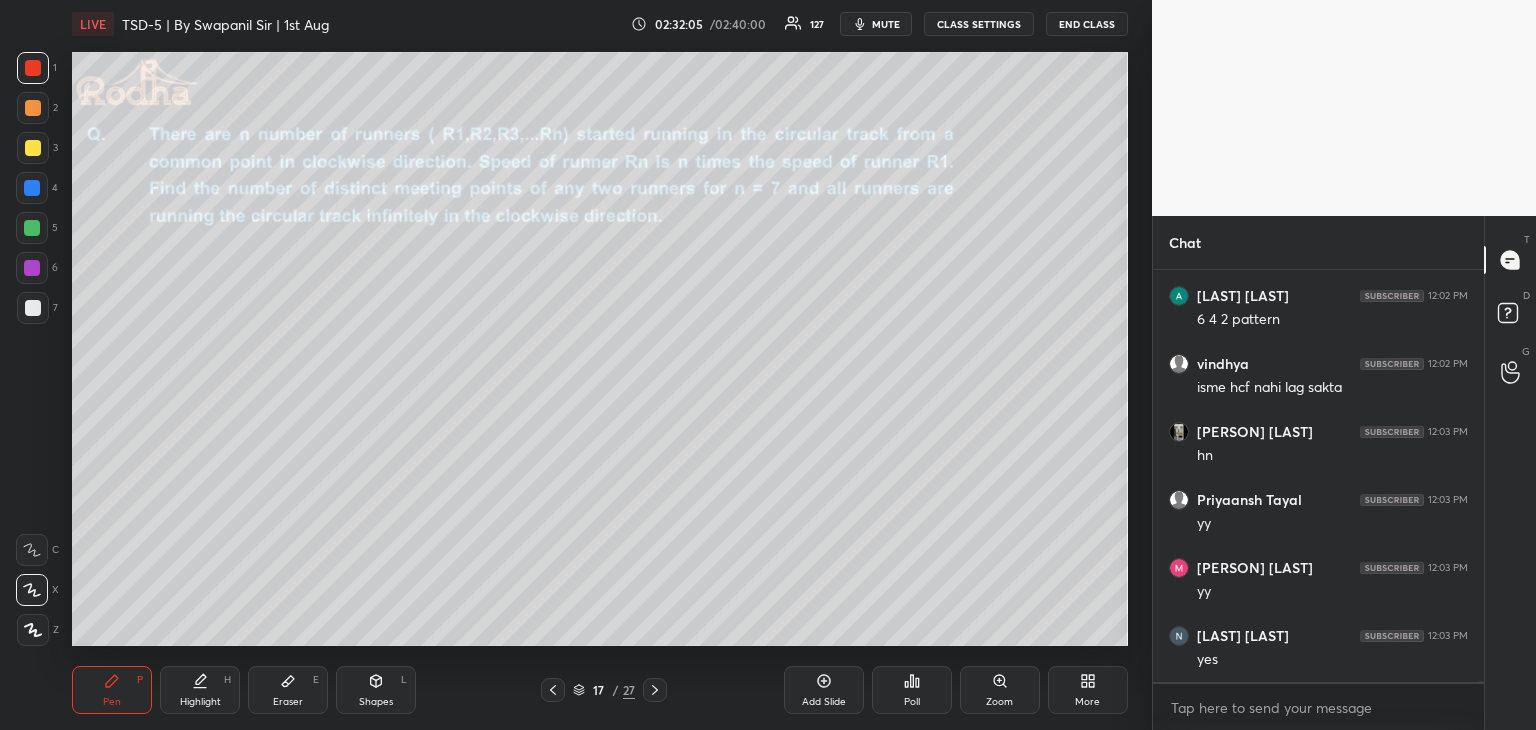 click on "Eraser" at bounding box center [288, 702] 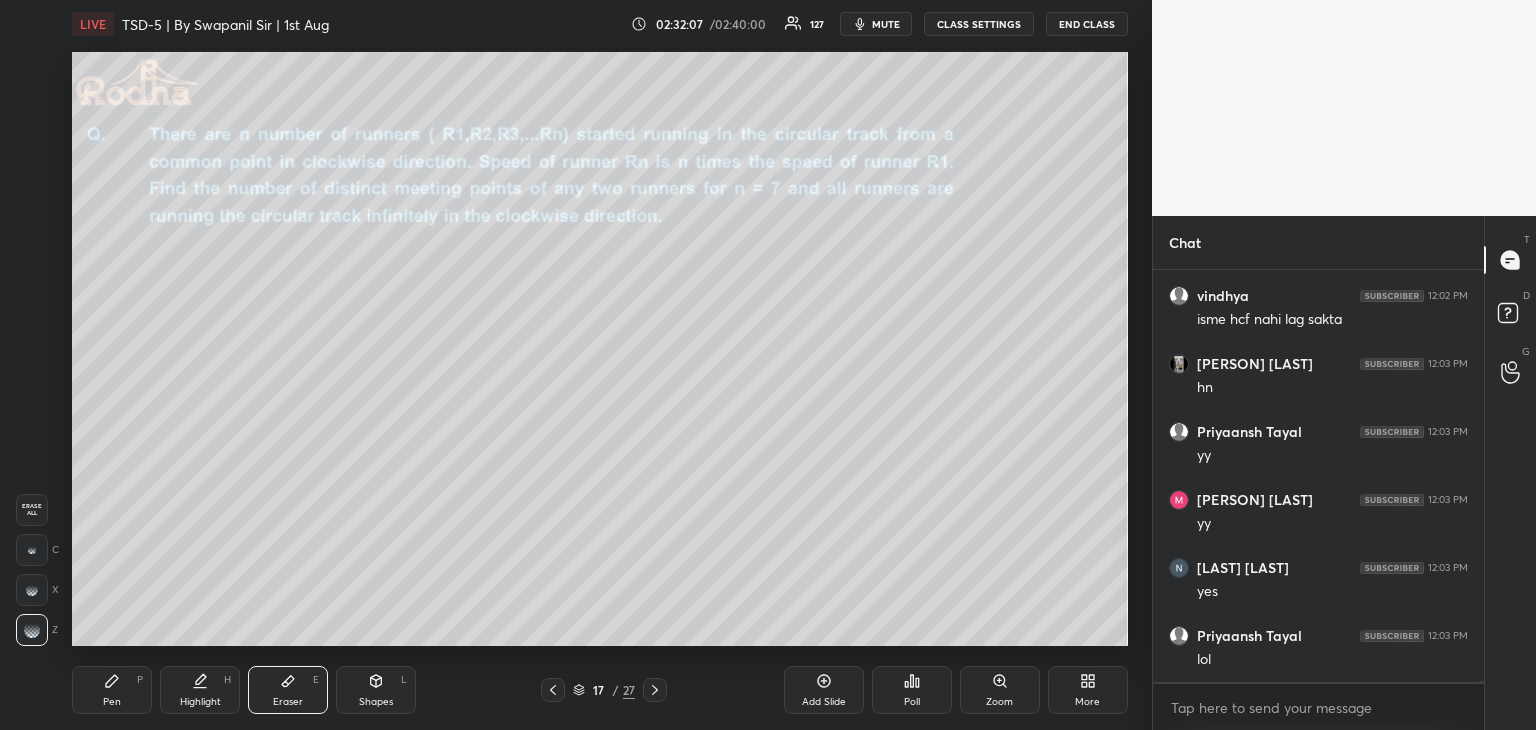 scroll, scrollTop: 120926, scrollLeft: 0, axis: vertical 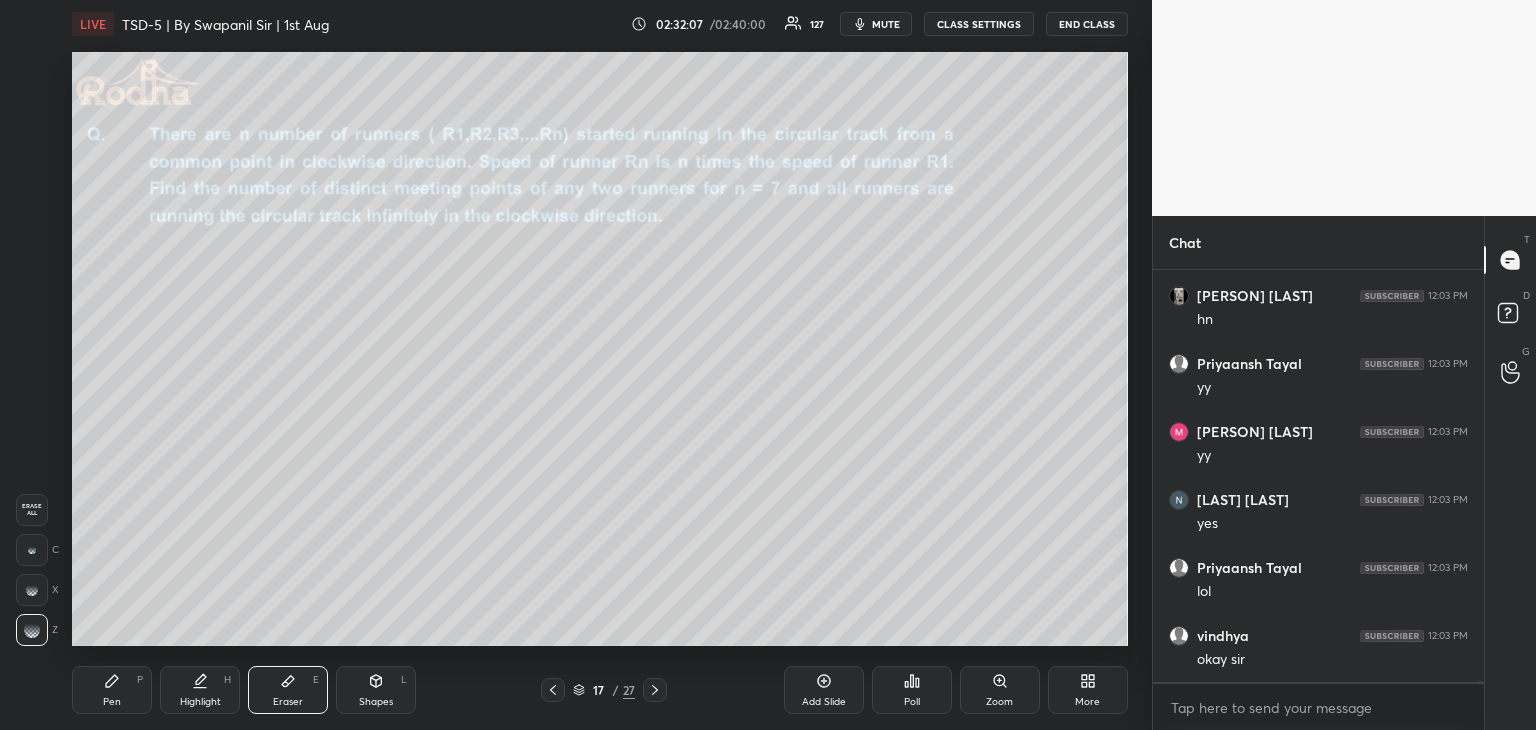 click on "Pen P" at bounding box center [112, 690] 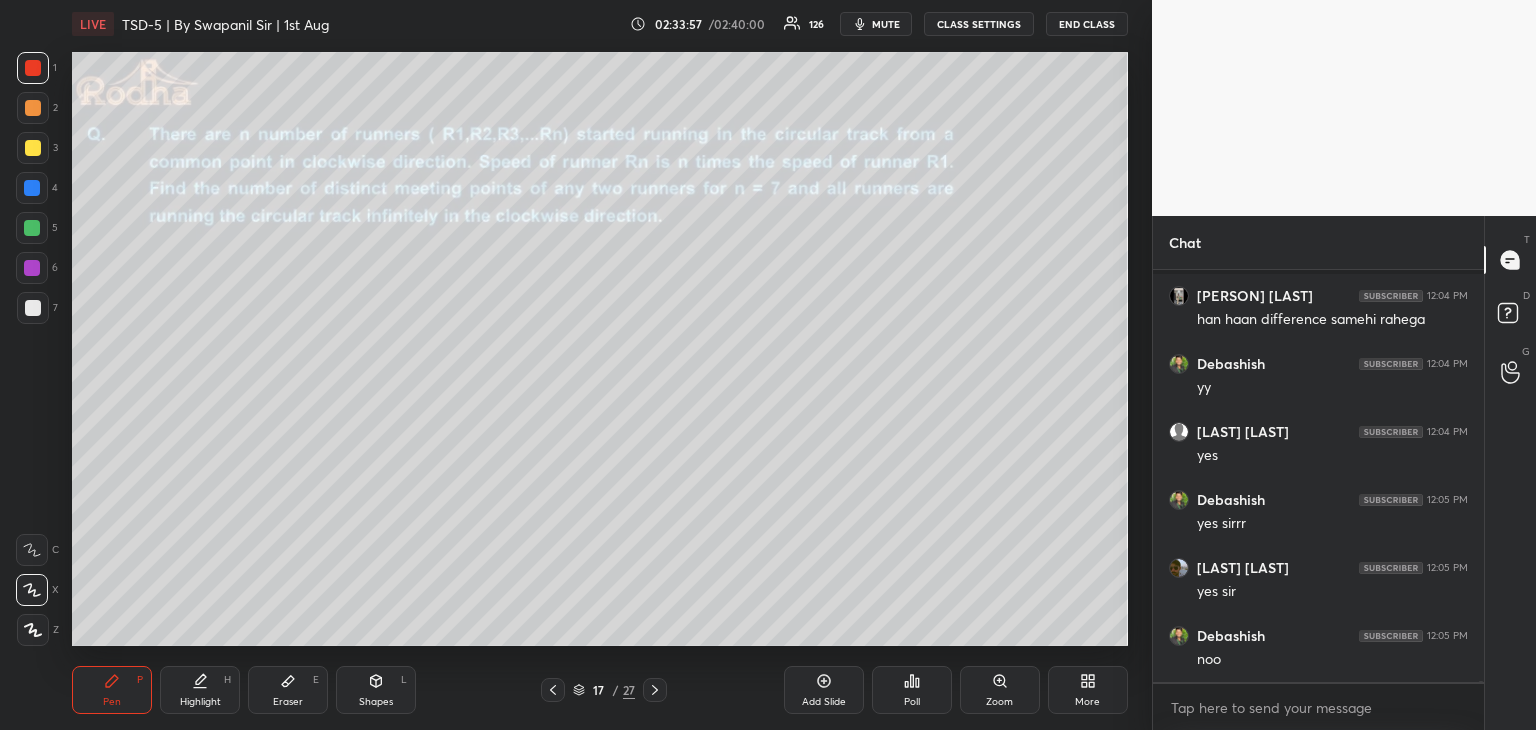 scroll, scrollTop: 122250, scrollLeft: 0, axis: vertical 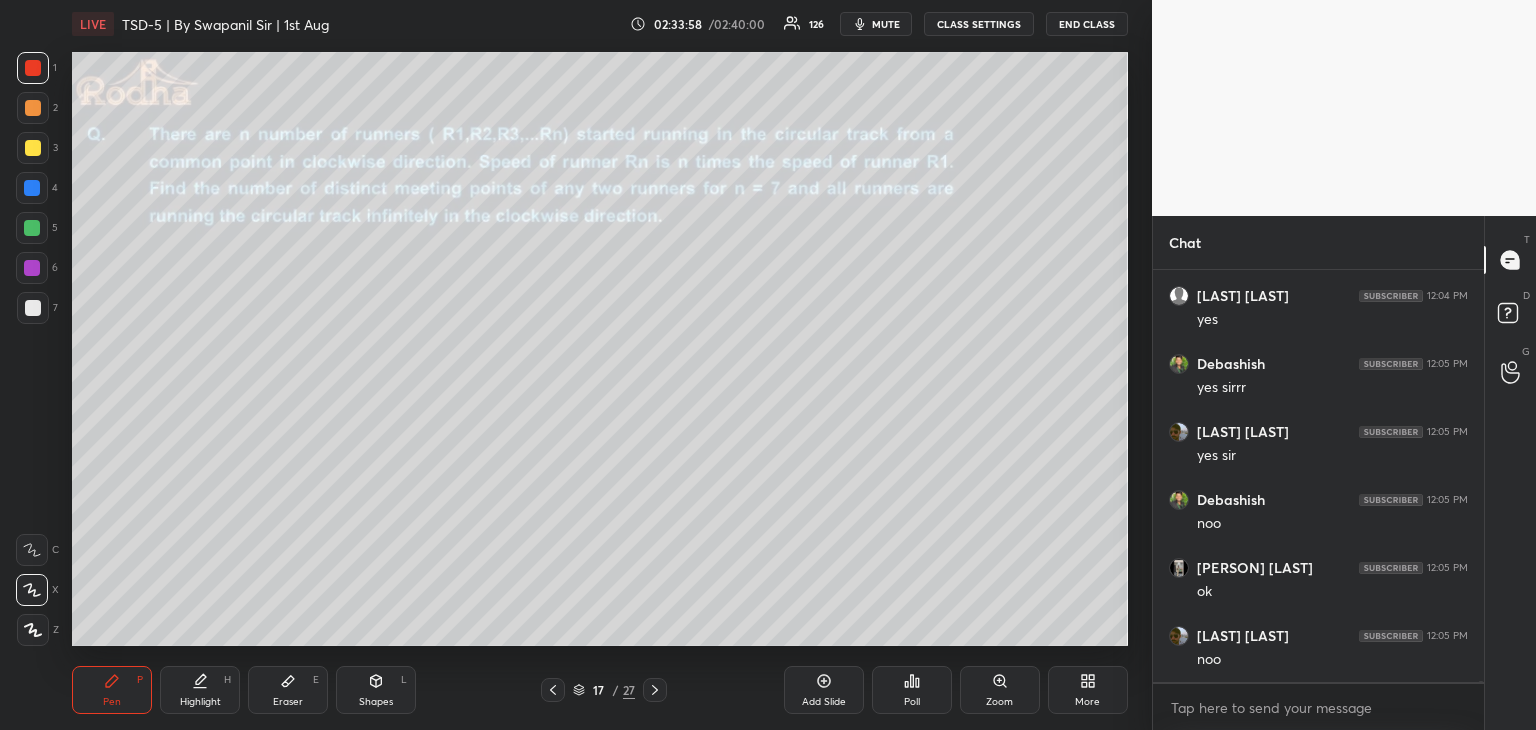 click 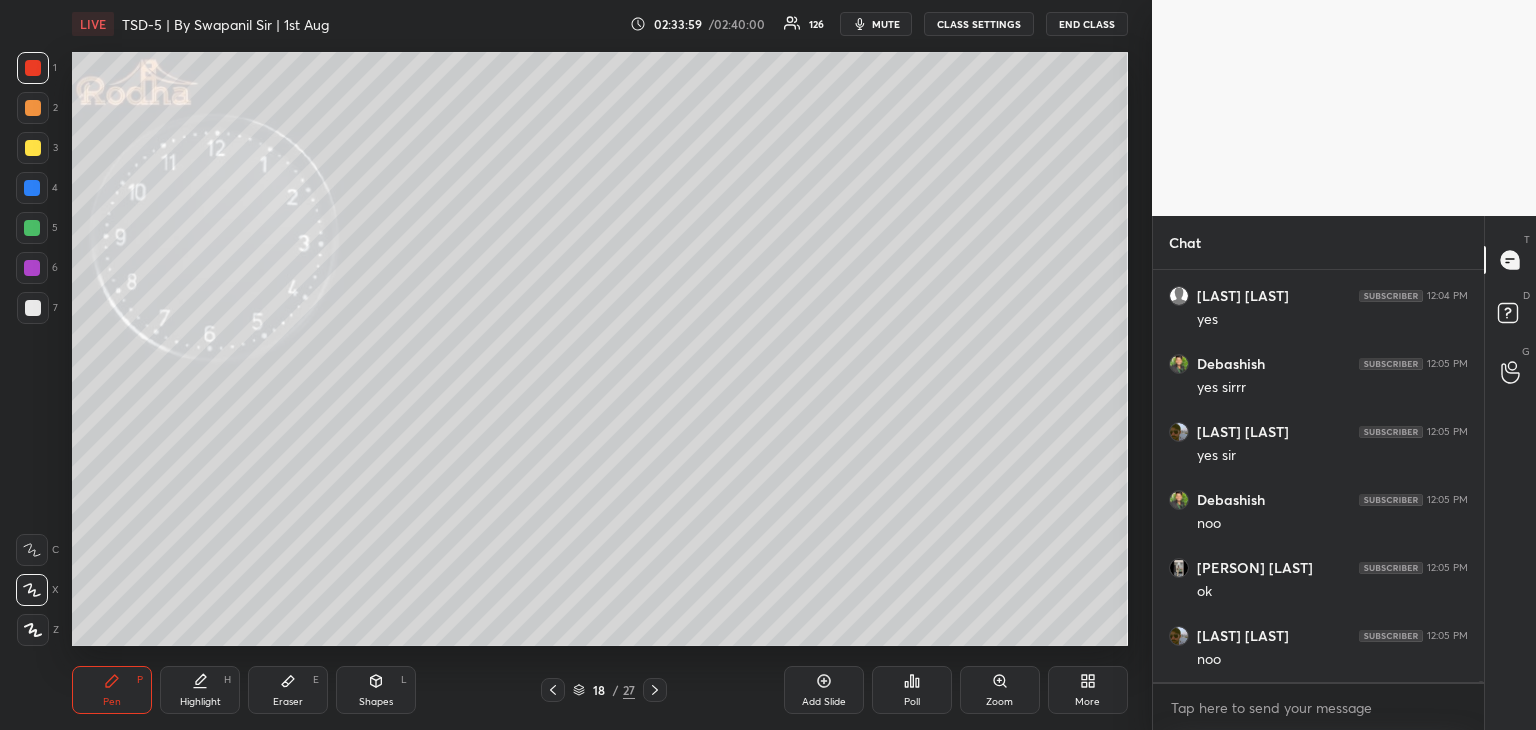 scroll, scrollTop: 122318, scrollLeft: 0, axis: vertical 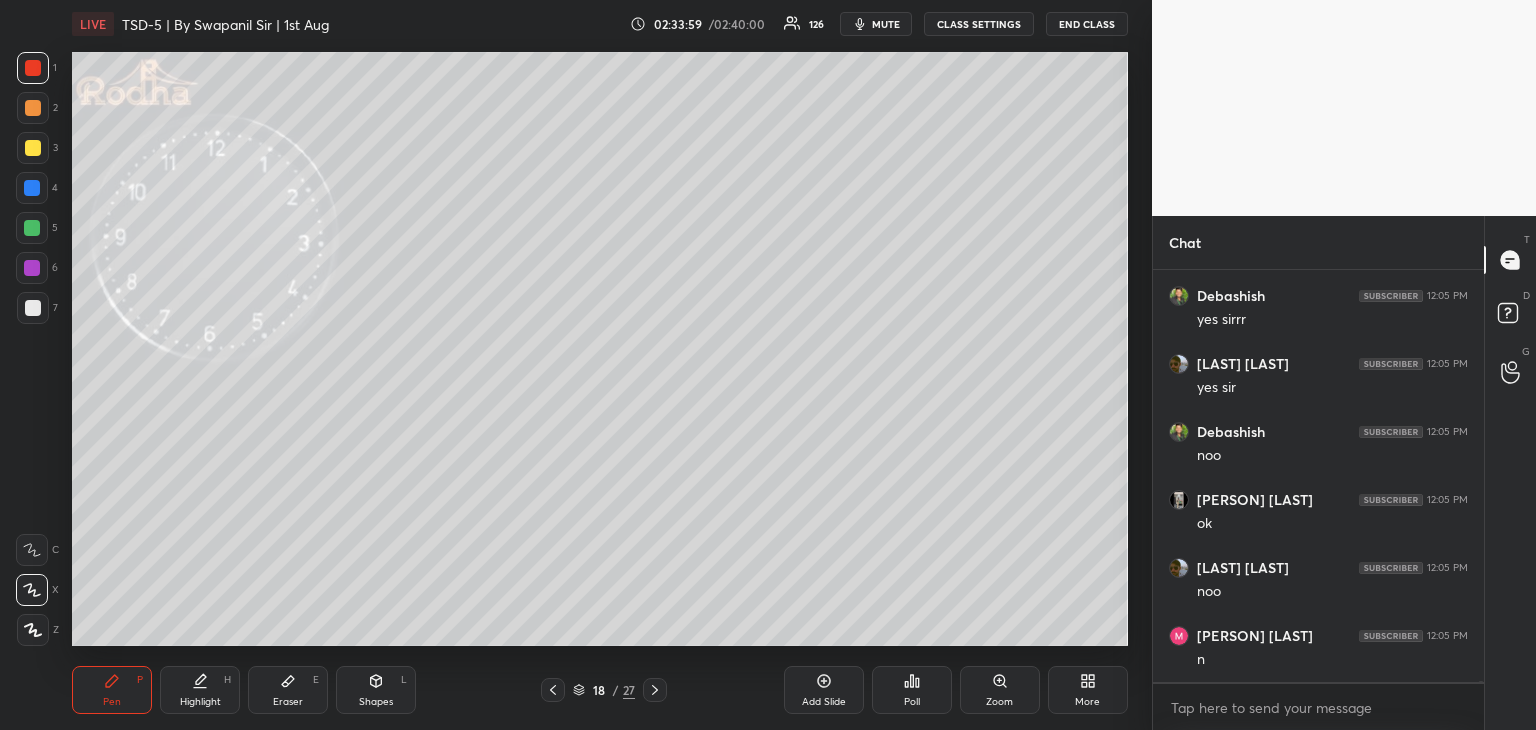 click at bounding box center [553, 690] 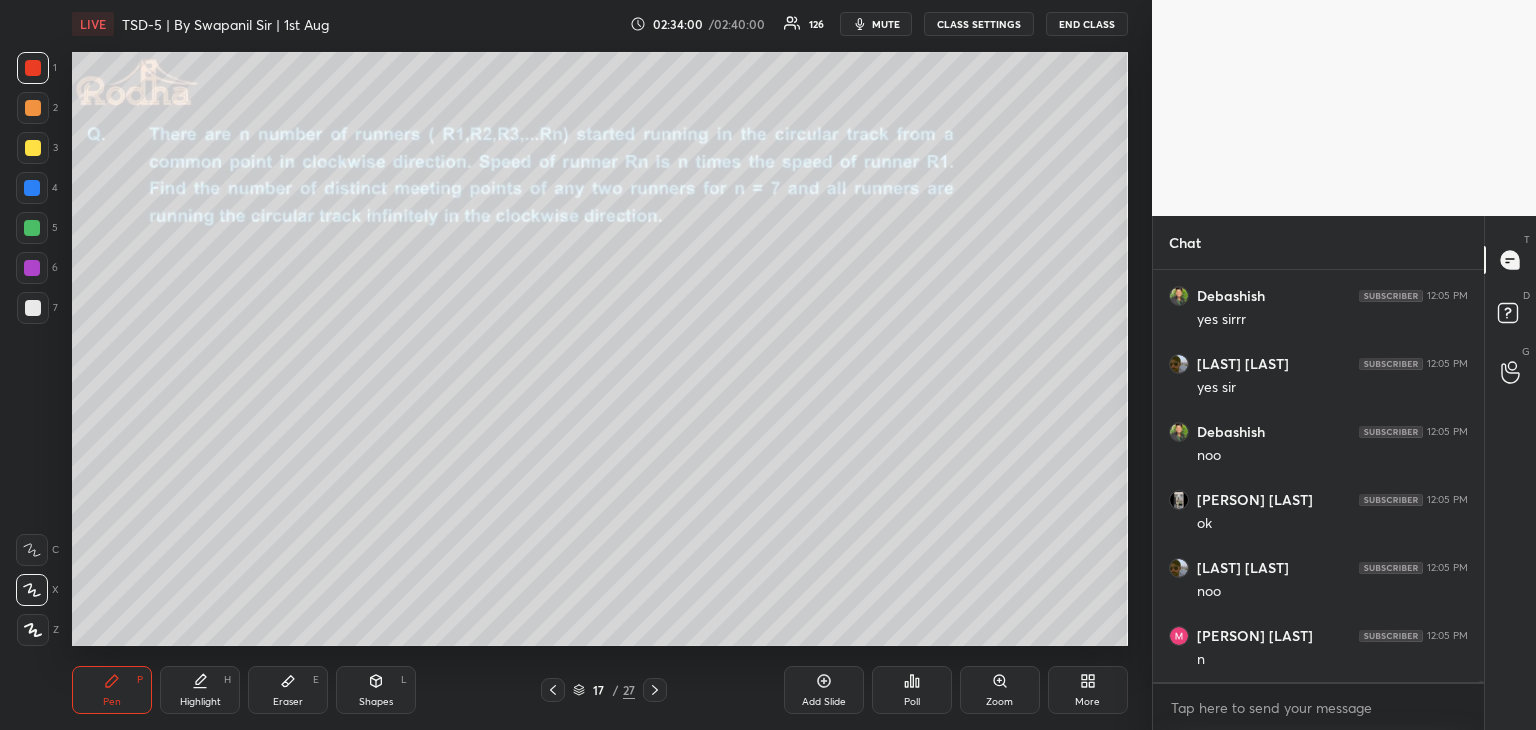 scroll, scrollTop: 122386, scrollLeft: 0, axis: vertical 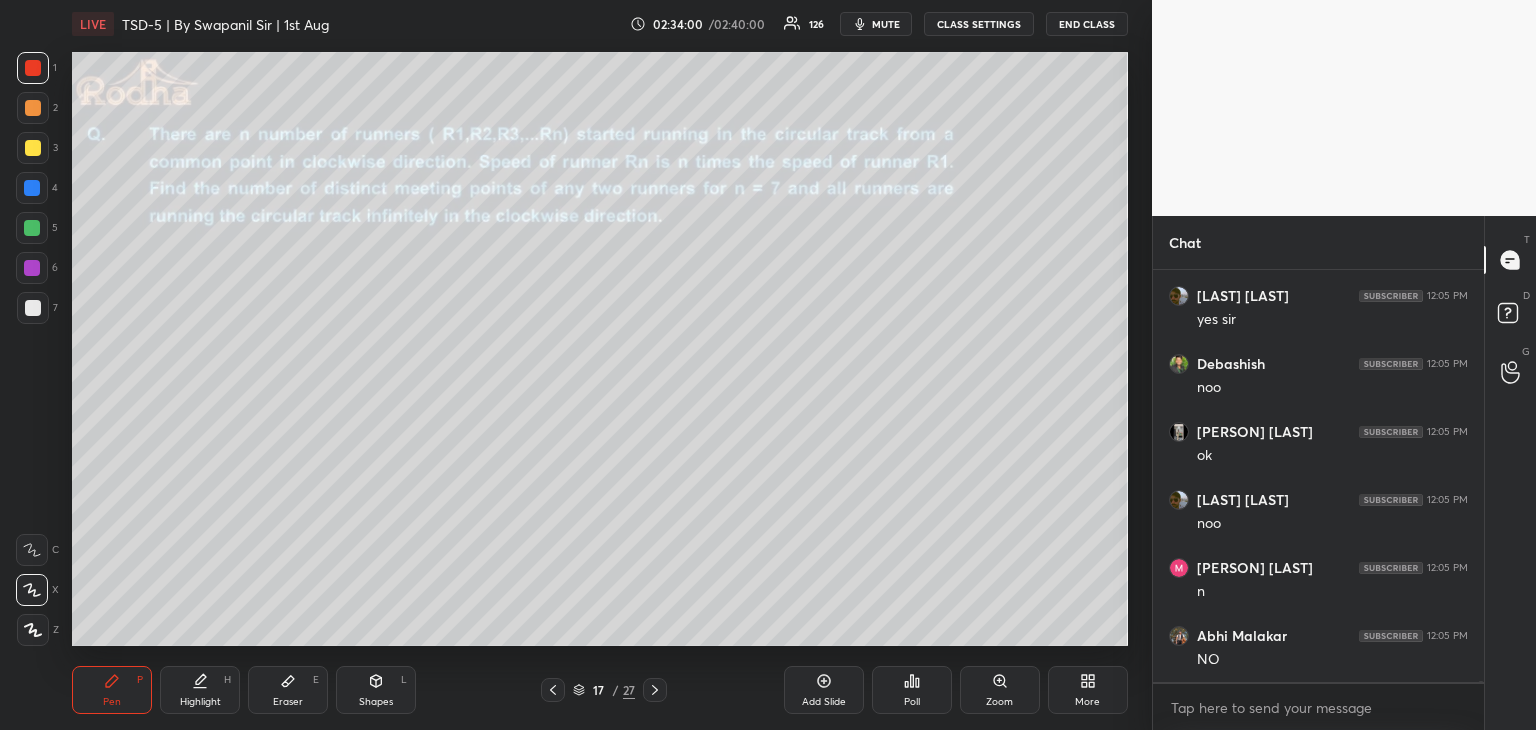 click on "Poll" at bounding box center (912, 690) 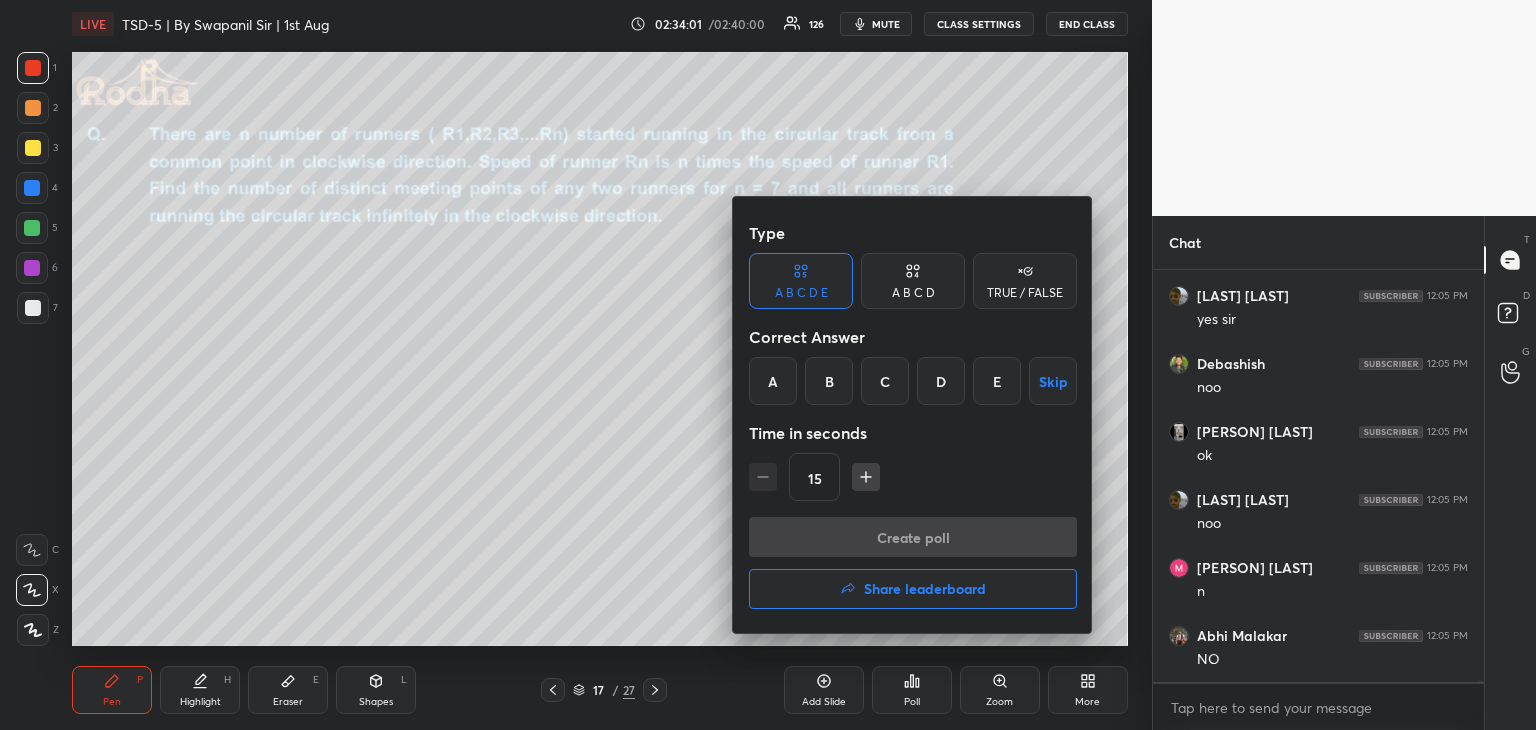click at bounding box center [768, 365] 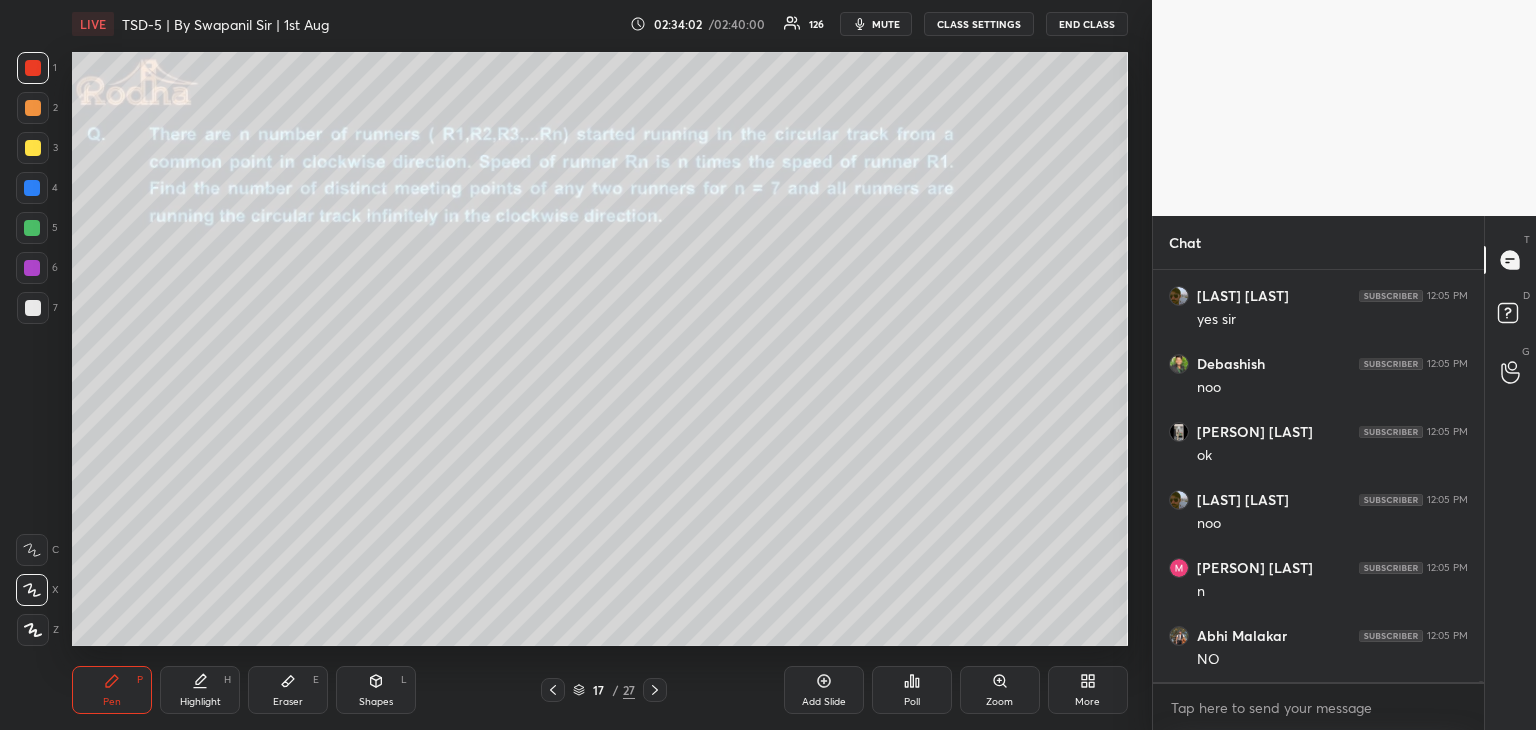 click on "Add Slide" at bounding box center [824, 690] 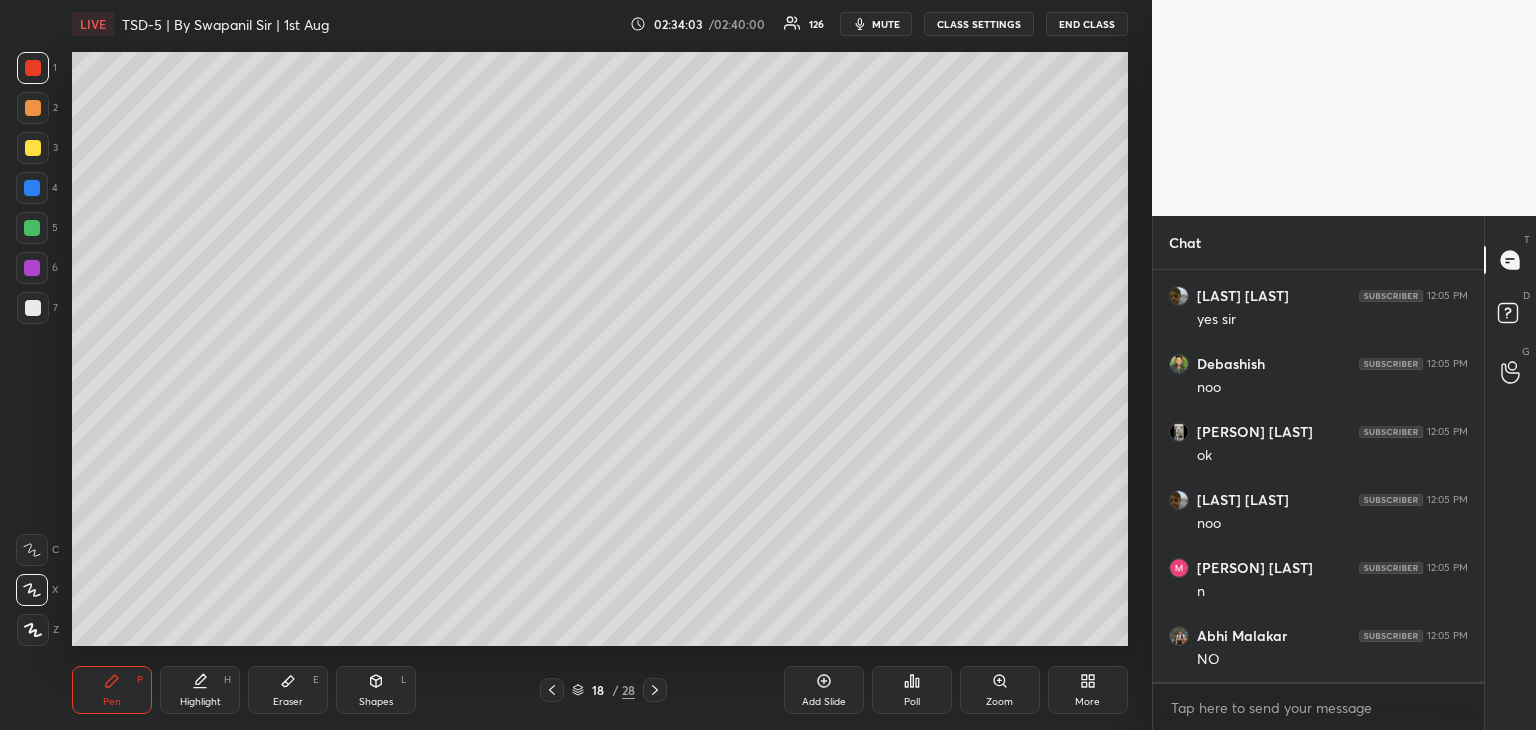 click 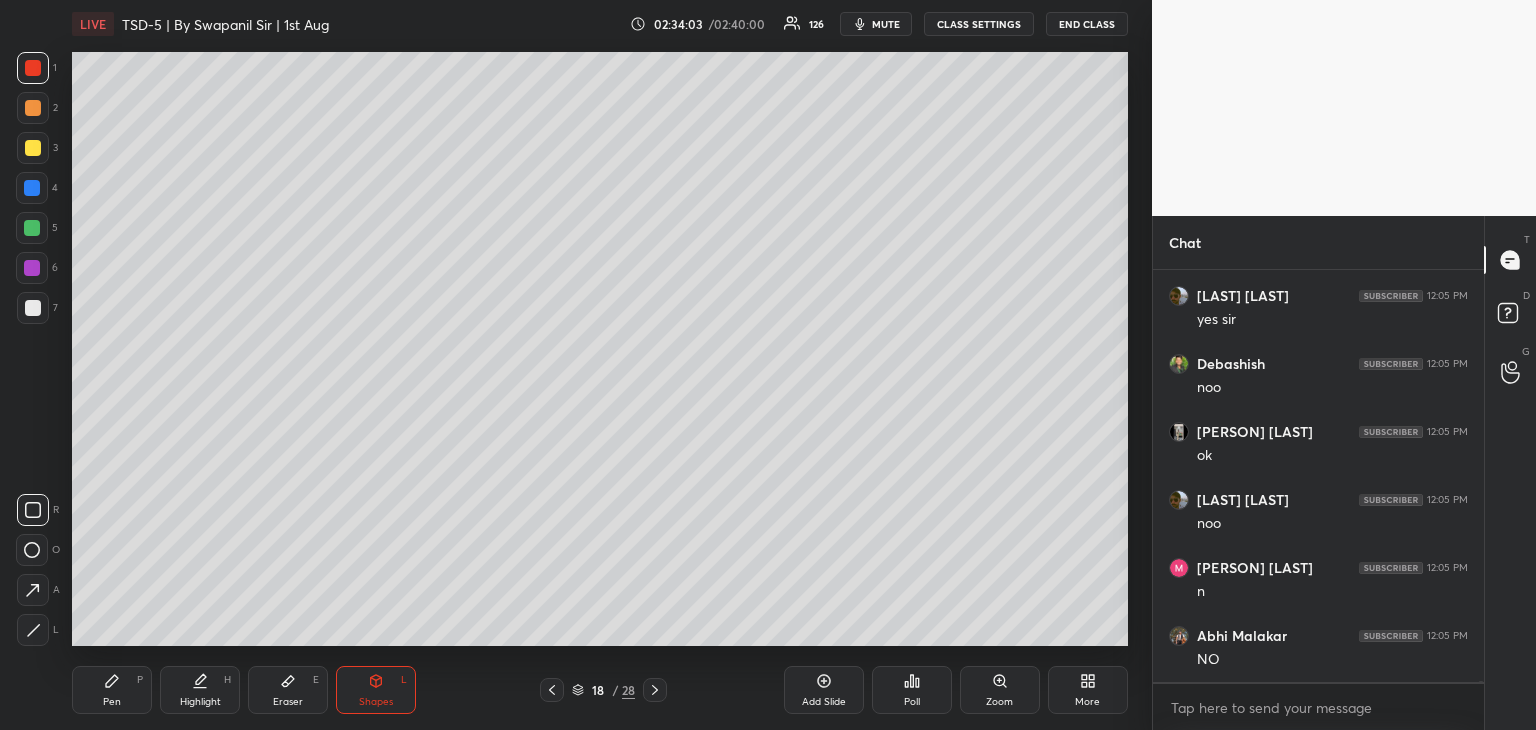 click at bounding box center (32, 550) 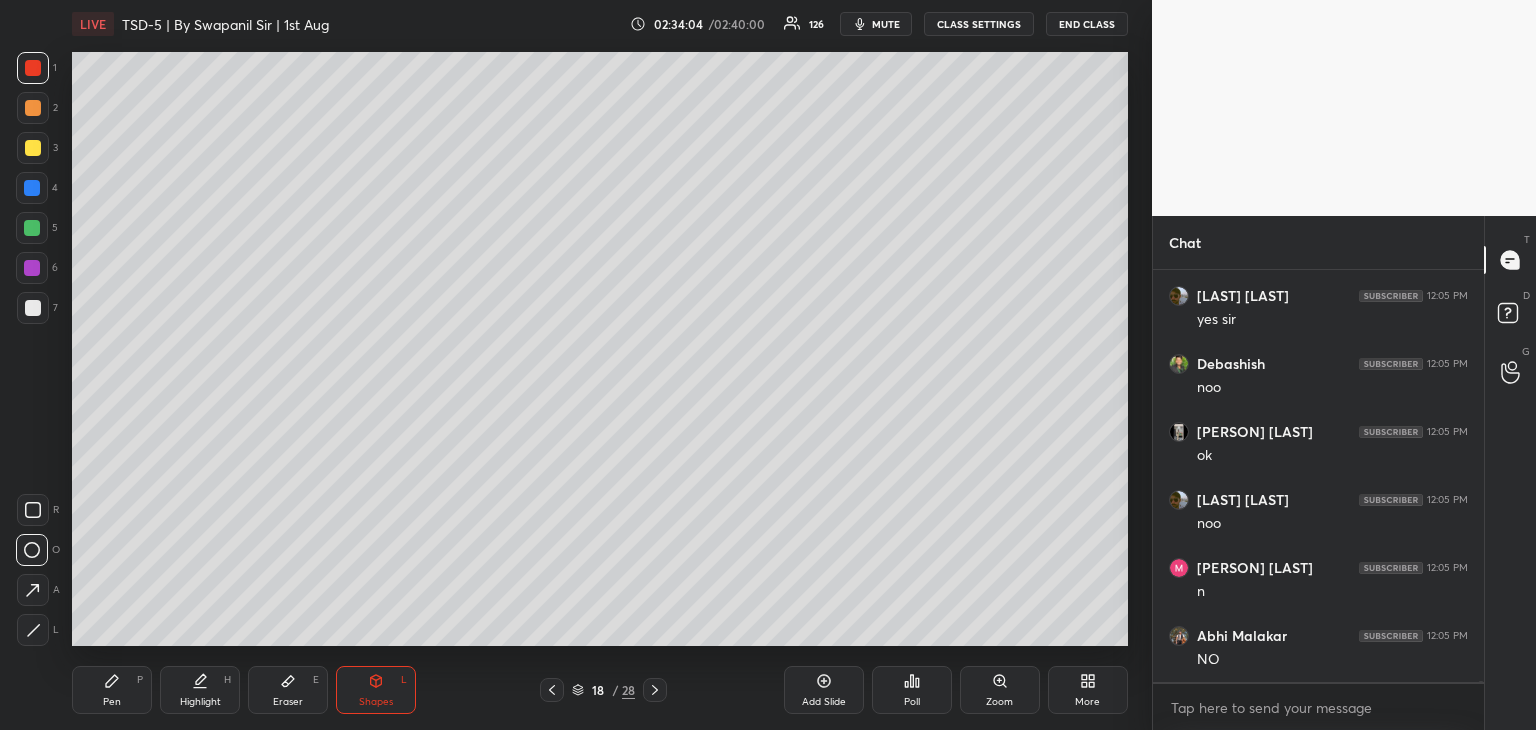 scroll, scrollTop: 122454, scrollLeft: 0, axis: vertical 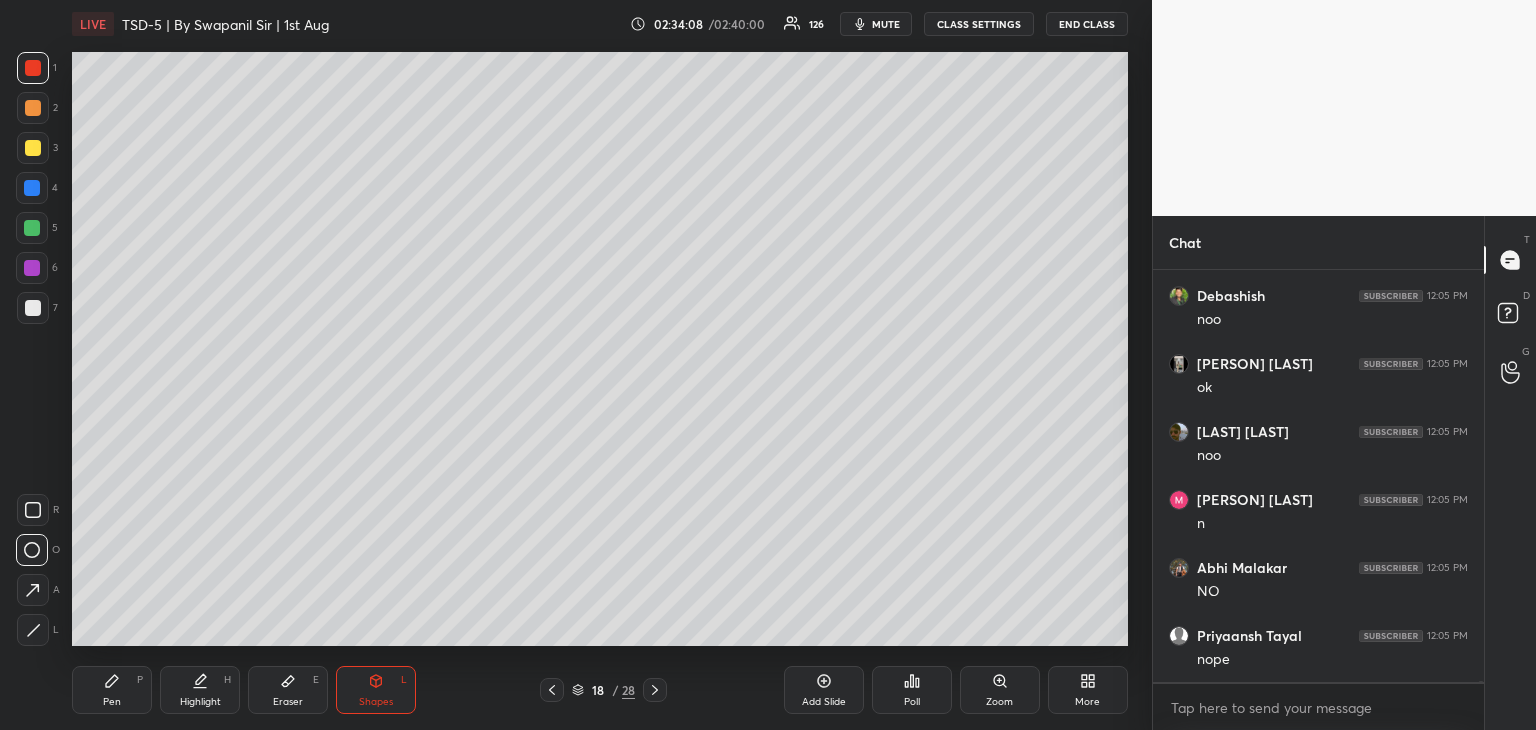click 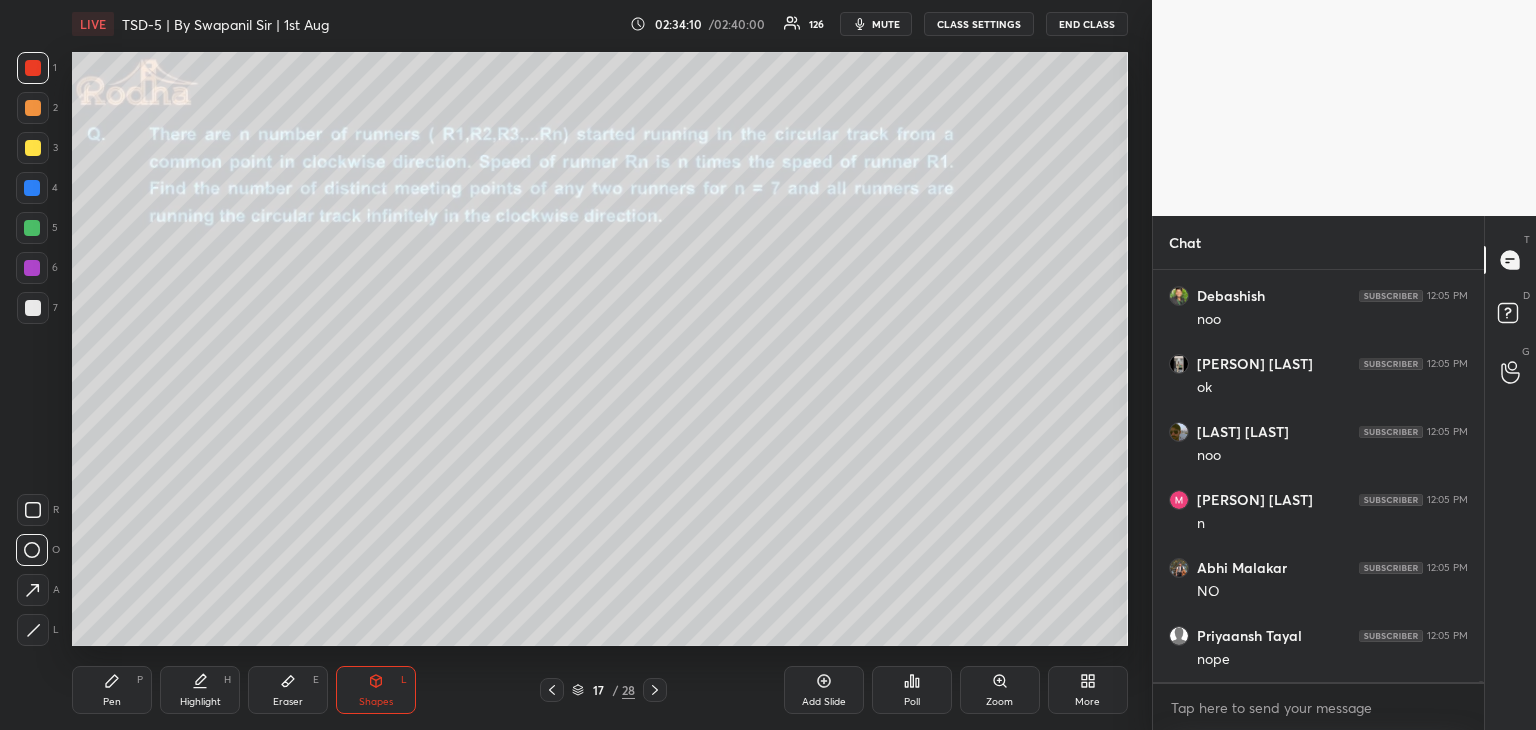 click on "Pen P" at bounding box center [112, 690] 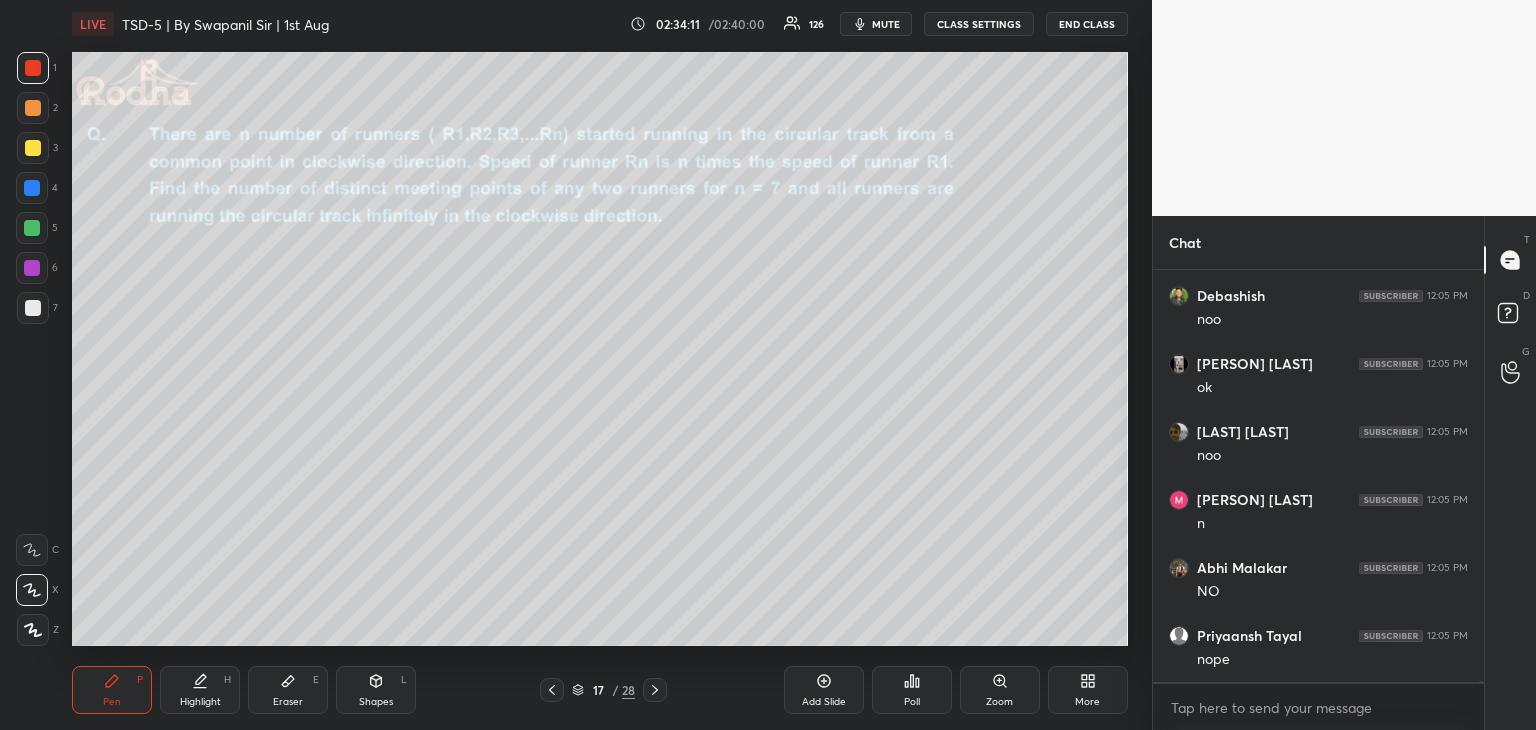click on "Shapes L" at bounding box center [376, 690] 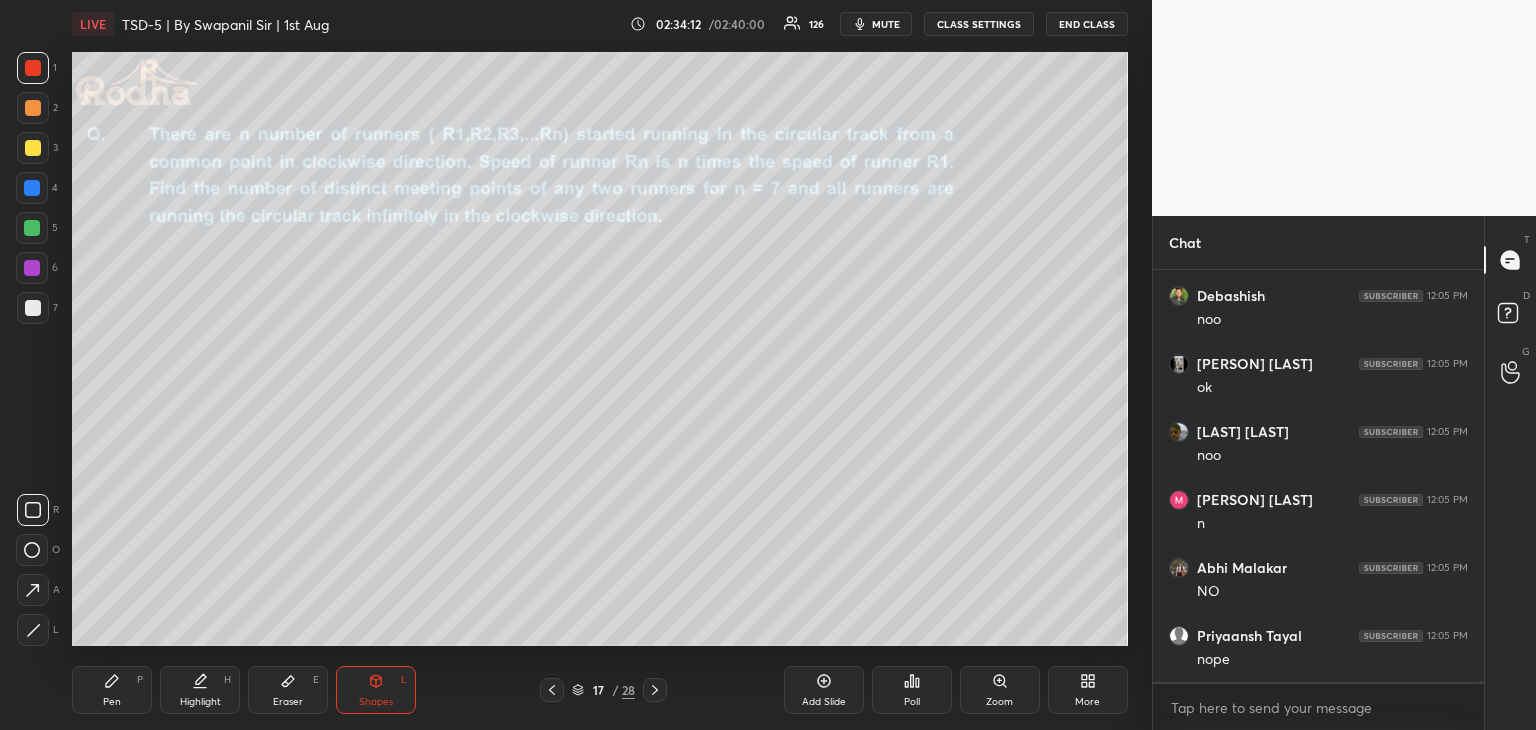 click on "Pen P" at bounding box center [112, 690] 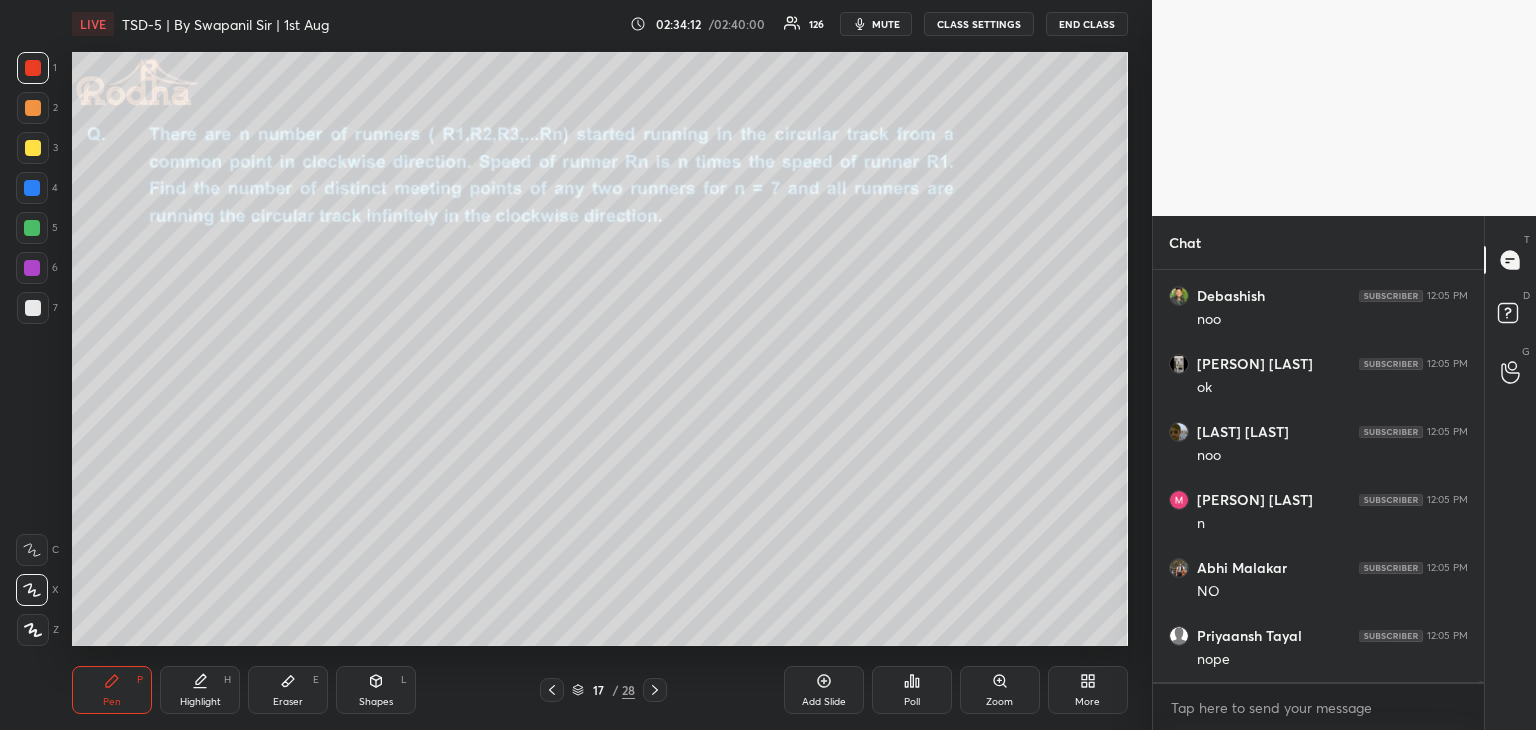 scroll, scrollTop: 122522, scrollLeft: 0, axis: vertical 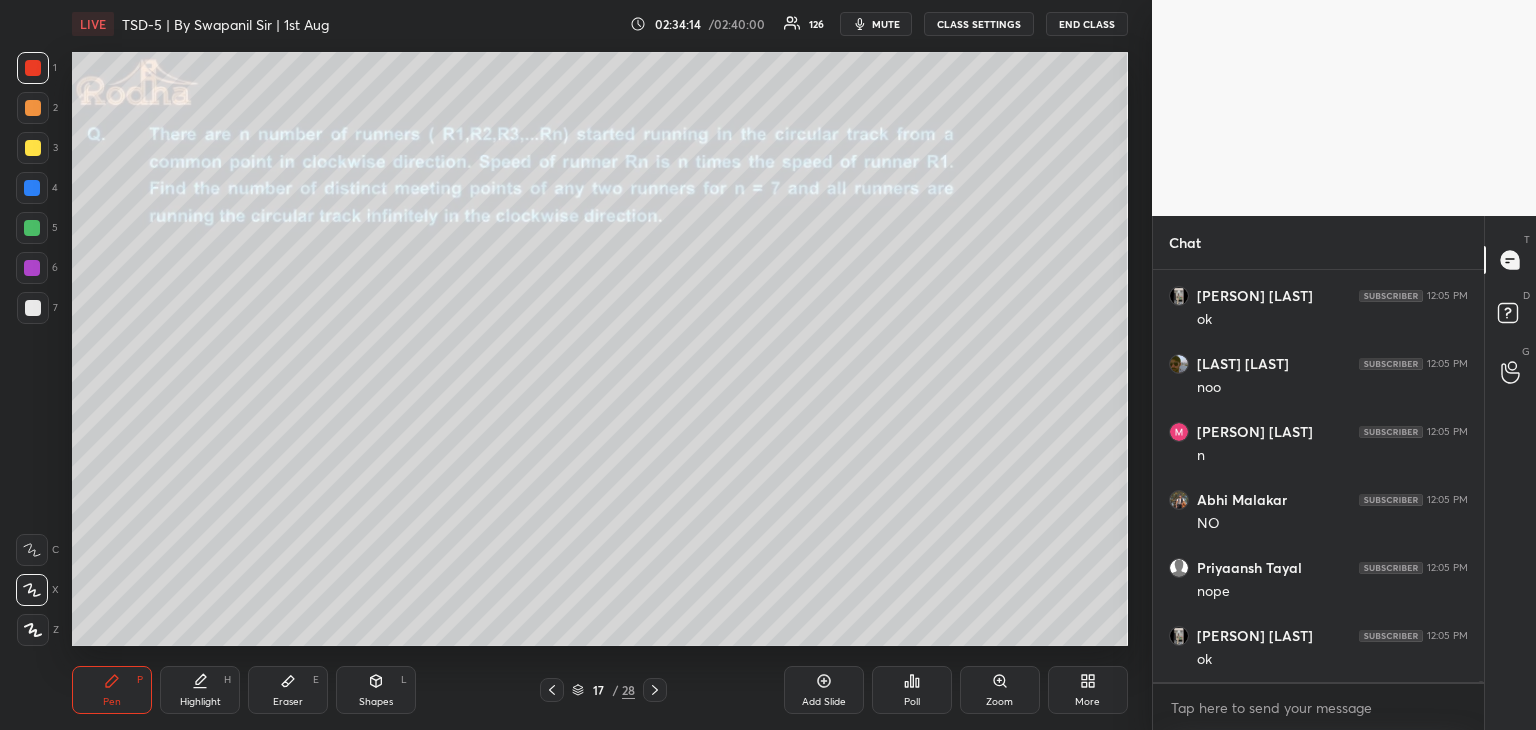 click 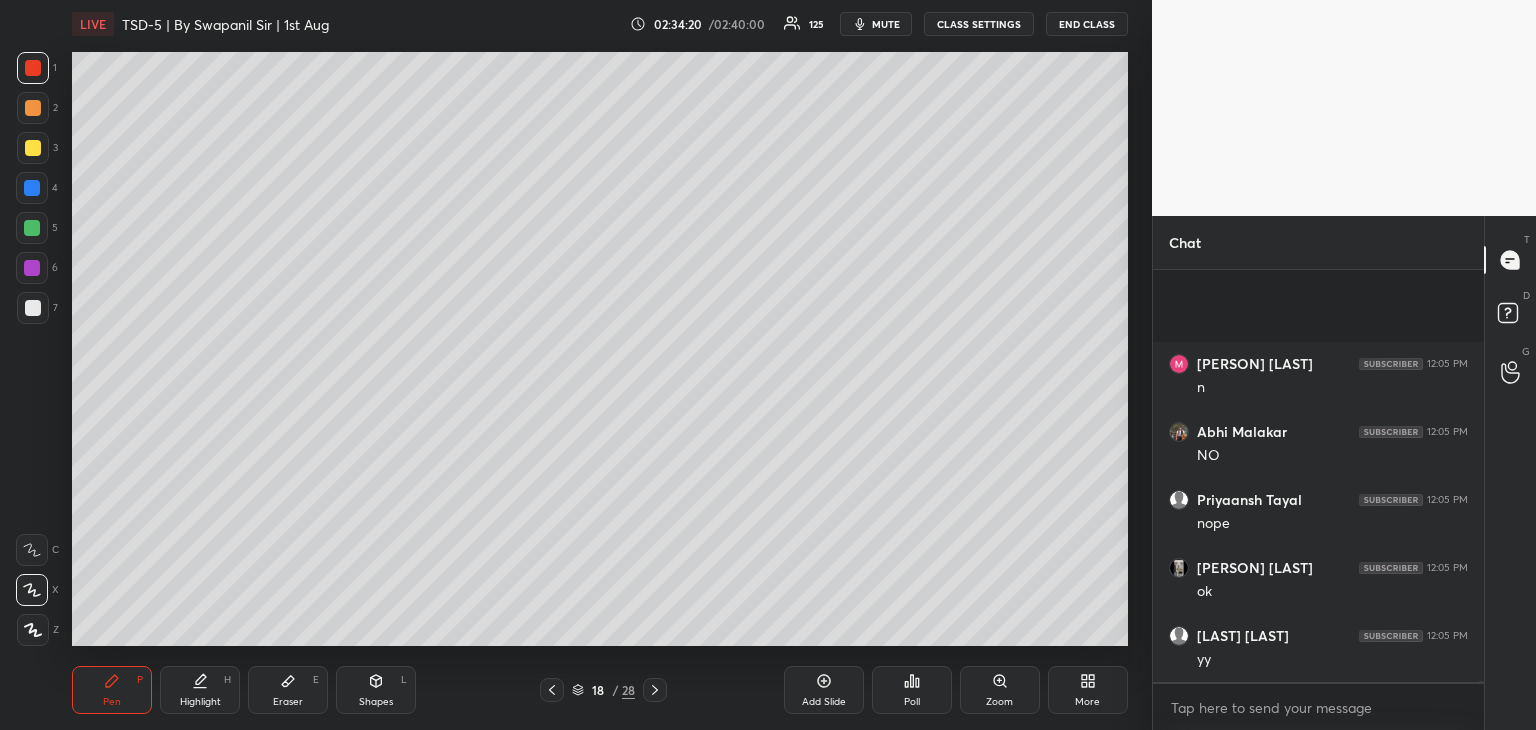 scroll, scrollTop: 122794, scrollLeft: 0, axis: vertical 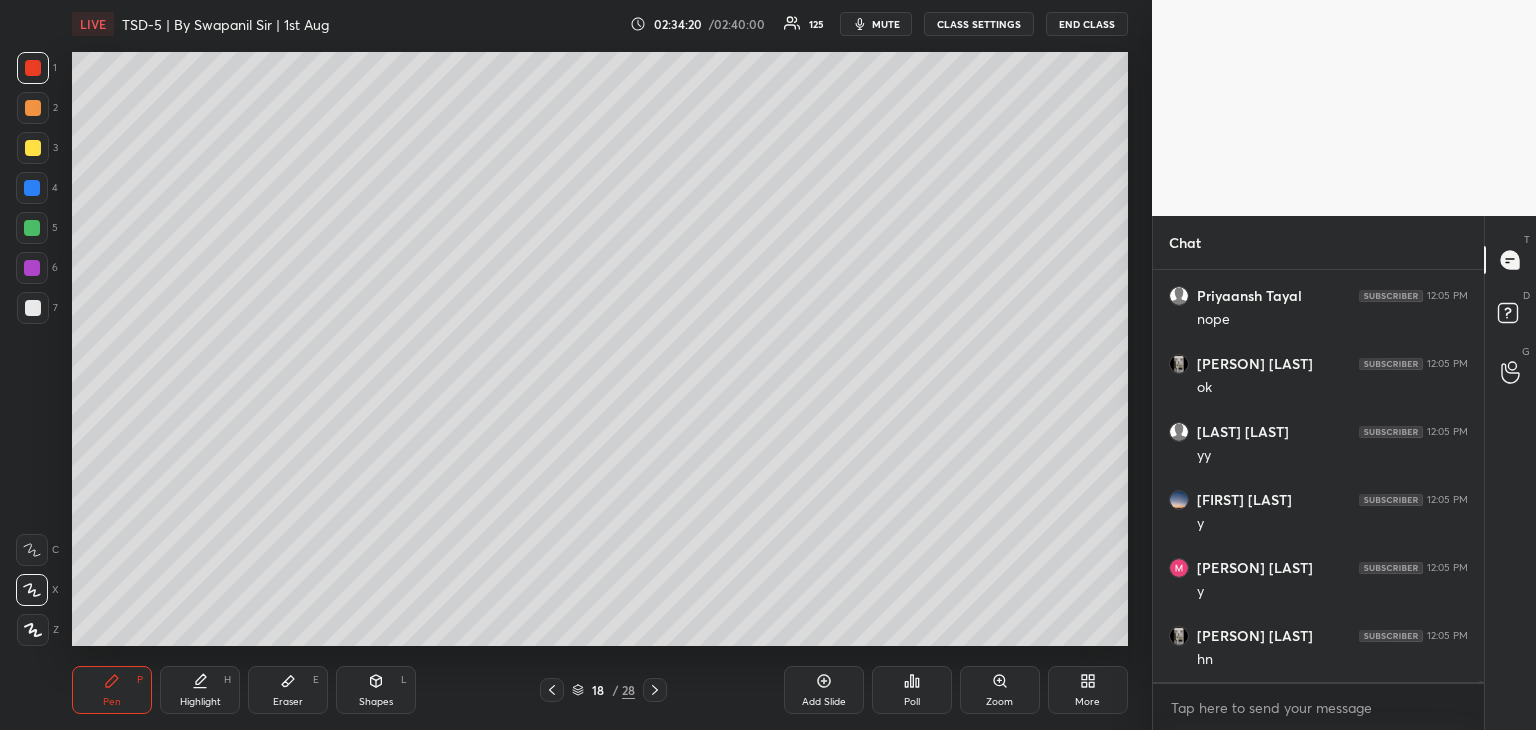 click 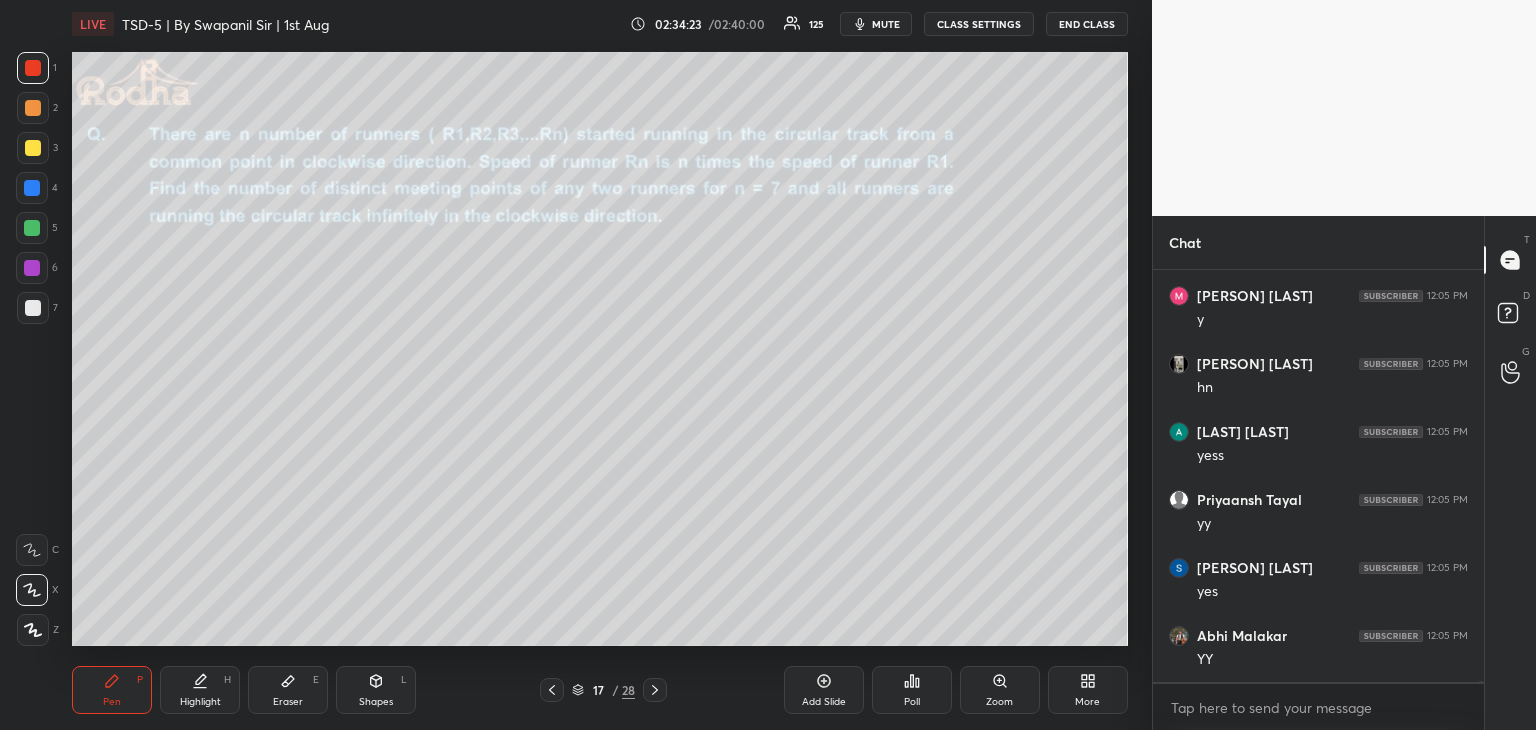 scroll, scrollTop: 123134, scrollLeft: 0, axis: vertical 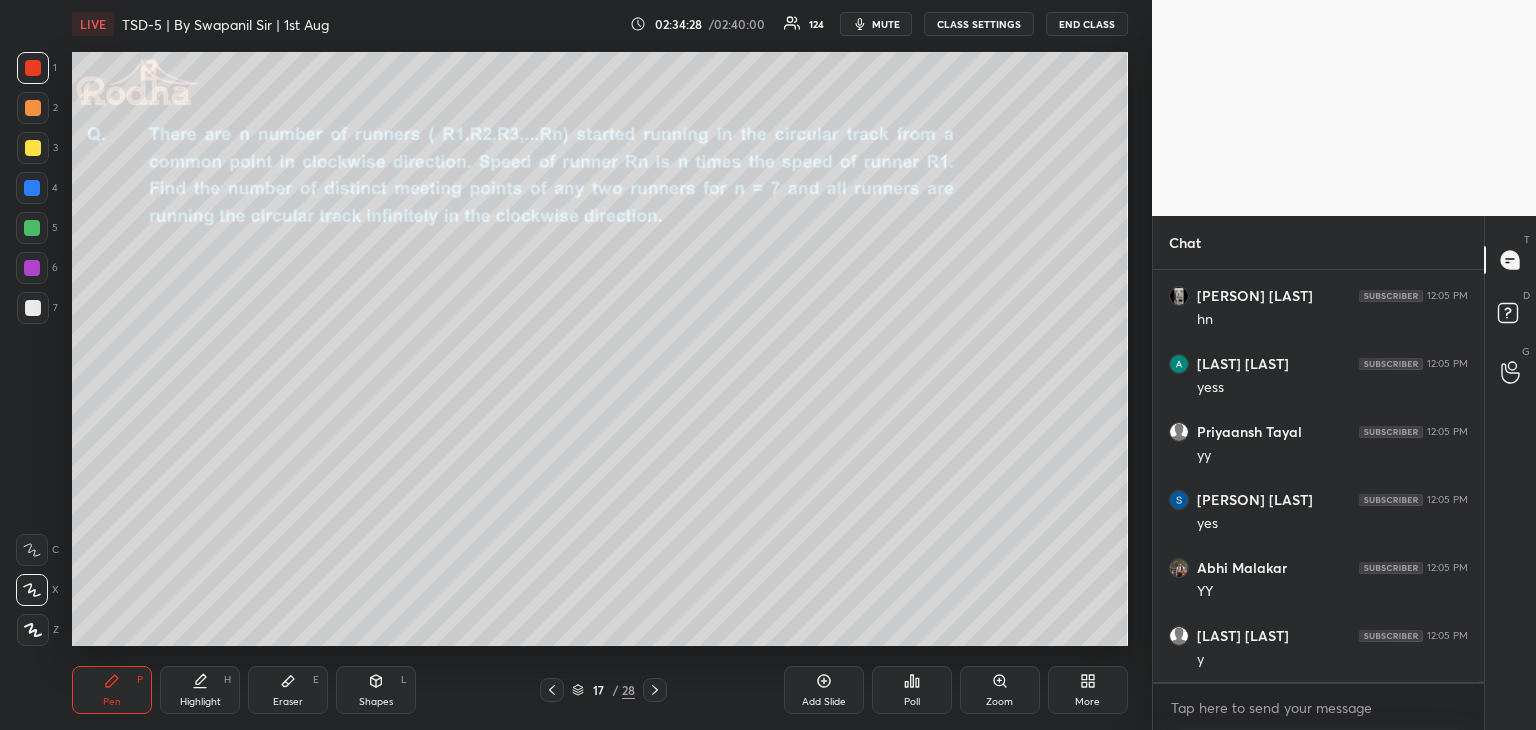 click 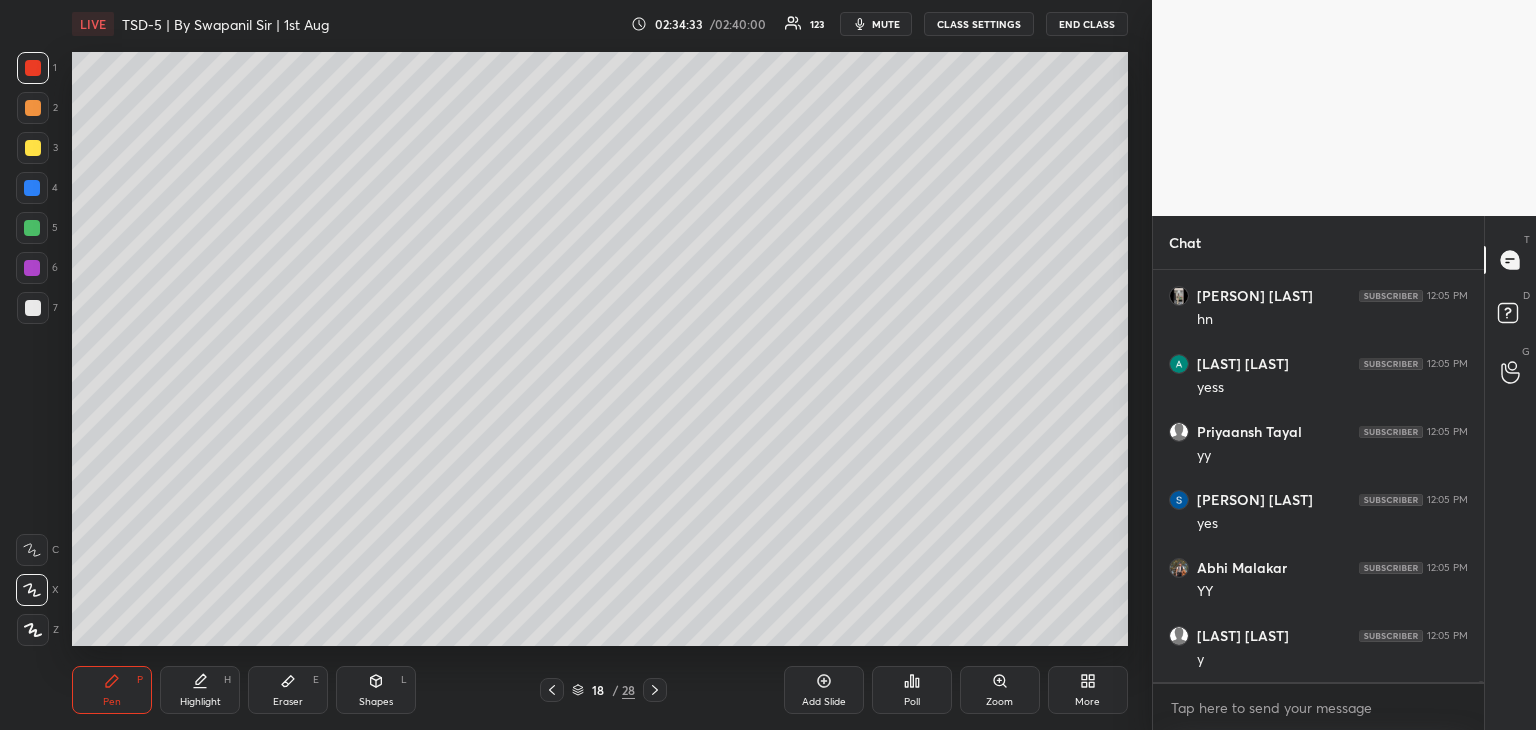 scroll, scrollTop: 123202, scrollLeft: 0, axis: vertical 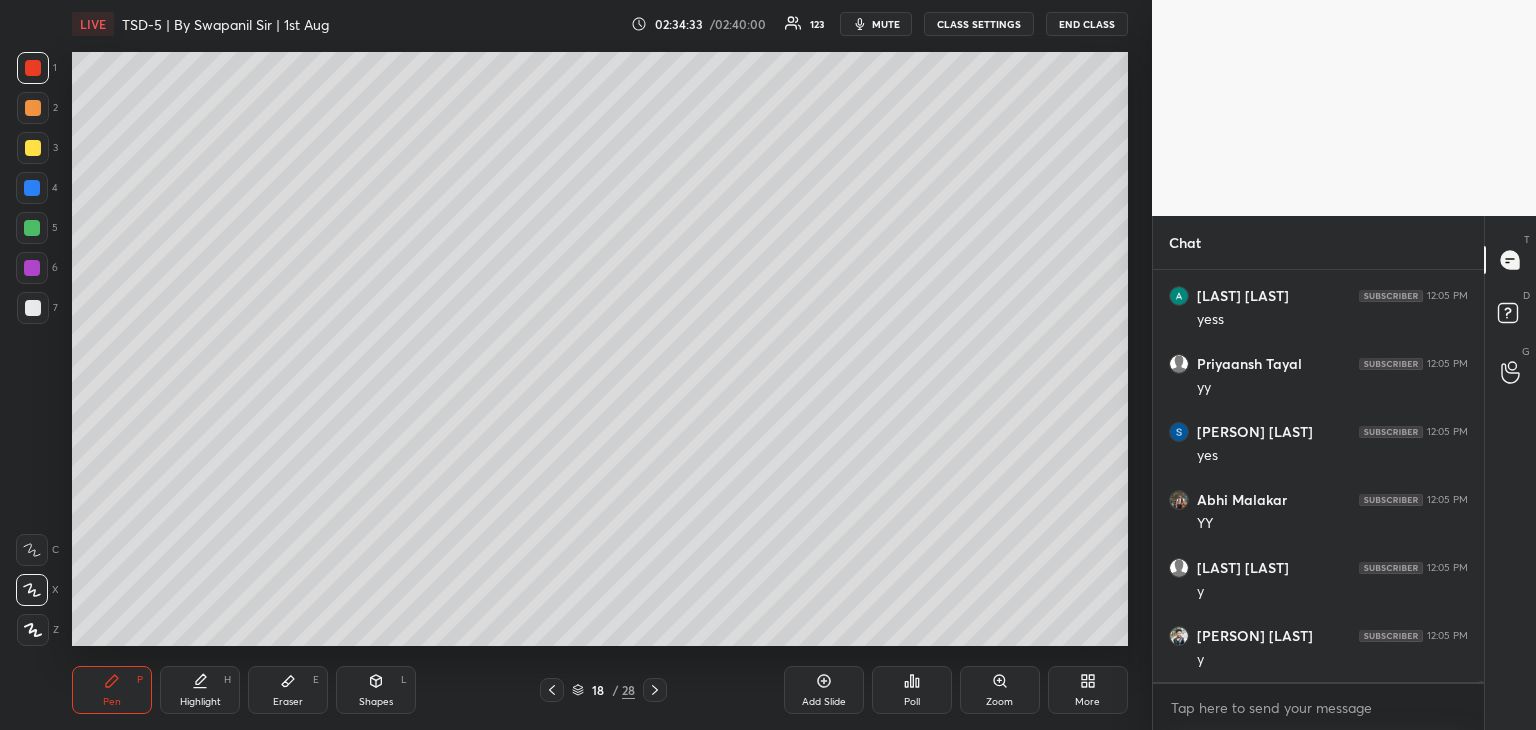 click on "Shapes L" at bounding box center (376, 690) 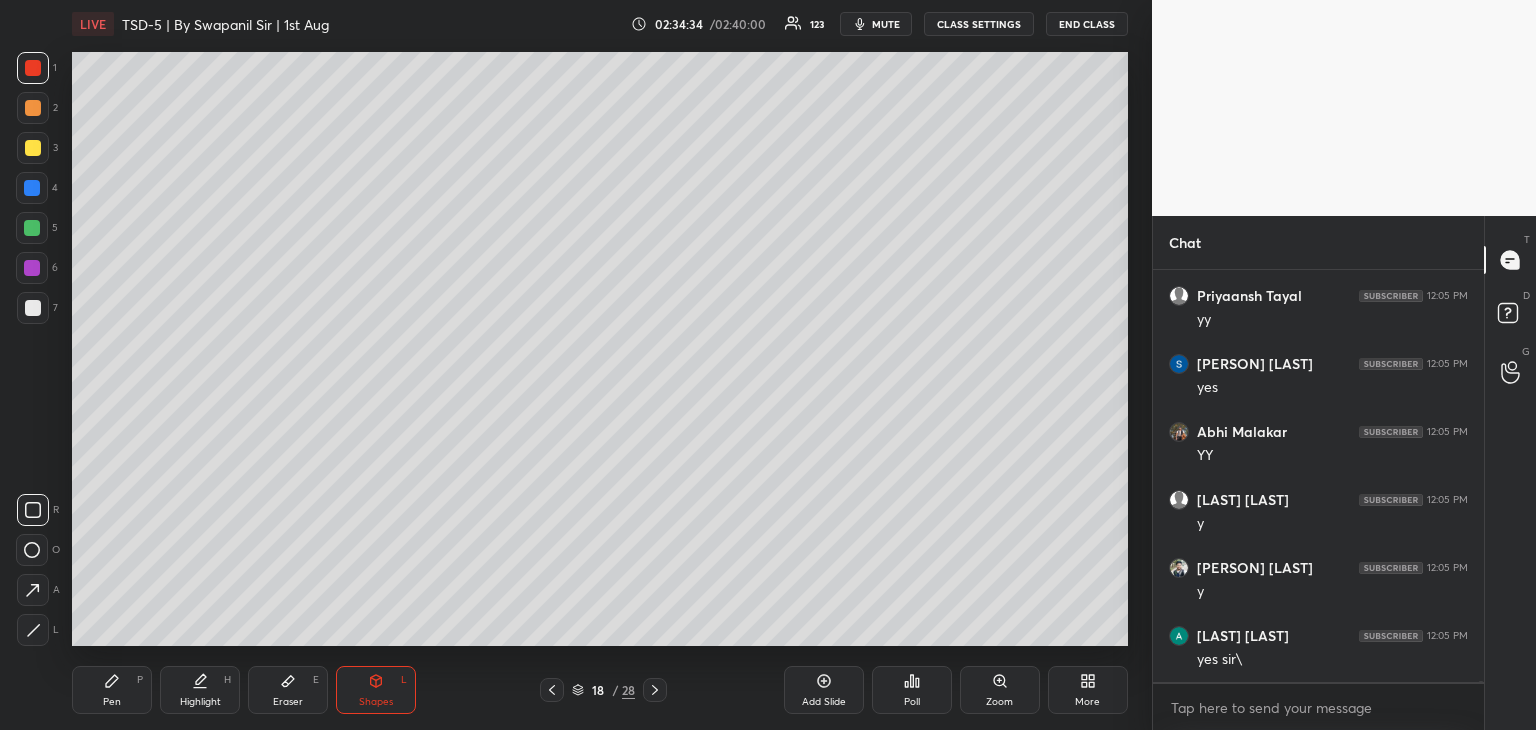 drag, startPoint x: 34, startPoint y: 626, endPoint x: 52, endPoint y: 601, distance: 30.805843 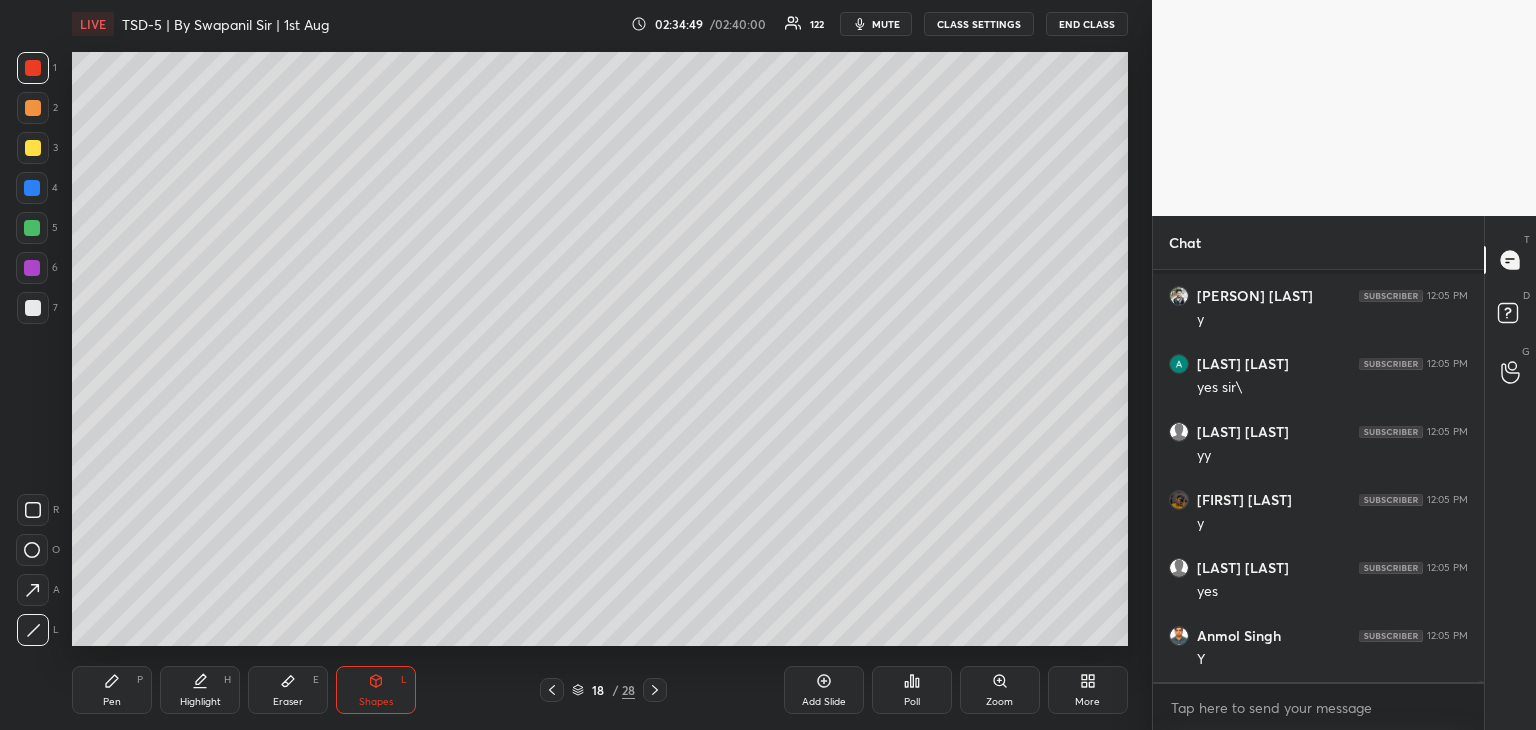 scroll, scrollTop: 123614, scrollLeft: 0, axis: vertical 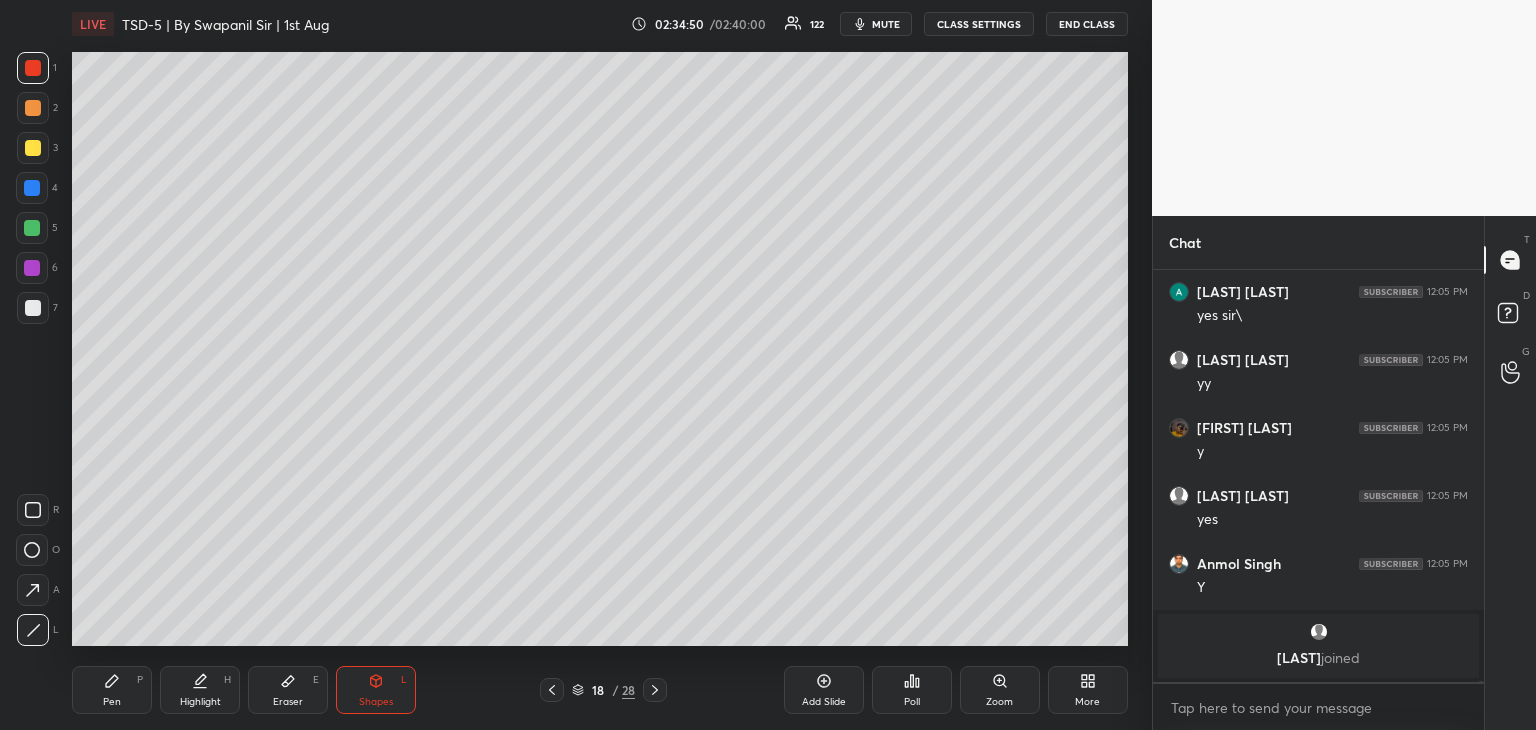 click on "Pen" at bounding box center [112, 702] 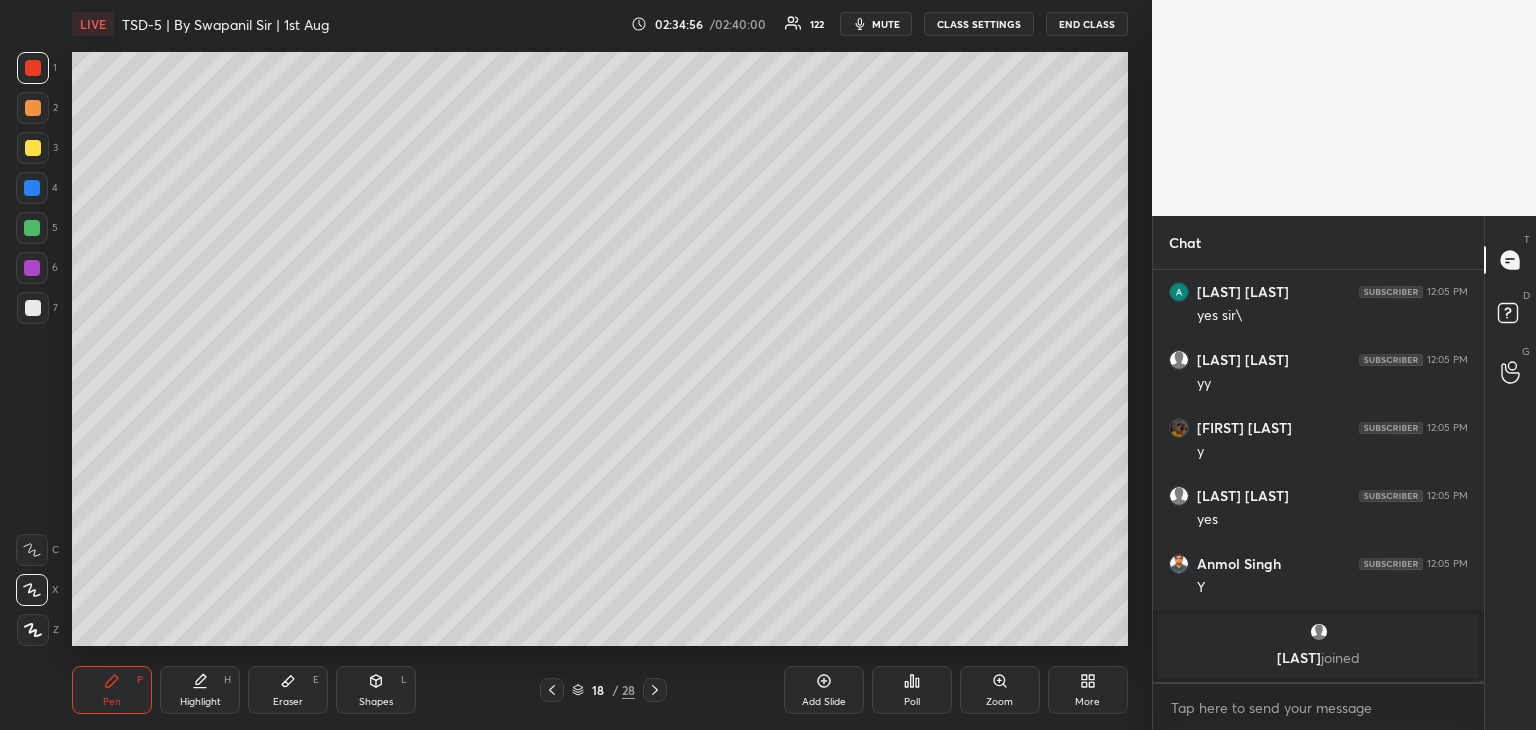 click 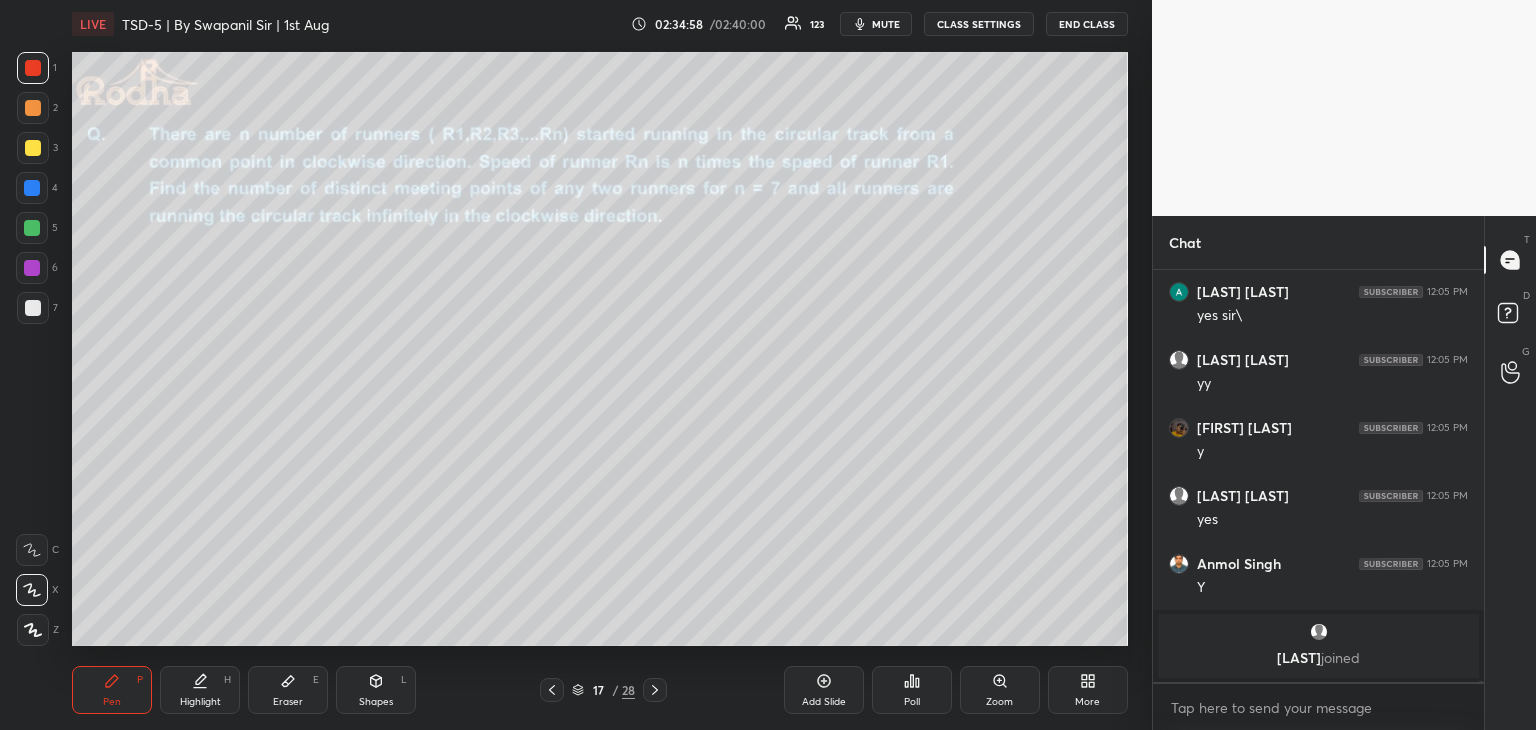 drag, startPoint x: 660, startPoint y: 688, endPoint x: 673, endPoint y: 683, distance: 13.928389 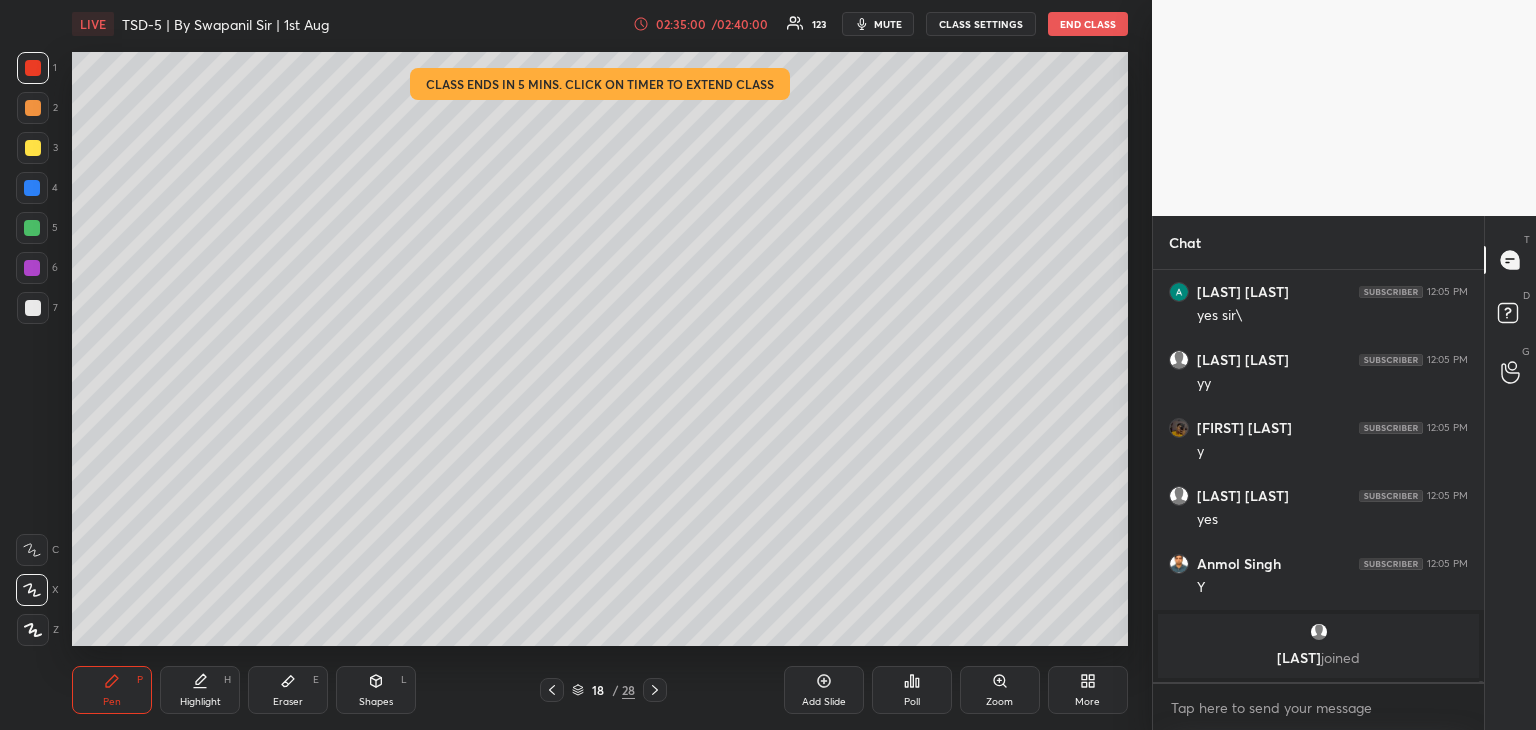 drag, startPoint x: 34, startPoint y: 193, endPoint x: 55, endPoint y: 198, distance: 21.587032 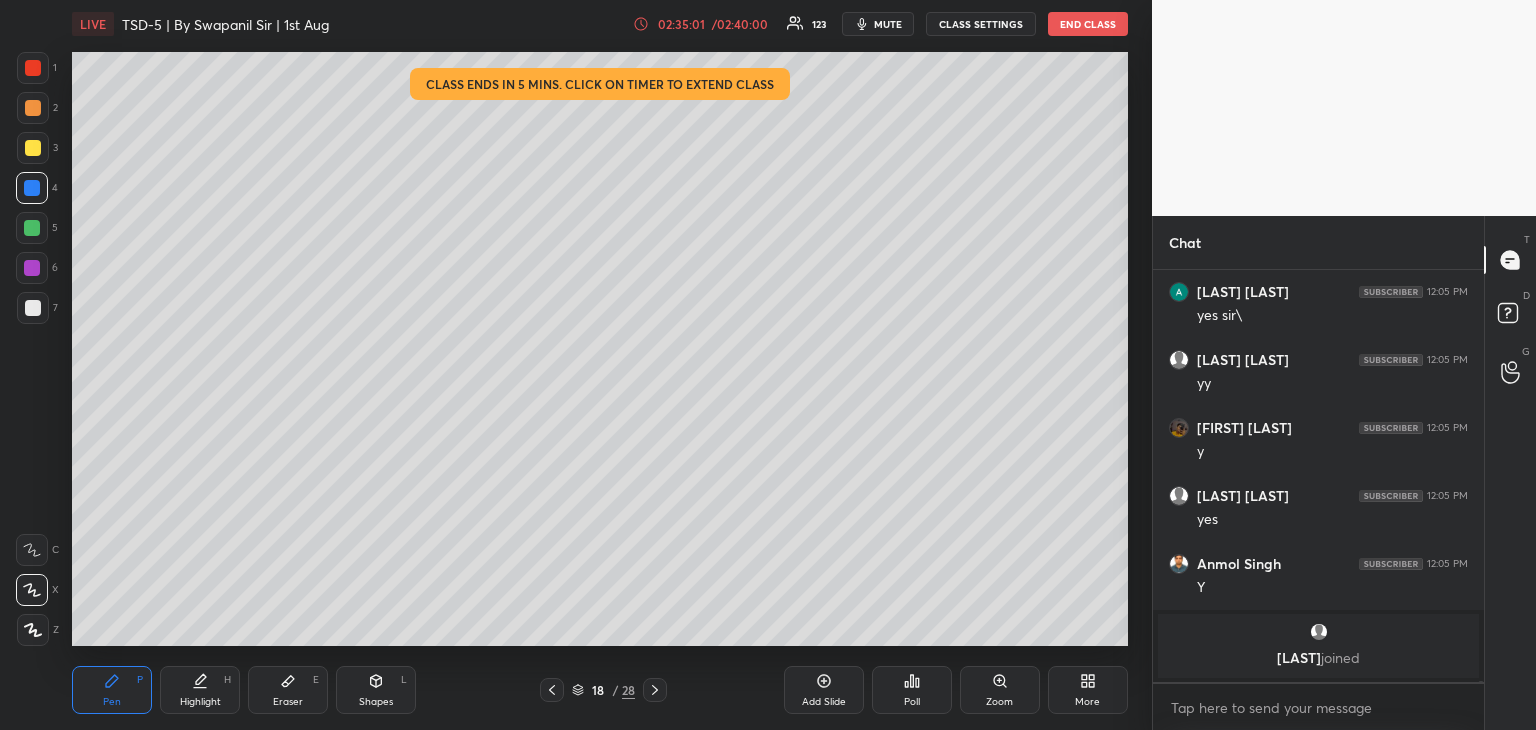 click on "02:35:01" at bounding box center [681, 24] 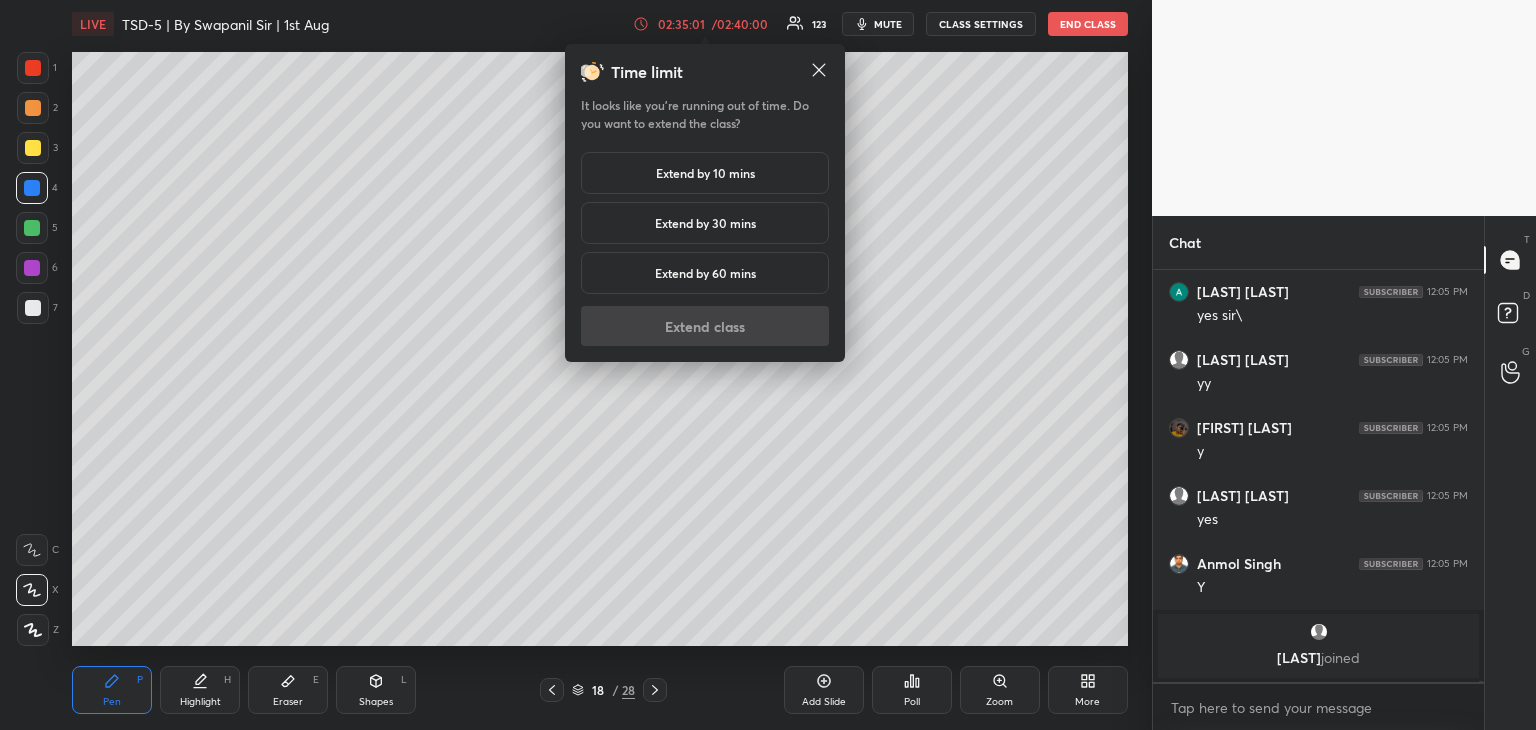 scroll, scrollTop: 123134, scrollLeft: 0, axis: vertical 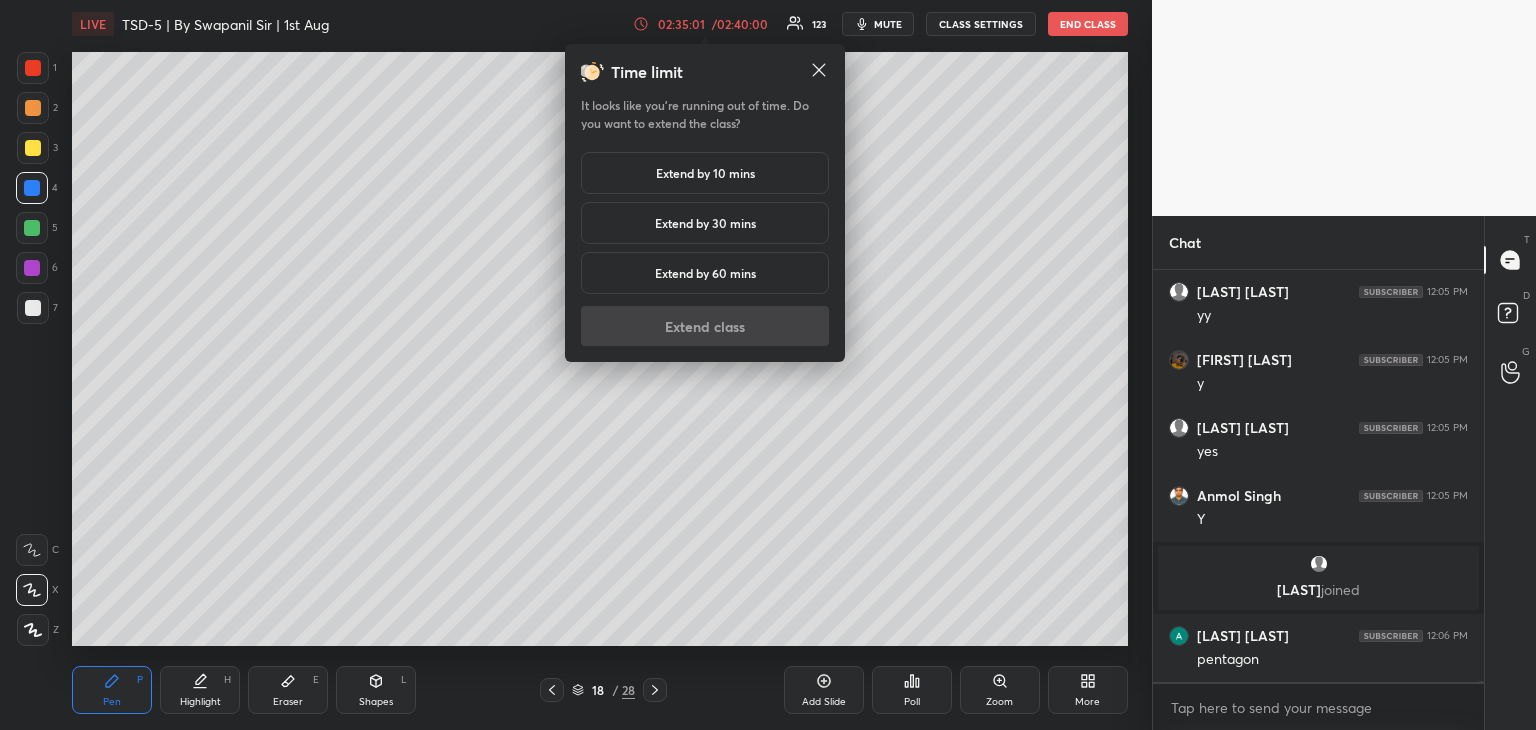 click on "Extend by 10 mins" at bounding box center (705, 173) 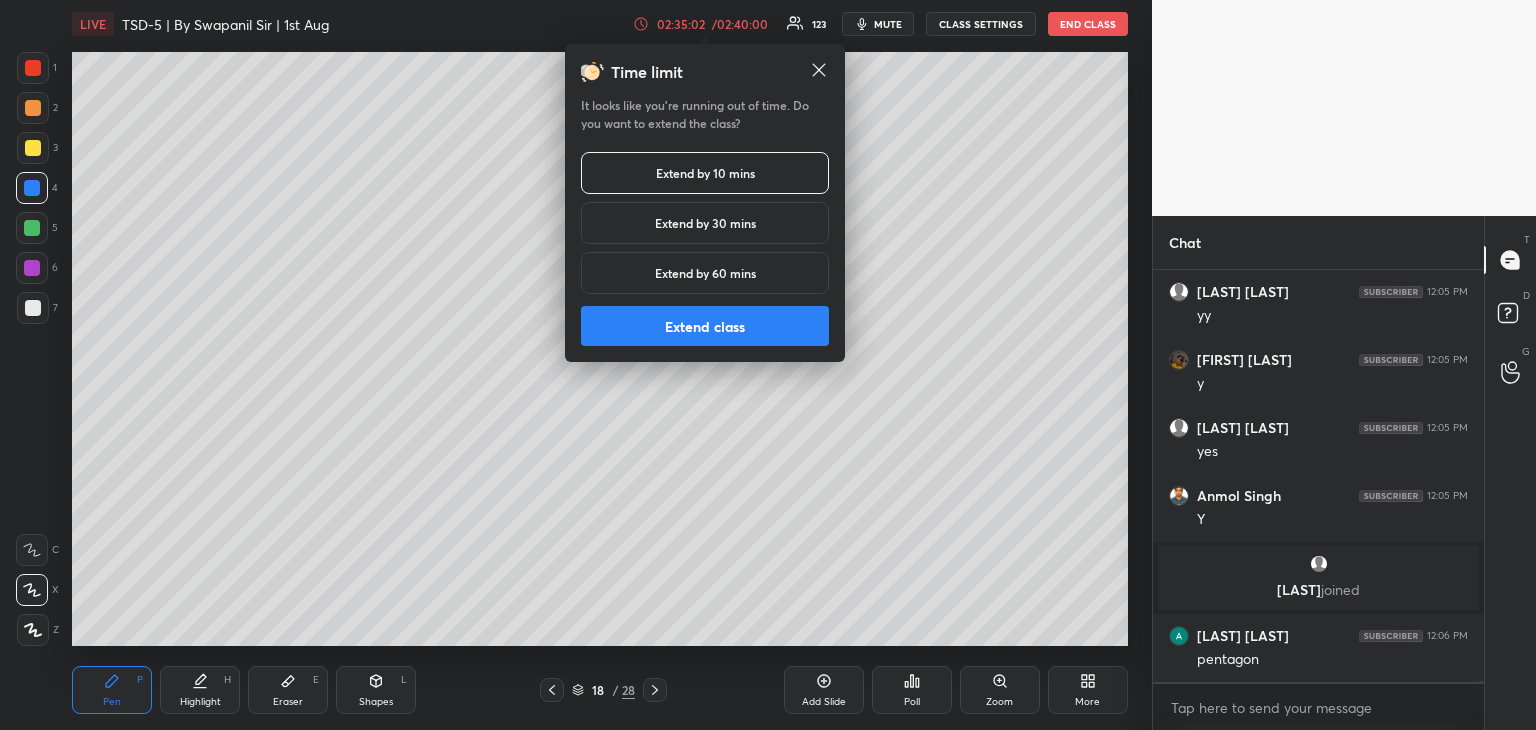 click on "Extend class" at bounding box center (705, 326) 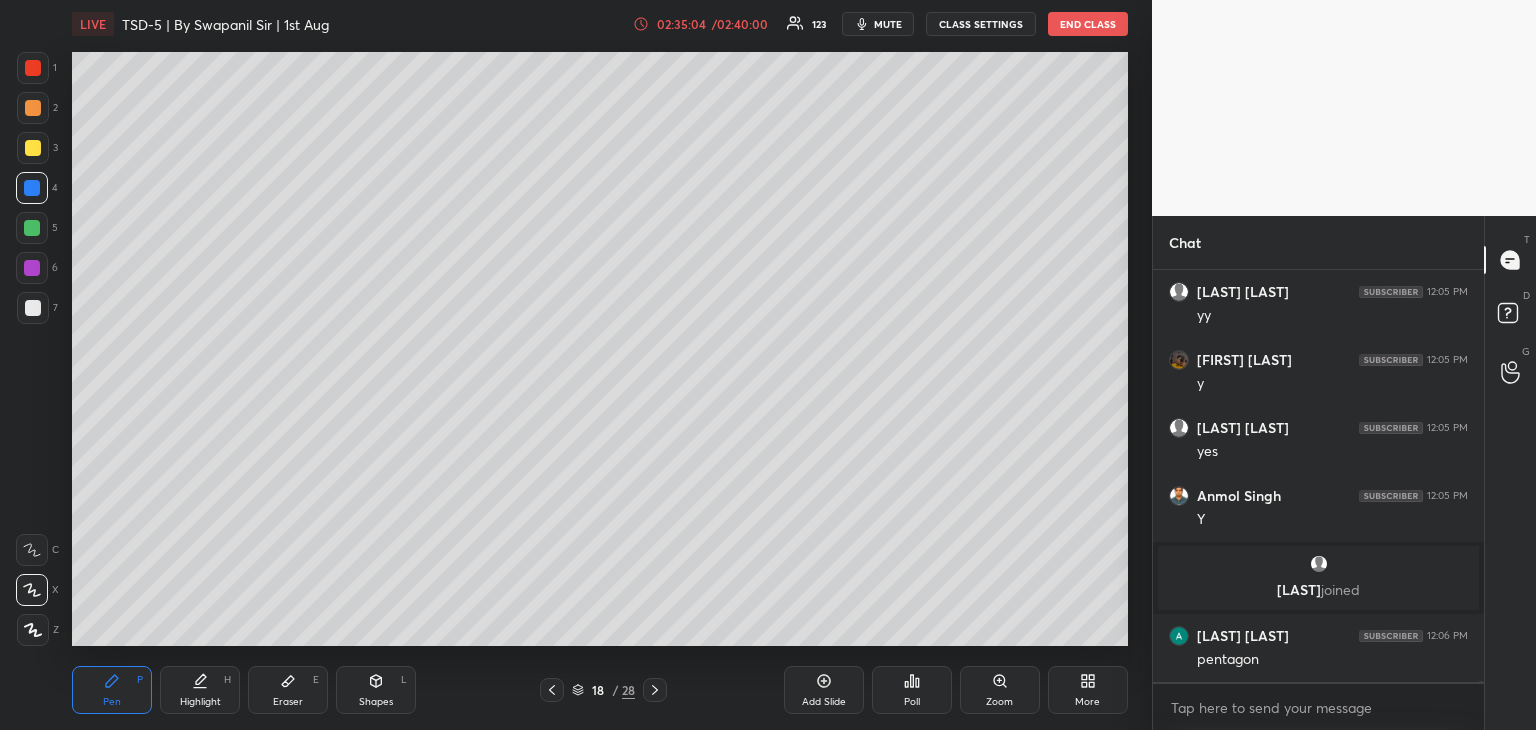 click on "Shapes L" at bounding box center [376, 690] 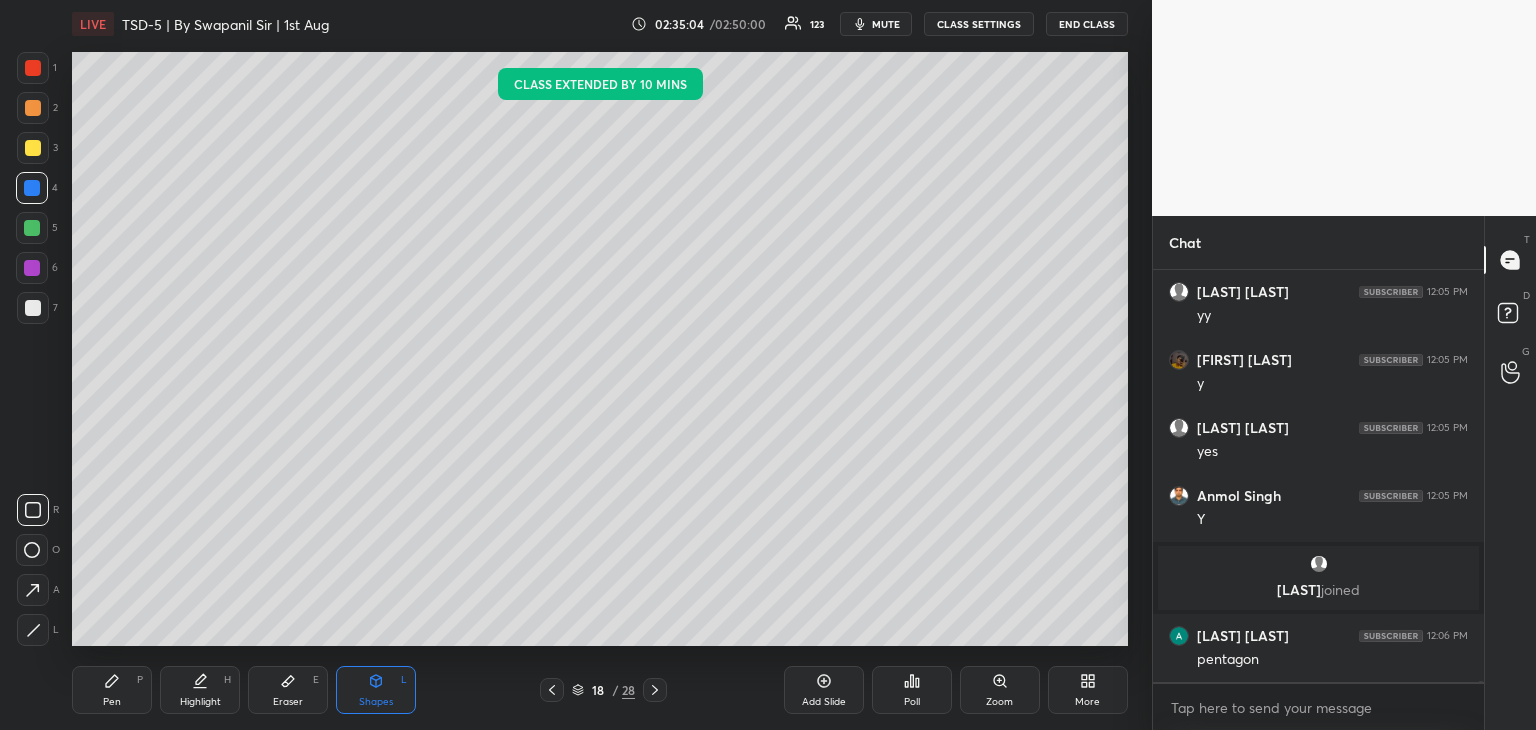 click at bounding box center (33, 630) 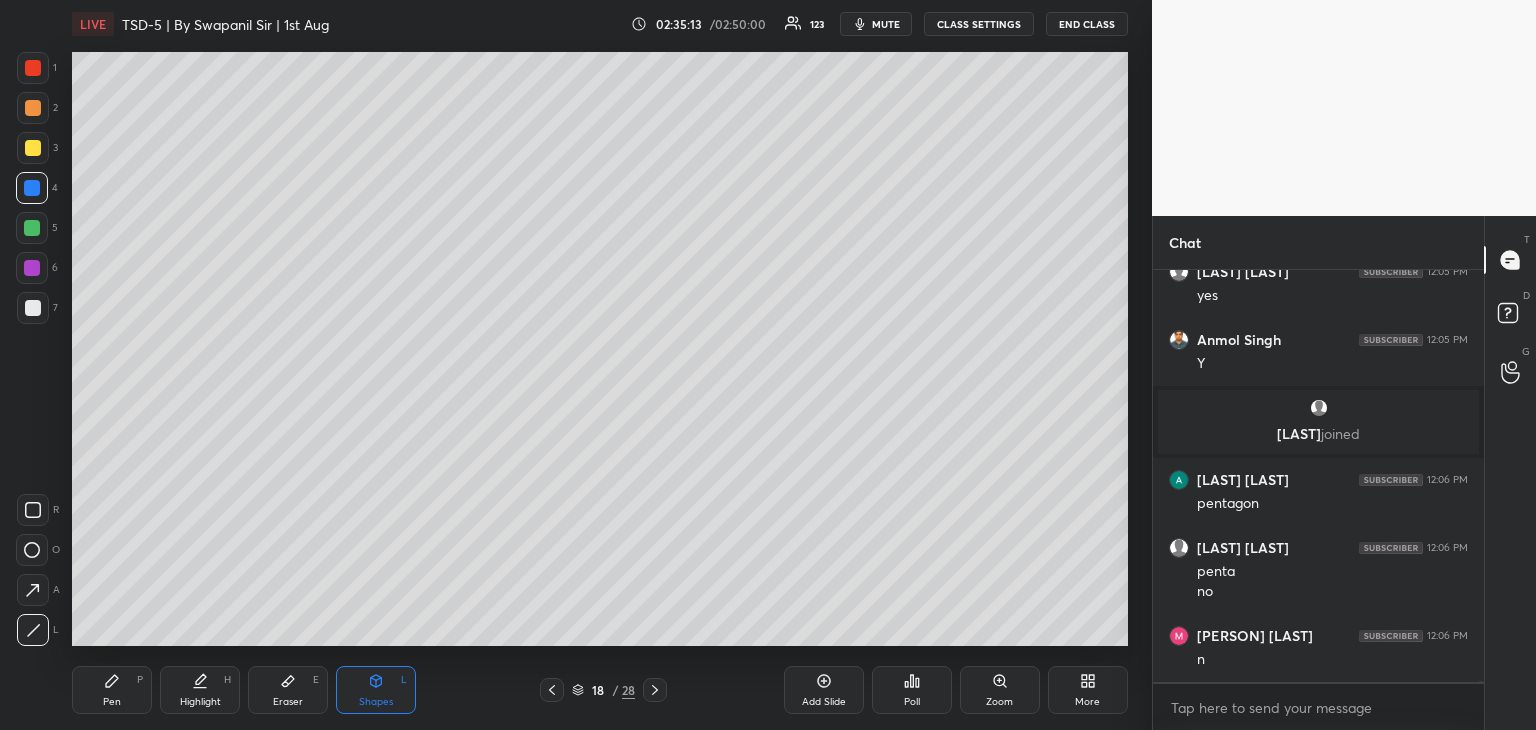 scroll, scrollTop: 123358, scrollLeft: 0, axis: vertical 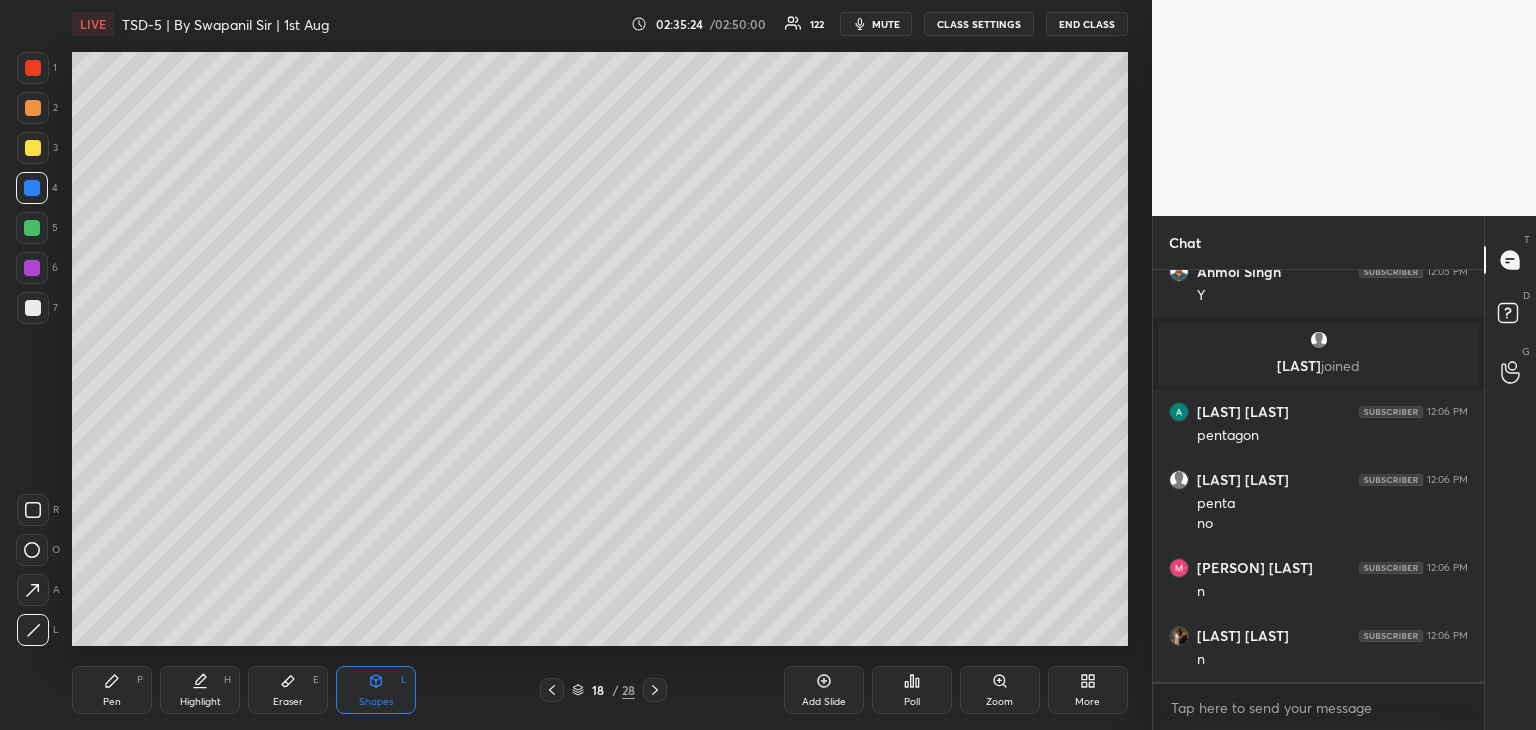 click at bounding box center [33, 148] 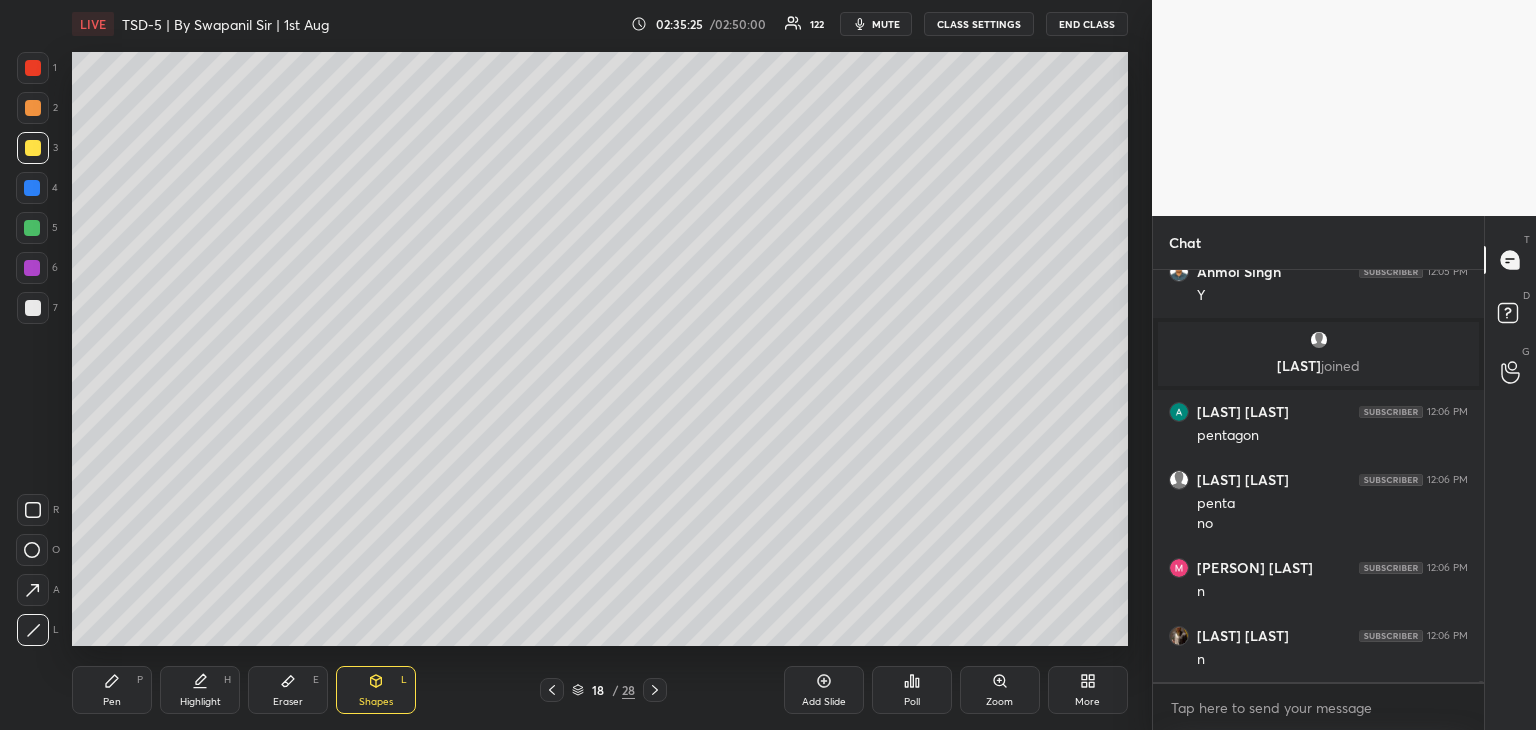 click 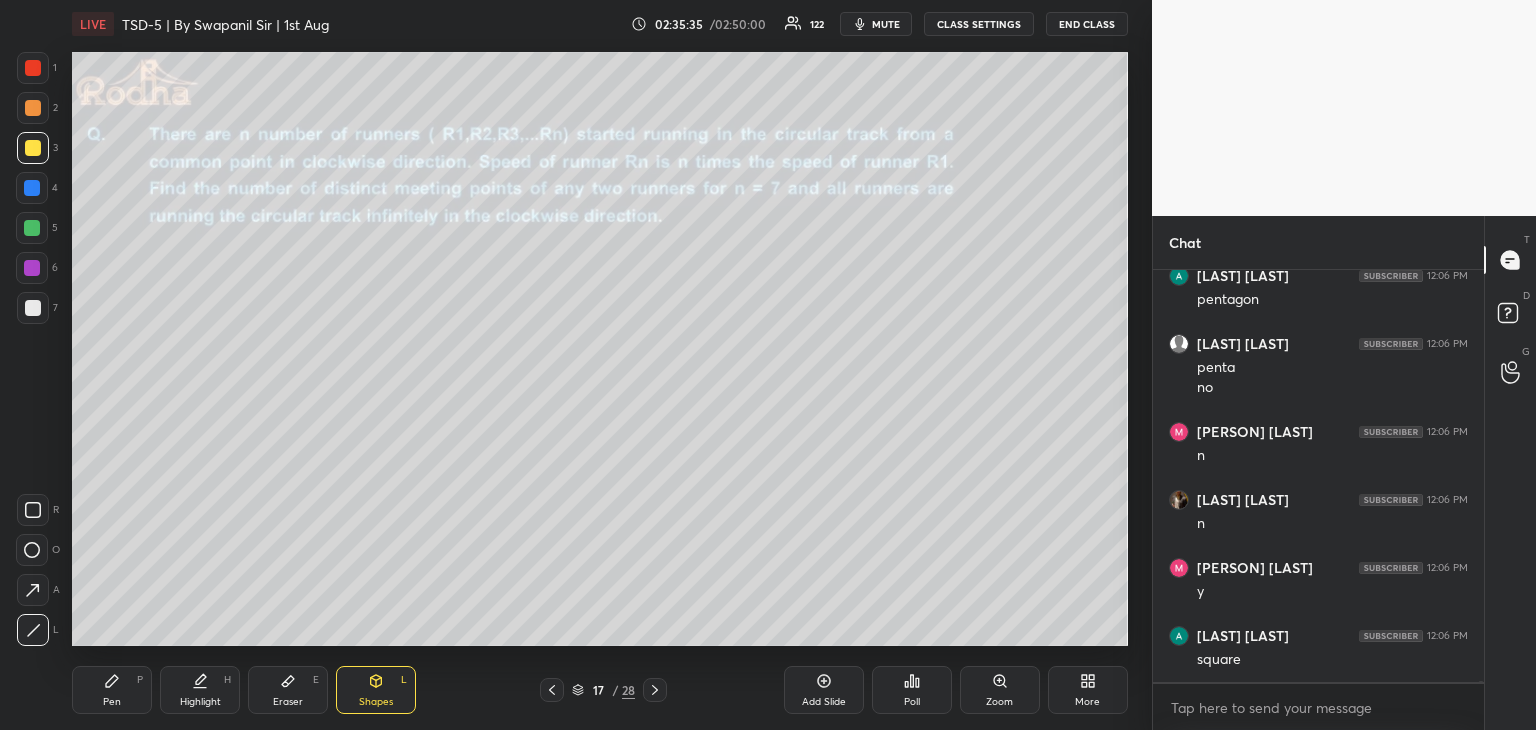 scroll, scrollTop: 123562, scrollLeft: 0, axis: vertical 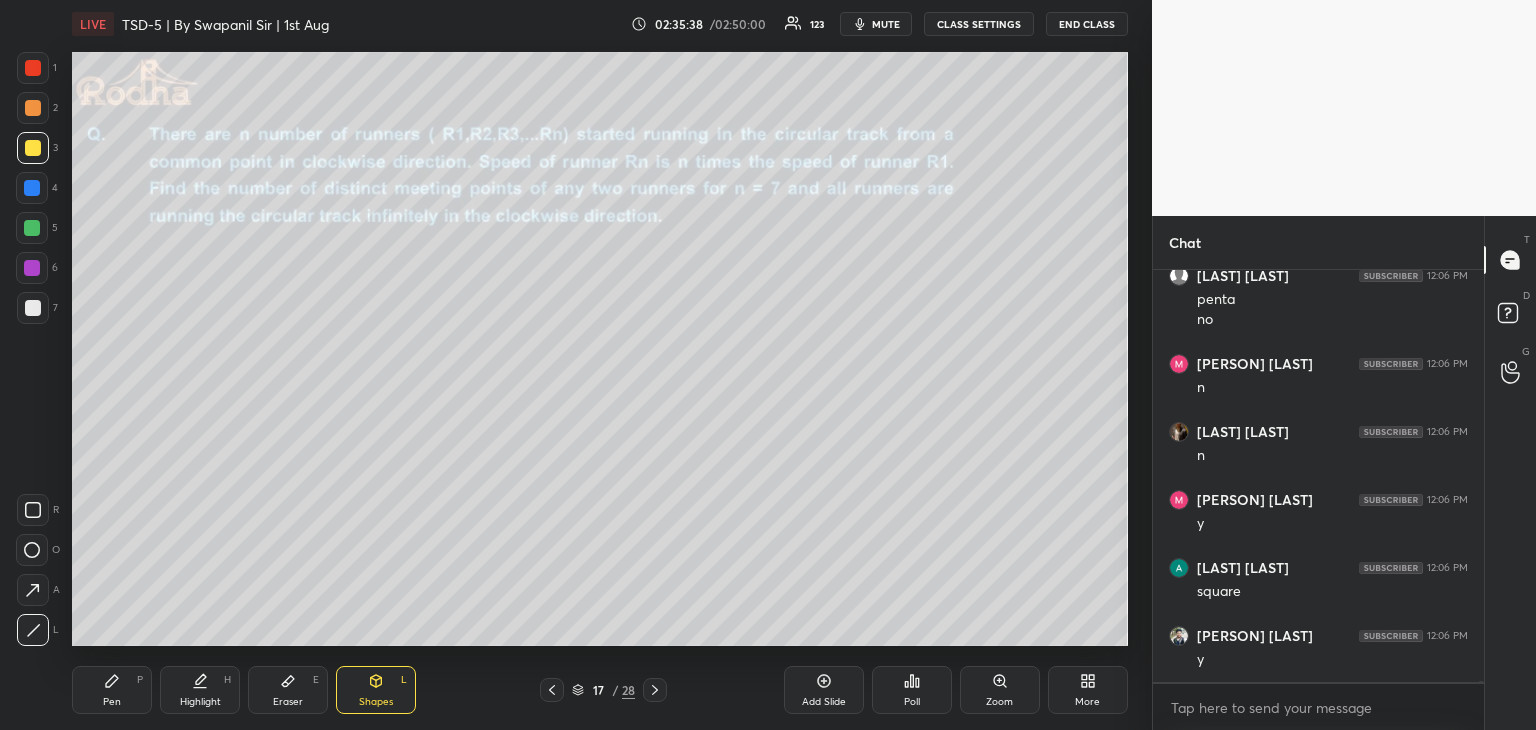 drag, startPoint x: 647, startPoint y: 692, endPoint x: 659, endPoint y: 688, distance: 12.649111 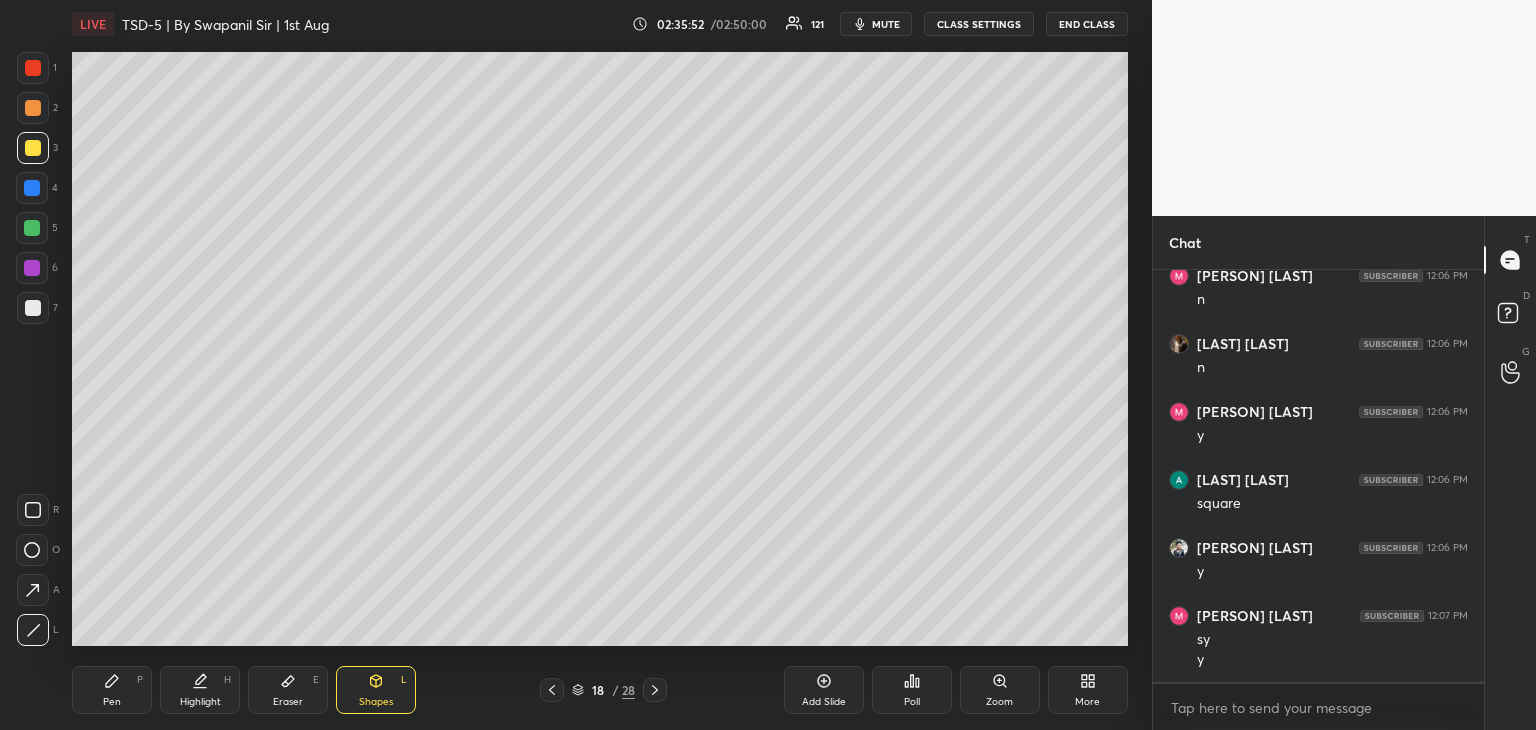 scroll, scrollTop: 123718, scrollLeft: 0, axis: vertical 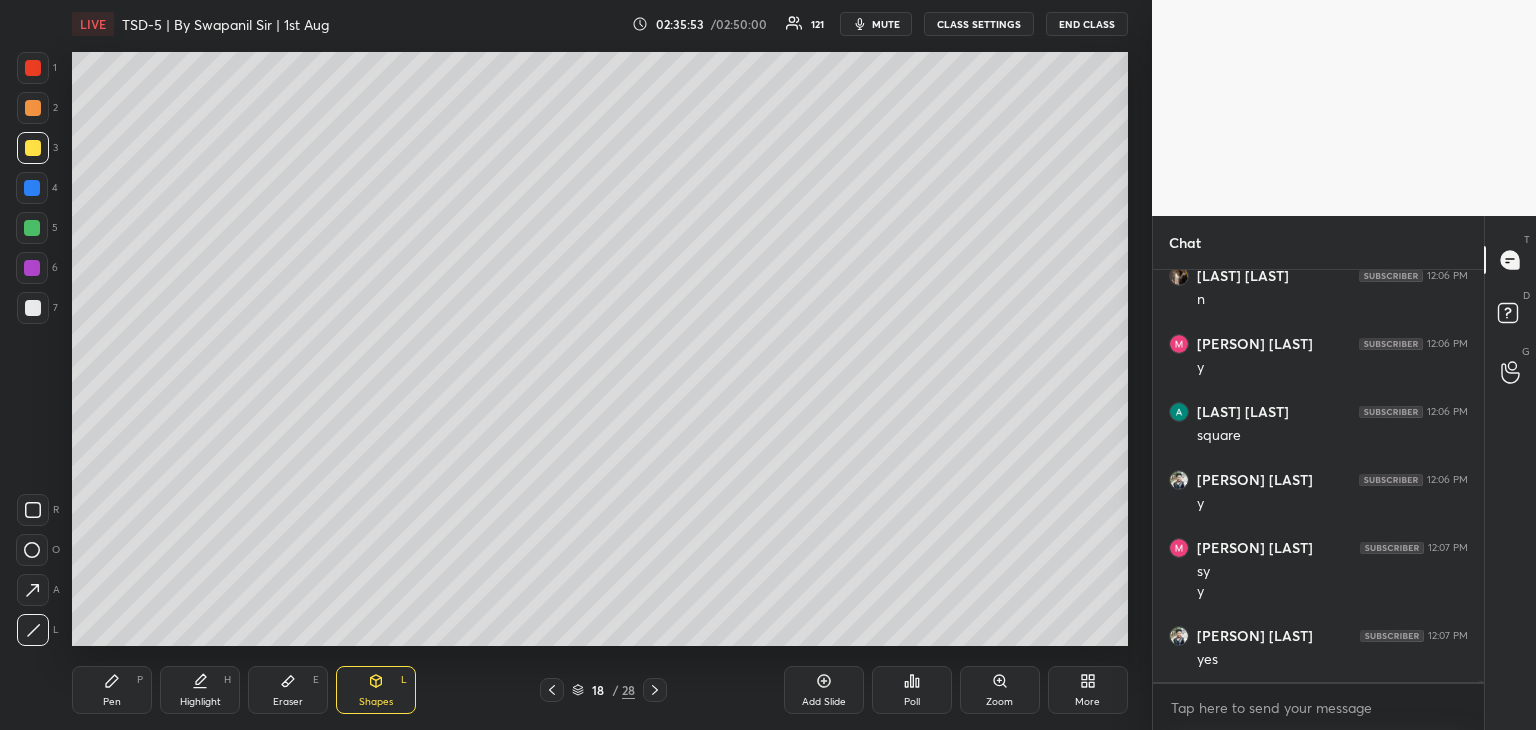 click 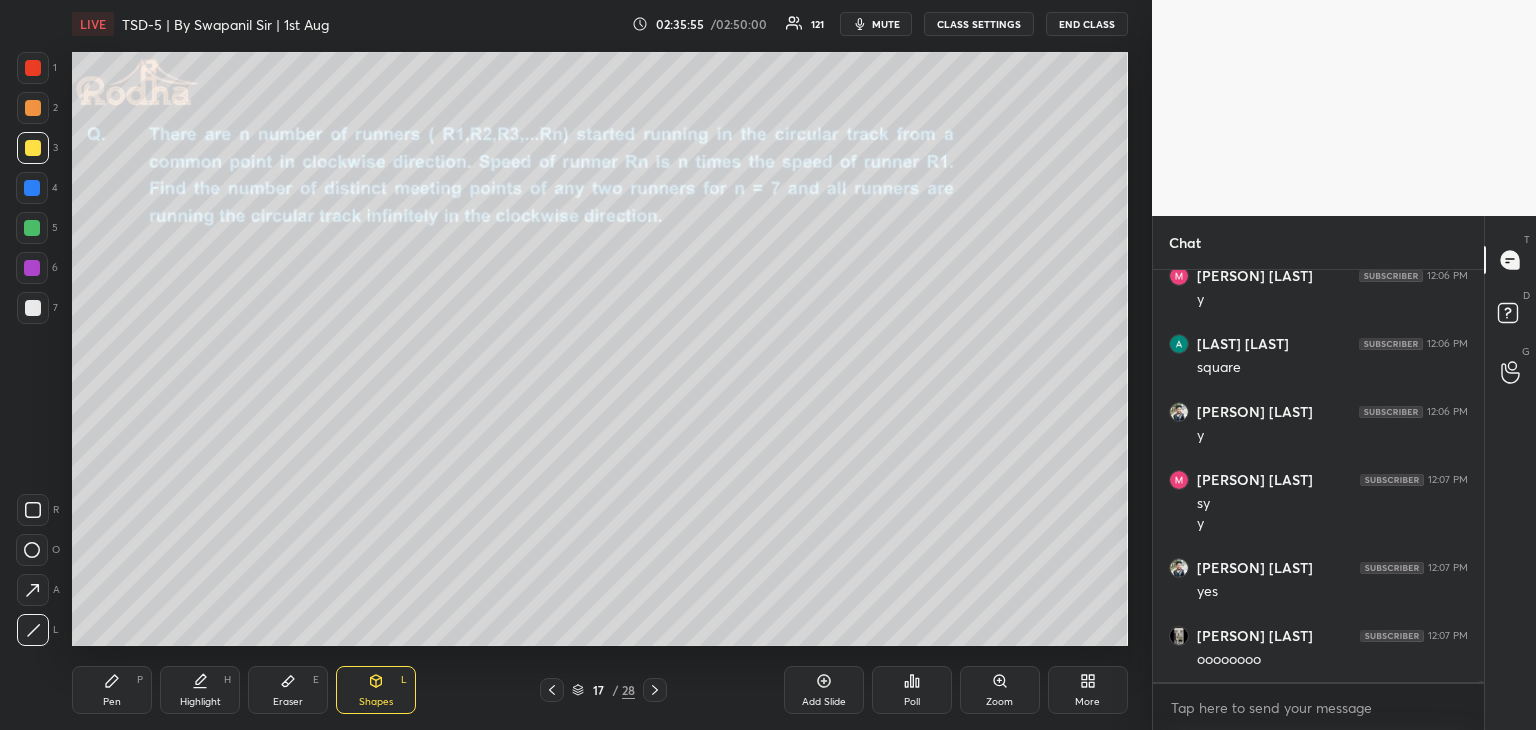 scroll, scrollTop: 123854, scrollLeft: 0, axis: vertical 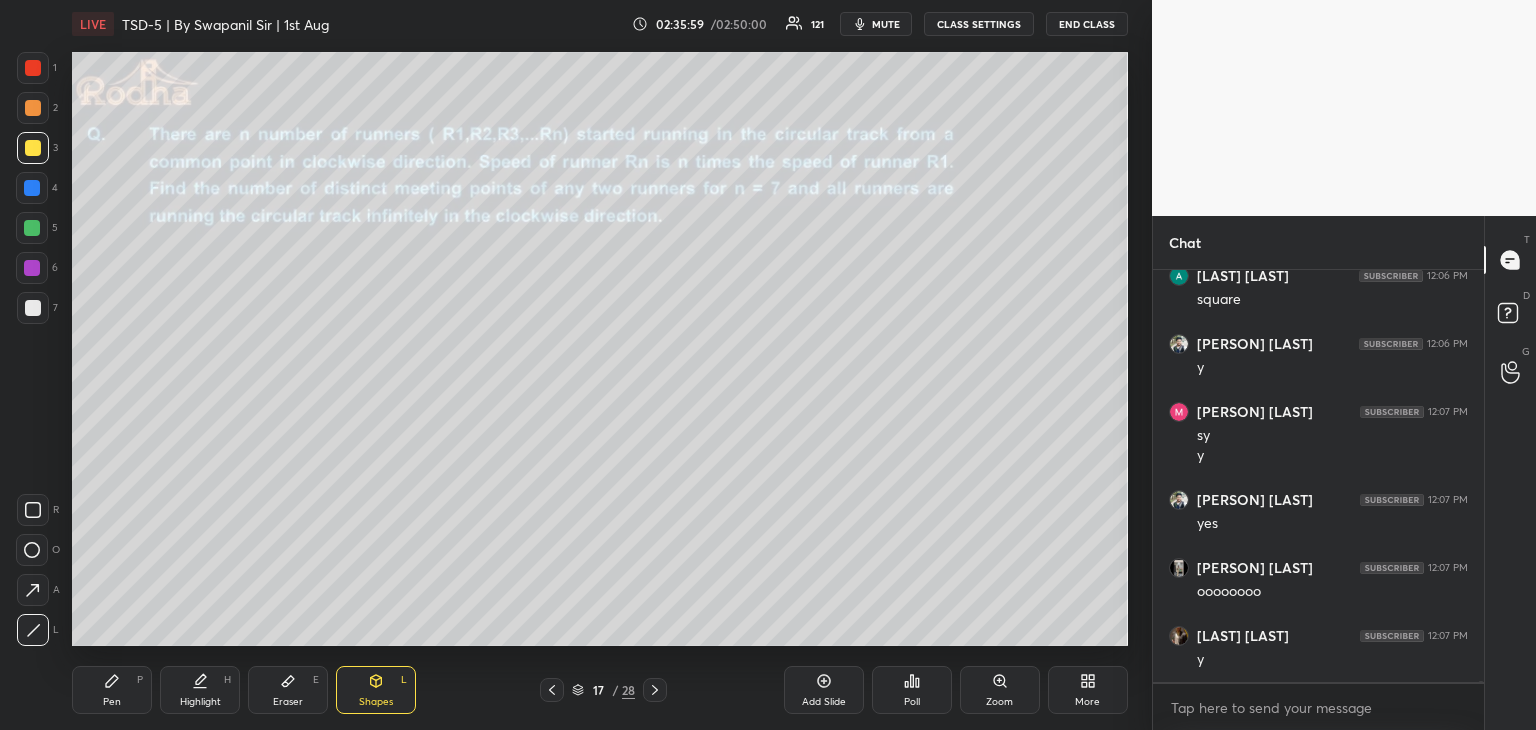 click 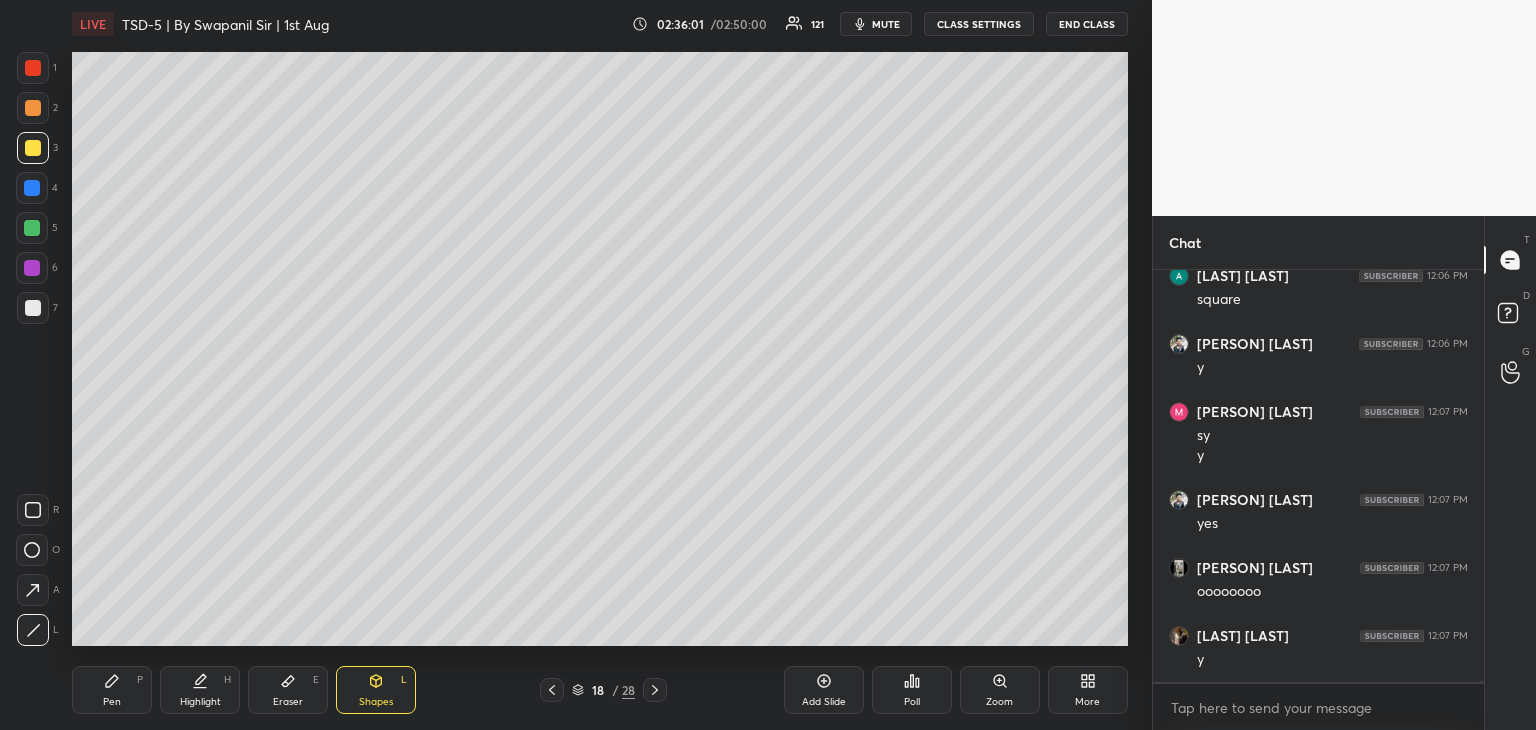 drag, startPoint x: 34, startPoint y: 227, endPoint x: 69, endPoint y: 234, distance: 35.69314 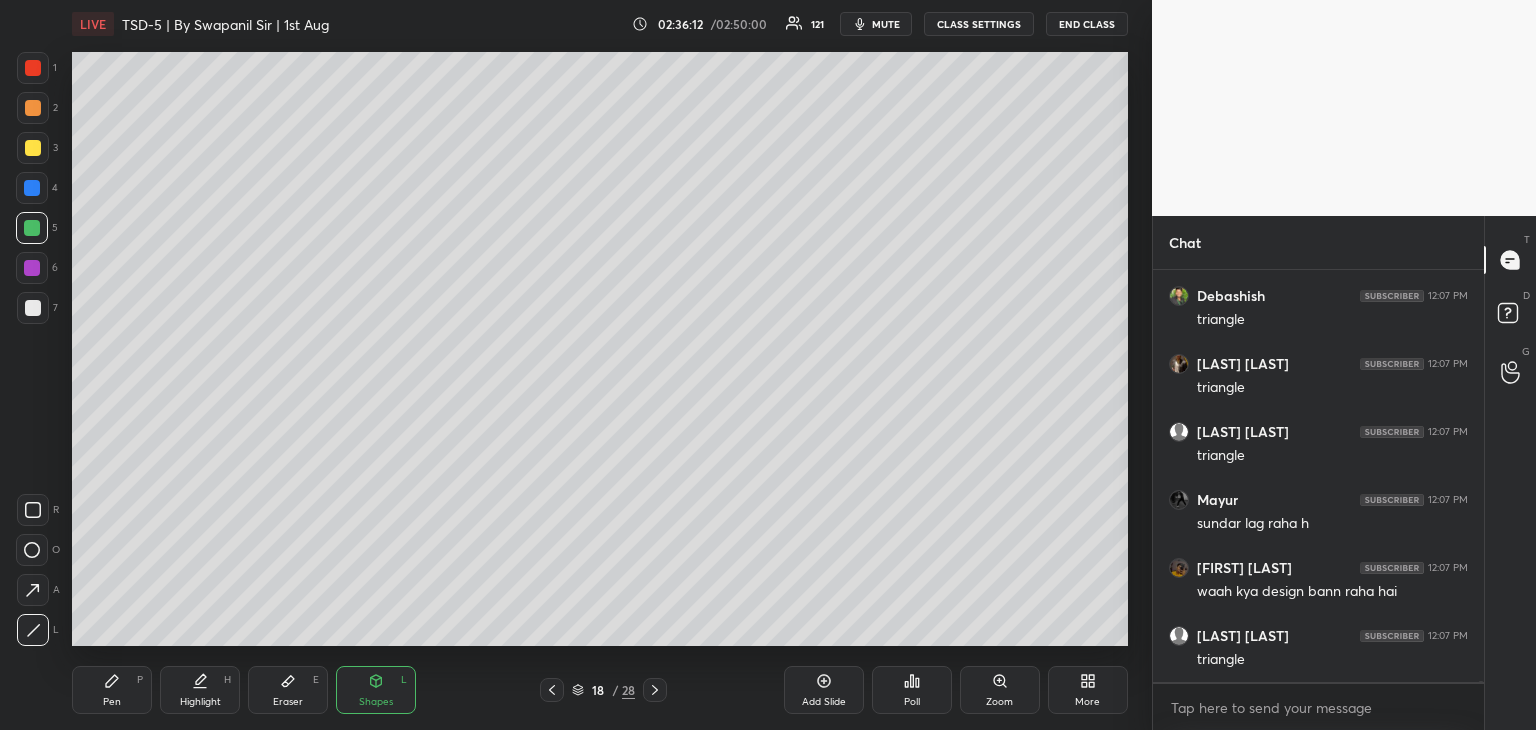 scroll, scrollTop: 124466, scrollLeft: 0, axis: vertical 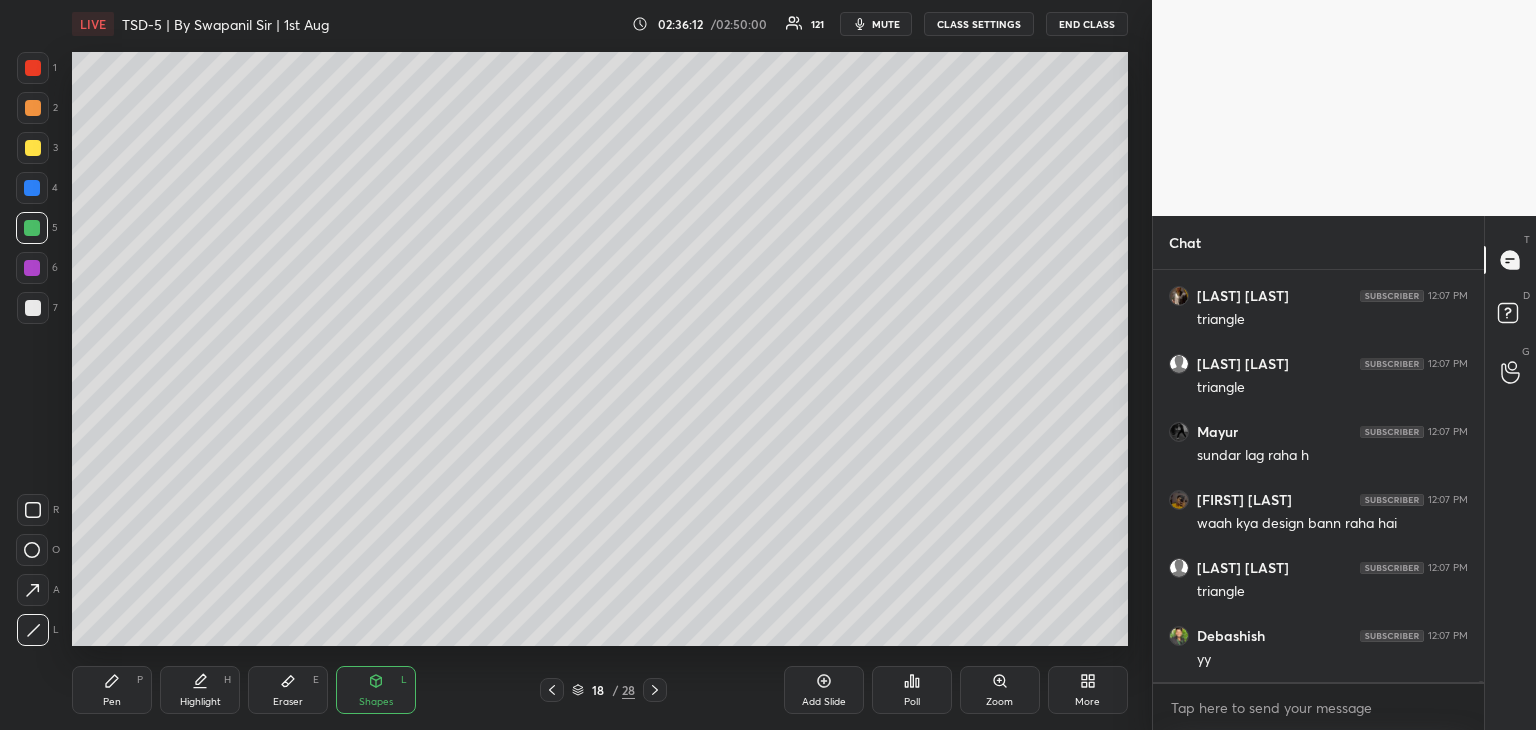 drag, startPoint x: 541, startPoint y: 693, endPoint x: 556, endPoint y: 685, distance: 17 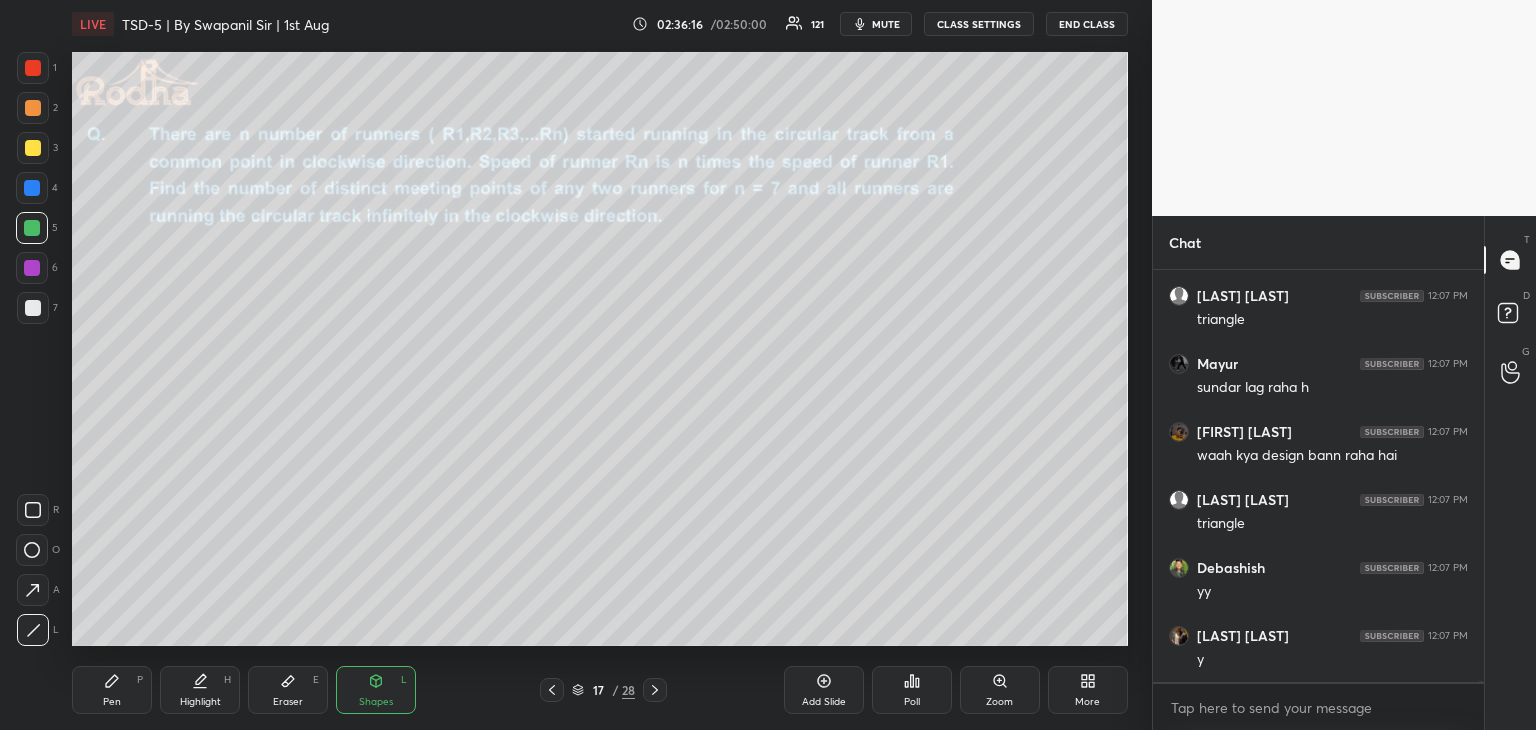 scroll, scrollTop: 124602, scrollLeft: 0, axis: vertical 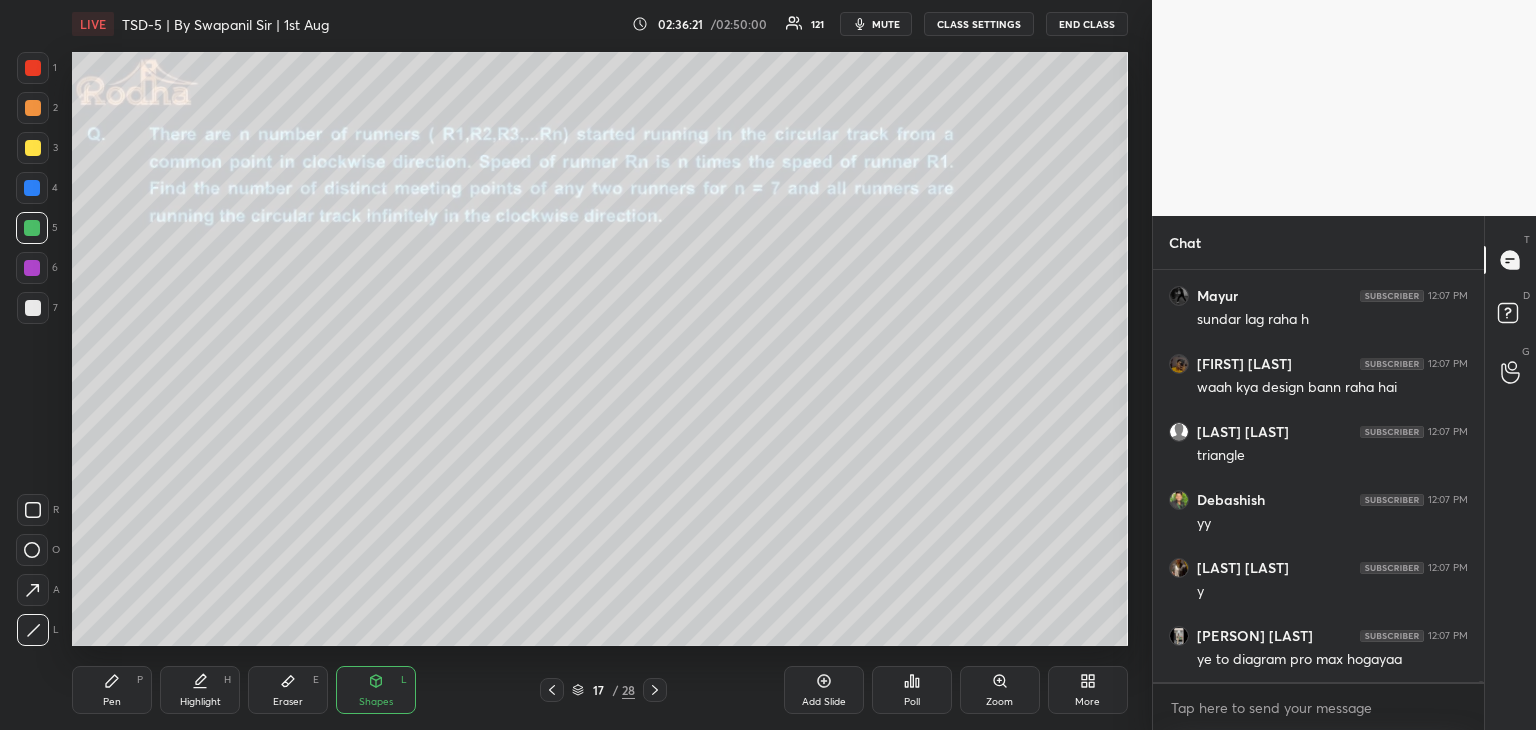 click 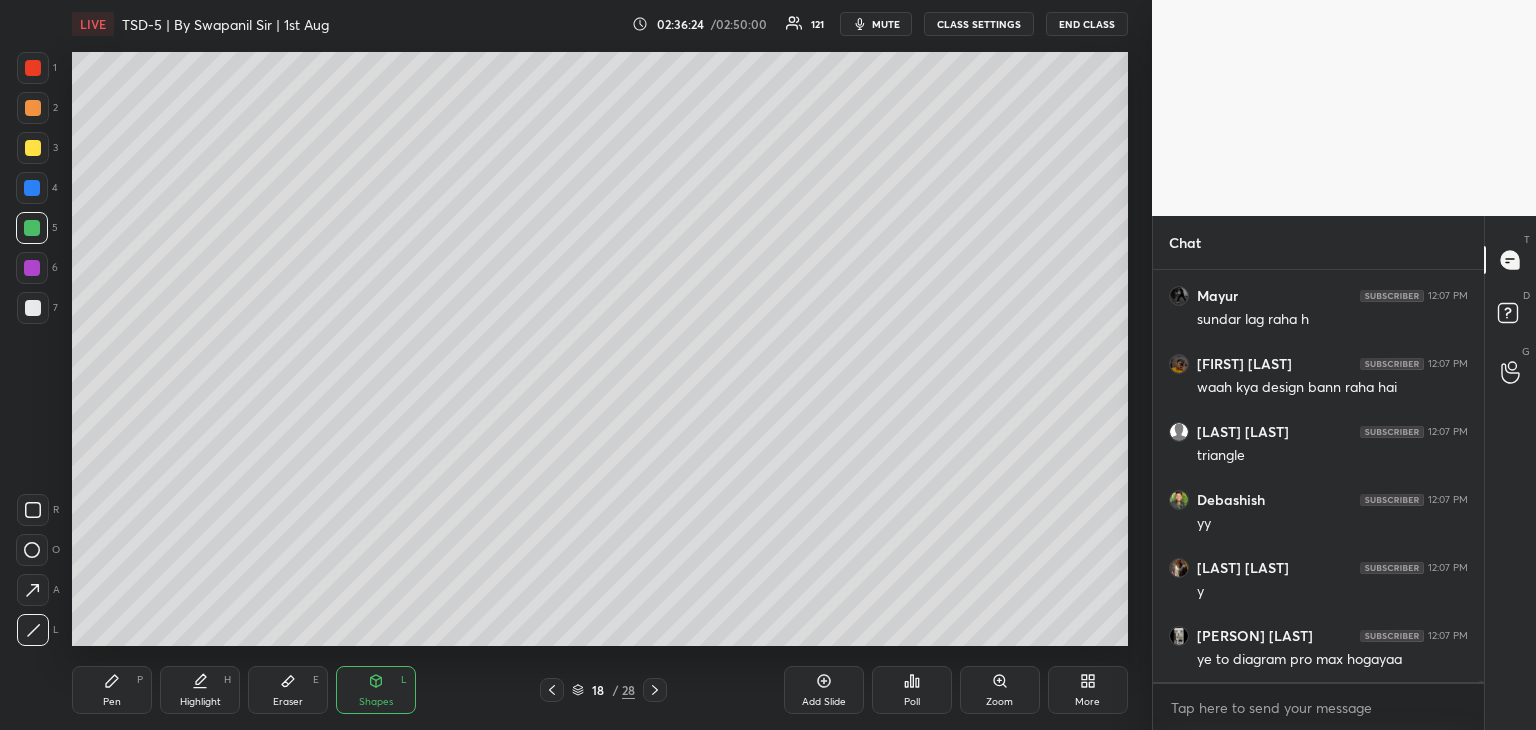 scroll, scrollTop: 124670, scrollLeft: 0, axis: vertical 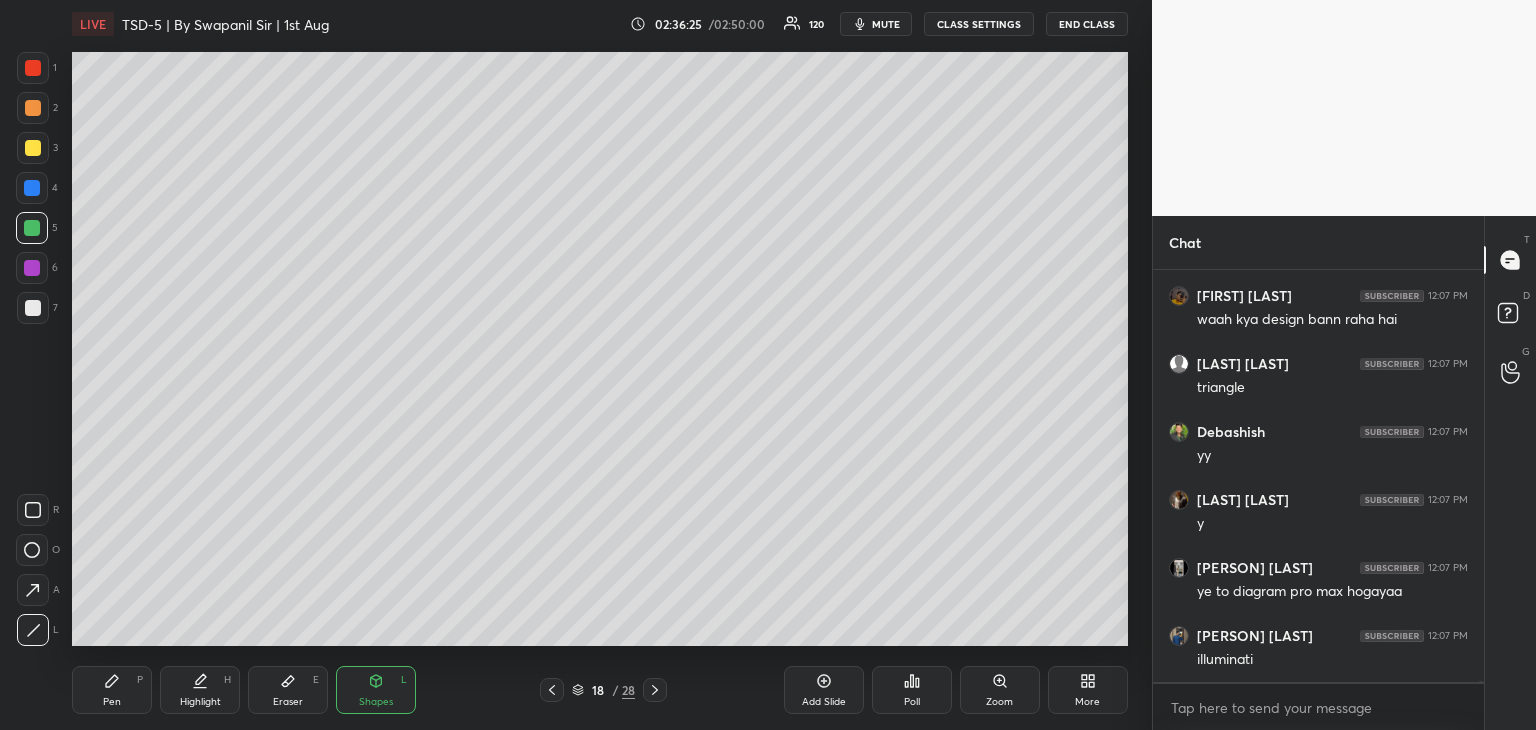 click on "Pen" at bounding box center (112, 702) 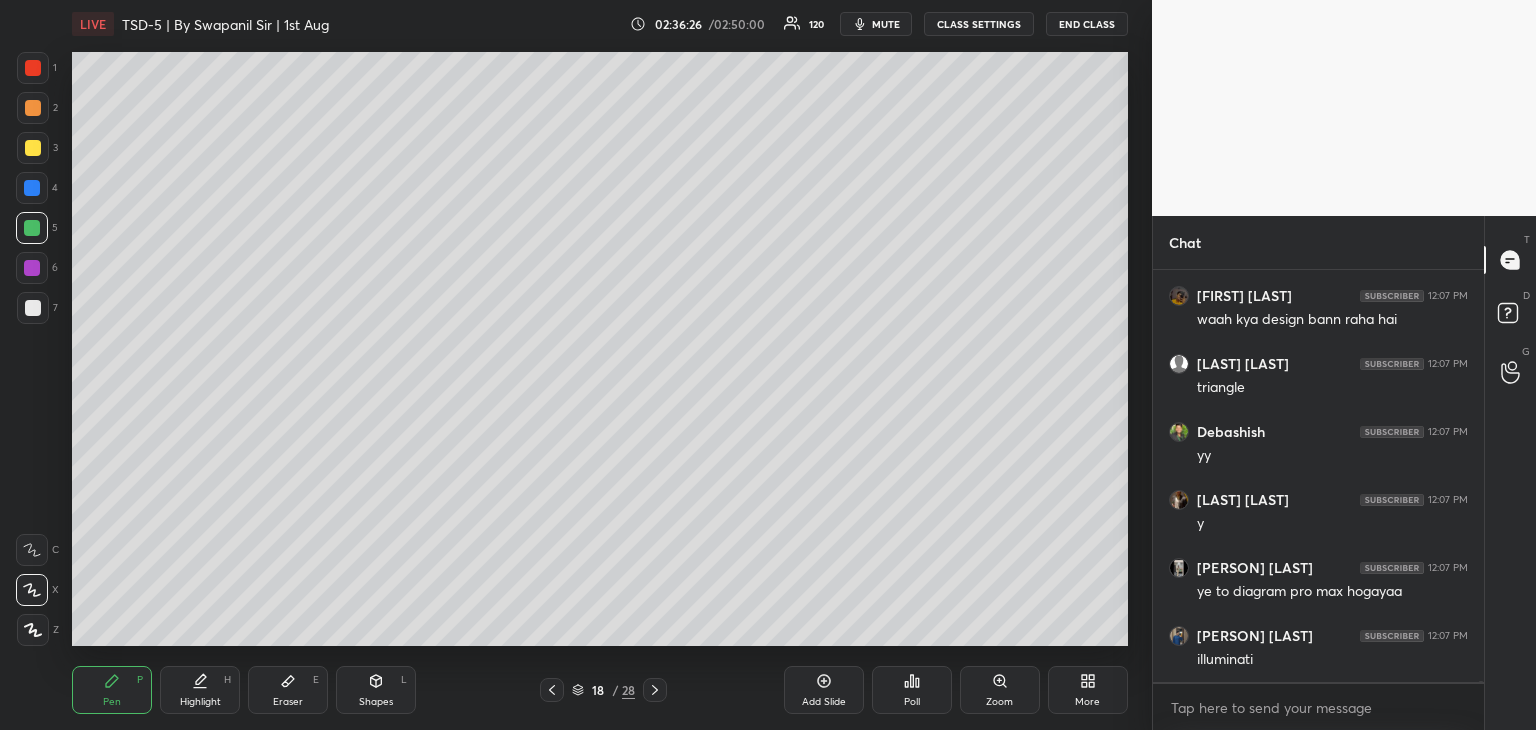 click at bounding box center [33, 308] 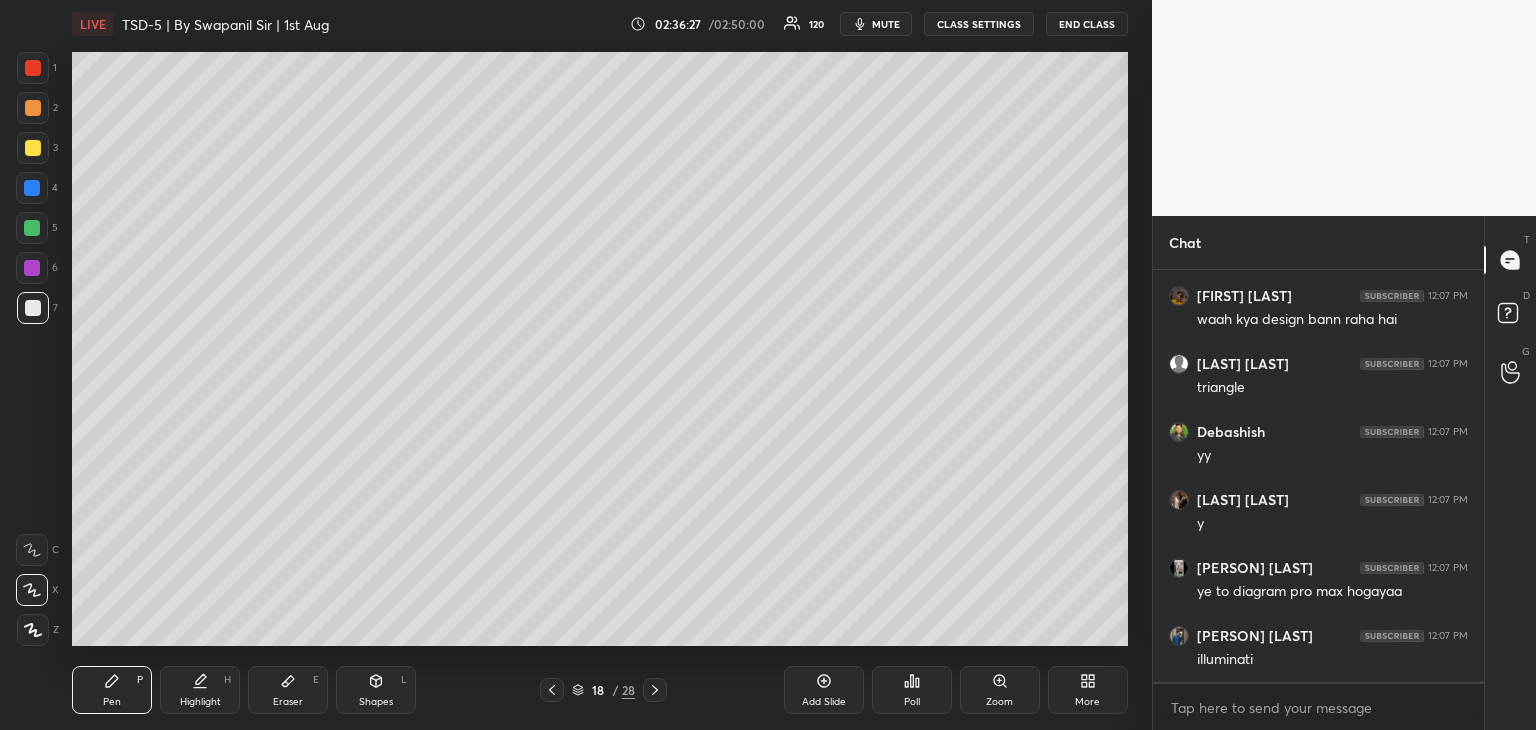 click 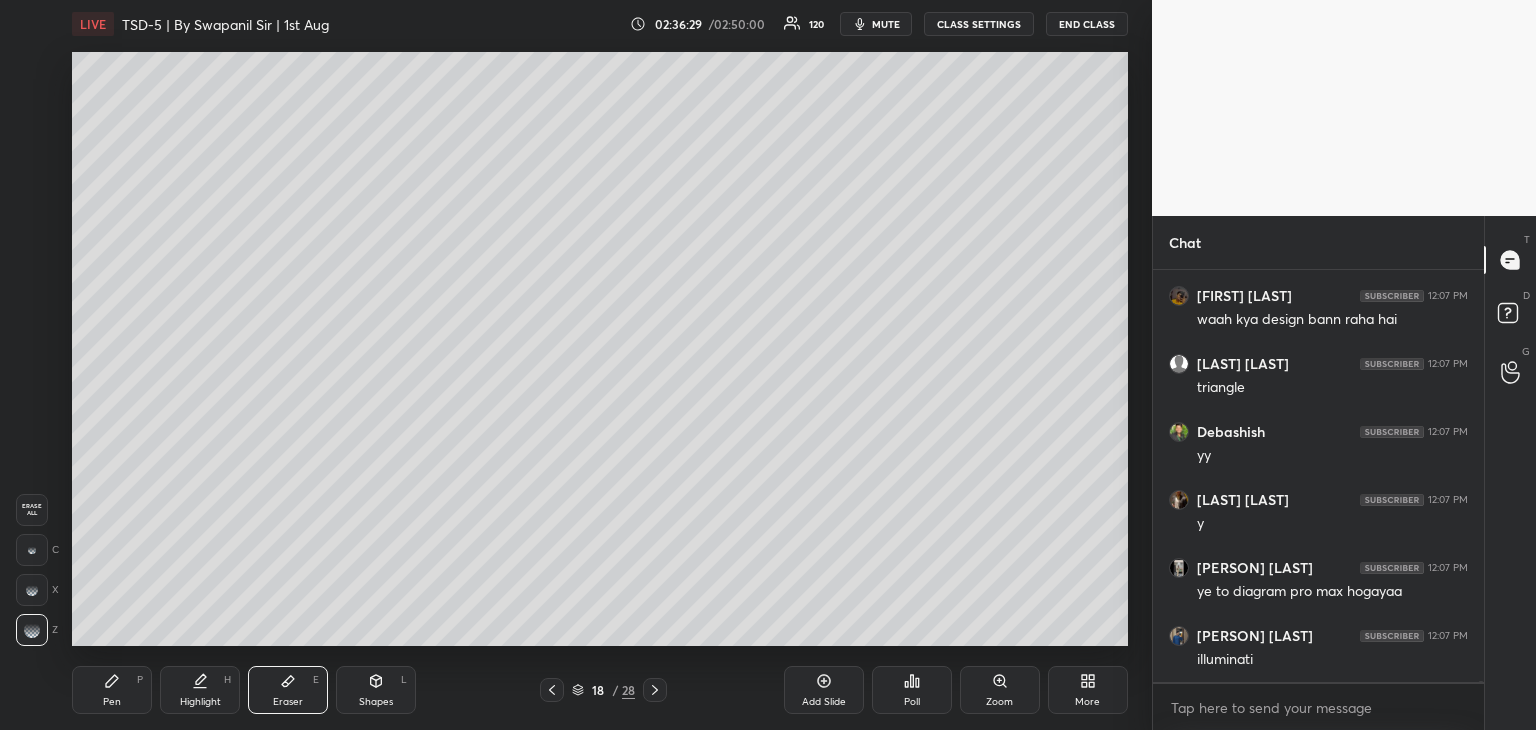 drag, startPoint x: 364, startPoint y: 696, endPoint x: 354, endPoint y: 687, distance: 13.453624 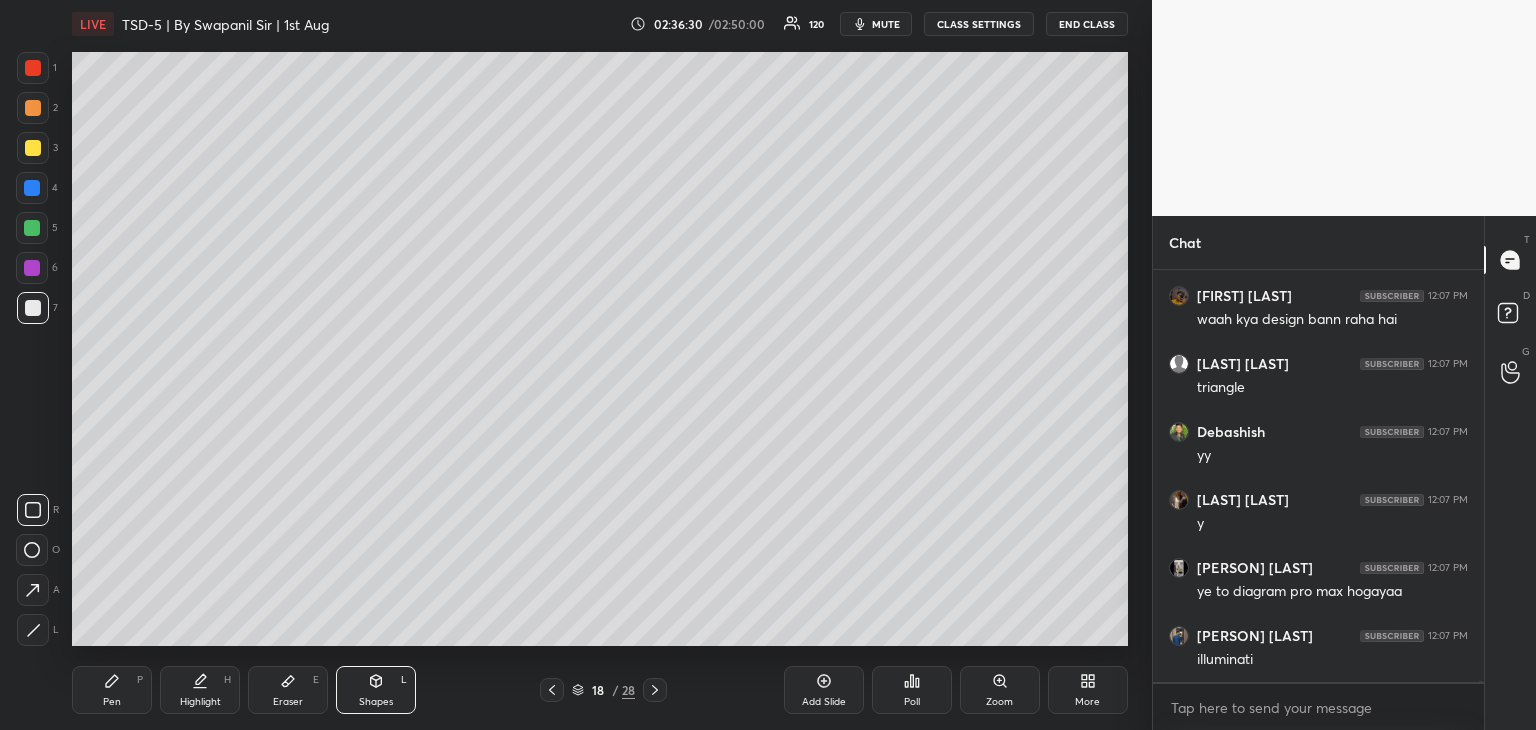 click 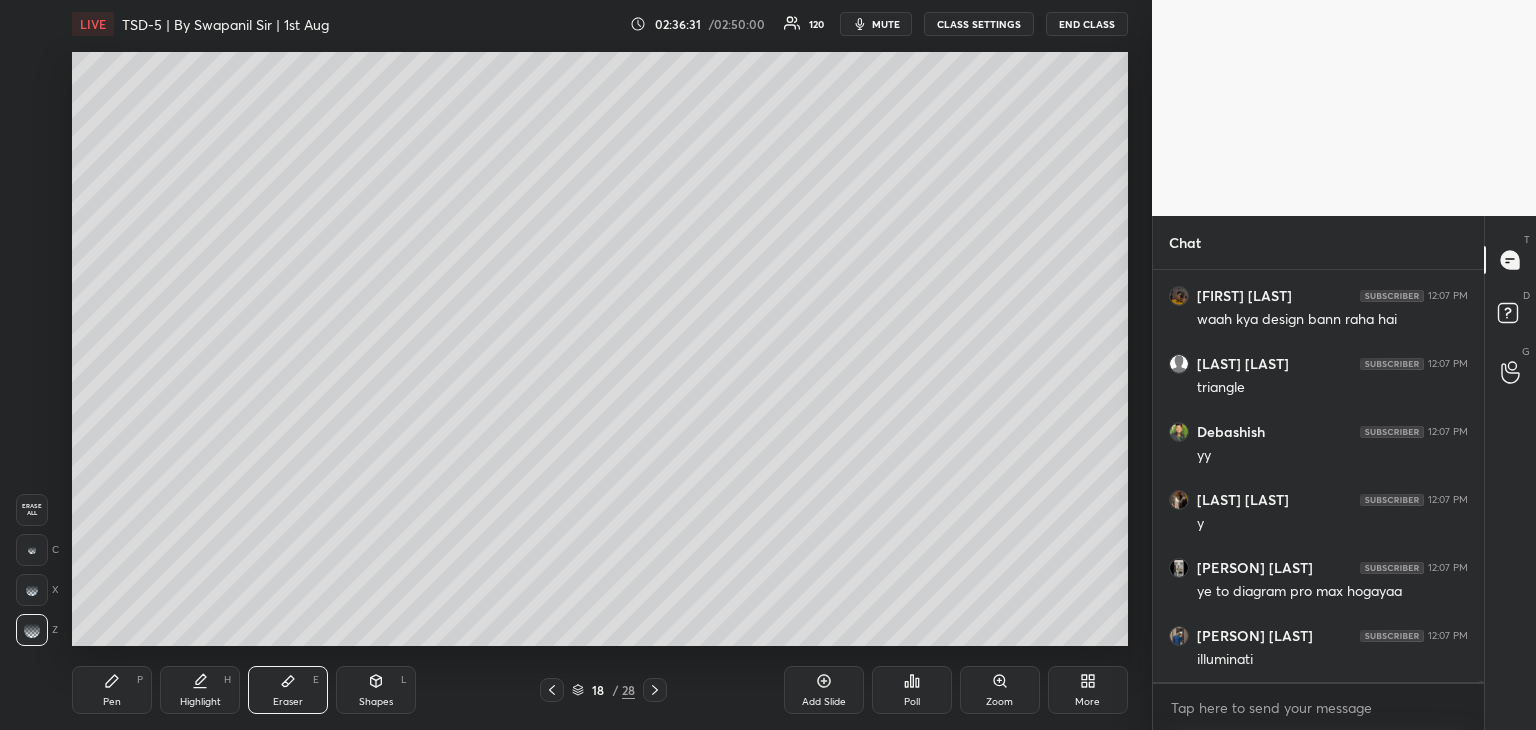 scroll, scrollTop: 124738, scrollLeft: 0, axis: vertical 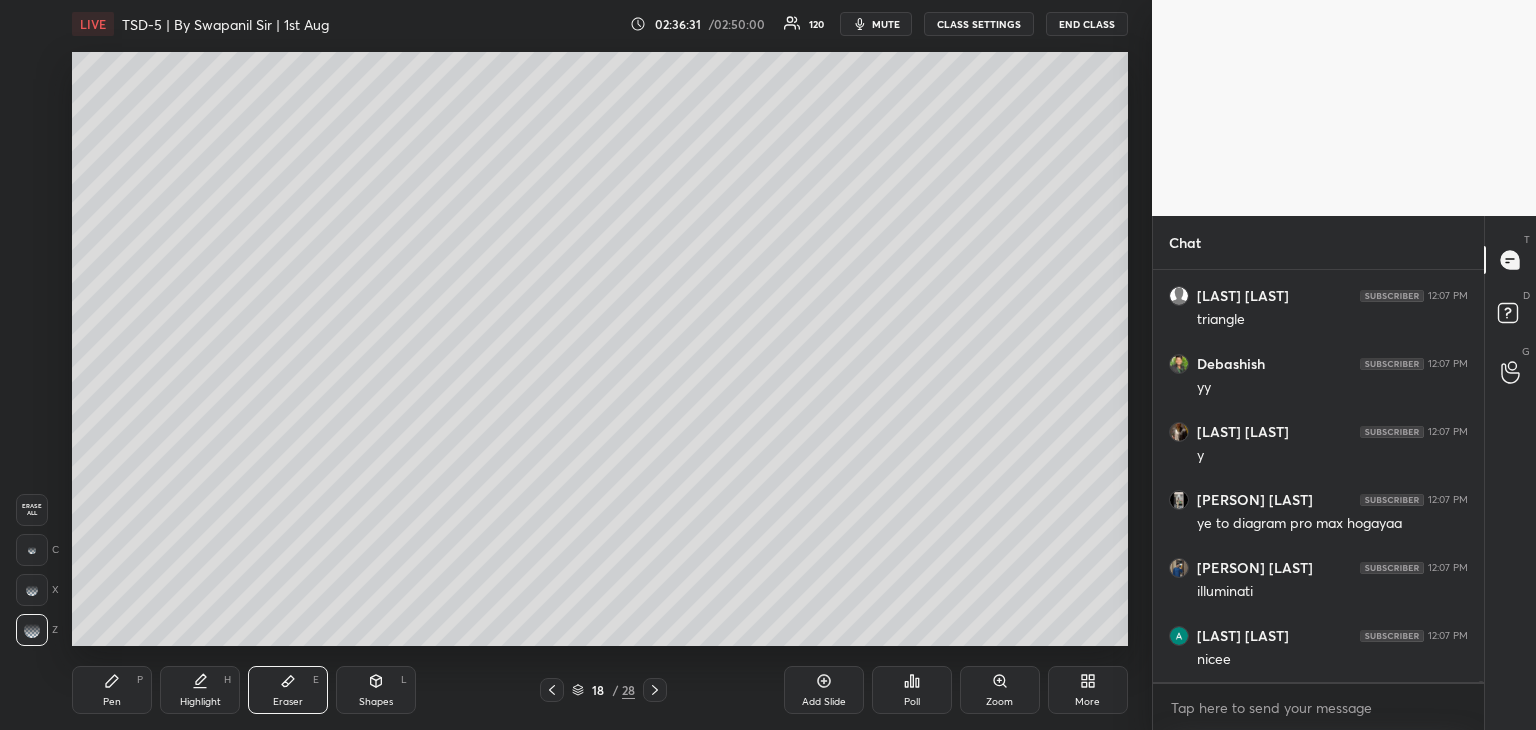 click on "Highlight" at bounding box center (200, 702) 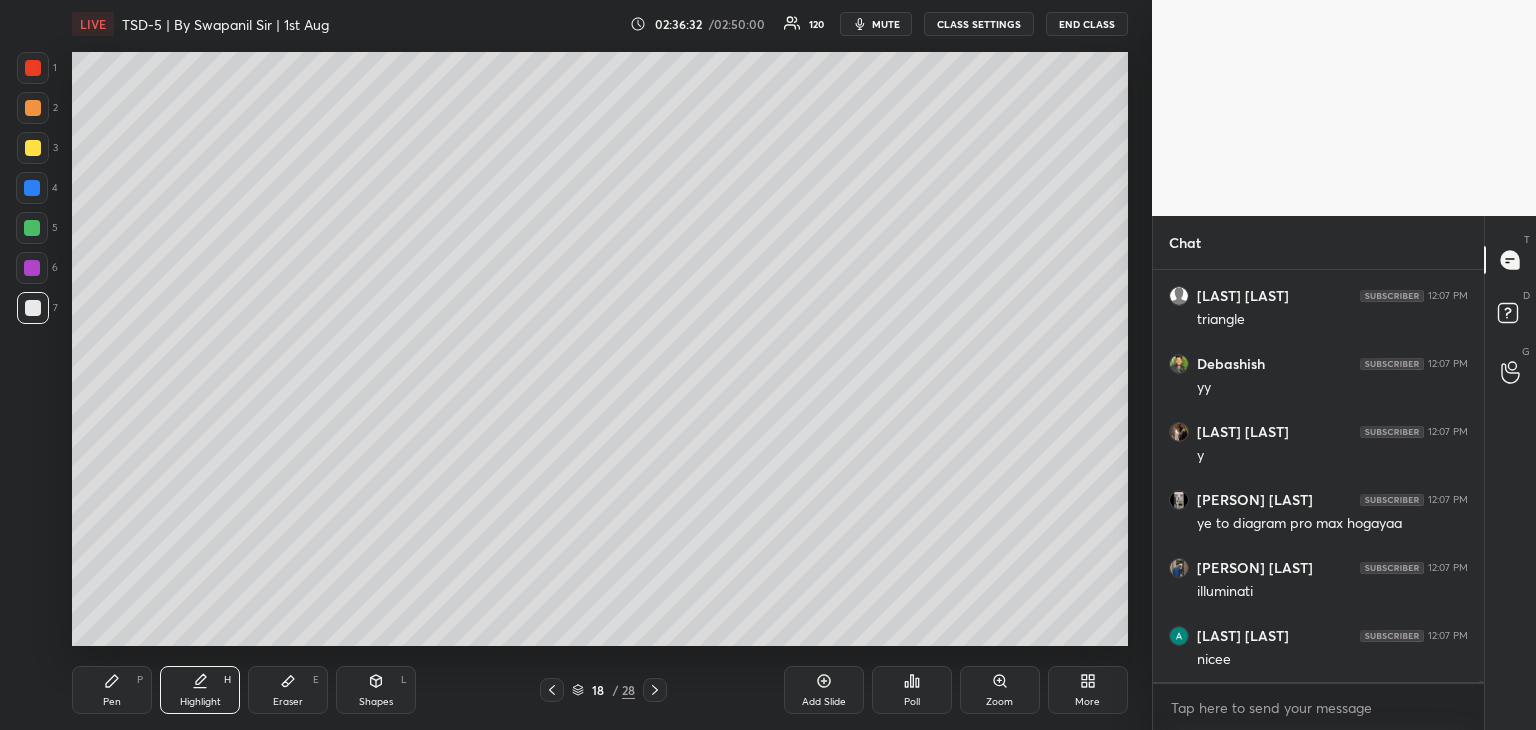 click on "Pen P" at bounding box center [112, 690] 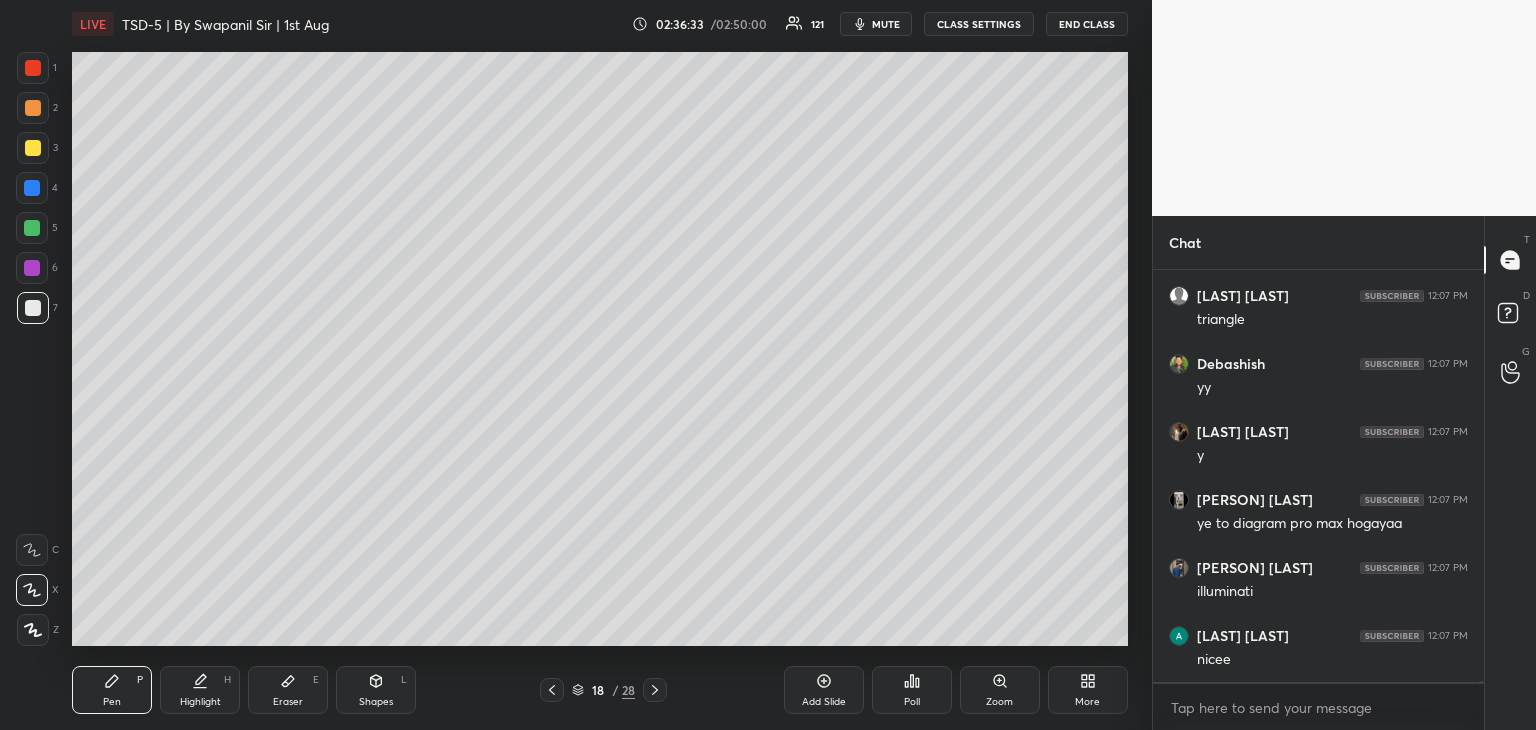 scroll, scrollTop: 124806, scrollLeft: 0, axis: vertical 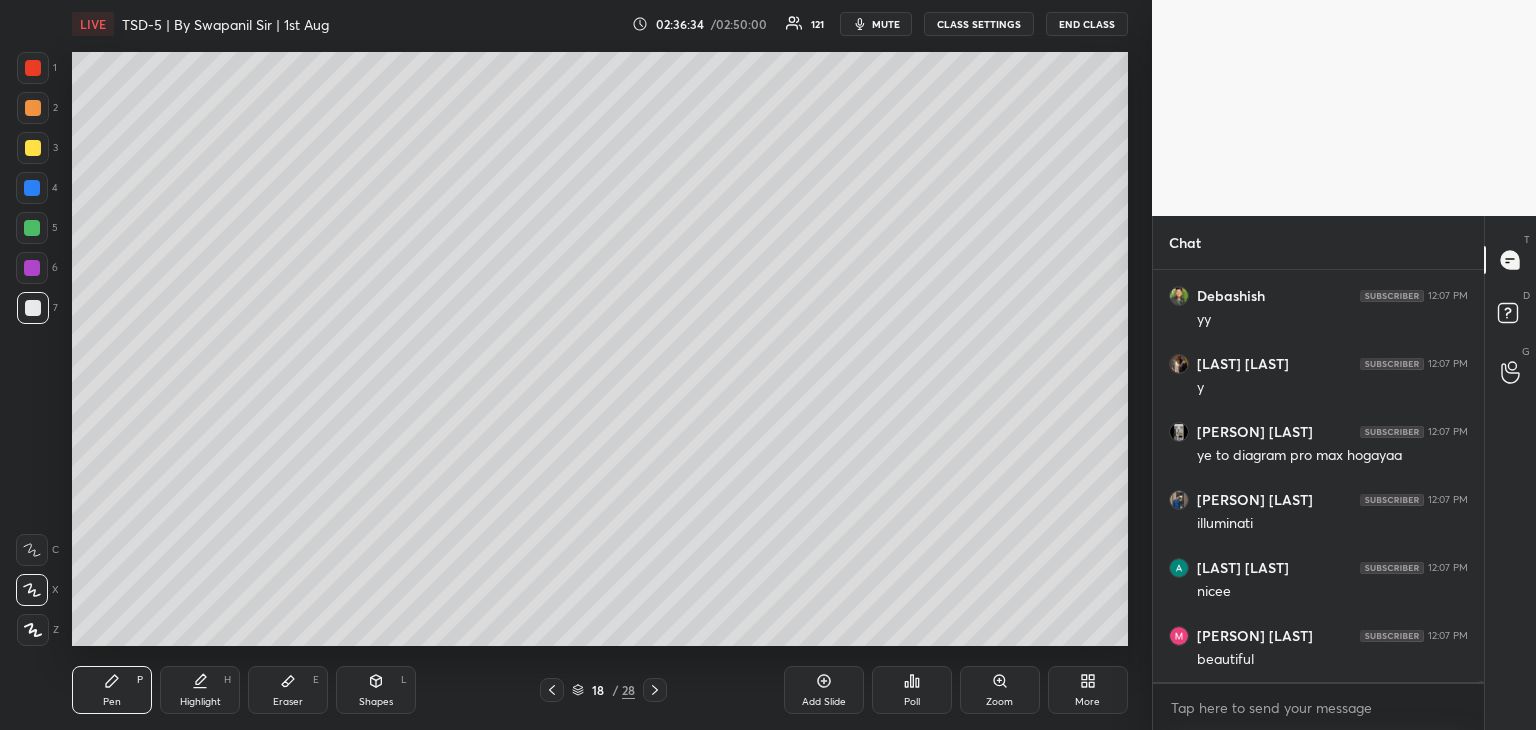 drag, startPoint x: 32, startPoint y: 623, endPoint x: 41, endPoint y: 614, distance: 12.727922 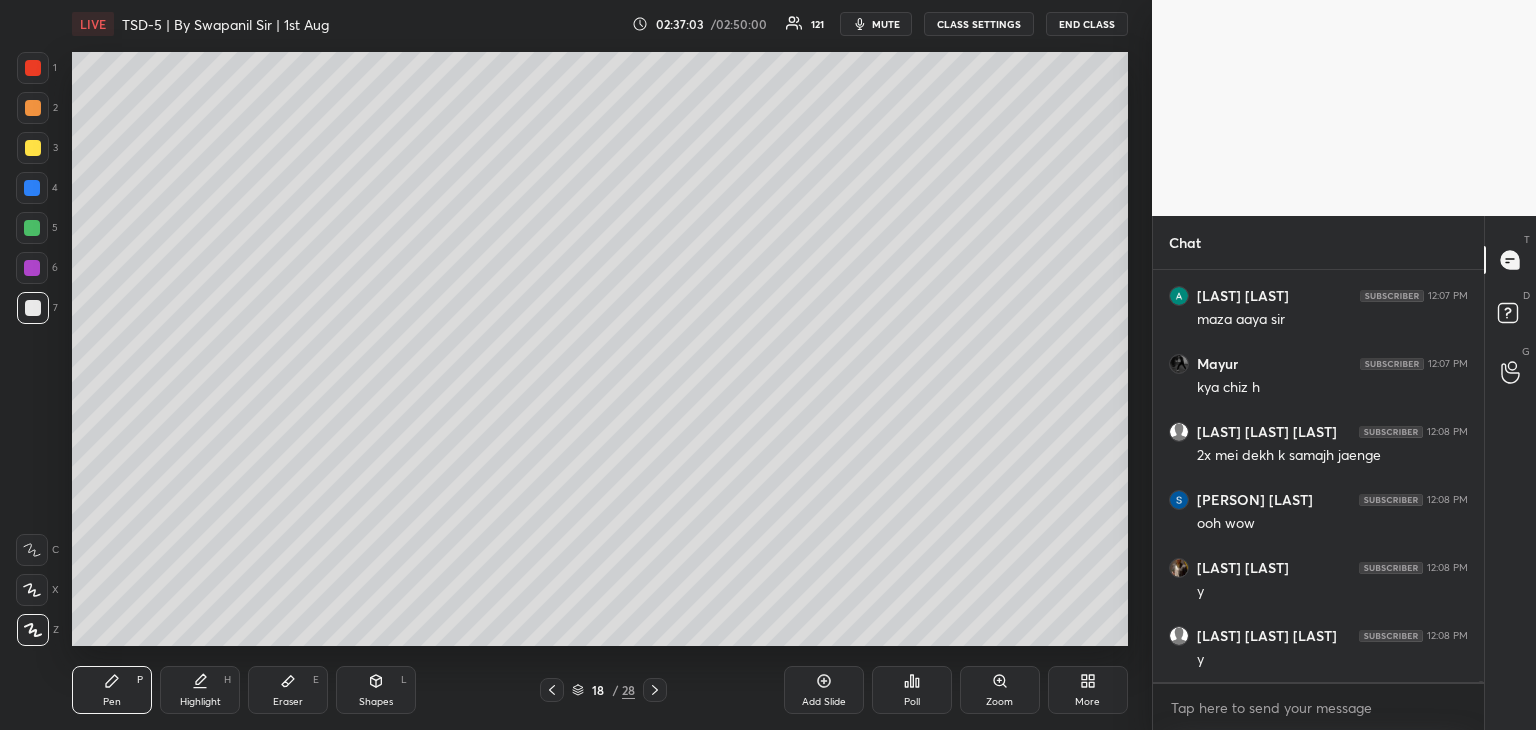 scroll, scrollTop: 125894, scrollLeft: 0, axis: vertical 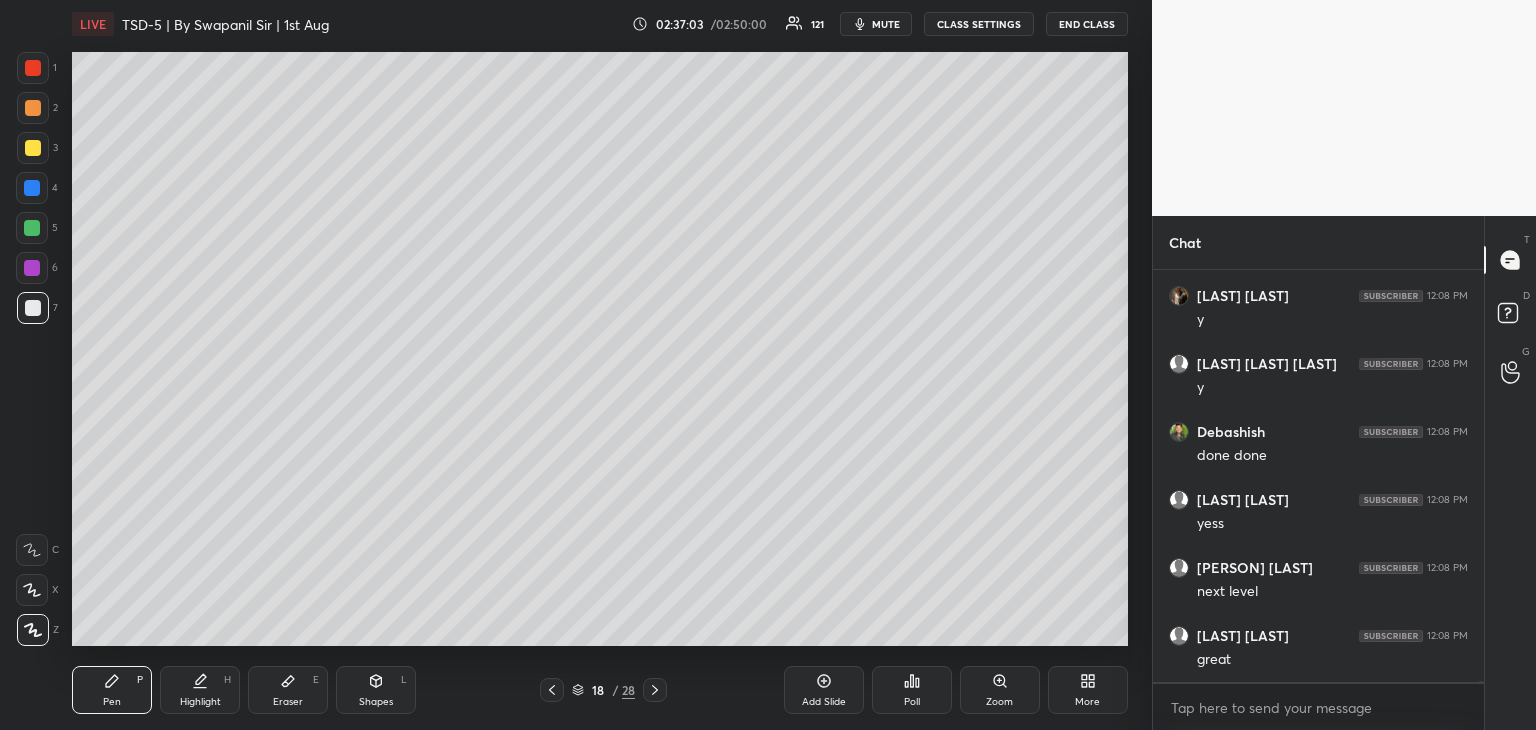 click at bounding box center [32, 590] 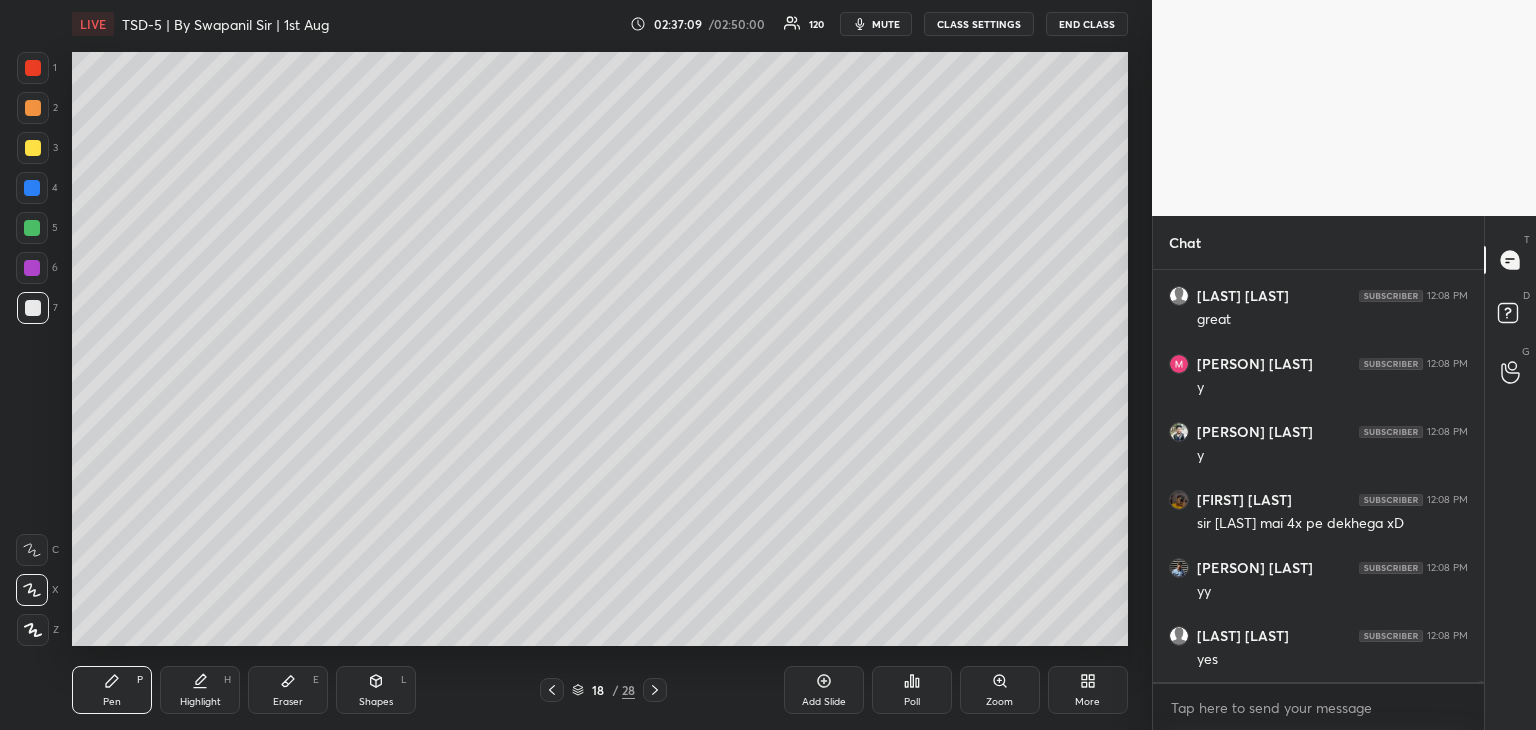 scroll, scrollTop: 126302, scrollLeft: 0, axis: vertical 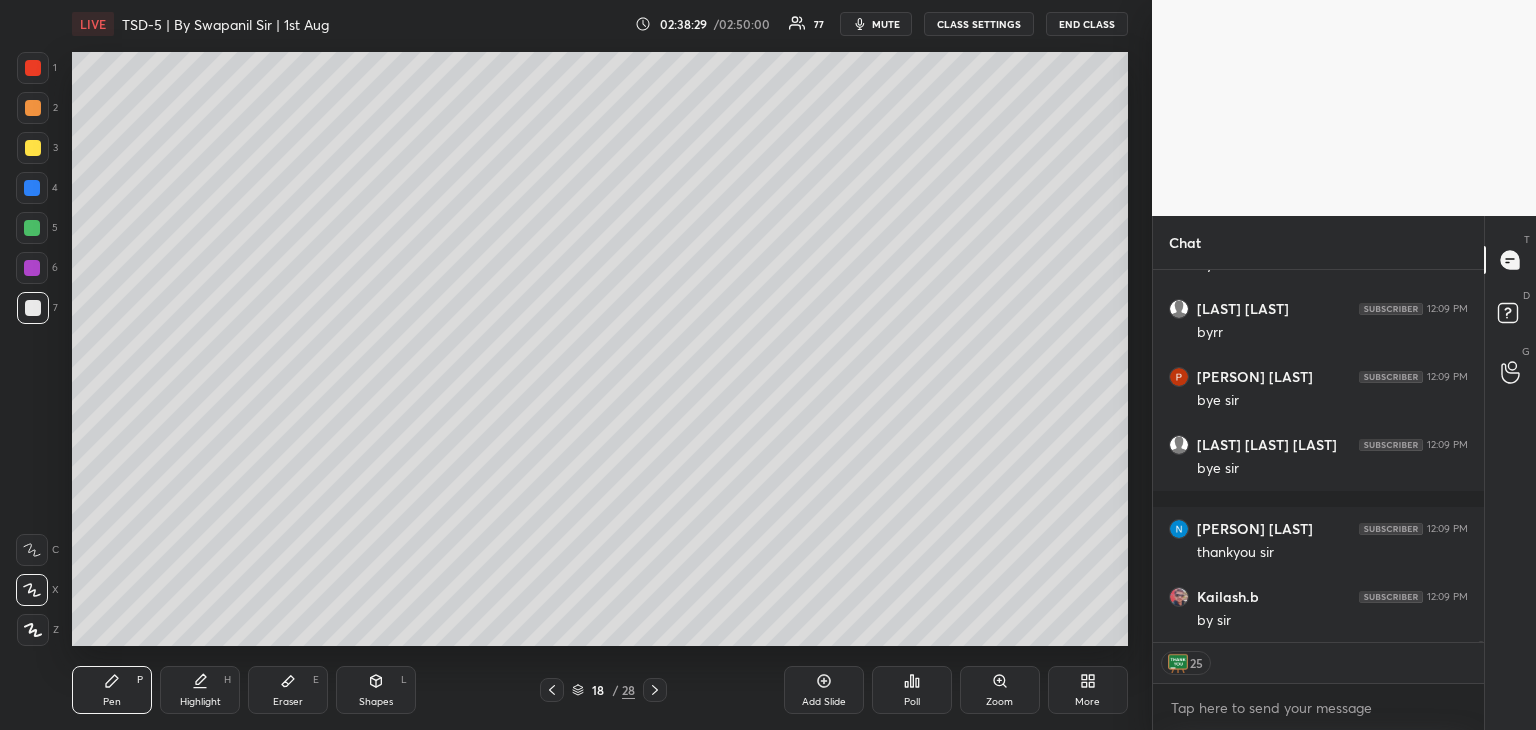 click on "END CLASS" at bounding box center [1087, 24] 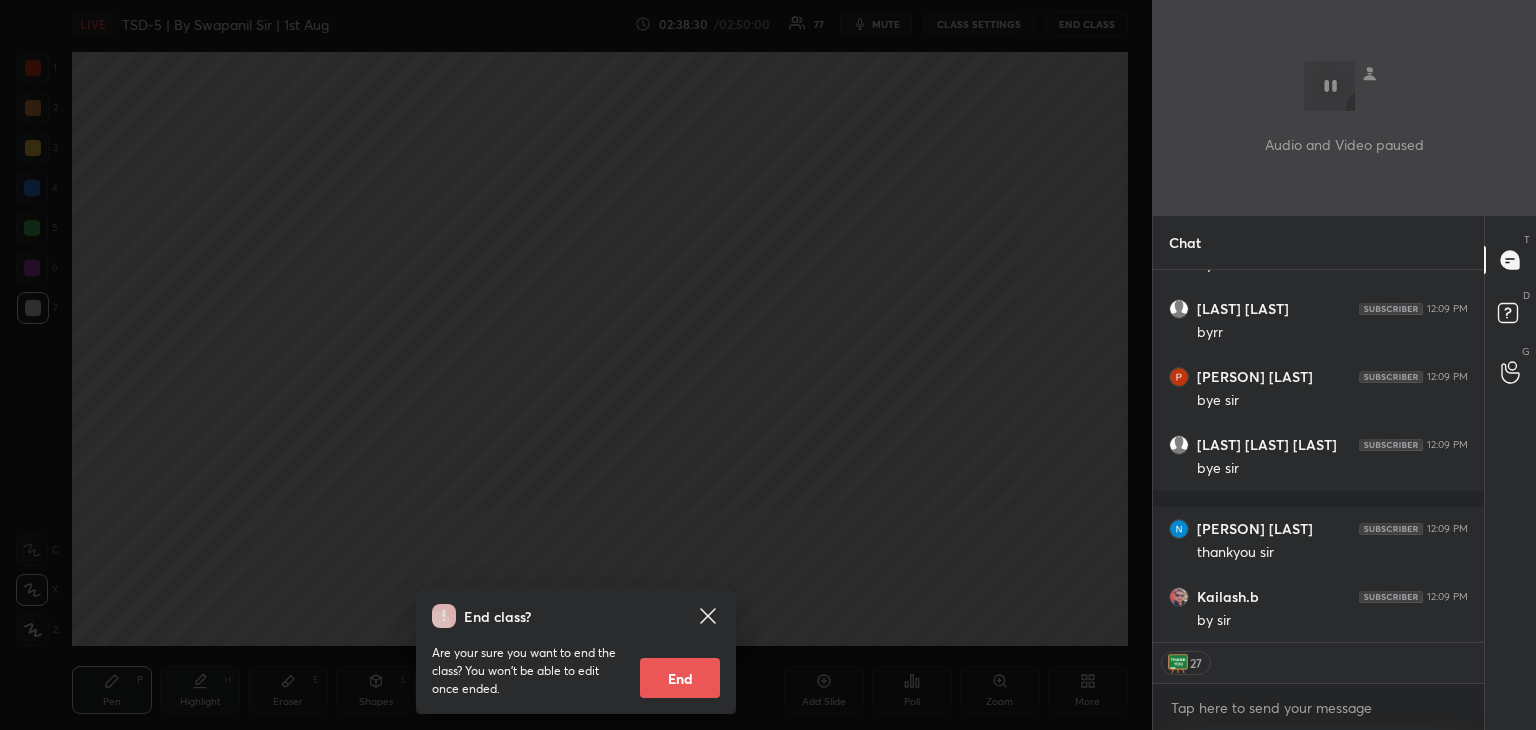 click on "End" at bounding box center (680, 678) 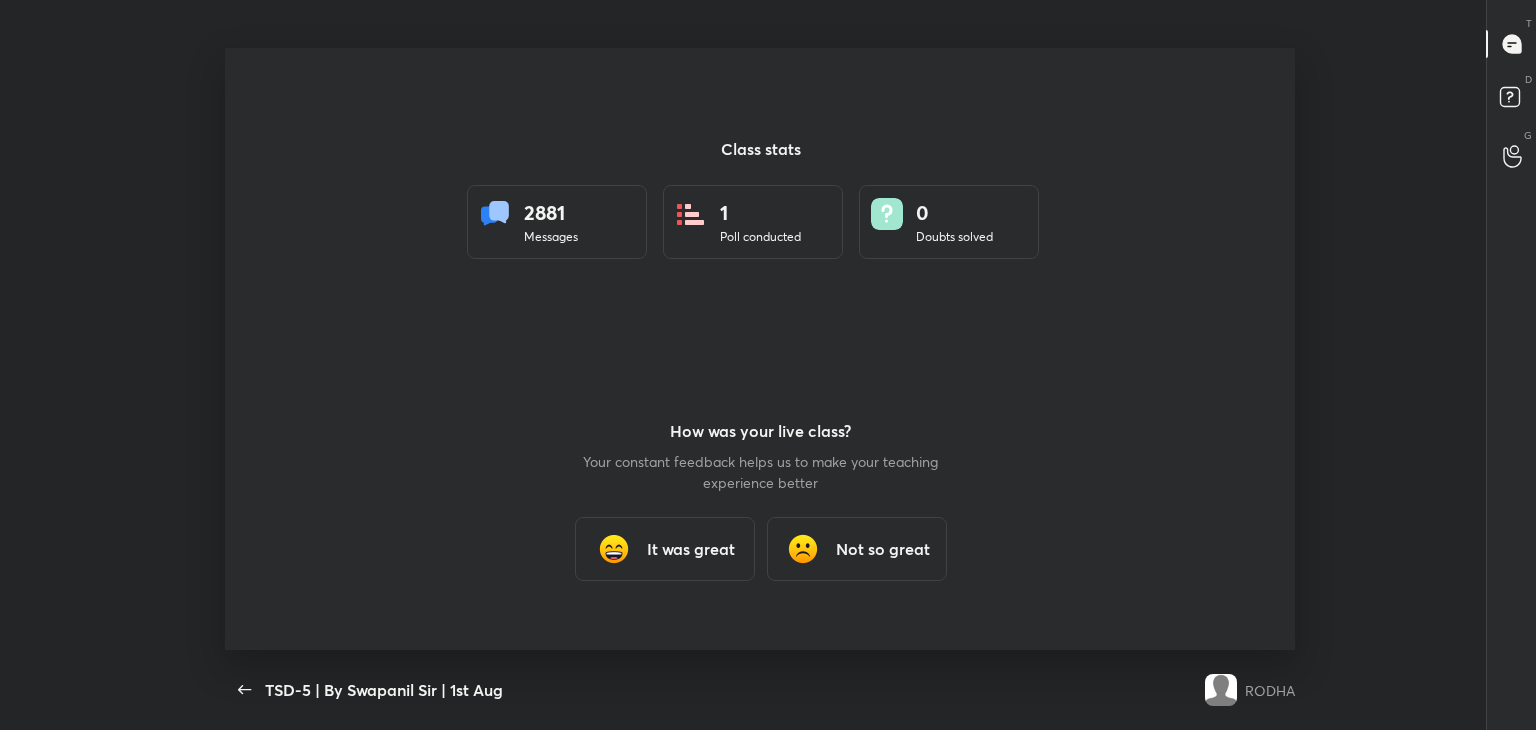 type on "x" 